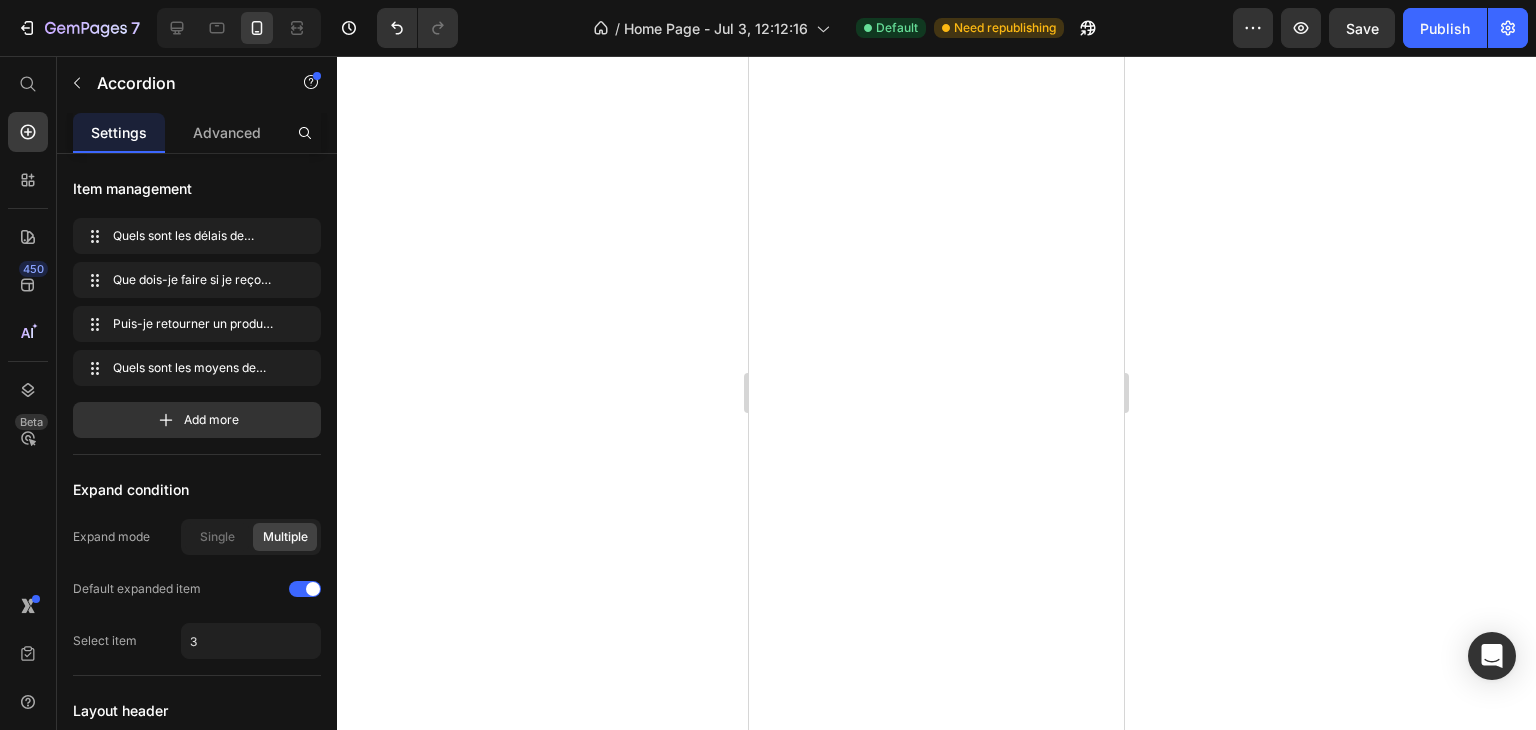 scroll, scrollTop: 0, scrollLeft: 0, axis: both 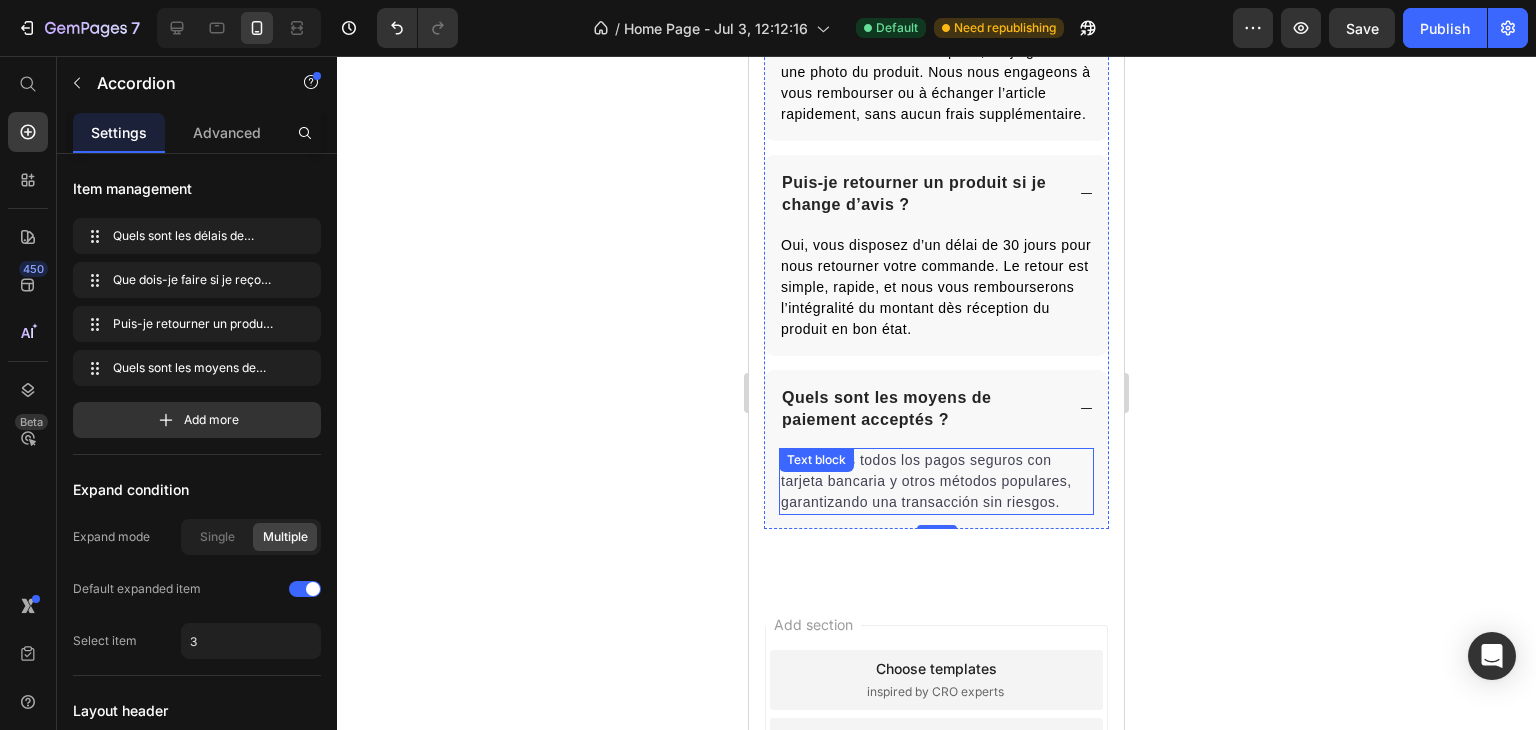 click on "Aceptamos todos los pagos seguros con tarjeta bancaria y otros métodos populares, garantizando una transacción sin riesgos." at bounding box center [936, 481] 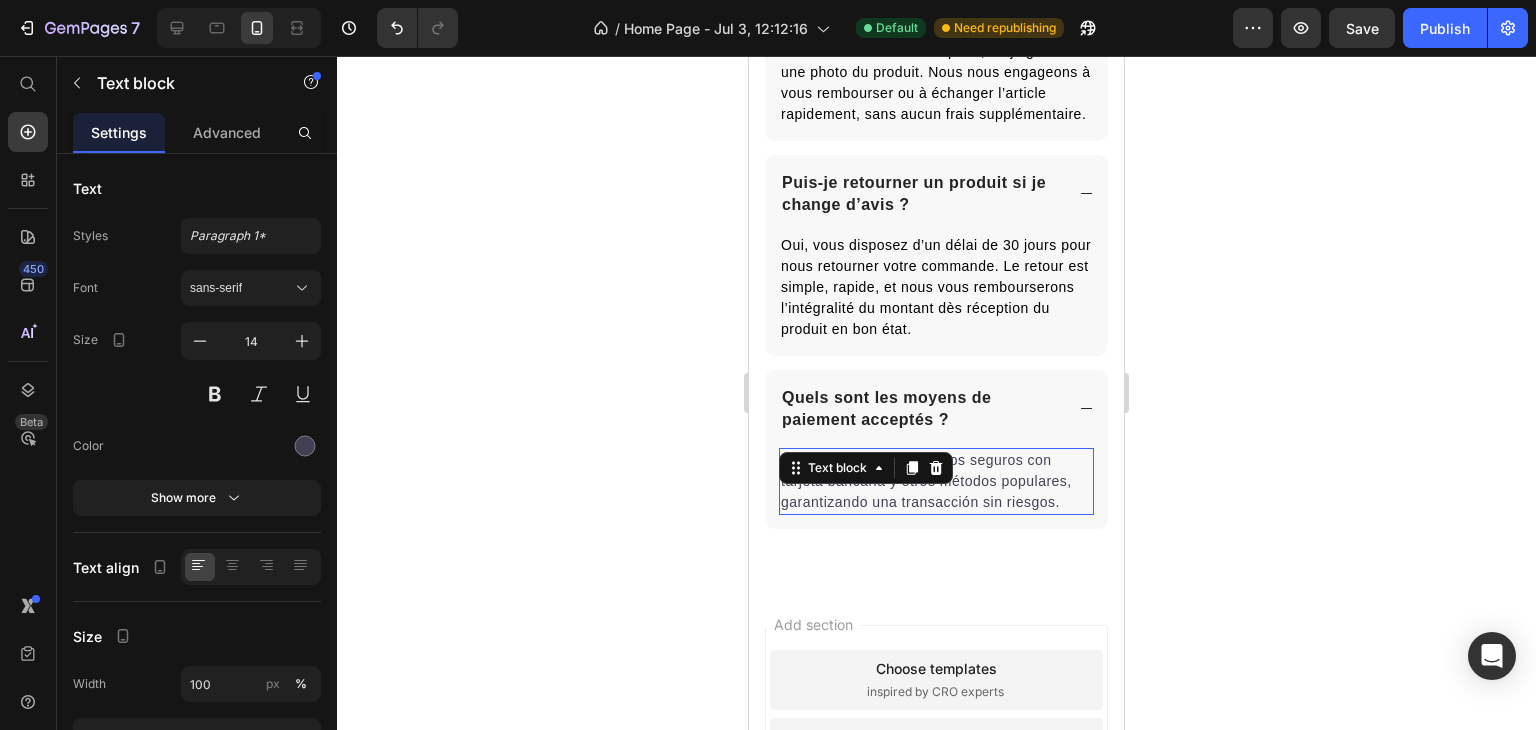 click on "Aceptamos todos los pagos seguros con tarjeta bancaria y otros métodos populares, garantizando una transacción sin riesgos." at bounding box center (936, 481) 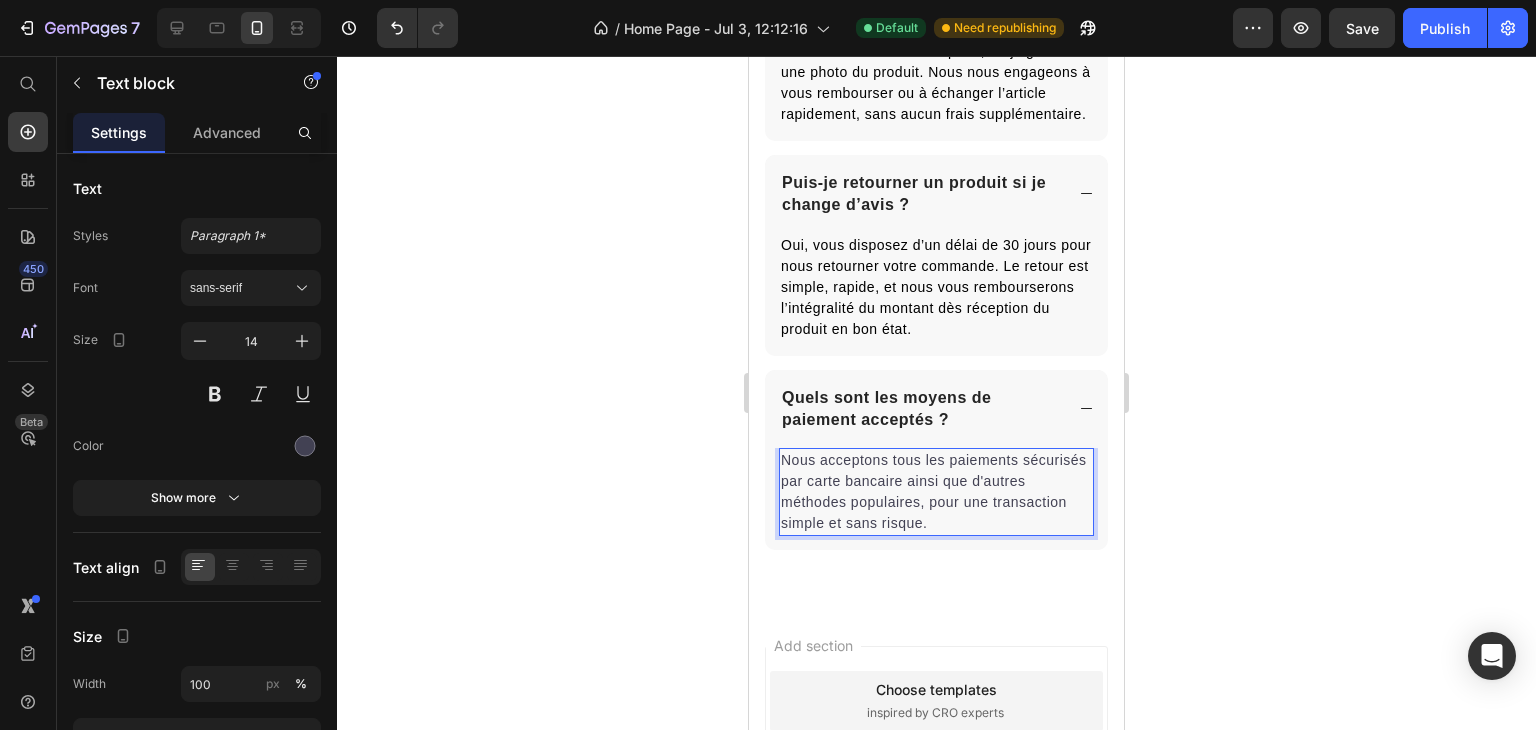 click 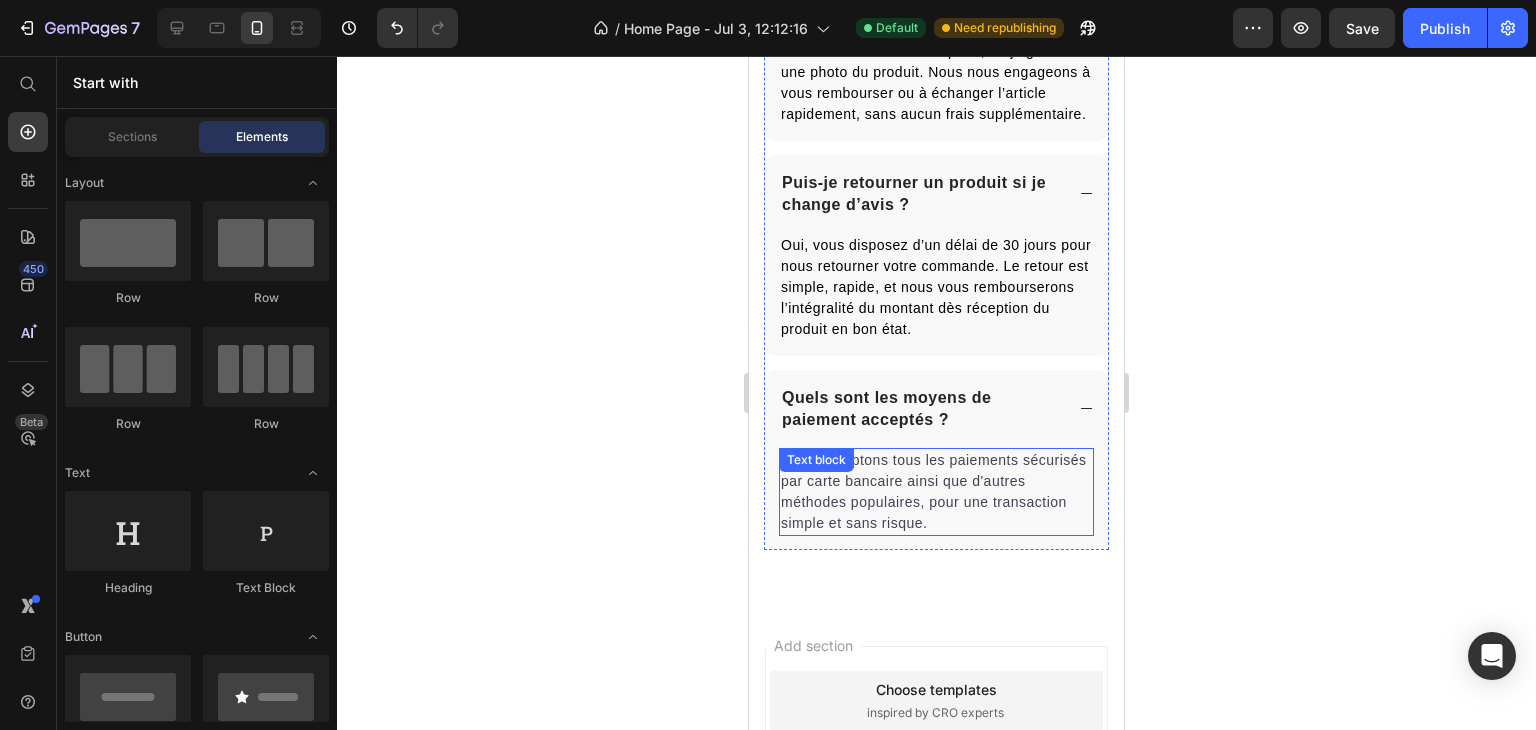 click on "Nous acceptons tous les paiements sécurisés par carte bancaire ainsi que d'autres méthodes populaires, pour une transaction simple et sans risque." at bounding box center [936, 492] 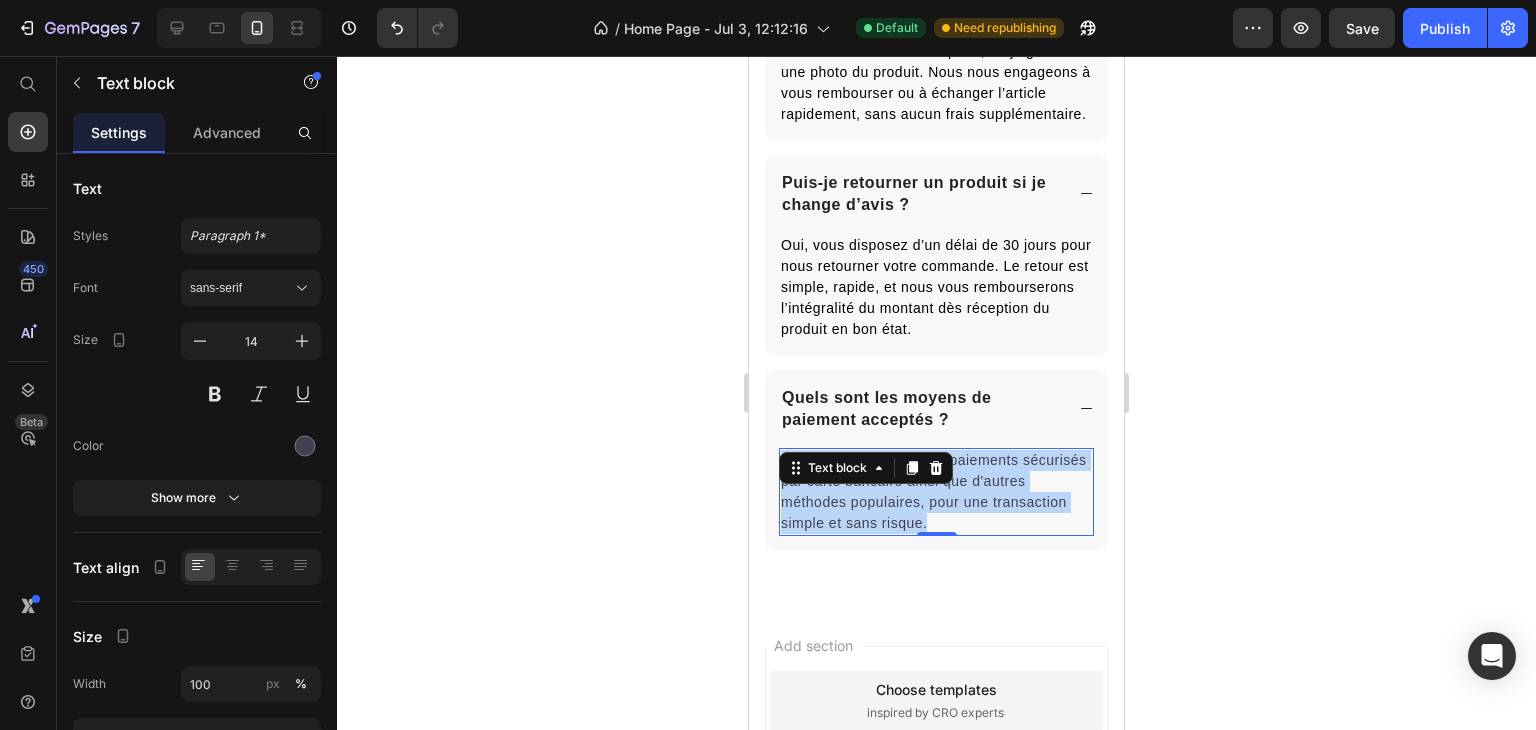 click on "Nous acceptons tous les paiements sécurisés par carte bancaire ainsi que d'autres méthodes populaires, pour une transaction simple et sans risque." at bounding box center (936, 492) 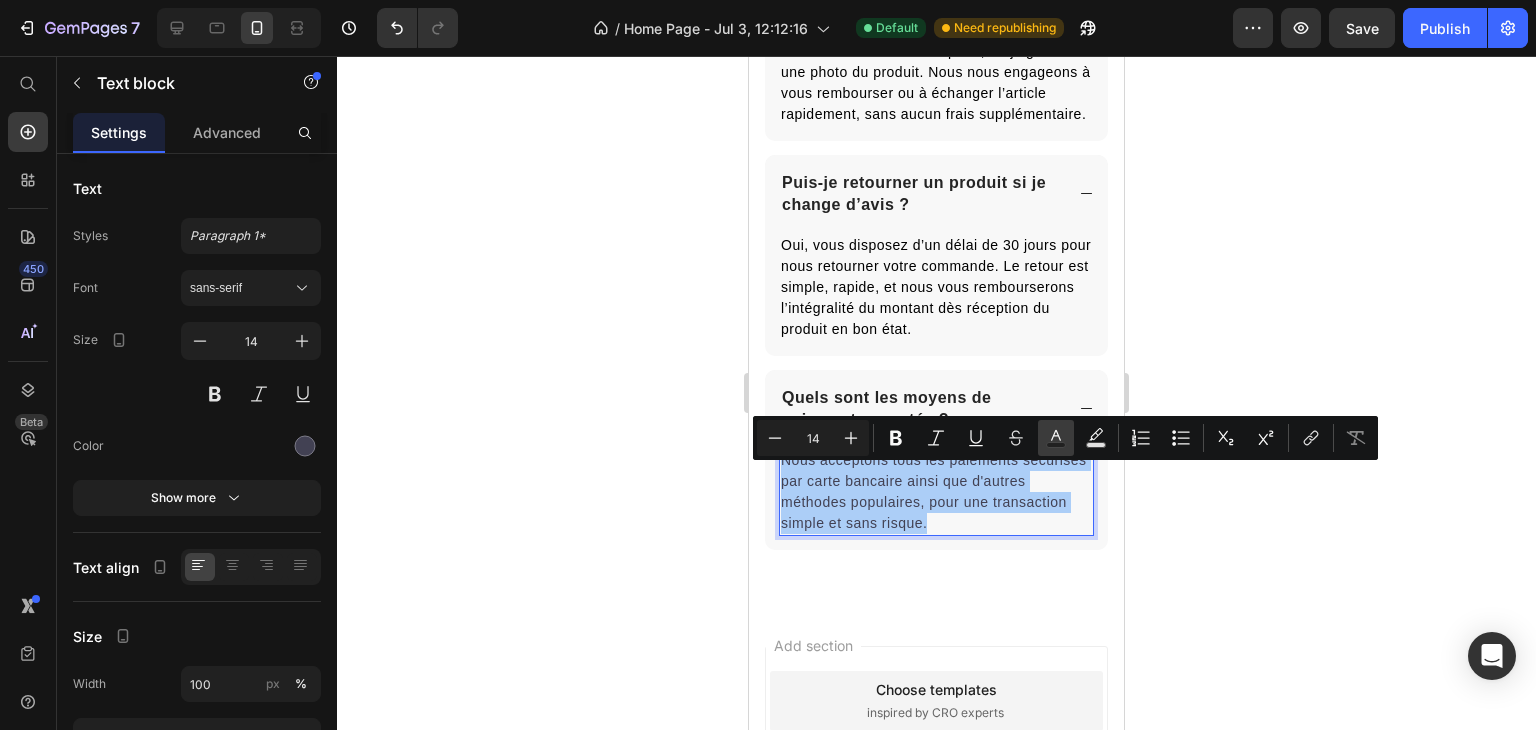 click 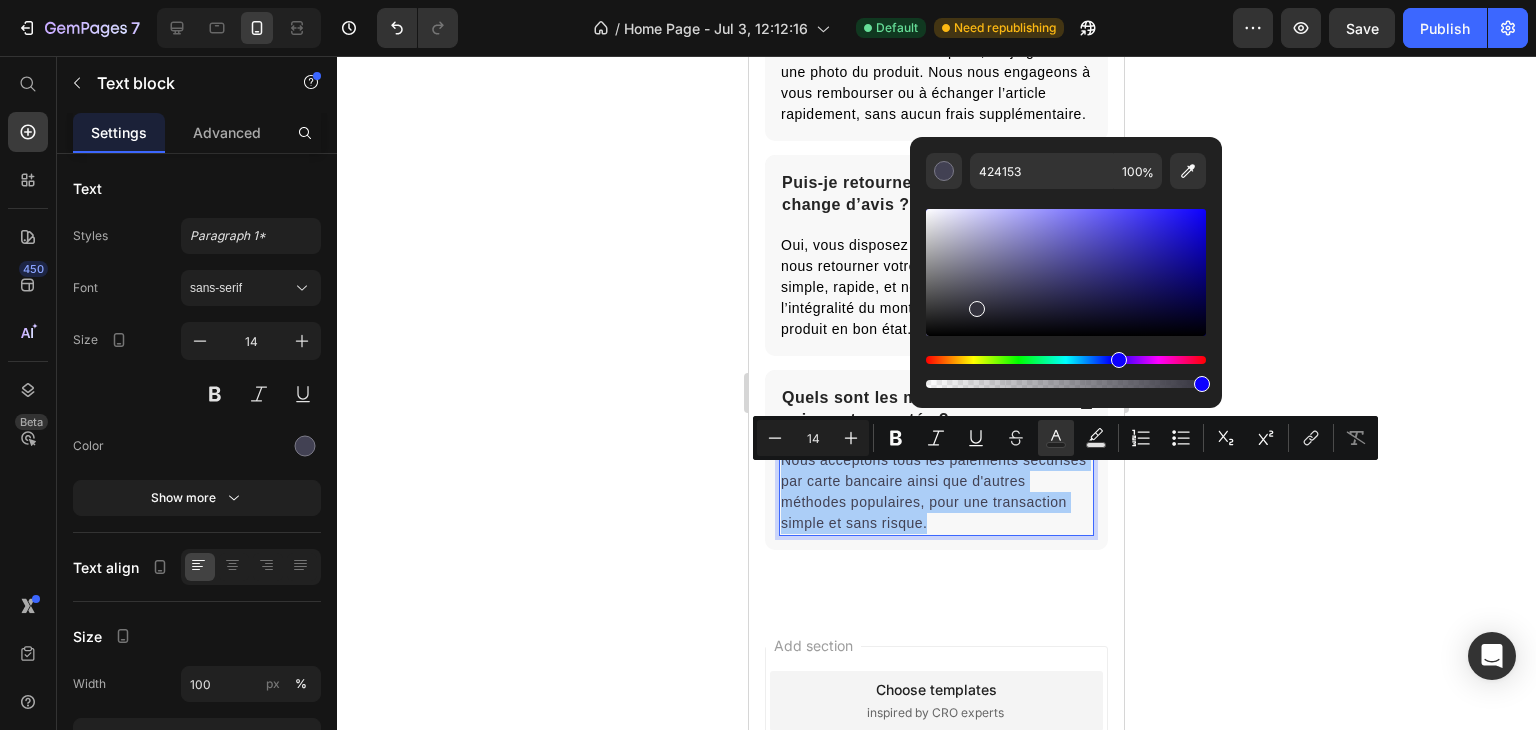 drag, startPoint x: 975, startPoint y: 305, endPoint x: 824, endPoint y: 452, distance: 210.7368 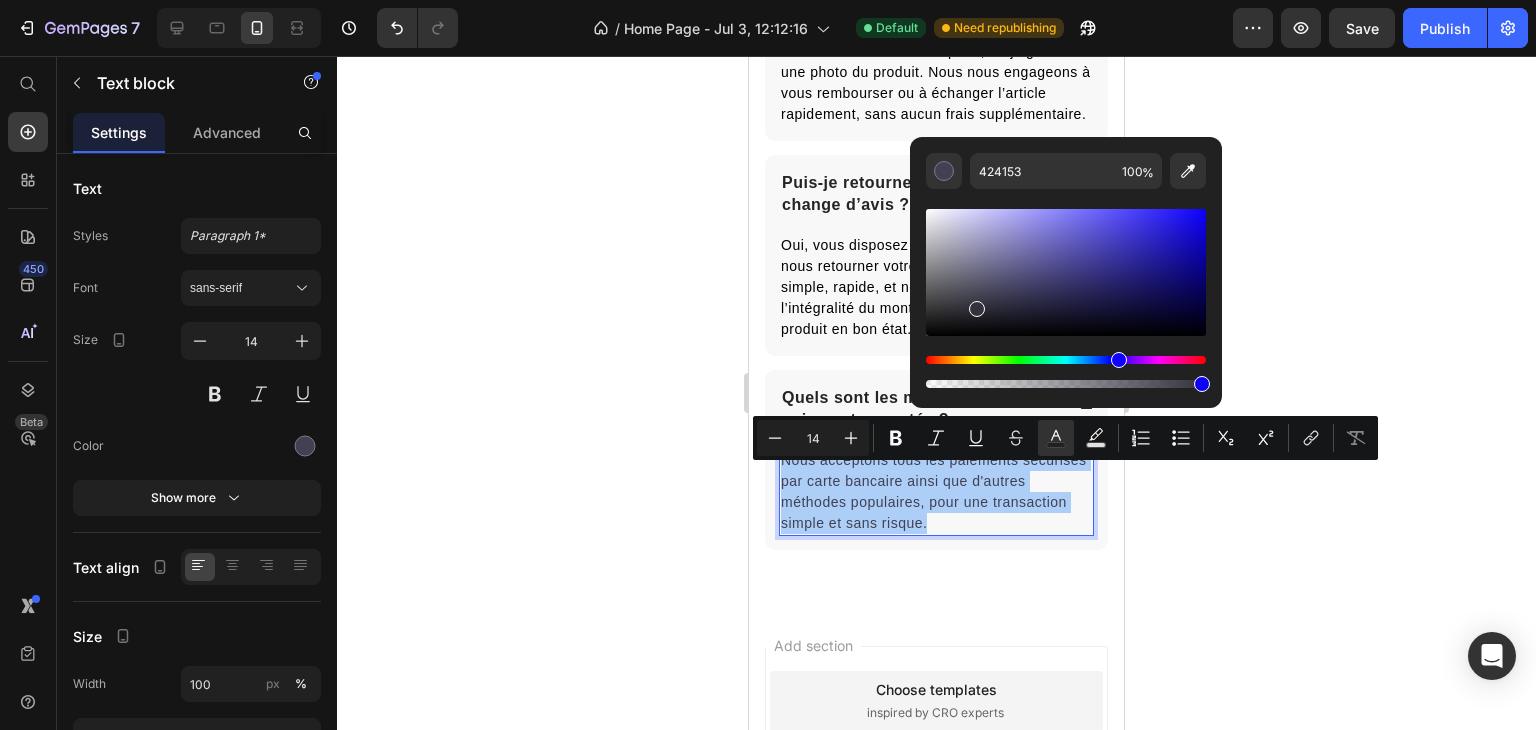 click on "Minus 14 Plus Bold Italic Underline       Strikethrough
Text Color
Text Background Color Numbered List Bulleted List Subscript Superscript       link Remove Format 424153 100 %" at bounding box center (1065, 438) 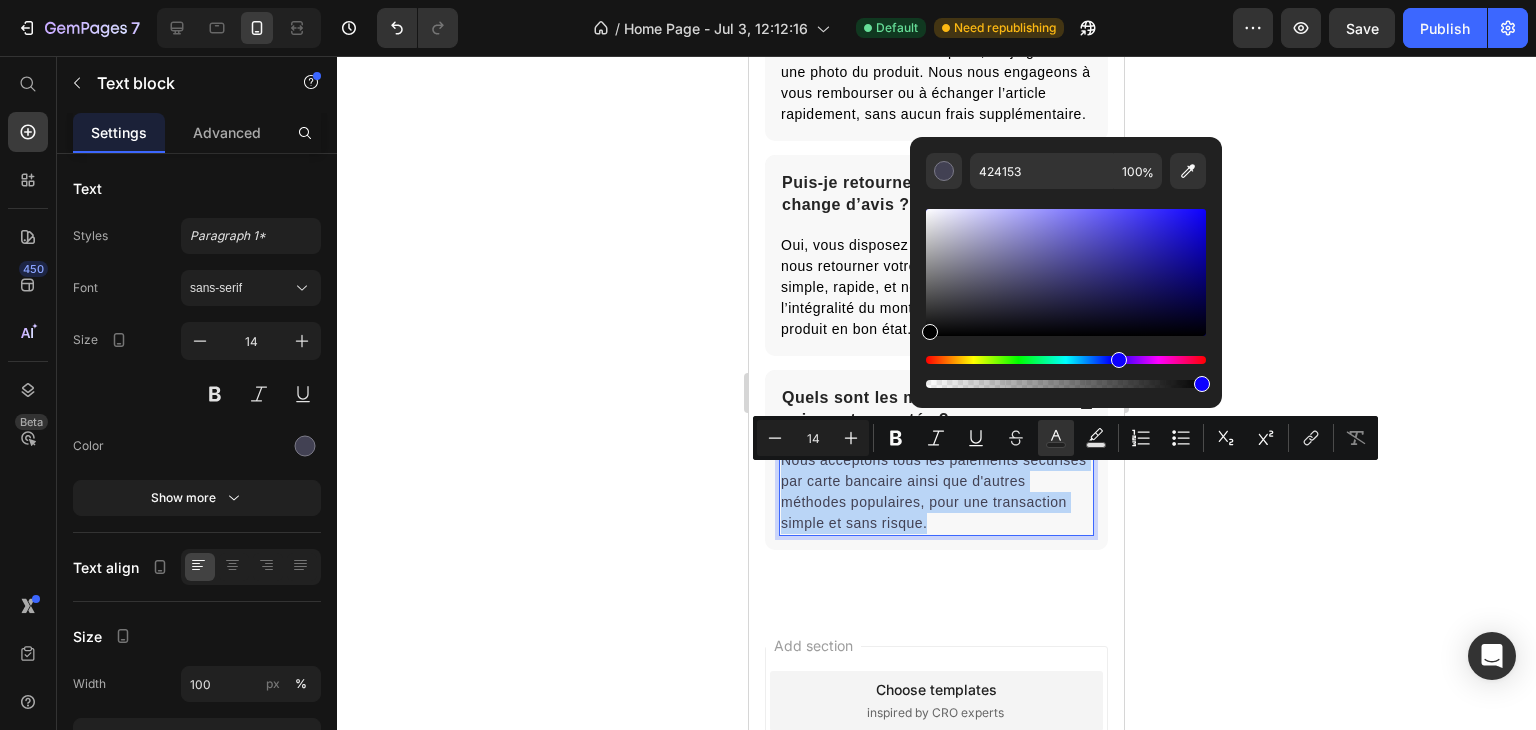 type on "000000" 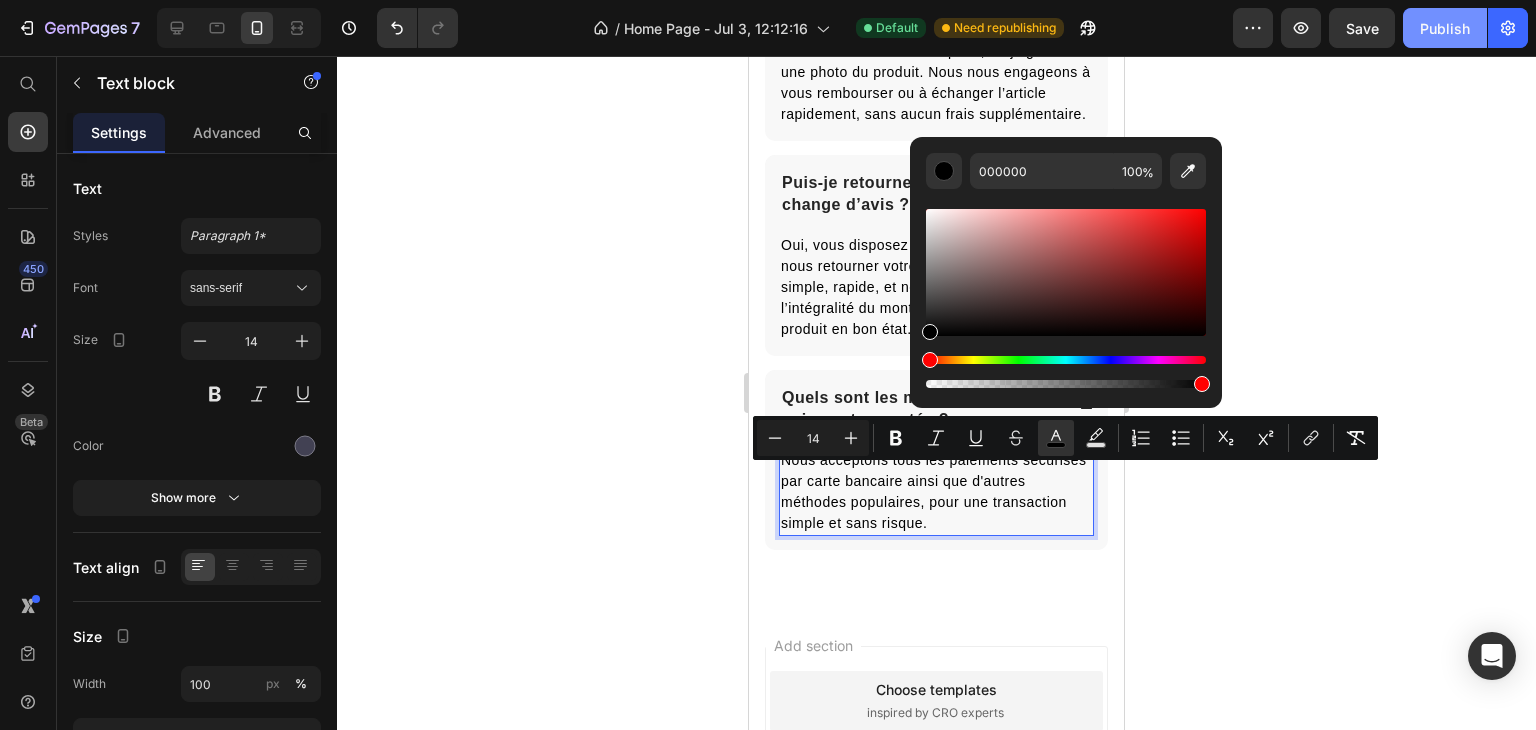 click on "Publish" at bounding box center (1445, 28) 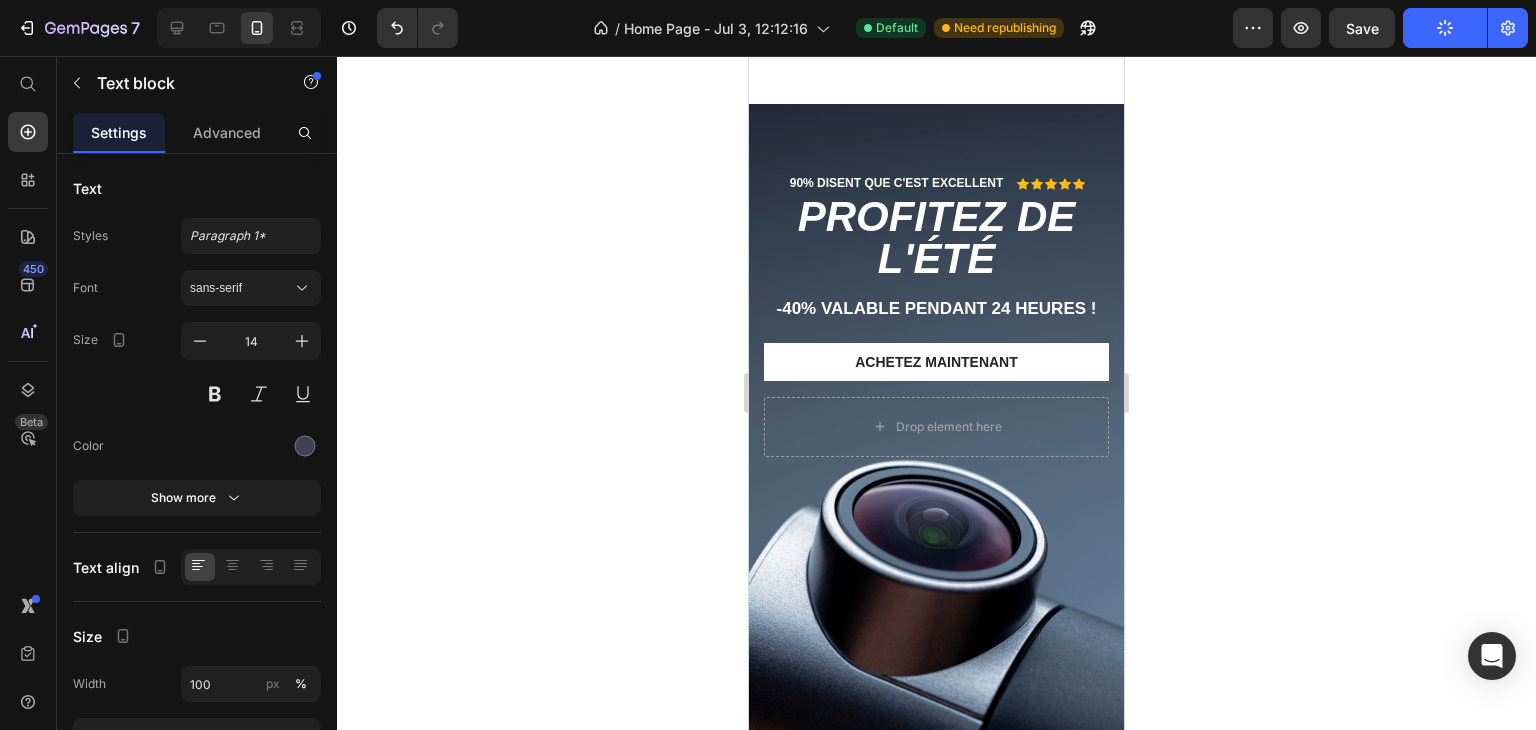 scroll, scrollTop: 586, scrollLeft: 0, axis: vertical 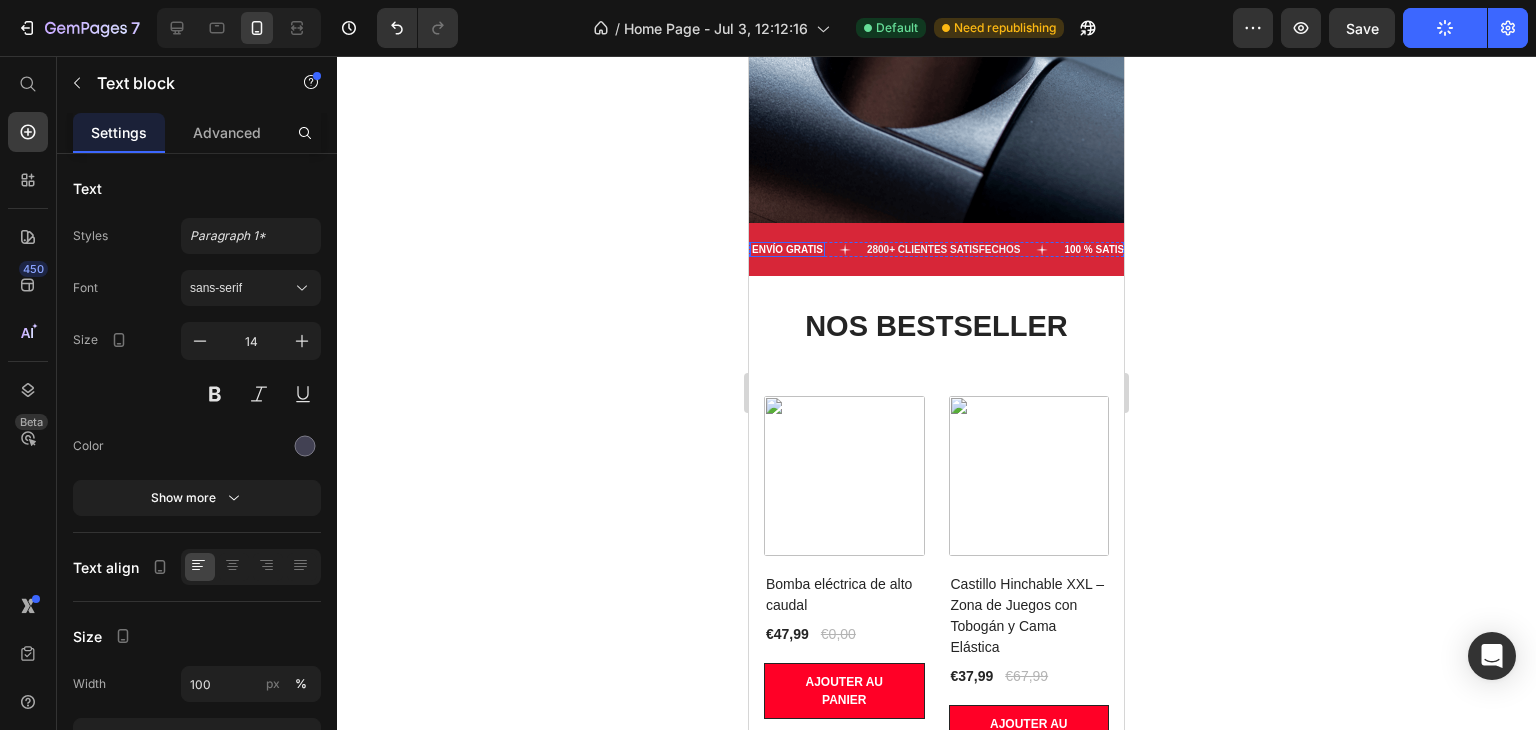 click on "ENVÍO GRATIS" at bounding box center (787, 249) 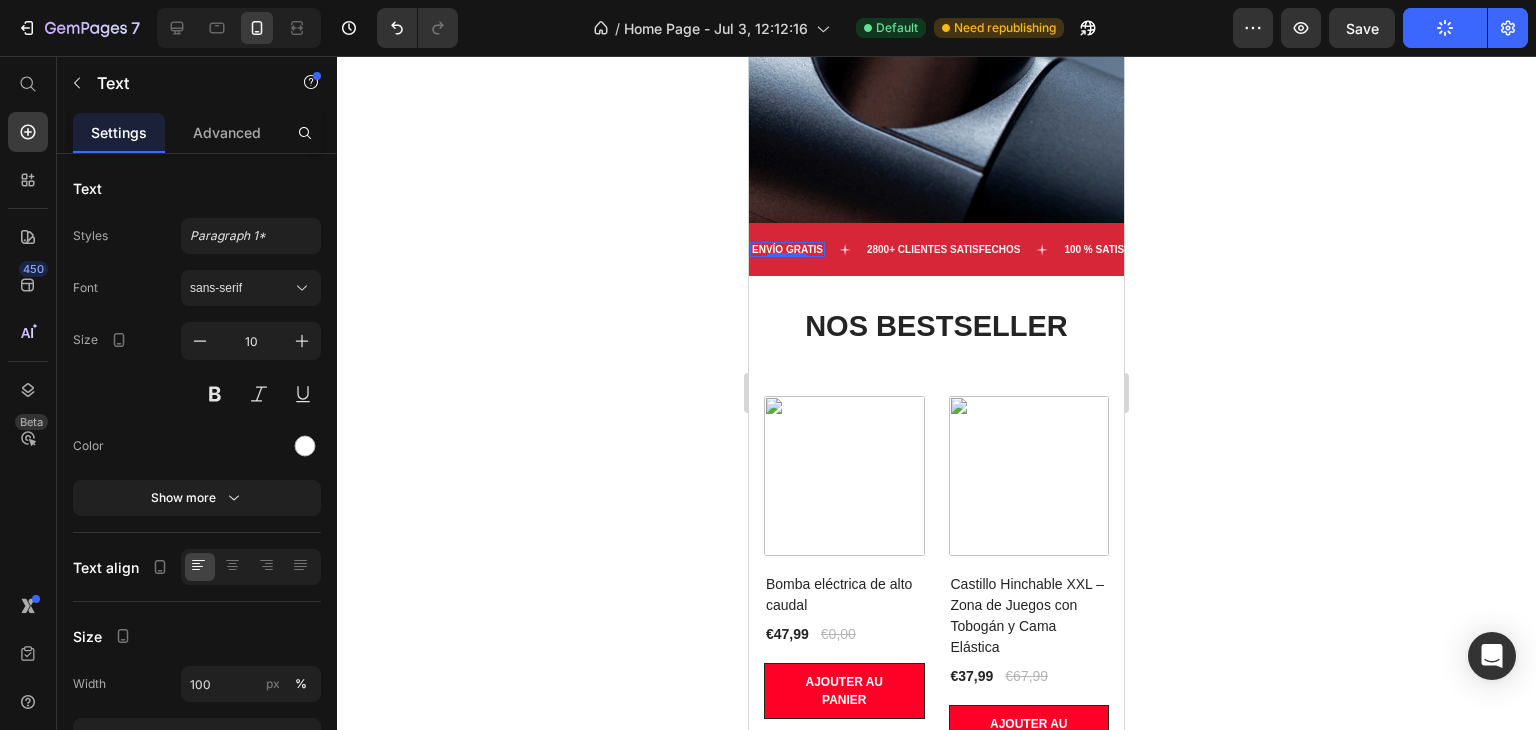 click on "ENVÍO GRATIS" at bounding box center (787, 249) 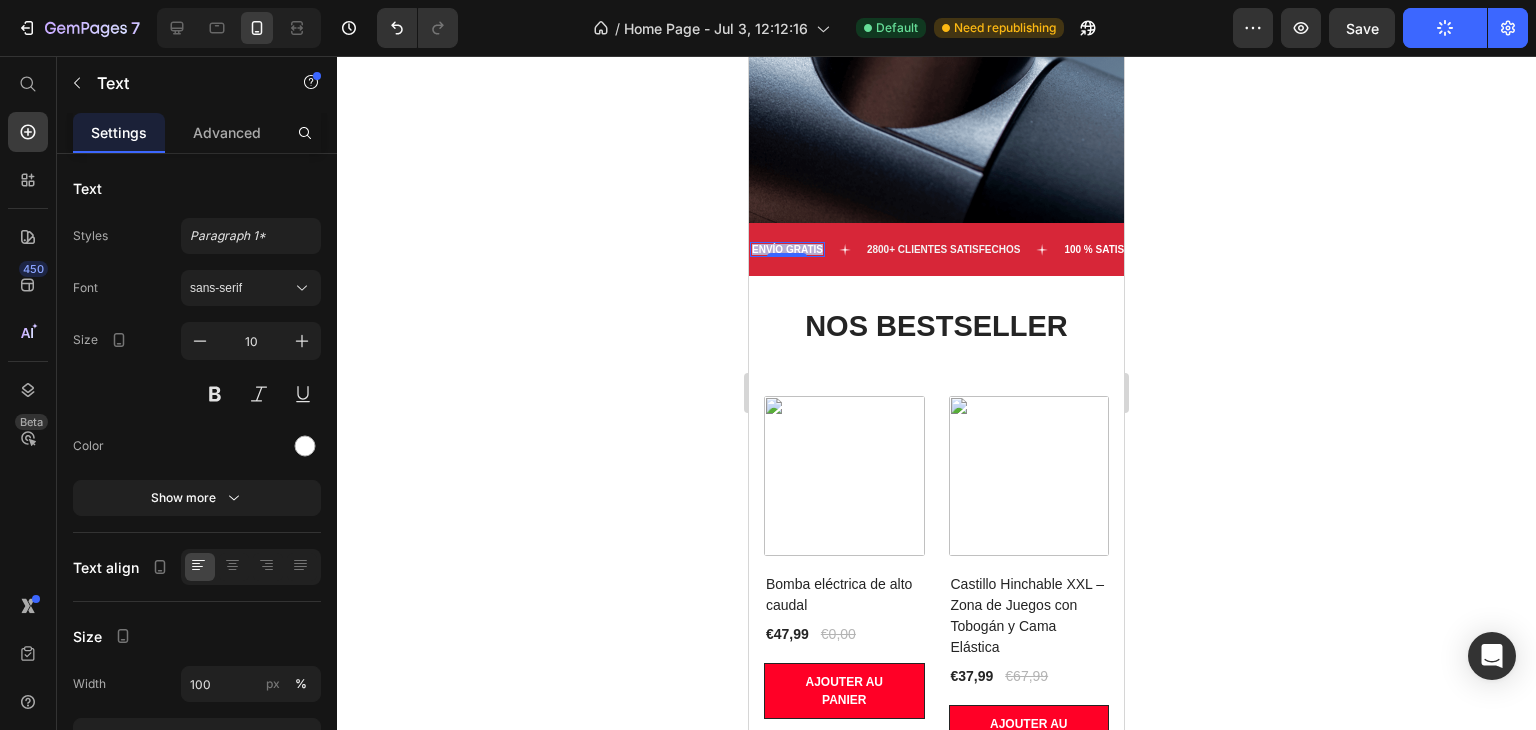 click on "ENVÍO GRATIS" at bounding box center [787, 249] 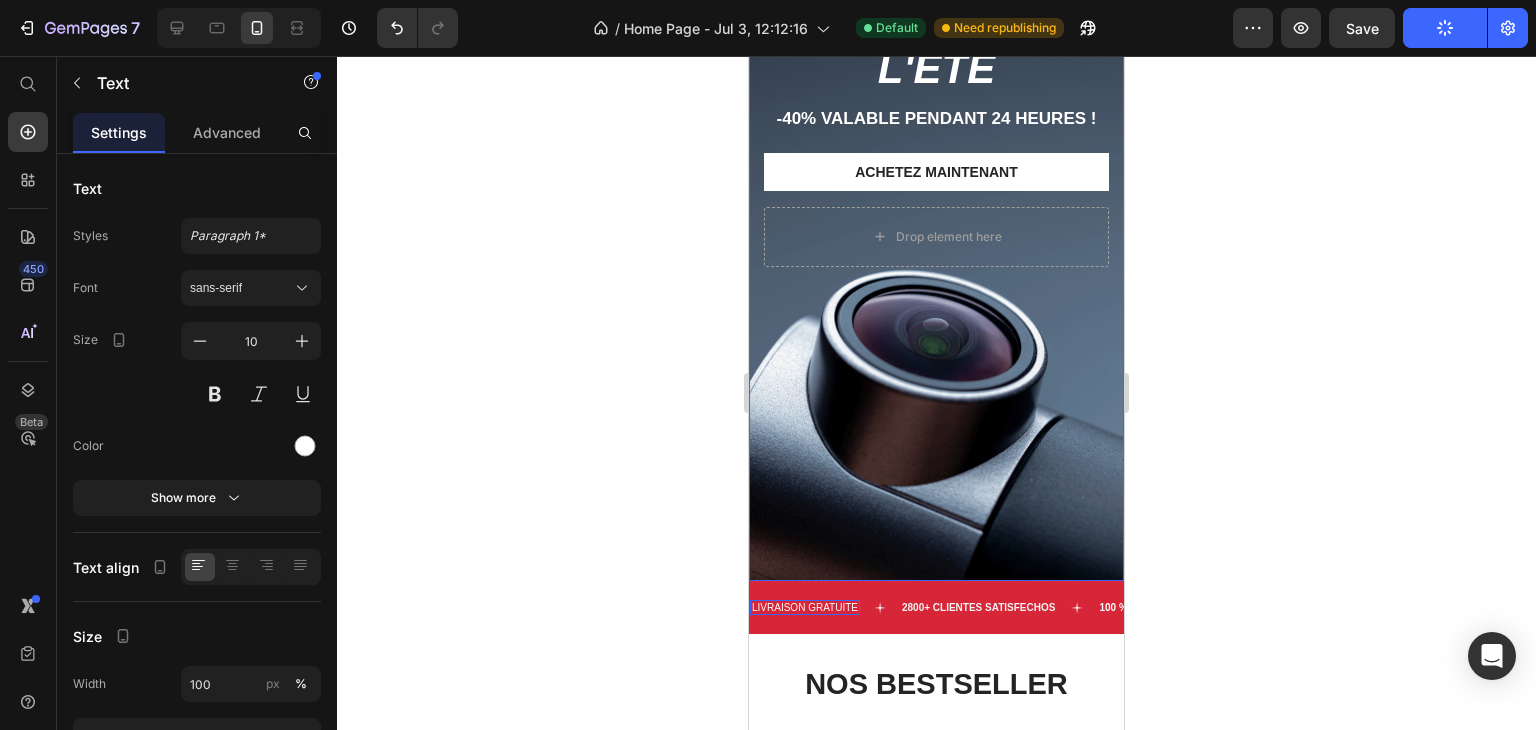 scroll, scrollTop: 0, scrollLeft: 0, axis: both 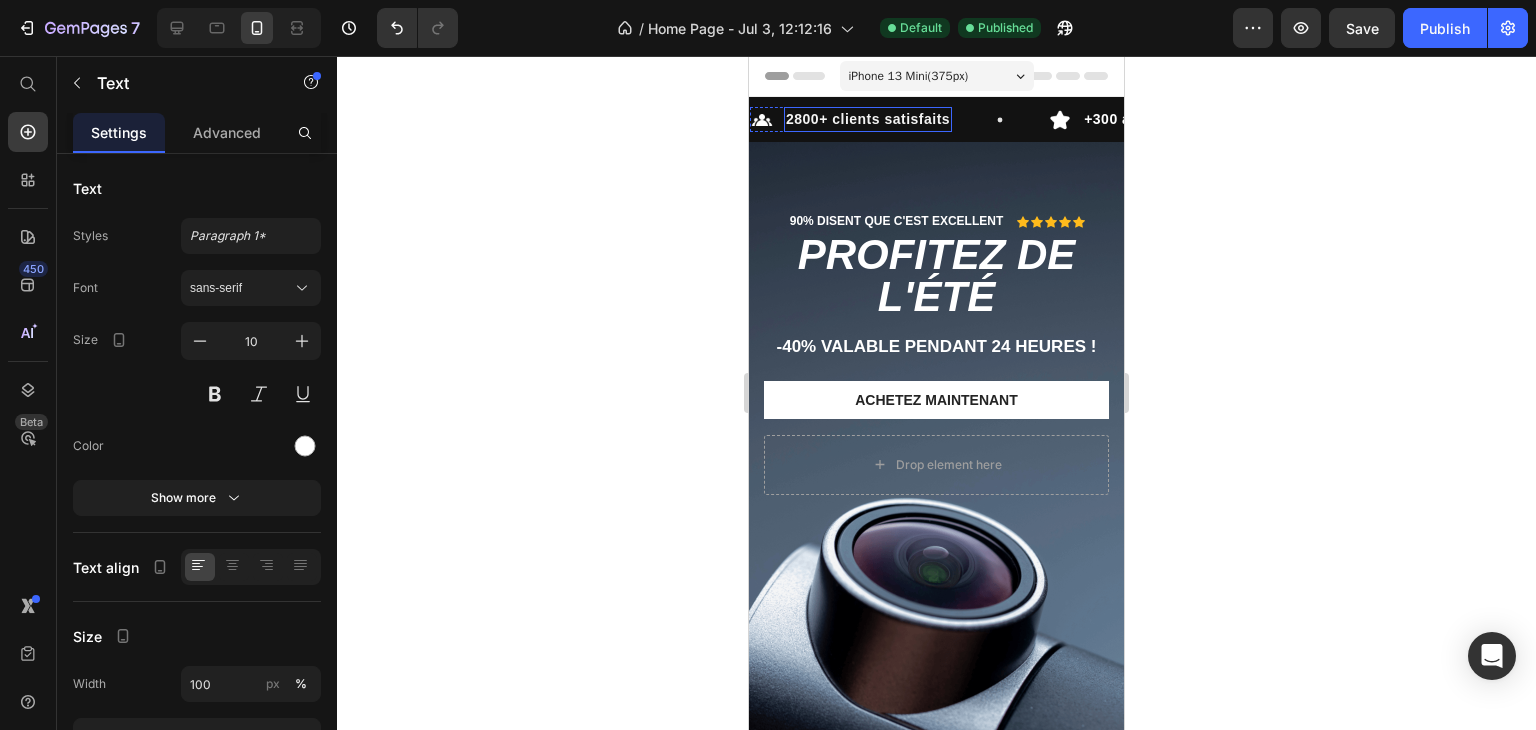 click on "2800+ clients satisfaits" at bounding box center [868, 119] 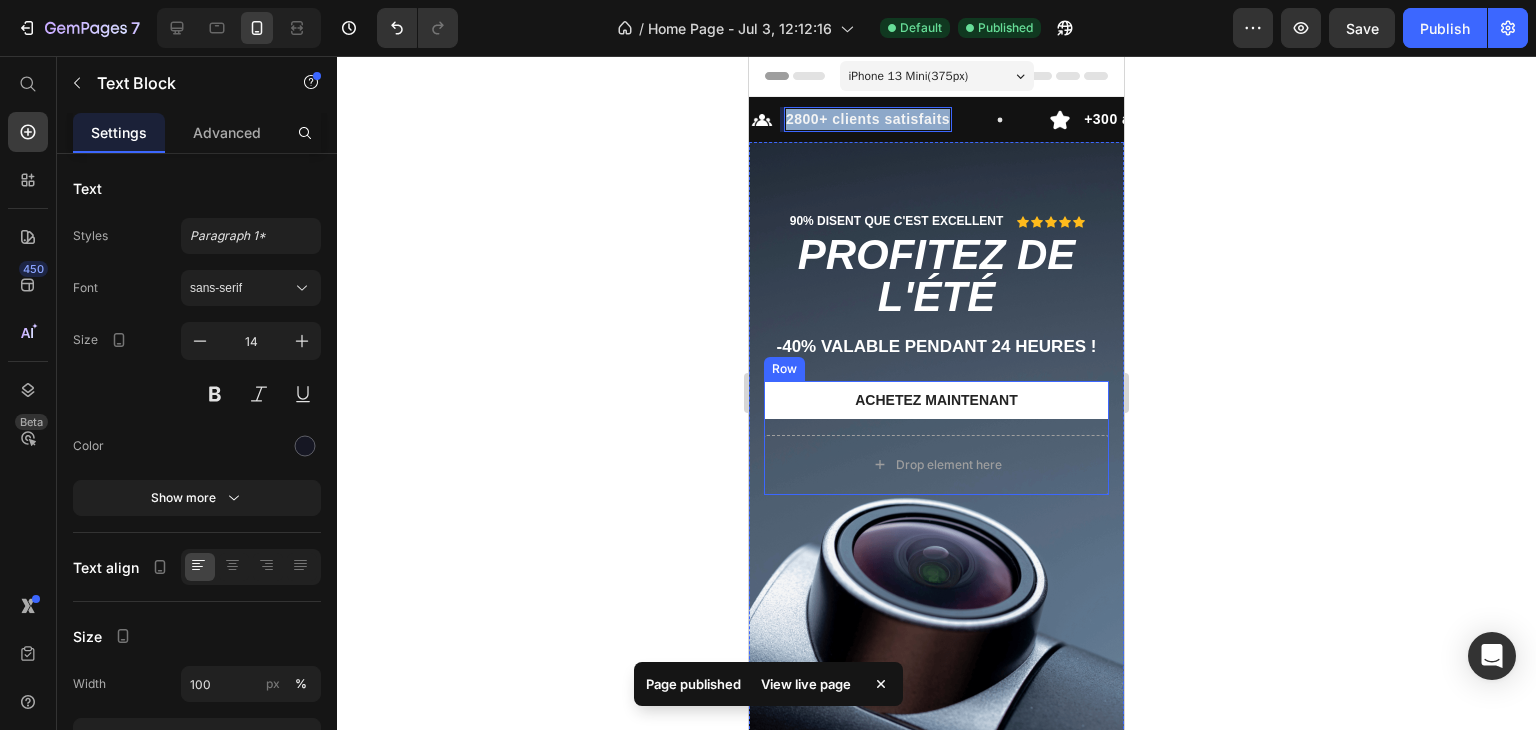 scroll, scrollTop: 584, scrollLeft: 0, axis: vertical 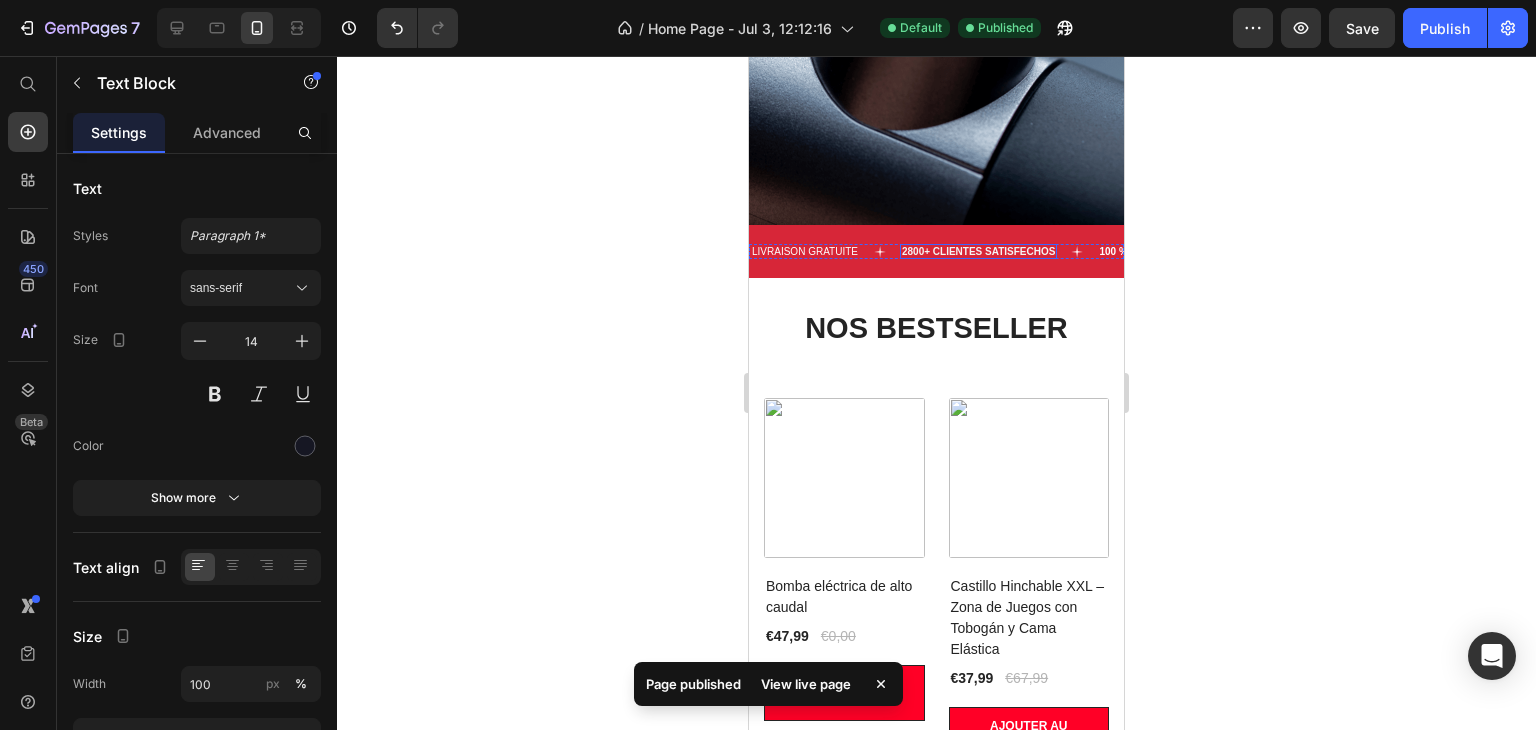 click on "2800+ clientes satisfechos" at bounding box center (978, 251) 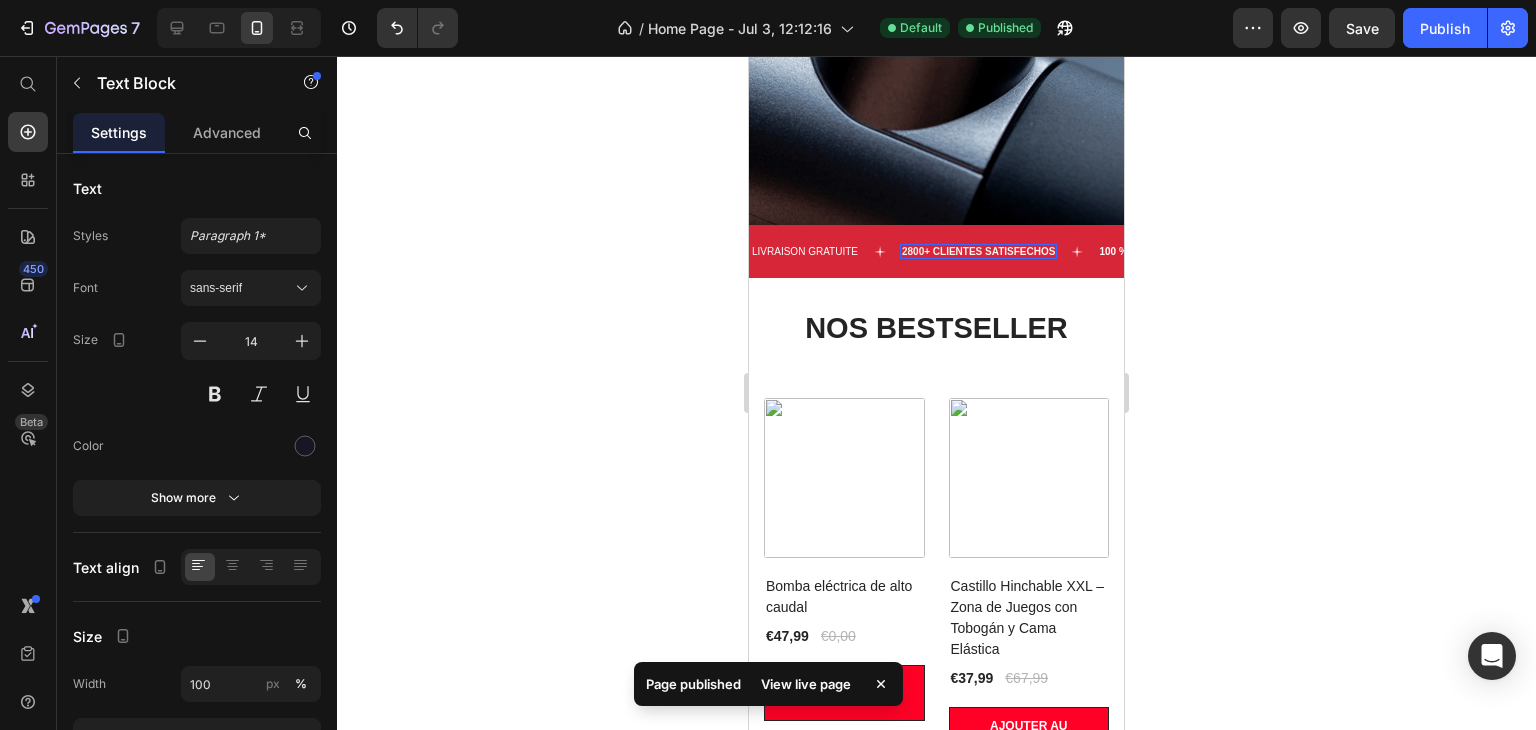 click on "2800+ clientes satisfechos" at bounding box center [978, 251] 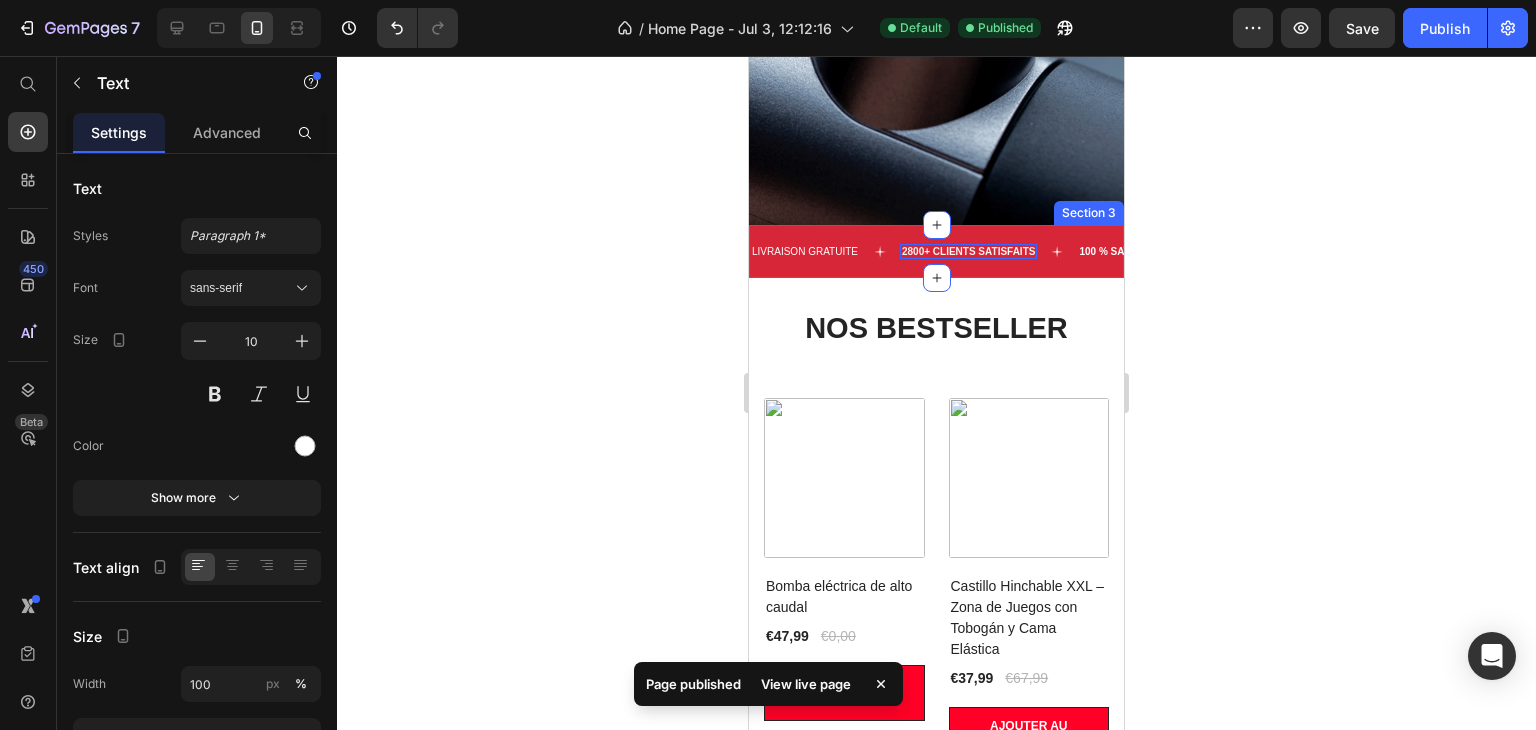 click on "LIVRAISON GRATUITE Text
2800+ clients satisfaits Text   0
100 % satisfecho o le devolvemos su dinero Text
LIVRAISON GRATUITE Text
2800+ clients satisfaits Text   0
100 % satisfecho o le devolvemos su dinero Text
Marquee Section 3" at bounding box center [936, 251] 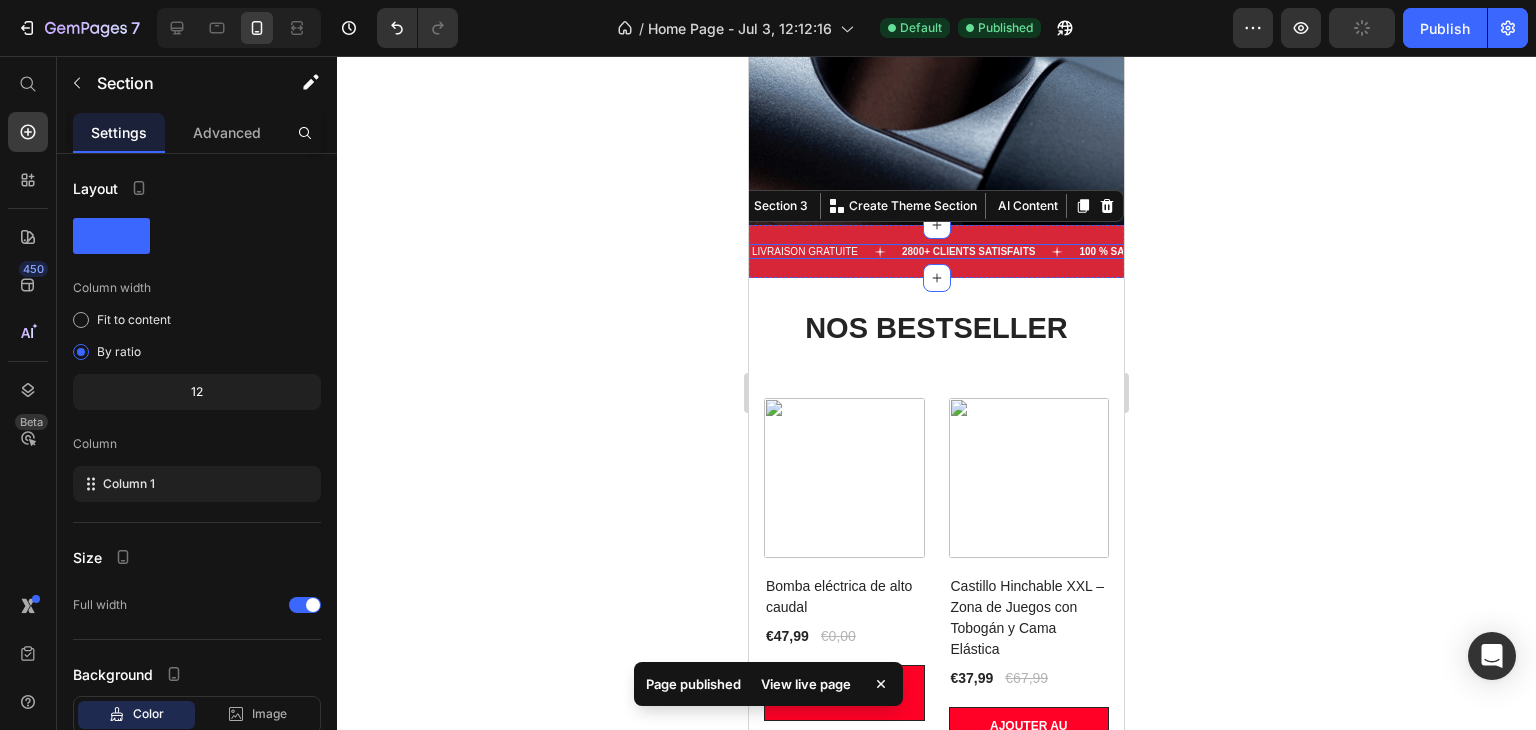click on "LIVRAISON GRATUITE Text" at bounding box center [825, 251] 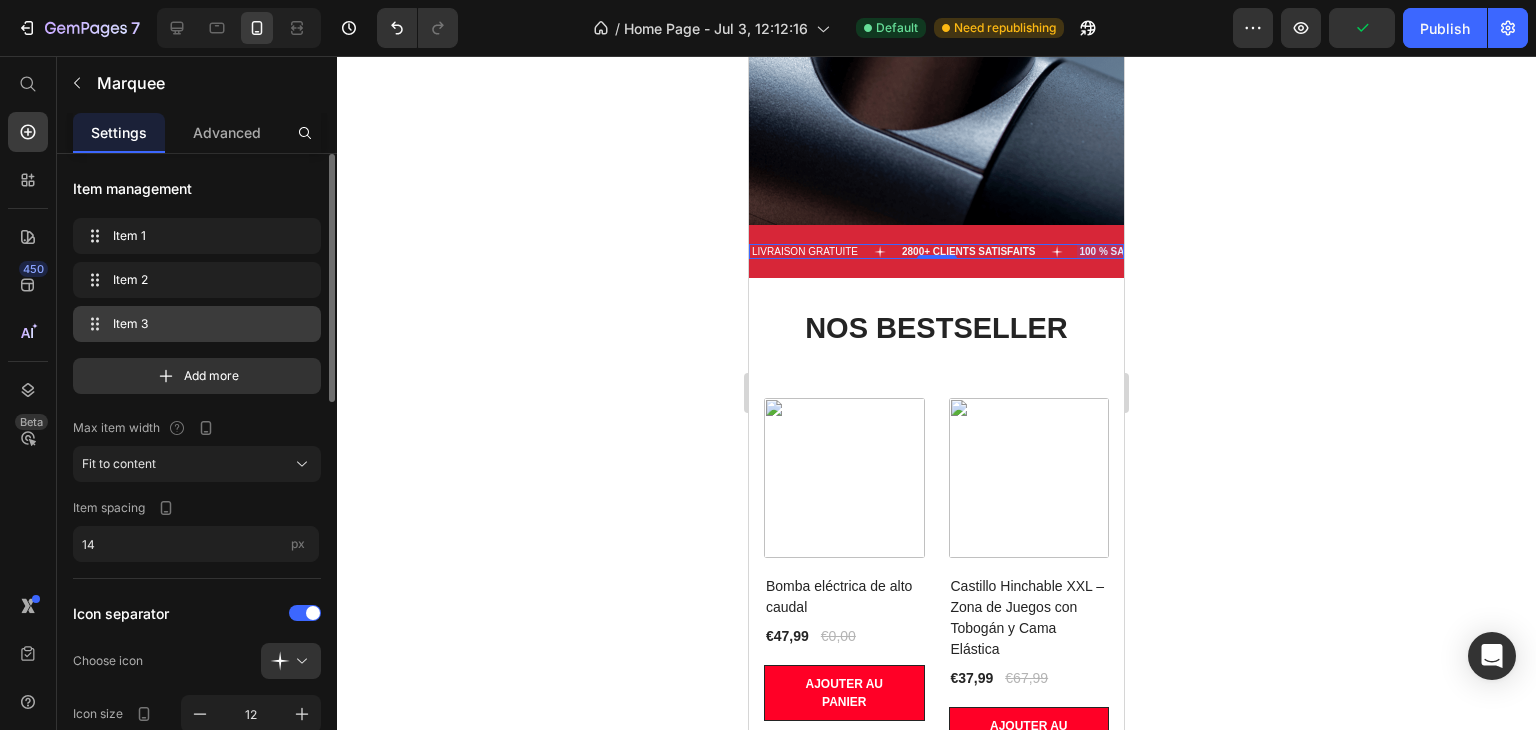 click on "Item 3" at bounding box center (193, 324) 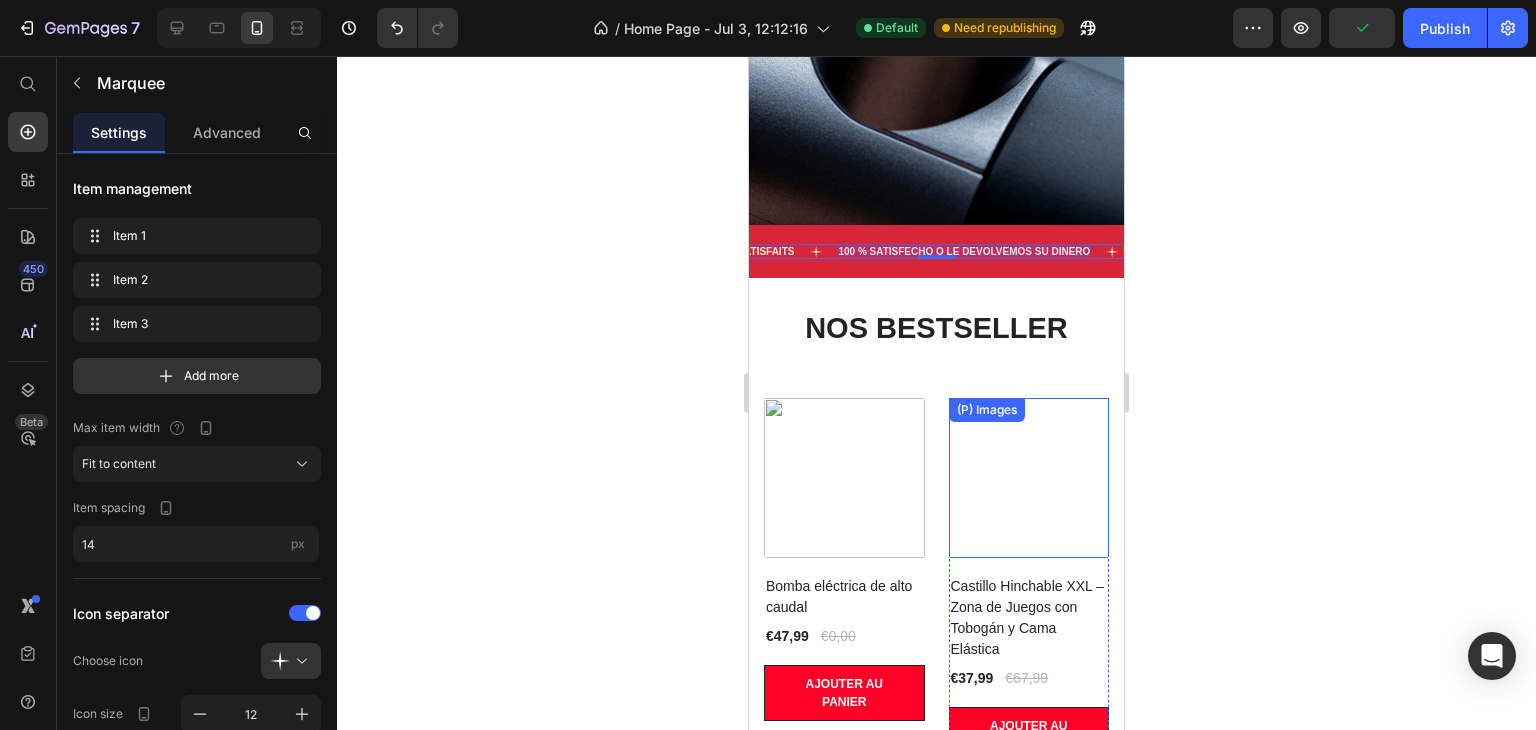 scroll, scrollTop: 0, scrollLeft: 276, axis: horizontal 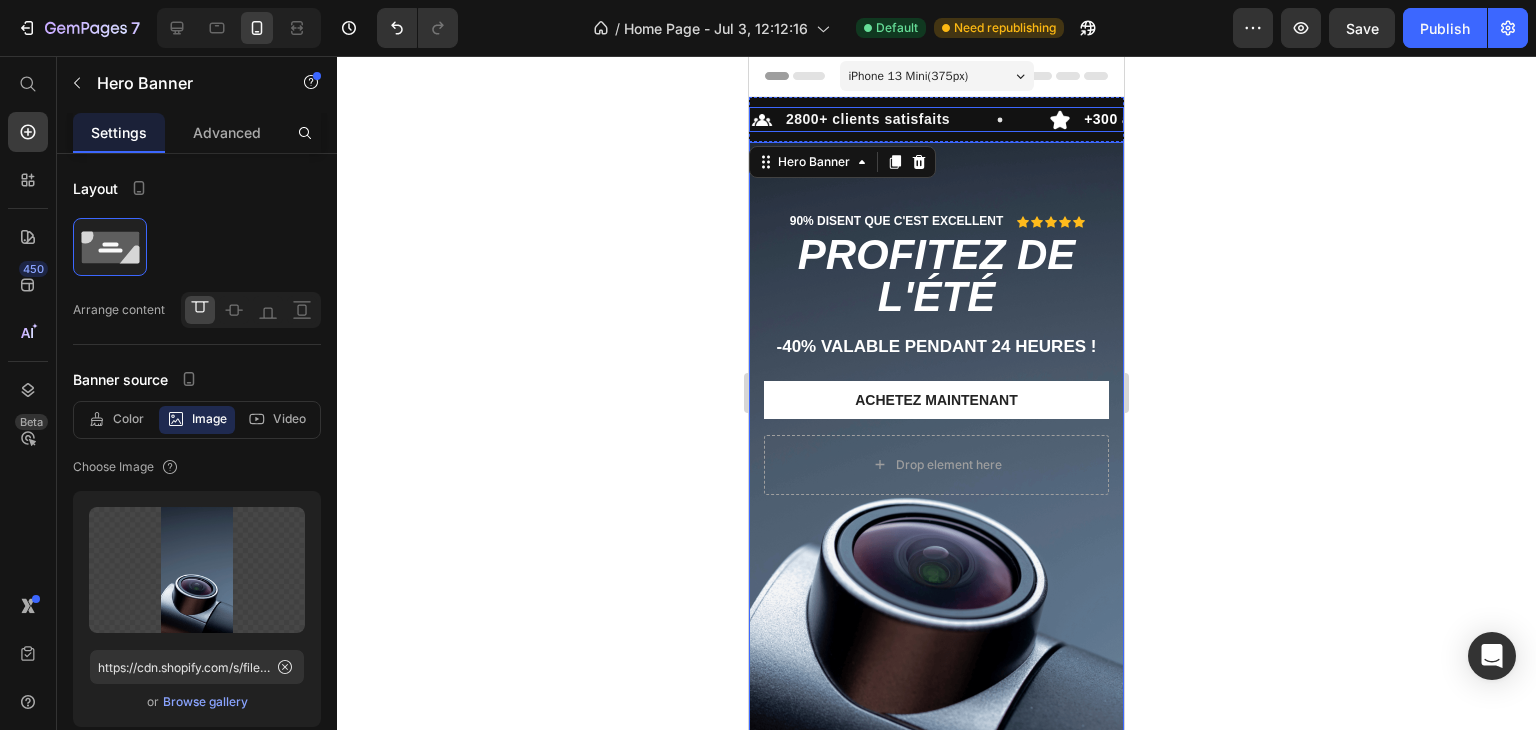 click on "Image 2800+ clients satisfaits Text Block Row" at bounding box center [899, 119] 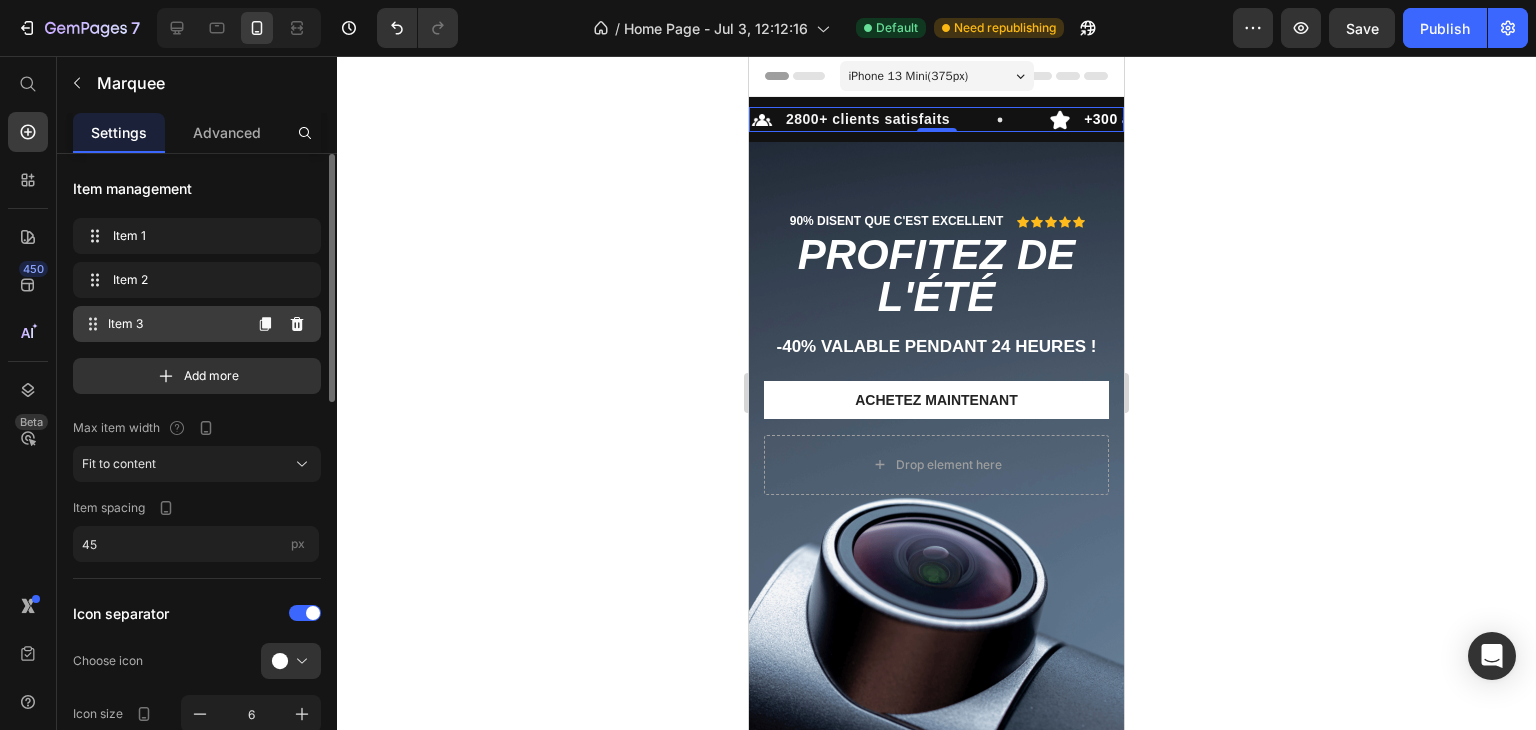 click on "Item 3" at bounding box center (174, 324) 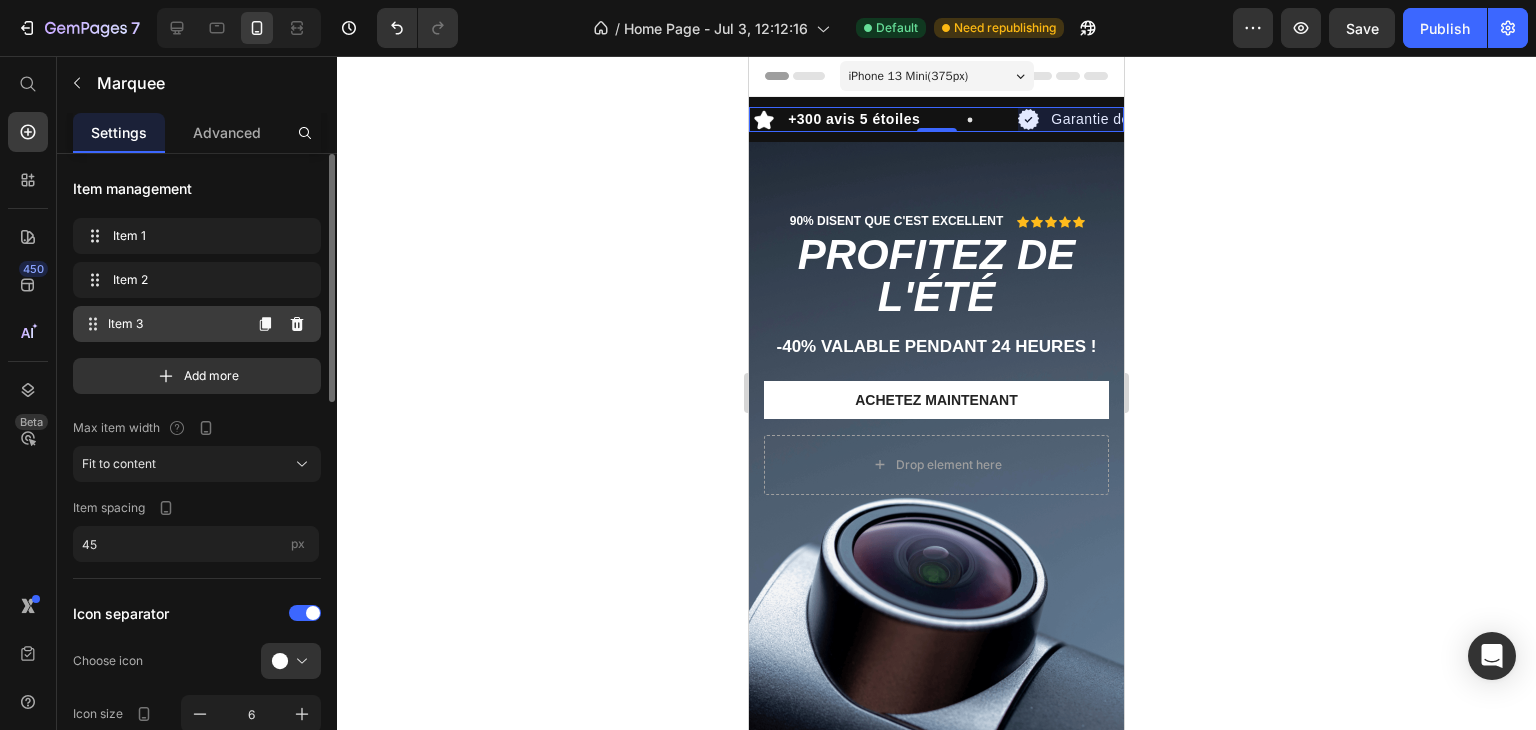 scroll, scrollTop: 0, scrollLeft: 471, axis: horizontal 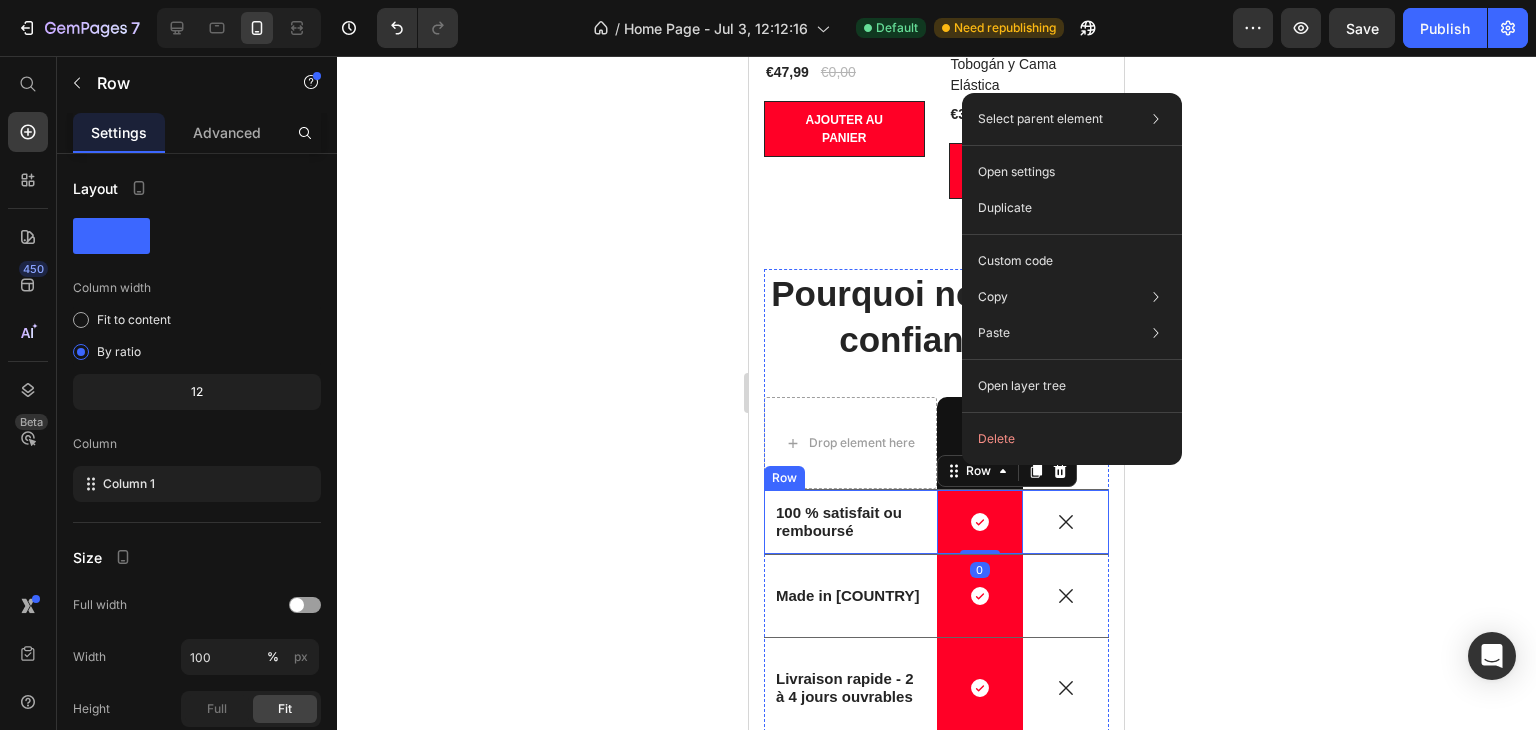 click on "100 % satisfait ou remboursé Text Block" at bounding box center (850, 522) 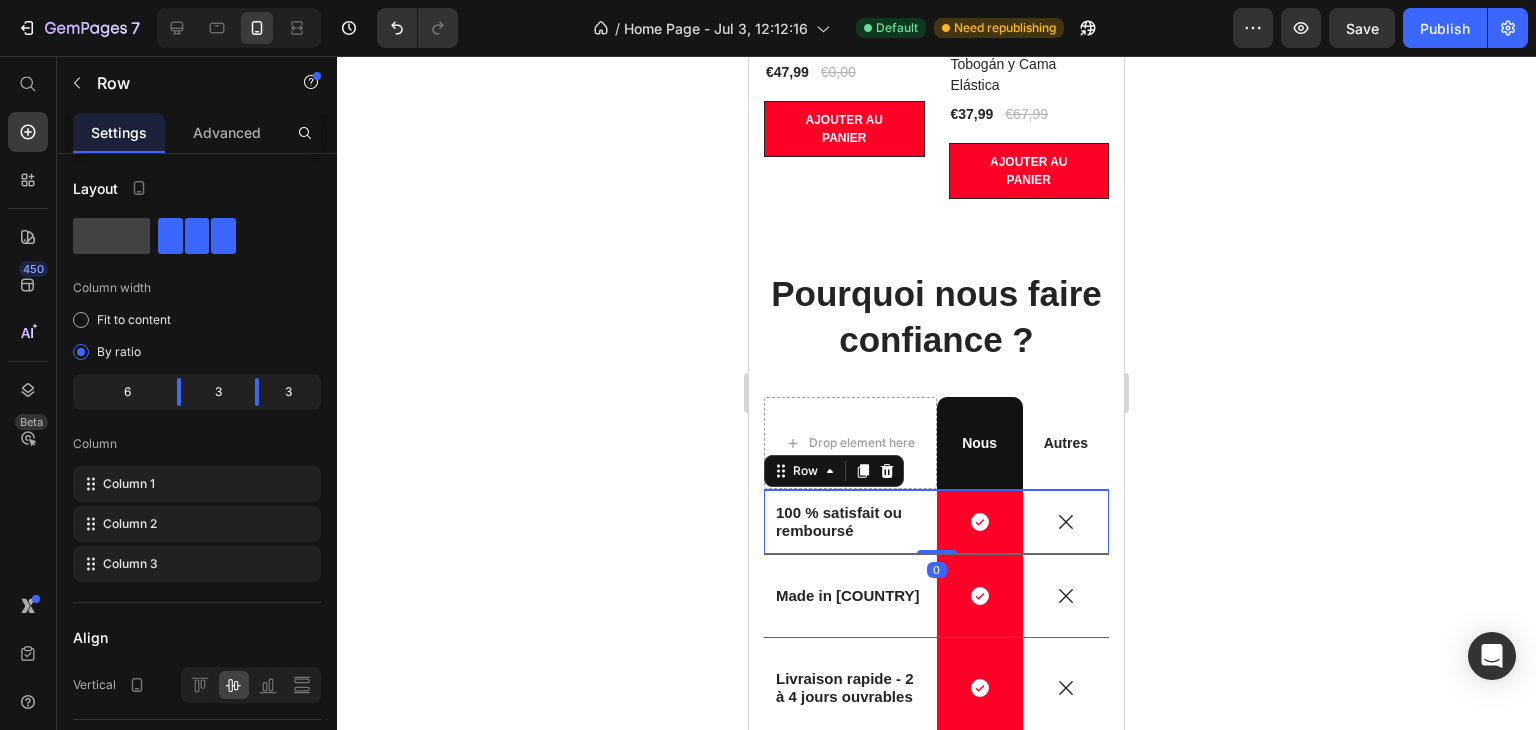 click on "100 % satisfait ou remboursé Text Block" at bounding box center [850, 522] 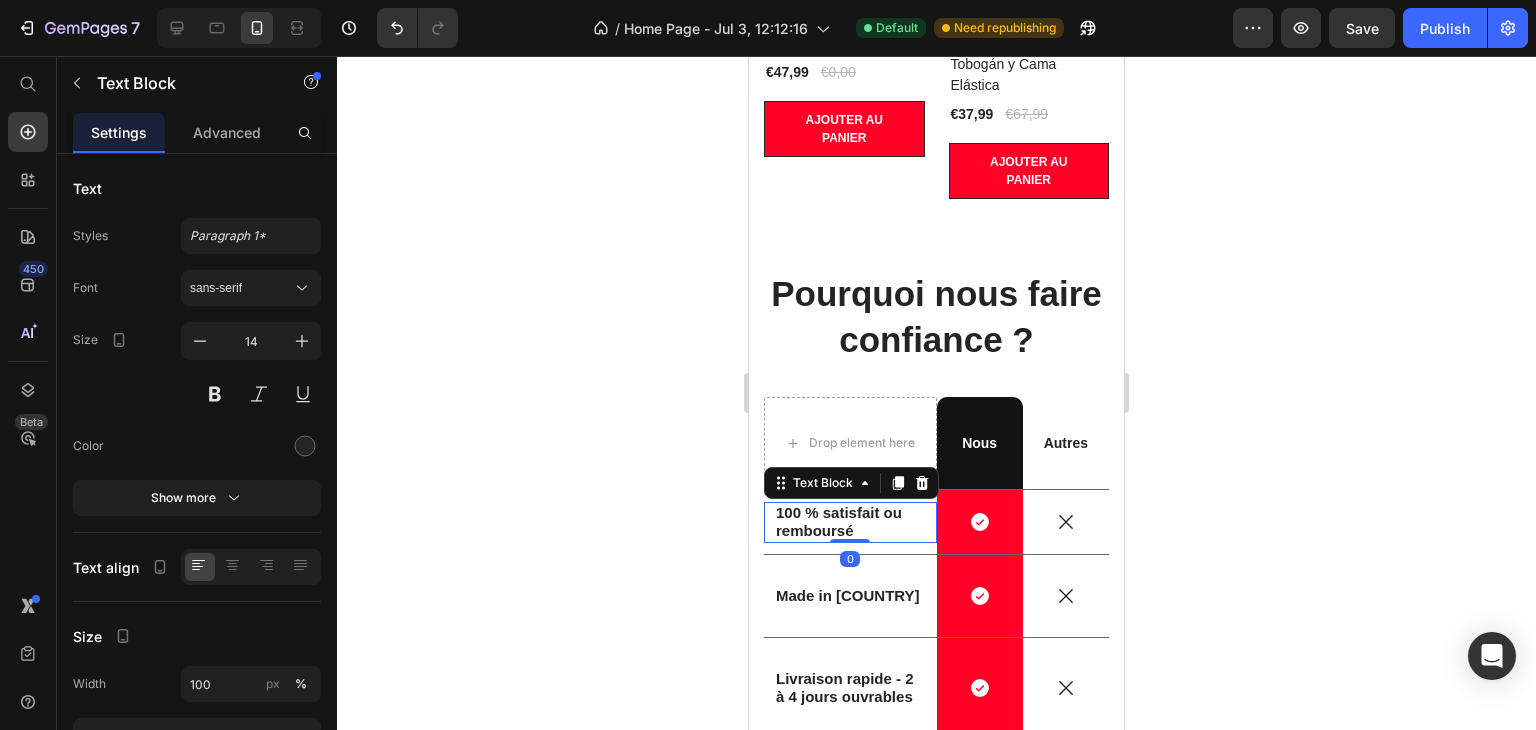 click on "100 % satisfait ou remboursé" at bounding box center [839, 521] 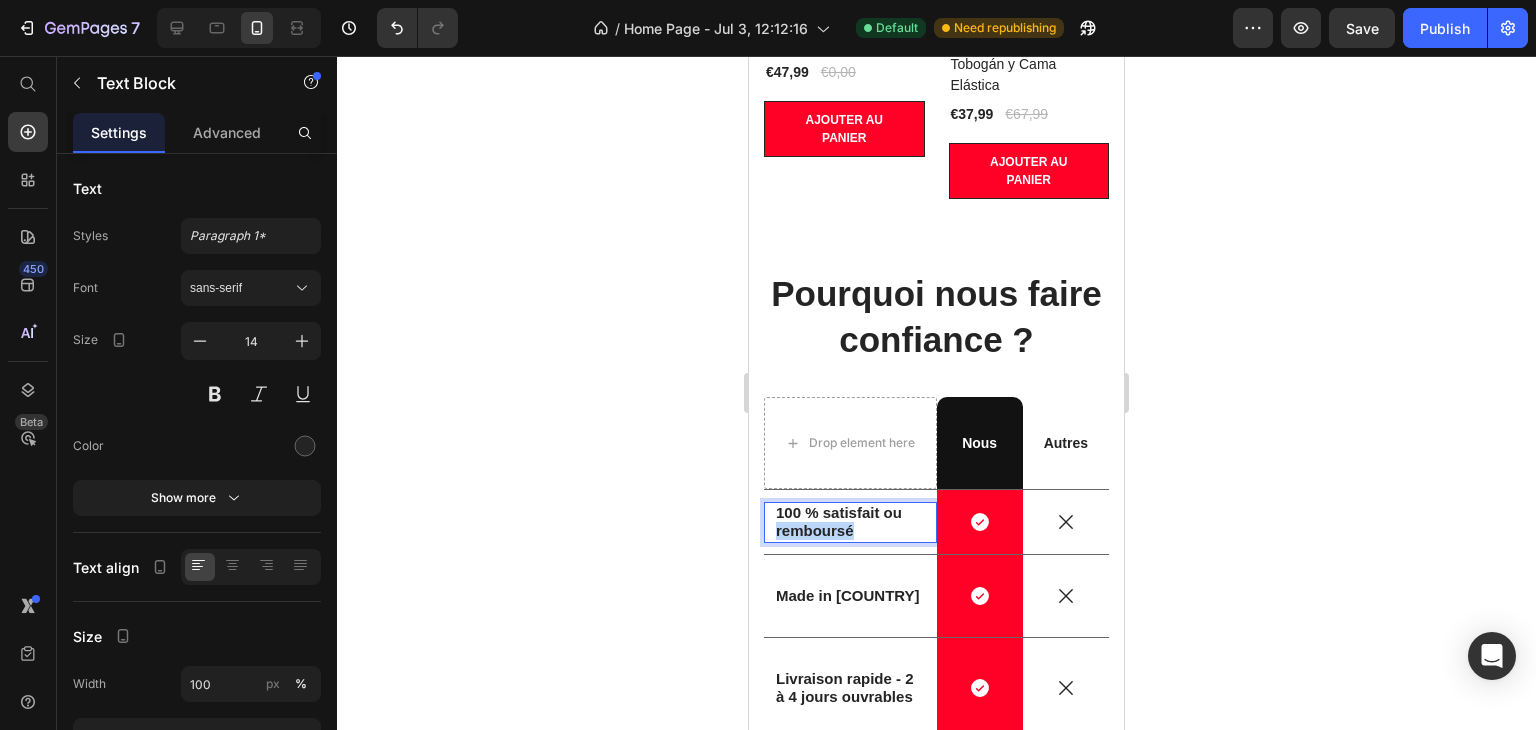 click on "100 % satisfait ou remboursé" at bounding box center (839, 521) 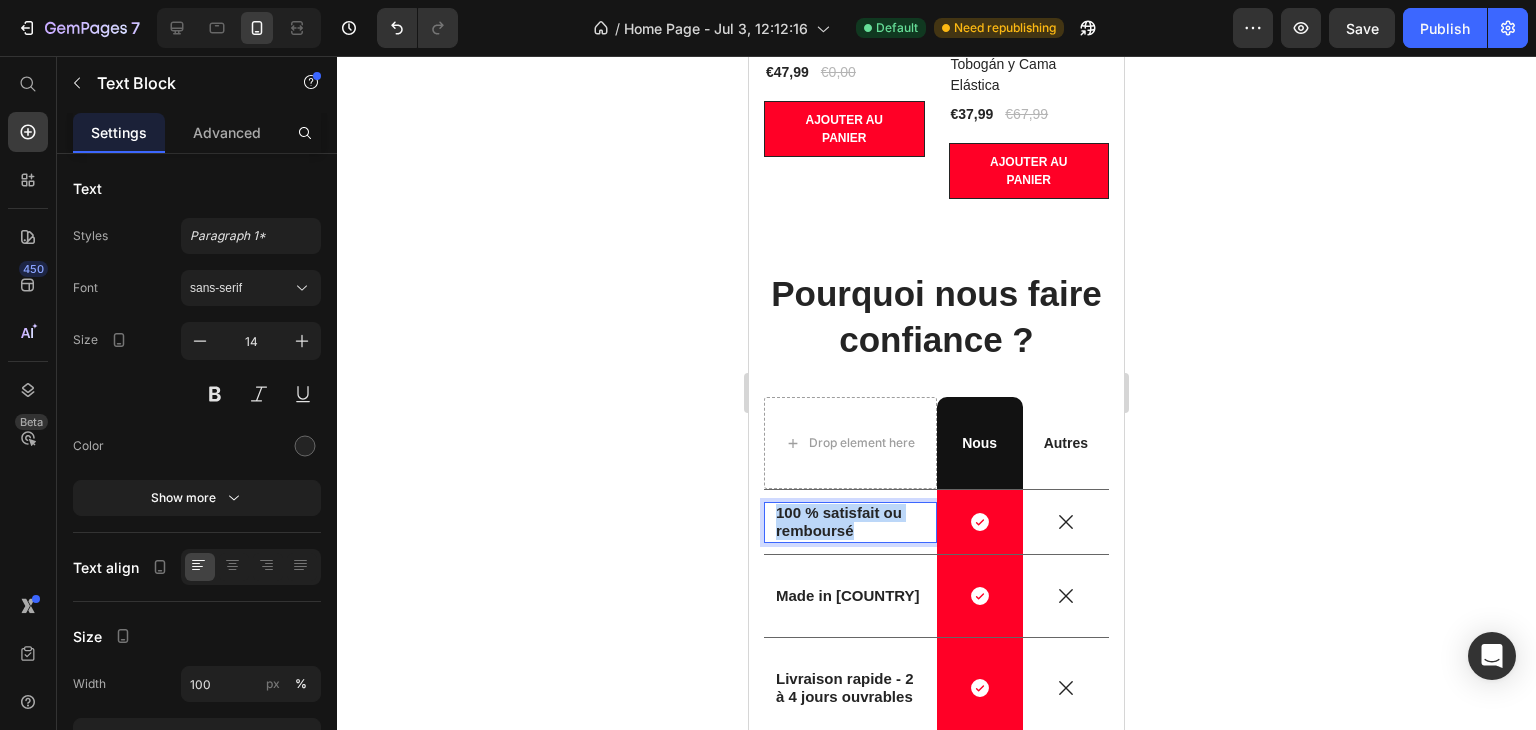 click on "100 % satisfait ou remboursé" at bounding box center (839, 521) 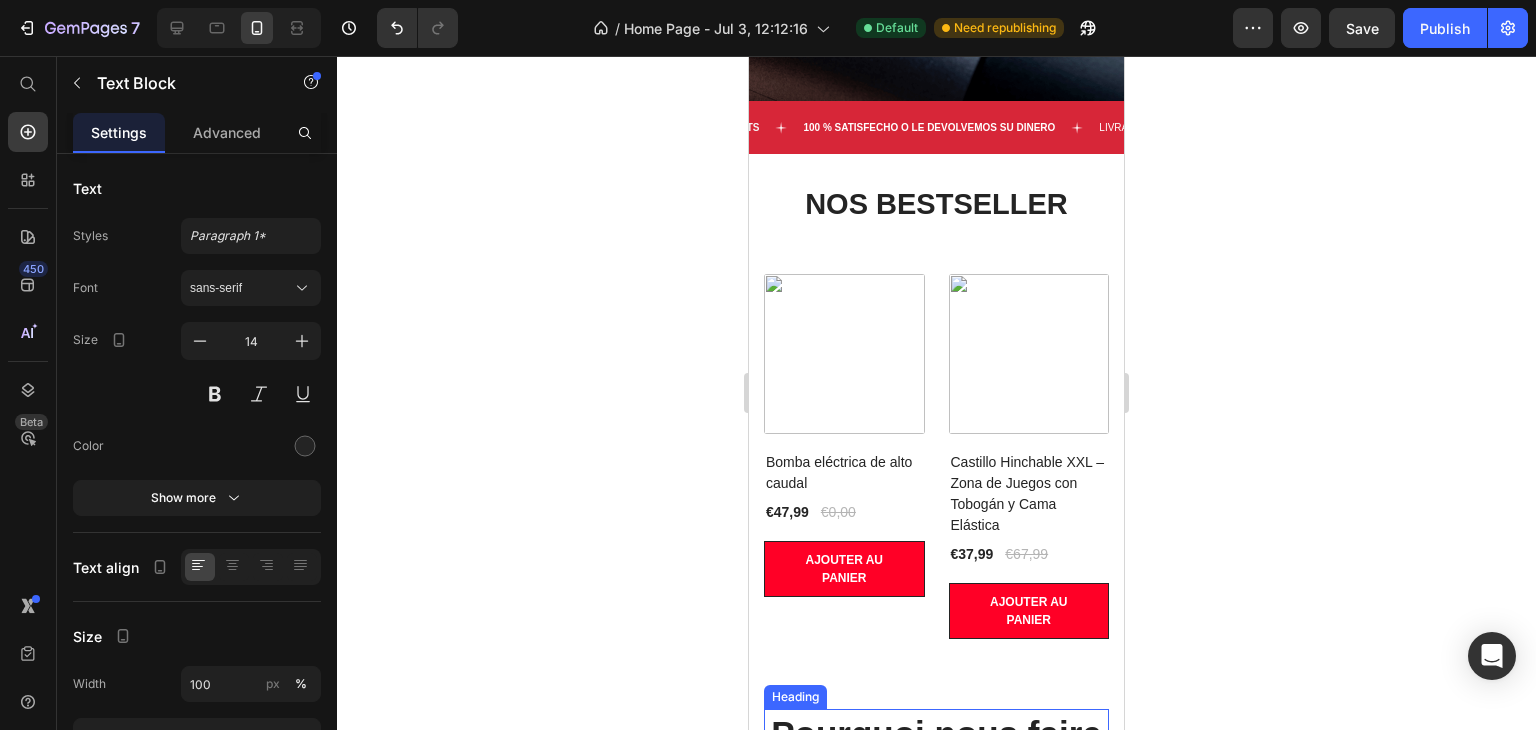 scroll, scrollTop: 437, scrollLeft: 0, axis: vertical 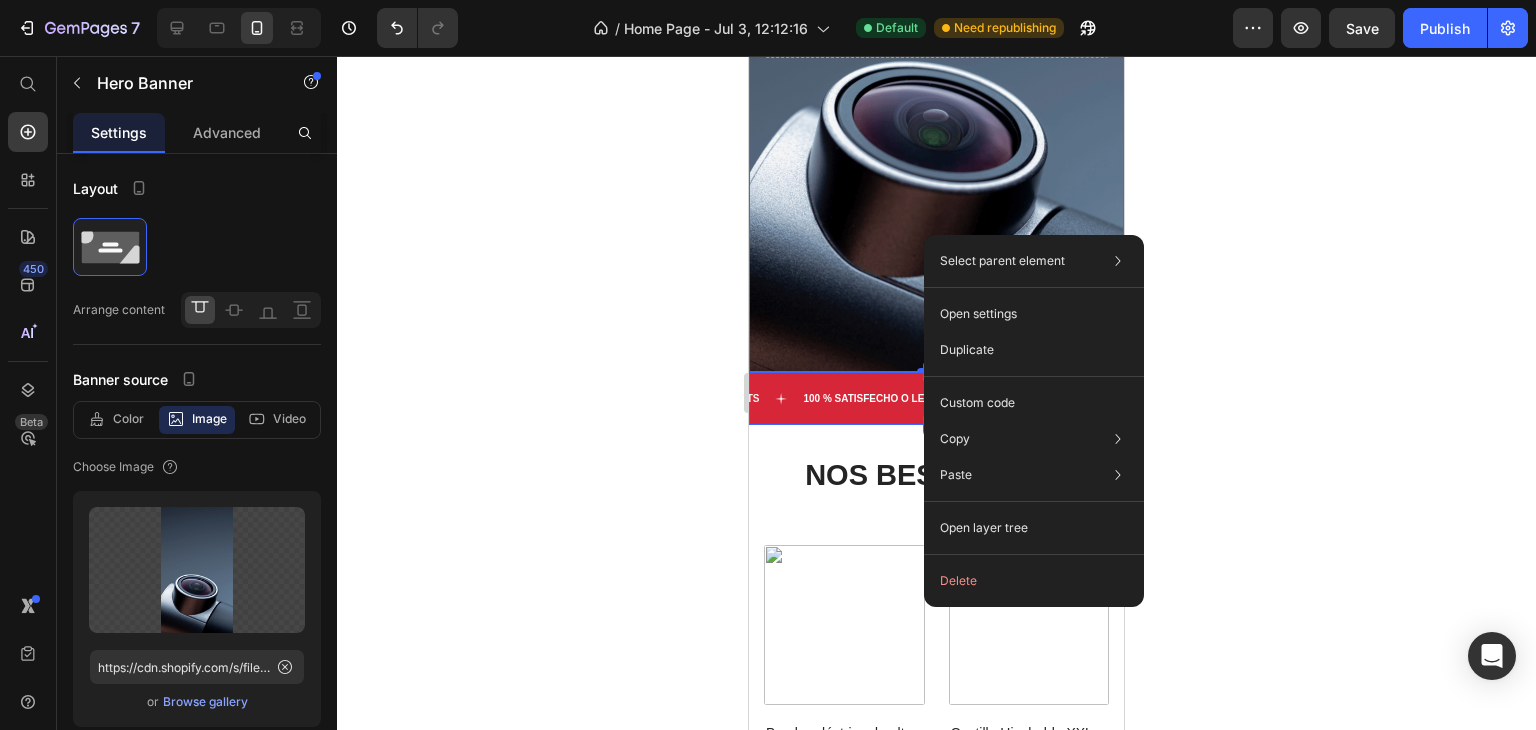 click on "100 % satisfecho o le devolvemos su dinero" at bounding box center (929, 398) 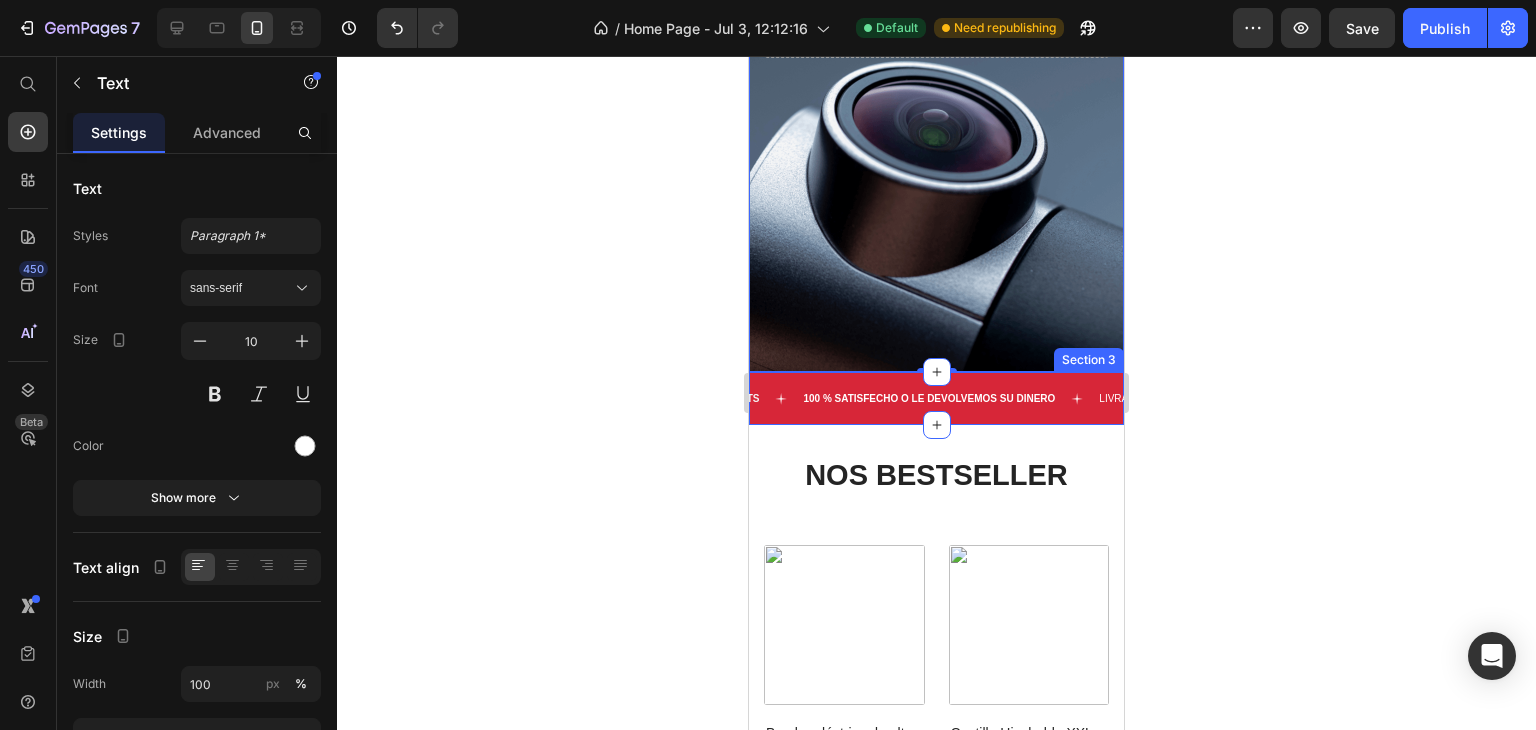 click on "100 % satisfecho o le devolvemos su dinero" at bounding box center [929, 398] 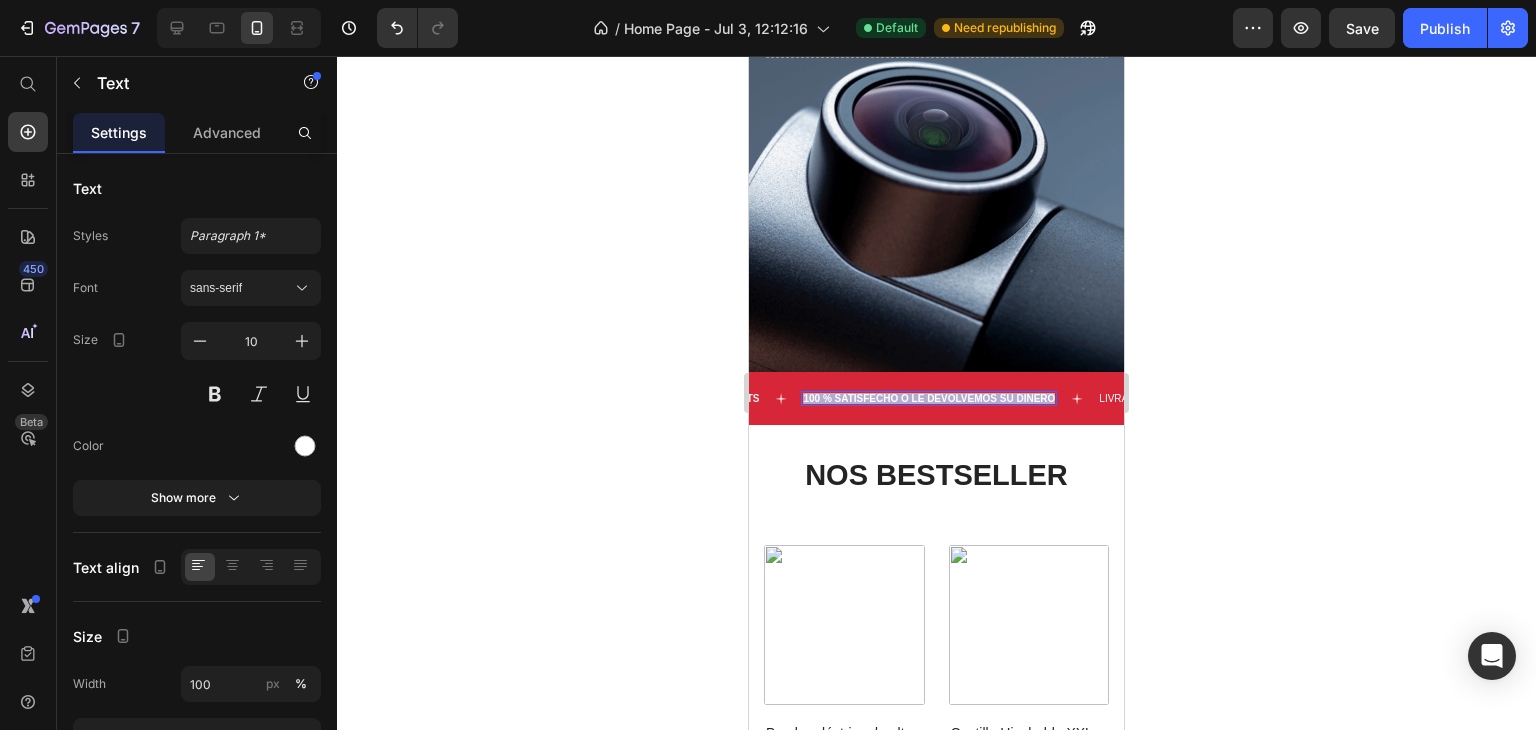 click on "100 % satisfecho o le devolvemos su dinero" at bounding box center (929, 398) 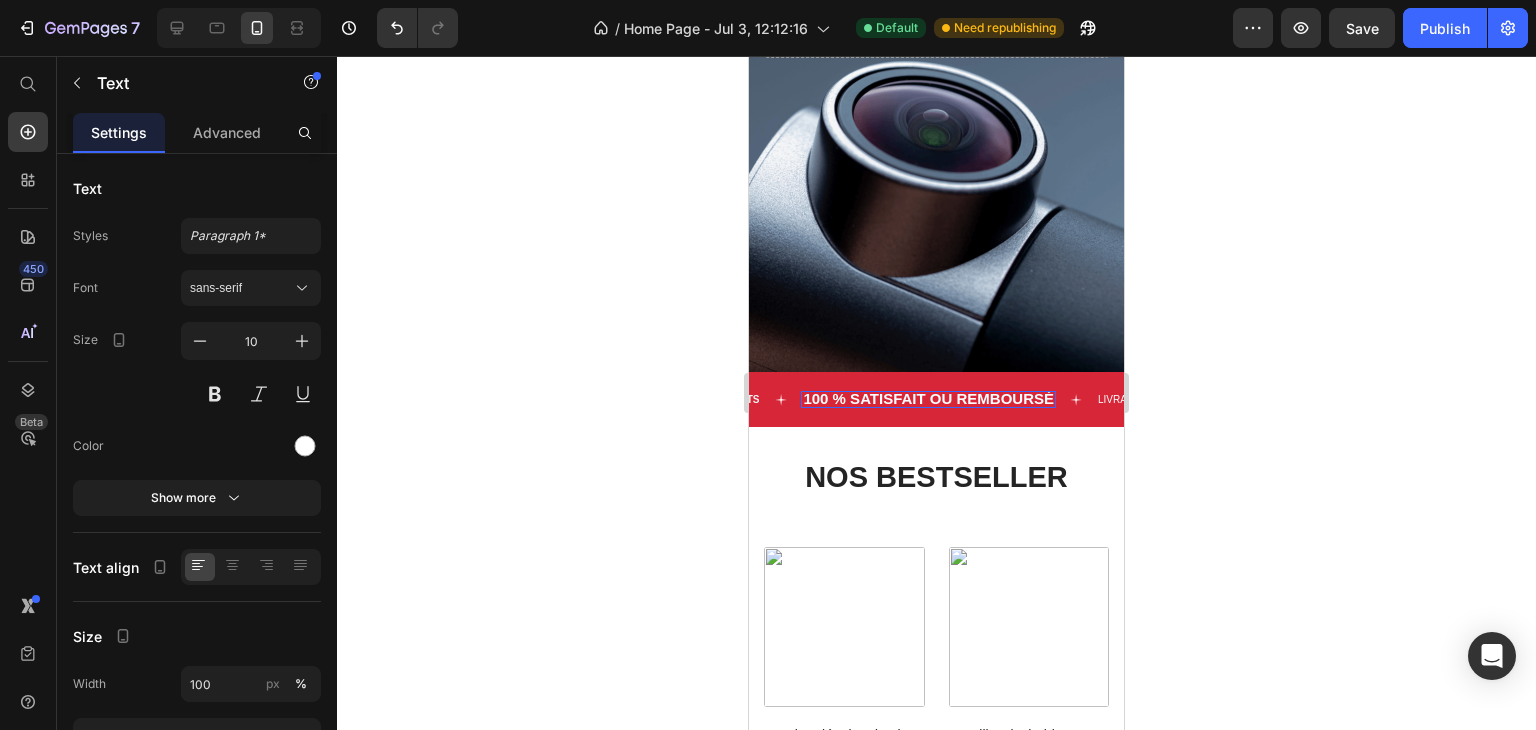 click 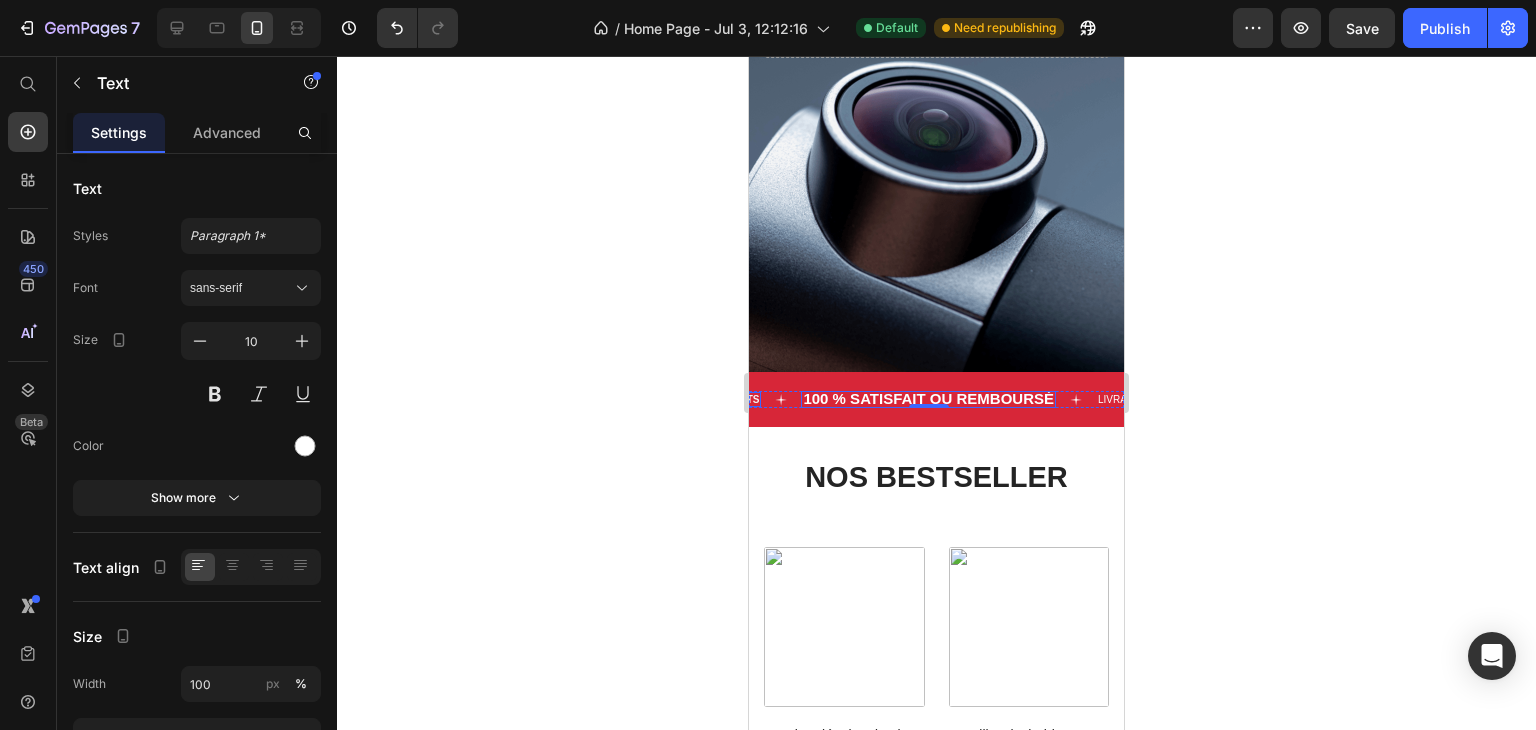 click on "2800+ clients satisfaits" at bounding box center (692, 399) 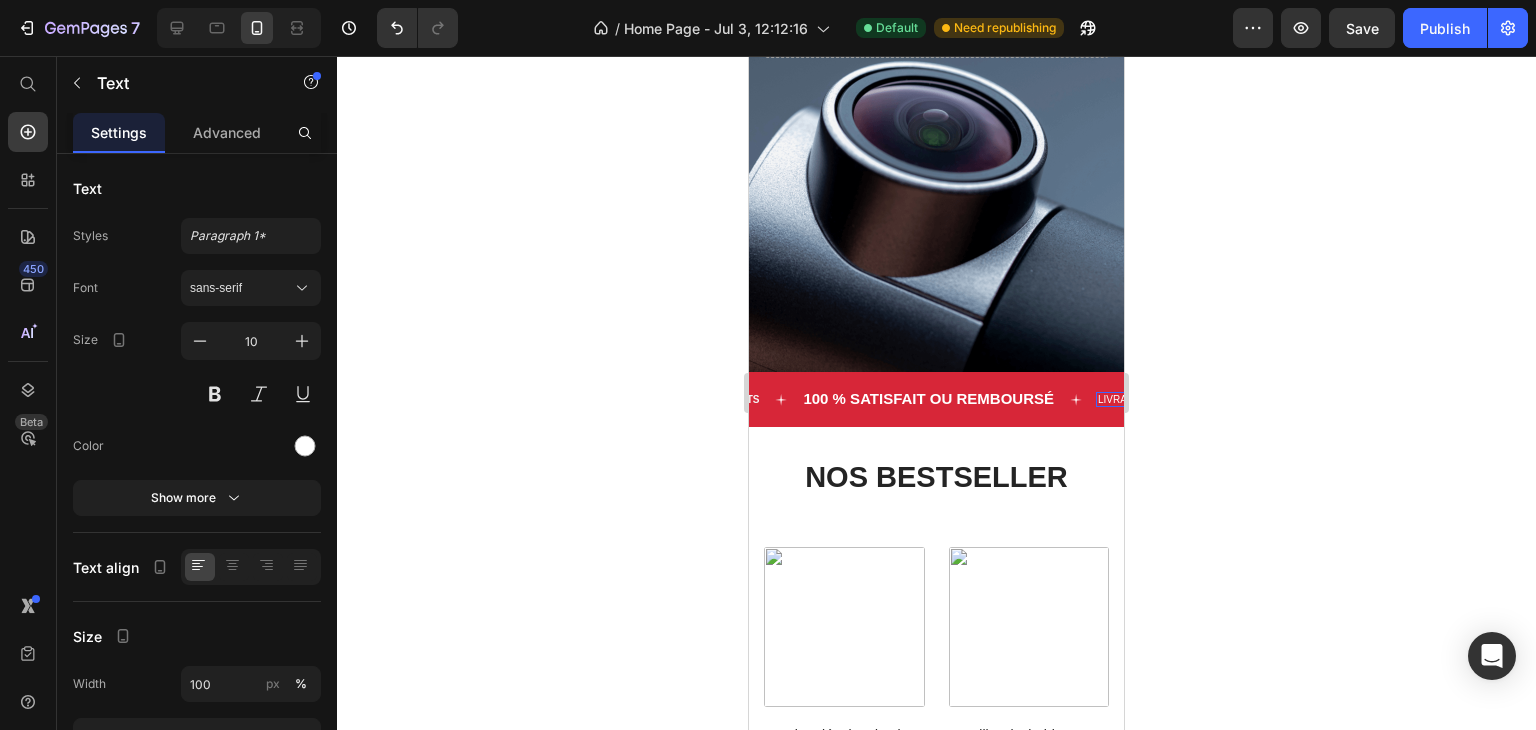 scroll, scrollTop: 0, scrollLeft: 0, axis: both 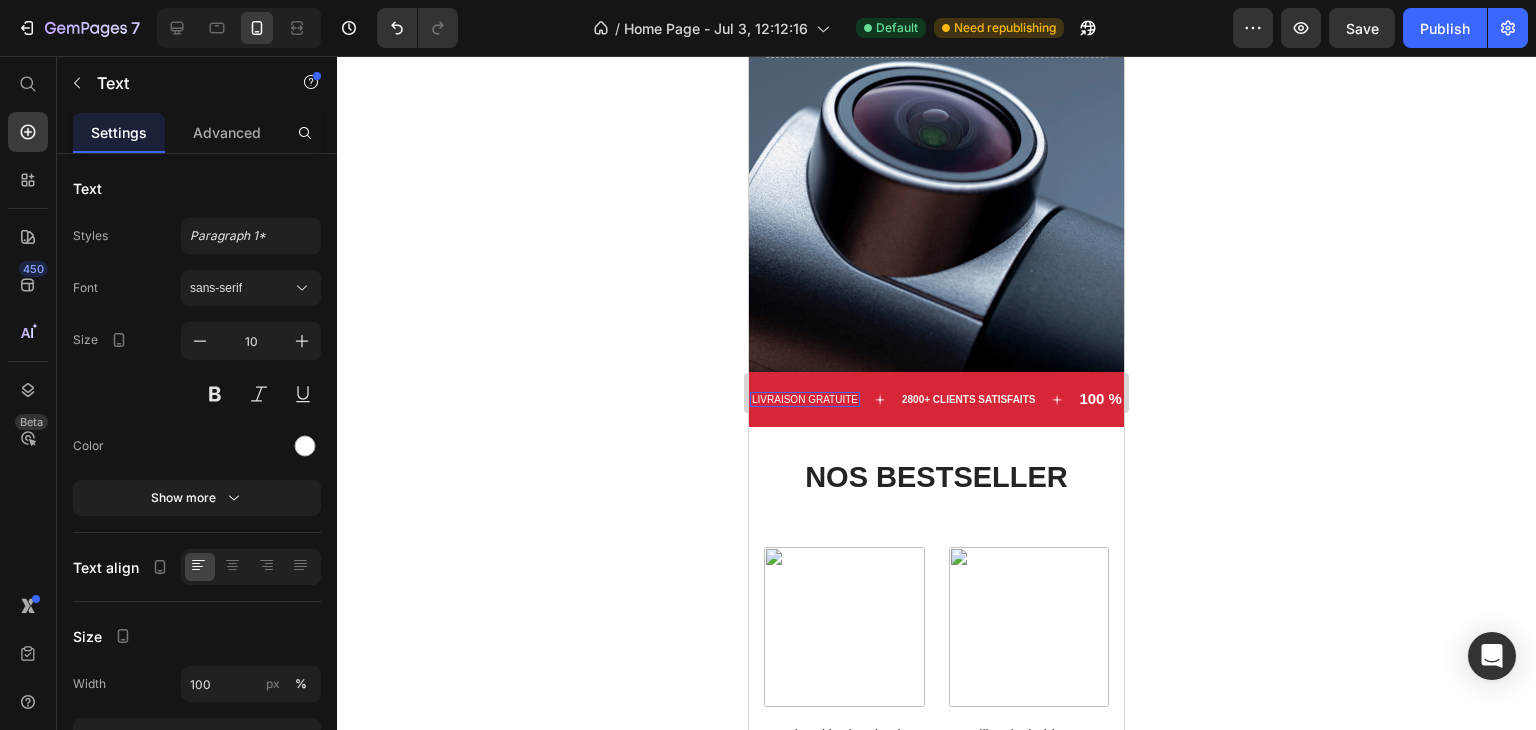 click on "LIVRAISON GRATUITE" at bounding box center (805, 399) 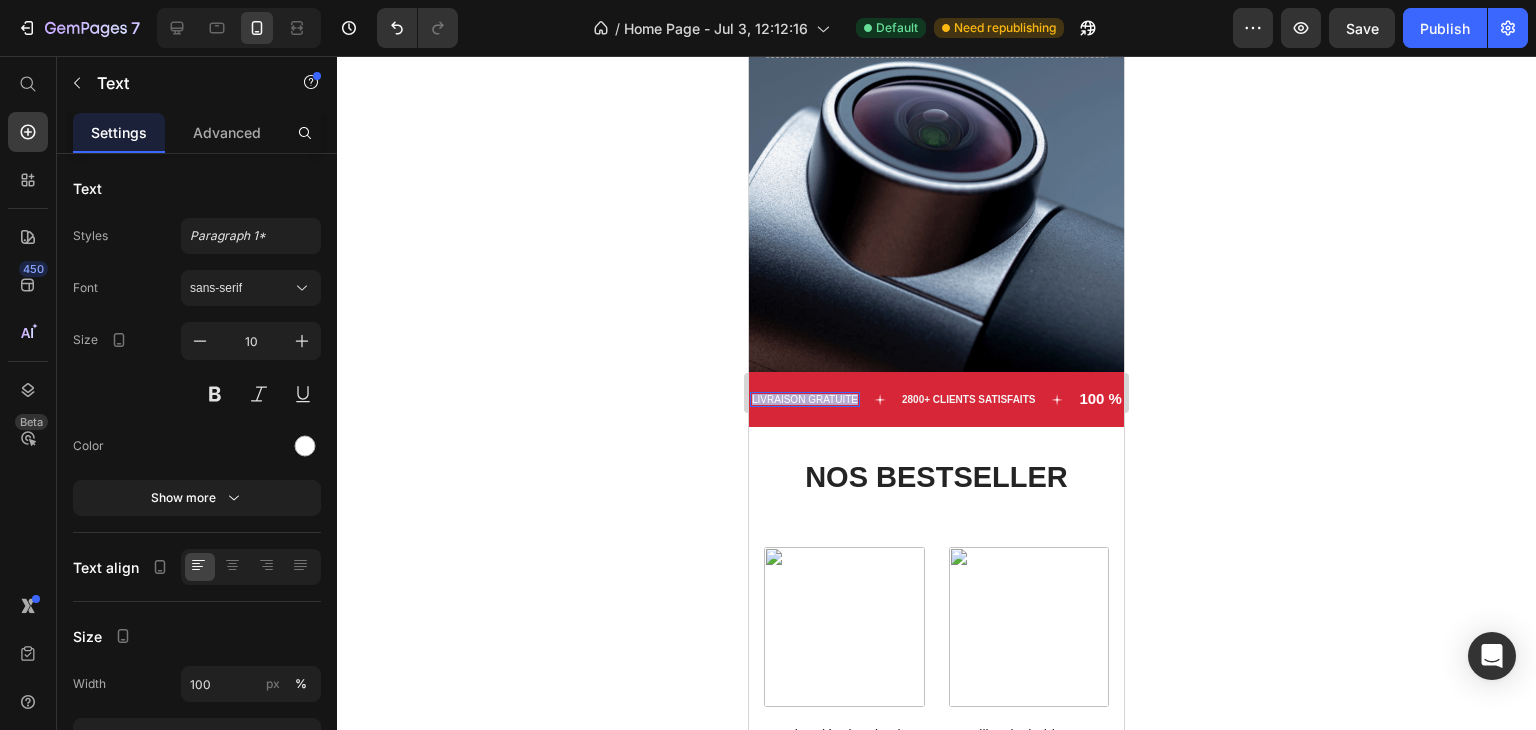 click on "LIVRAISON GRATUITE" at bounding box center (805, 399) 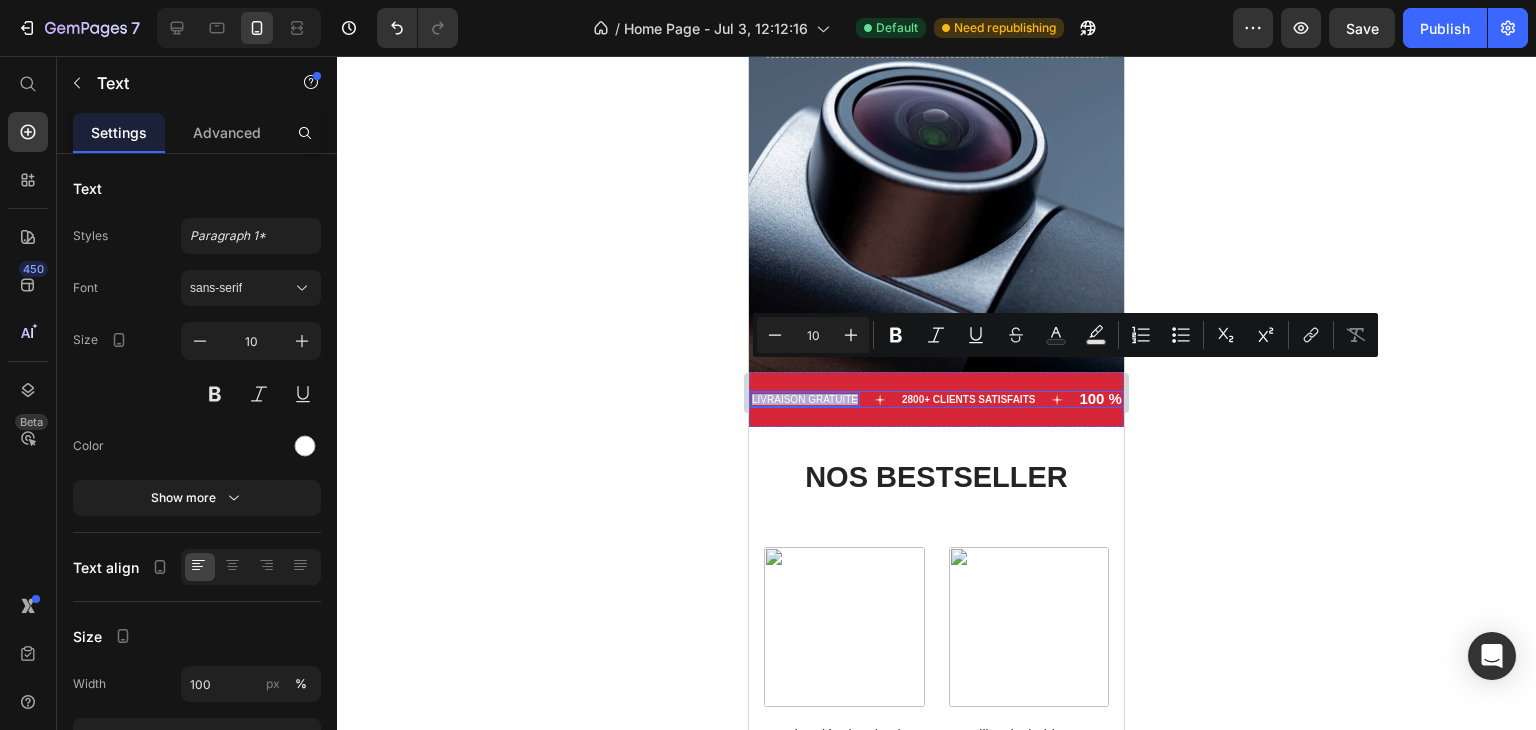 click on "2800+ clients satisfaits Text" at bounding box center [988, 399] 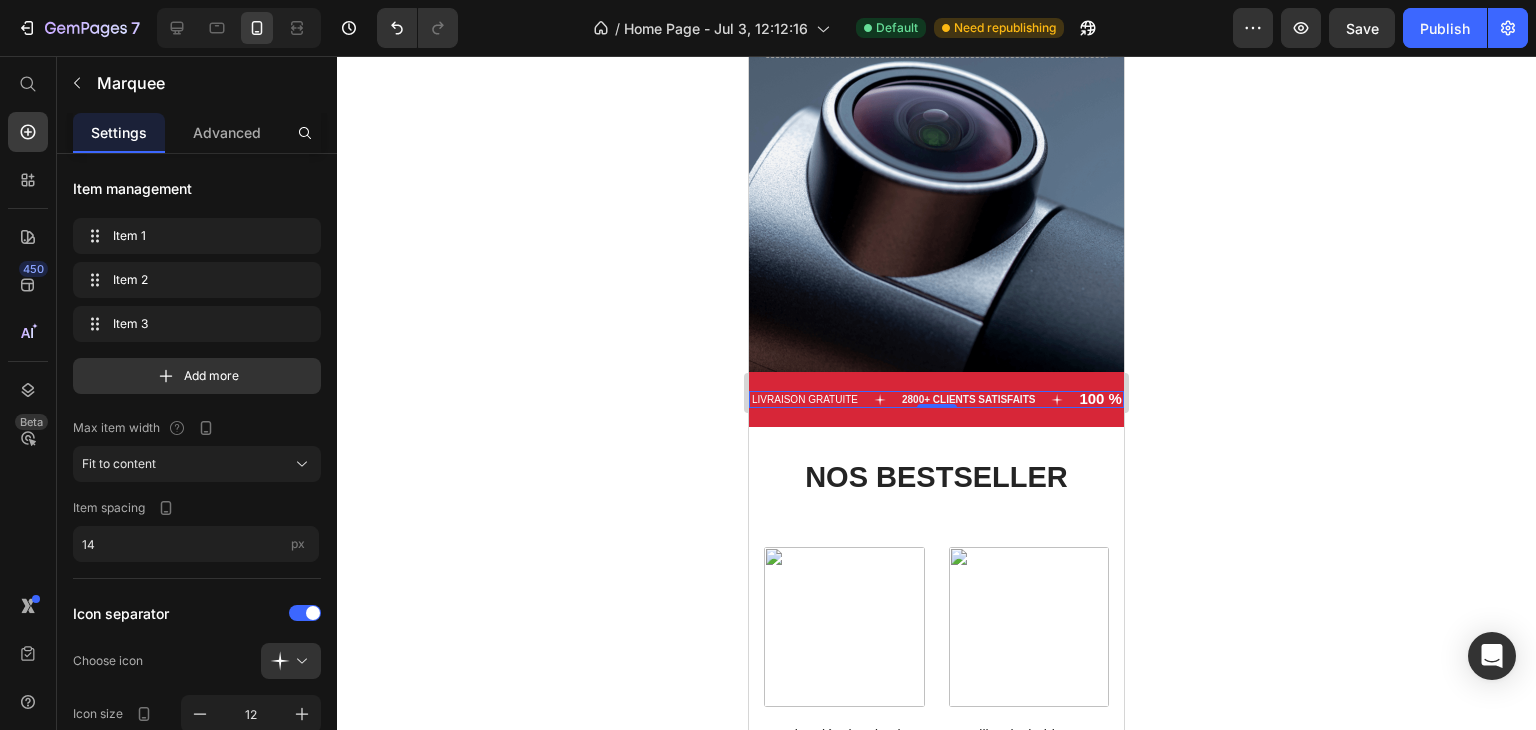 click on "2800+ clients satisfaits Text" at bounding box center [988, 399] 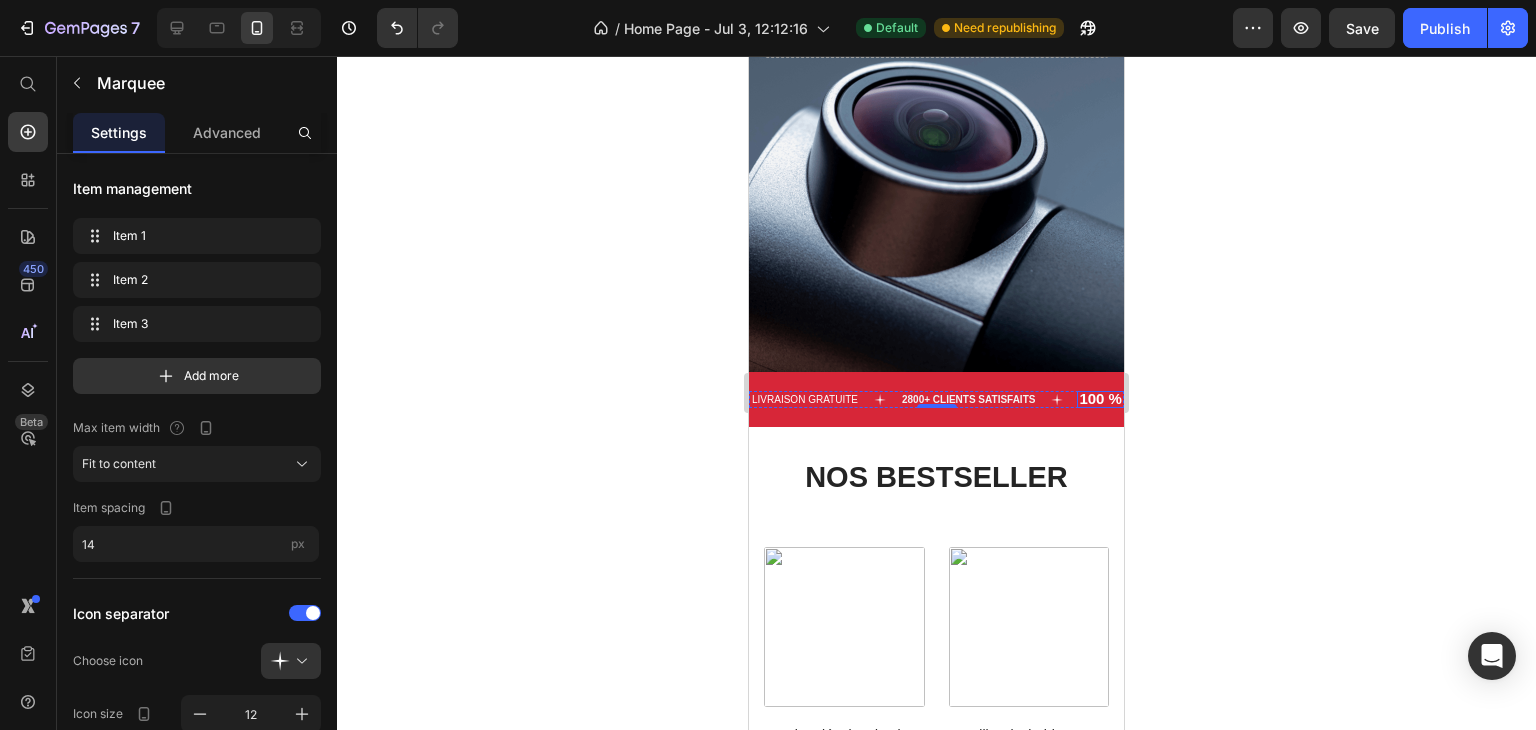 click on "100 % satisfait ou remboursé" at bounding box center [1204, 398] 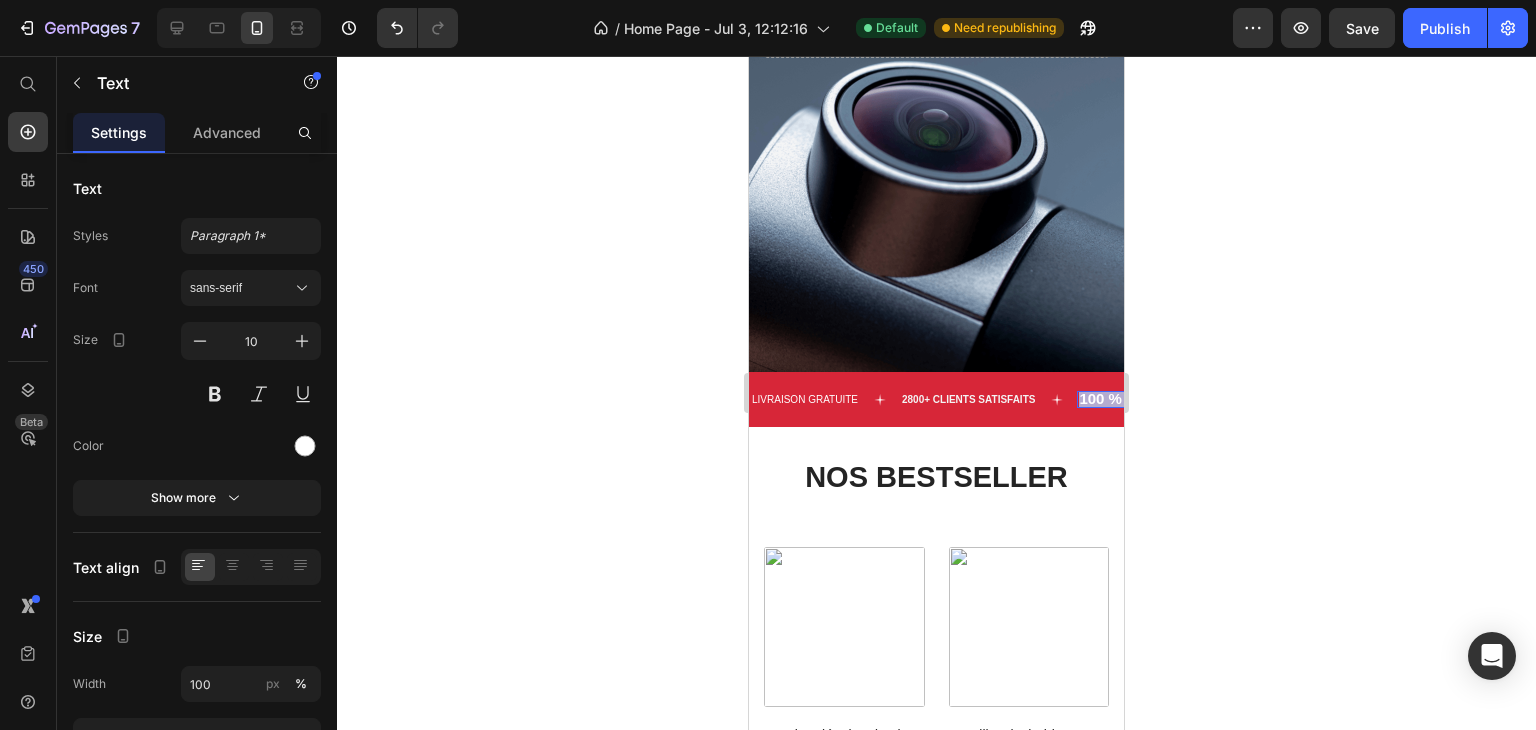 click on "100 % satisfait ou remboursé" at bounding box center (1204, 398) 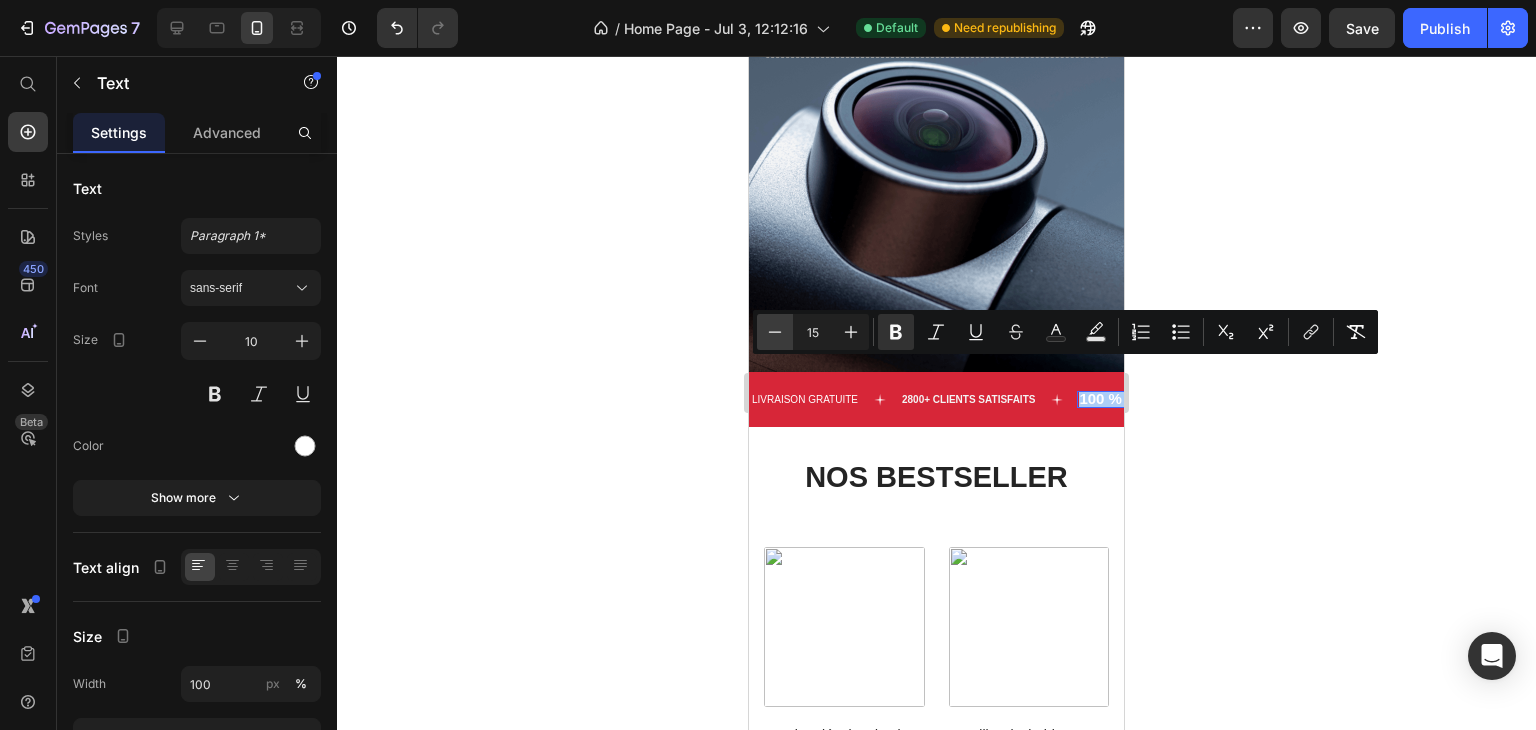 click on "Minus" at bounding box center (775, 332) 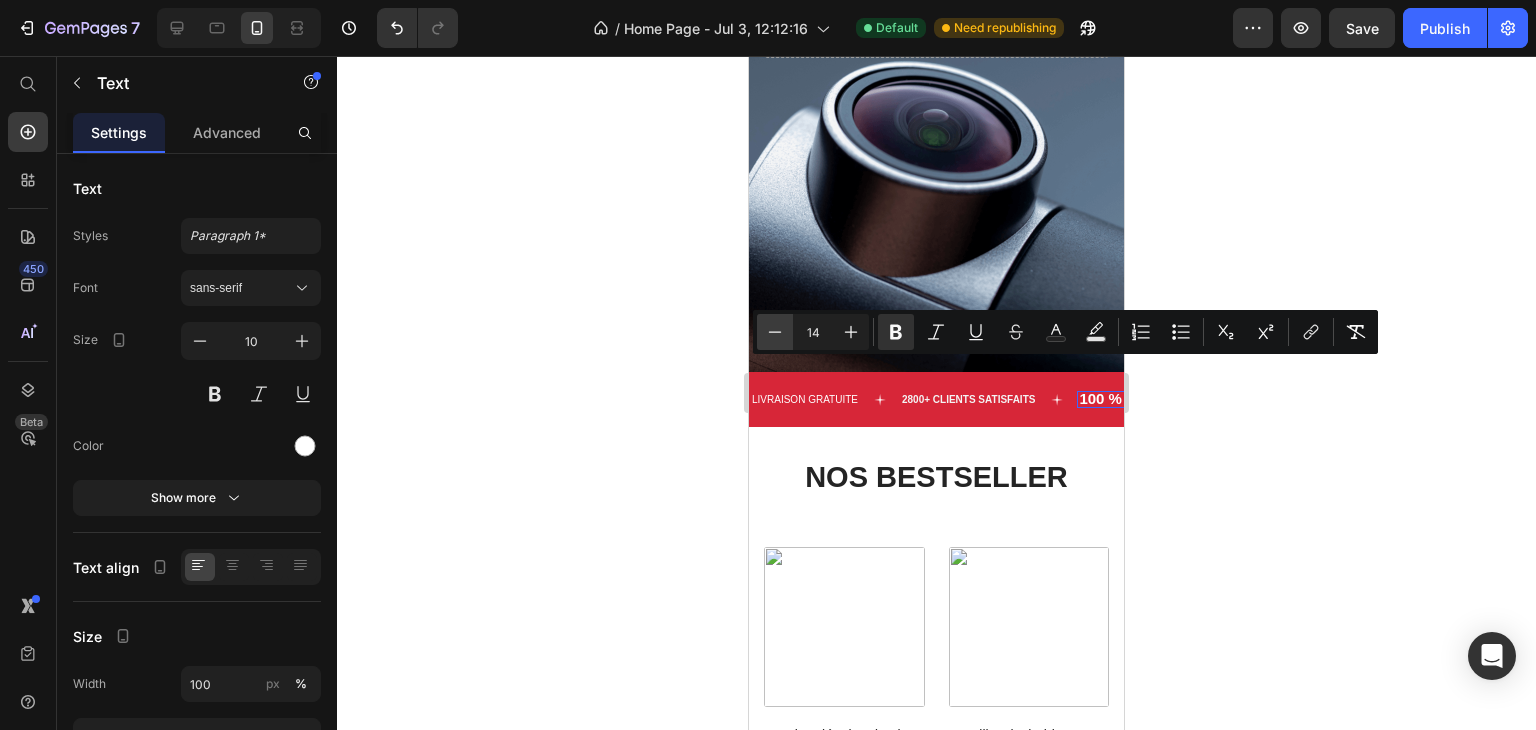 click on "Minus" at bounding box center (775, 332) 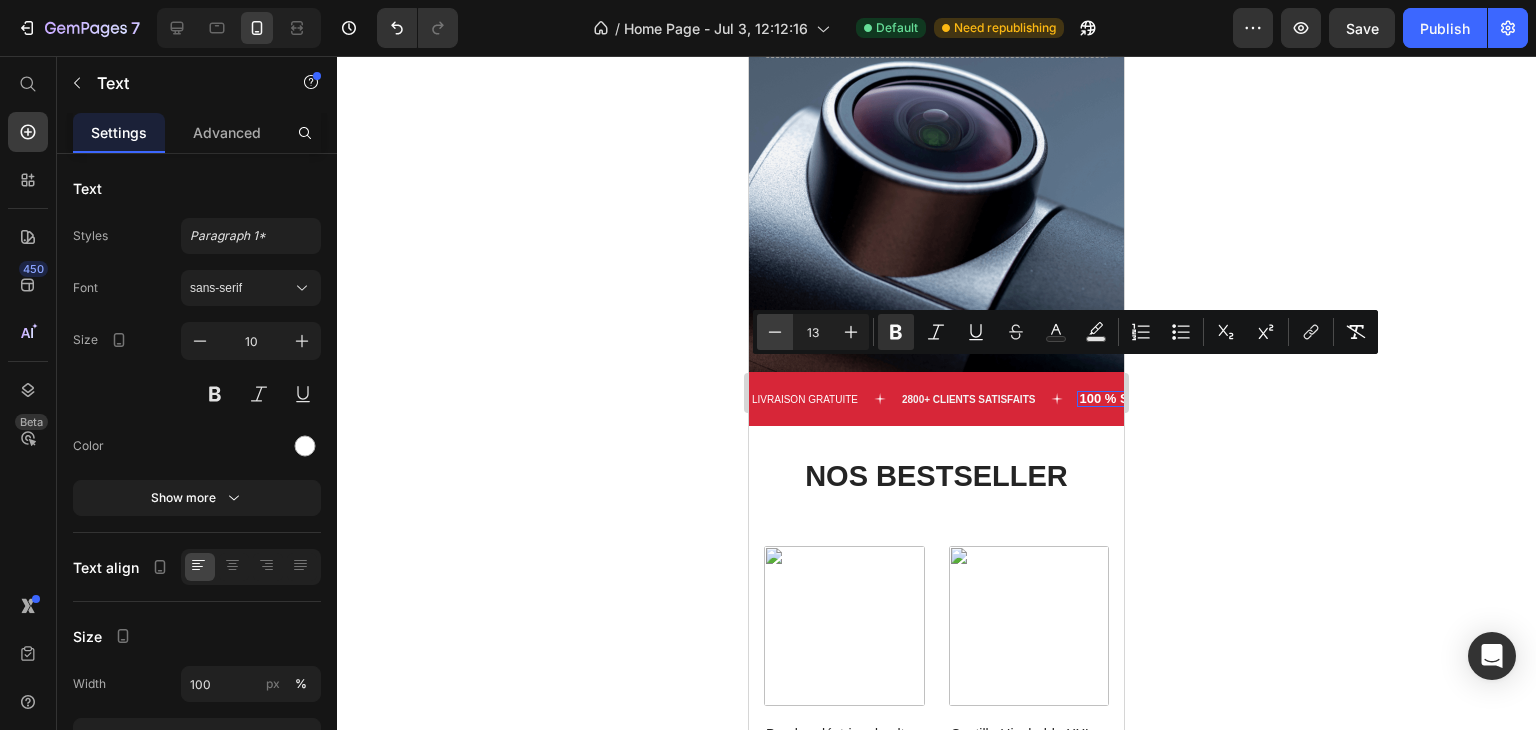 click on "Minus" at bounding box center (775, 332) 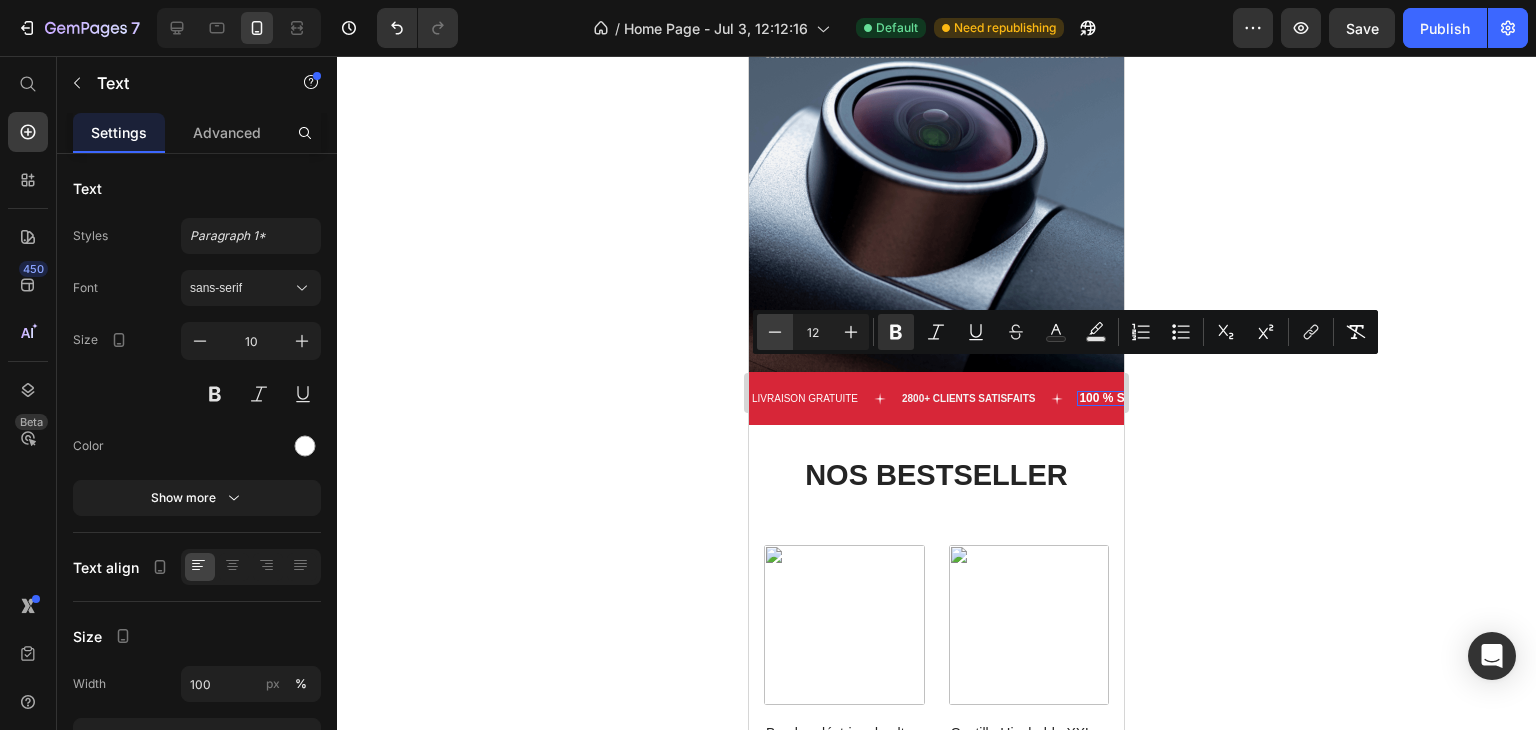 click on "Minus" at bounding box center (775, 332) 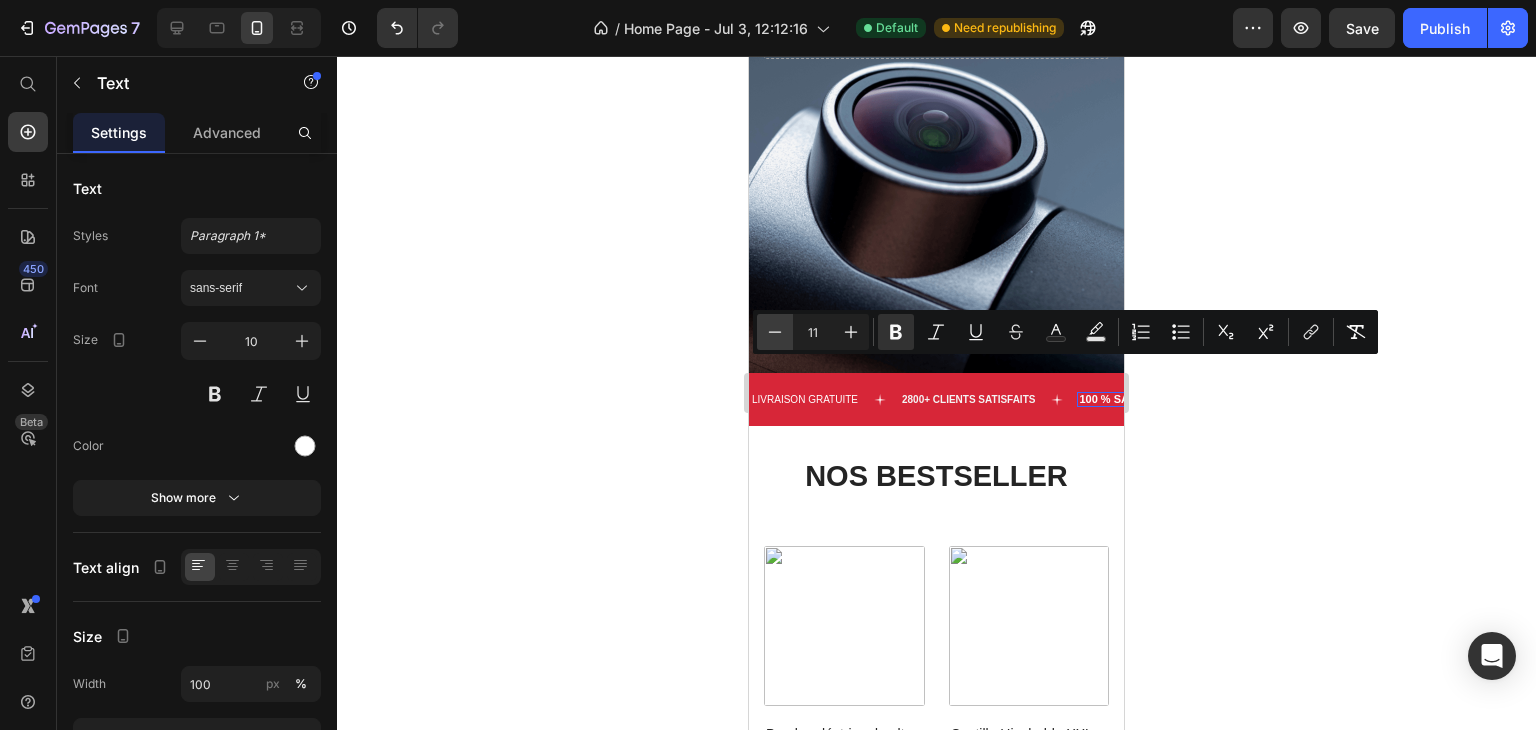 click on "Minus" at bounding box center (775, 332) 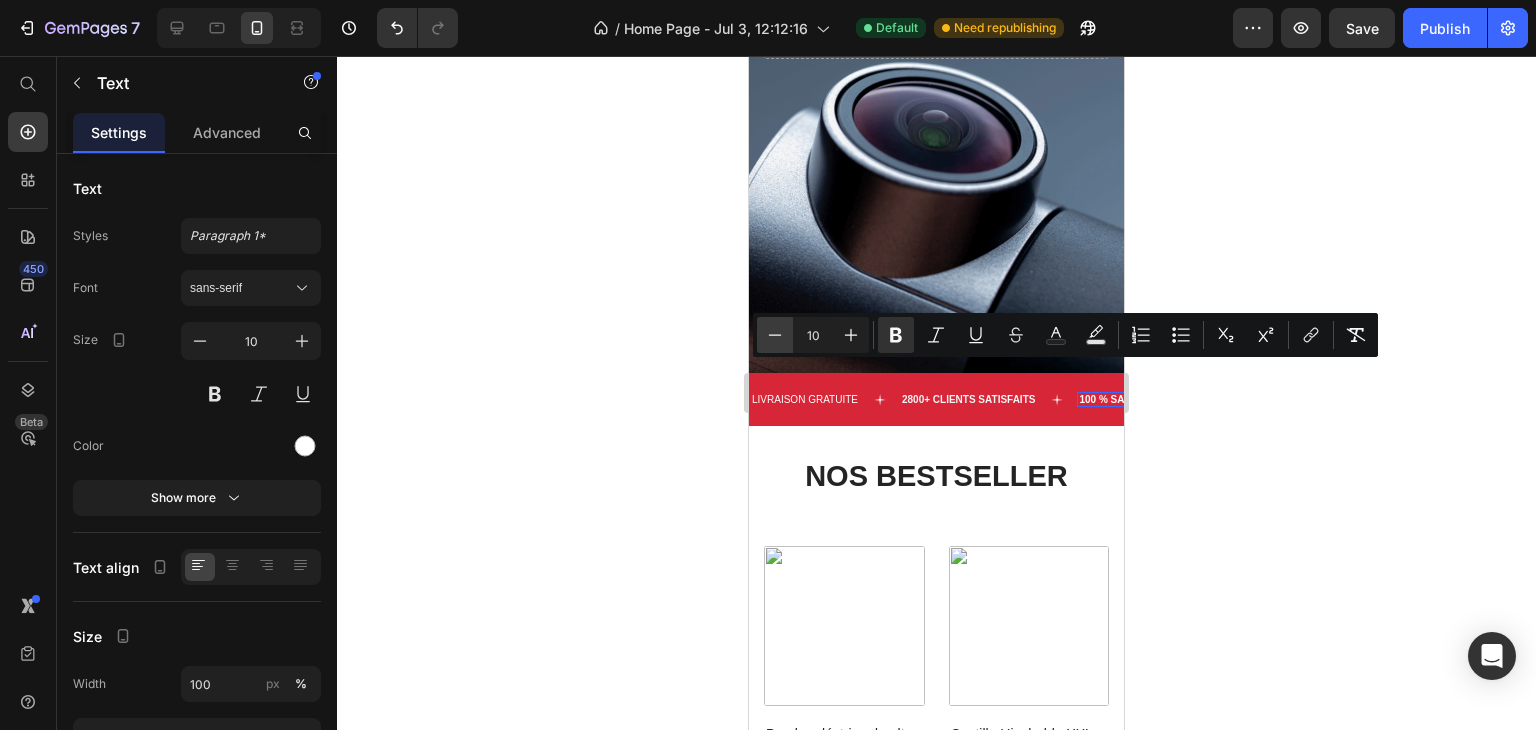 scroll, scrollTop: 436, scrollLeft: 0, axis: vertical 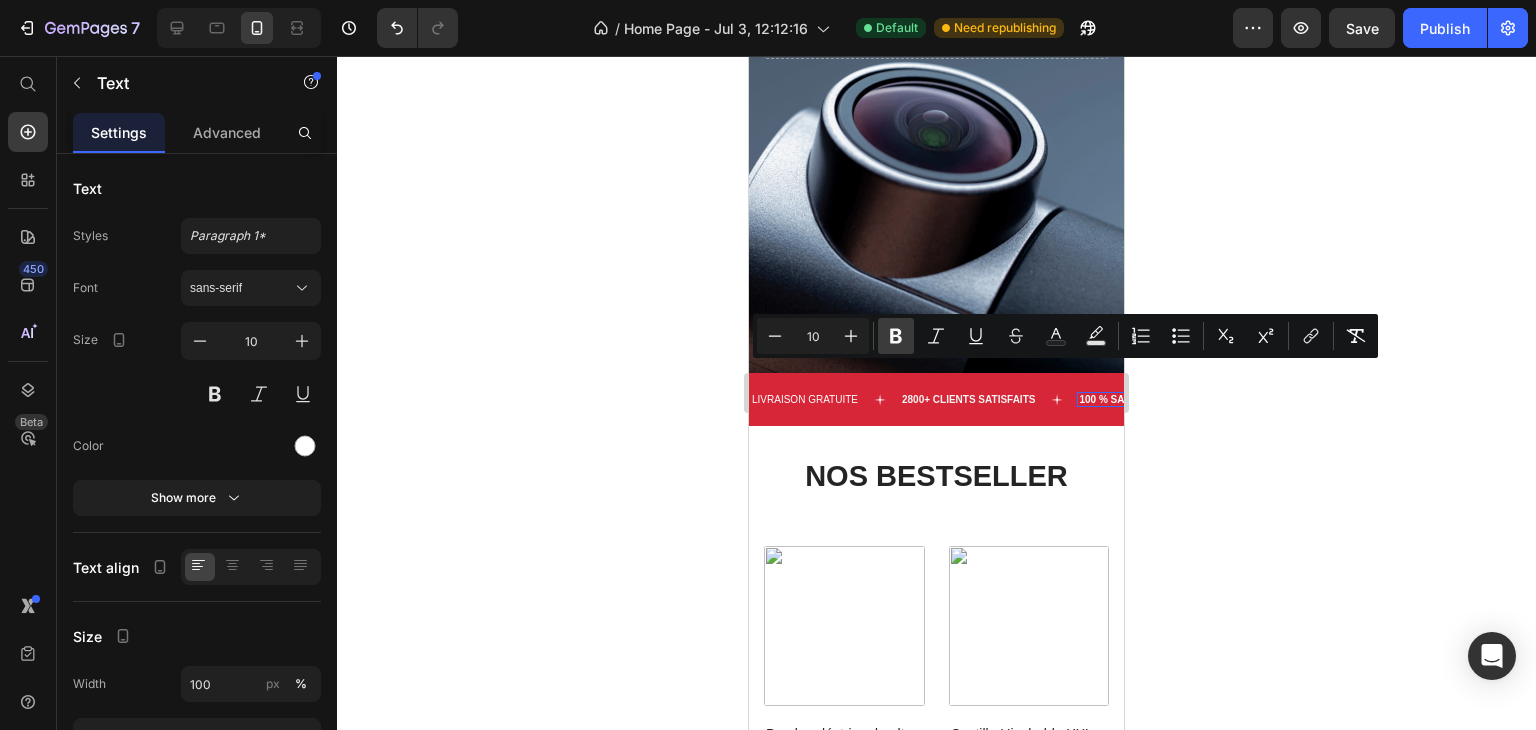 click 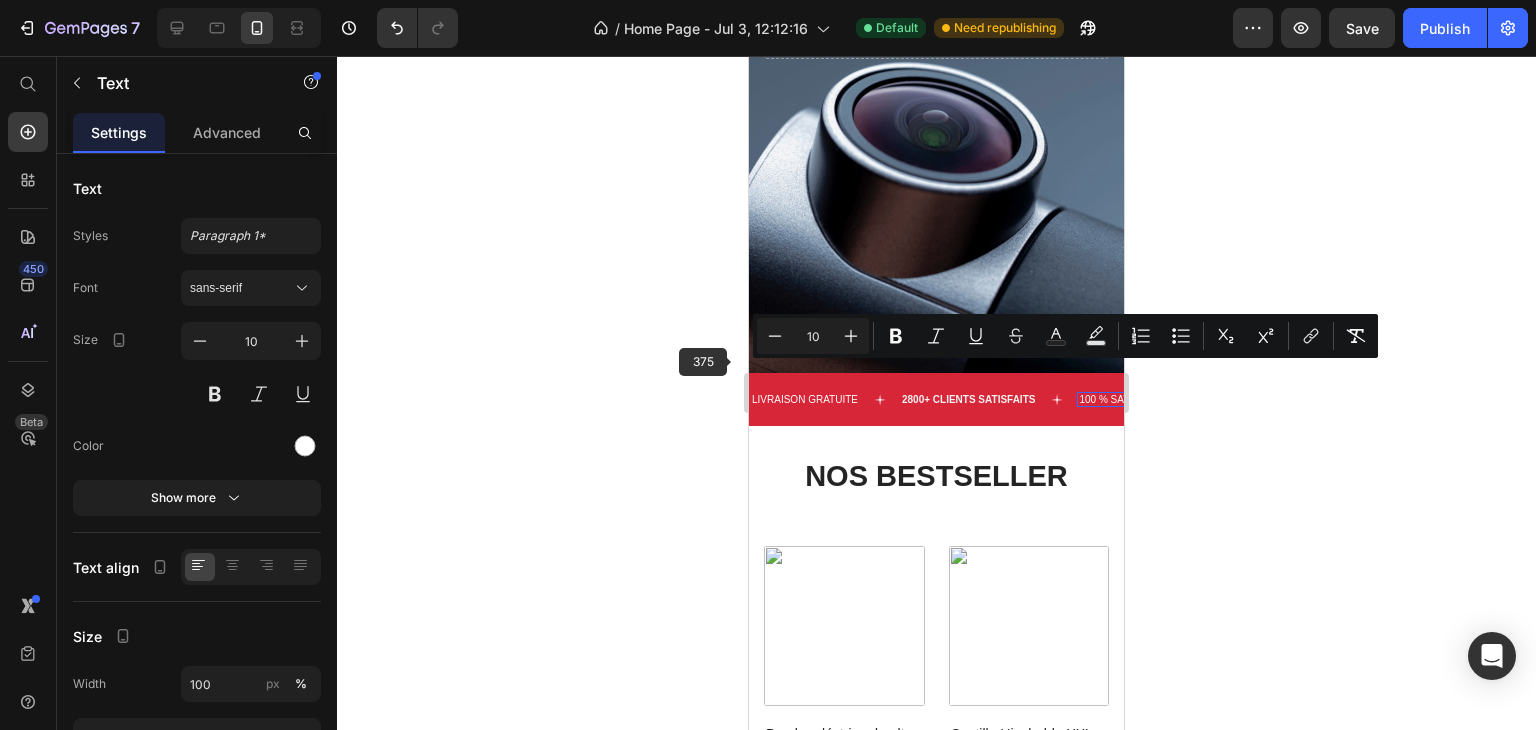 click 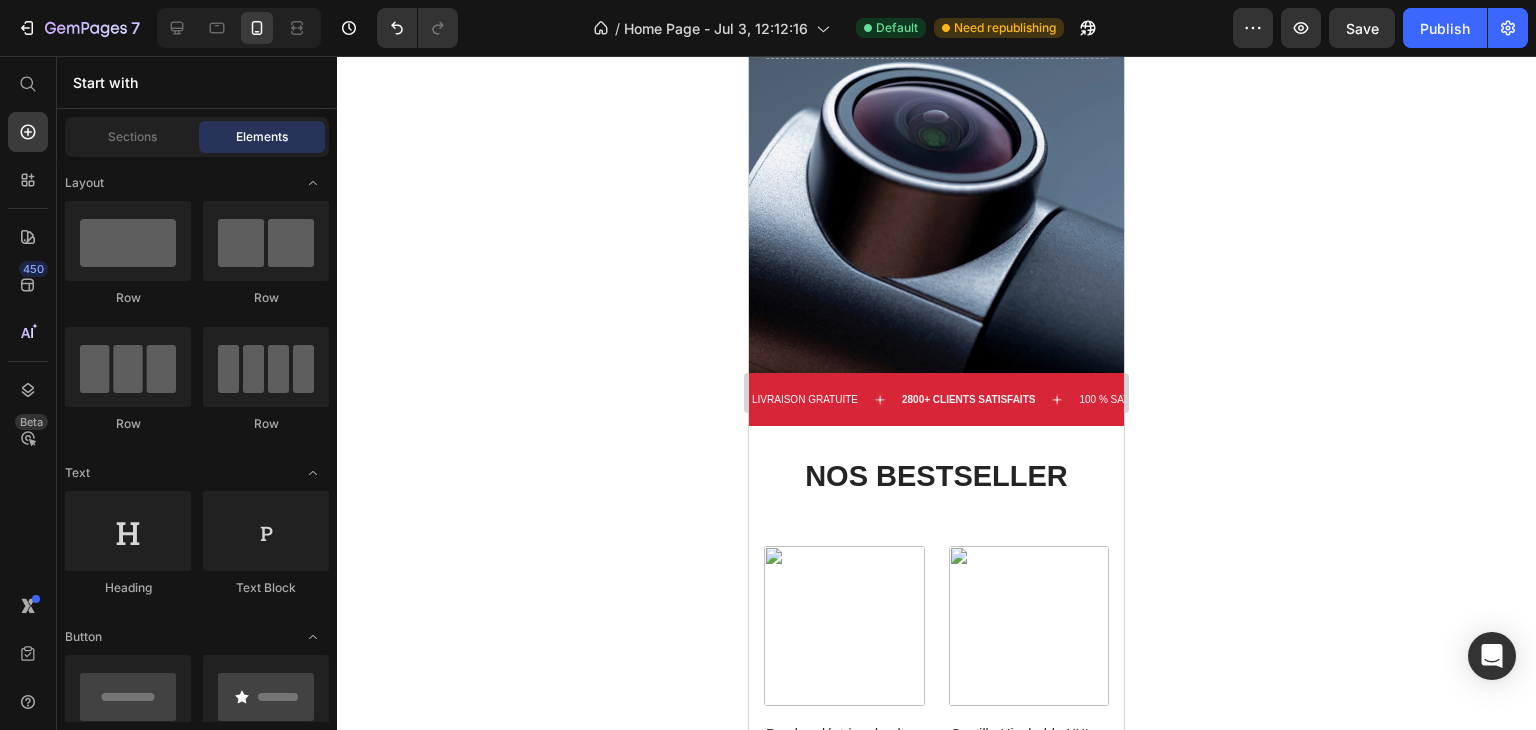 click on "7  Version history  /  Home Page - Jul 3, 12:12:16 Default Need republishing Preview  Save   Publish" 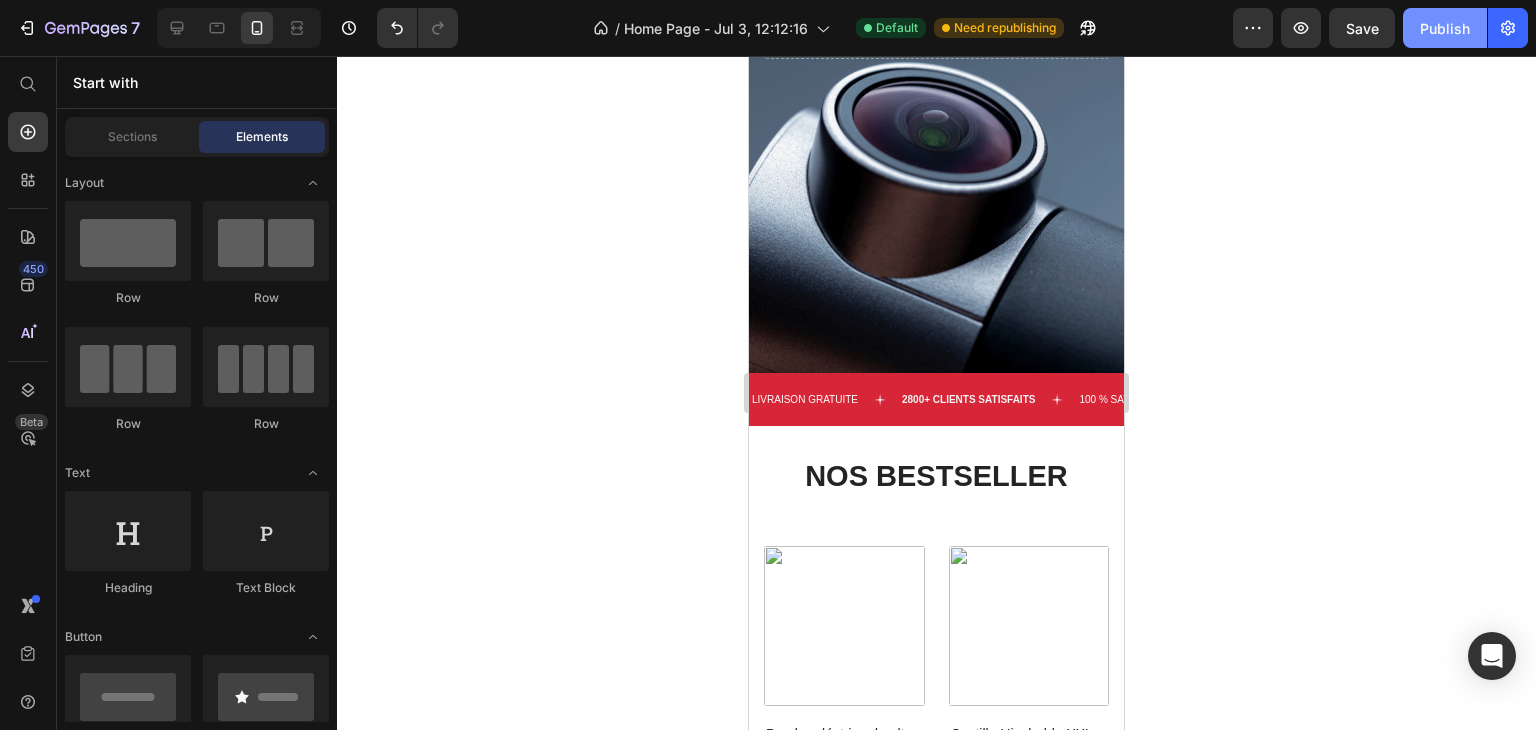 click on "Publish" at bounding box center [1445, 28] 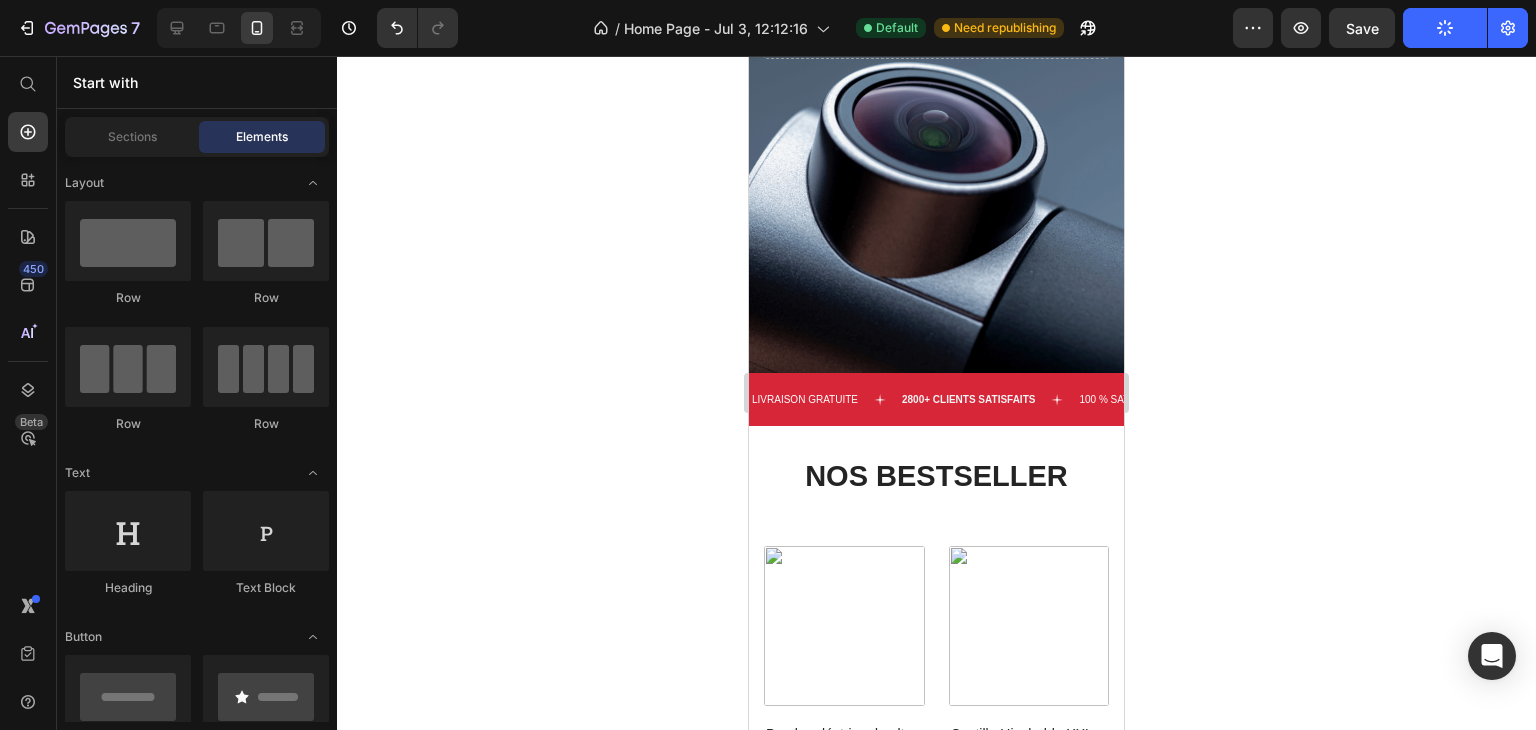 click 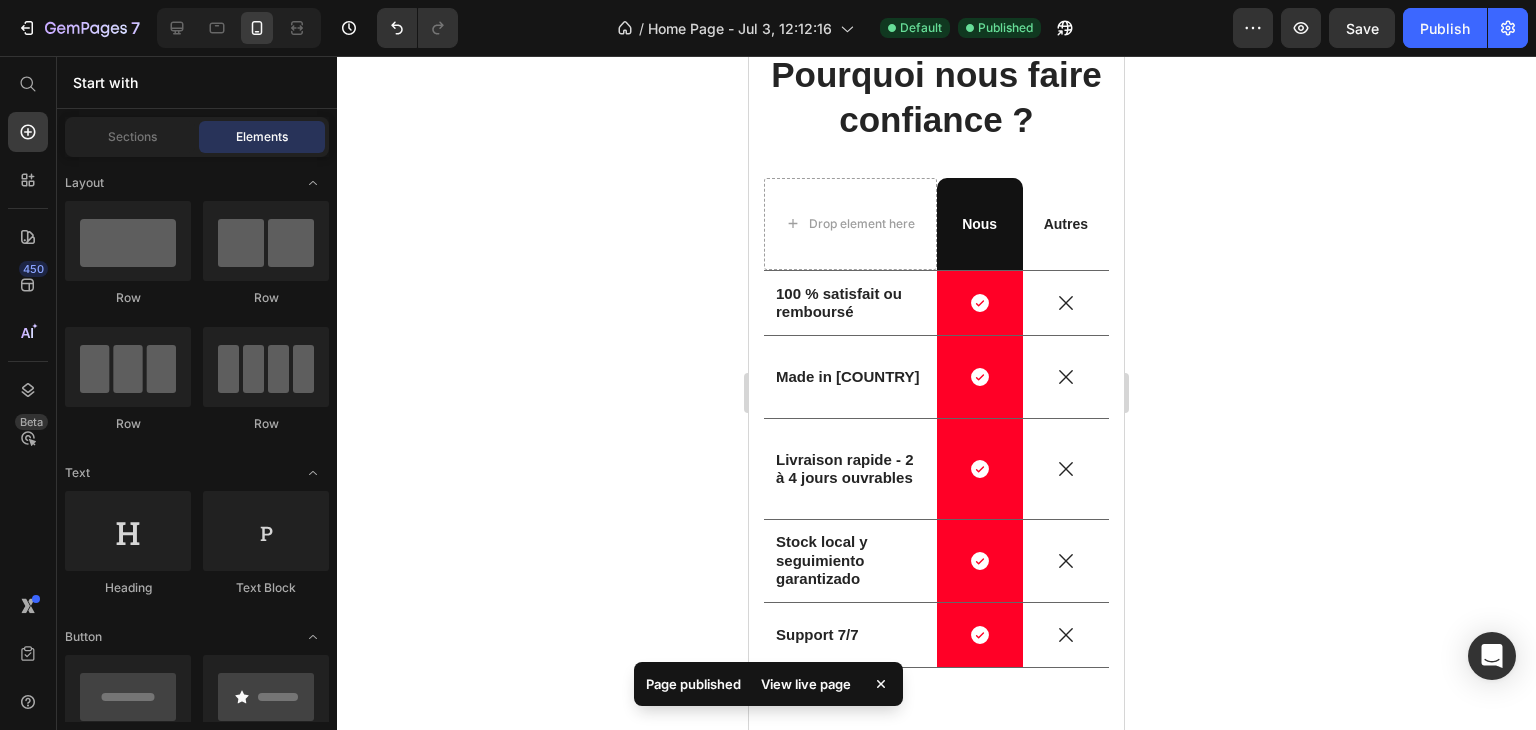 scroll, scrollTop: 1383, scrollLeft: 0, axis: vertical 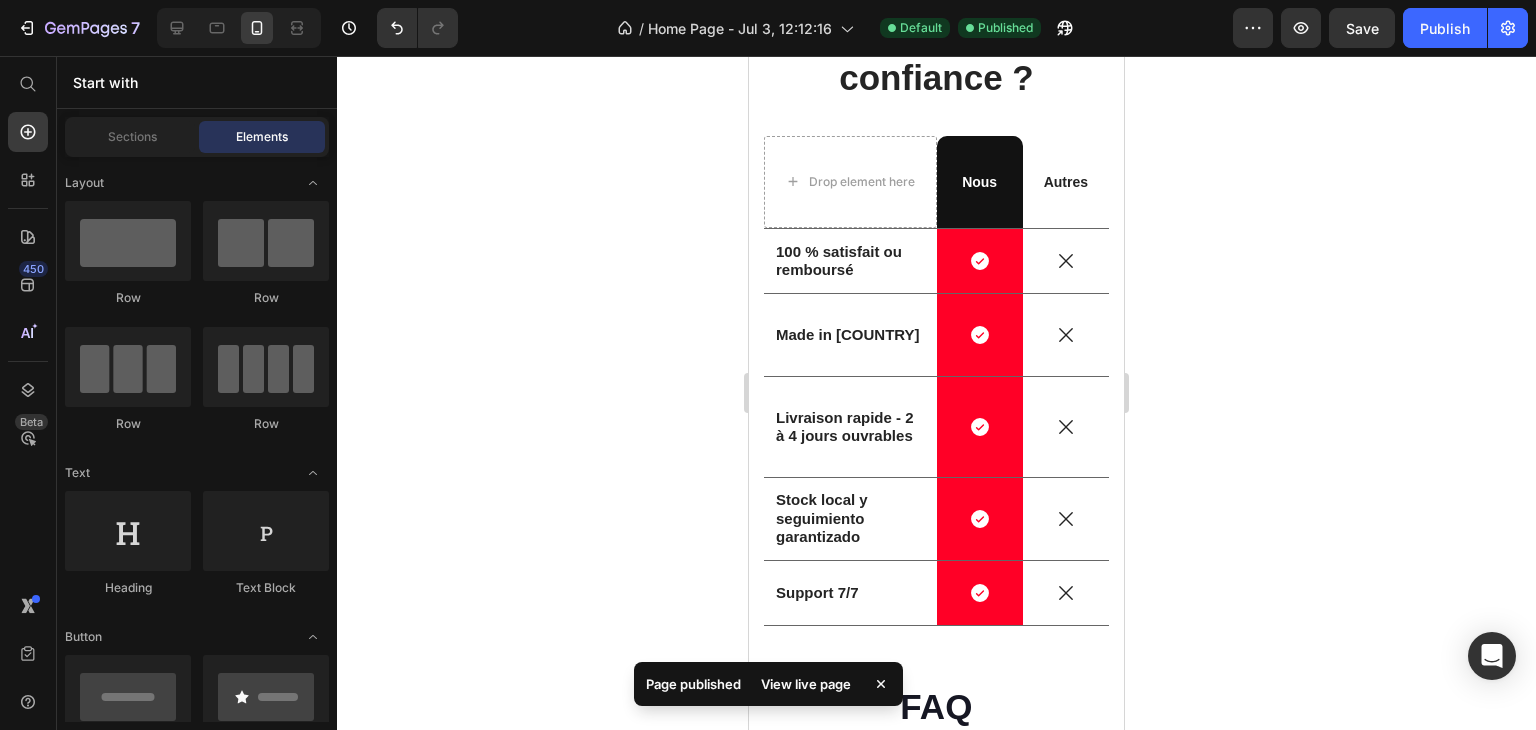 click 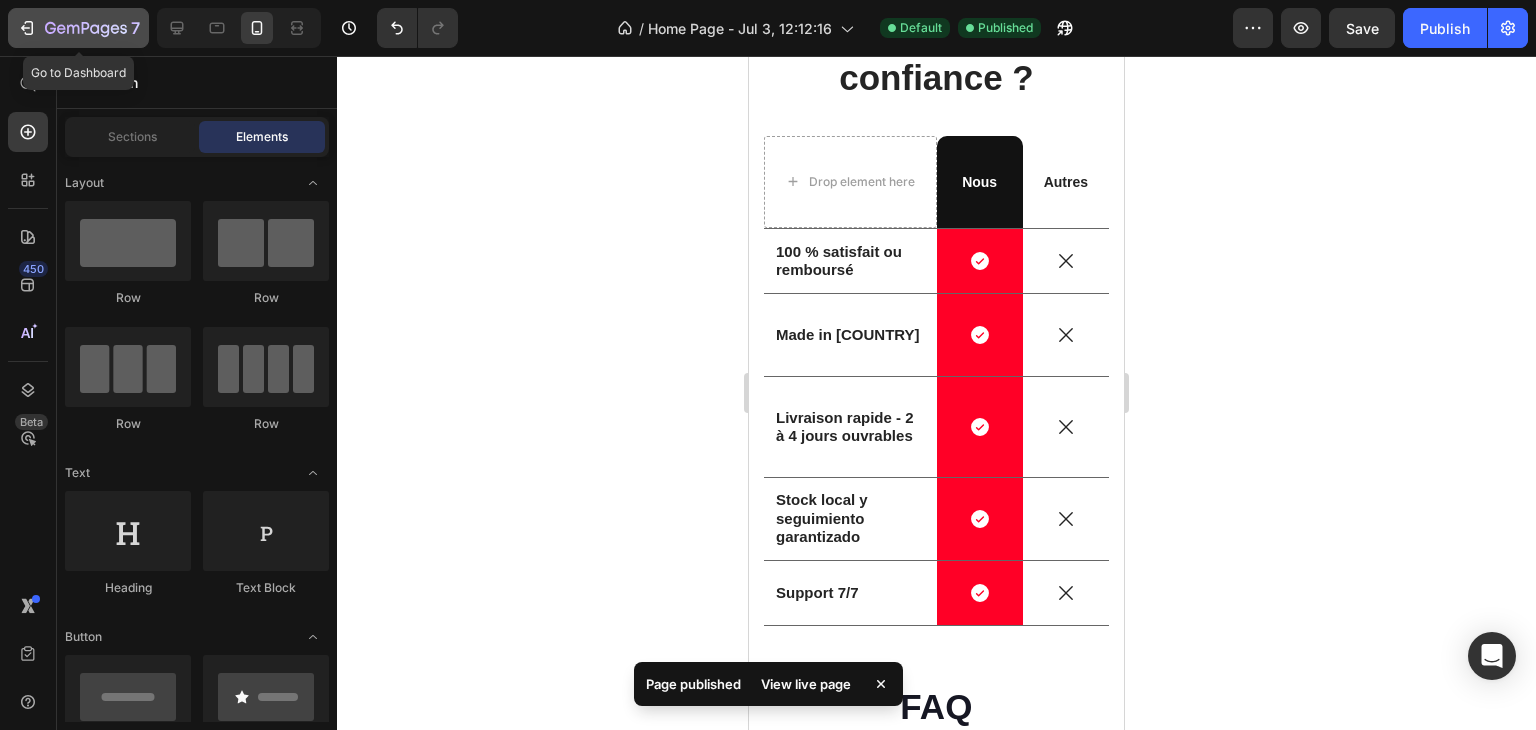 click on "7" 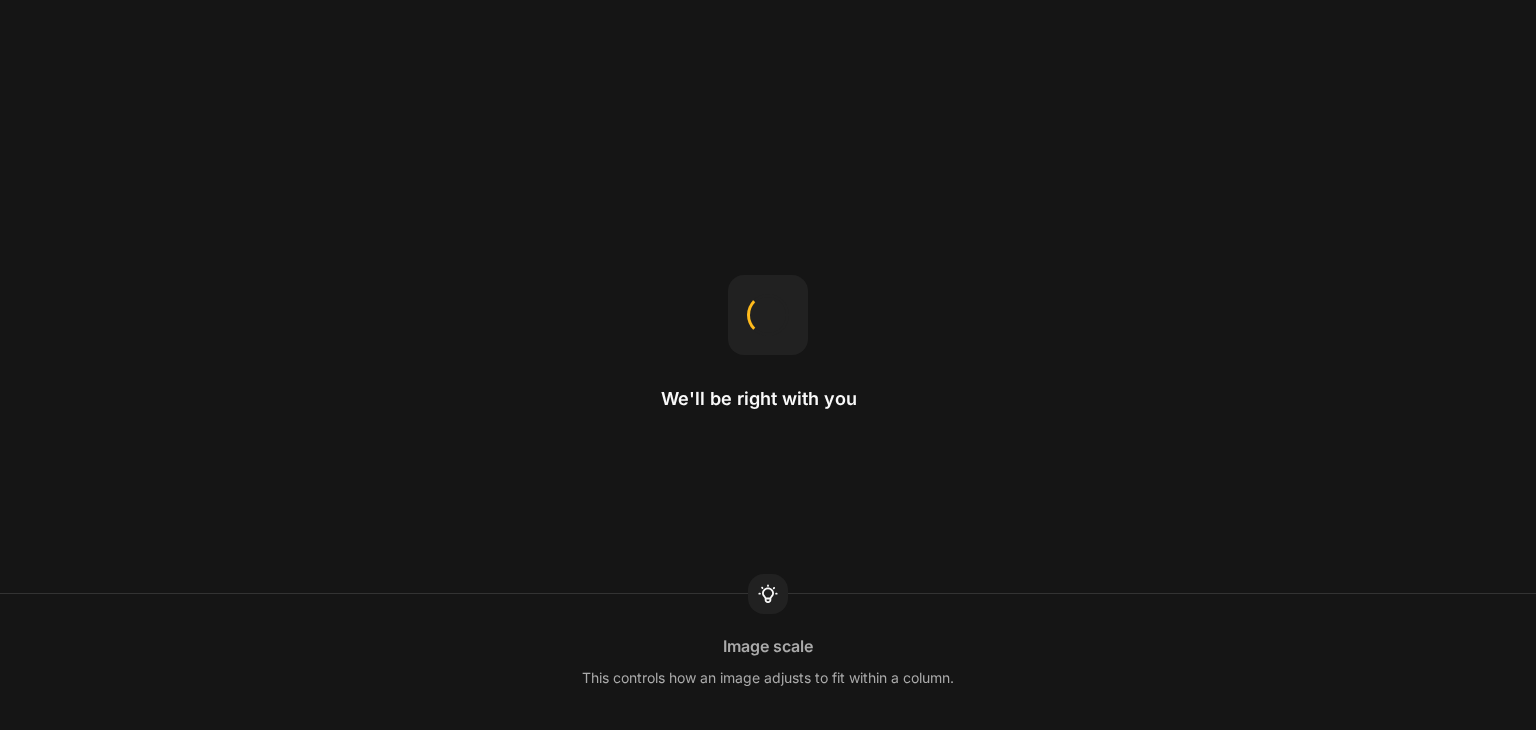 scroll, scrollTop: 0, scrollLeft: 0, axis: both 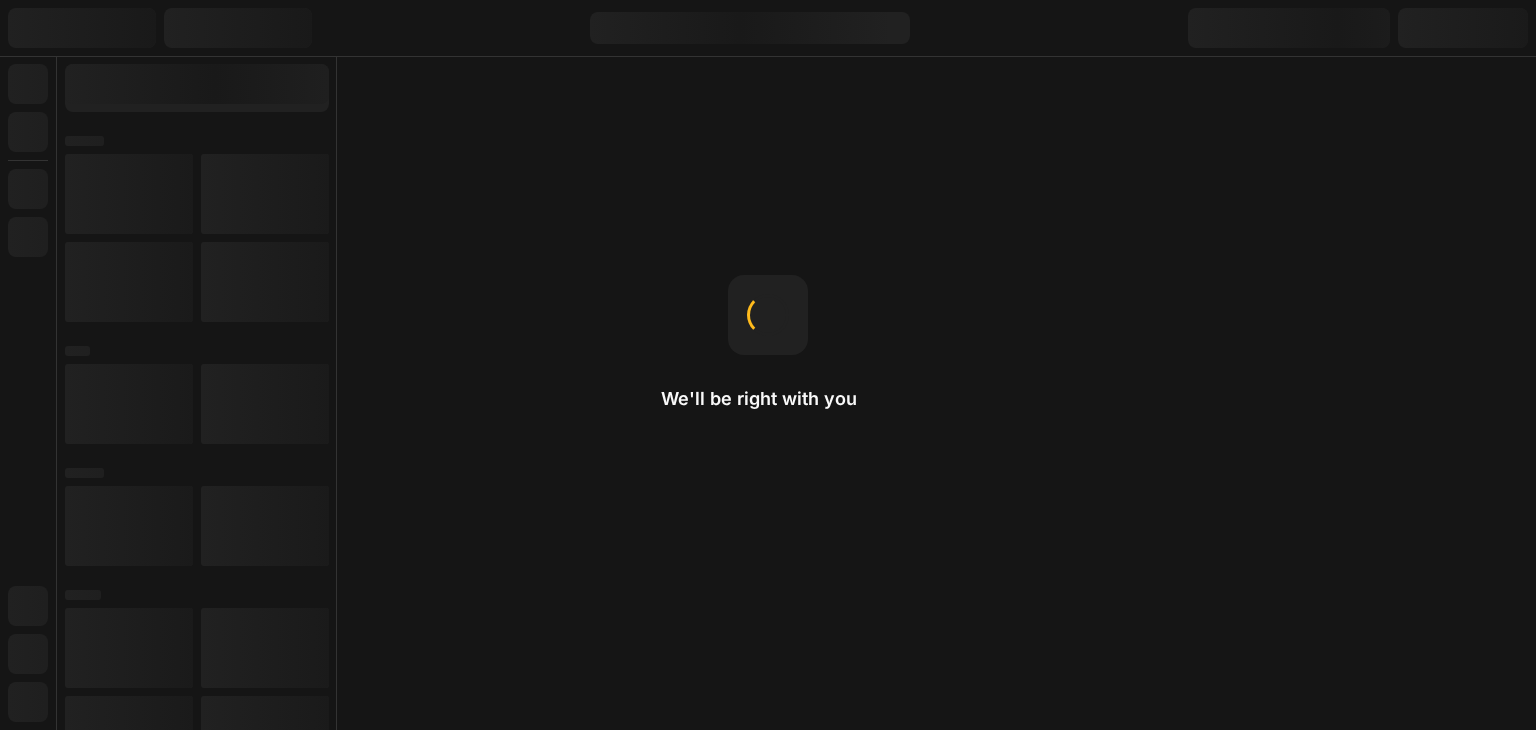click on "We'll be right with you Image scale This controls how an image adjusts to fit within a column." at bounding box center [768, 365] 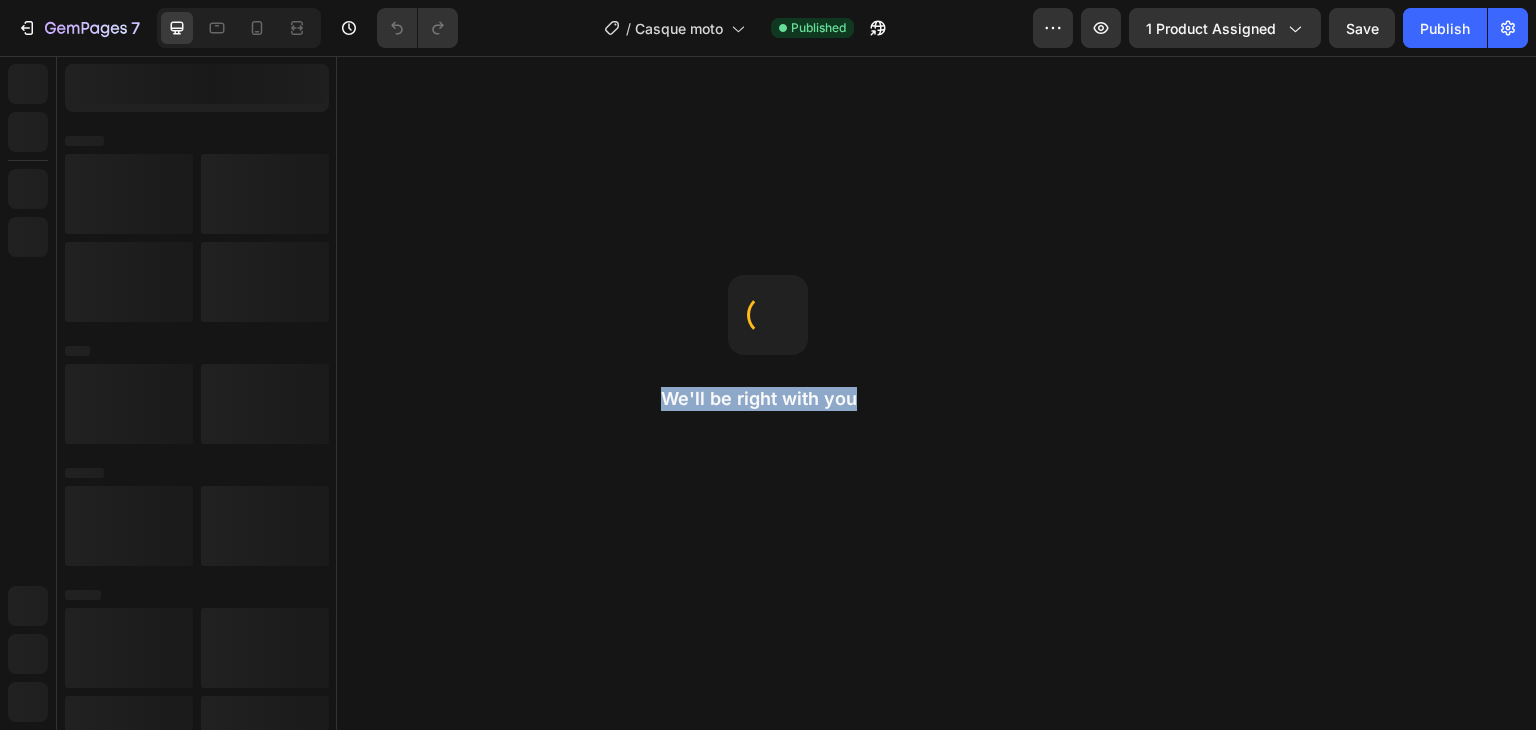 click on "7  Version history  /  Casque moto Published Preview 1 product assigned  Save   Publish  We'll be right with you Custom Font You can upload your own font to GemPages to use for your brand store." at bounding box center (768, 365) 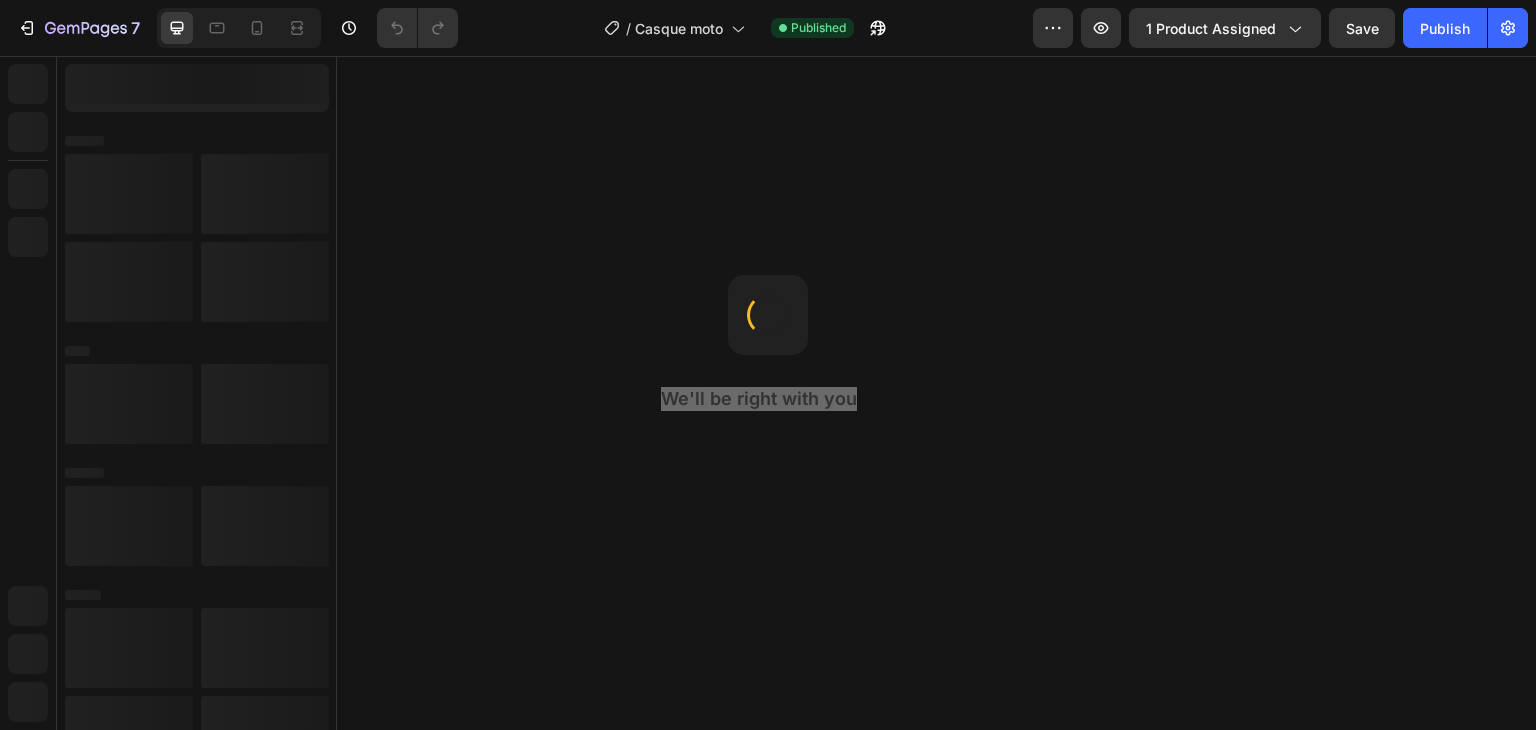 click on "¡Su zona de juegos soñada… directamente en tu jardín ! Heading Regala a tus hijos un verano que nunca olvidarán. Este   Castillo Hinchable XXL  convierte cada día en una aventura mágica. Tobogán, cama elástica, juegos de salto… todo lo que necesitan para  reír ,  saltar  y  divertirse durante horas ,  con total seguridad. Text block Row Image Image Row Section 3" at bounding box center (937, 658) 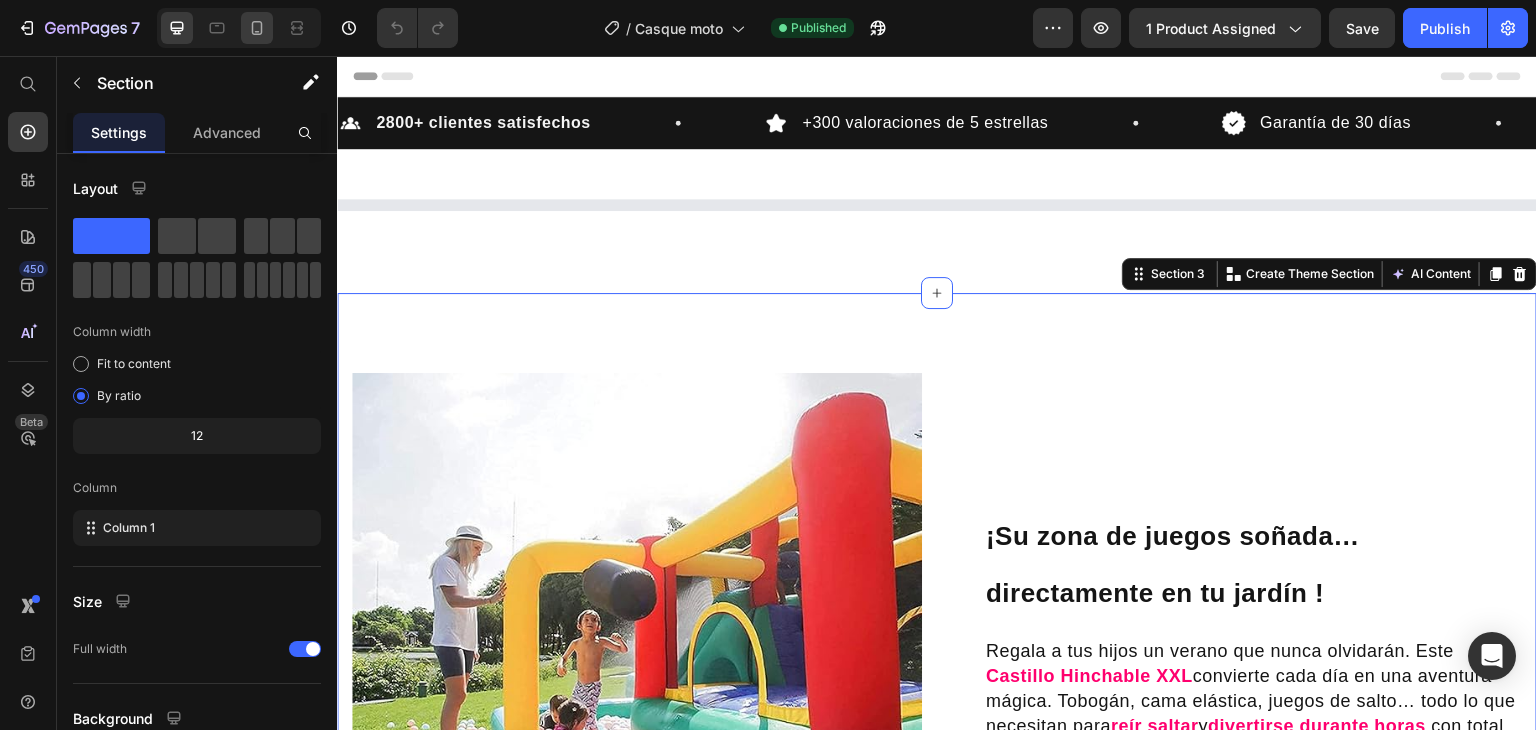 click 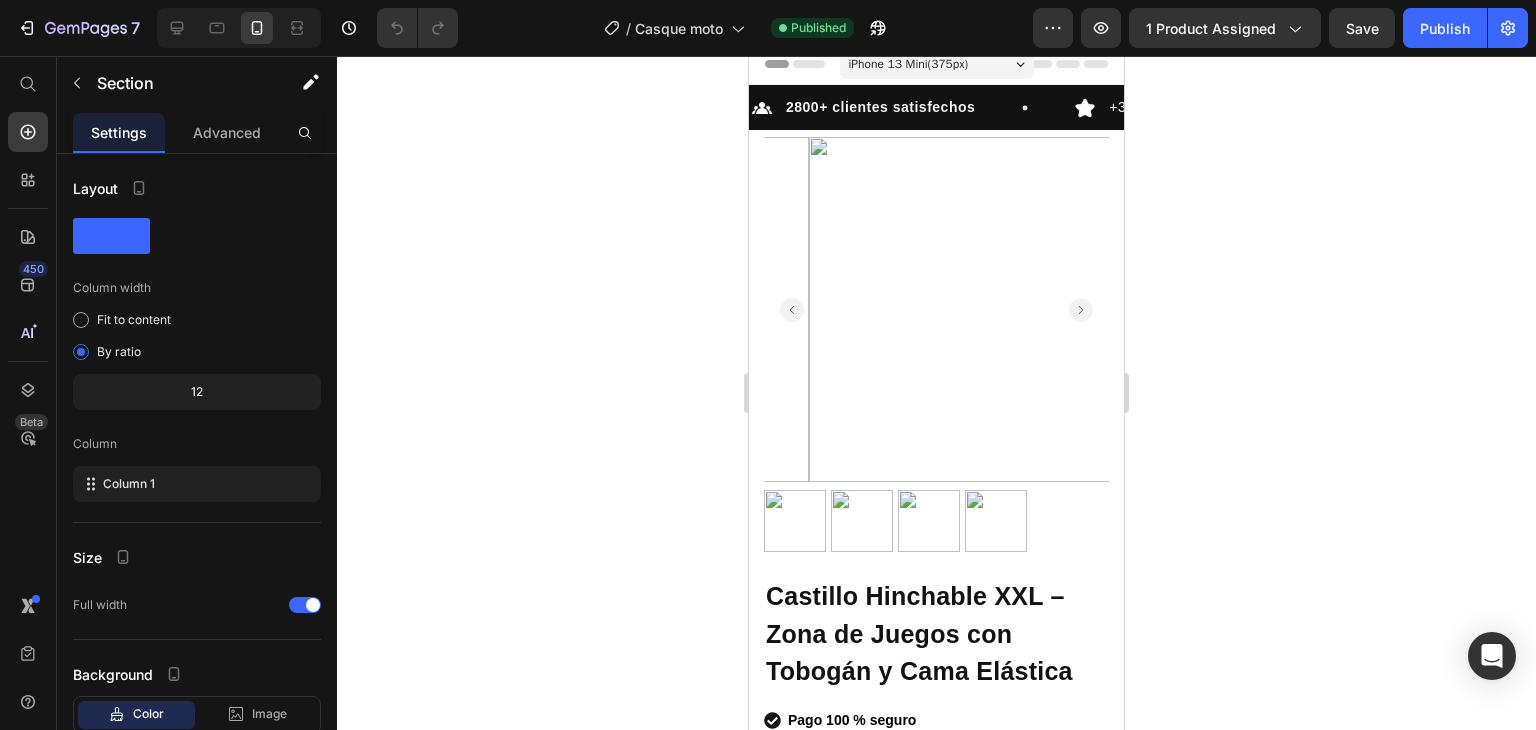 scroll, scrollTop: 0, scrollLeft: 0, axis: both 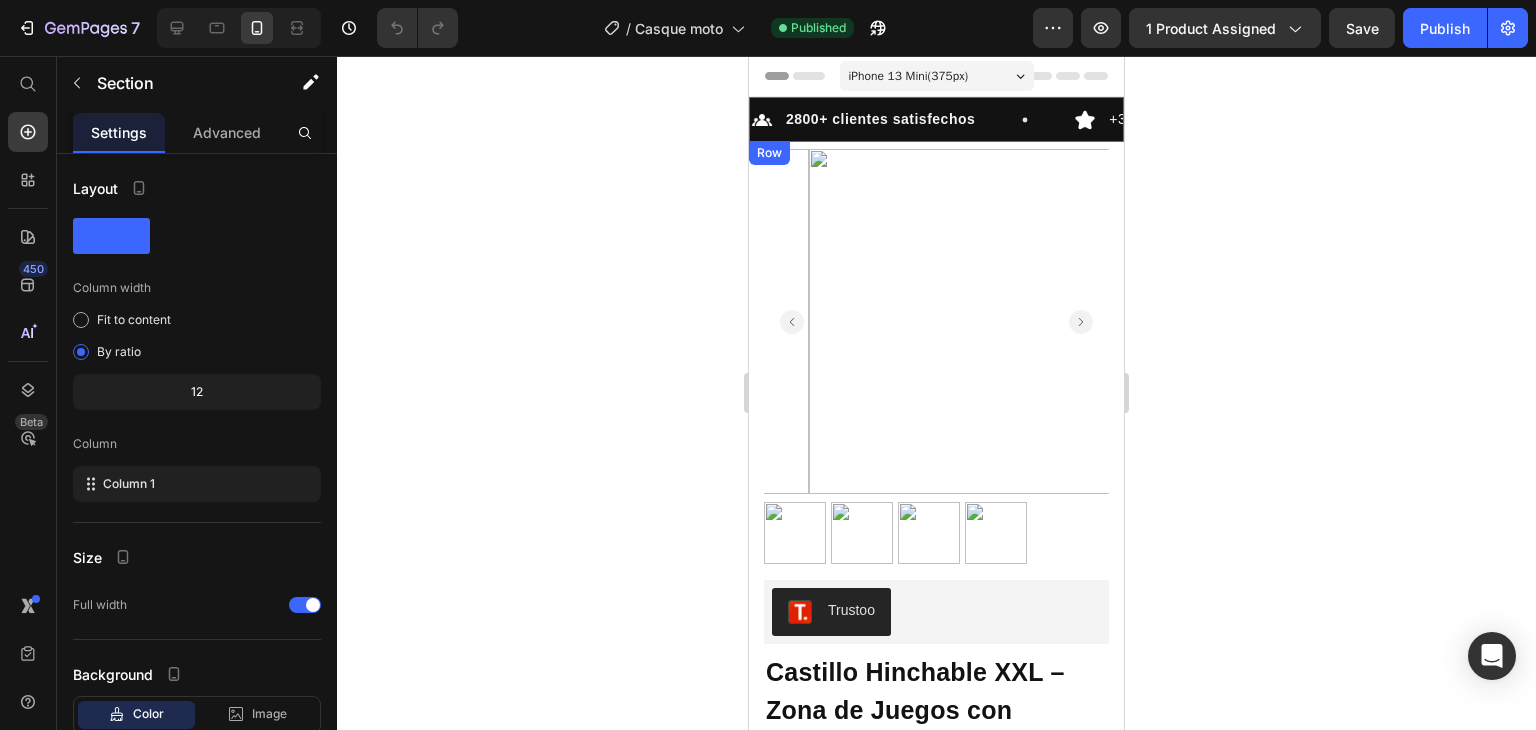 click on "Image 2800+ clientes satisfechos Text Block Row
Image +300 valoraciones de 5 estrellas Text Block Row
Image Garantía de 30 días Text Block Row
Image 2800+ clientes satisfechos Text Block Row
Image +300 valoraciones de 5 estrellas Text Block Row
Image Garantía de 30 días Text Block Row
Marquee Row" at bounding box center [936, 119] 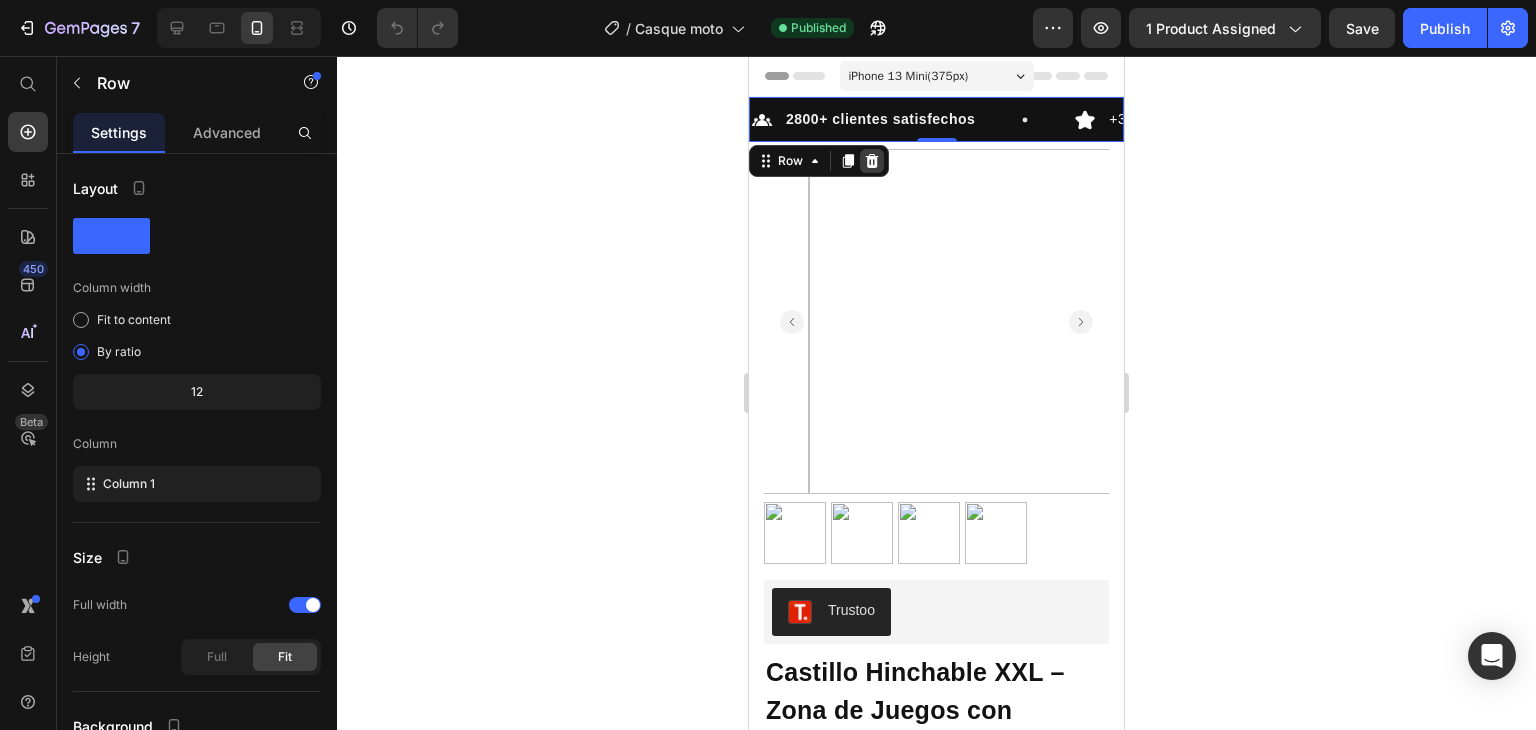 click at bounding box center (872, 161) 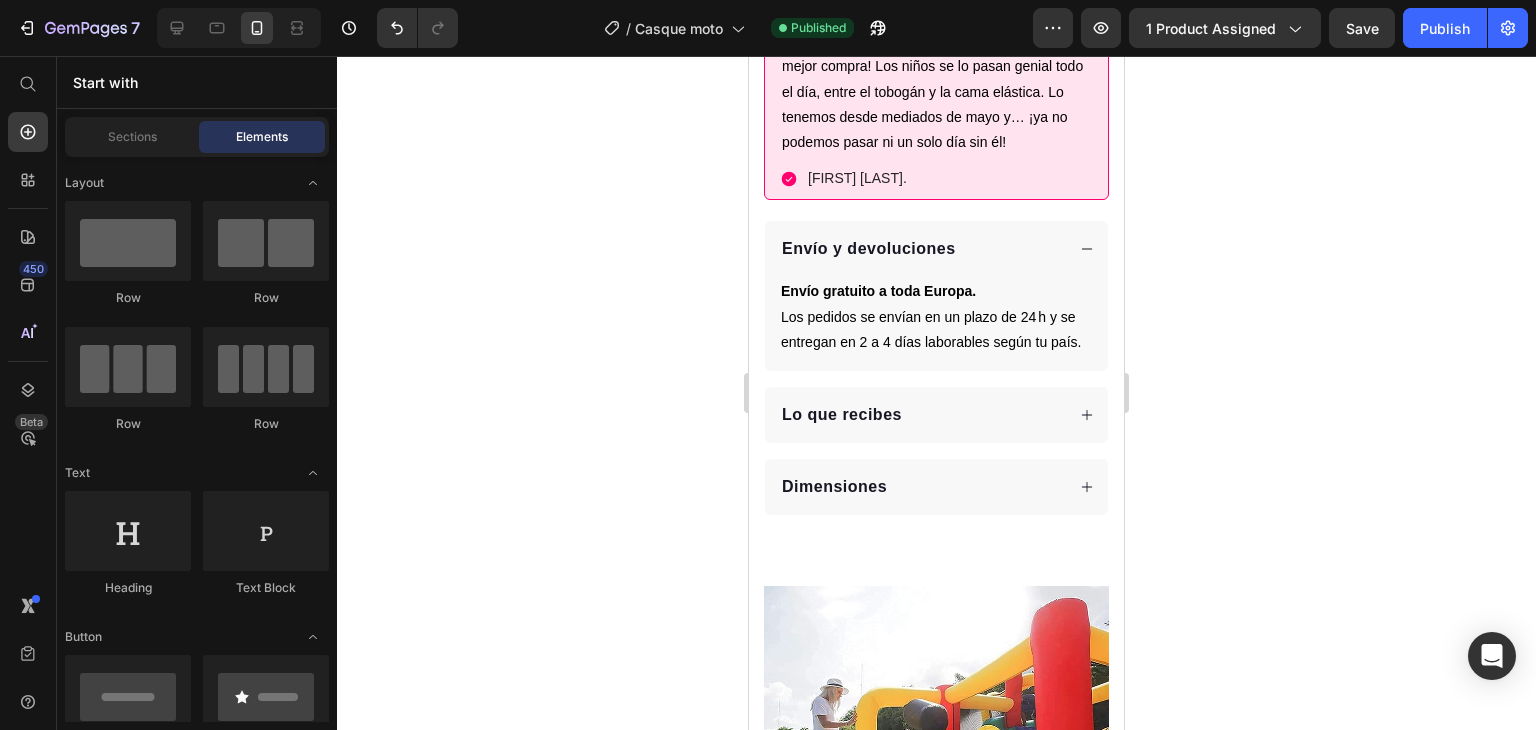 scroll, scrollTop: 2020, scrollLeft: 0, axis: vertical 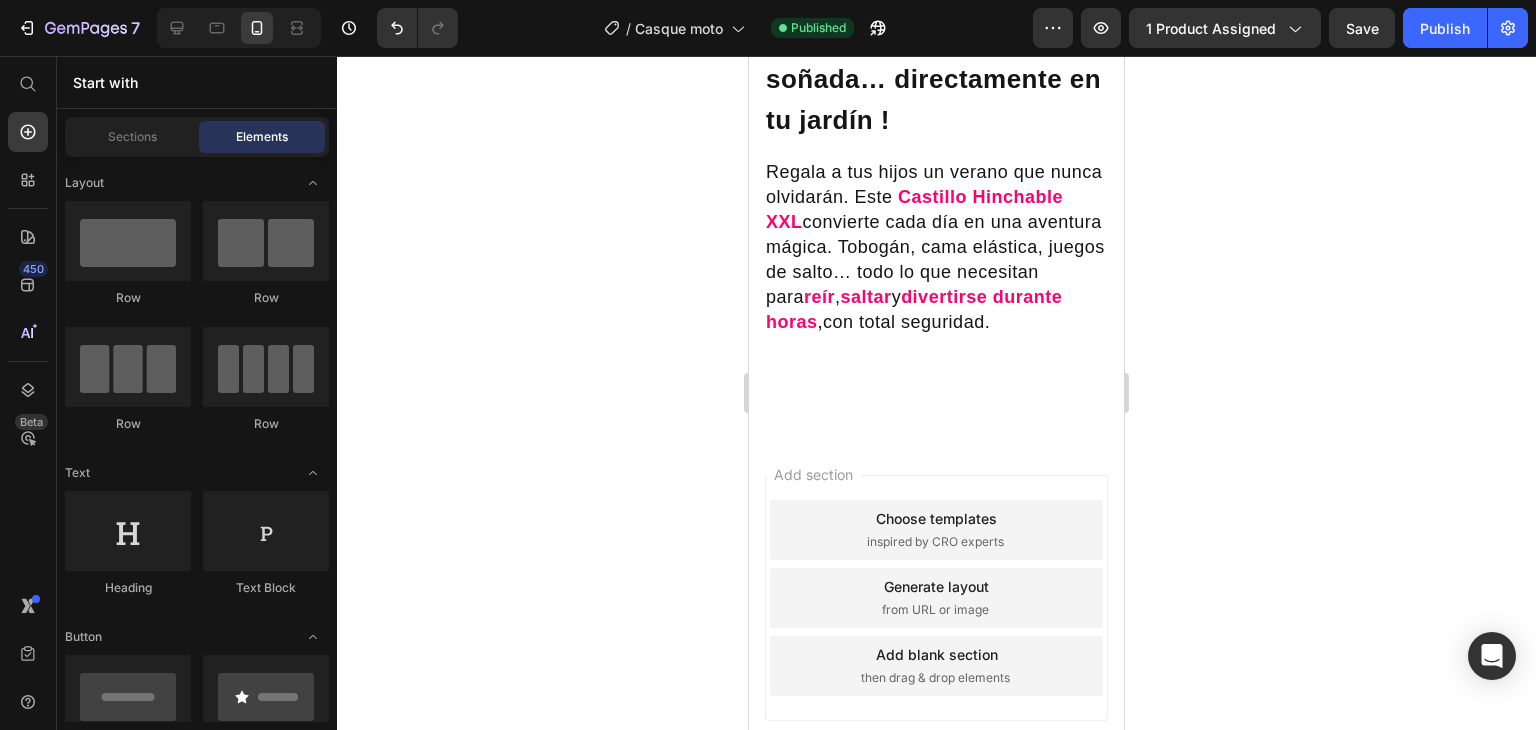 click on "Choose templates" at bounding box center [936, 518] 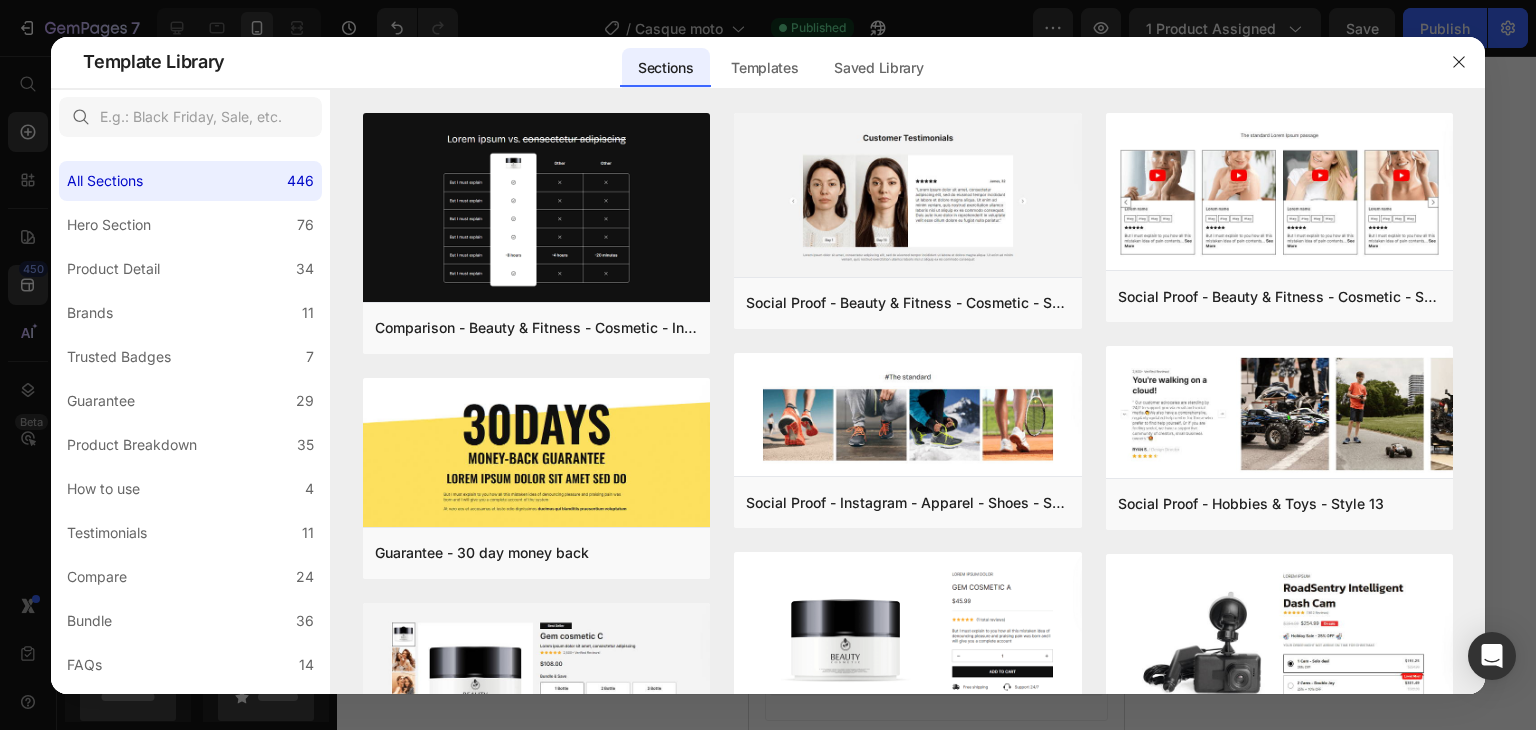 click at bounding box center [908, 101] 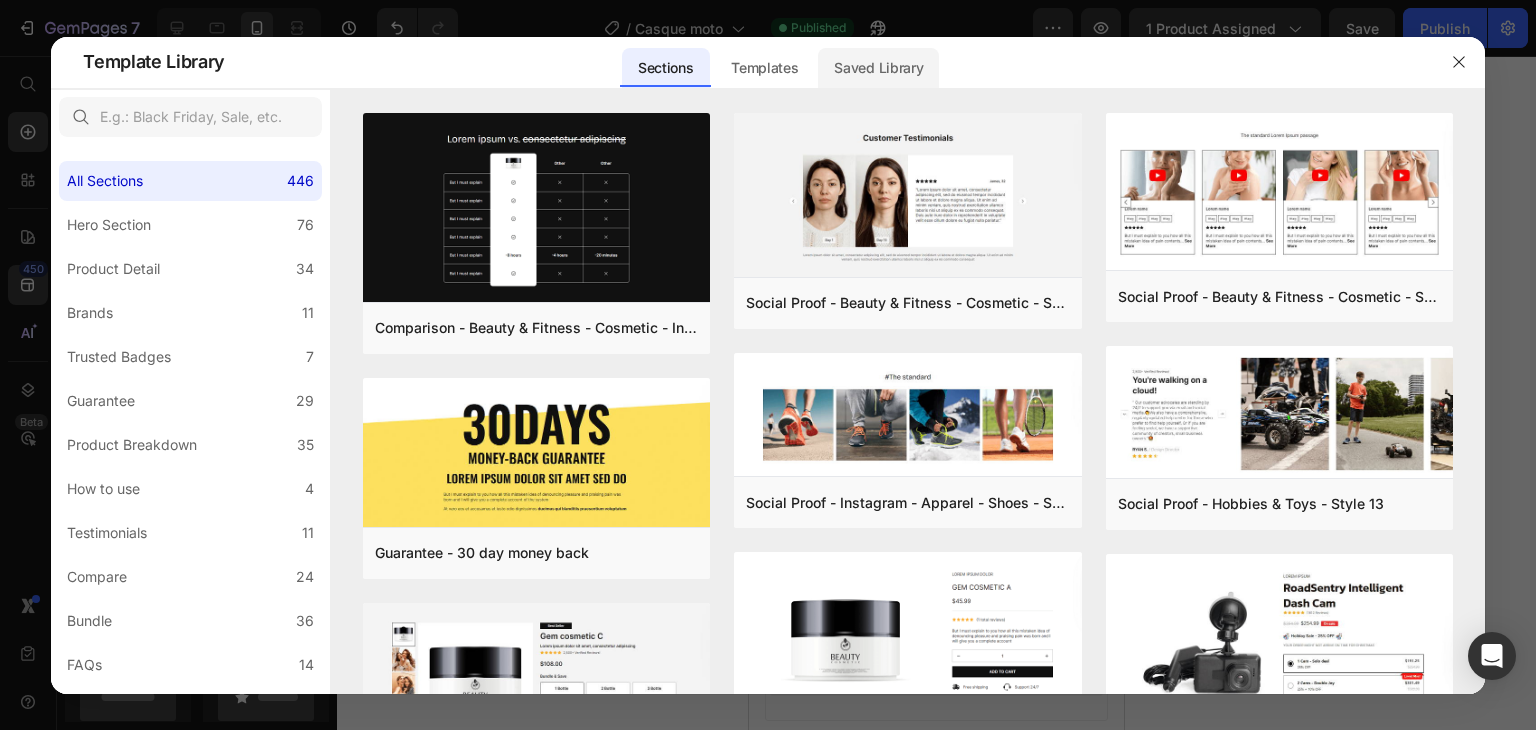 click on "Saved Library" 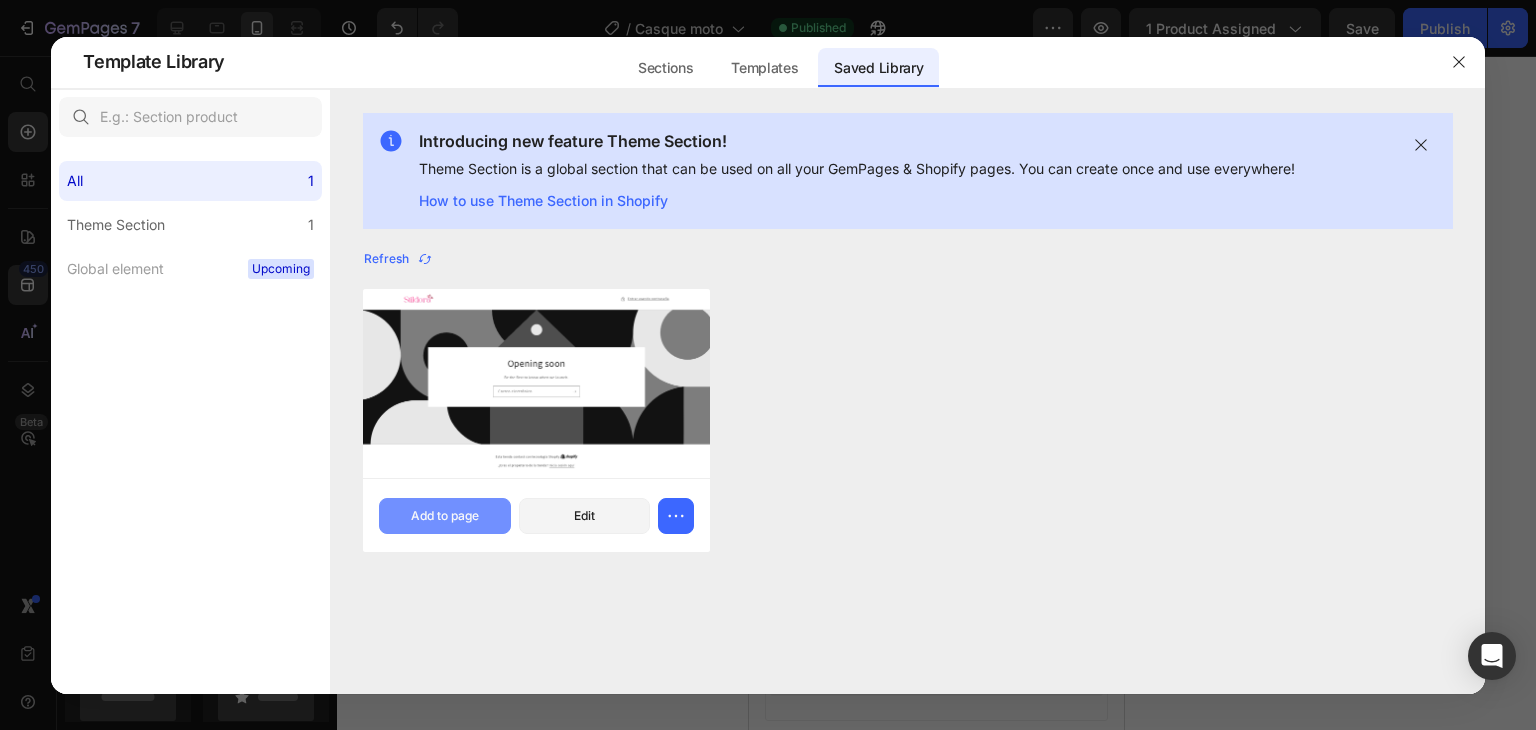click on "Add to page" at bounding box center (445, 516) 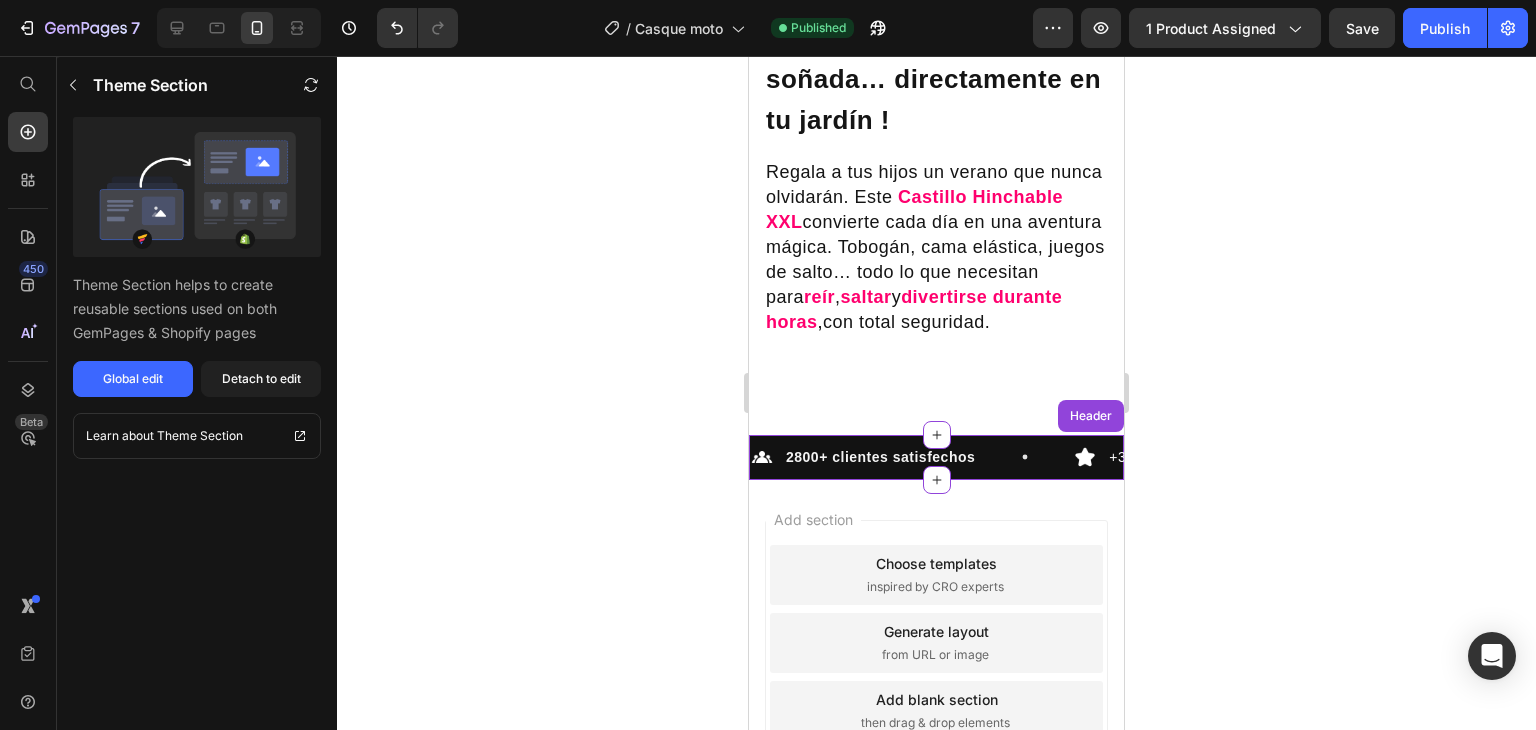 scroll, scrollTop: 2064, scrollLeft: 0, axis: vertical 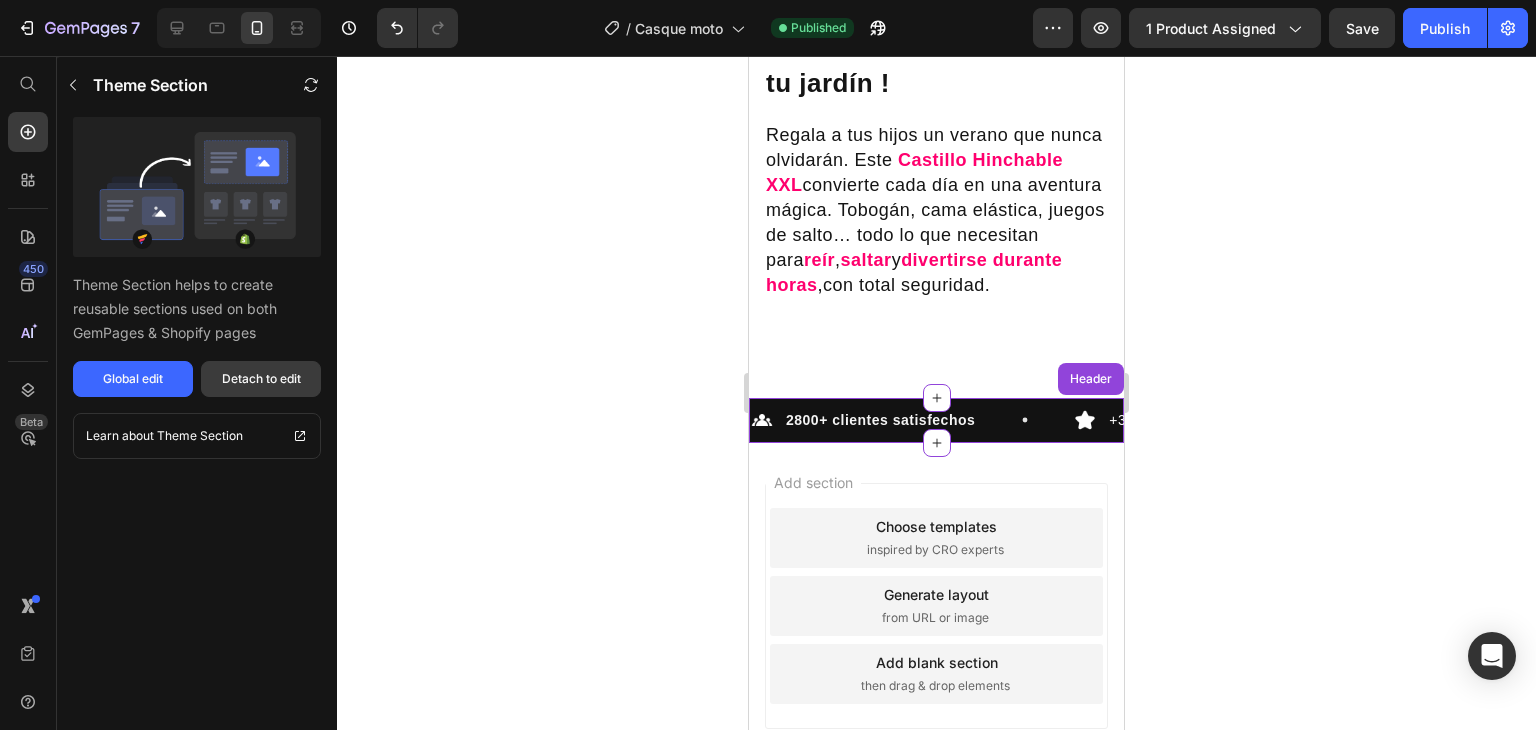 click on "Detach to edit" at bounding box center [261, 379] 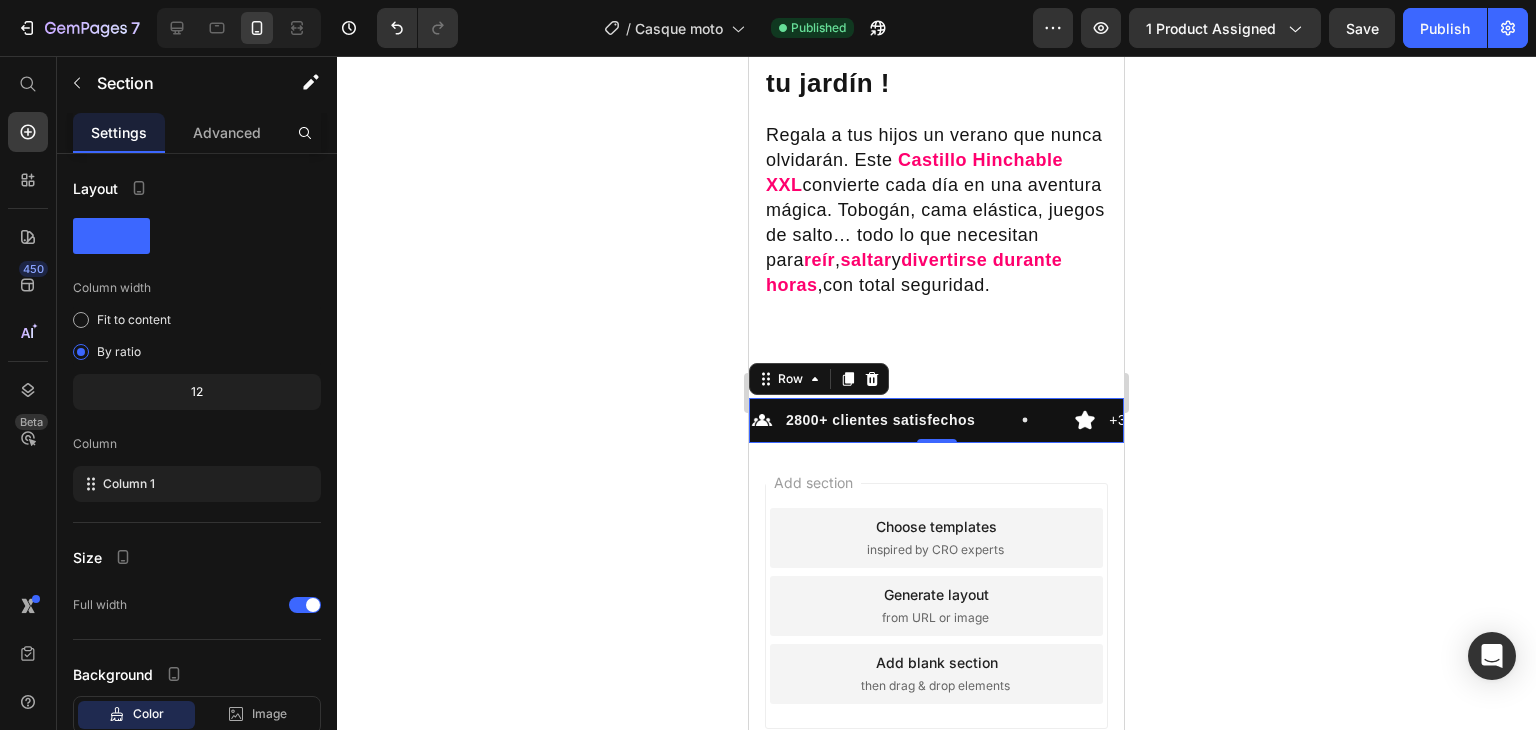click on "Image 2800+ clientes satisfechos Text Block Row
Image +300 valoraciones de 5 estrellas Text Block Row
Image Garantía de 30 días Text Block Row
Image 2800+ clientes satisfechos Text Block Row
Image +300 valoraciones de 5 estrellas Text Block Row
Image Garantía de 30 días Text Block Row
Marquee Row   0" at bounding box center [936, 420] 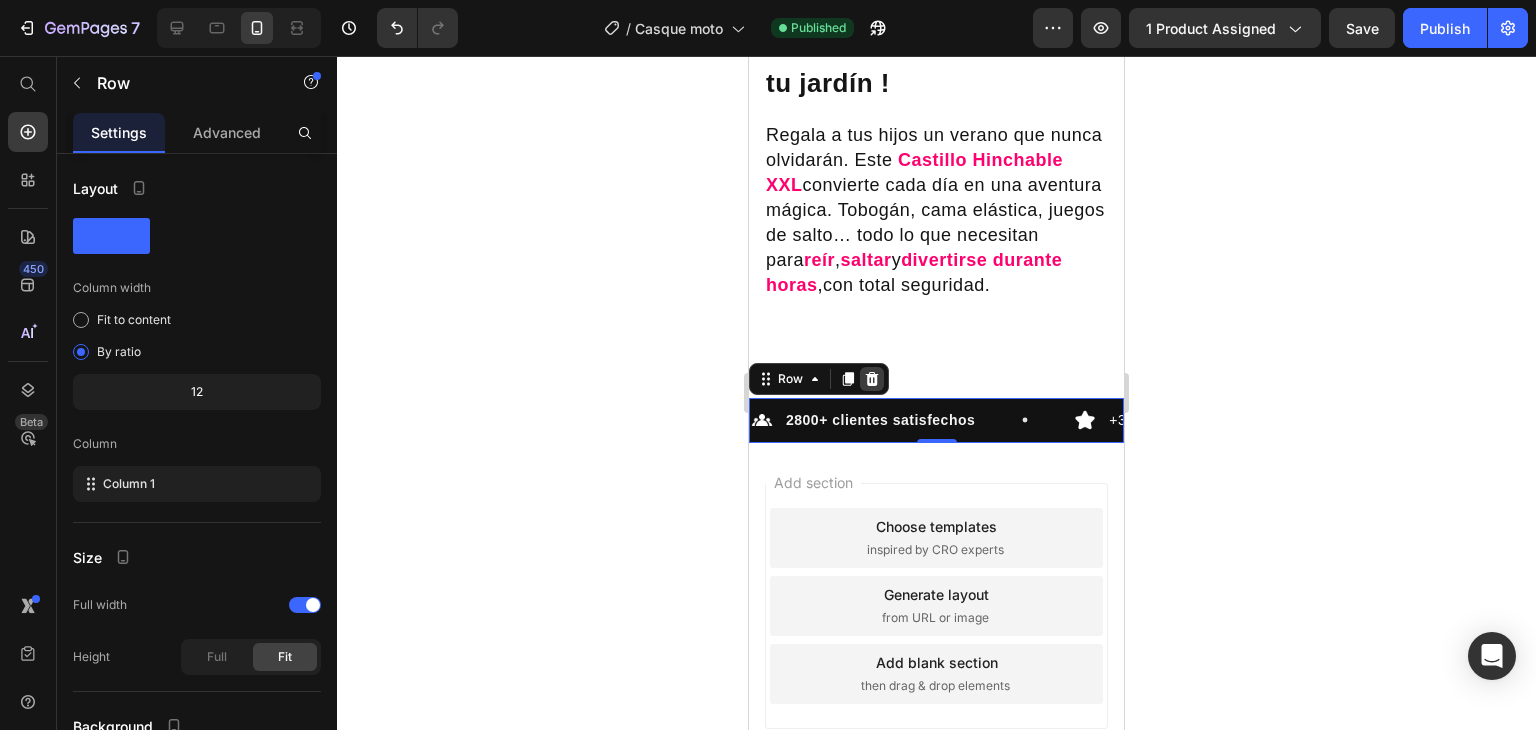 click 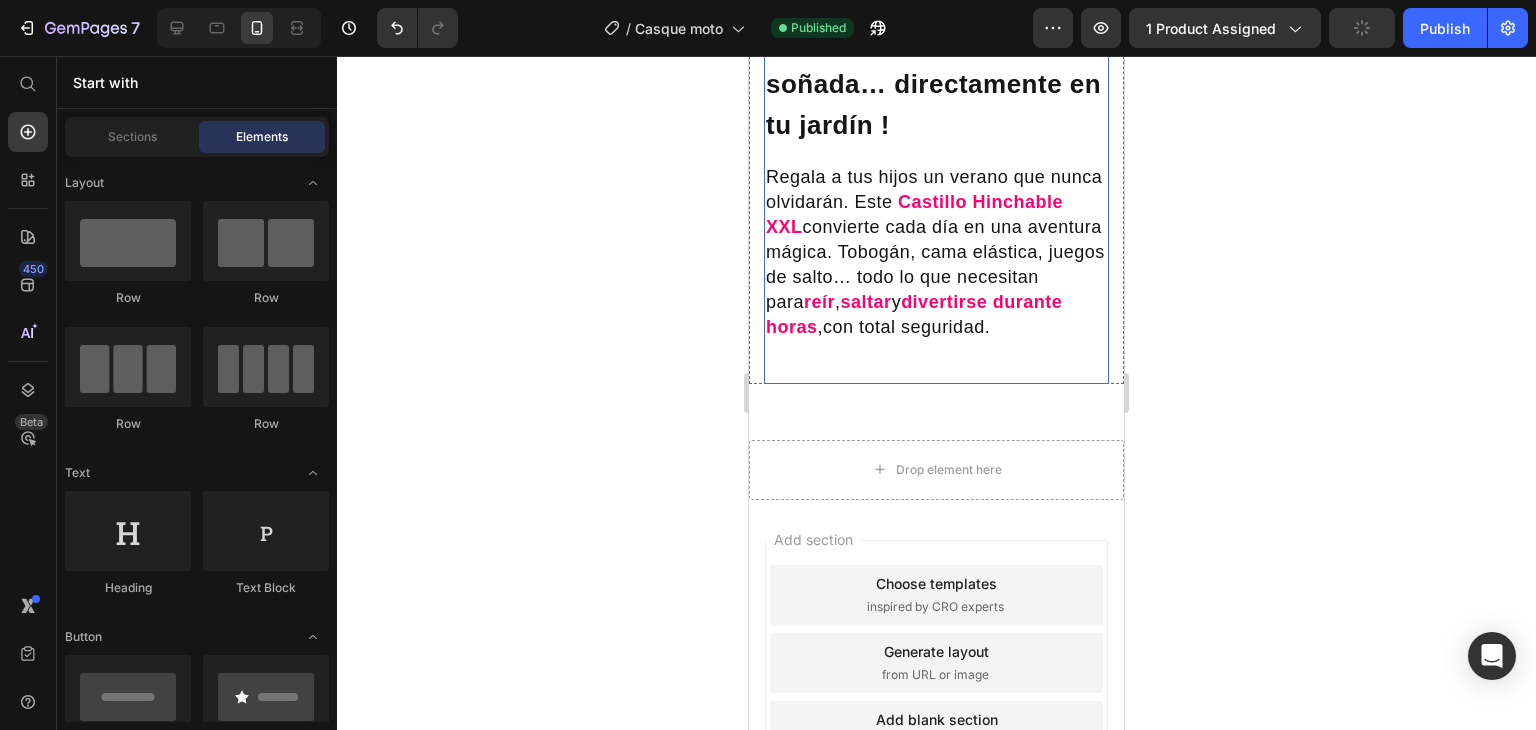 scroll, scrollTop: 2080, scrollLeft: 0, axis: vertical 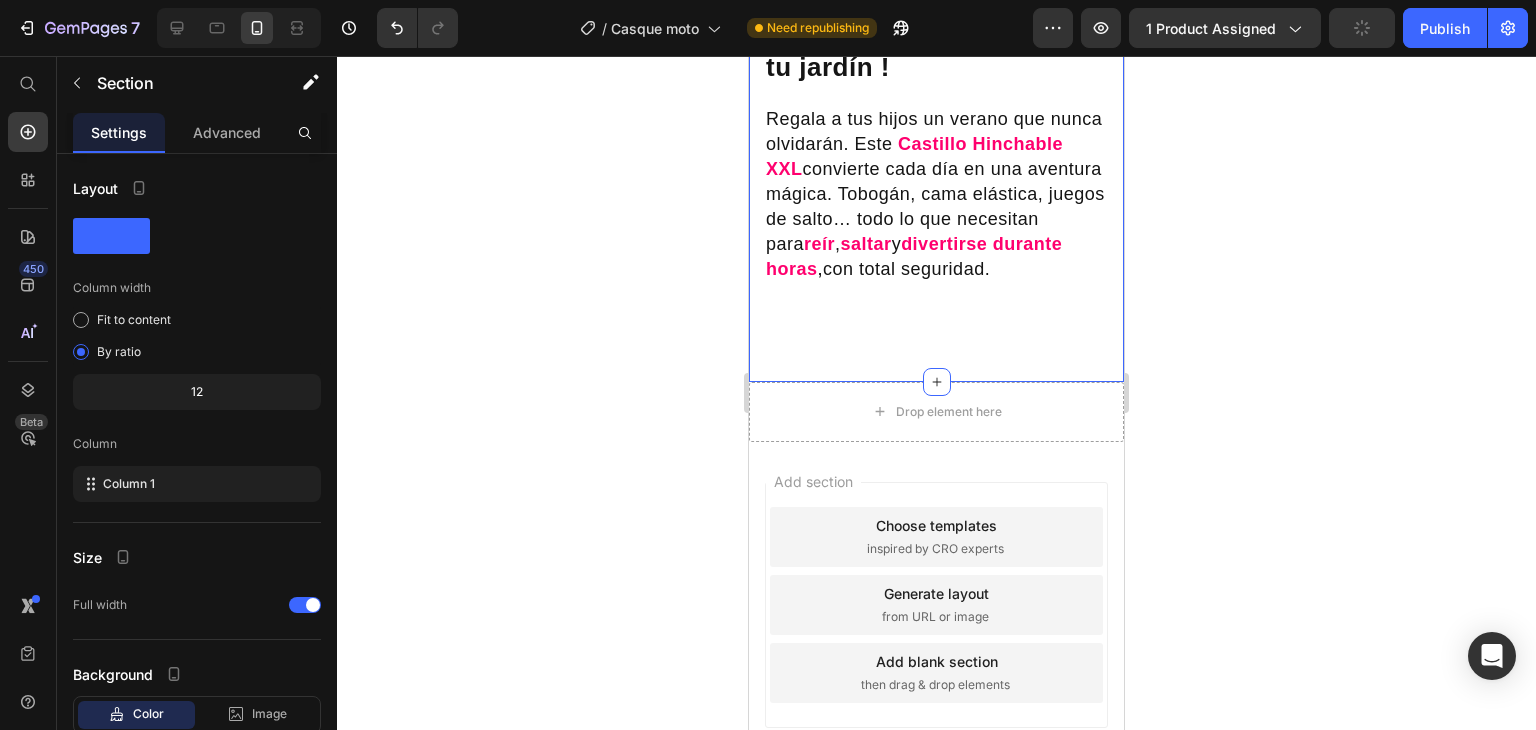 click on "¡Su zona de juegos soñada… directamente en tu jardín ! Heading Regala a tus hijos un verano que nunca olvidarán. Este   Castillo Hinchable XXL  convierte cada día en una aventura mágica. Tobogán, cama elástica, juegos de salto… todo lo que necesitan para  reír ,  saltar  y  divertirse durante horas ,  con total seguridad. Text block Row Image Image Row Section 3" at bounding box center (936, -43) 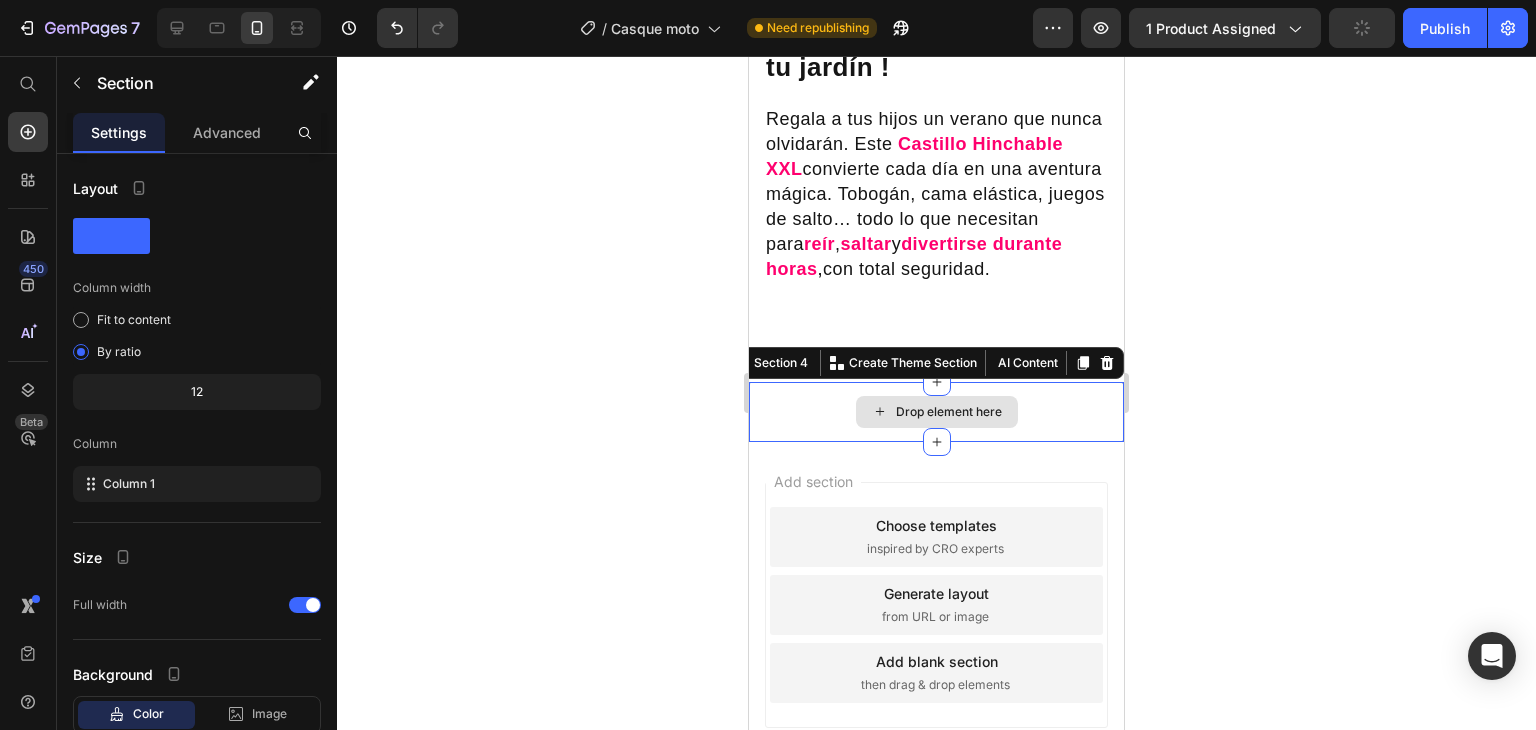 click on "Drop element here" at bounding box center (936, 412) 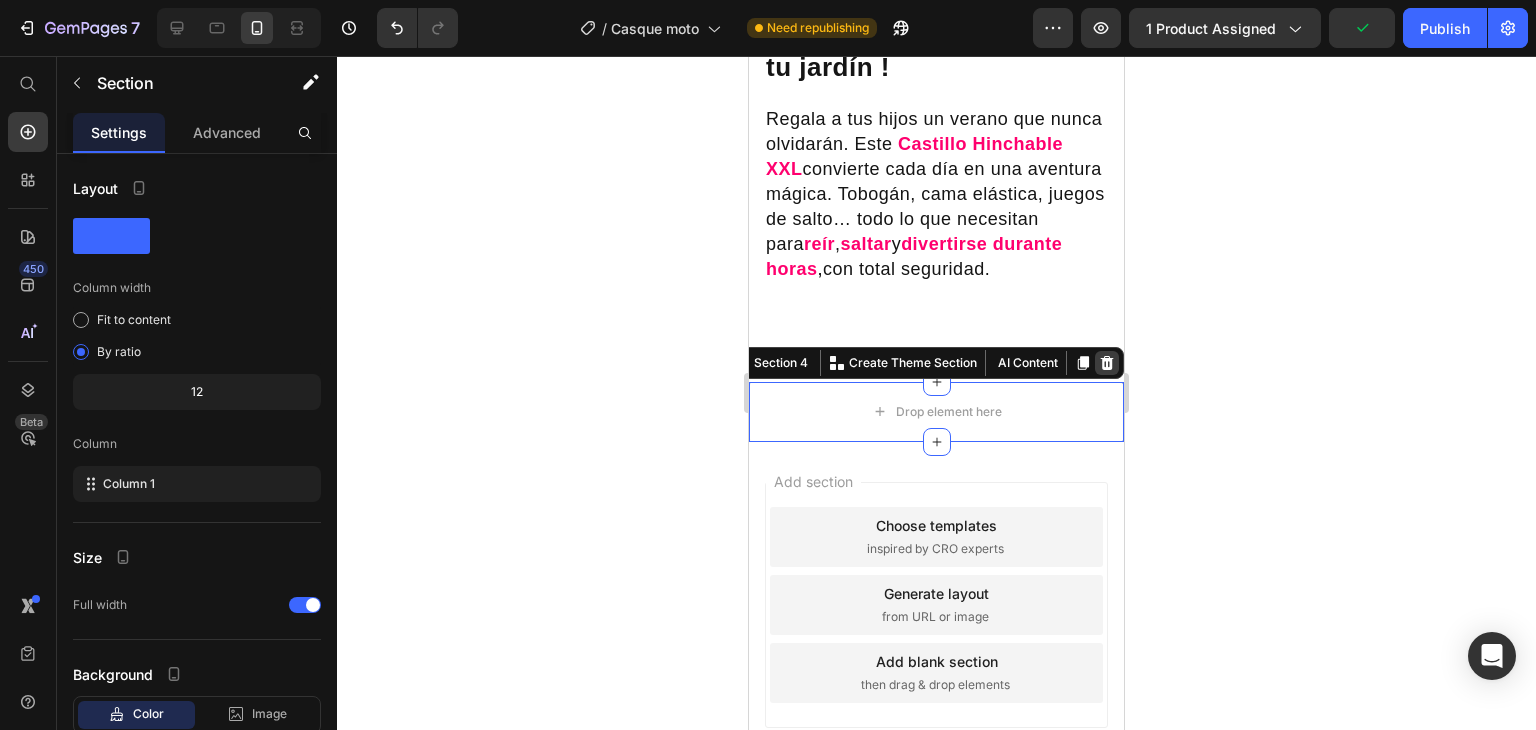 click 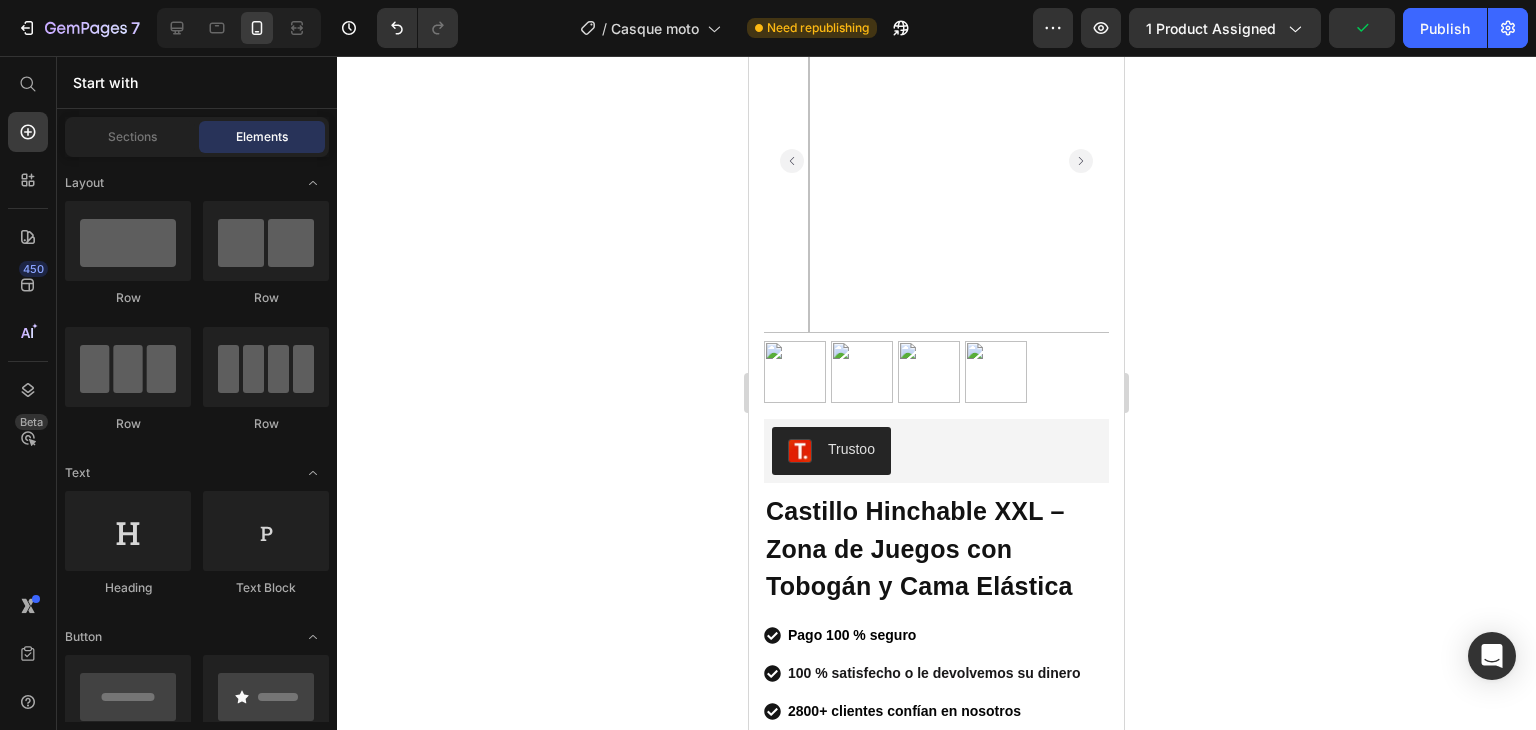 scroll, scrollTop: 0, scrollLeft: 0, axis: both 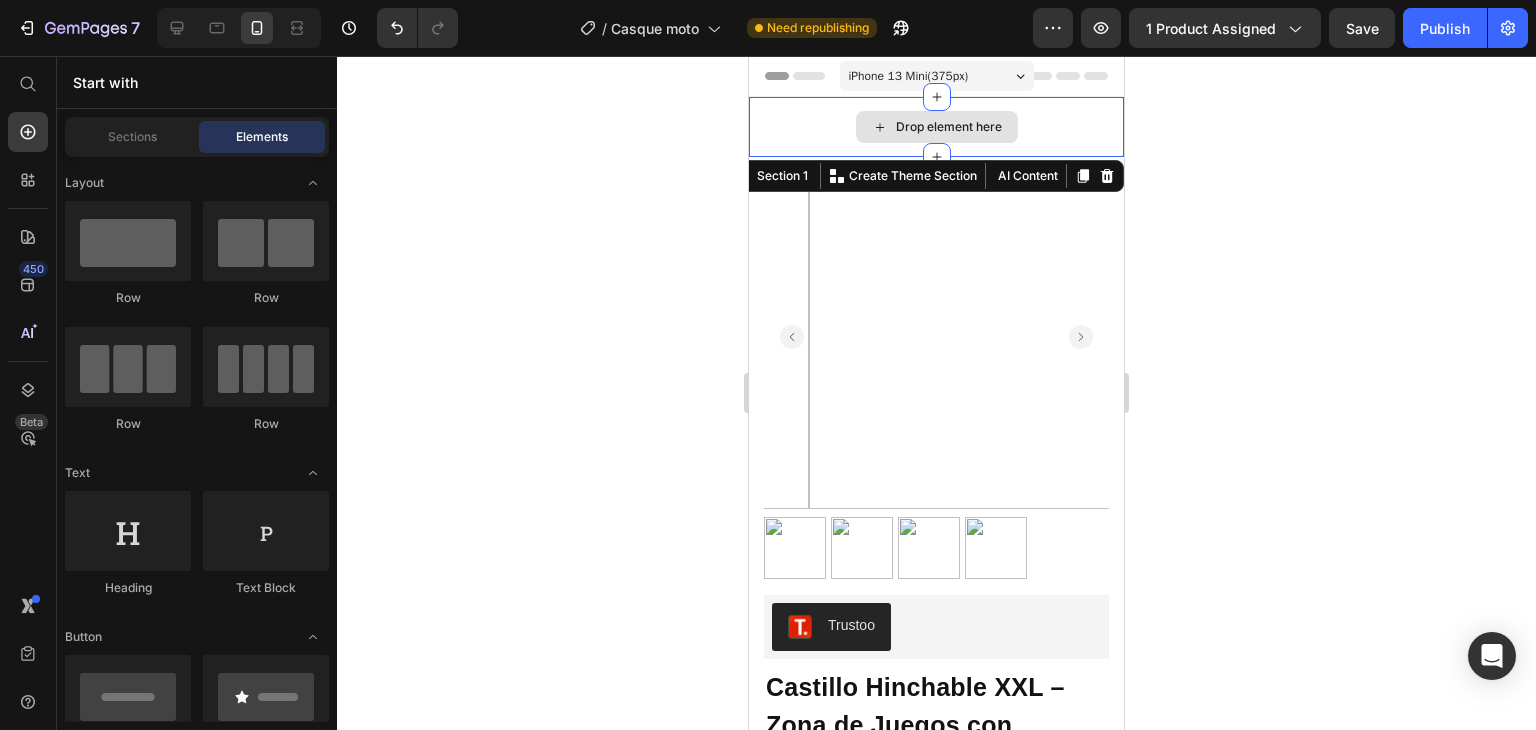 click on "Drop element here" at bounding box center (936, 127) 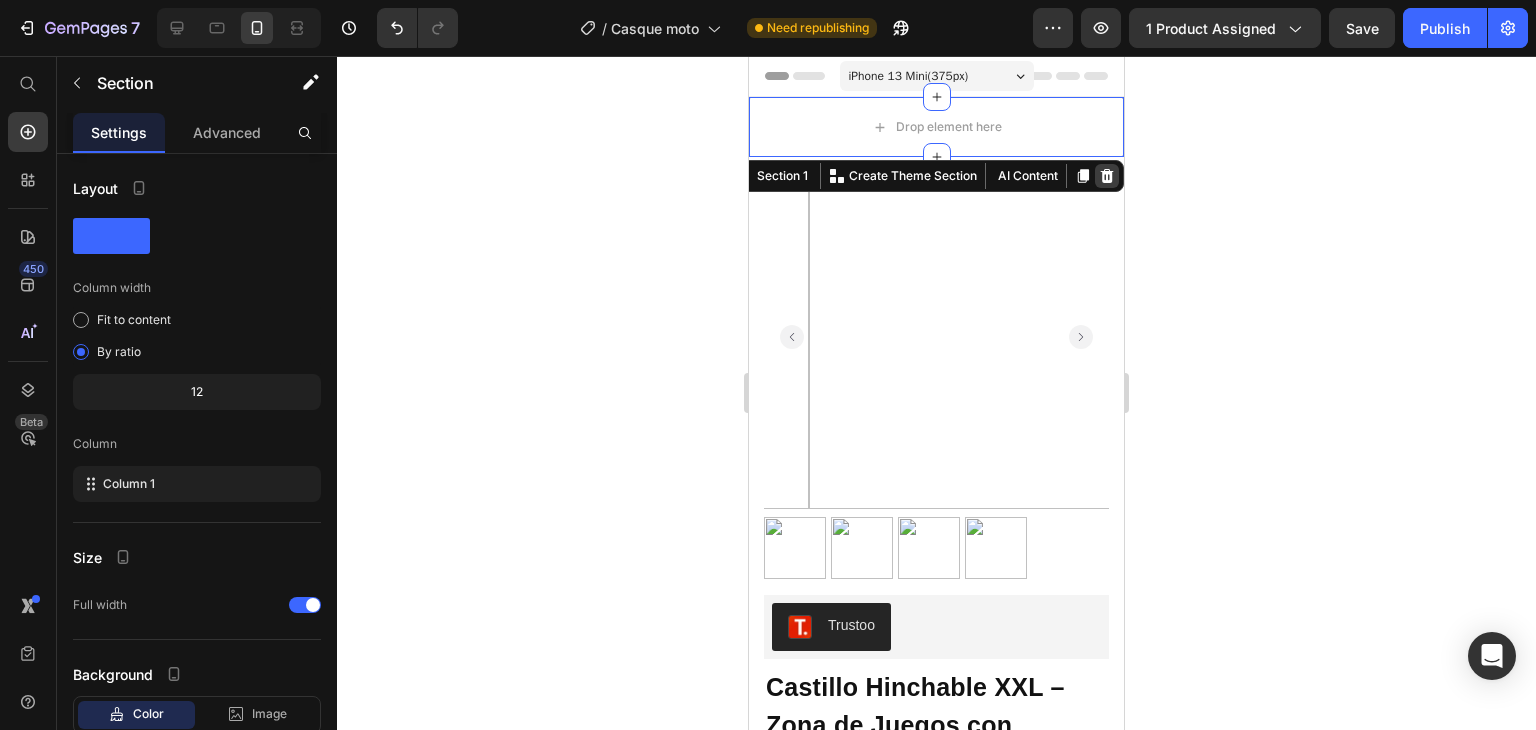 click 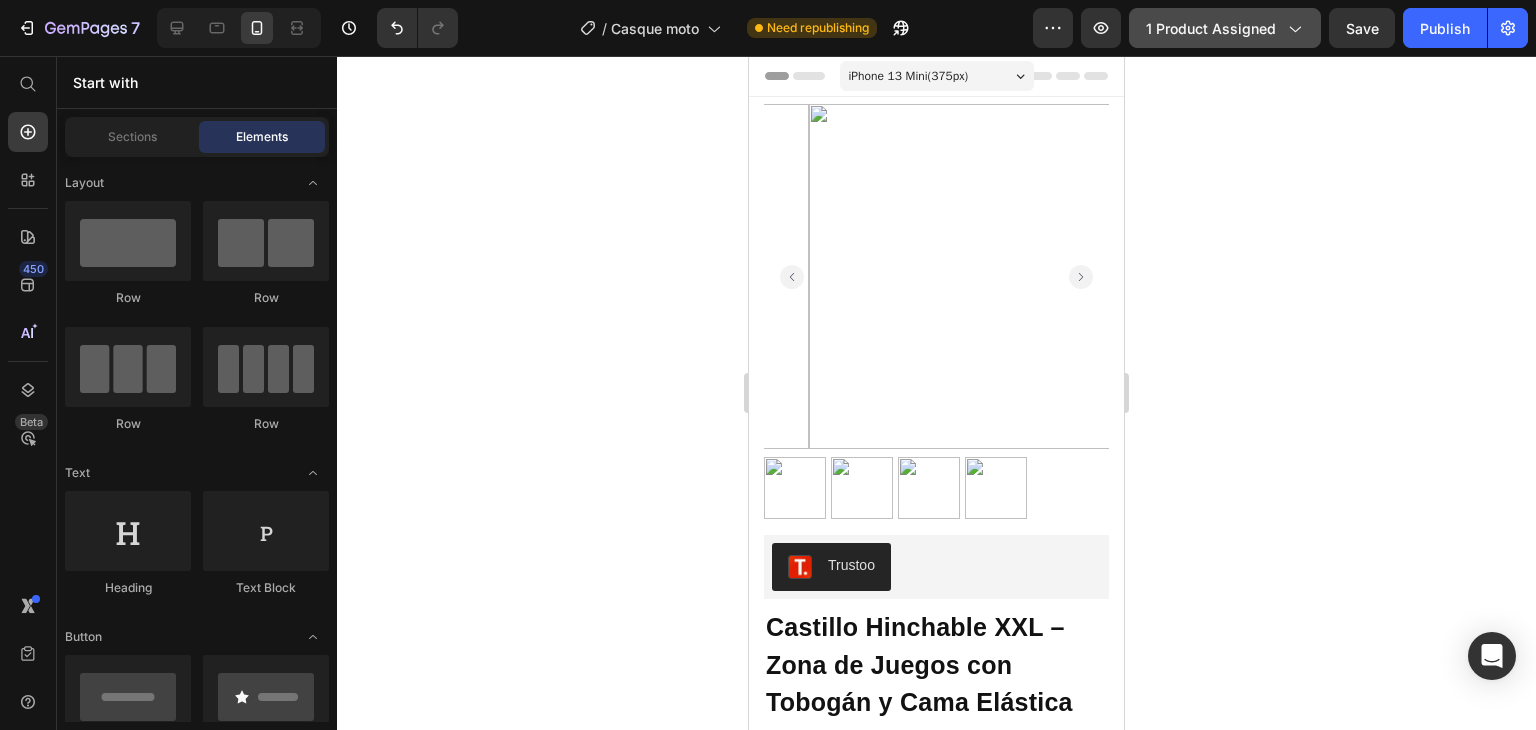 click on "1 product assigned" 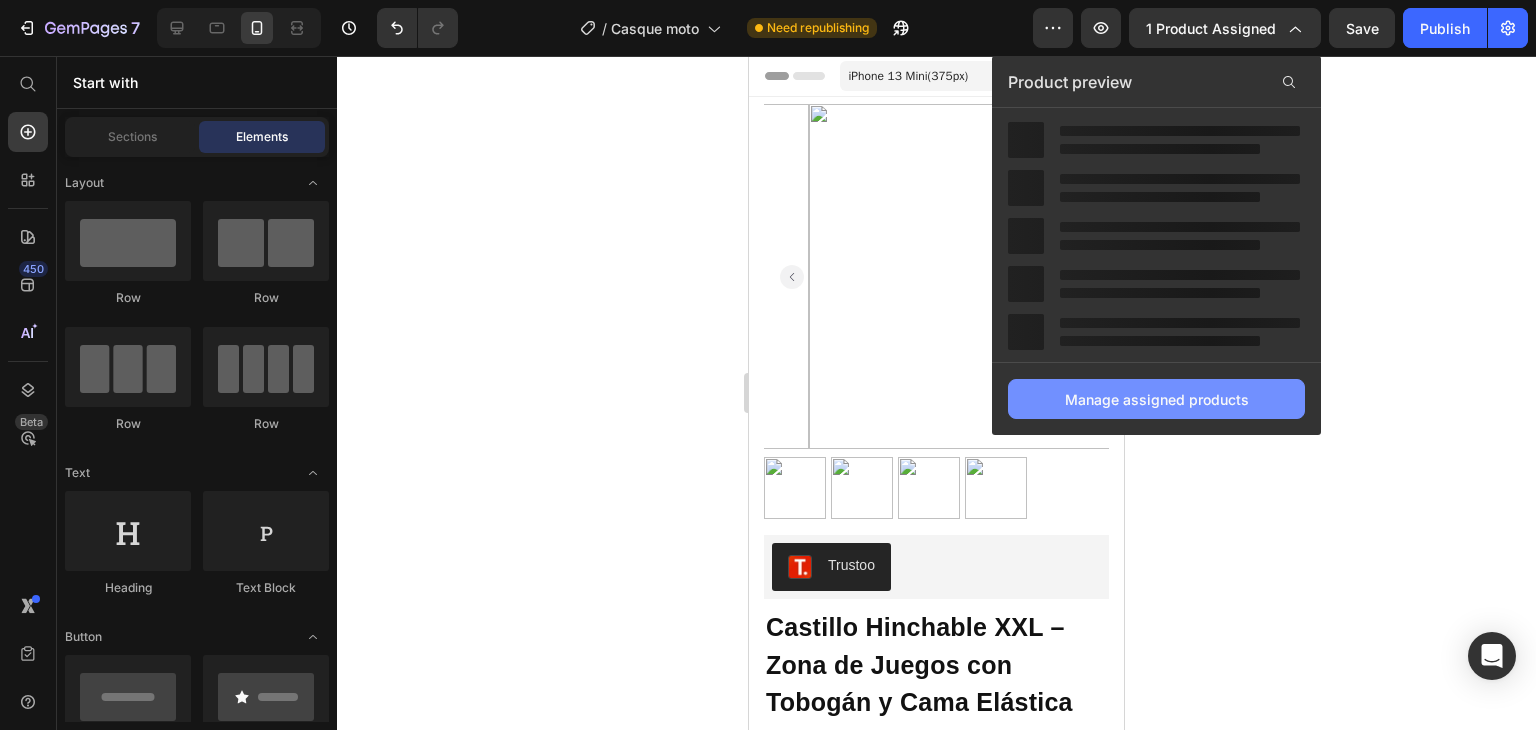 click on "Manage assigned products" at bounding box center [1157, 399] 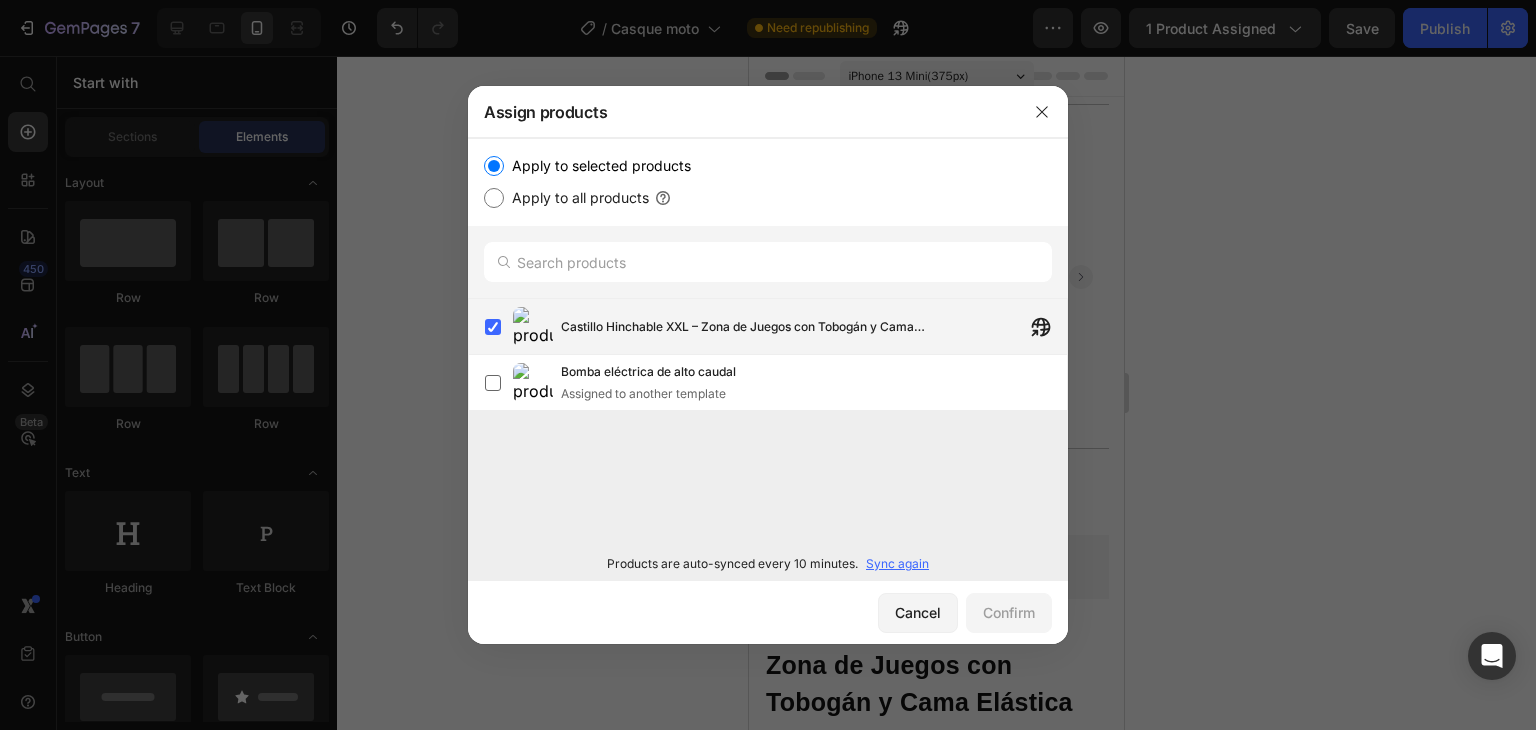 click on "Castillo Hinchable XXL – Zona de Juegos con Tobogán y Cama Elástica" at bounding box center (814, 327) 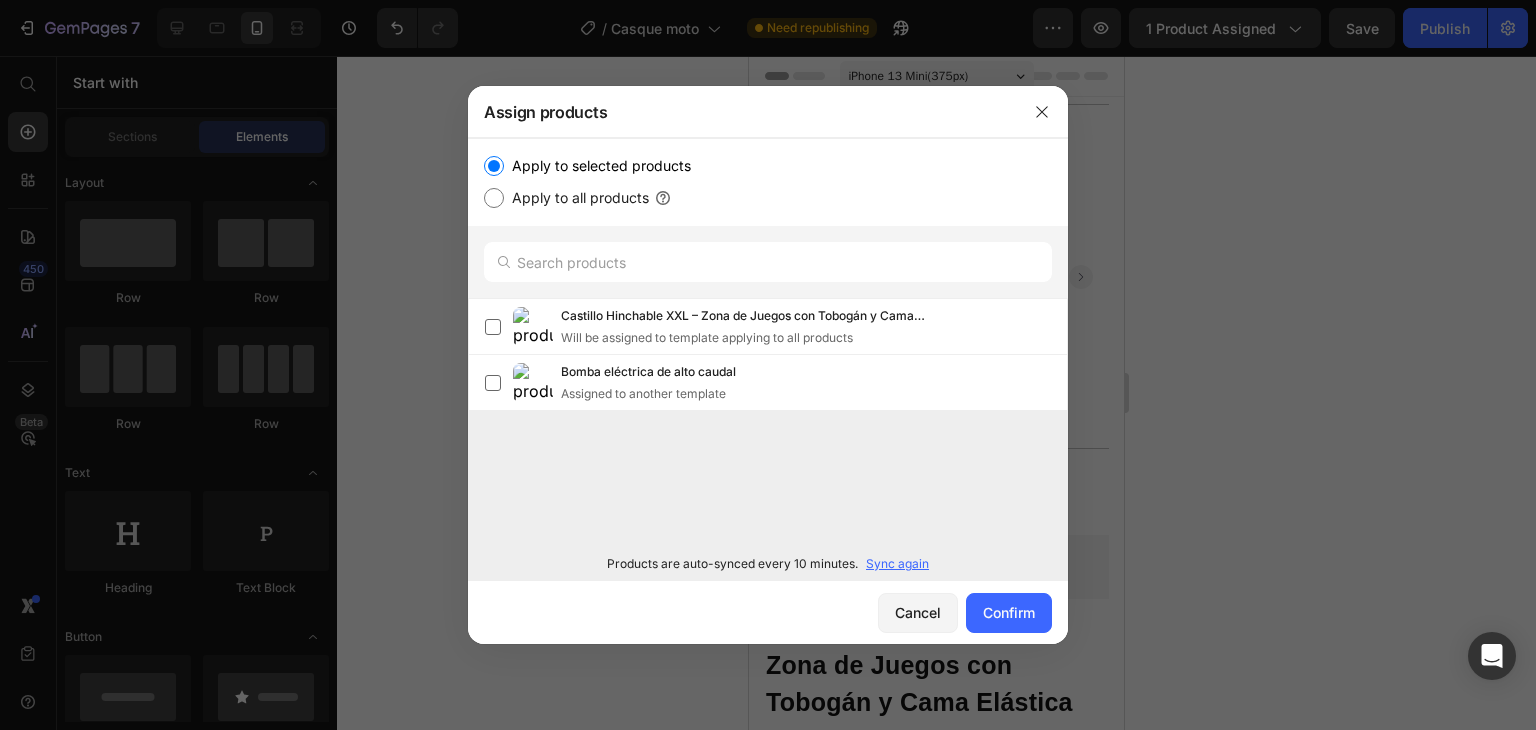 click on "Sync again" at bounding box center (897, 564) 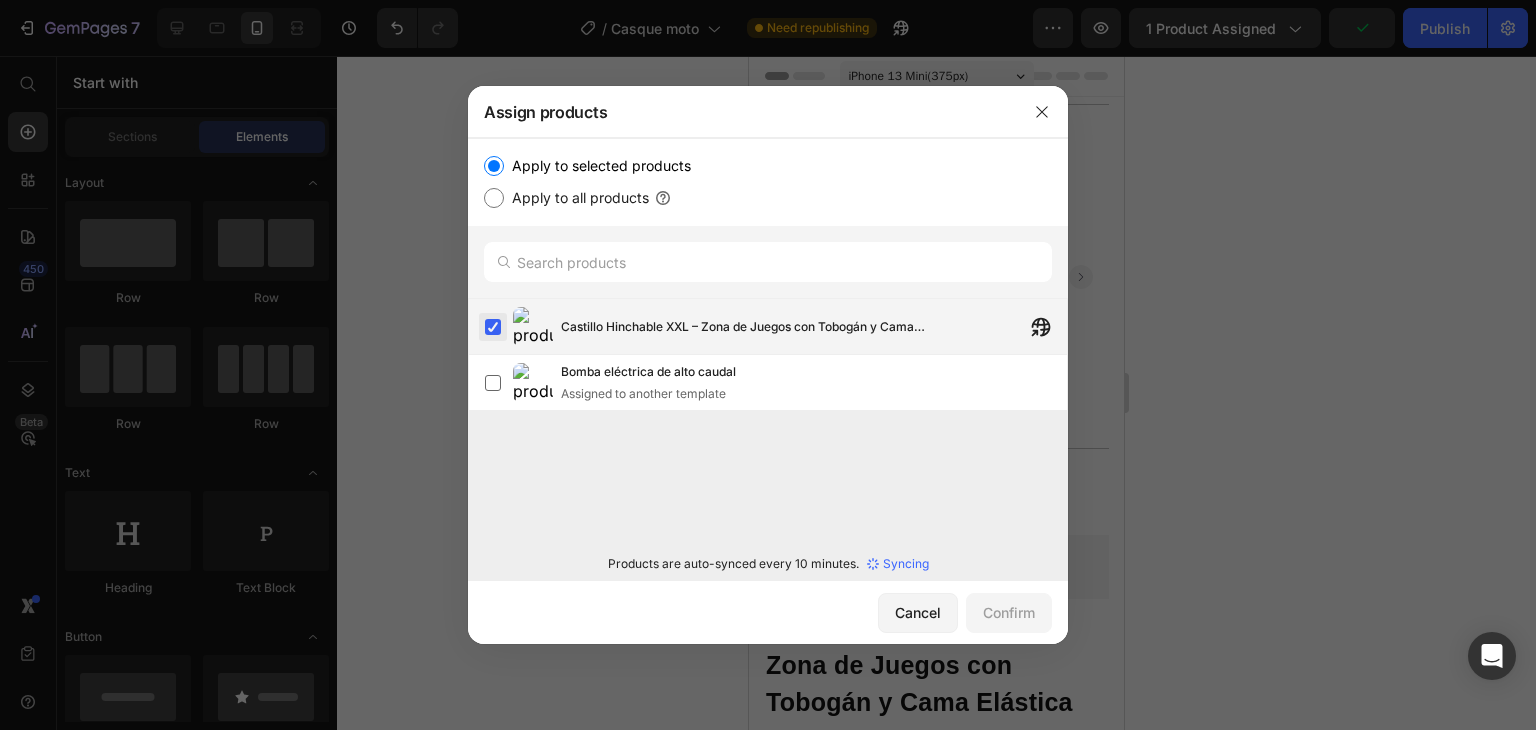 click at bounding box center [493, 327] 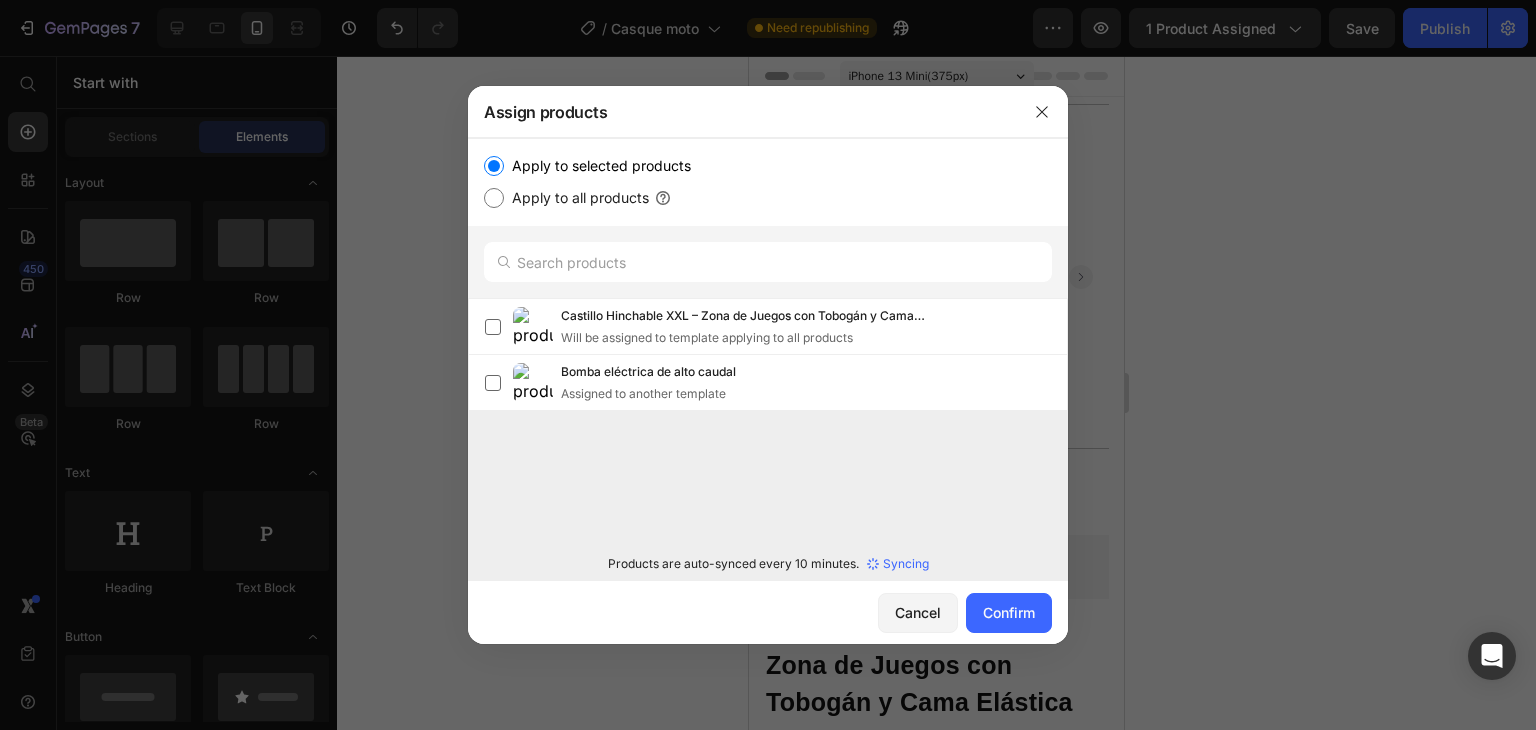 click on "Syncing" at bounding box center (906, 564) 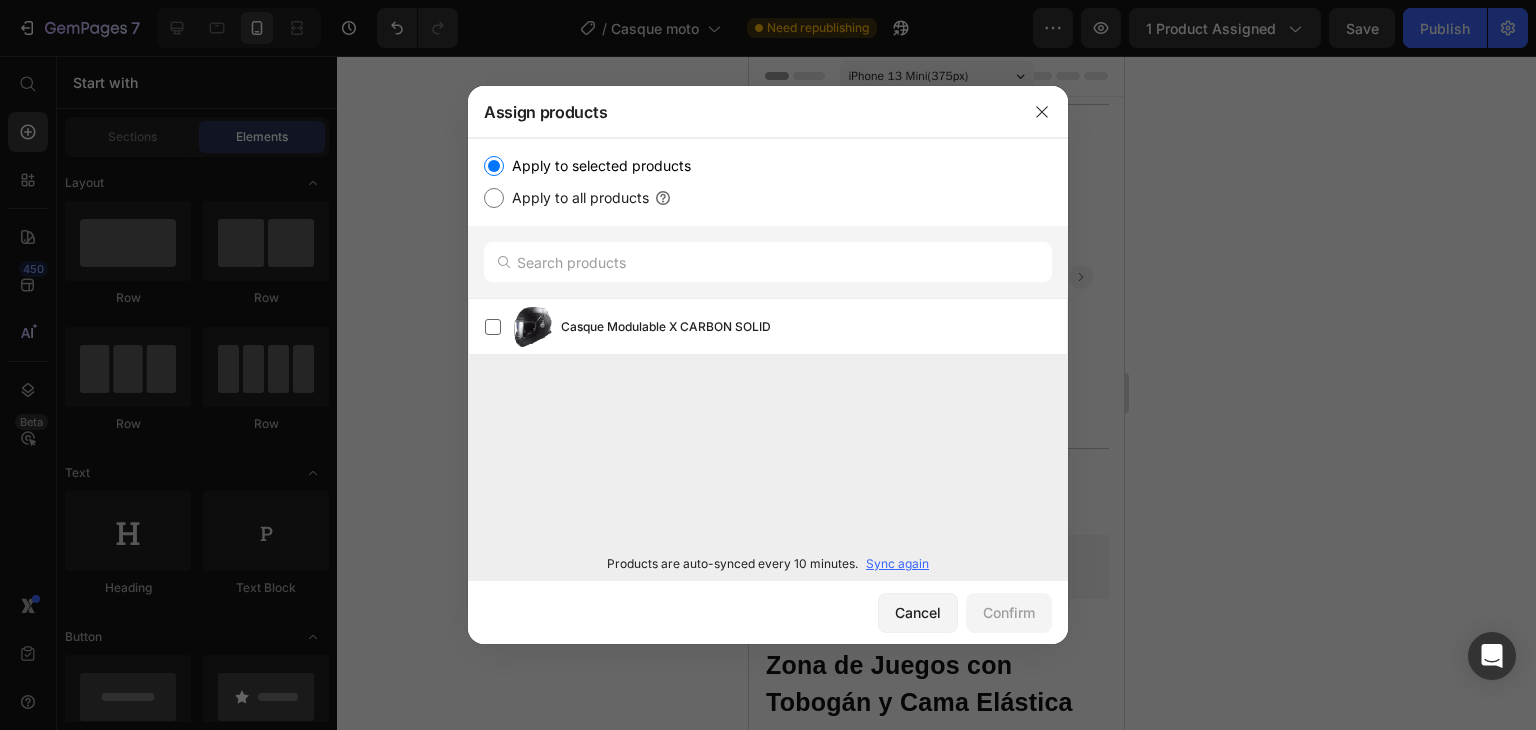 click on "Casque Modulable X CARBON SOLID" at bounding box center [814, 327] 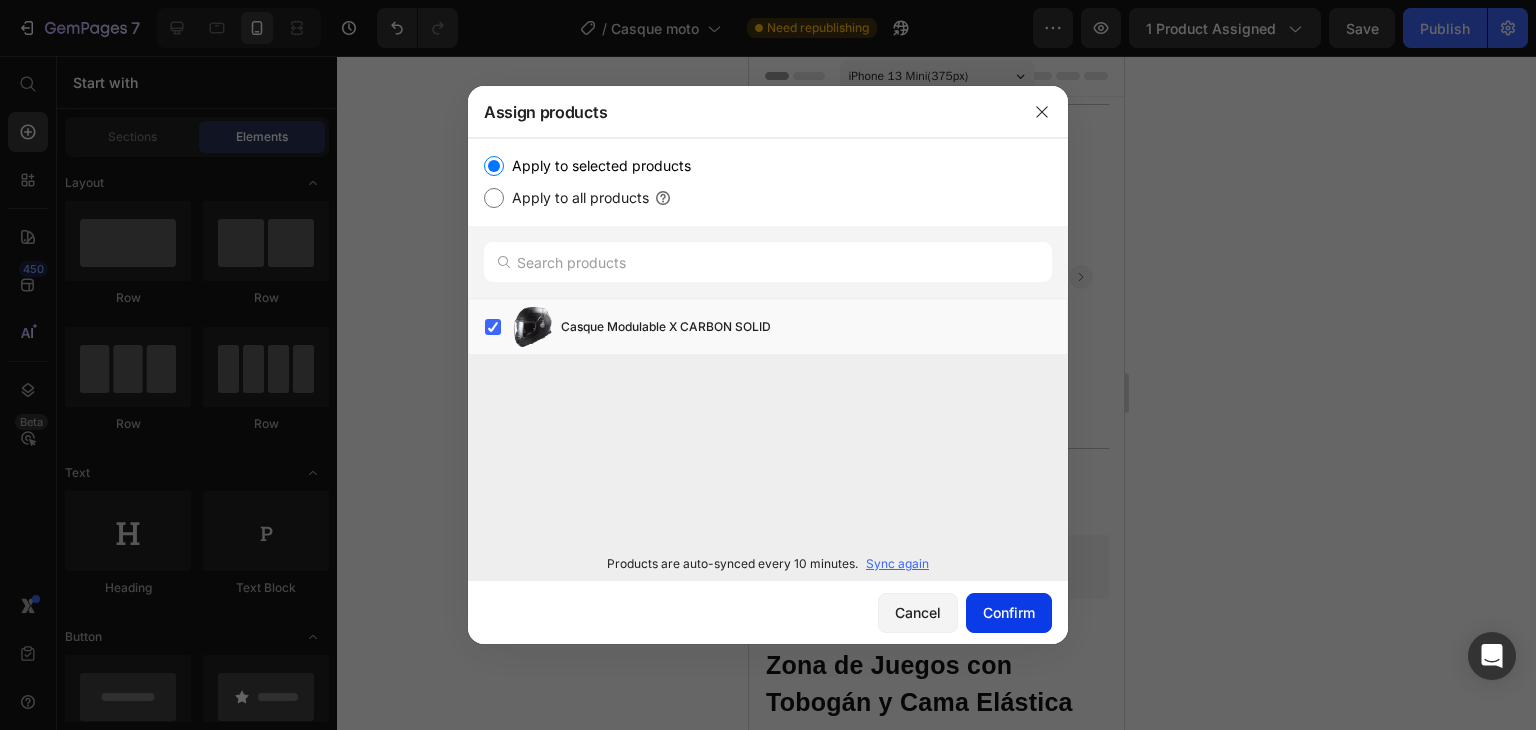 click on "Confirm" at bounding box center [1009, 612] 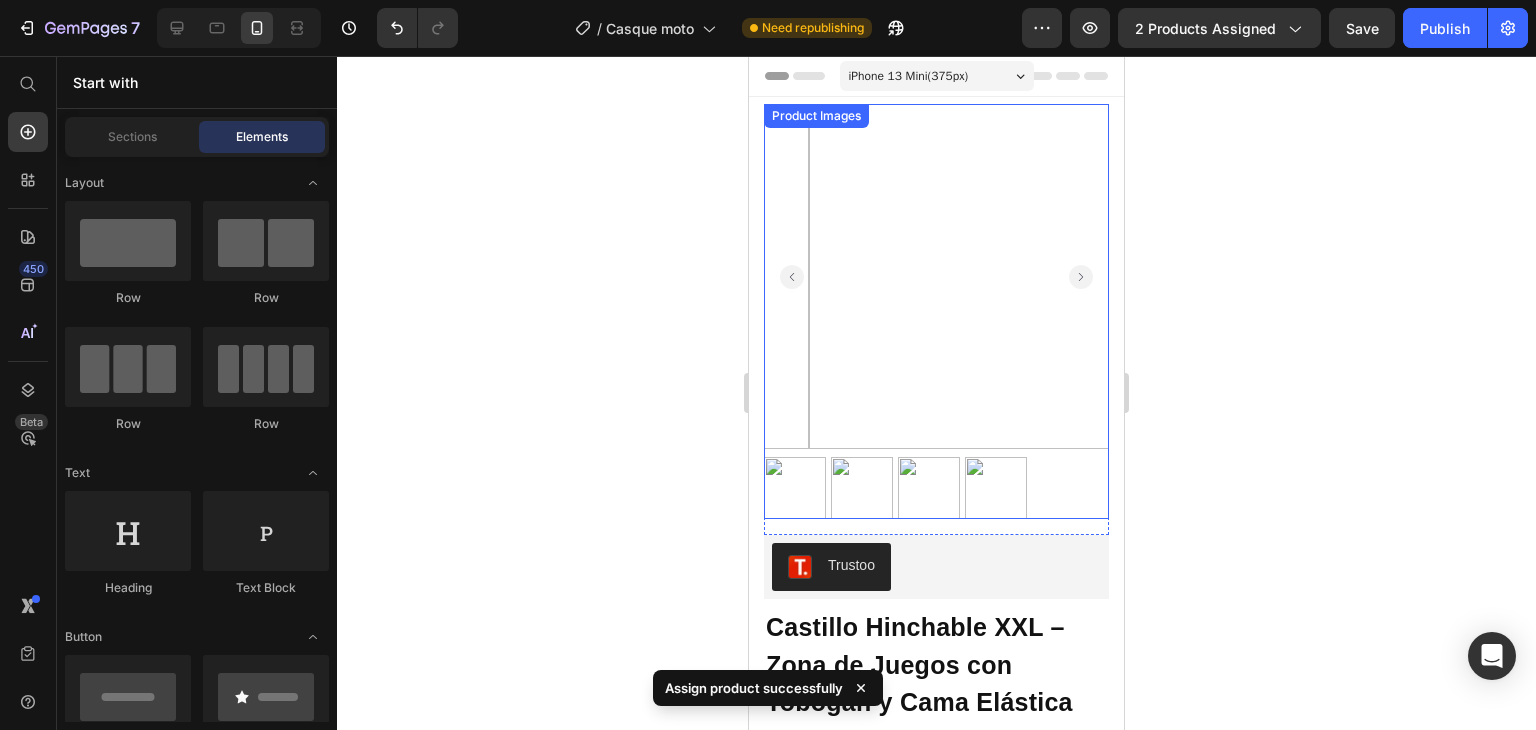 click at bounding box center [981, 276] 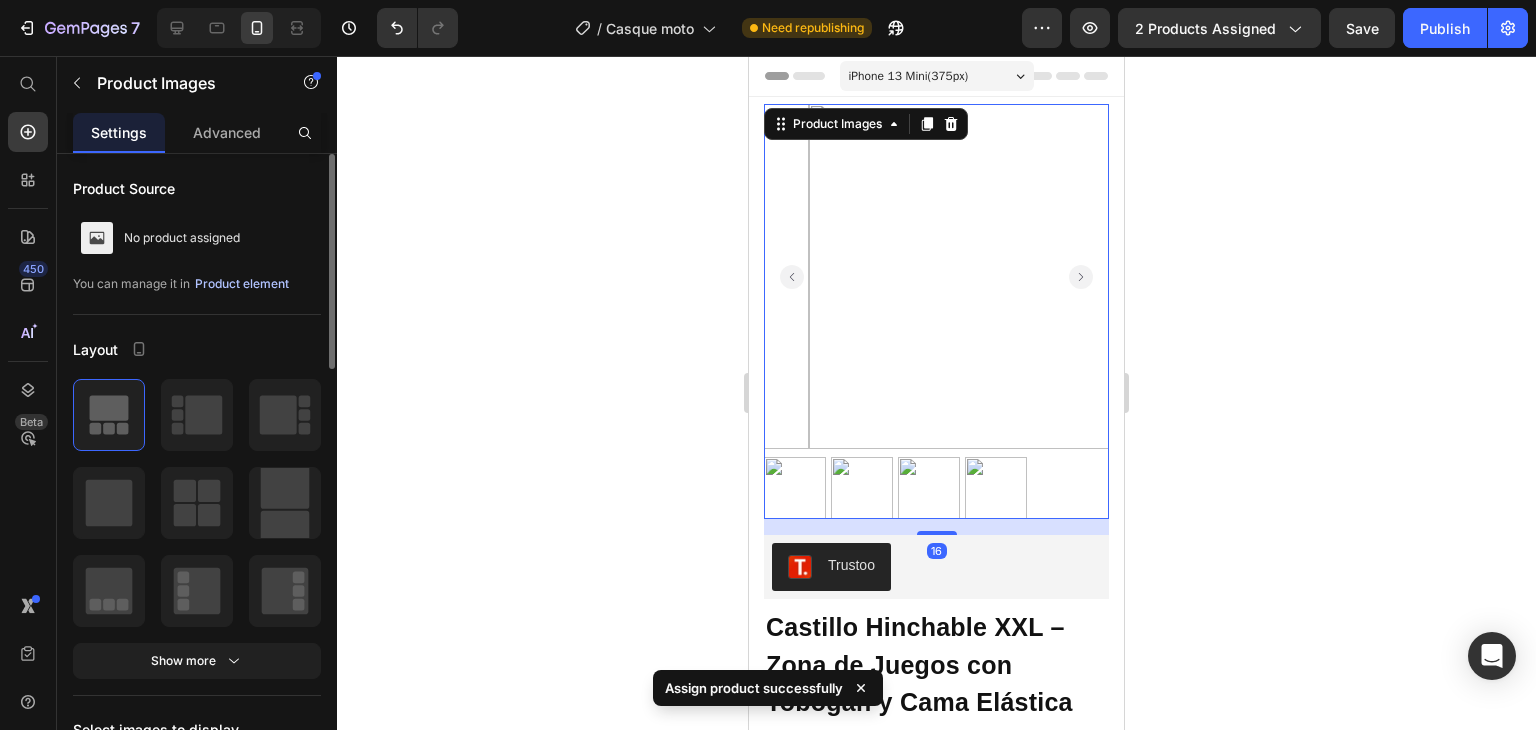 click on "Product element" at bounding box center (242, 284) 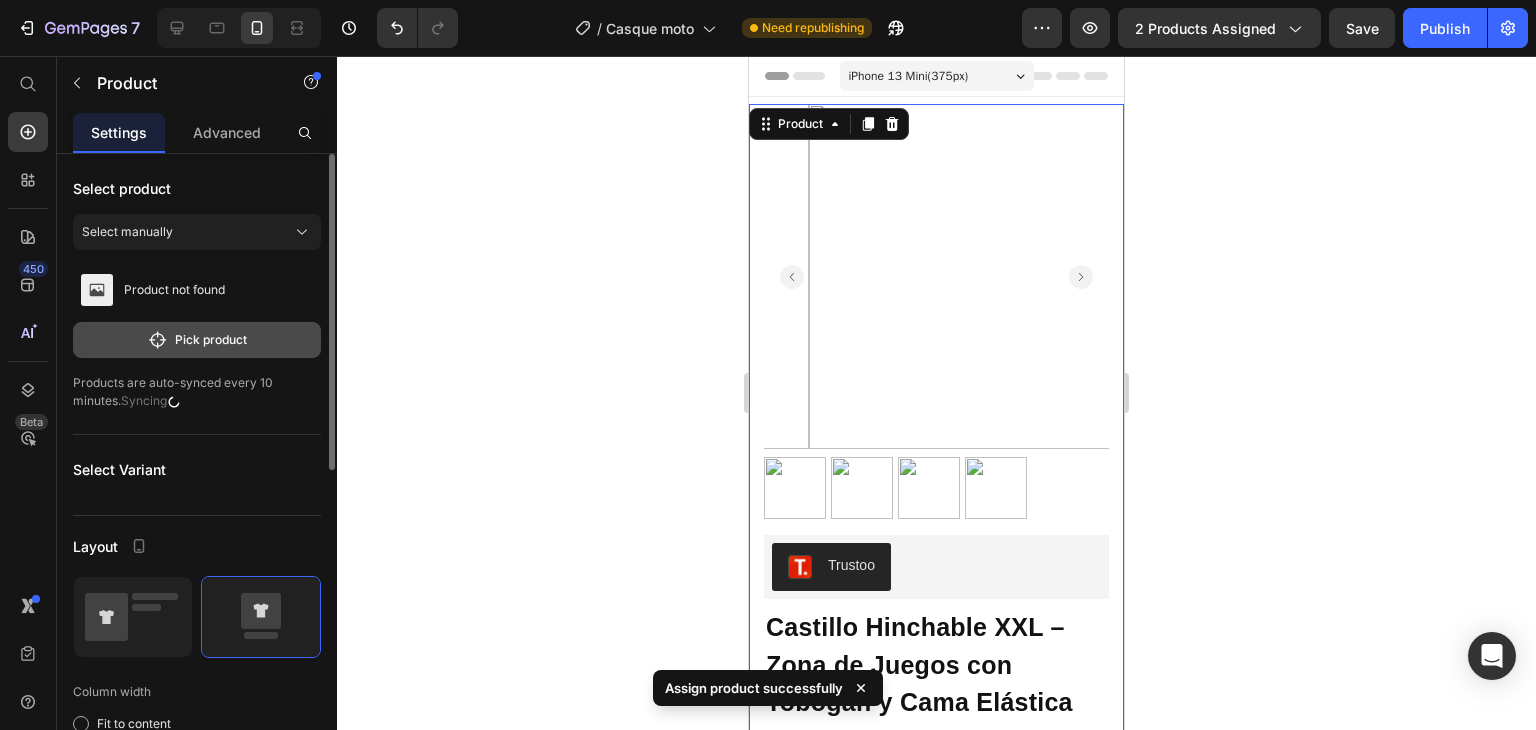 click on "Pick product" 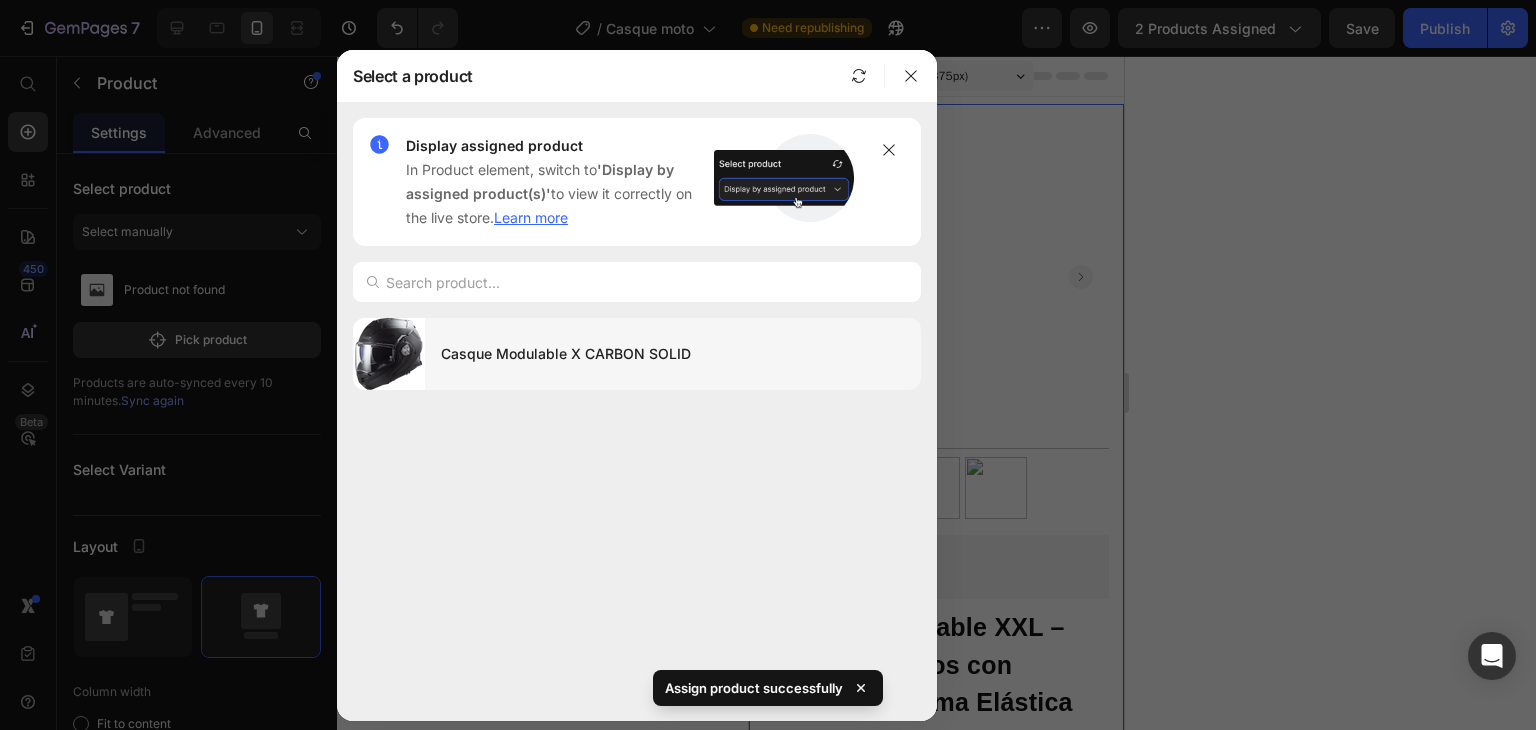 click on "Casque Modulable X CARBON SOLID" at bounding box center [673, 354] 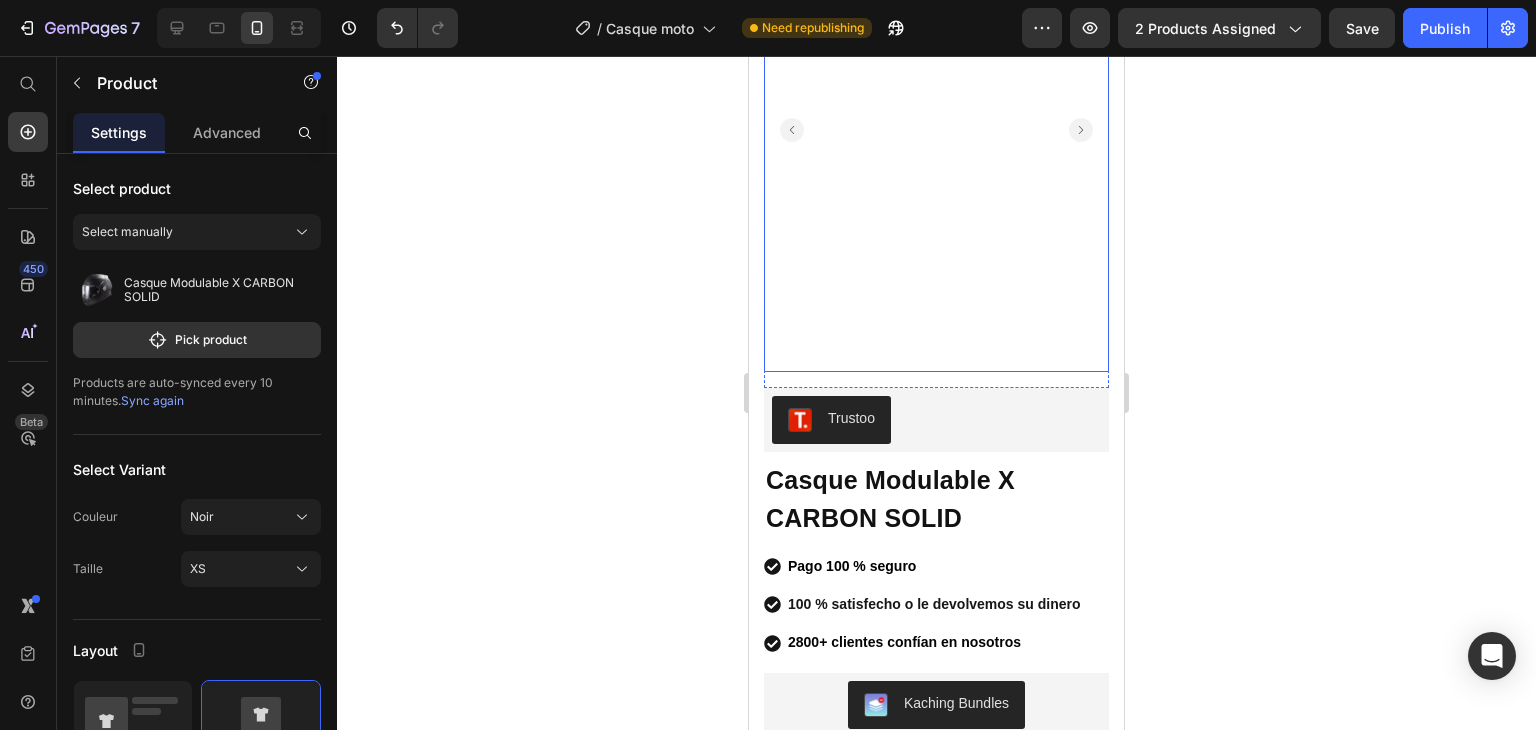 scroll, scrollTop: 148, scrollLeft: 0, axis: vertical 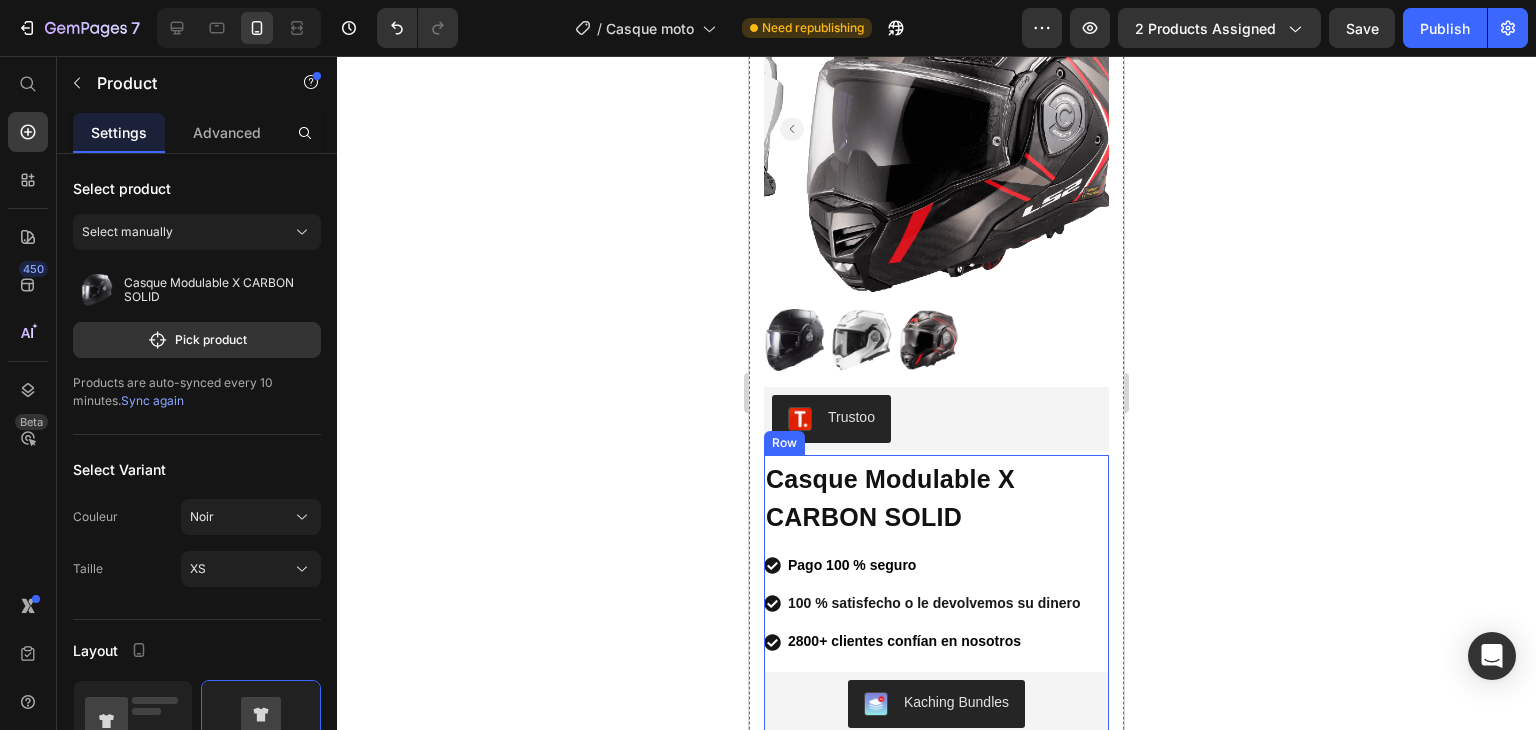 click on "Pago 100 % seguro" at bounding box center [852, 565] 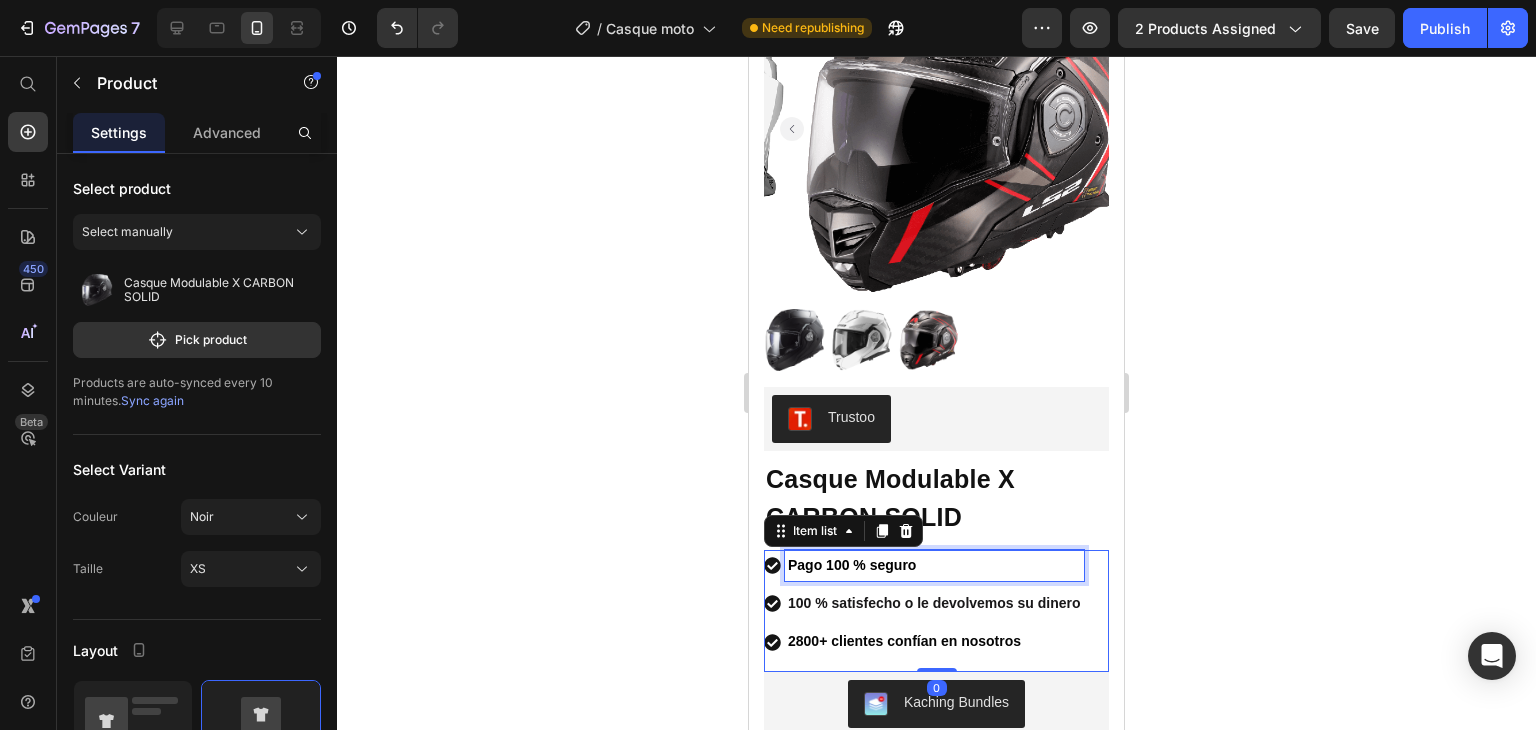 click on "Pago 100 % seguro" at bounding box center [852, 565] 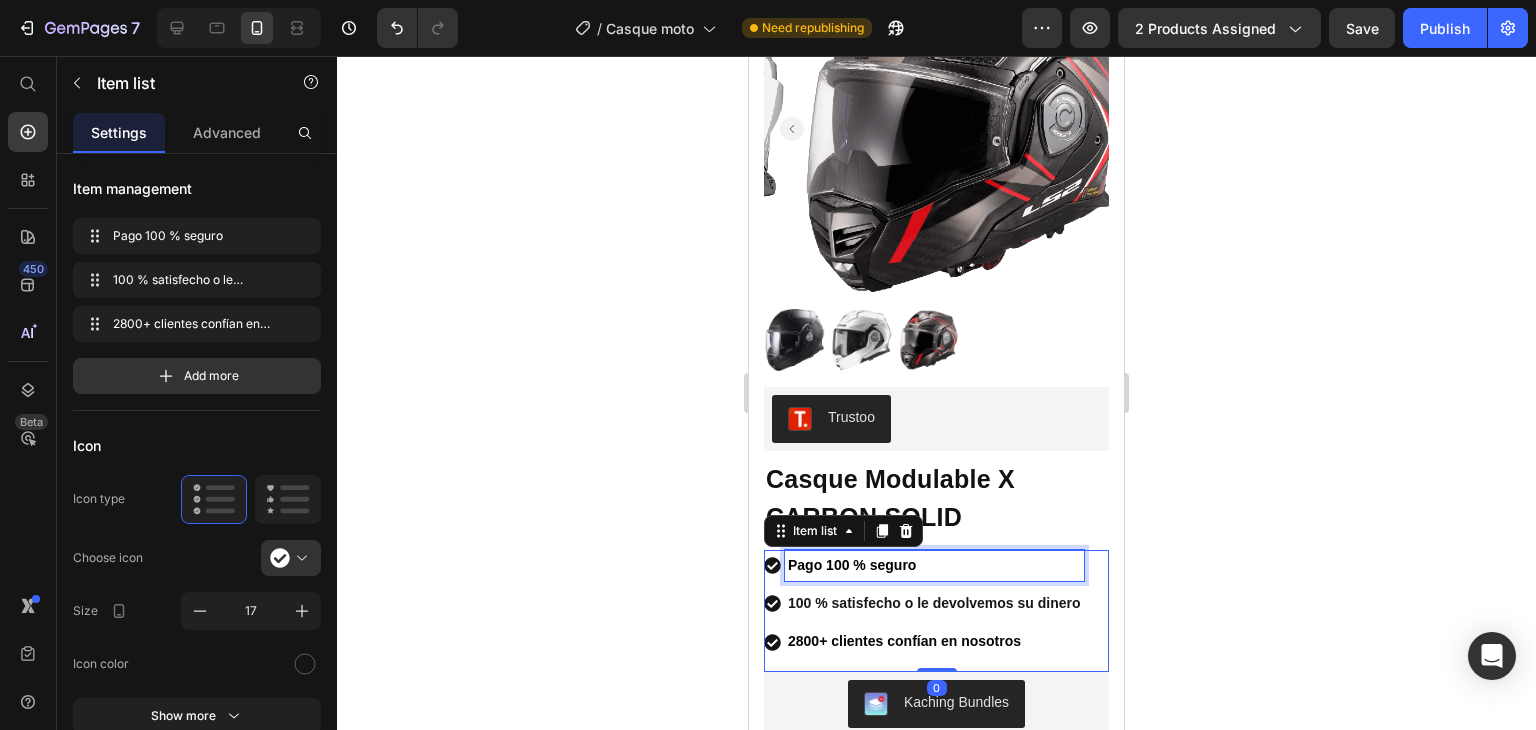 click on "Pago 100 % seguro" at bounding box center [852, 565] 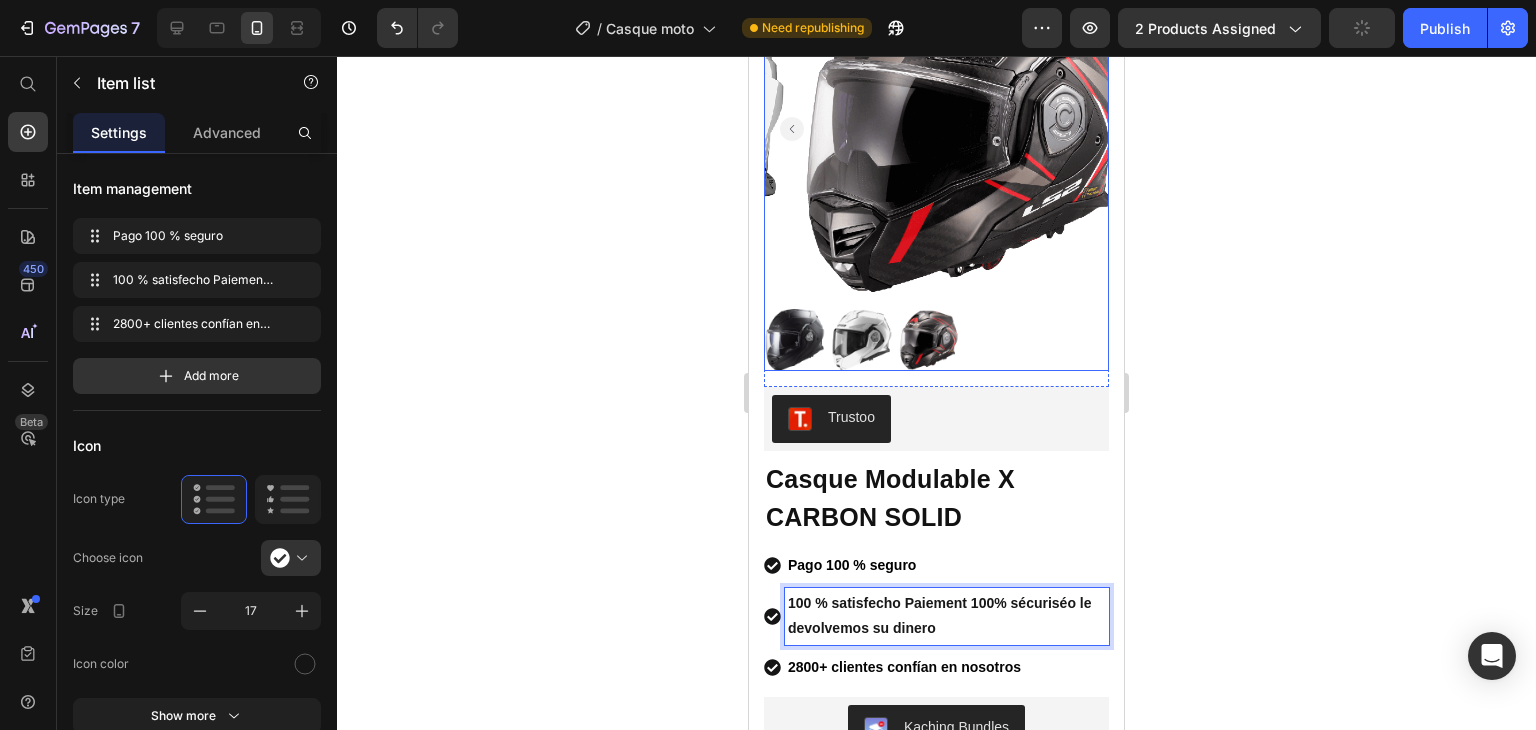 drag, startPoint x: 906, startPoint y: 582, endPoint x: 824, endPoint y: 165, distance: 424.98587 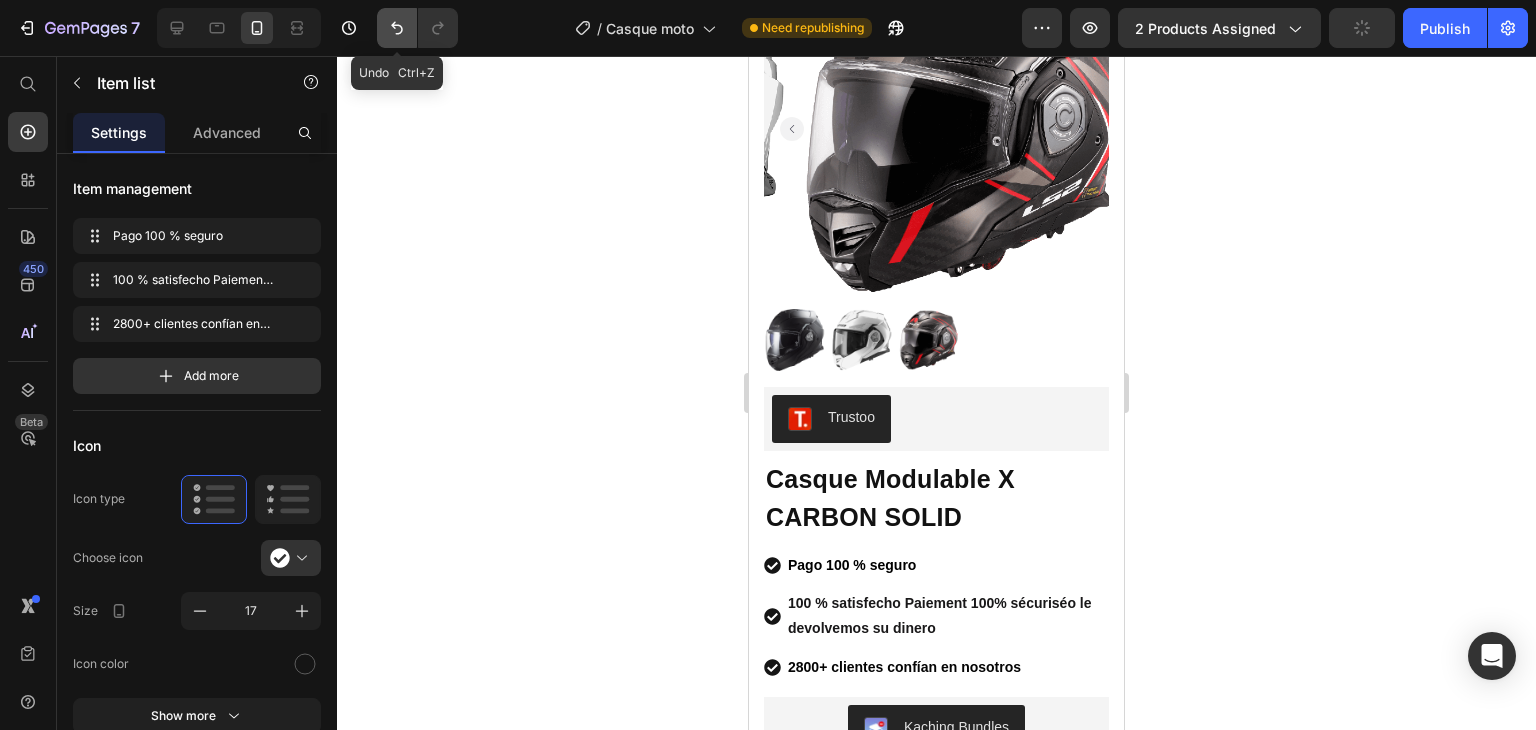 click 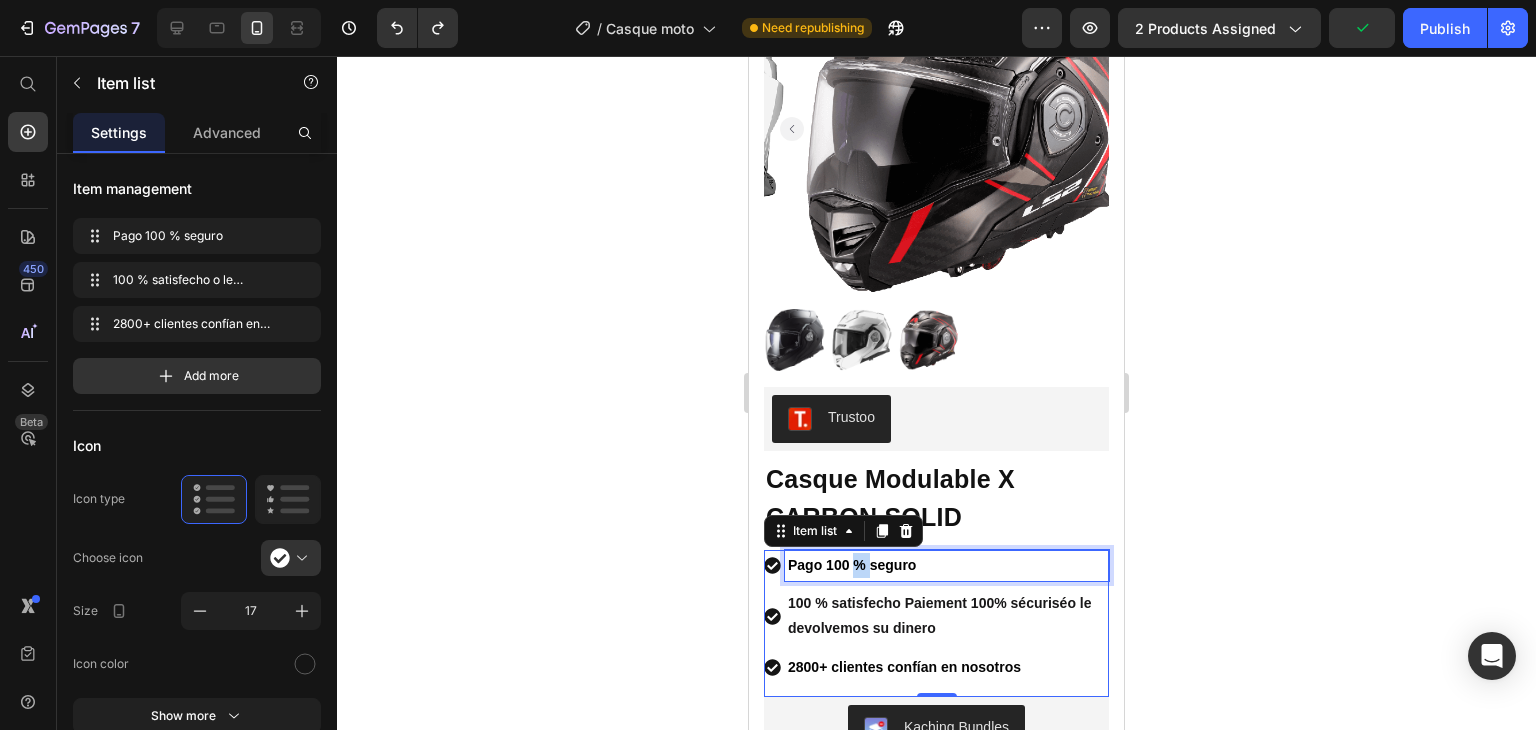 click on "Pago 100 % seguro" at bounding box center (852, 565) 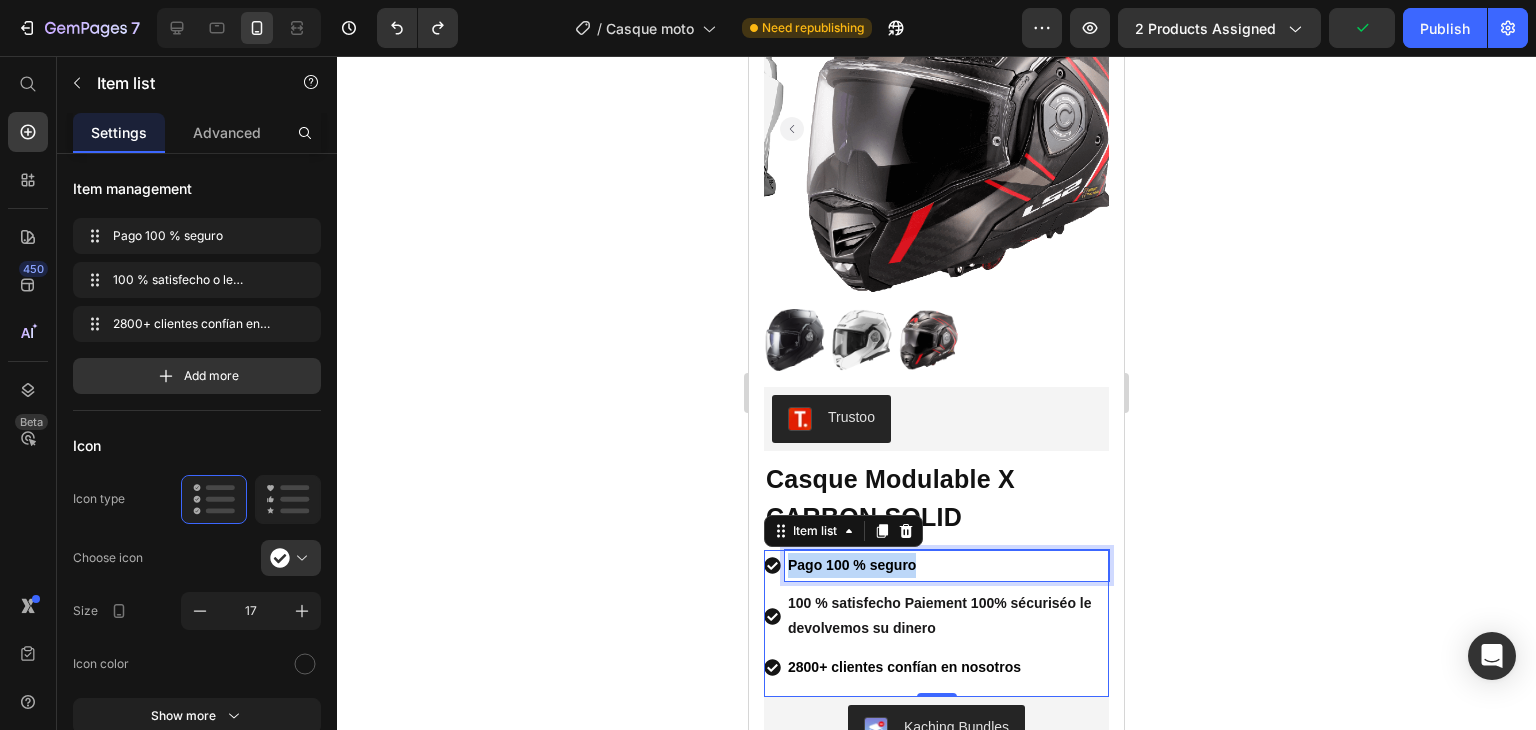click on "Pago 100 % seguro" at bounding box center [852, 565] 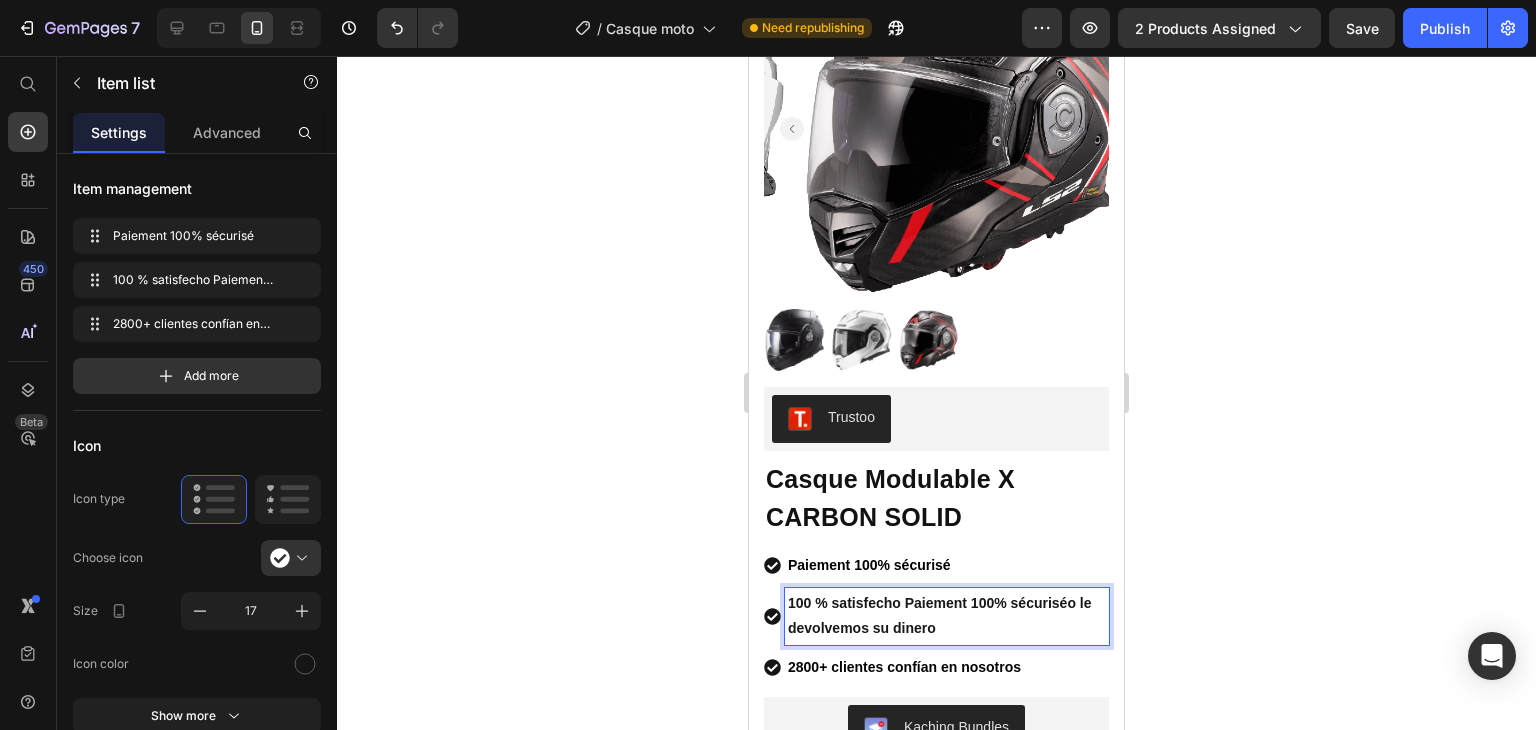 click on "100 % satisfecho Paiement 100% sécuriséo le devolvemos su dinero" at bounding box center [940, 615] 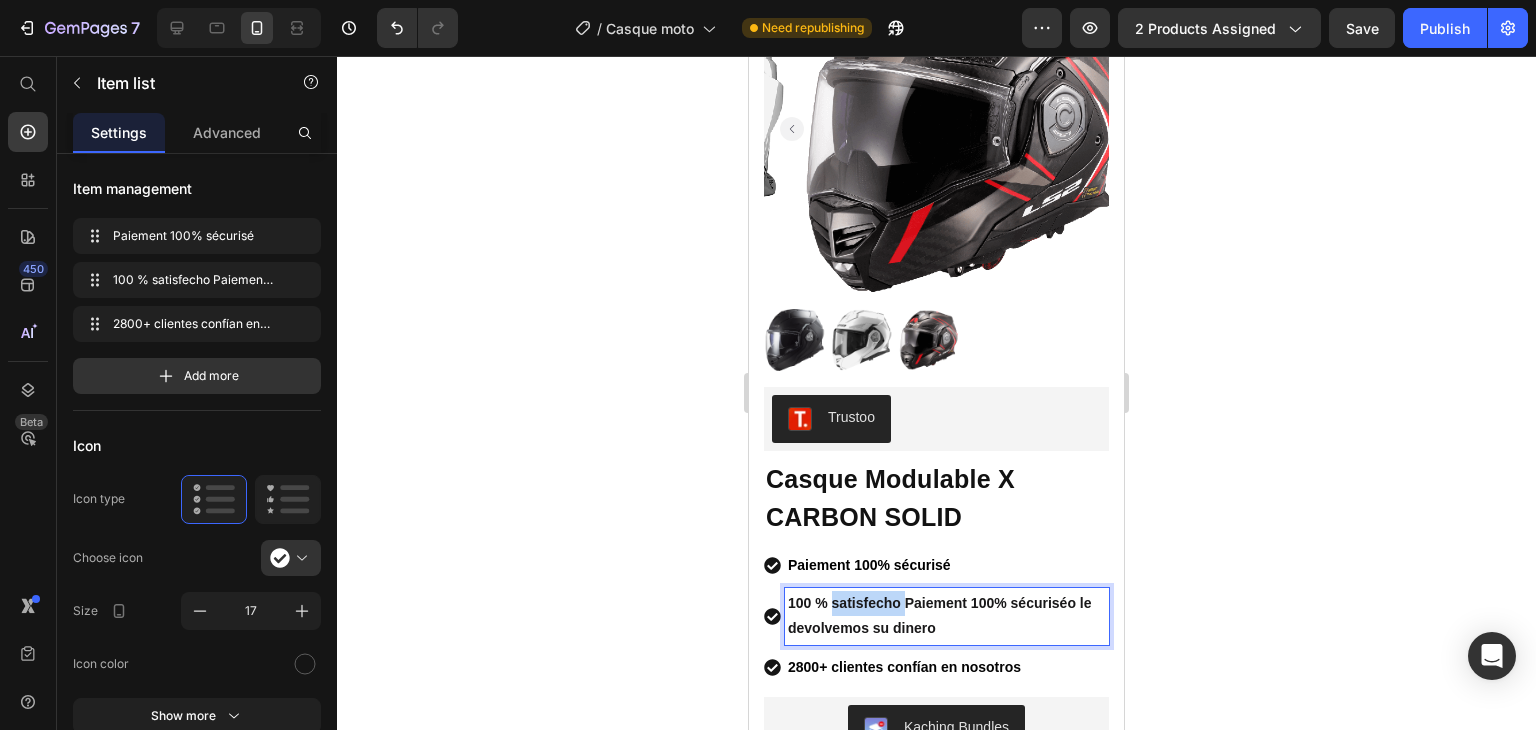 click on "100 % satisfecho Paiement 100% sécuriséo le devolvemos su dinero" at bounding box center (940, 615) 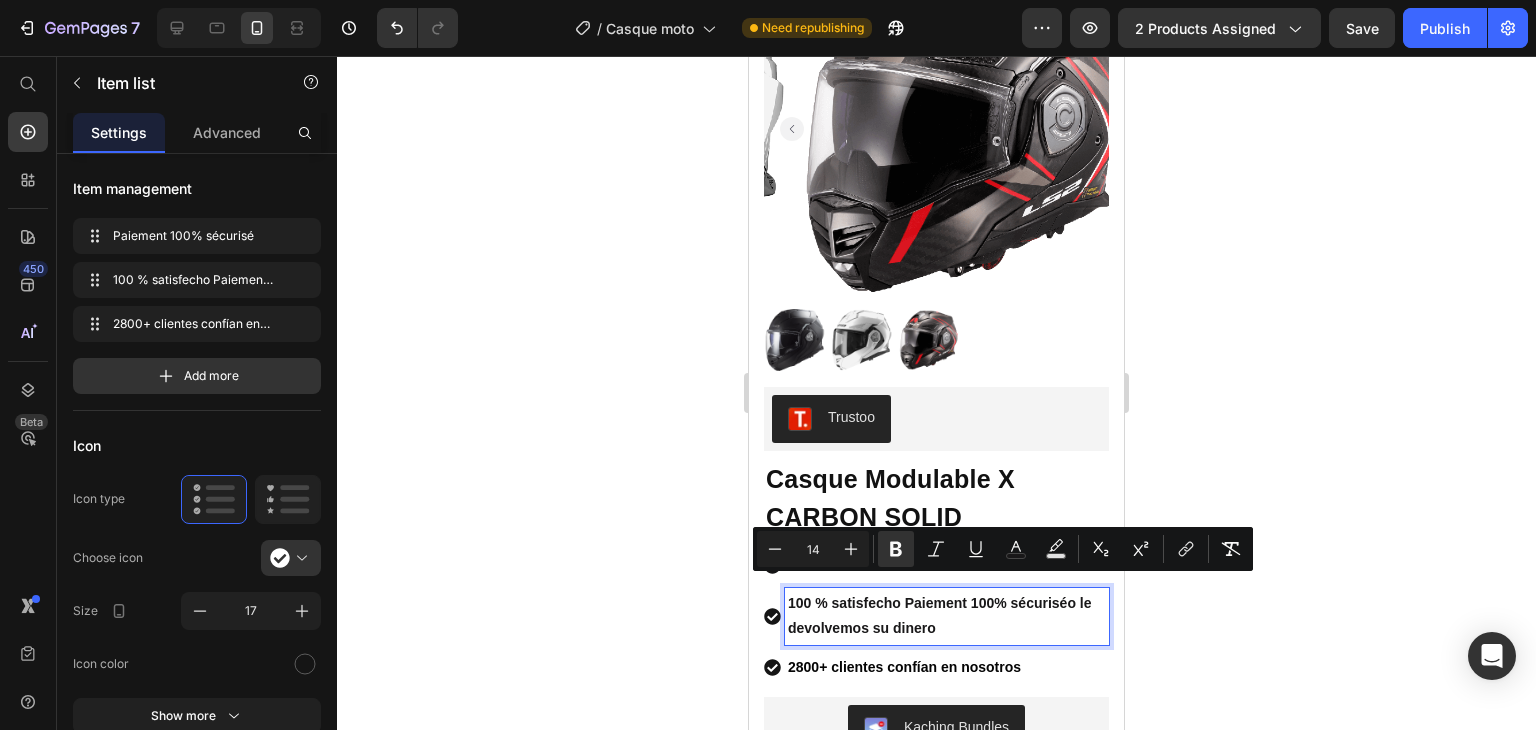 click on "100 % satisfecho Paiement 100% sécuriséo le devolvemos su dinero" at bounding box center (947, 616) 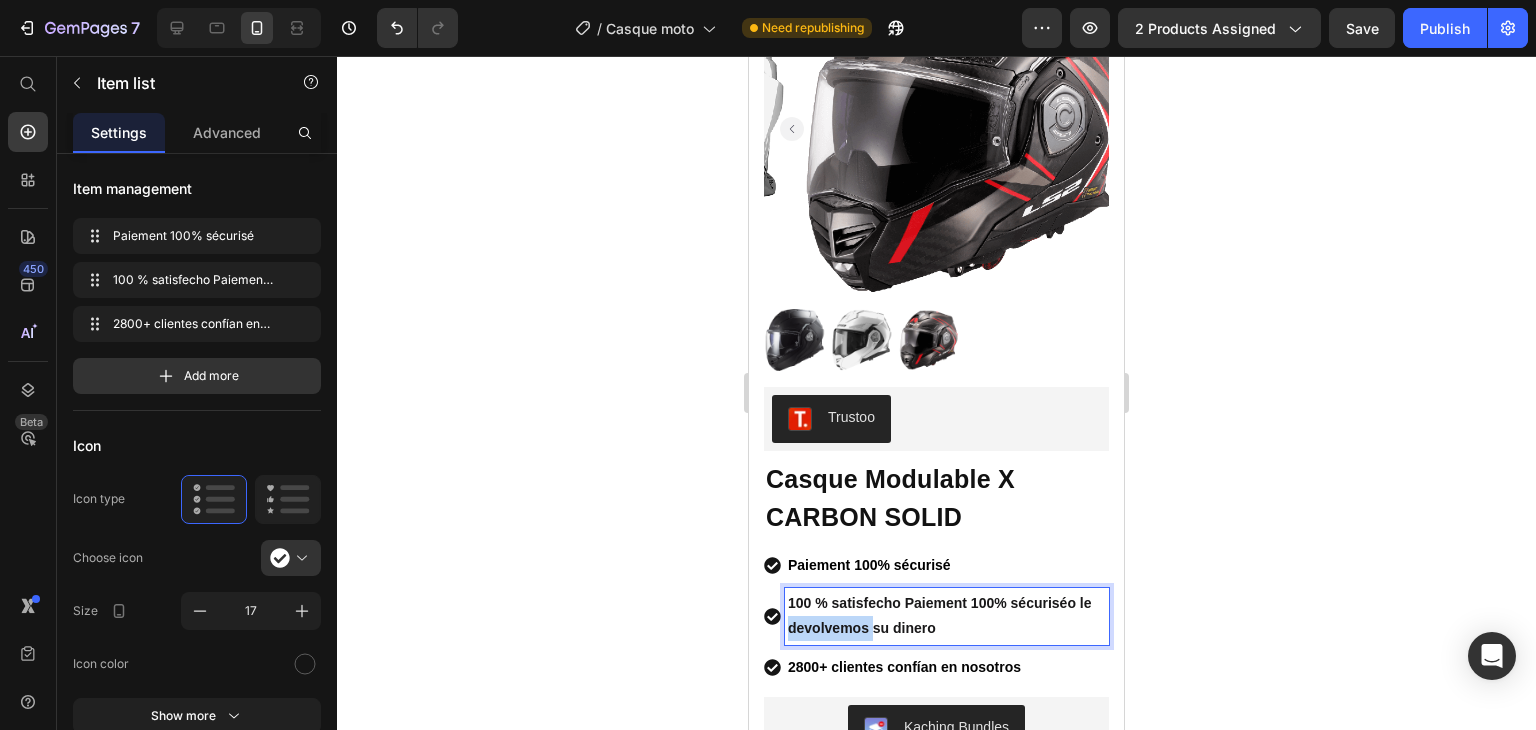 click on "100 % satisfecho Paiement 100% sécuriséo le devolvemos su dinero" at bounding box center (947, 616) 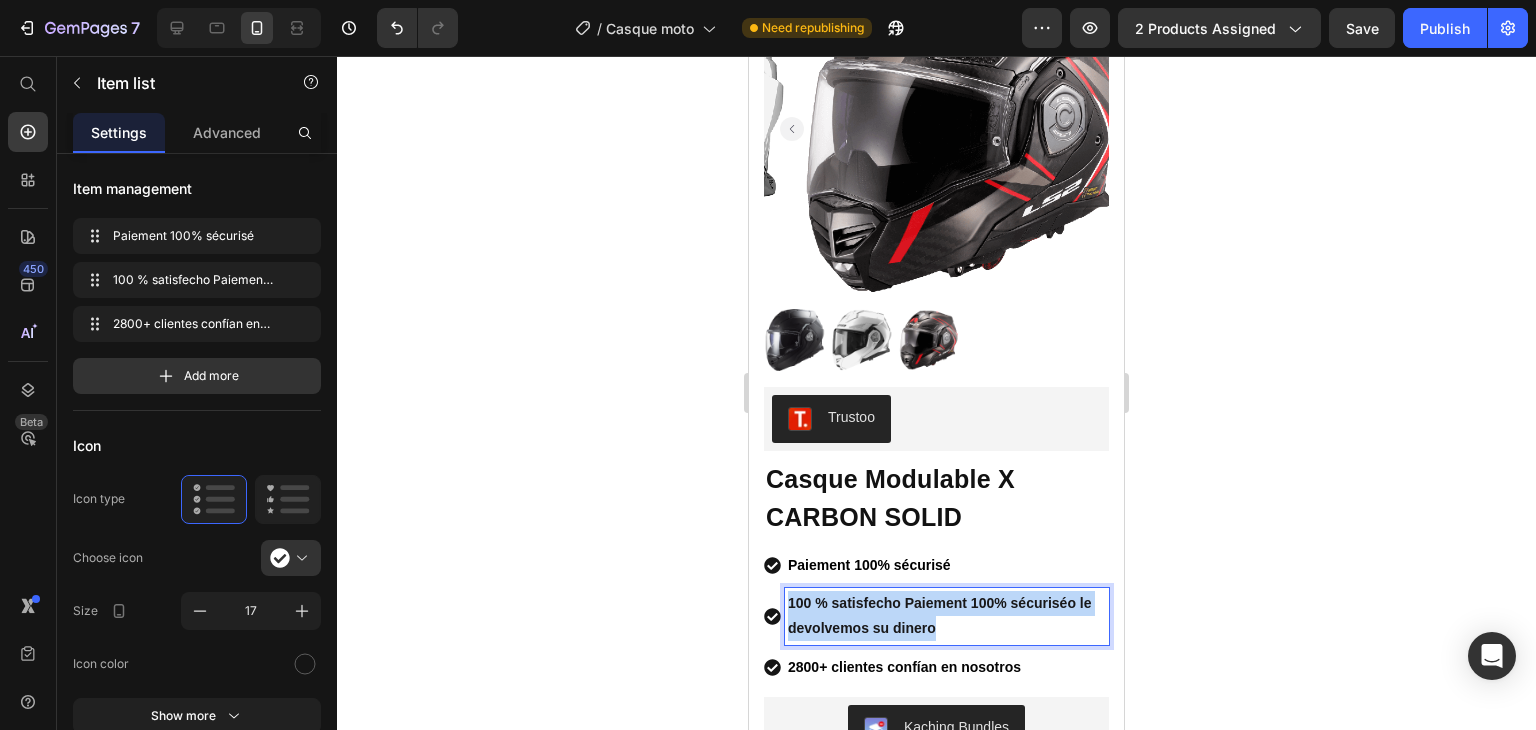click on "100 % satisfecho Paiement 100% sécuriséo le devolvemos su dinero" at bounding box center (947, 616) 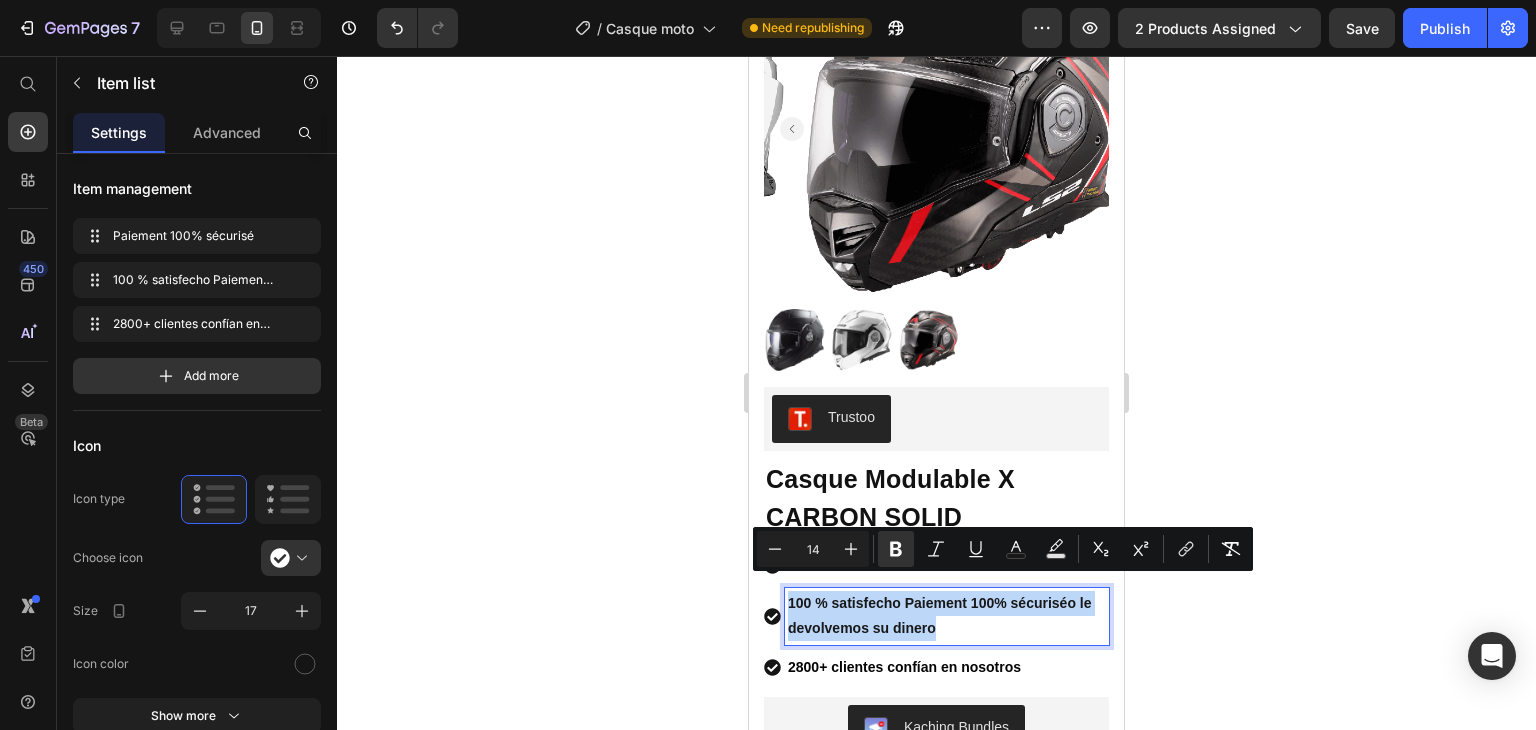click on "100 % satisfecho Paiement 100% sécuriséo le devolvemos su dinero" at bounding box center [947, 616] 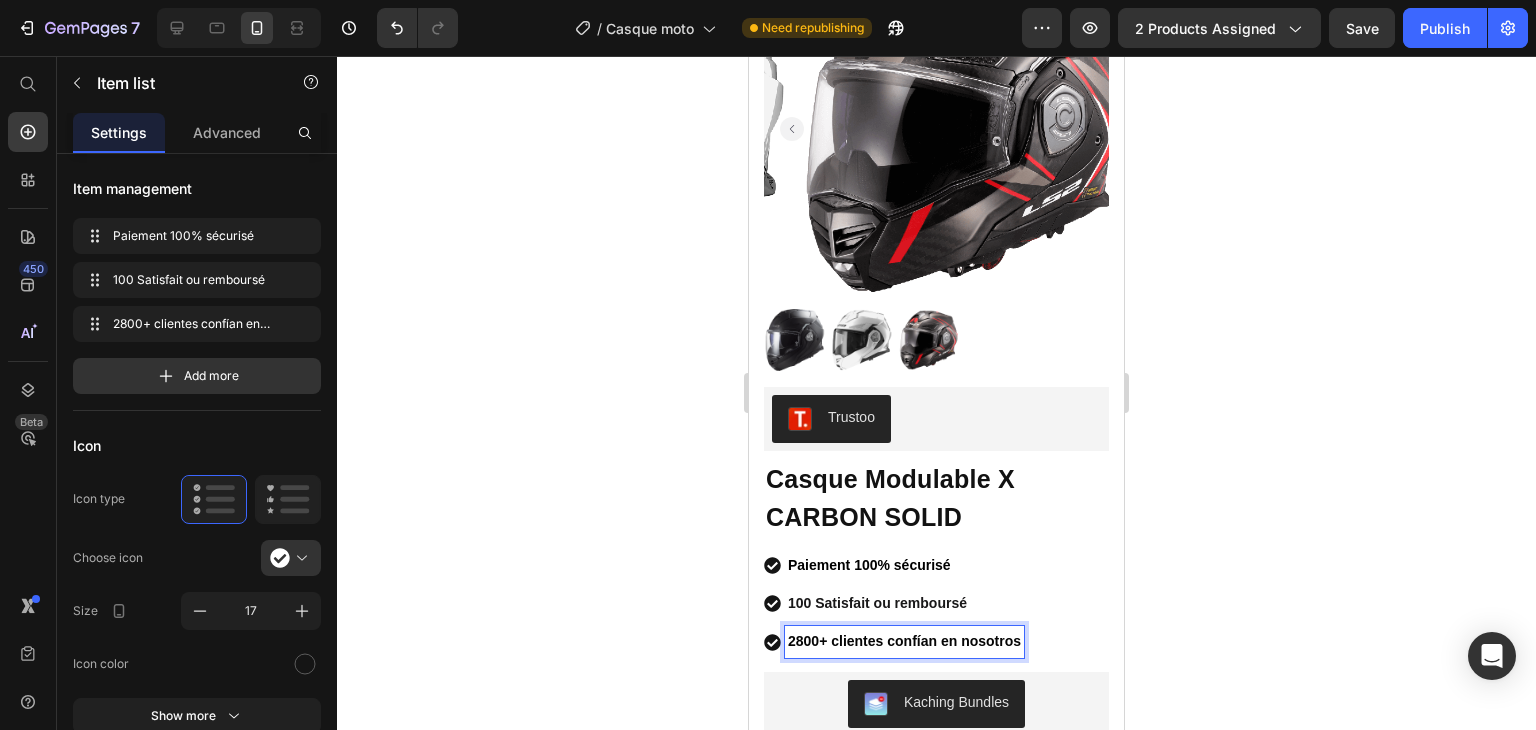 click on "2800+ clientes confían en nosotros" at bounding box center (904, 641) 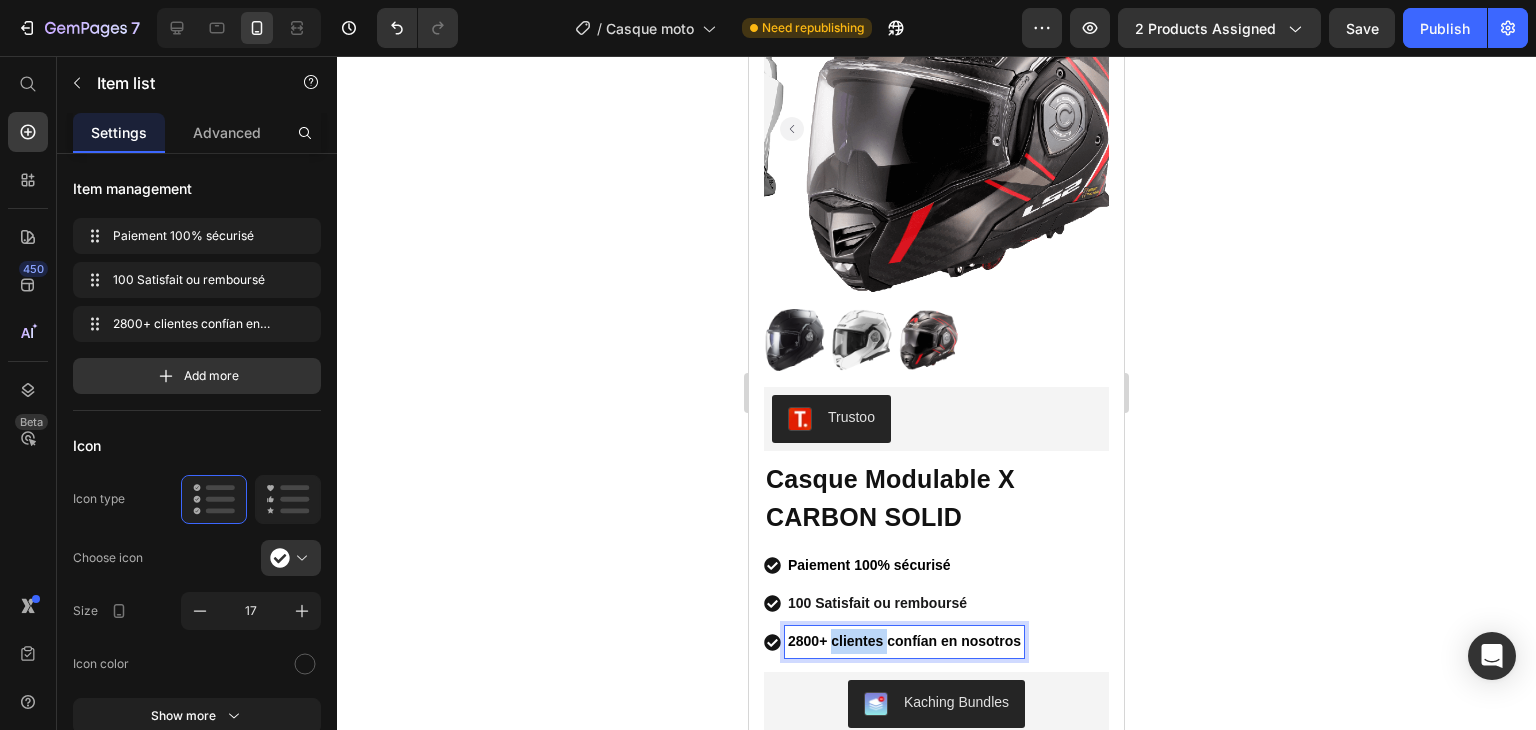 click on "2800+ clientes confían en nosotros" at bounding box center (904, 641) 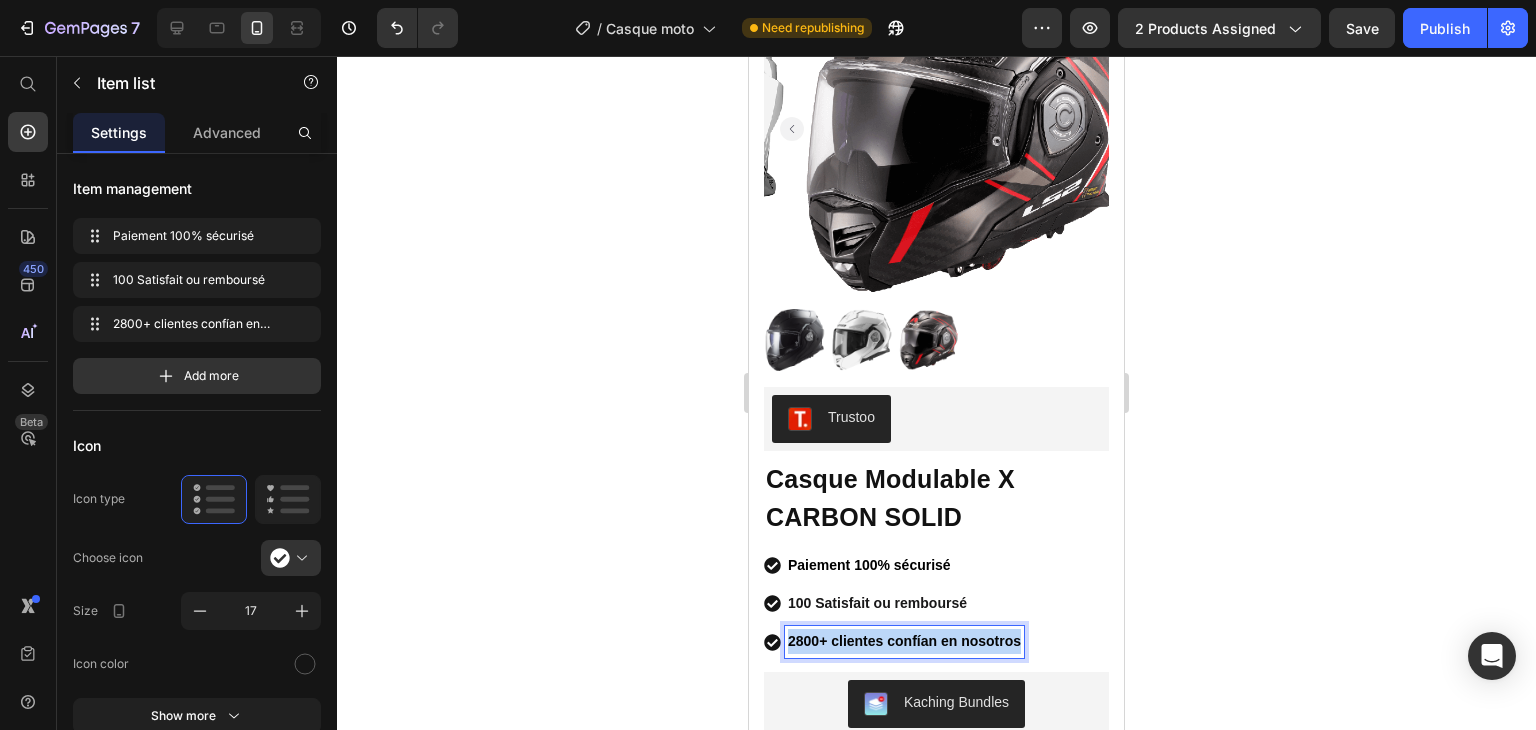 click on "2800+ clientes confían en nosotros" at bounding box center (904, 641) 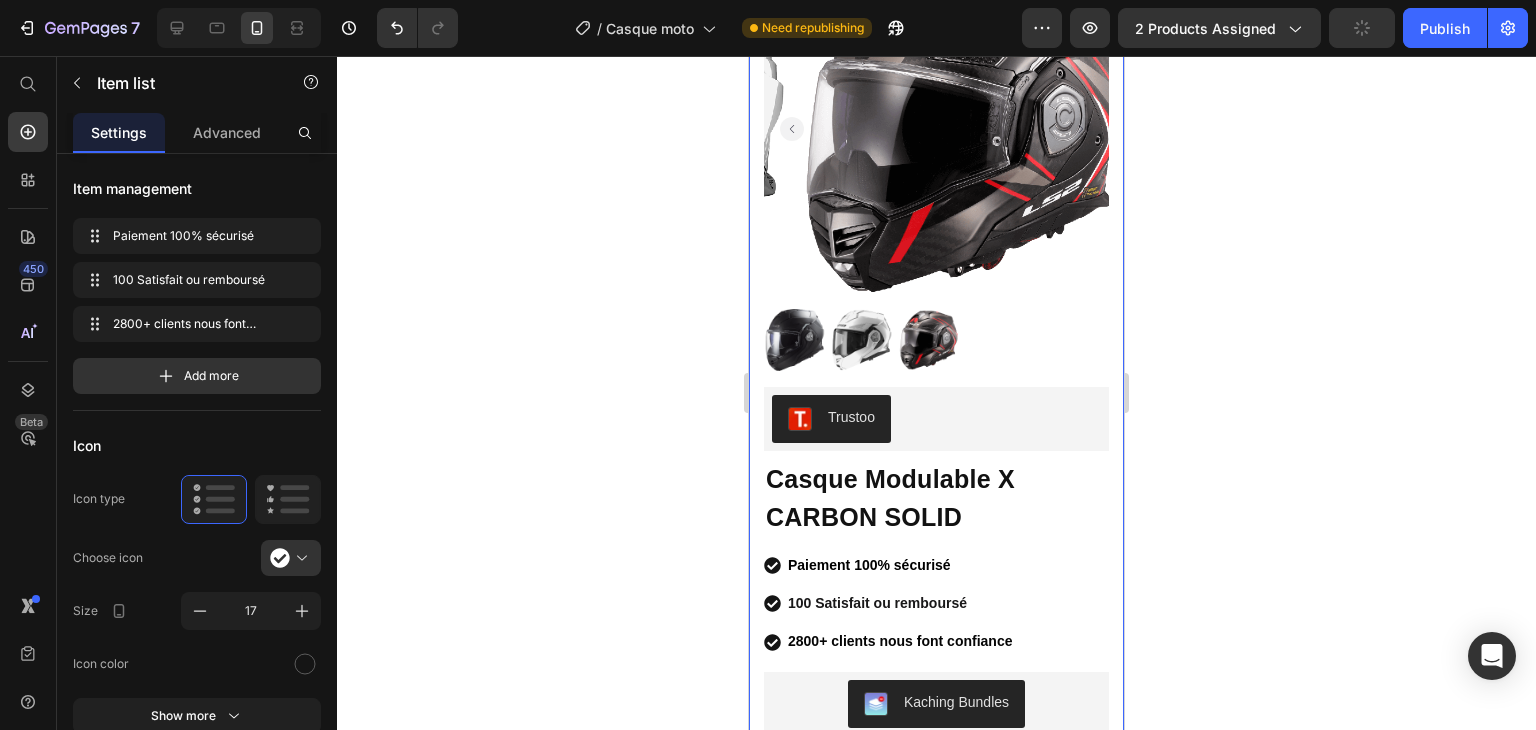 click 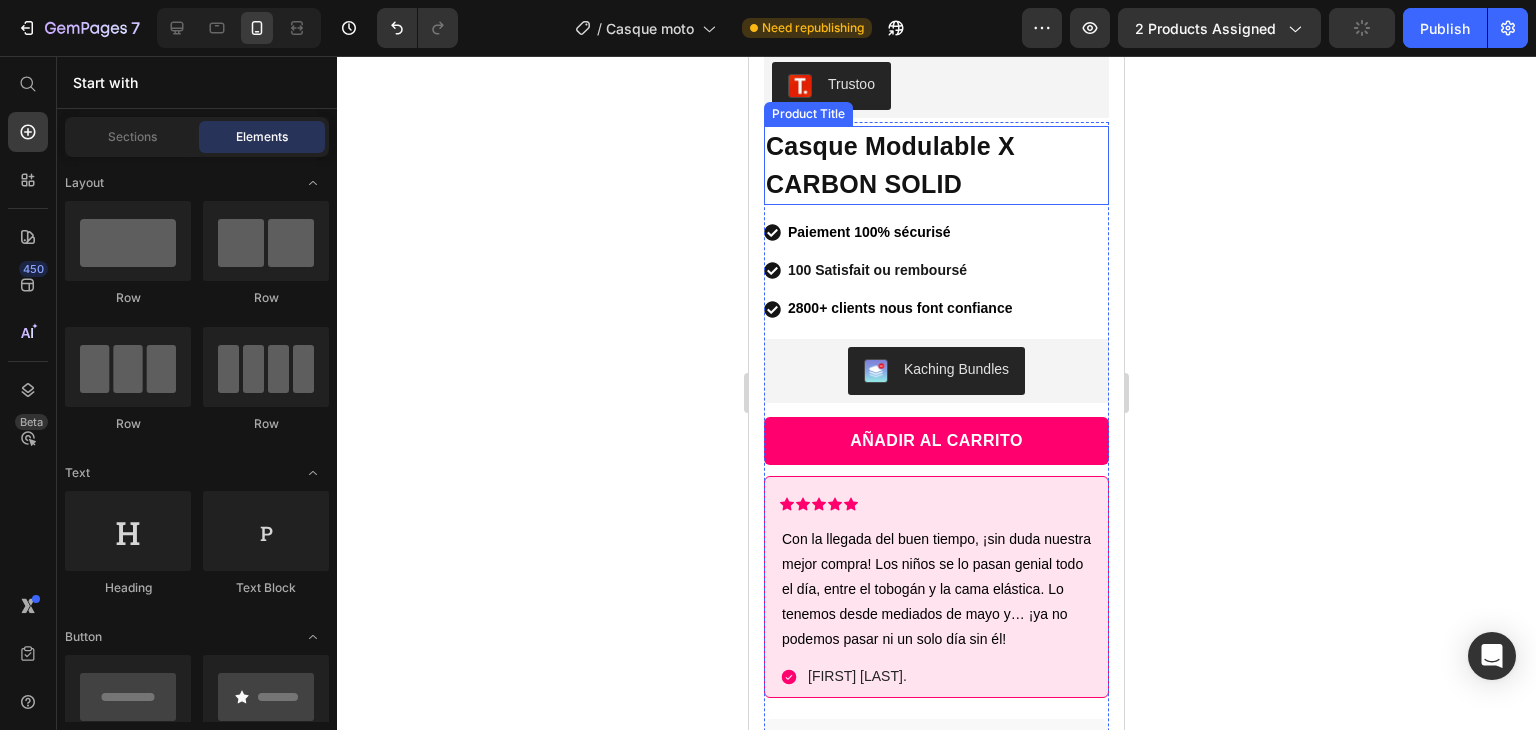 scroll, scrollTop: 484, scrollLeft: 0, axis: vertical 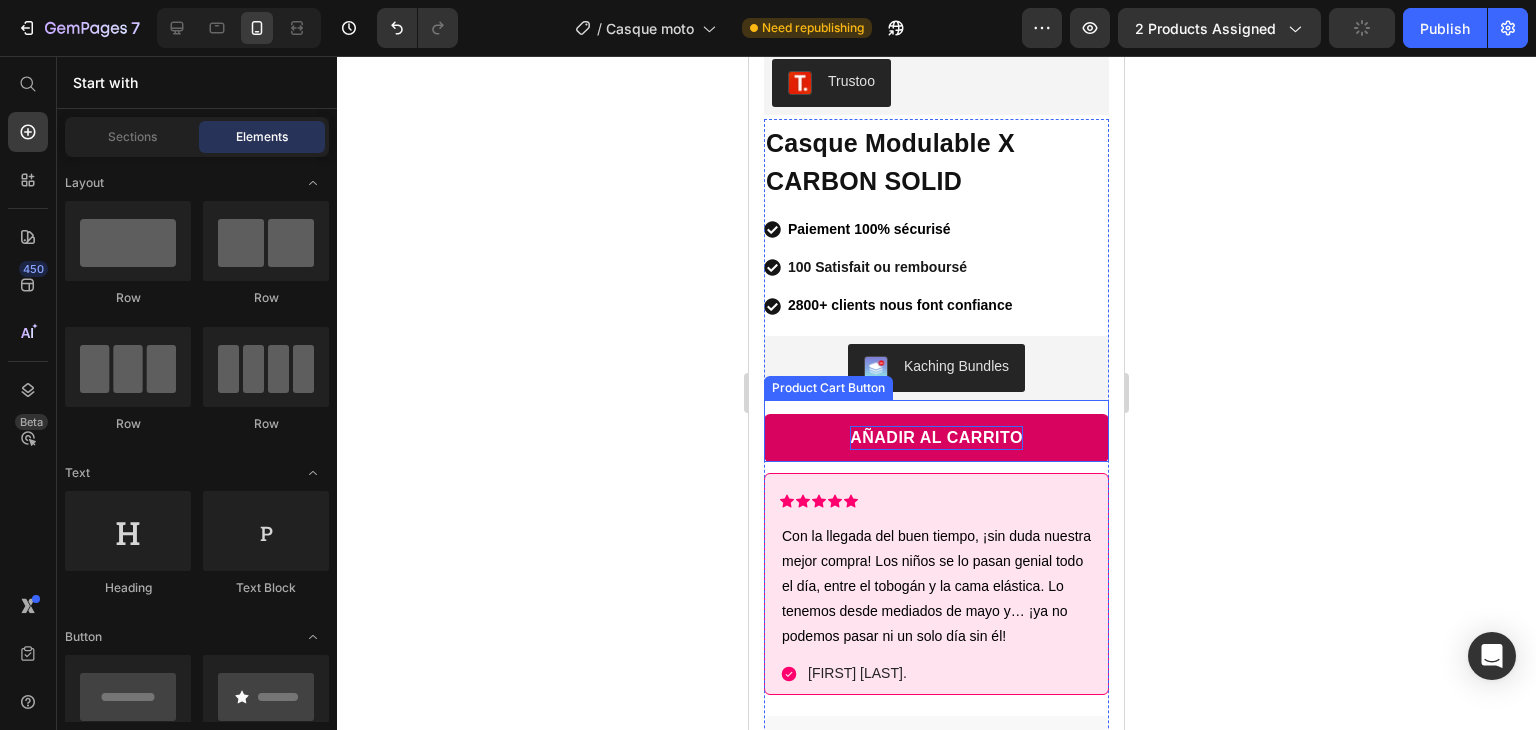 click on "Añadir al carrito" at bounding box center [936, 438] 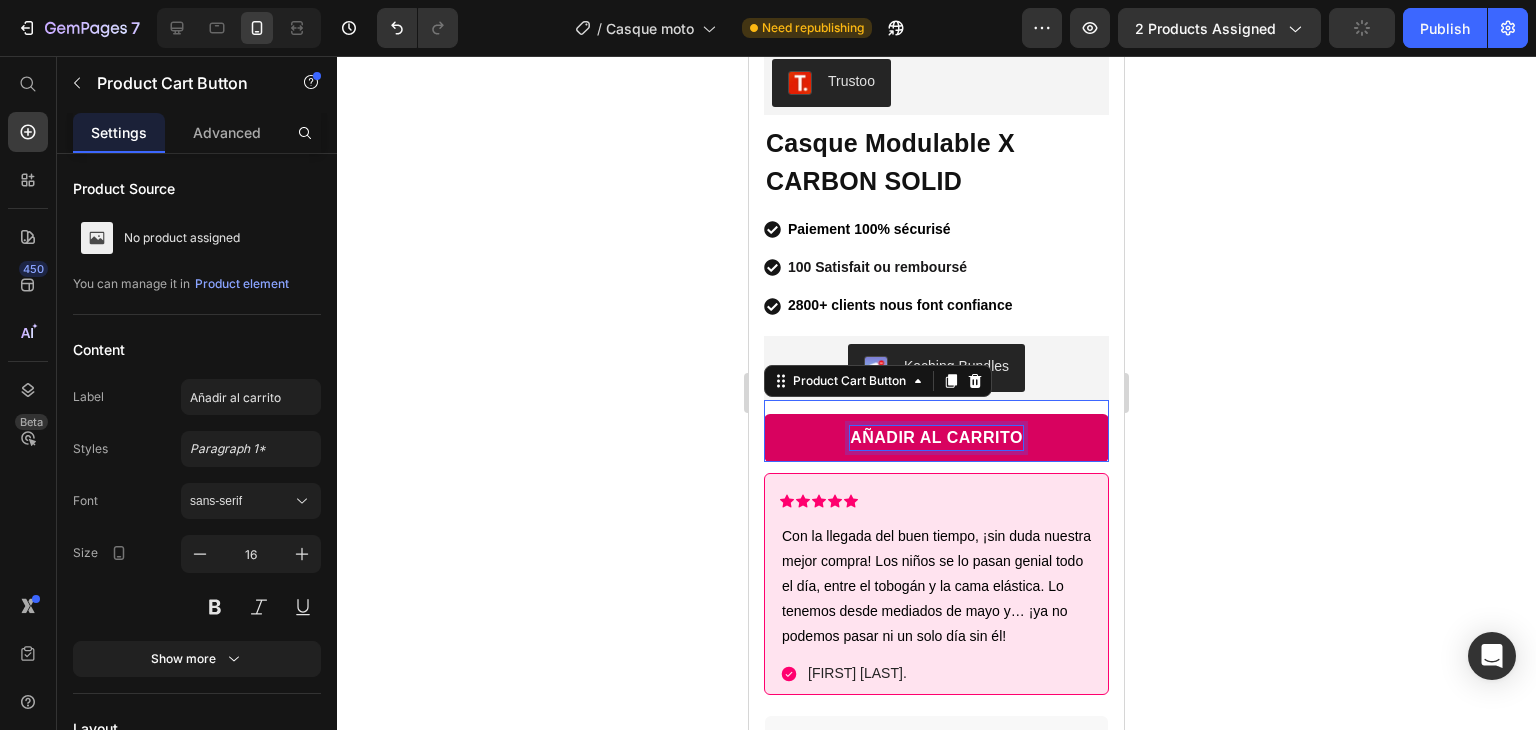 click on "Añadir al carrito" at bounding box center [936, 438] 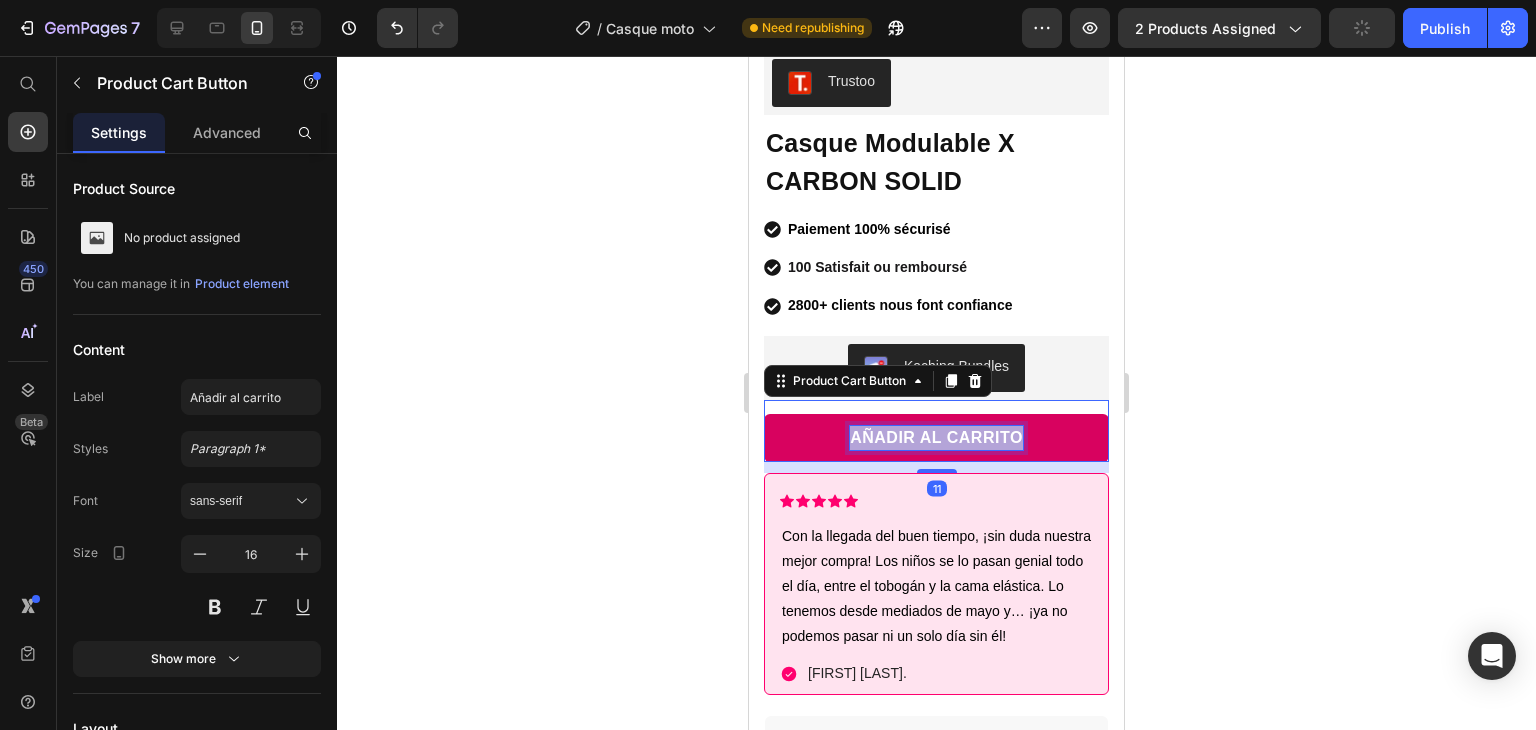 click on "Añadir al carrito" at bounding box center (936, 438) 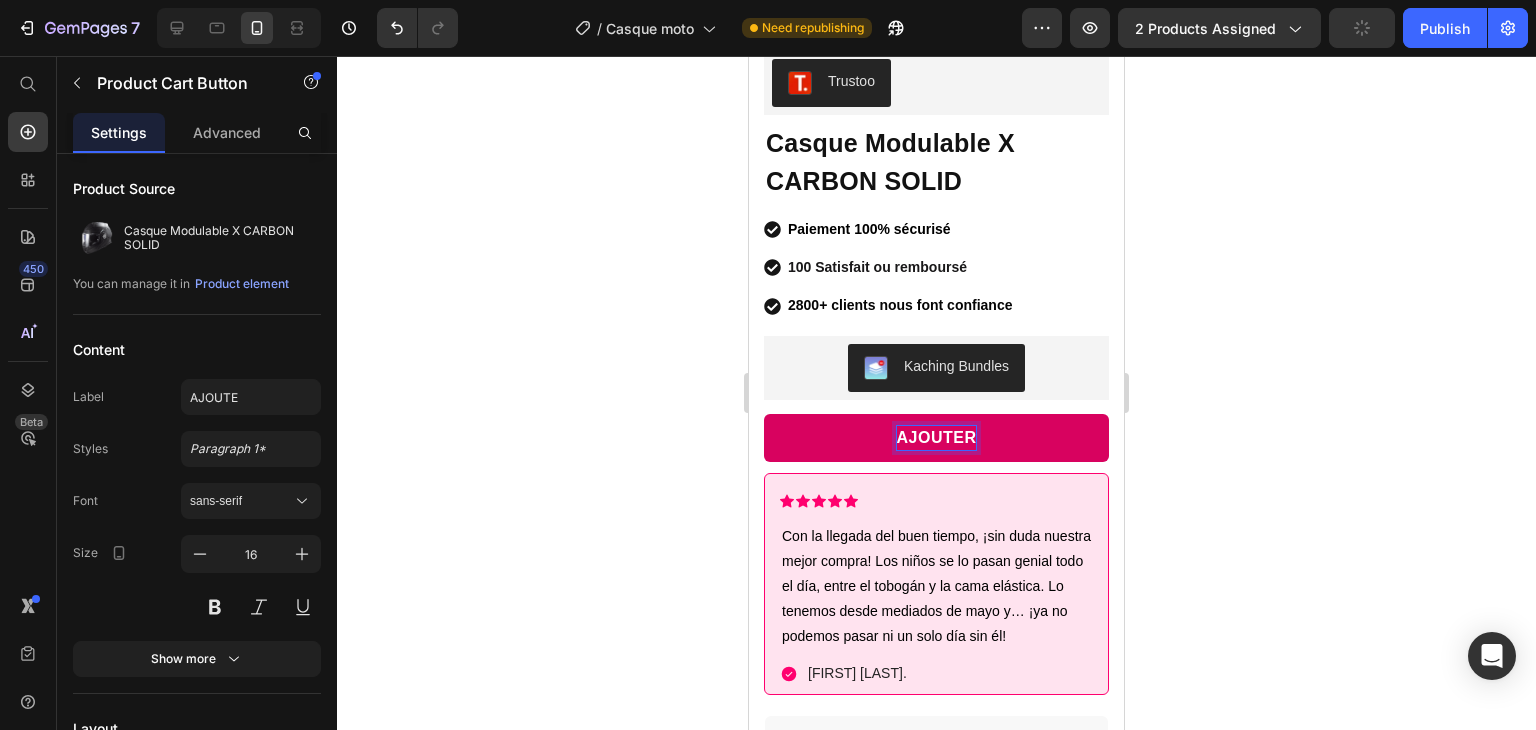 click on "AJOUTER" at bounding box center [936, 438] 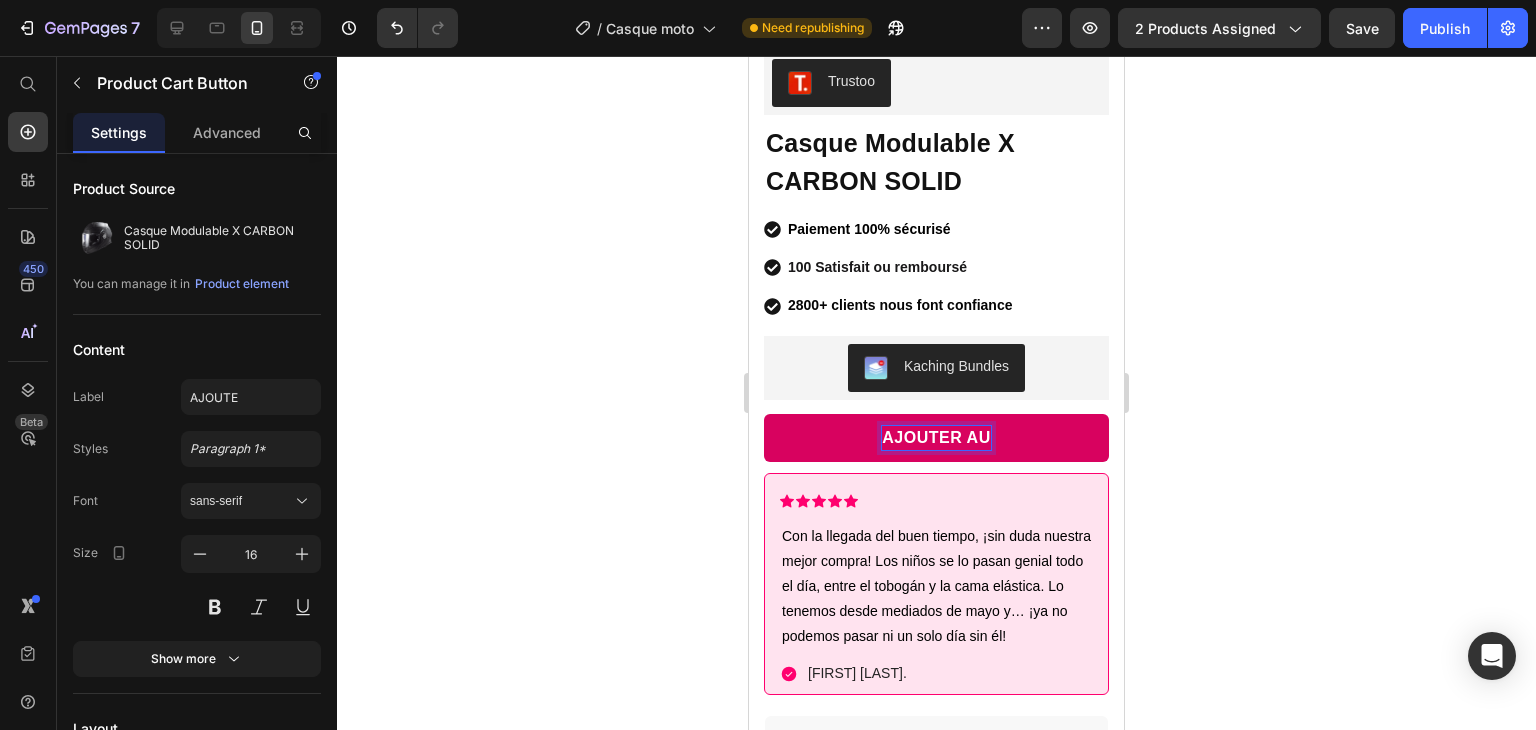 click on "AJOUTER AU" at bounding box center [936, 438] 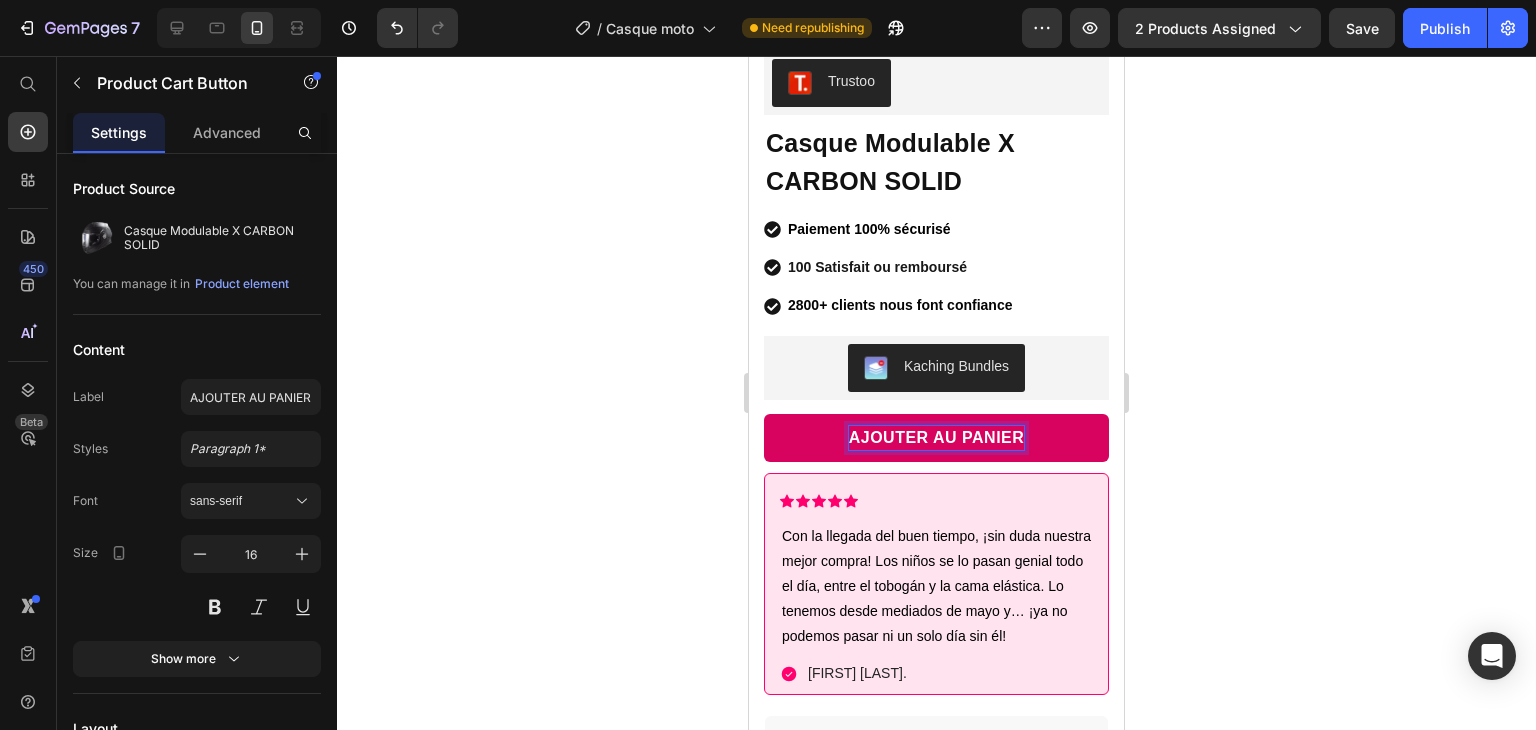 click on "AJOUTER AU PANIER" at bounding box center [936, 438] 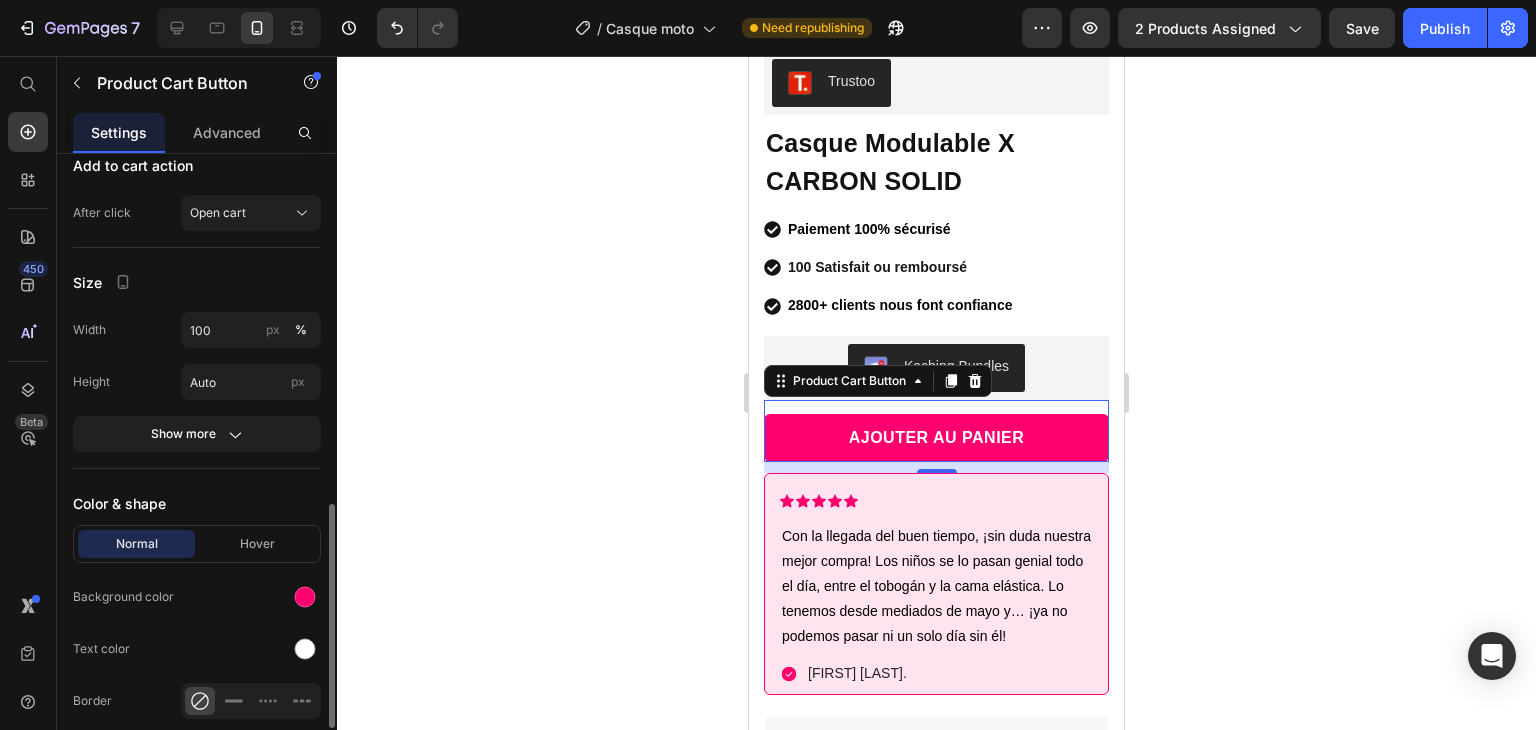 scroll, scrollTop: 804, scrollLeft: 0, axis: vertical 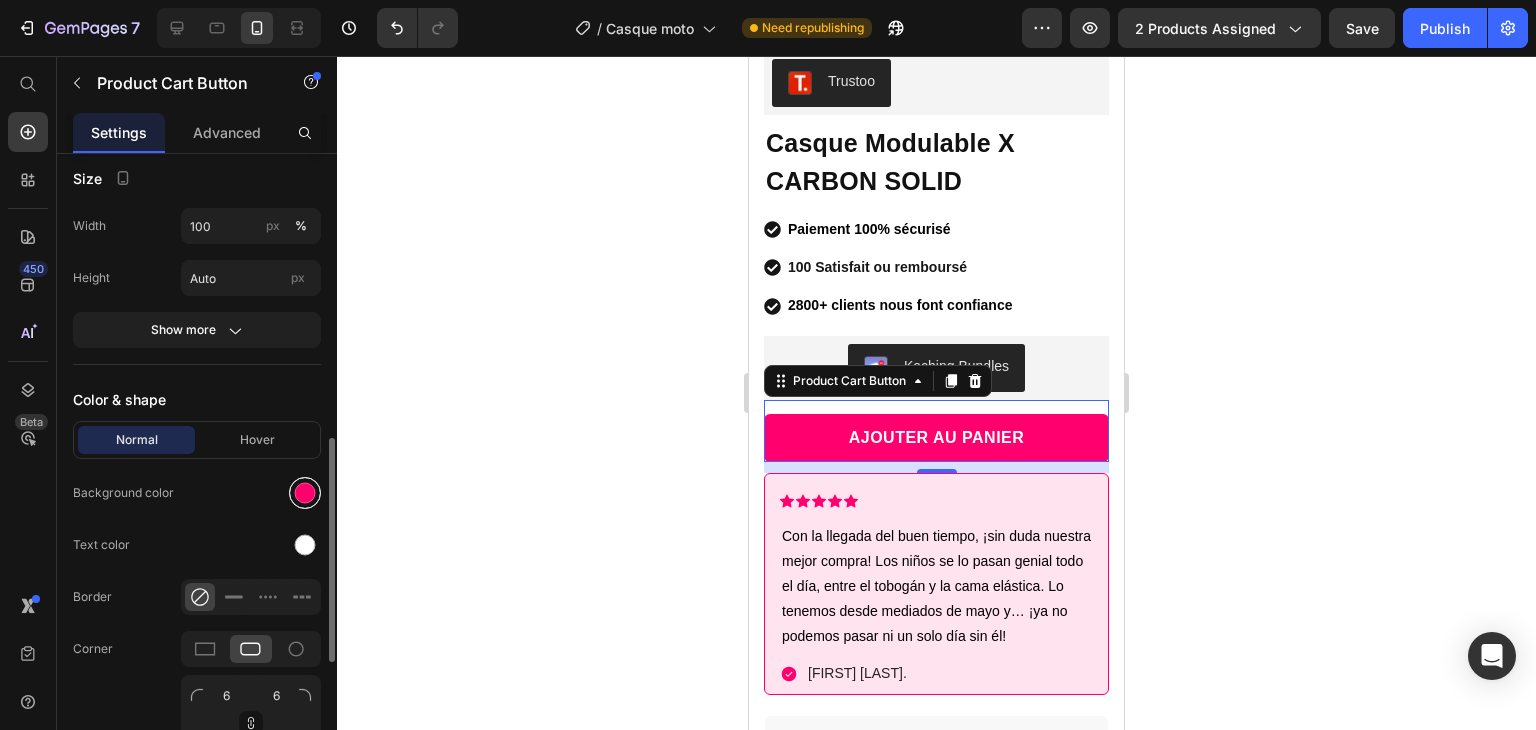 click at bounding box center (305, 493) 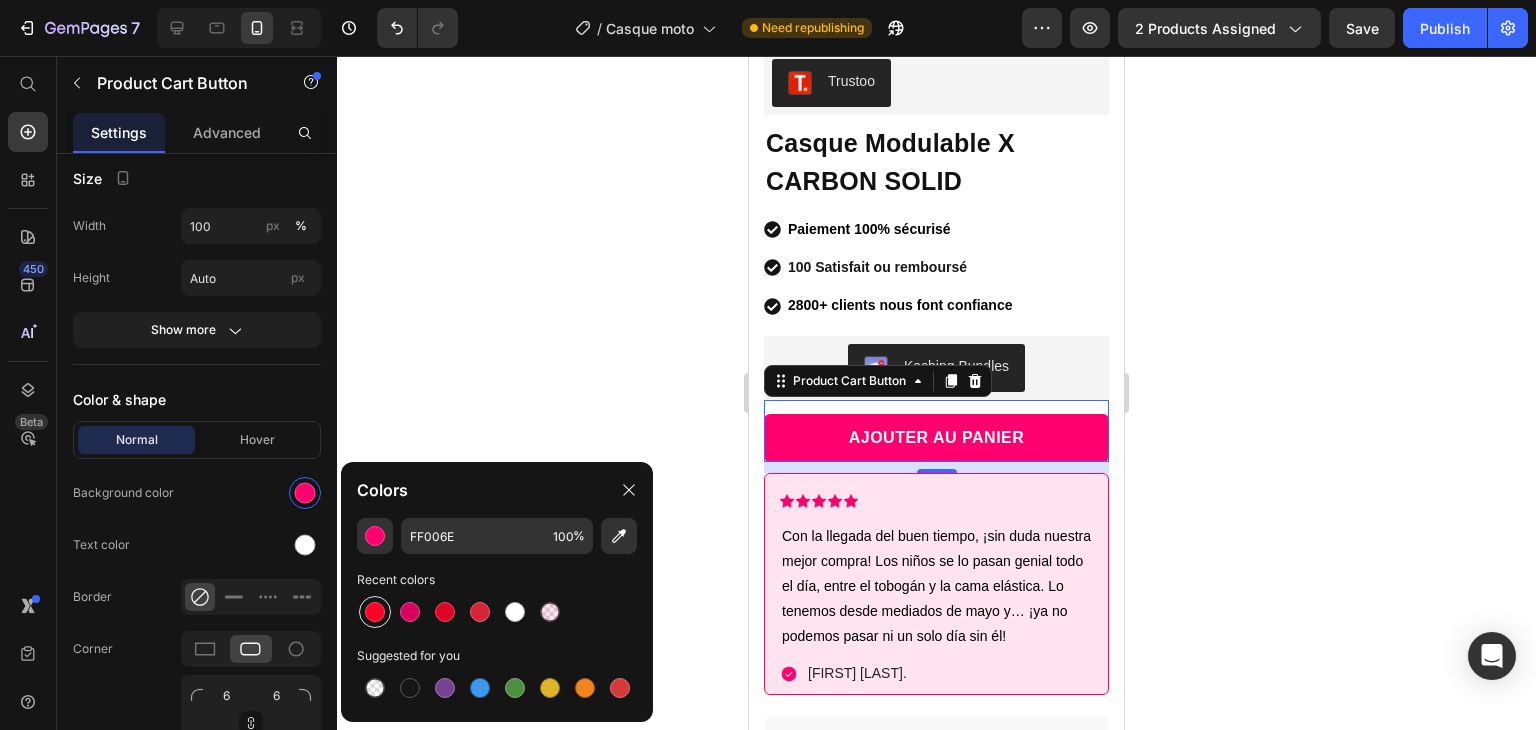 click at bounding box center [375, 612] 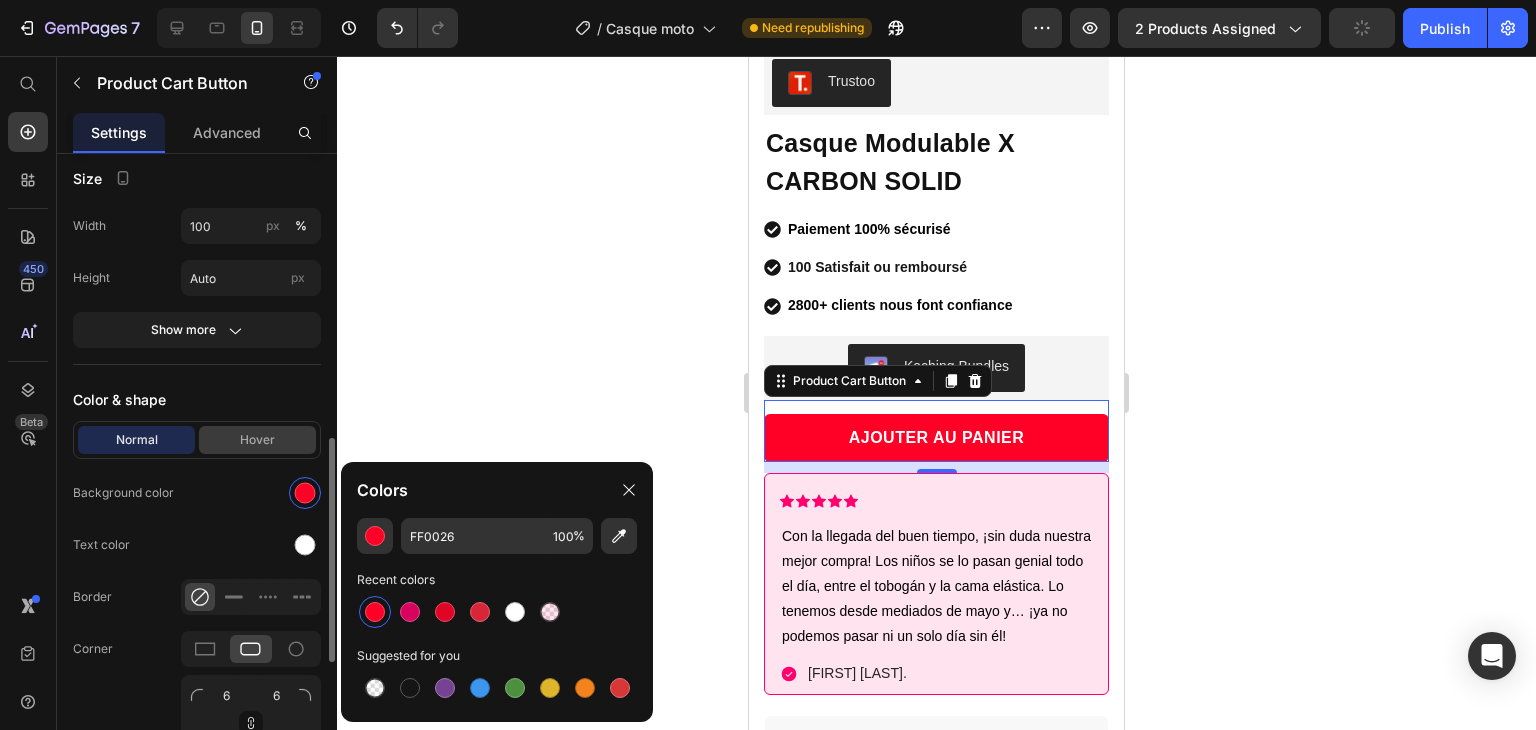 click on "Hover" at bounding box center [257, 440] 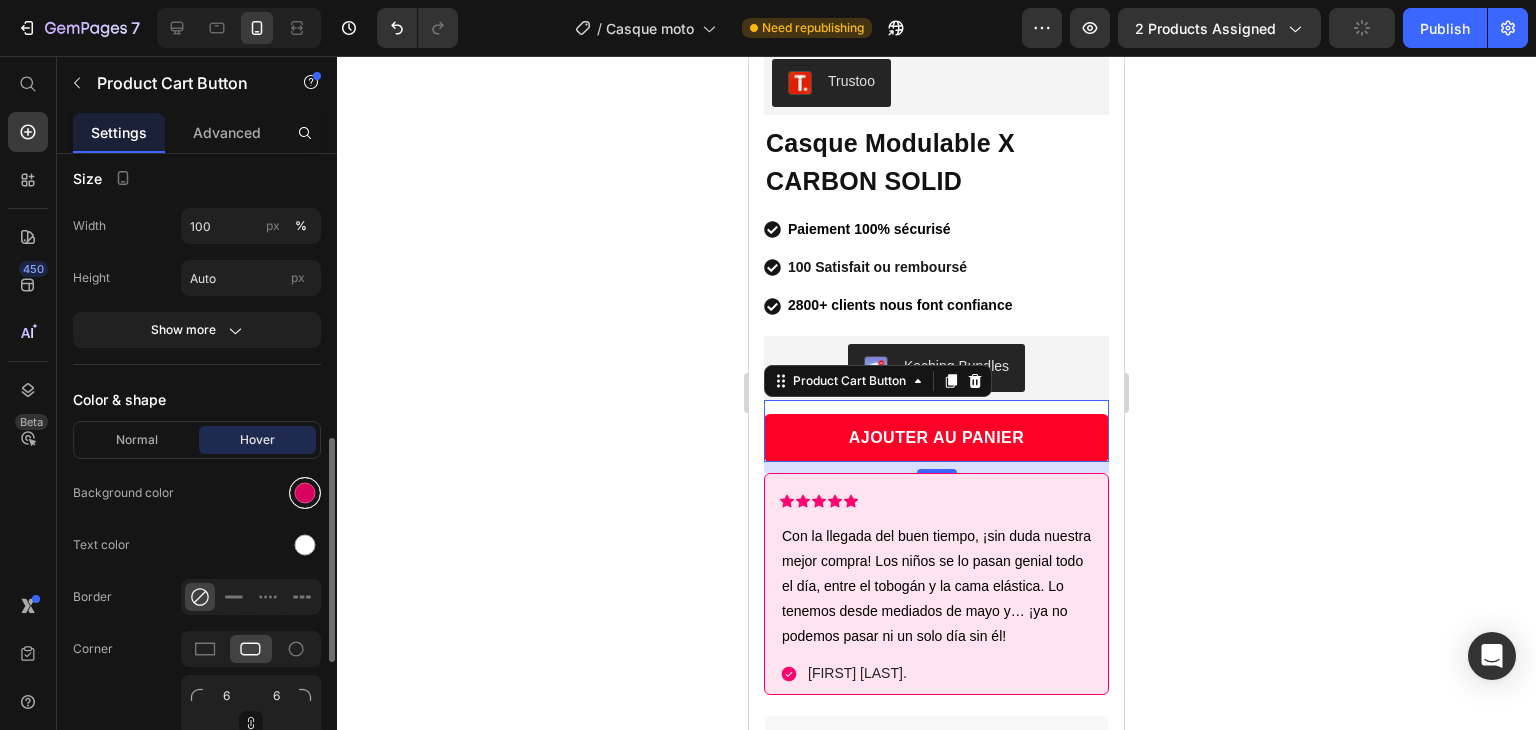 click at bounding box center (305, 493) 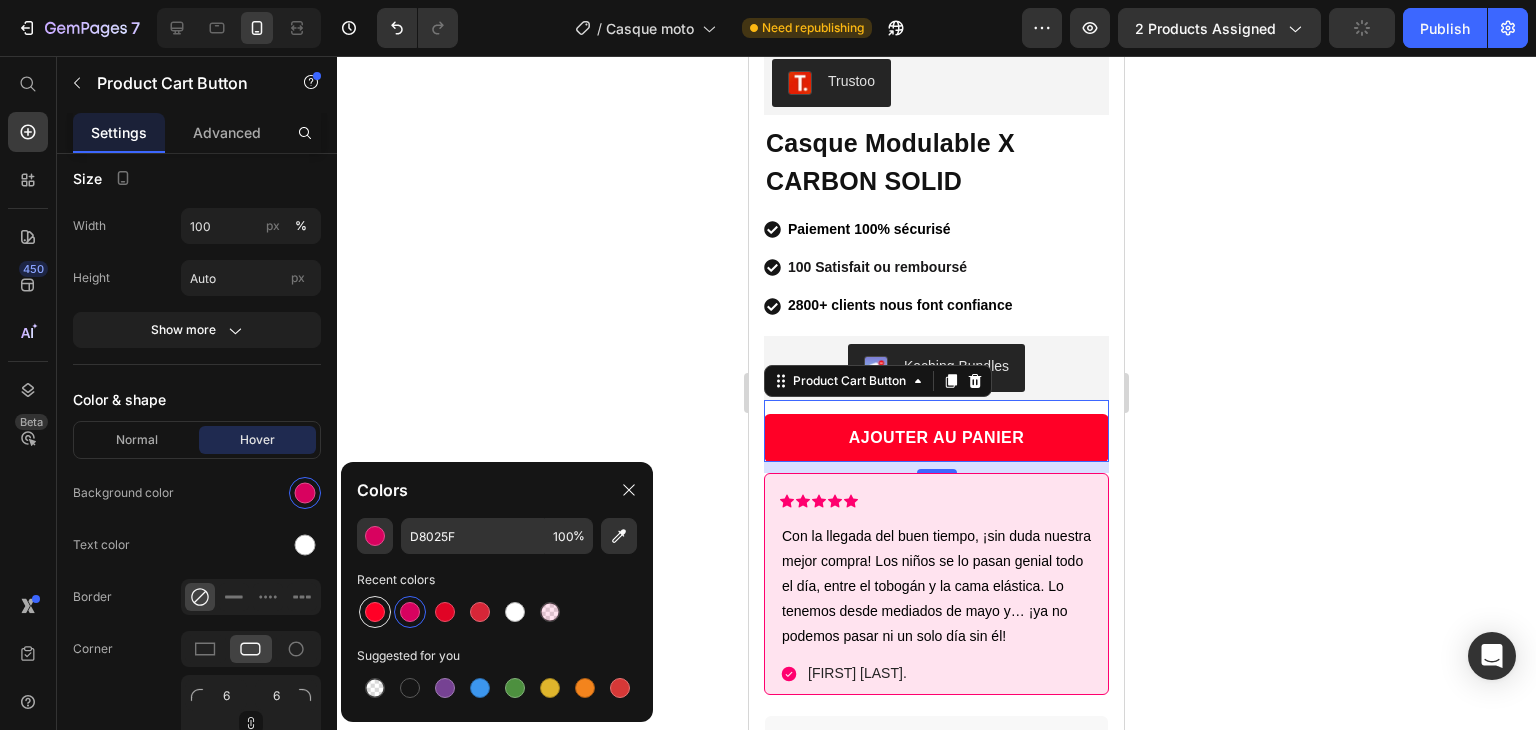 click at bounding box center (375, 612) 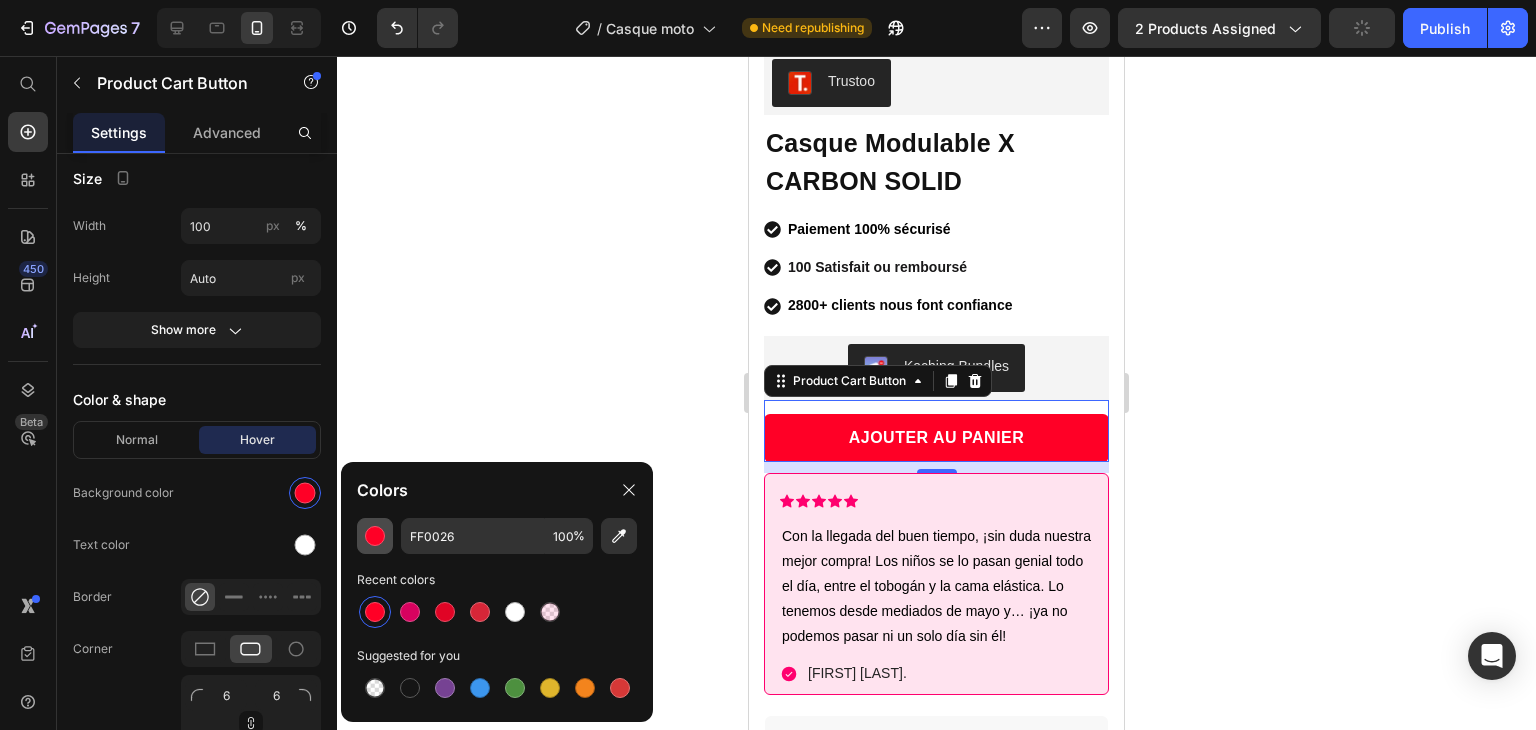 click at bounding box center (375, 536) 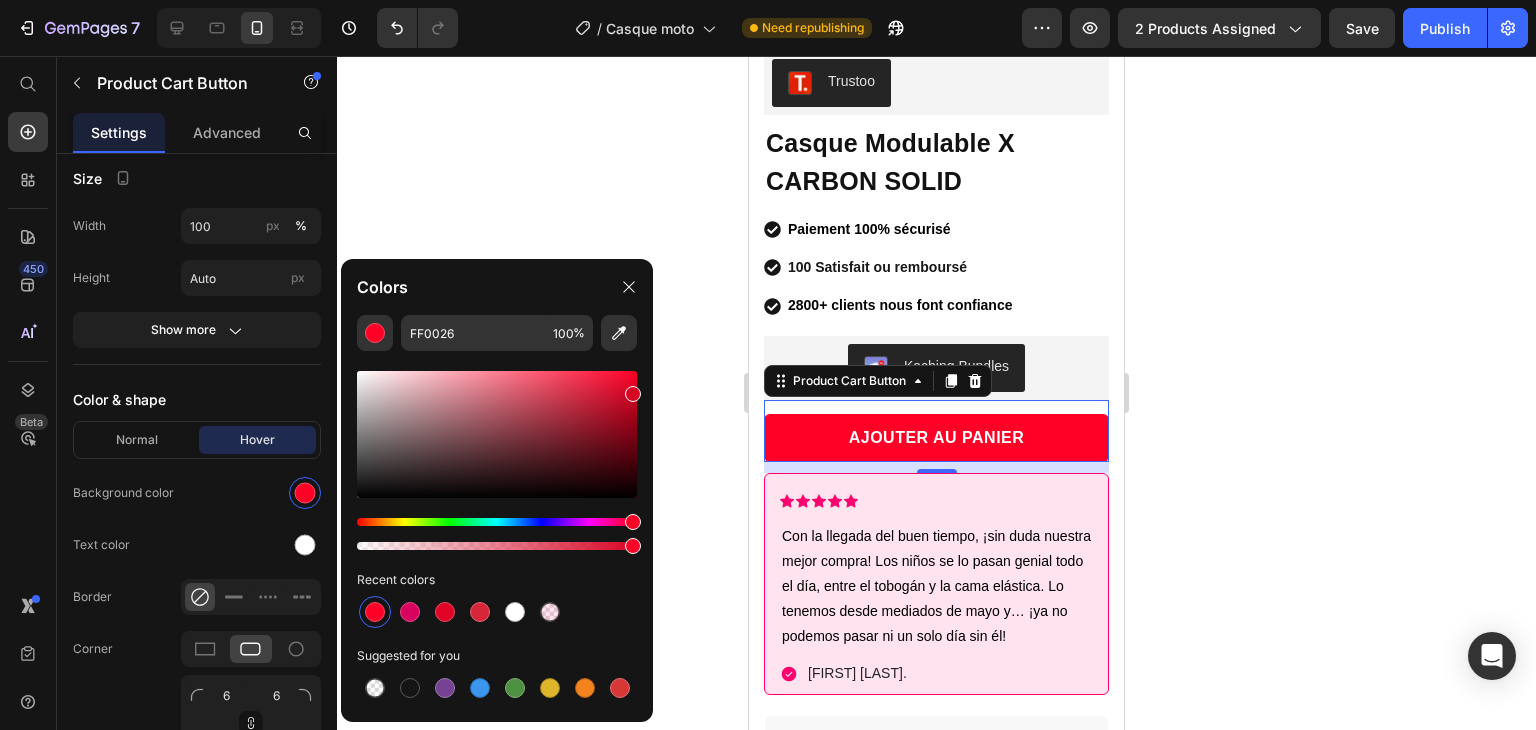 click at bounding box center [497, 434] 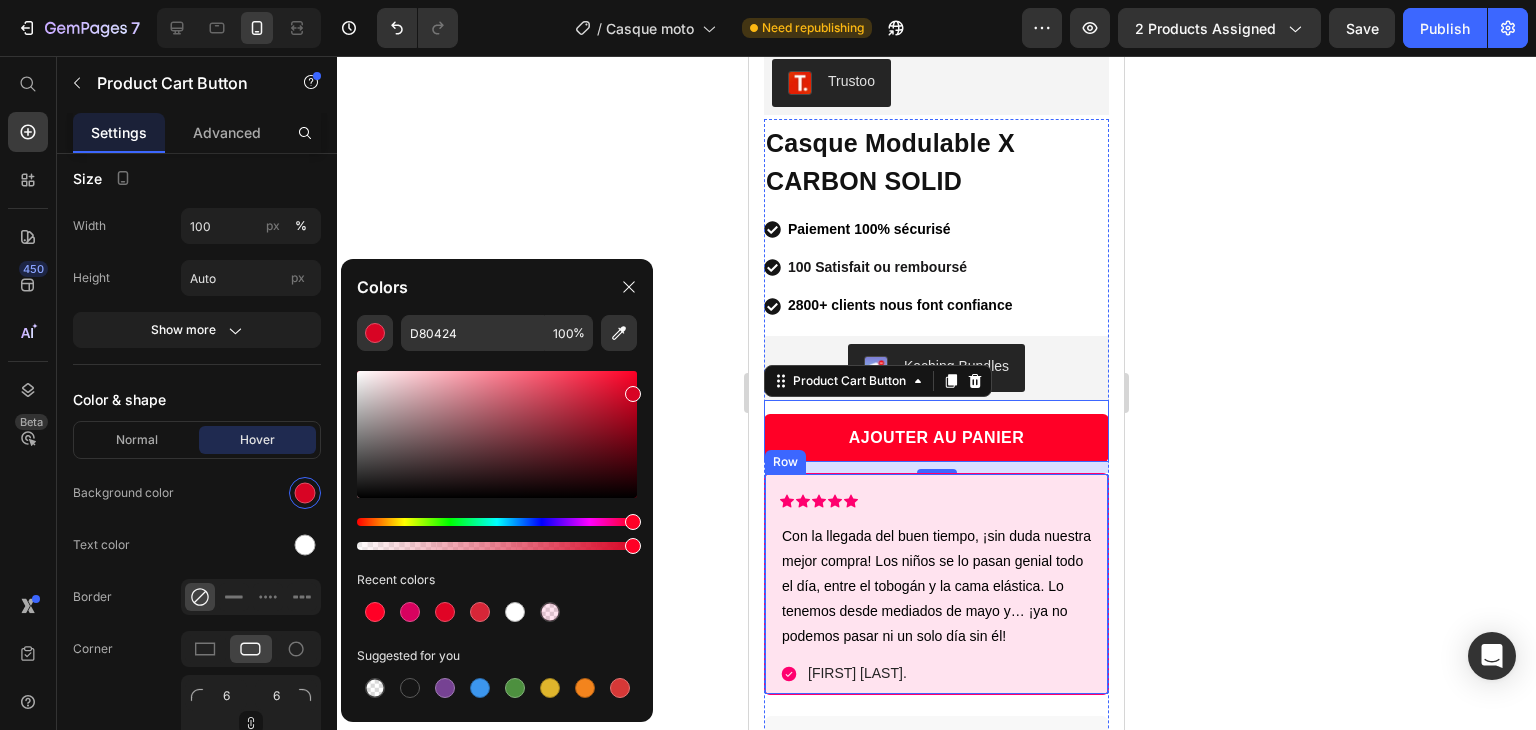 click on "Icon Icon Icon Icon Icon Icon List Con la llegada del buen tiempo, ¡sin duda nuestra mejor compra! Los niños se lo pasan genial todo el día, entre el tobogán y la cama elástica. Lo tenemos desde mediados de mayo y… ¡ya no podemos pasar ni un solo día sin él! Text block
Icon Carmen N. Text Block Row Row" at bounding box center [936, 584] 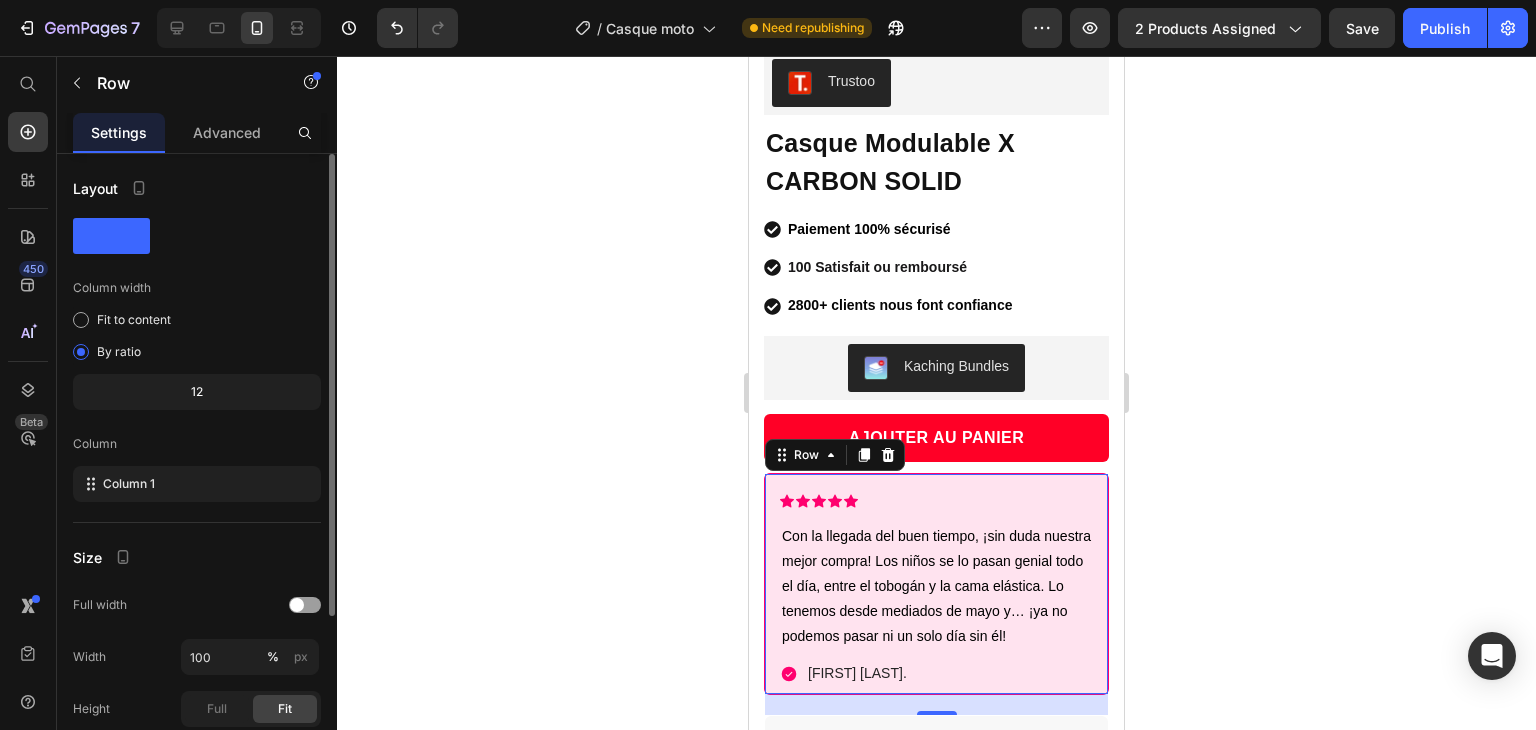 scroll, scrollTop: 233, scrollLeft: 0, axis: vertical 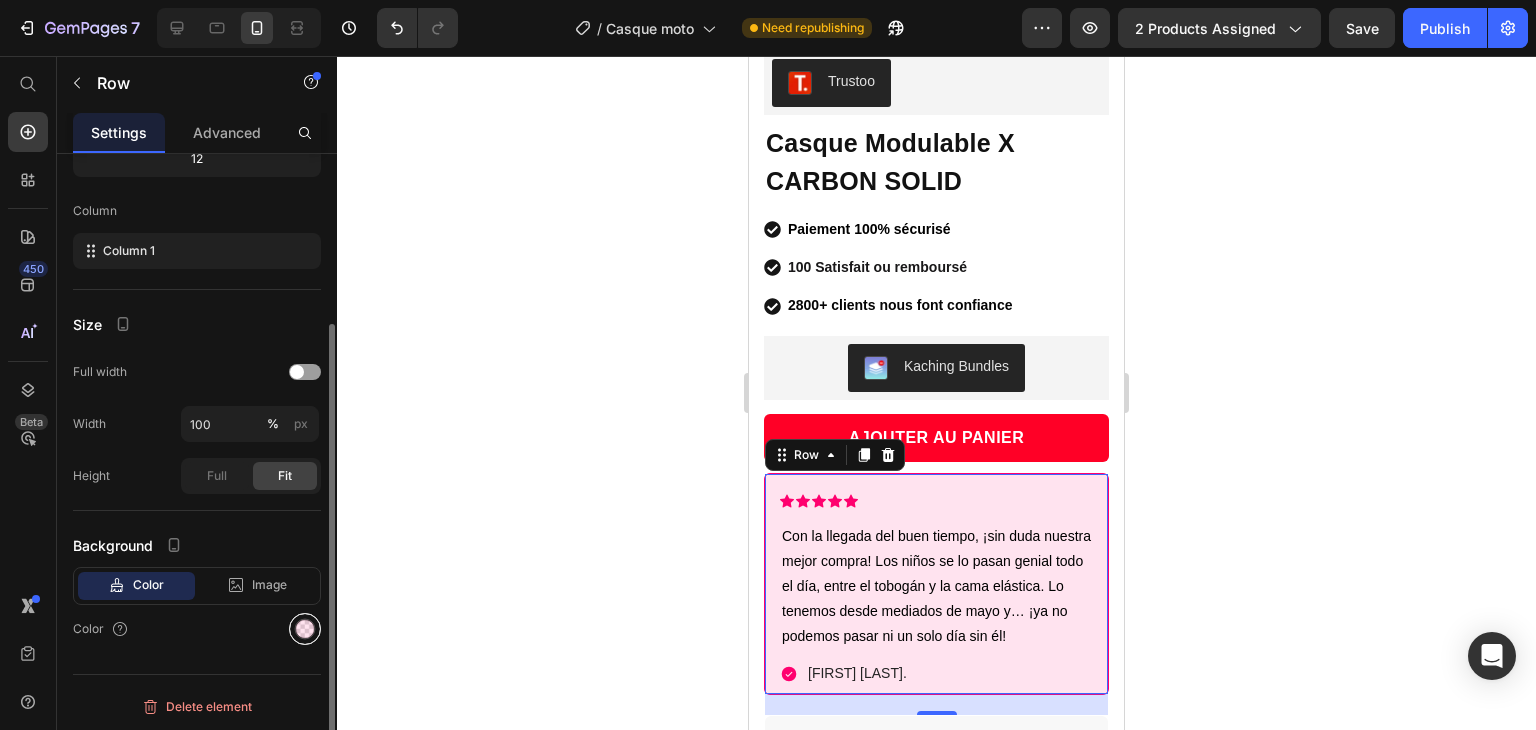 click at bounding box center [305, 629] 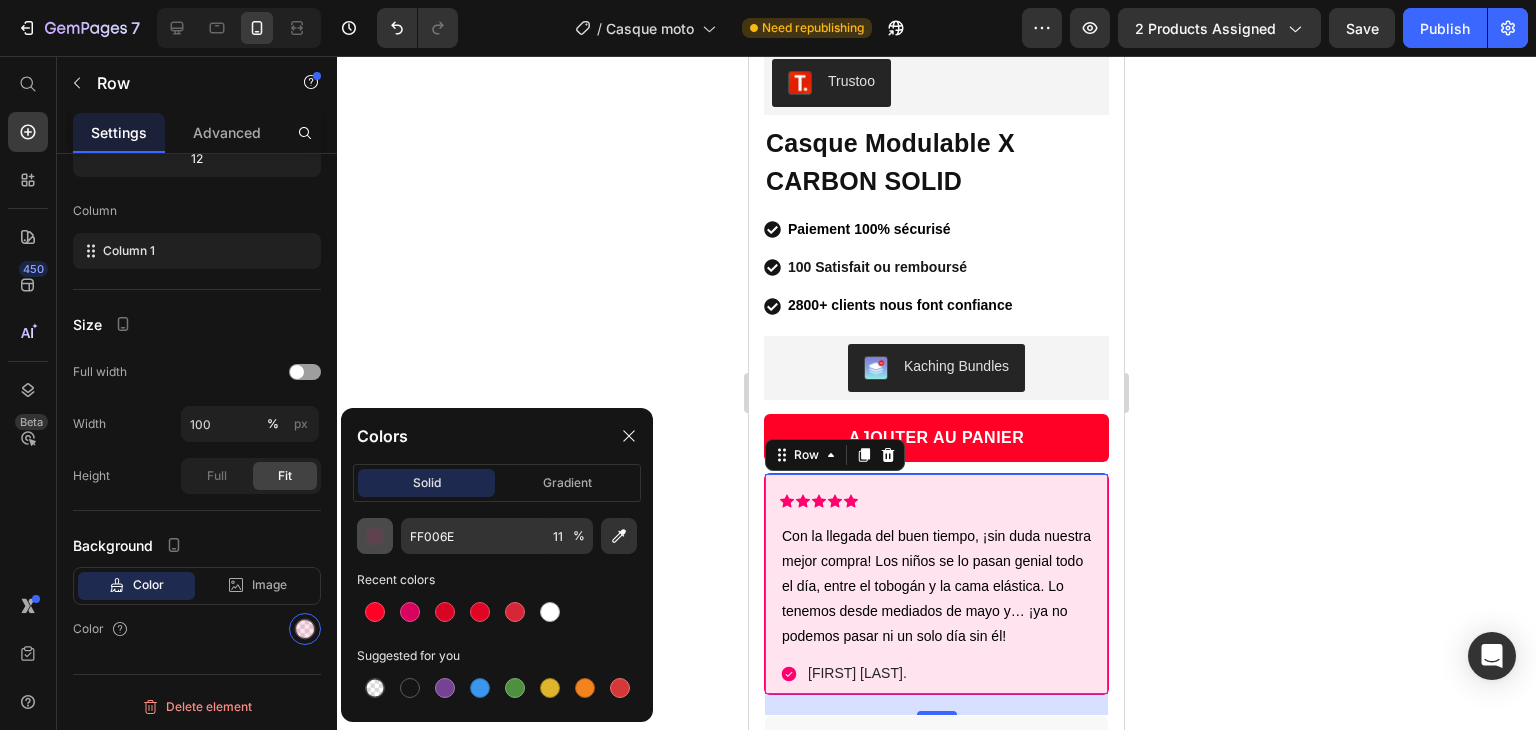 click at bounding box center [375, 536] 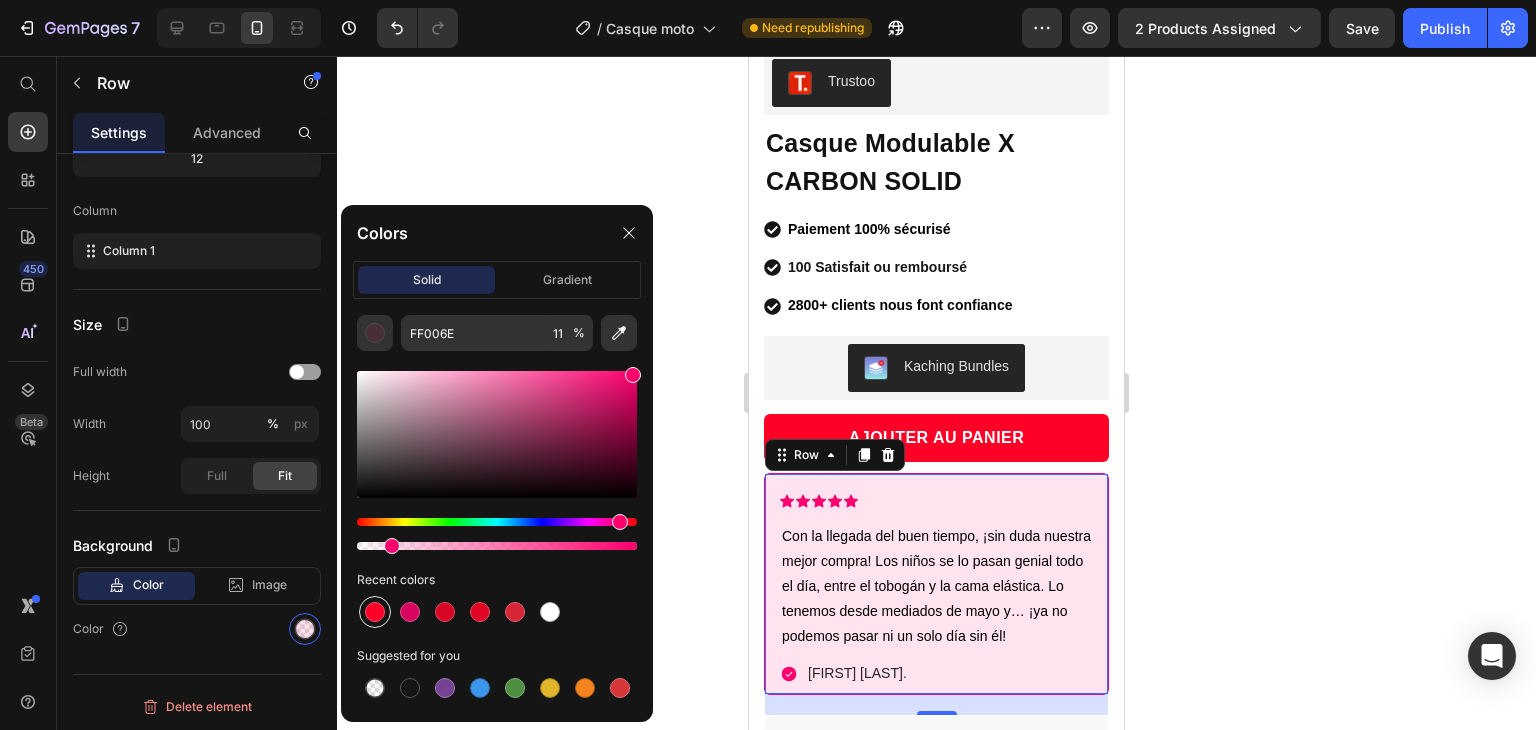 click at bounding box center (375, 612) 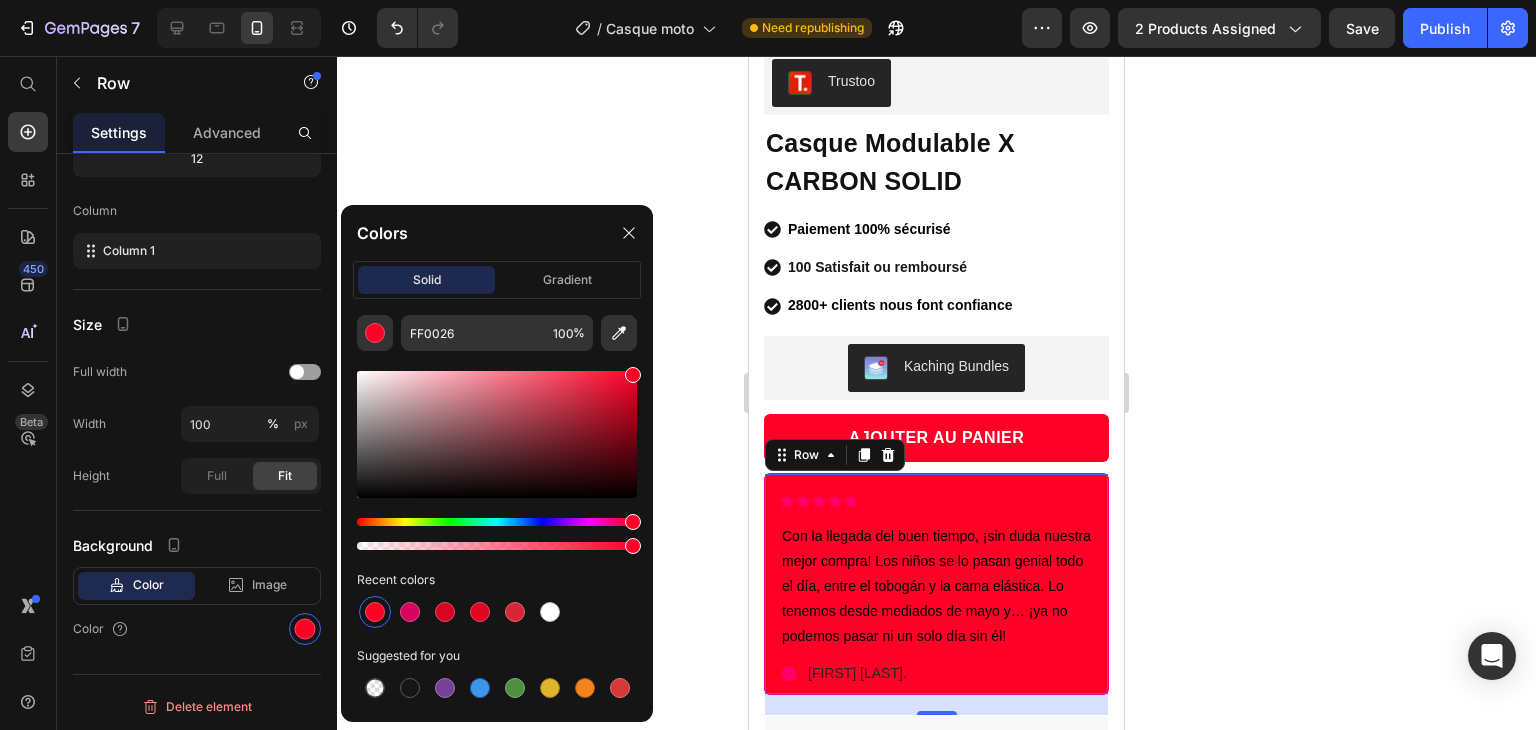 click at bounding box center [497, 612] 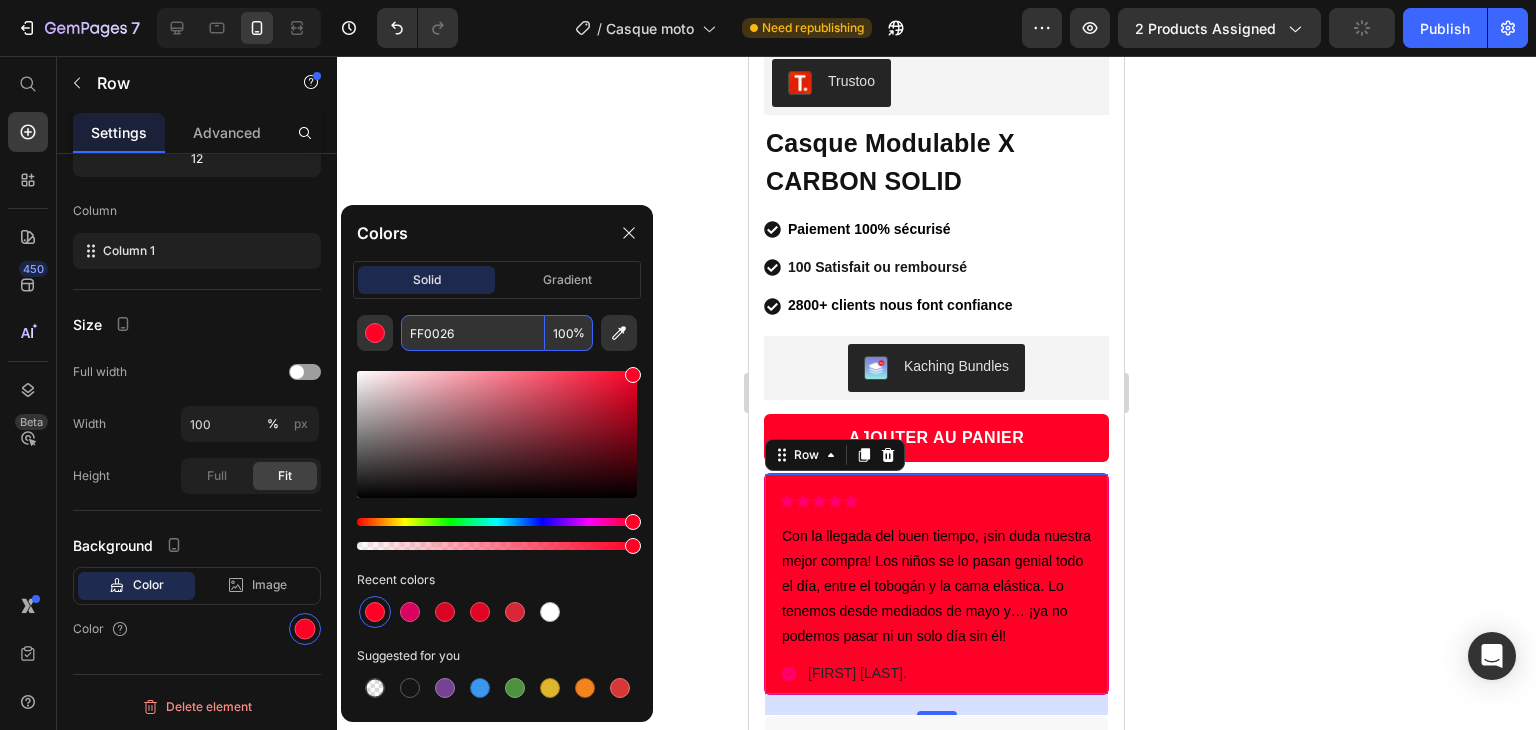click on "100" at bounding box center (569, 333) 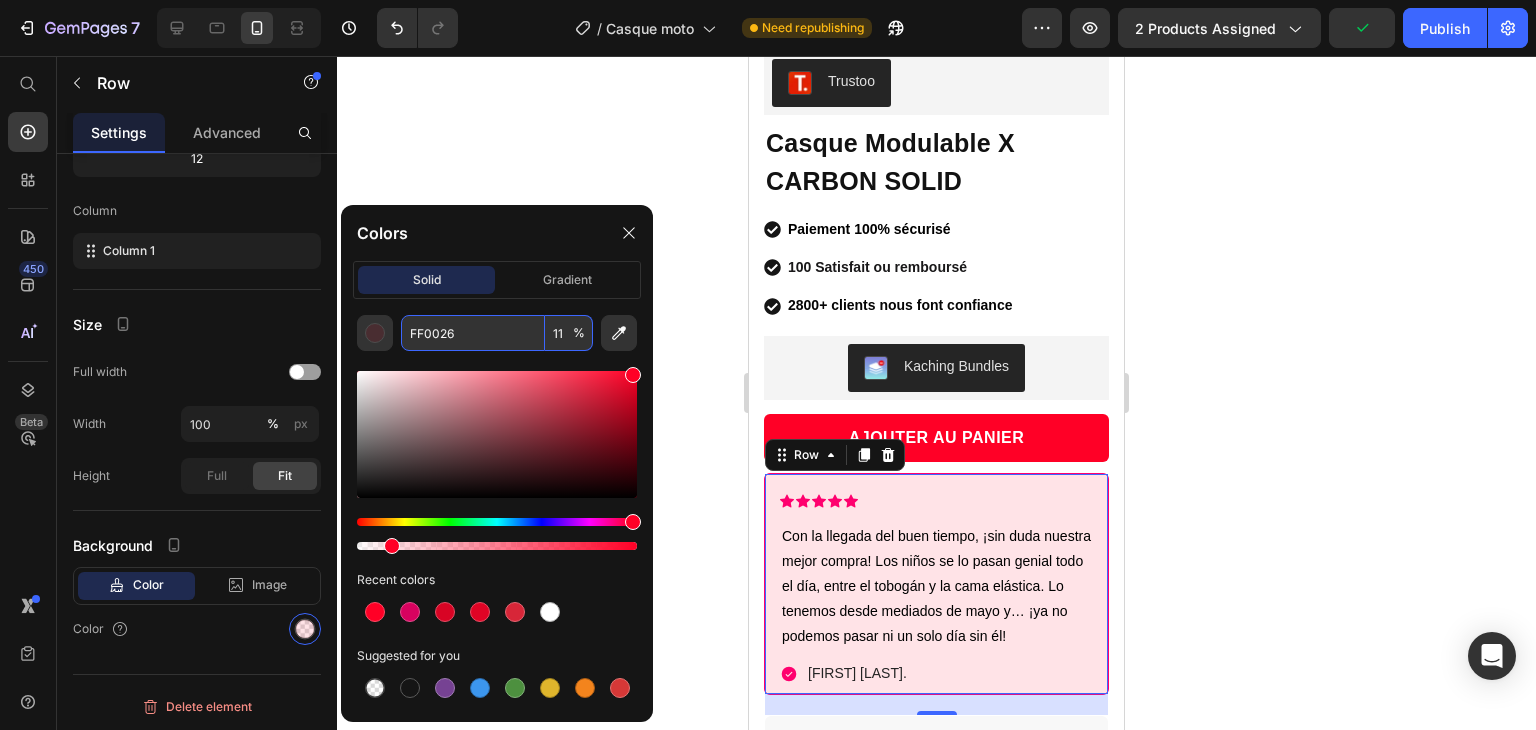 type on "11" 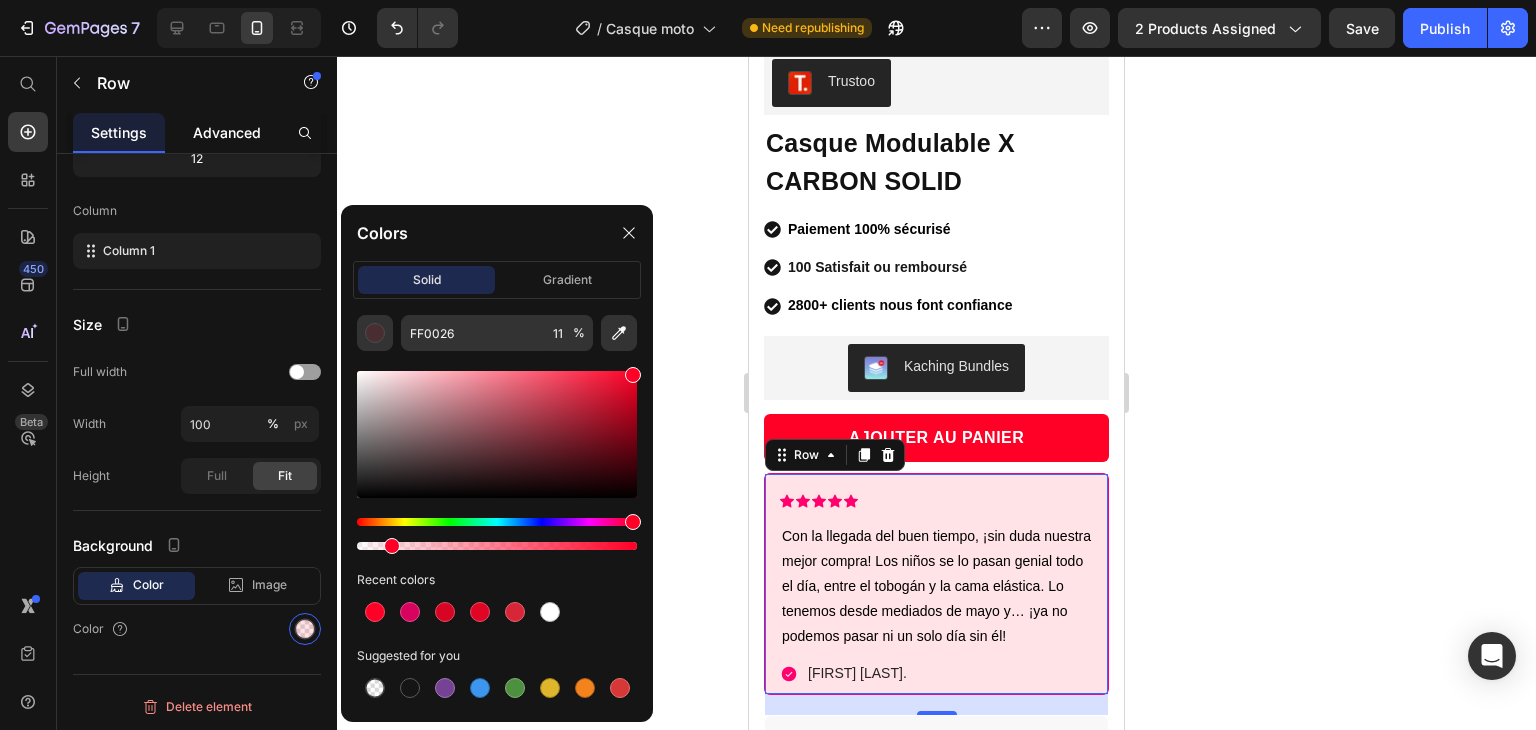 click on "Advanced" at bounding box center [227, 132] 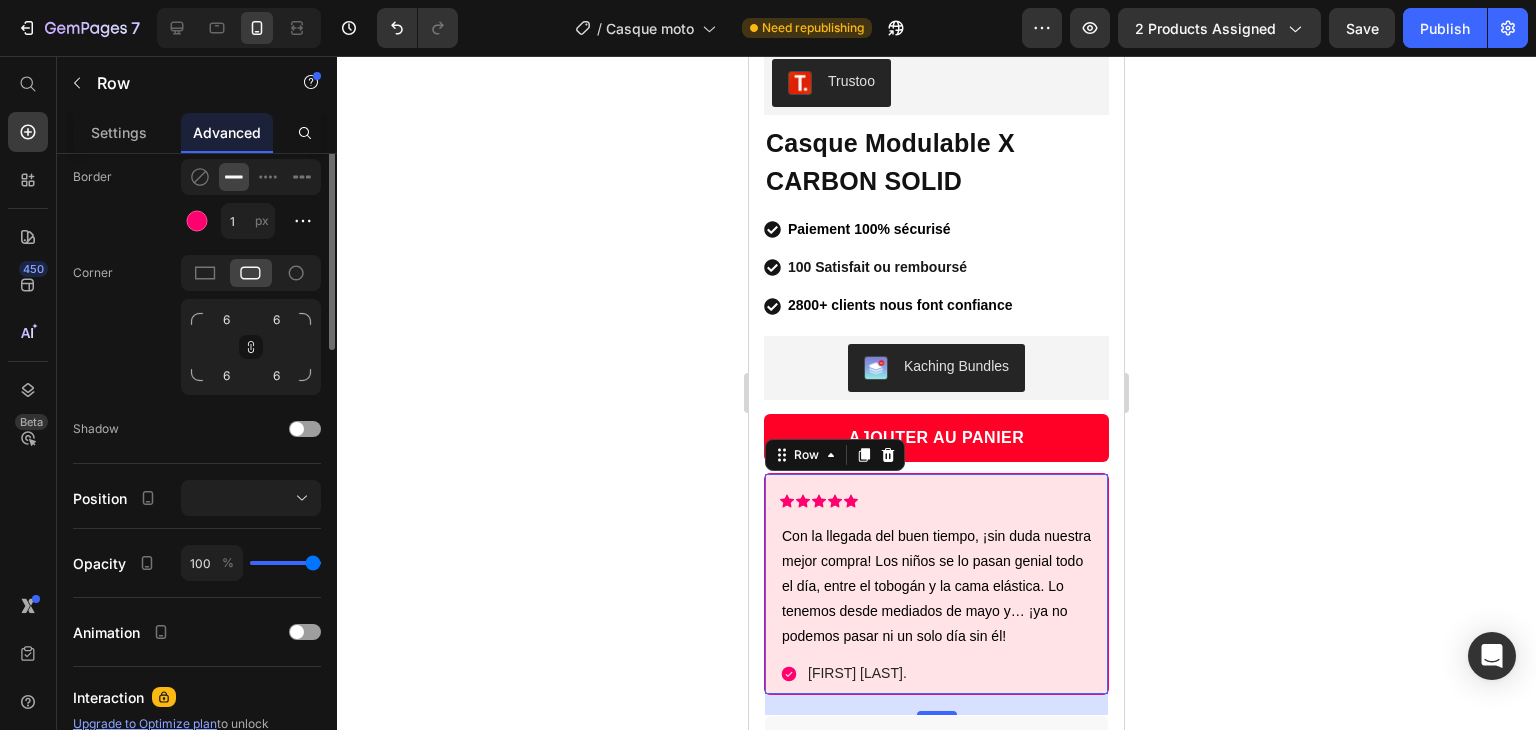 scroll, scrollTop: 325, scrollLeft: 0, axis: vertical 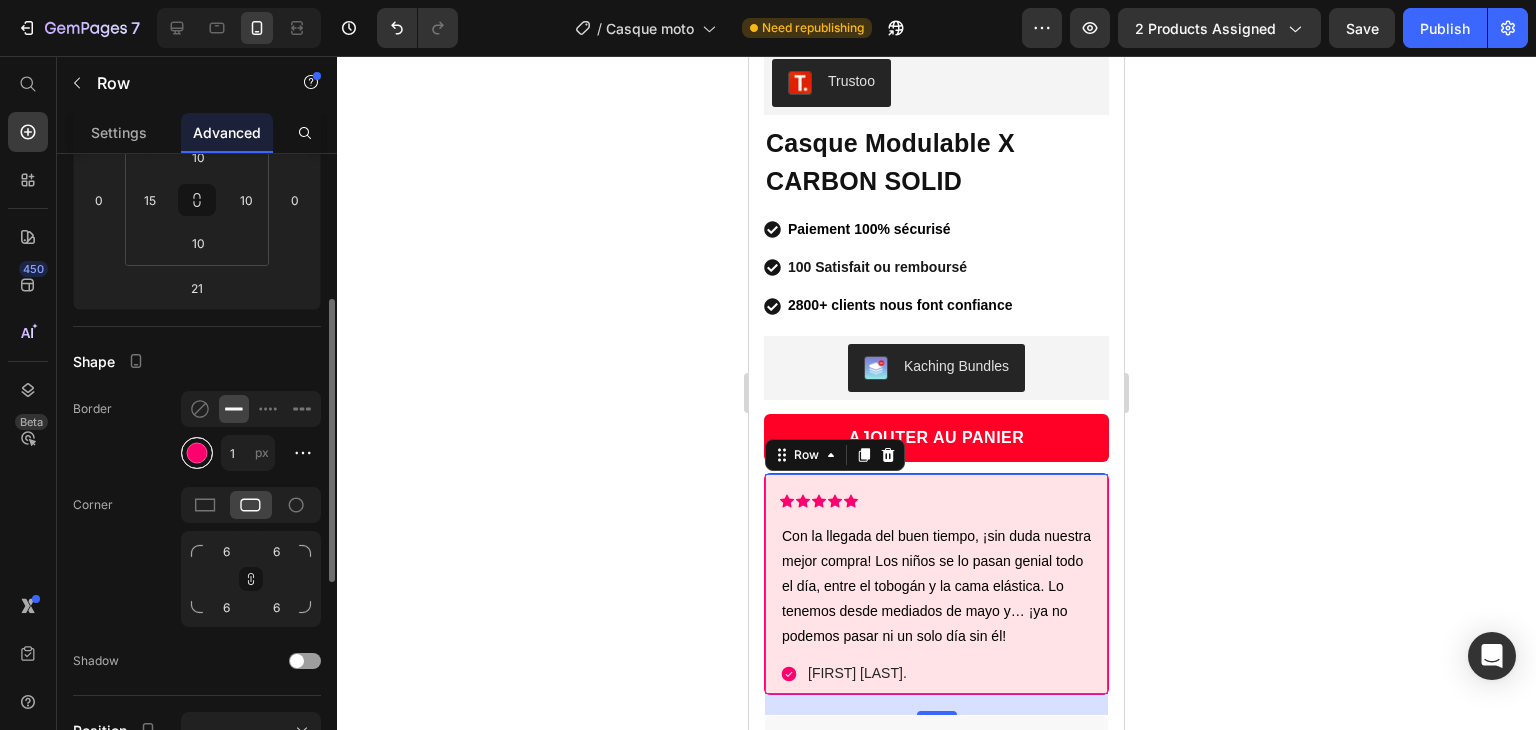 click at bounding box center (197, 453) 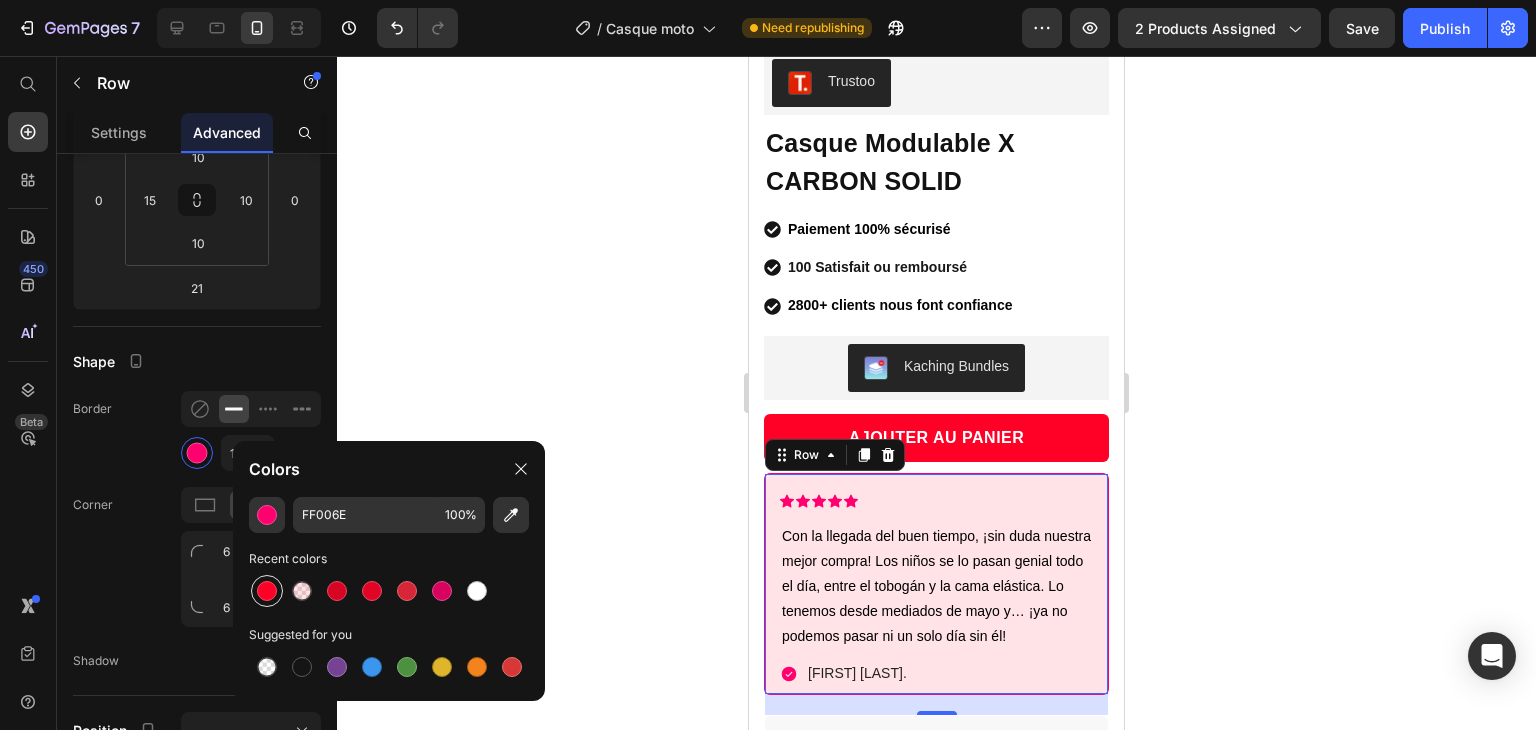 click at bounding box center [267, 591] 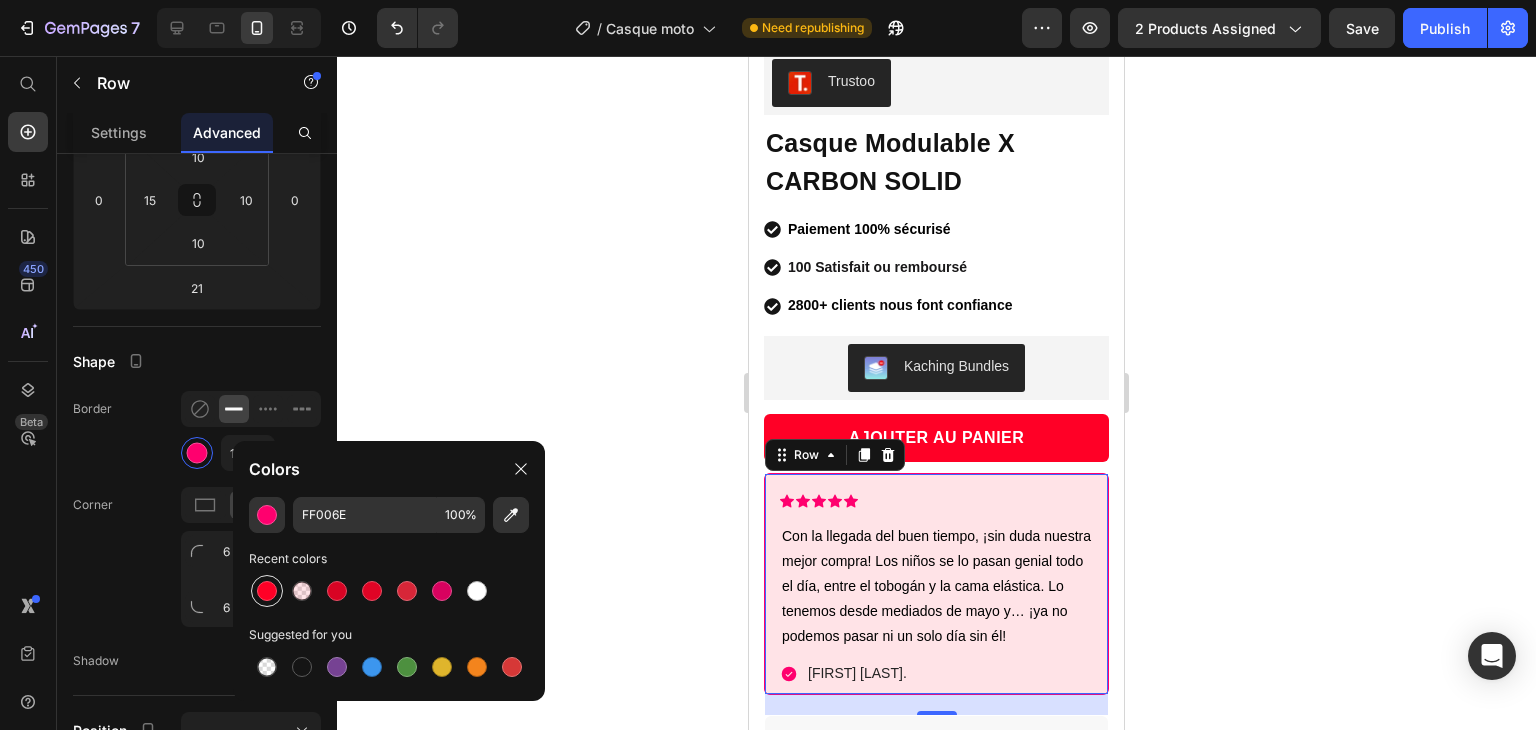 type on "FF0026" 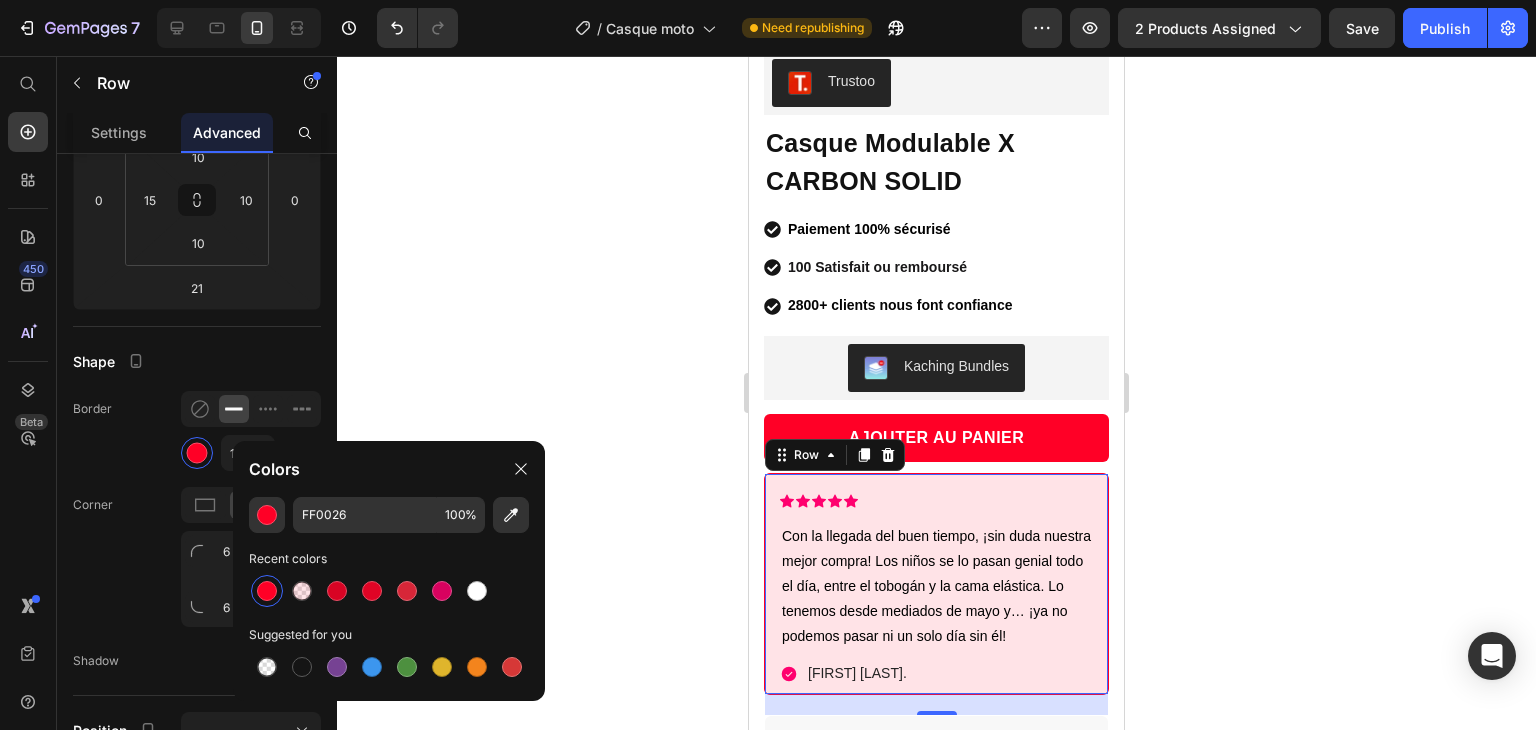 click 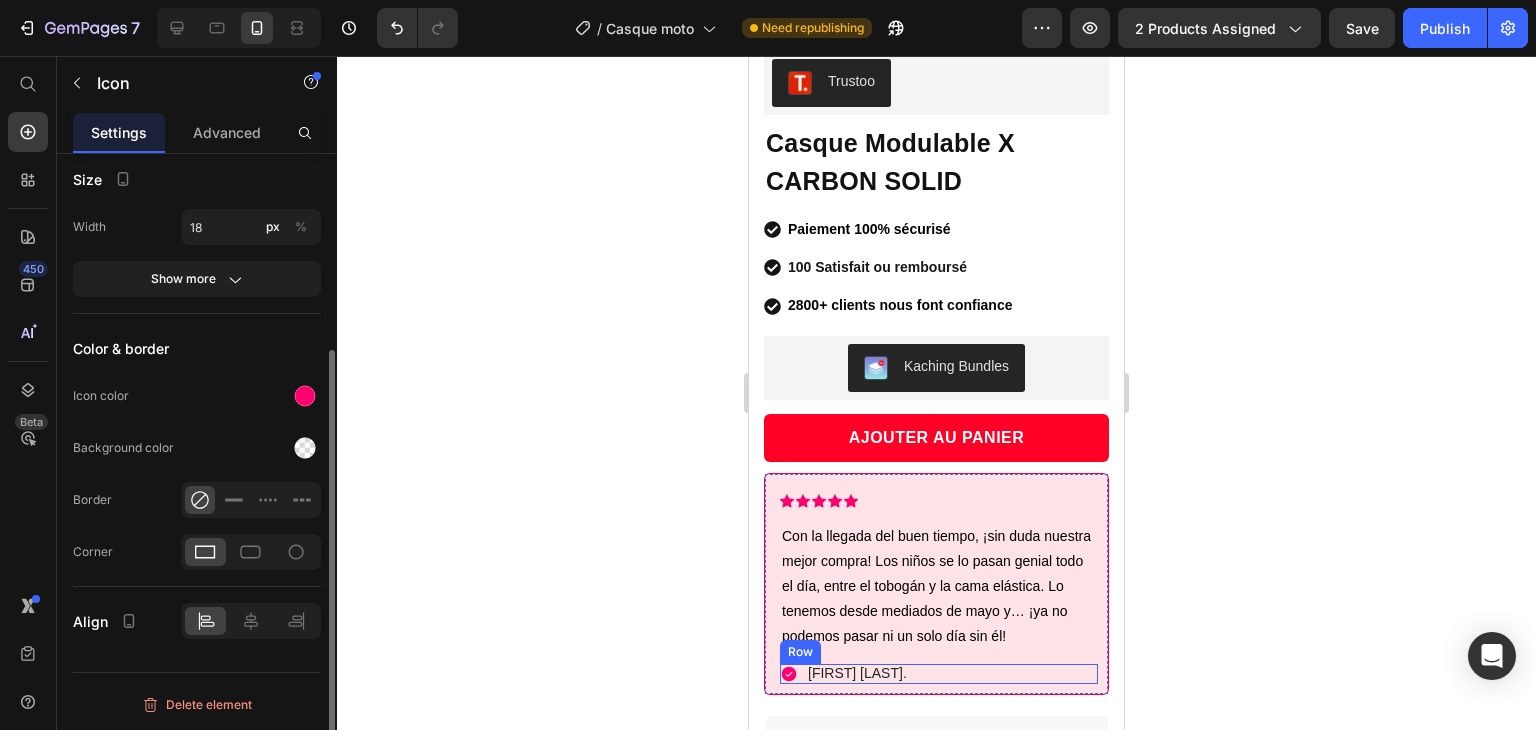click 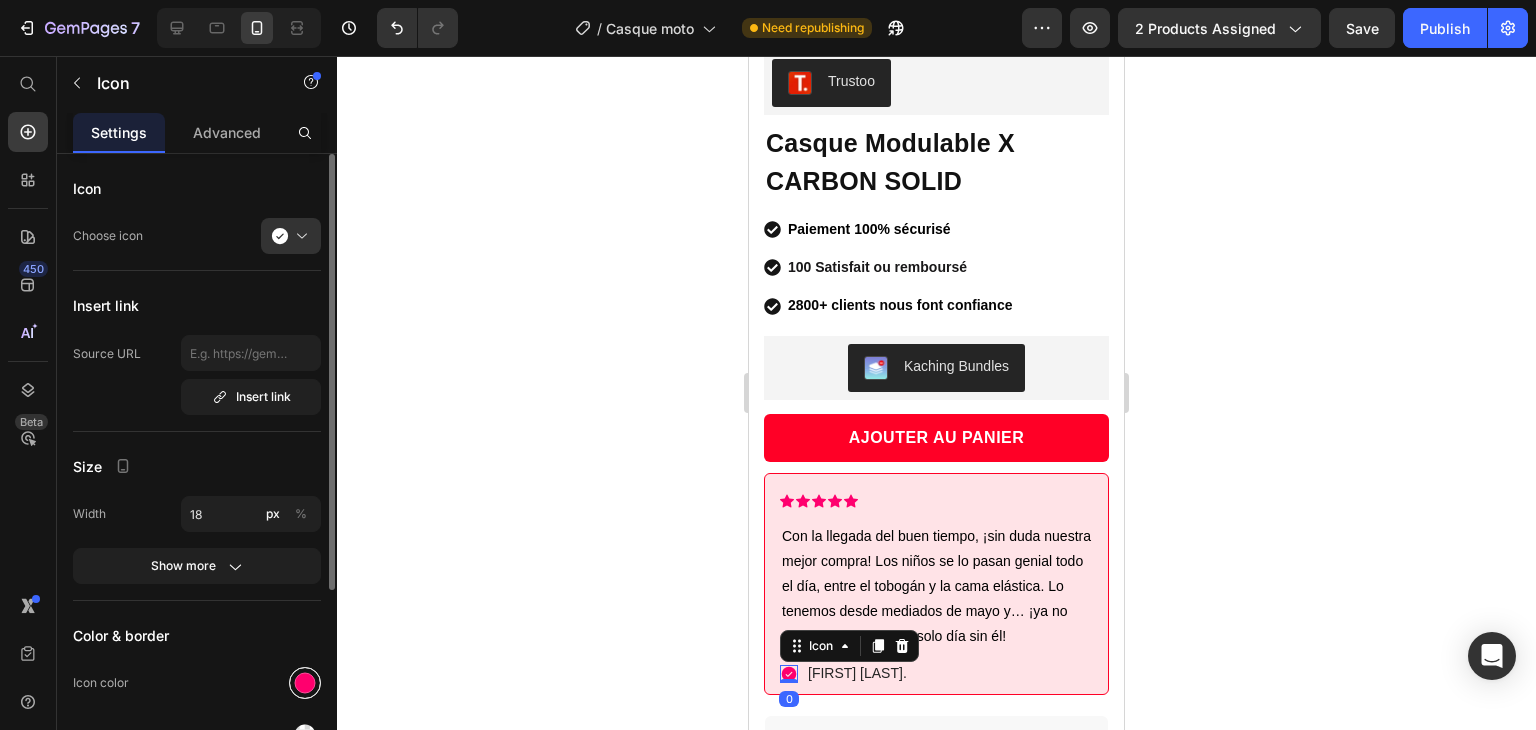 click at bounding box center [305, 683] 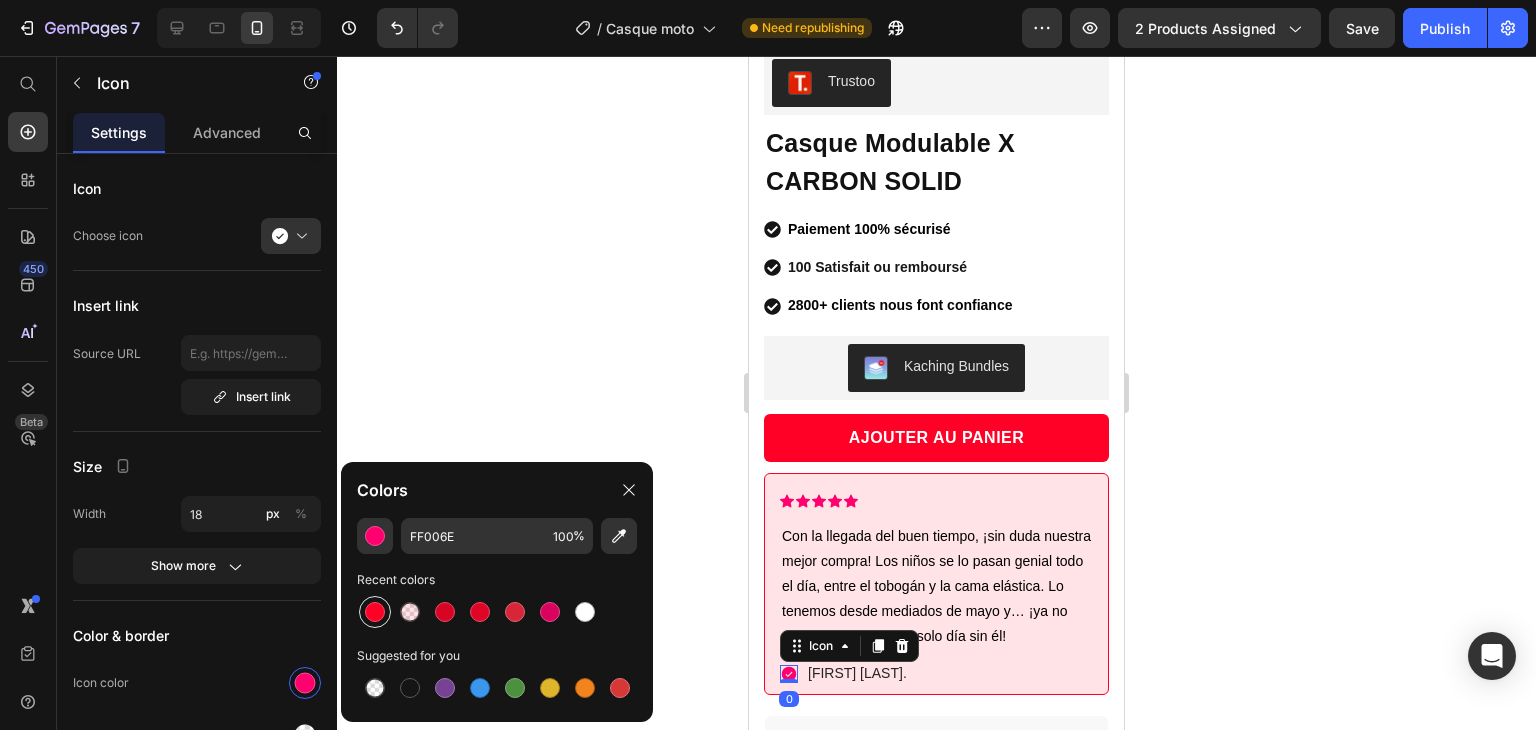 click at bounding box center [375, 612] 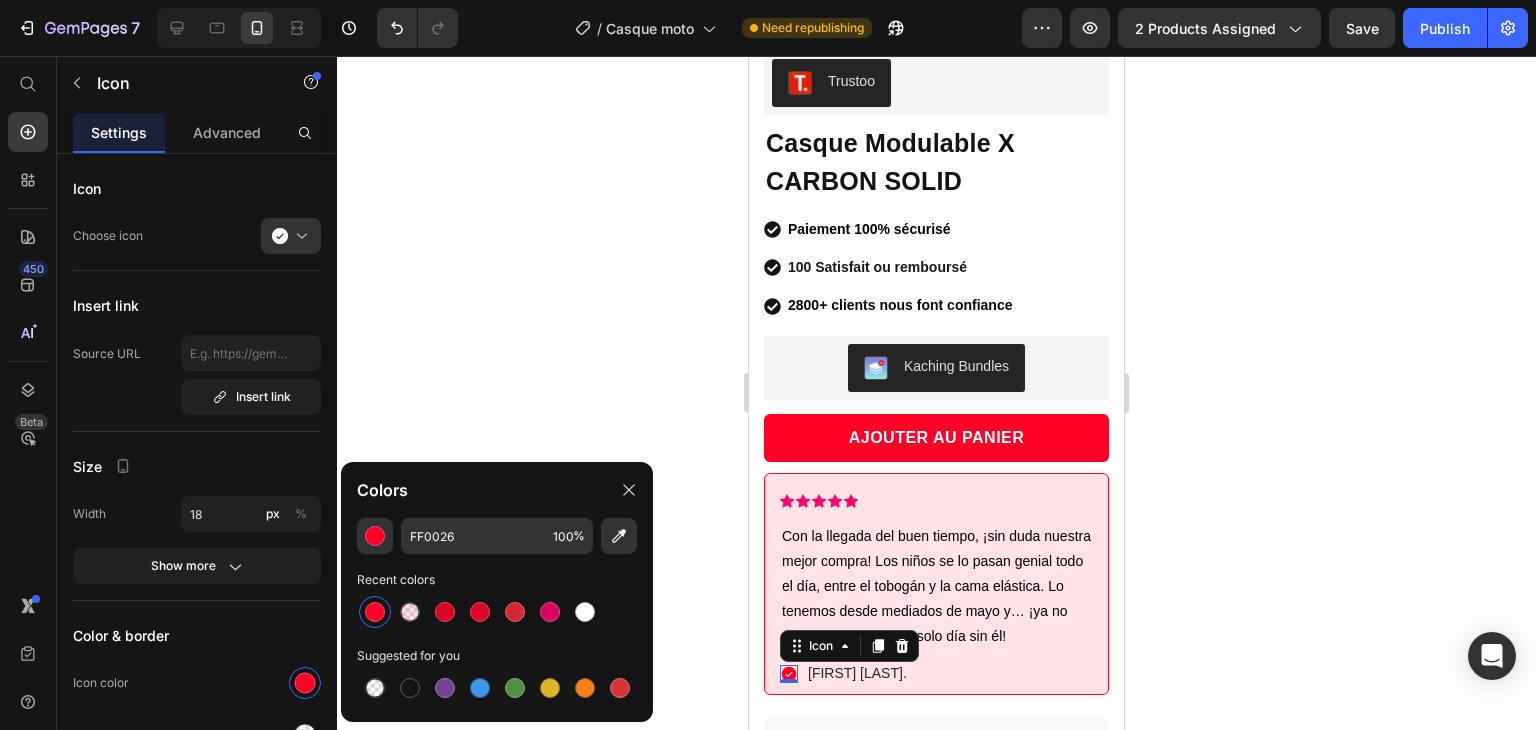 click 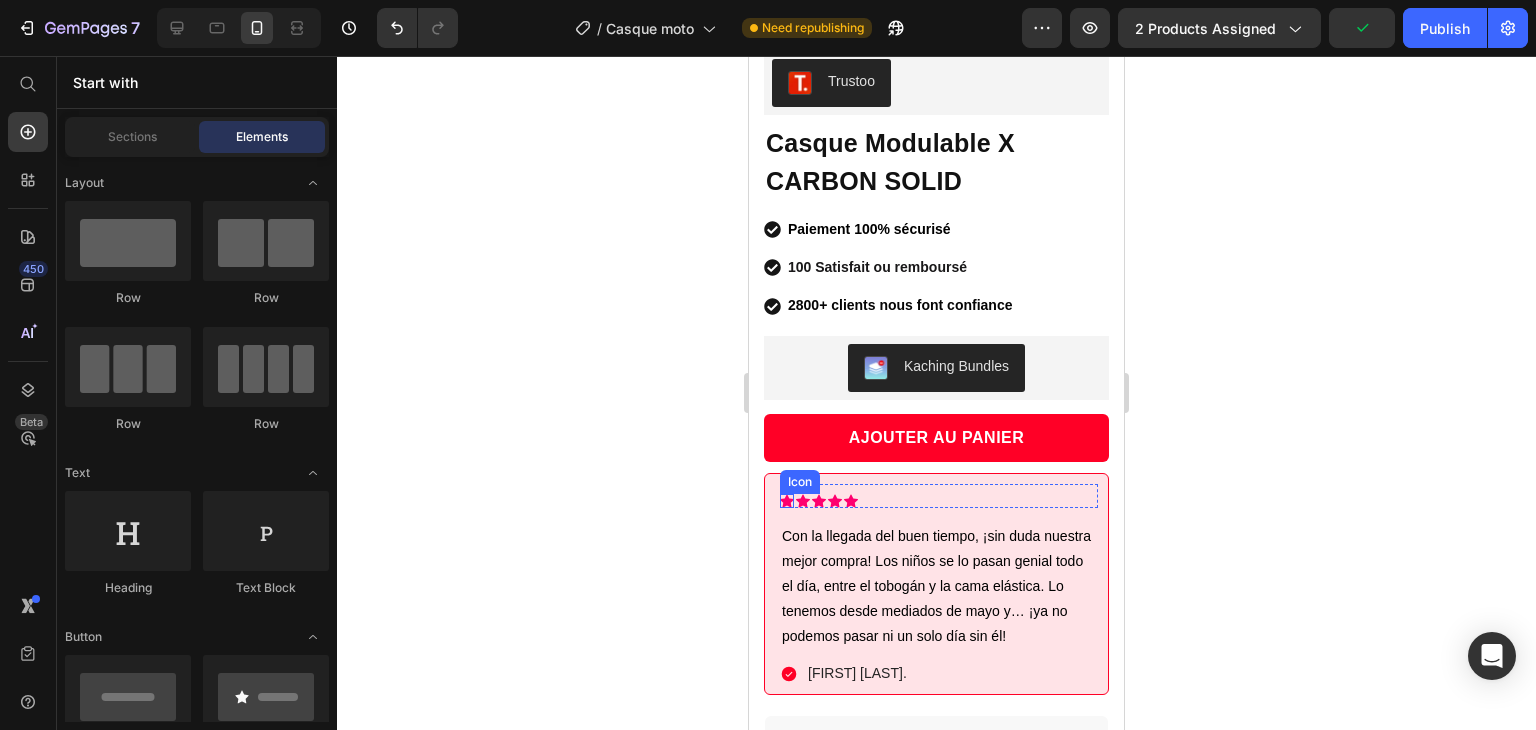 click on "Icon" at bounding box center [787, 501] 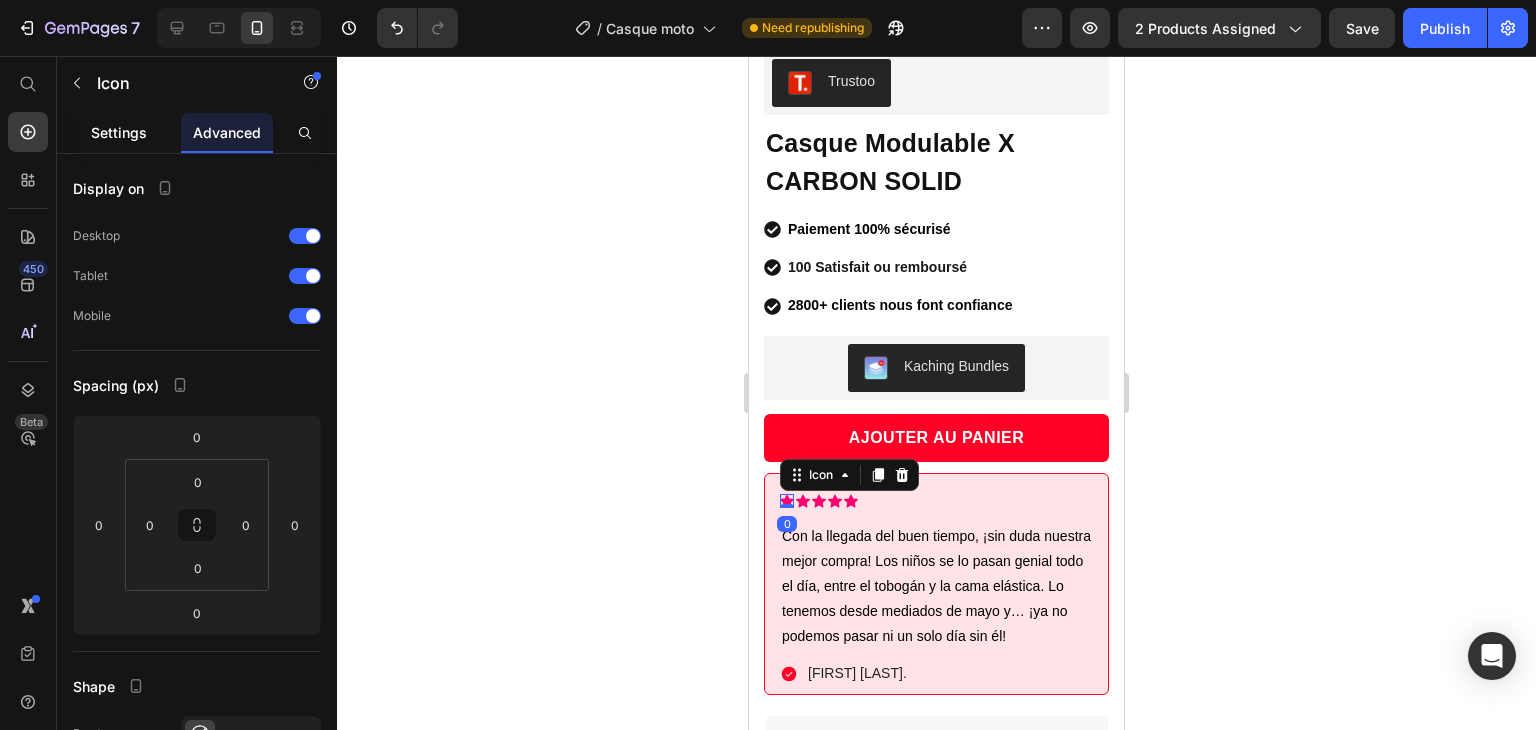 click on "Settings" at bounding box center [119, 132] 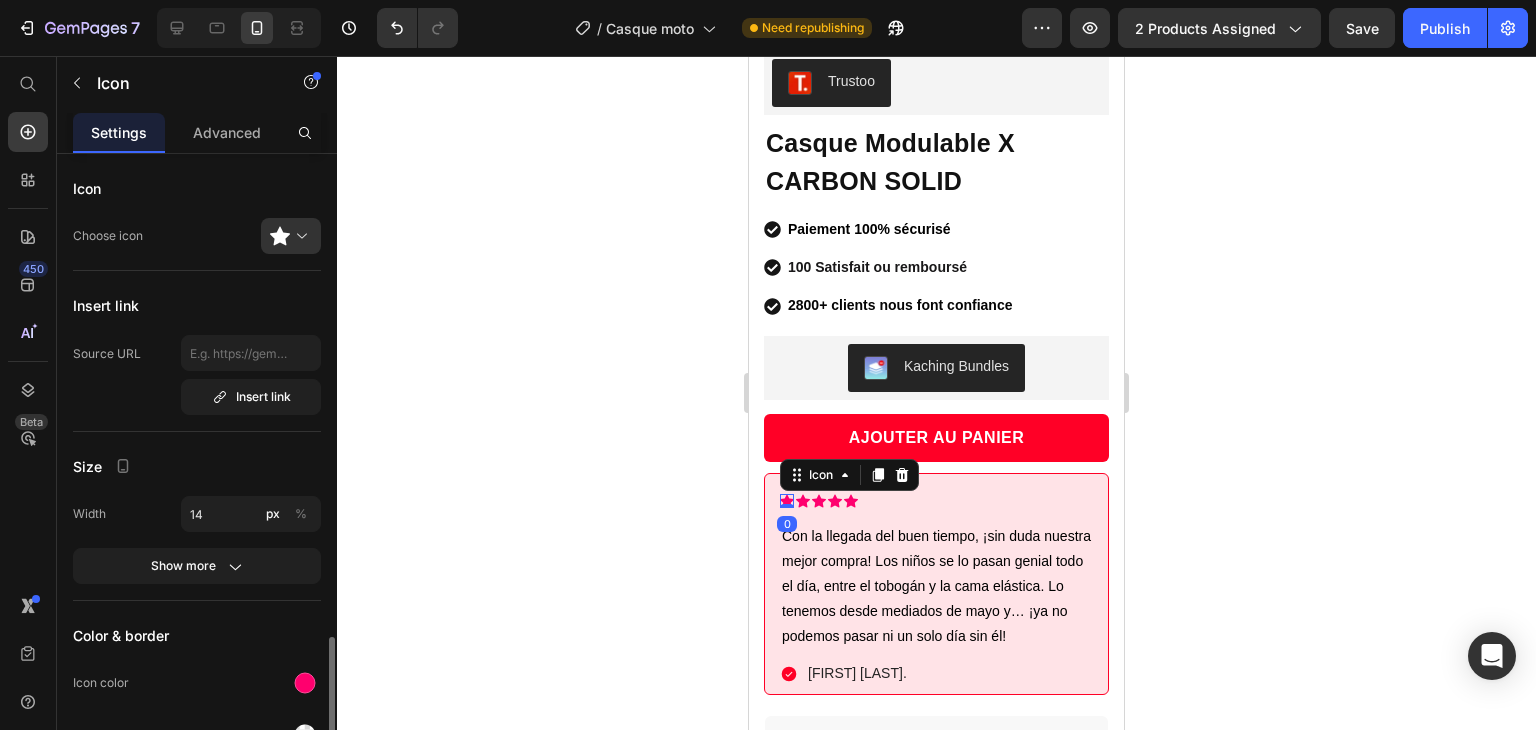 scroll, scrollTop: 286, scrollLeft: 0, axis: vertical 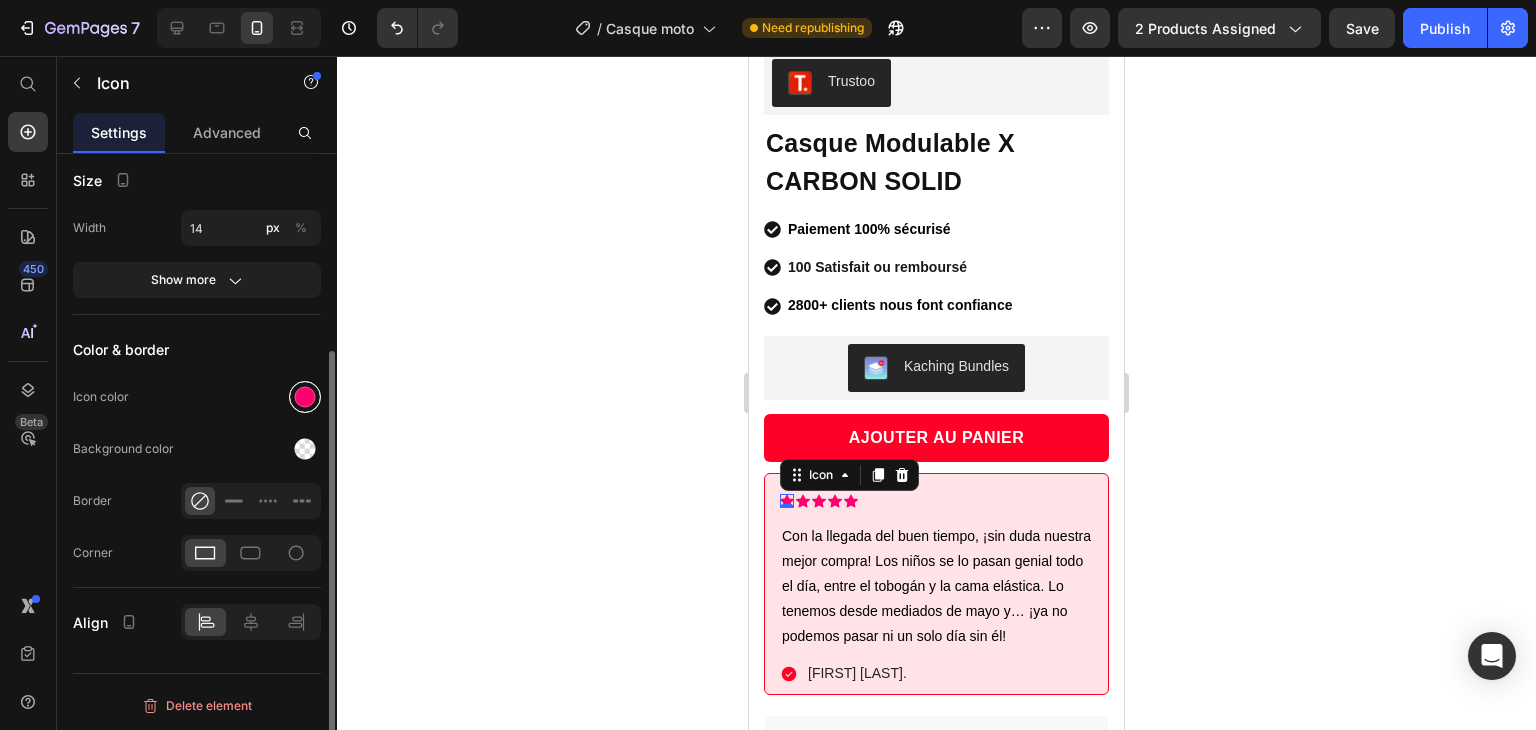 click at bounding box center [305, 397] 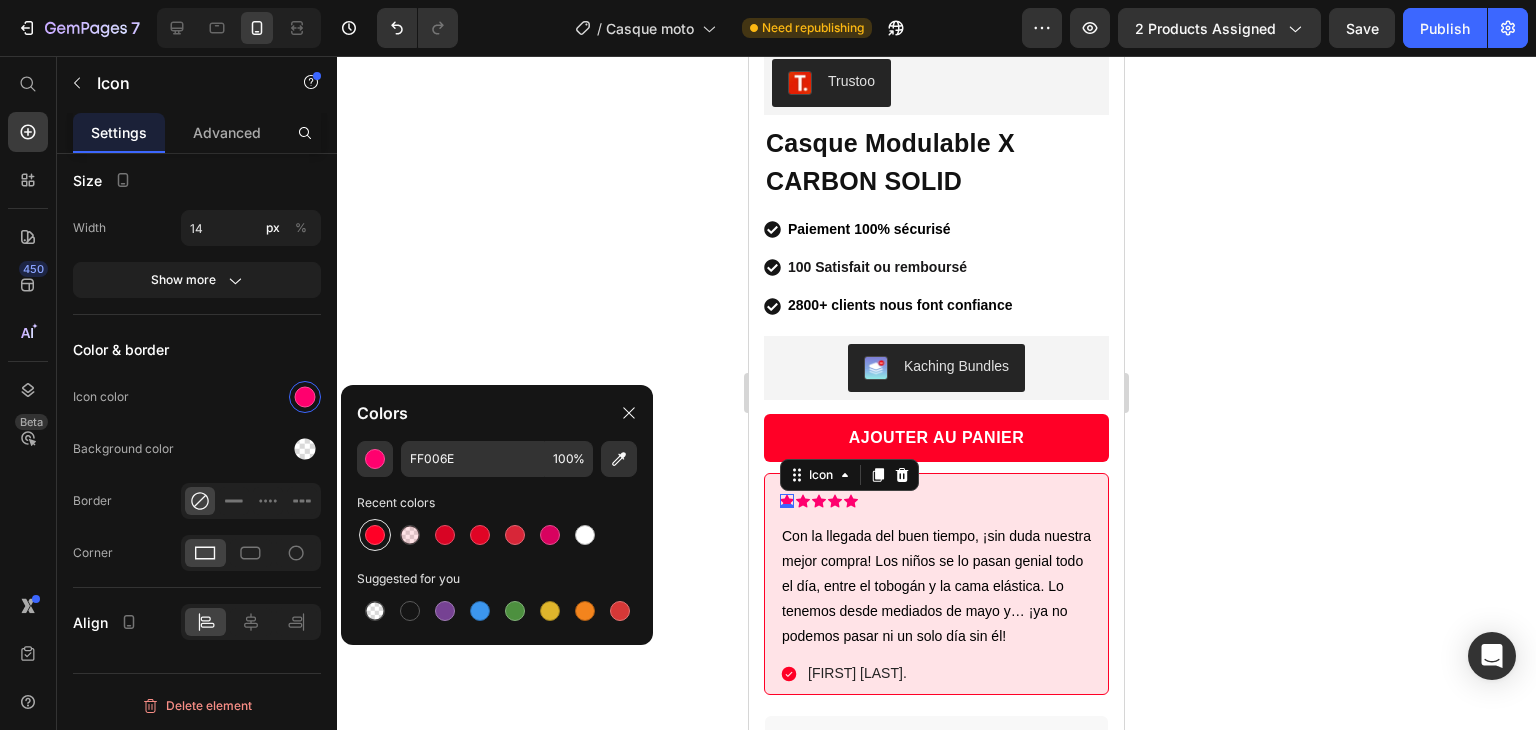click at bounding box center [375, 535] 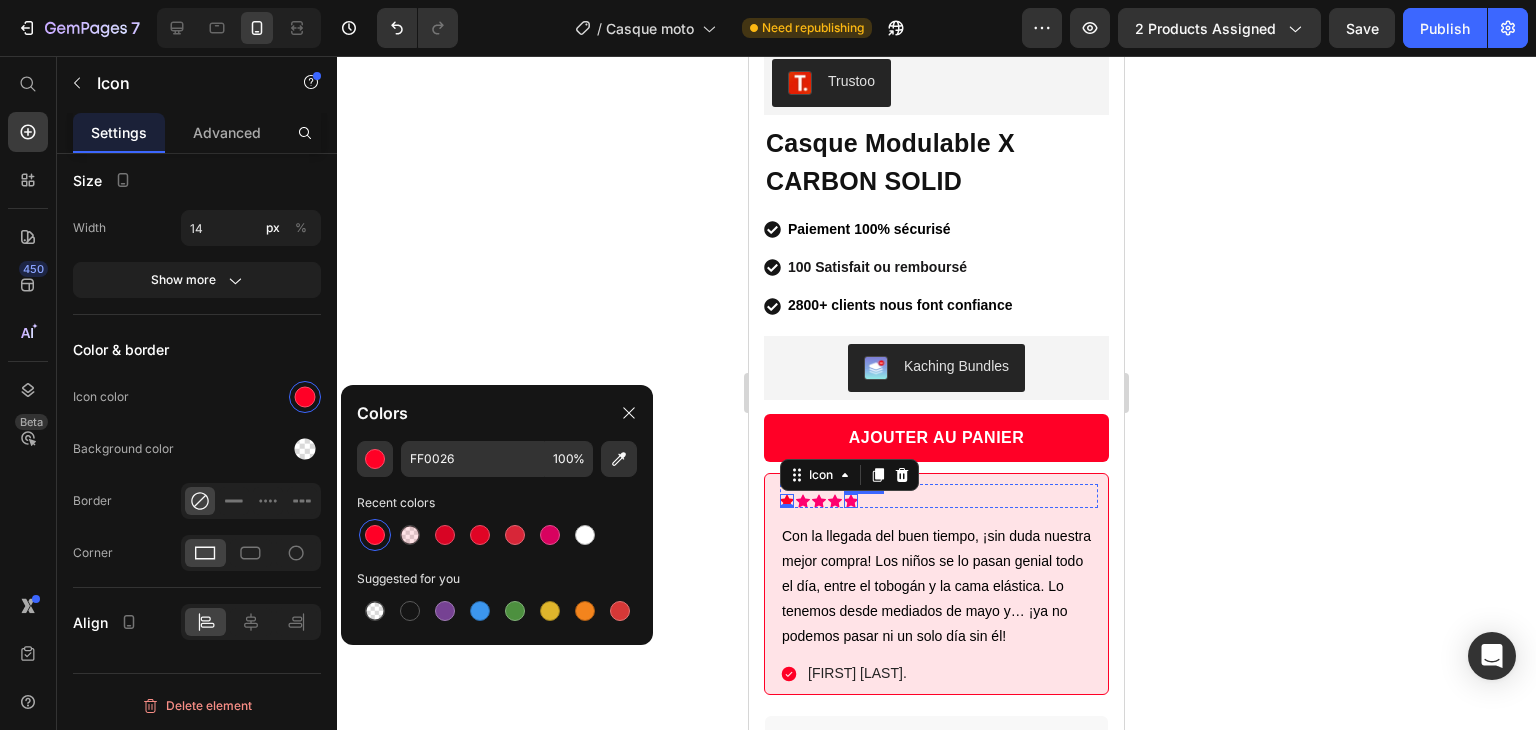 click 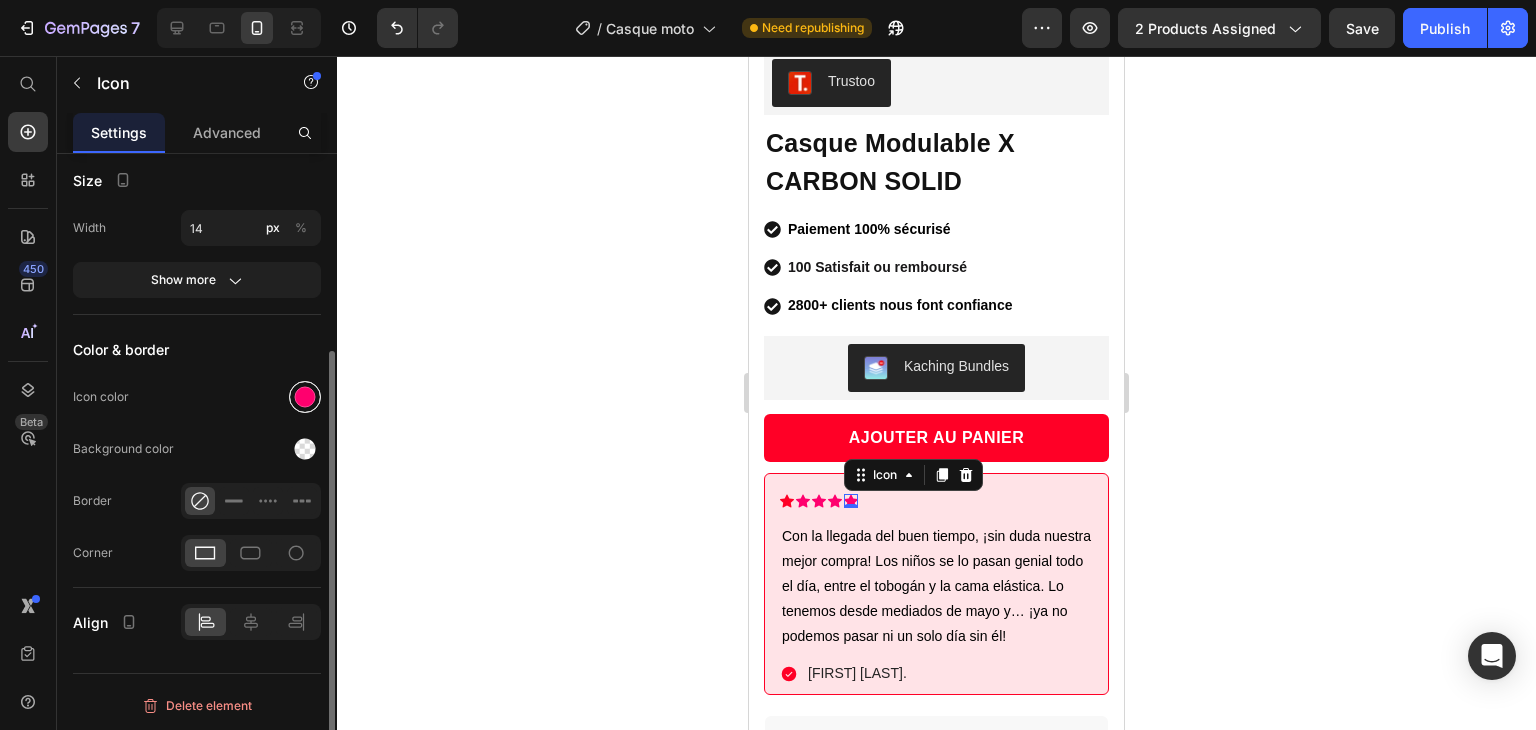 click at bounding box center [305, 397] 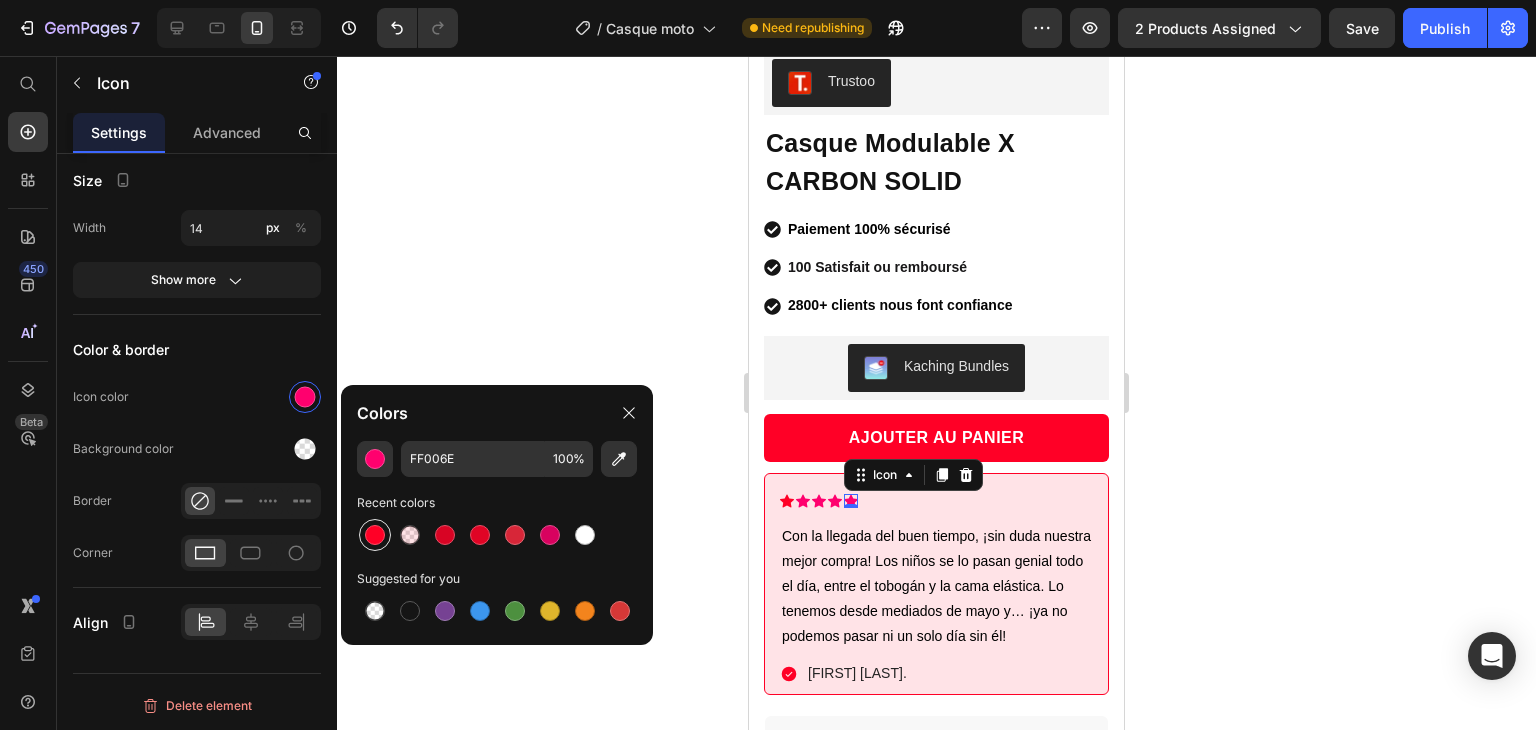 click at bounding box center [375, 535] 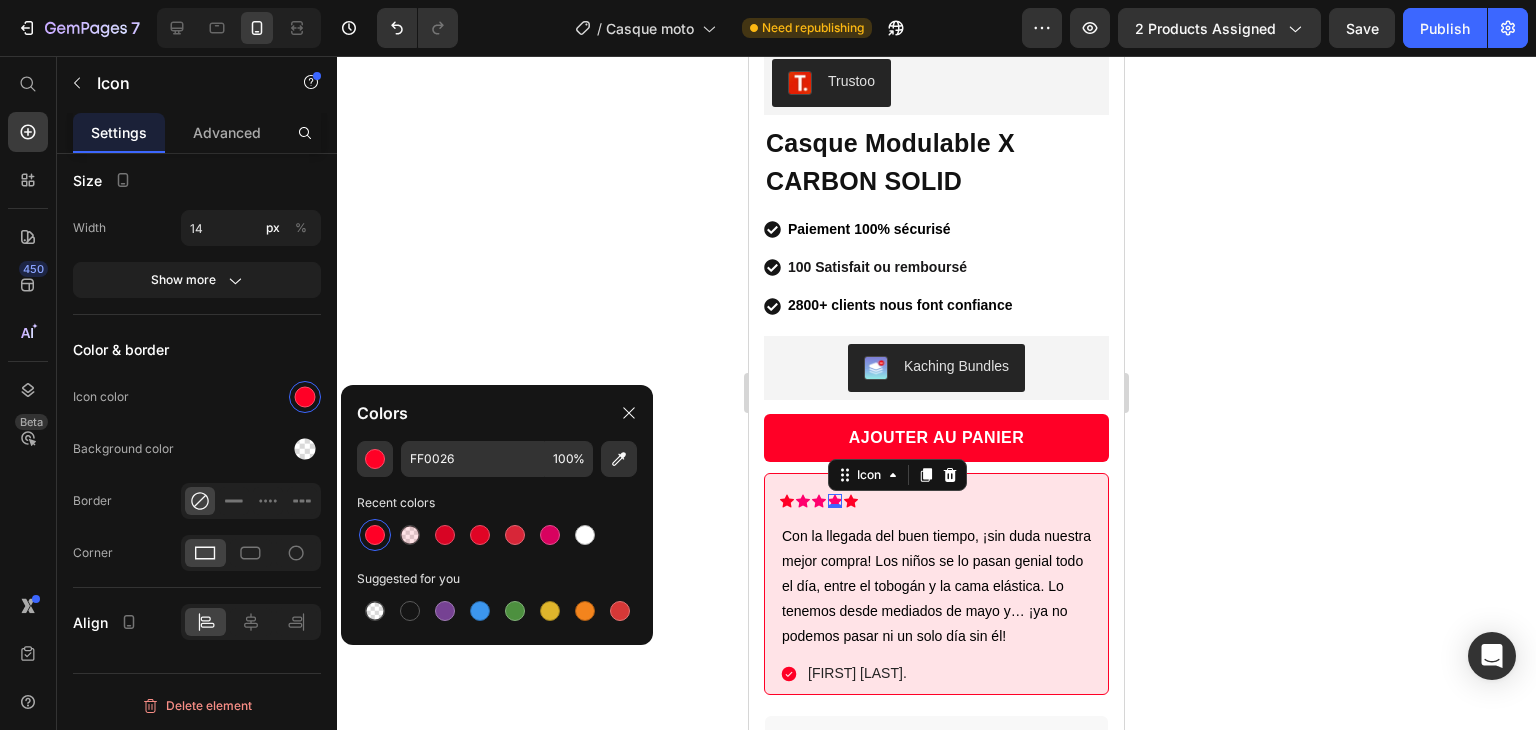 click 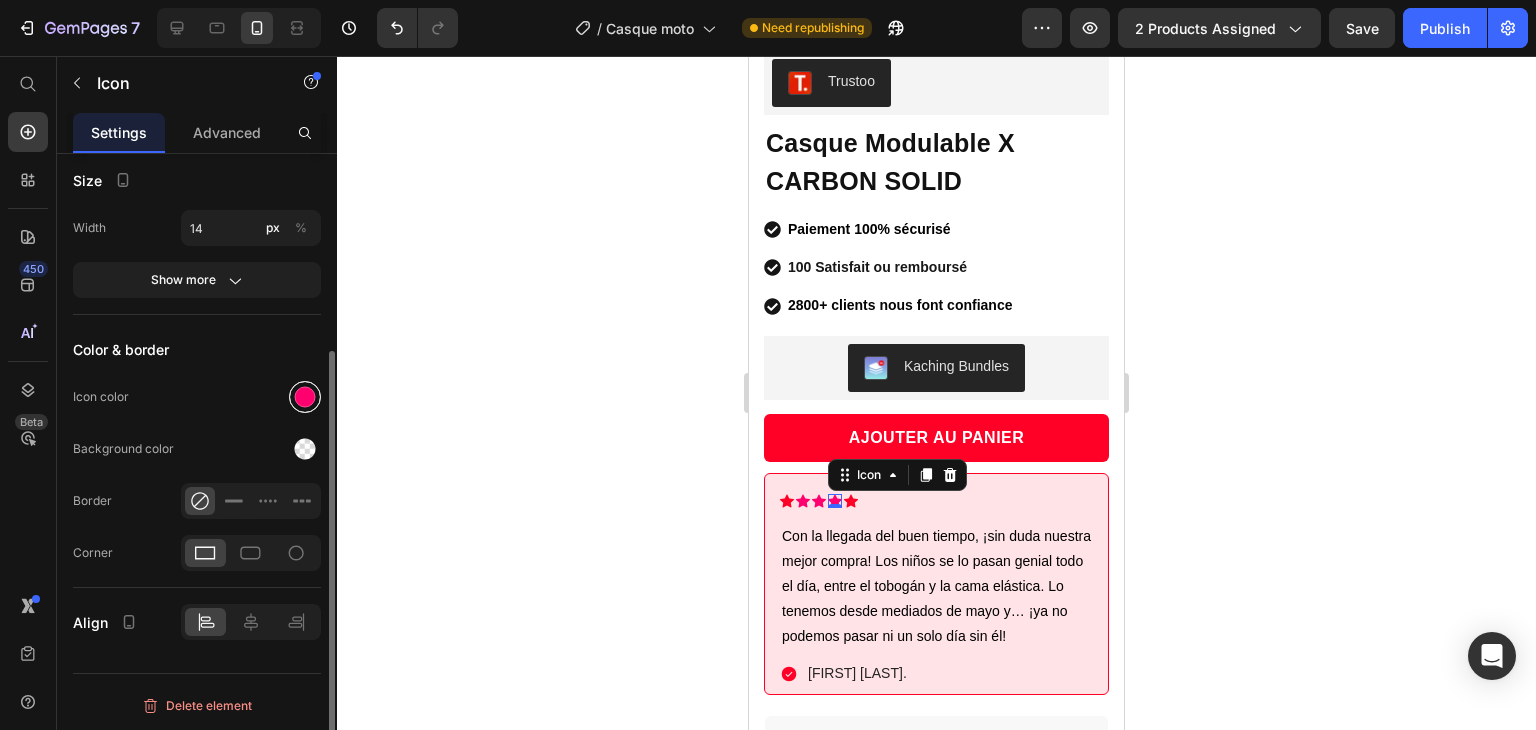click at bounding box center (305, 397) 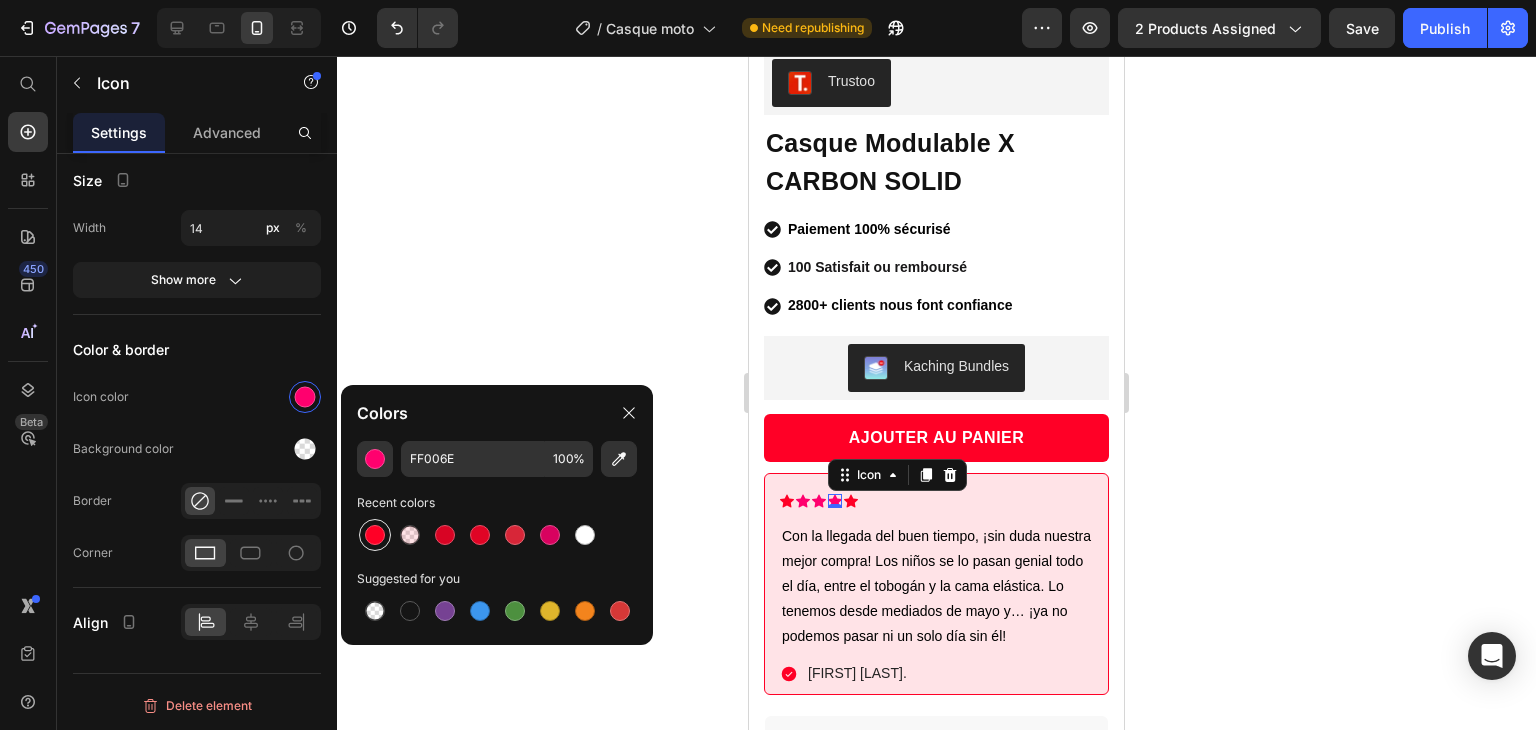 click at bounding box center [375, 535] 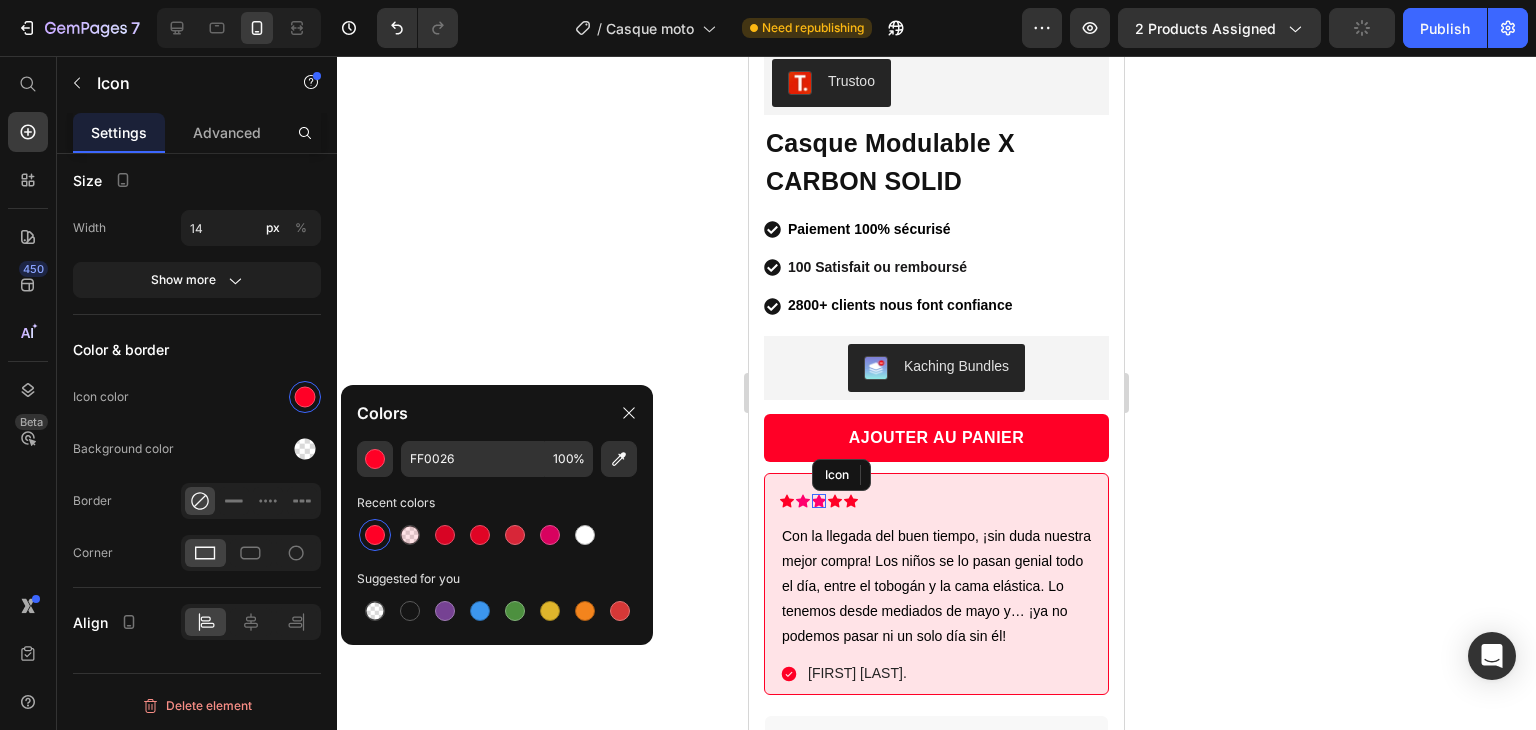 click 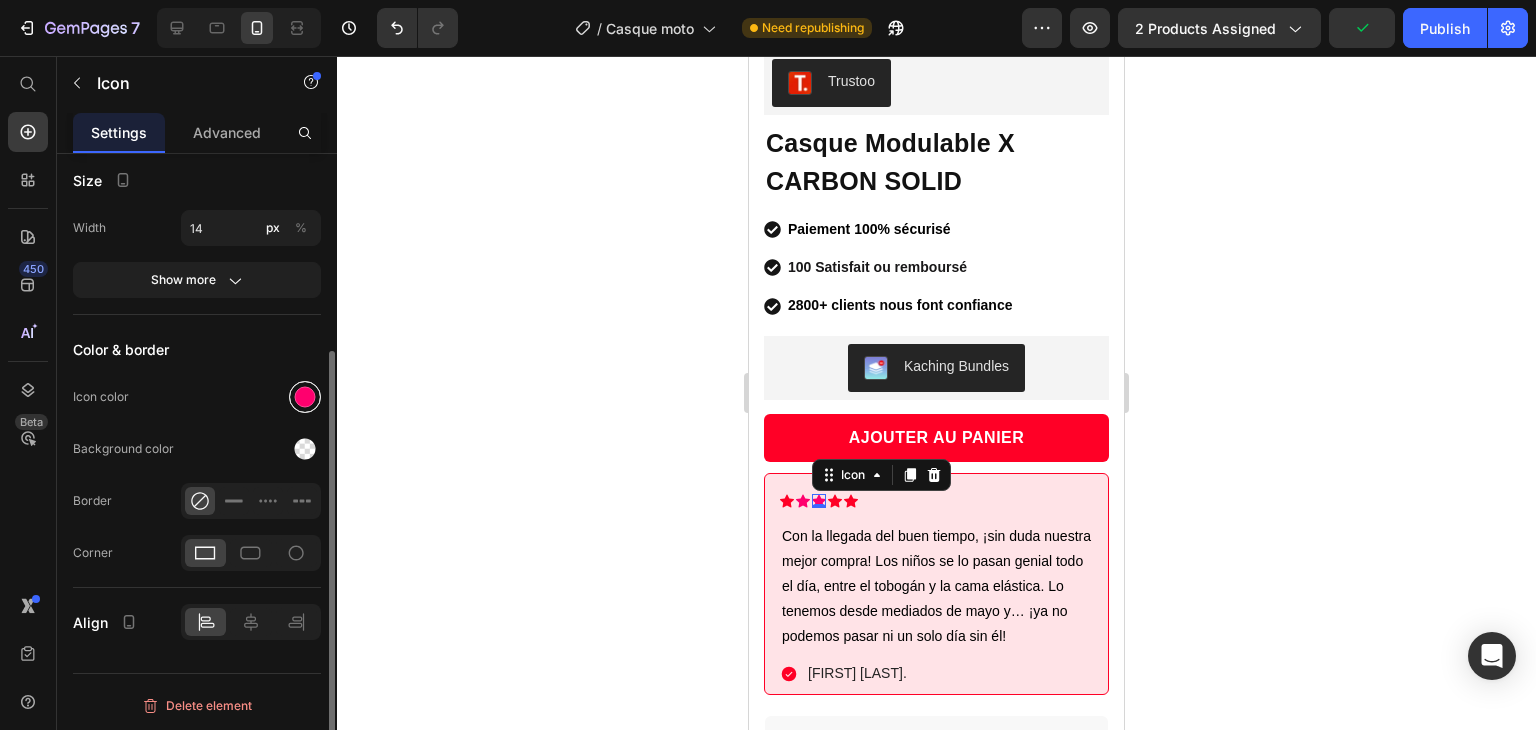 click at bounding box center [305, 397] 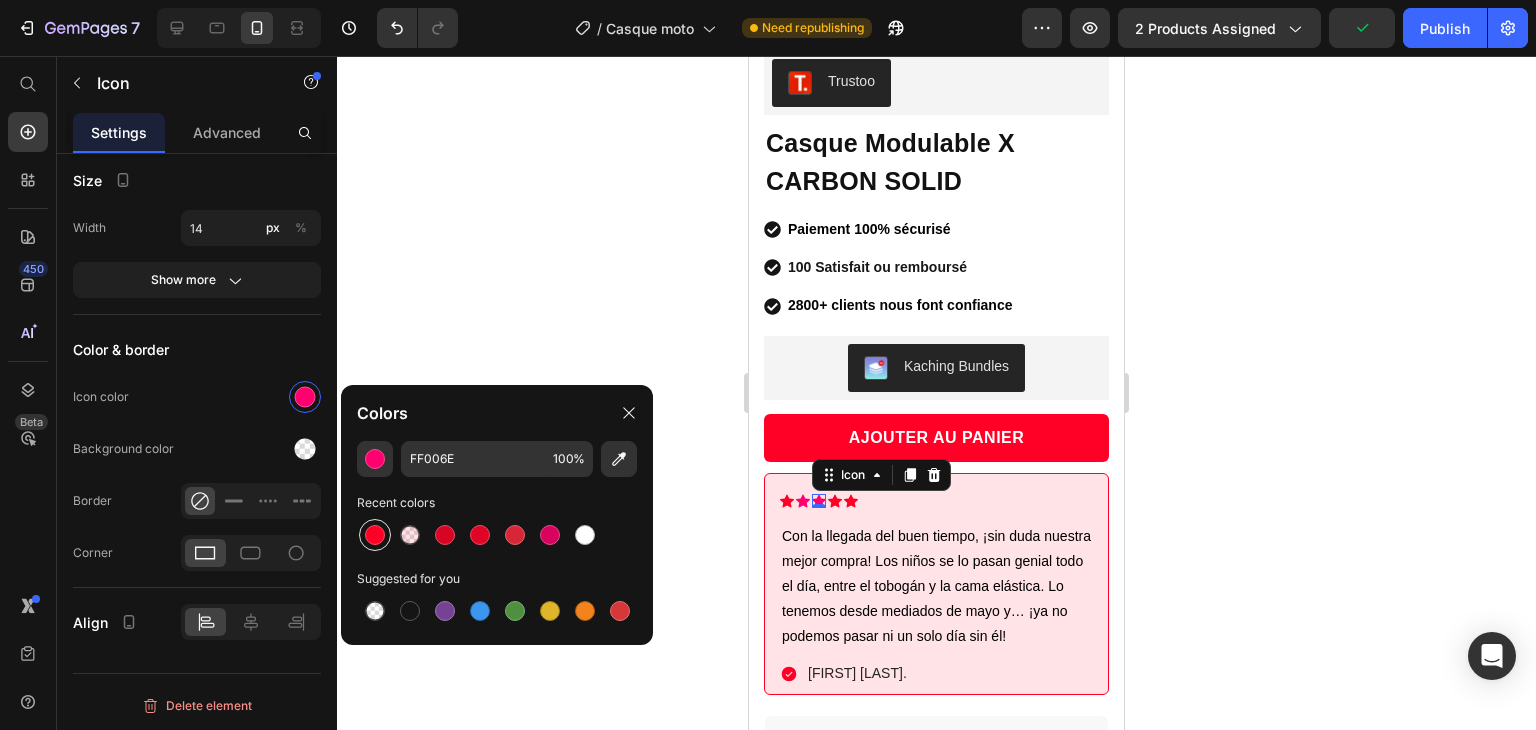 click at bounding box center [375, 535] 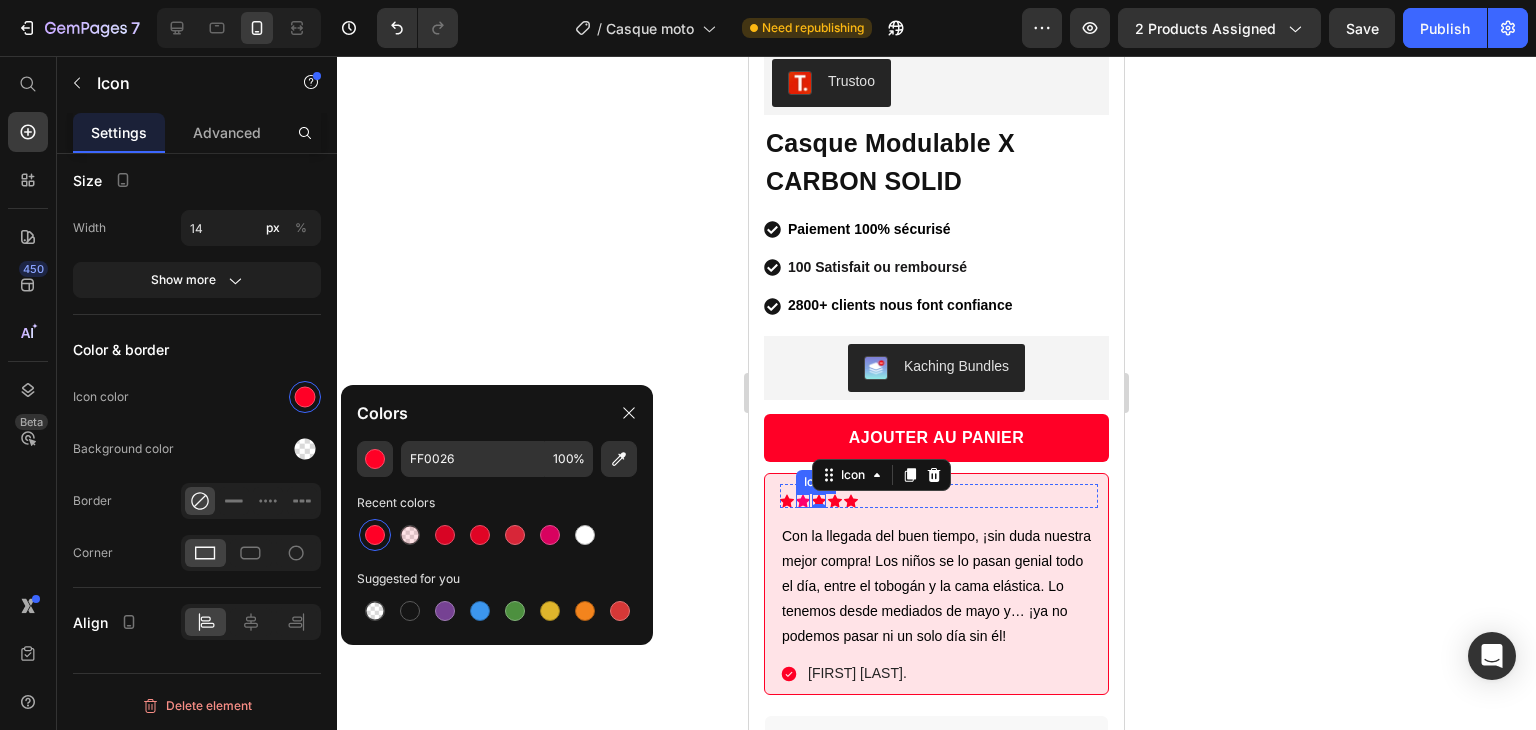 click 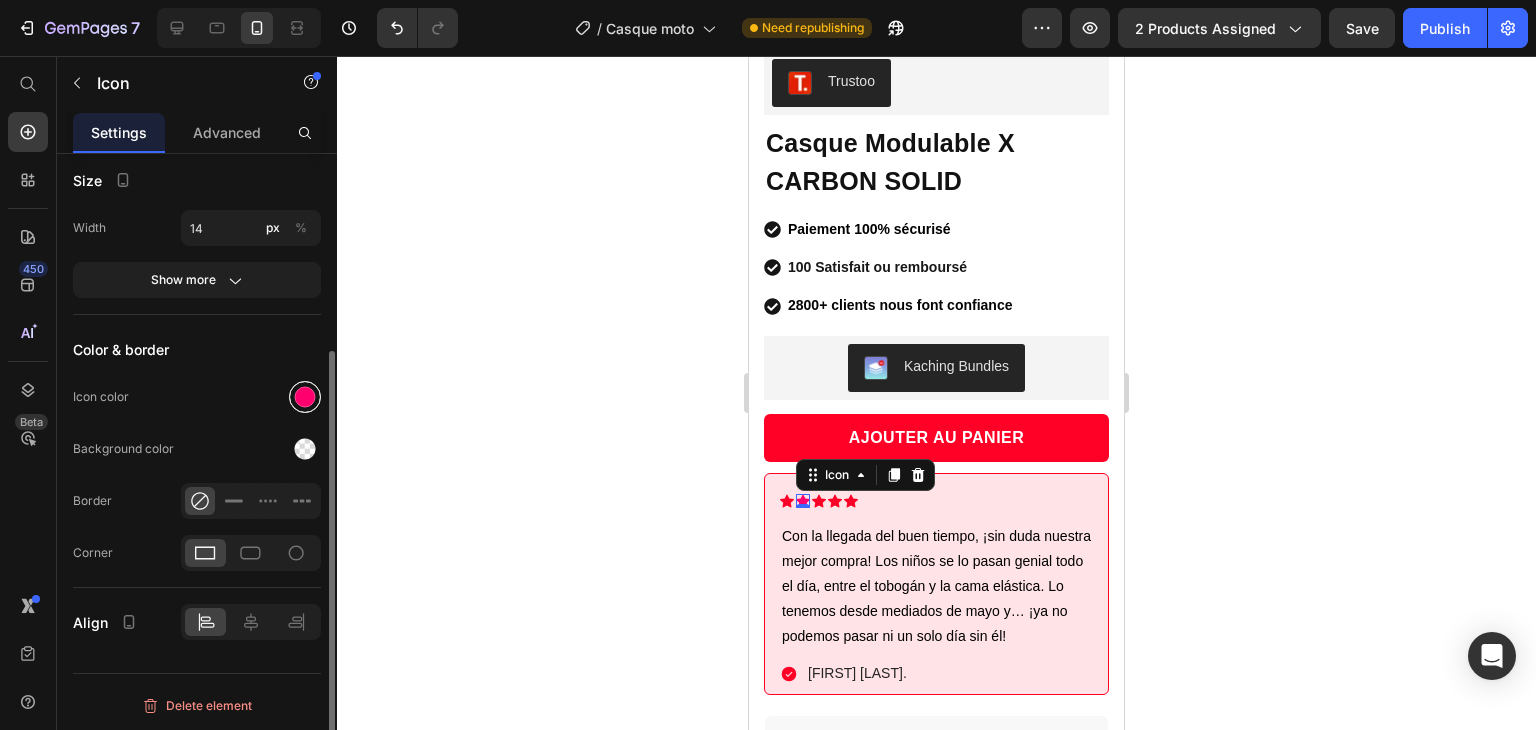 click at bounding box center [305, 397] 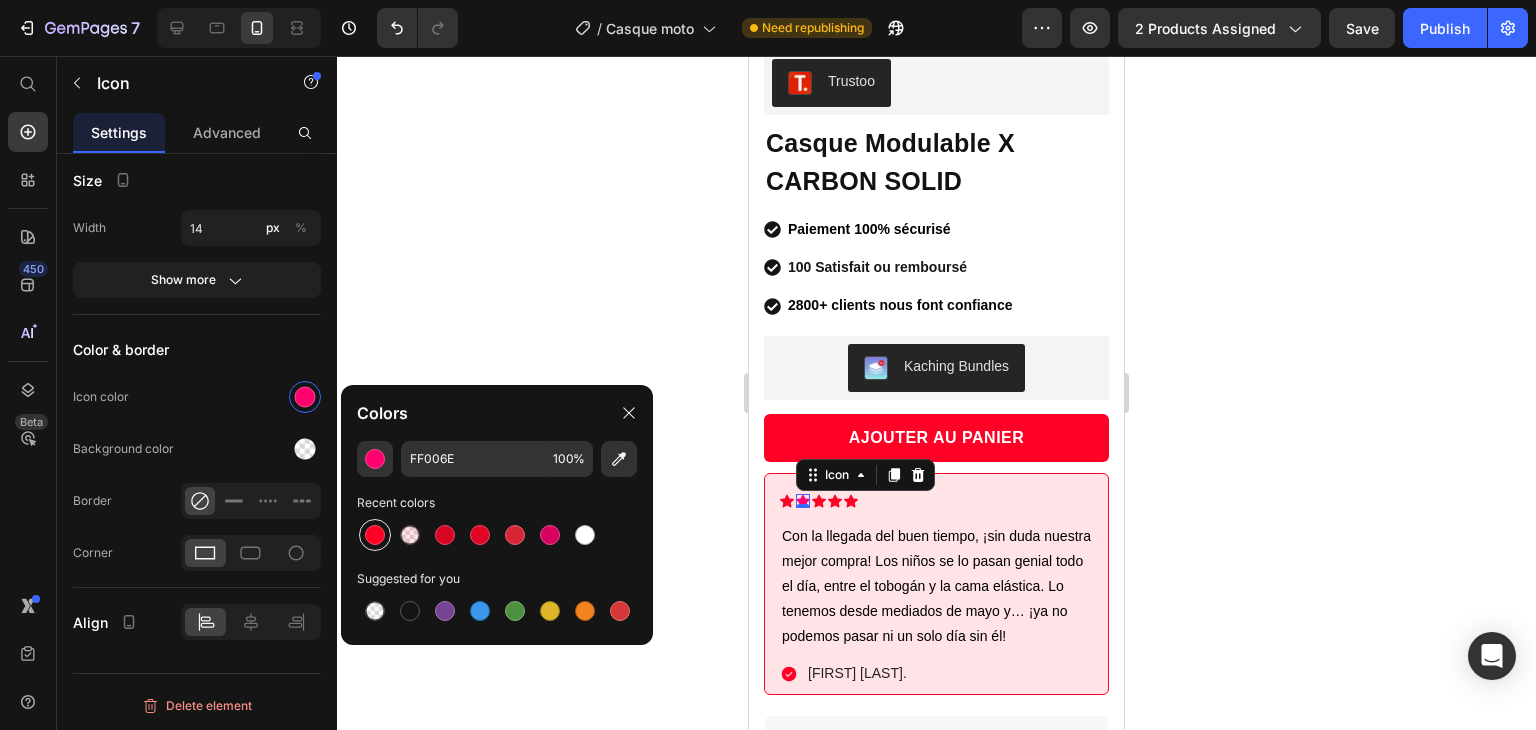 click at bounding box center [375, 535] 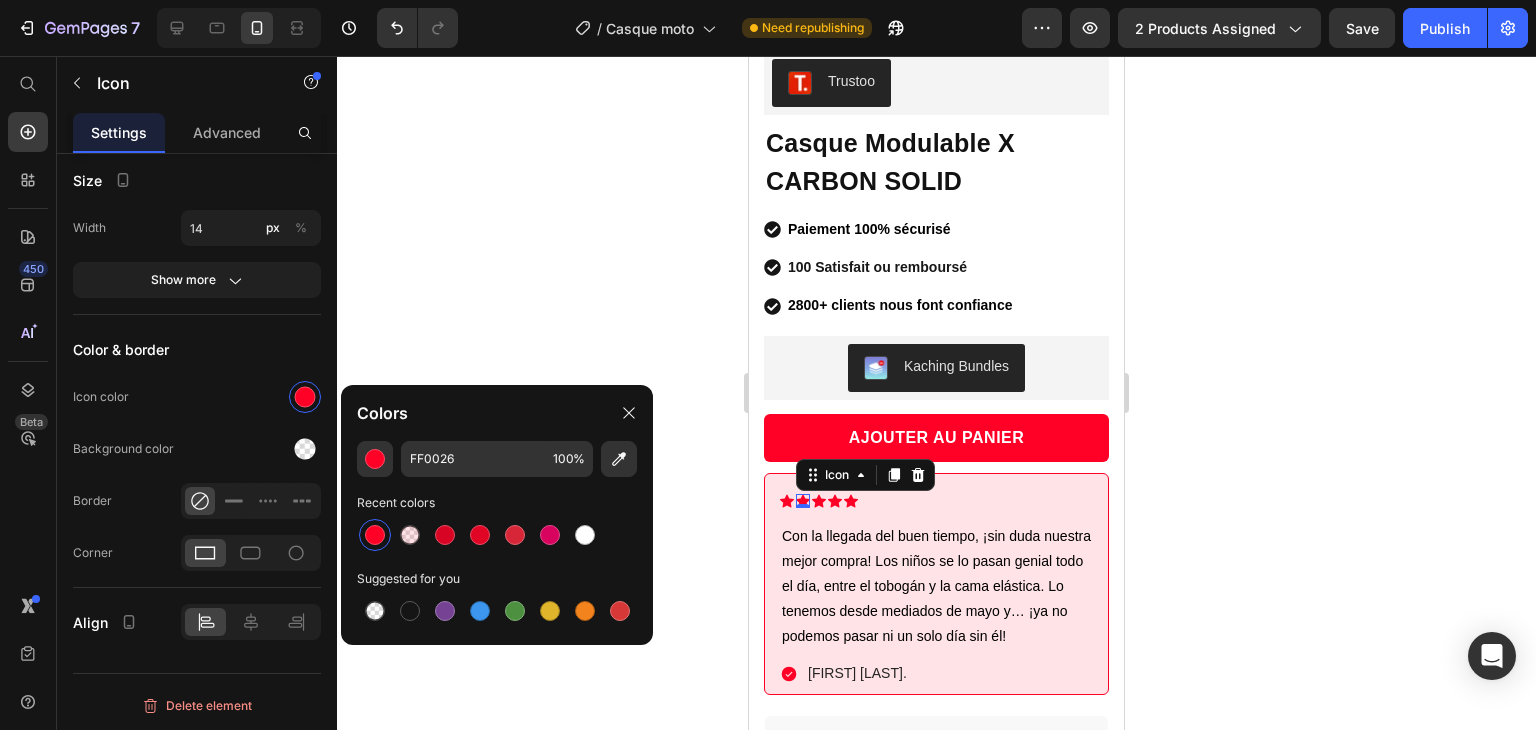 click 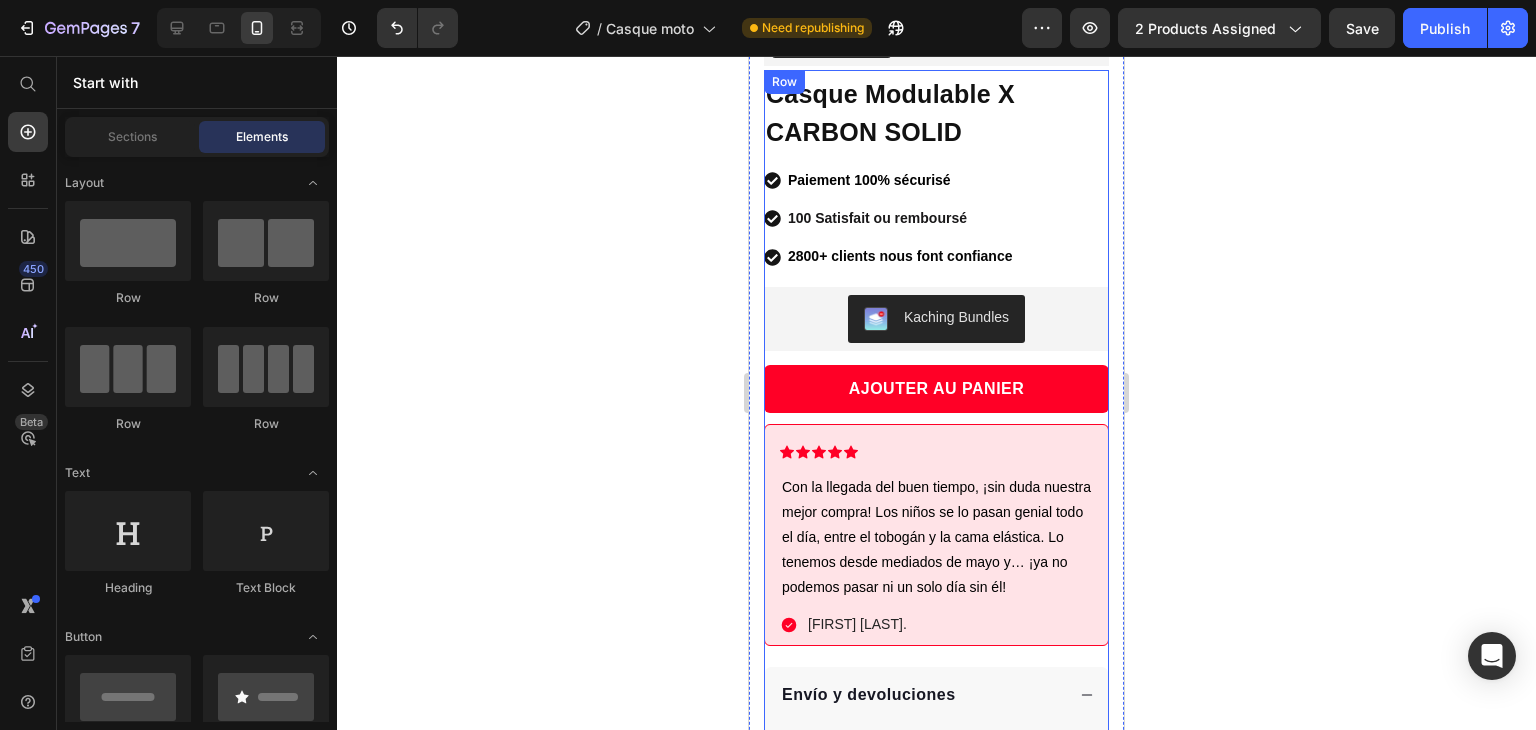 scroll, scrollTop: 535, scrollLeft: 0, axis: vertical 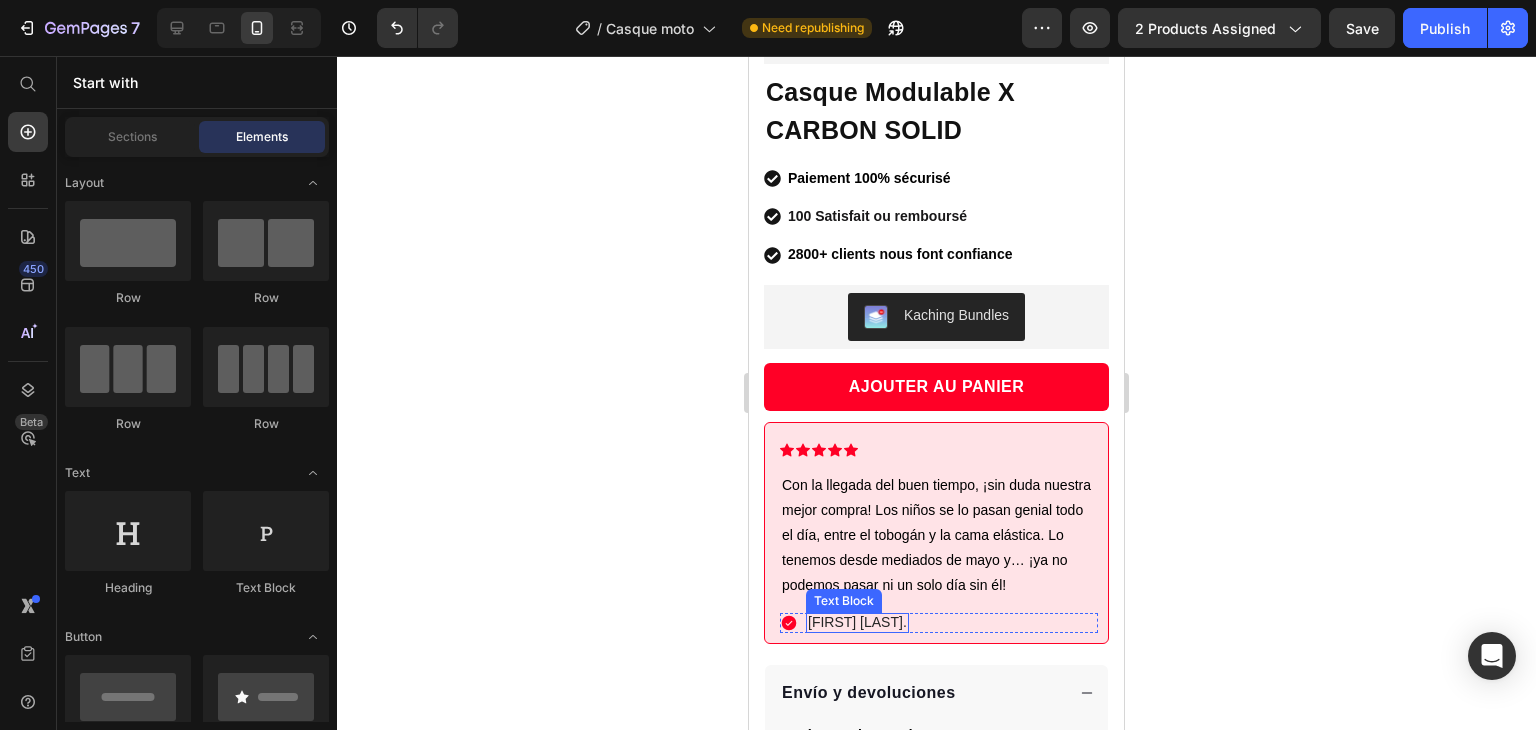 click on "Carmen N." at bounding box center (857, 622) 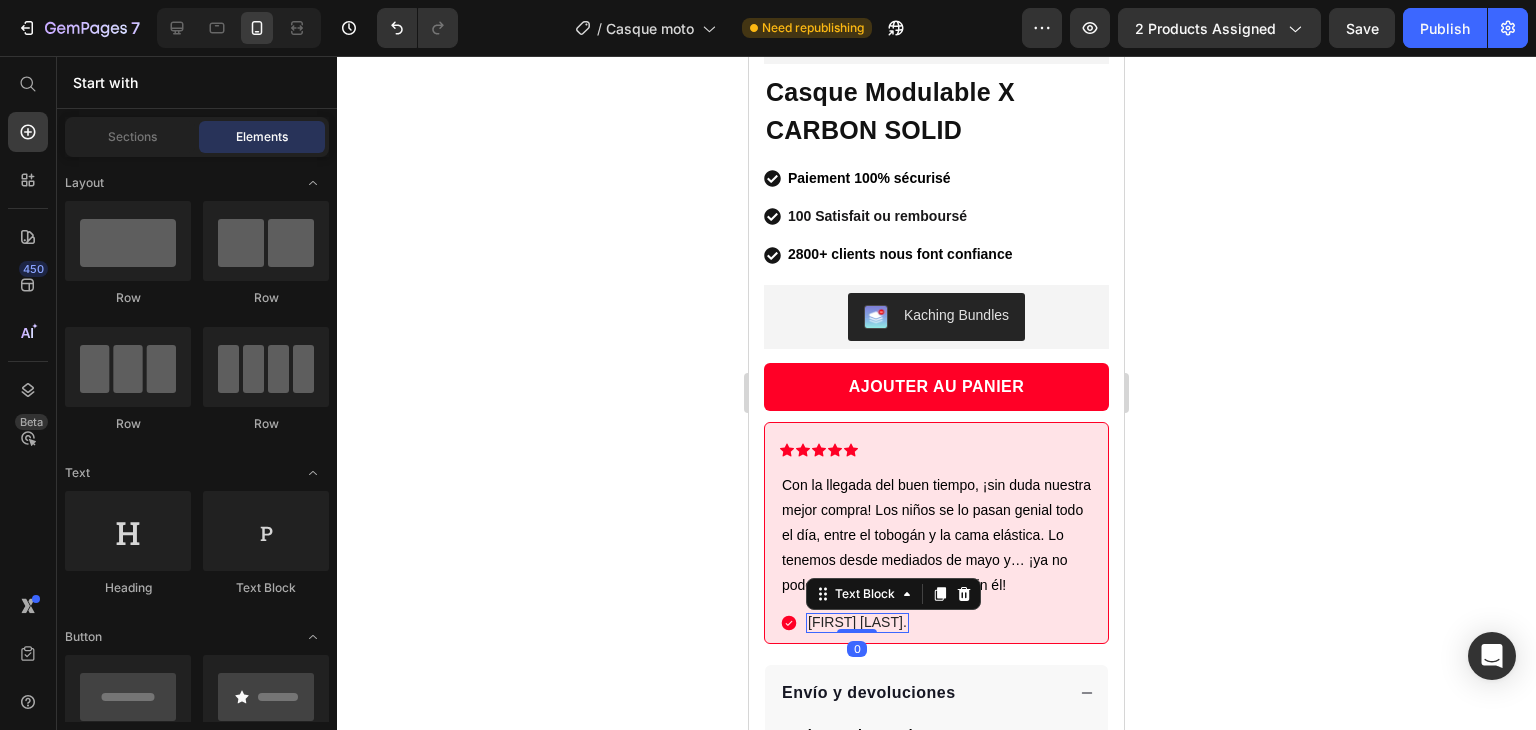 scroll, scrollTop: 0, scrollLeft: 0, axis: both 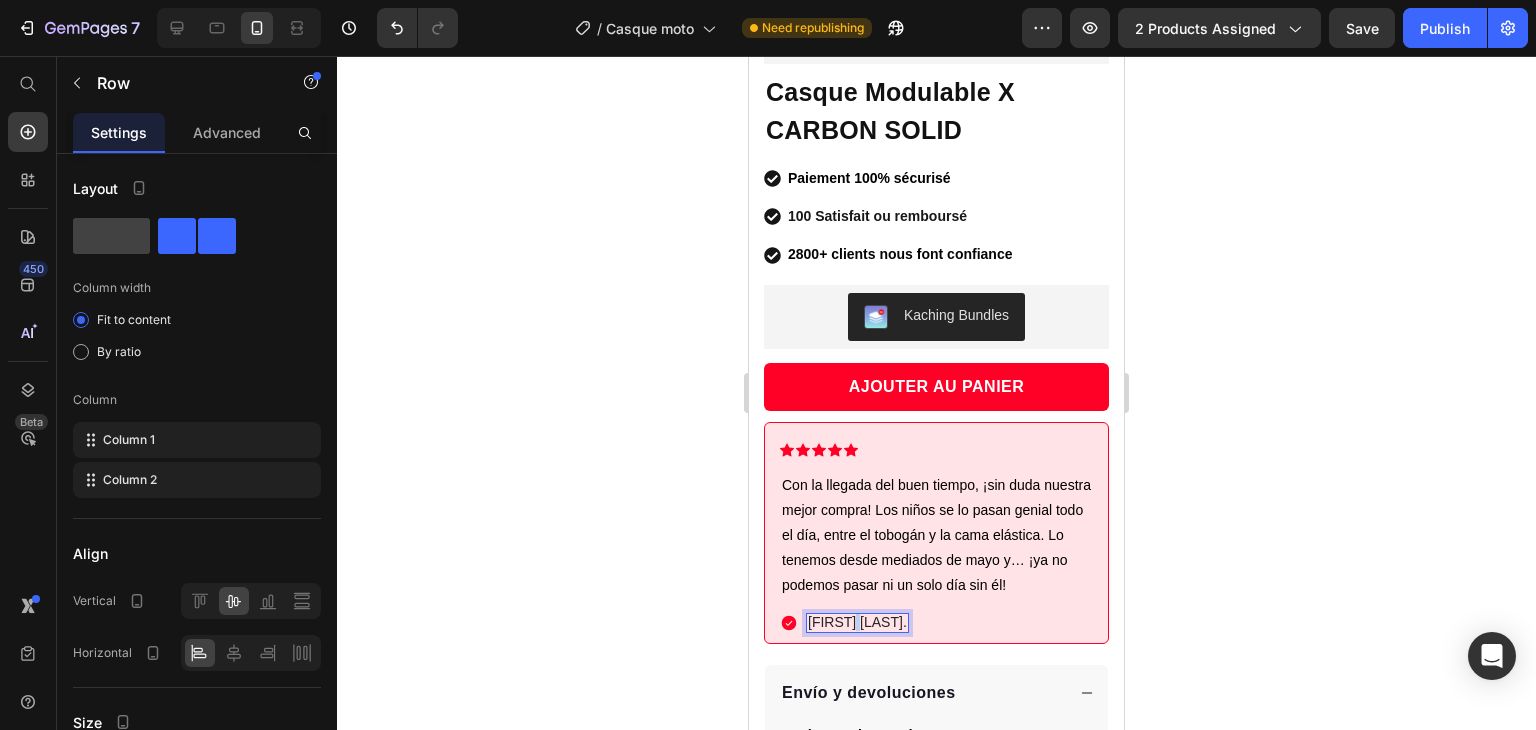 click on "Icon Carmen N. Text Block   0 Row" at bounding box center (939, 623) 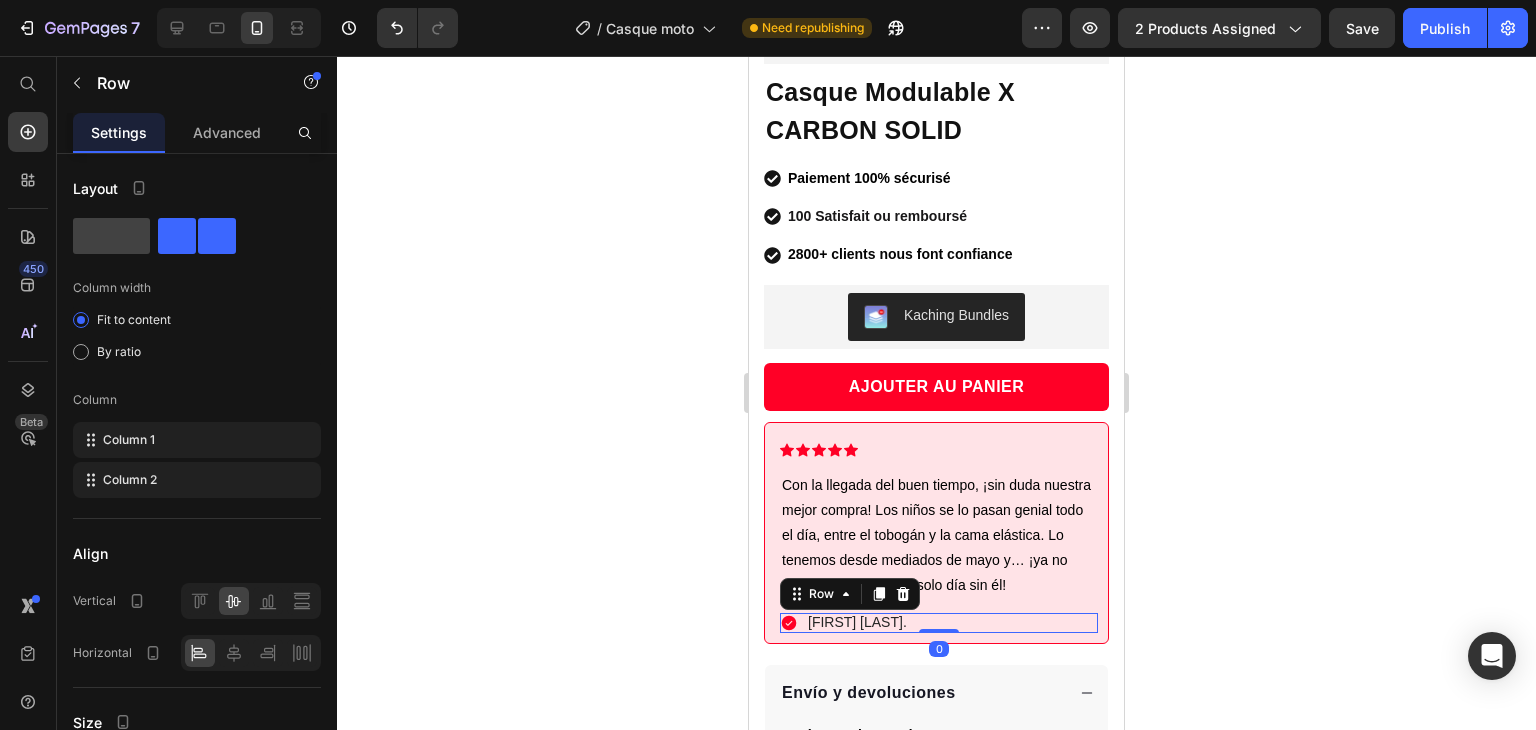 click on "Carmen N." at bounding box center [857, 622] 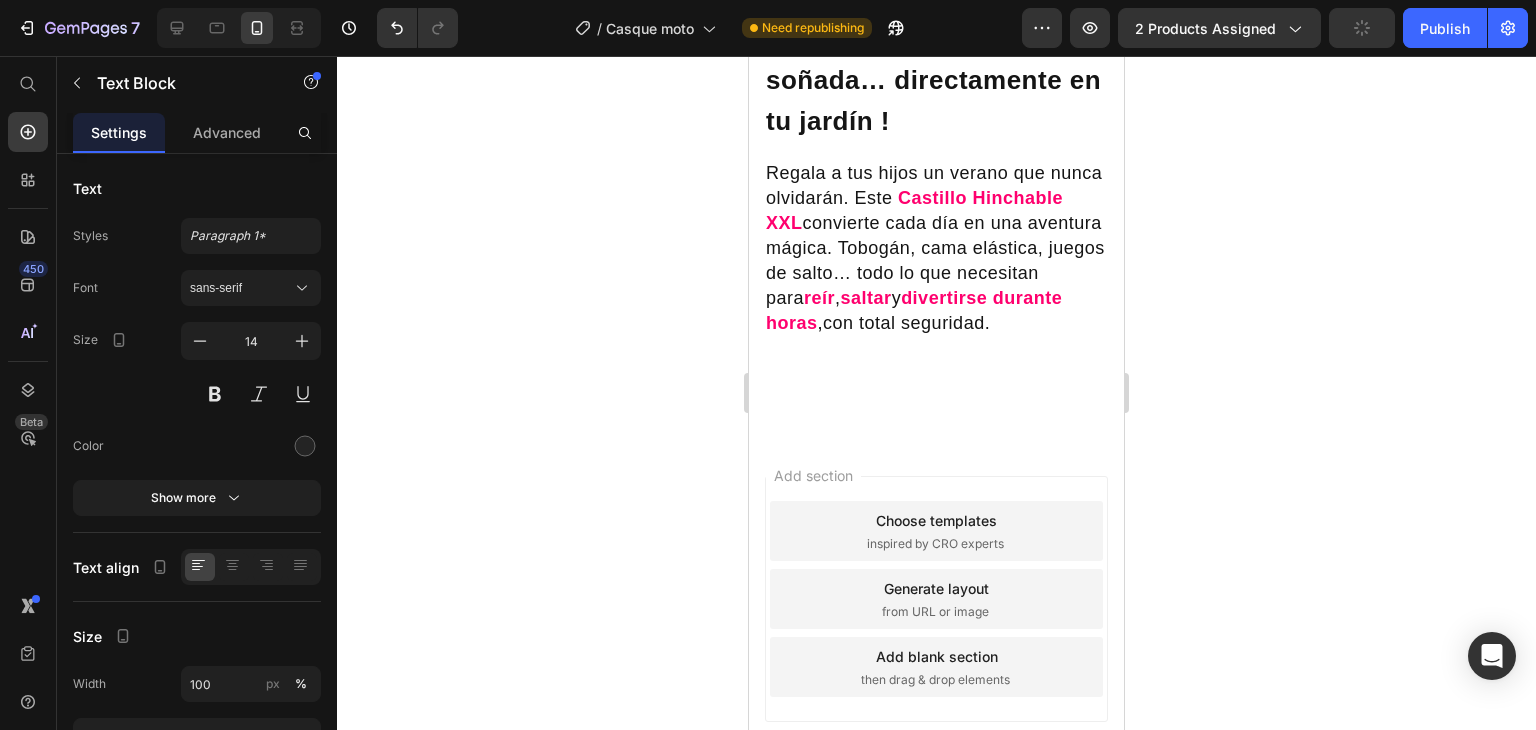 scroll, scrollTop: 1922, scrollLeft: 0, axis: vertical 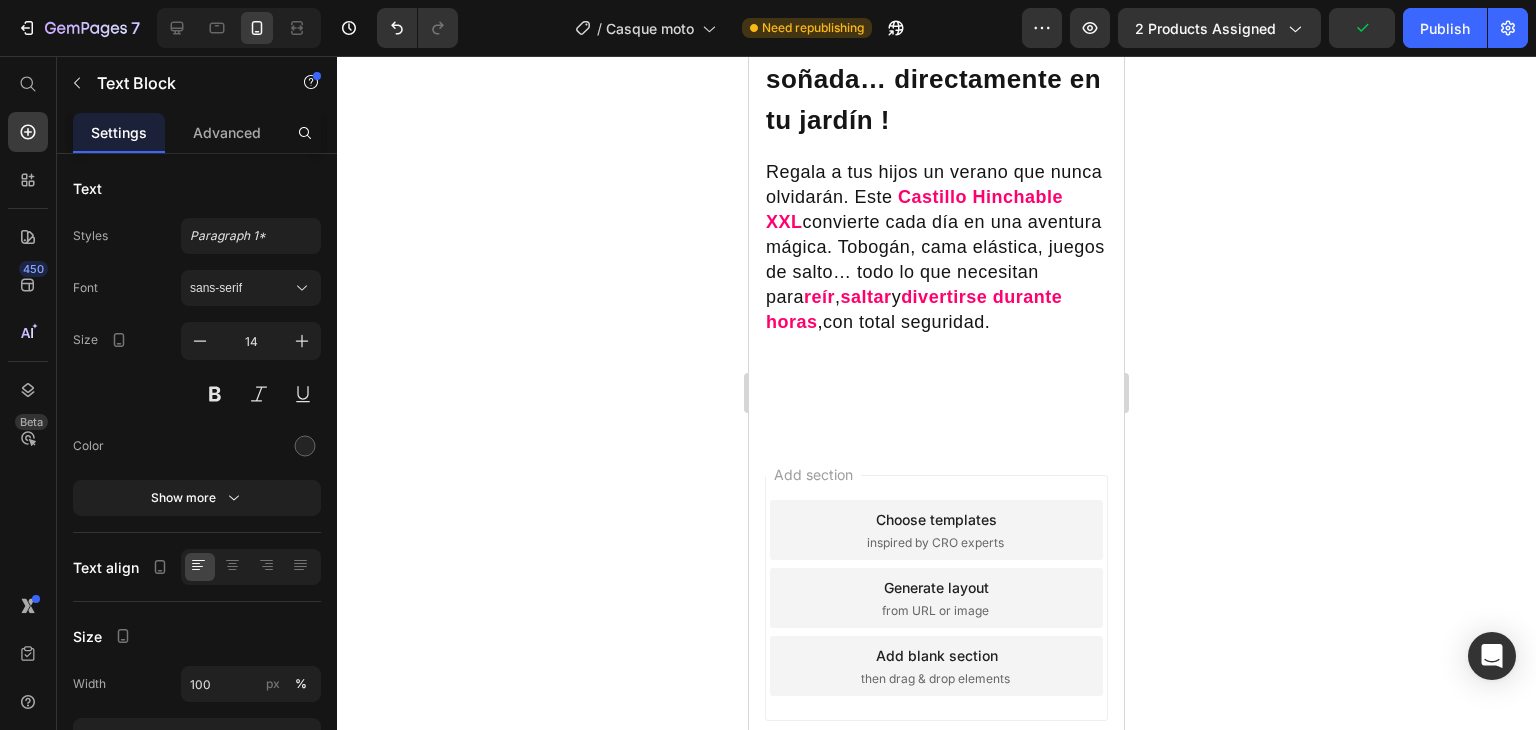 click on "Choose templates" at bounding box center (936, 519) 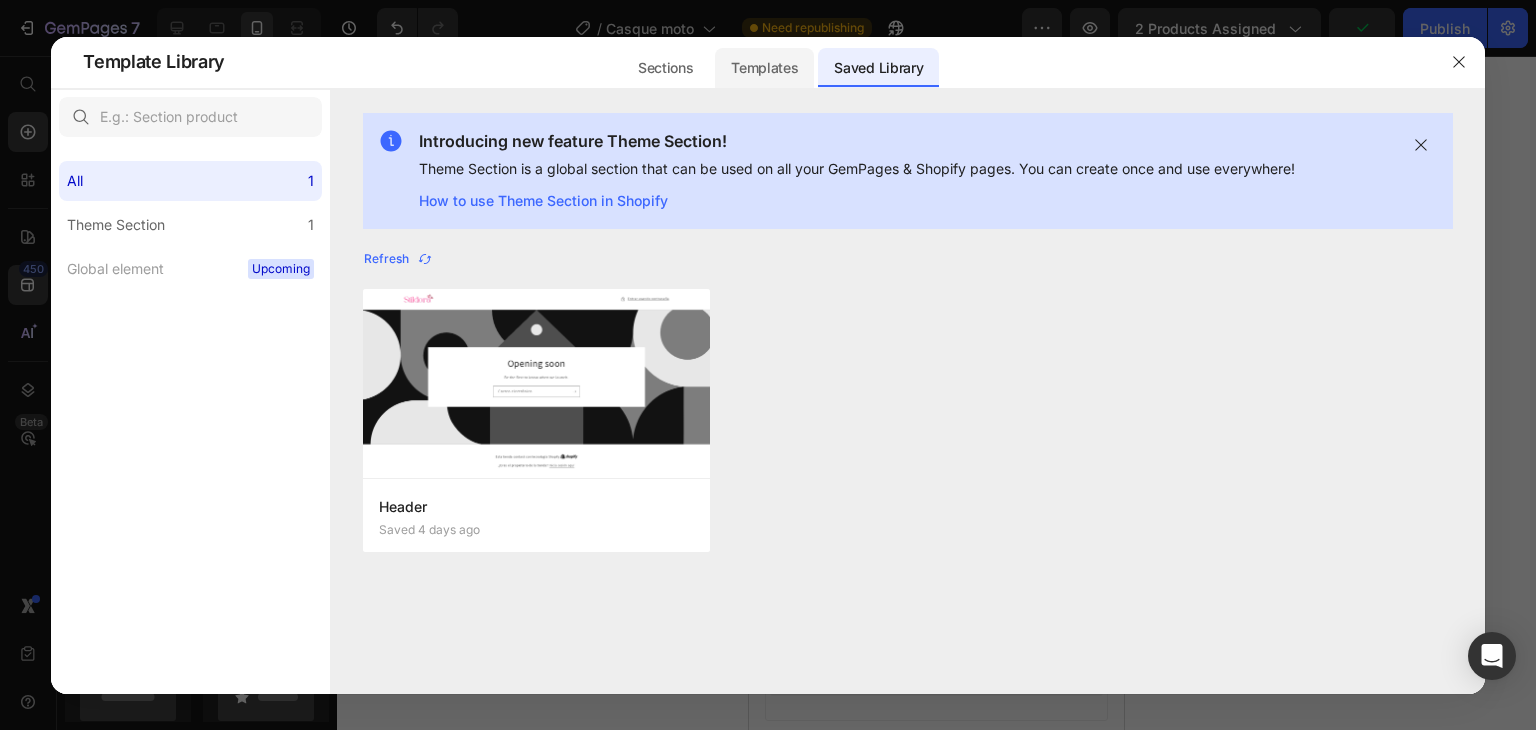 click on "Templates" 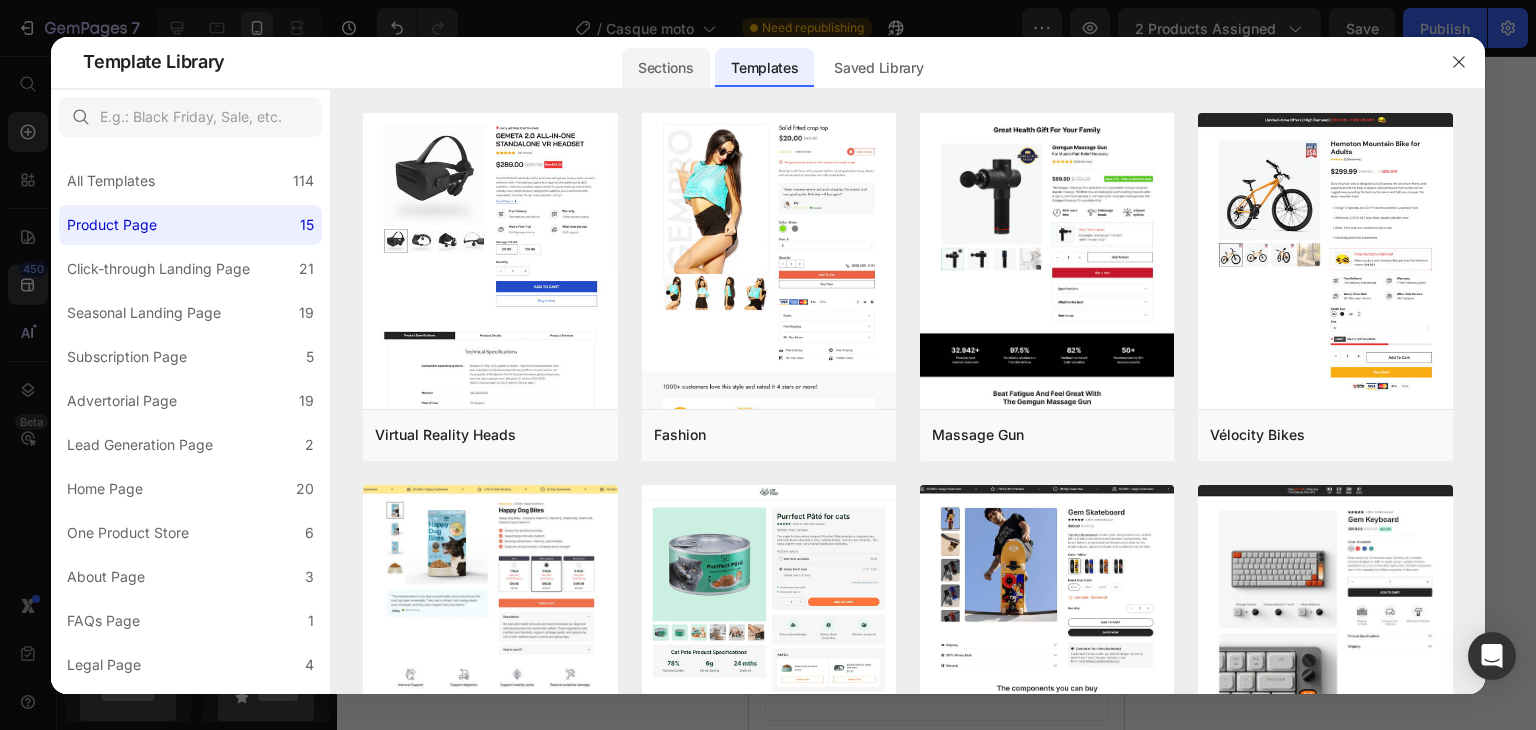 click on "Sections" 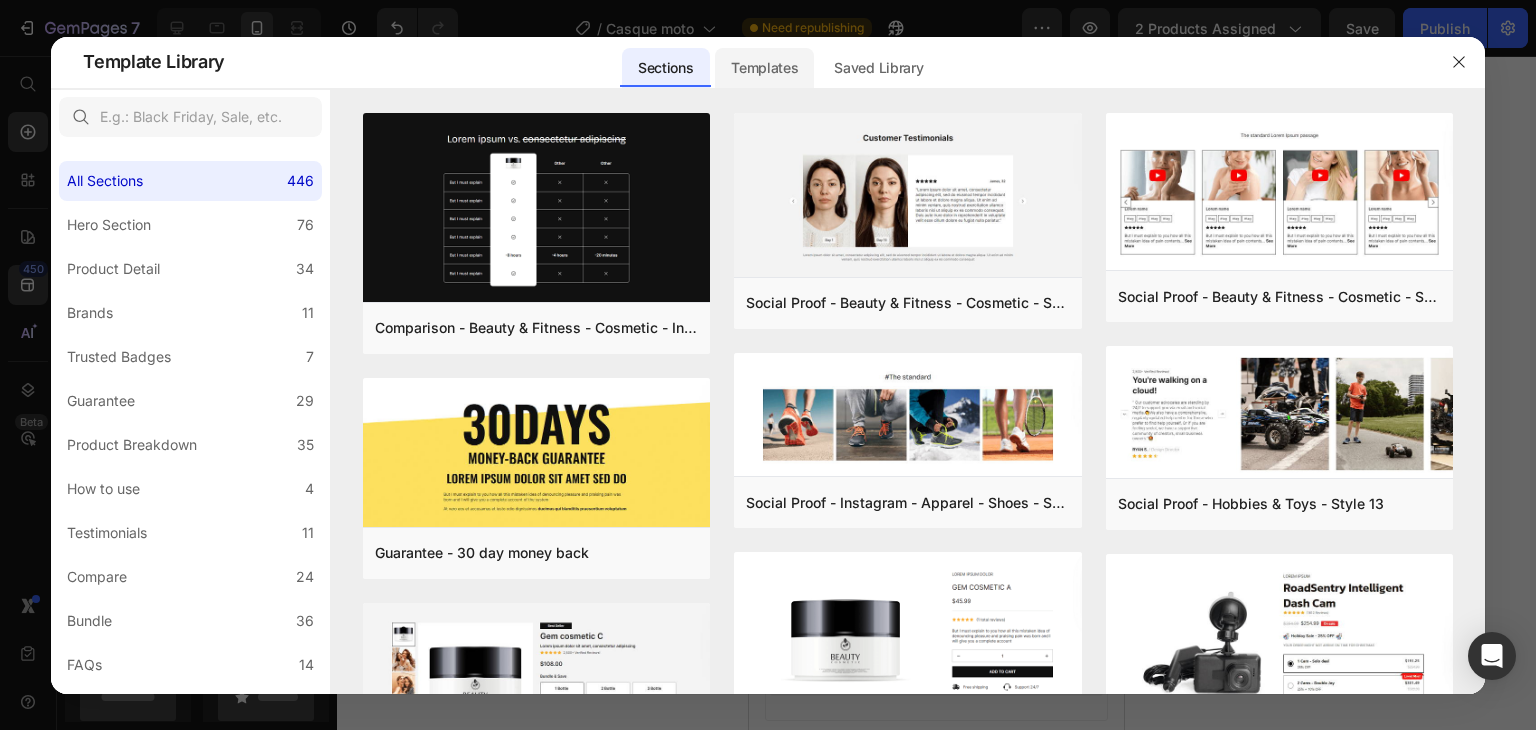 click on "Templates" 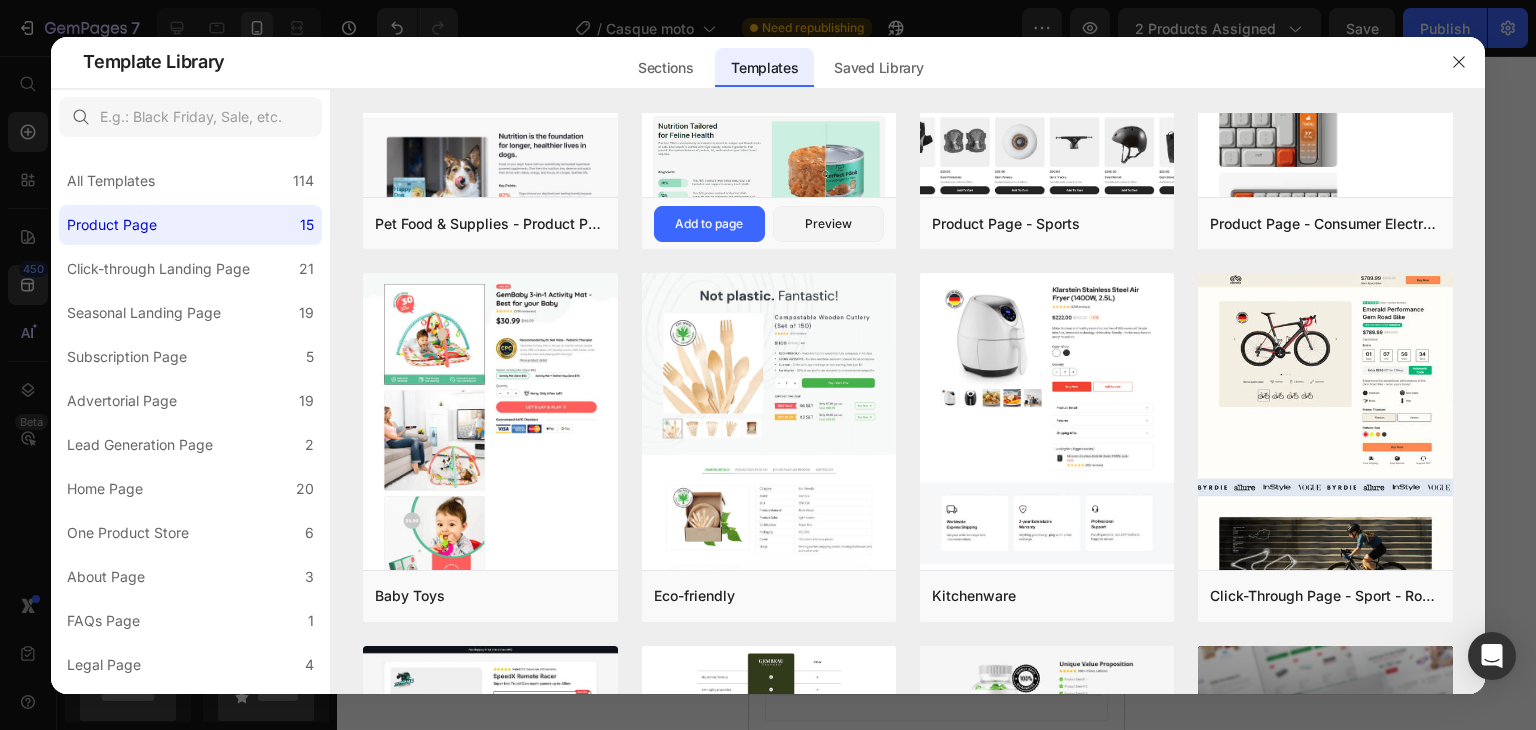 scroll, scrollTop: 908, scrollLeft: 0, axis: vertical 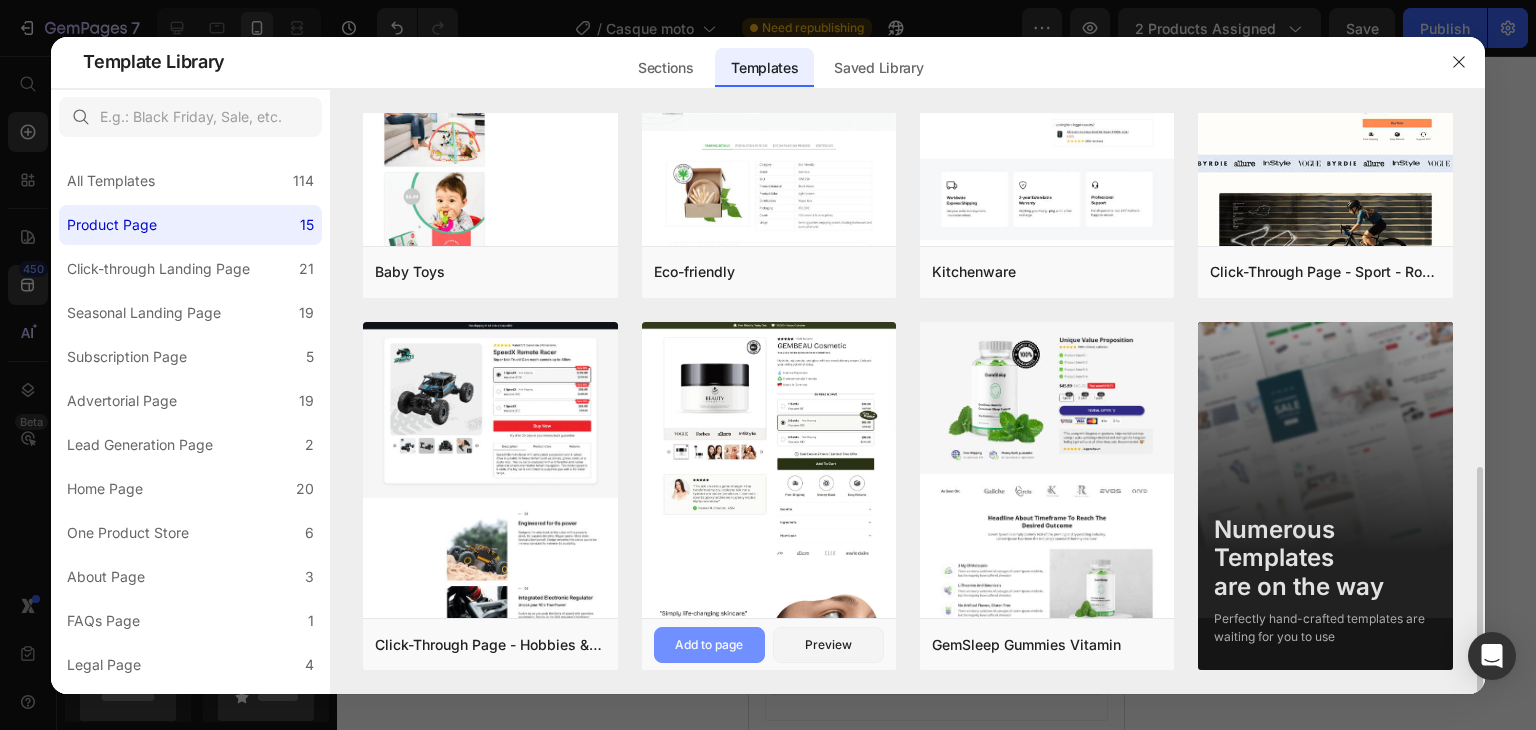 click on "Add to page" at bounding box center (709, 645) 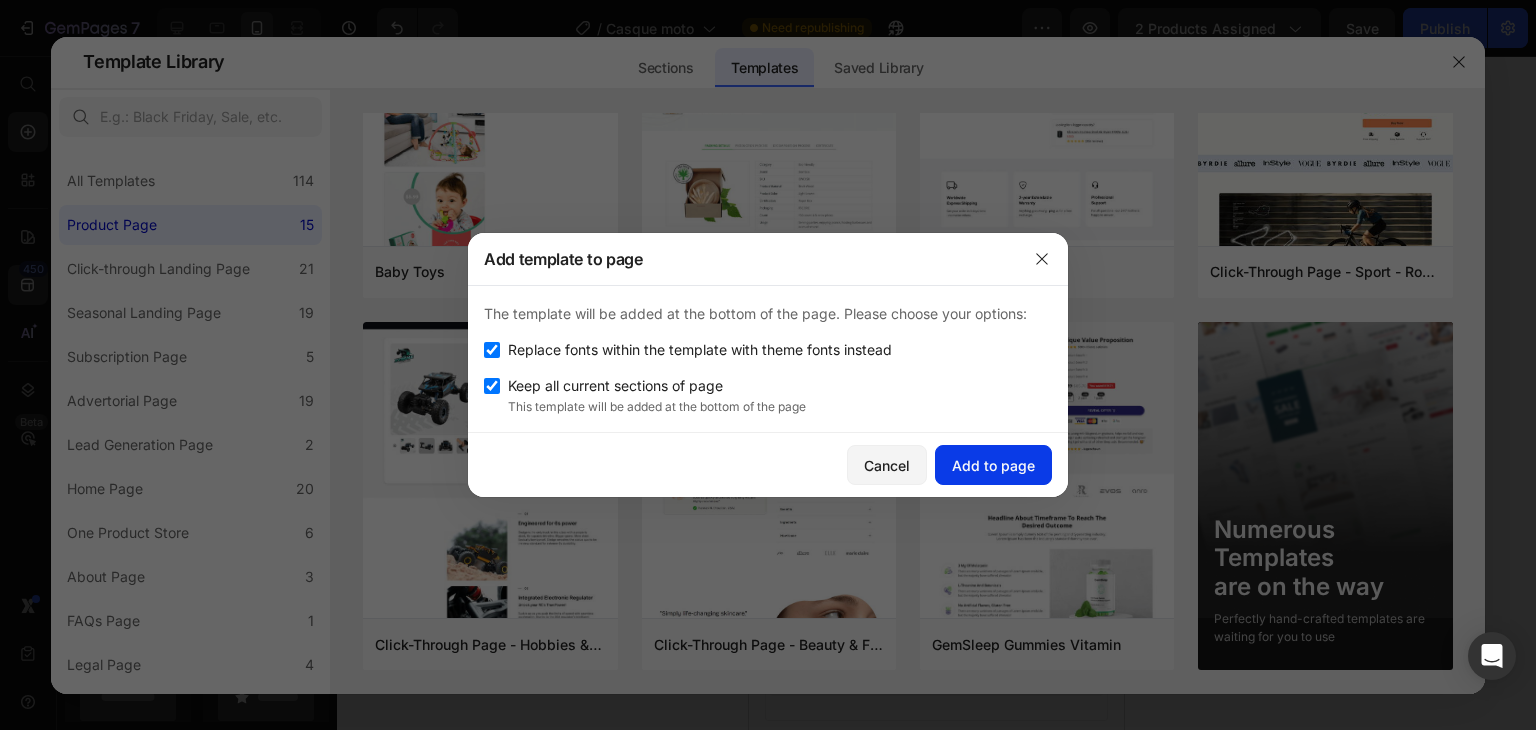click on "Add to page" 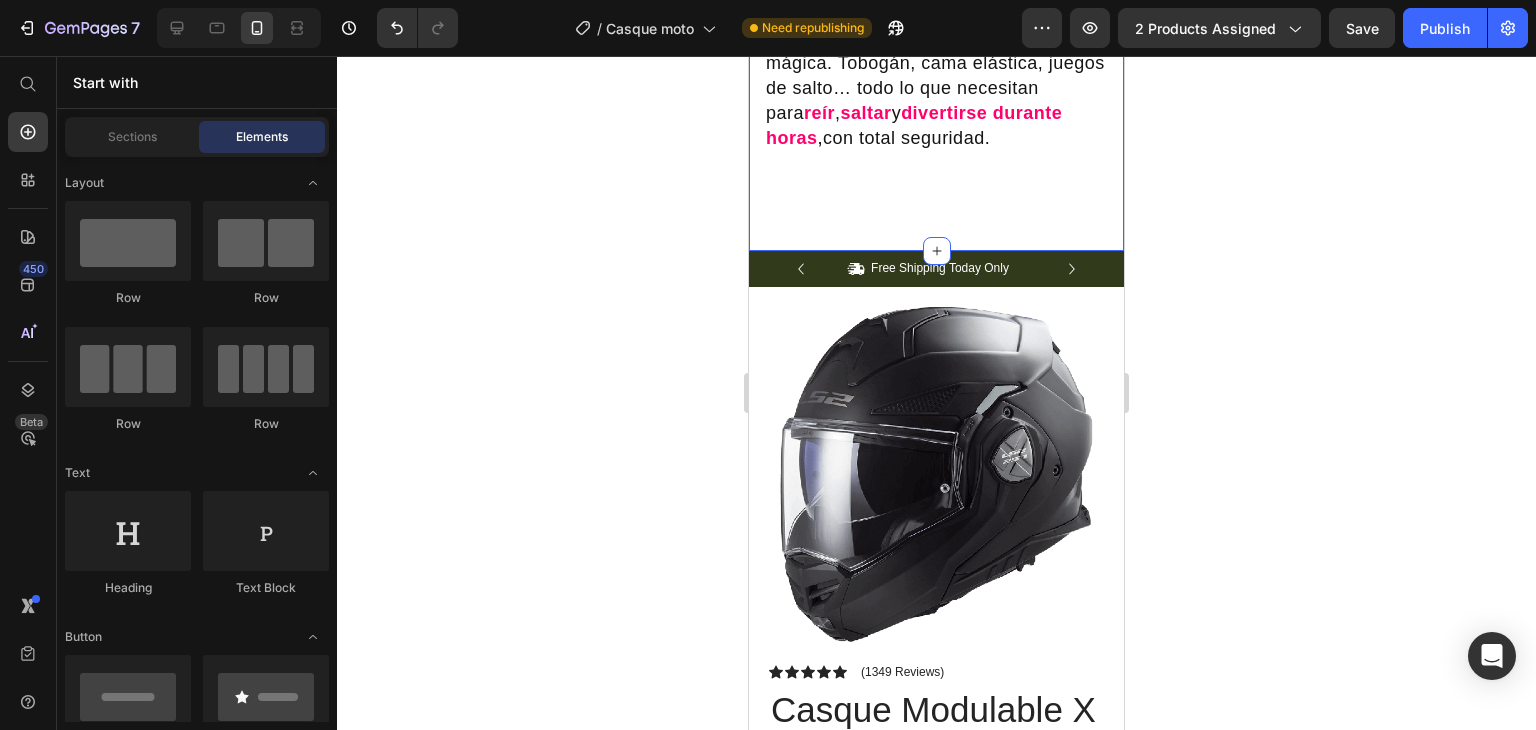 scroll, scrollTop: 2029, scrollLeft: 0, axis: vertical 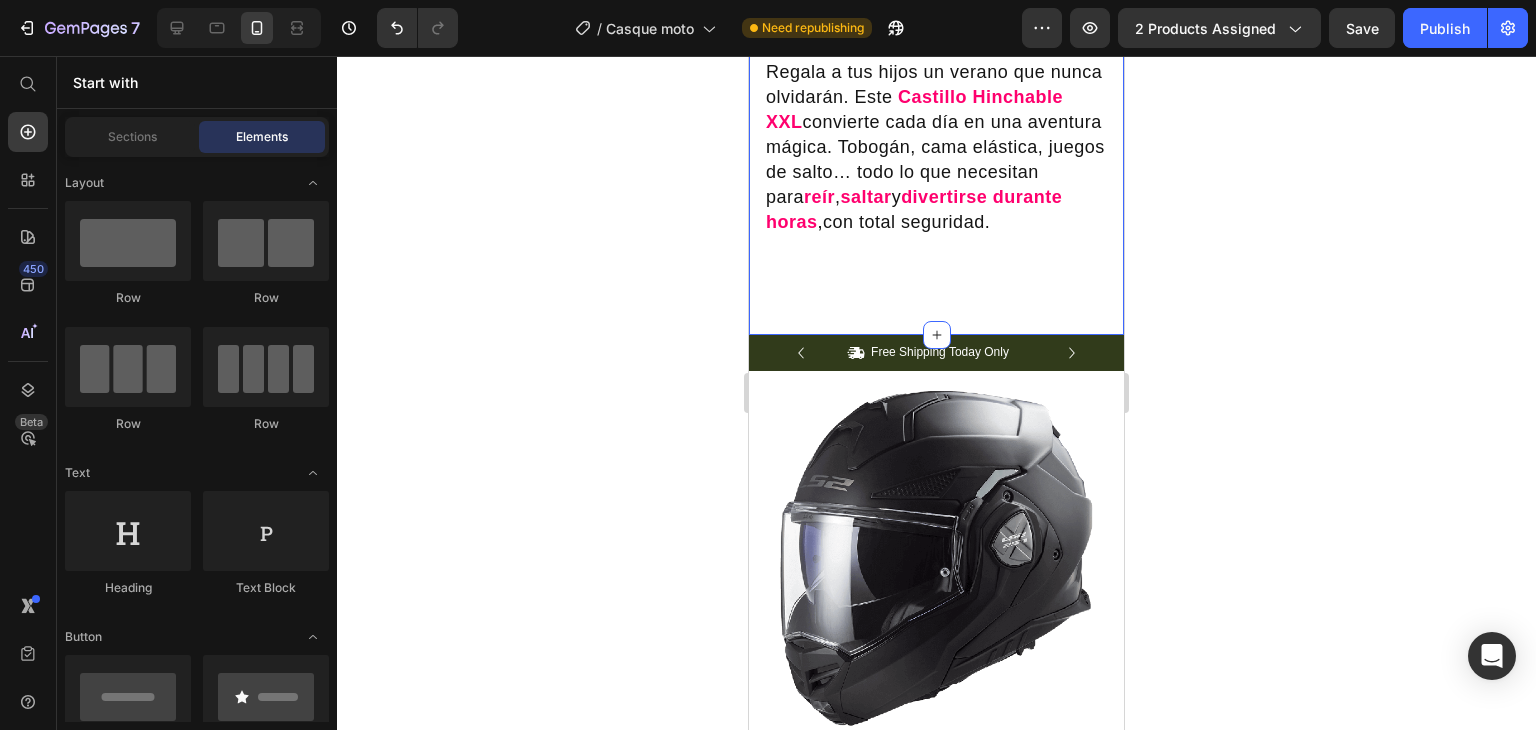click on "Icon Free Shipping Today Only Text Block Row
Icon 84,000+ Happy Customer Text Block Row
Carousel Row" at bounding box center (936, 353) 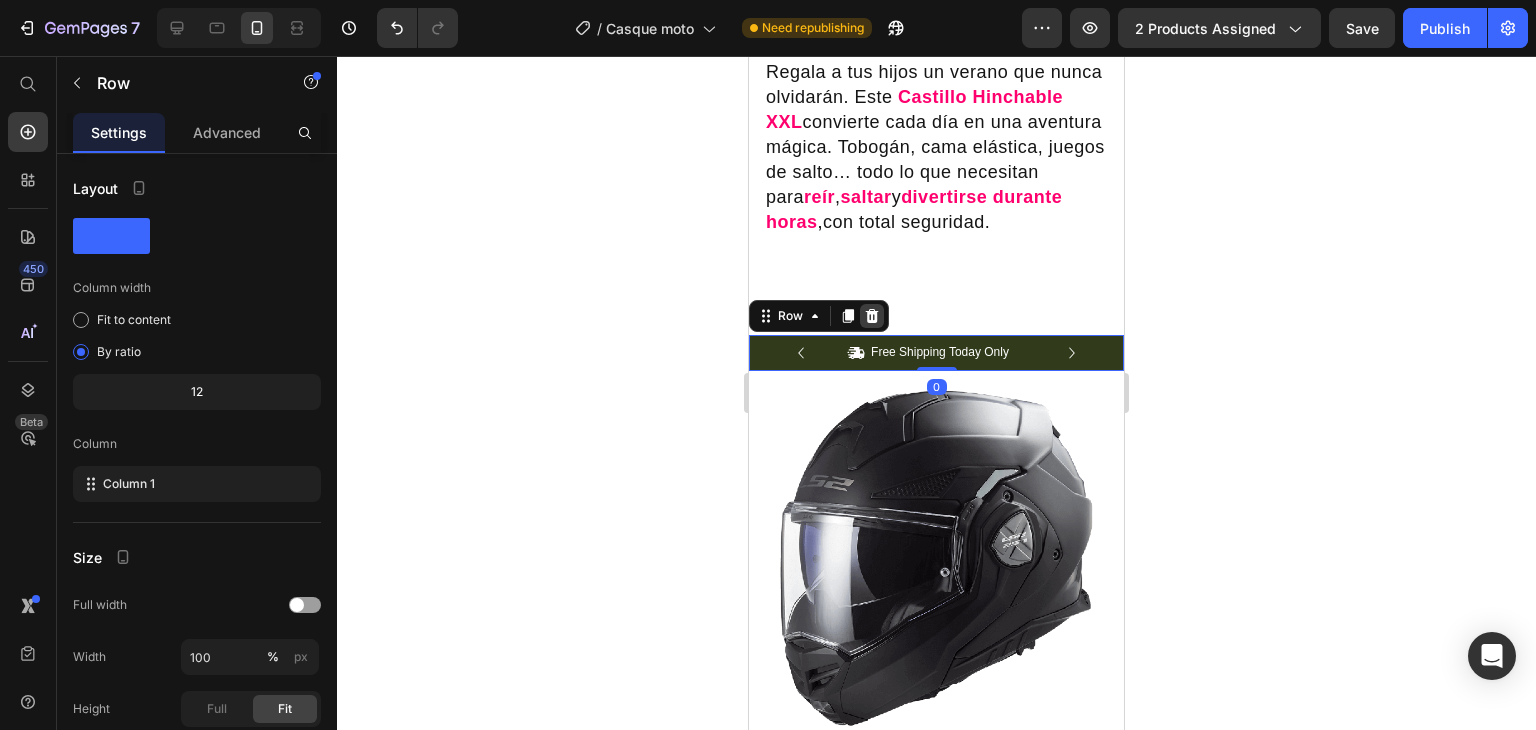 click 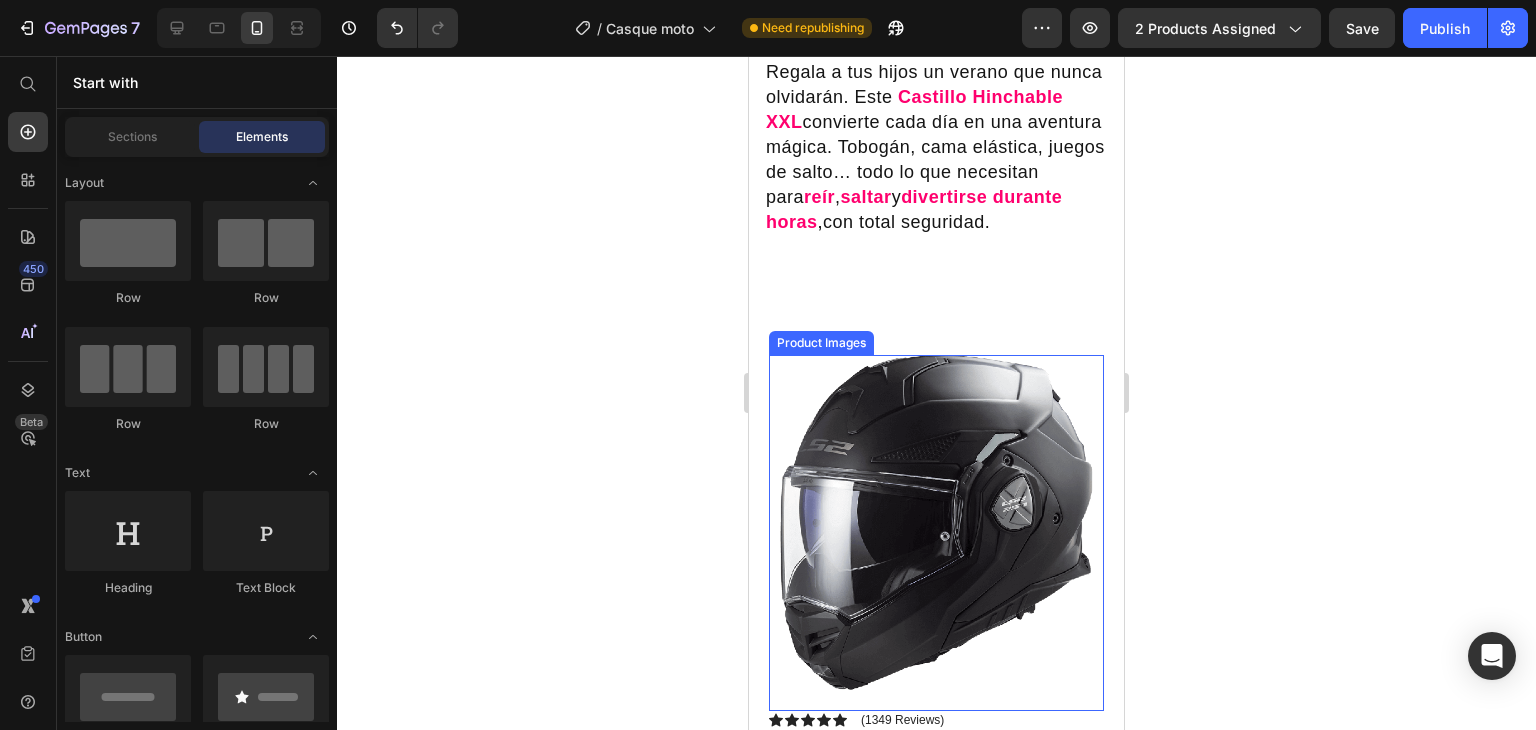 click at bounding box center [936, 522] 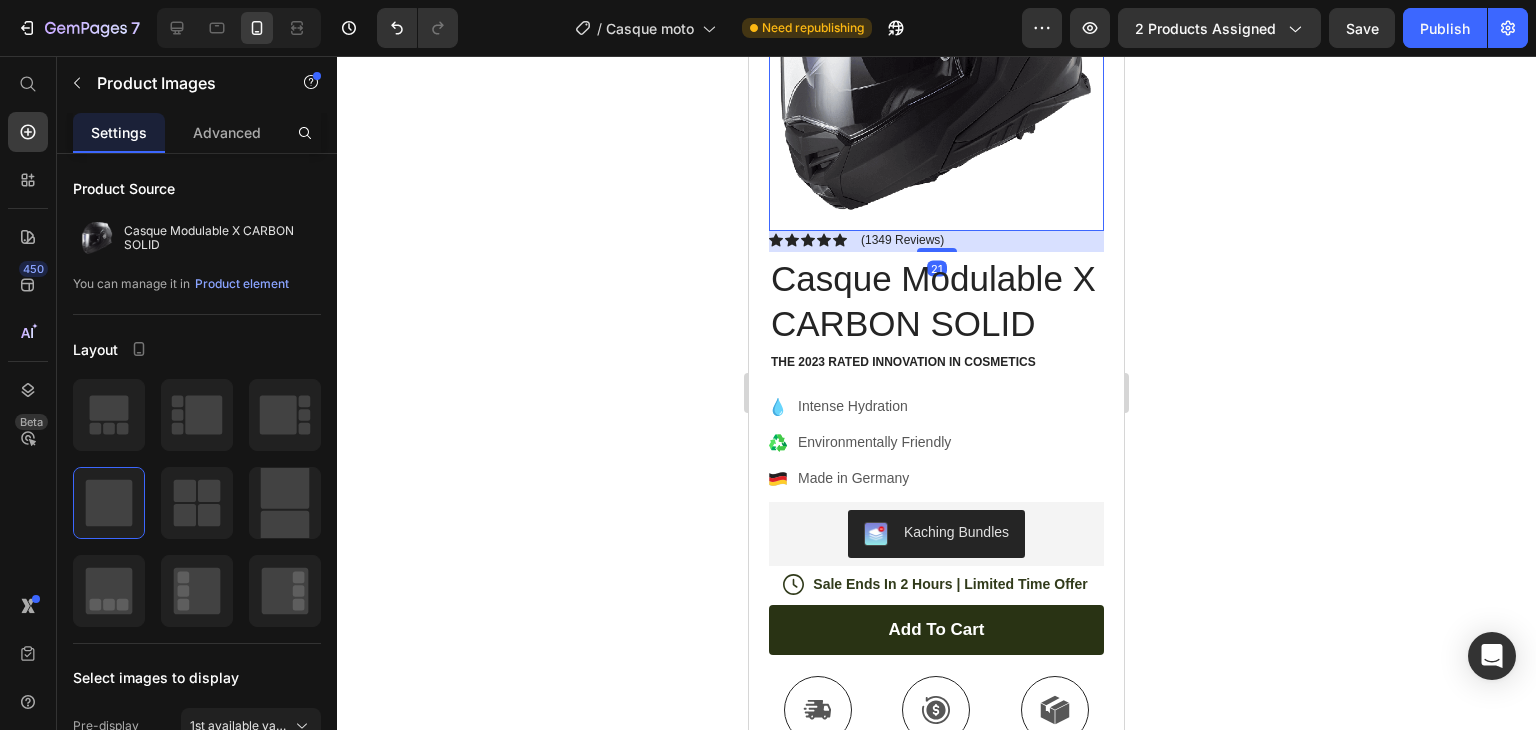 scroll, scrollTop: 2771, scrollLeft: 0, axis: vertical 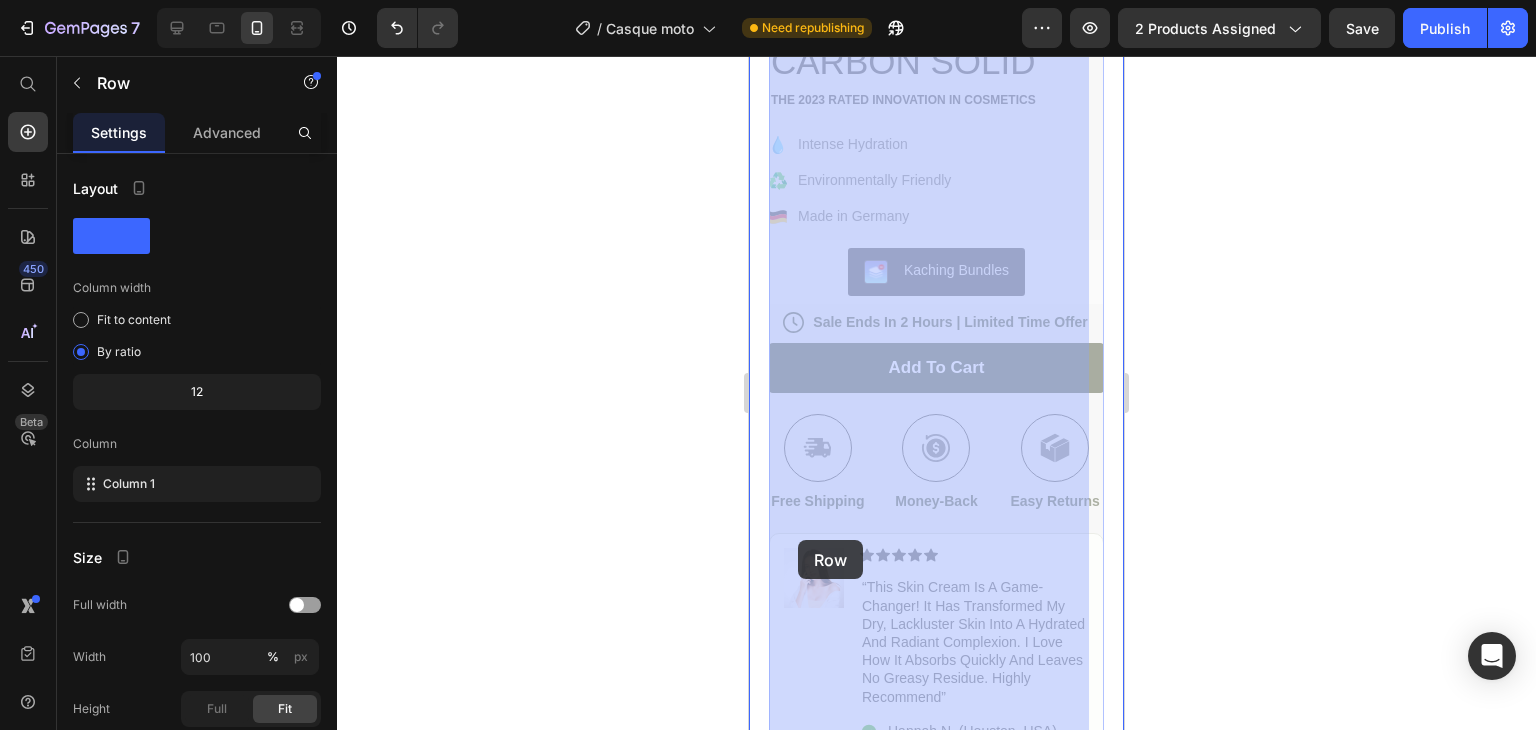 drag, startPoint x: 807, startPoint y: 385, endPoint x: 918, endPoint y: 530, distance: 182.60887 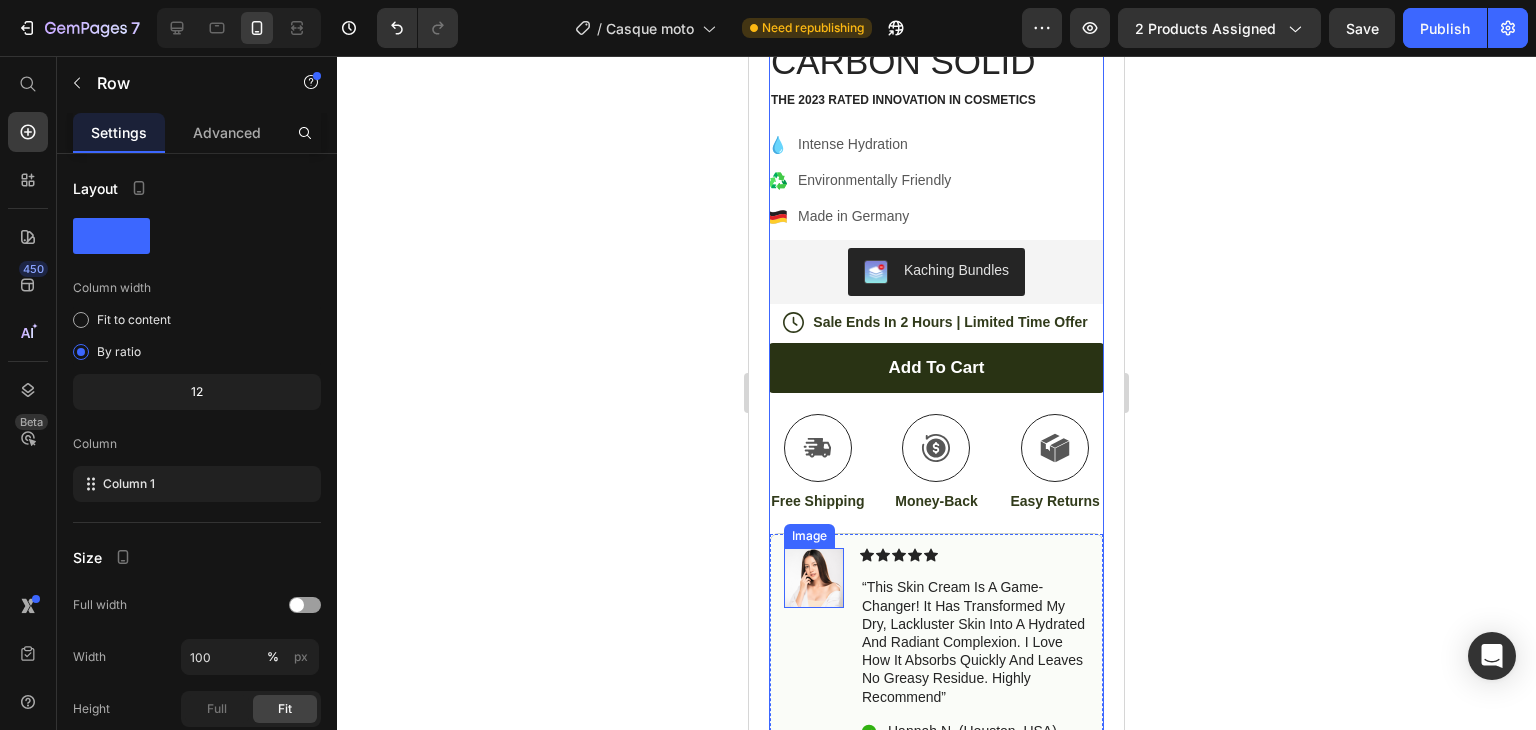 click at bounding box center (814, 578) 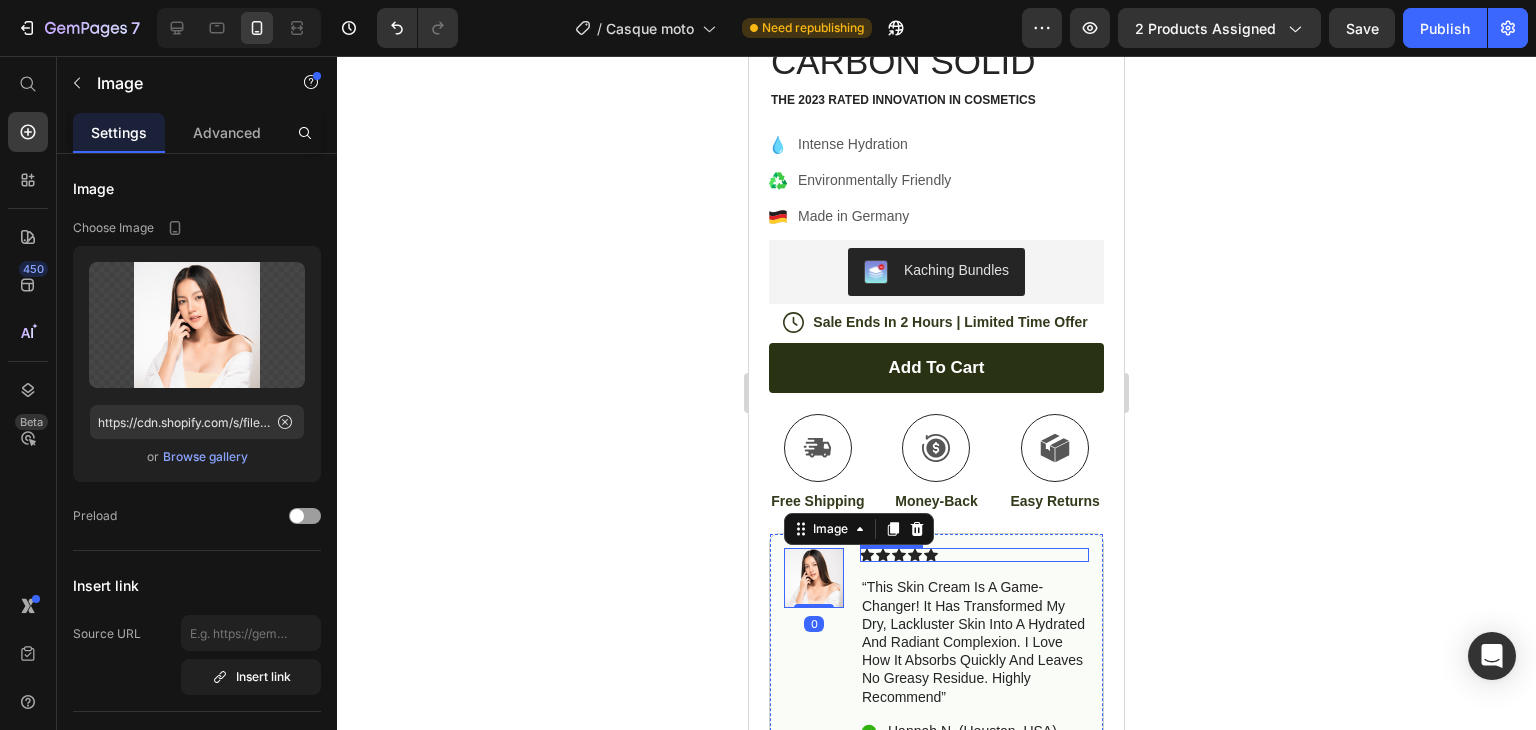 click on "Icon Icon Icon Icon Icon" at bounding box center (974, 555) 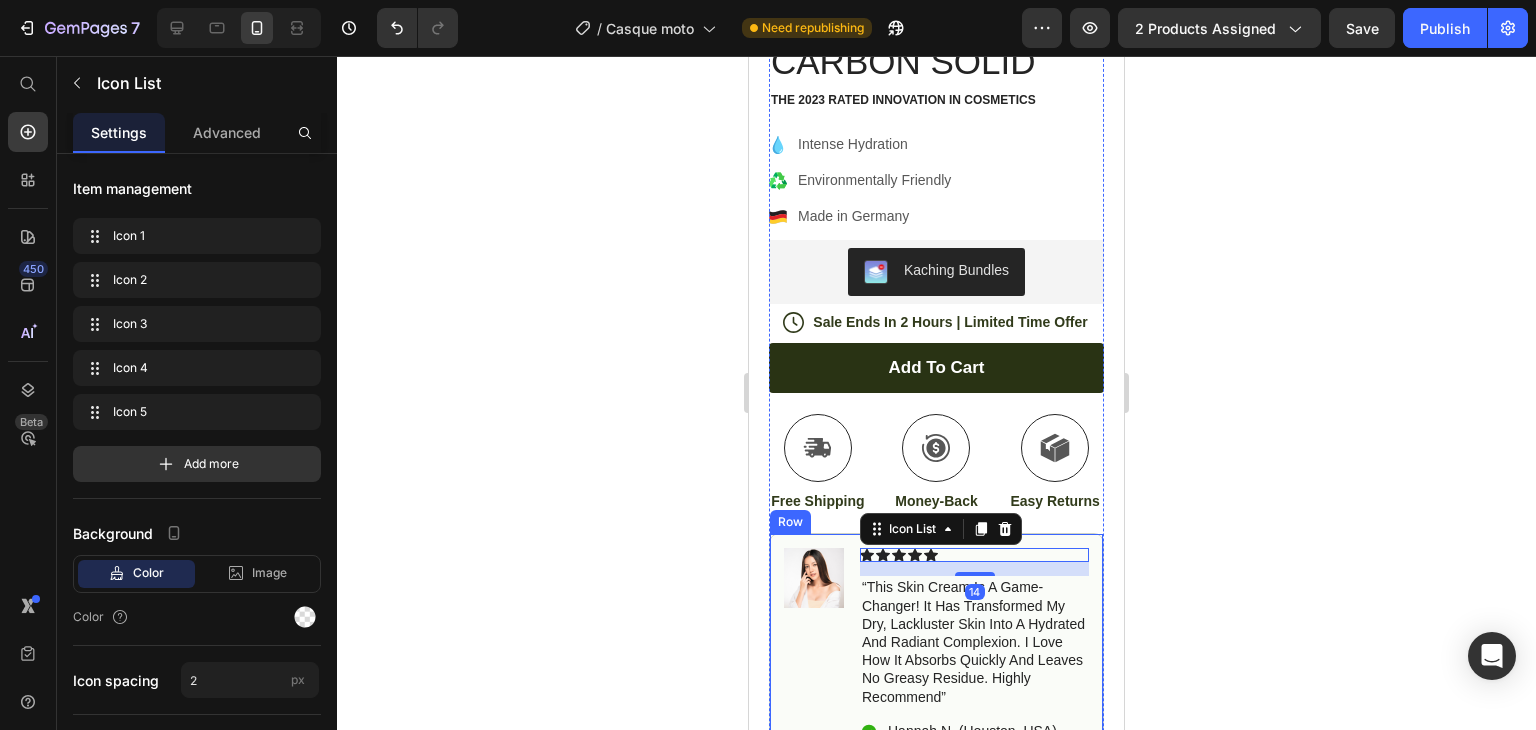click on "Image Icon Icon Icon Icon Icon Icon List   14 “This skin cream is a game-changer! It has transformed my dry, lackluster skin into a hydrated and radiant complexion. I love how it absorbs quickly and leaves no greasy residue. Highly recommend” Text Block
Icon Hannah N. (Houston, USA) Text Block Row Row" at bounding box center [936, 645] 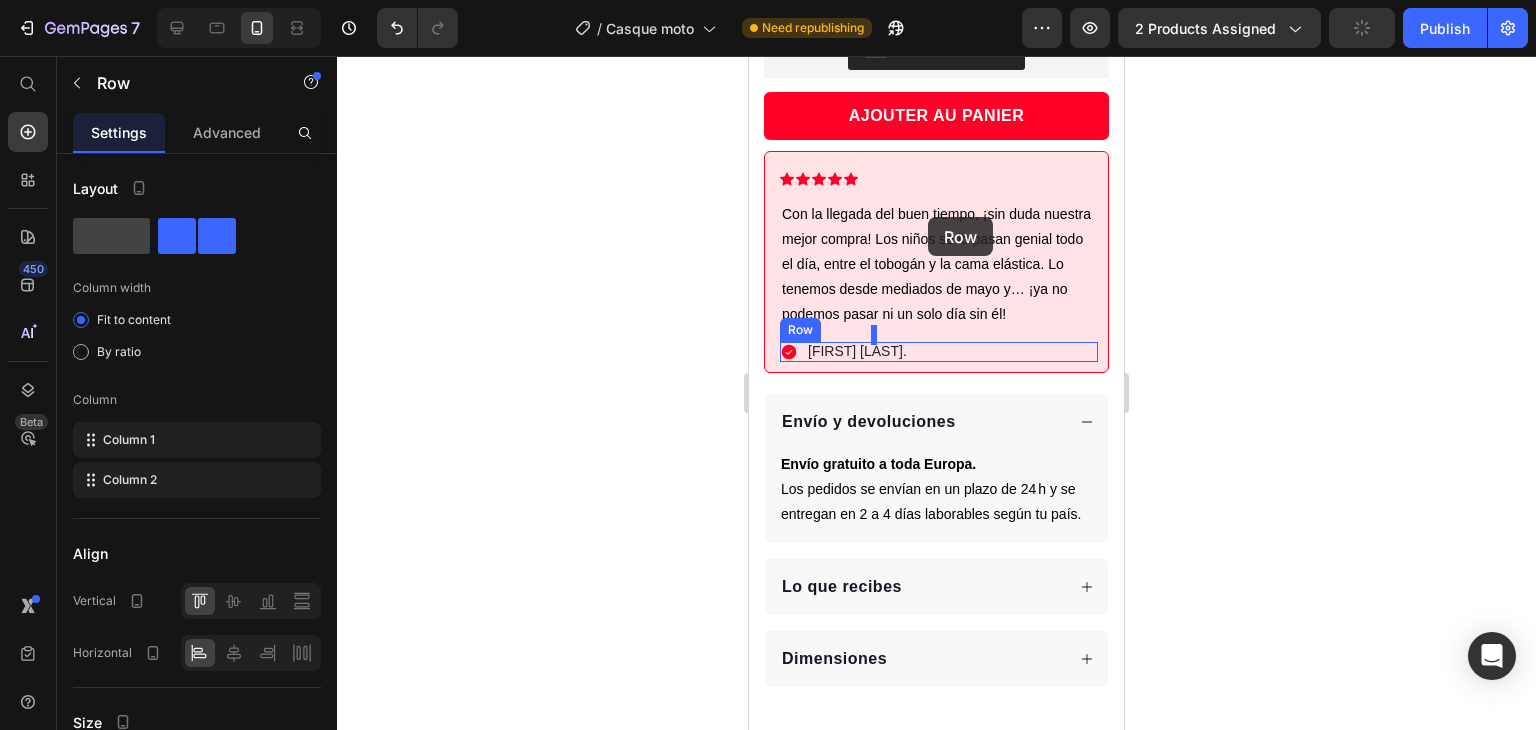 scroll, scrollTop: 722, scrollLeft: 0, axis: vertical 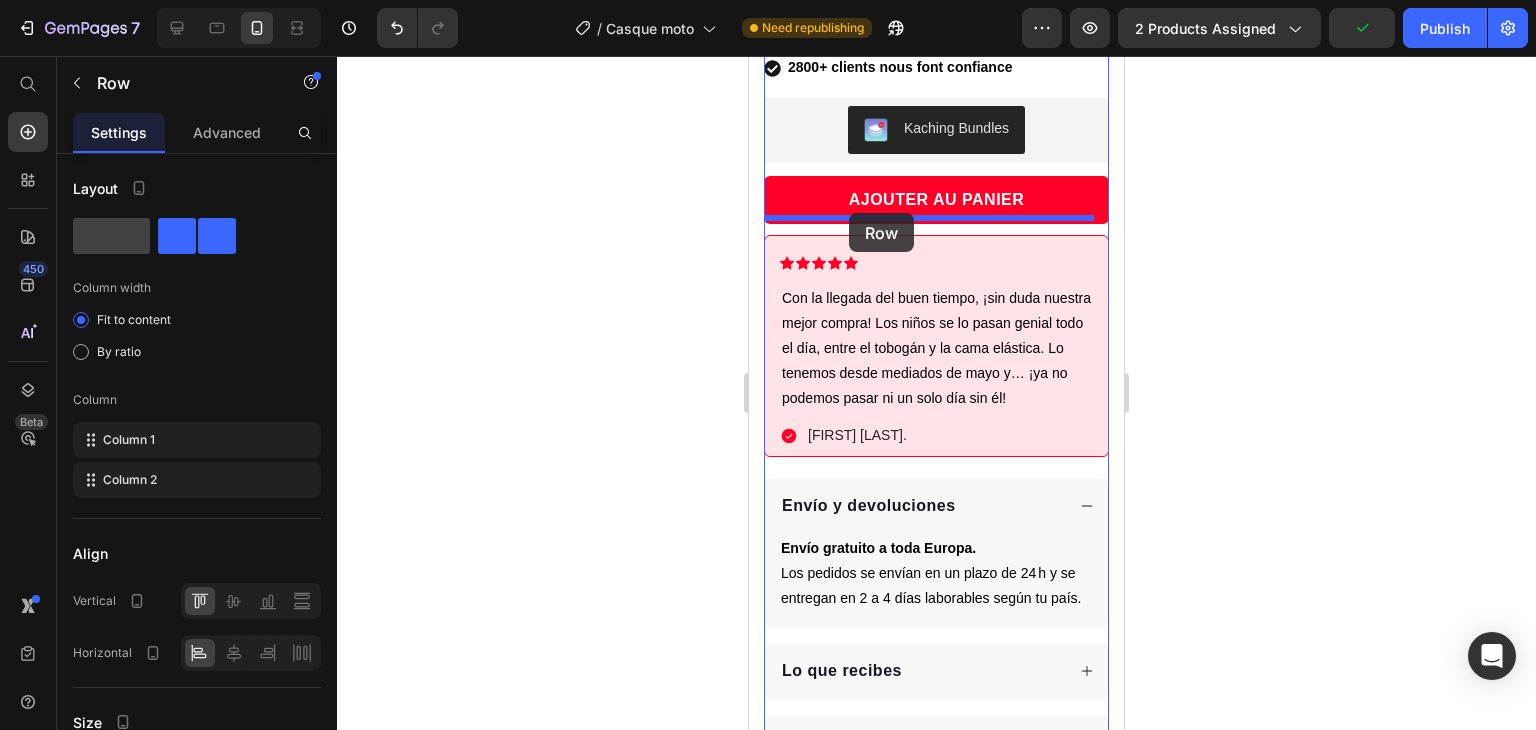 drag, startPoint x: 787, startPoint y: 519, endPoint x: 849, endPoint y: 213, distance: 312.21786 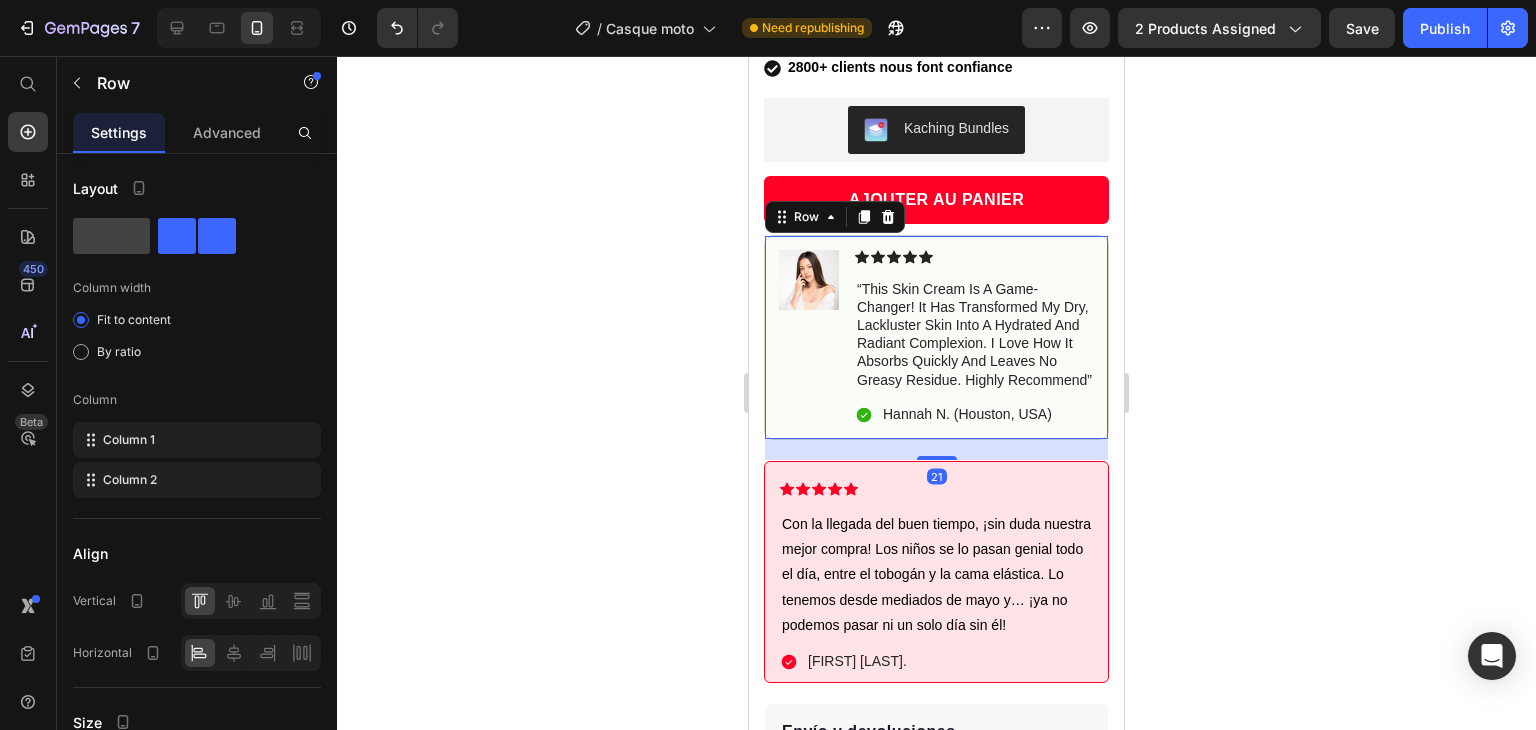 click on "Icon Icon Icon Icon Icon Icon List" at bounding box center [939, 484] 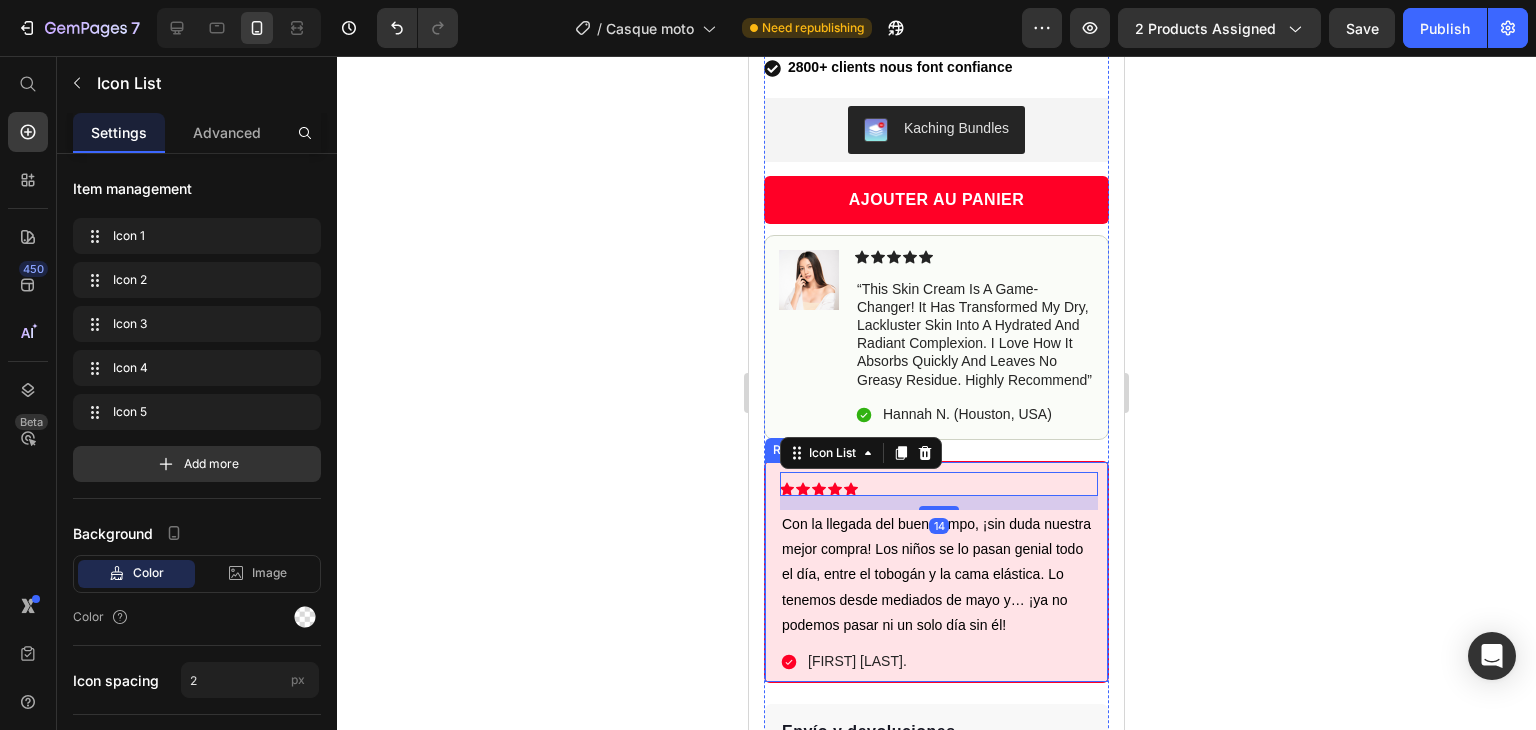 click on "Icon Icon Icon Icon Icon Icon List   14 Con la llegada del buen tiempo, ¡sin duda nuestra mejor compra! Los niños se lo pasan genial todo el día, entre el tobogán y la cama elástica. Lo tenemos desde mediados de mayo y… ¡ya no podemos pasar ni un solo día sin él! Text block
Icon Carmen N. Text Block Row Row" at bounding box center [936, 572] 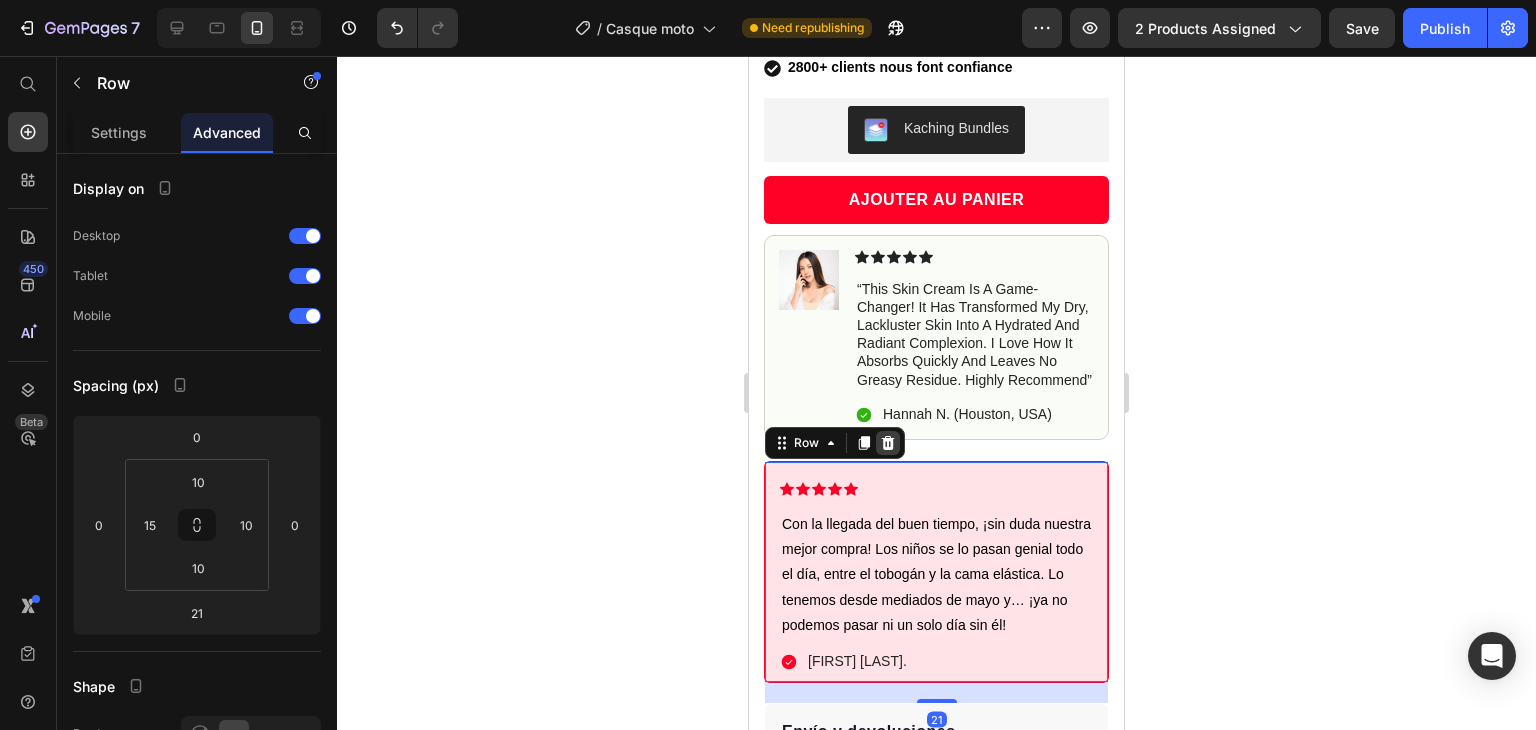 click 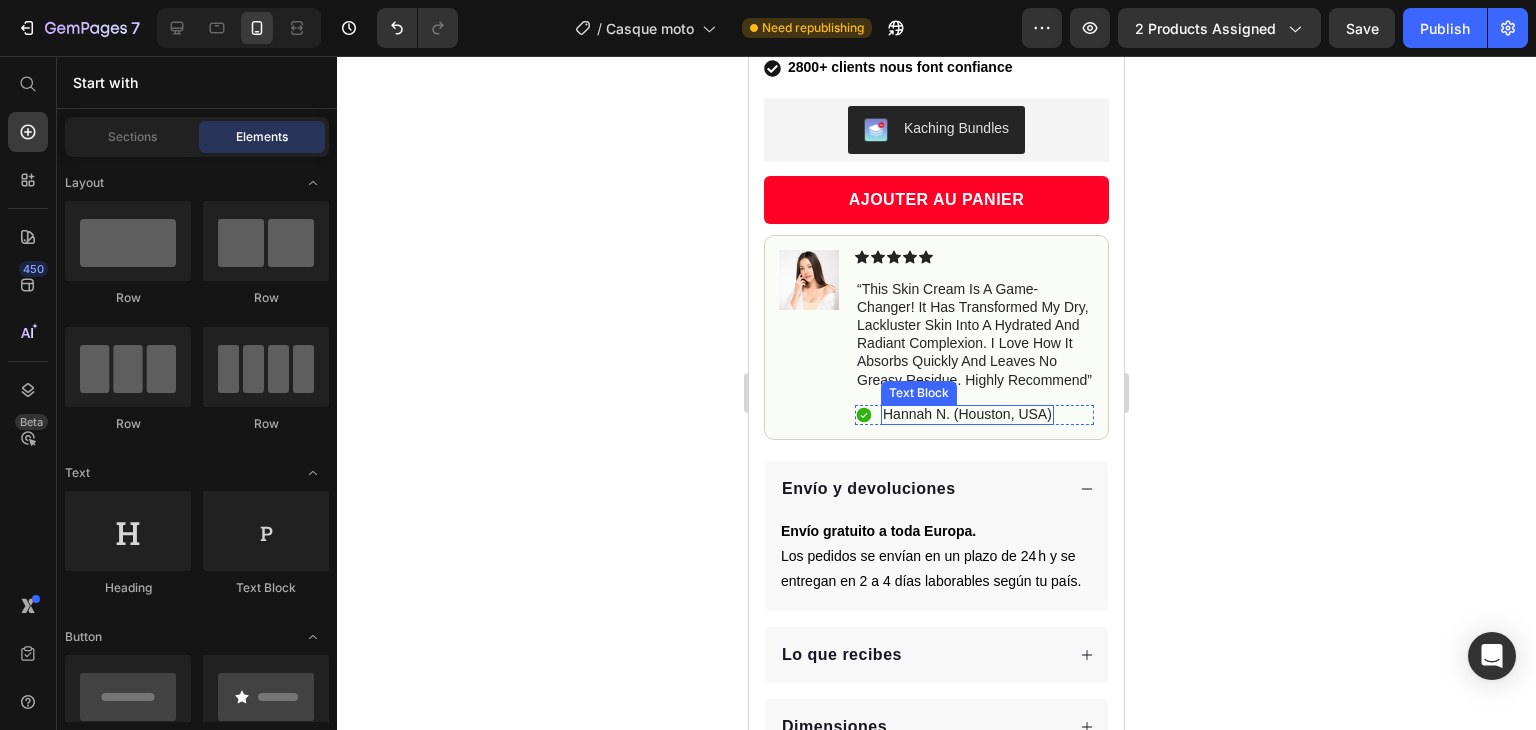 click on "Hannah N. (Houston, USA)" at bounding box center [967, 414] 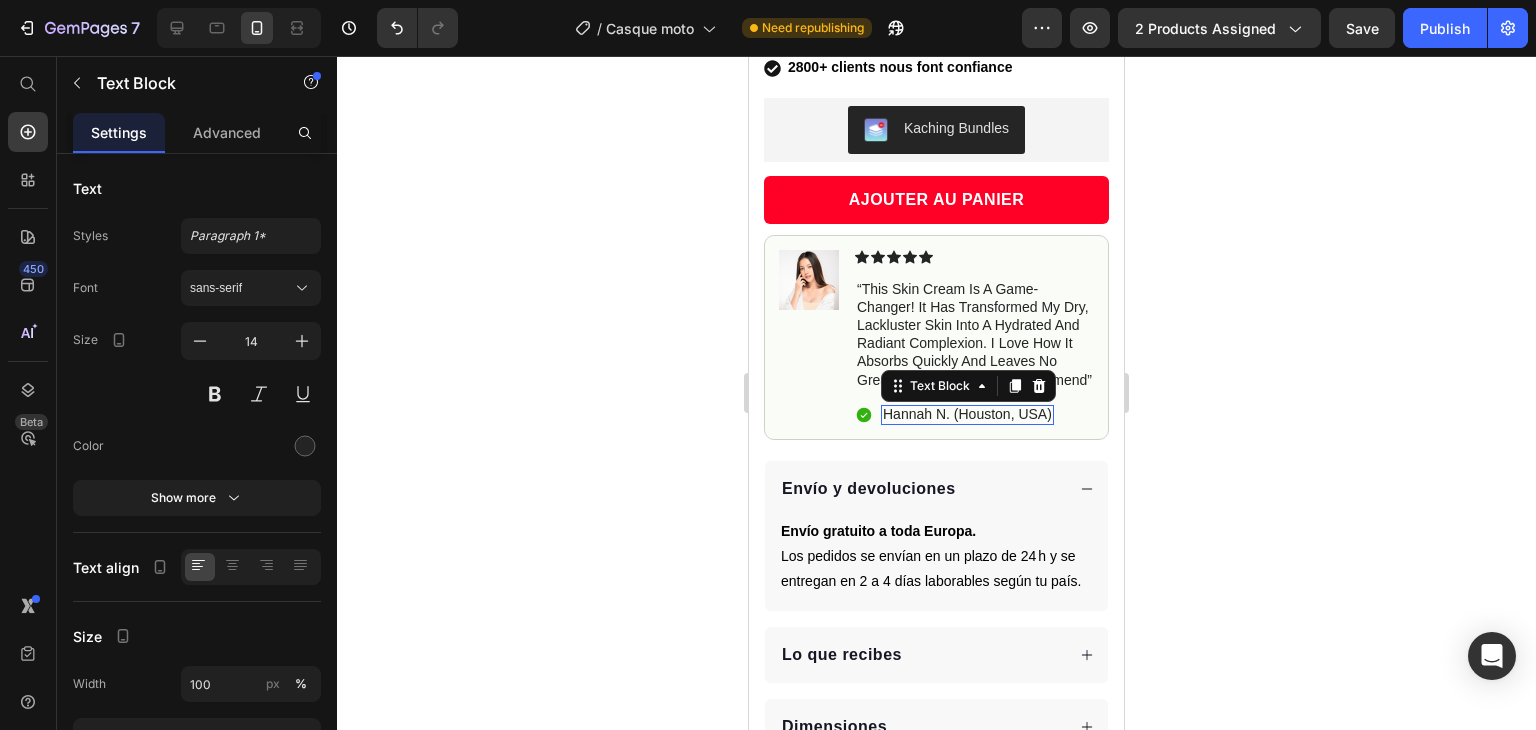 click on "Hannah N. (Houston, USA)" at bounding box center (967, 414) 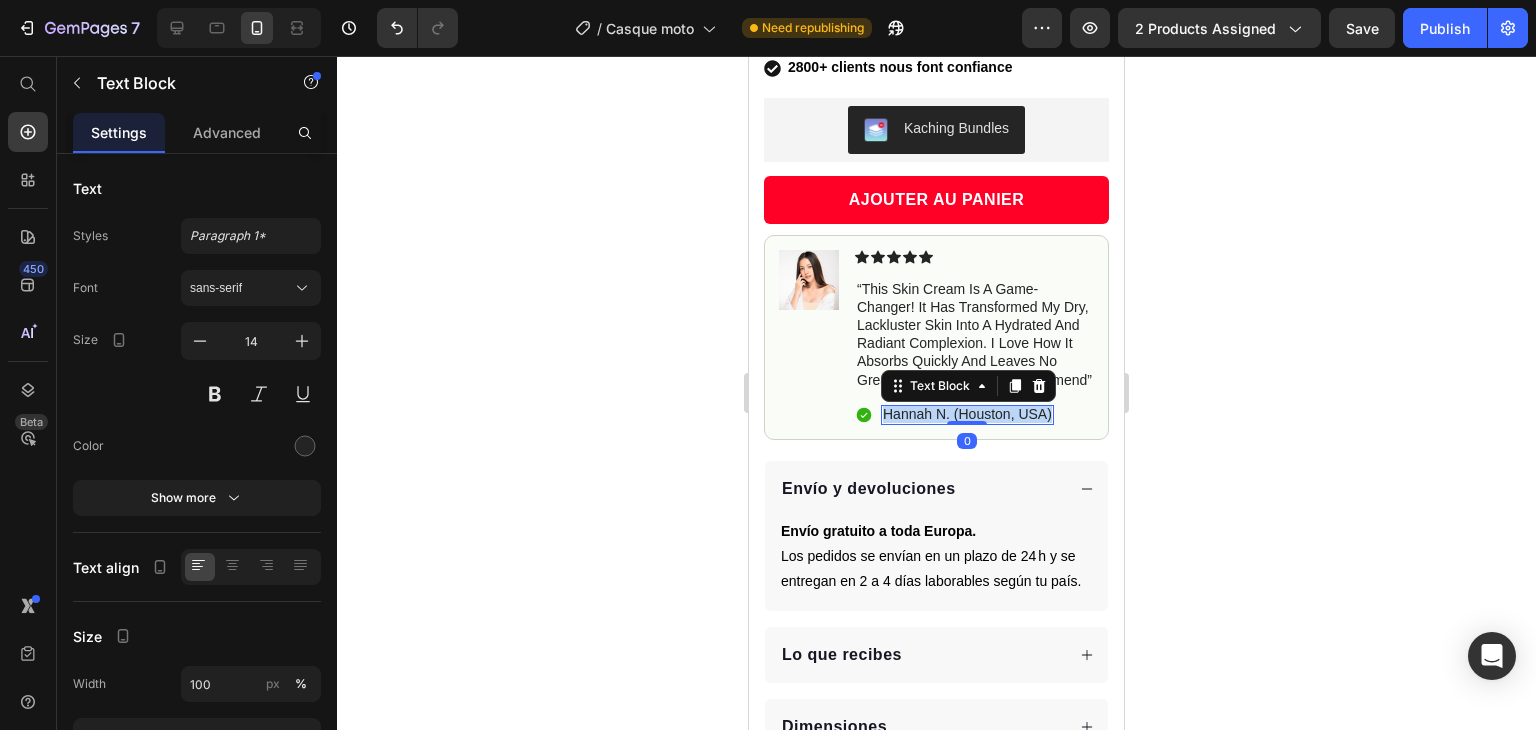 click on "Hannah N. (Houston, USA)" at bounding box center (967, 414) 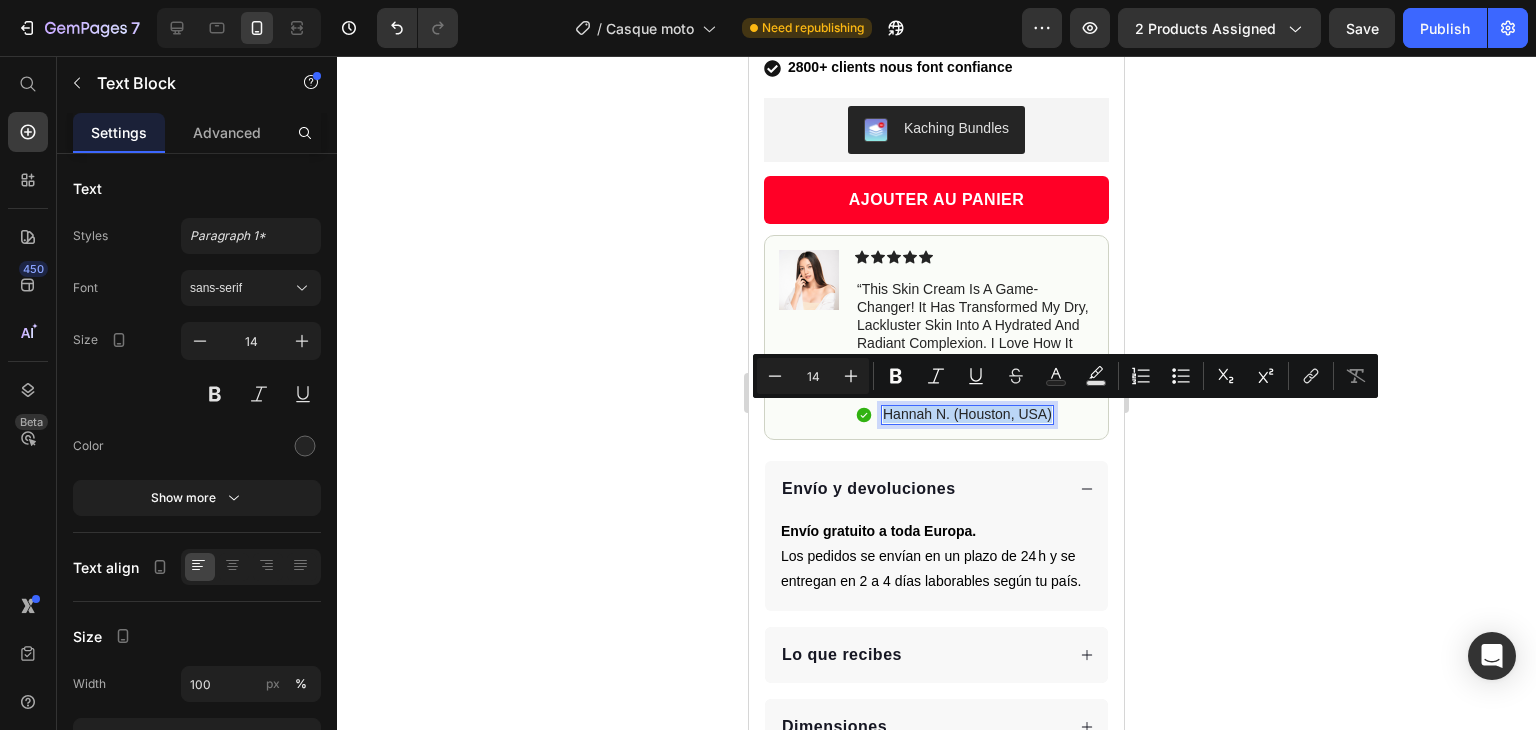 click on "Hannah N. (Houston, USA)" at bounding box center [967, 414] 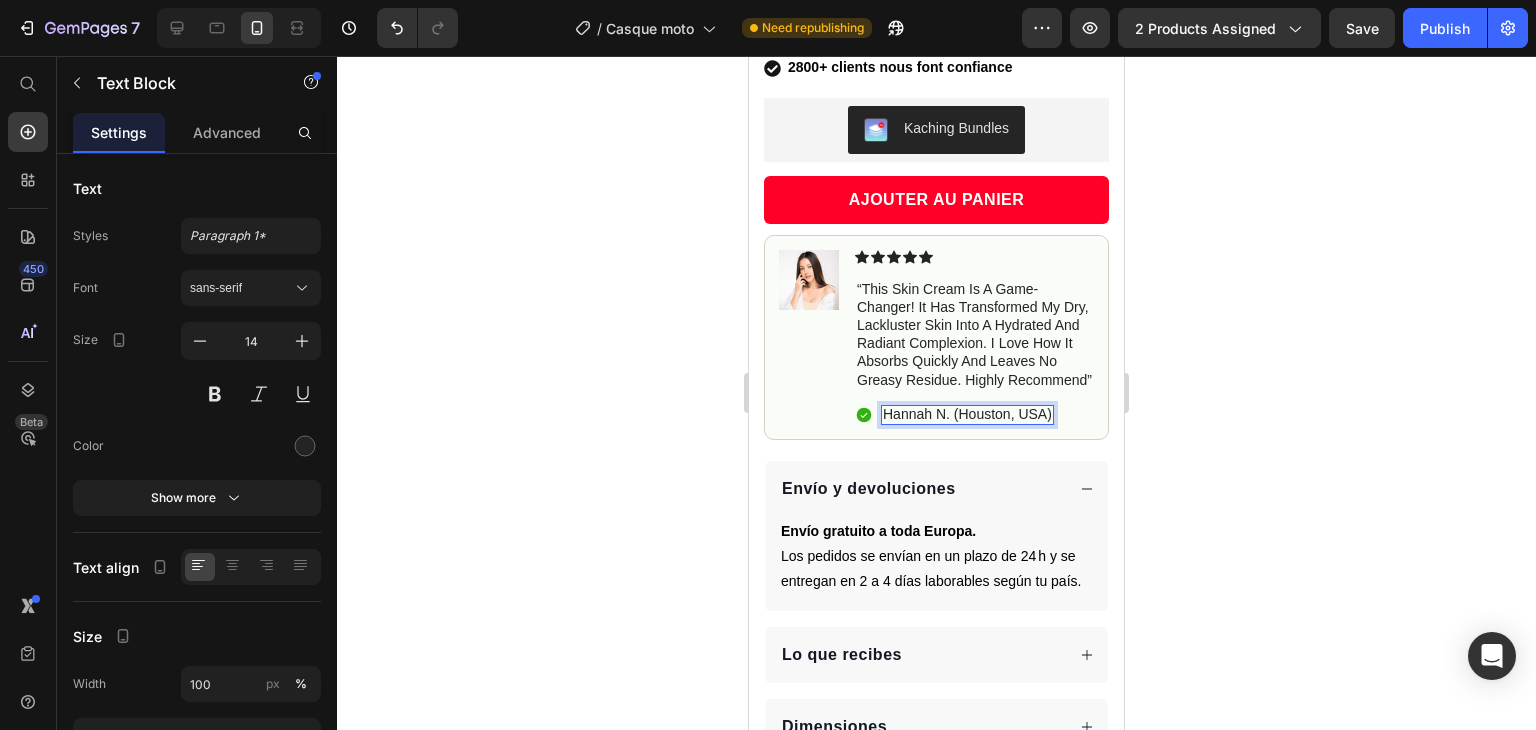 click on "Hannah N. (Houston, USA)" at bounding box center [967, 414] 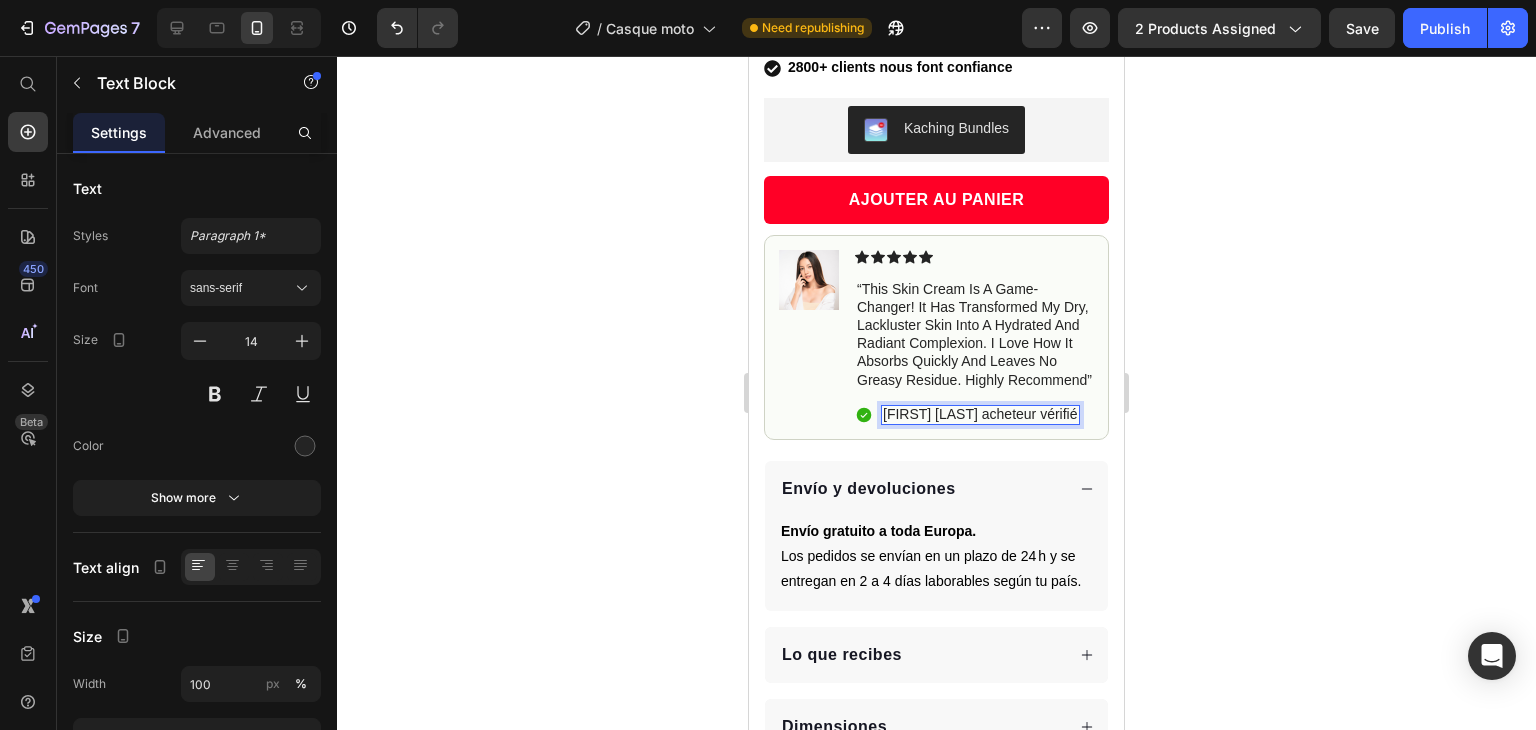 click on "Hannah N. acheteur vérifié" at bounding box center [980, 414] 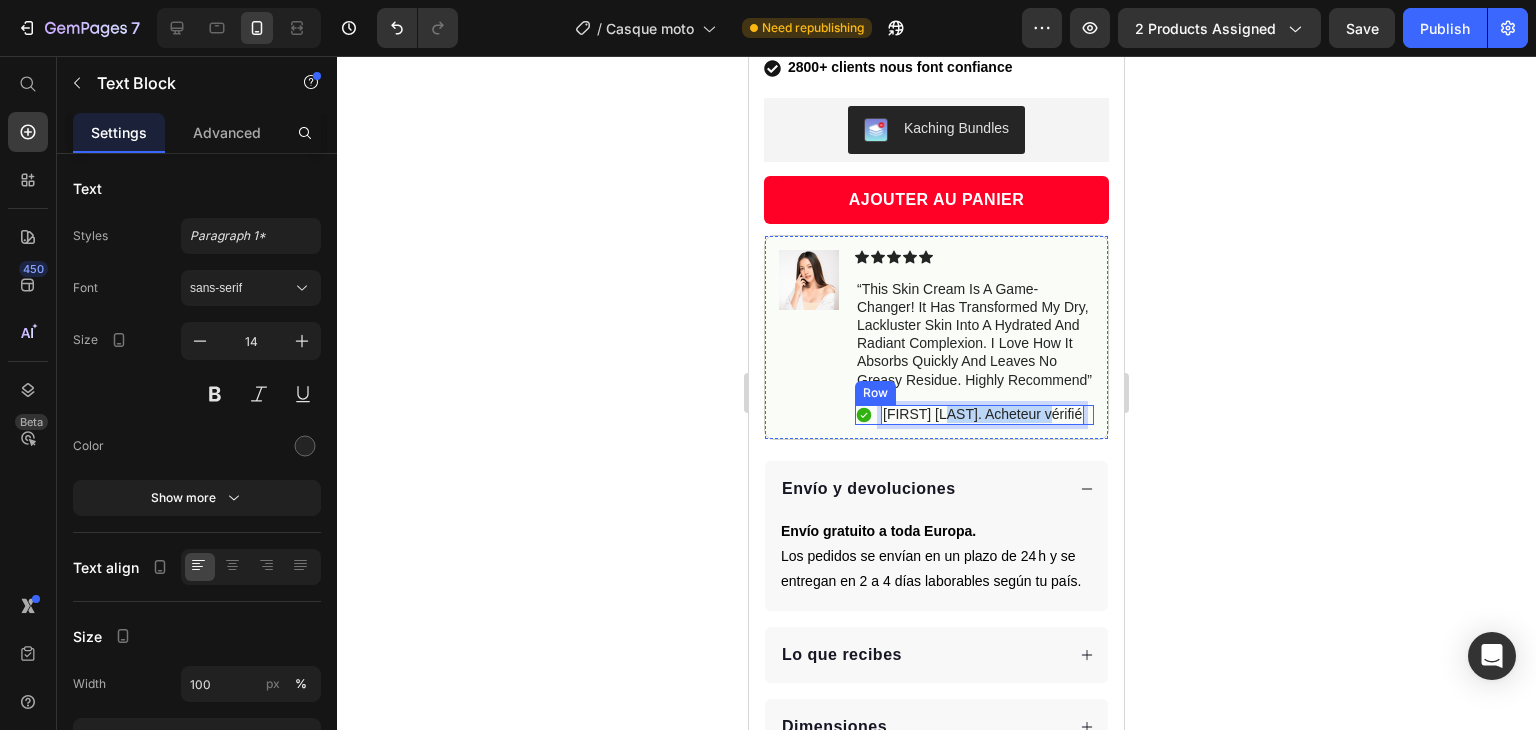 drag, startPoint x: 952, startPoint y: 414, endPoint x: 1076, endPoint y: 424, distance: 124.40257 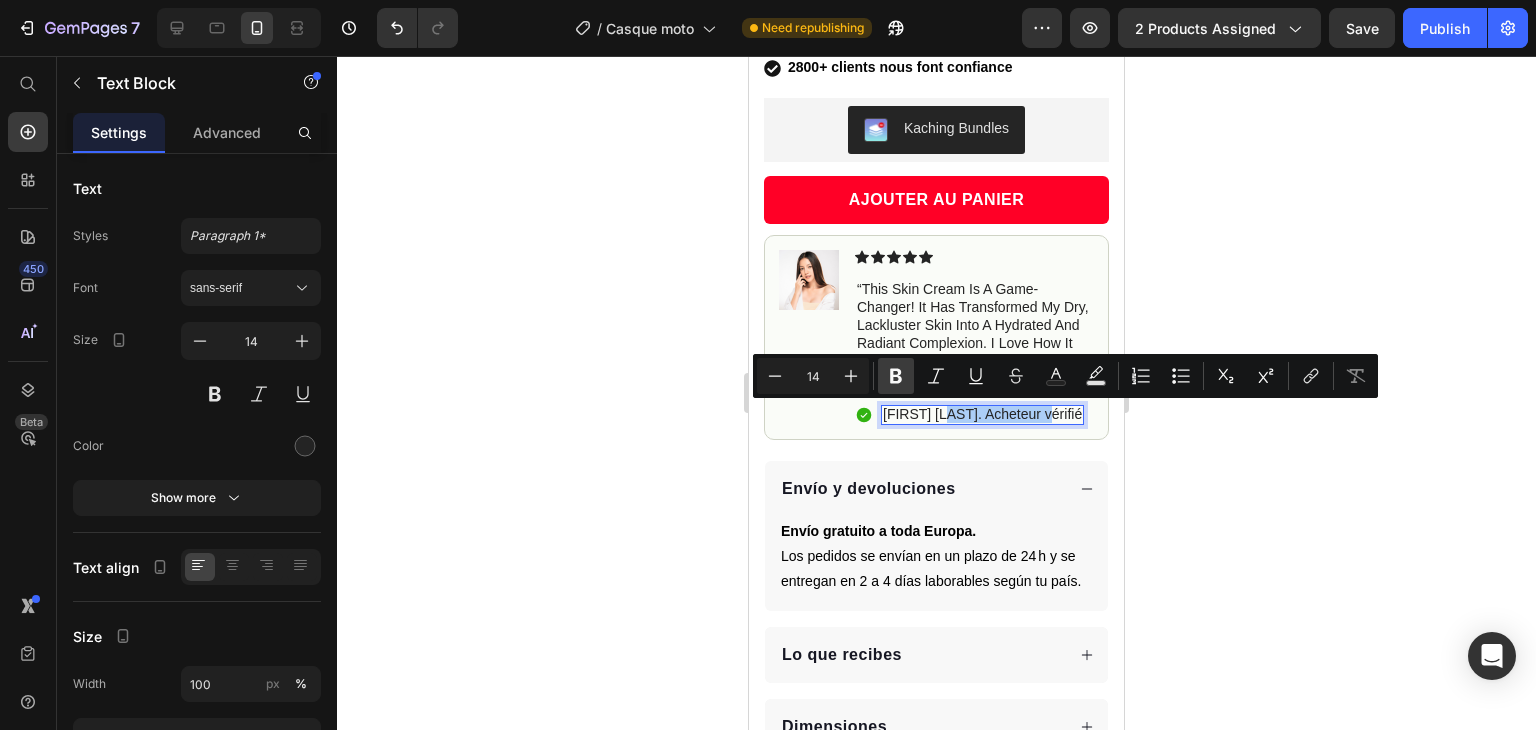 click 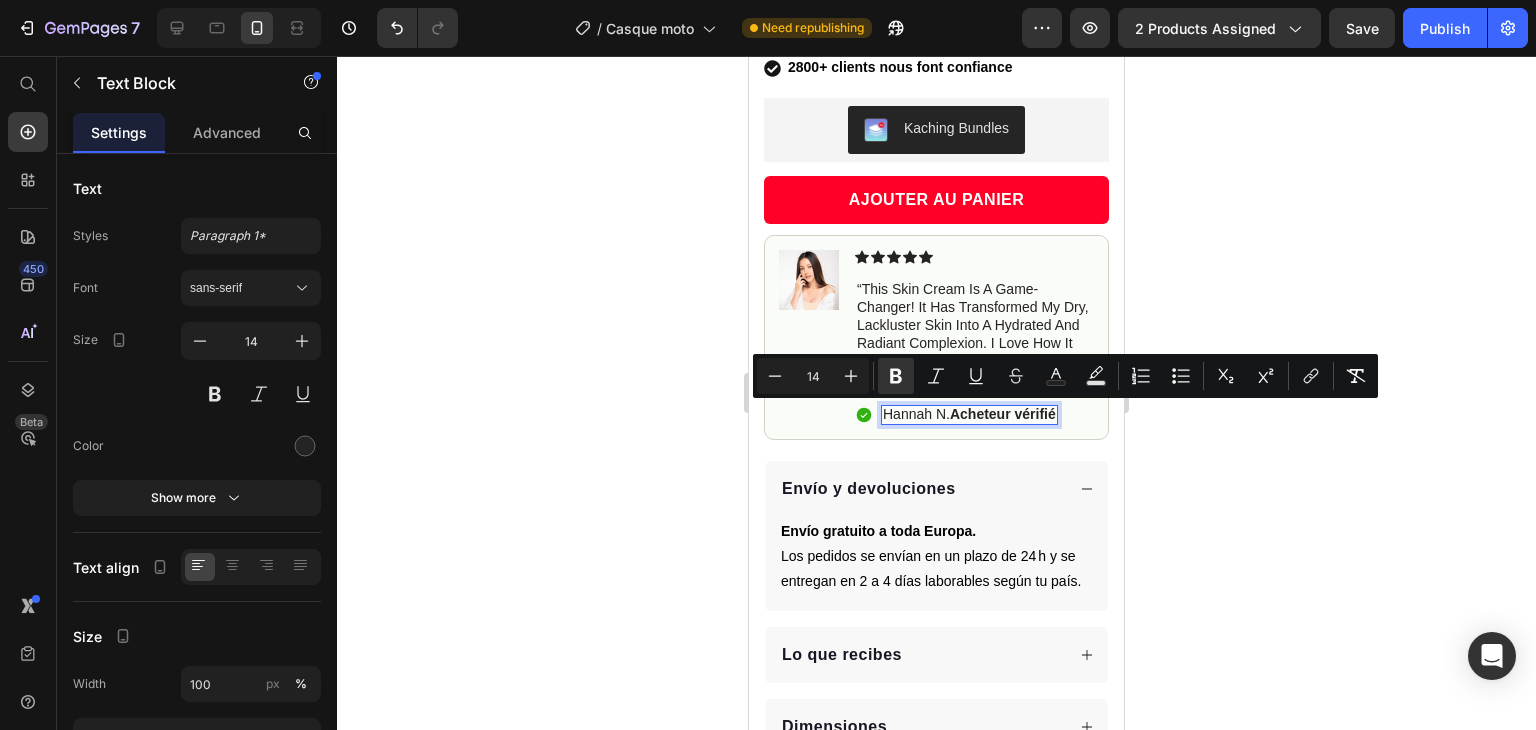 click on "Acheteur vérifié" at bounding box center (1003, 414) 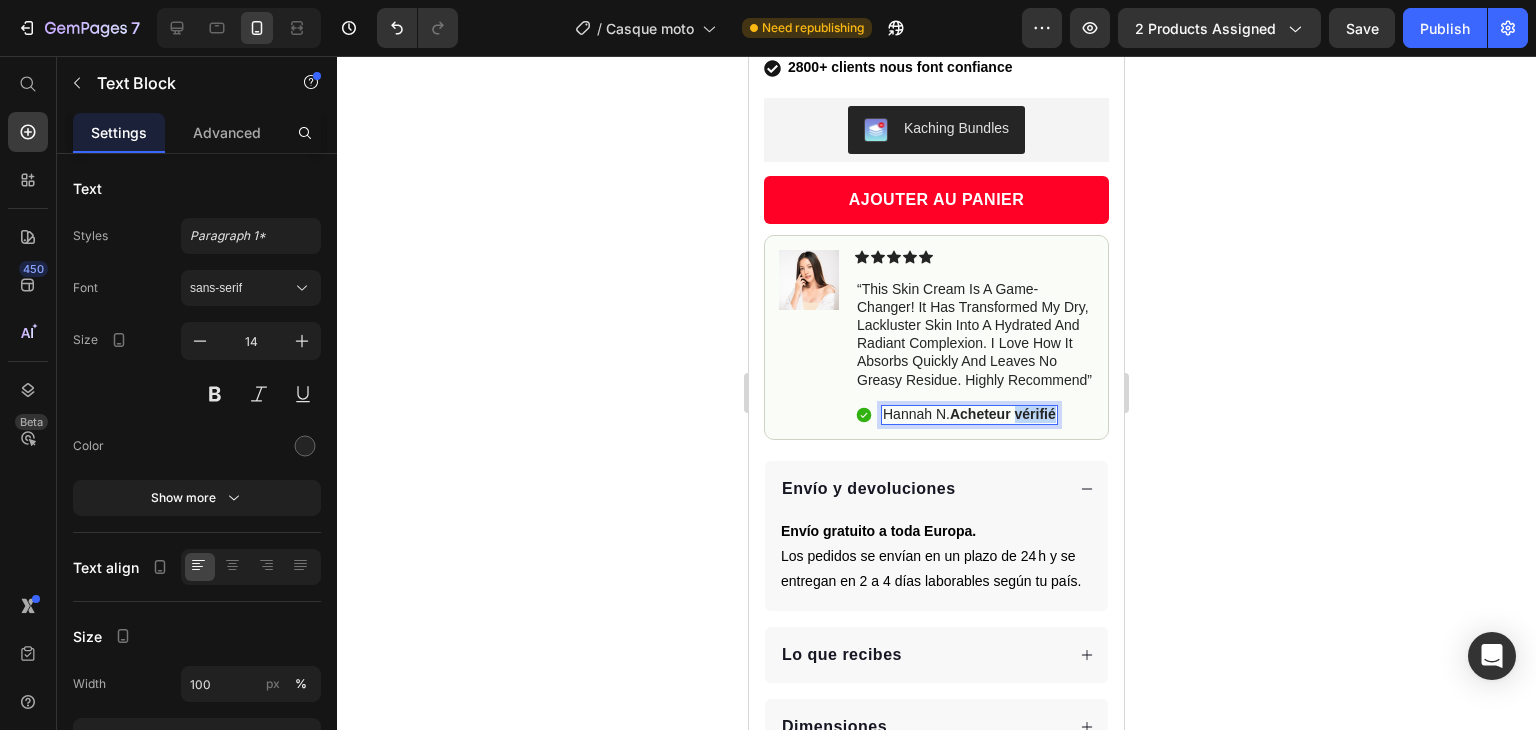 click on "Acheteur vérifié" at bounding box center (1003, 414) 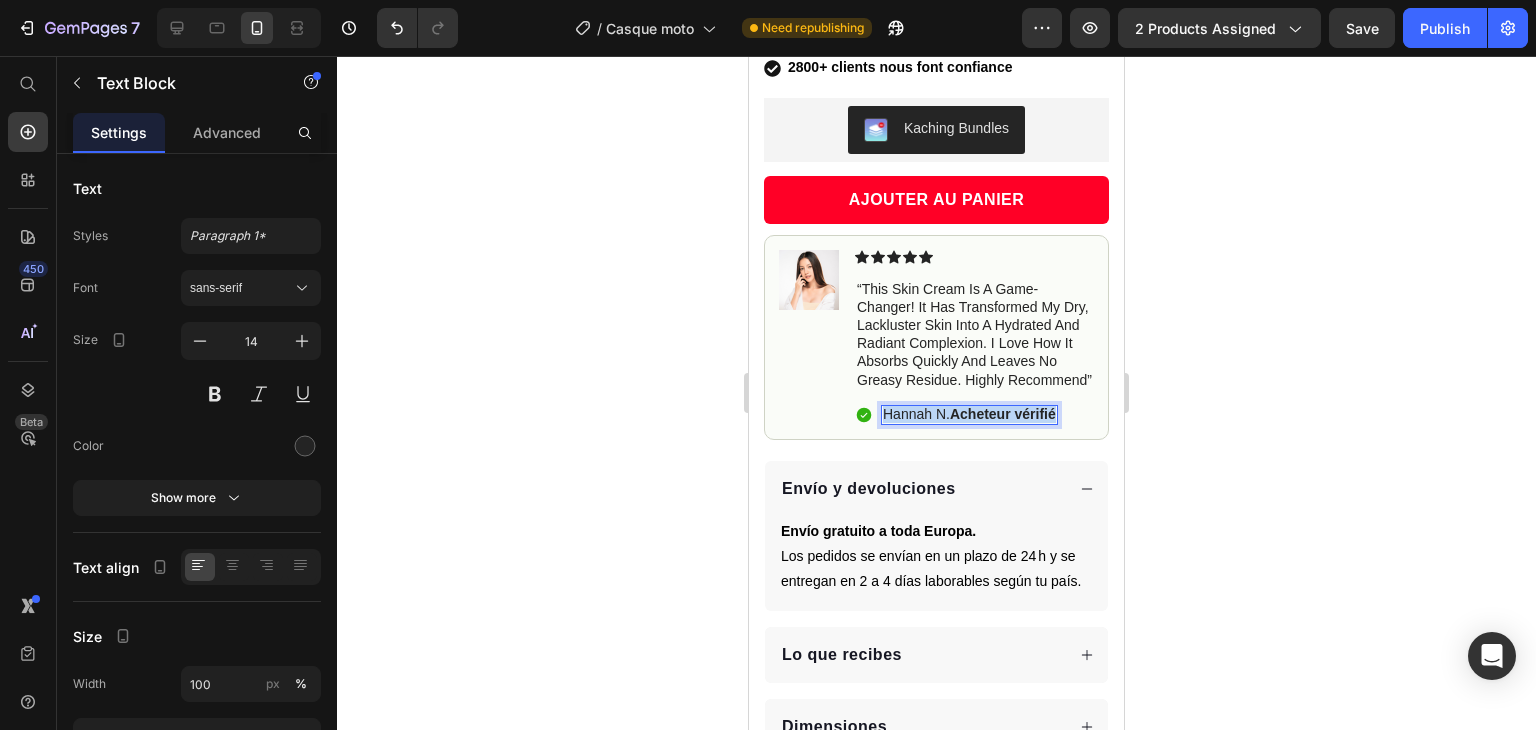 click on "Acheteur vérifié" at bounding box center [1003, 414] 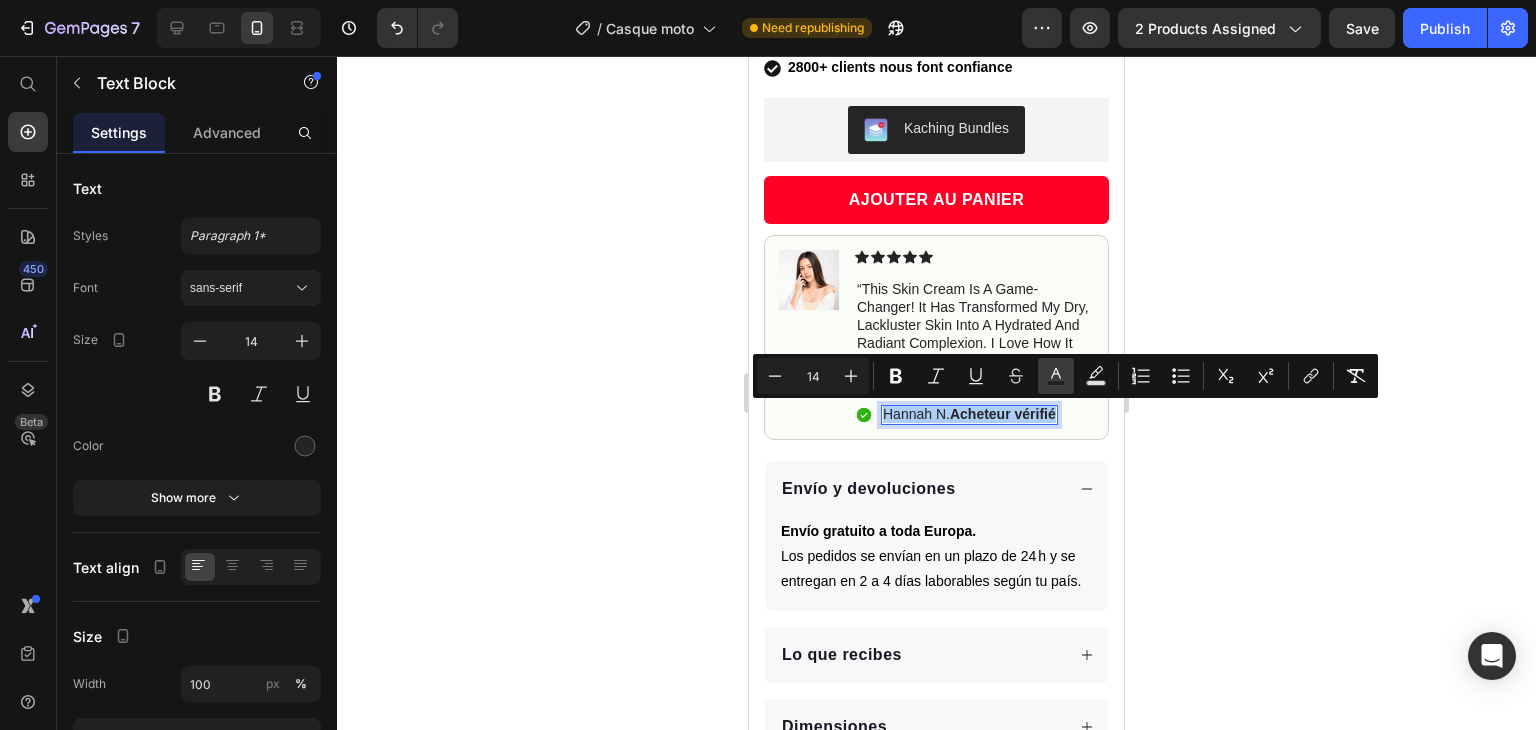 click 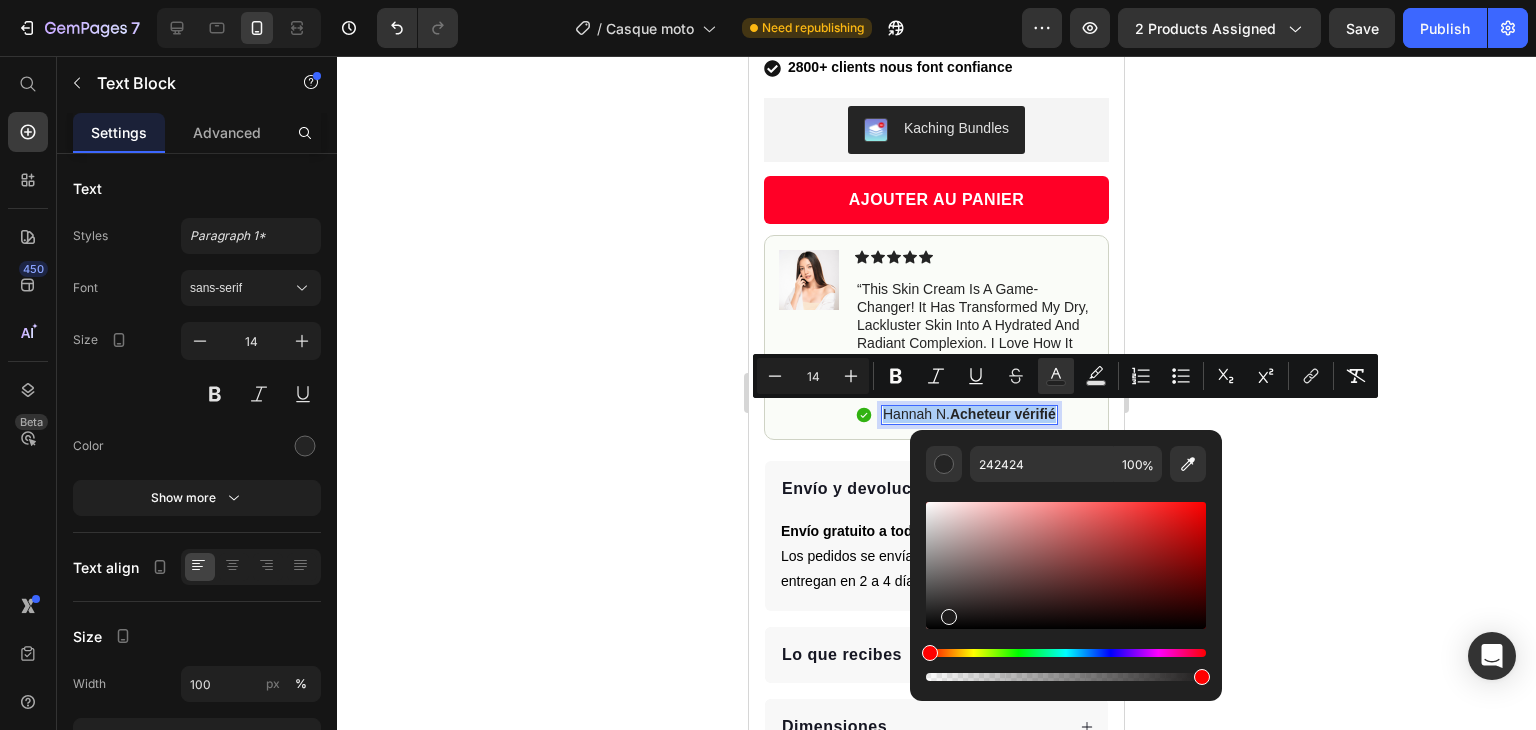 drag, startPoint x: 1745, startPoint y: 621, endPoint x: 900, endPoint y: 644, distance: 845.313 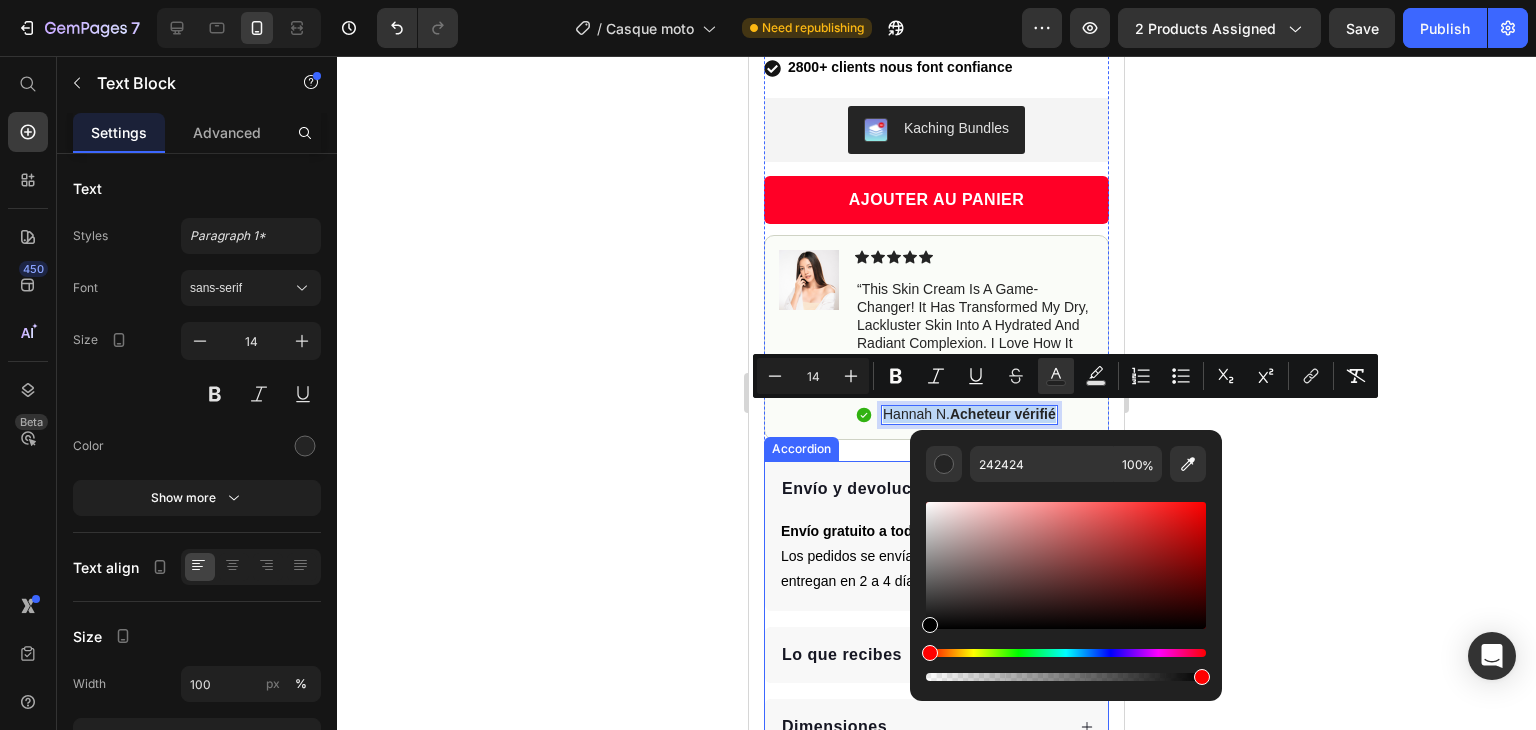 type on "000000" 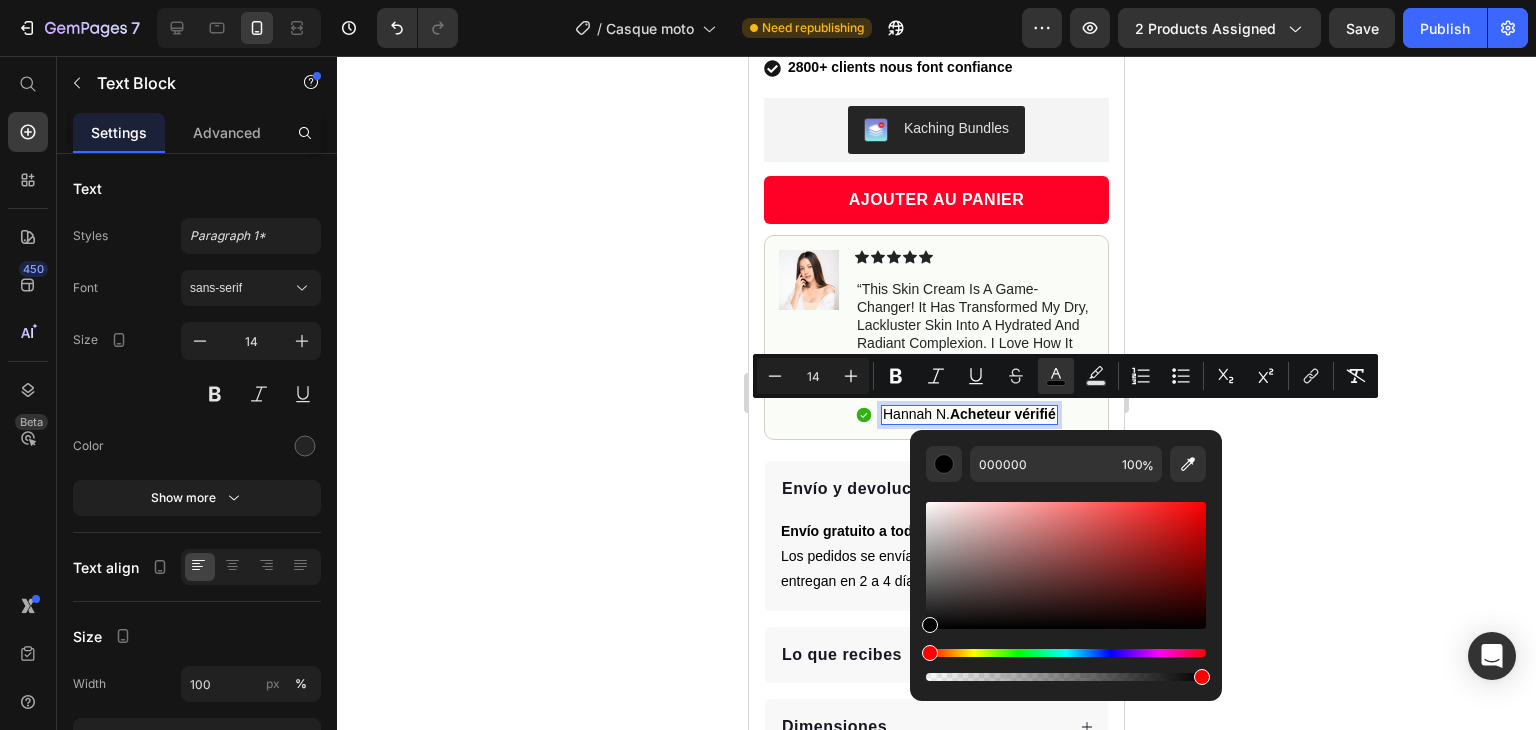 click on "Hannah N.  Acheteur vérifié" at bounding box center (969, 414) 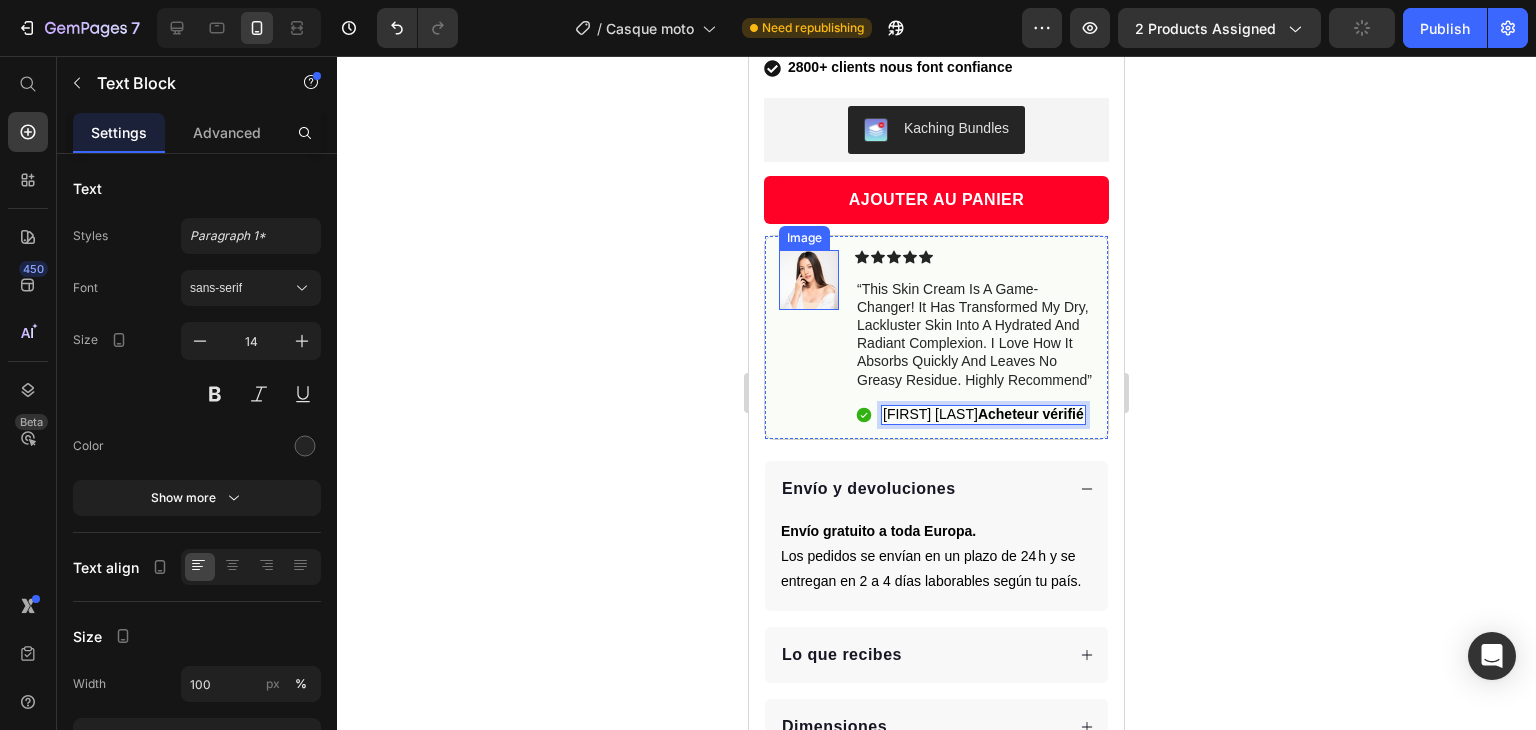 click at bounding box center (809, 280) 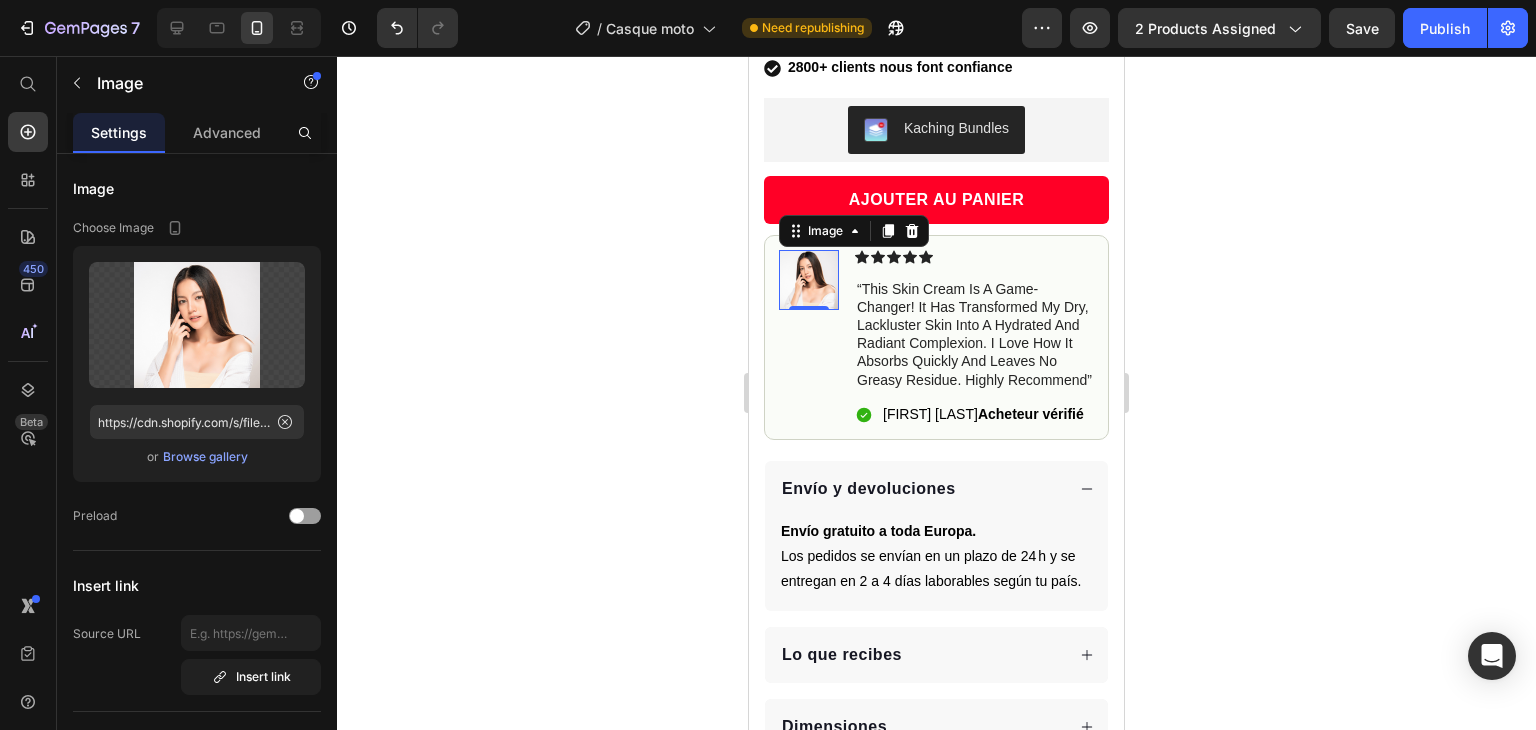 click 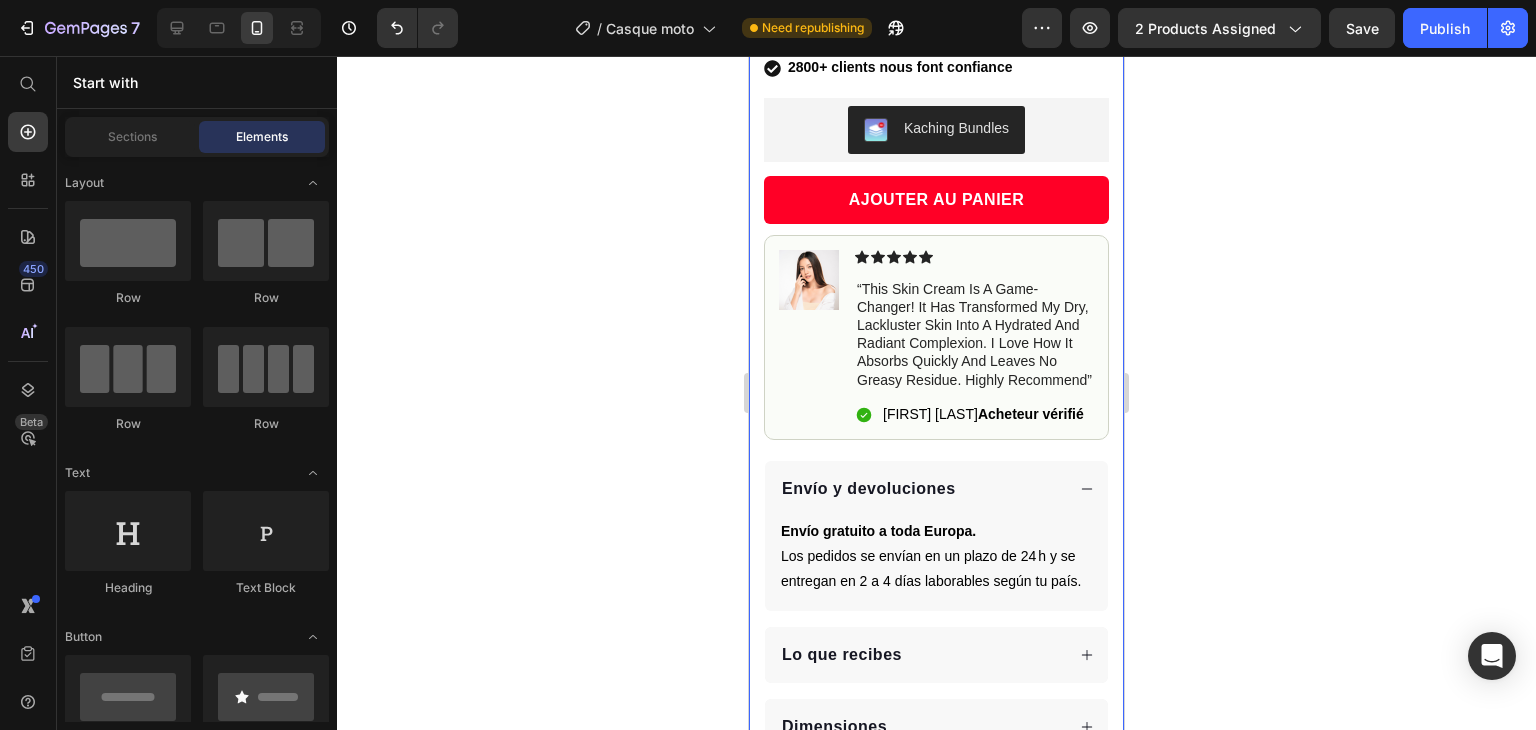 click on "“This skin cream is a game-changer! It has transformed my dry, lackluster skin into a hydrated and radiant complexion. I love how it absorbs quickly and leaves no greasy residue. Highly recommend”" at bounding box center (974, 334) 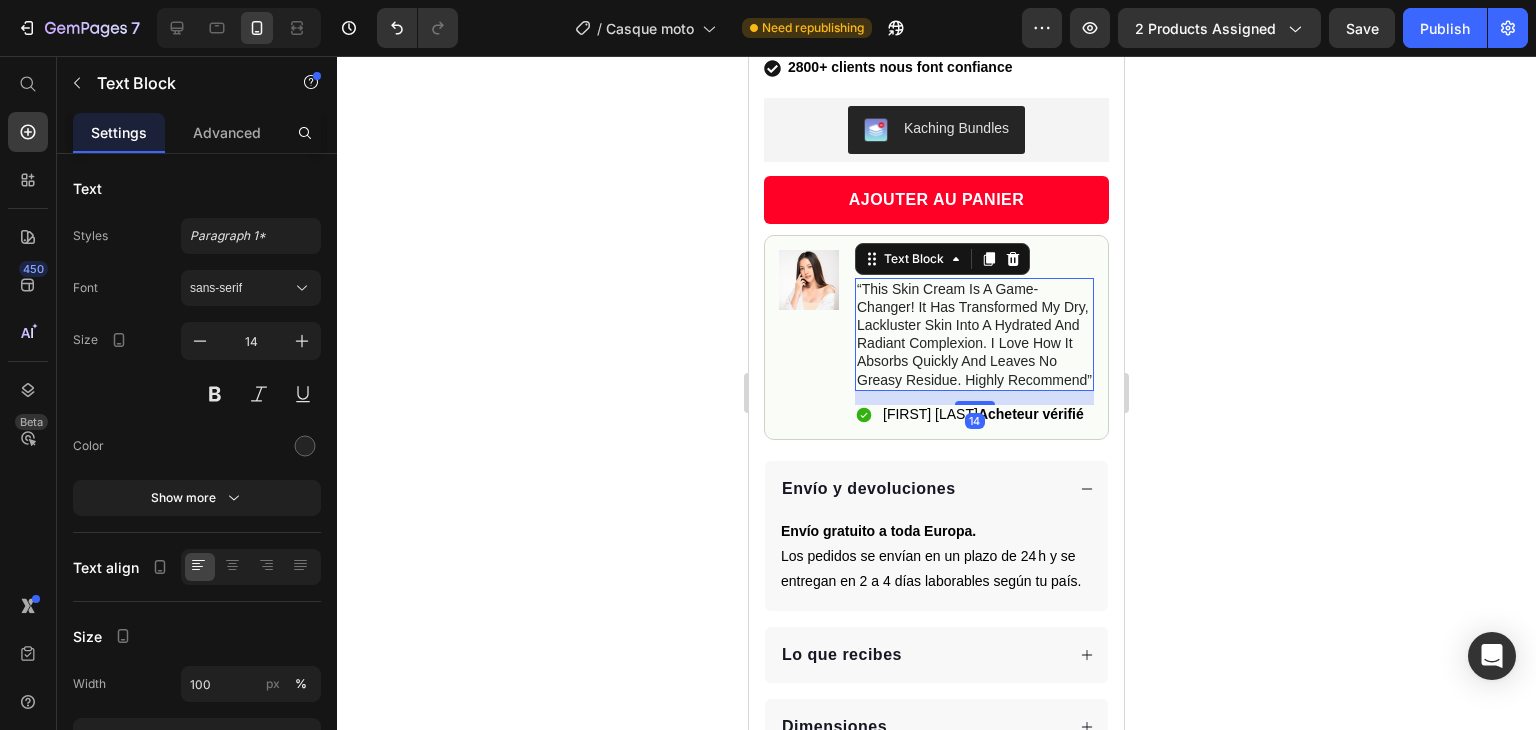 click on "“This skin cream is a game-changer! It has transformed my dry, lackluster skin into a hydrated and radiant complexion. I love how it absorbs quickly and leaves no greasy residue. Highly recommend”" at bounding box center (974, 334) 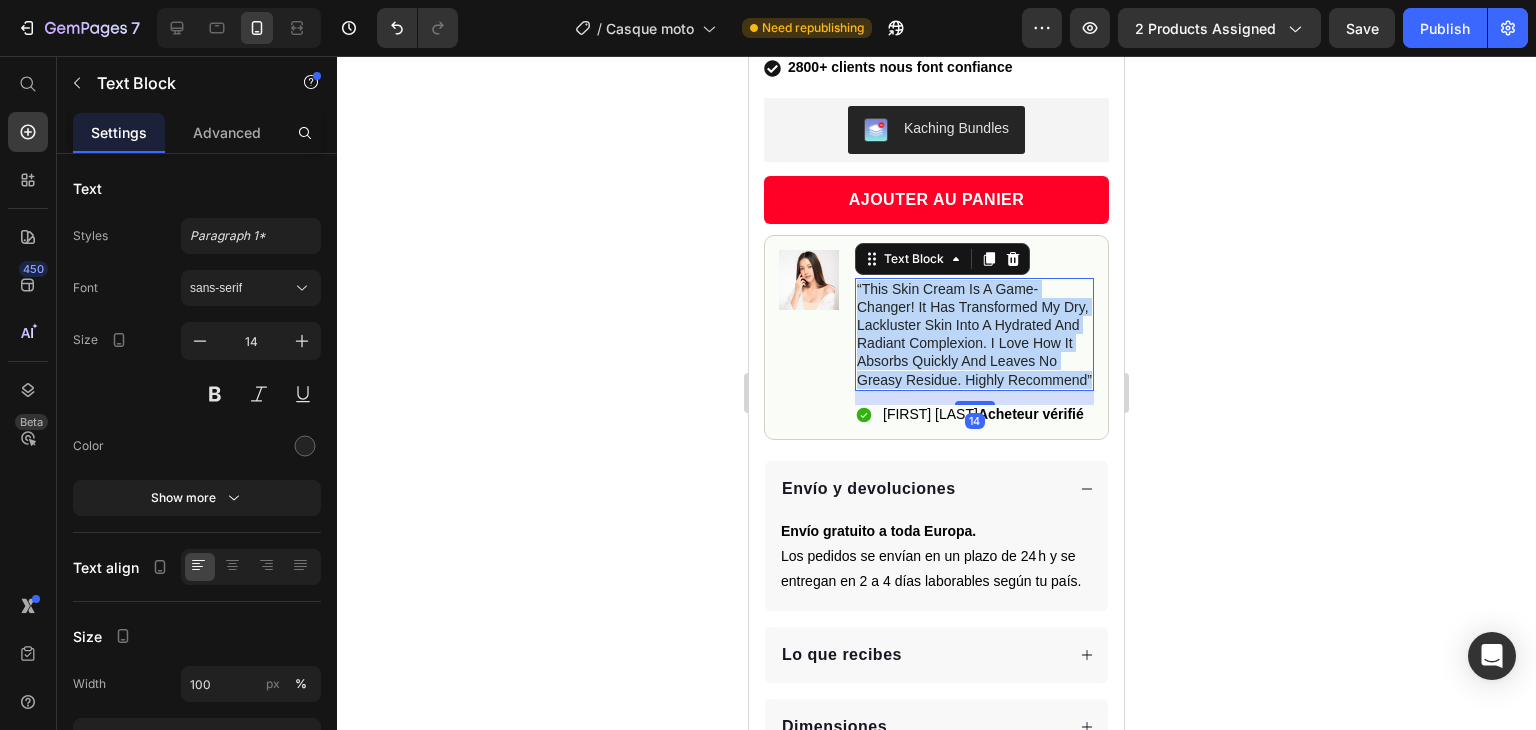 click on "“This skin cream is a game-changer! It has transformed my dry, lackluster skin into a hydrated and radiant complexion. I love how it absorbs quickly and leaves no greasy residue. Highly recommend”" at bounding box center (974, 334) 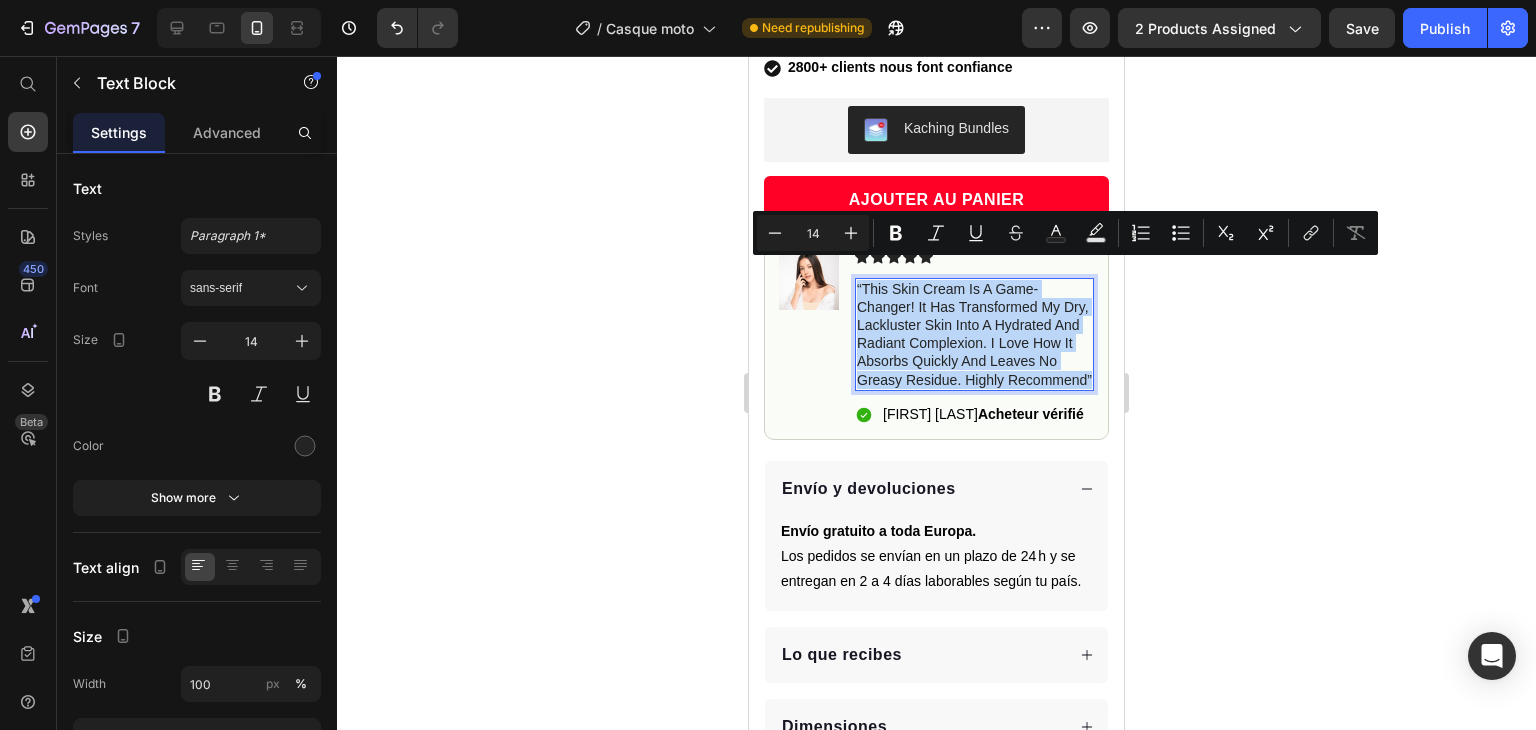 copy on "“This skin cream is a game-changer! It has transformed my dry, lackluster skin into a hydrated and radiant complexion. I love how it absorbs quickly and leaves no greasy residue. Highly recommend”" 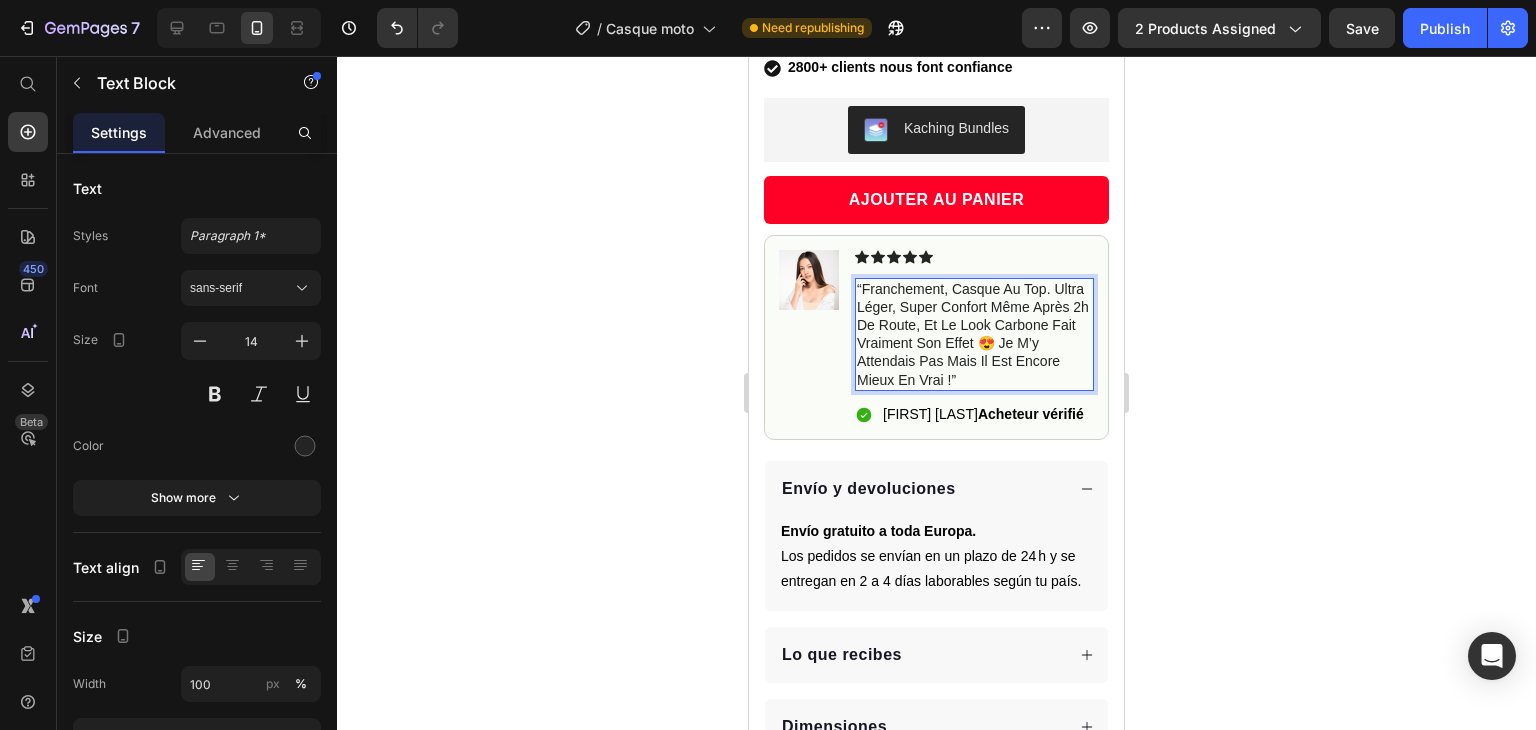 click on "“Franchement, casque au top. Ultra léger, super confort même après 2h de route, et le look carbone fait vraiment son effet 😍 Je m’y attendais pas mais il est encore mieux en vrai !”" at bounding box center (974, 334) 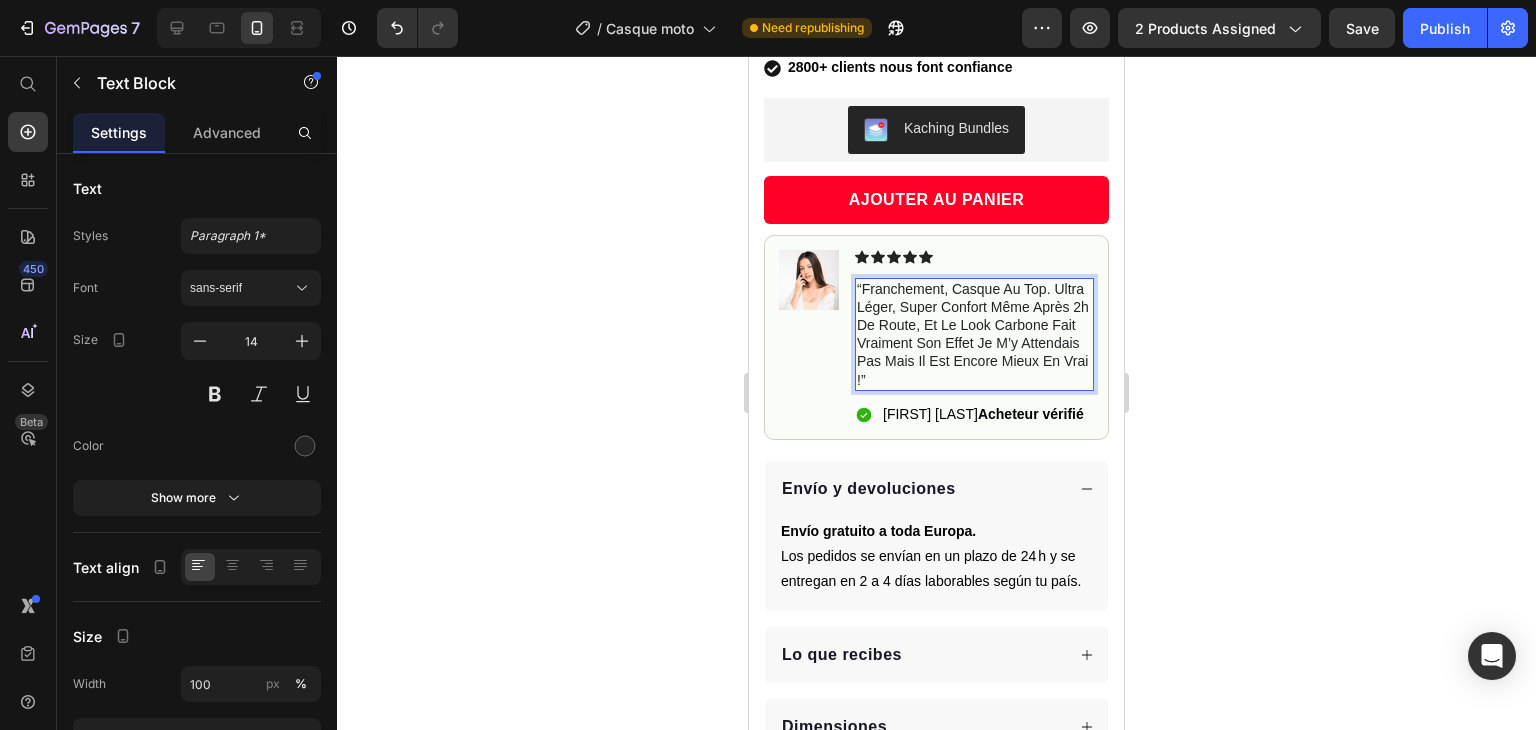 click on "“Franchement, casque au top. Ultra léger, super confort même après 2h de route, et le look carbone fait vraiment son effet Je m’y attendais pas mais il est encore mieux en vrai !”" at bounding box center (974, 334) 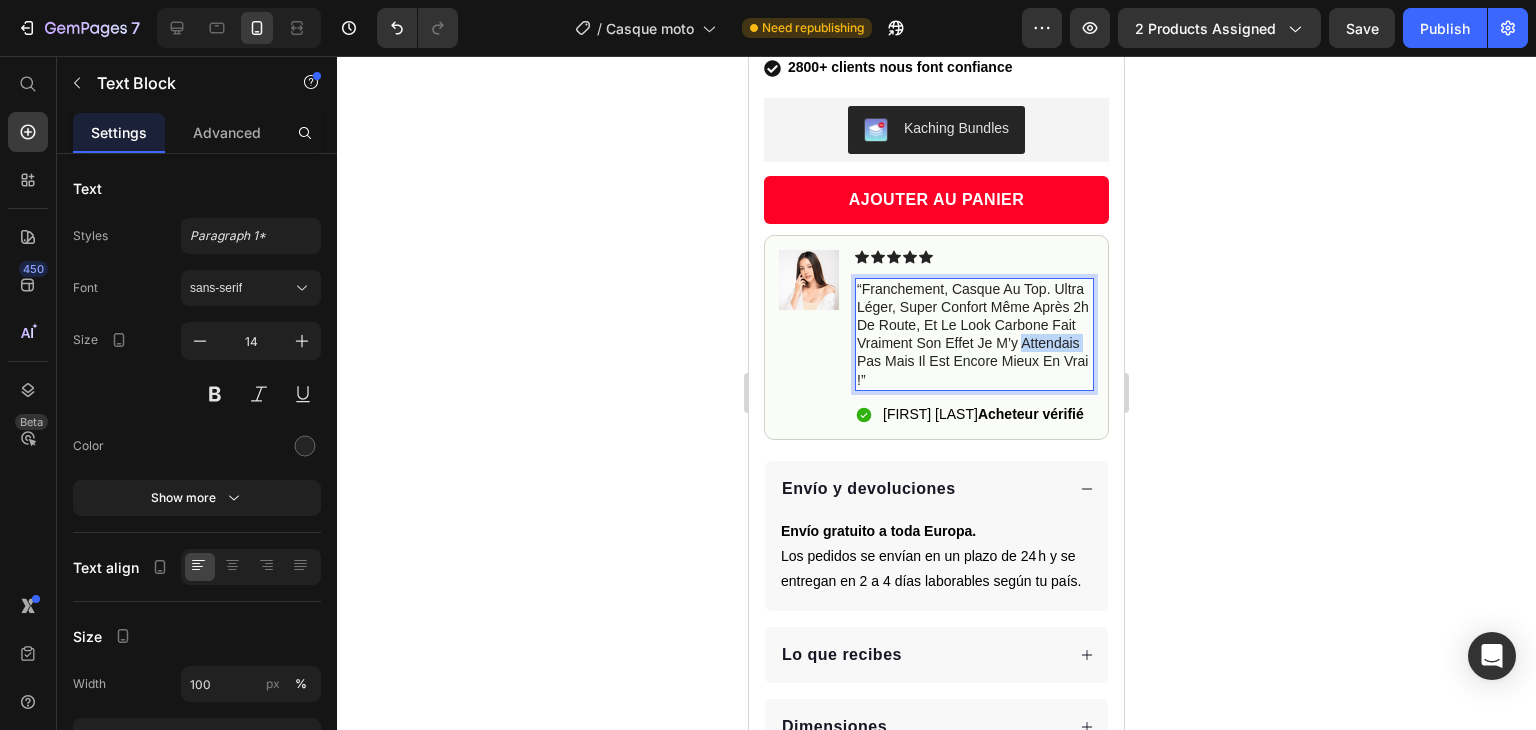 click on "“Franchement, casque au top. Ultra léger, super confort même après 2h de route, et le look carbone fait vraiment son effet Je m’y attendais pas mais il est encore mieux en vrai !”" at bounding box center [974, 334] 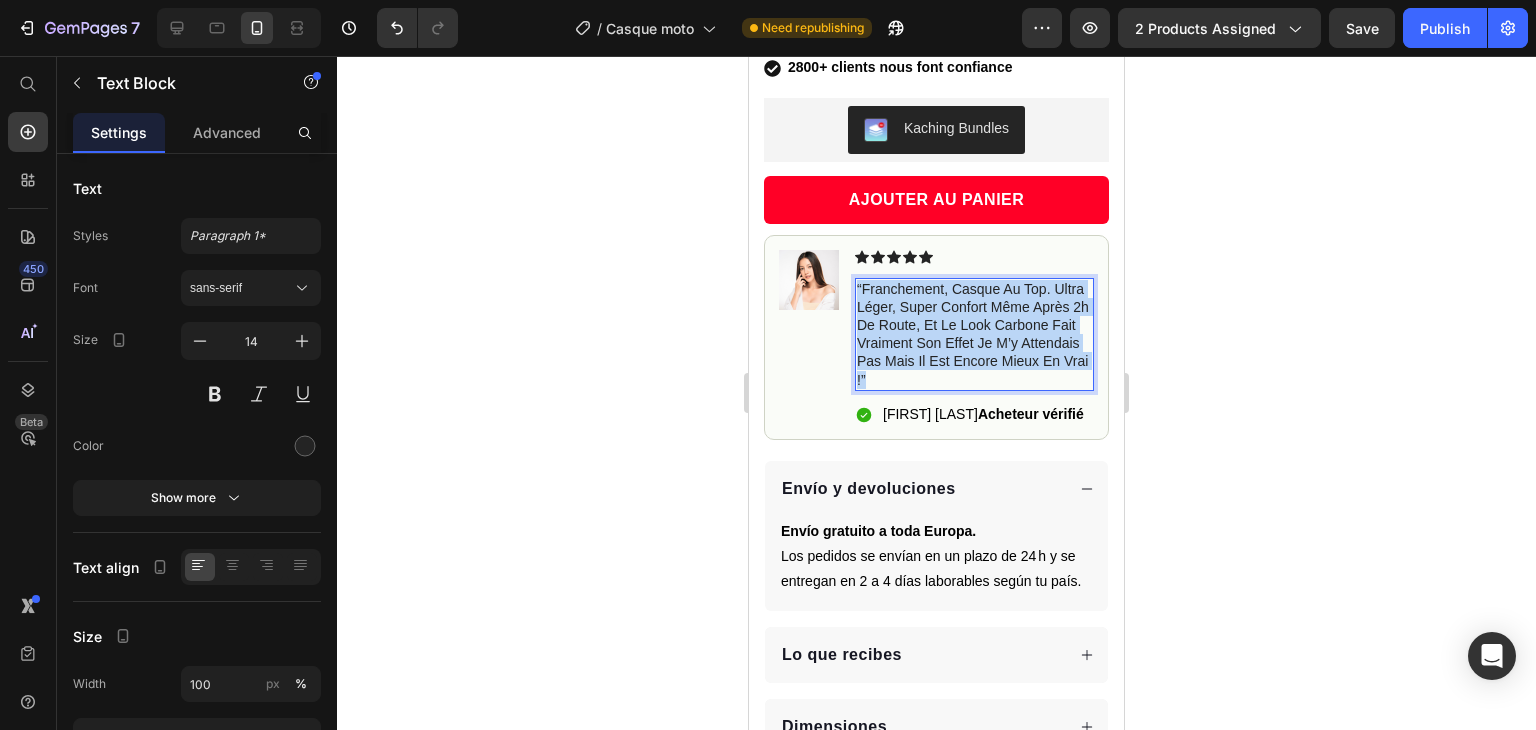 click on "“Franchement, casque au top. Ultra léger, super confort même après 2h de route, et le look carbone fait vraiment son effet Je m’y attendais pas mais il est encore mieux en vrai !”" at bounding box center [974, 334] 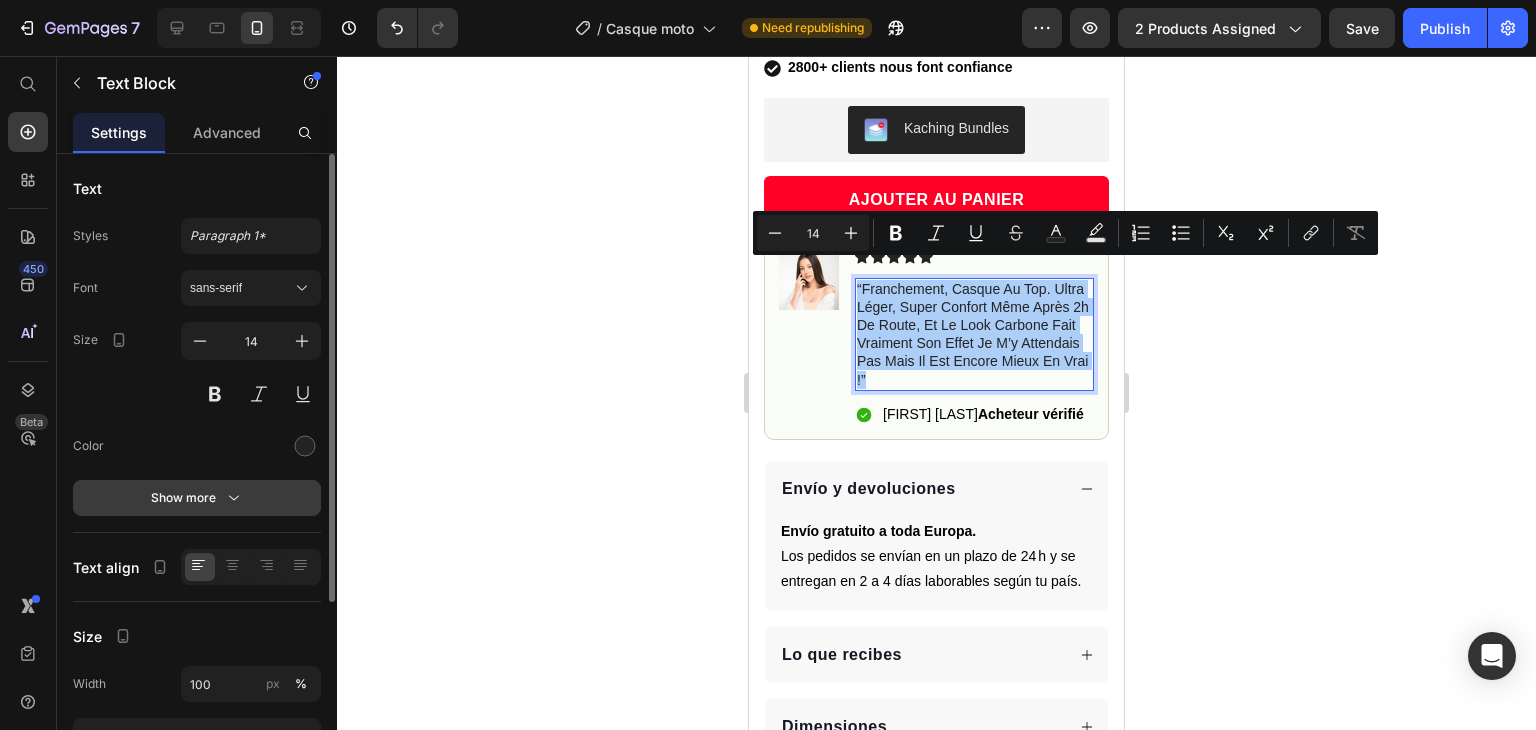 click on "Show more" at bounding box center [197, 498] 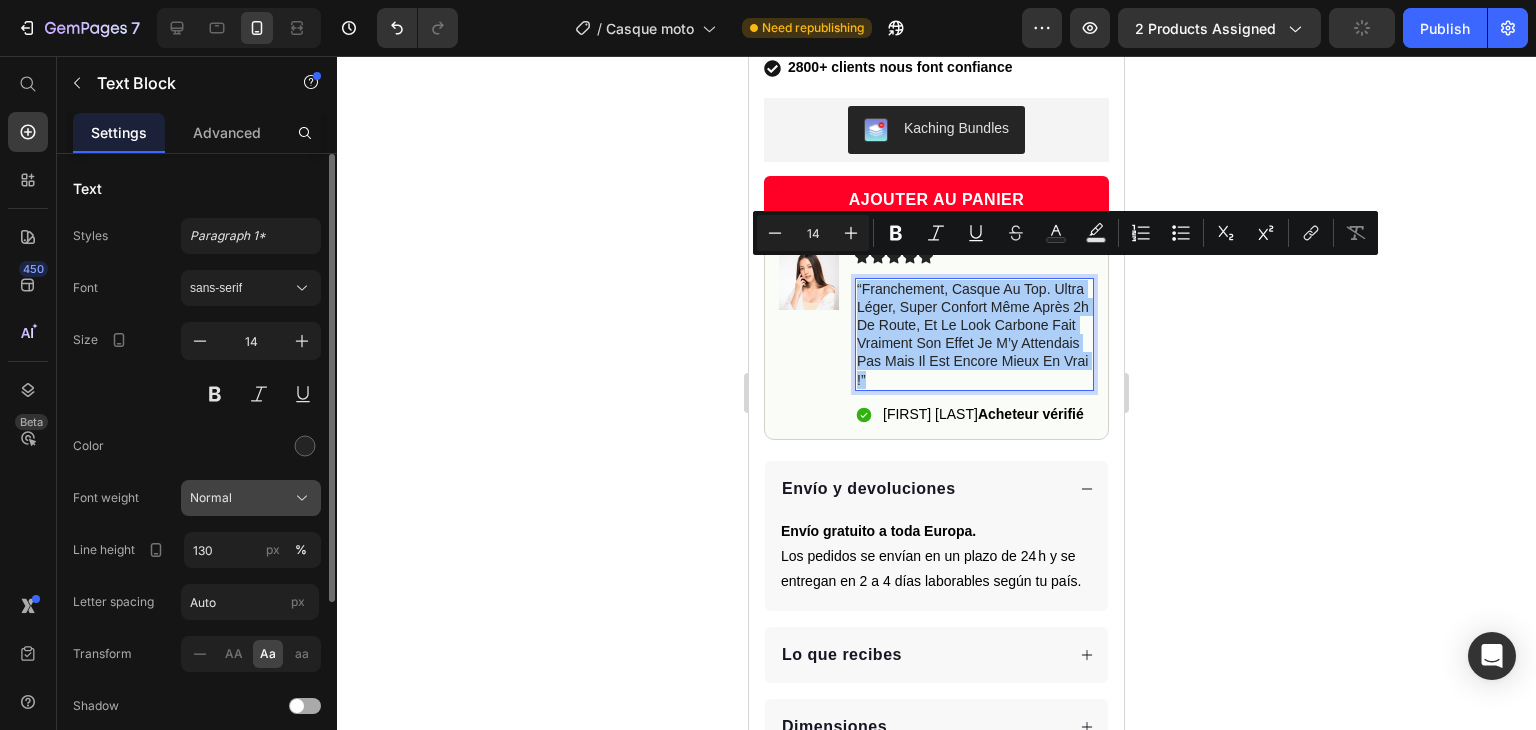 click on "Normal" at bounding box center (211, 498) 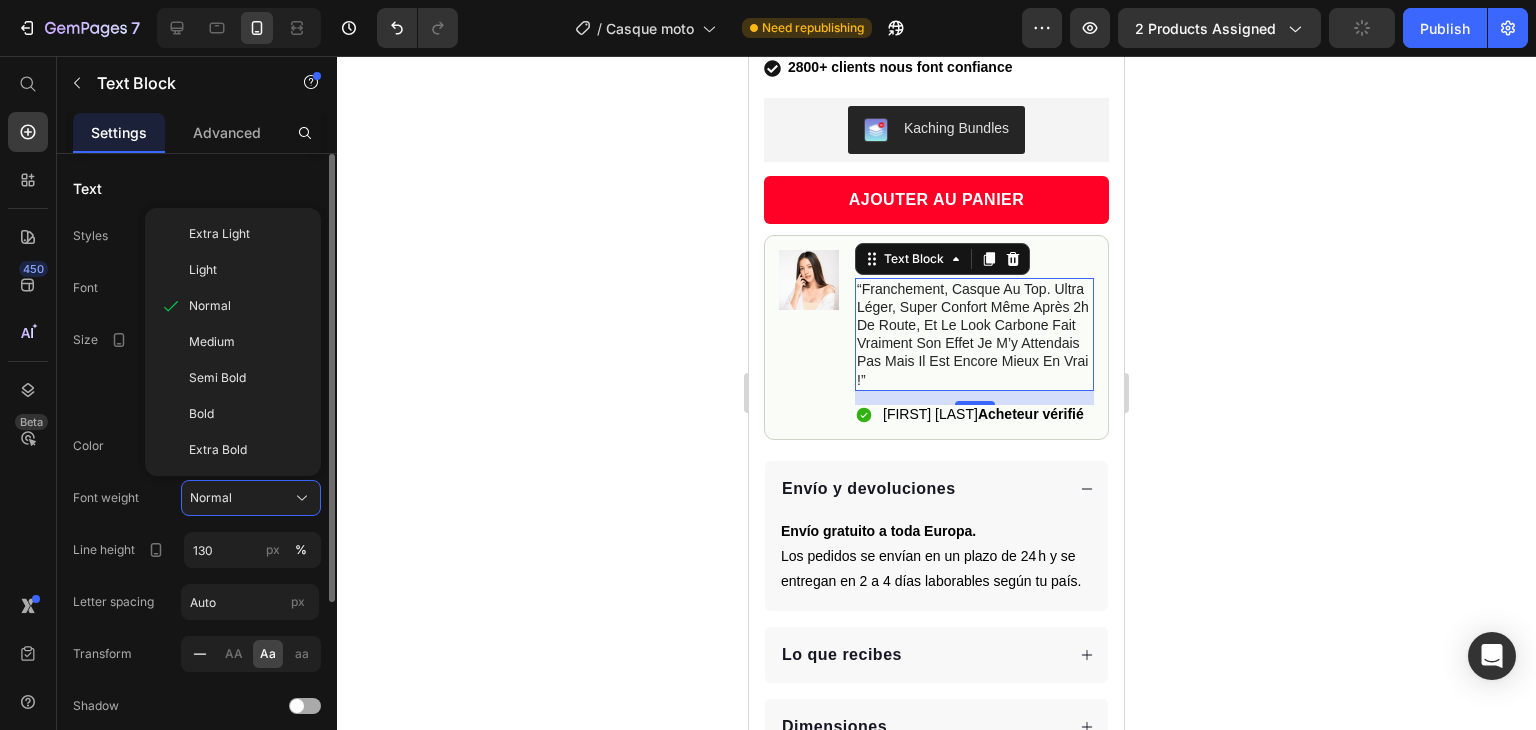click 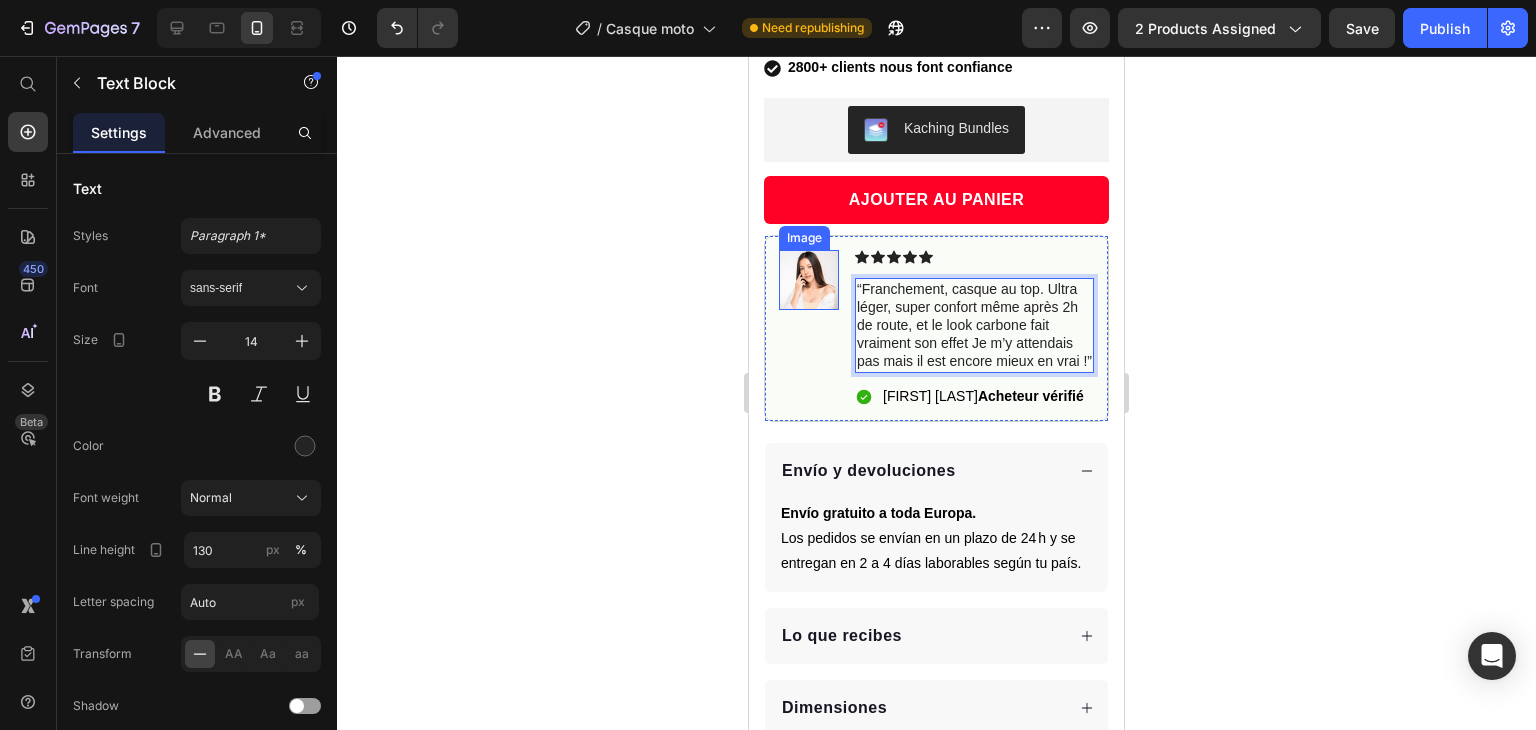 click at bounding box center [809, 280] 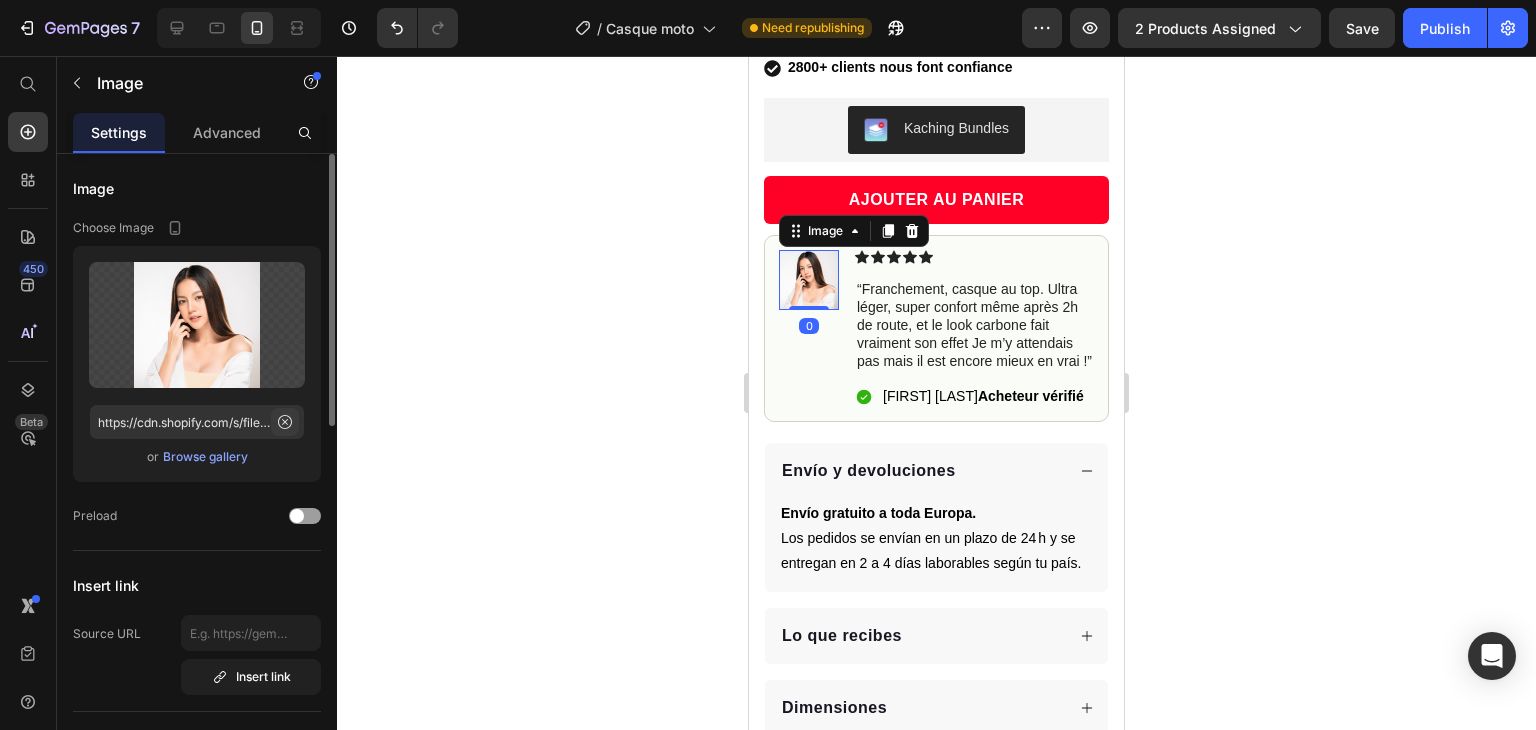 click 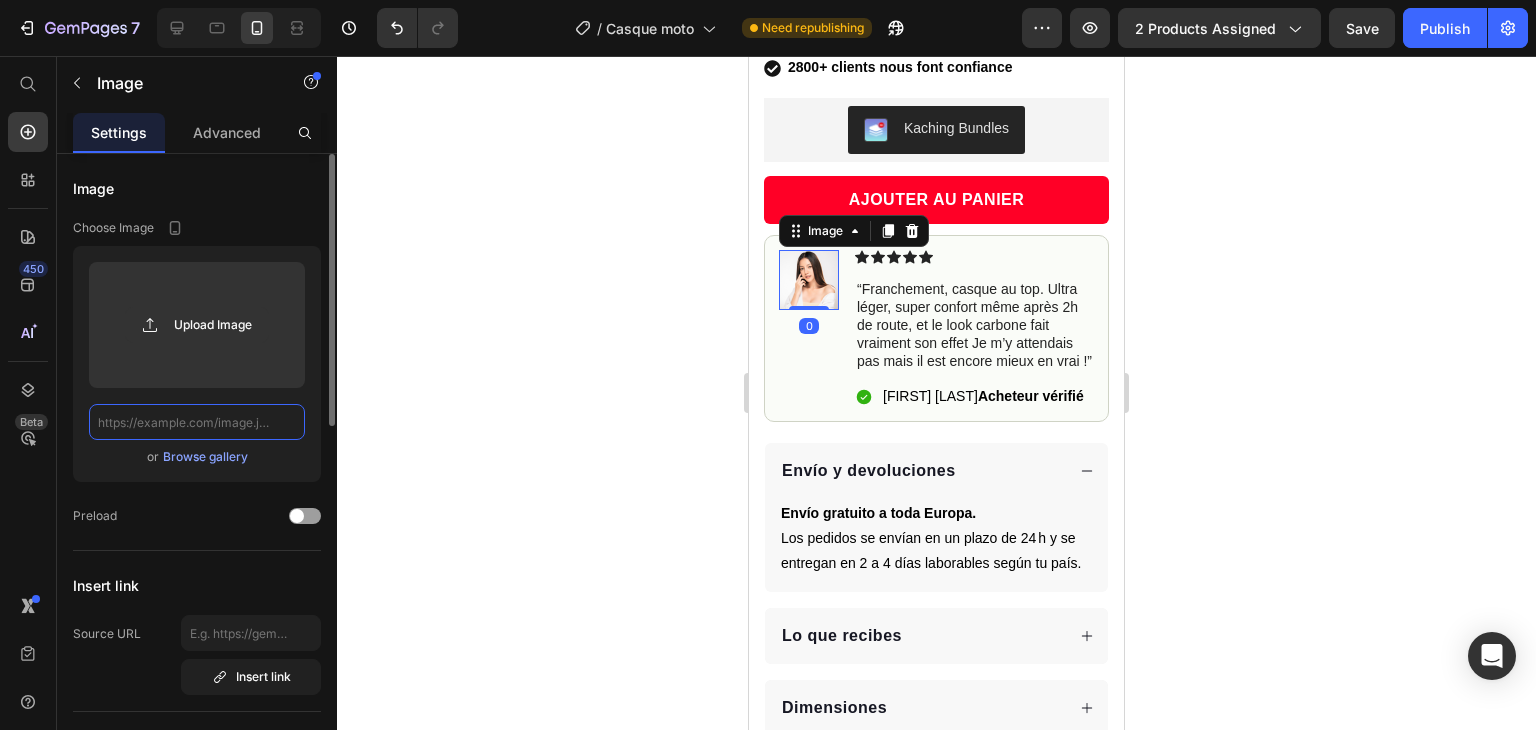 scroll, scrollTop: 0, scrollLeft: 0, axis: both 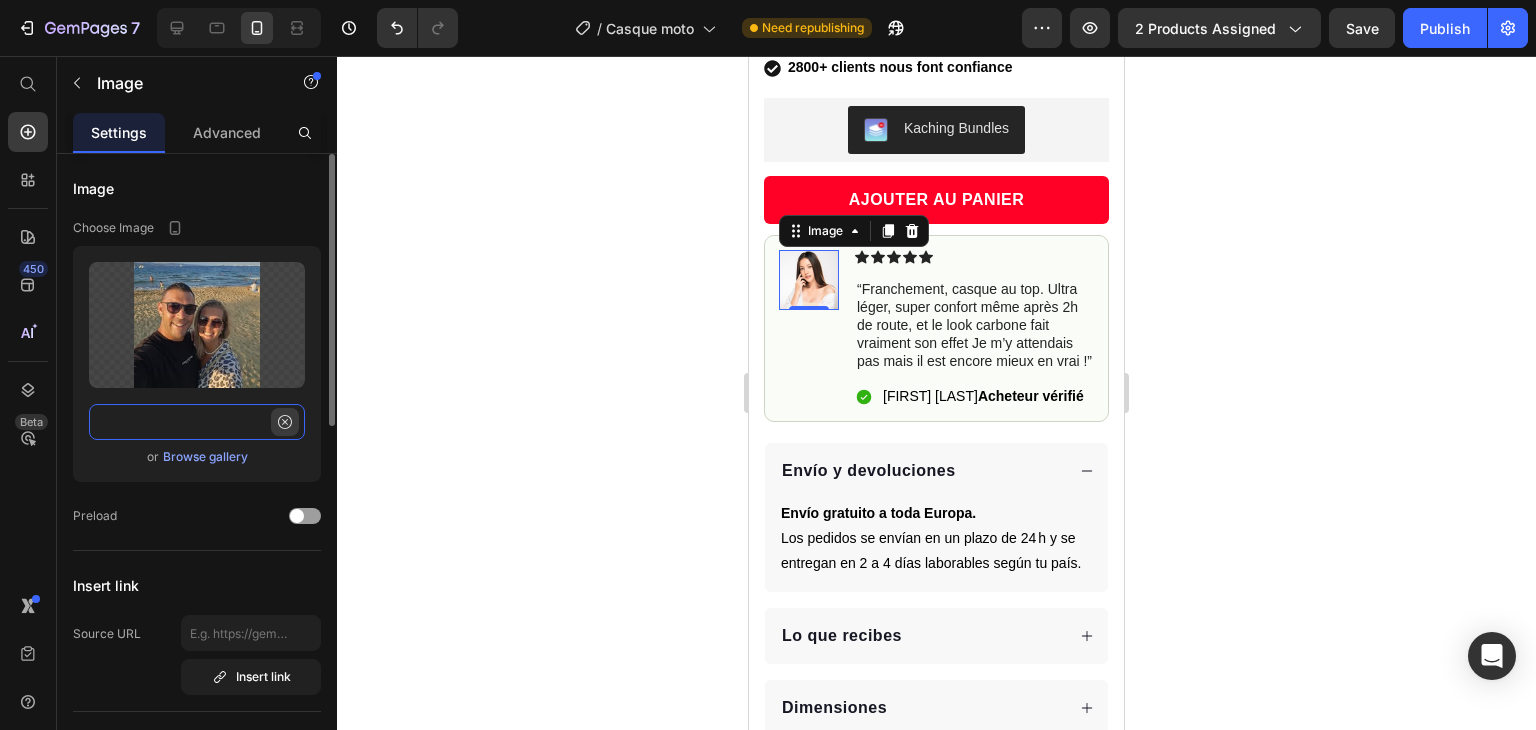 type on "https://scontent-sea5-1.xx.fbcdn.net/v/t39.30808-1/455011617_10233333586341251_2101906888503259630_n.jpg?stp=dst-jpg_s200x200_tt6&_nc_cat=108&ccb=1-7&_nc_sid=e99d92&_nc_ohc=iTeOl1NU060Q7kNvwF3GlyW&_nc_oc=AdmipCmkiBWLqzPNyZL0ZlWwkufK_i5dNlJRMs8bmJfQ6wyGSSbiE1HTQH8HBIFityA&_nc_zt=24&_nc_ht=scontent-sea5-1.xx&_nc_gid=eqDmUCOHk0ZuwDTQrGcHng&oh=00_AfS3Bftzj2tOwoK8vCPFCnYcJ7AD_kiAhXC4ta7FqKW2oA&oe=6876EB45" 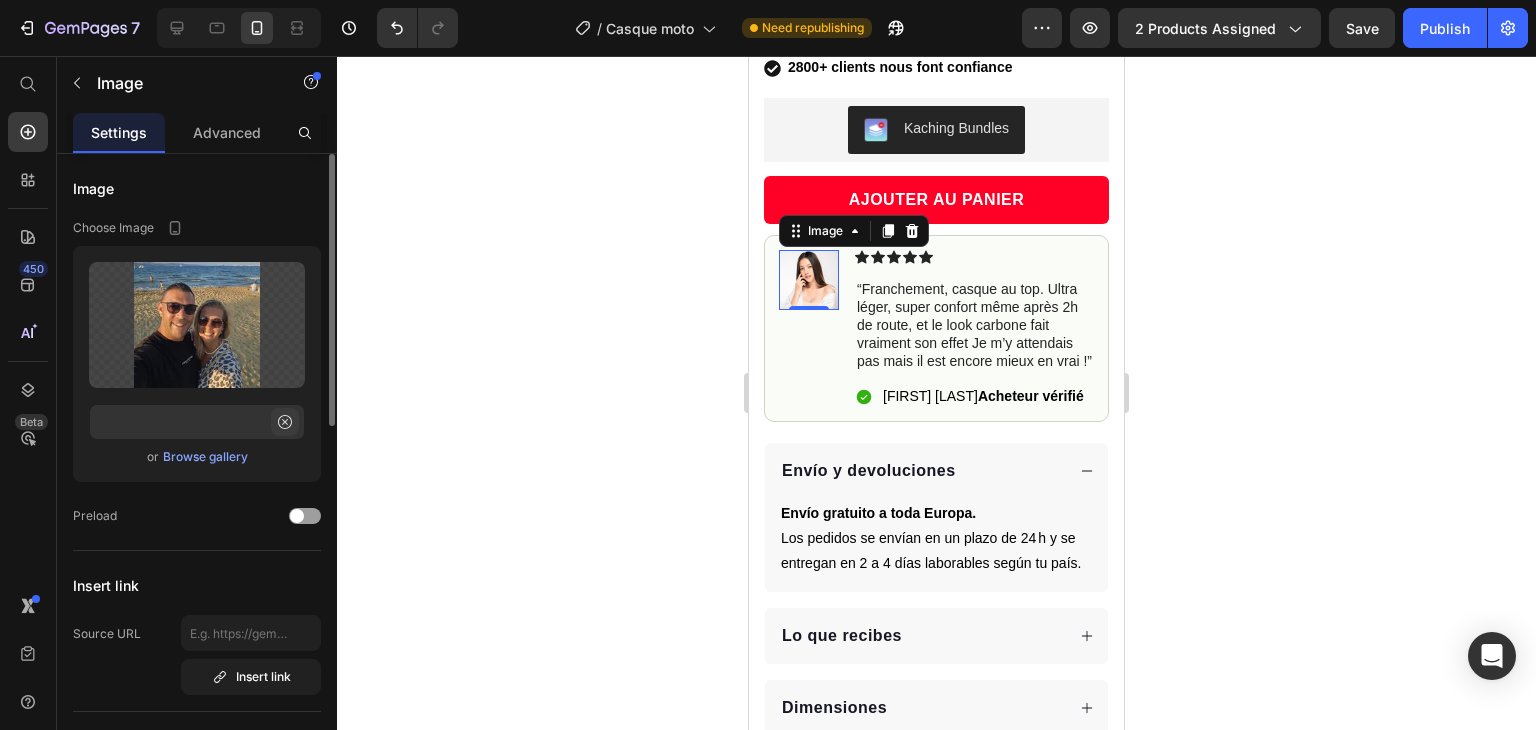 click 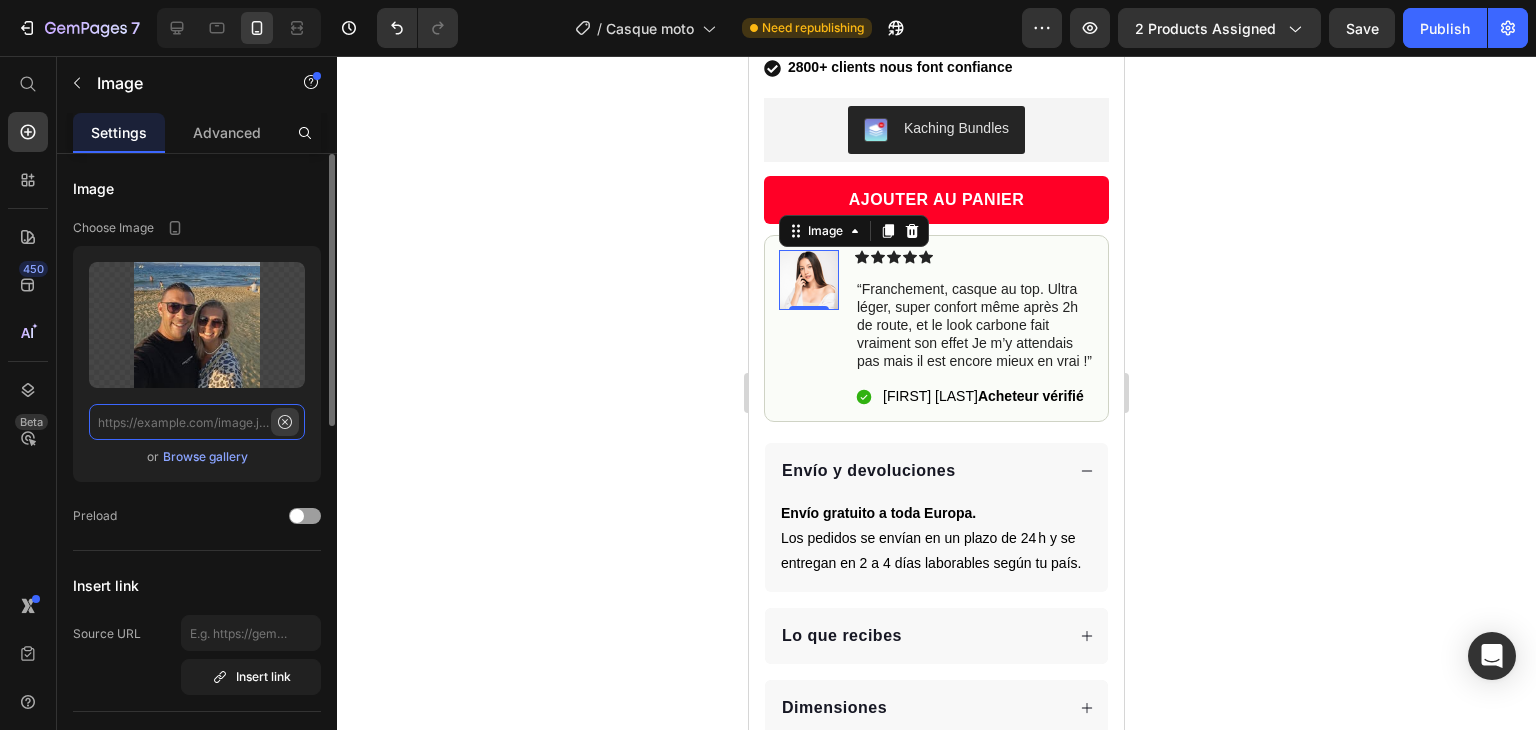 scroll, scrollTop: 0, scrollLeft: 0, axis: both 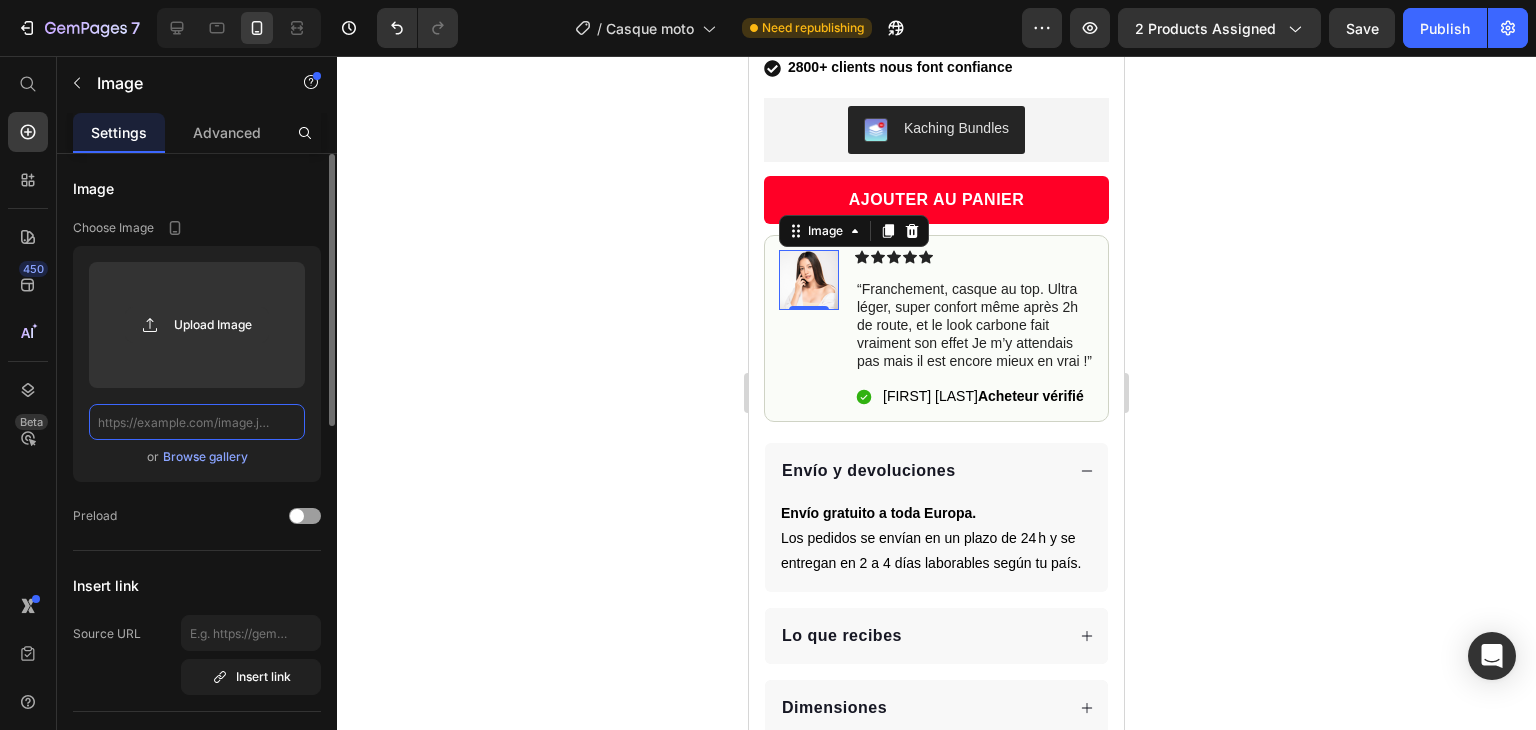 paste on "https://scontent-sea5-1.xx.fbcdn.net/v/t39.30808-1/455011617_10233333586341251_2101906888503259630_n.jpg?stp=dst-jpg_s200x200_tt6&_nc_cat=108&ccb=1-7&_nc_sid=e99d92&_nc_ohc=iTeOl1NU060Q7kNvwF3GlyW&_nc_oc=AdmipCmkiBWLqzPNyZL0ZlWwkufK_i5dNlJRMs8bmJfQ6wyGSSbiE1HTQH8HBIFityA&_nc_zt=24&_nc_ht=scontent-sea5-1.xx&_nc_gid=eqDmUCOHk0ZuwDTQrGcHng&oh=00_AfS3Bftzj2tOwoK8vCPFCnYcJ7AD_kiAhXC4ta7FqKW2oA&oe=6876EB45" 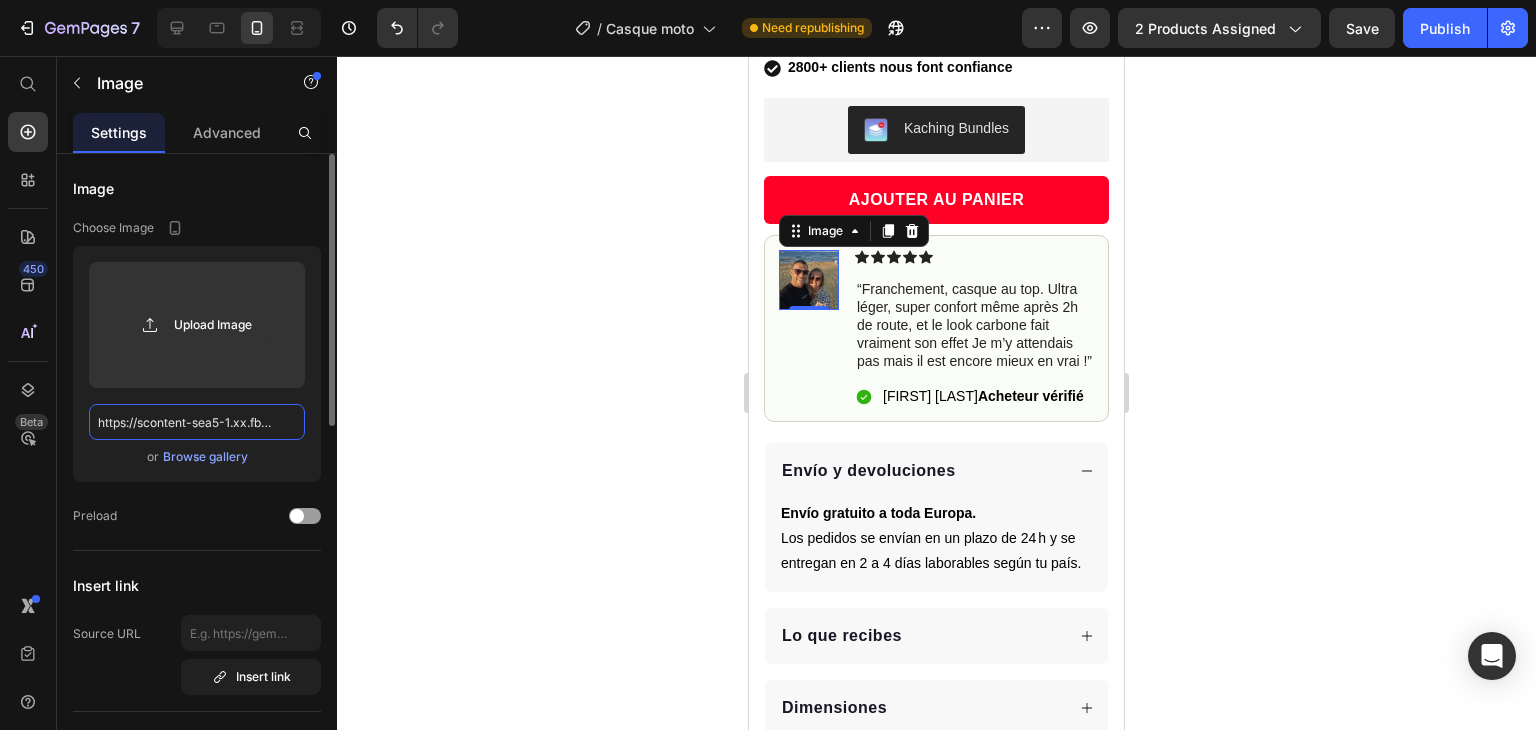 scroll, scrollTop: 0, scrollLeft: 2556, axis: horizontal 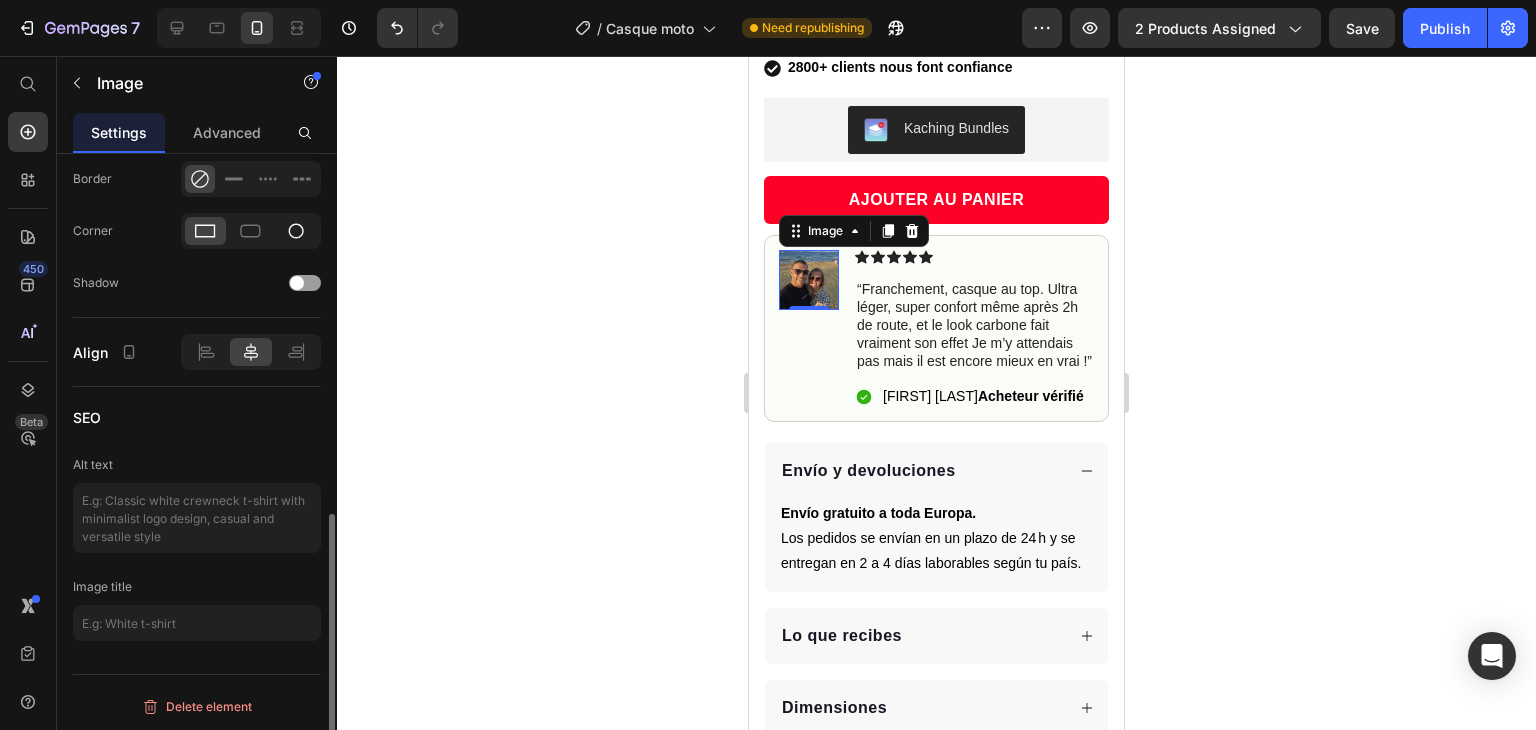 type on "https://scontent-sea5-1.xx.fbcdn.net/v/t39.30808-1/455011617_10233333586341251_2101906888503259630_n.jpg?stp=dst-jpg_s200x200_tt6&_nc_cat=108&ccb=1-7&_nc_sid=e99d92&_nc_ohc=iTeOl1NU060Q7kNvwF3GlyW&_nc_oc=AdmipCmkiBWLqzPNyZL0ZlWwkufK_i5dNlJRMs8bmJfQ6wyGSSbiE1HTQH8HBIFityA&_nc_zt=24&_nc_ht=scontent-sea5-1.xx&_nc_gid=eqDmUCOHk0ZuwDTQrGcHng&oh=00_AfS3Bftzj2tOwoK8vCPFCnYcJ7AD_kiAhXC4ta7FqKW2oA&oe=6876EB45" 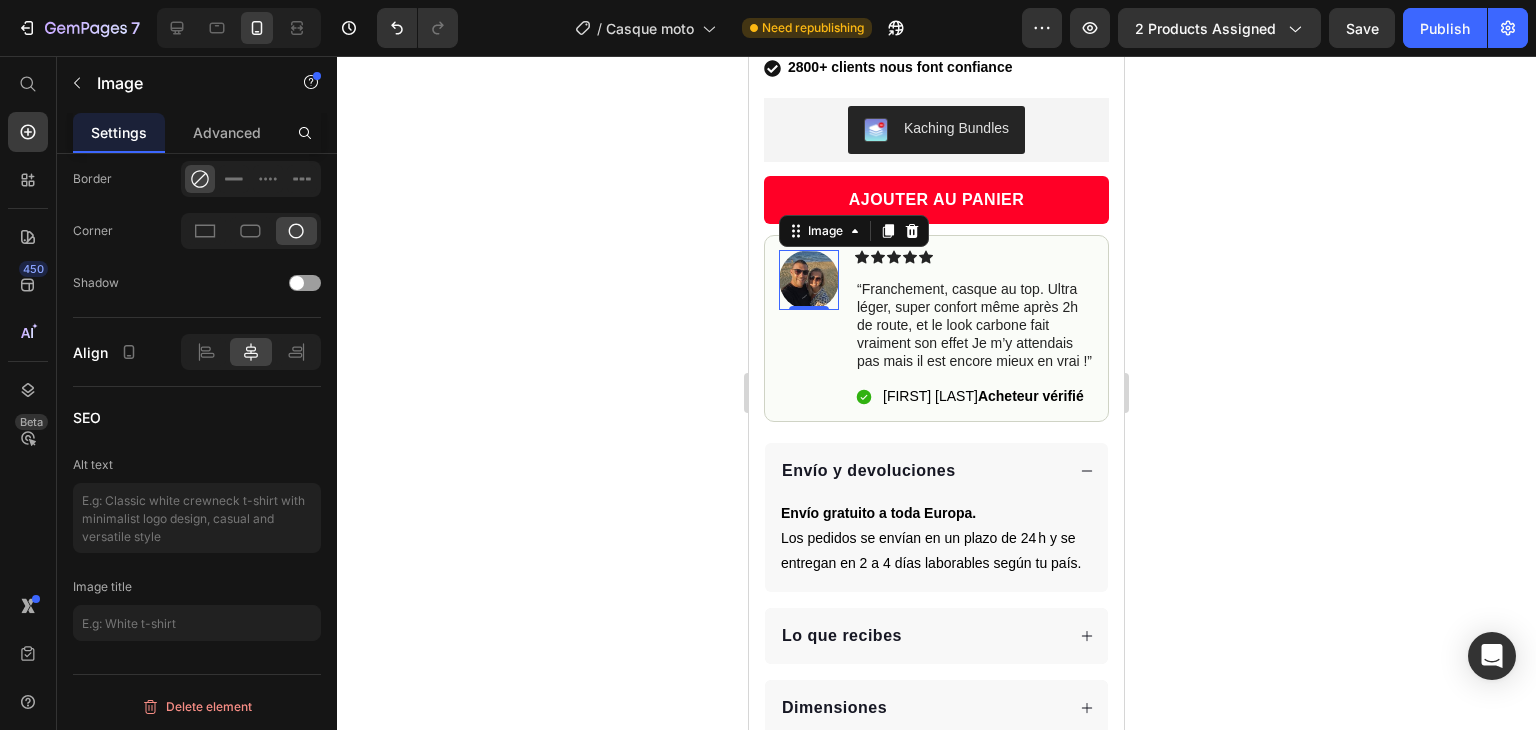 click 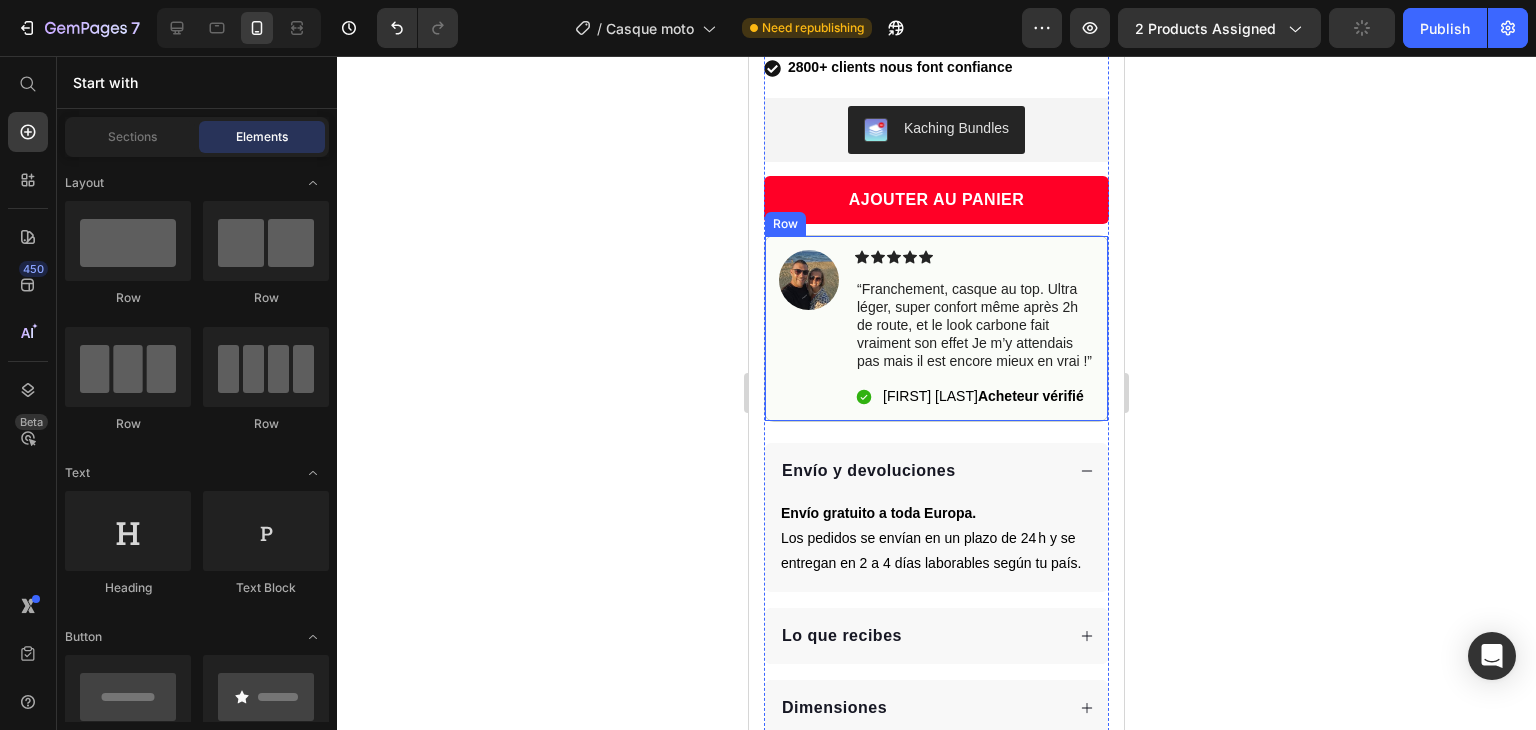 scroll, scrollTop: 621, scrollLeft: 0, axis: vertical 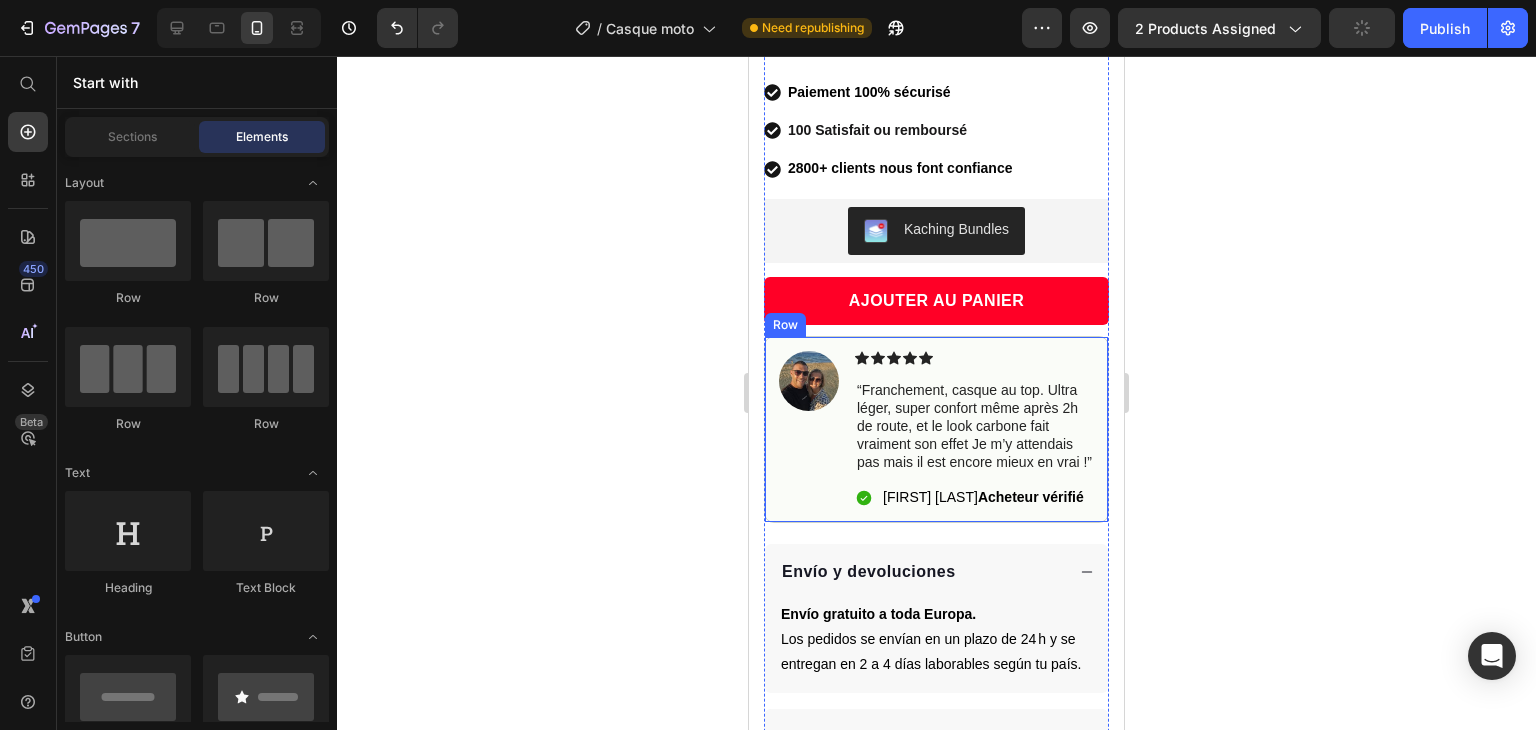 click on "Image" at bounding box center (809, 429) 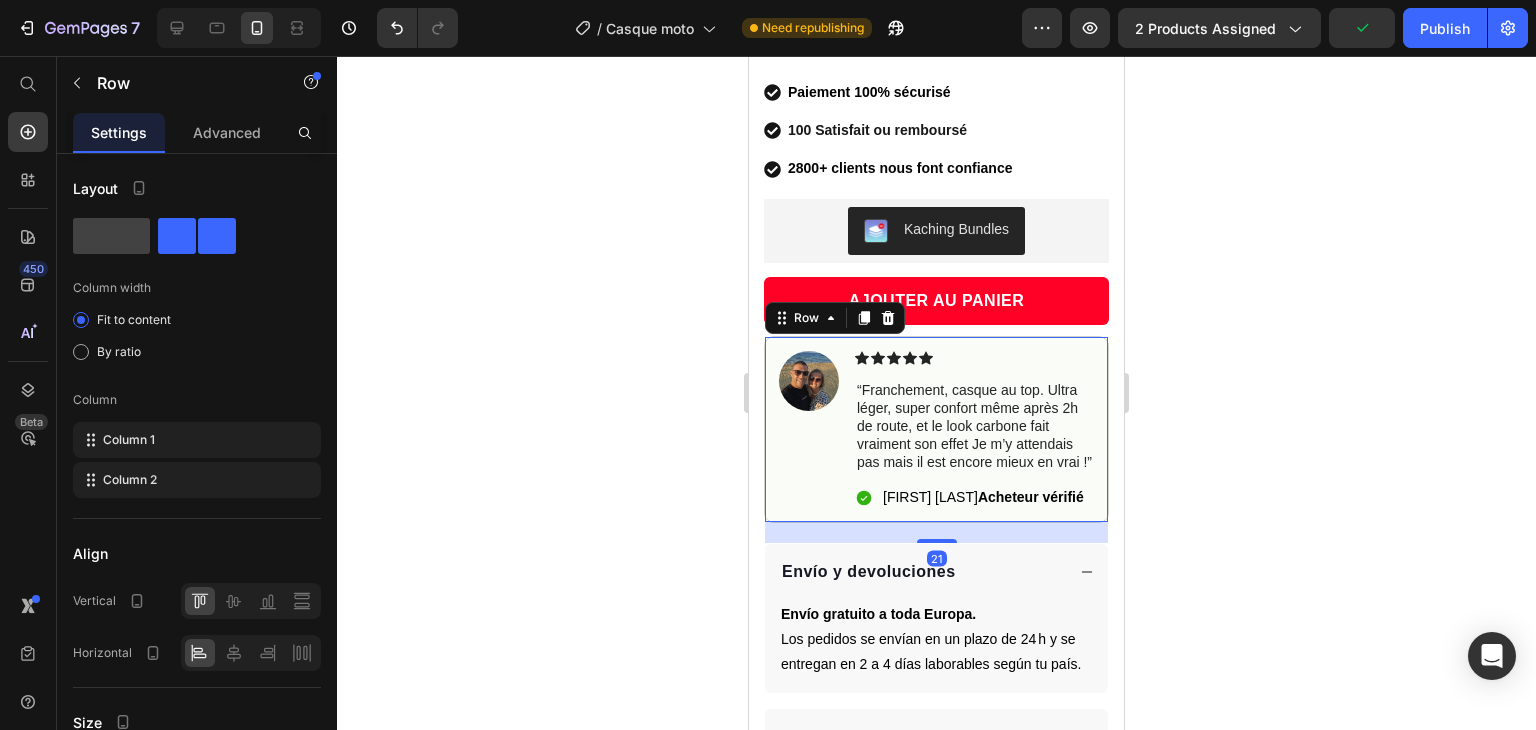 scroll, scrollTop: 450, scrollLeft: 0, axis: vertical 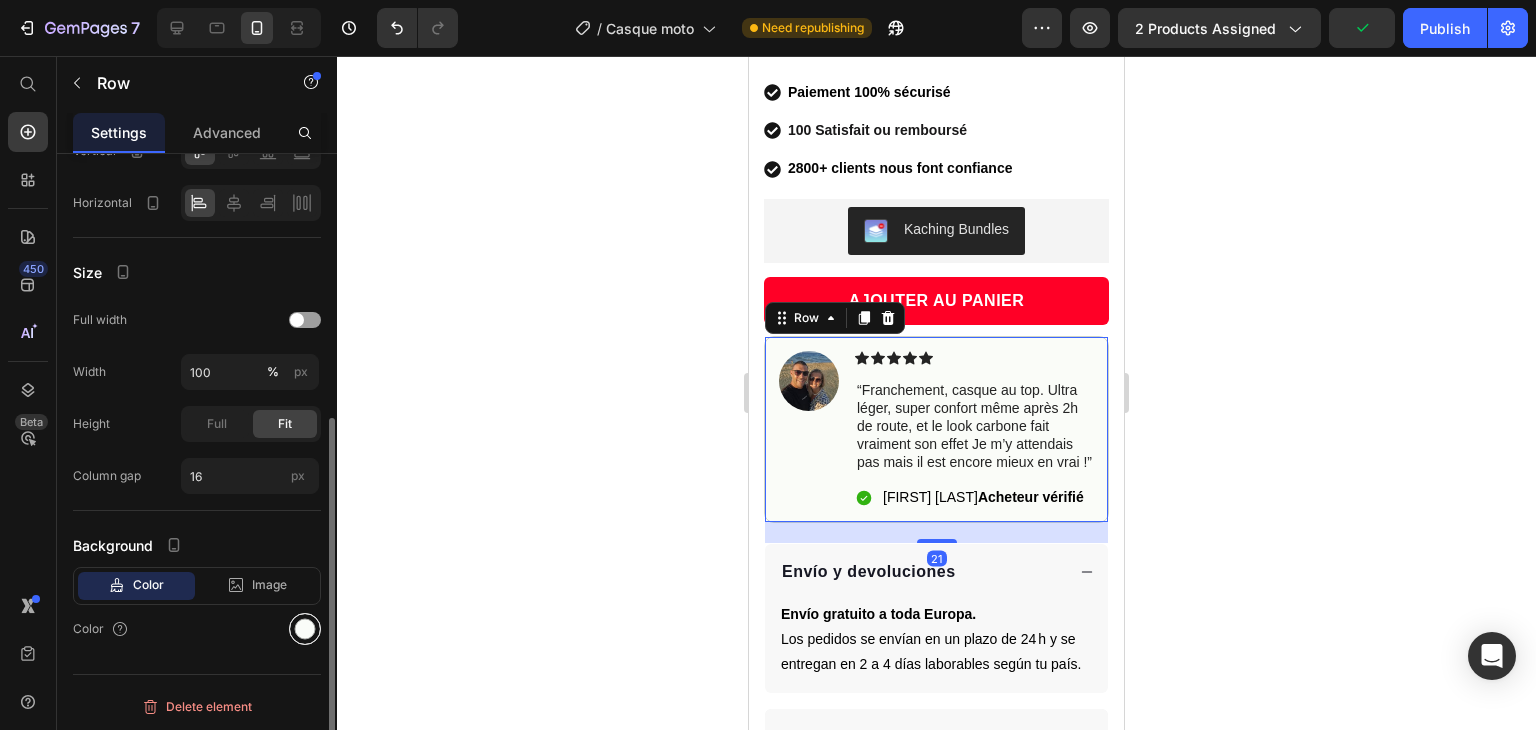 click at bounding box center [305, 629] 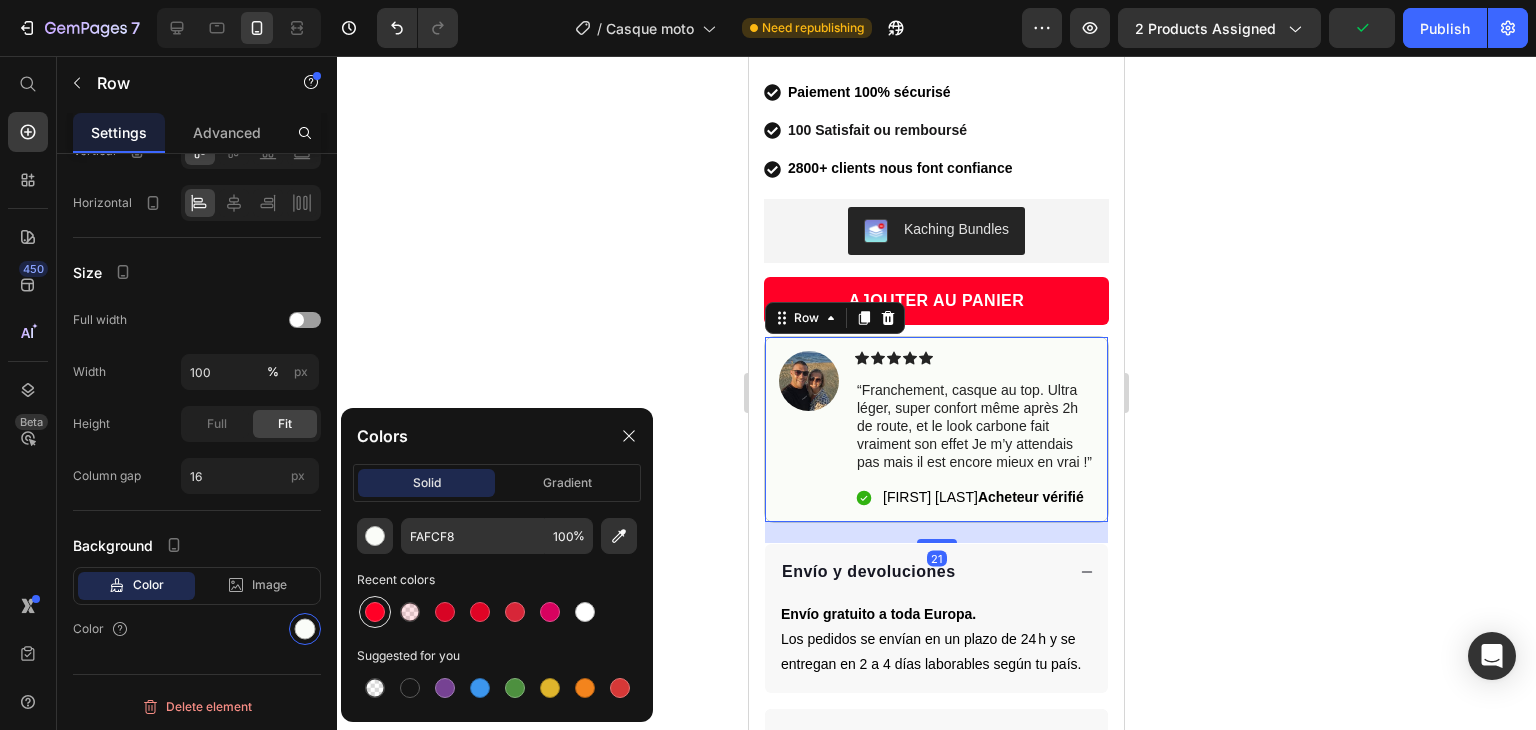 click at bounding box center (375, 612) 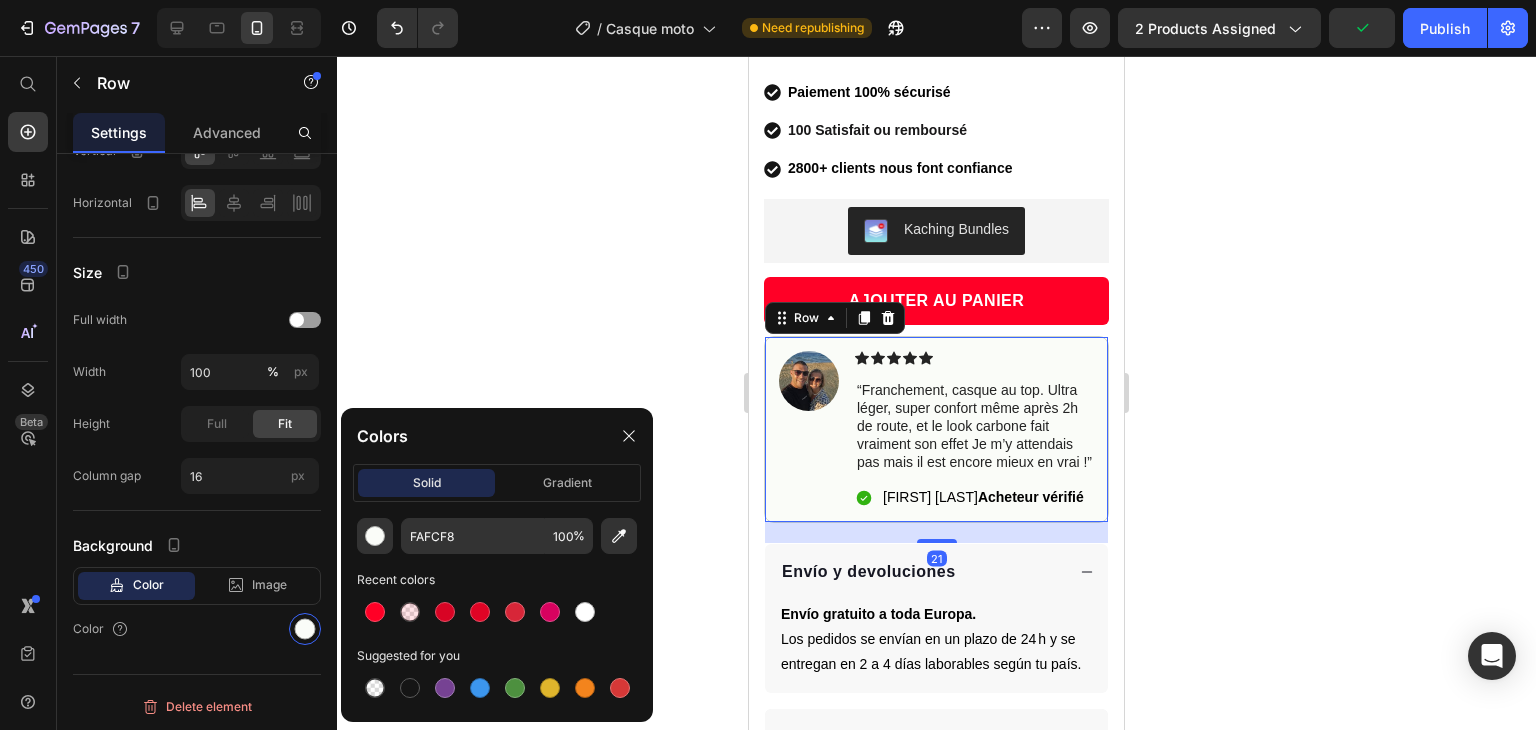 type on "FF0026" 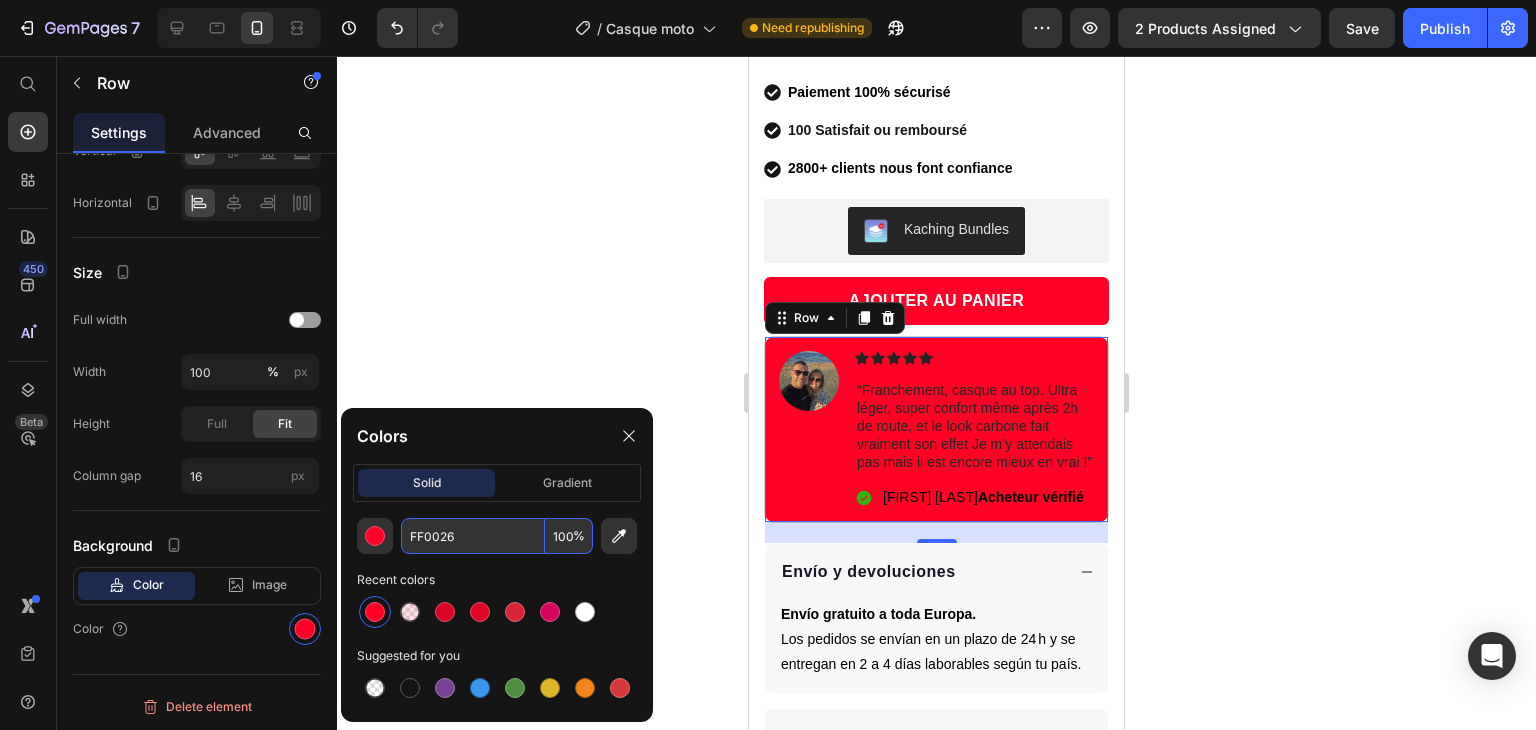 click on "100" at bounding box center (569, 536) 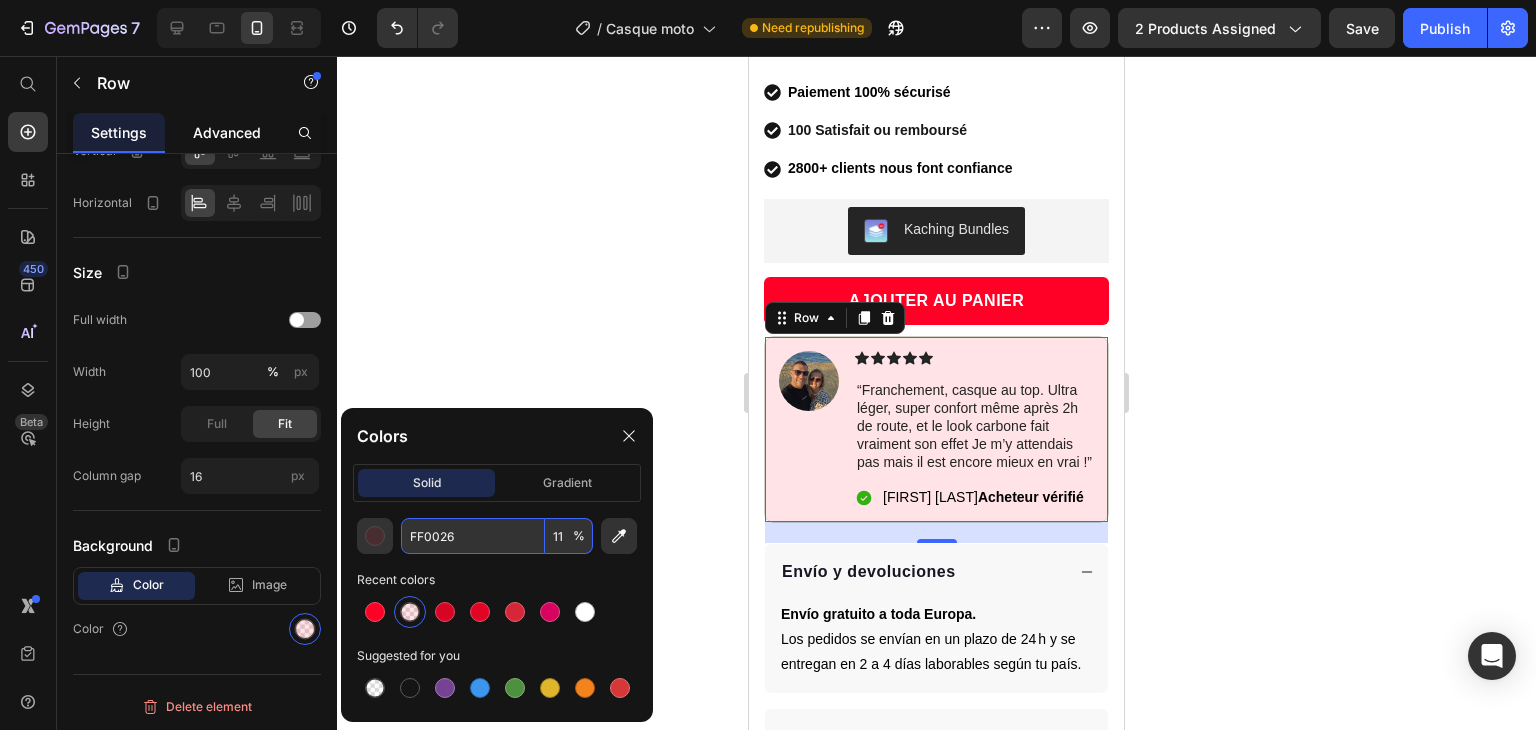 type on "11" 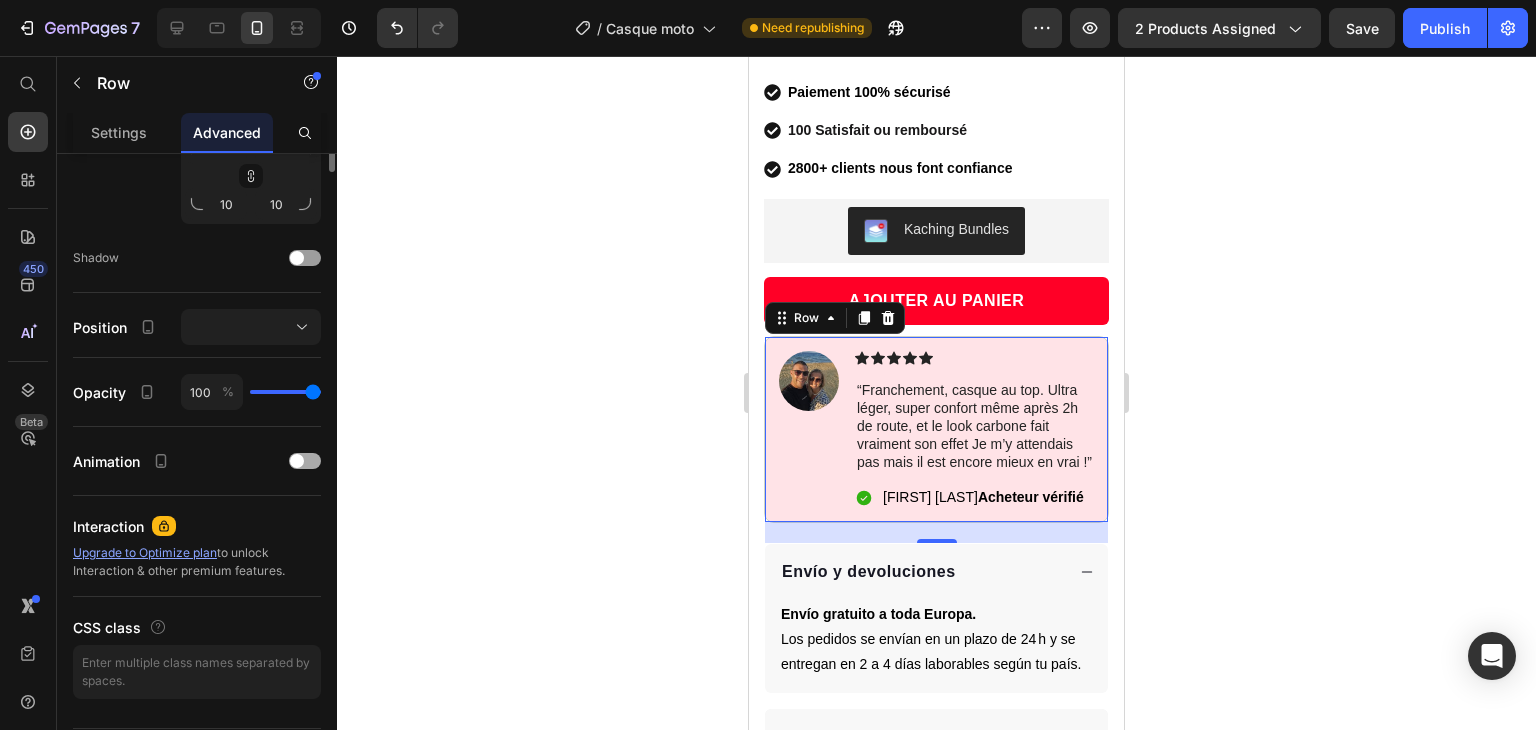 scroll, scrollTop: 320, scrollLeft: 0, axis: vertical 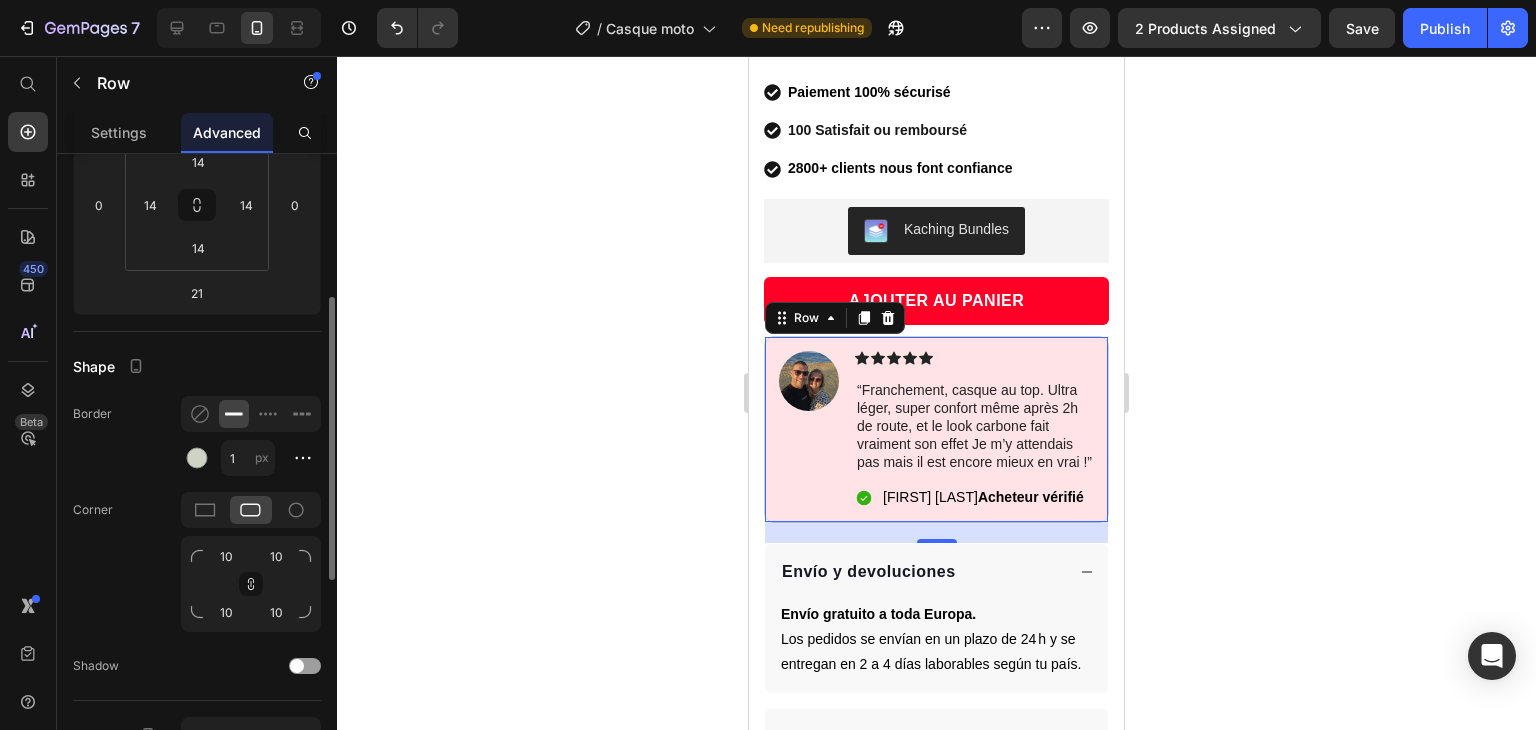 click on "1 px" at bounding box center [267, 458] 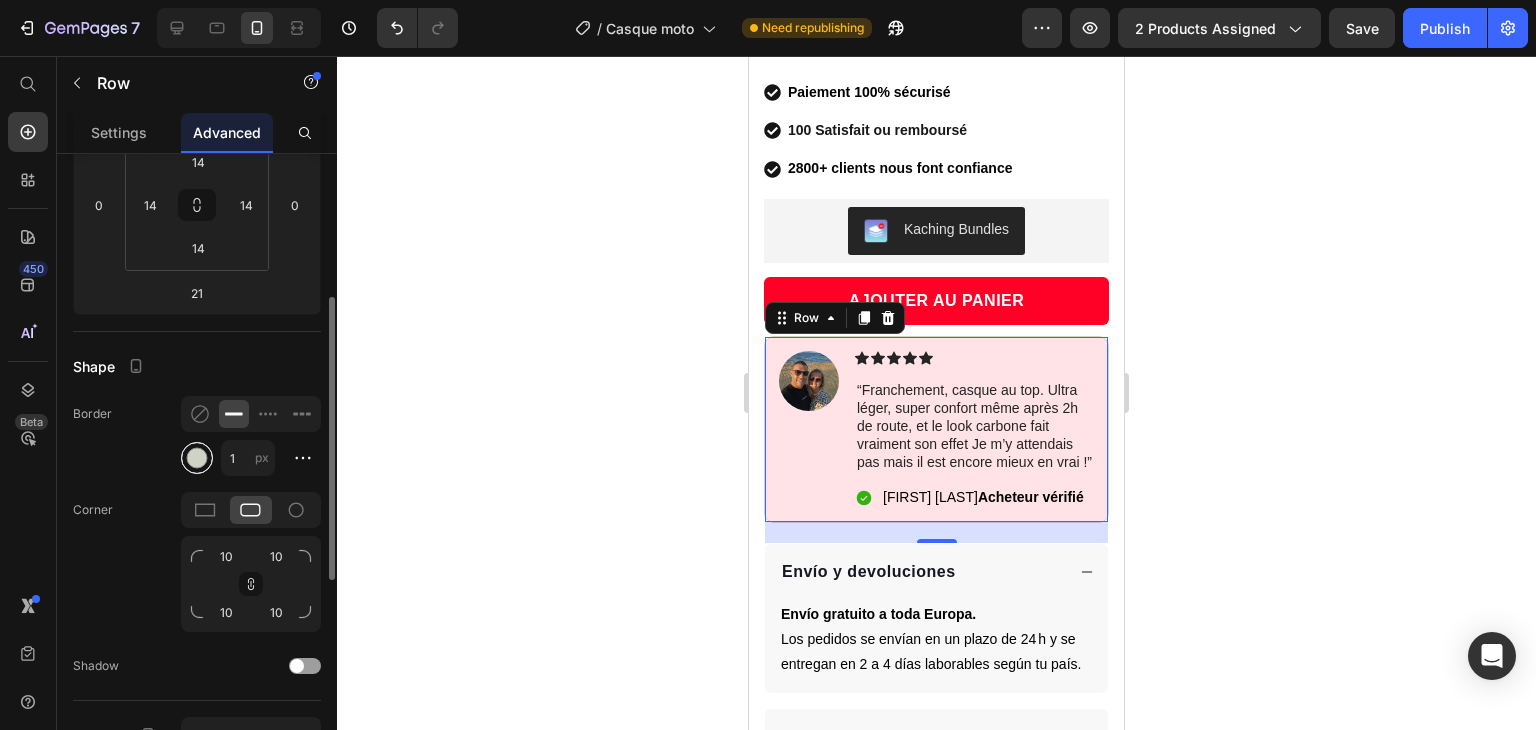 click at bounding box center (197, 458) 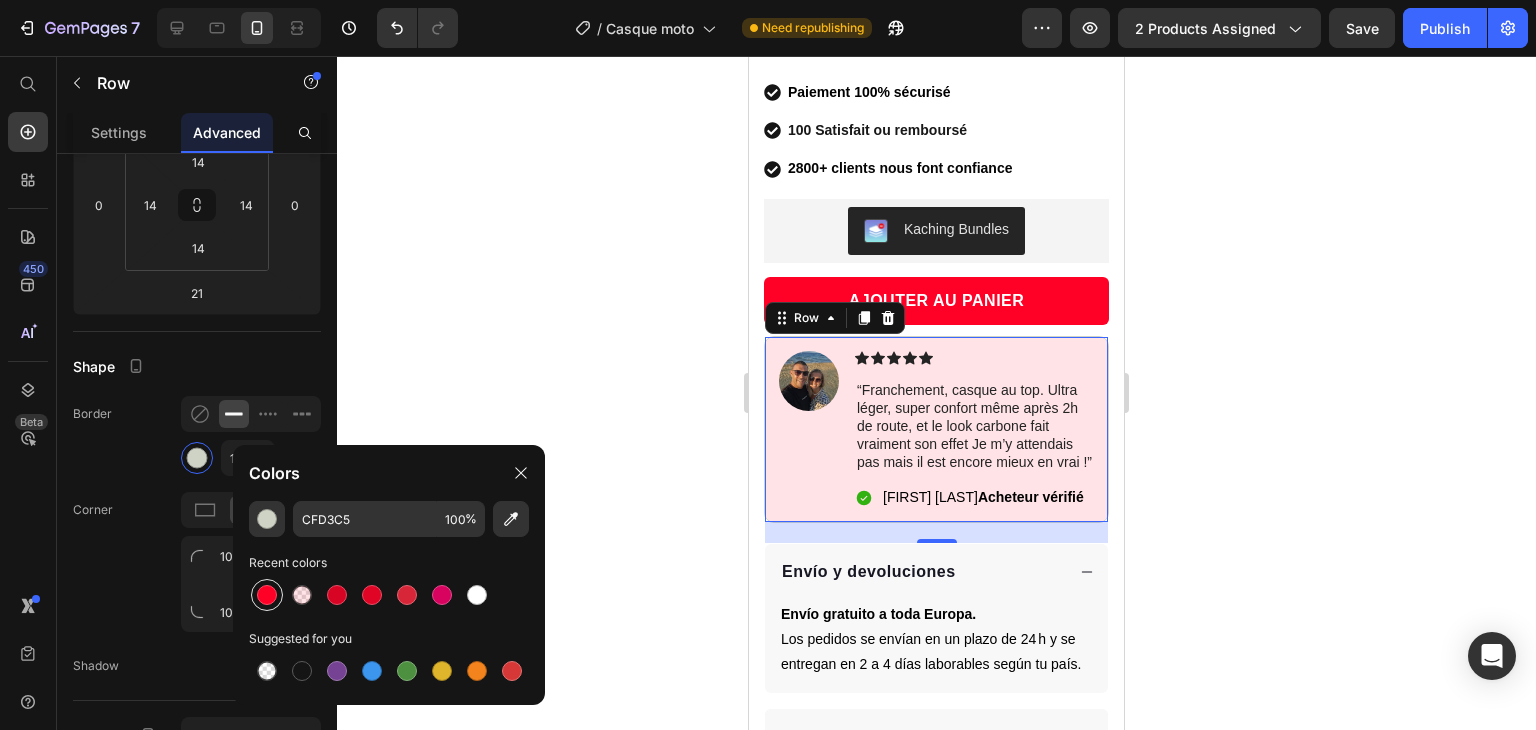 click at bounding box center (267, 595) 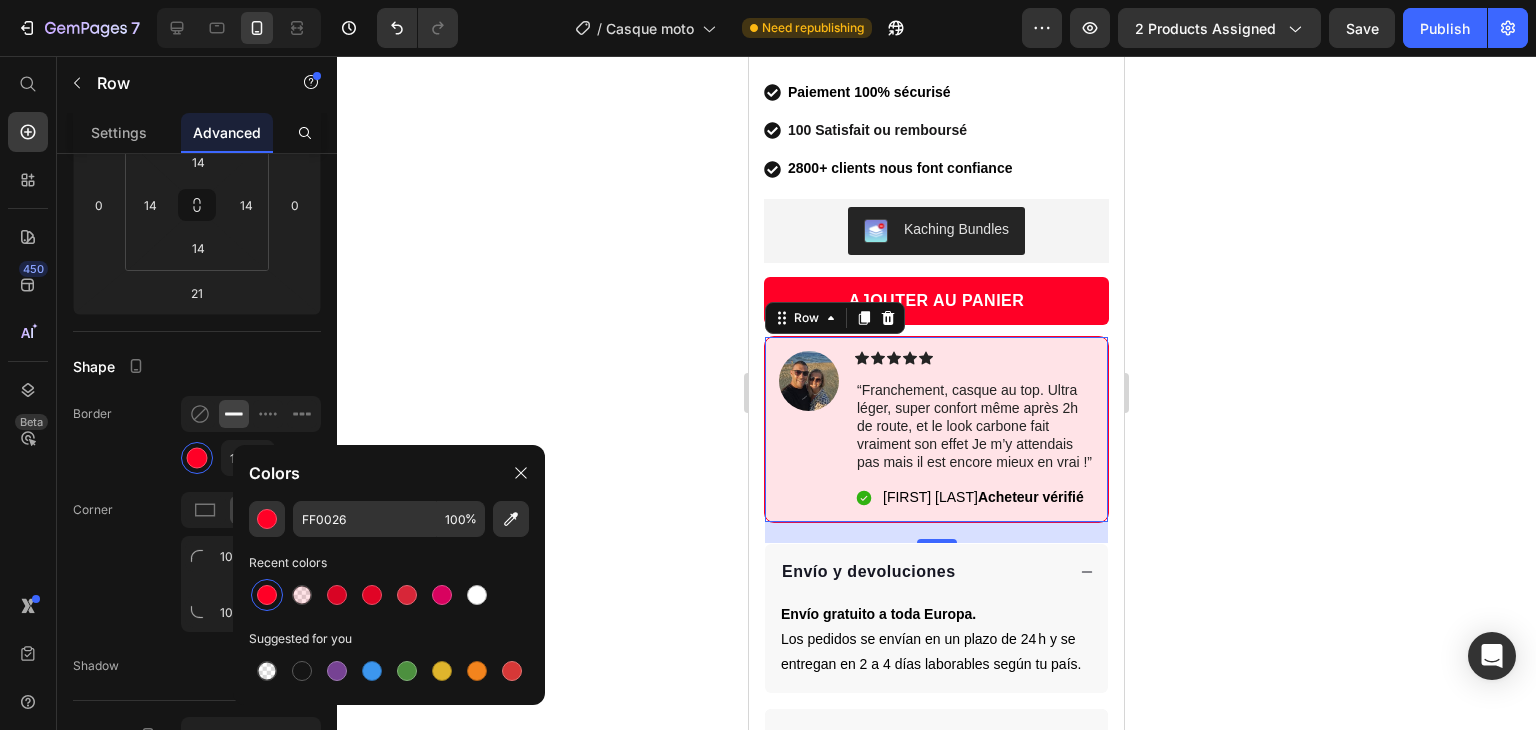click 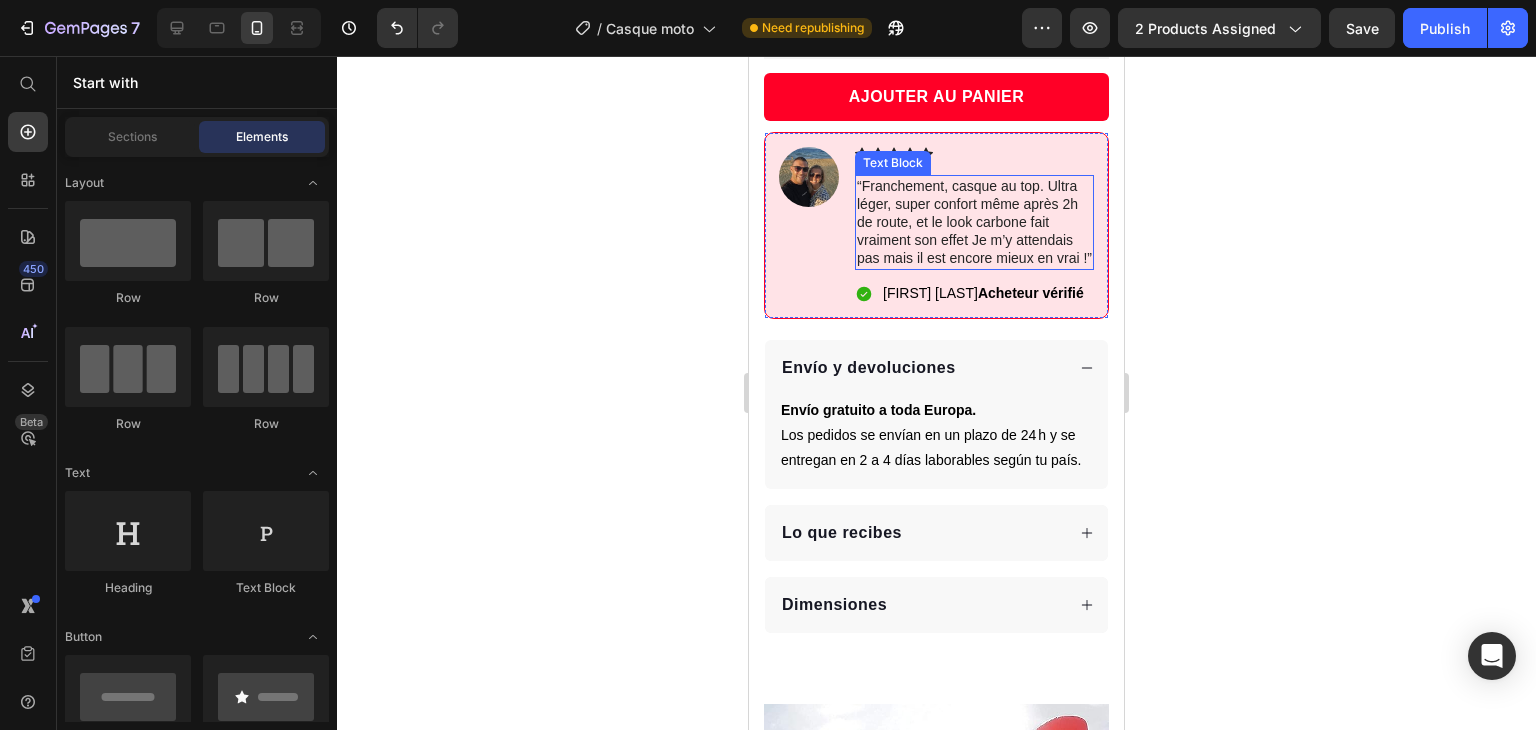 scroll, scrollTop: 857, scrollLeft: 0, axis: vertical 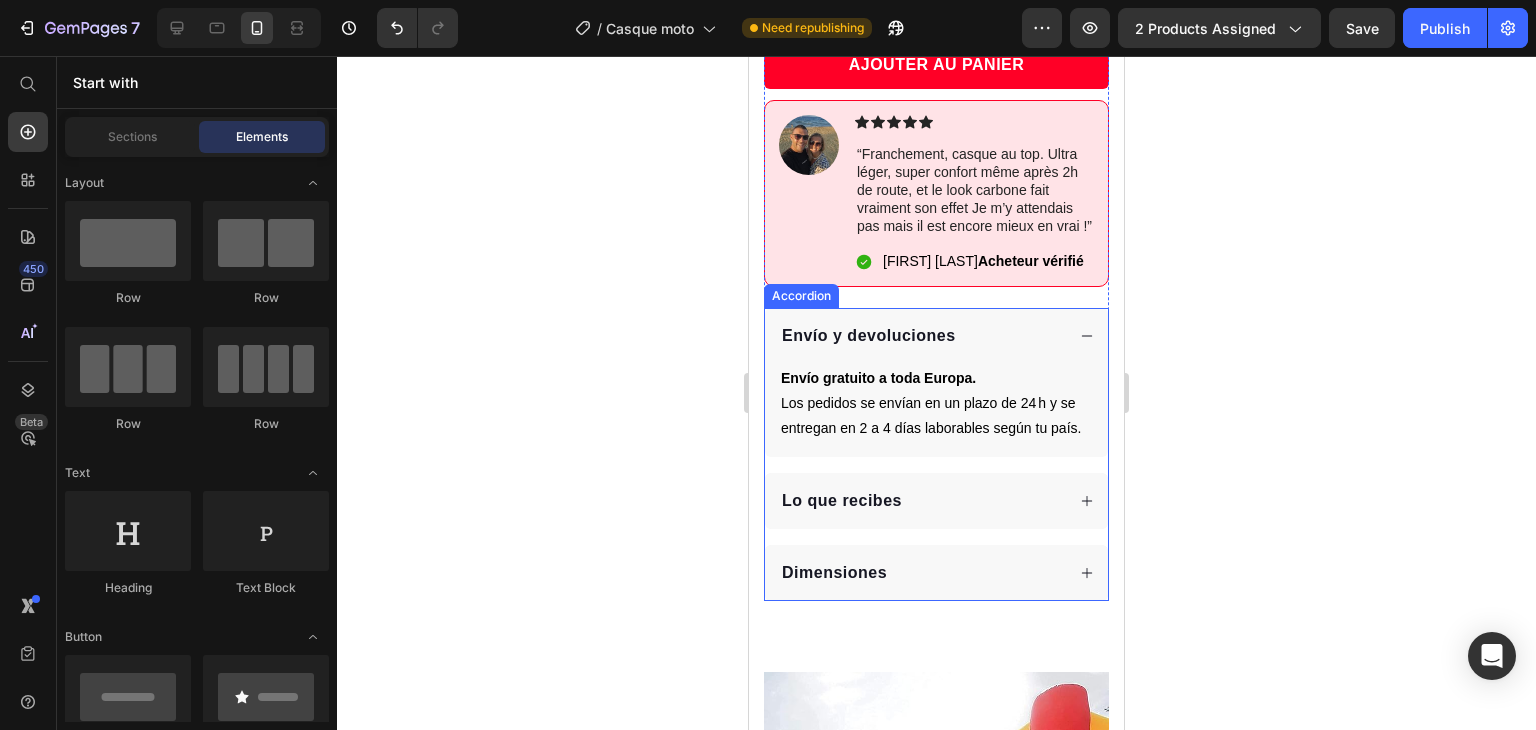 click on "Envío y devoluciones" at bounding box center [869, 335] 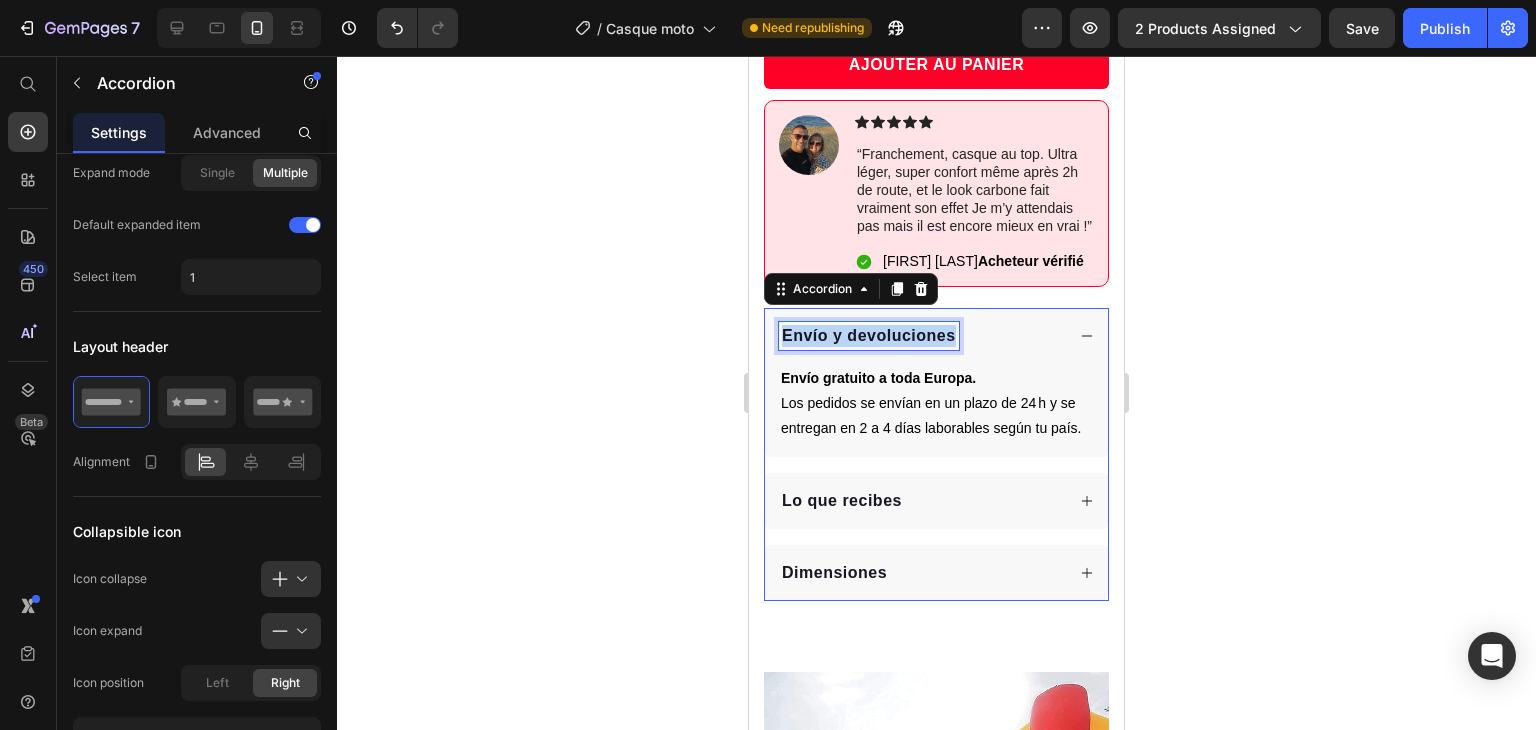 scroll, scrollTop: 0, scrollLeft: 0, axis: both 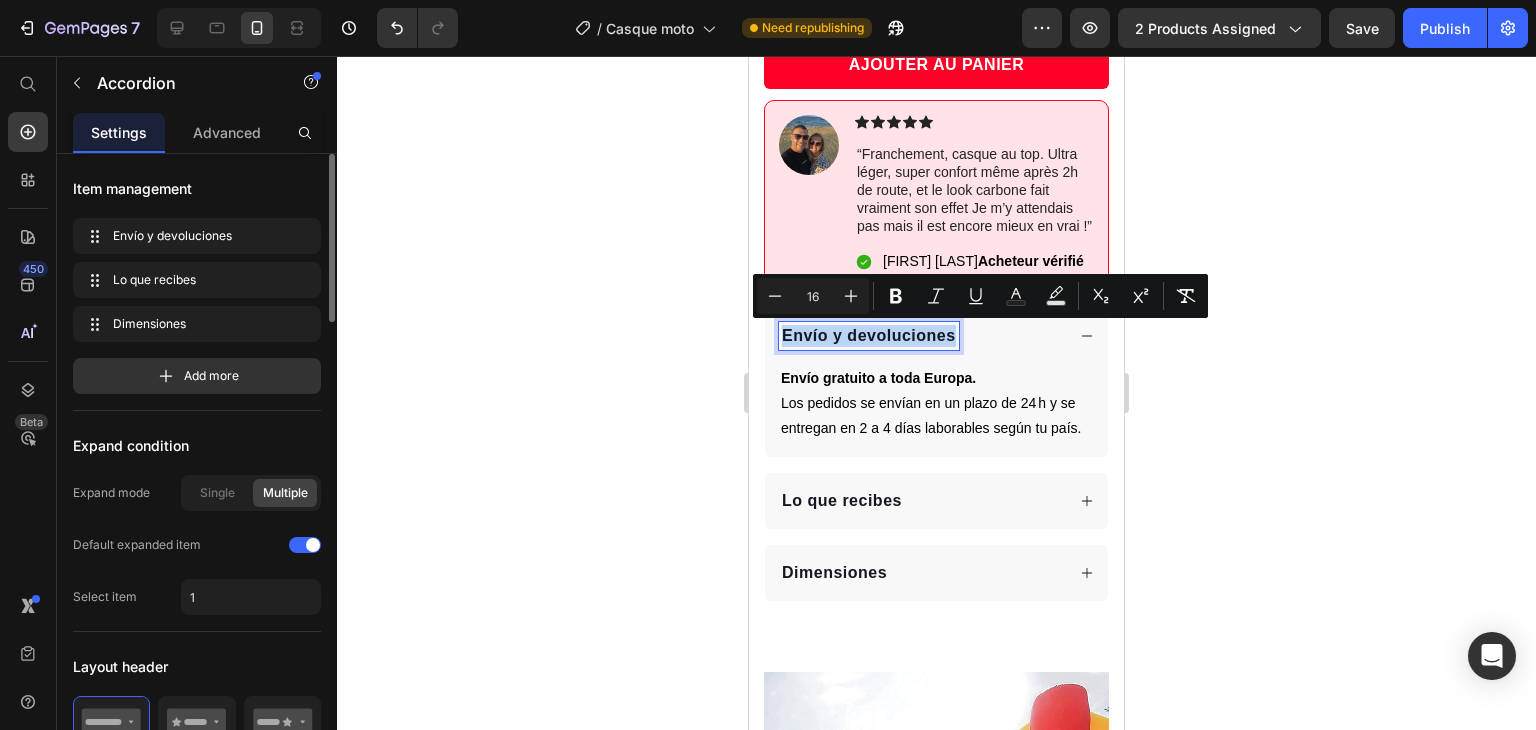 copy on "Envío y devoluciones" 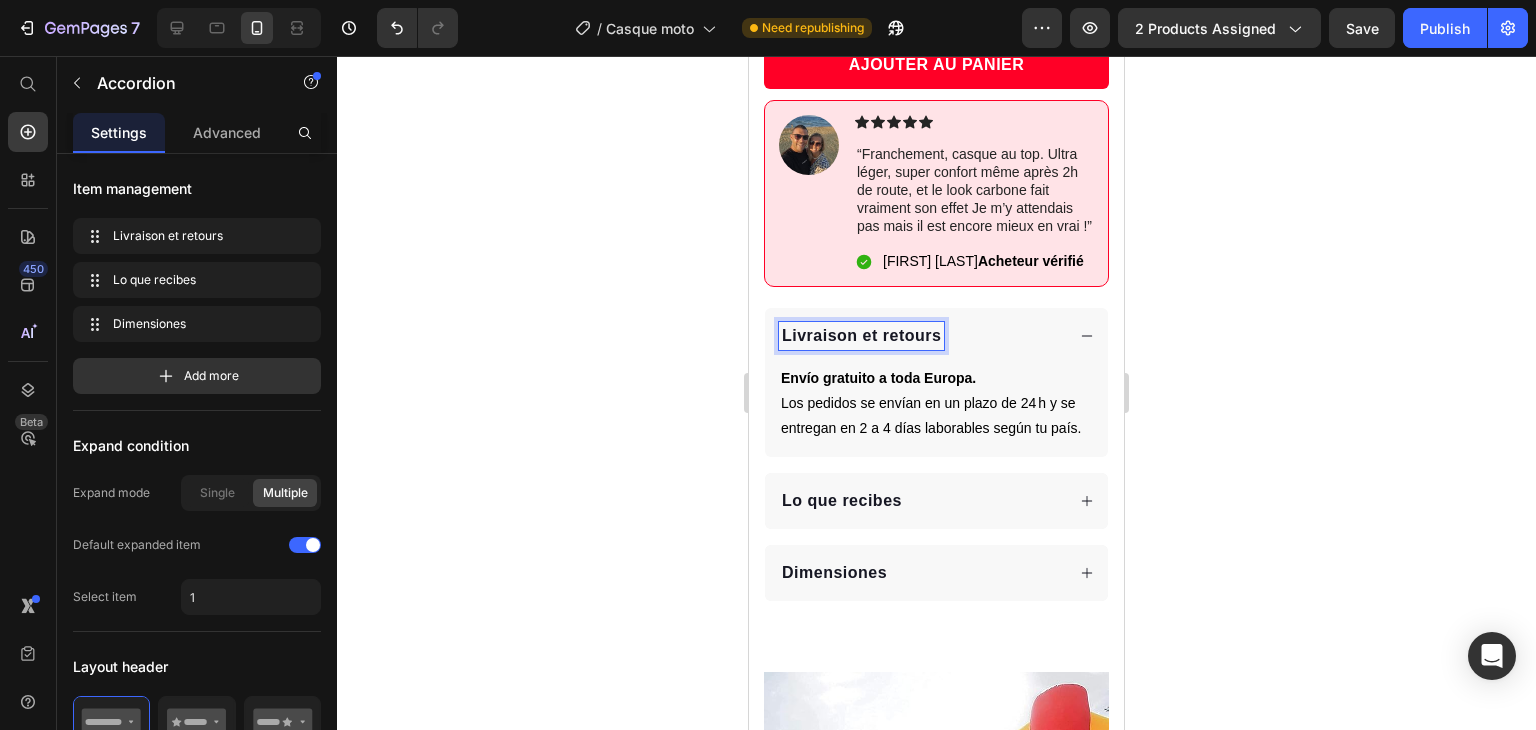 click on "Livraison et retours" at bounding box center (861, 335) 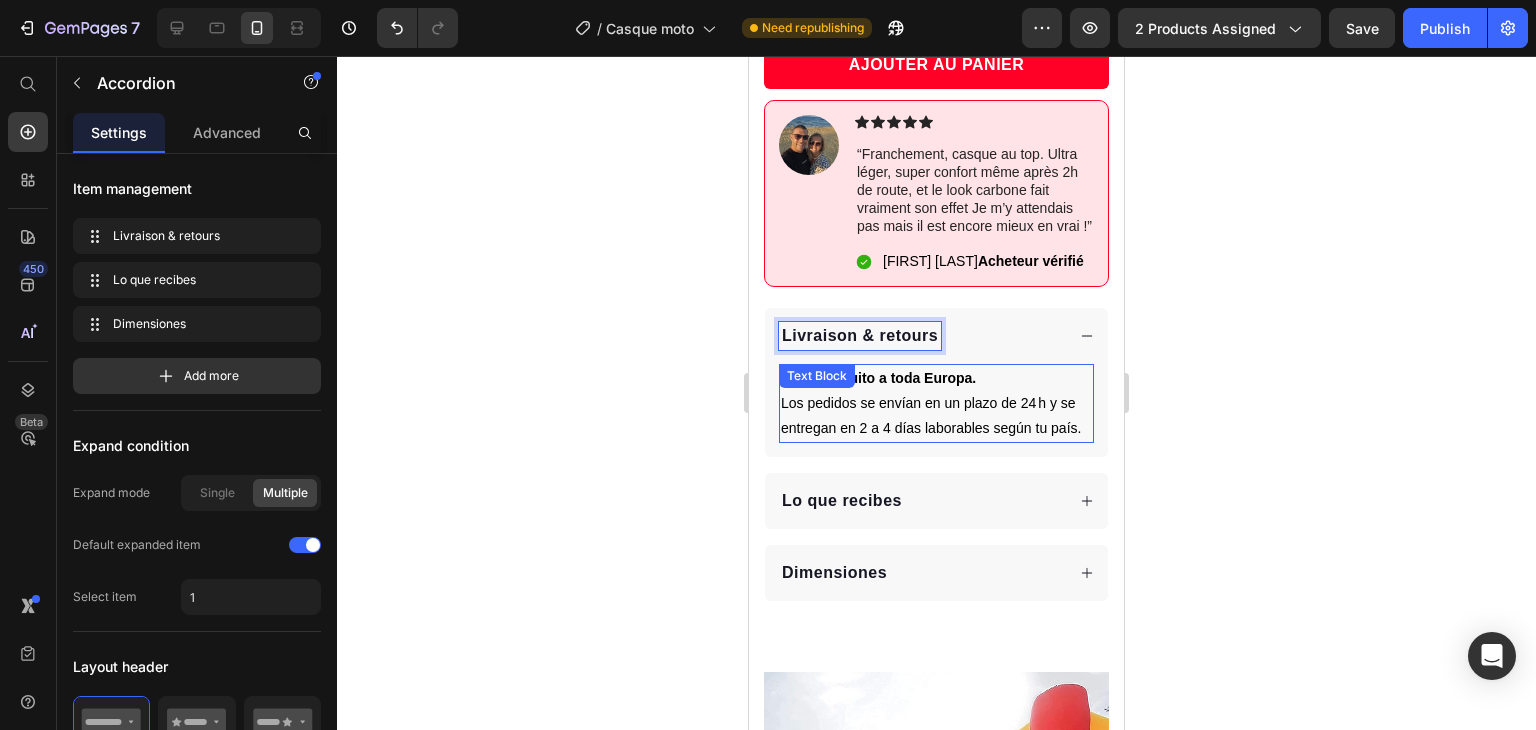 click on "Envío gratuito a toda Europa. Los pedidos se envían en un plazo de 24 h y se entregan en 2 a 4 días laborables según tu país." at bounding box center (936, 404) 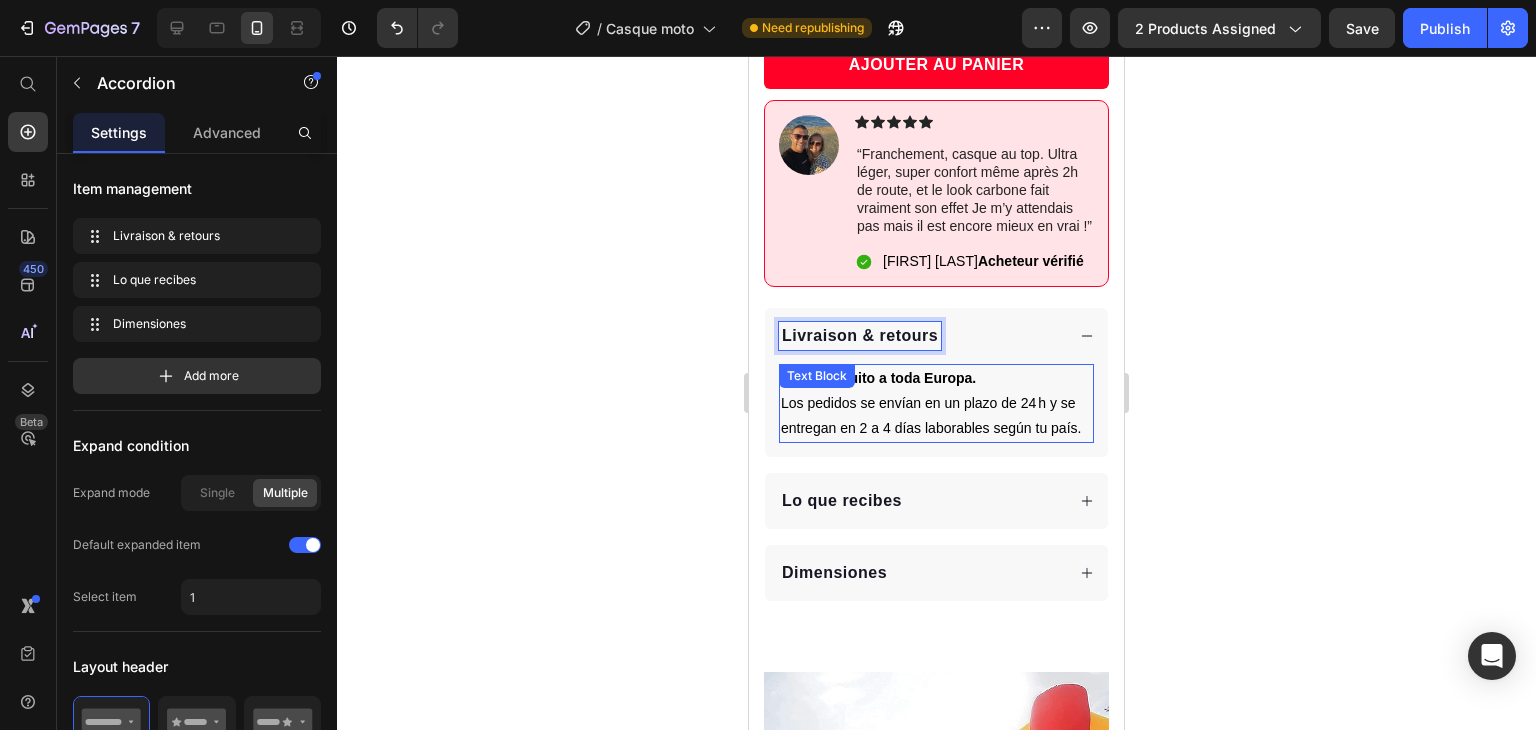 click on "Envío gratuito a toda Europa. Los pedidos se envían en un plazo de 24 h y se entregan en 2 a 4 días laborables según tu país. Text Block" at bounding box center [936, 404] 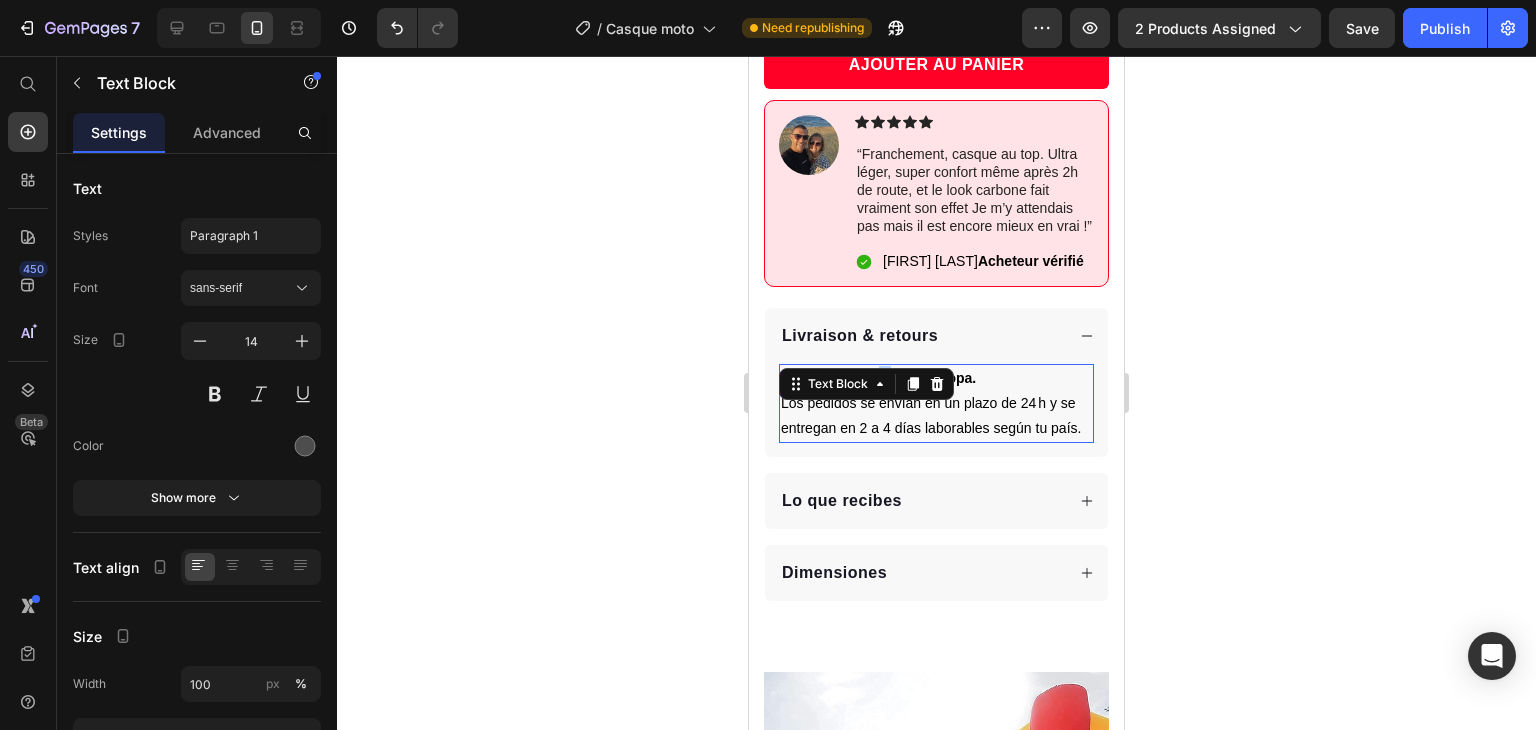 click 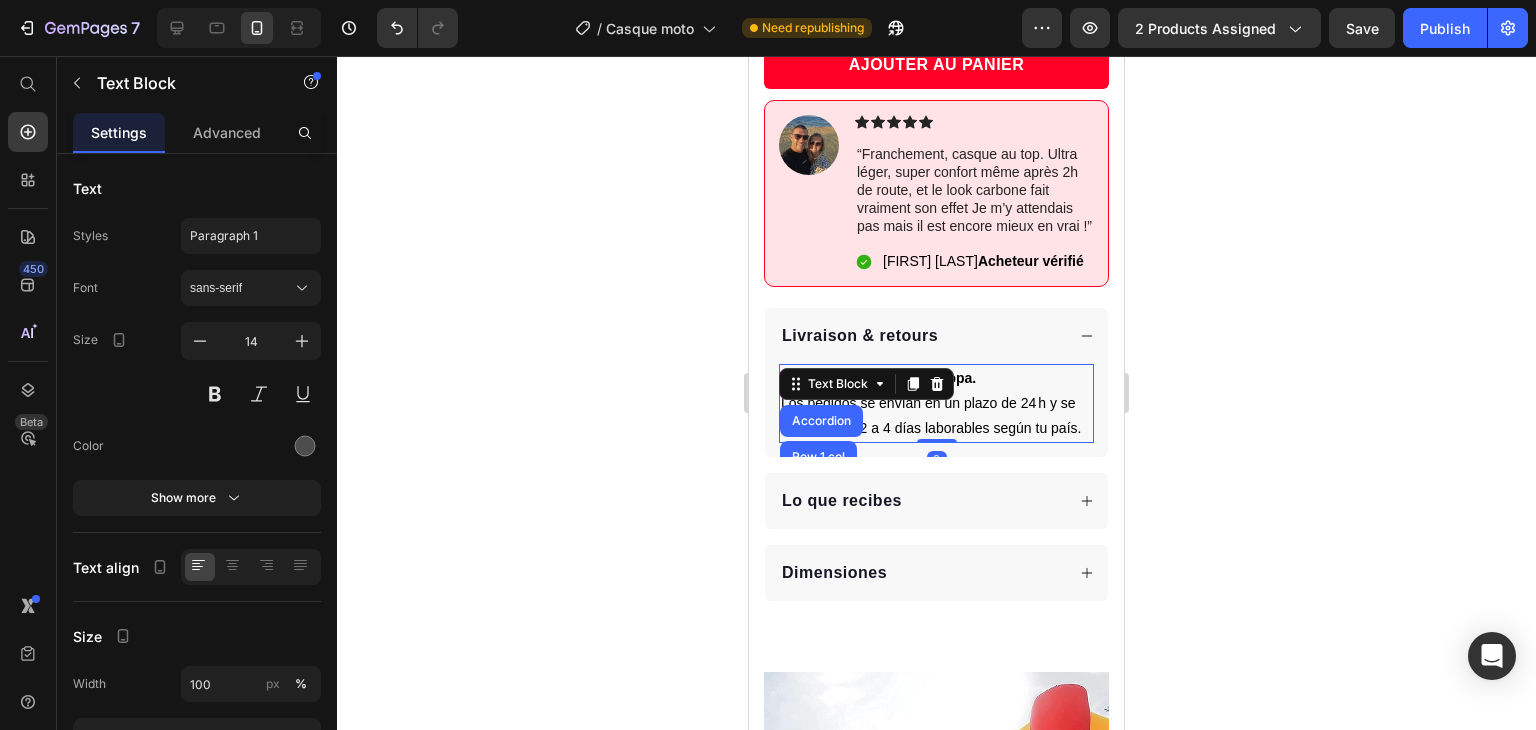 click on "Los pedidos se envían en un plazo de 24 h y se entregan en 2 a 4 días laborables según tu país." at bounding box center [931, 415] 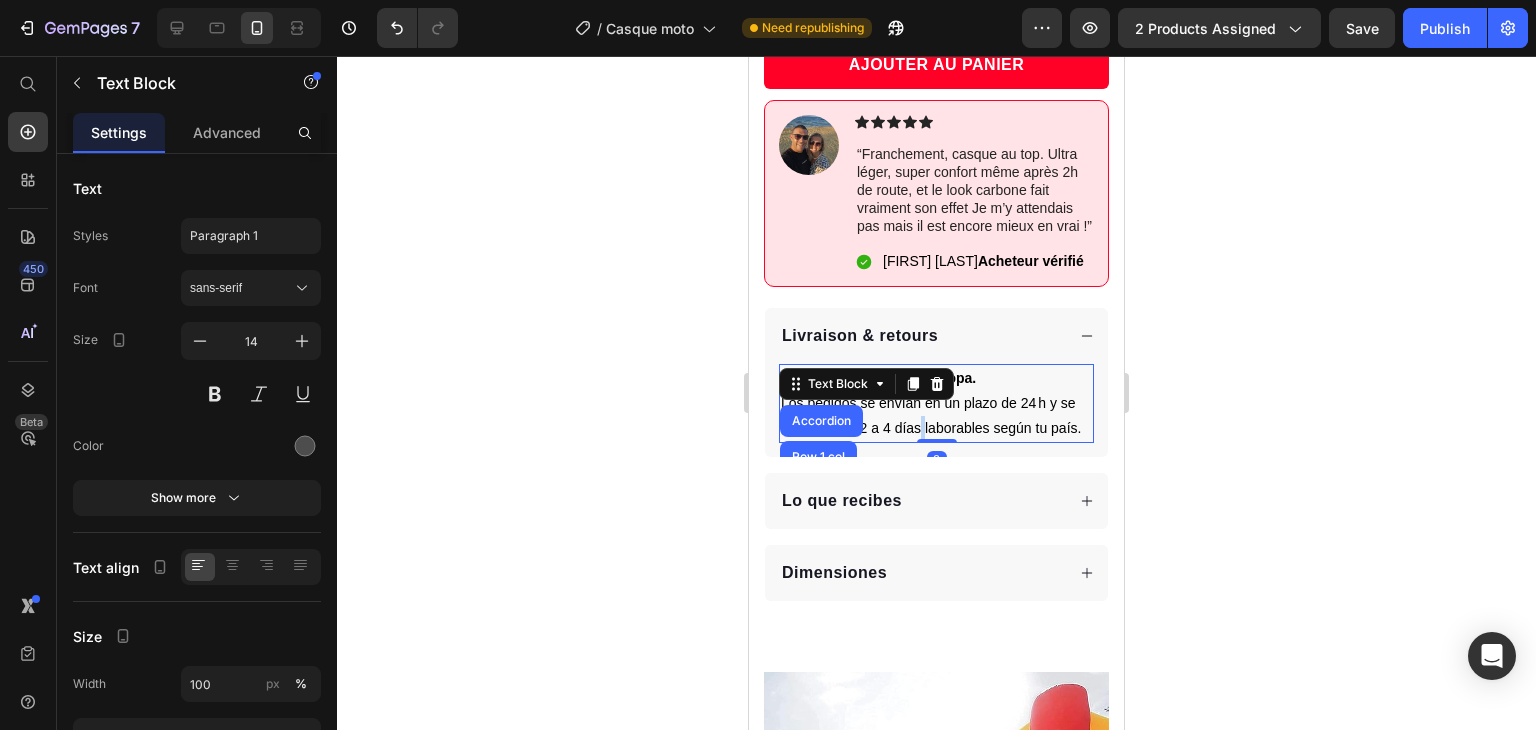click on "Los pedidos se envían en un plazo de 24 h y se entregan en 2 a 4 días laborables según tu país." at bounding box center [931, 415] 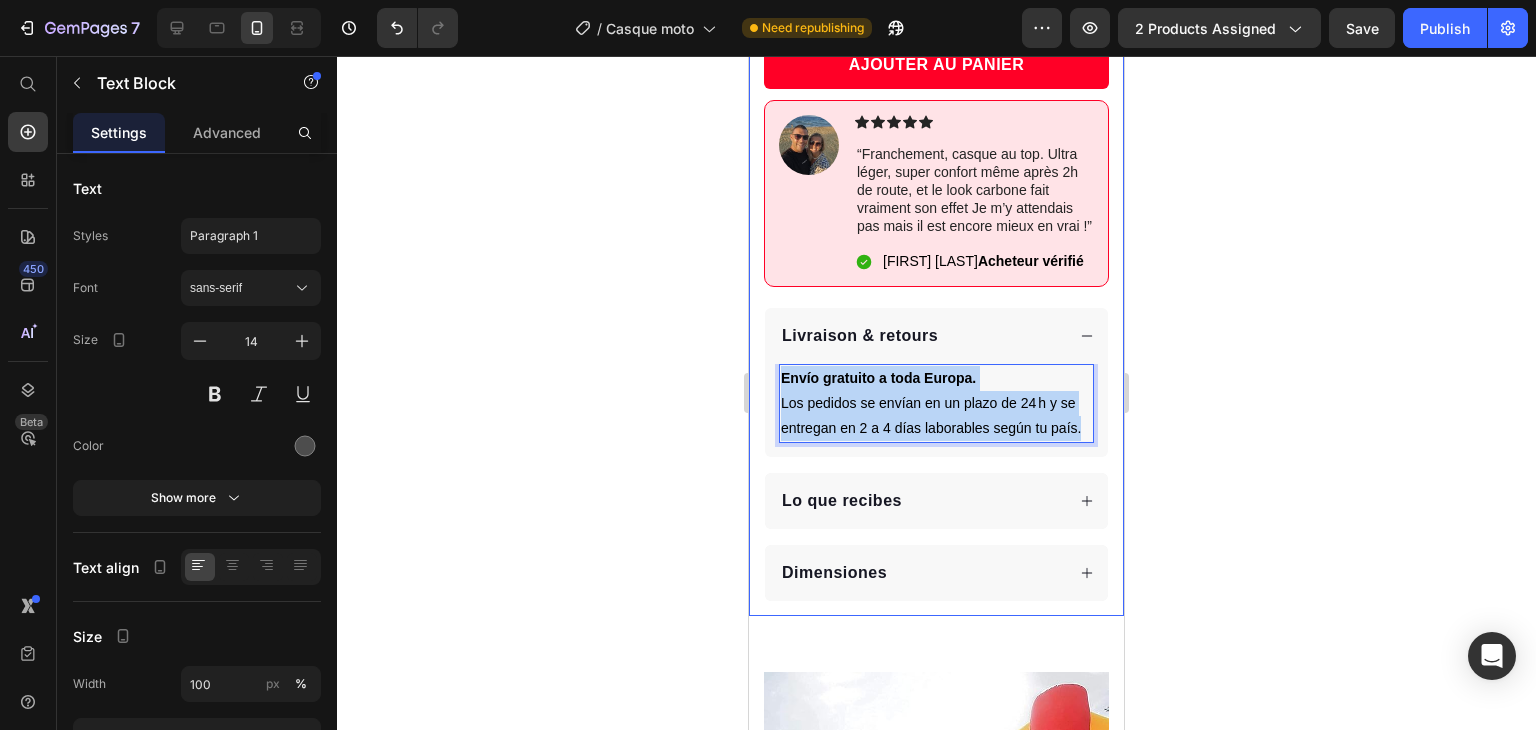 drag, startPoint x: 874, startPoint y: 451, endPoint x: 748, endPoint y: 366, distance: 151.99013 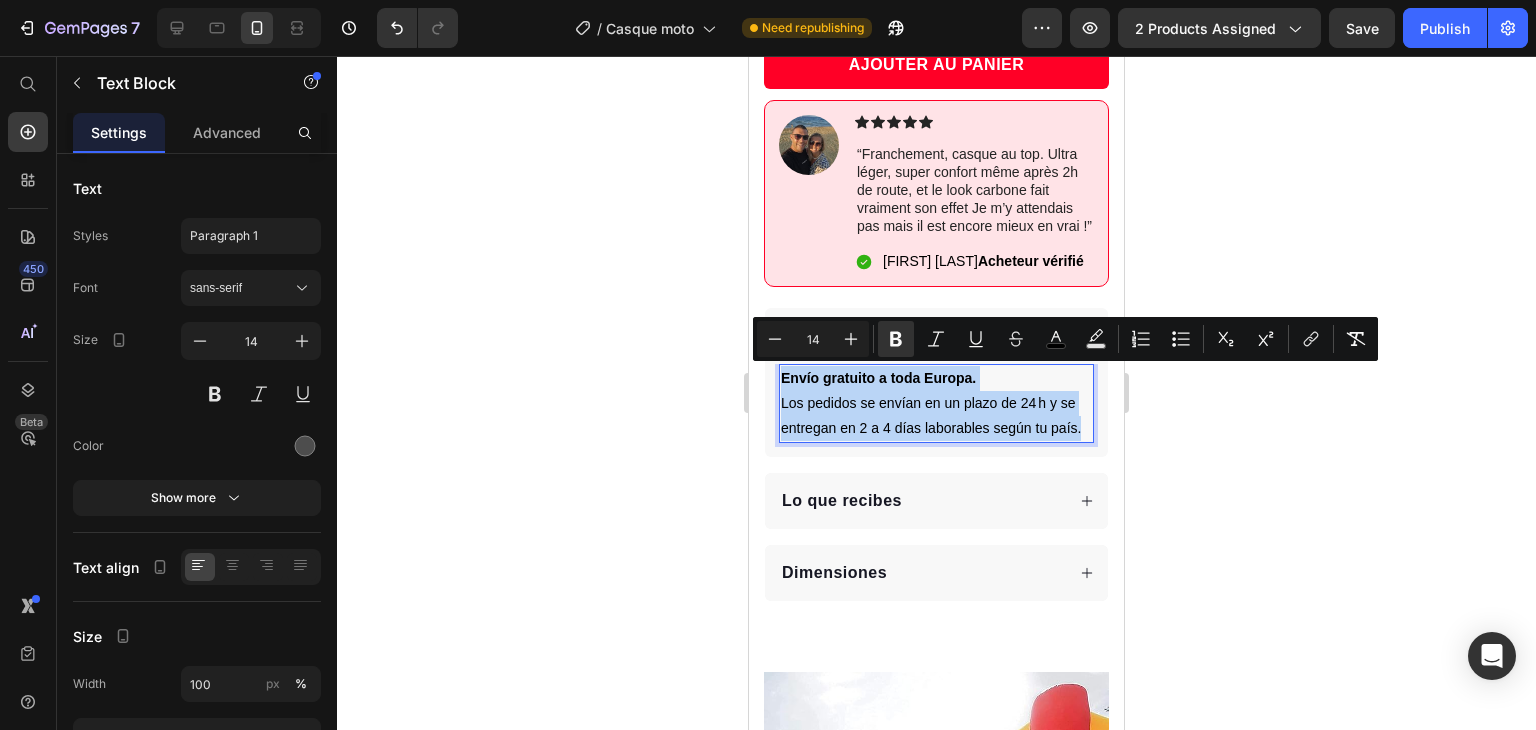 copy on "Envío gratuito a toda Europa. Los pedidos se envían en un plazo de 24 h y se entregan en 2 a 4 días laborables según tu país." 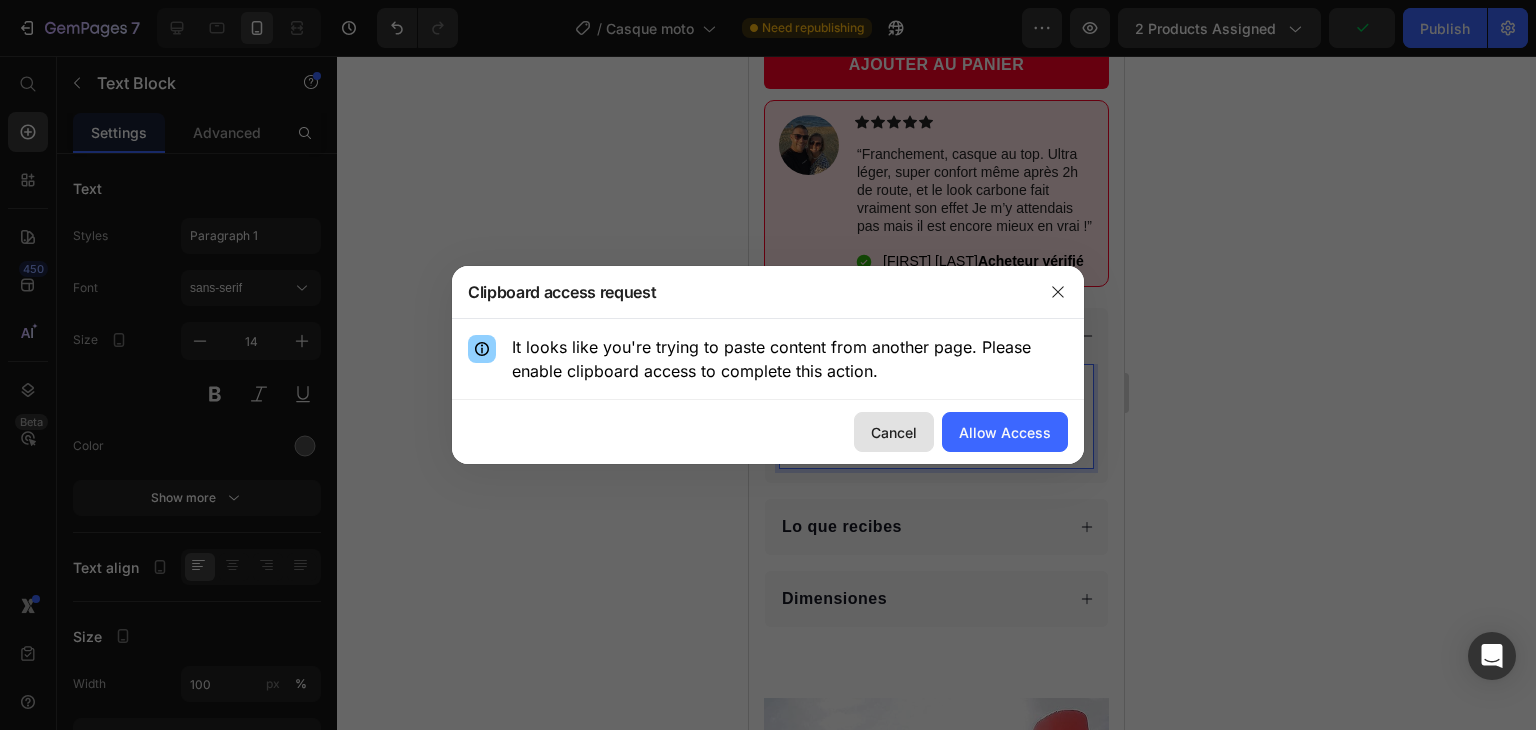 click on "Cancel" at bounding box center (894, 432) 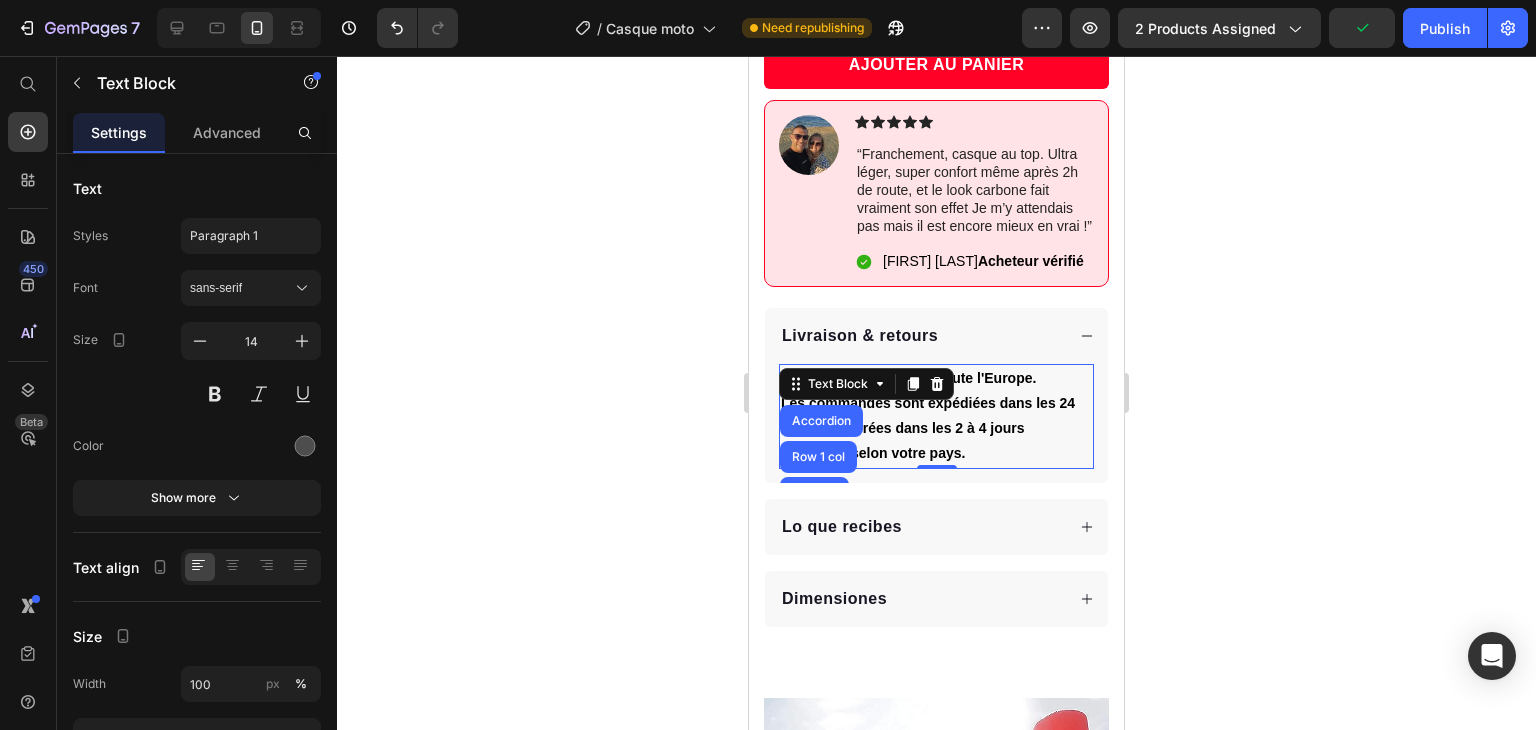 click on "Livraison gratuite dans toute l'Europe. Les commandes sont expédiées dans les 24 heures et livrées dans les 2 à 4 jours ouvrables selon votre pays." at bounding box center (936, 416) 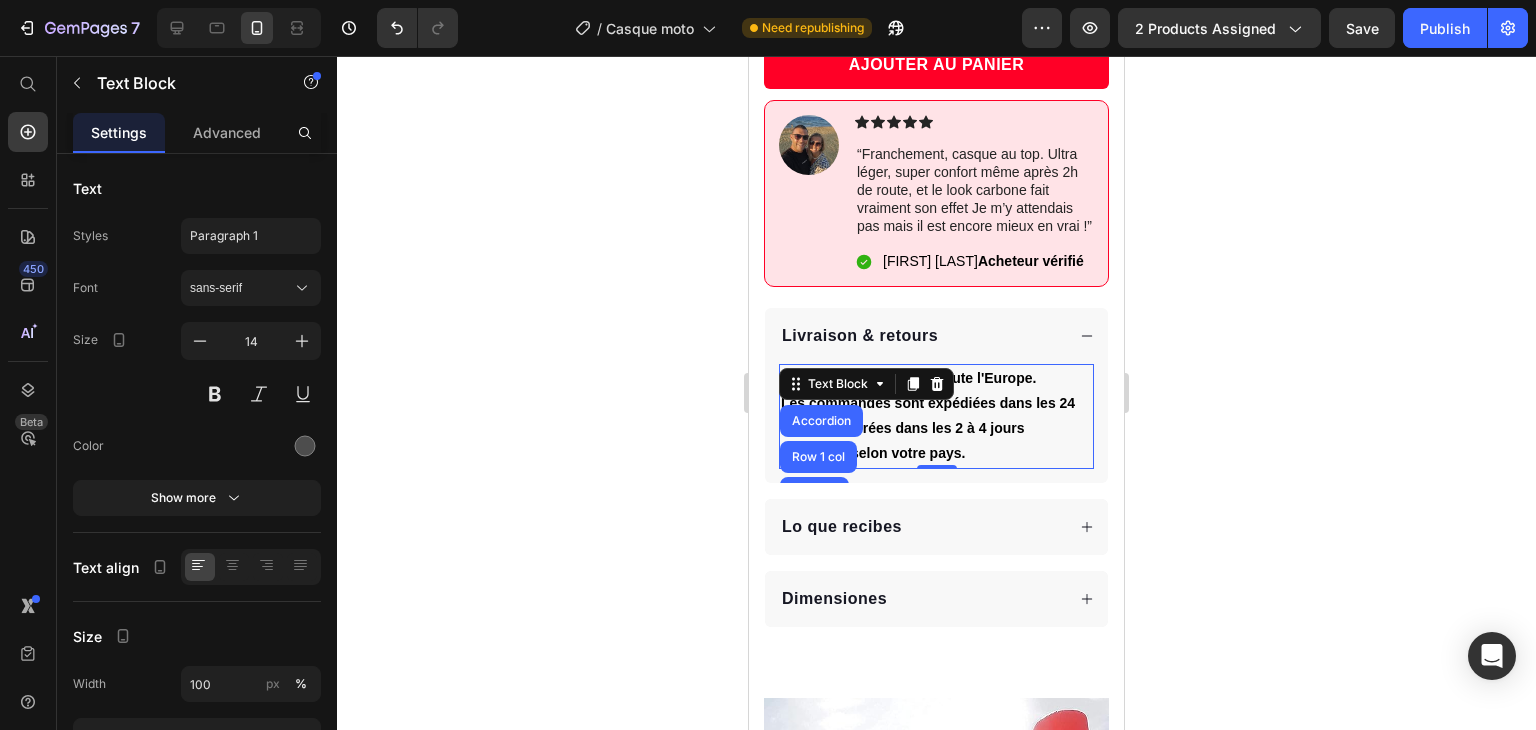 click on "Livraison gratuite dans toute l'Europe. Les commandes sont expédiées dans les 24 heures et livrées dans les 2 à 4 jours ouvrables selon votre pays." at bounding box center [936, 416] 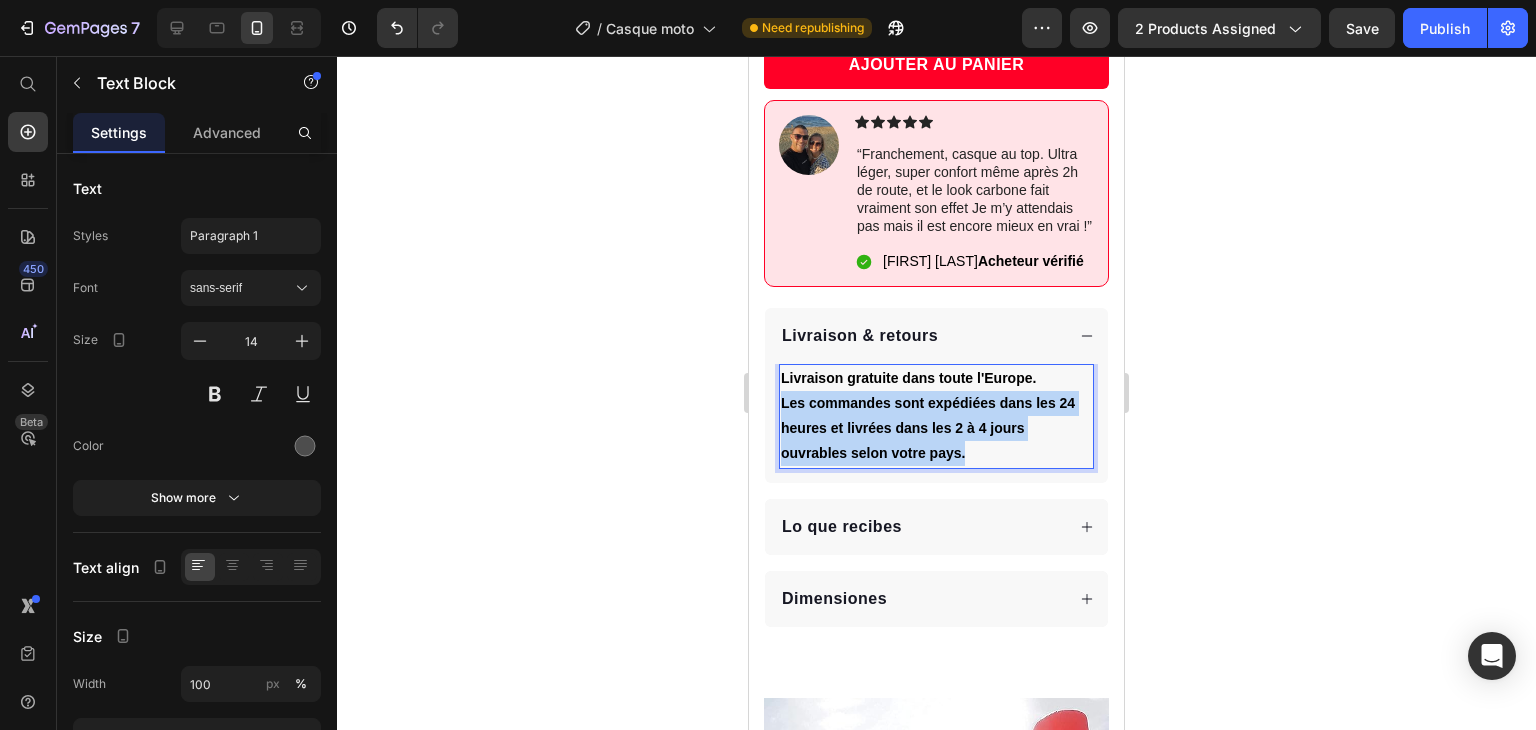 drag, startPoint x: 976, startPoint y: 453, endPoint x: 774, endPoint y: 393, distance: 210.72256 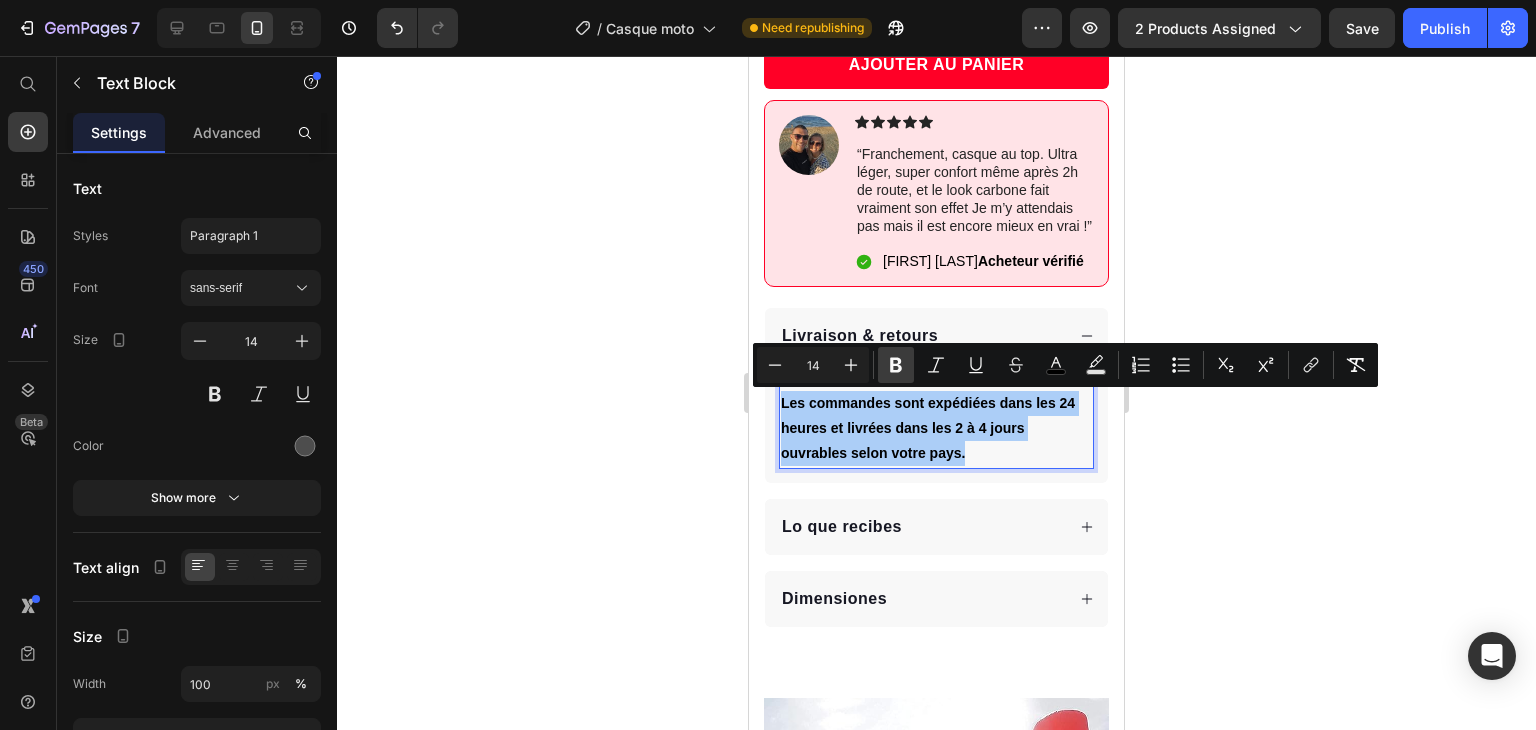 click 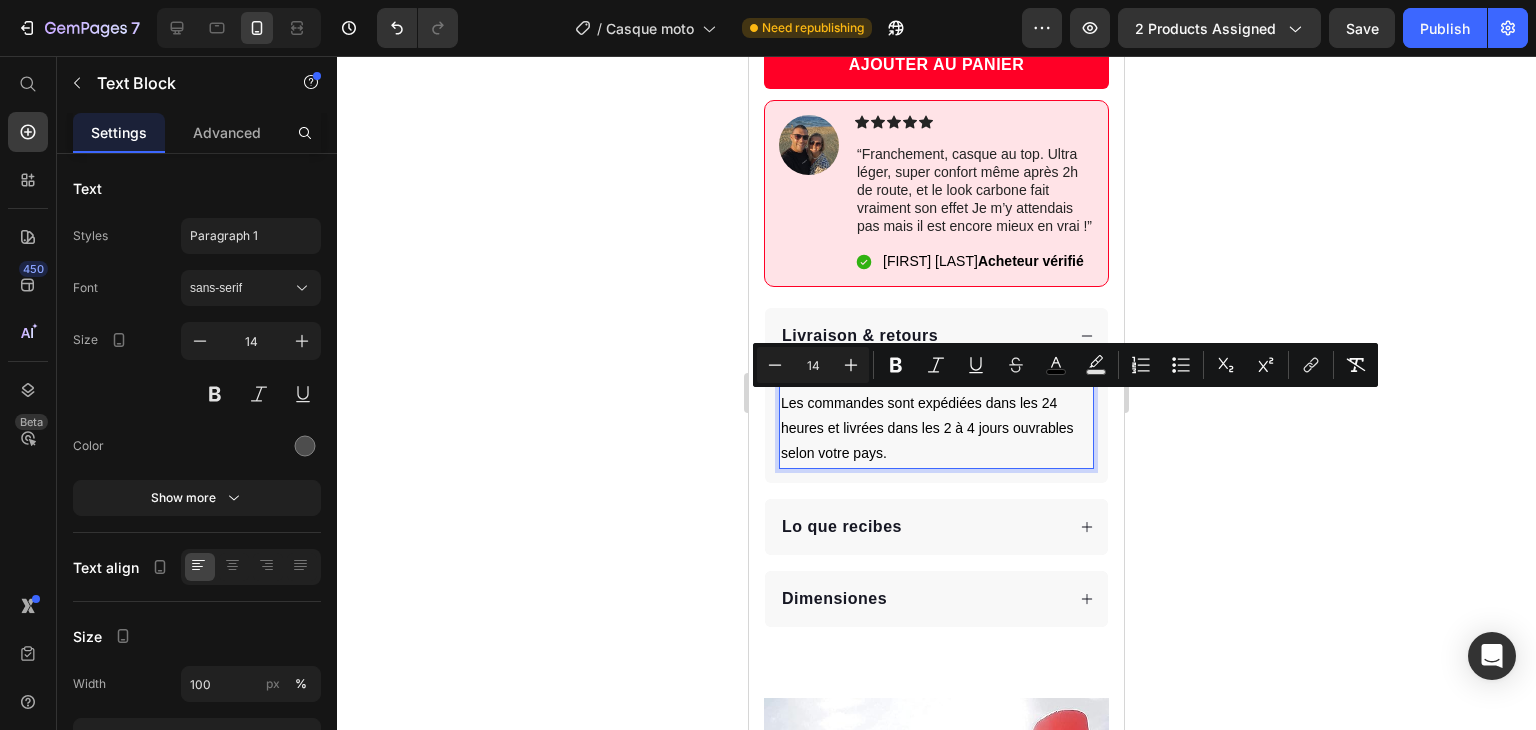 click on "Livraison gratuite dans toute l'Europe. Les commandes sont expédiées dans les 24 heures et livrées dans les 2 à 4 jours ouvrables selon votre pays." at bounding box center (936, 416) 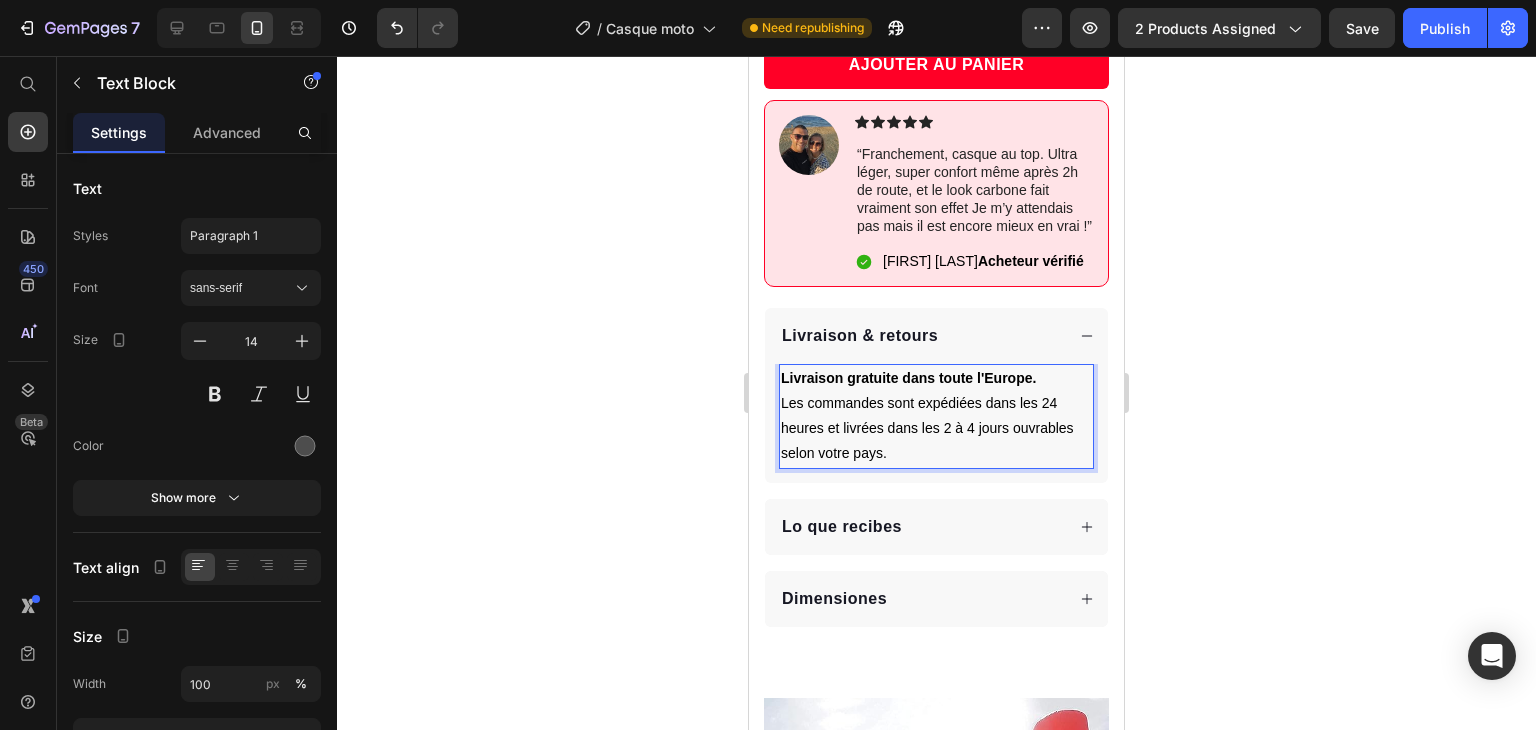 click on "Livraison gratuite dans toute l'Europe. Les commandes sont expédiées dans les 24 heures et livrées dans les 2 à 4 jours ouvrables selon votre pays." at bounding box center (936, 416) 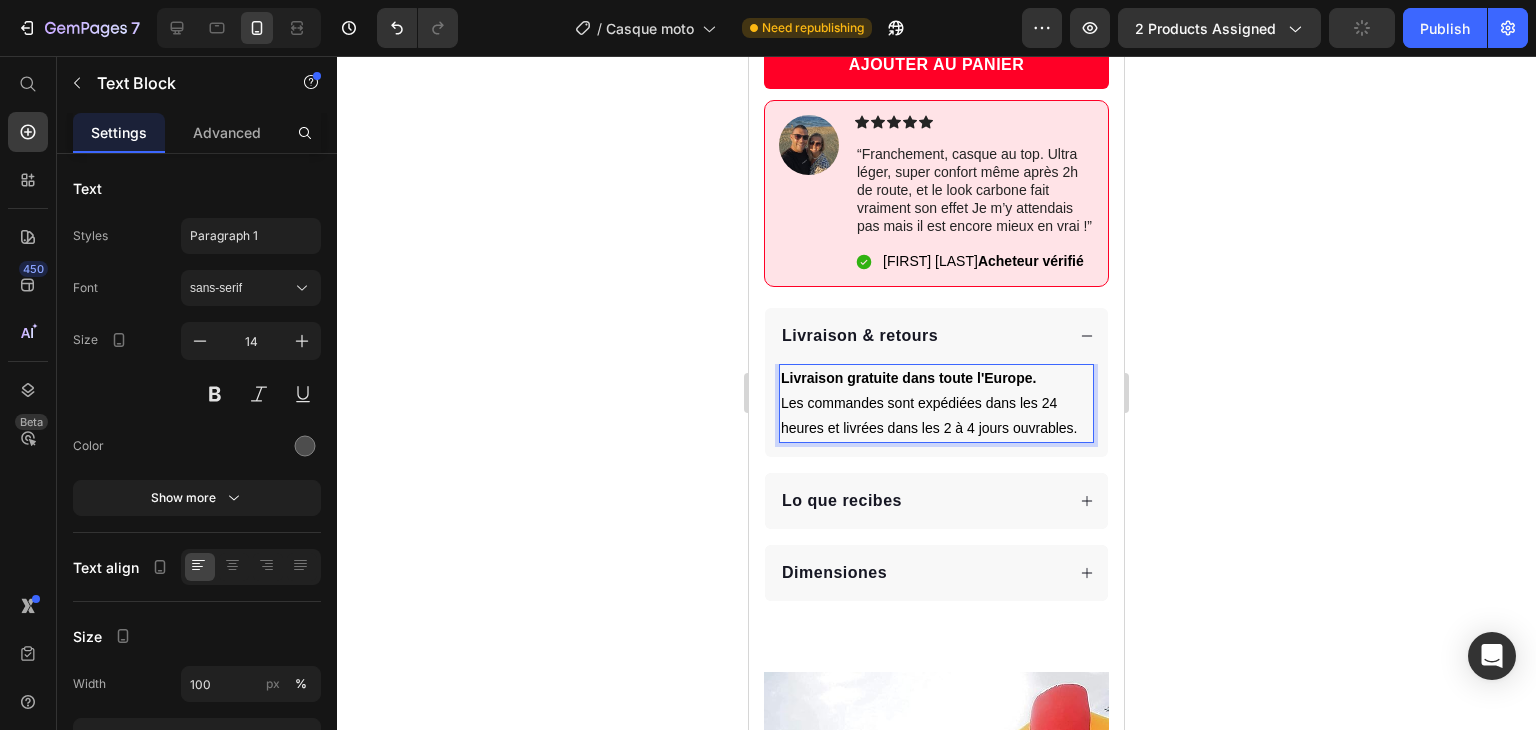 click on "Livraison gratuite dans toute l'Europe. Les commandes sont expédiées dans les 24 heures et livrées dans les 2 à 4 jours ouvrables. Text Block Accordion Row 1 col Product   0" at bounding box center (936, 411) 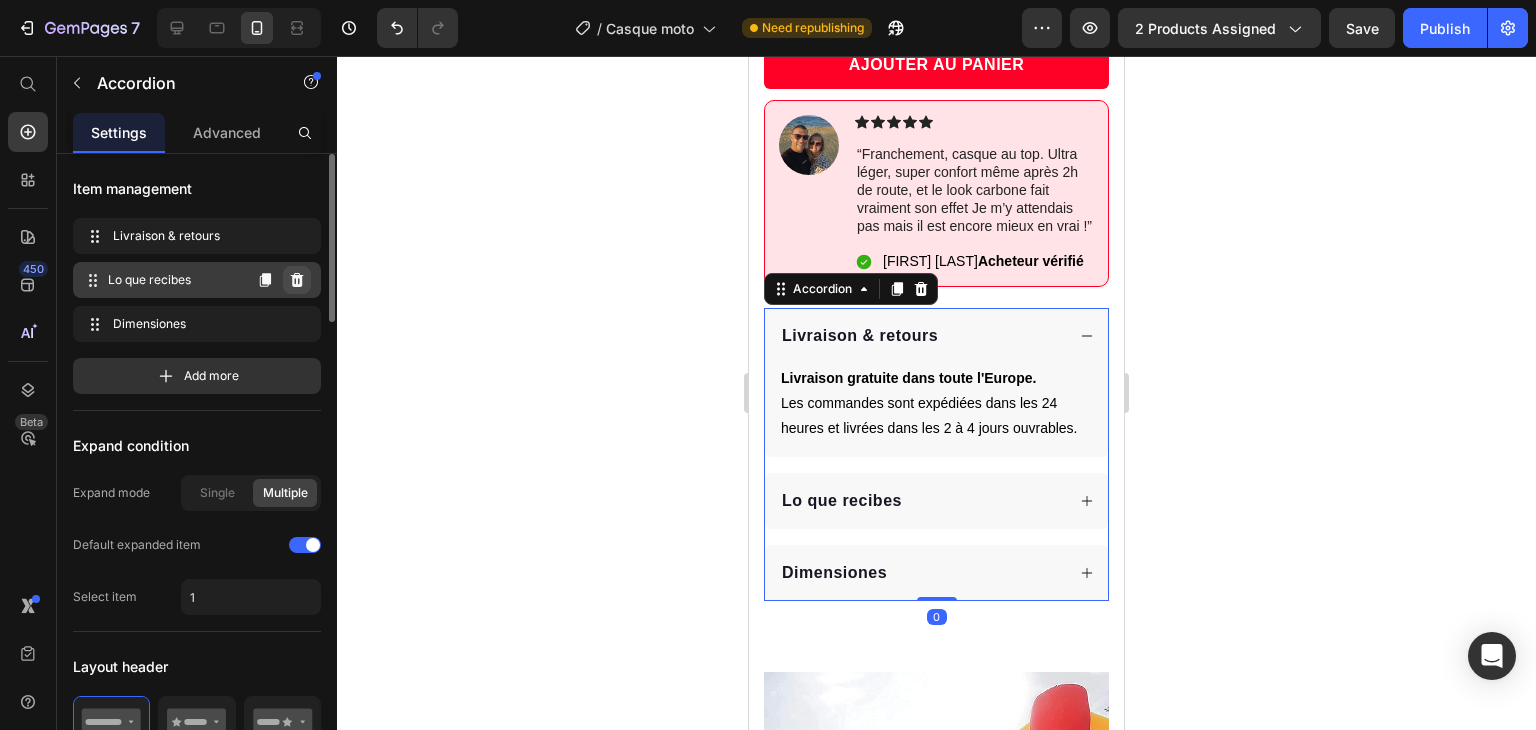 click 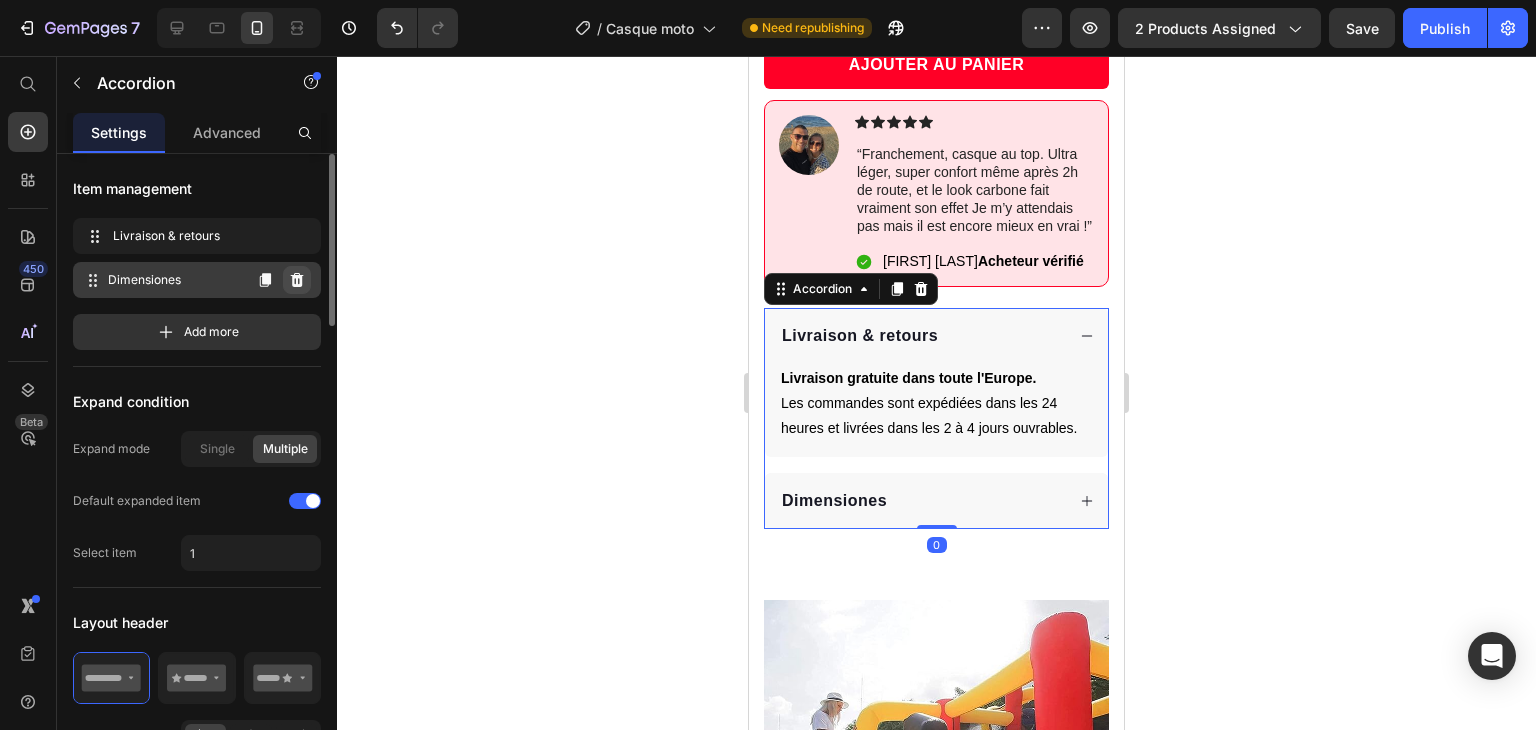 click 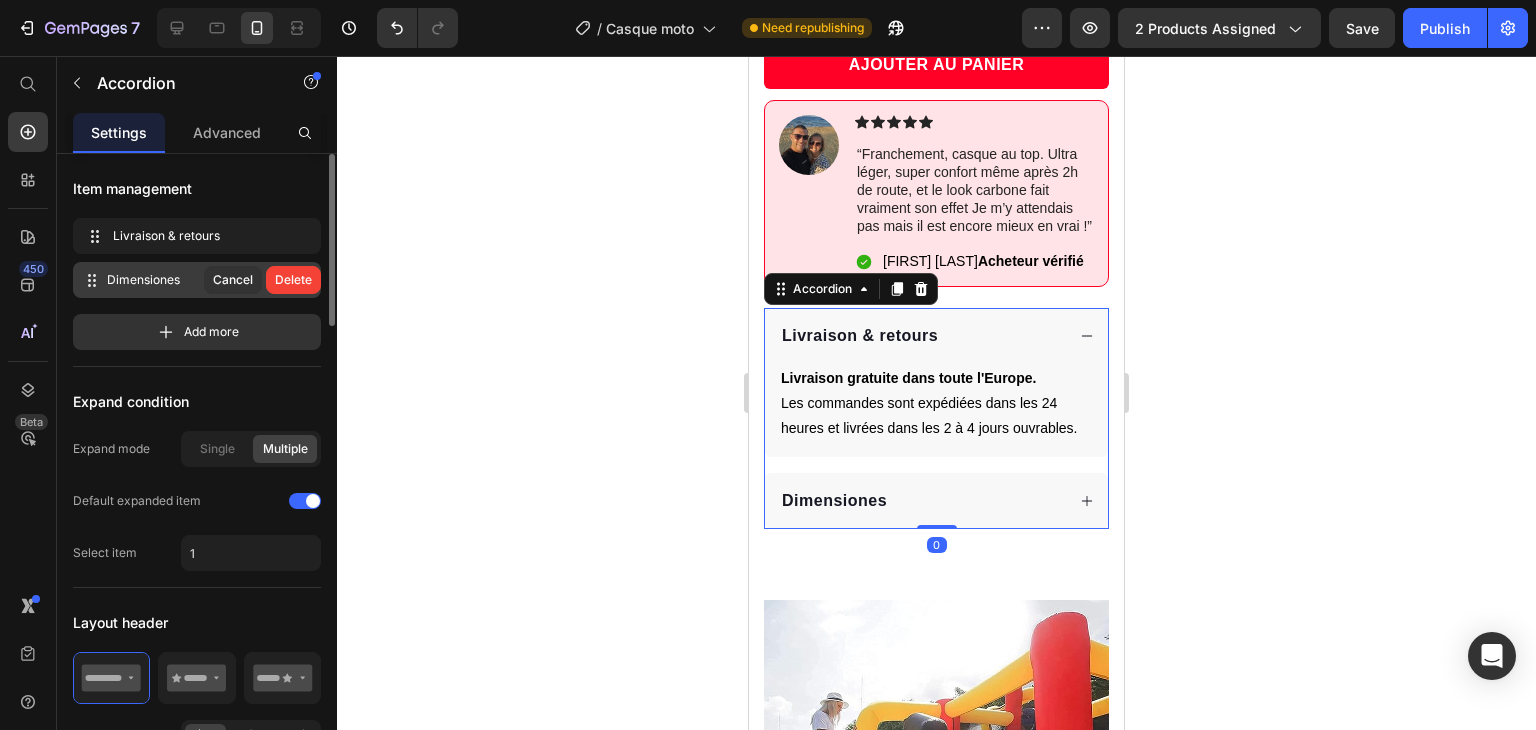 click on "Delete" at bounding box center (293, 280) 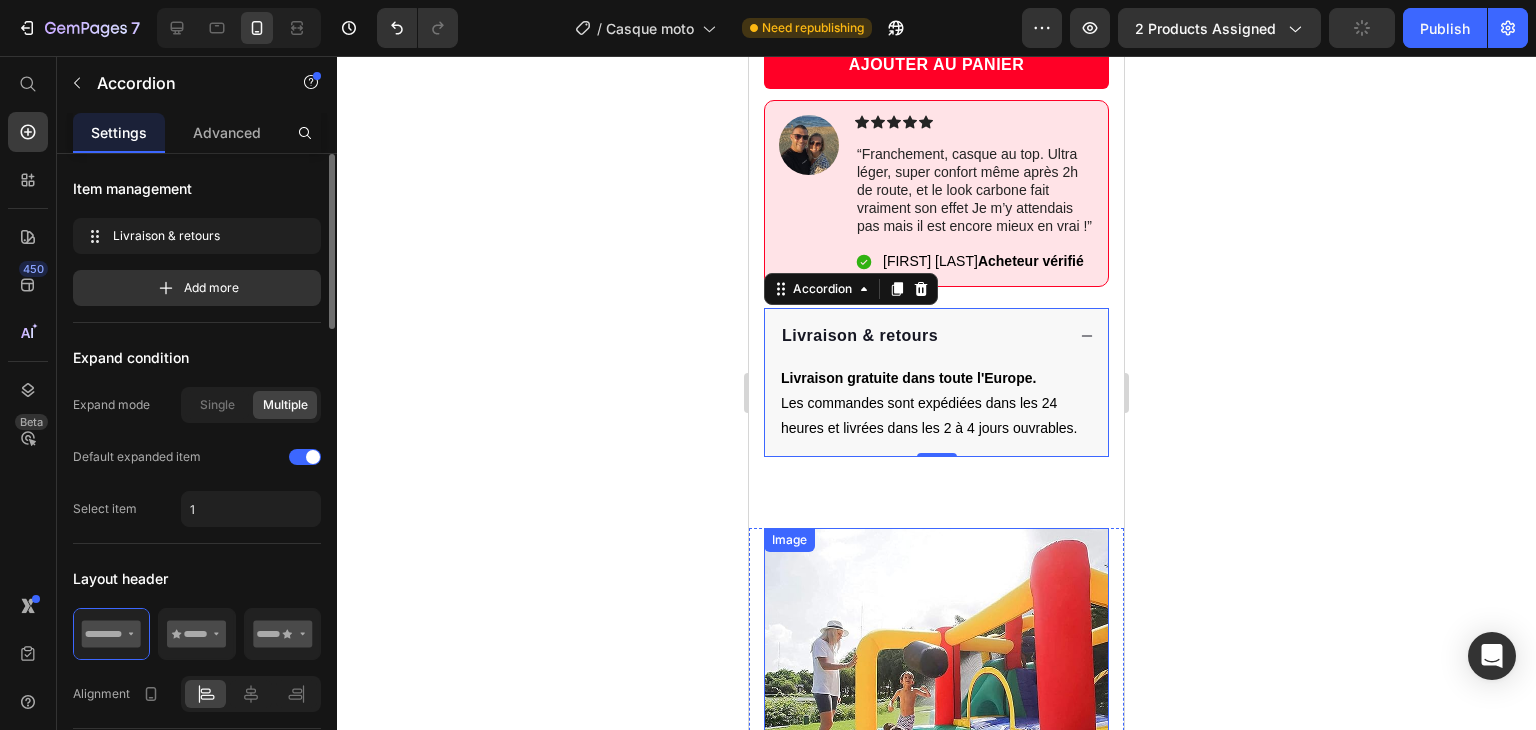 click at bounding box center (936, 700) 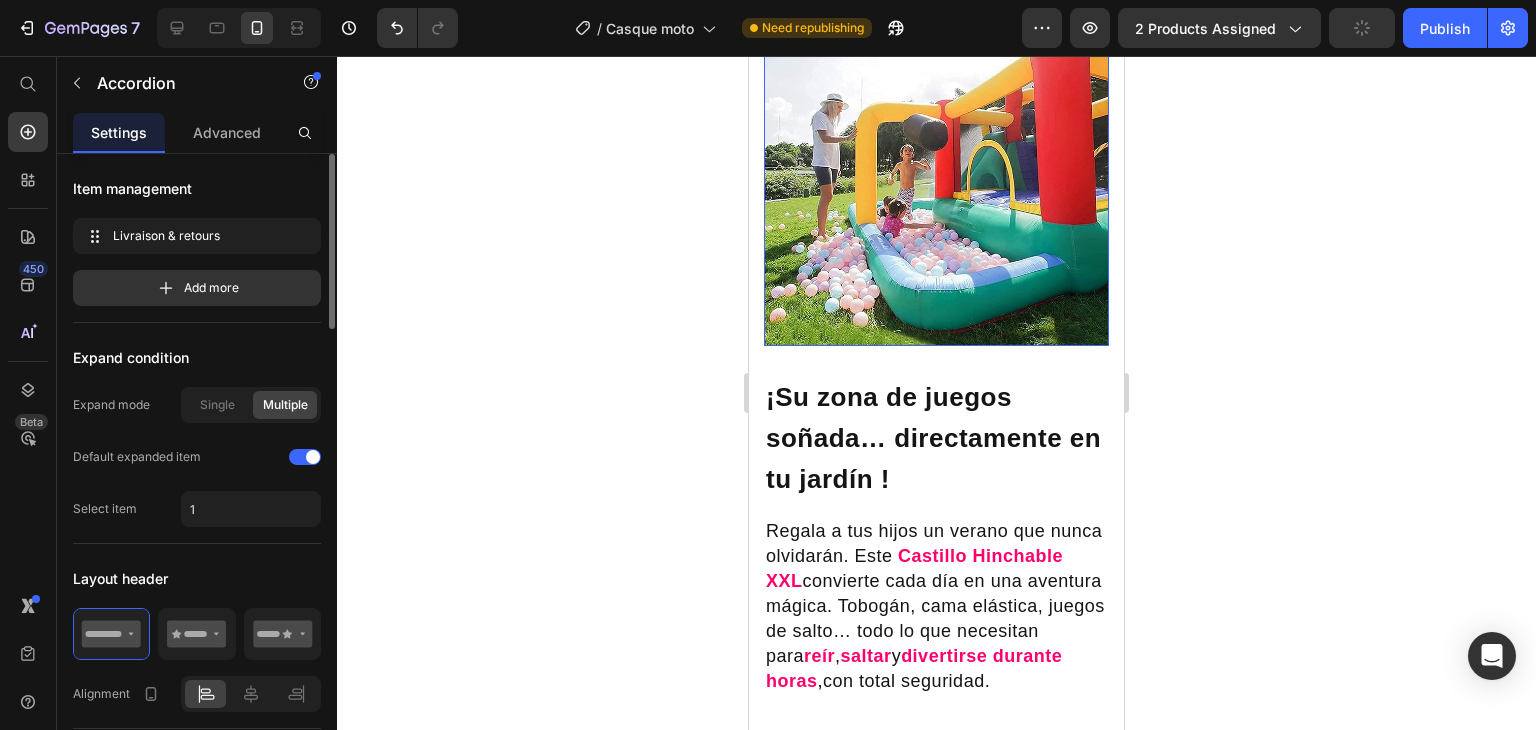 click at bounding box center (936, 173) 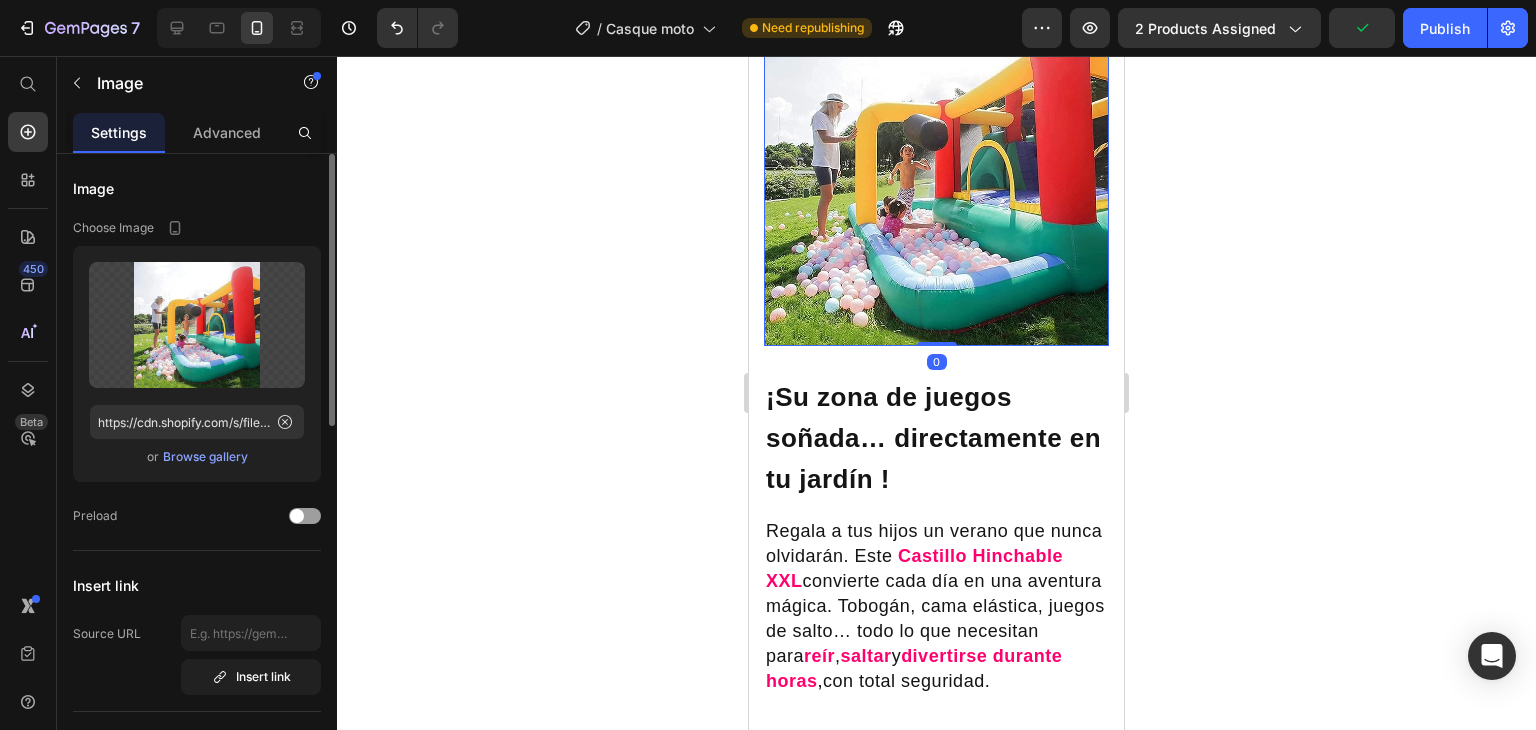scroll, scrollTop: 1079, scrollLeft: 0, axis: vertical 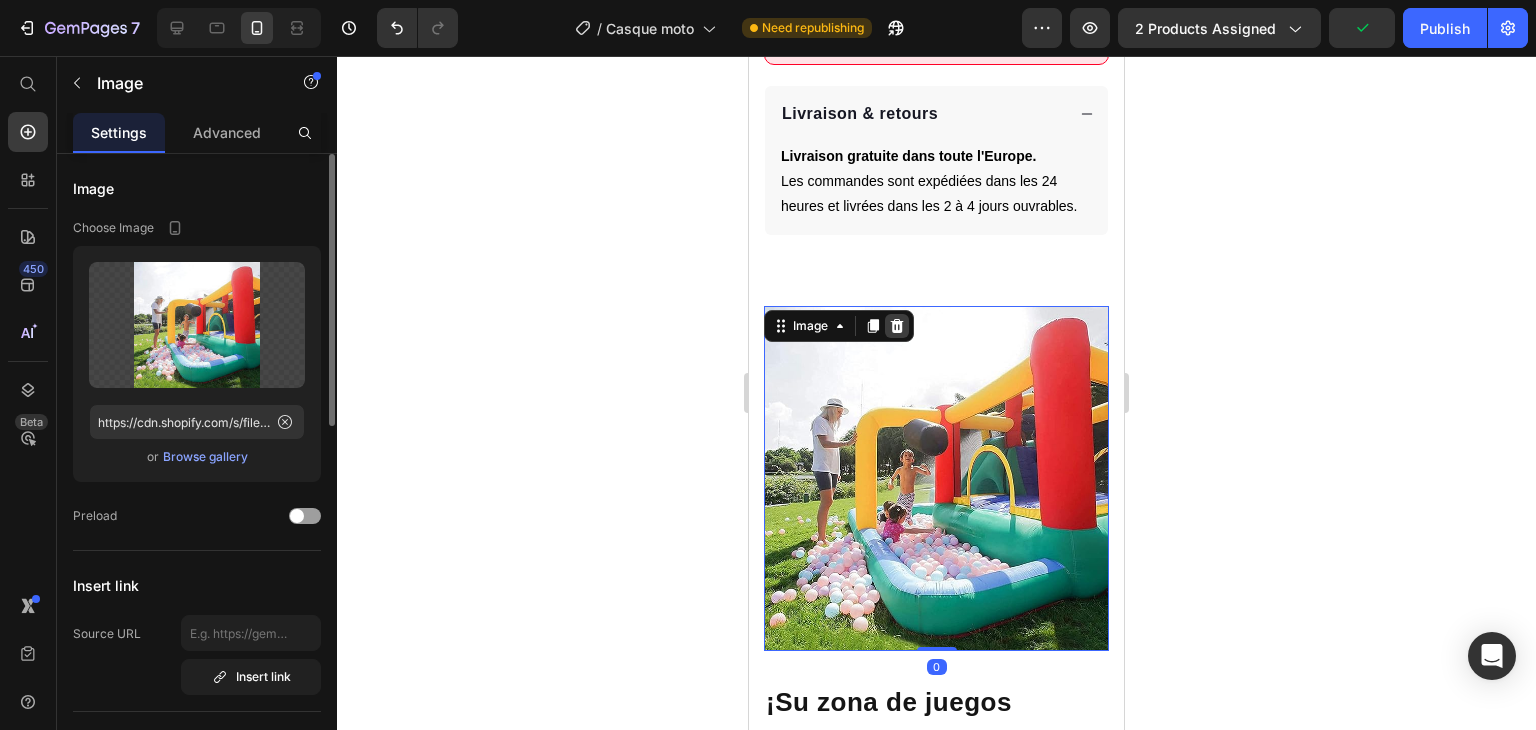 click 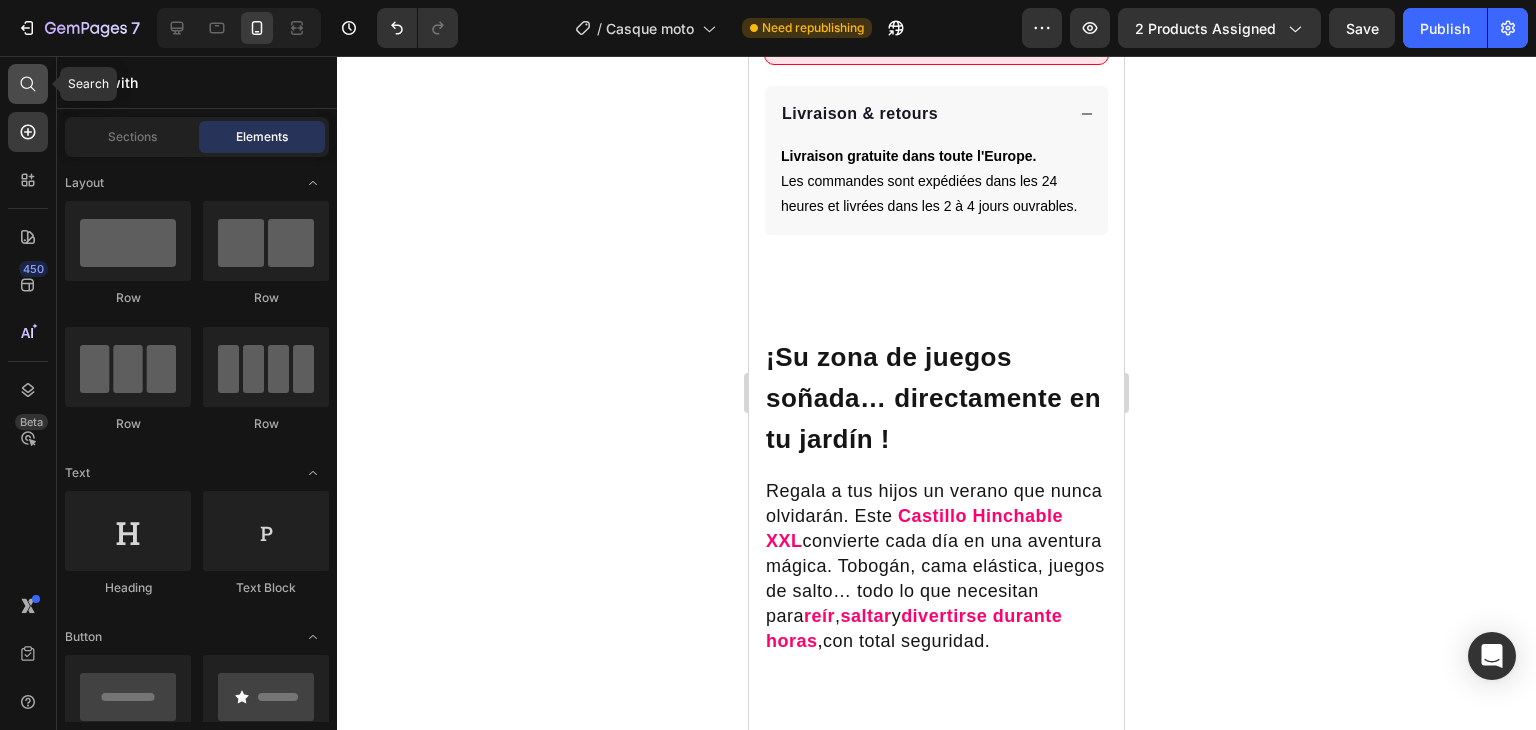 click 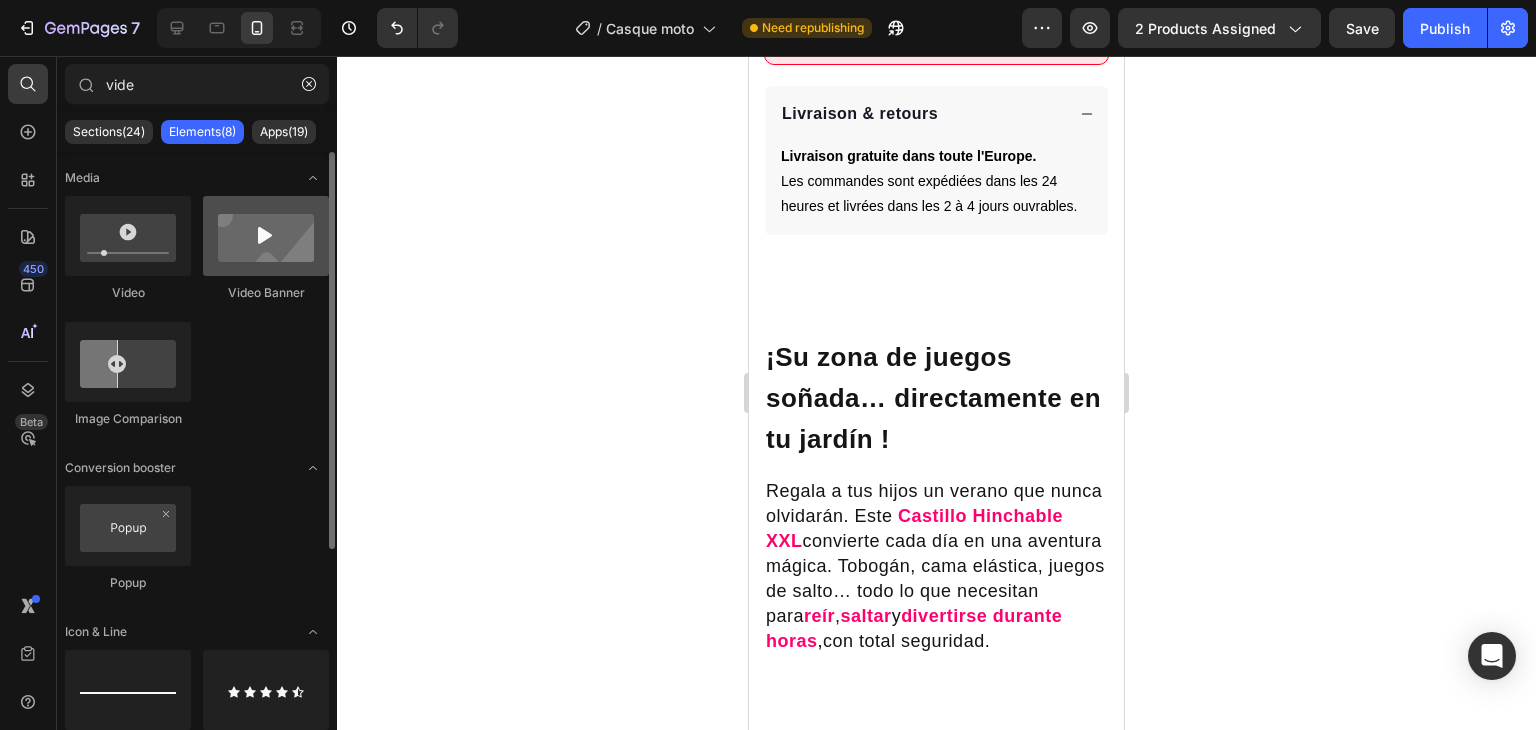 type on "vide" 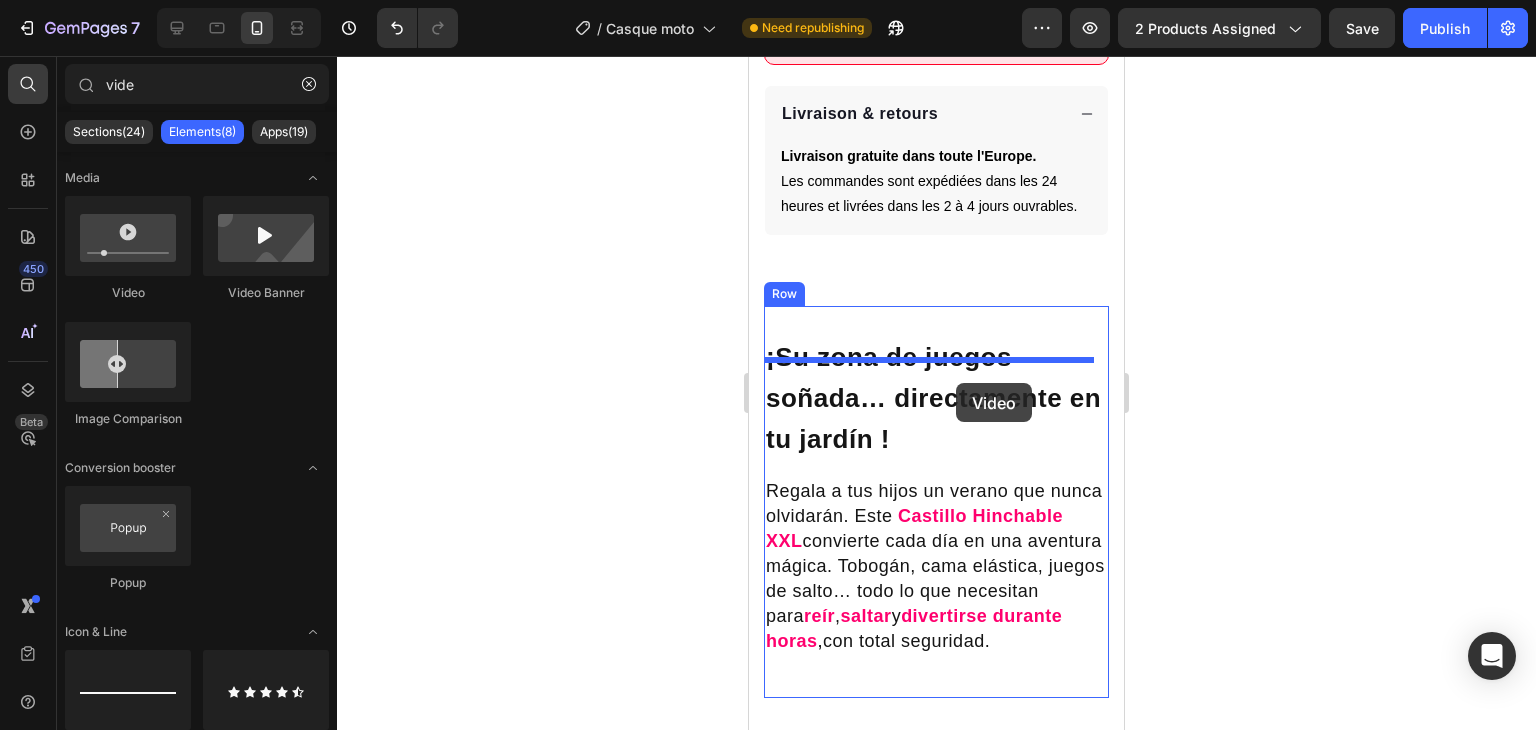drag, startPoint x: 983, startPoint y: 296, endPoint x: 956, endPoint y: 383, distance: 91.09336 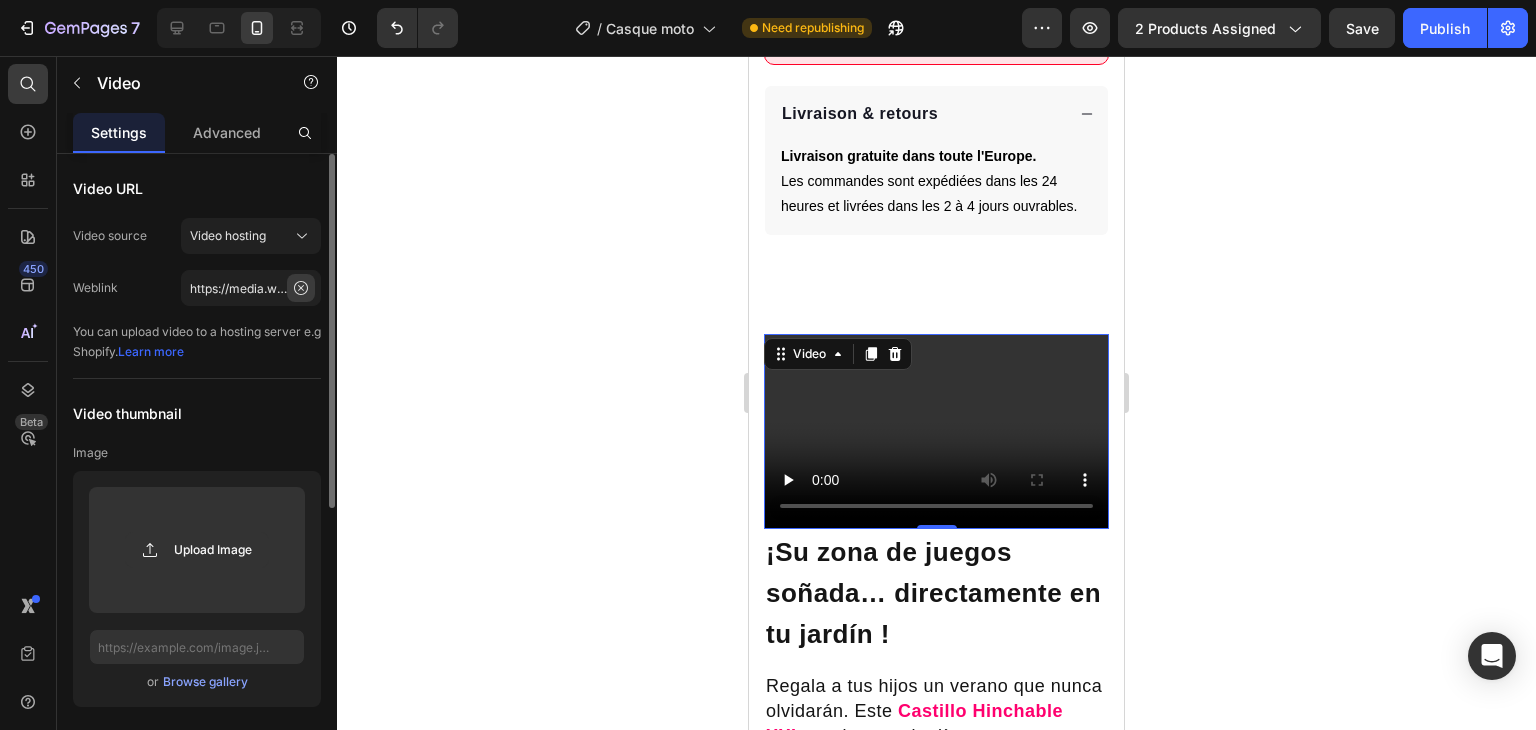 click 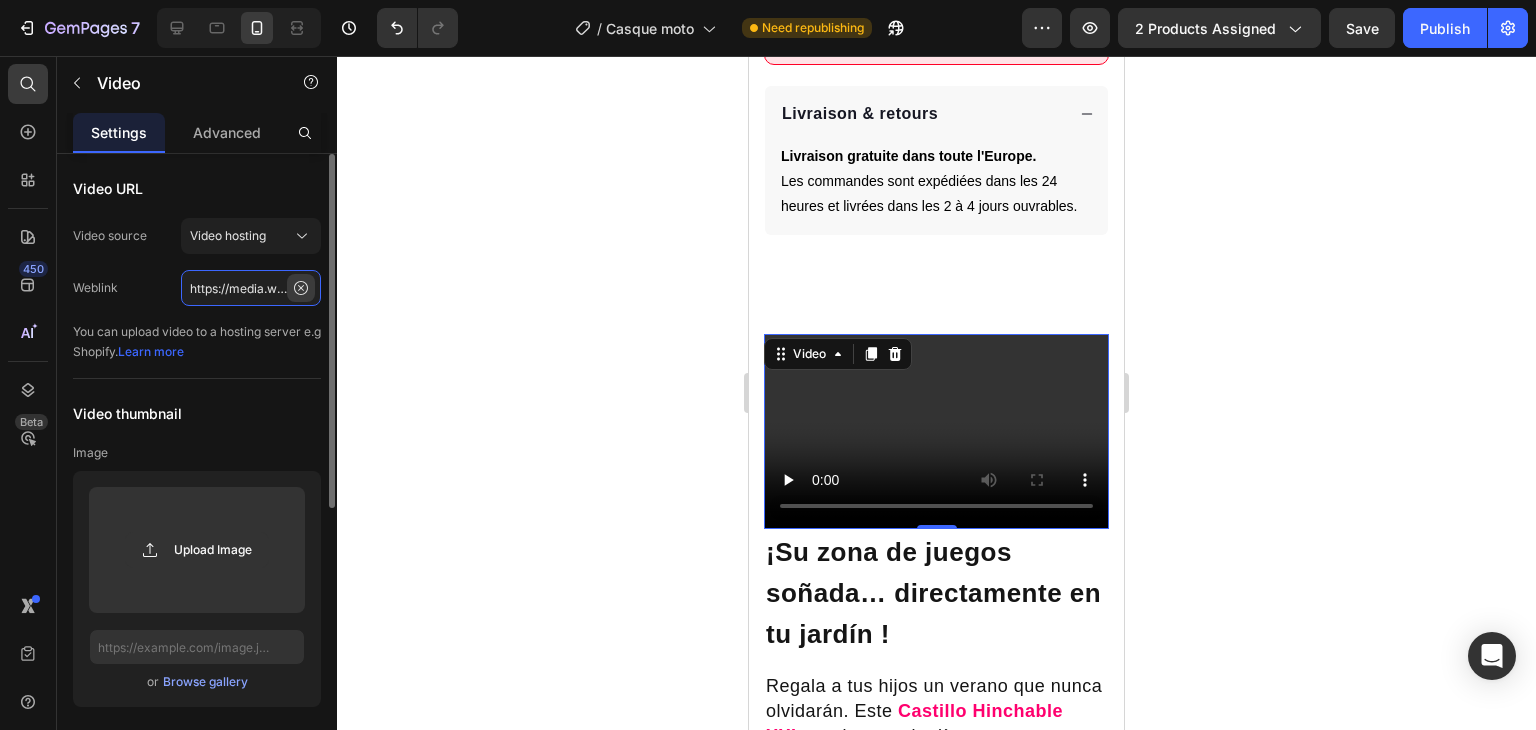 type 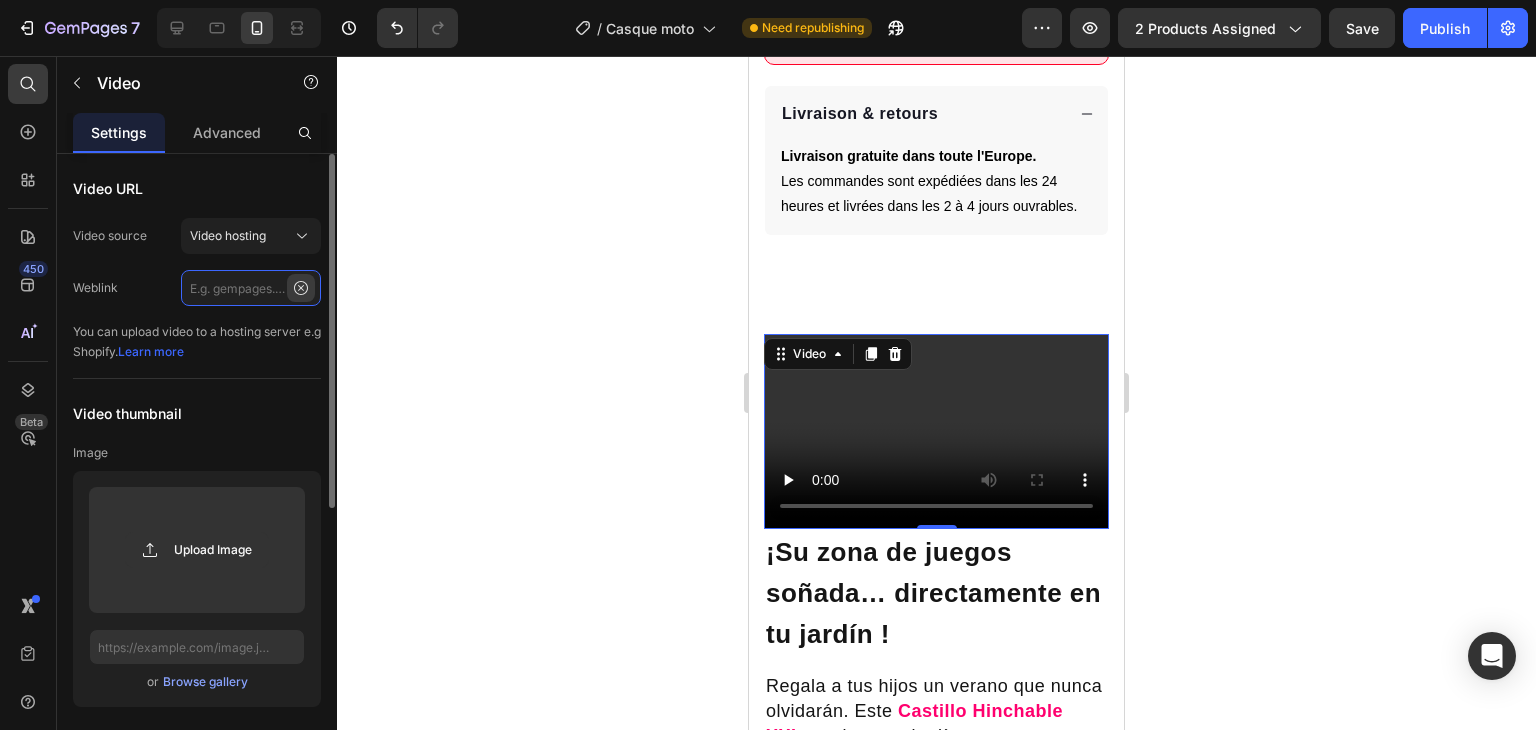 scroll, scrollTop: 0, scrollLeft: 0, axis: both 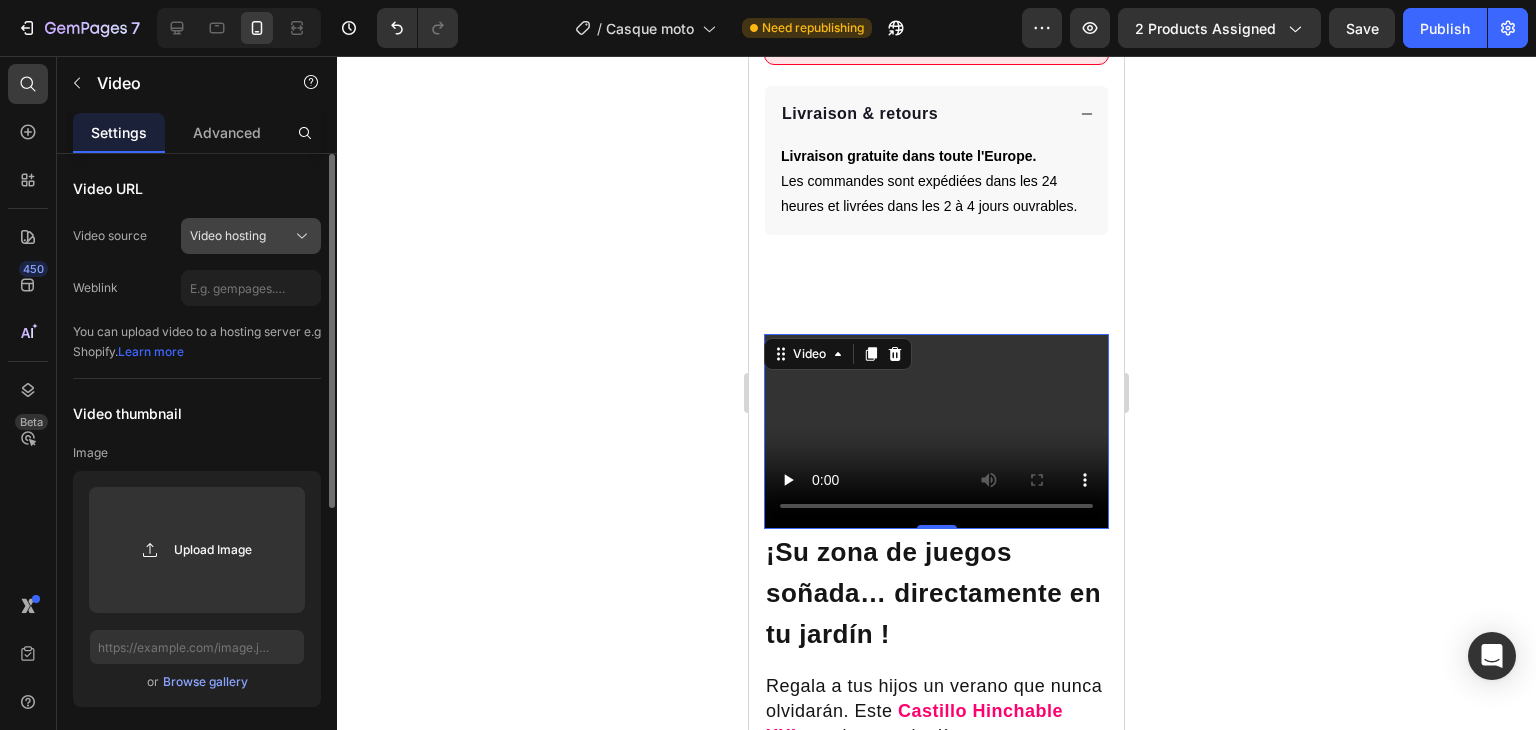 click on "Video hosting" at bounding box center (251, 236) 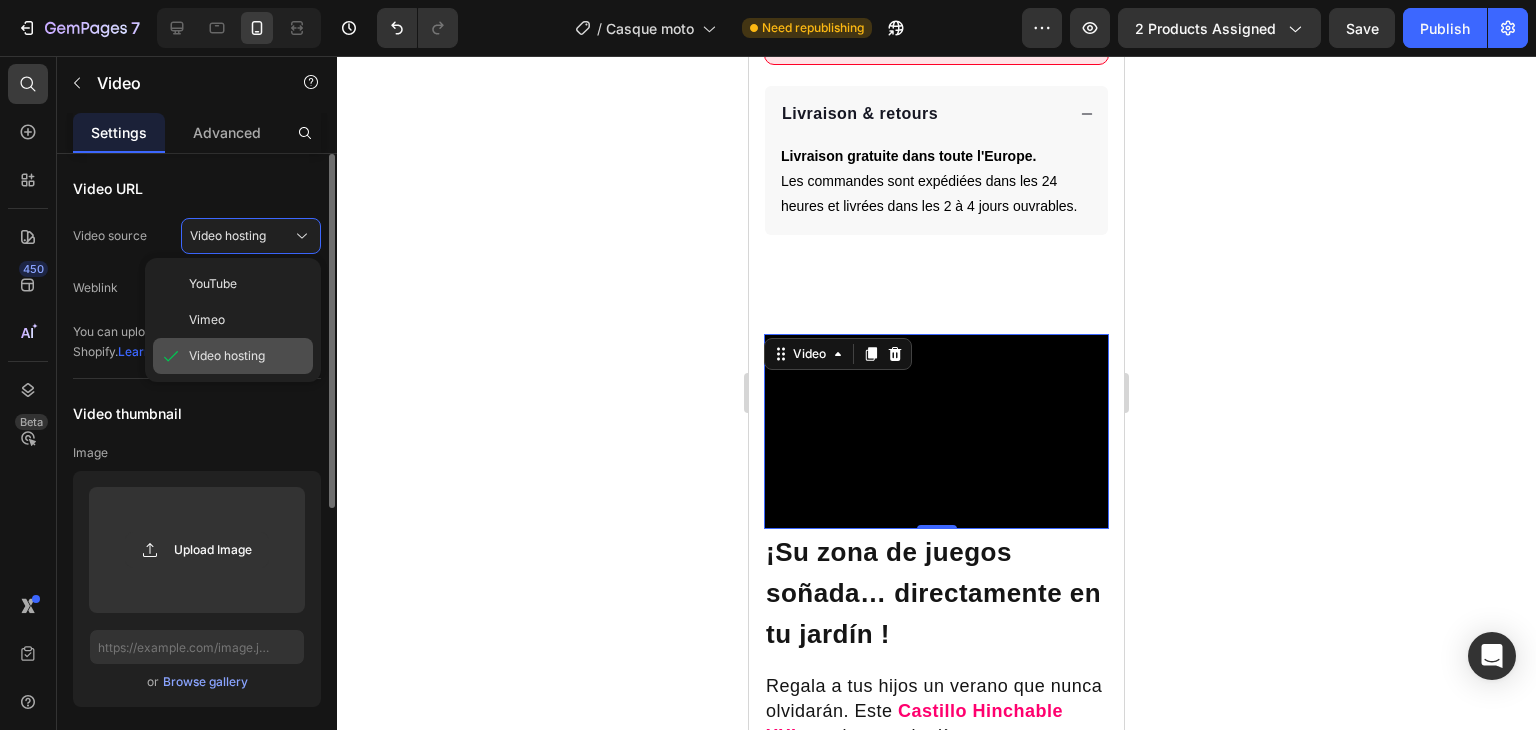 click on "Video hosting" at bounding box center (227, 356) 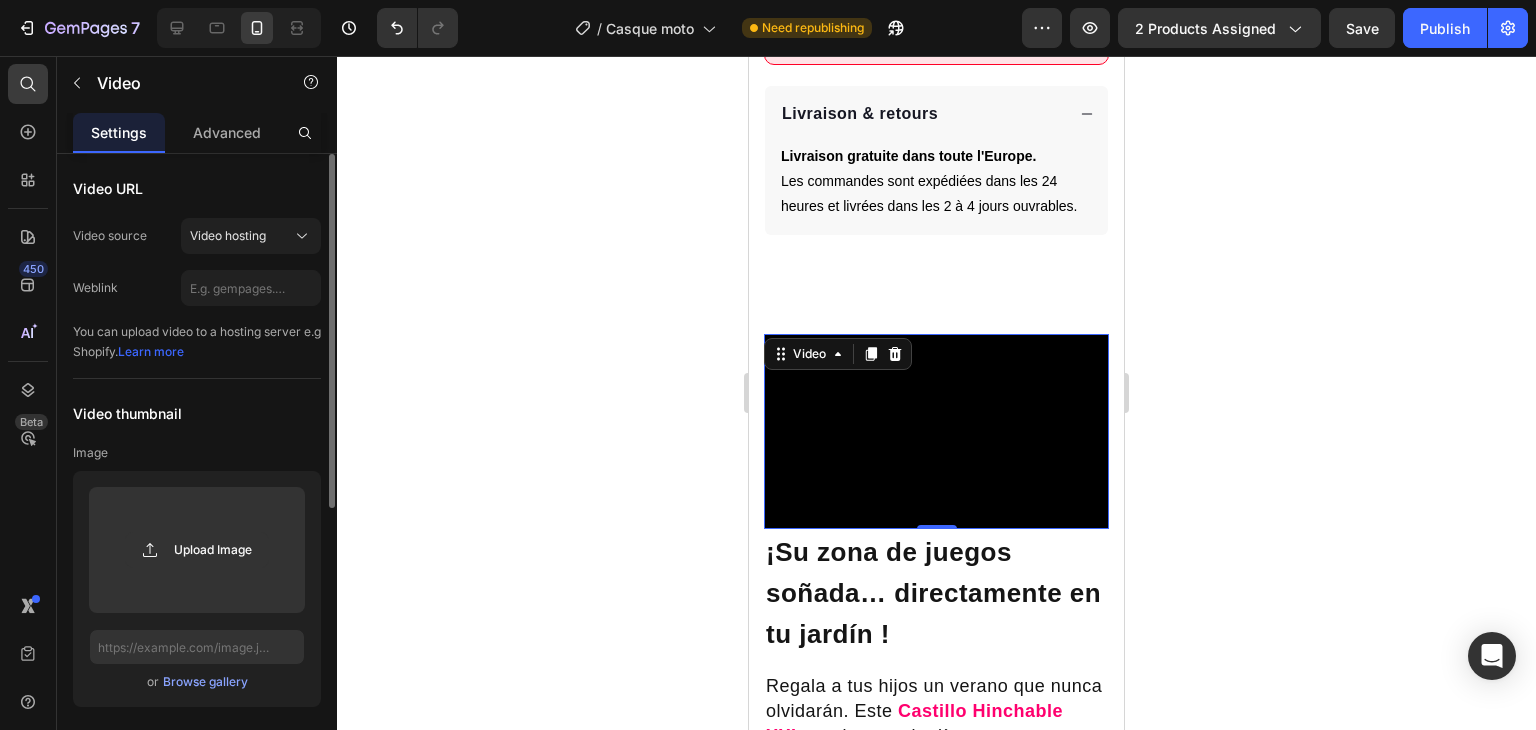 scroll, scrollTop: 138, scrollLeft: 0, axis: vertical 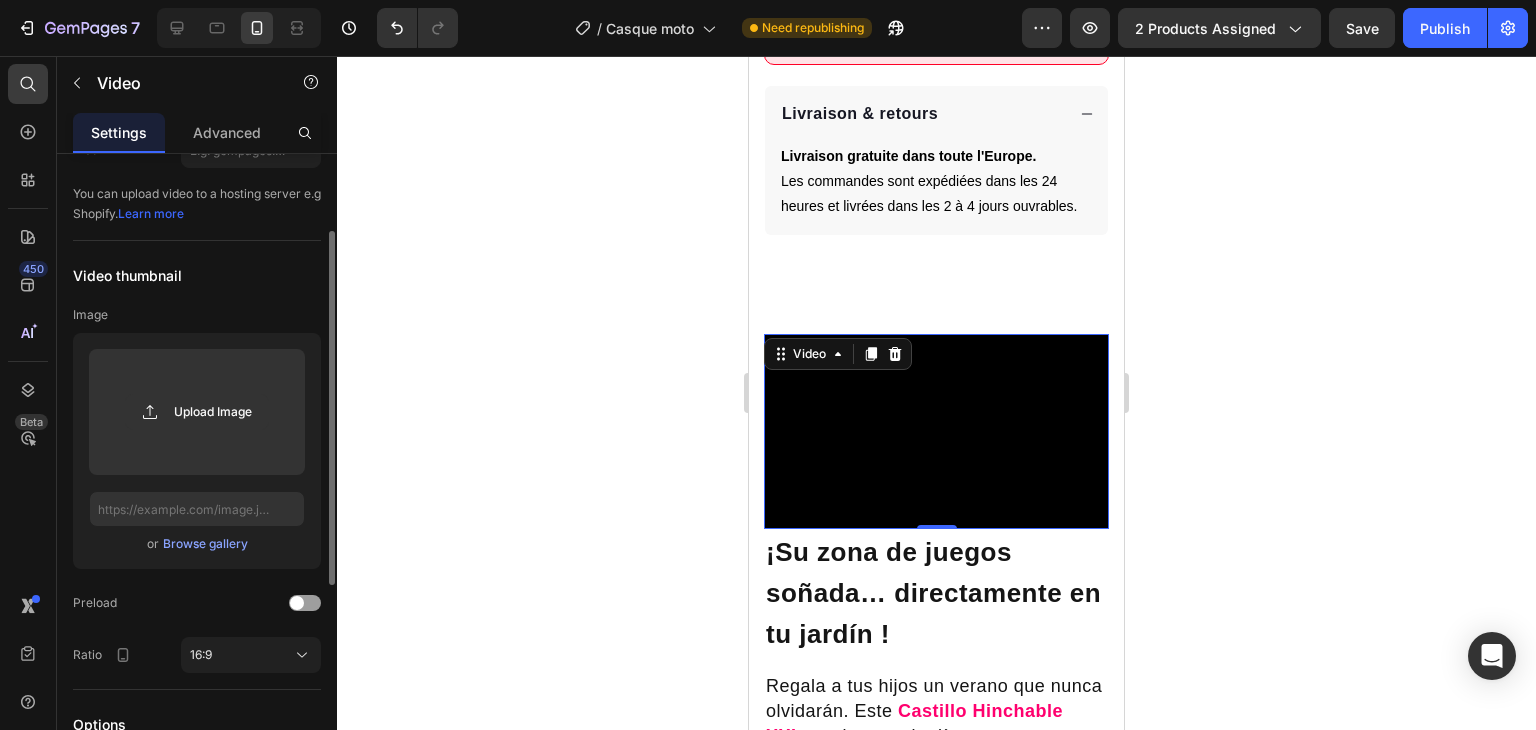click on "Video hosting" at bounding box center (251, 98) 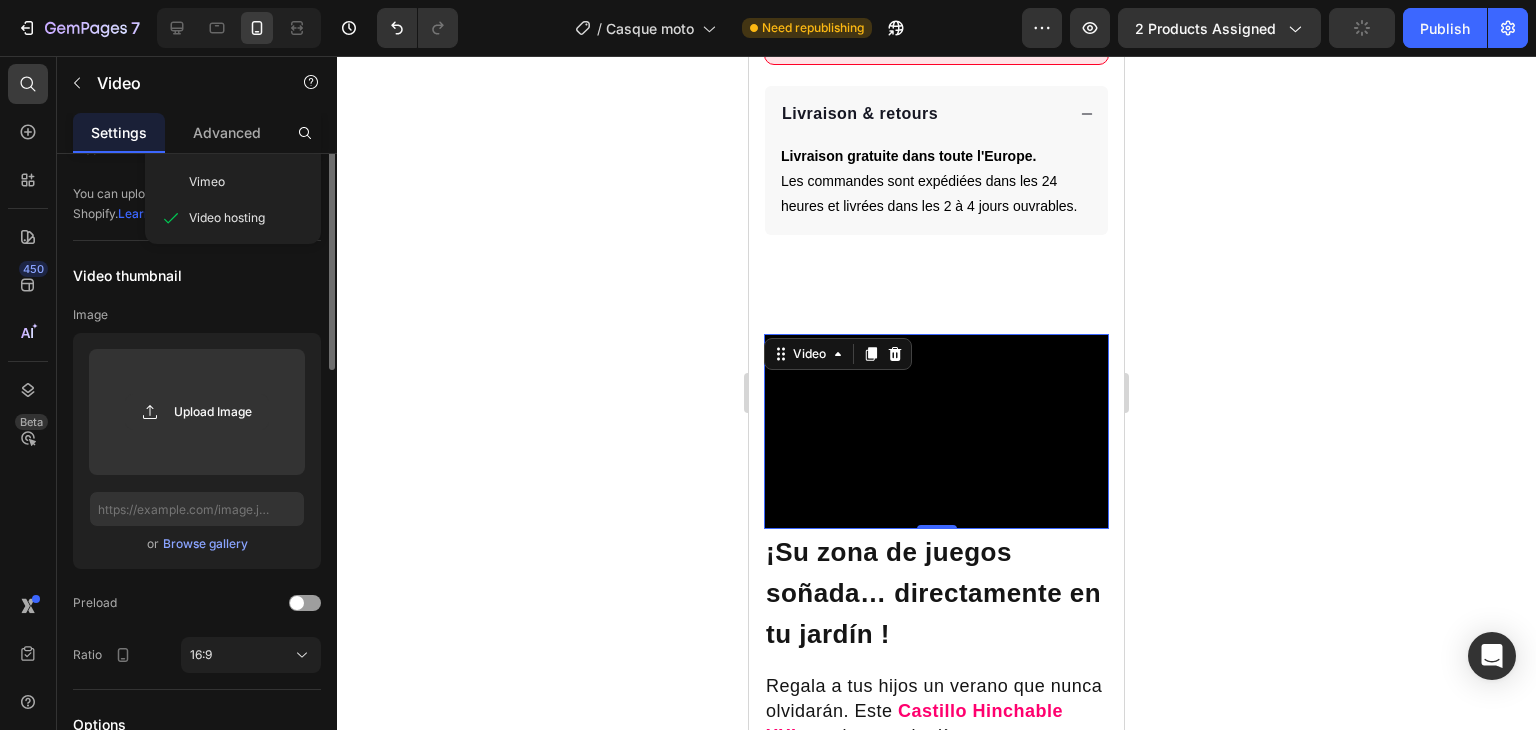 scroll, scrollTop: 0, scrollLeft: 0, axis: both 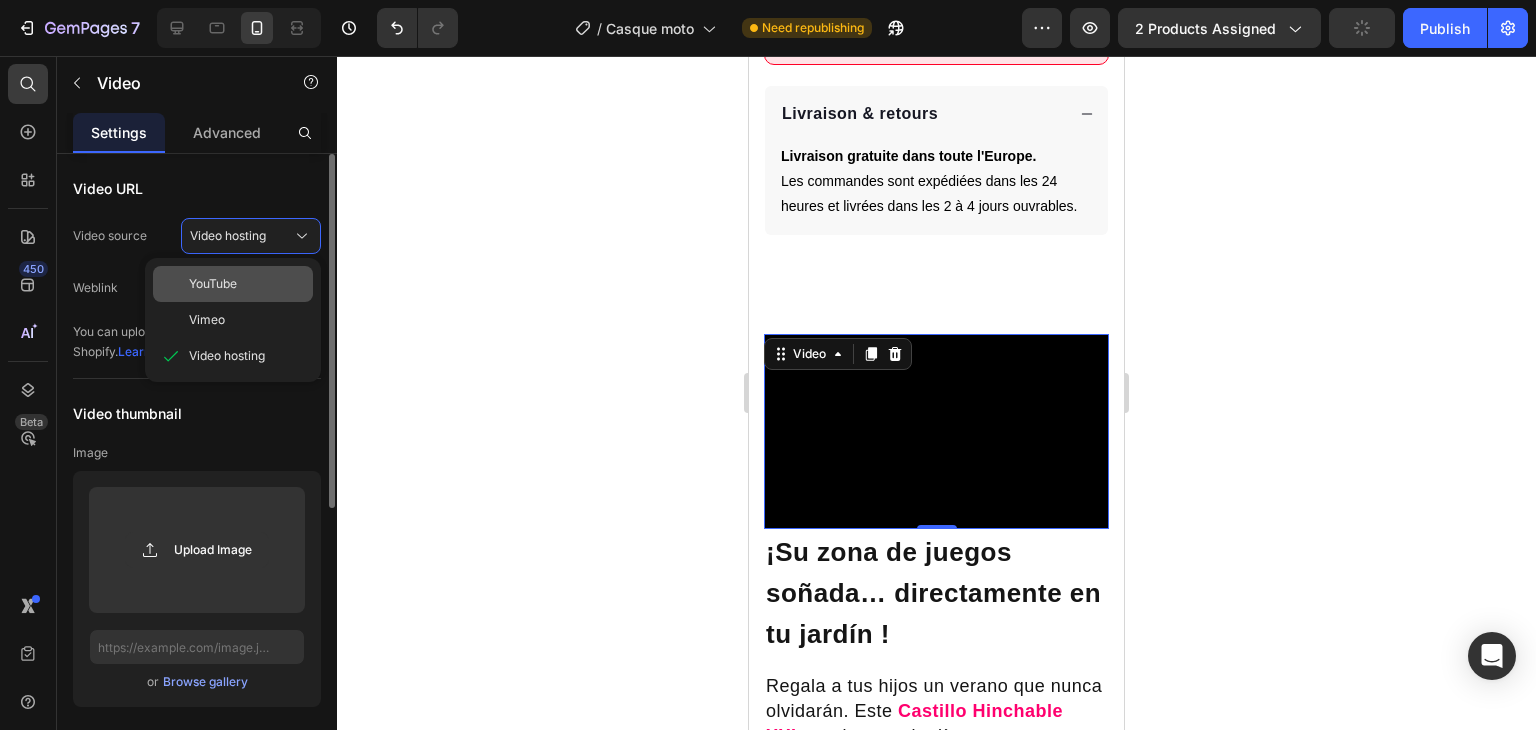 click on "YouTube" at bounding box center (247, 284) 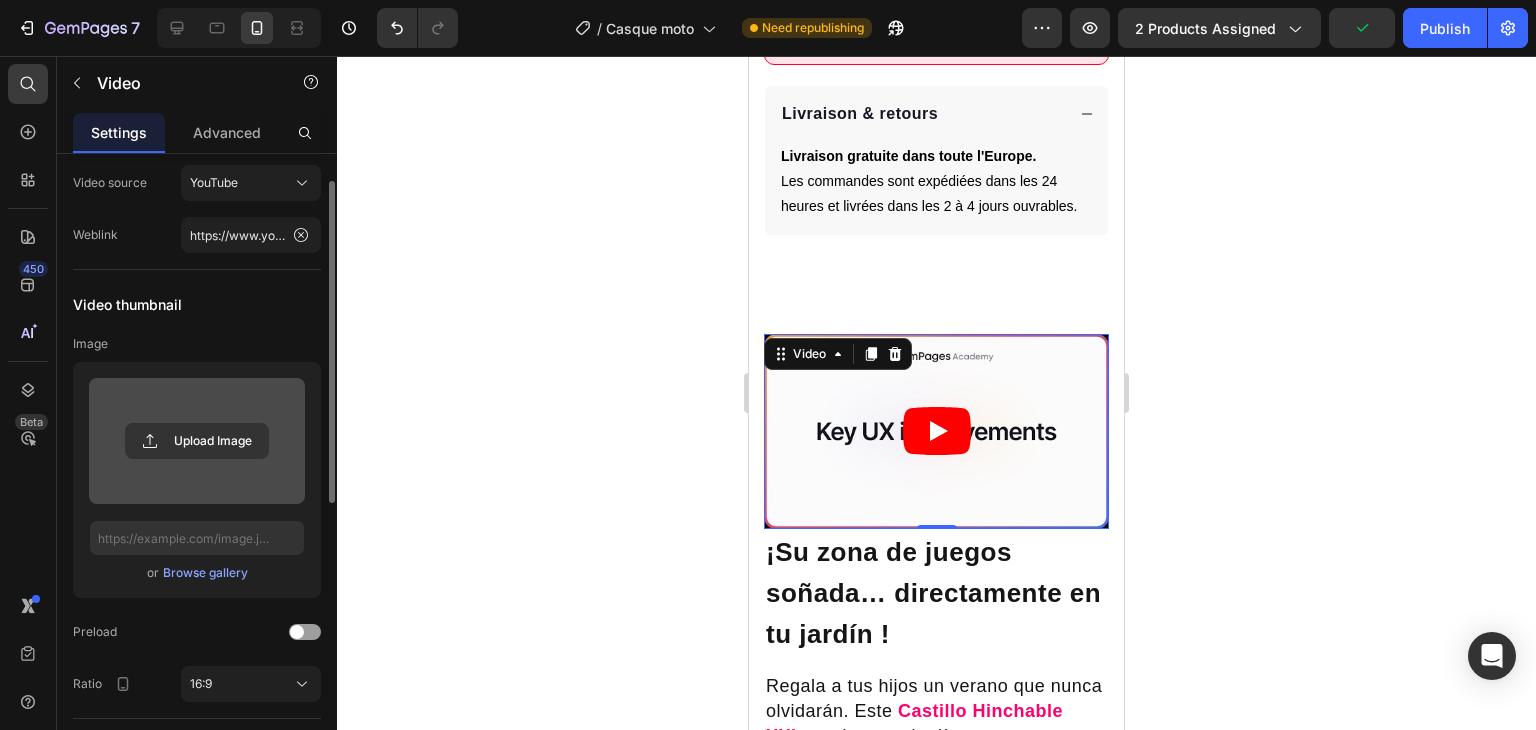 scroll, scrollTop: 0, scrollLeft: 0, axis: both 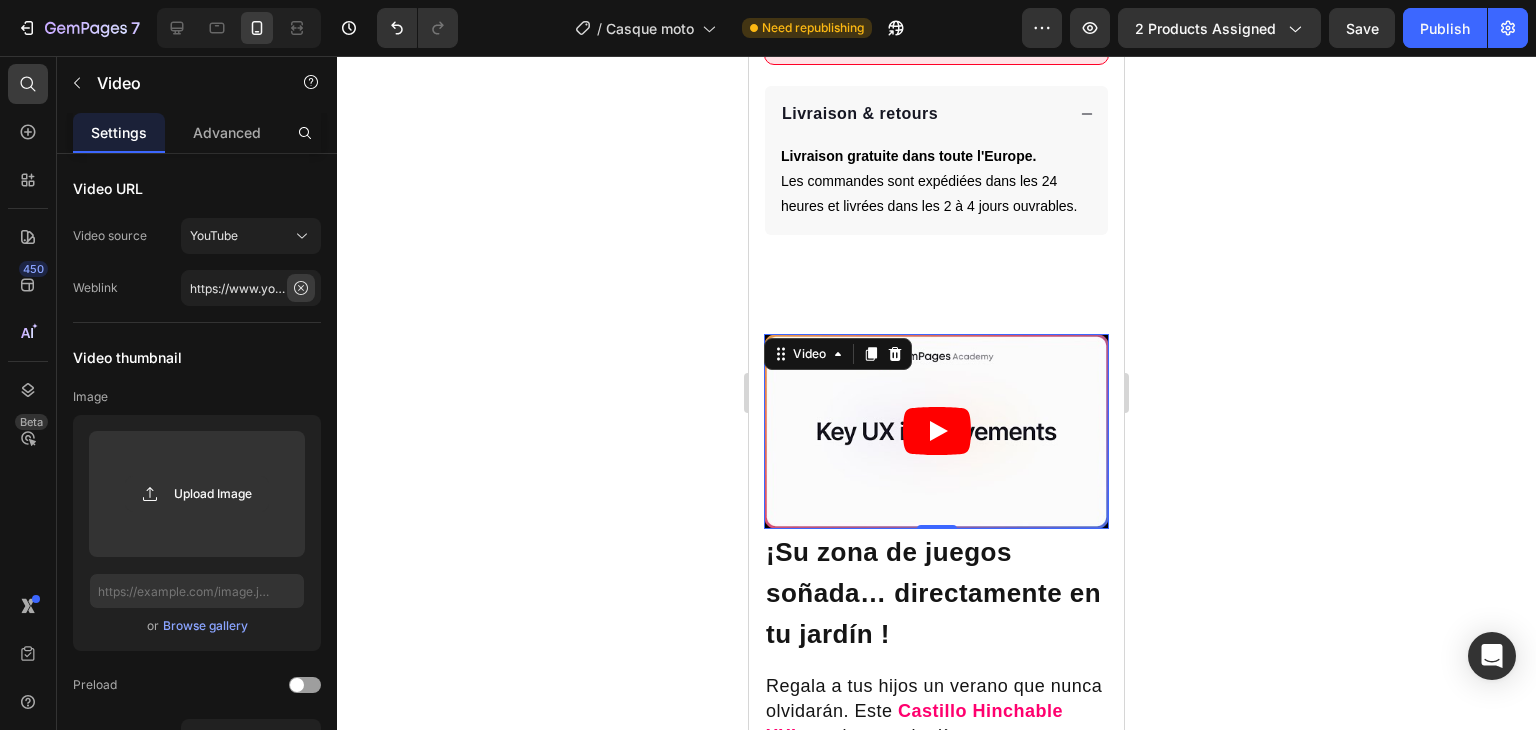 click 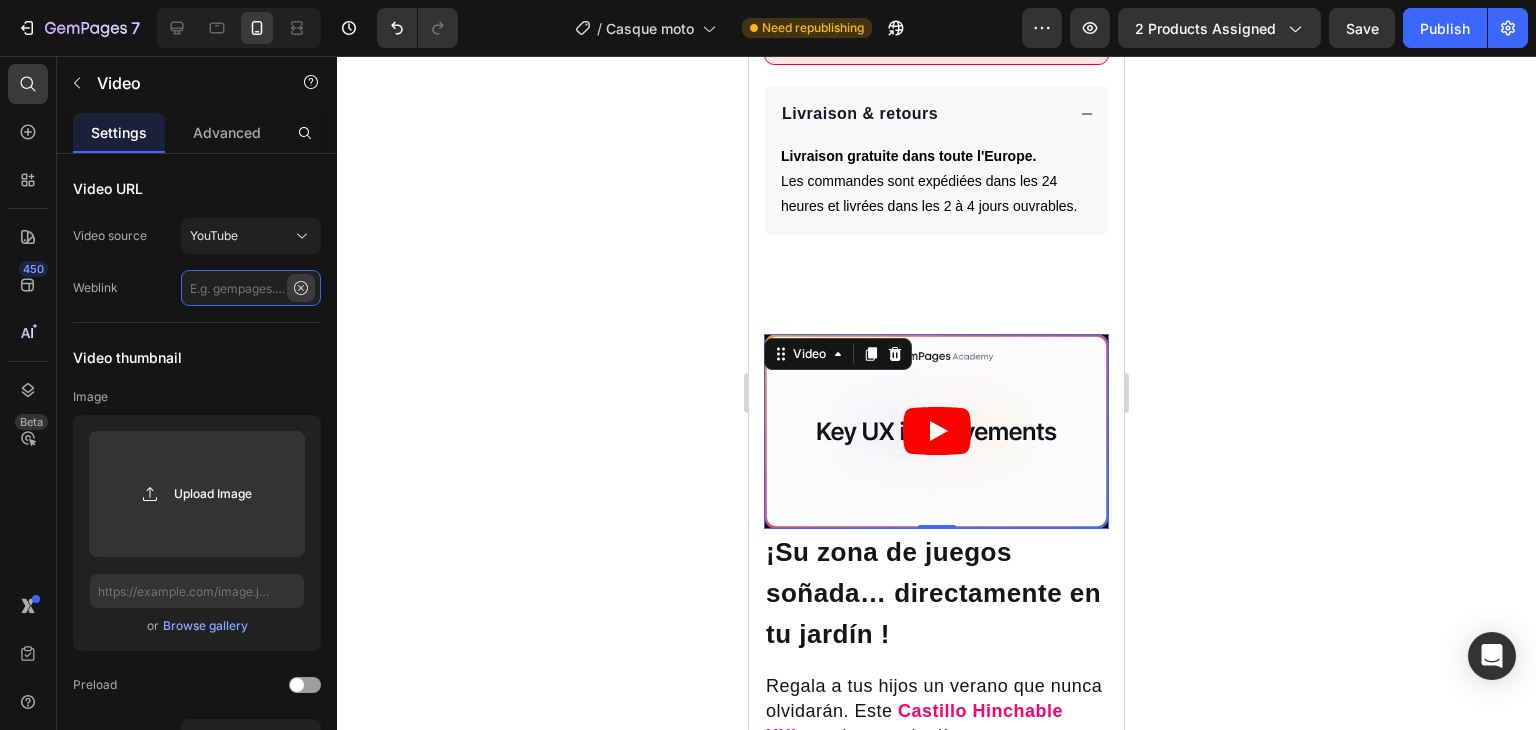 scroll, scrollTop: 0, scrollLeft: 0, axis: both 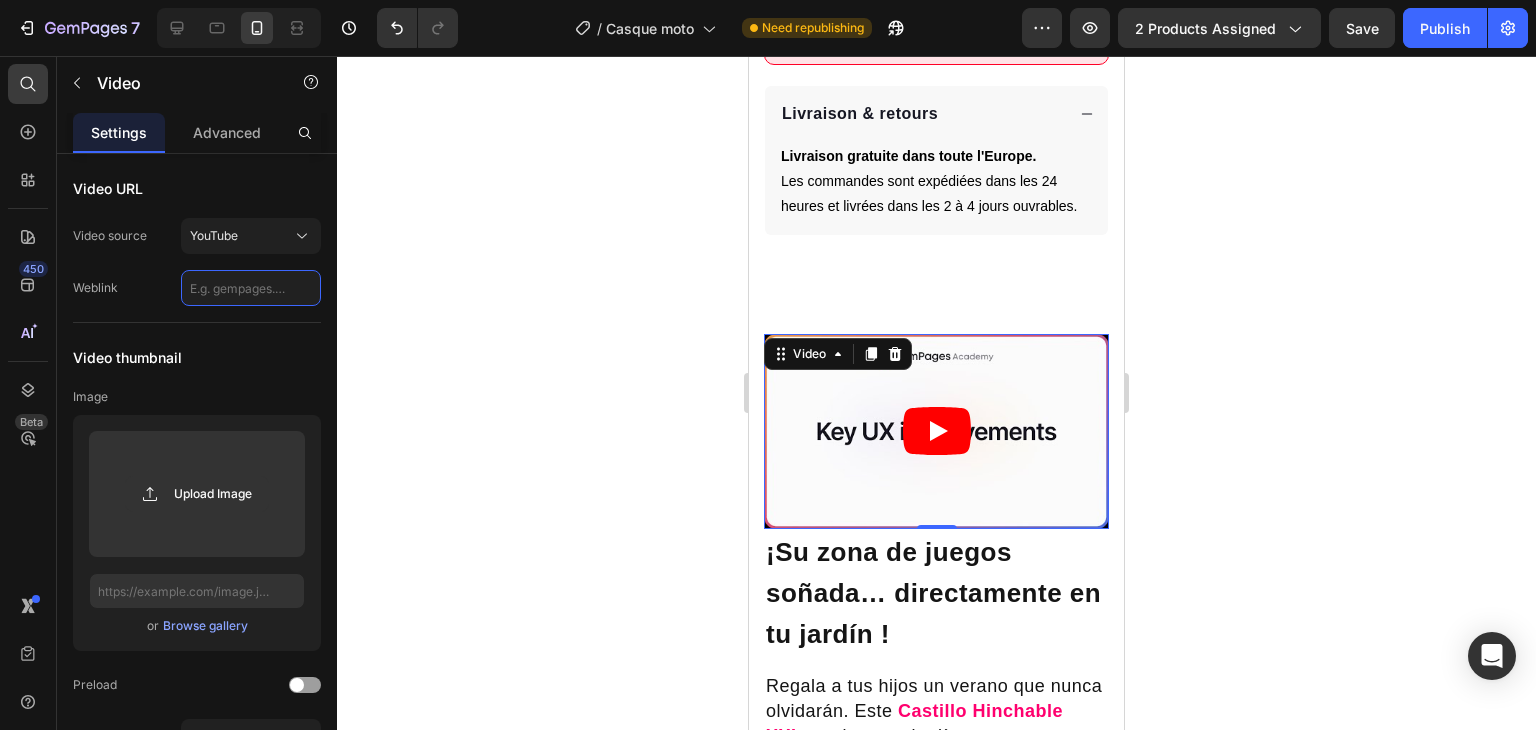 paste on "https://youtu.be/T25q1HvyDeo" 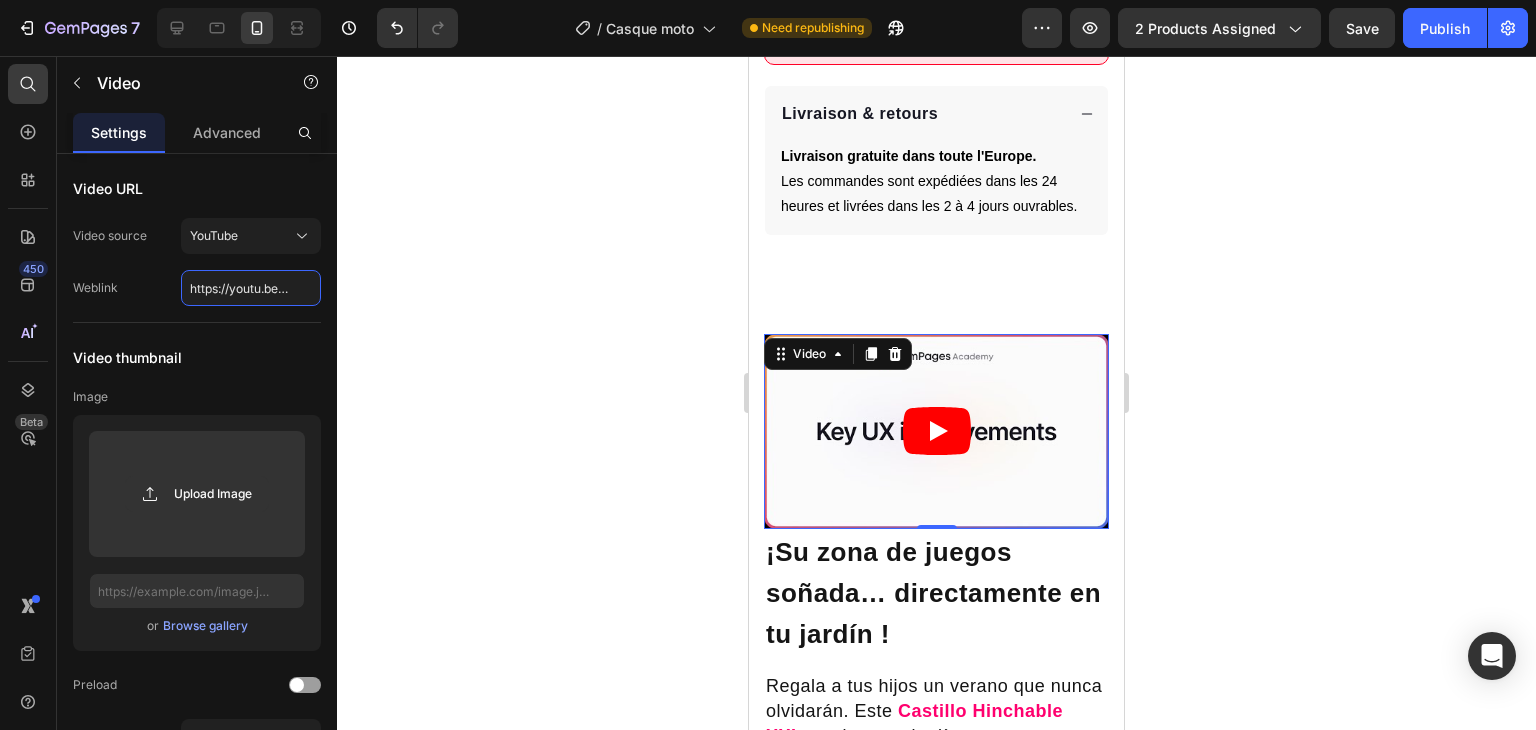 scroll, scrollTop: 0, scrollLeft: 76, axis: horizontal 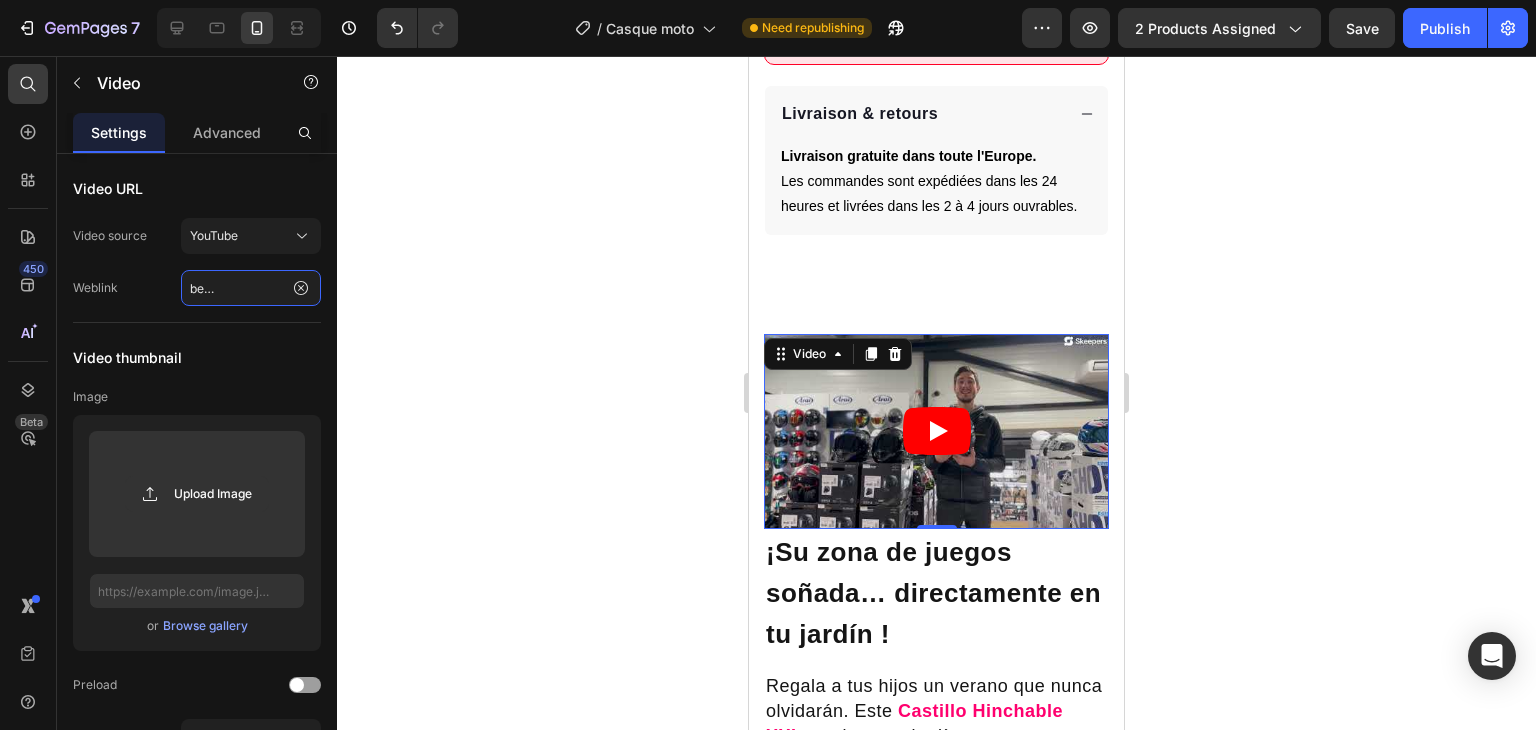 type on "https://youtu.be/T25q1HvyDeo" 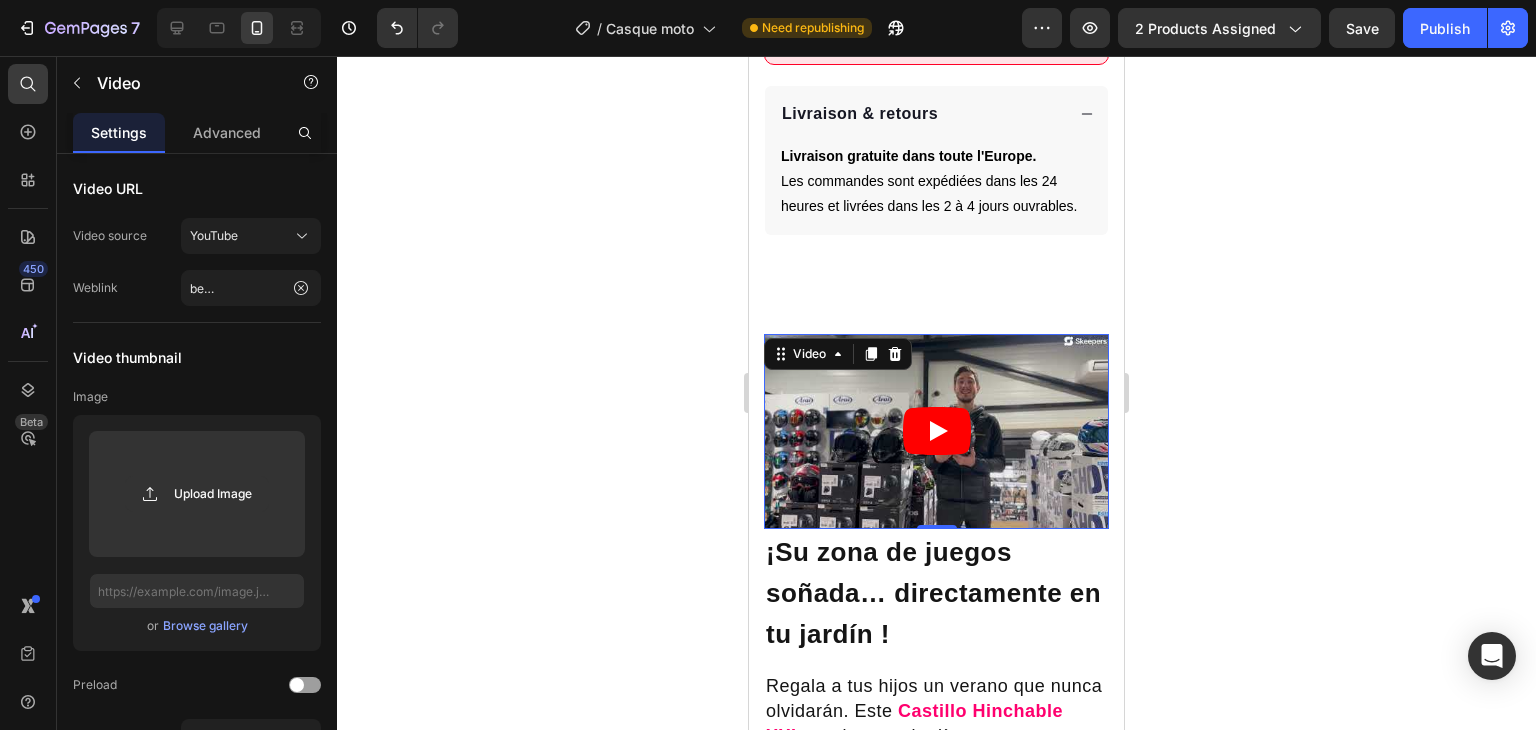click on "Video URL" at bounding box center [197, 188] 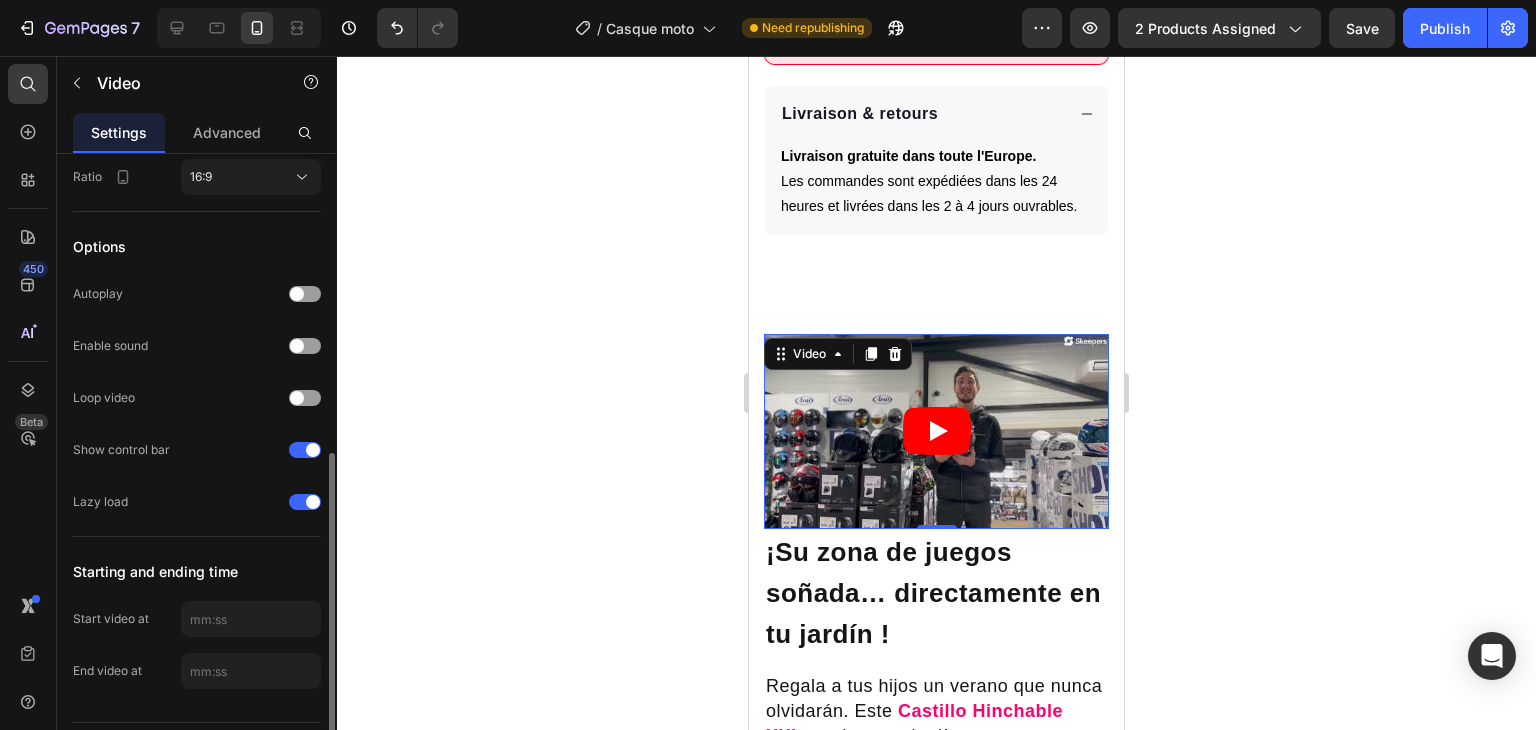 scroll, scrollTop: 558, scrollLeft: 0, axis: vertical 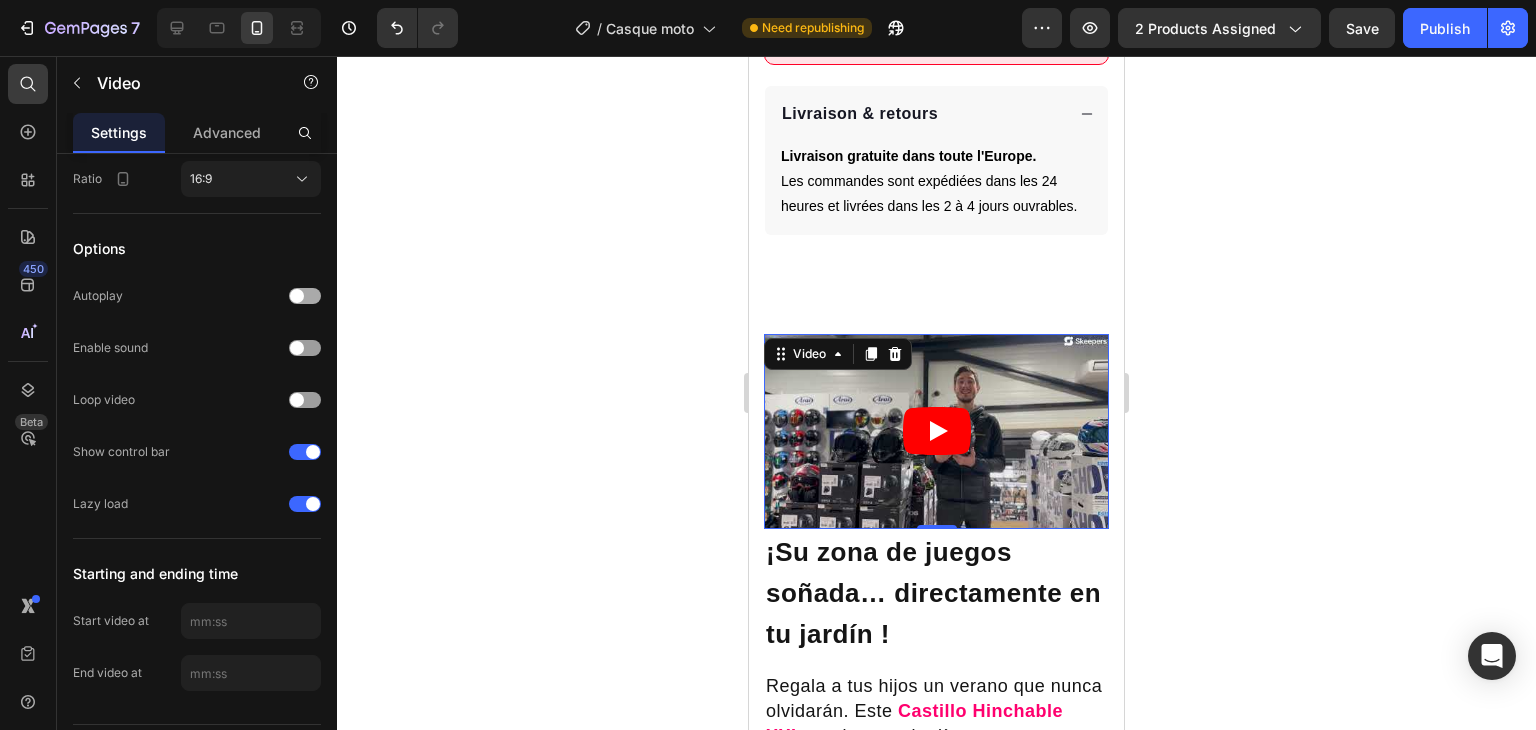 click at bounding box center (297, 296) 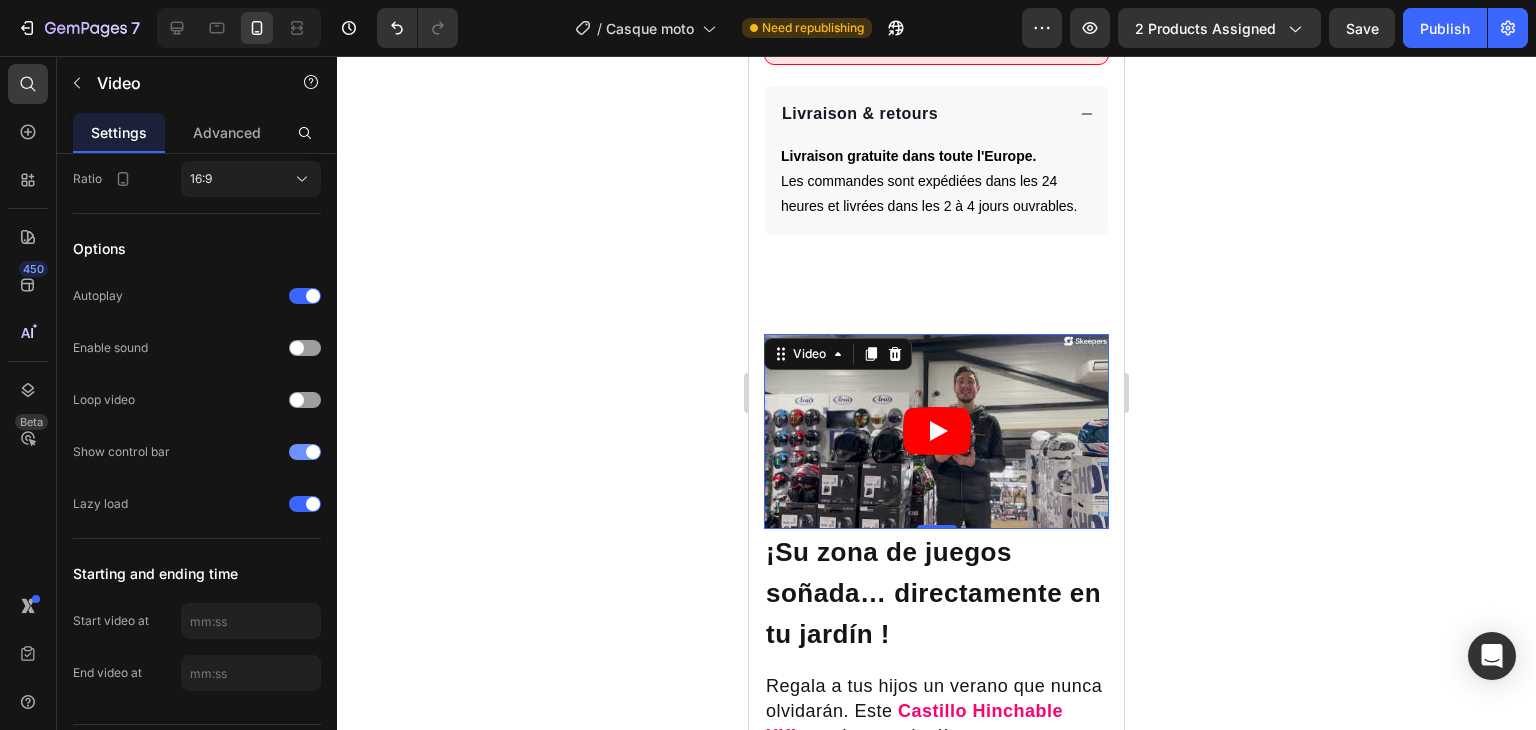 click at bounding box center [305, 452] 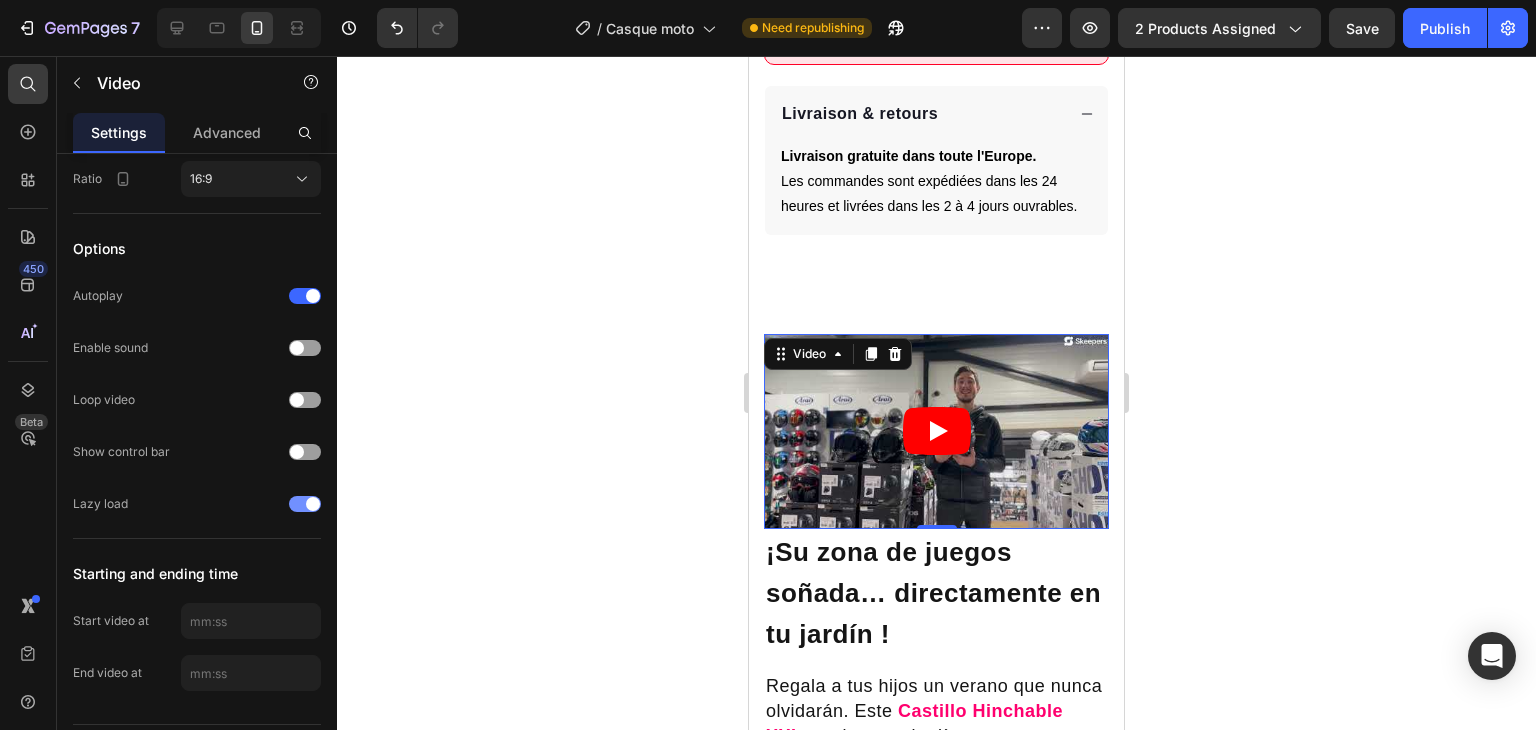click at bounding box center (305, 504) 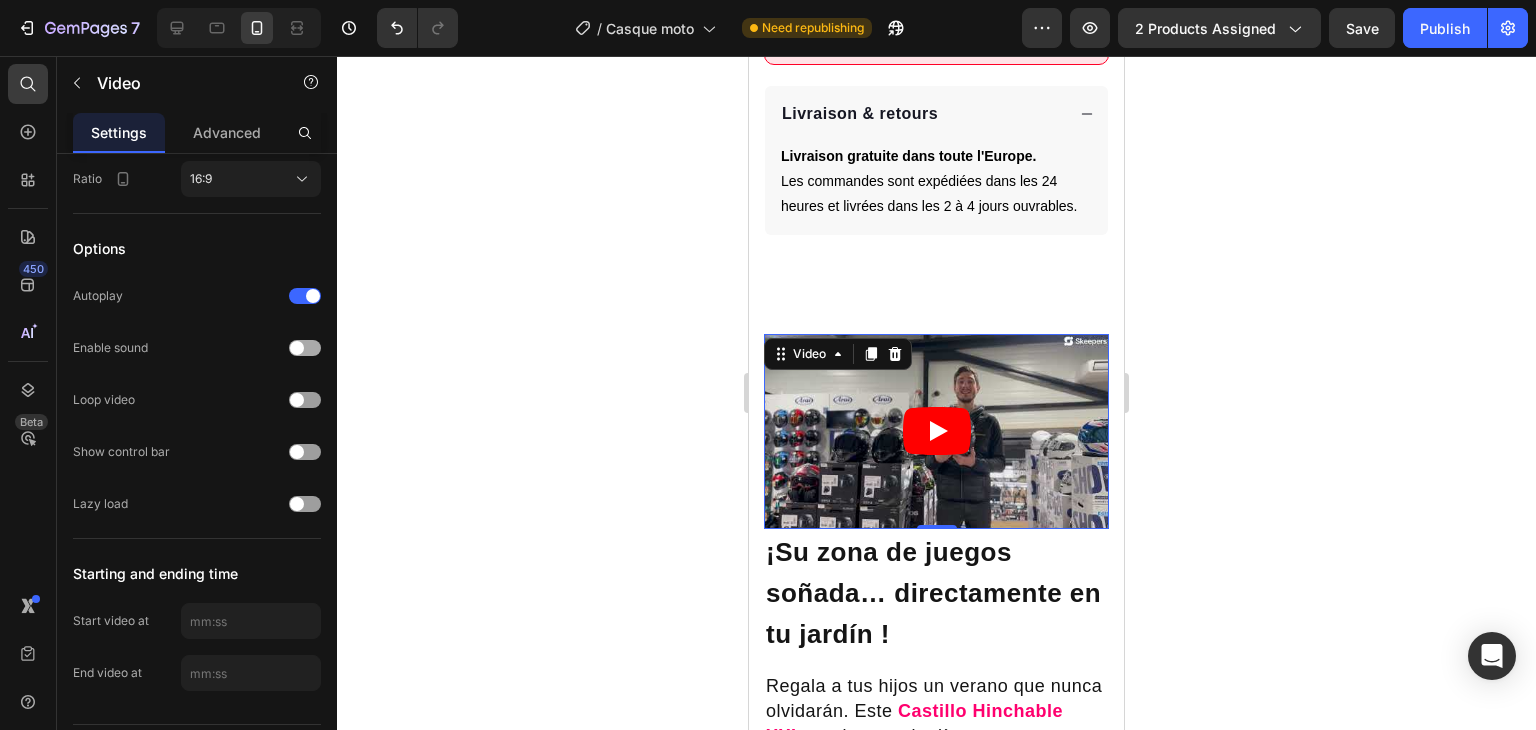 click on "Enable sound" at bounding box center [110, 348] 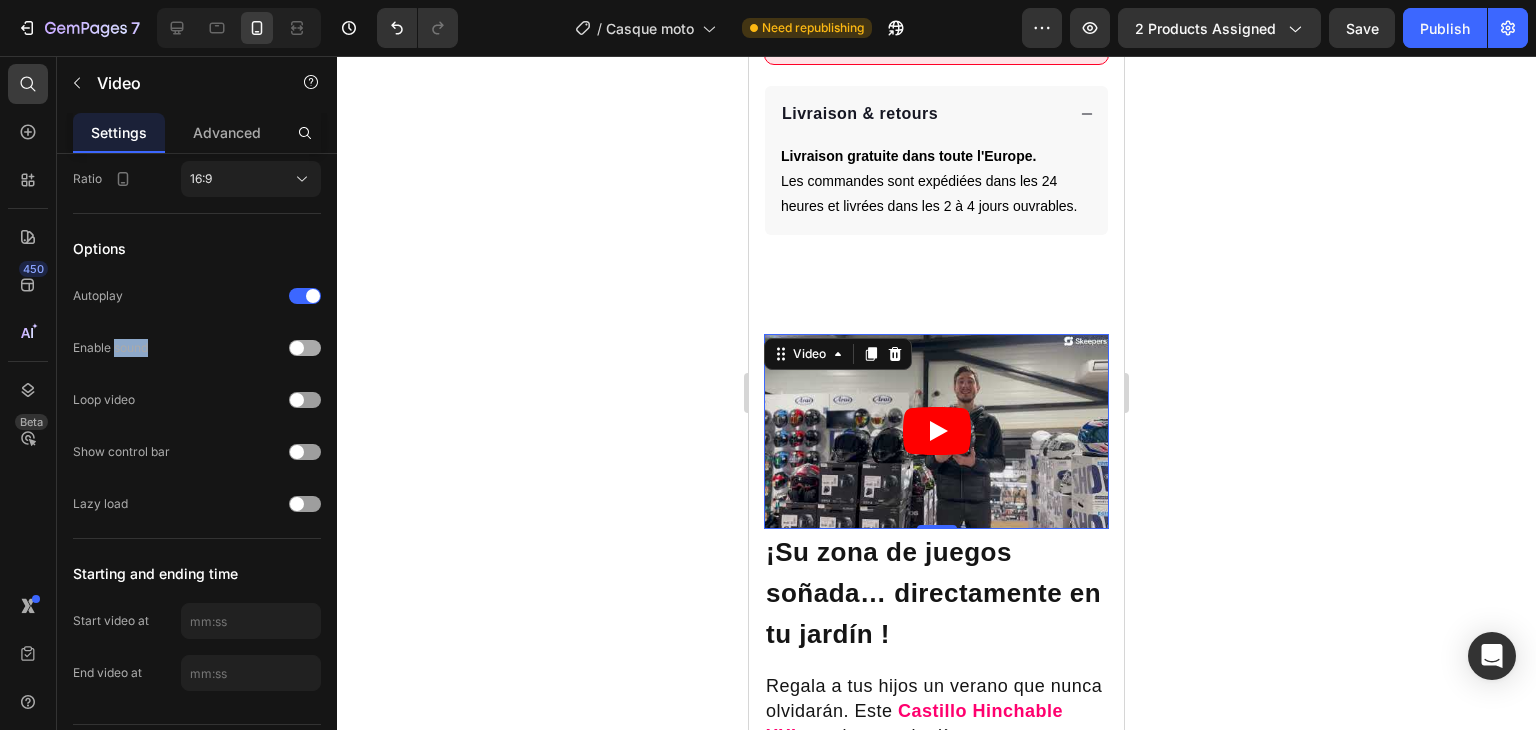 click on "Enable sound" at bounding box center [110, 348] 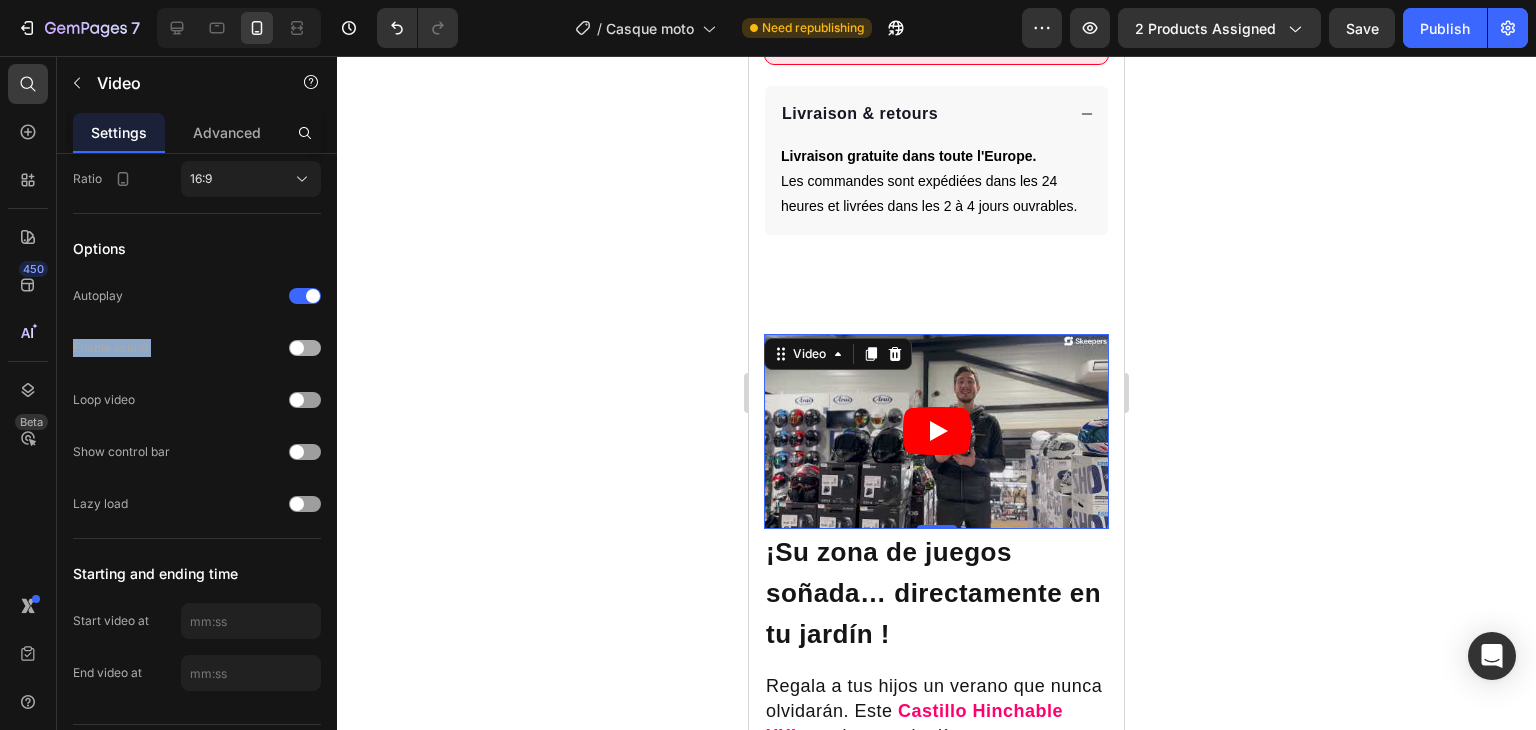 click on "Enable sound" at bounding box center [110, 348] 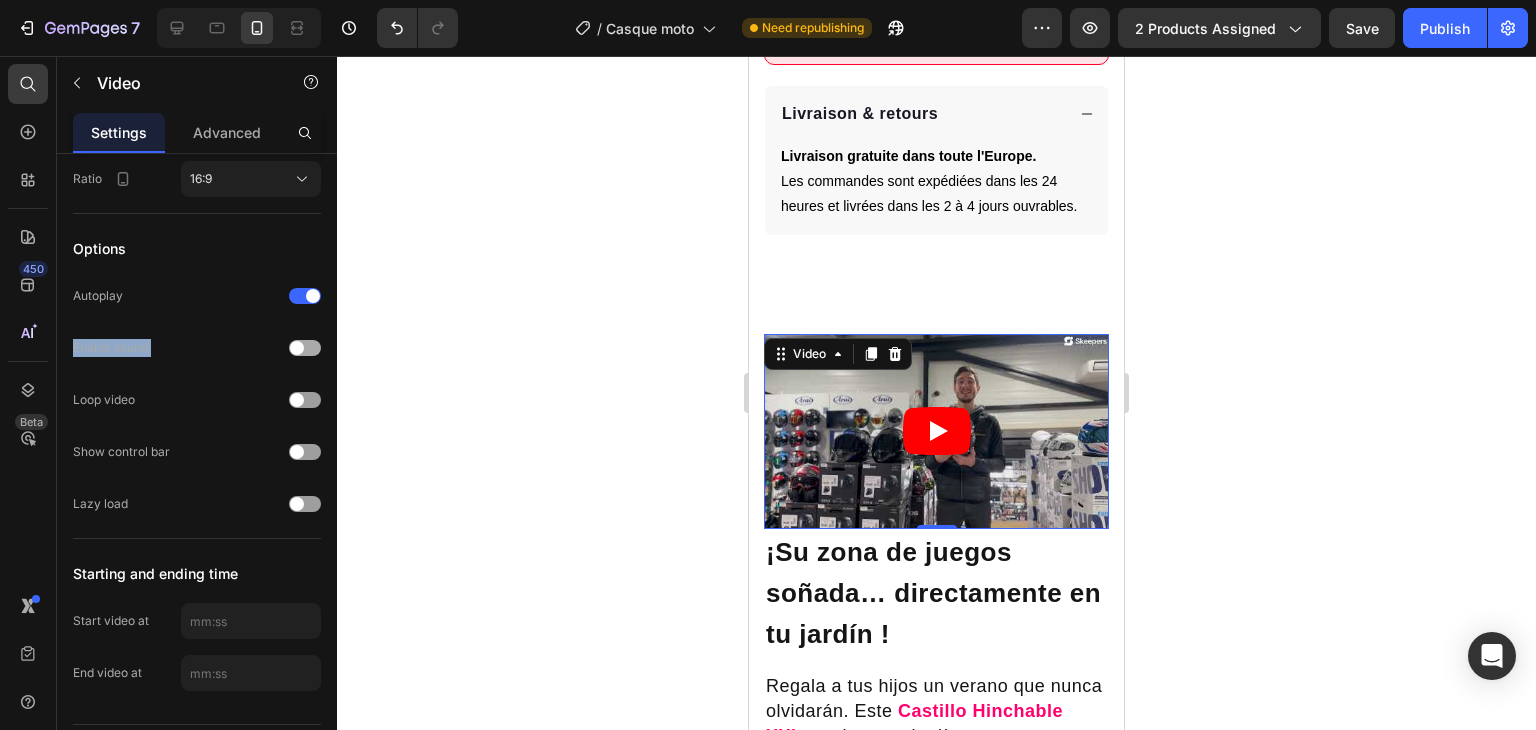 click at bounding box center [297, 348] 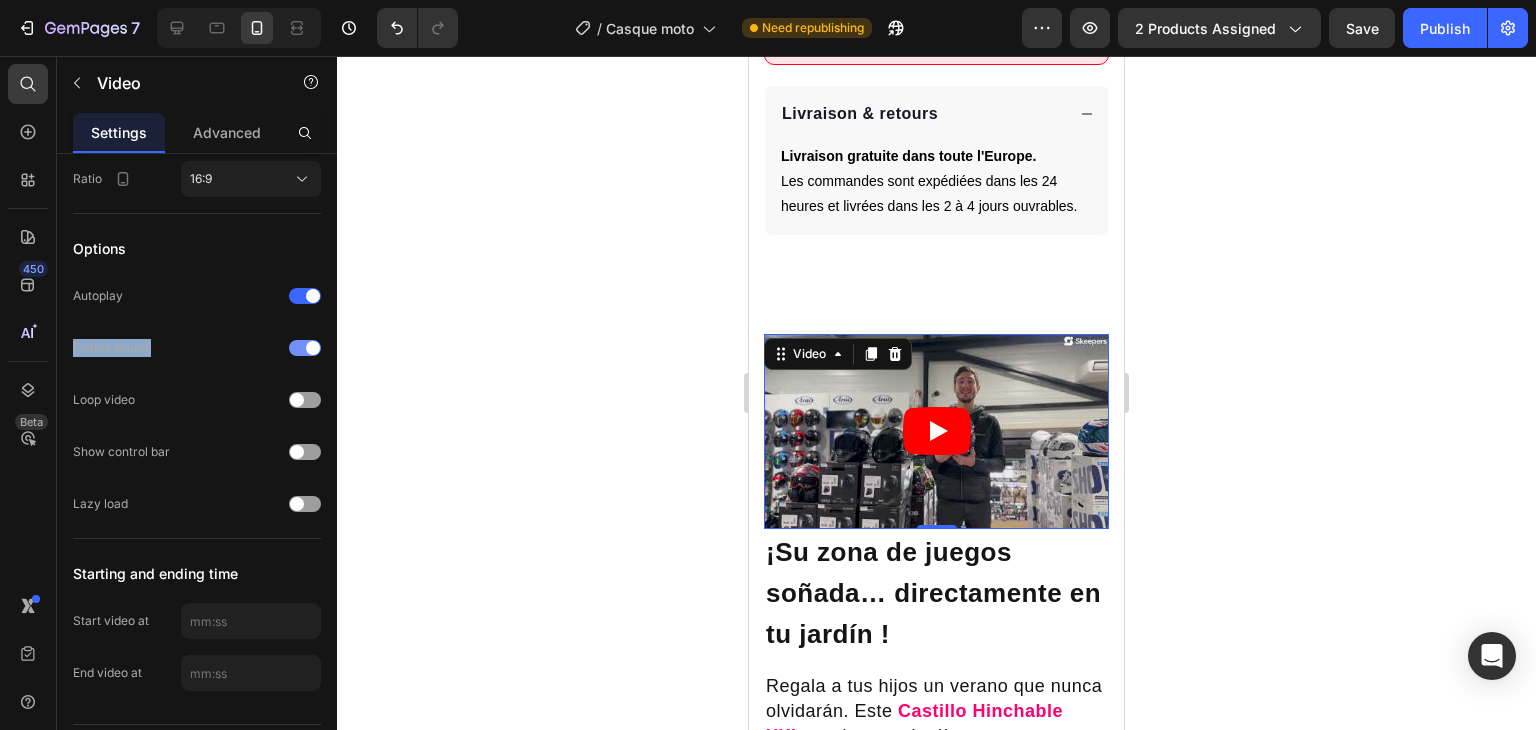 drag, startPoint x: 241, startPoint y: 336, endPoint x: 23, endPoint y: 351, distance: 218.51544 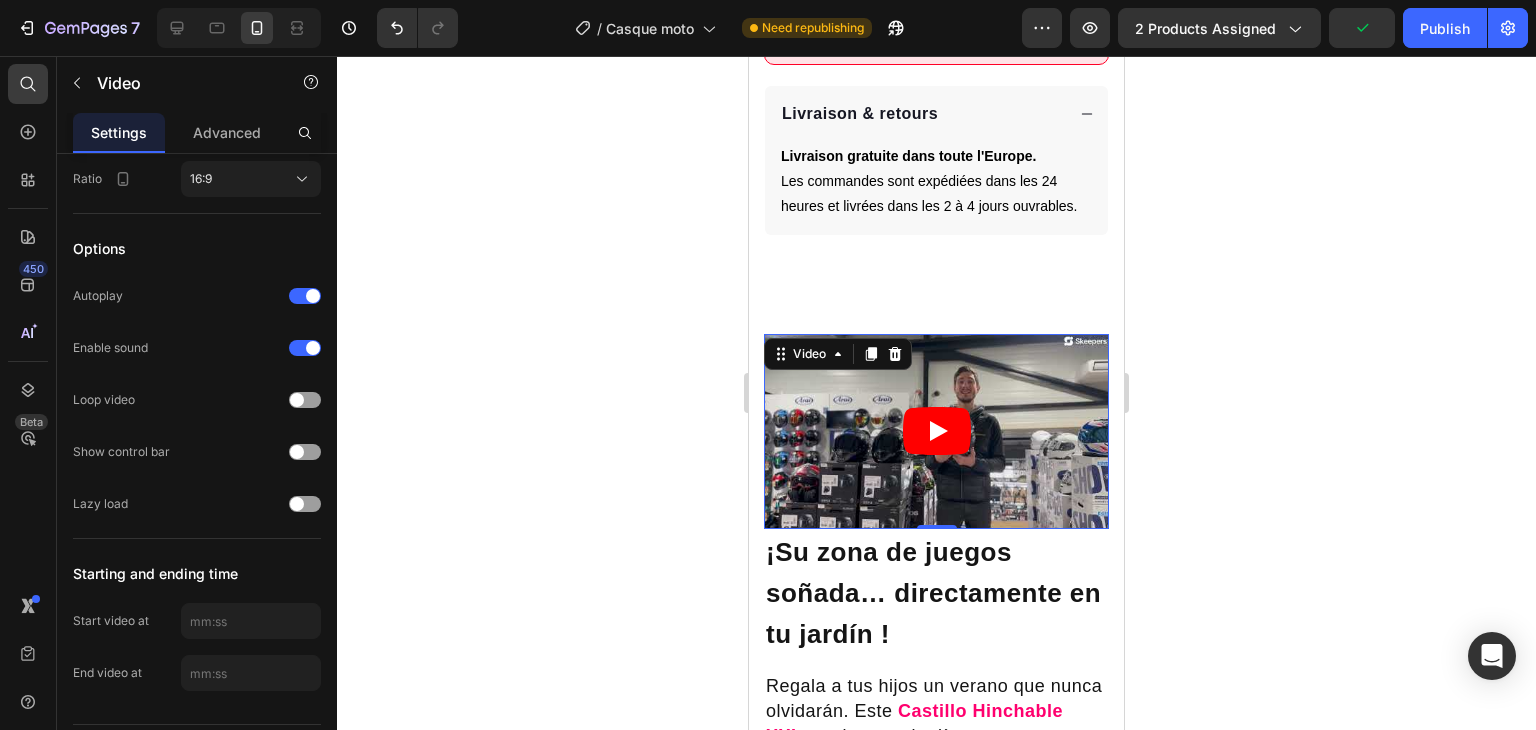scroll, scrollTop: 1222, scrollLeft: 0, axis: vertical 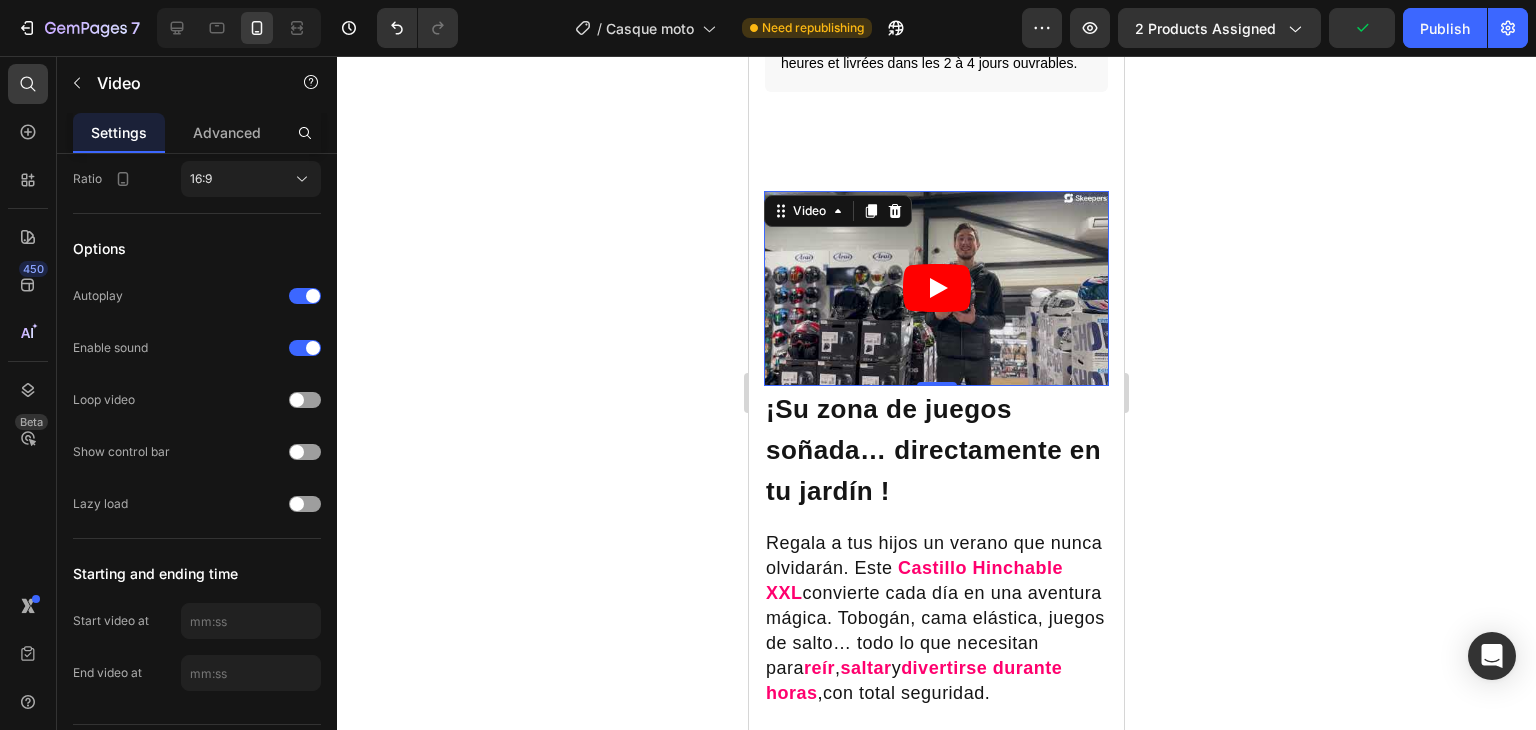 click 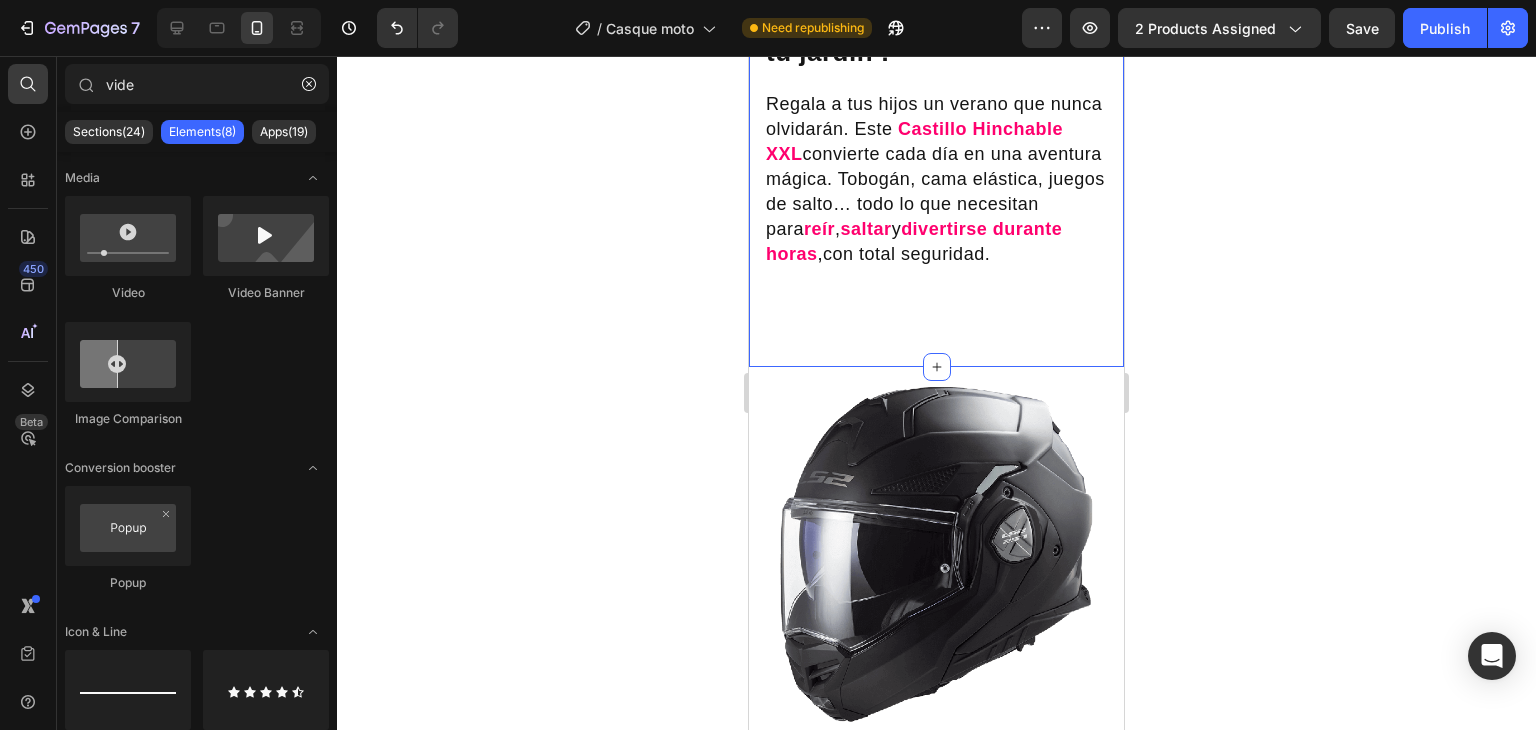 scroll, scrollTop: 1718, scrollLeft: 0, axis: vertical 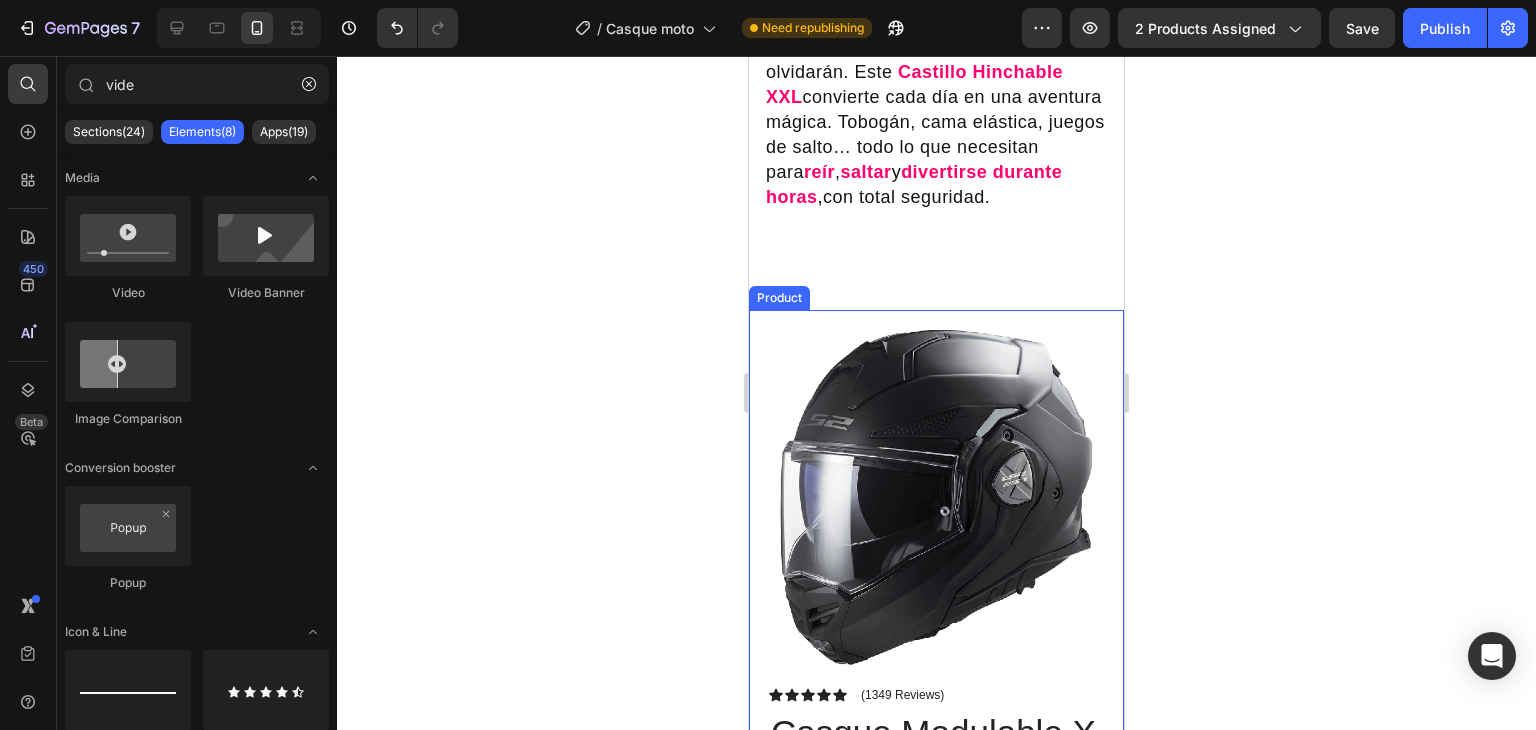 click on "Product Images Image Icon Icon Icon Icon Icon Icon List “This skin cream is a game-changer! It has transformed my dry, lackluster skin into a hydrated and radiant complexion. I love how it absorbs quickly and leaves no greasy residue. Highly recommend” Text Block
Icon Hannah N. (Houston, USA) Text Block Row Row Row Icon Icon Icon Icon Icon Icon List (1349 Reviews) Text Block Row Casque Modulable X CARBON SOLID Product Title The 2023 Rated Innovation in Cosmetics Text Block Hydrate, rejuvenate, and glow with our revolutionary cream. Unleash your skin's potential today. Text Block
Intense Hydration
Environmentally Friendly
Made in Germany Item List Kaching Bundles Kaching Bundles
Icon Sale Ends In 2 Hours | Limited Time Offer Text Block Row add to cart Add to Cart
Icon Free Shipping Text Block
Icon Money-Back Text Block
Icon Easy Returns Text Block Row
Row" at bounding box center (936, 889) 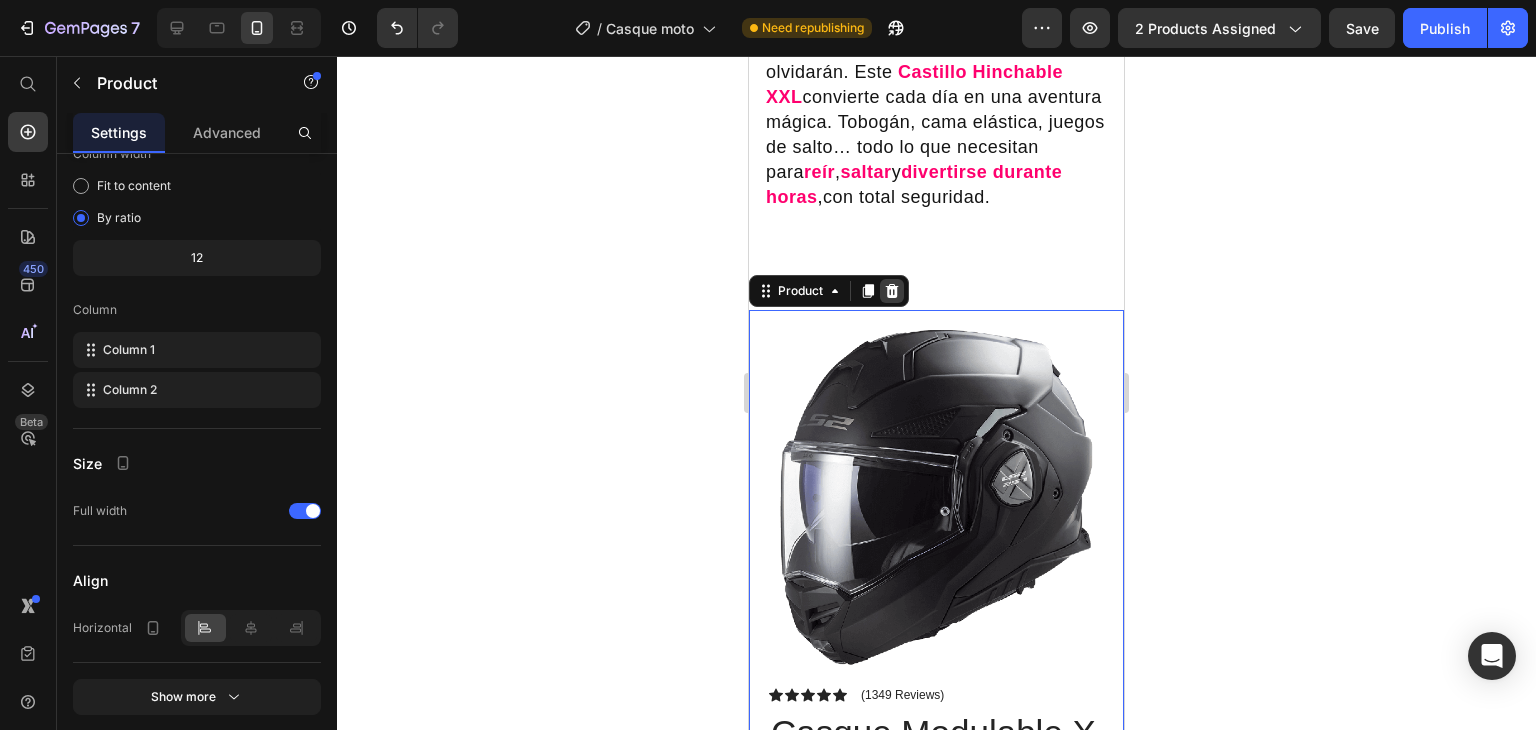 scroll, scrollTop: 0, scrollLeft: 0, axis: both 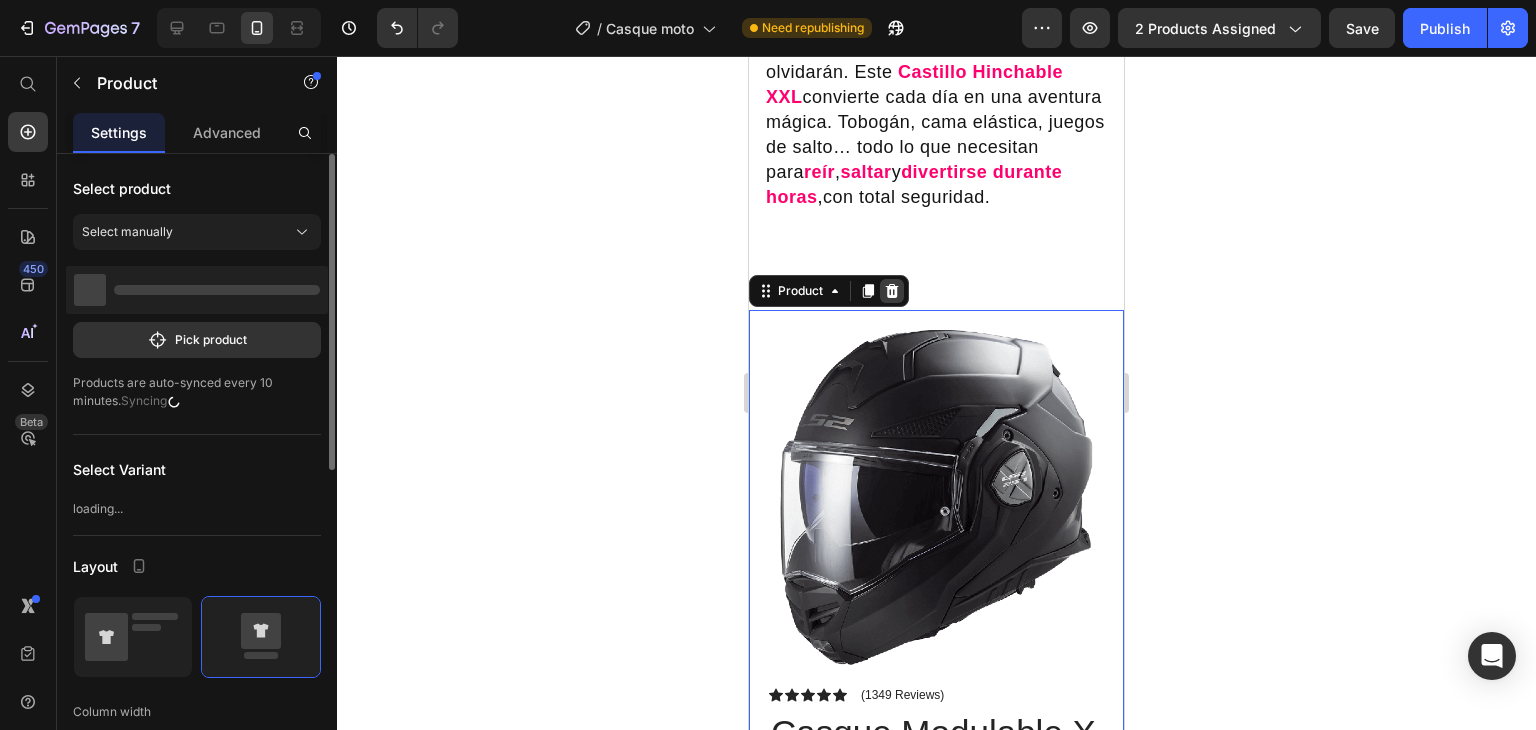 click 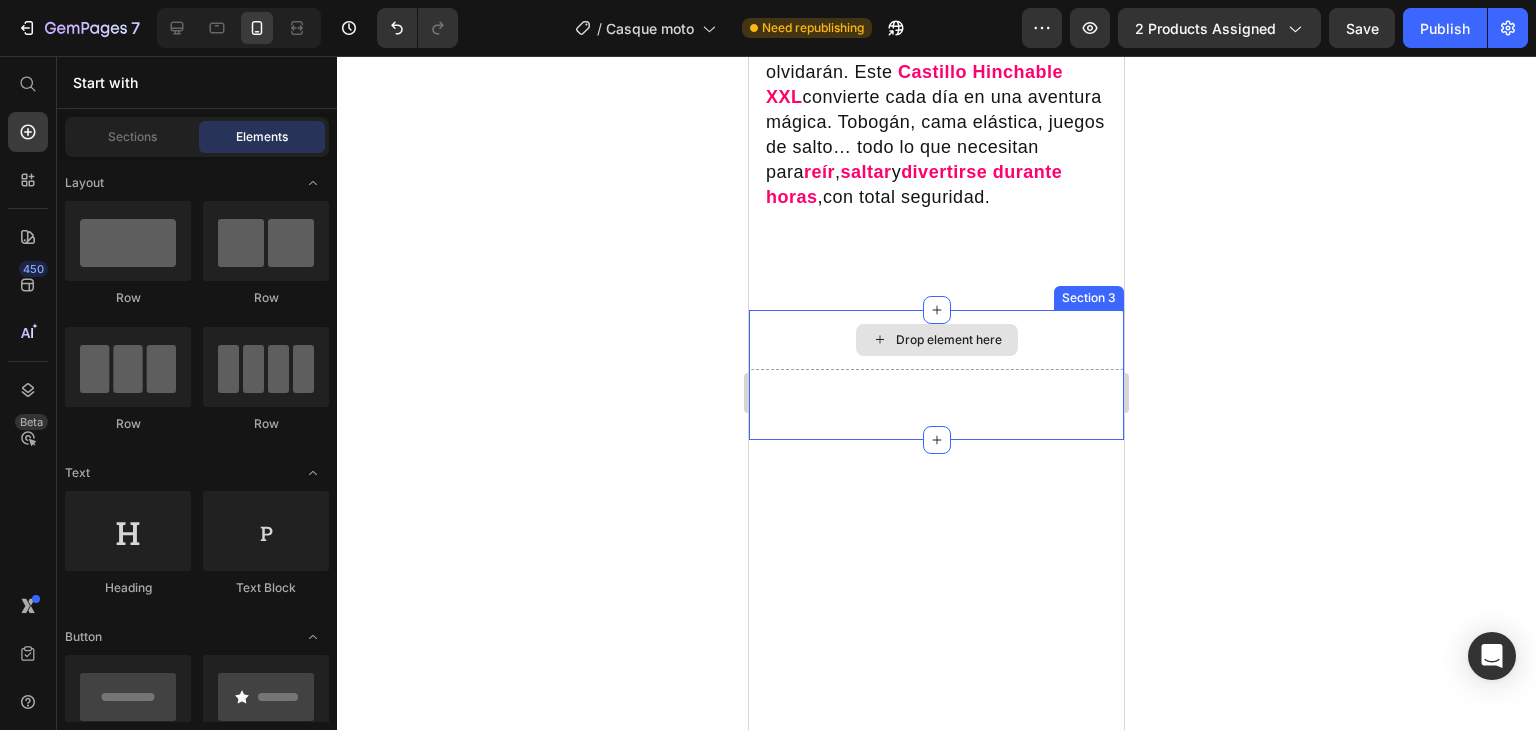 click on "Drop element here" at bounding box center (936, 340) 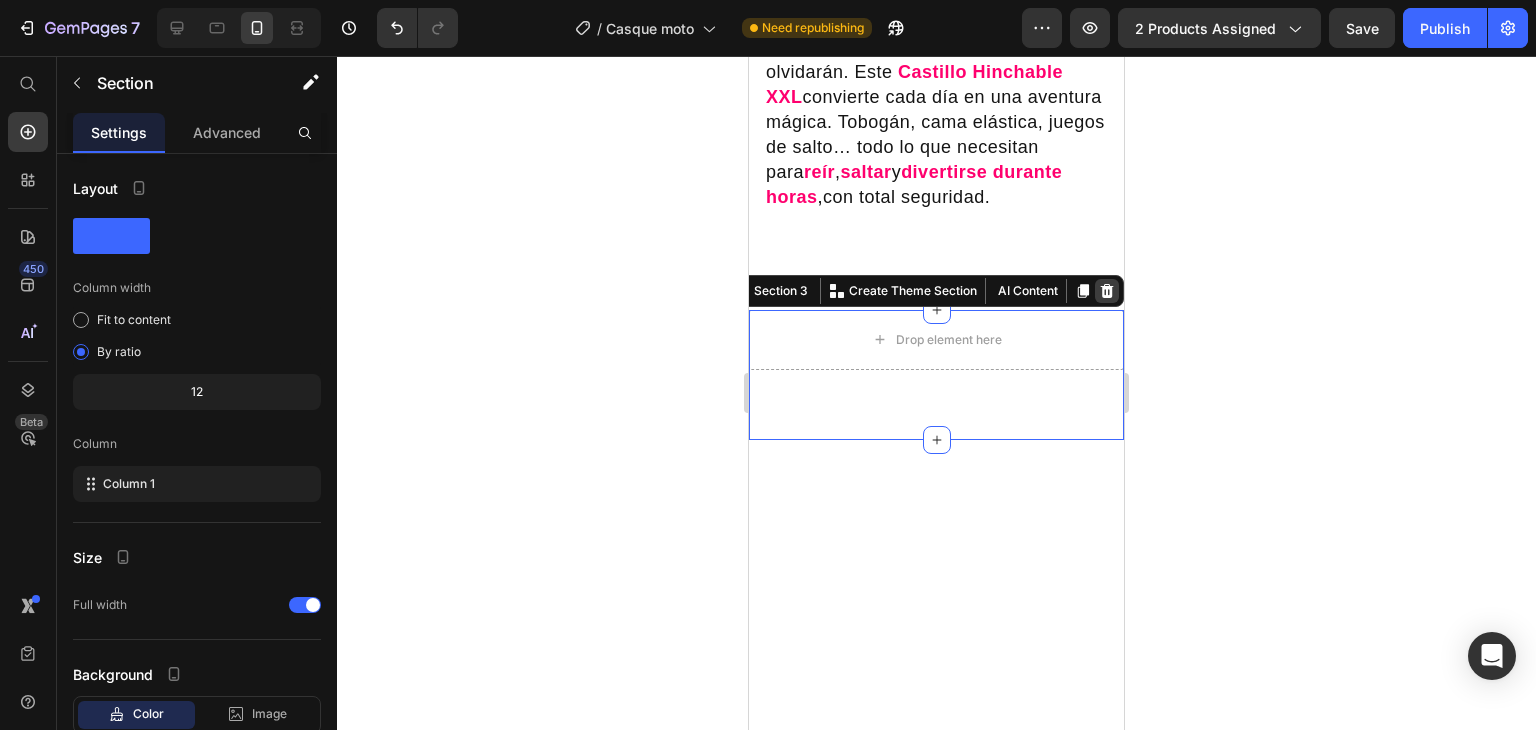 click 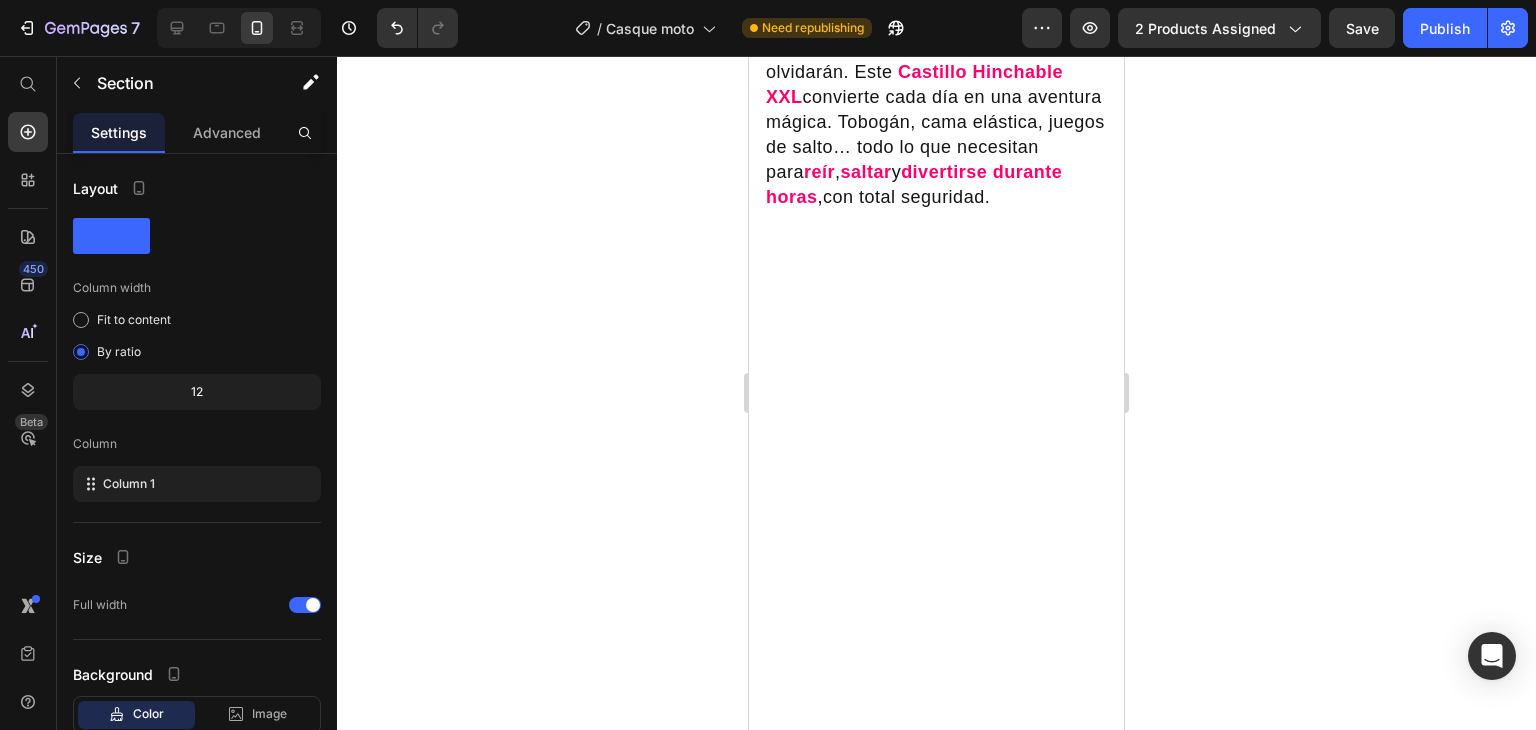 click at bounding box center (936, 1128) 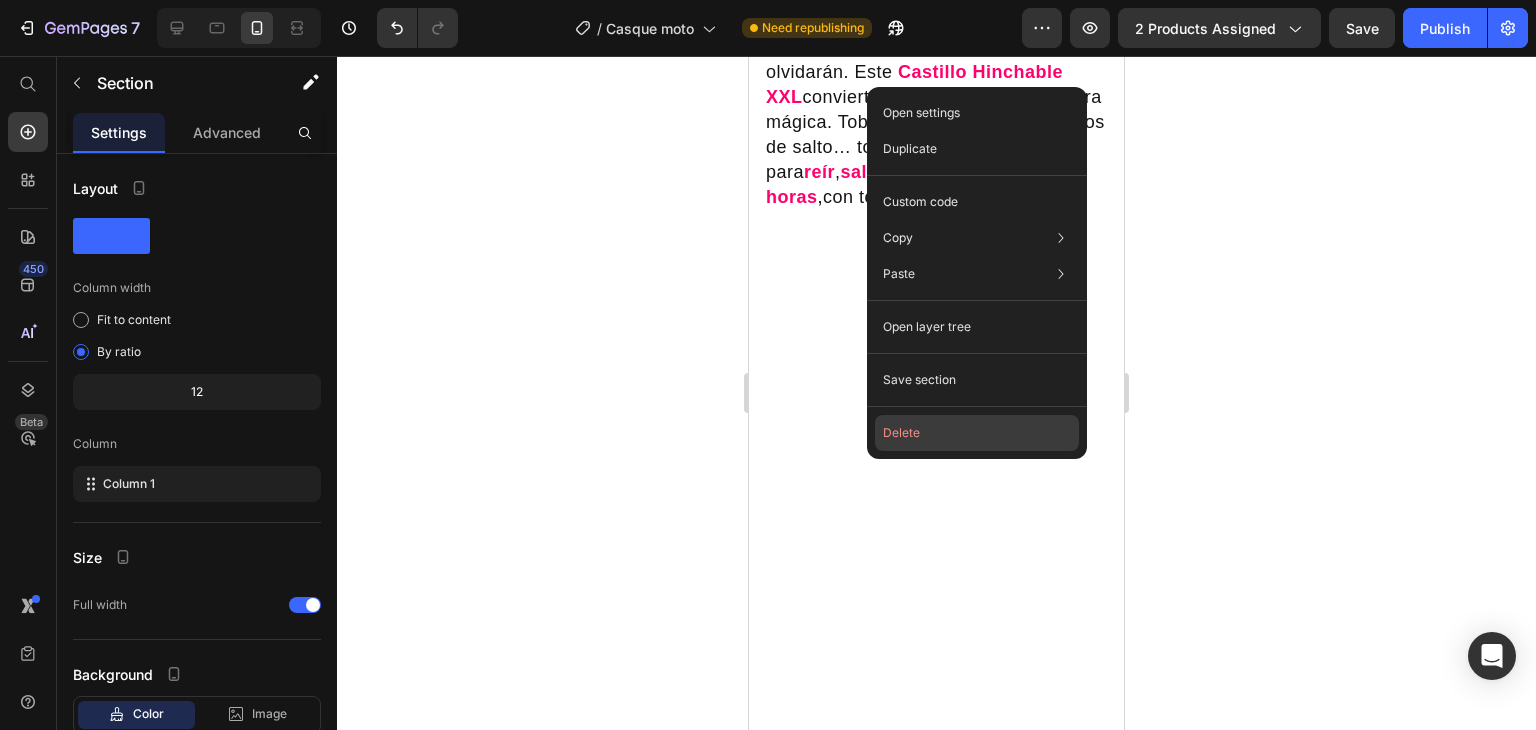click on "Delete" 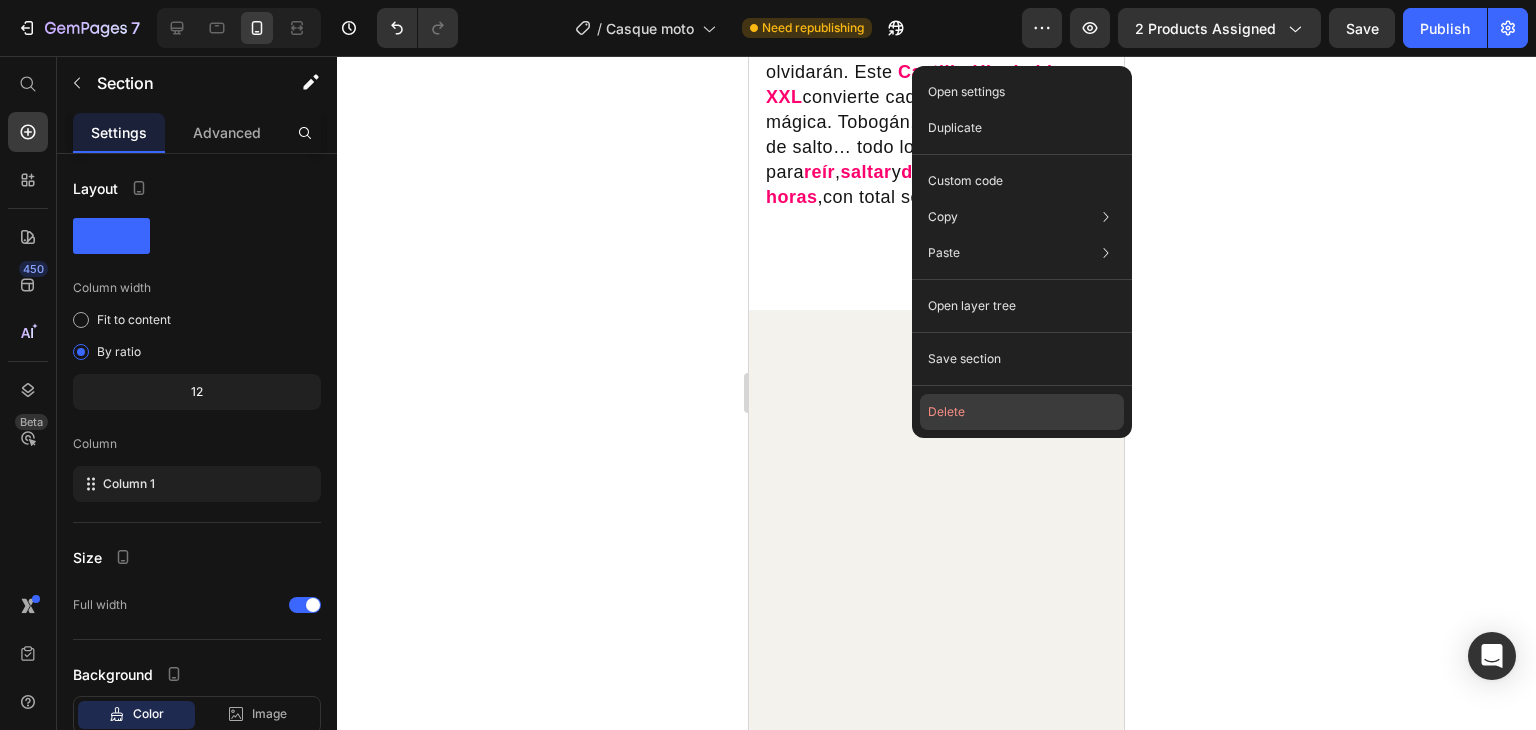 click on "Delete" 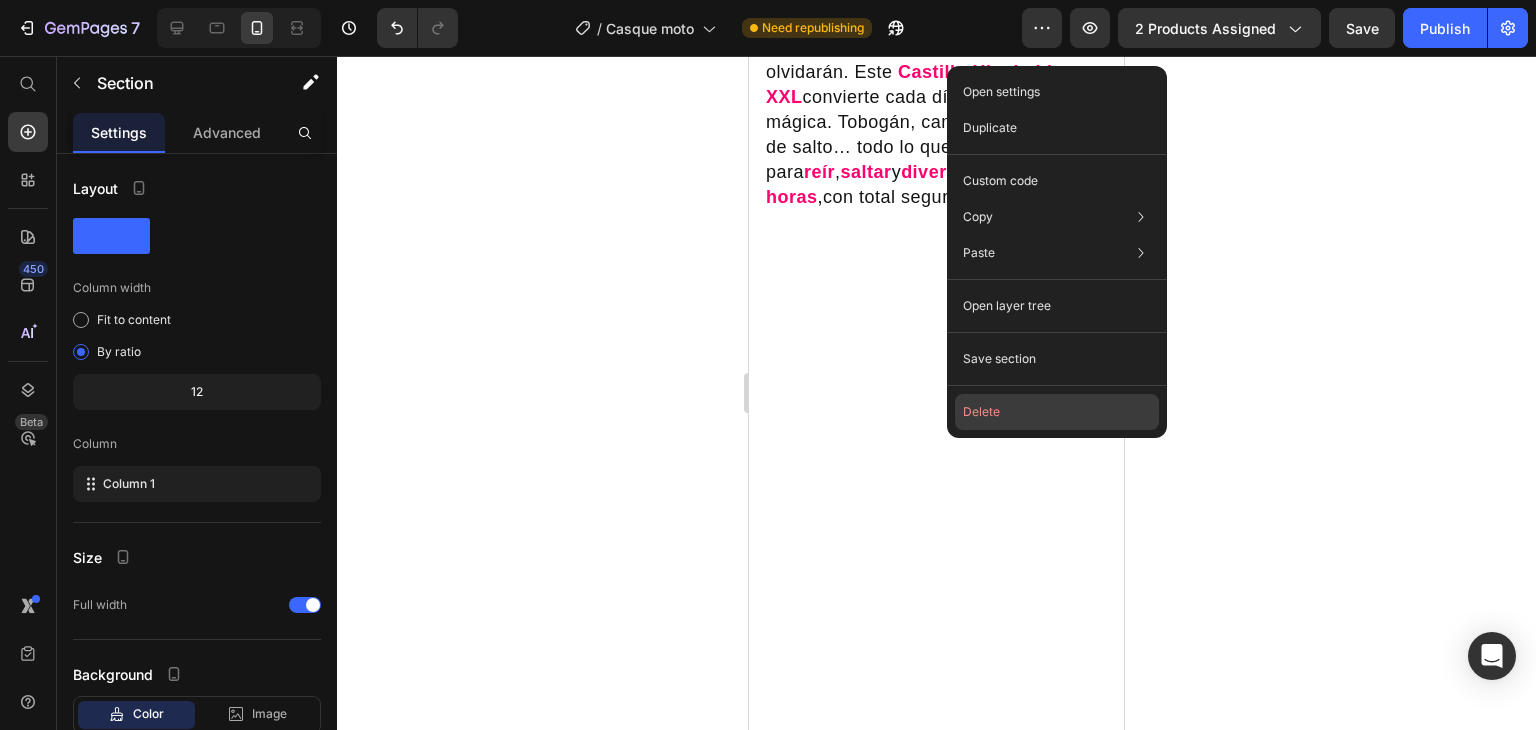 click on "Delete" 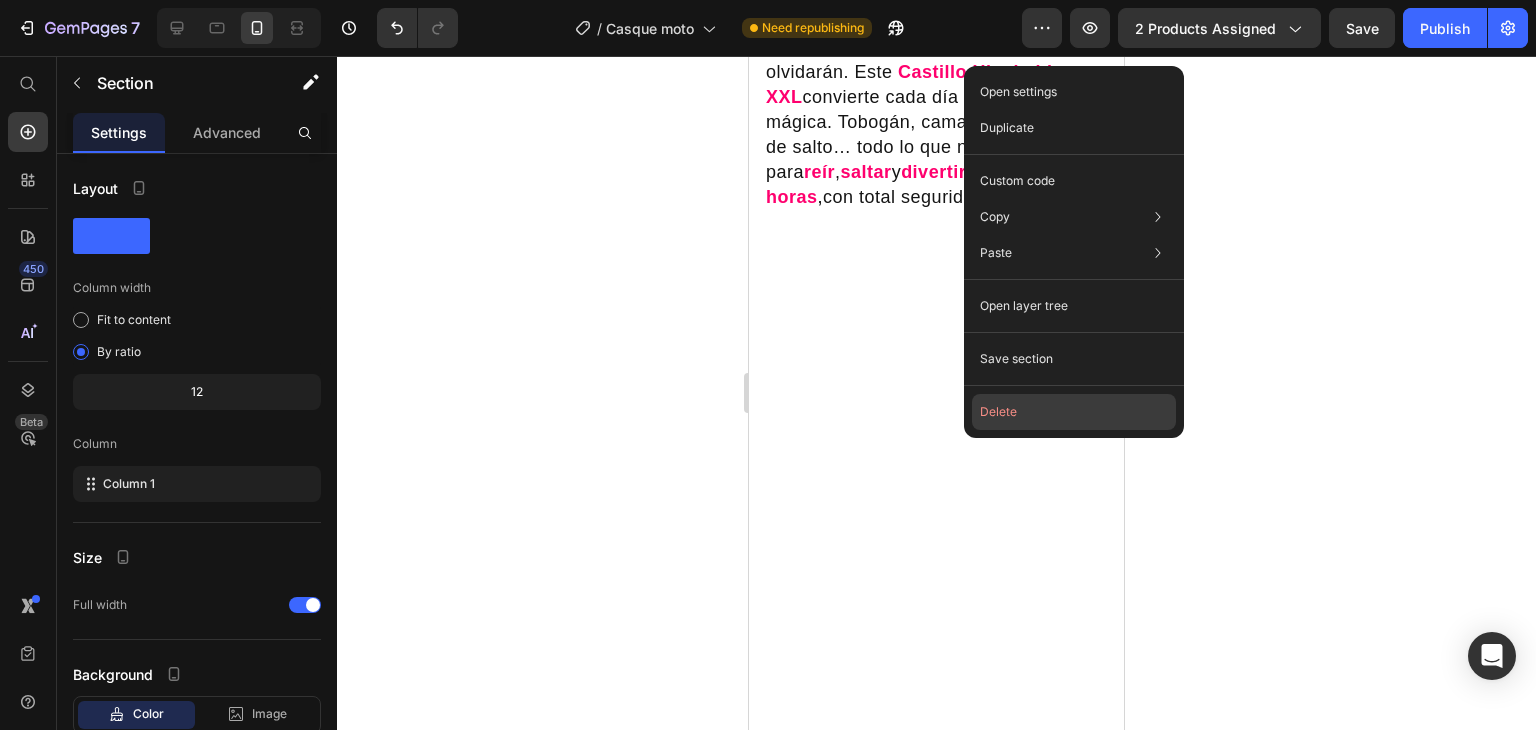 click on "Delete" 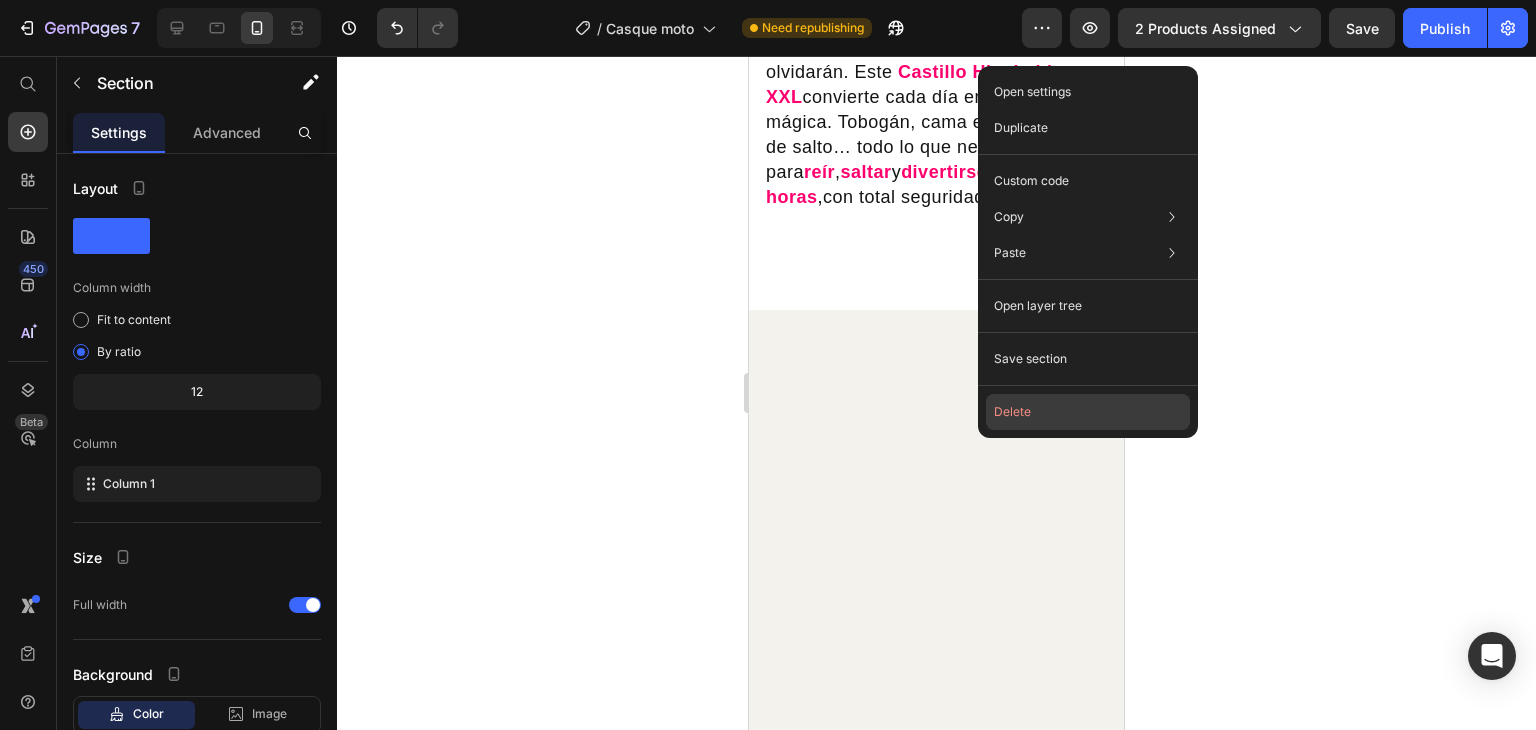click on "Delete" 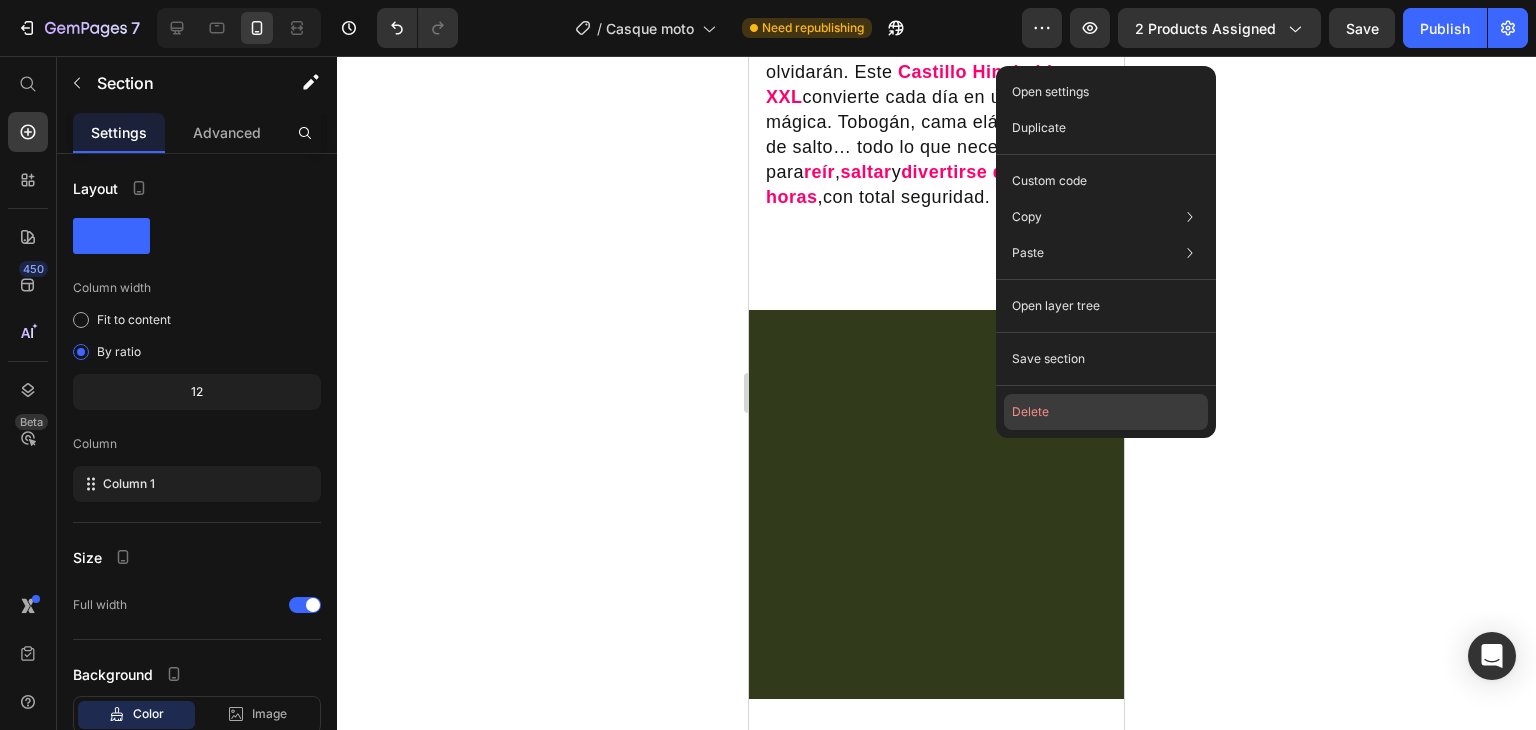 click on "Delete" 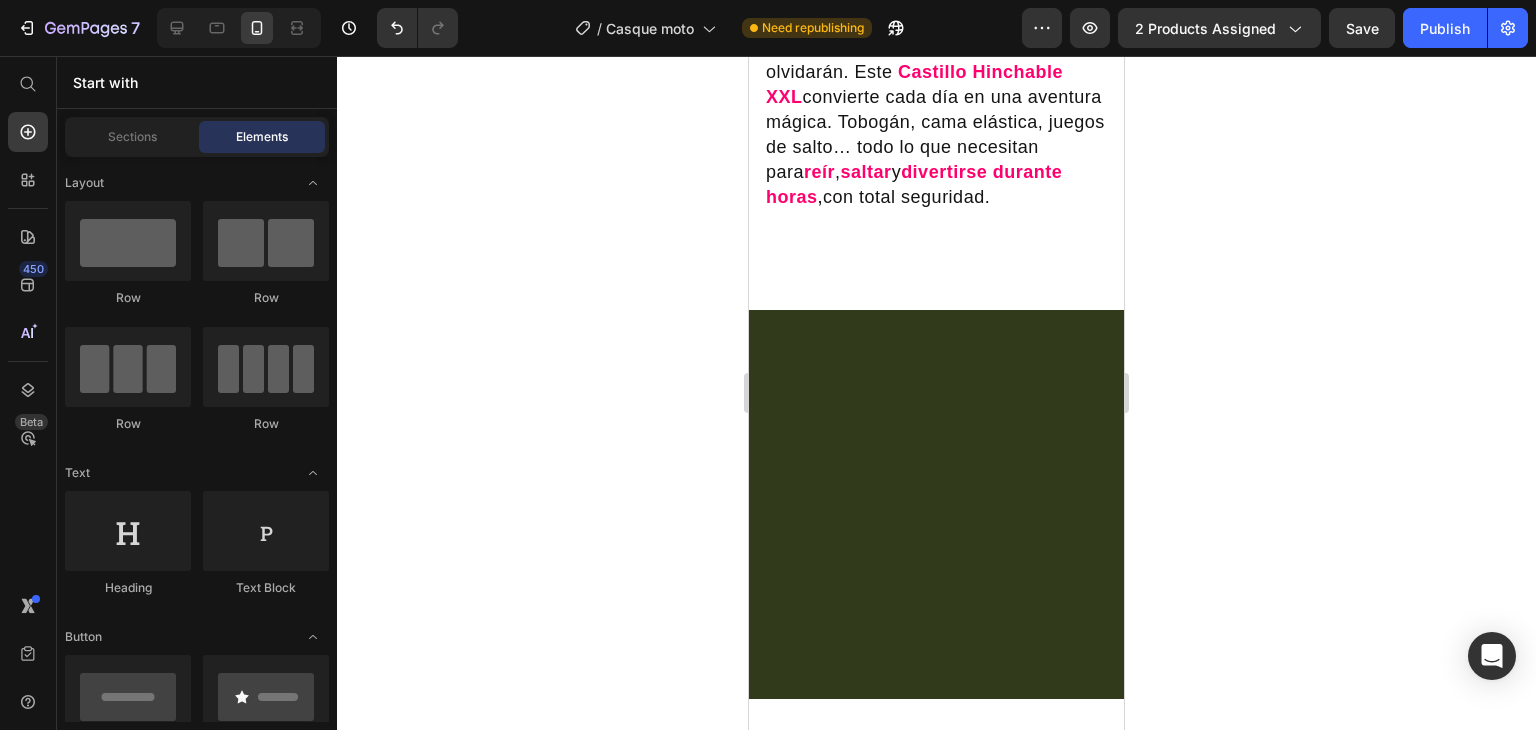 scroll, scrollTop: 1618, scrollLeft: 0, axis: vertical 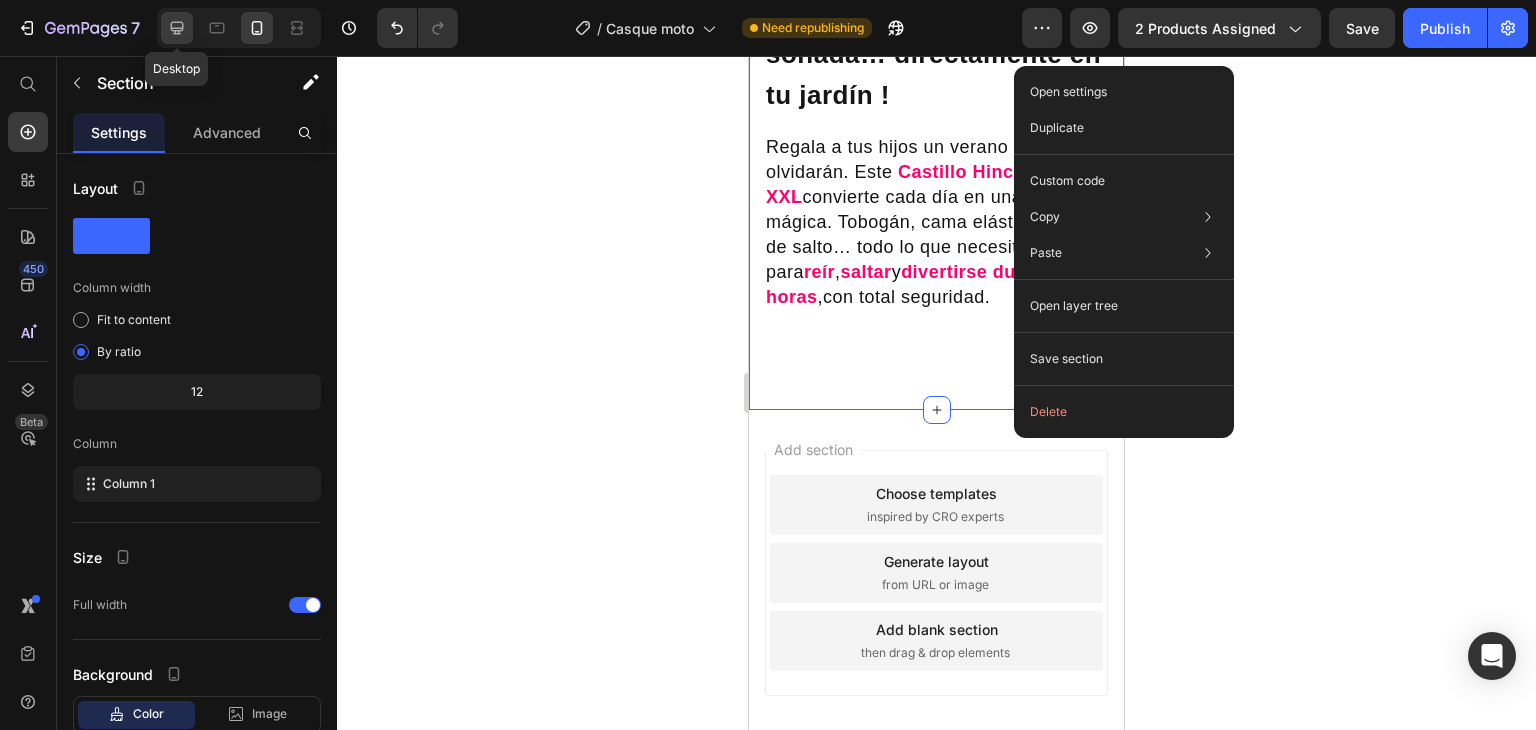 click 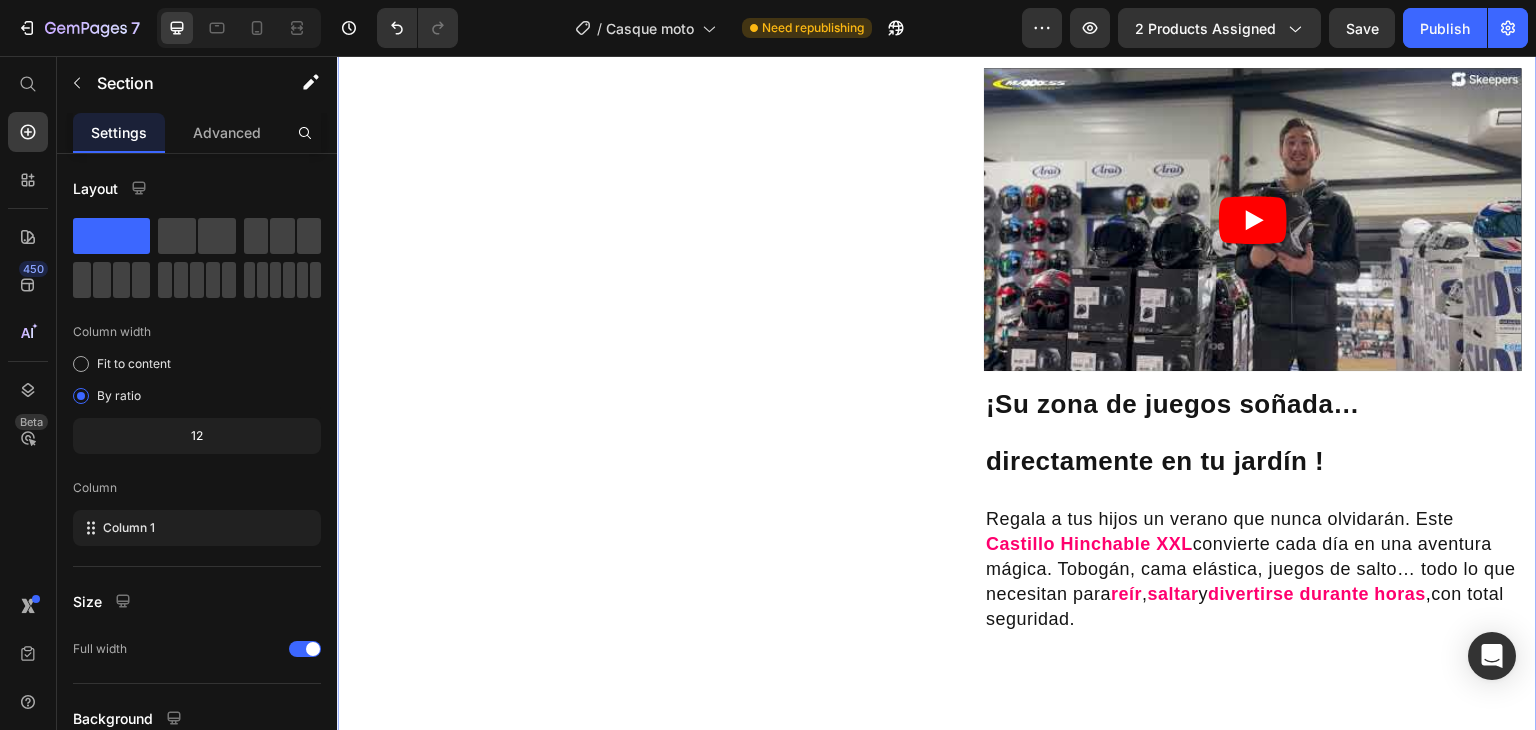 click on "Image" at bounding box center [637, 375] 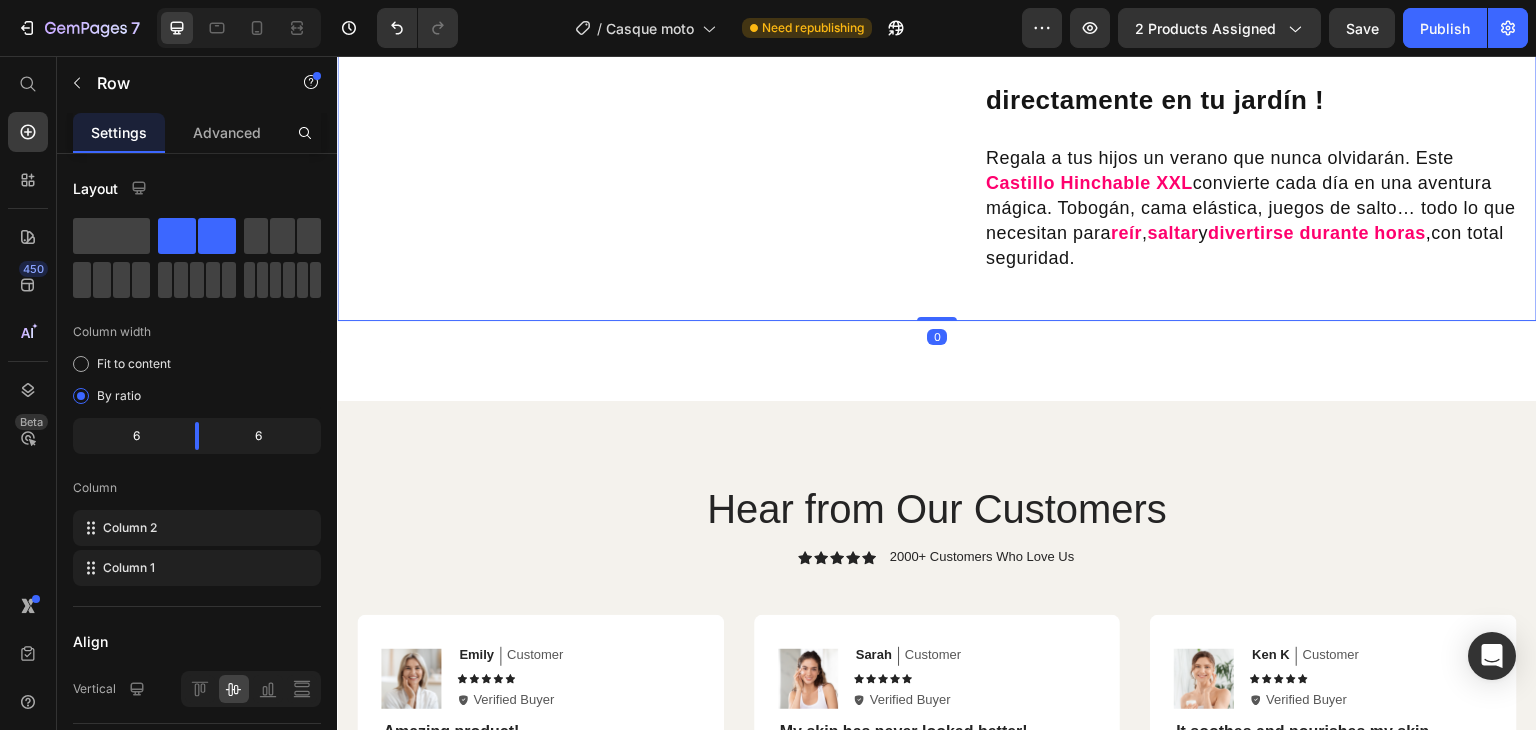 scroll, scrollTop: 1268, scrollLeft: 0, axis: vertical 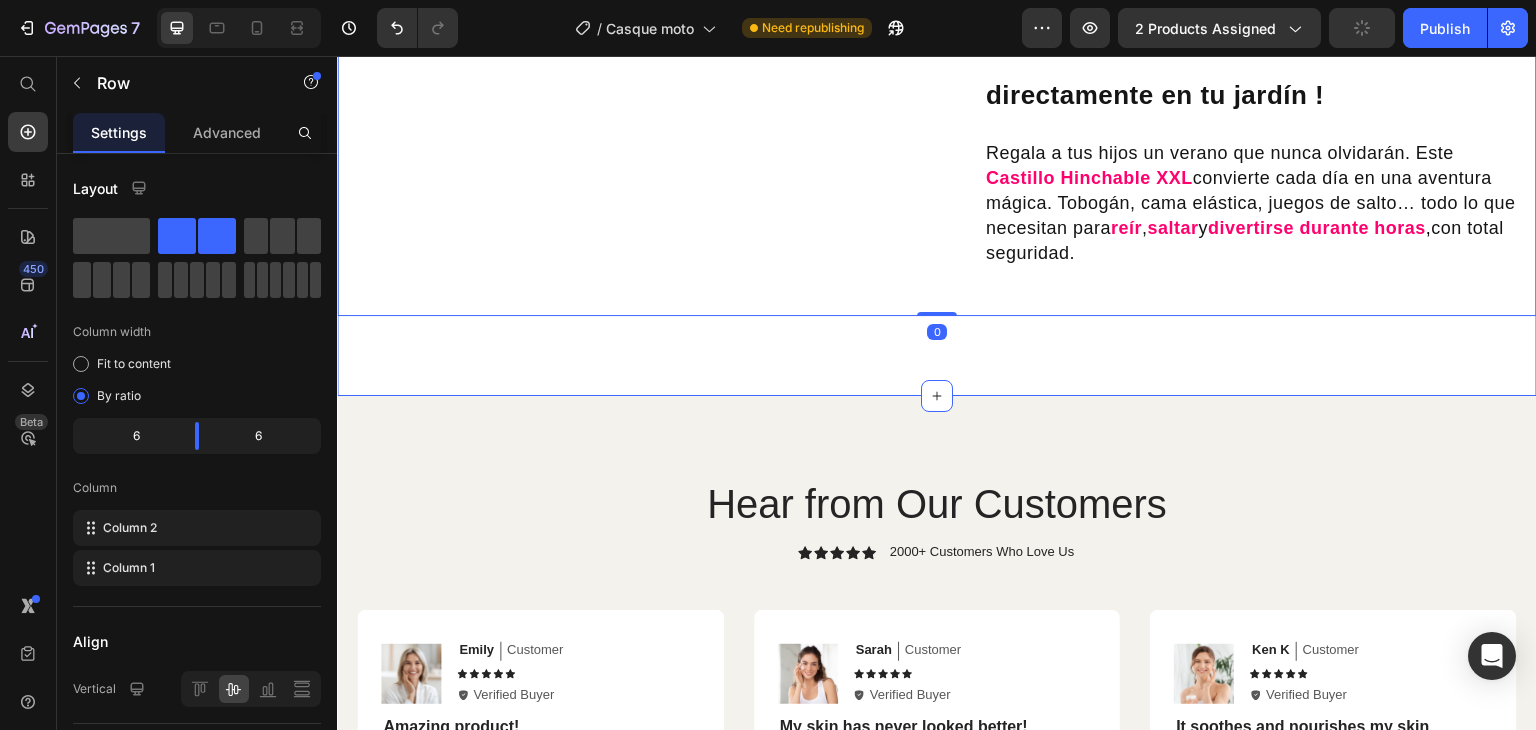 click on "Hear from Our Customers Heading Icon Icon Icon Icon Icon Icon List 2000+ Customers Who Love Us Text Block Row Image Emily Text Block Customer  Text Block Row Icon Icon Icon Icon Icon Icon List
Icon Verified Buyer Text Block Row Row Amazing product! Text Block “I absolutely love this skin cream! It has transformed my complexion and given me a radiant glow.” Text Block Row Image Sarah Text Block Customer  Text Block Row Icon Icon Icon Icon Icon Icon List
Icon Verified Buyer Text Block Row Row My skin has never looked better! Text Block “I've tried many skin creams, but this one takes the cake. It deeply hydrates my skin without feeling heavy or greasy.” Text Block Row Image Ken K Text Block Customer  Text Block Row Icon Icon Icon Icon Icon Icon List
Icon Verified Buyer Text Block Row Row It soothes and nourishes my skin Text Block Text Block Row Row Image Michael Text Block Customer  Text Block Row Icon Icon Icon Icon Icon Icon List" at bounding box center (937, 793) 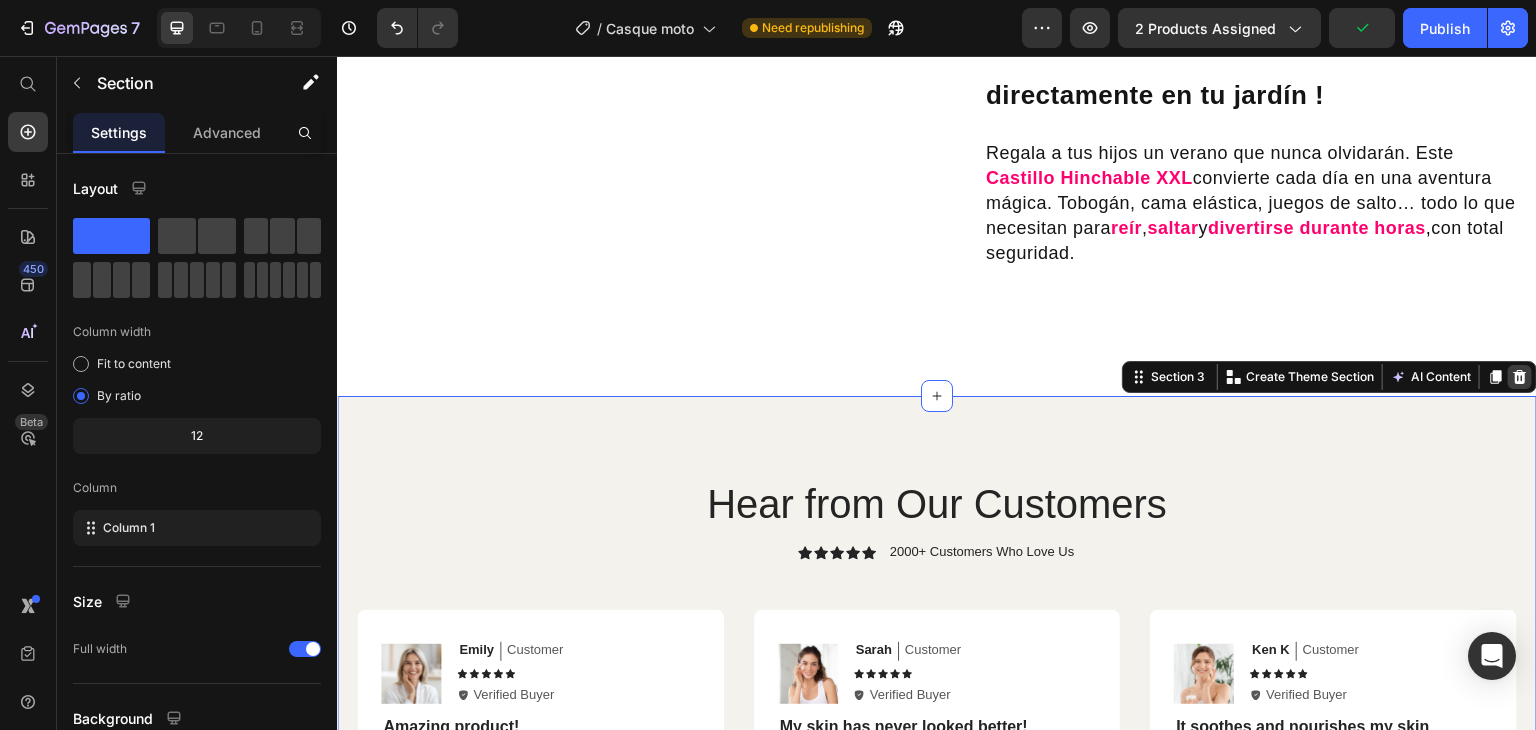 click at bounding box center (1520, 377) 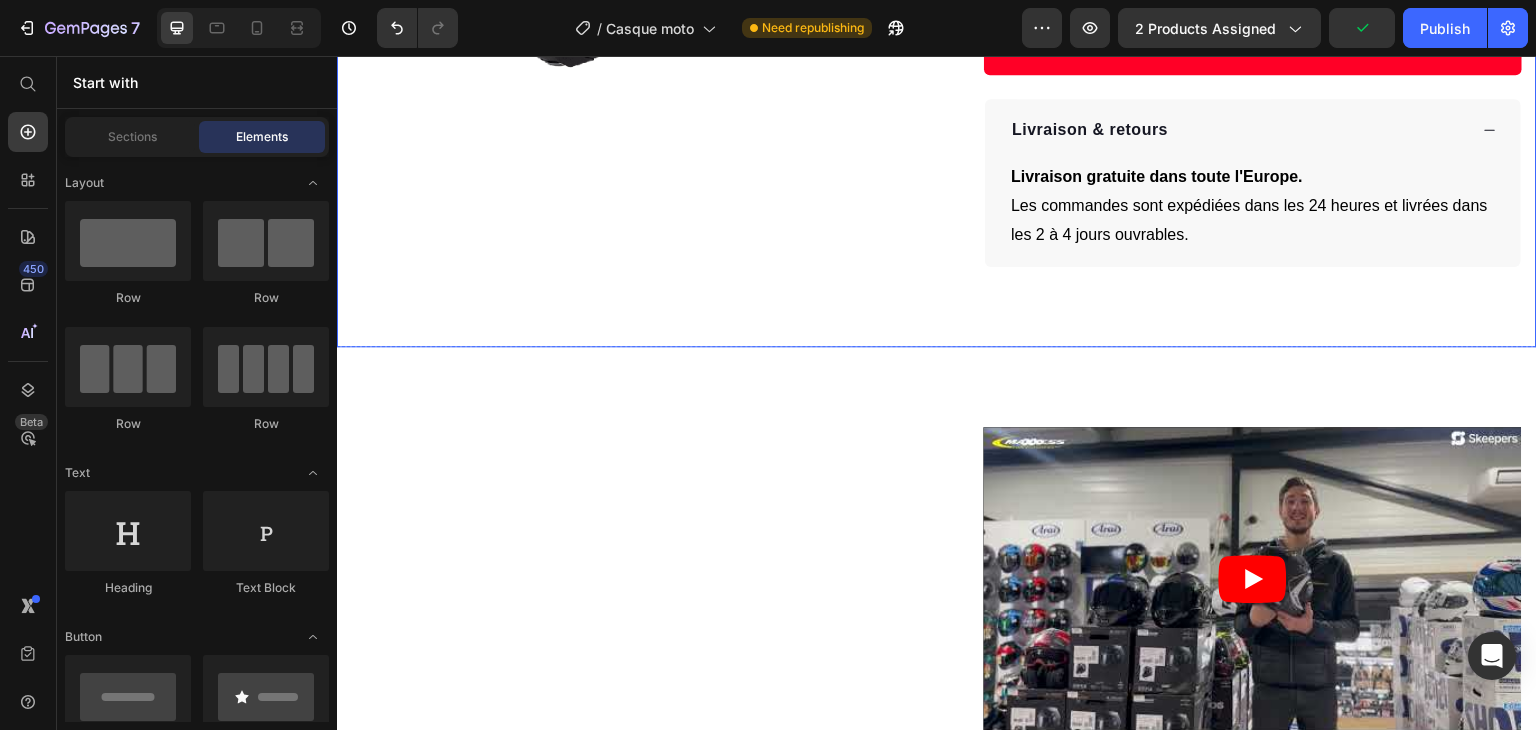 scroll, scrollTop: 532, scrollLeft: 0, axis: vertical 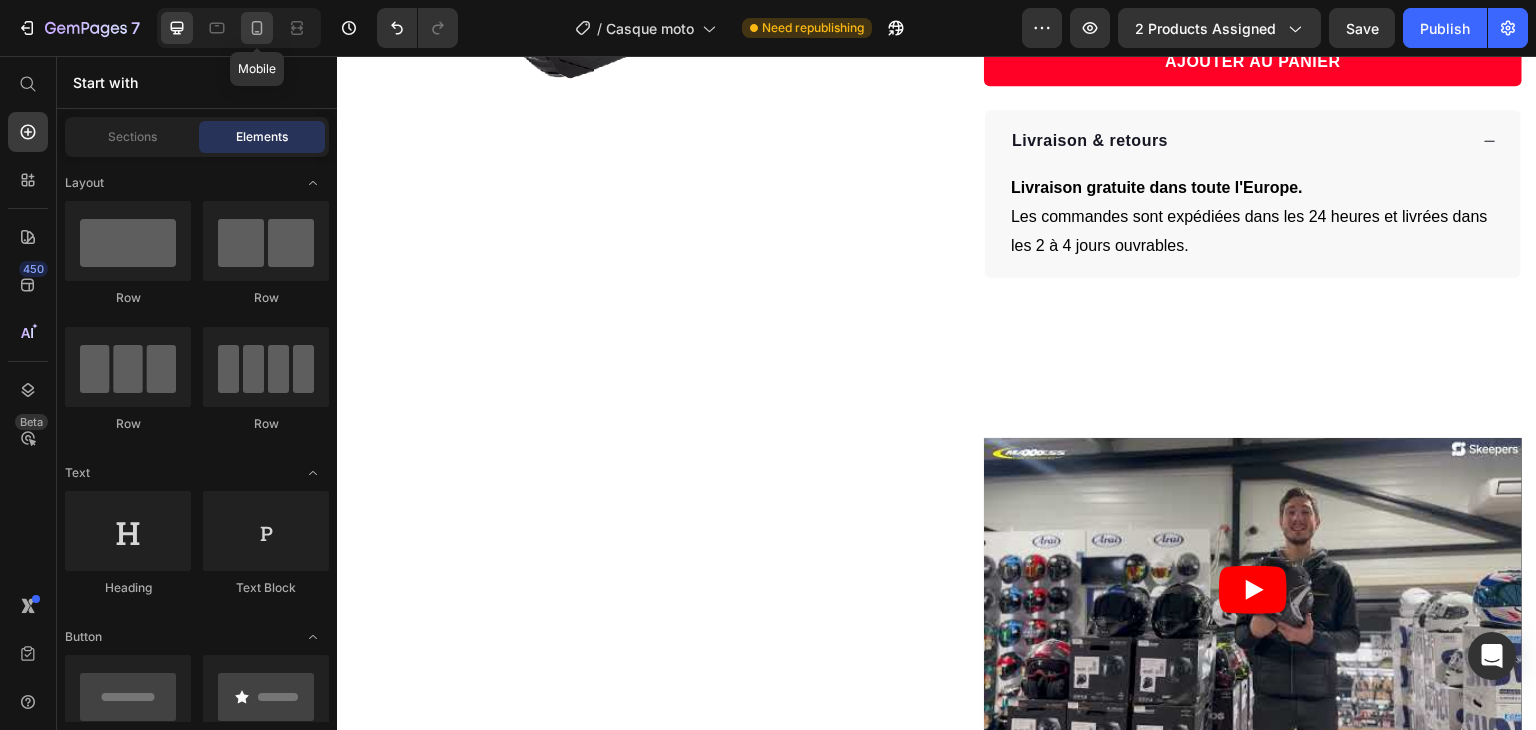 click 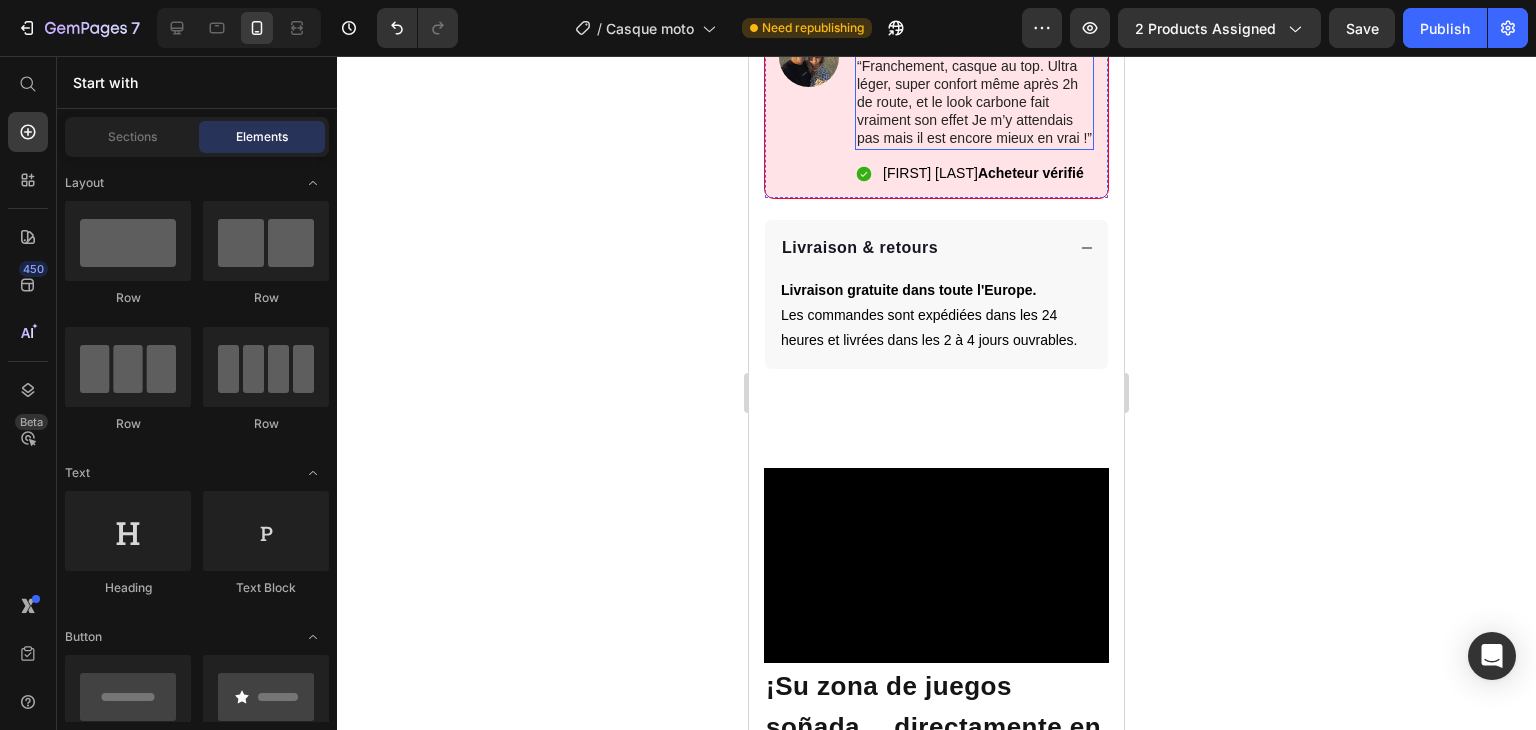 scroll, scrollTop: 984, scrollLeft: 0, axis: vertical 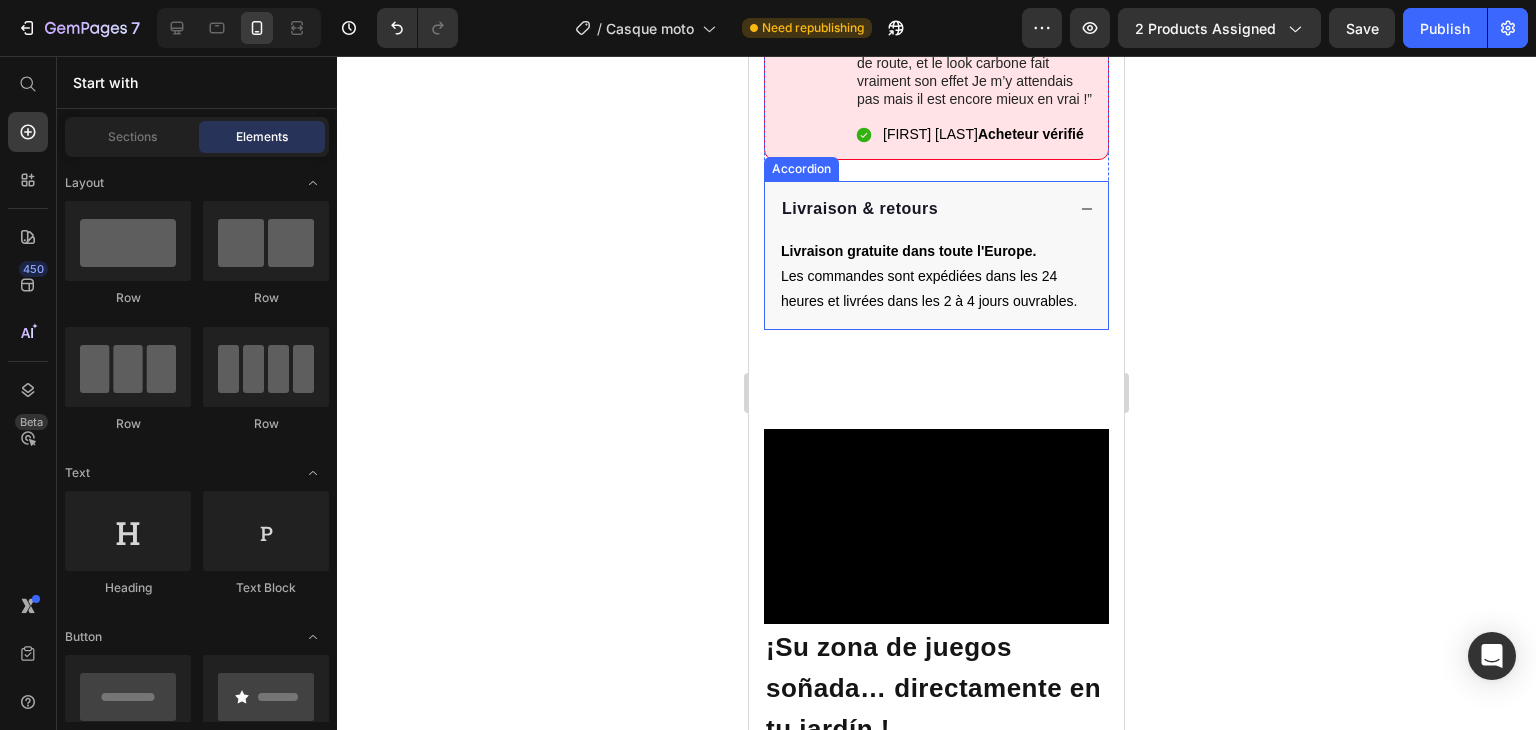 click on "Livraison & retours" at bounding box center (921, 209) 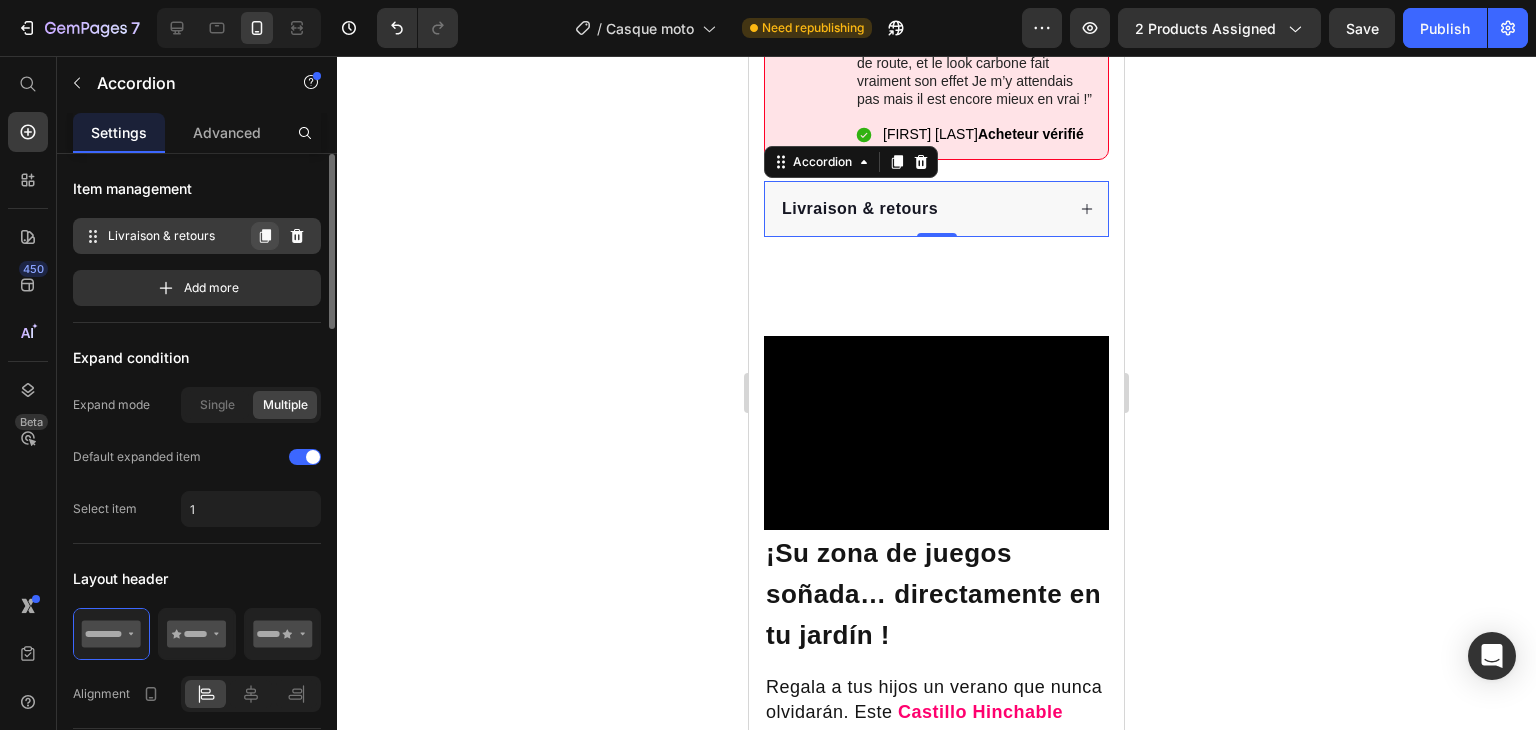 click 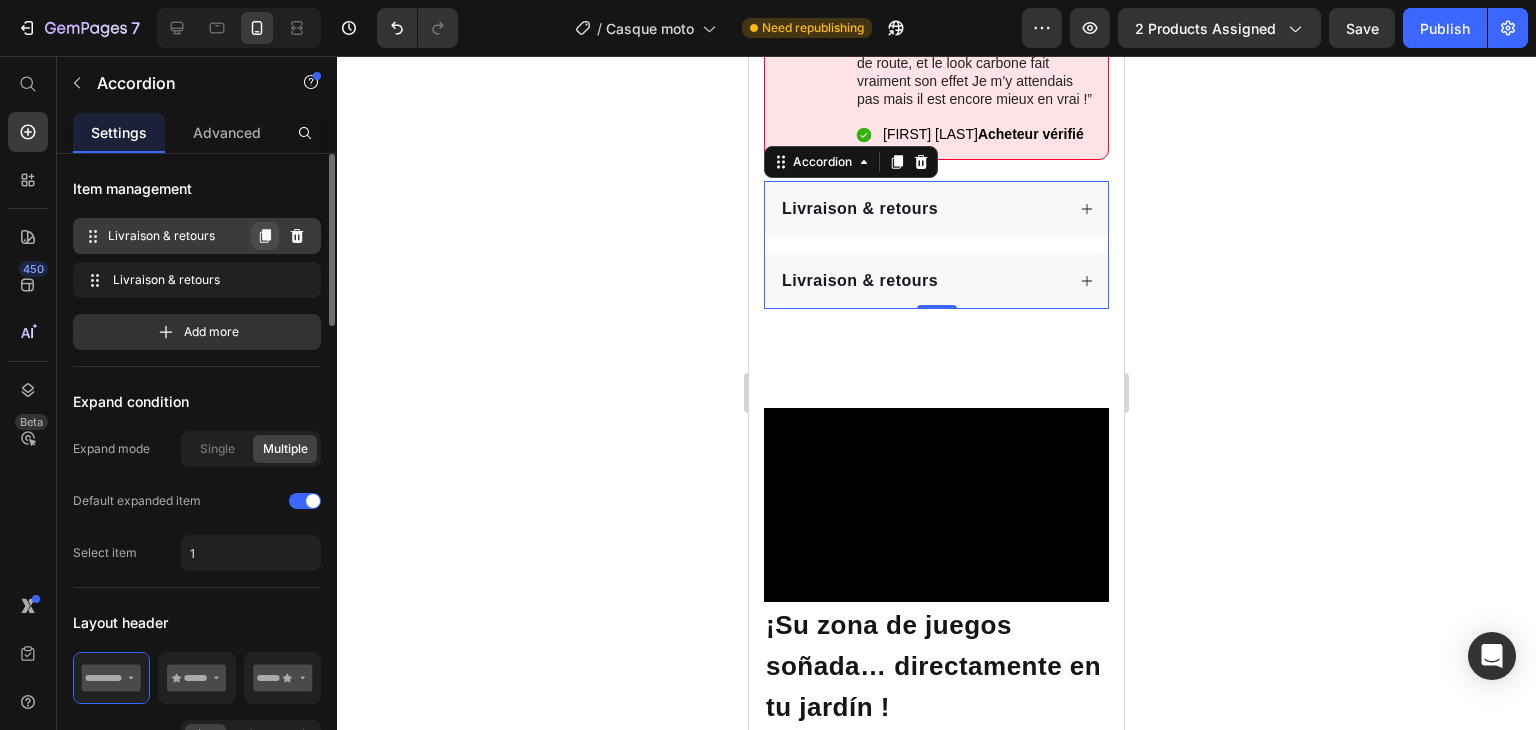 click 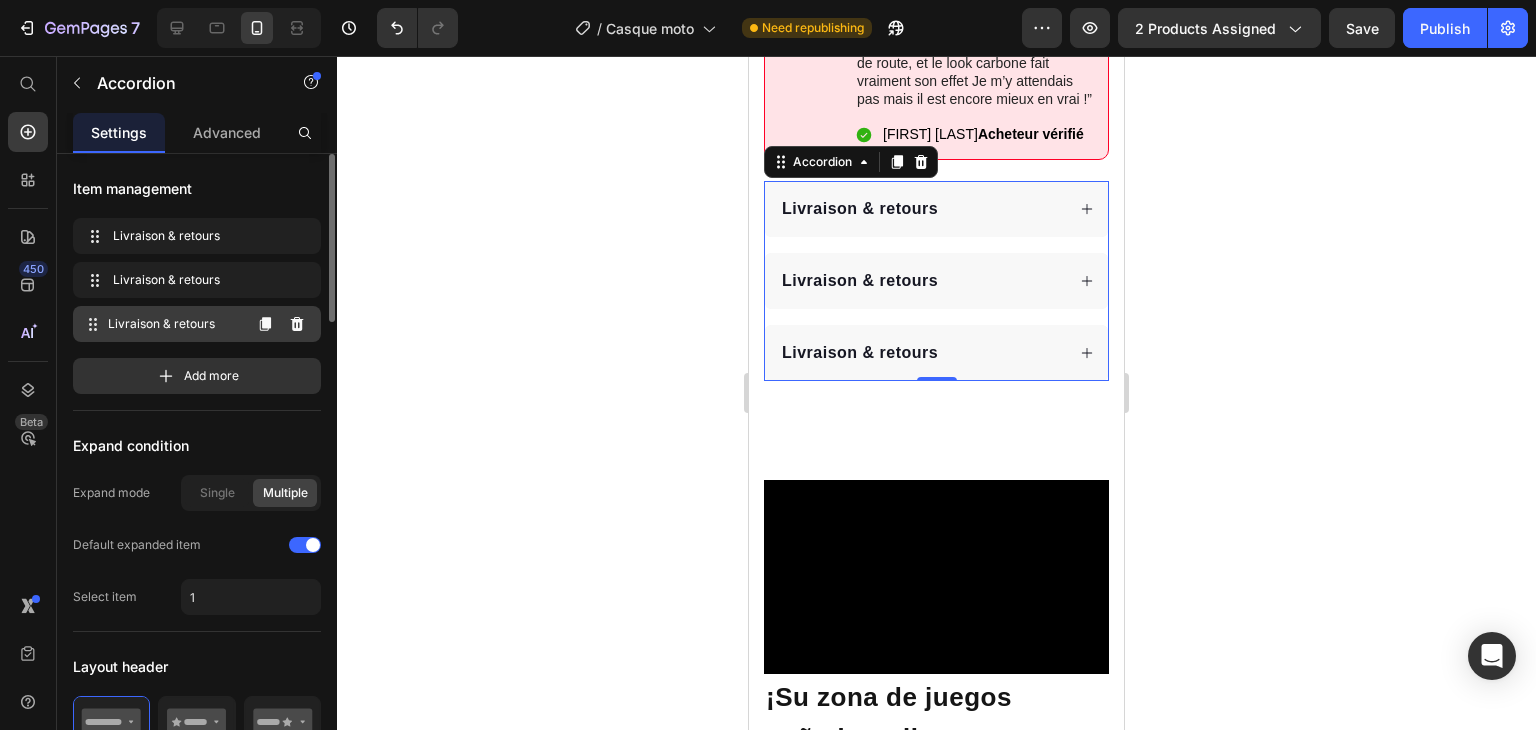 click 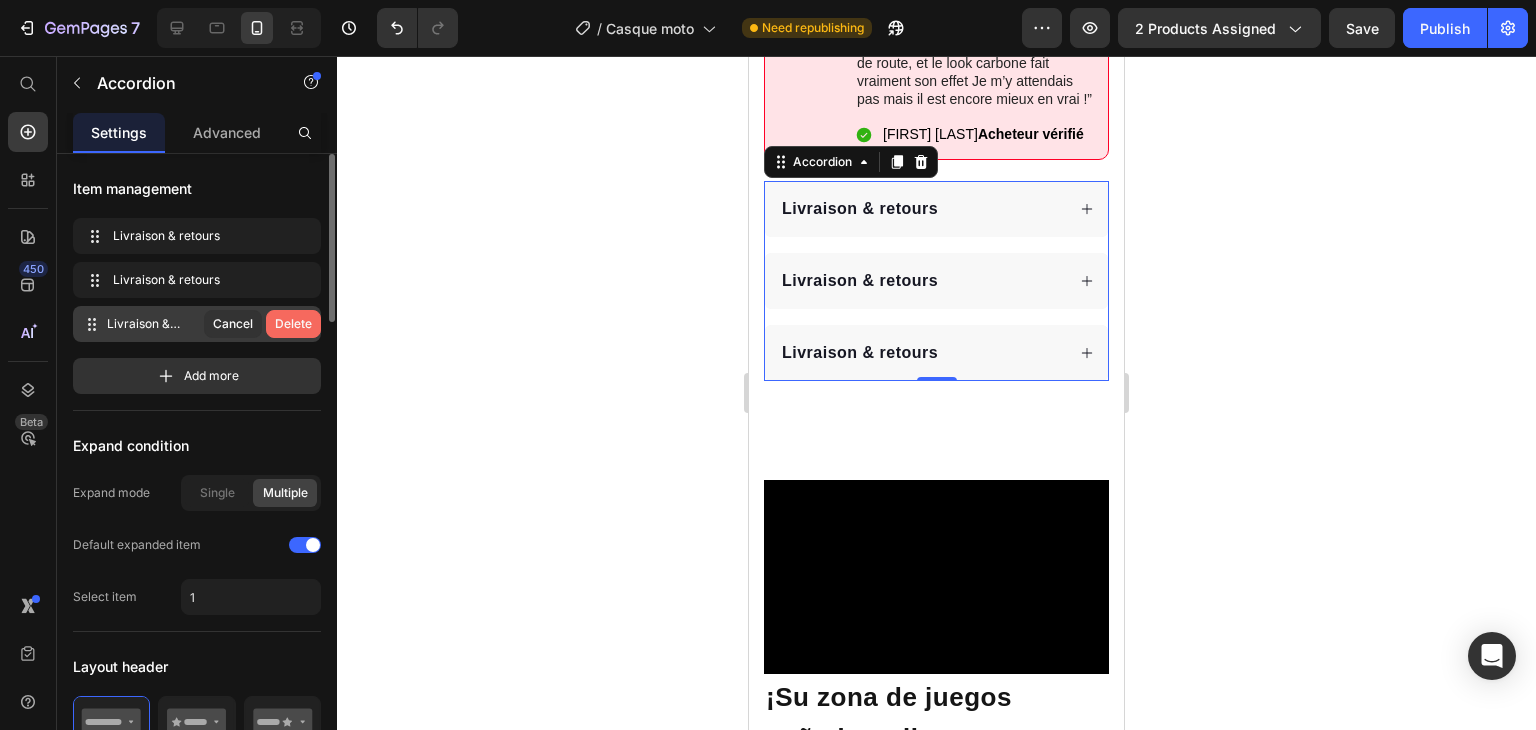 click on "Delete" at bounding box center [293, 324] 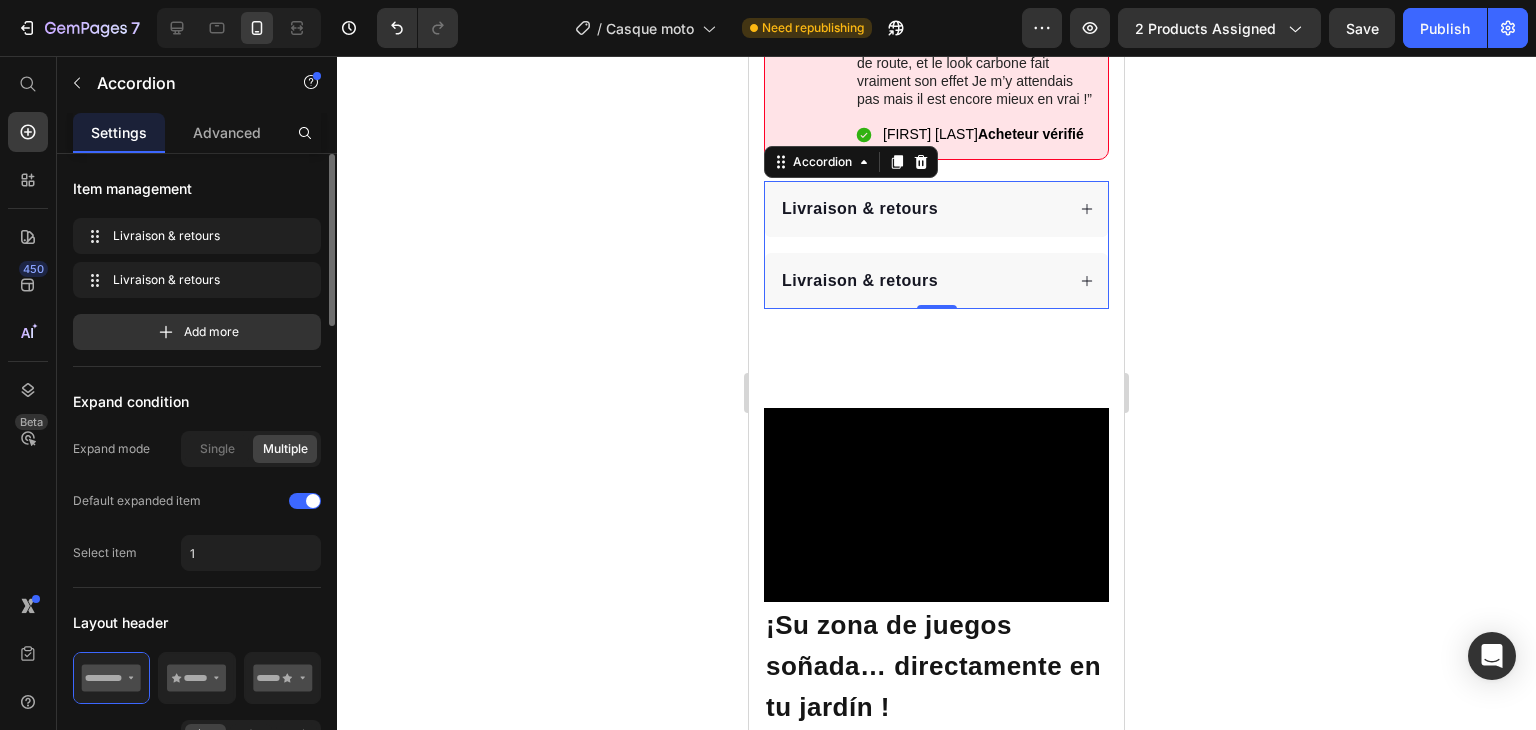 click on "Livraison & retours" at bounding box center [936, 281] 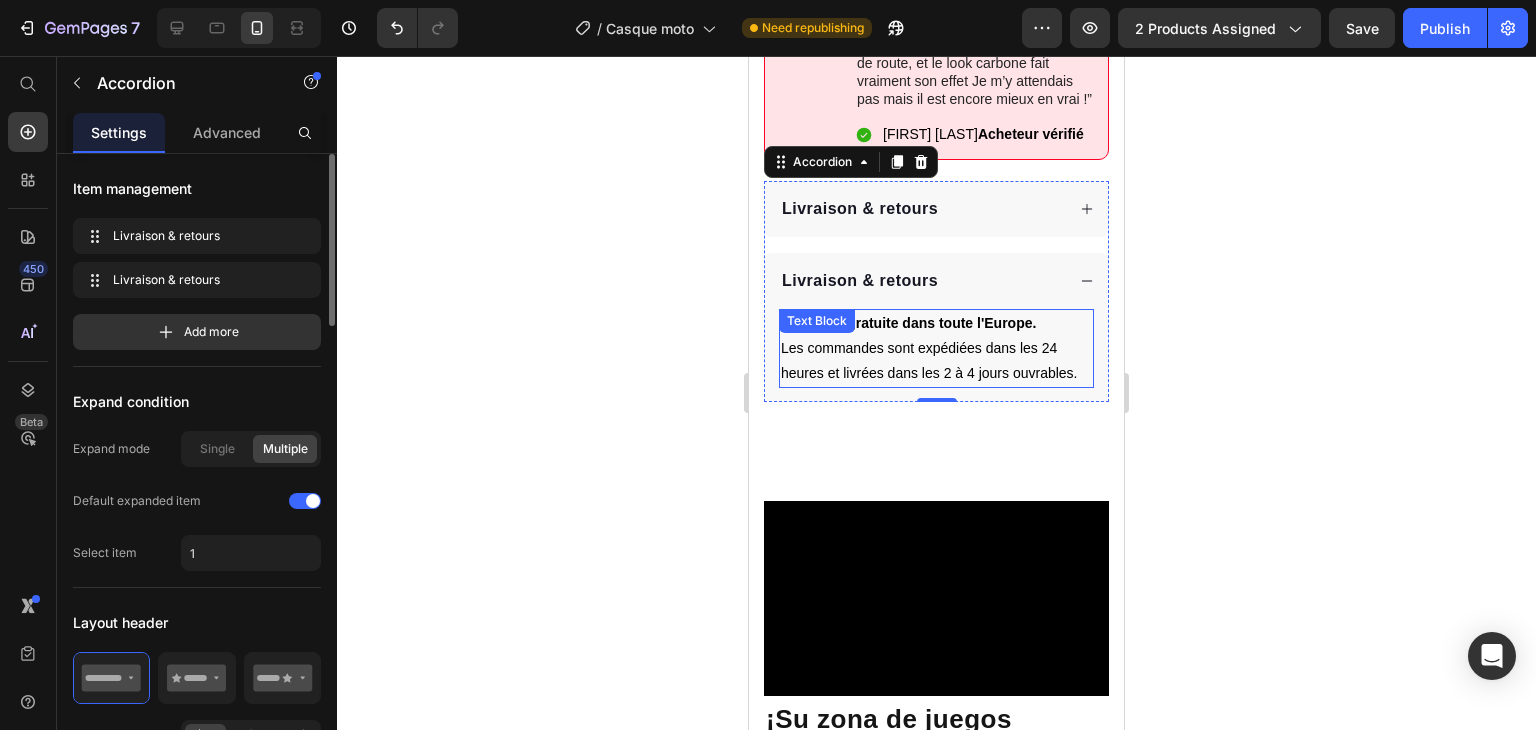 click on "Les commandes sont expédiées dans les 24 heures et livrées dans les 2 à 4 jours ouvrables." at bounding box center [929, 360] 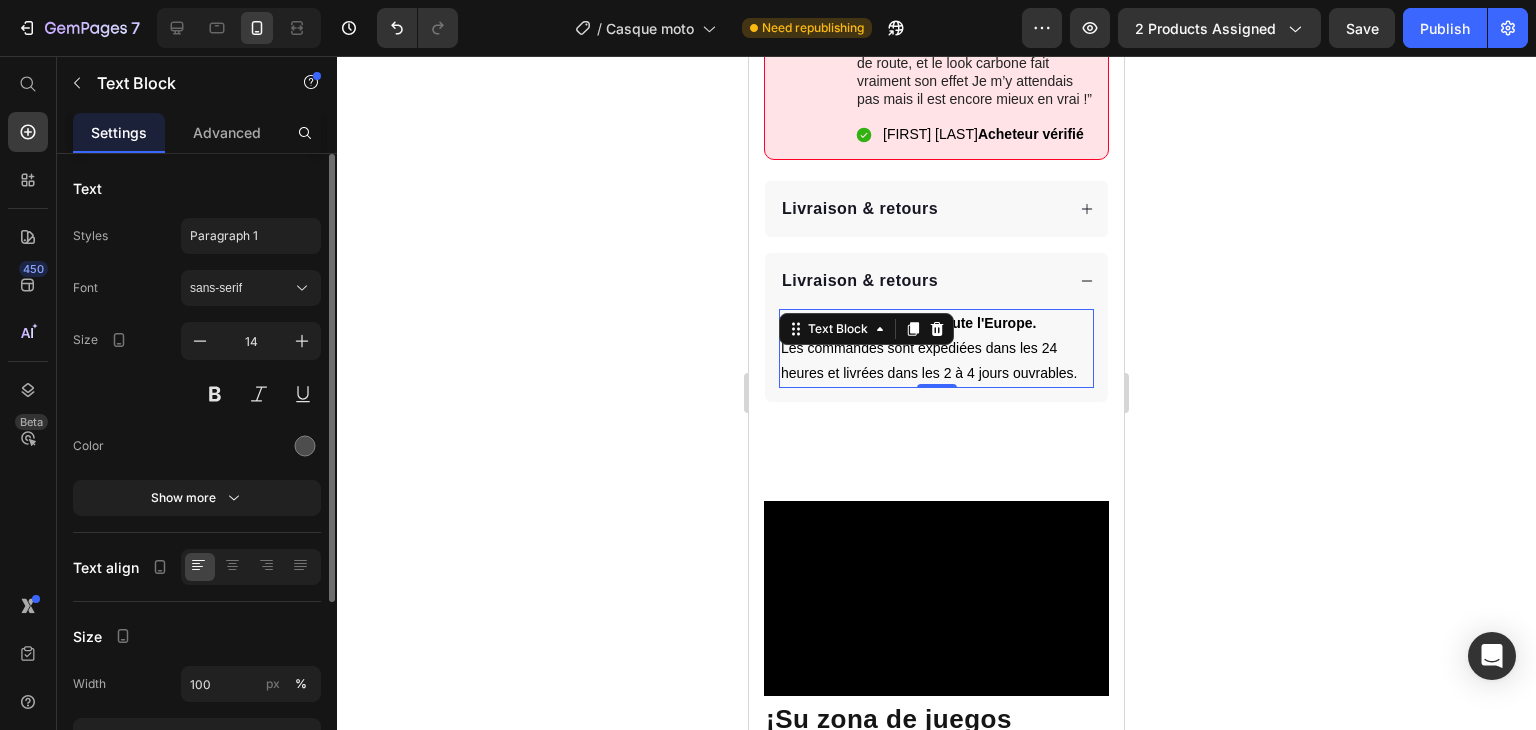 click on "Text Block" at bounding box center (866, 329) 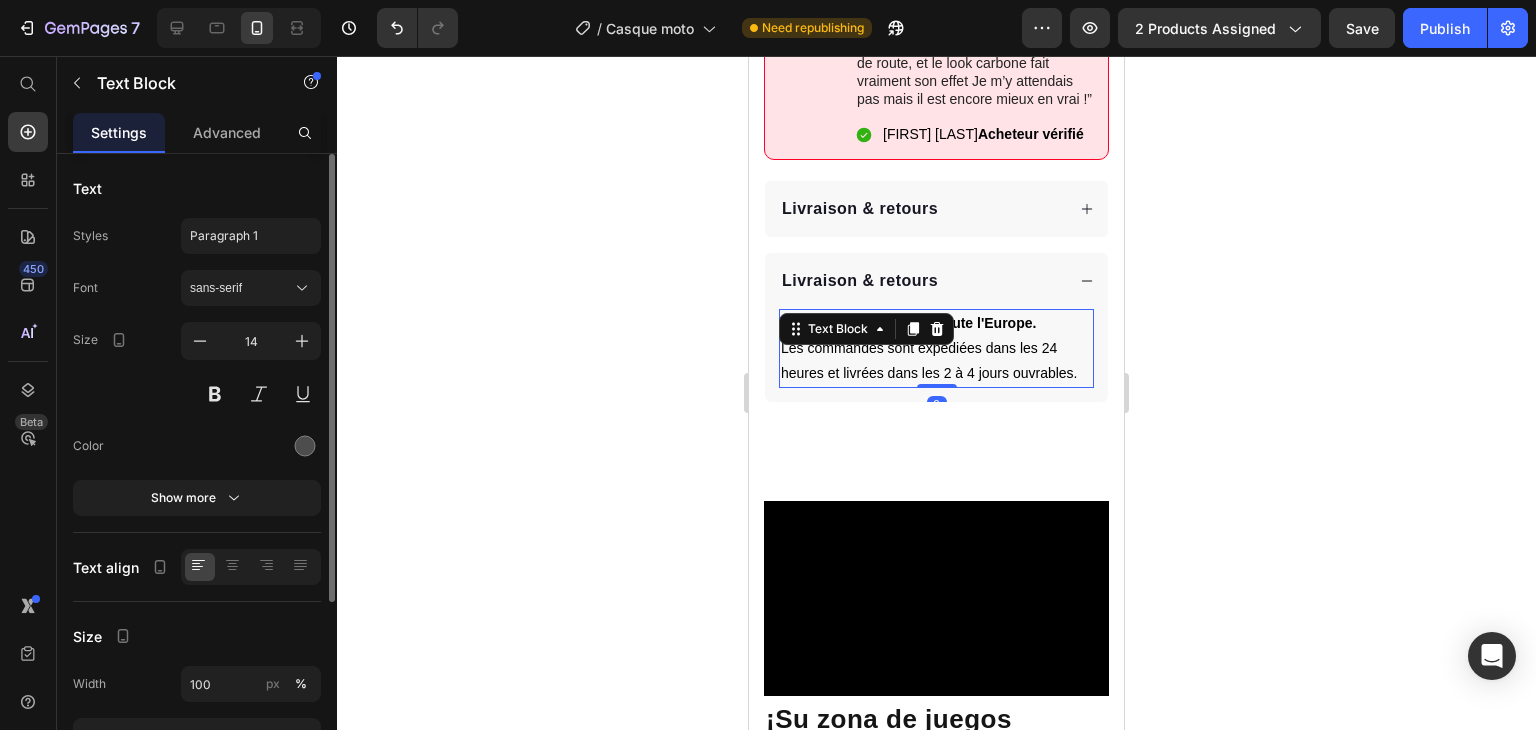 click on "Text Block" at bounding box center [866, 329] 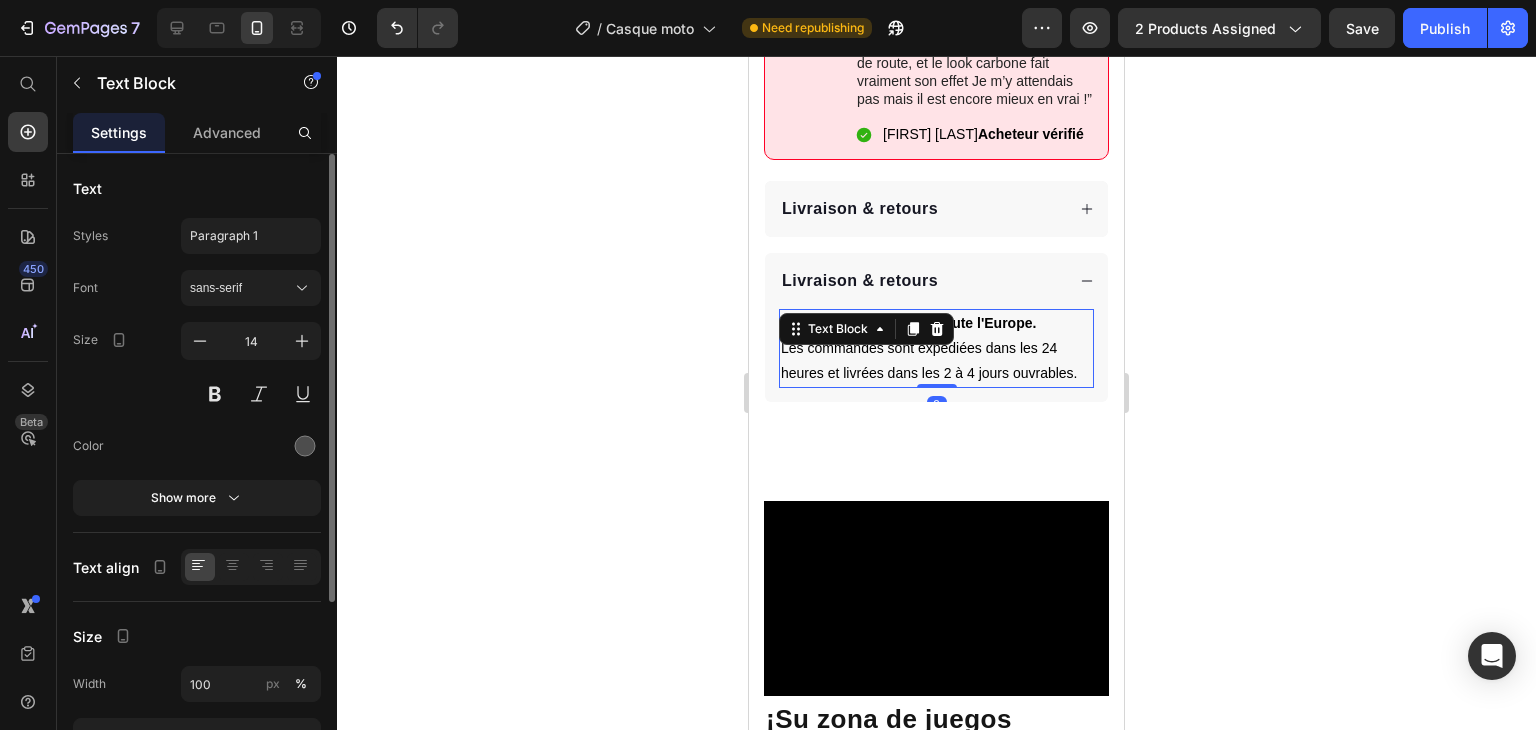 click on "Les commandes sont expédiées dans les 24 heures et livrées dans les 2 à 4 jours ouvrables." at bounding box center [929, 360] 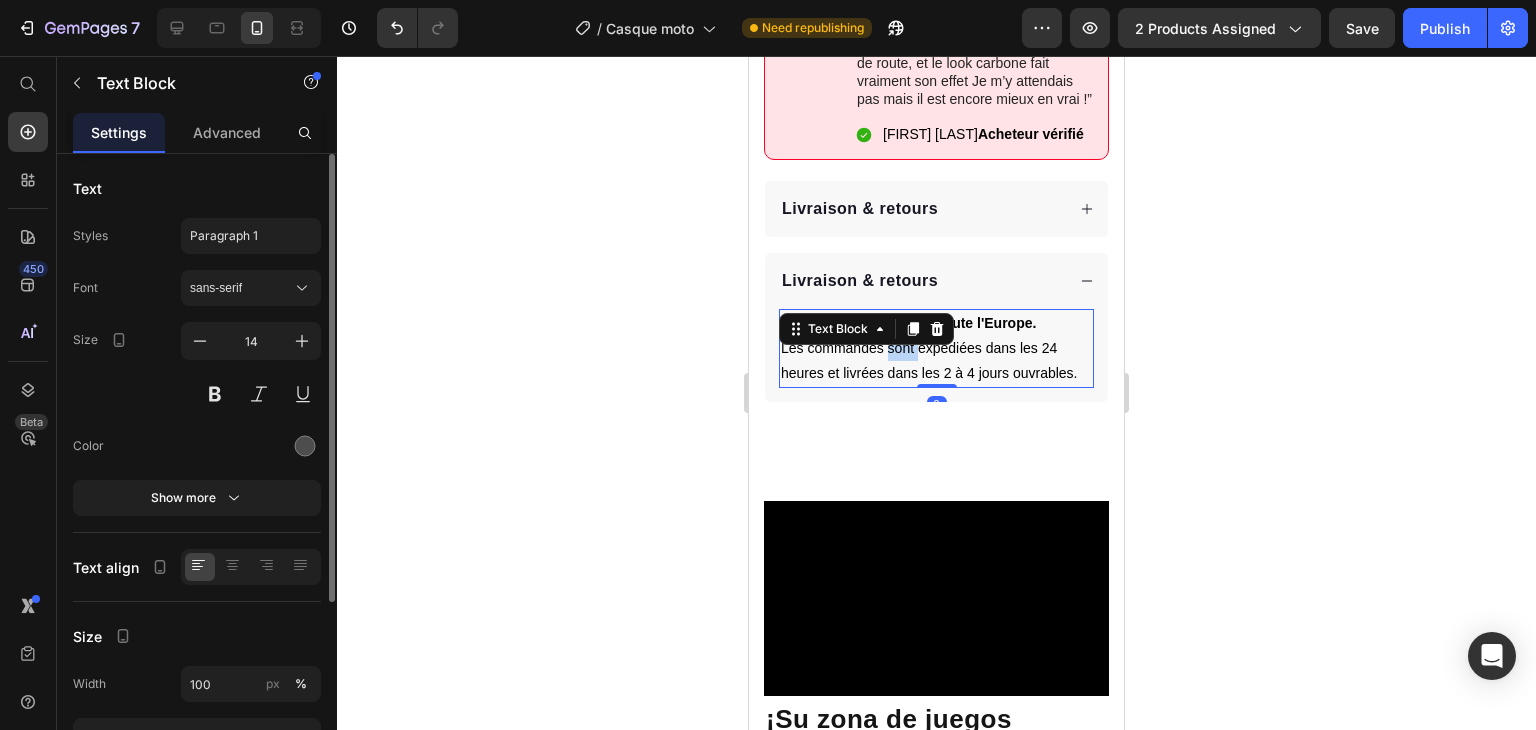click on "Les commandes sont expédiées dans les 24 heures et livrées dans les 2 à 4 jours ouvrables." at bounding box center (929, 360) 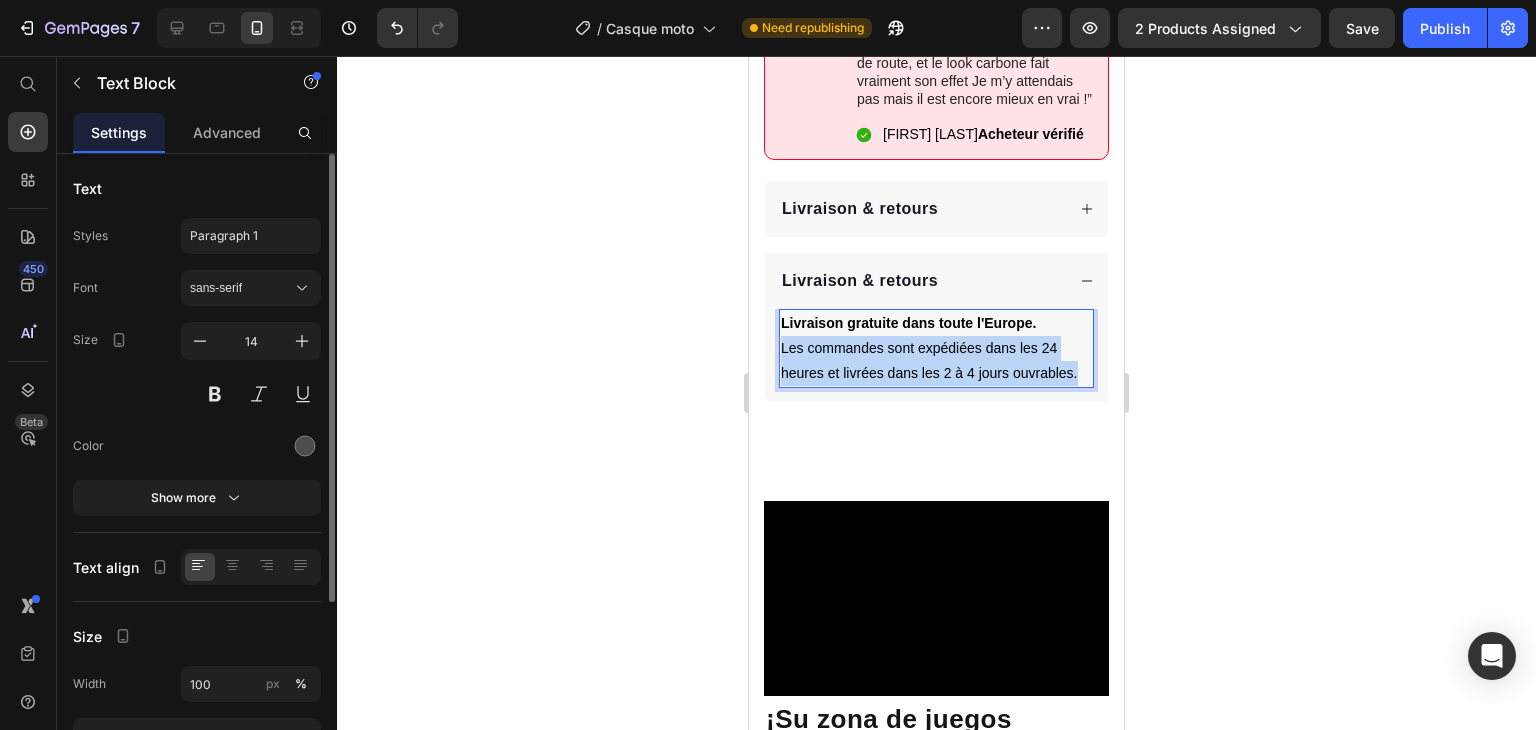 click on "Les commandes sont expédiées dans les 24 heures et livrées dans les 2 à 4 jours ouvrables." at bounding box center (929, 360) 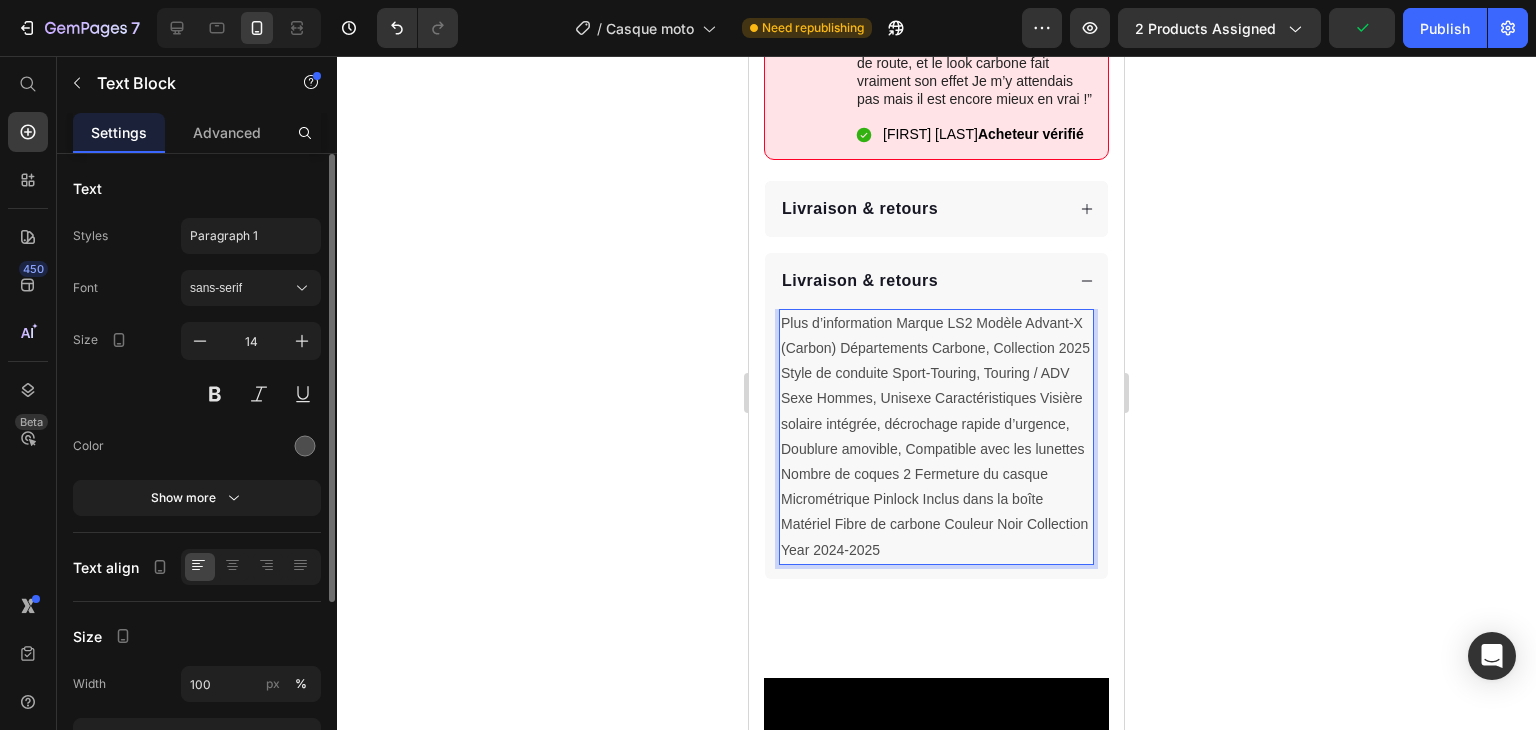 click on "Plus d’information Marque LS2 Modèle Advant-X (Carbon) Départements Carbone, Collection 2025 Style de conduite Sport-Touring, Touring / ADV Sexe Hommes, Unisexe Caractéristiques Visière solaire intégrée, décrochage rapide d’urgence, Doublure amovible, Compatible avec les lunettes Nombre de coques 2 Fermeture du casque Micrométrique Pinlock Inclus dans la boîte Matériel Fibre de carbone Couleur Noir Collection Year 2024-2025" at bounding box center [936, 437] 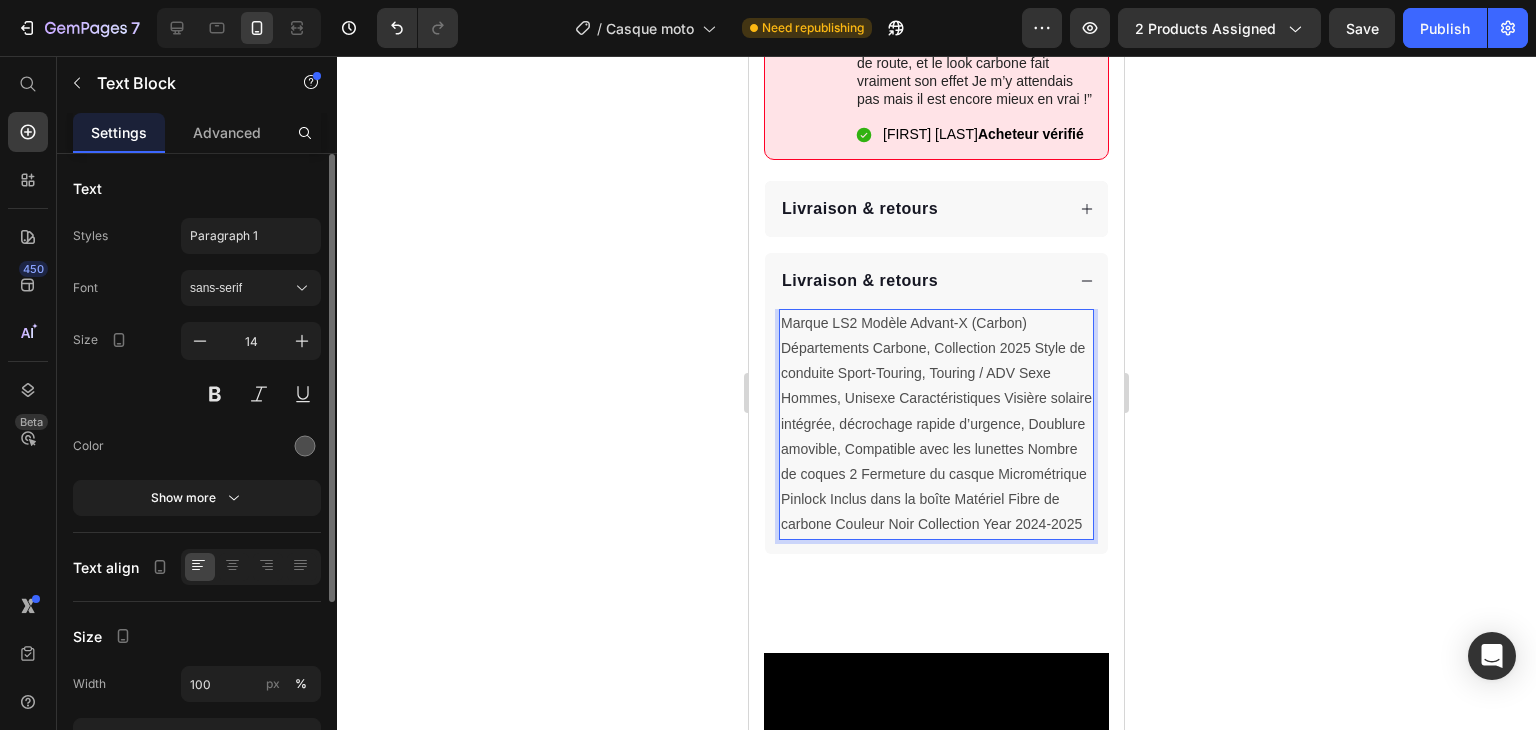 click on "Marque LS2 Modèle Advant-X (Carbon) Départements Carbone, Collection 2025 Style de conduite Sport-Touring, Touring / ADV Sexe Hommes, Unisexe Caractéristiques Visière solaire intégrée, décrochage rapide d’urgence, Doublure amovible, Compatible avec les lunettes Nombre de coques 2 Fermeture du casque Micrométrique Pinlock Inclus dans la boîte Matériel Fibre de carbone Couleur Noir Collection Year 2024-2025" at bounding box center (936, 424) 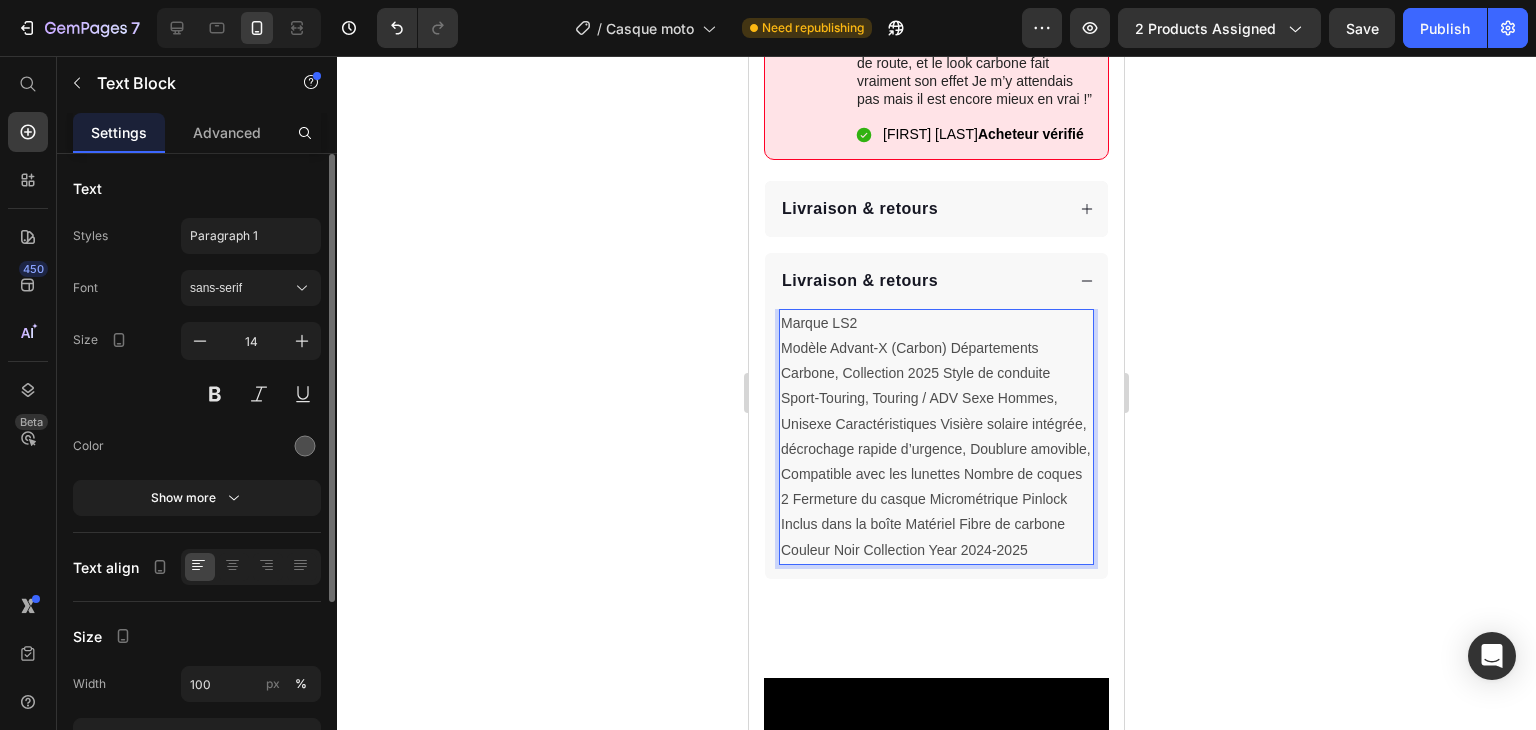 click on "Modèle Advant-X (Carbon) Départements Carbone, Collection 2025 Style de conduite Sport-Touring, Touring / ADV Sexe Hommes, Unisexe Caractéristiques Visière solaire intégrée, décrochage rapide d’urgence, Doublure amovible, Compatible avec les lunettes Nombre de coques 2 Fermeture du casque Micrométrique Pinlock Inclus dans la boîte Matériel Fibre de carbone Couleur Noir Collection Year 2024-2025" at bounding box center [936, 449] 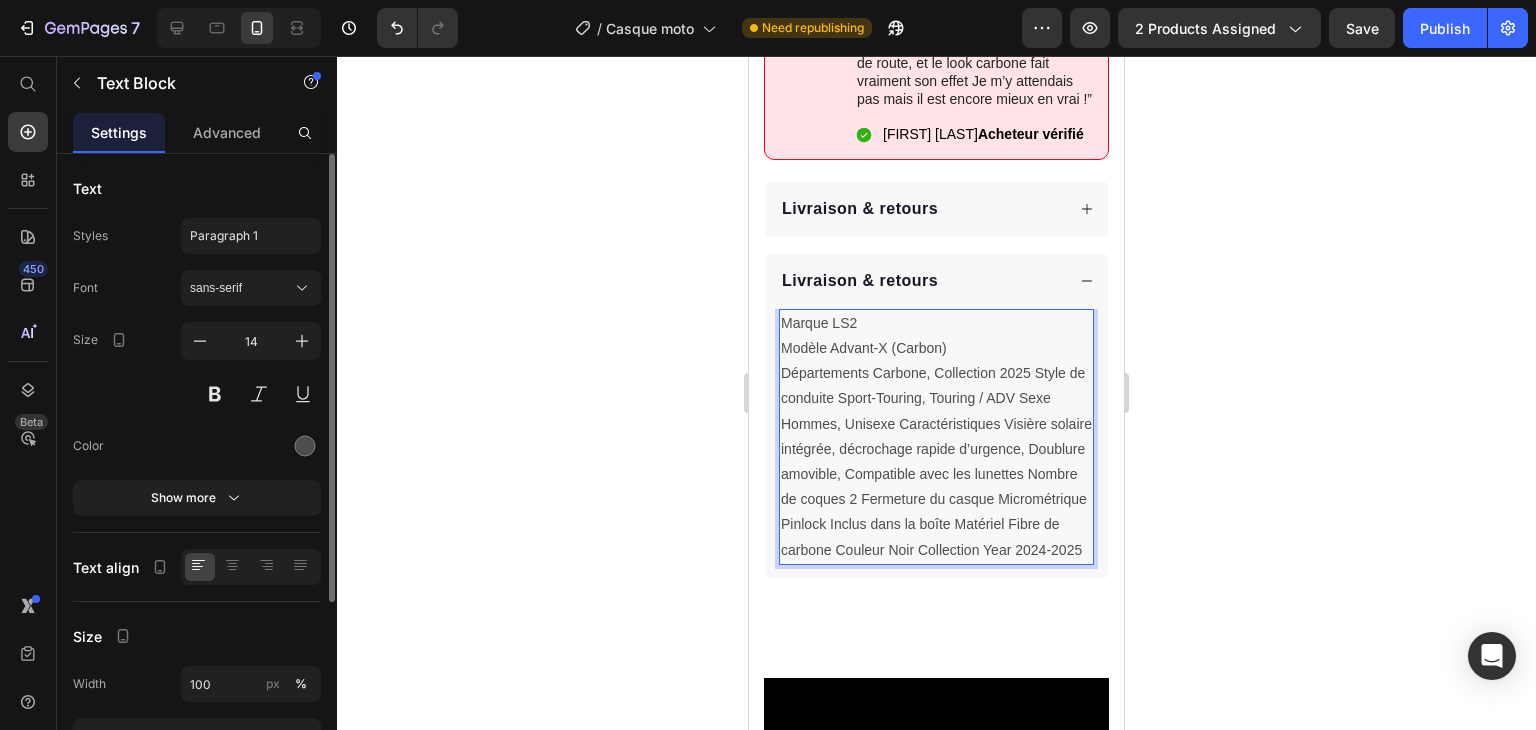 click on "Départements Carbone, Collection 2025 Style de conduite Sport-Touring, Touring / ADV Sexe Hommes, Unisexe Caractéristiques Visière solaire intégrée, décrochage rapide d’urgence, Doublure amovible, Compatible avec les lunettes Nombre de coques 2 Fermeture du casque Micrométrique Pinlock Inclus dans la boîte Matériel Fibre de carbone Couleur Noir Collection Year 2024-2025" at bounding box center [936, 462] 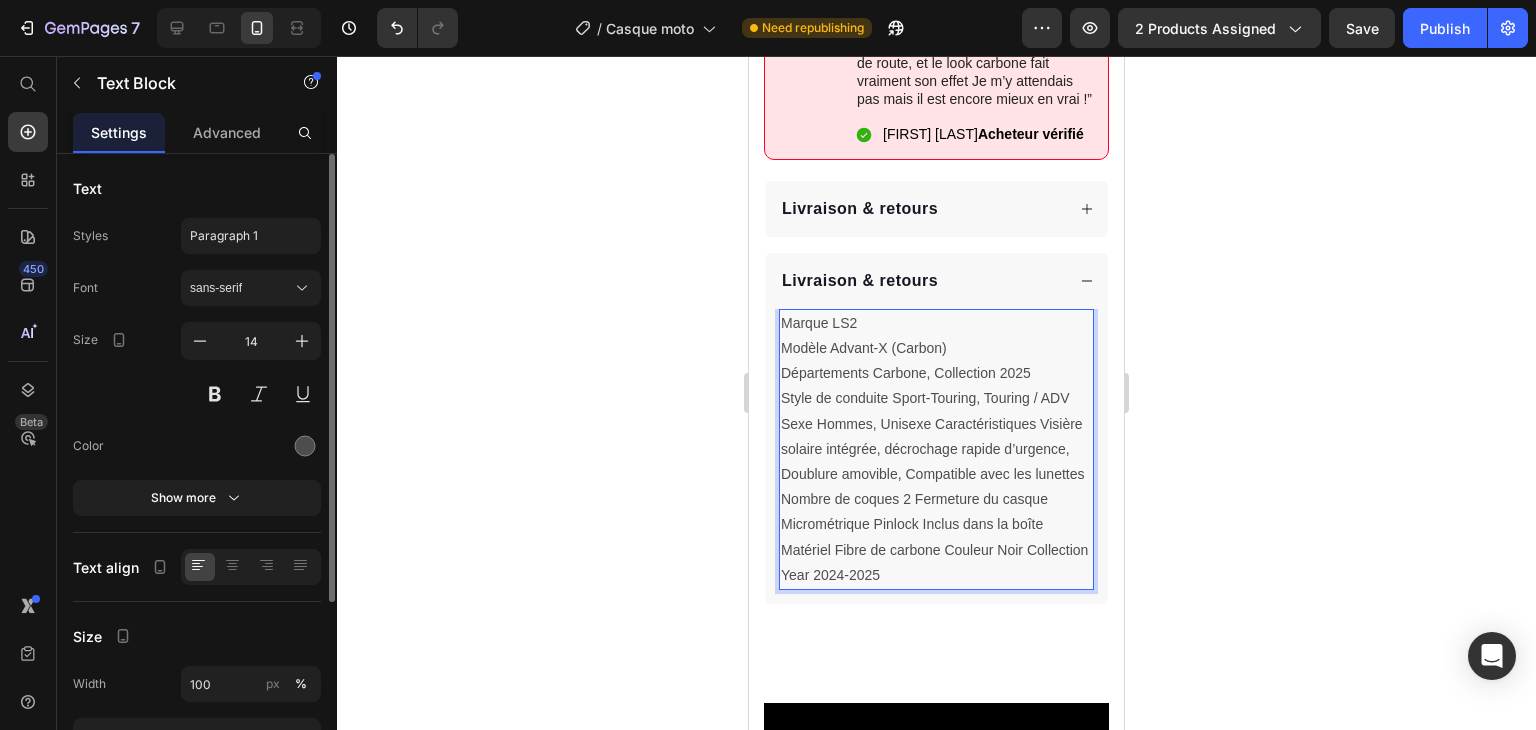 click on "Style de conduite Sport-Touring, Touring / ADV Sexe Hommes, Unisexe Caractéristiques Visière solaire intégrée, décrochage rapide d’urgence, Doublure amovible, Compatible avec les lunettes Nombre de coques 2 Fermeture du casque Micrométrique Pinlock Inclus dans la boîte Matériel Fibre de carbone Couleur Noir Collection Year 2024-2025" at bounding box center [936, 487] 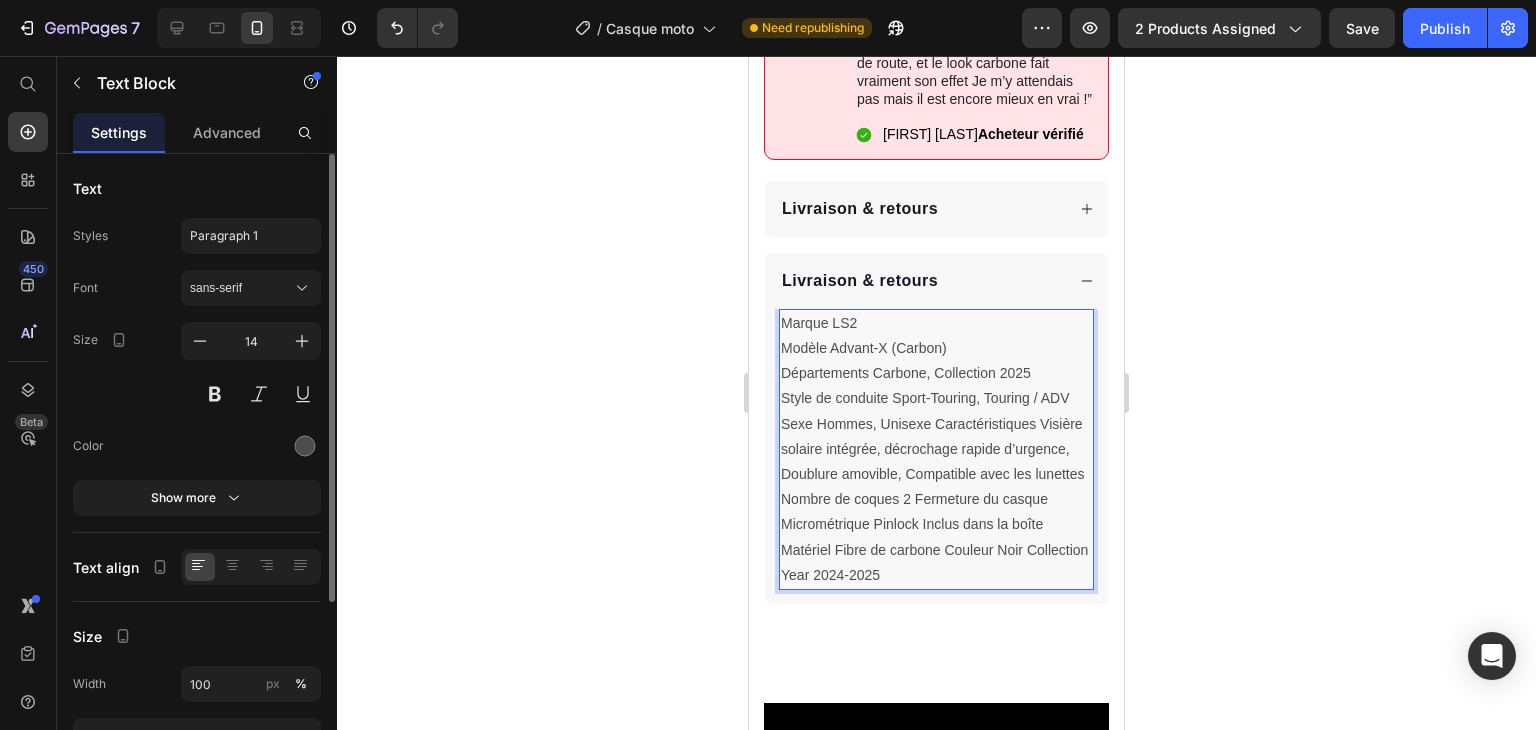 click on "Sexe Hommes, Unisexe Caractéristiques Visière solaire intégrée, décrochage rapide d’urgence, Doublure amovible, Compatible avec les lunettes Nombre de coques 2 Fermeture du casque Micrométrique Pinlock Inclus dans la boîte Matériel Fibre de carbone Couleur Noir Collection Year 2024-2025" at bounding box center (936, 500) 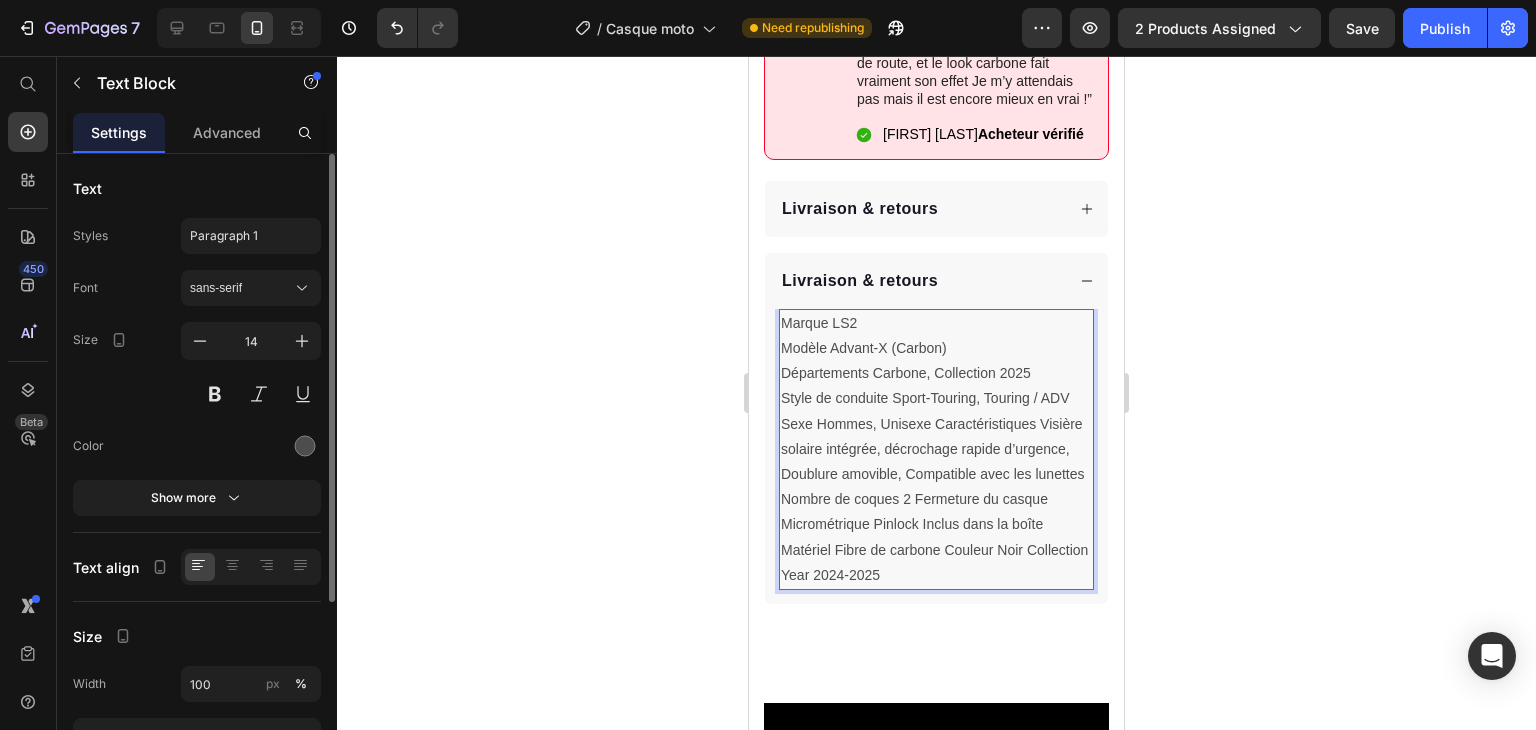 click on "Sexe Hommes, Unisexe Caractéristiques Visière solaire intégrée, décrochage rapide d’urgence, Doublure amovible, Compatible avec les lunettes Nombre de coques 2 Fermeture du casque Micrométrique Pinlock Inclus dans la boîte Matériel Fibre de carbone Couleur Noir Collection Year 2024-2025" at bounding box center (936, 500) 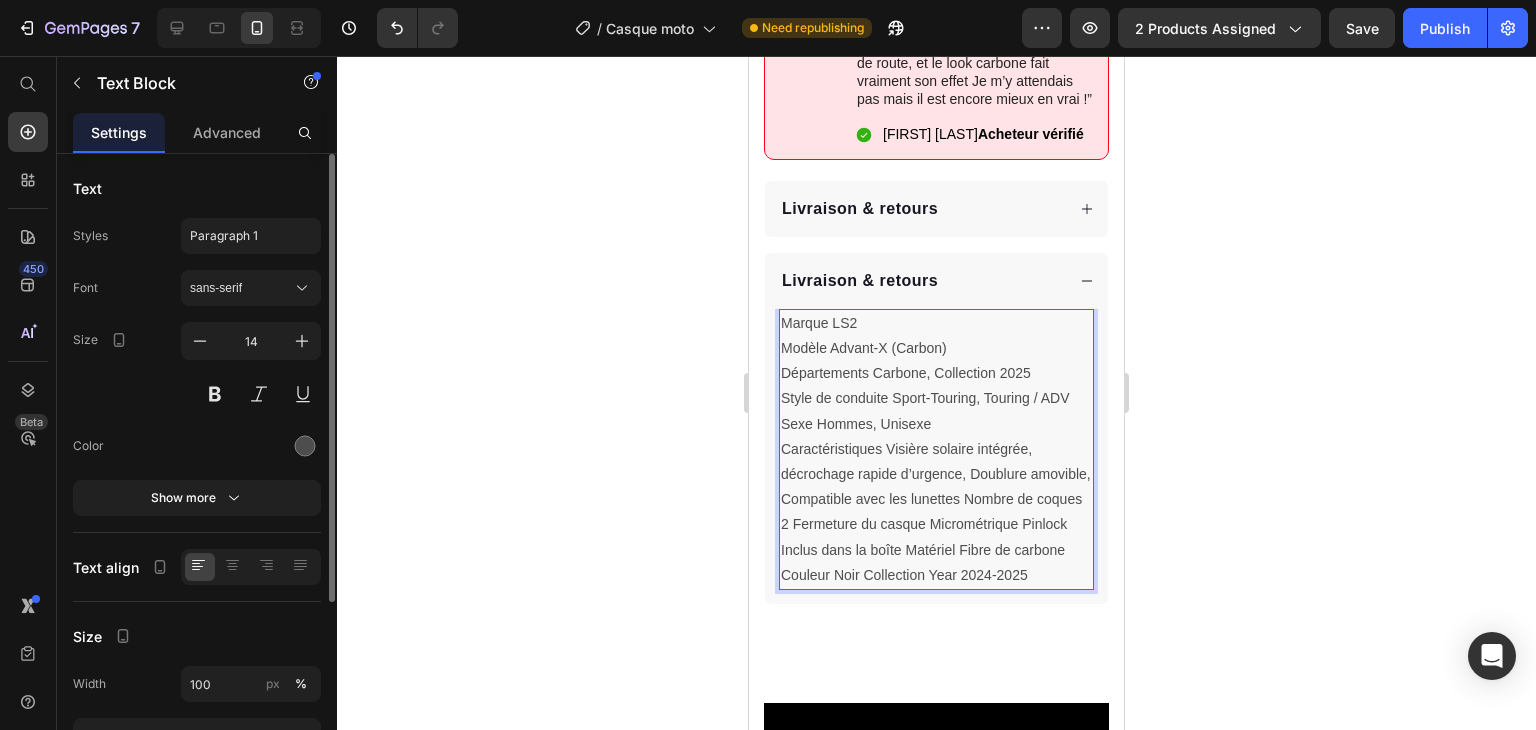 click on "Caractéristiques Visière solaire intégrée, décrochage rapide d’urgence, Doublure amovible, Compatible avec les lunettes Nombre de coques 2 Fermeture du casque Micrométrique Pinlock Inclus dans la boîte Matériel Fibre de carbone Couleur Noir Collection Year 2024-2025" at bounding box center (936, 512) 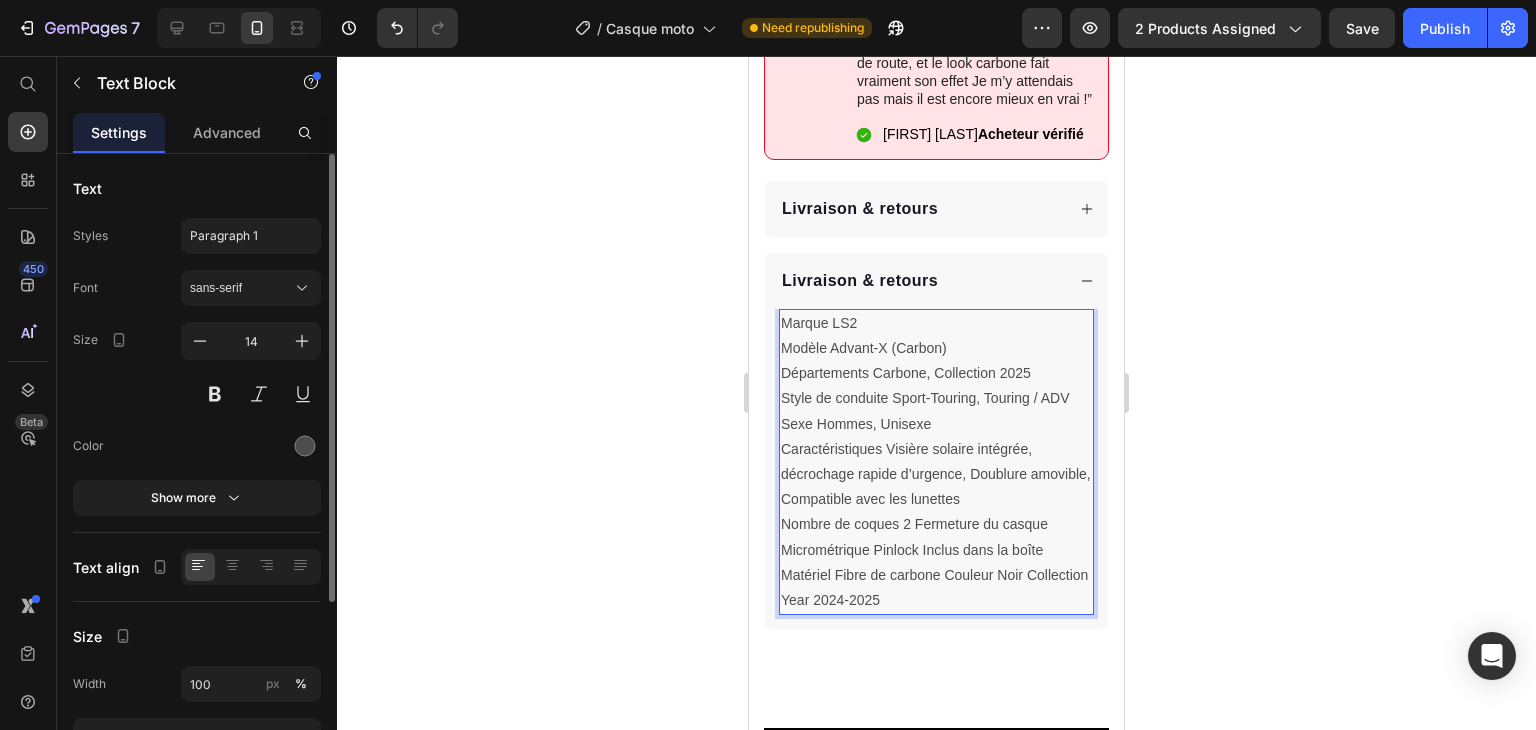 click on "Nombre de coques 2 Fermeture du casque Micrométrique Pinlock Inclus dans la boîte Matériel Fibre de carbone Couleur Noir Collection Year 2024-2025" at bounding box center [936, 562] 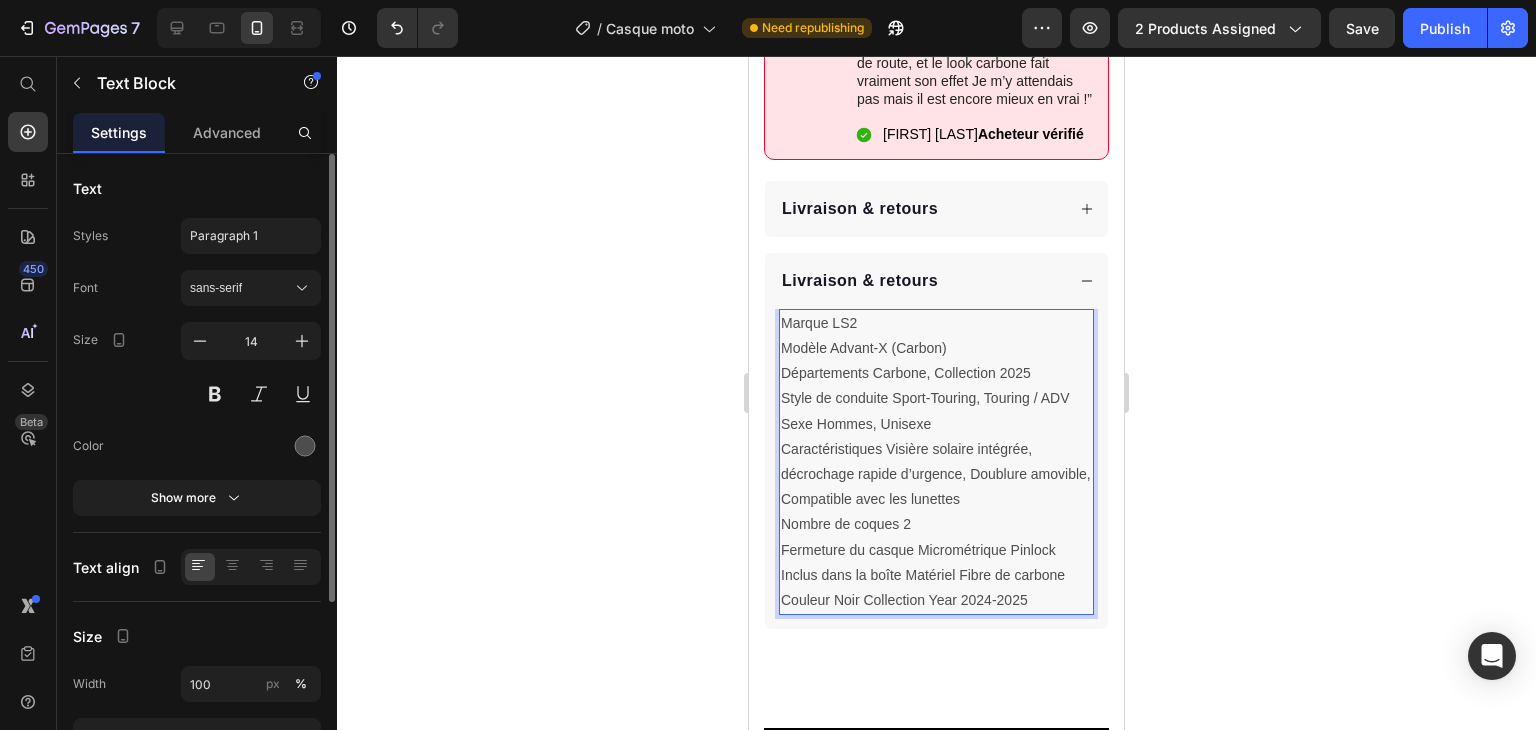 click on "Fermeture du casque Micrométrique Pinlock Inclus dans la boîte Matériel Fibre de carbone Couleur Noir Collection Year 2024-2025" at bounding box center [936, 576] 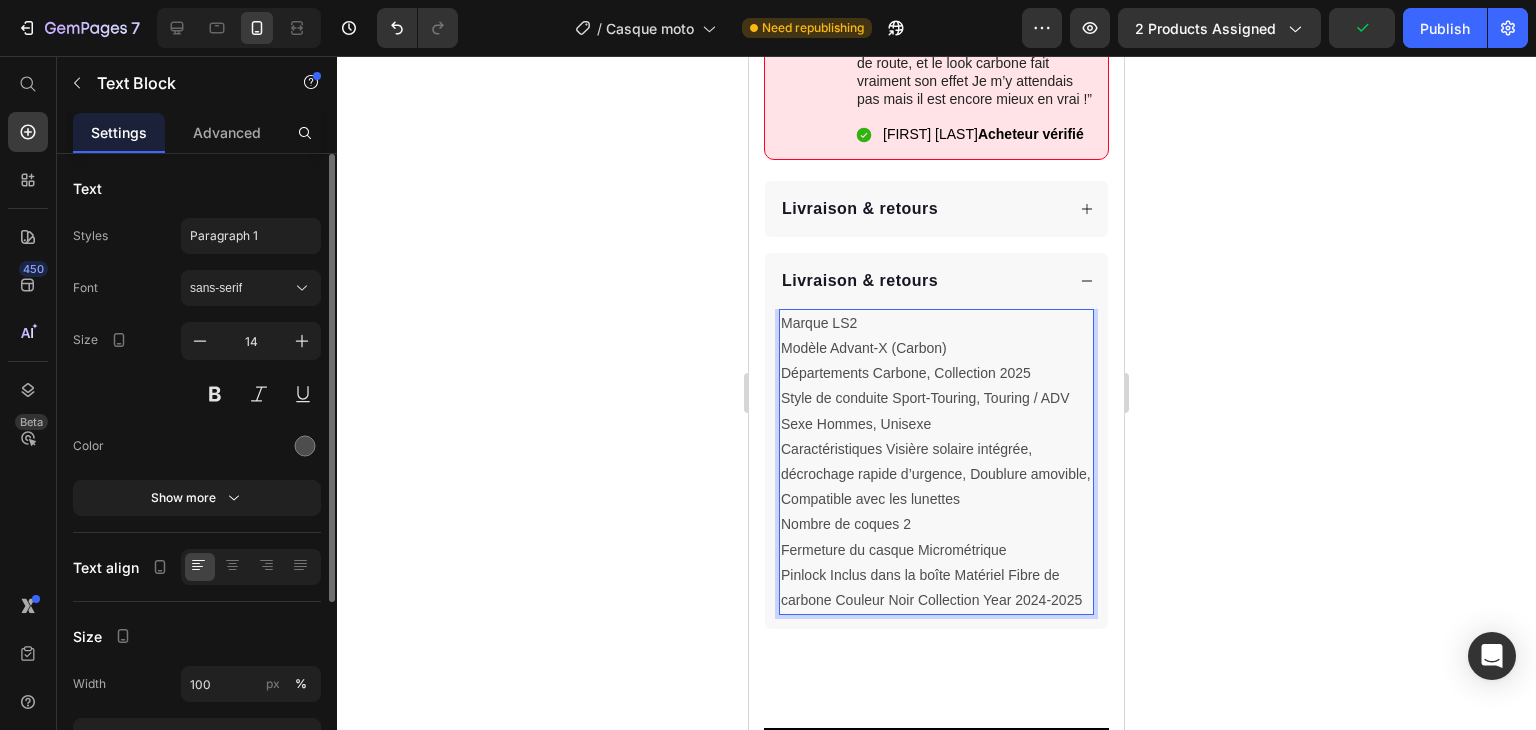 click on "Pinlock Inclus dans la boîte Matériel Fibre de carbone Couleur Noir Collection Year 2024-2025" at bounding box center [936, 588] 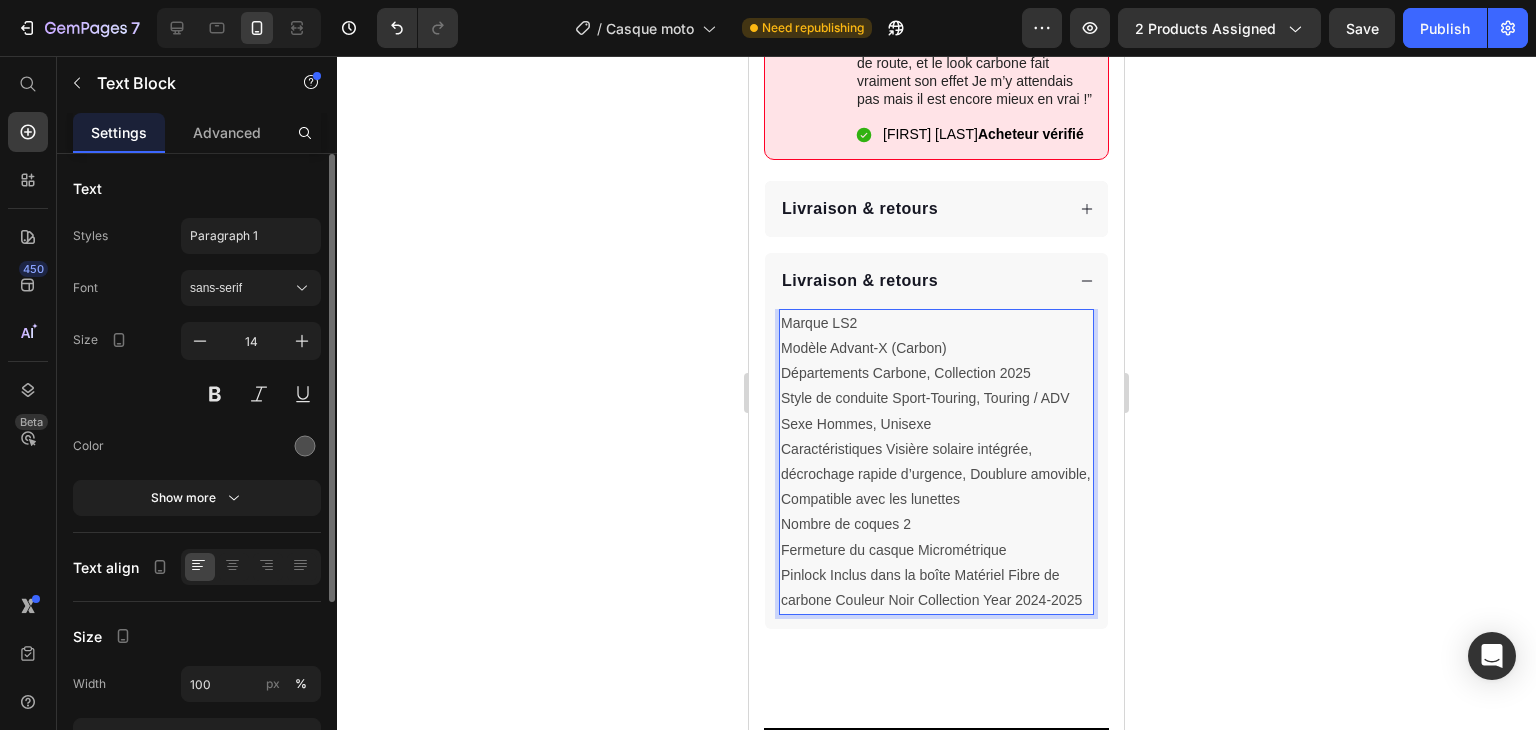 click on "Pinlock Inclus dans la boîte Matériel Fibre de carbone Couleur Noir Collection Year 2024-2025" at bounding box center (936, 588) 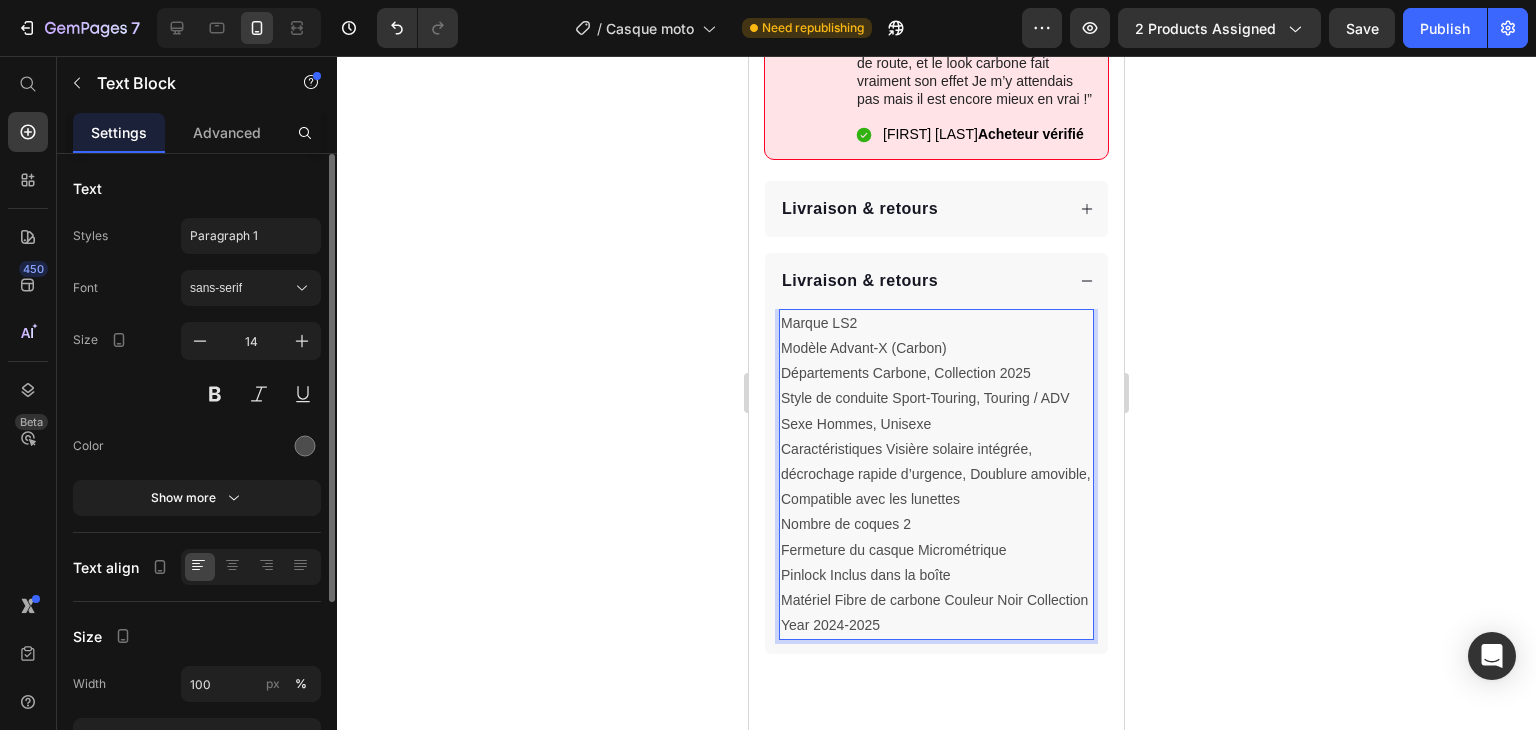 click on "Matériel Fibre de carbone Couleur Noir Collection Year 2024-2025" at bounding box center (936, 613) 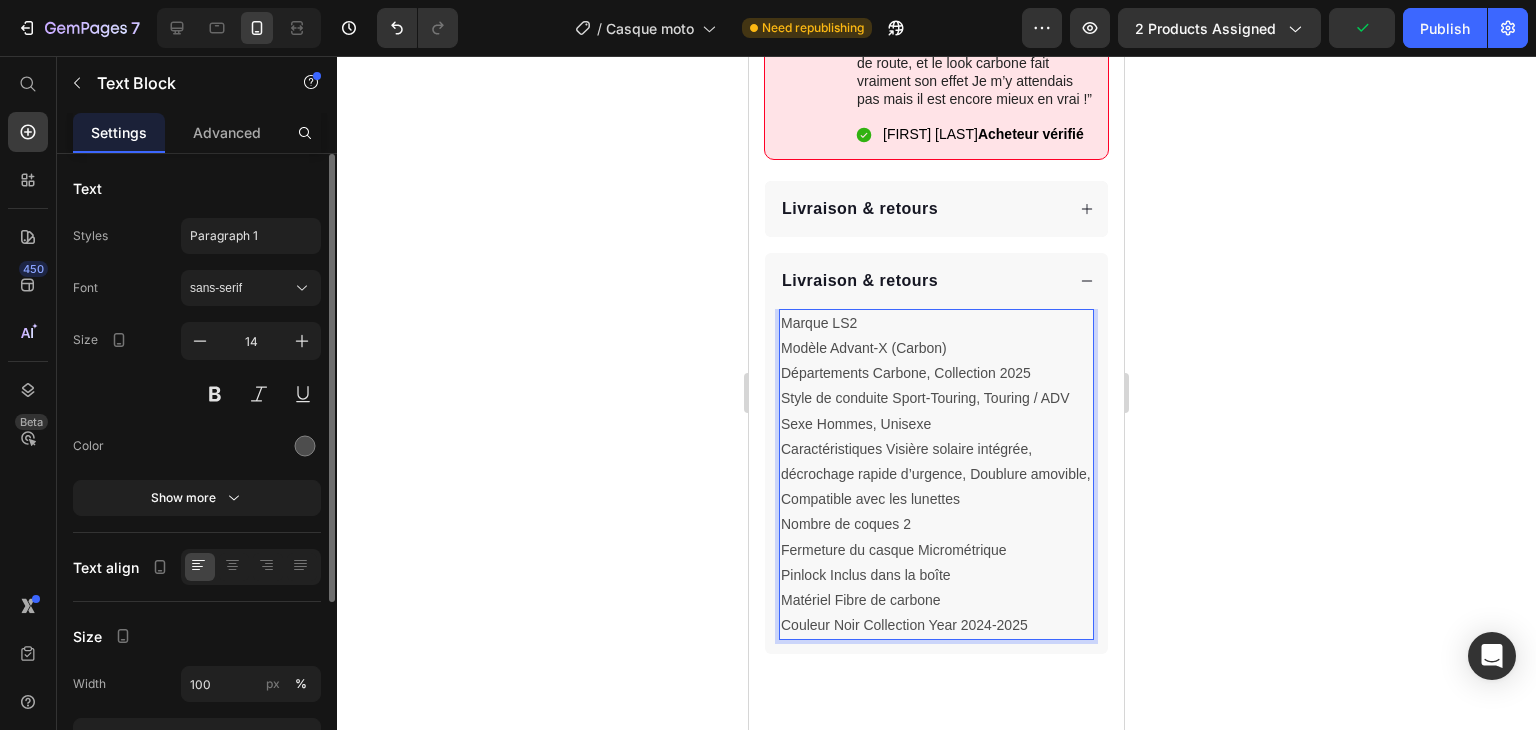 click on "Couleur Noir Collection Year 2024-2025" at bounding box center (936, 625) 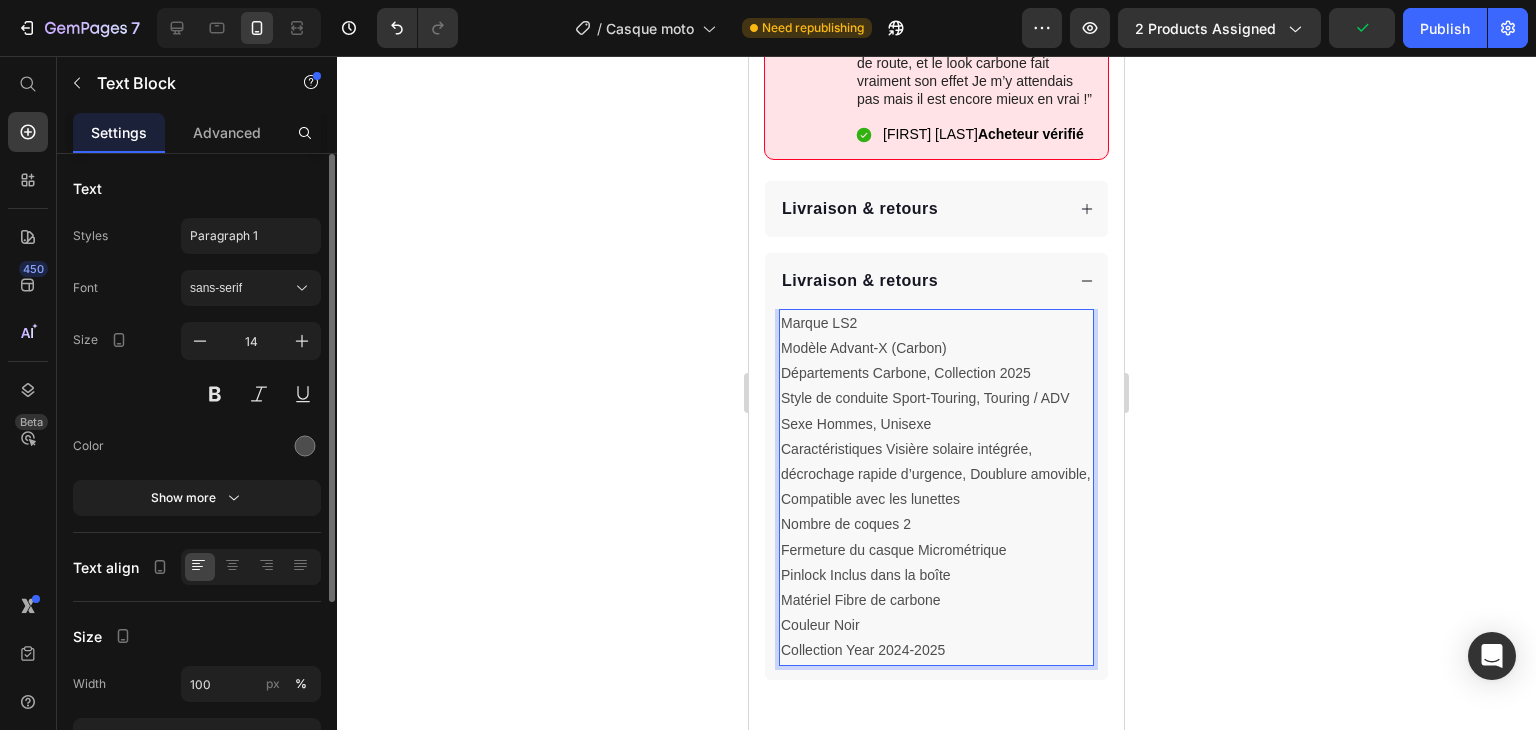 click on "Marque LS2" at bounding box center (936, 323) 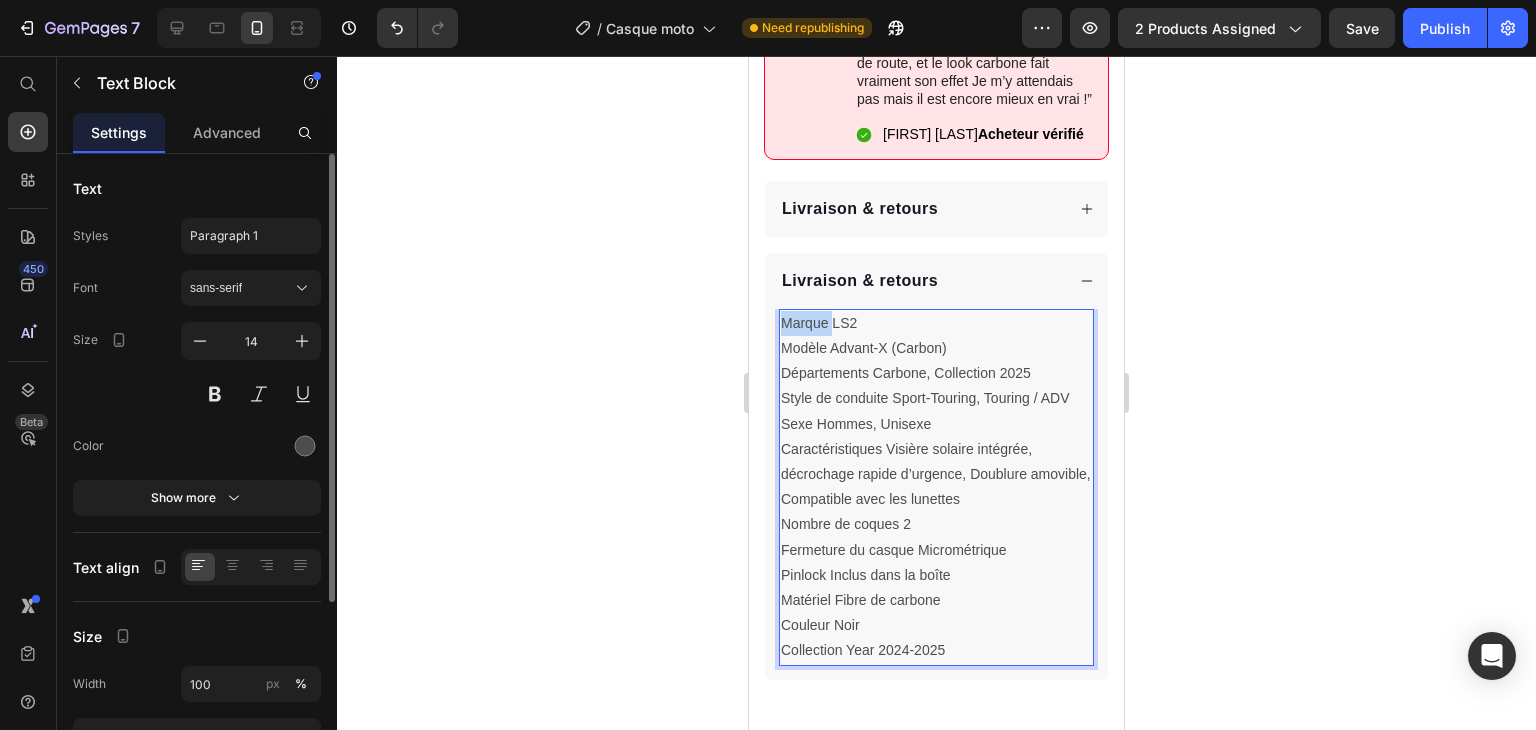 click on "Marque LS2" at bounding box center [936, 323] 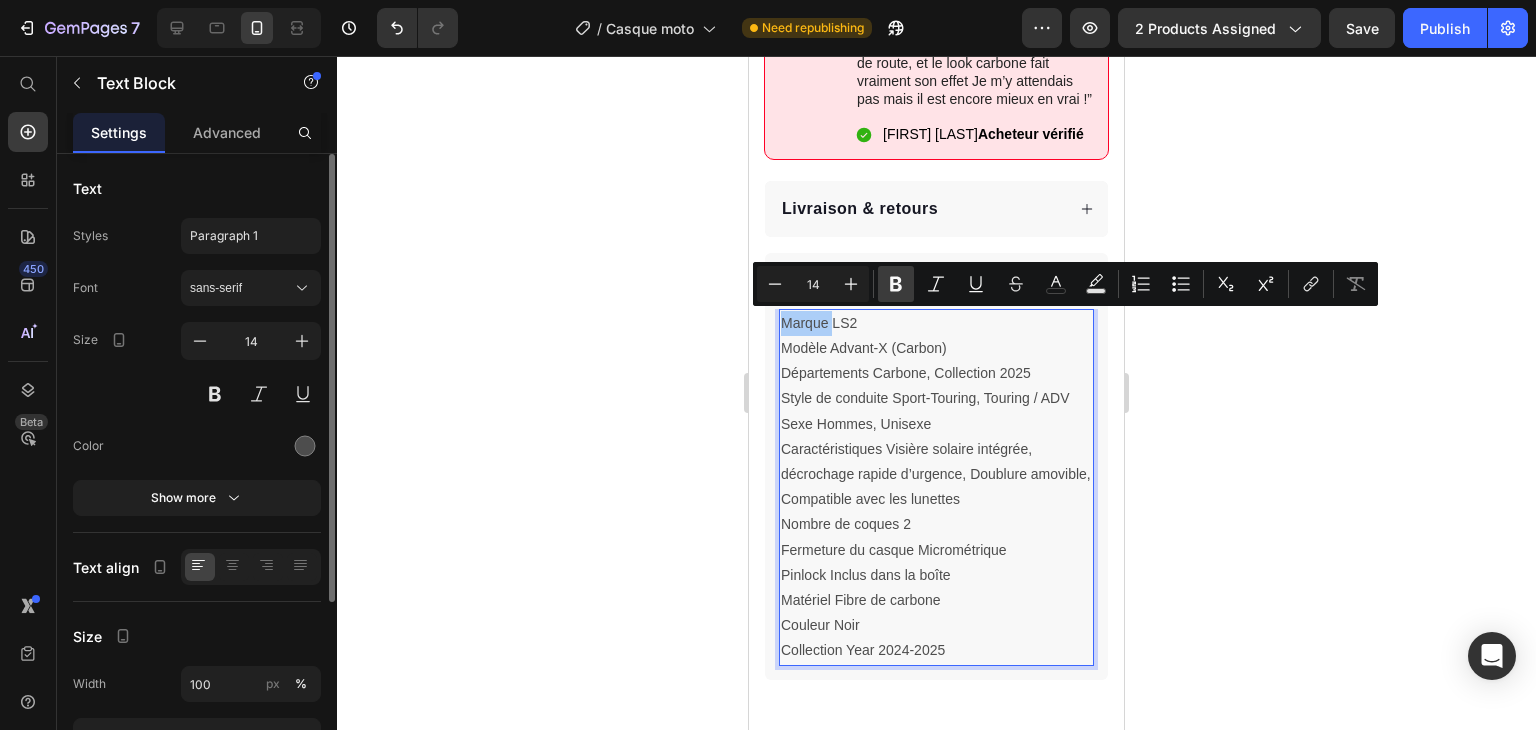 click 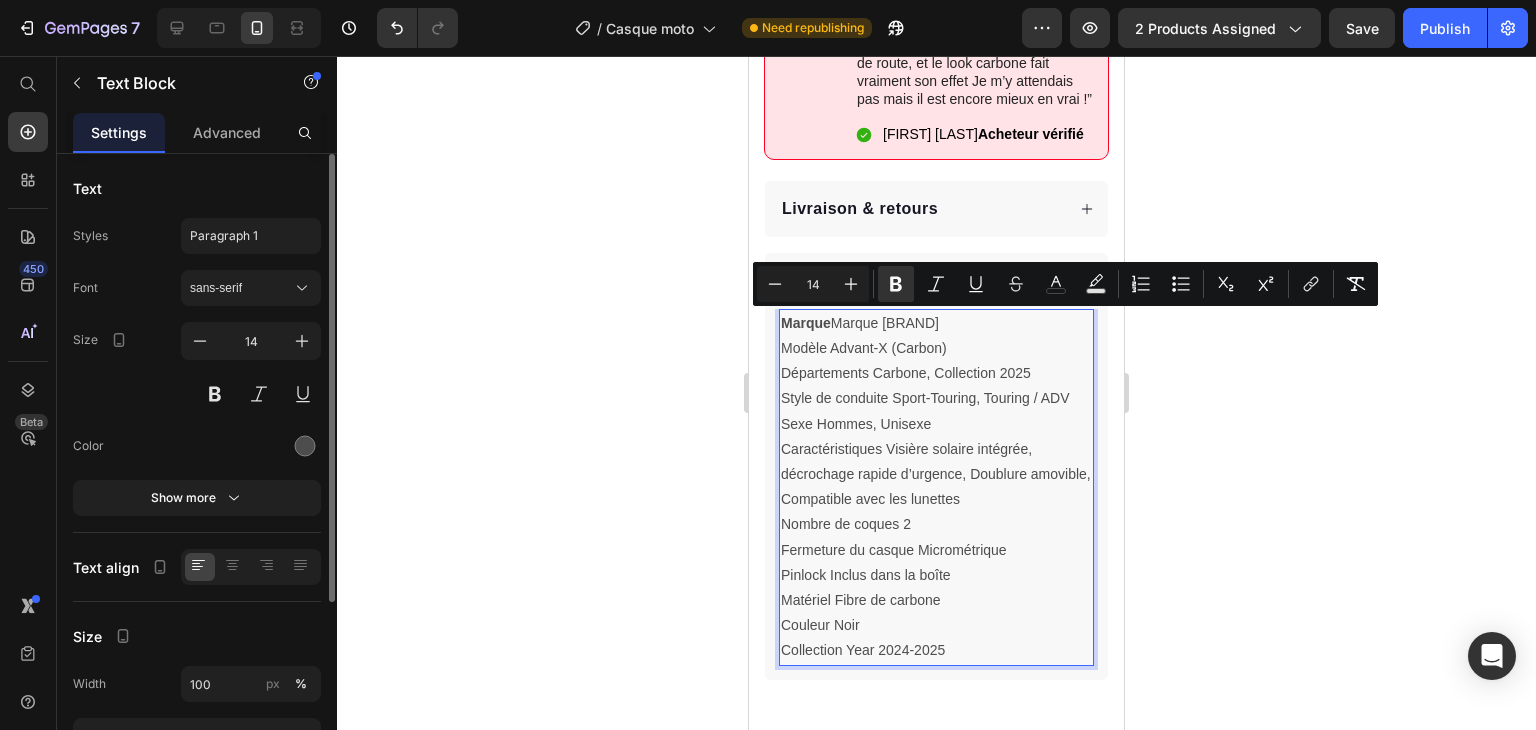 click on "Pinlock Inclus dans la boîte" at bounding box center (936, 575) 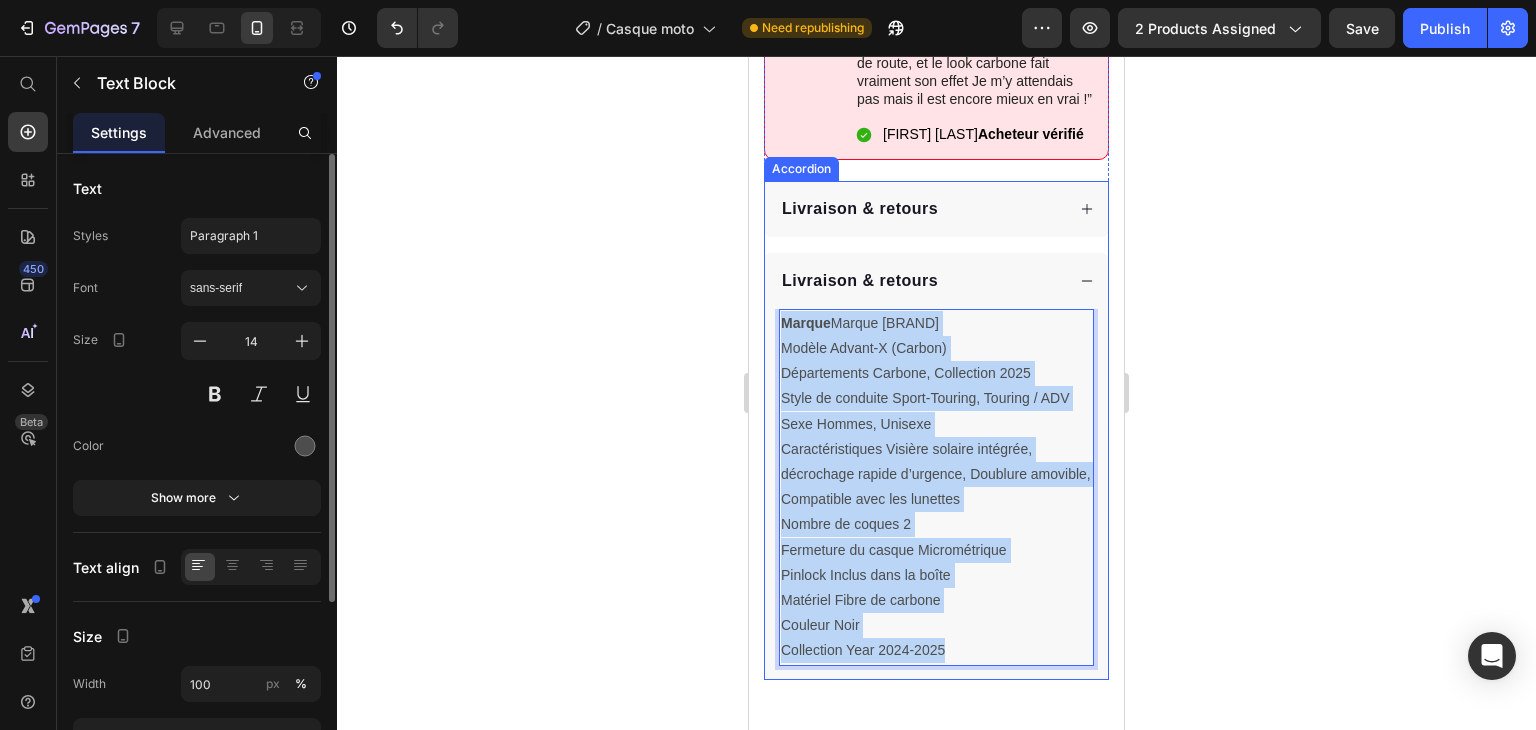 drag, startPoint x: 956, startPoint y: 643, endPoint x: 748, endPoint y: 316, distance: 387.54742 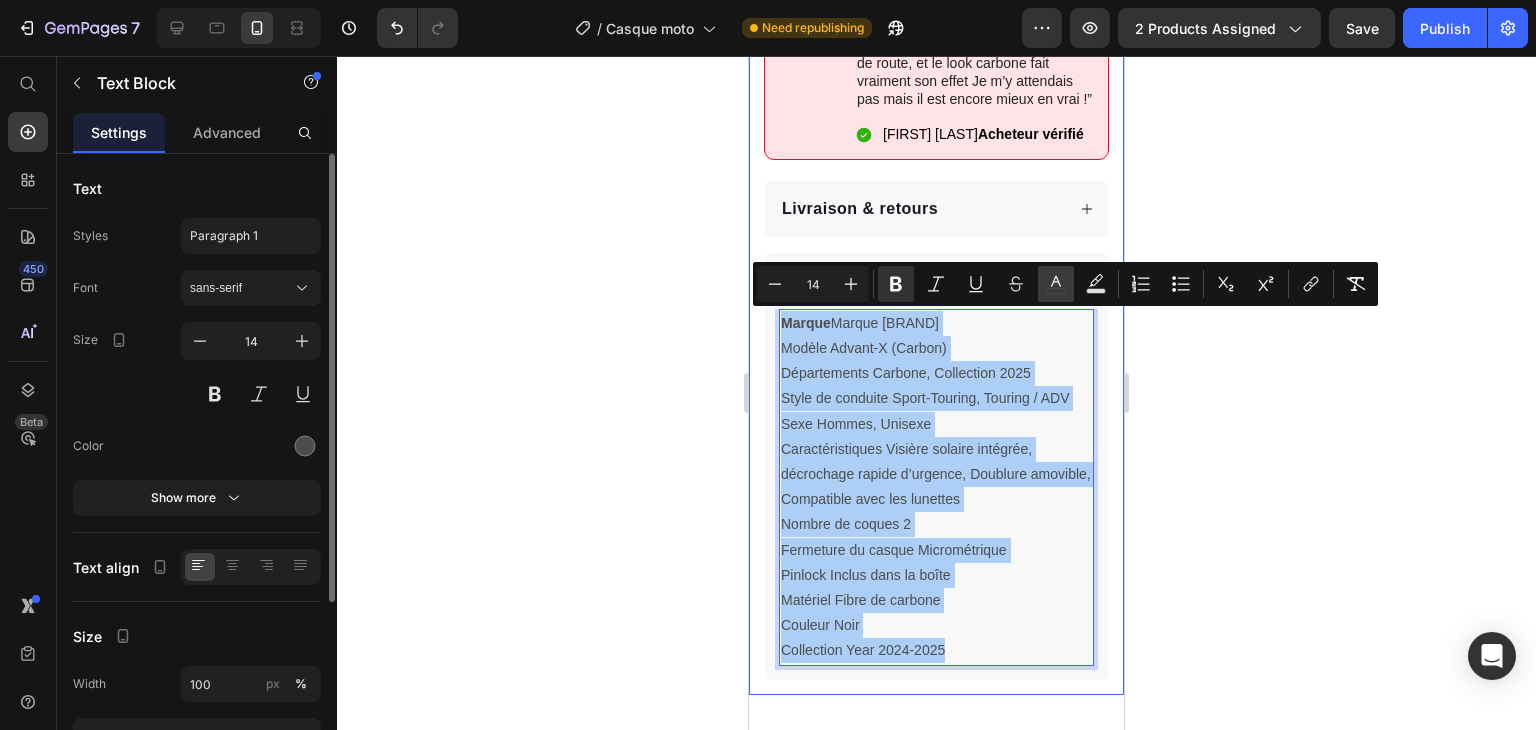 click 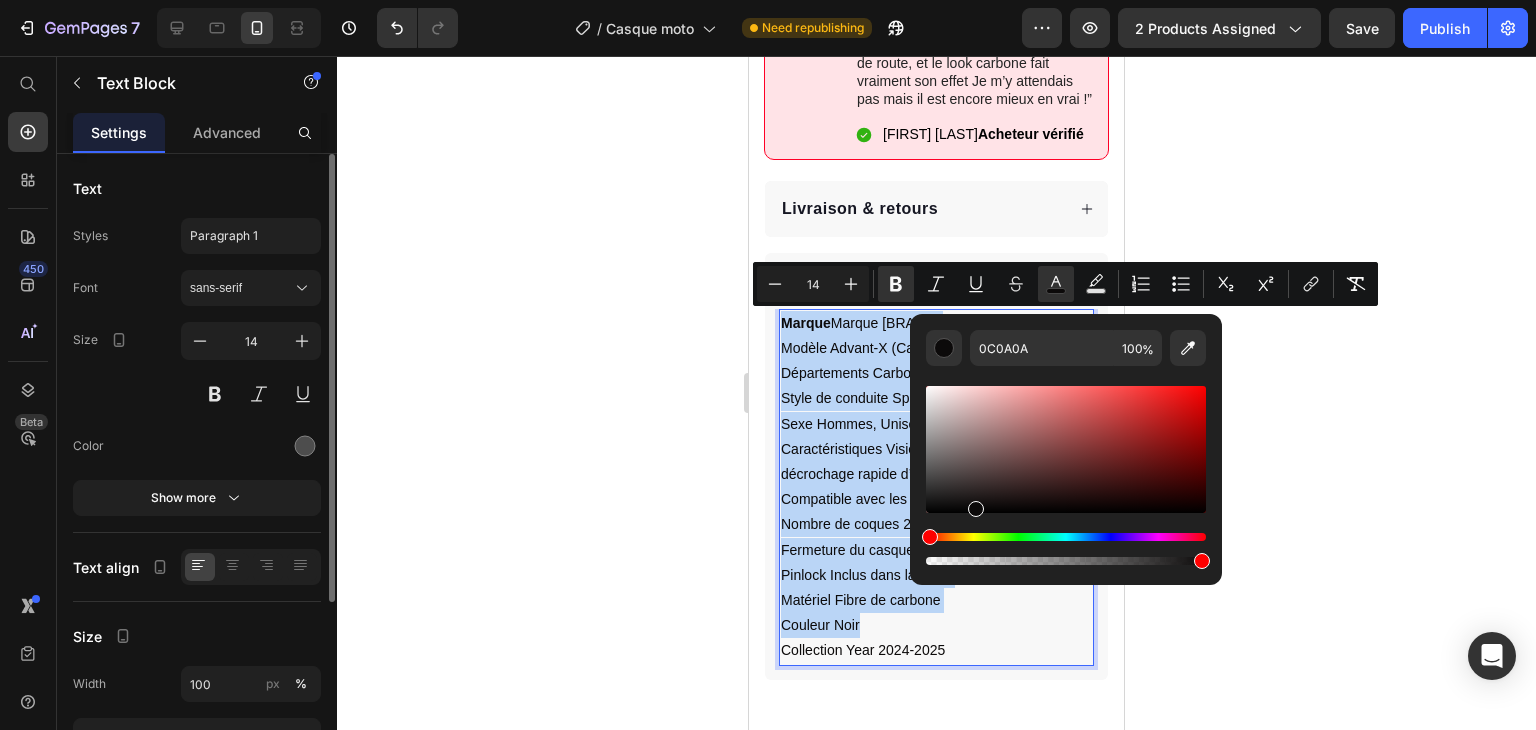 drag, startPoint x: 1729, startPoint y: 562, endPoint x: 899, endPoint y: 532, distance: 830.542 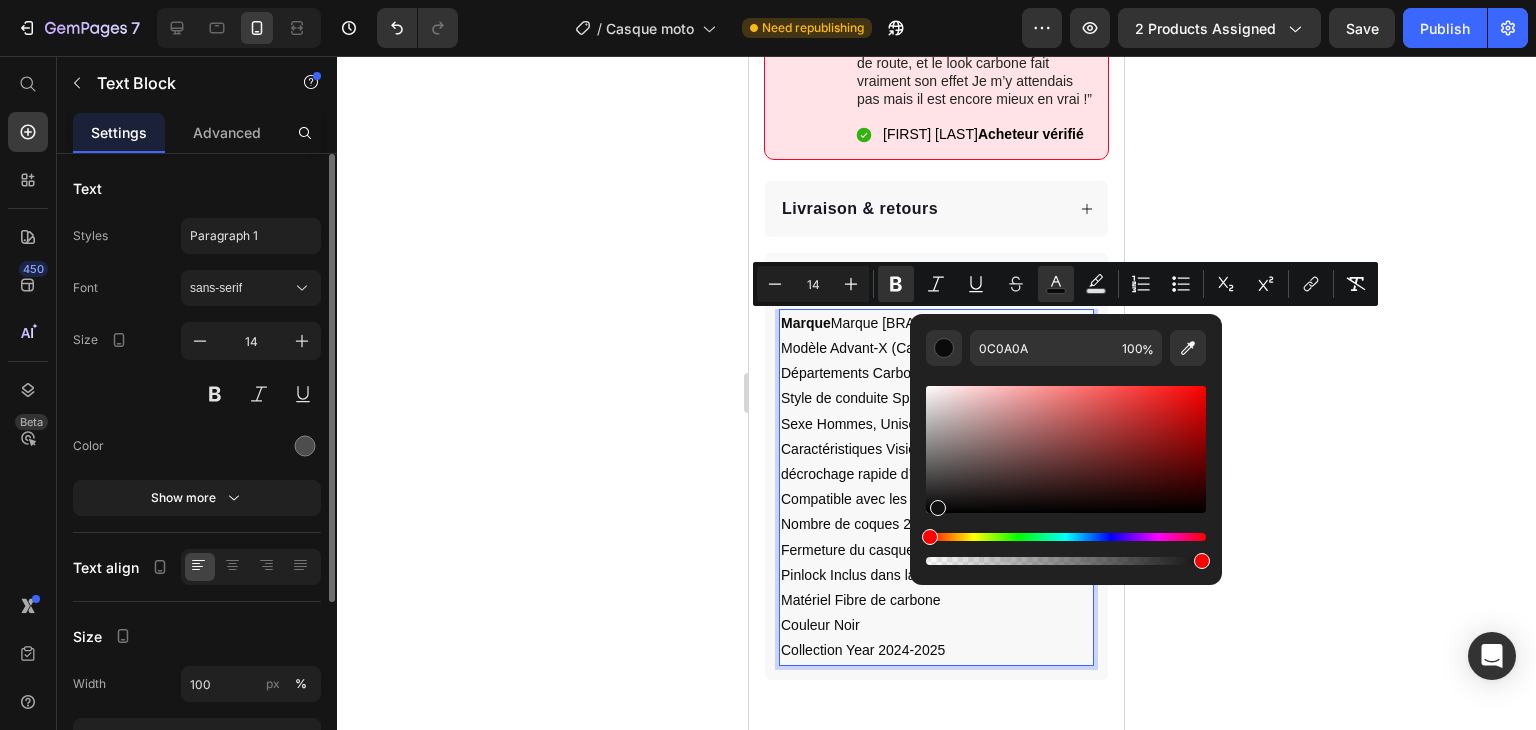 type on "000000" 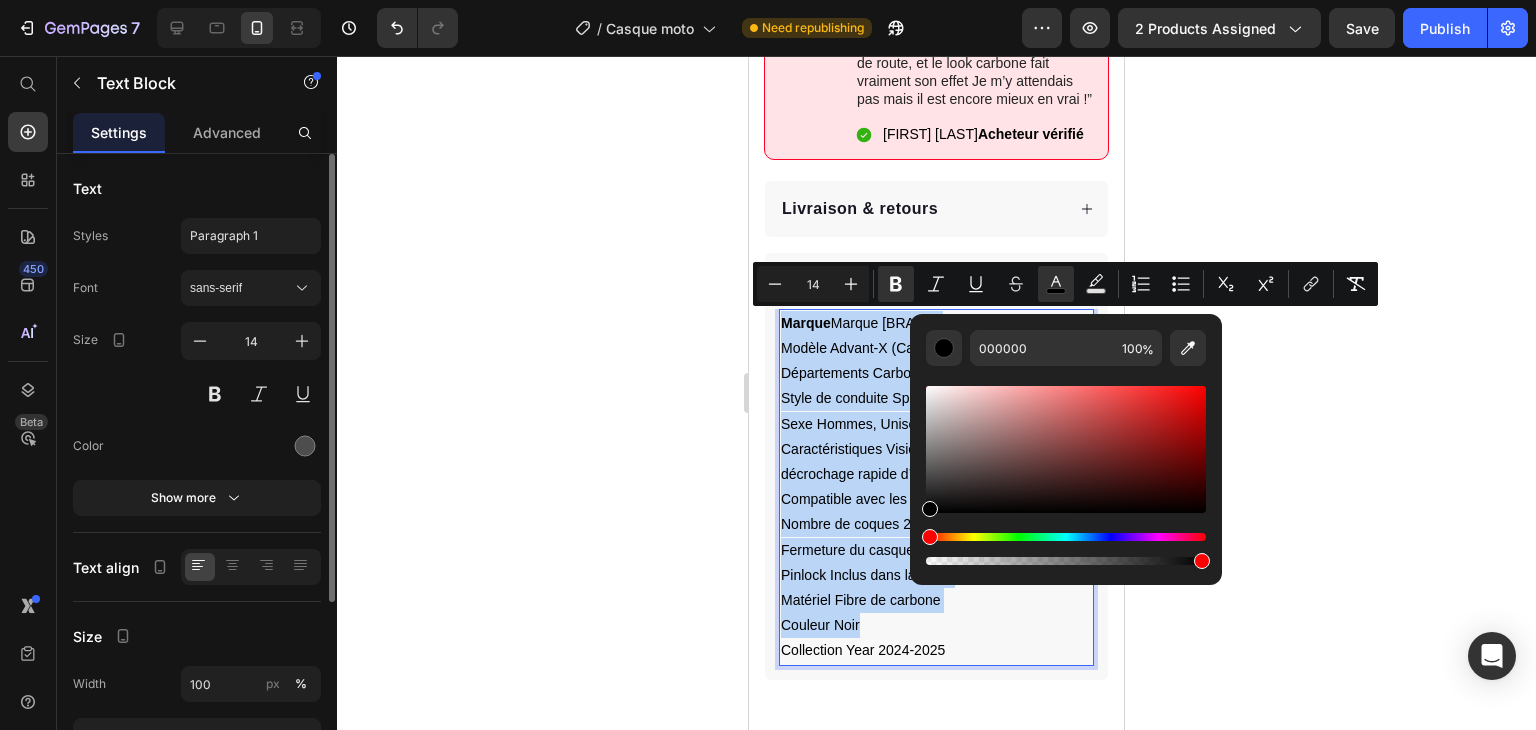 click on "Modèle Advant-X (Carbon)" at bounding box center [864, 348] 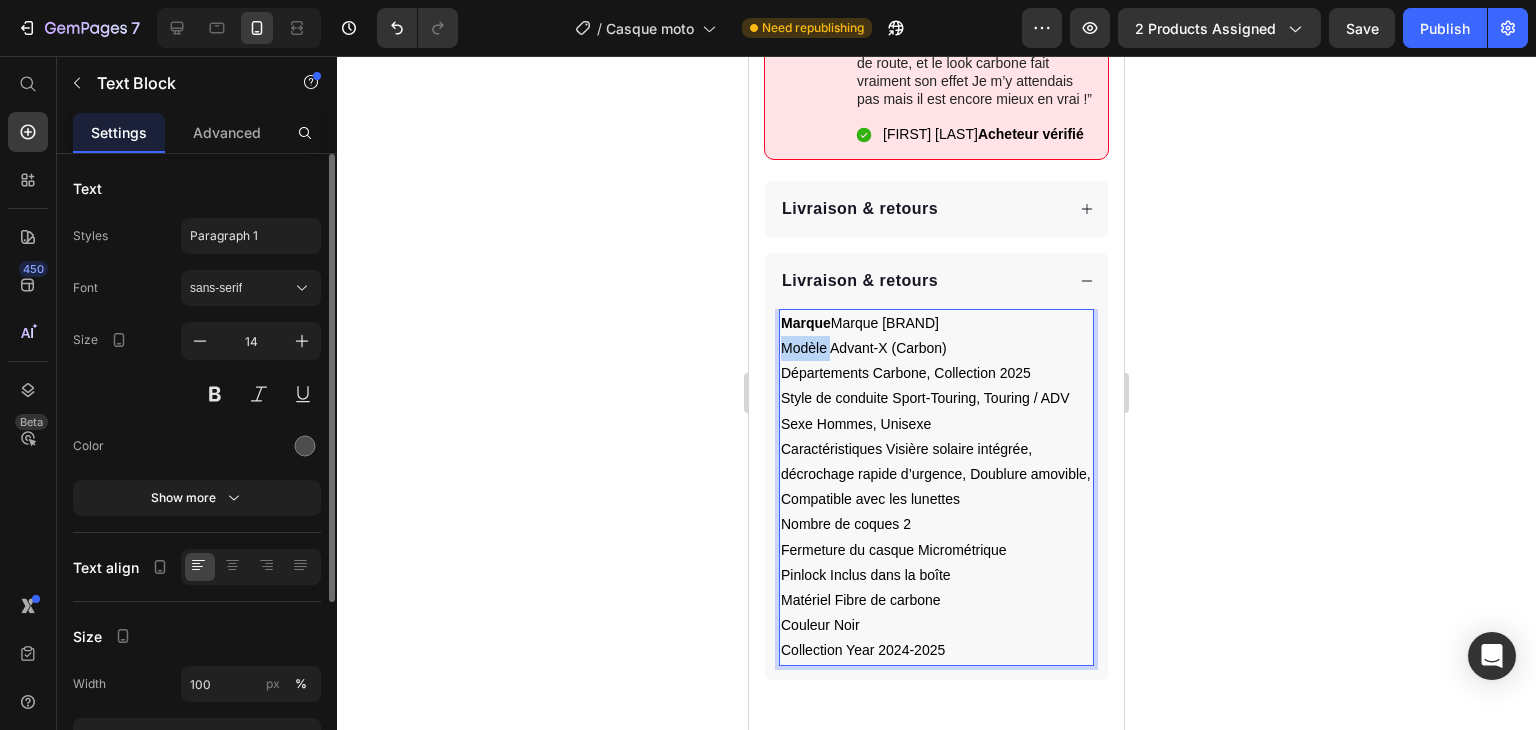click on "Modèle Advant-X (Carbon)" at bounding box center (864, 348) 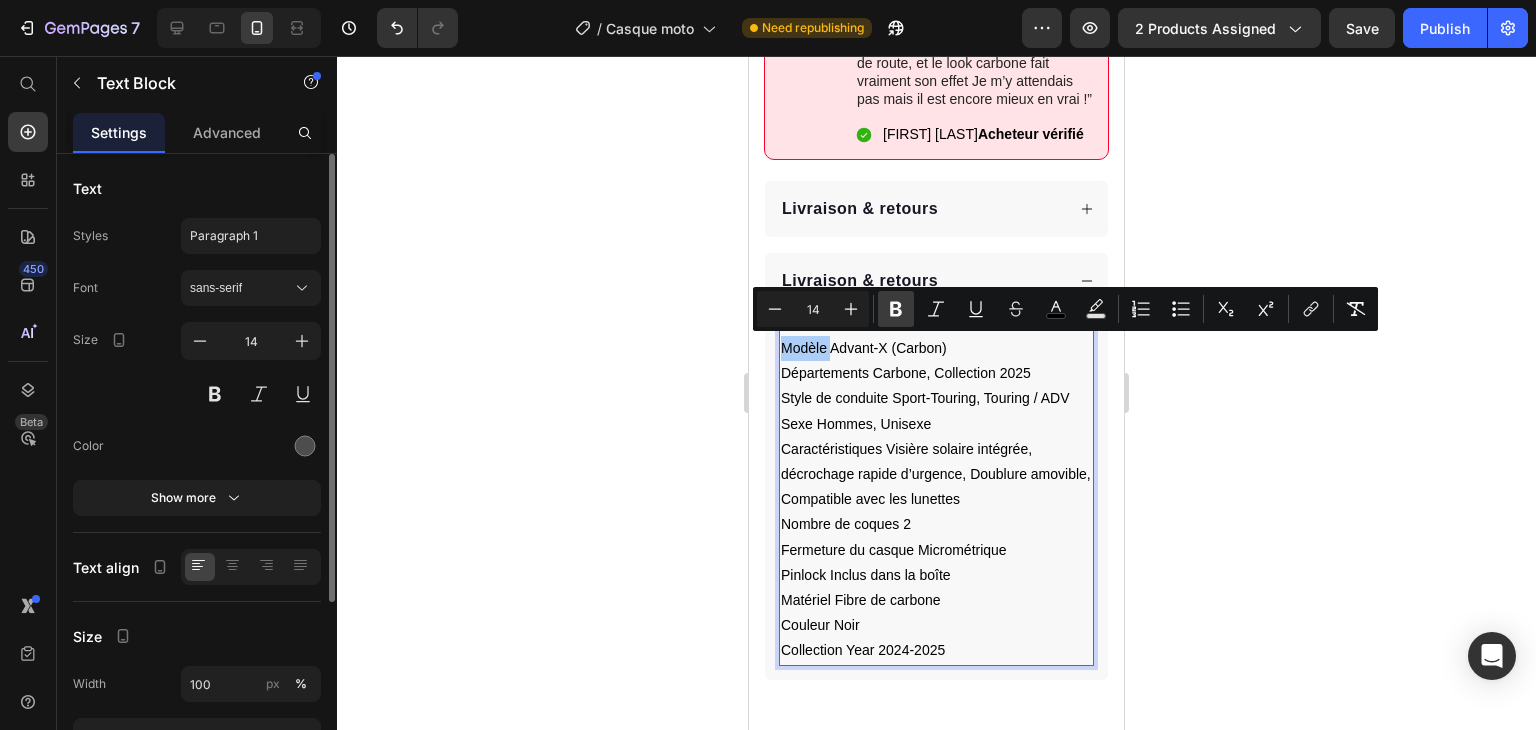 click 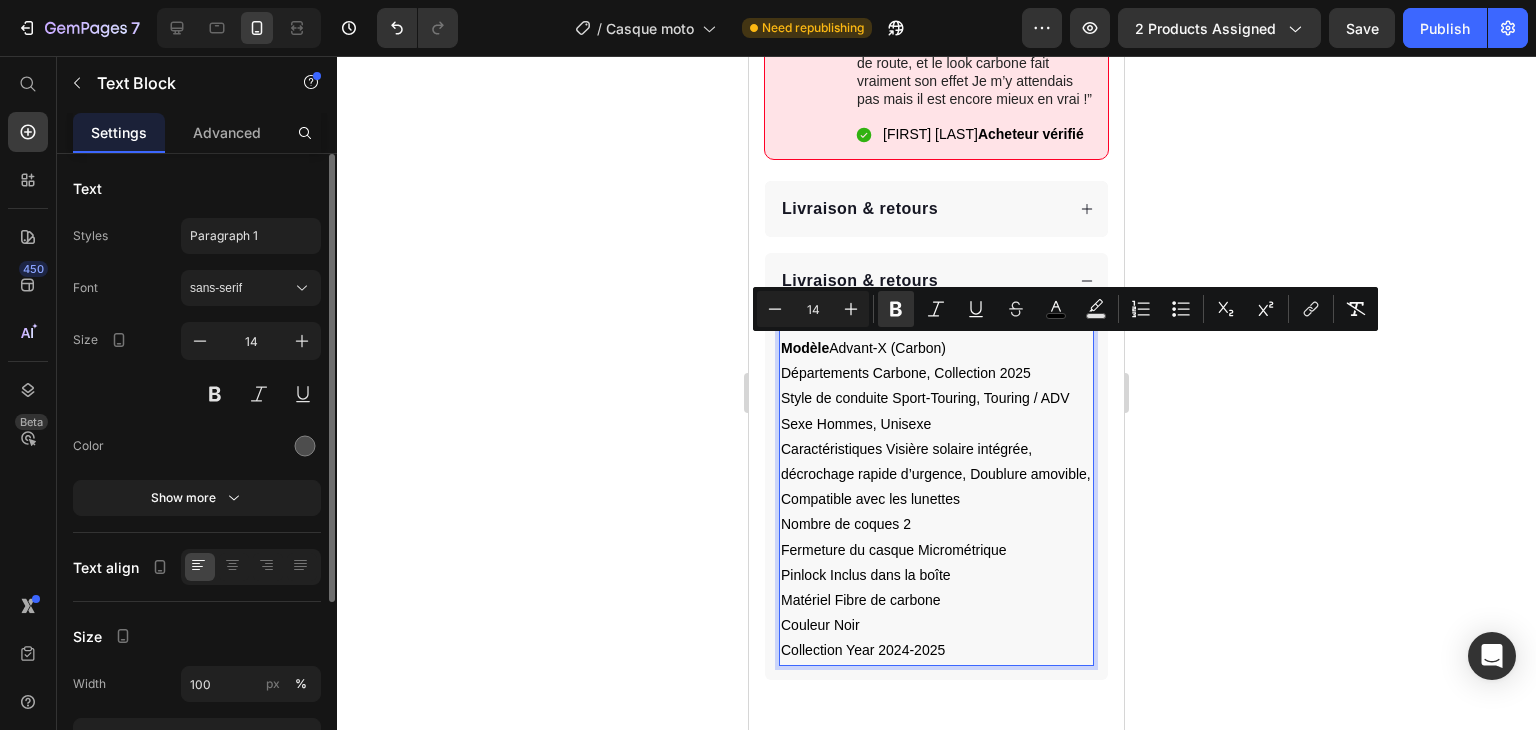 click on "Départements Carbone, Collection 2025" at bounding box center (906, 373) 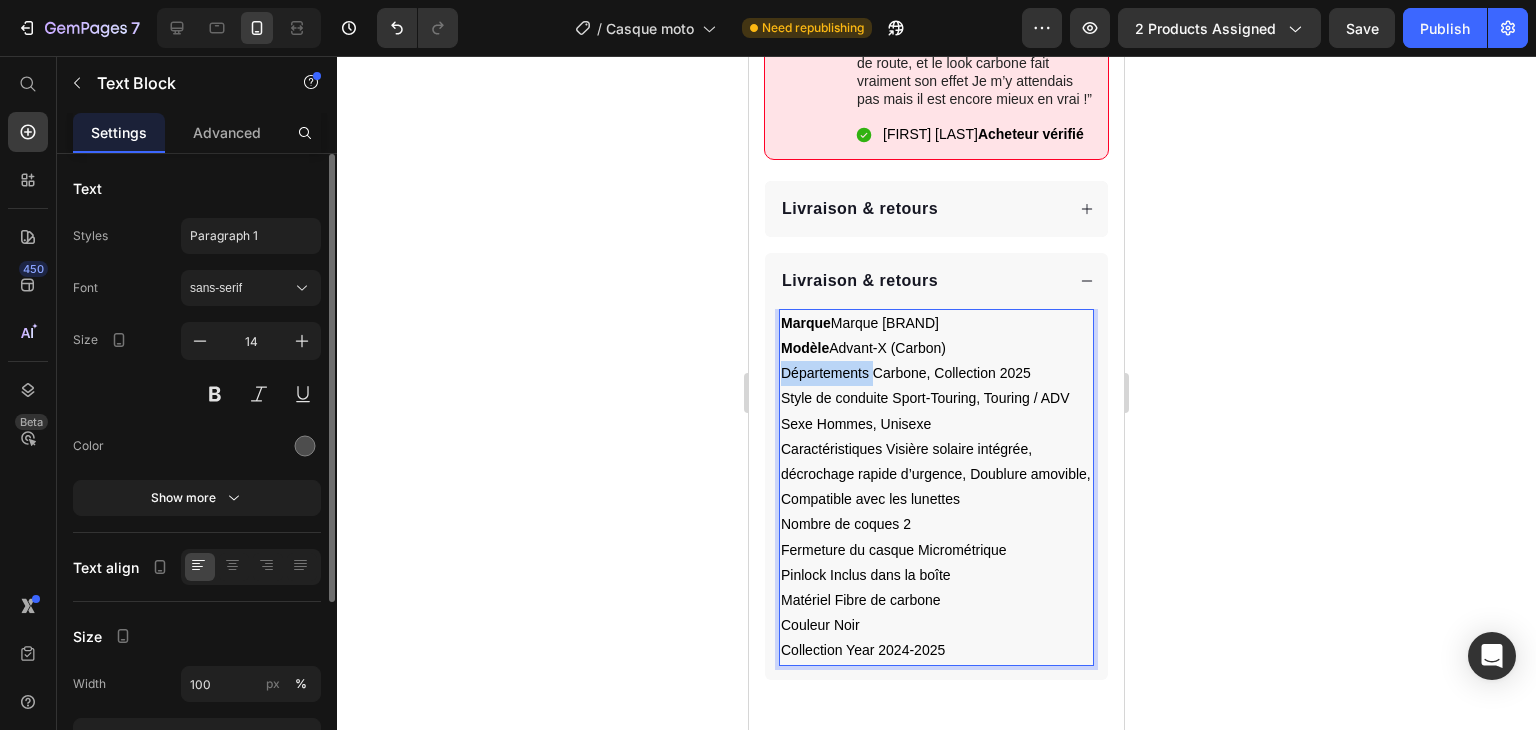 click on "Départements Carbone, Collection 2025" at bounding box center [906, 373] 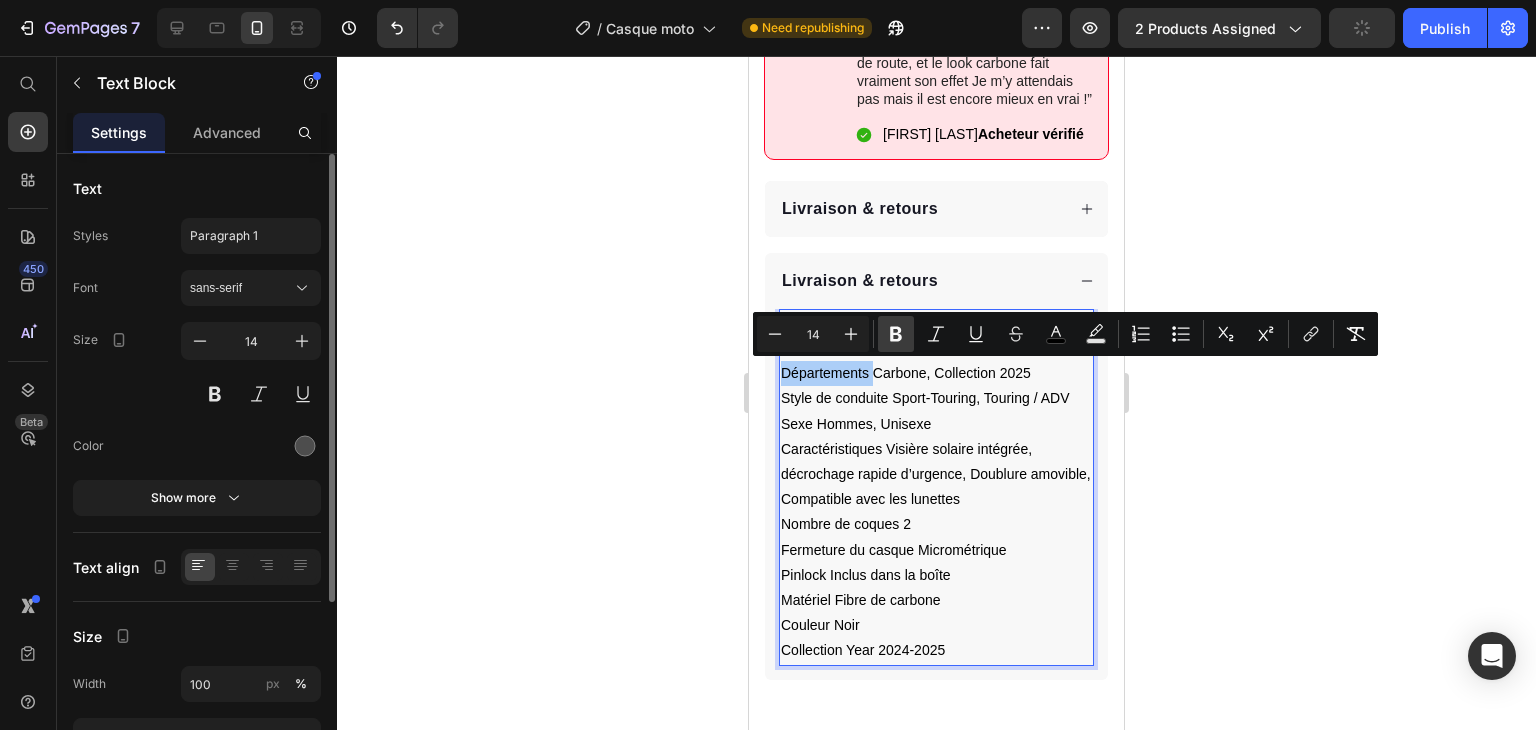 click on "Bold" at bounding box center (896, 334) 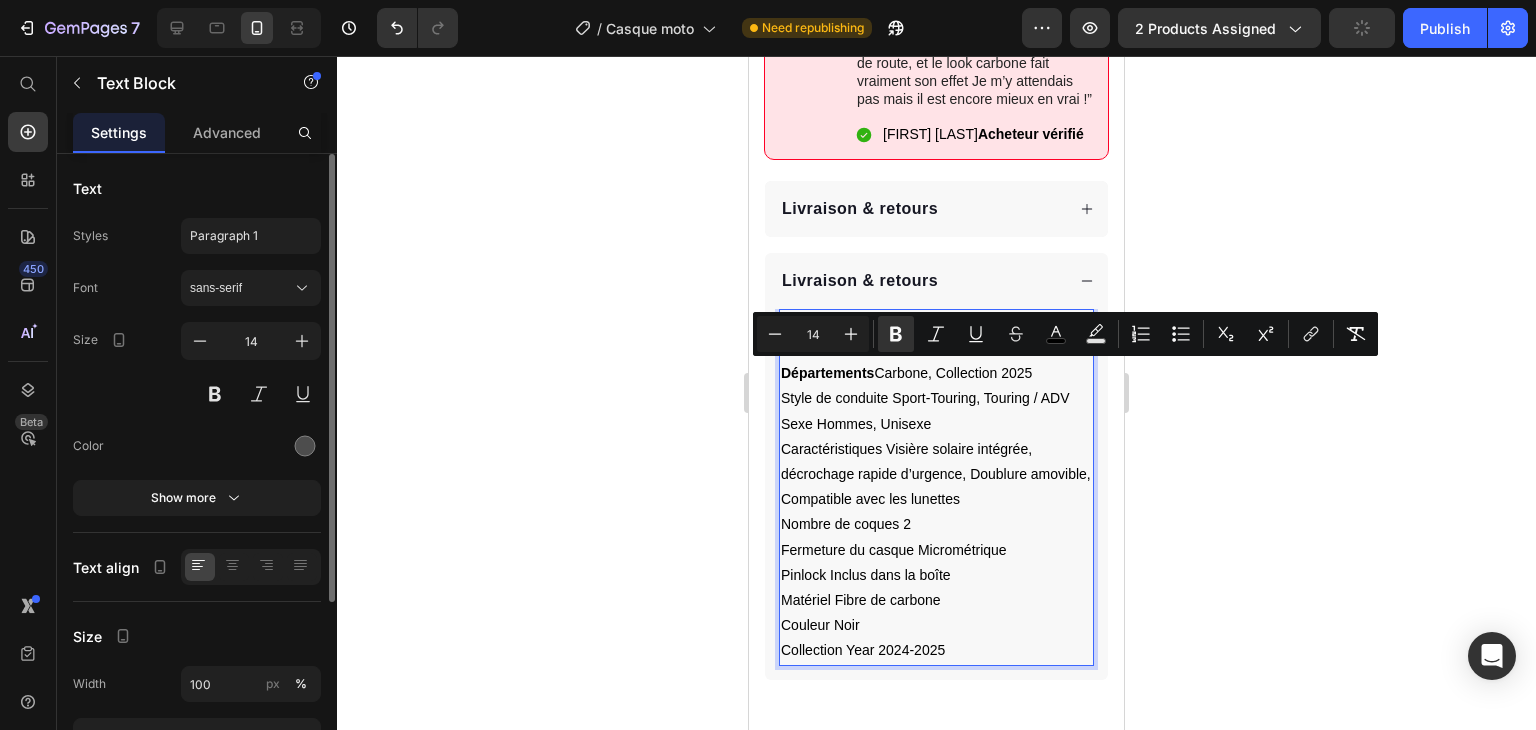 click on "Style de conduite Sport-Touring, Touring / ADV" at bounding box center (936, 398) 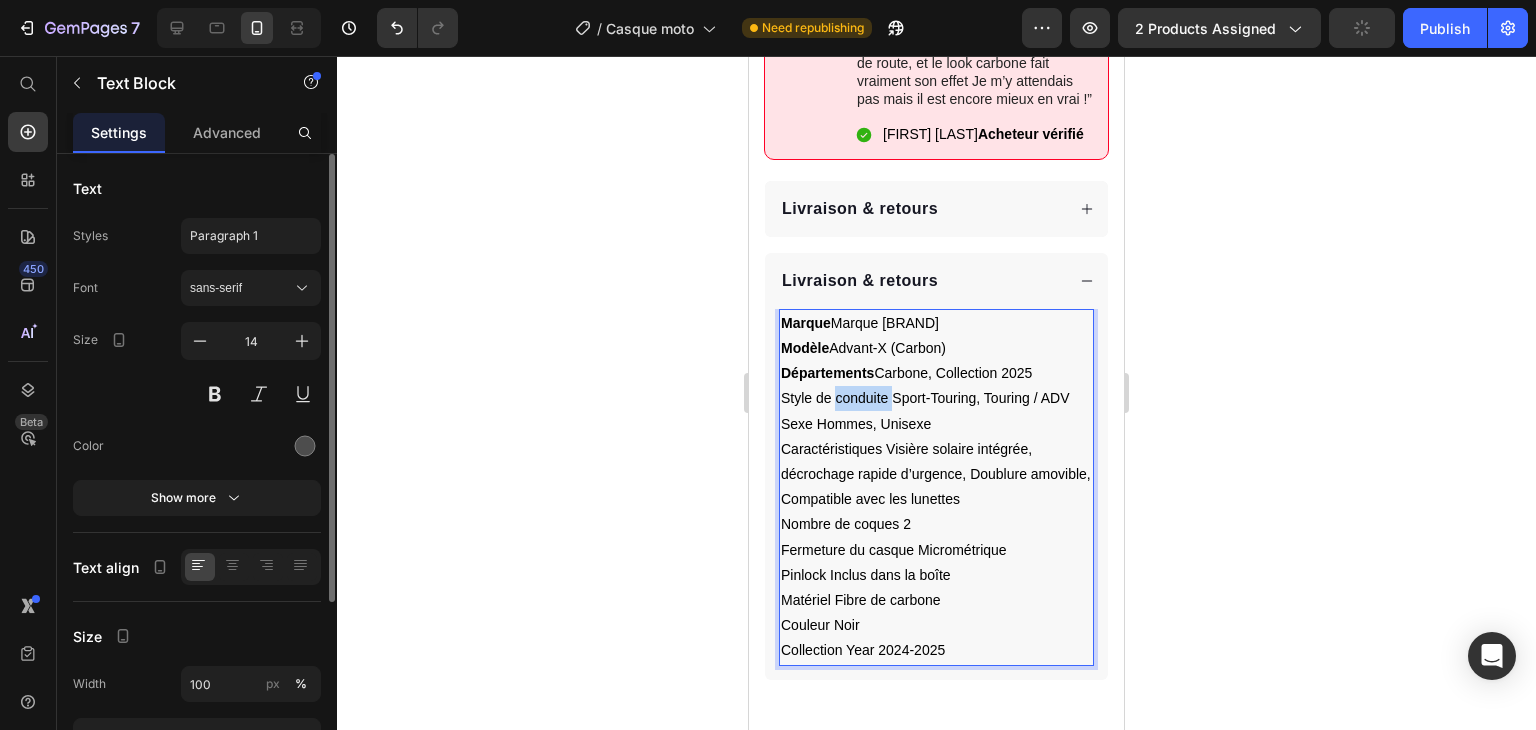 click on "Style de conduite Sport-Touring, Touring / ADV" at bounding box center [936, 398] 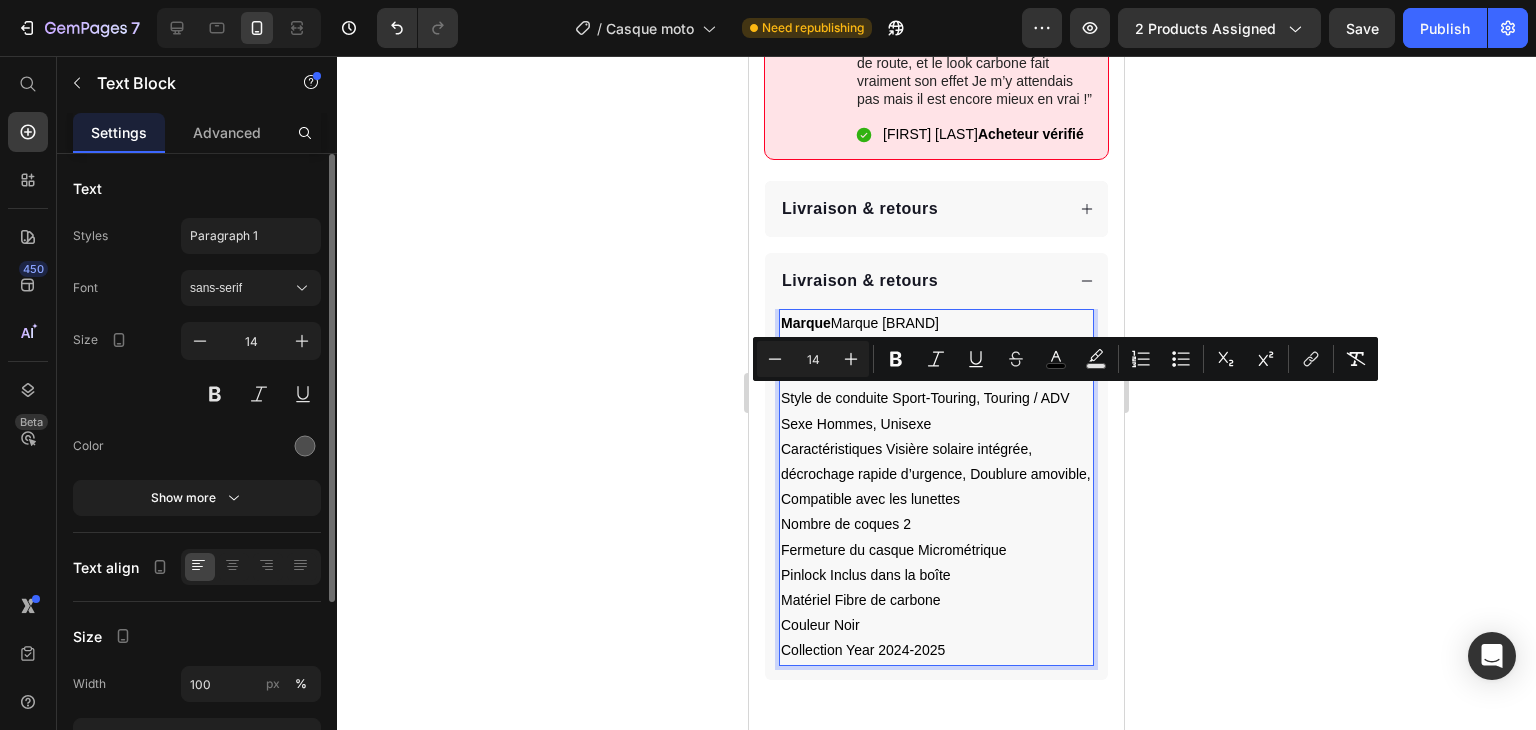click on "Style de conduite Sport-Touring, Touring / ADV" at bounding box center (925, 398) 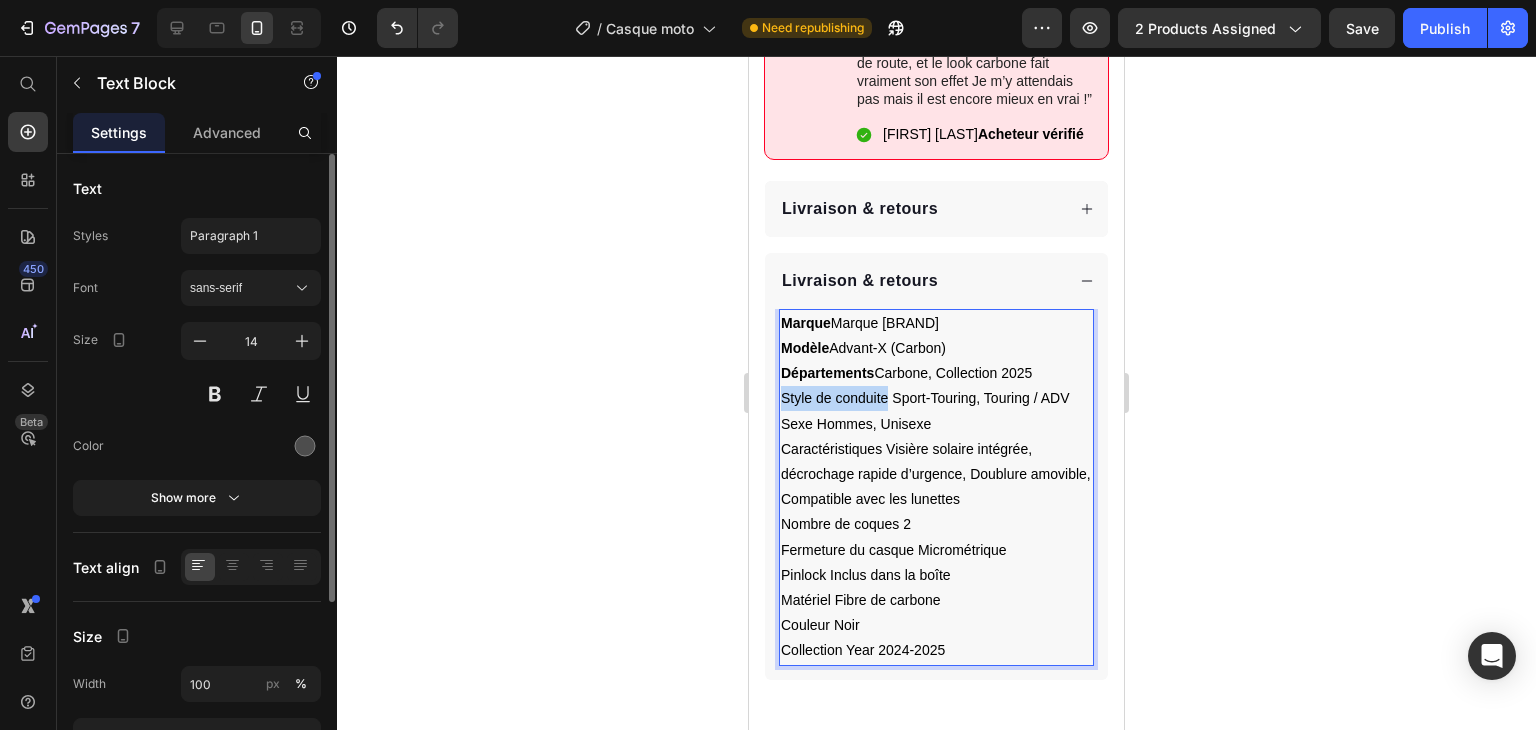 drag, startPoint x: 888, startPoint y: 401, endPoint x: 783, endPoint y: 404, distance: 105.04285 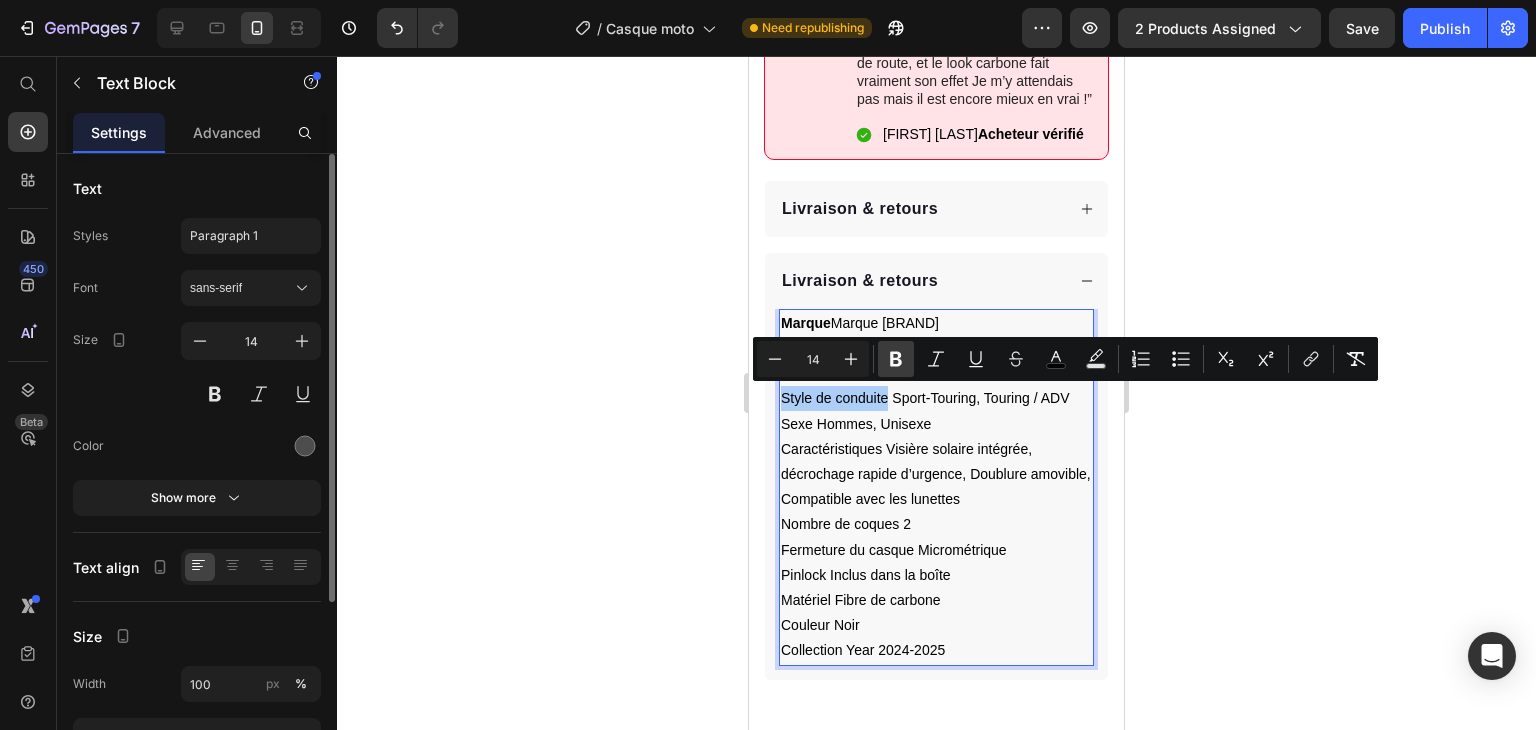 click 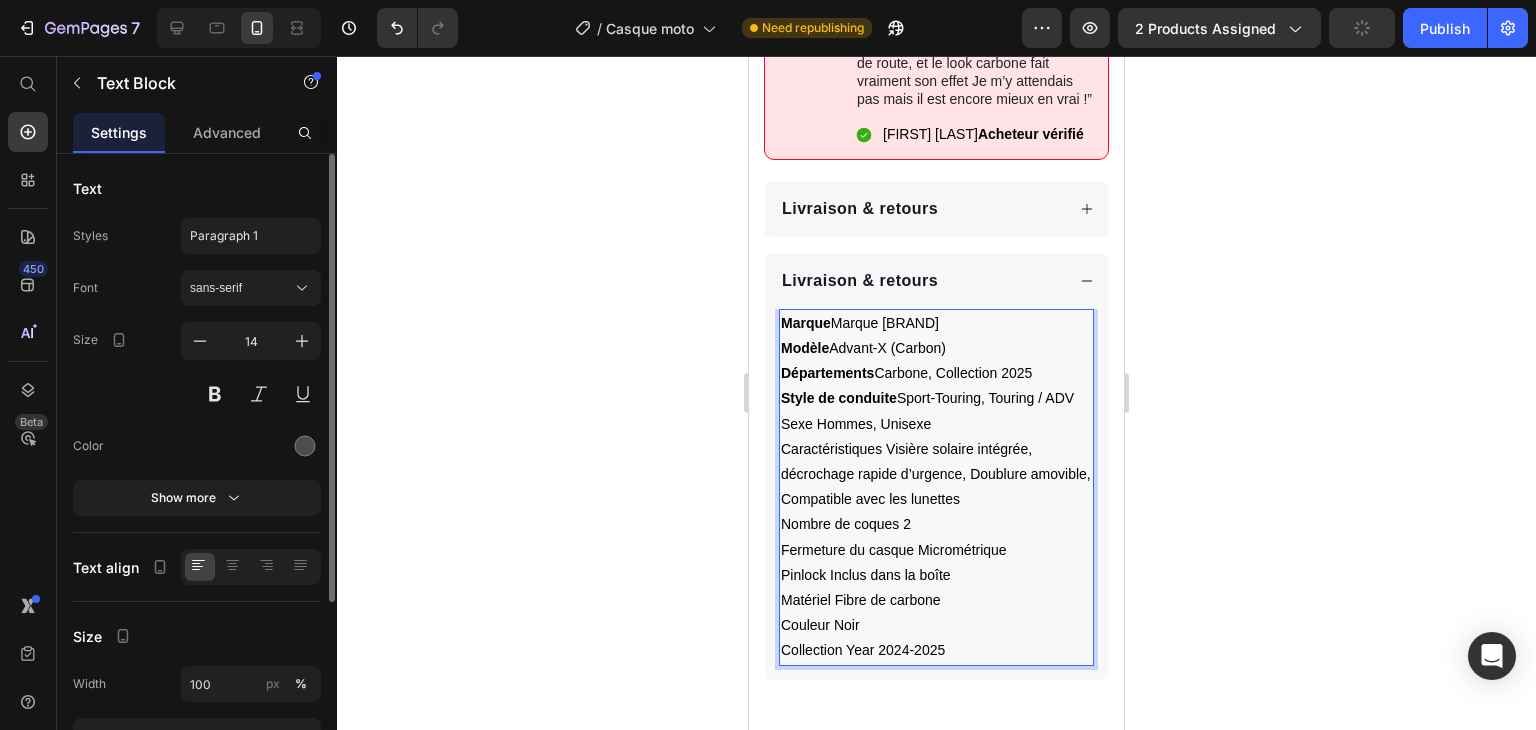 click on "Sexe Hommes, Unisexe" at bounding box center [856, 424] 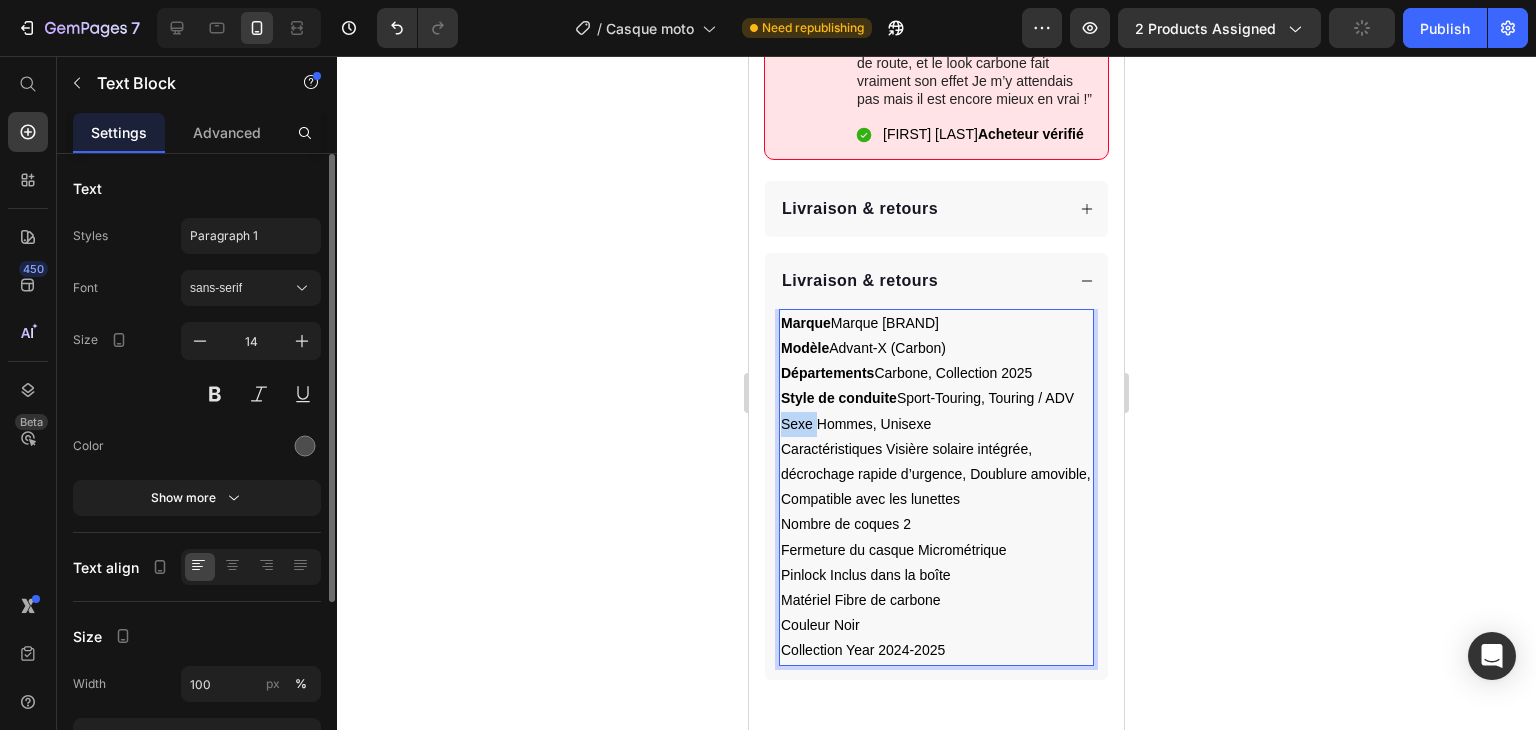click on "Sexe Hommes, Unisexe" at bounding box center [856, 424] 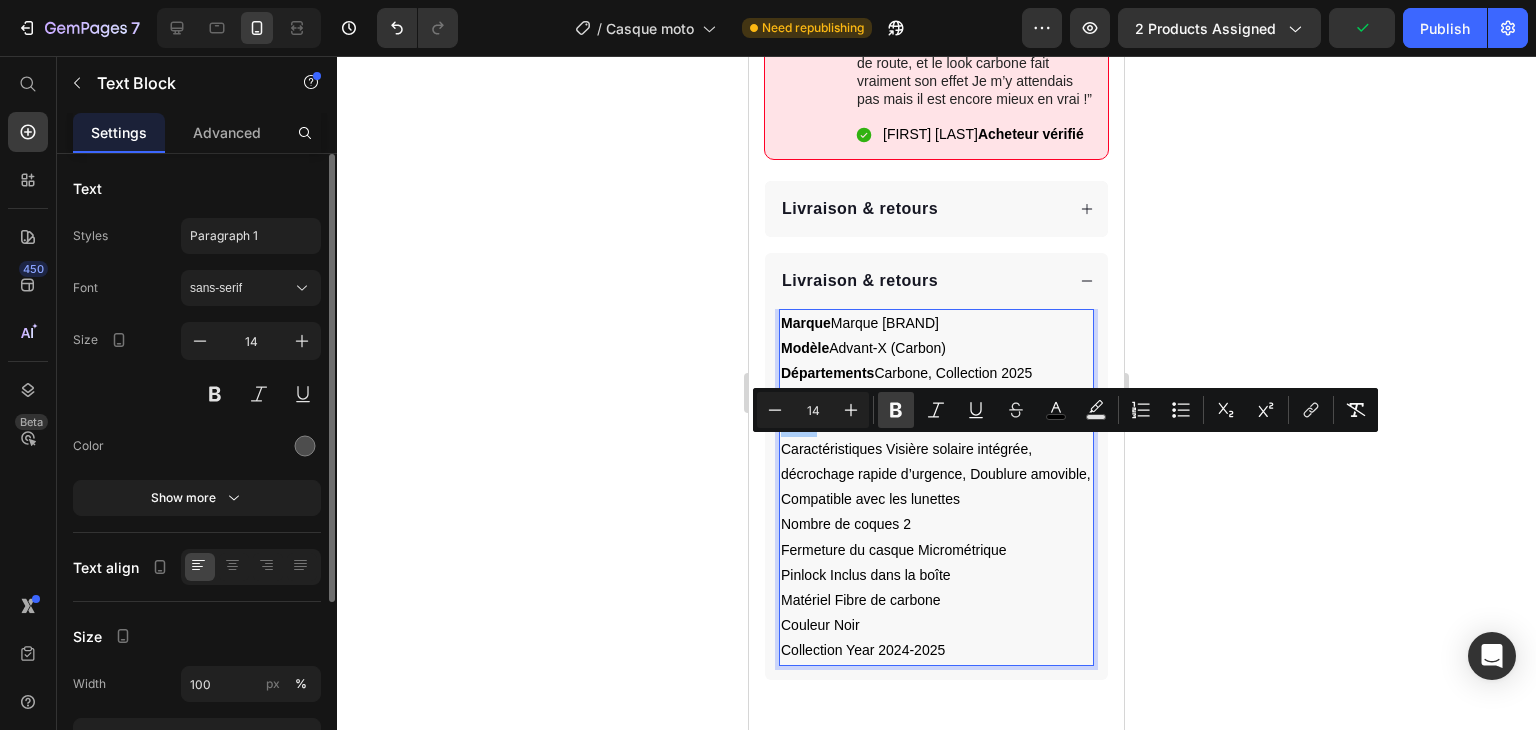 click on "Bold" at bounding box center (896, 410) 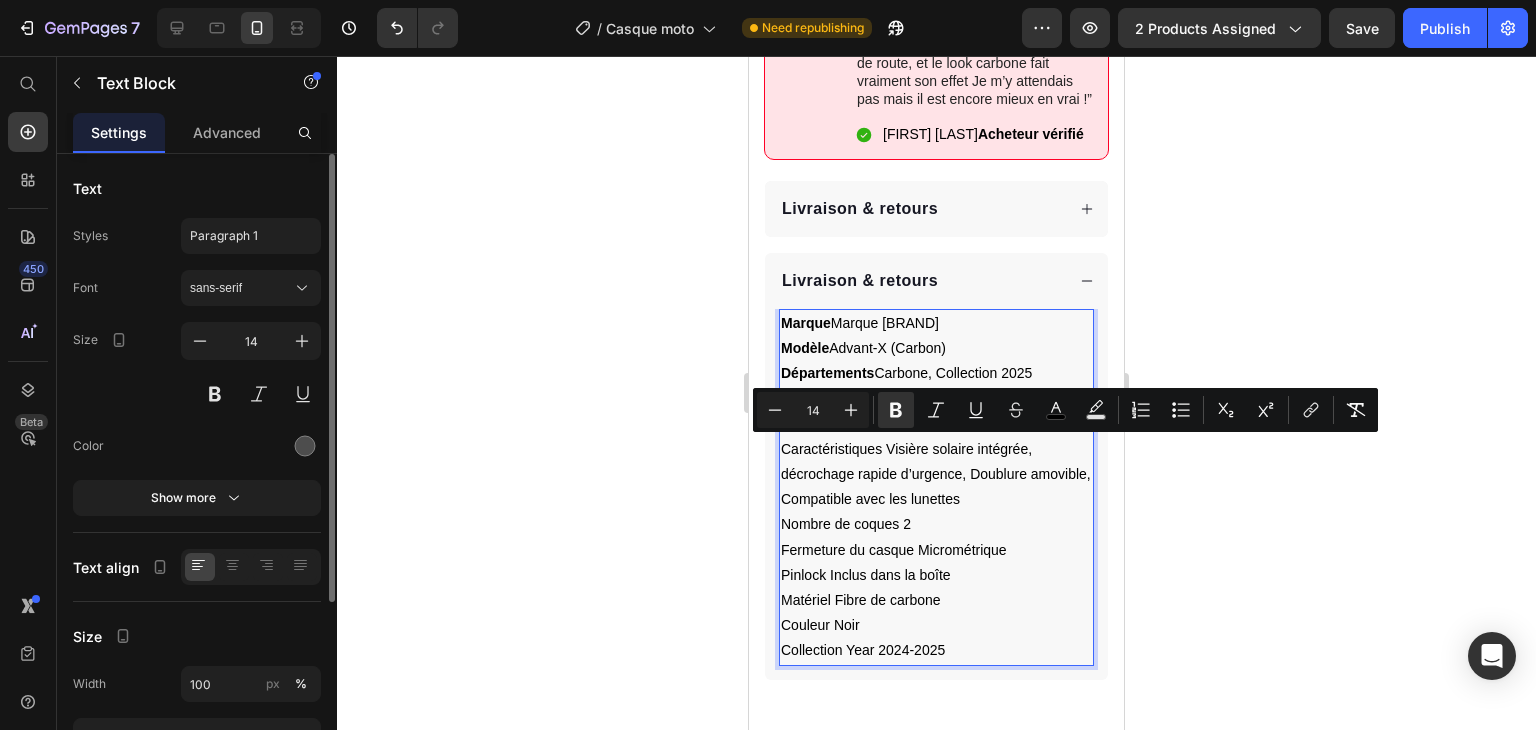 click on "Caractéristiques Visière solaire intégrée, décrochage rapide d’urgence, Doublure amovible, Compatible avec les lunettes" at bounding box center (936, 474) 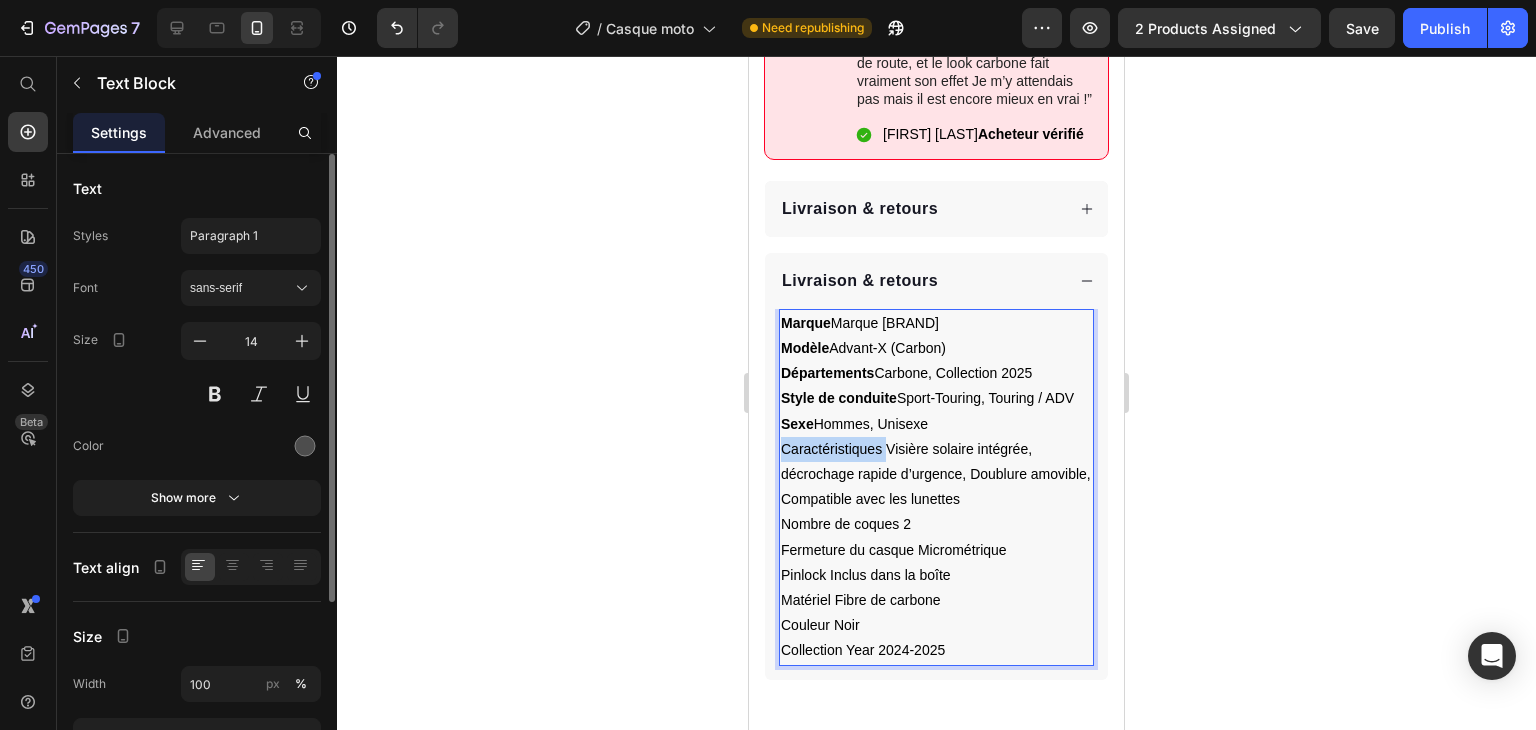 click on "Caractéristiques Visière solaire intégrée, décrochage rapide d’urgence, Doublure amovible, Compatible avec les lunettes" at bounding box center (936, 474) 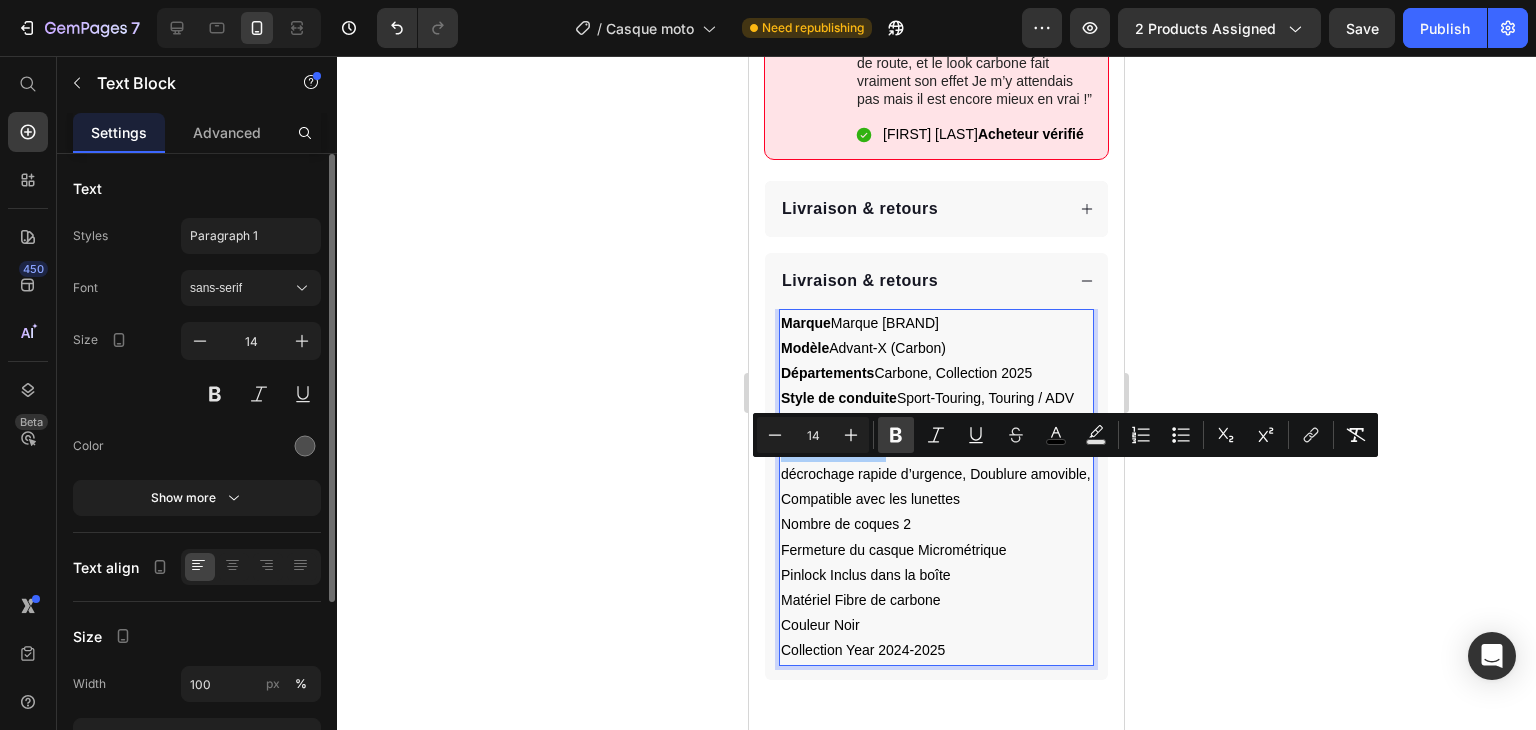 click 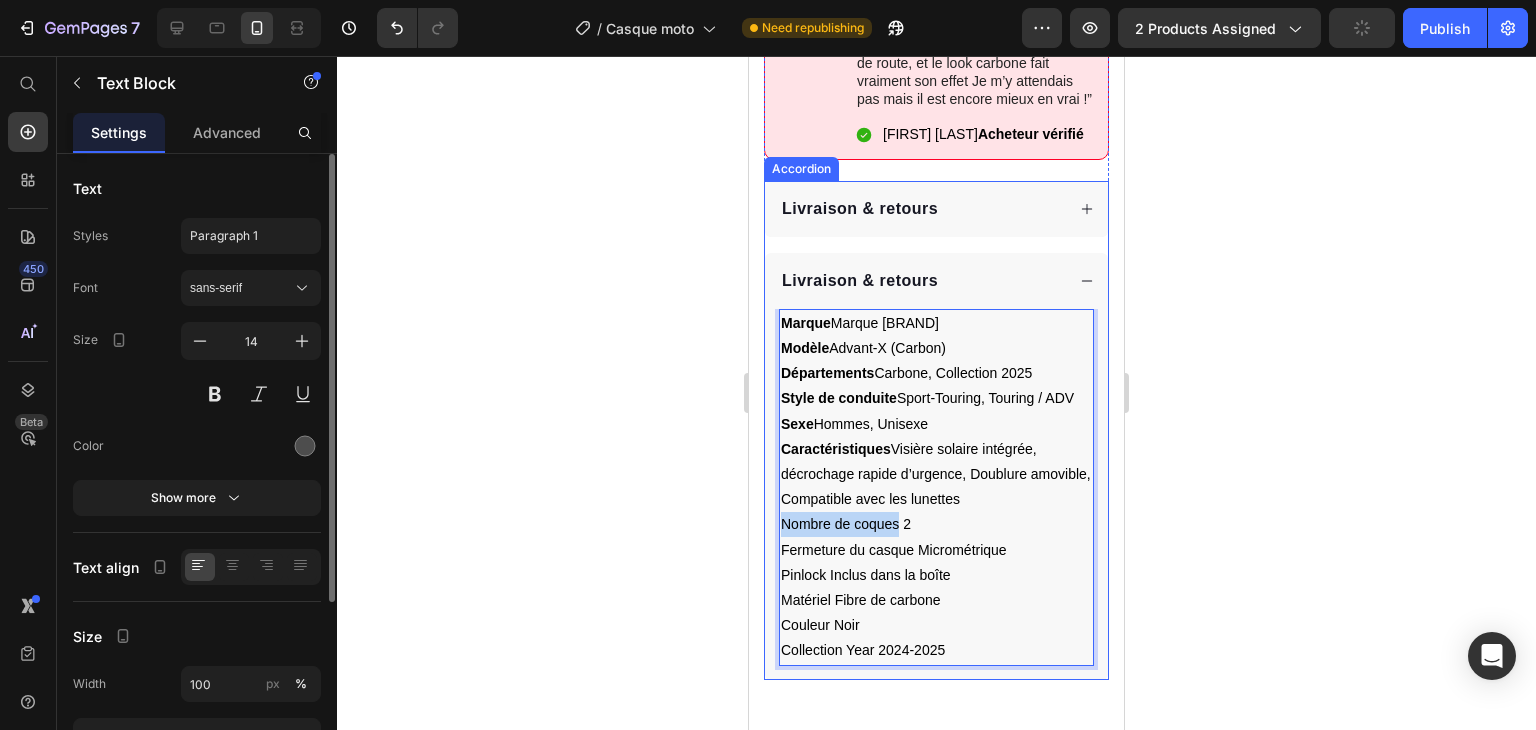 drag, startPoint x: 897, startPoint y: 552, endPoint x: 775, endPoint y: 553, distance: 122.0041 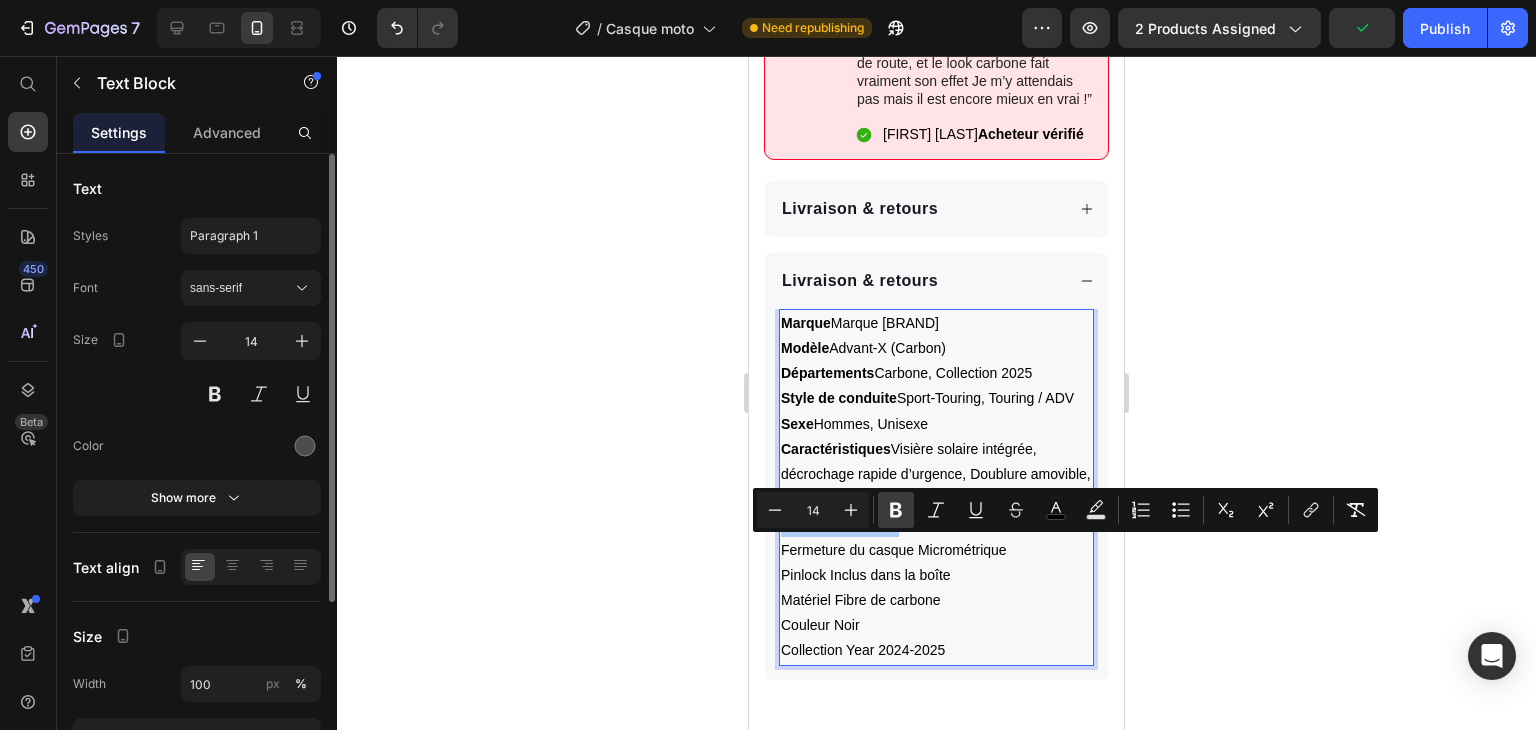 click 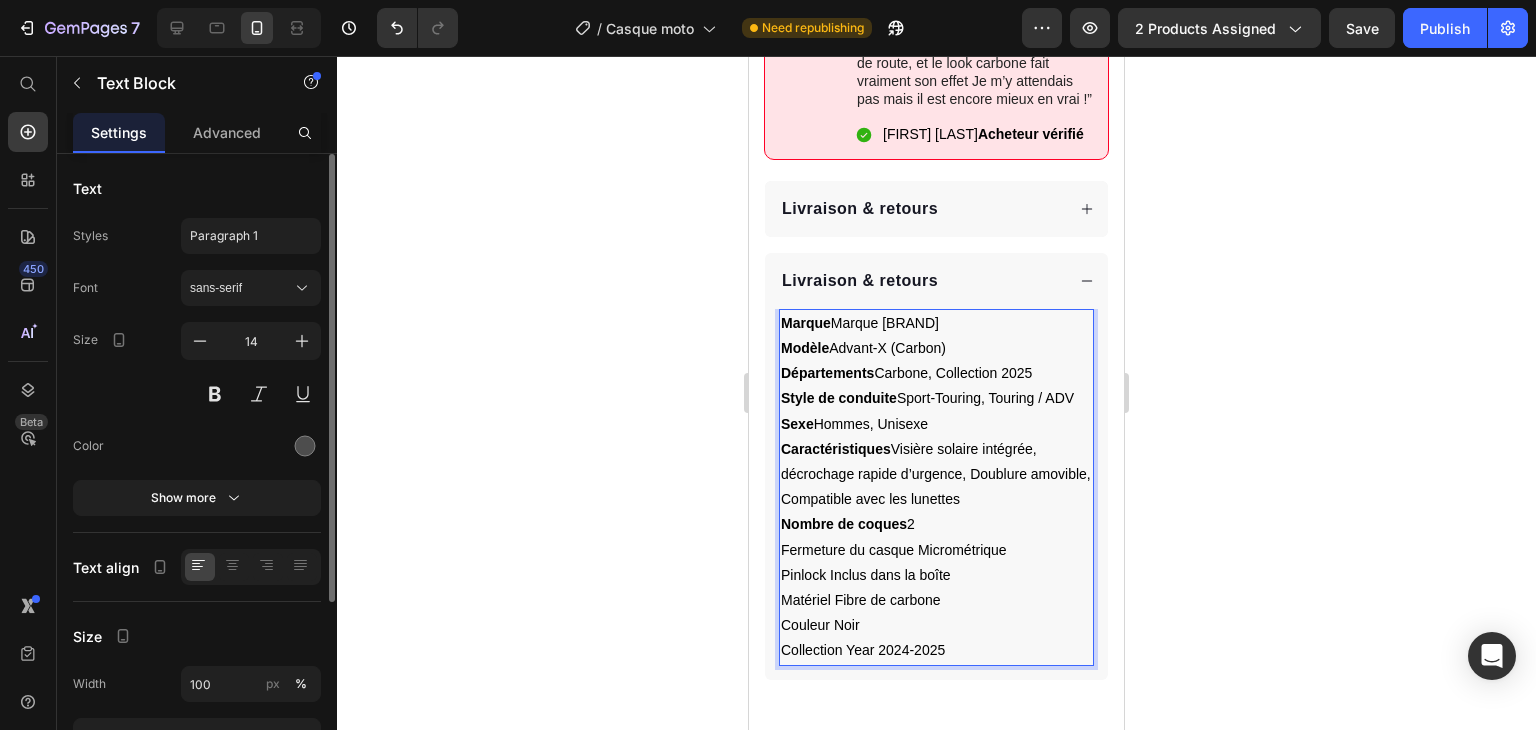 click on "Fermeture du casque Micrométrique" at bounding box center (894, 550) 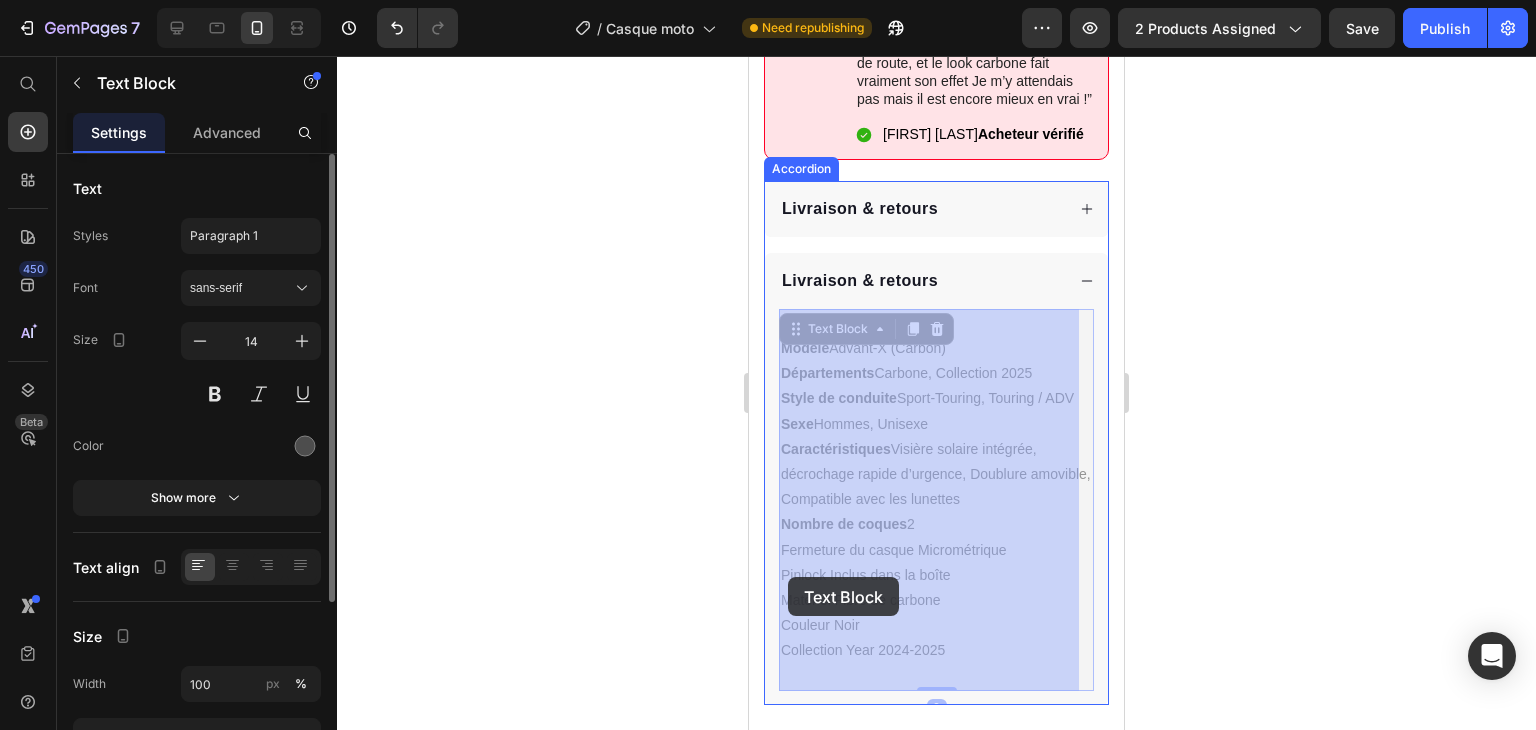 drag, startPoint x: 914, startPoint y: 575, endPoint x: 788, endPoint y: 577, distance: 126.01587 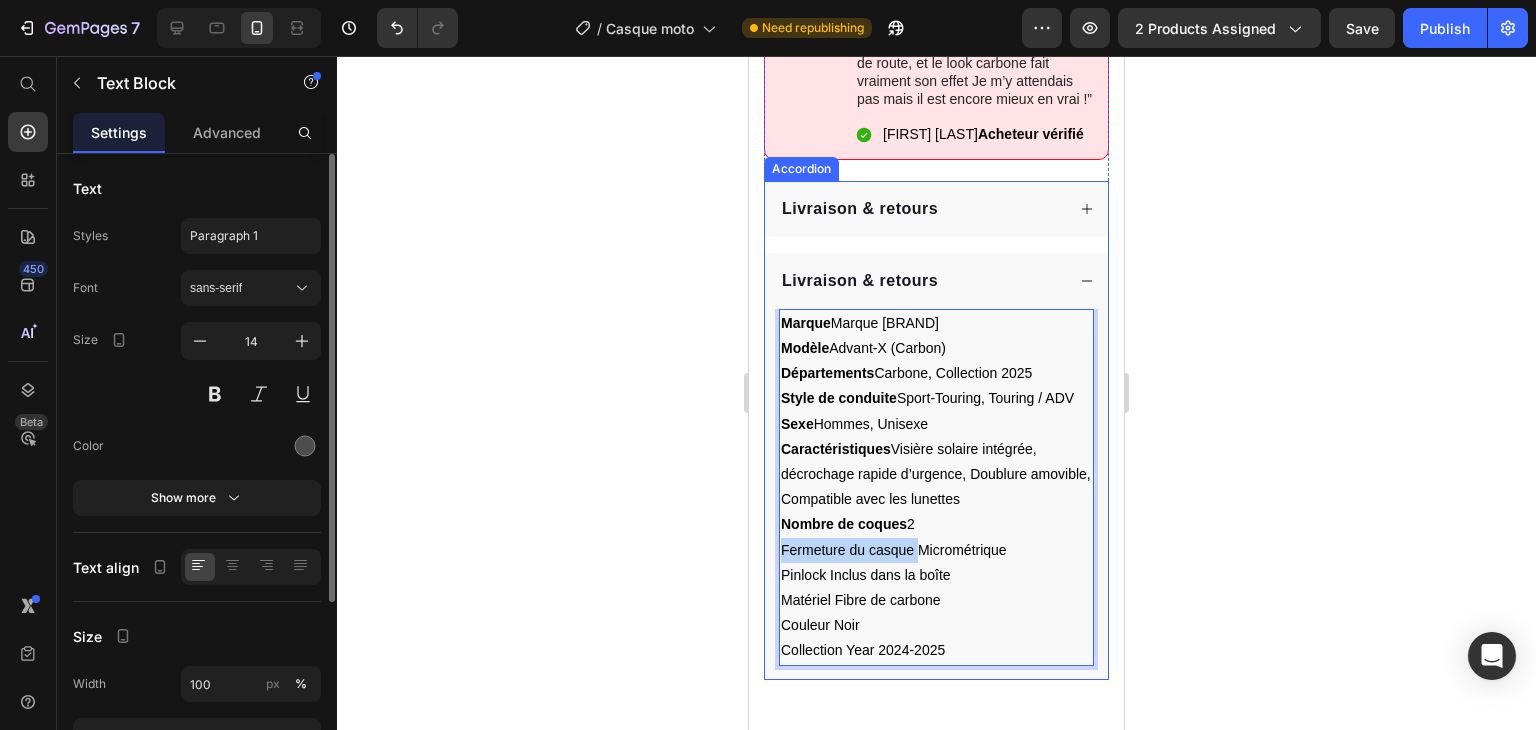 drag, startPoint x: 916, startPoint y: 574, endPoint x: 768, endPoint y: 574, distance: 148 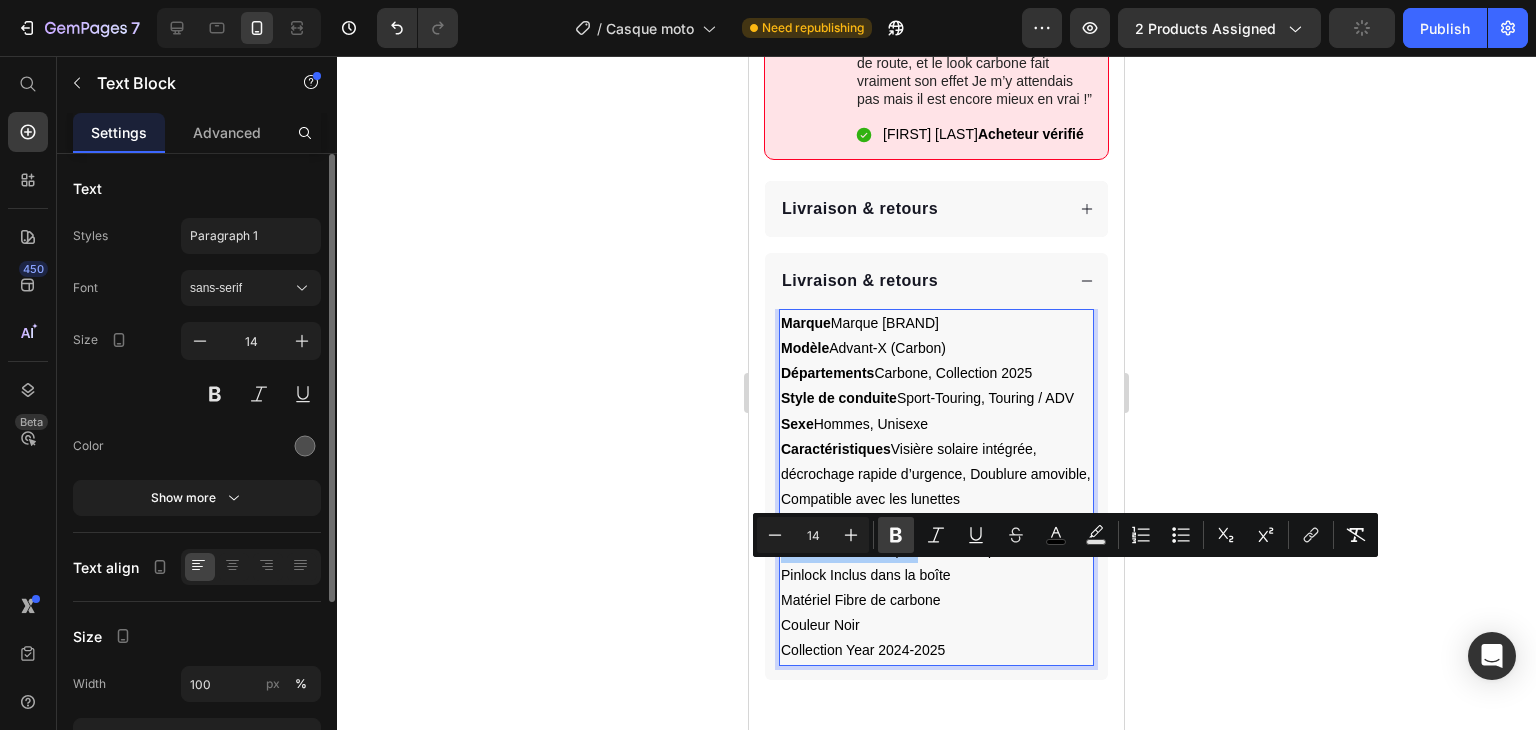 click on "Bold" at bounding box center [896, 535] 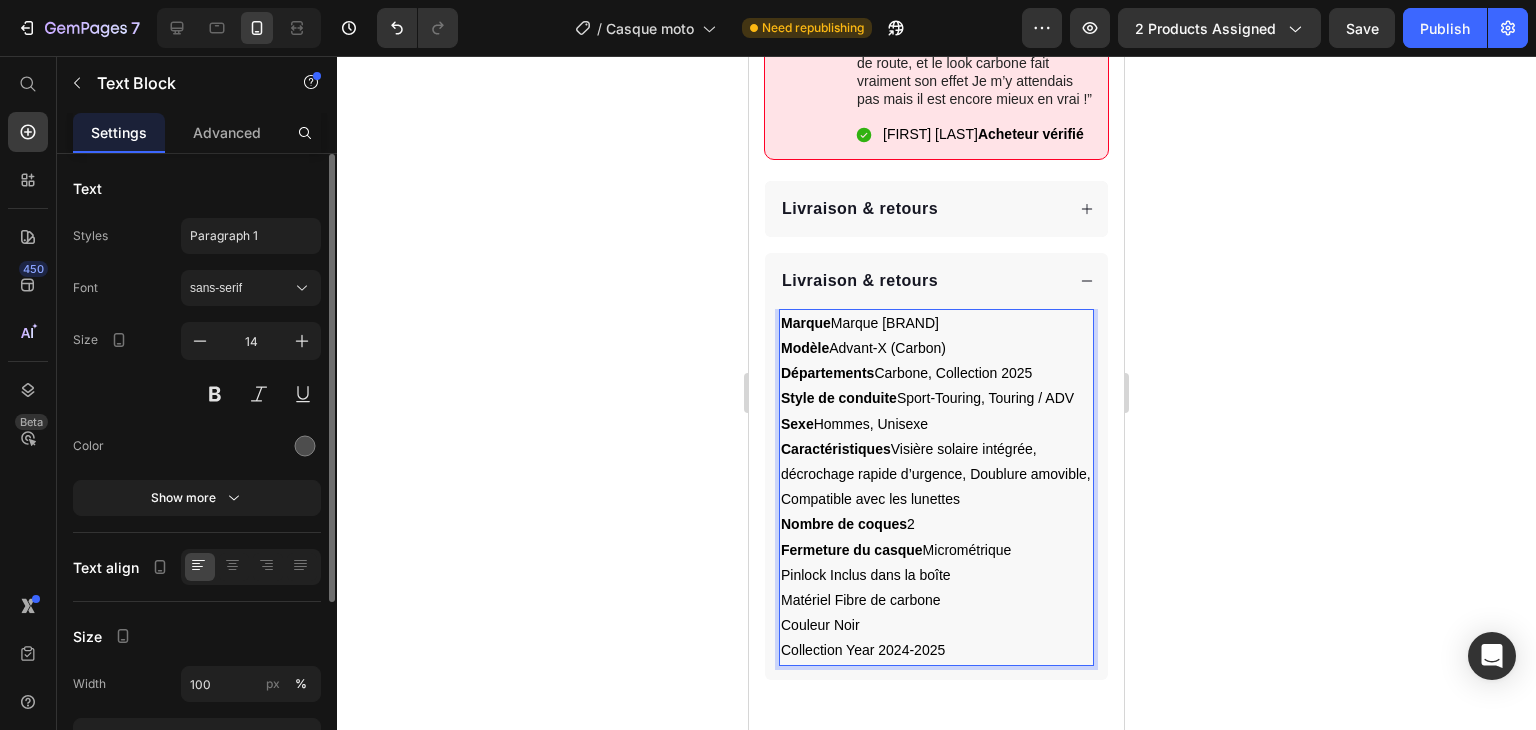 click on "Pinlock Inclus dans la boîte" at bounding box center [866, 575] 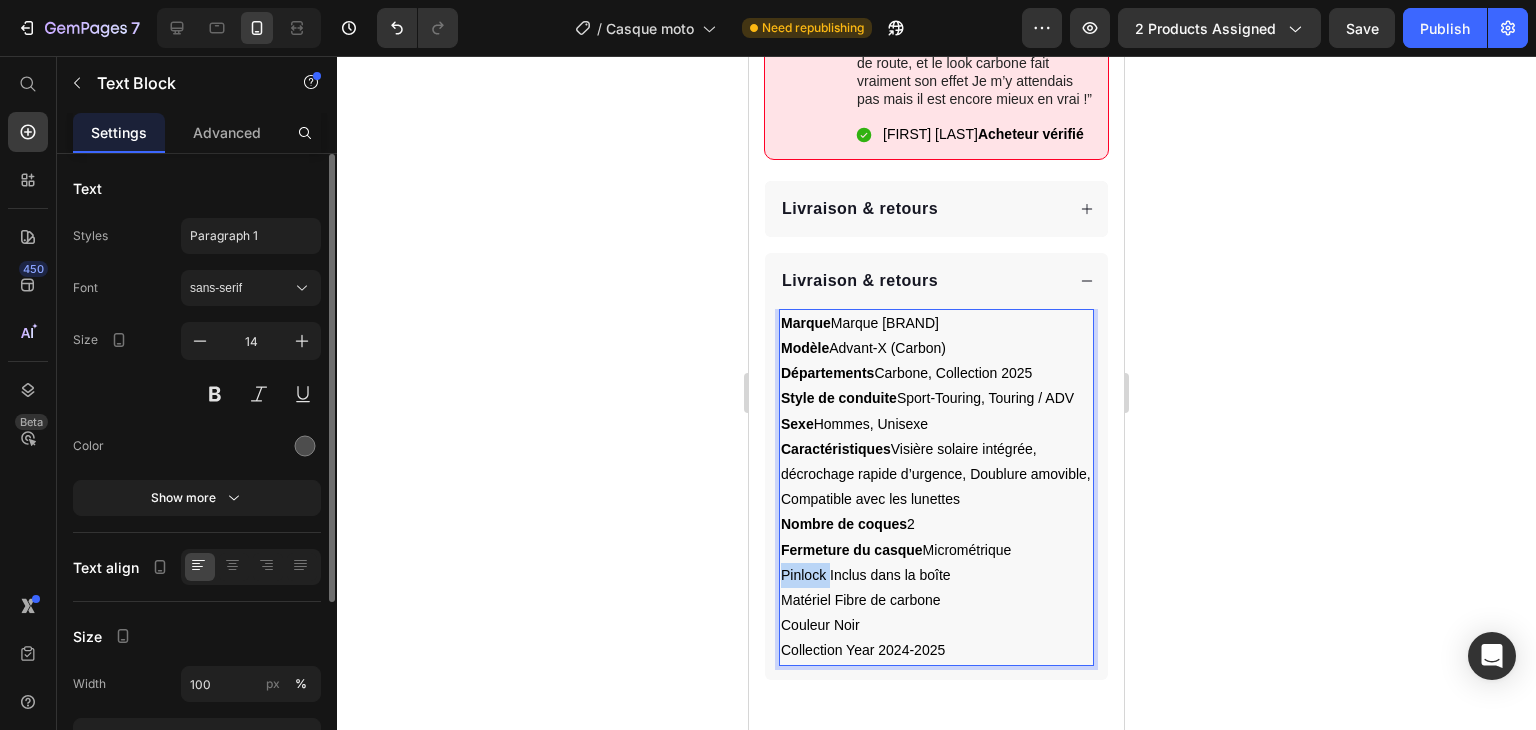 click on "Pinlock Inclus dans la boîte" at bounding box center (866, 575) 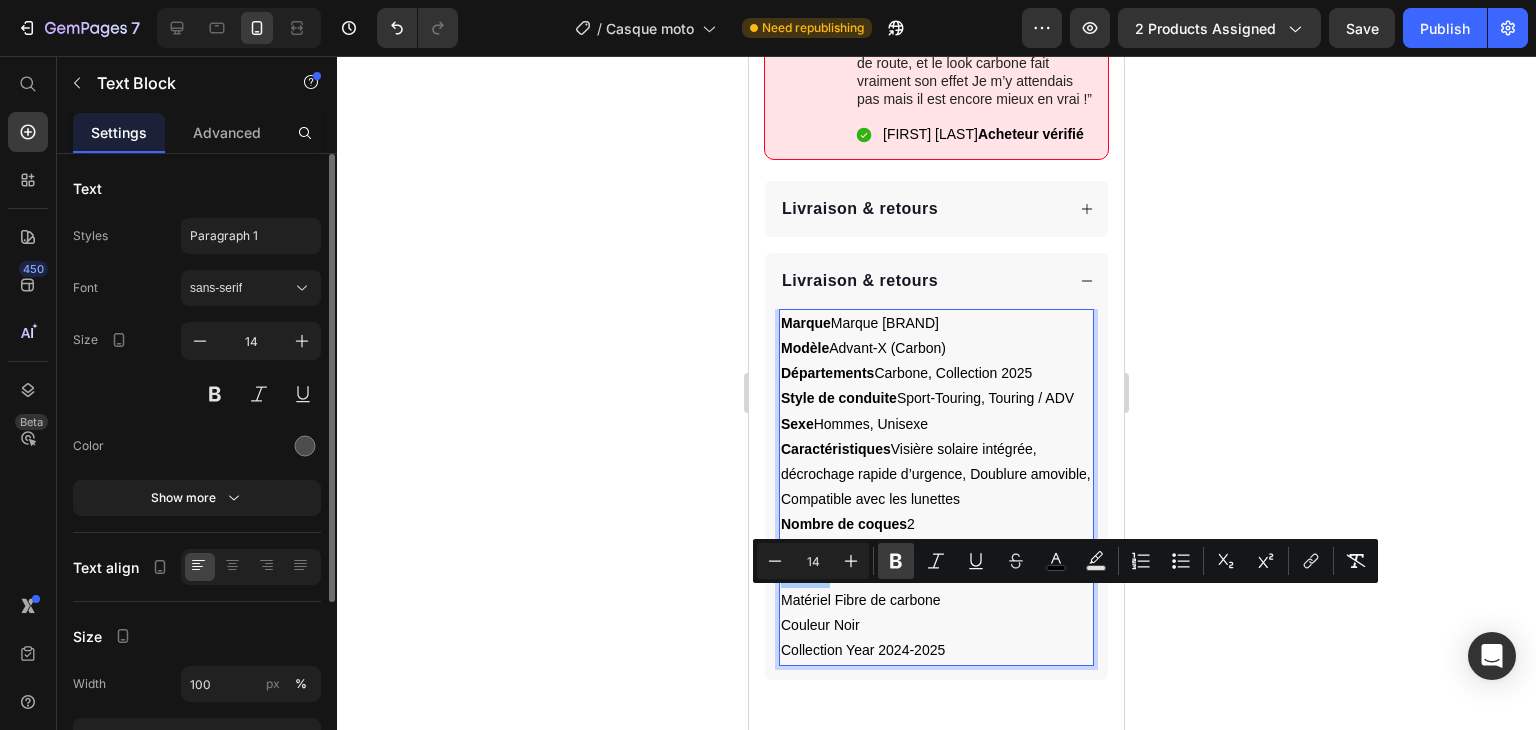 click 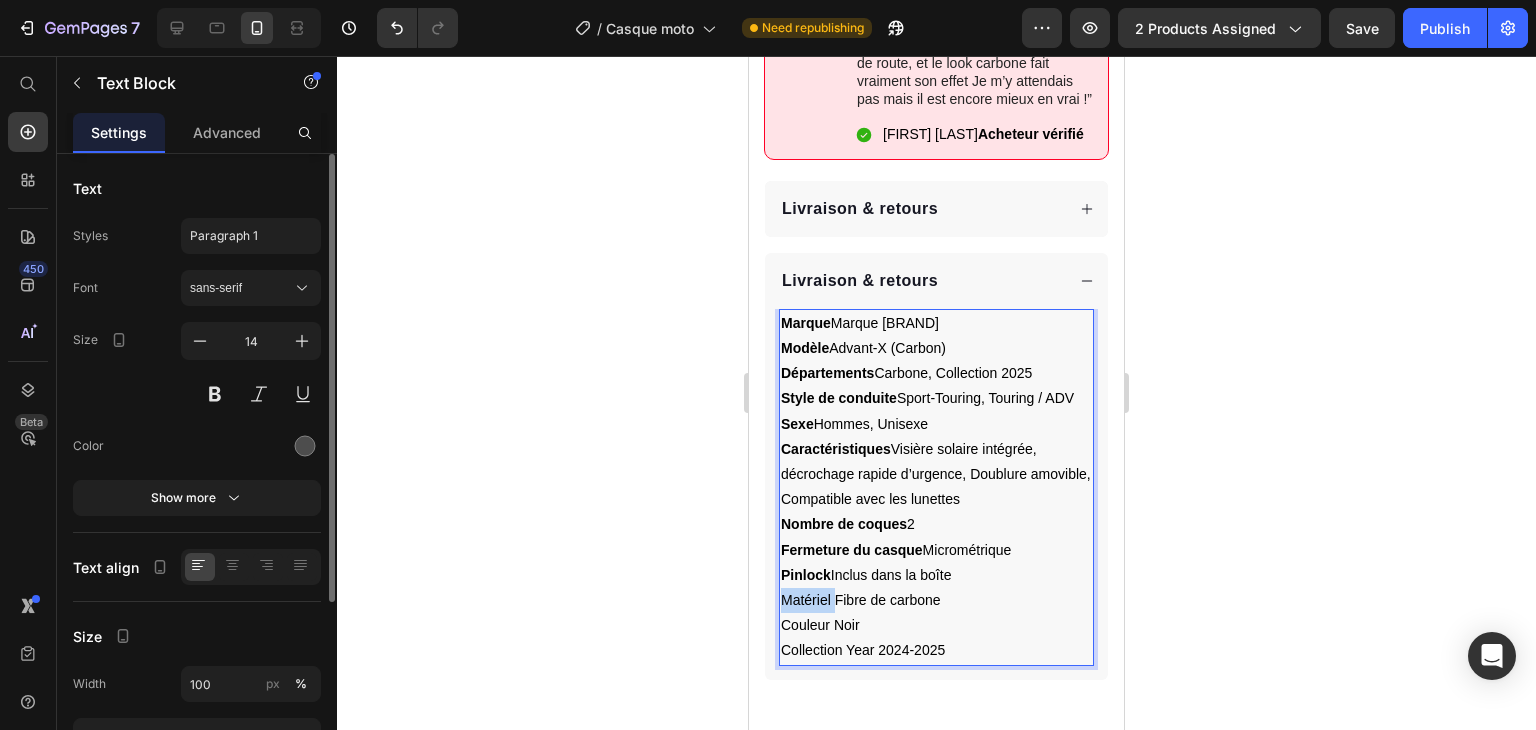 click on "Matériel Fibre de carbone" at bounding box center [861, 600] 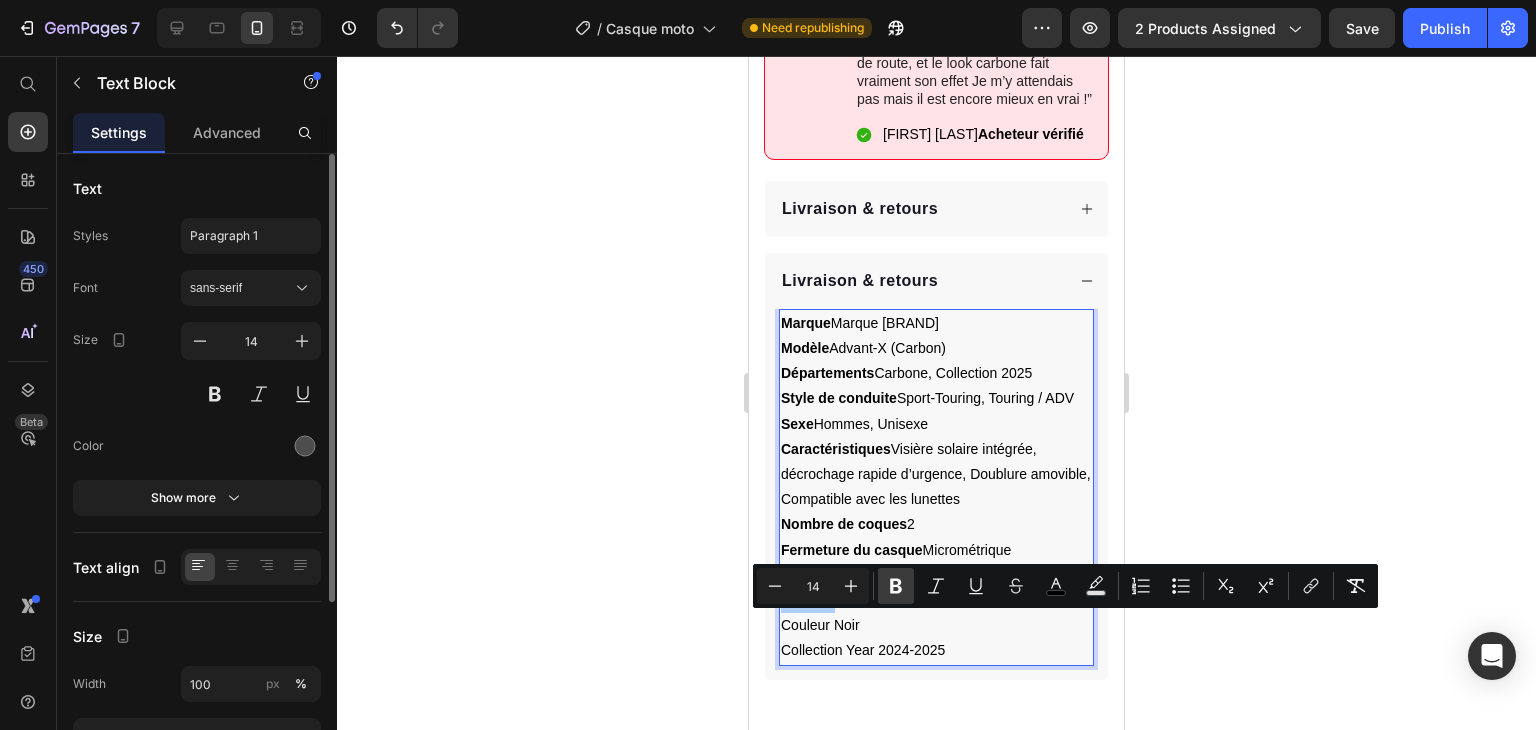 click 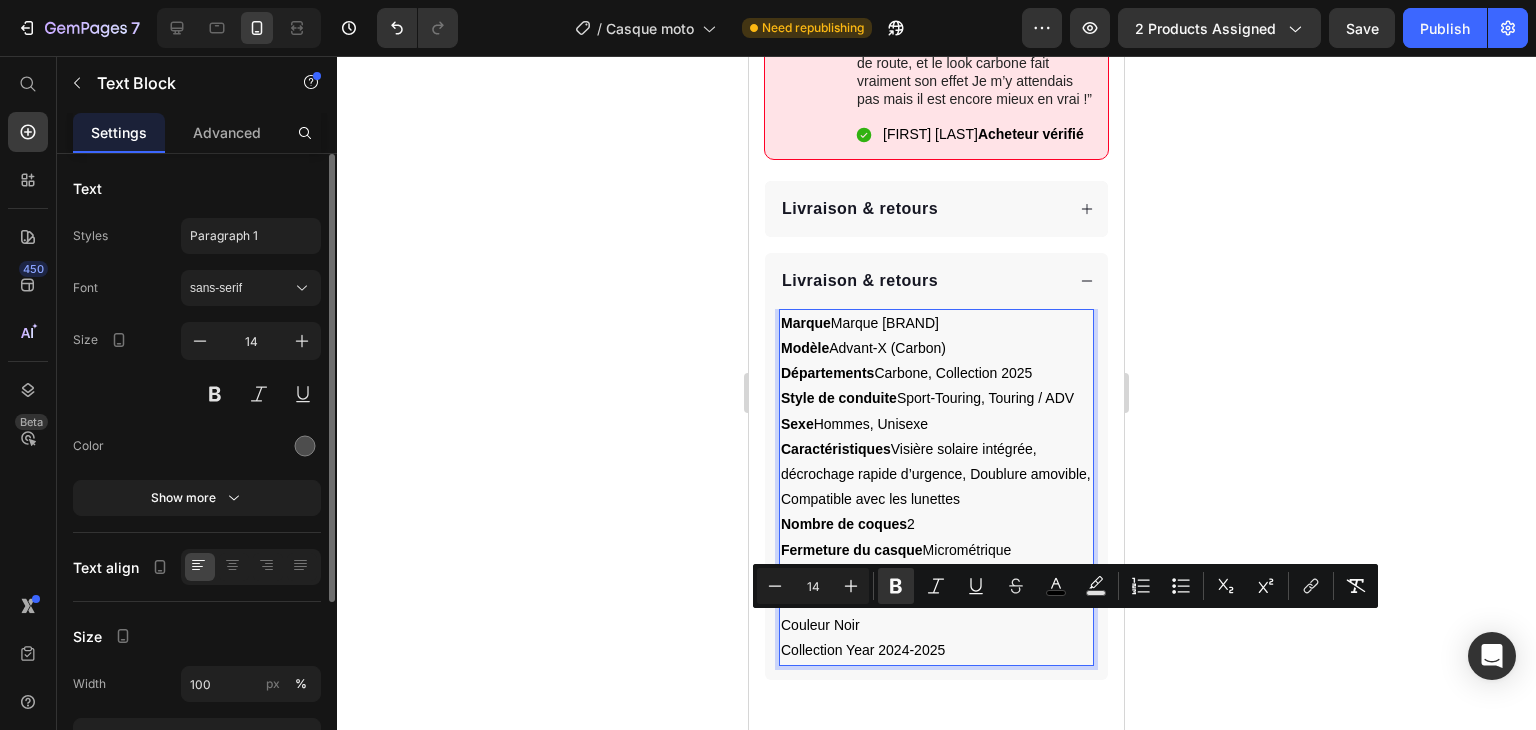 click on "Couleur Noir" at bounding box center [820, 625] 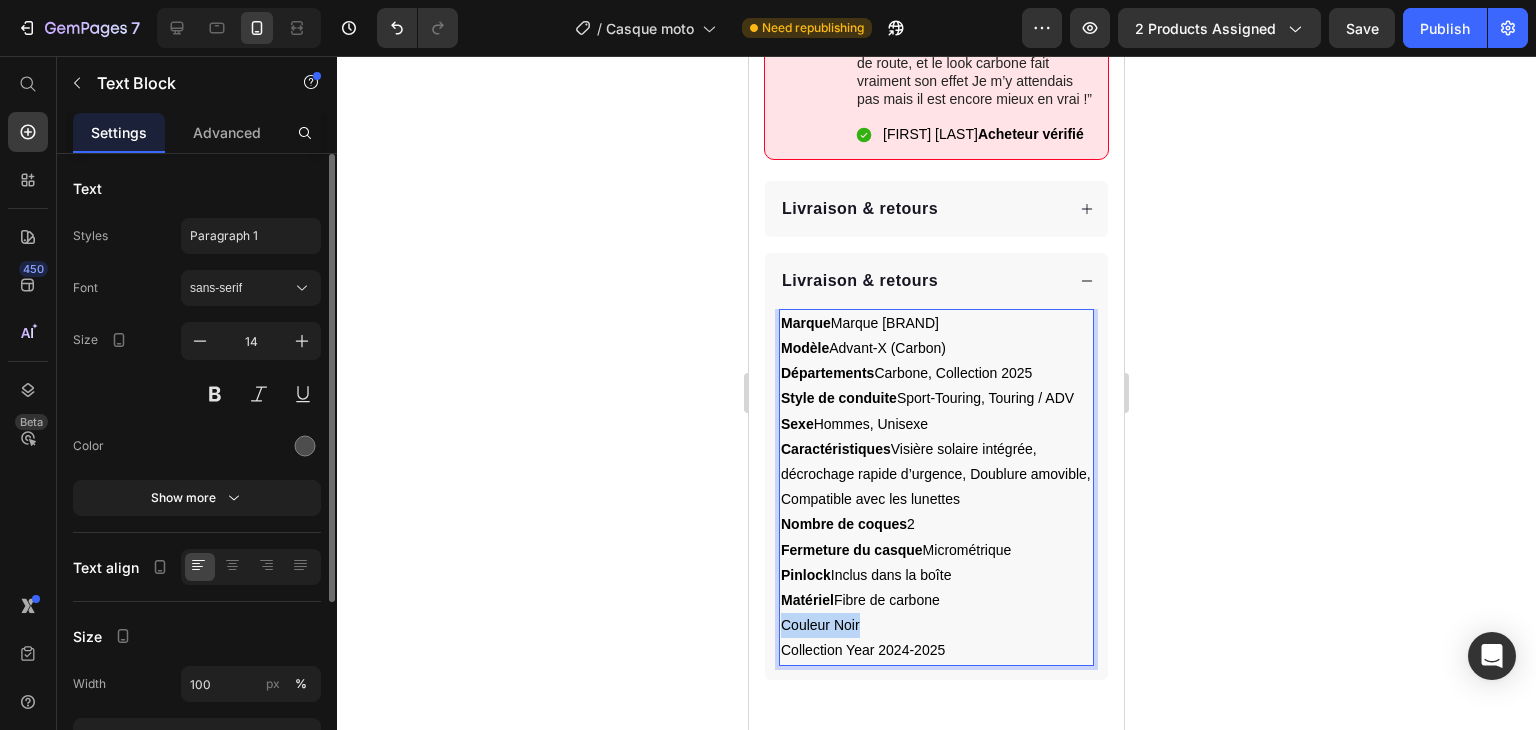 click on "Couleur Noir" at bounding box center (820, 625) 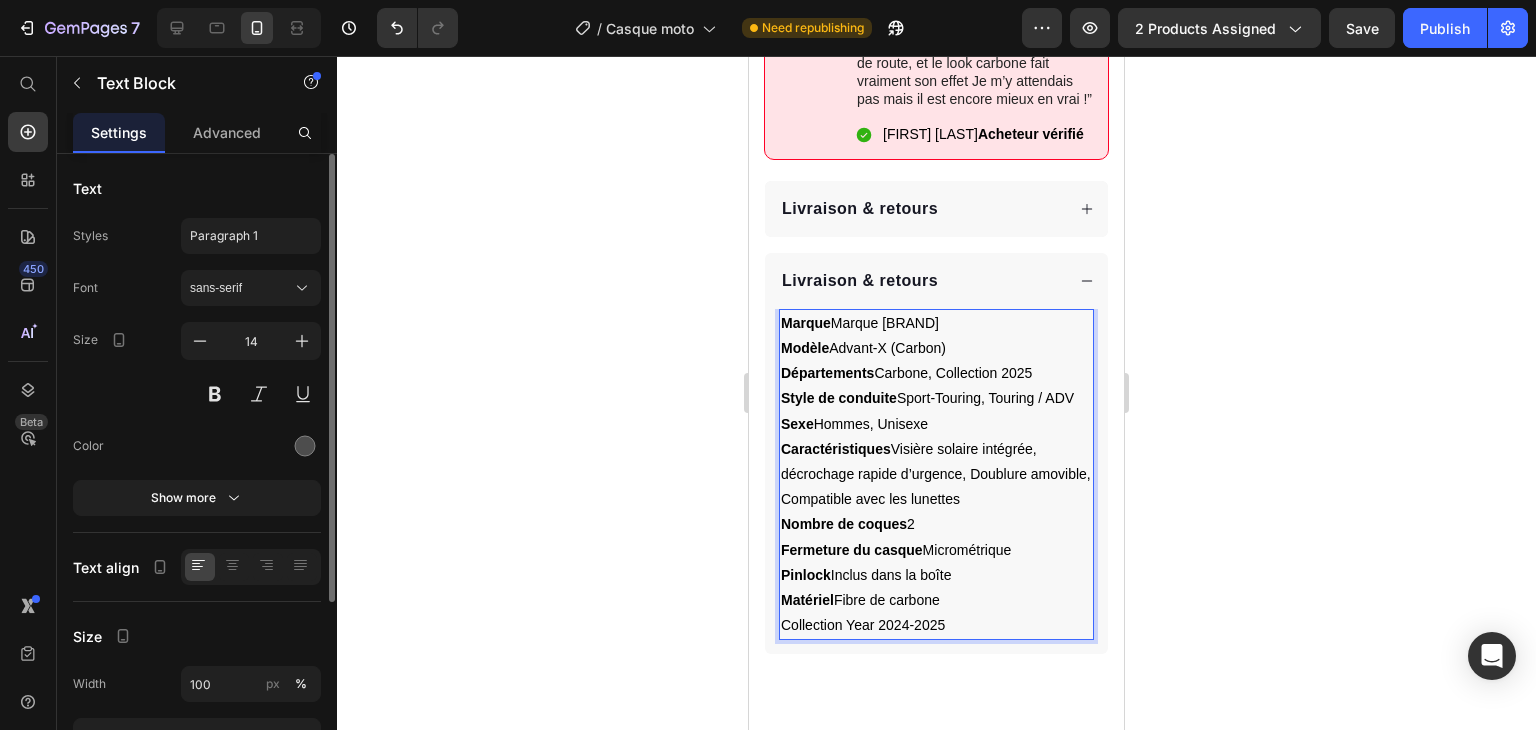 click on "Collection Year 2024-2025" at bounding box center [863, 625] 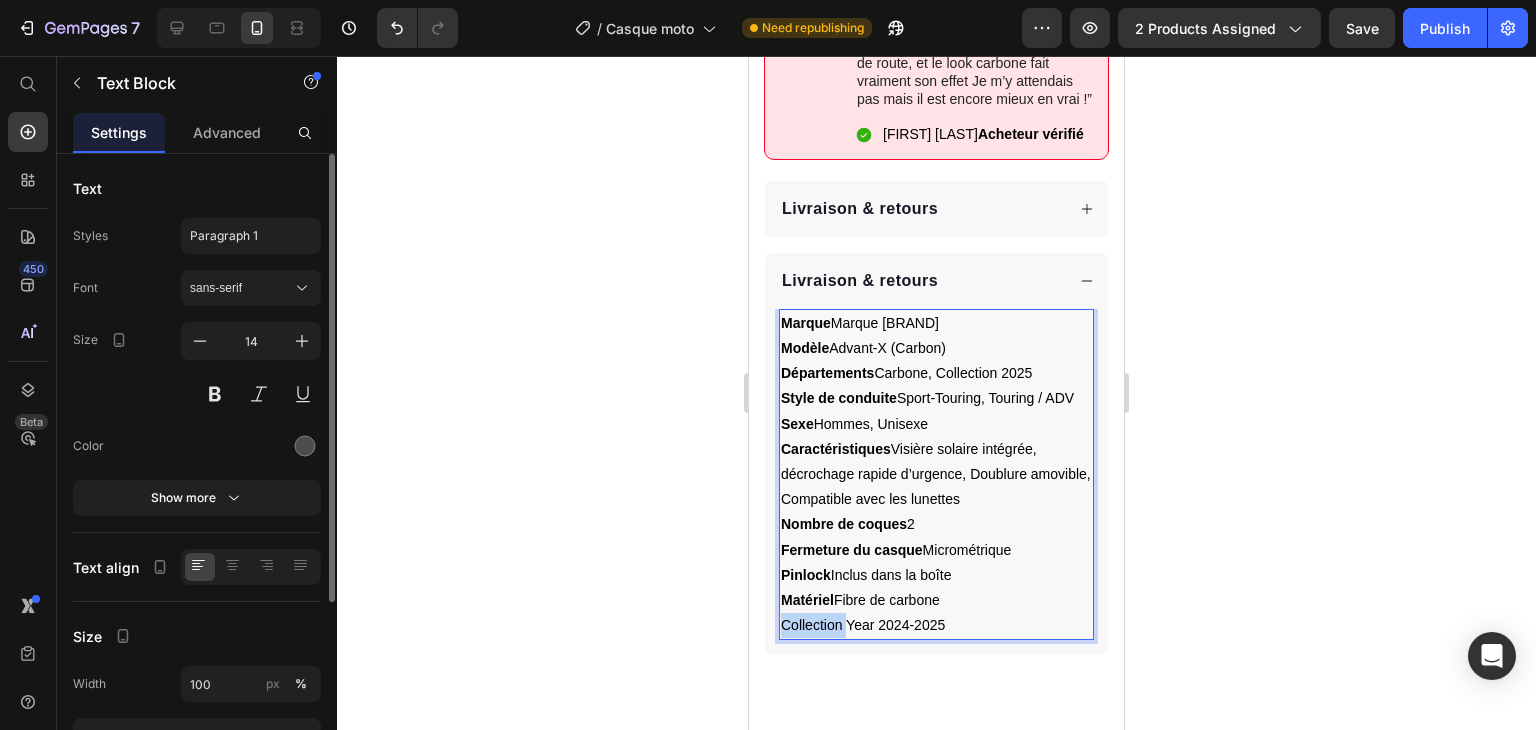 click on "Collection Year 2024-2025" at bounding box center (863, 625) 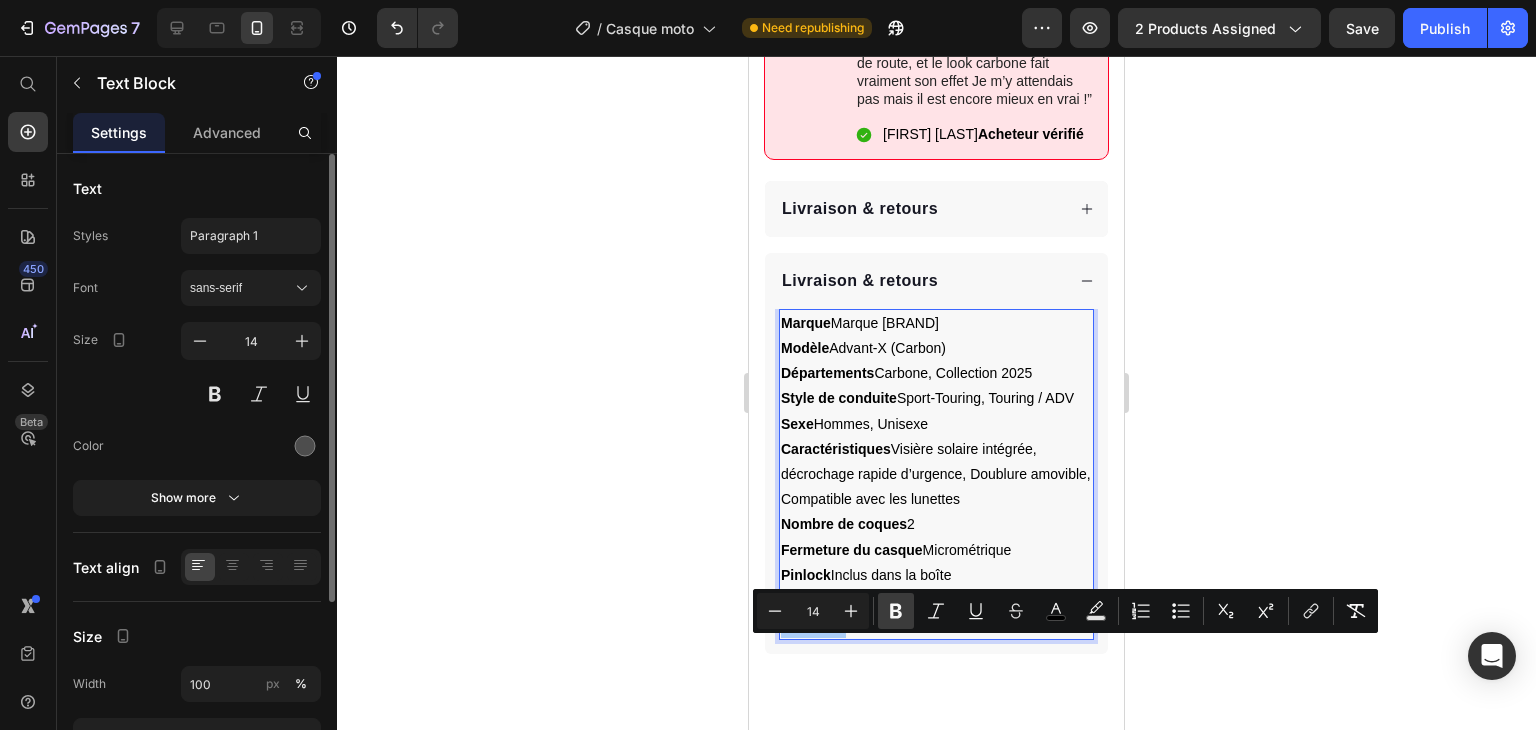 click 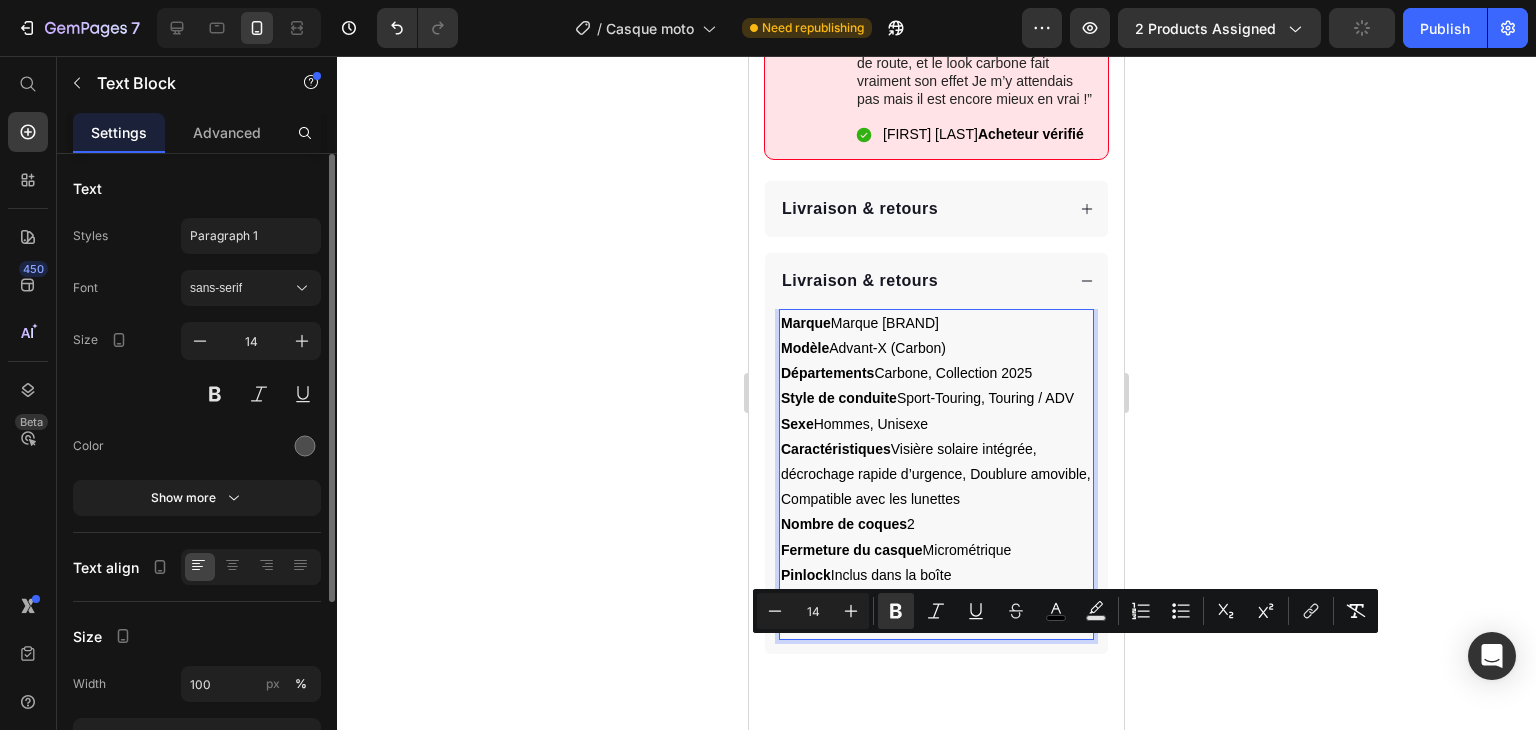 click 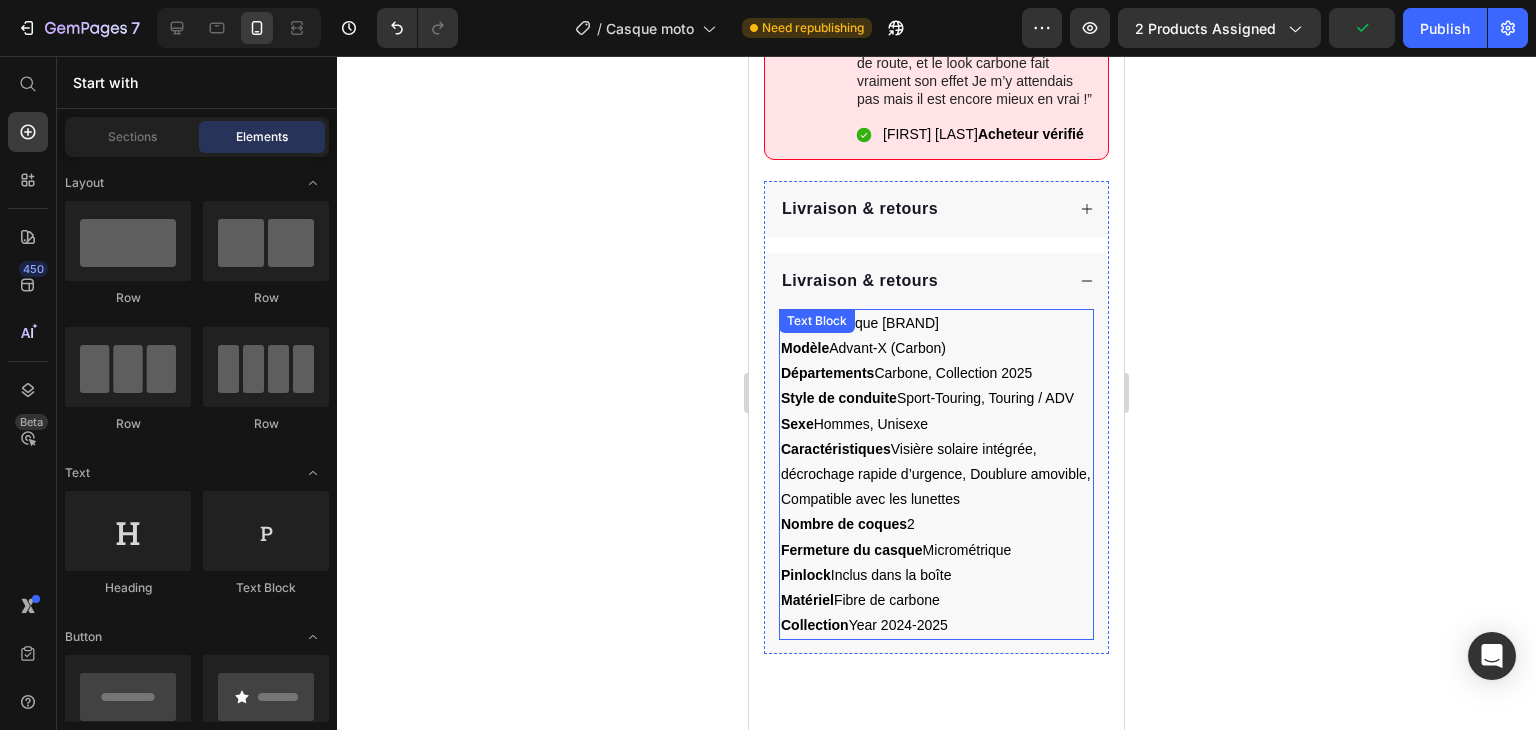 click on "Modèle  Advant-X (Carbon)" at bounding box center [863, 348] 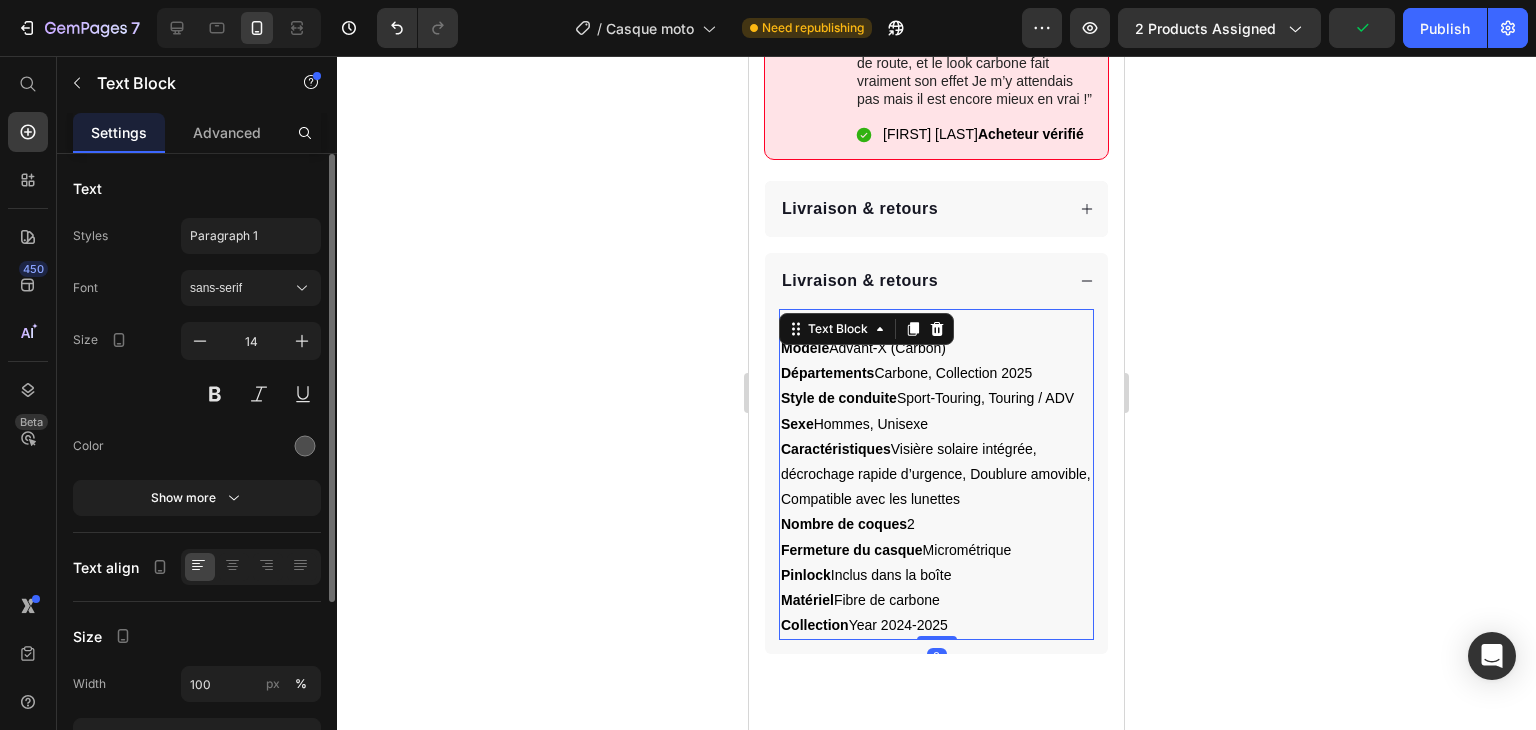 click on "Modèle  Advant-X (Carbon)" at bounding box center [936, 348] 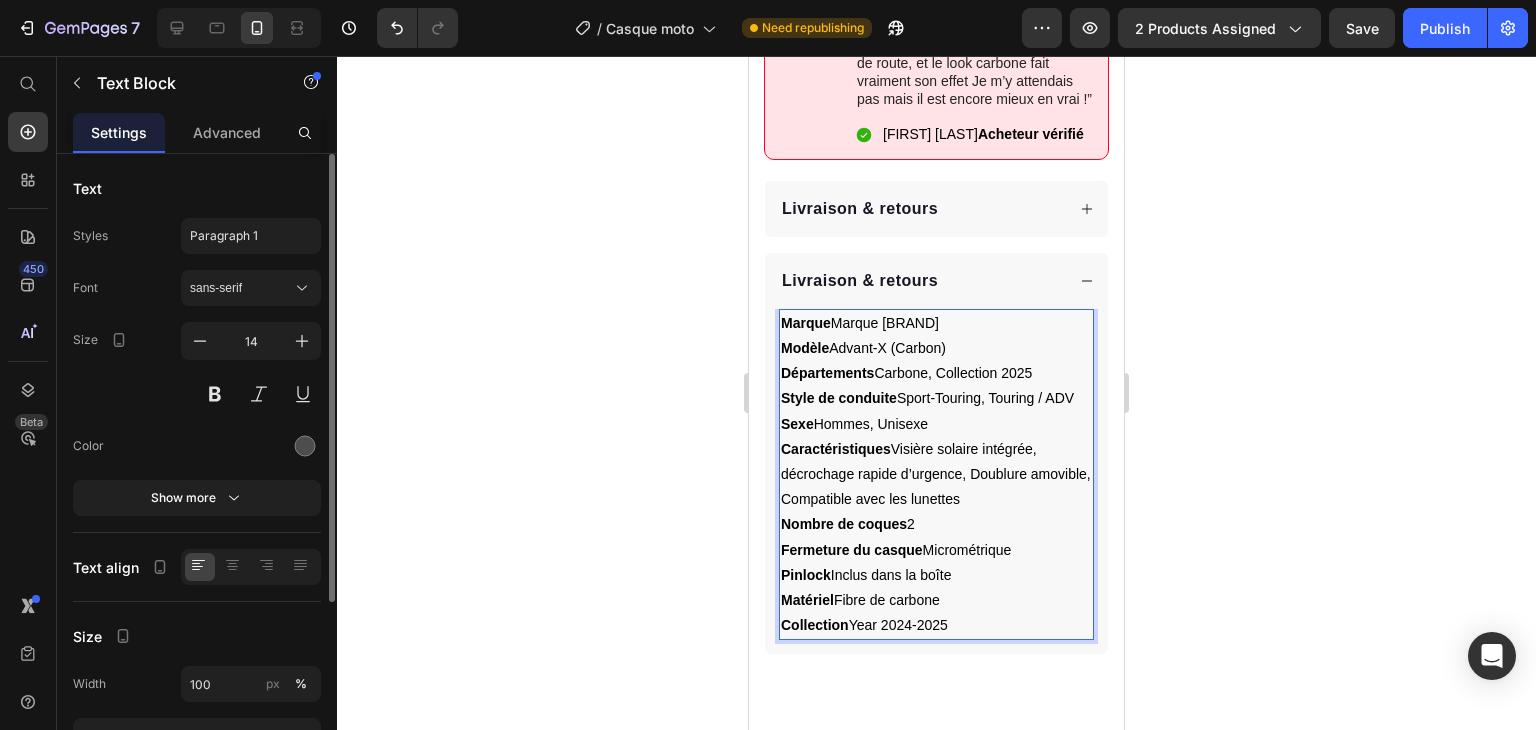 click on "Marque  LS2" at bounding box center [936, 323] 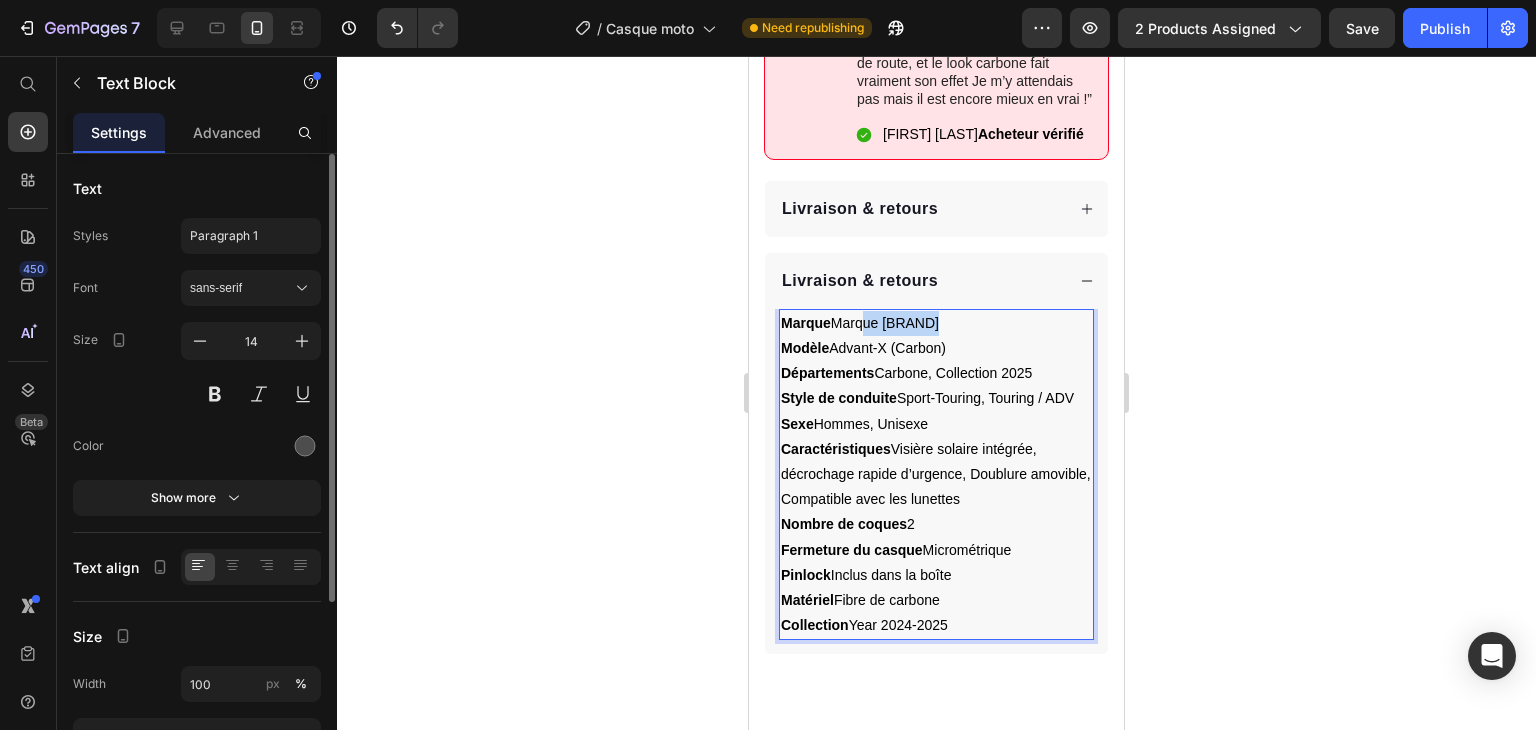 click on "Marque  LS2" at bounding box center (936, 323) 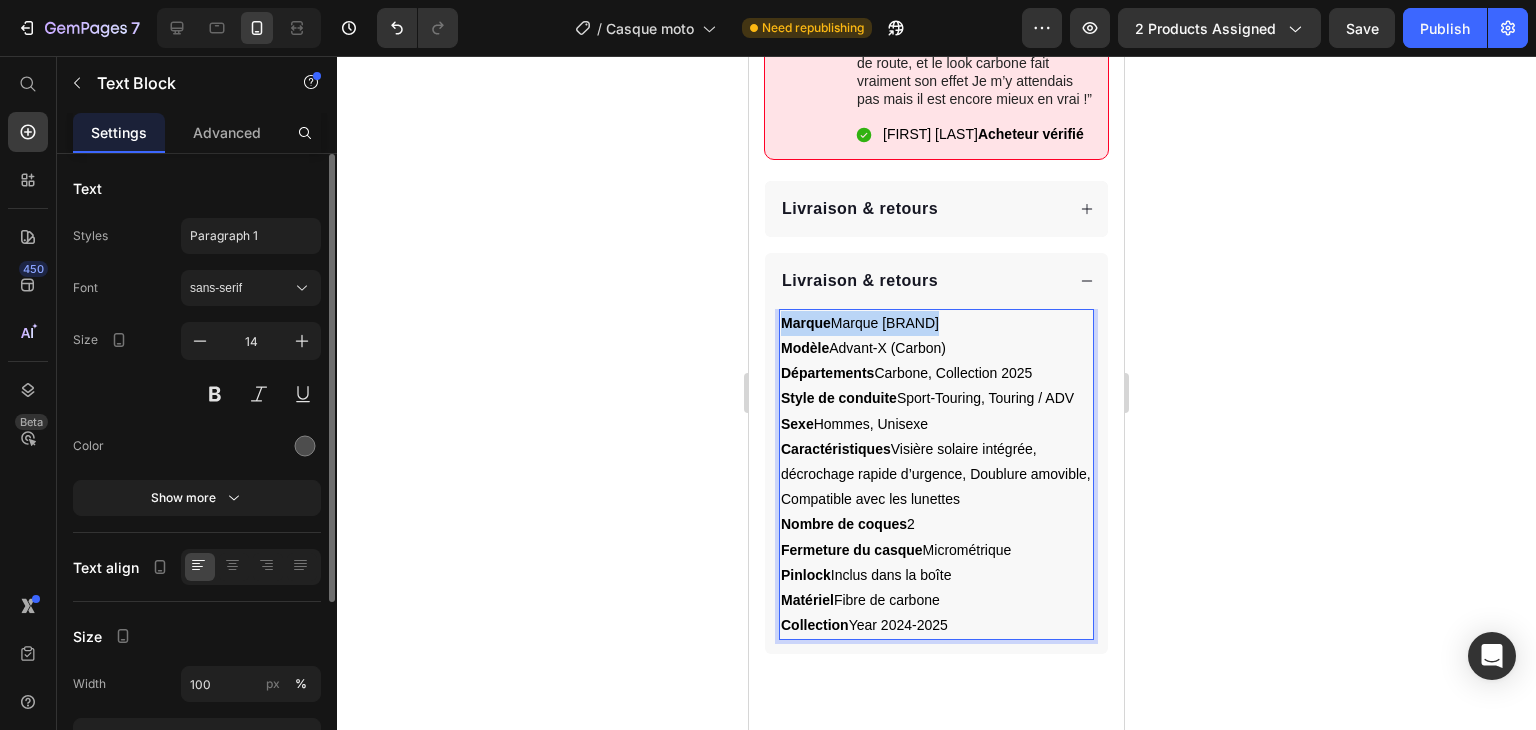 click on "Marque  LS2" at bounding box center [936, 323] 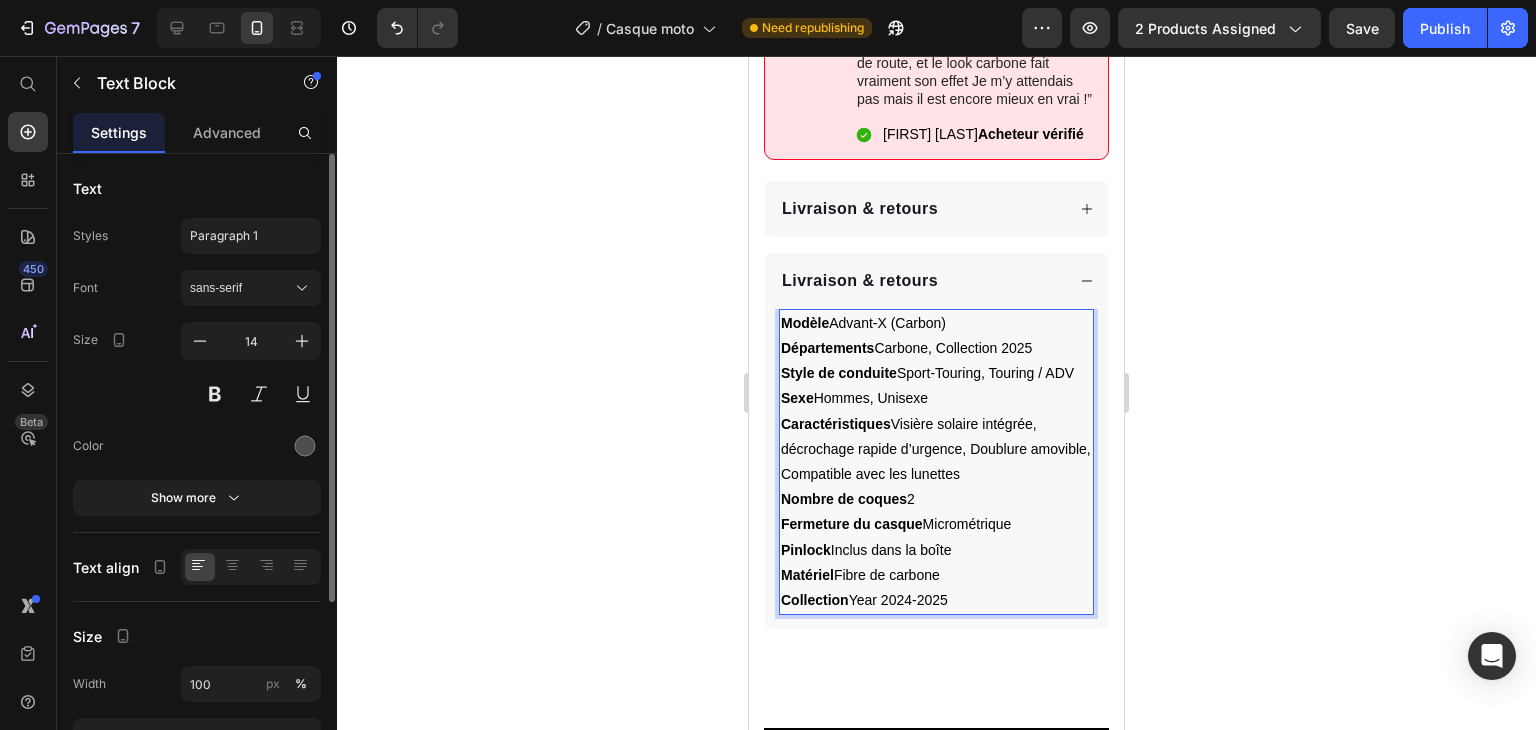 click 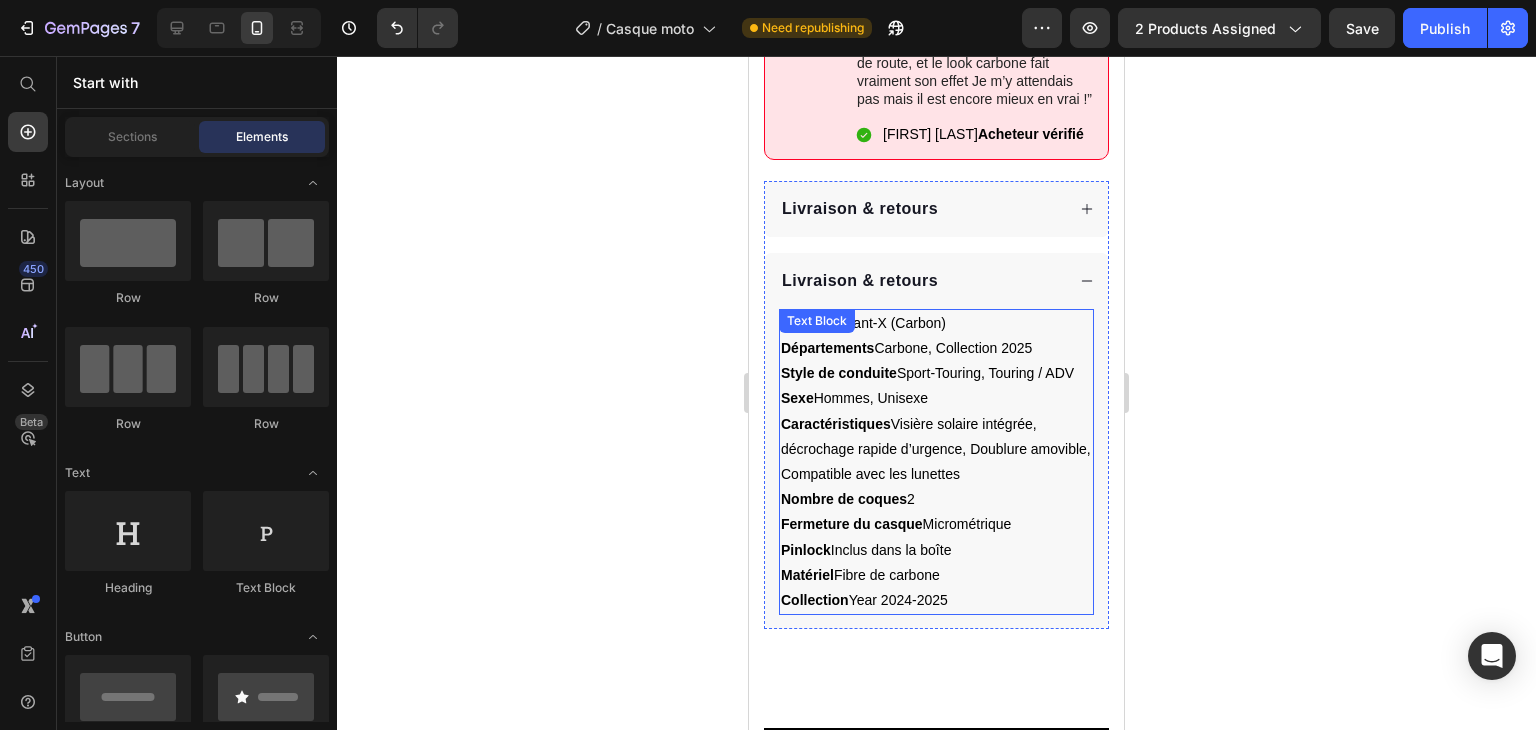 click on "Caractéristiques" at bounding box center [836, 424] 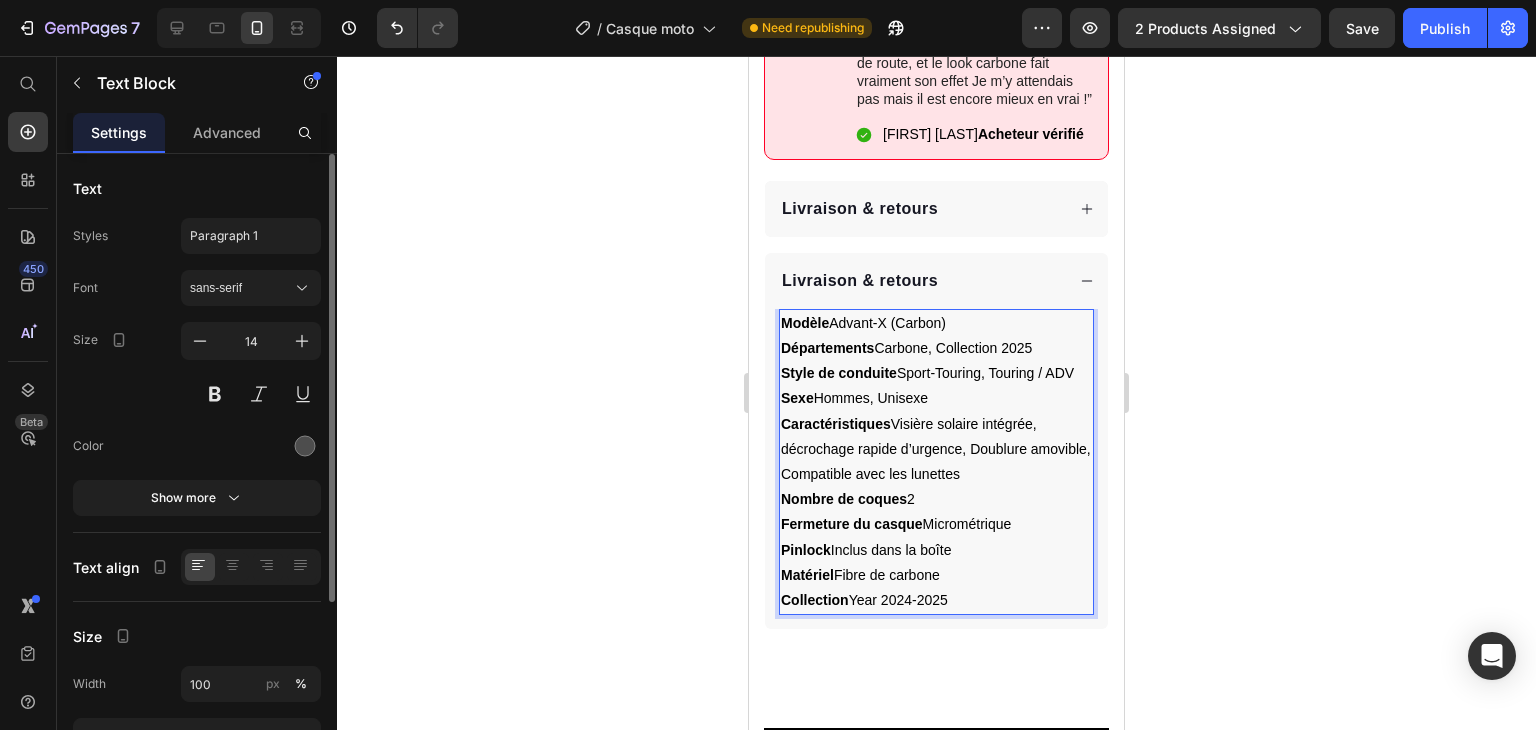 click on "Caractéristiques" at bounding box center [836, 424] 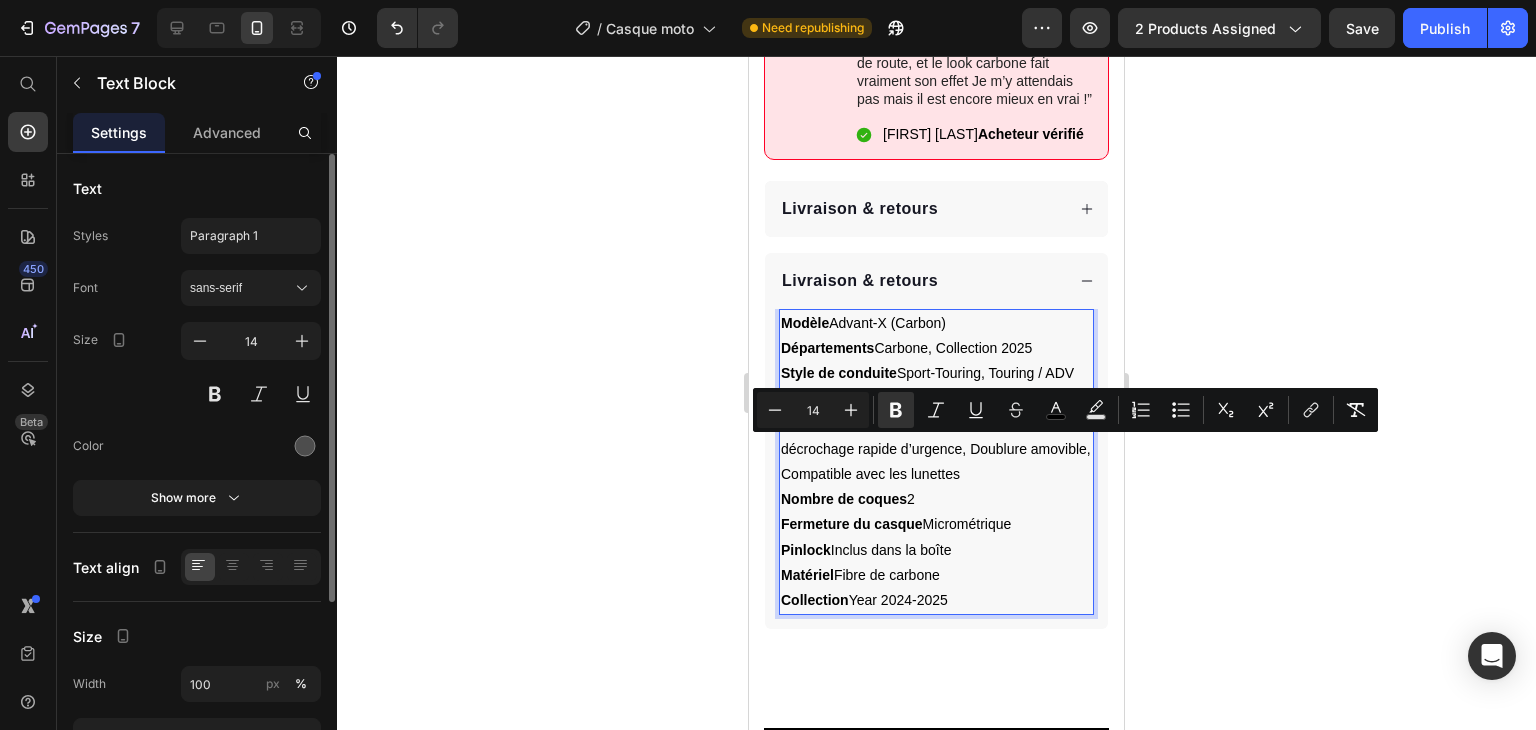 copy on "Caractéristiques" 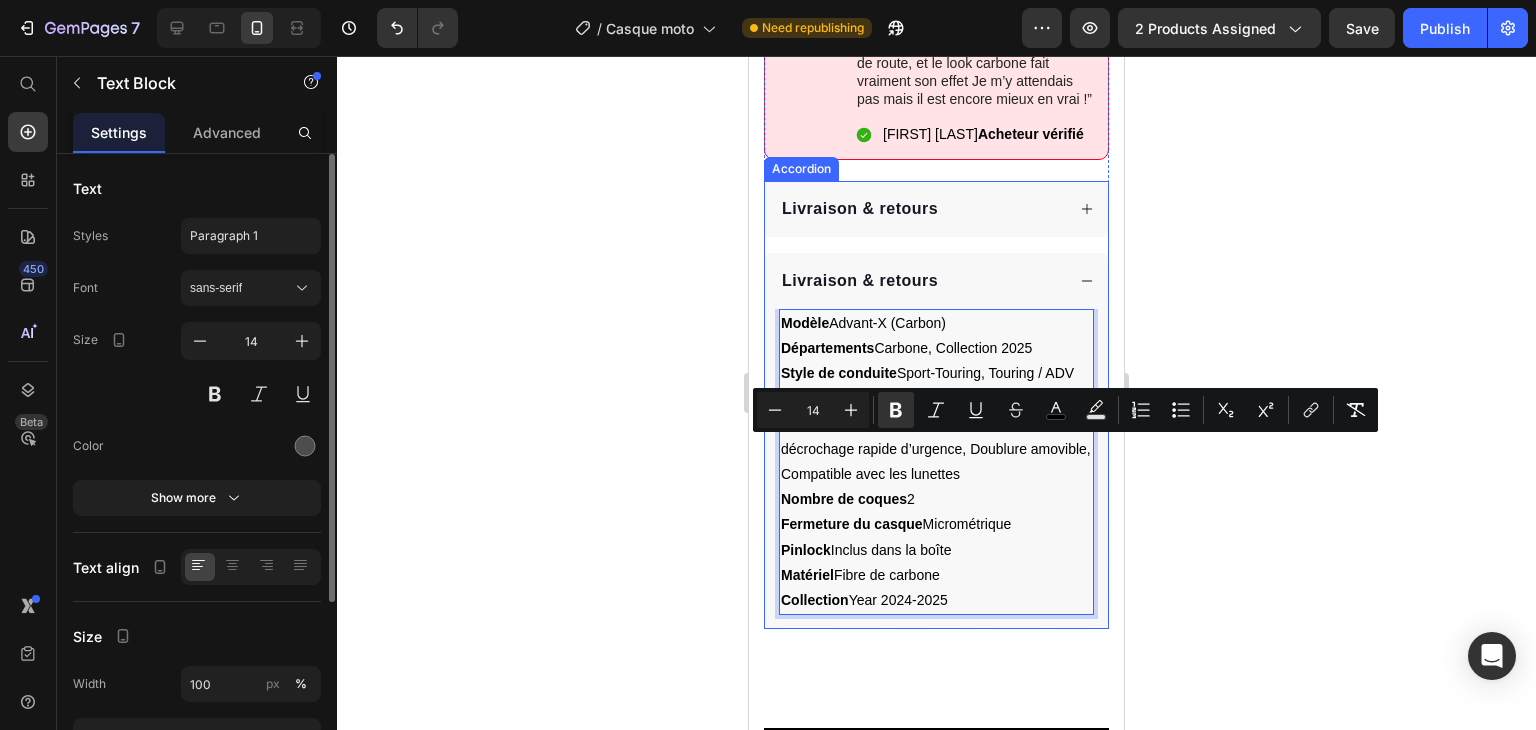 click on "Livraison & retours" at bounding box center (860, 281) 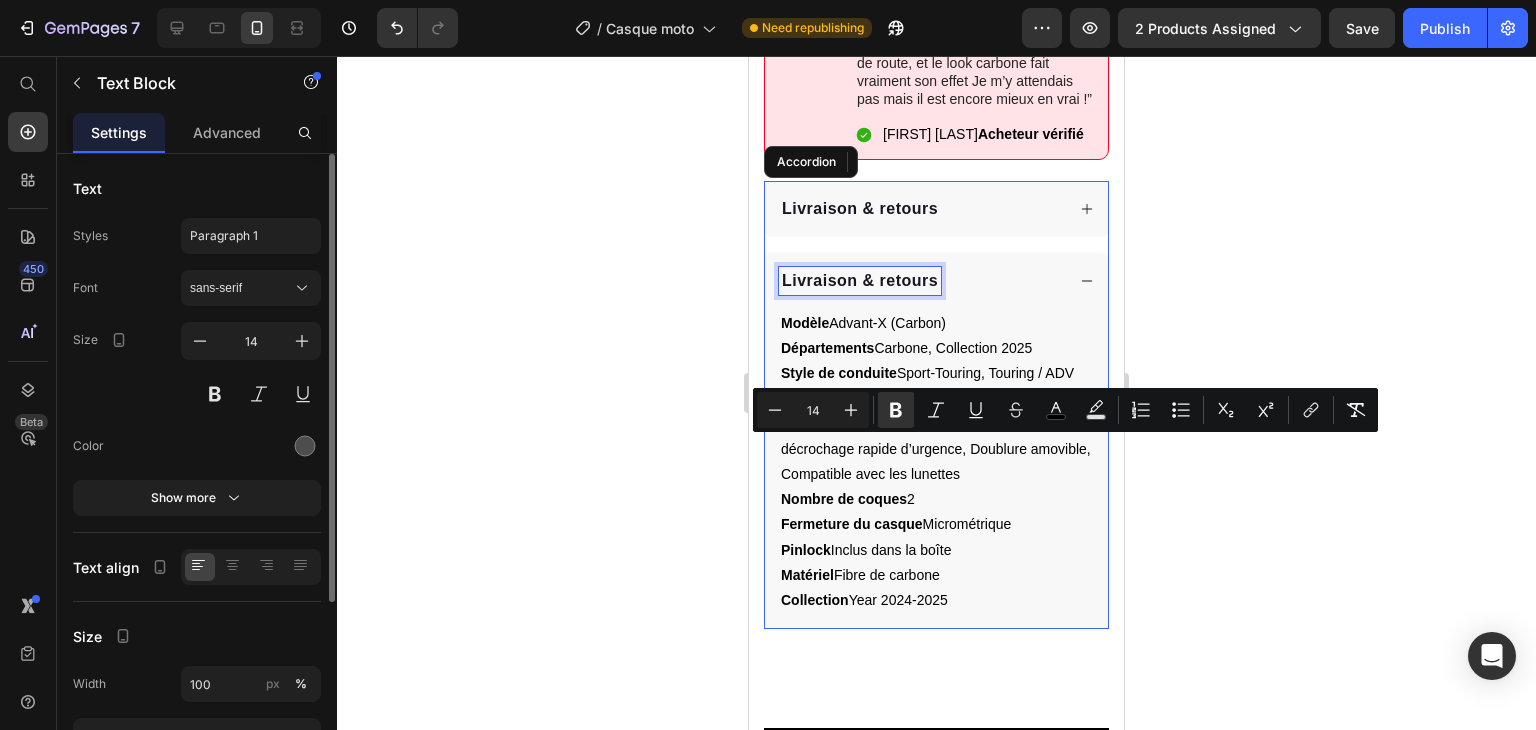 click on "Livraison & retours" at bounding box center [860, 281] 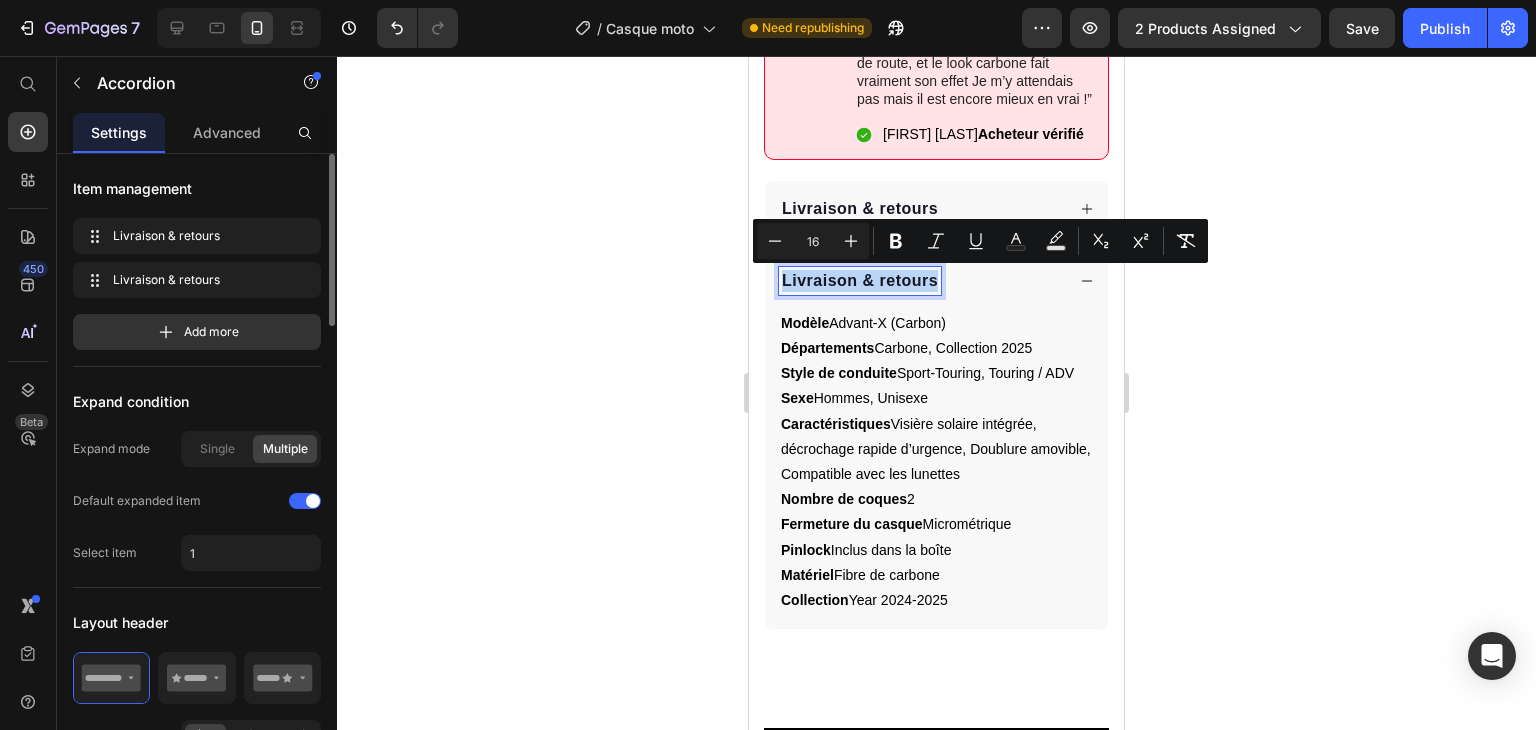type on "14" 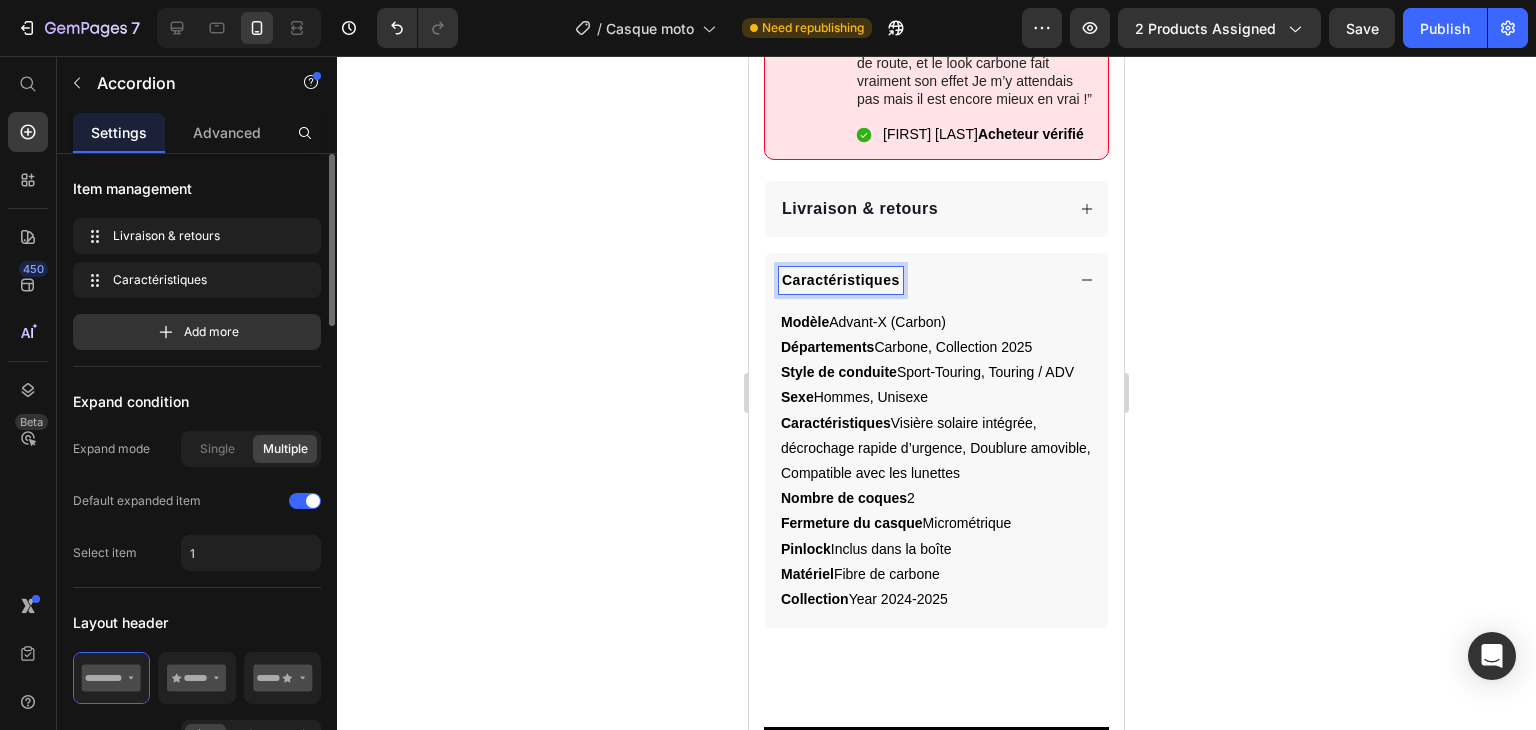 click on "Caractéristiques" at bounding box center [841, 280] 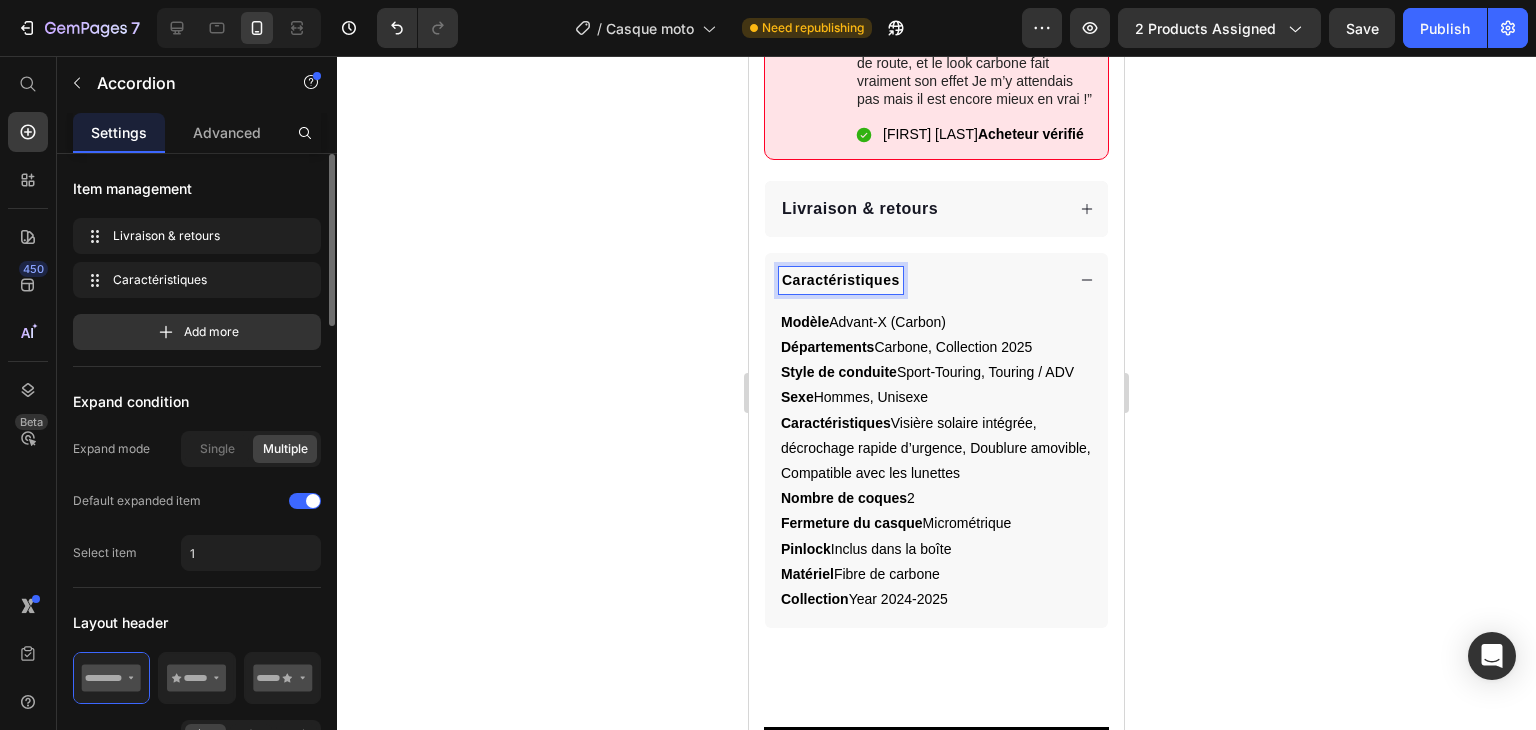 click on "Caractéristiques" at bounding box center (841, 280) 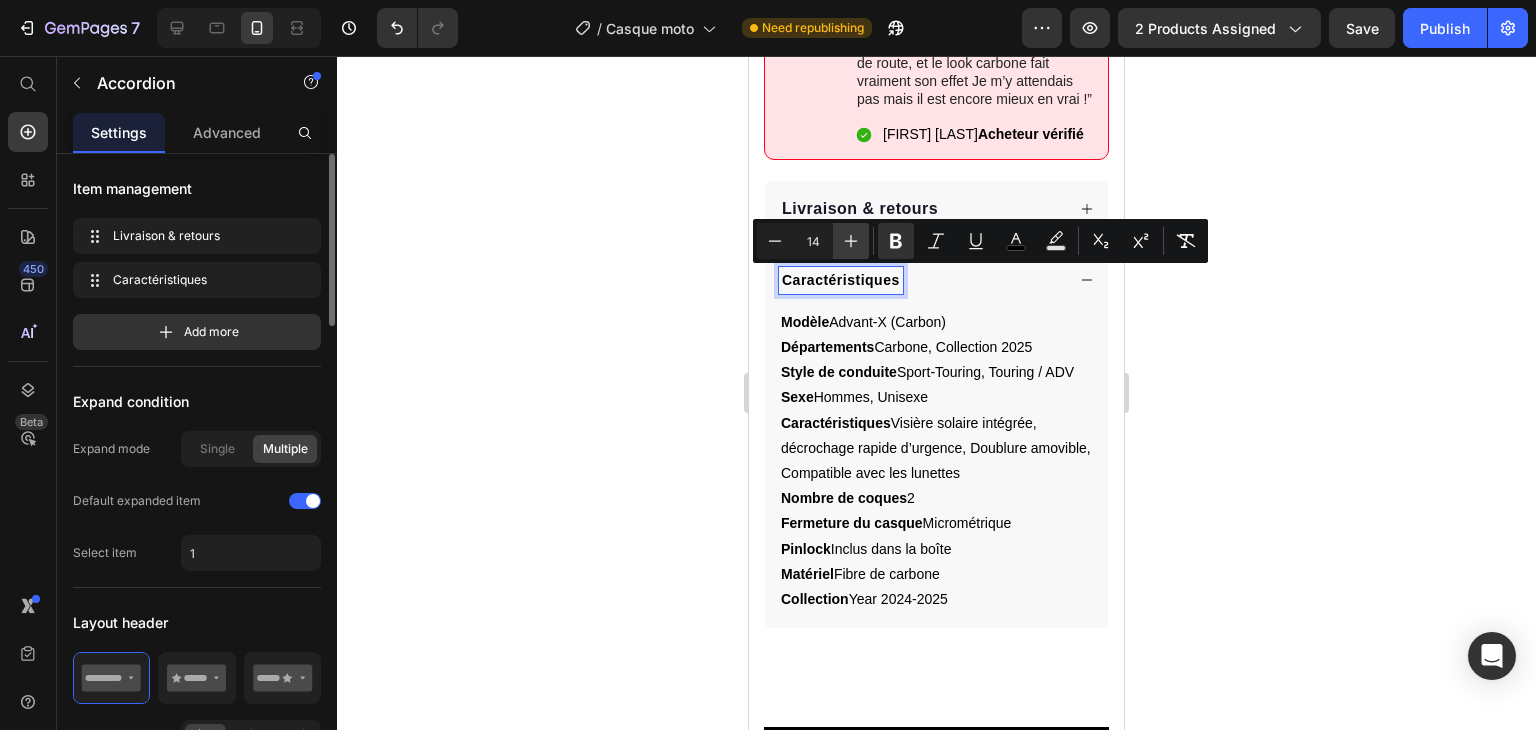 click 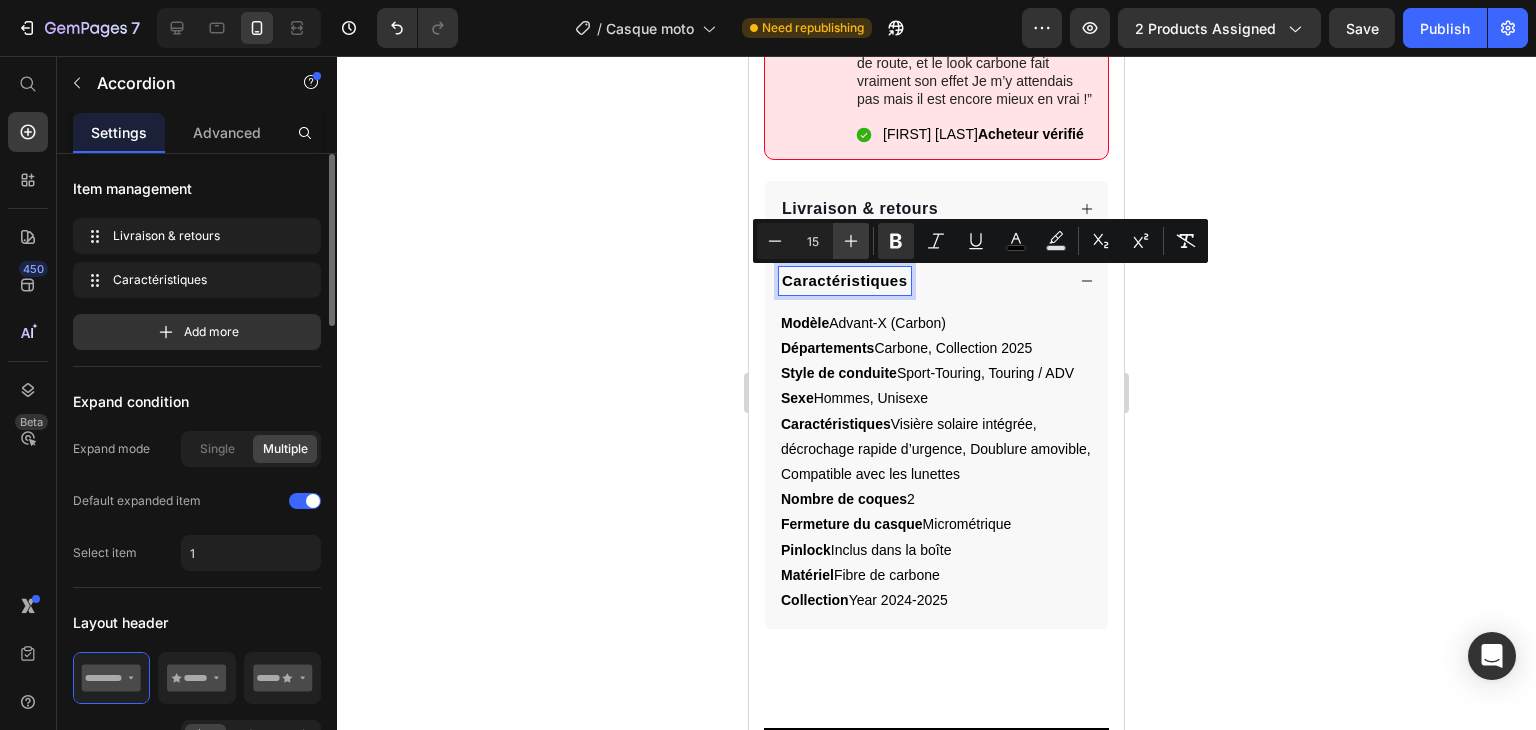 click 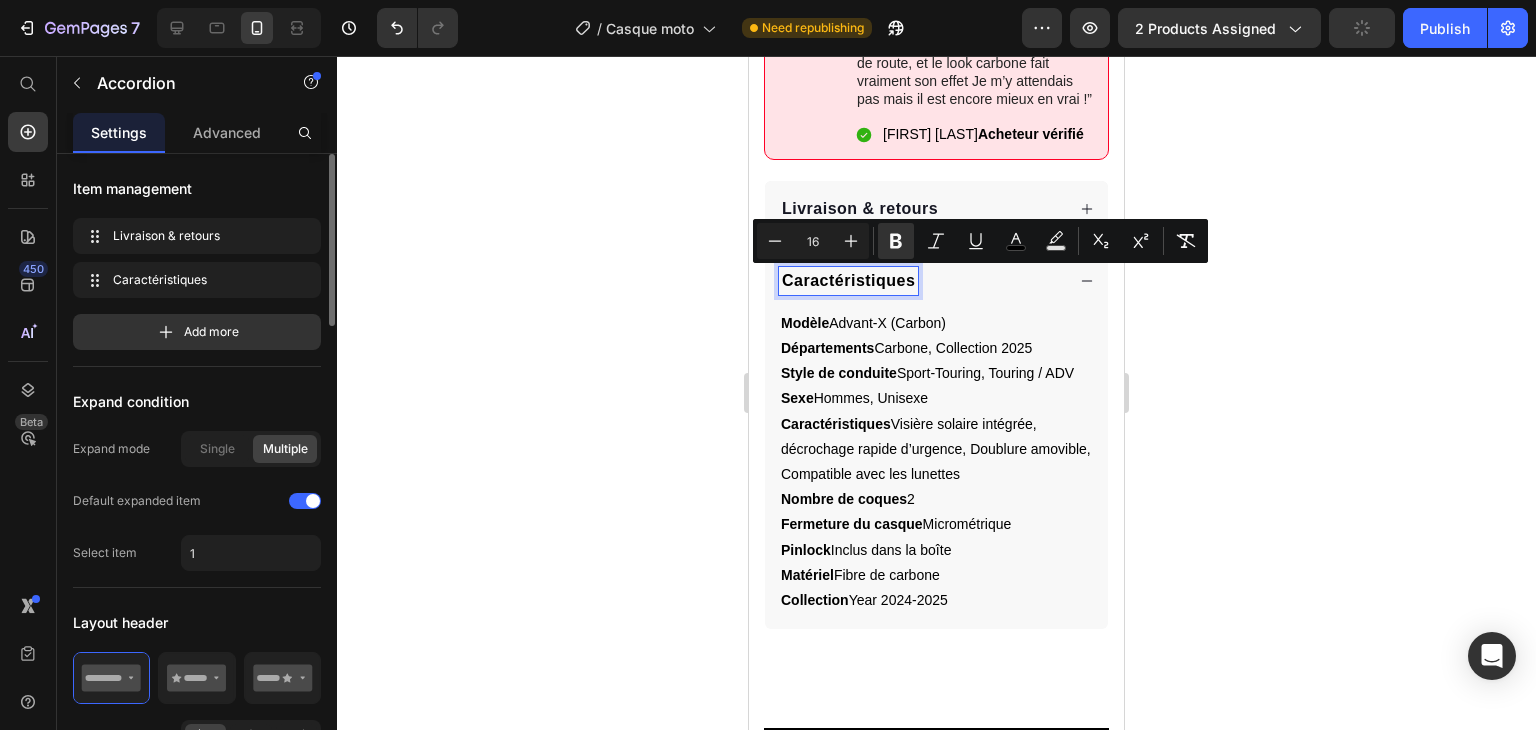 click 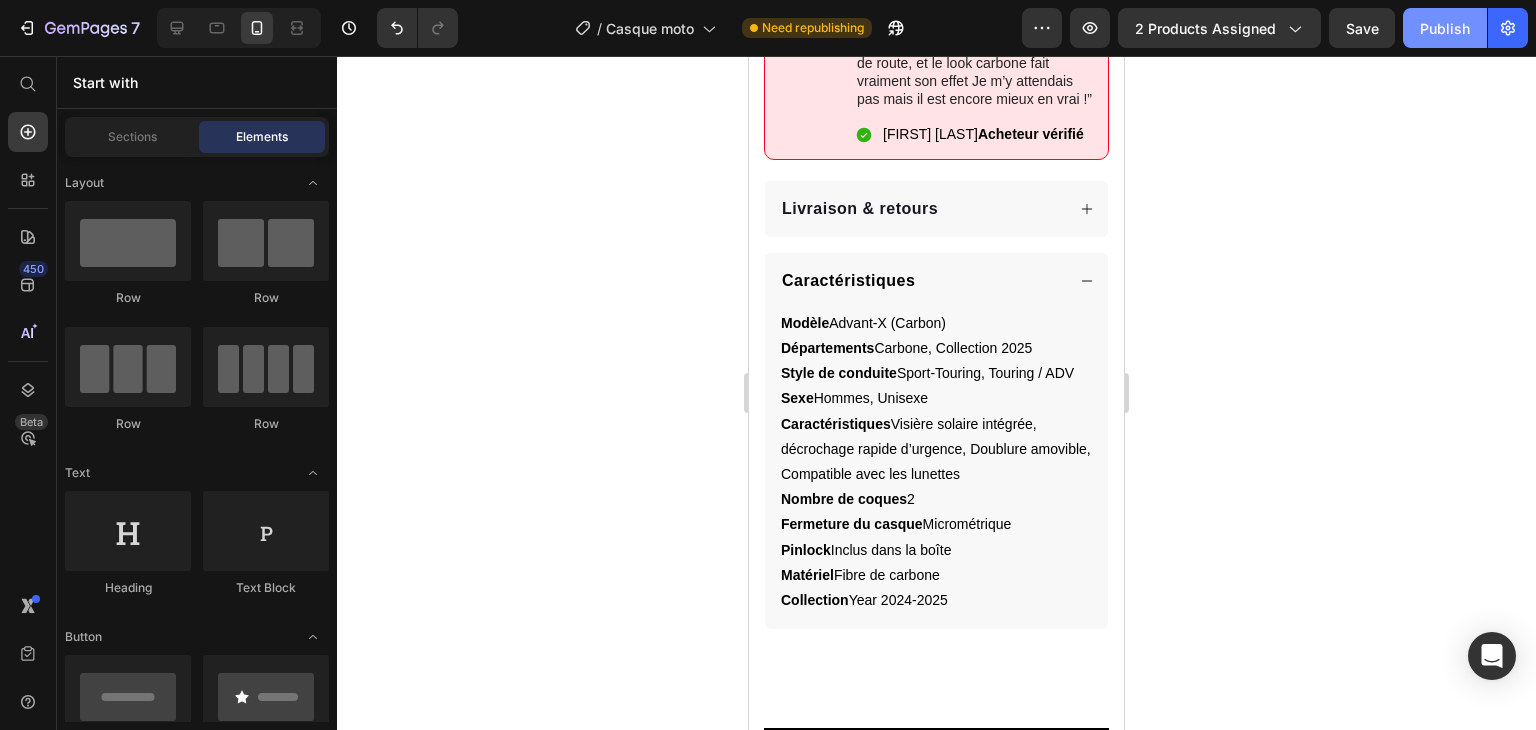 click on "Publish" at bounding box center [1445, 28] 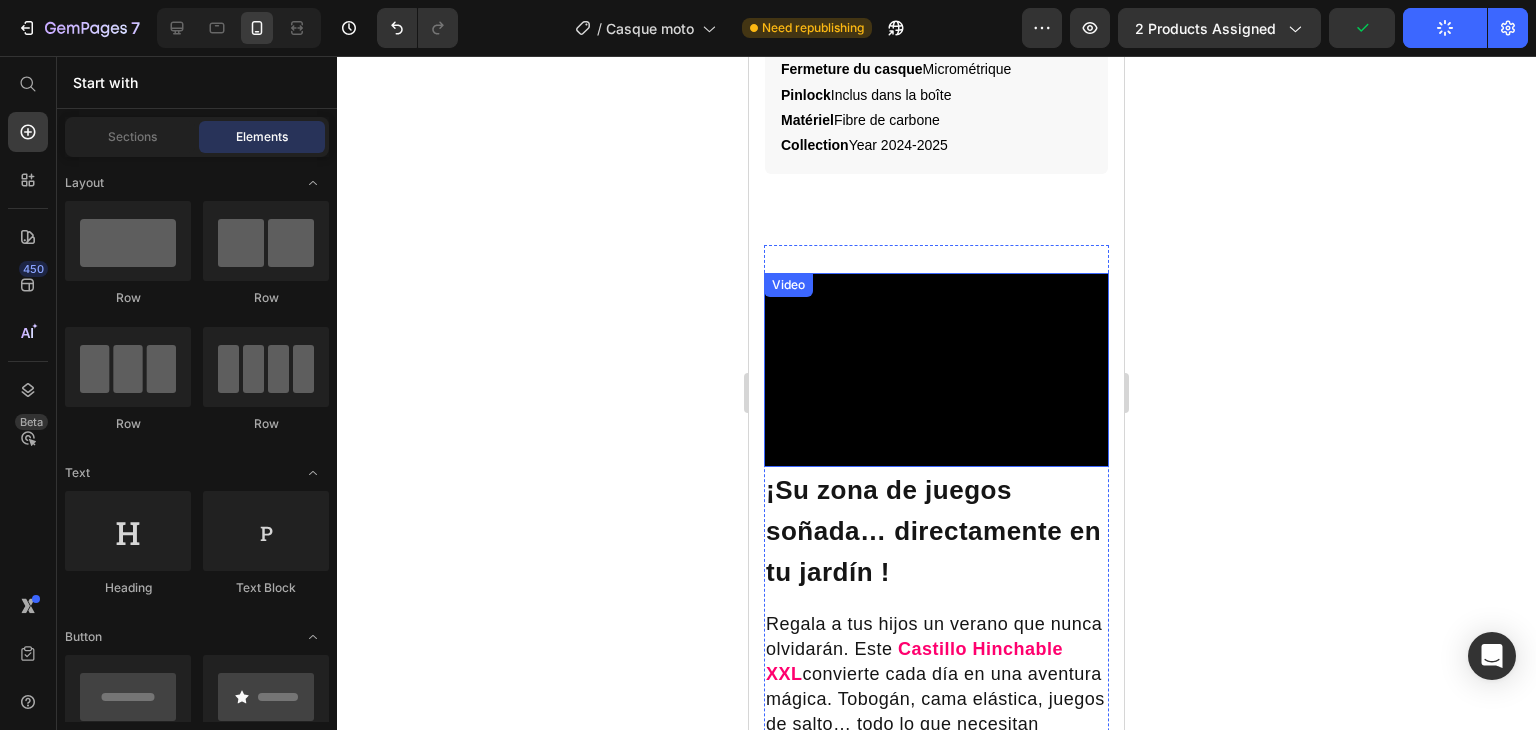 scroll, scrollTop: 1604, scrollLeft: 0, axis: vertical 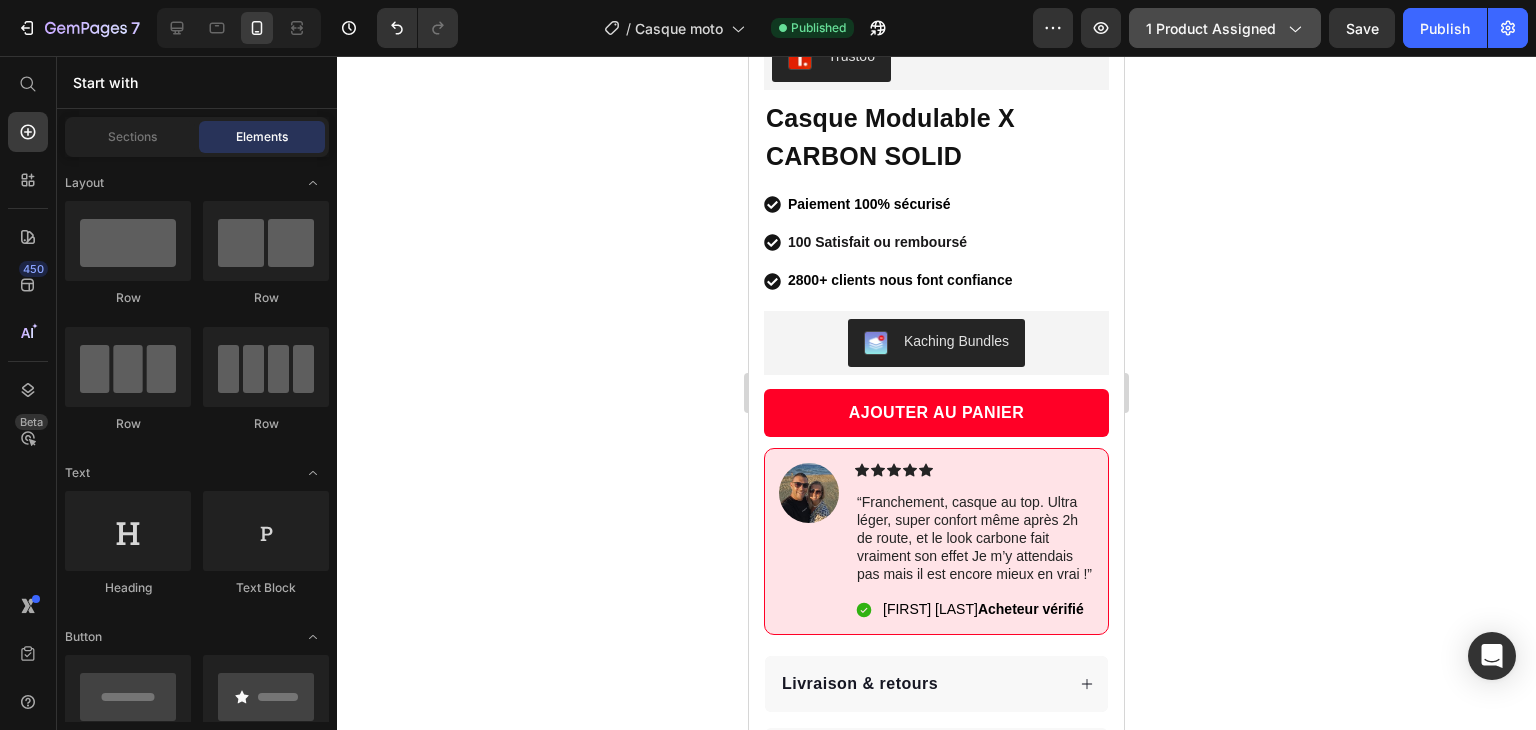 click on "1 product assigned" 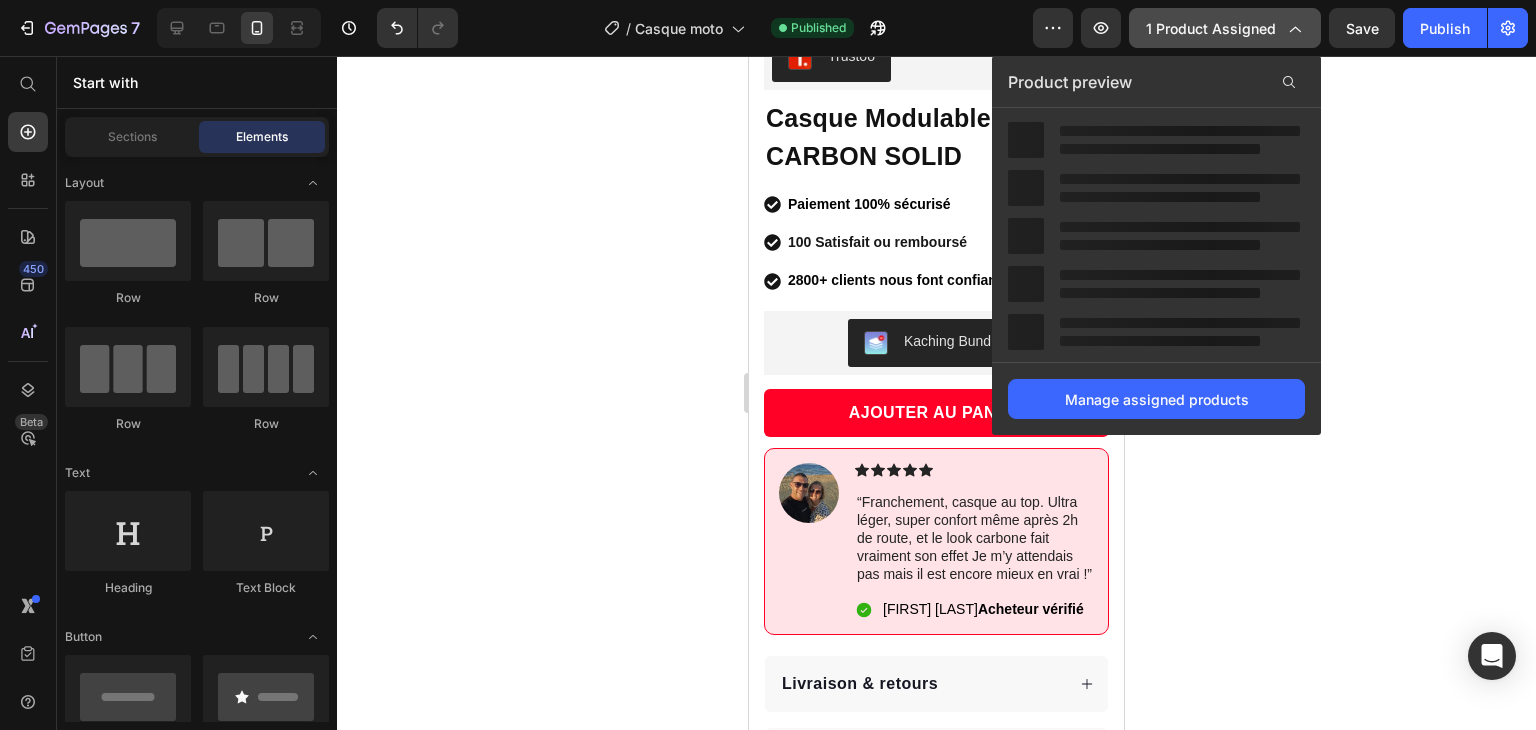 click on "1 product assigned" 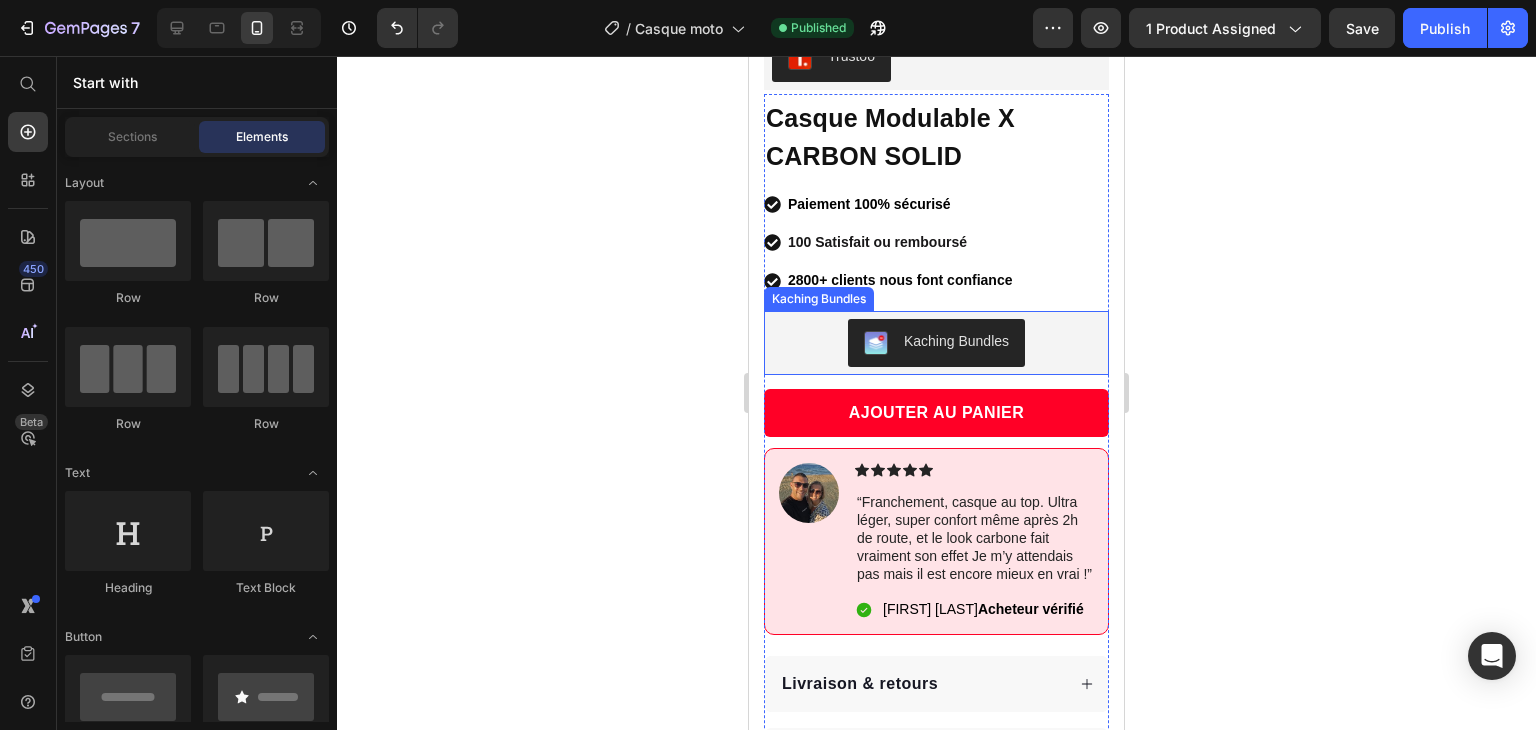 scroll, scrollTop: 61, scrollLeft: 0, axis: vertical 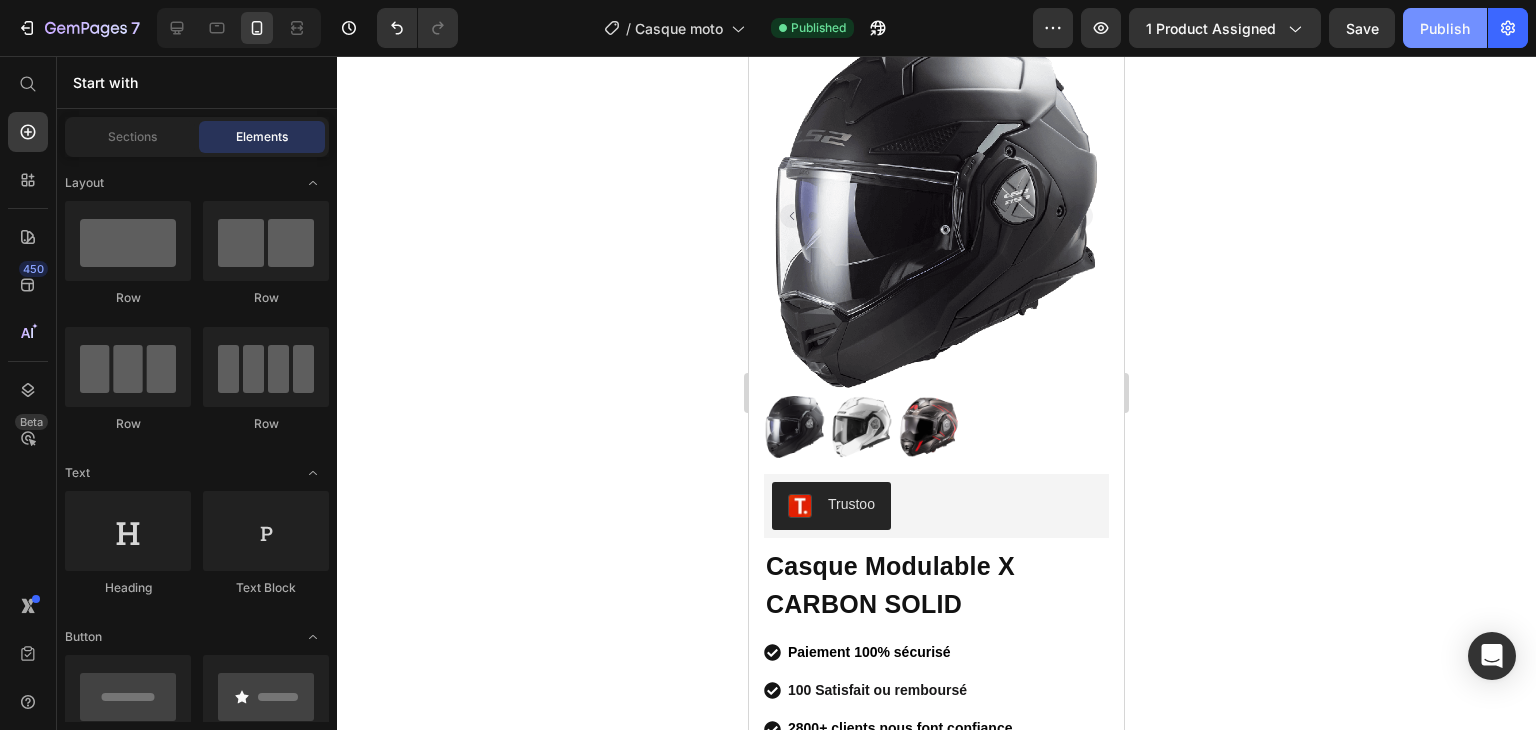 click on "Publish" 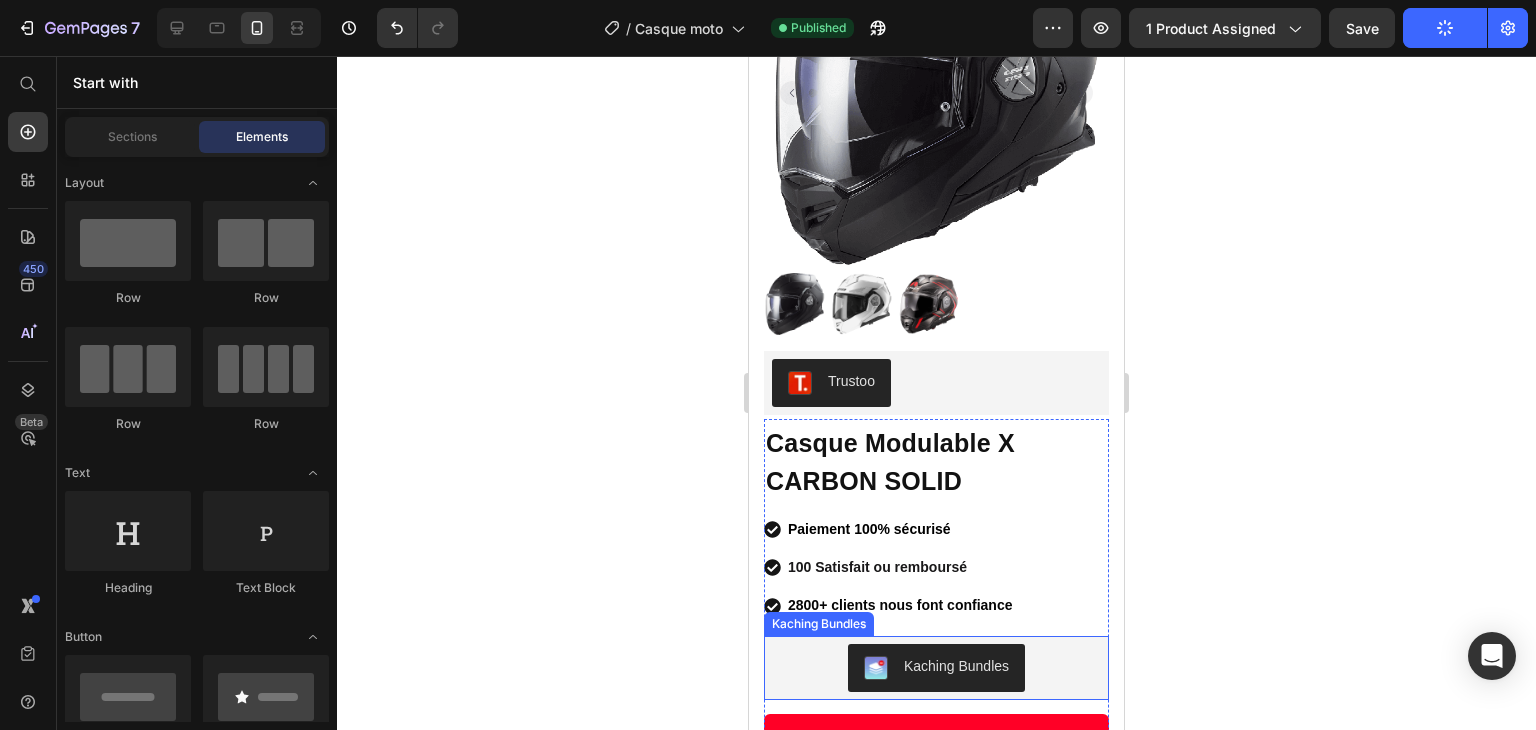 scroll, scrollTop: 177, scrollLeft: 0, axis: vertical 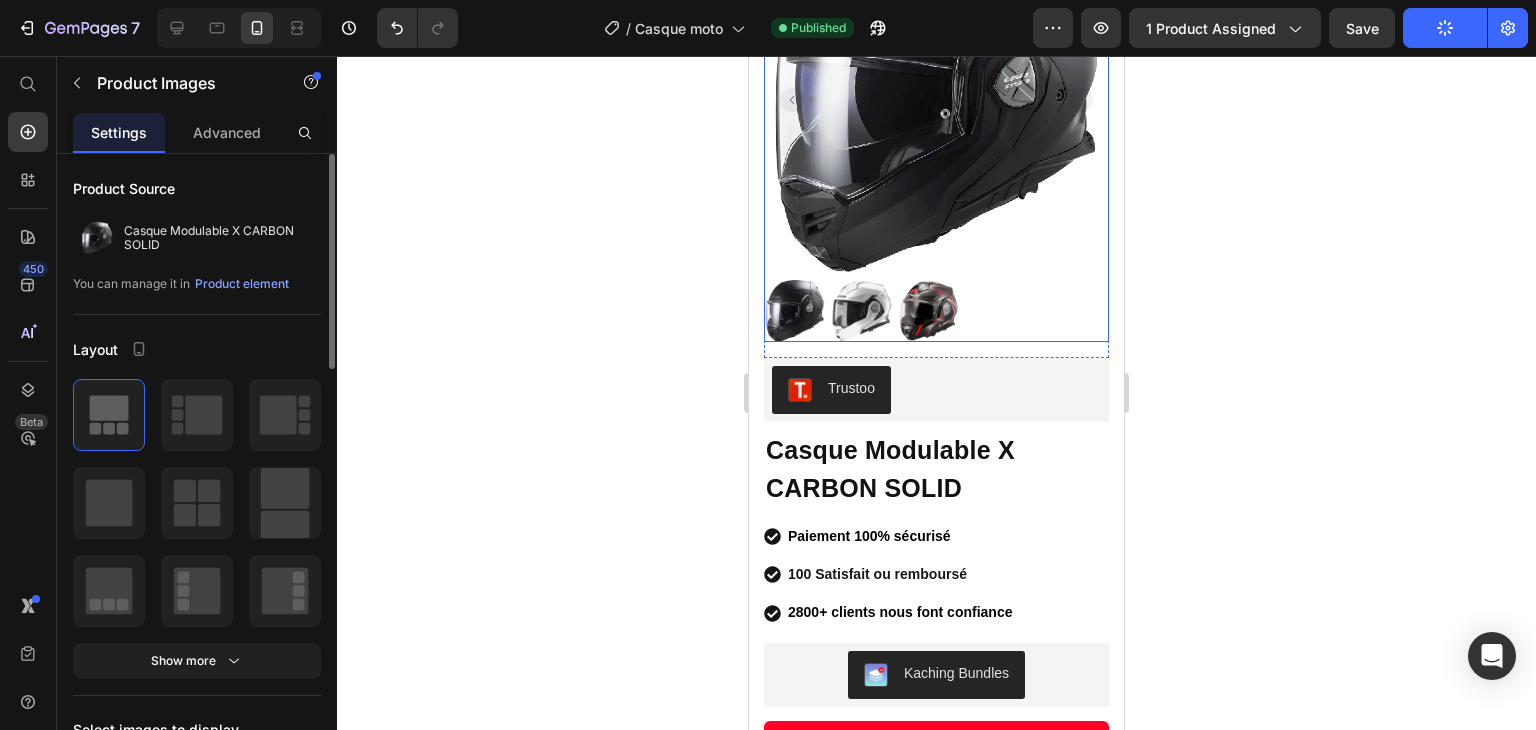 click at bounding box center [936, 99] 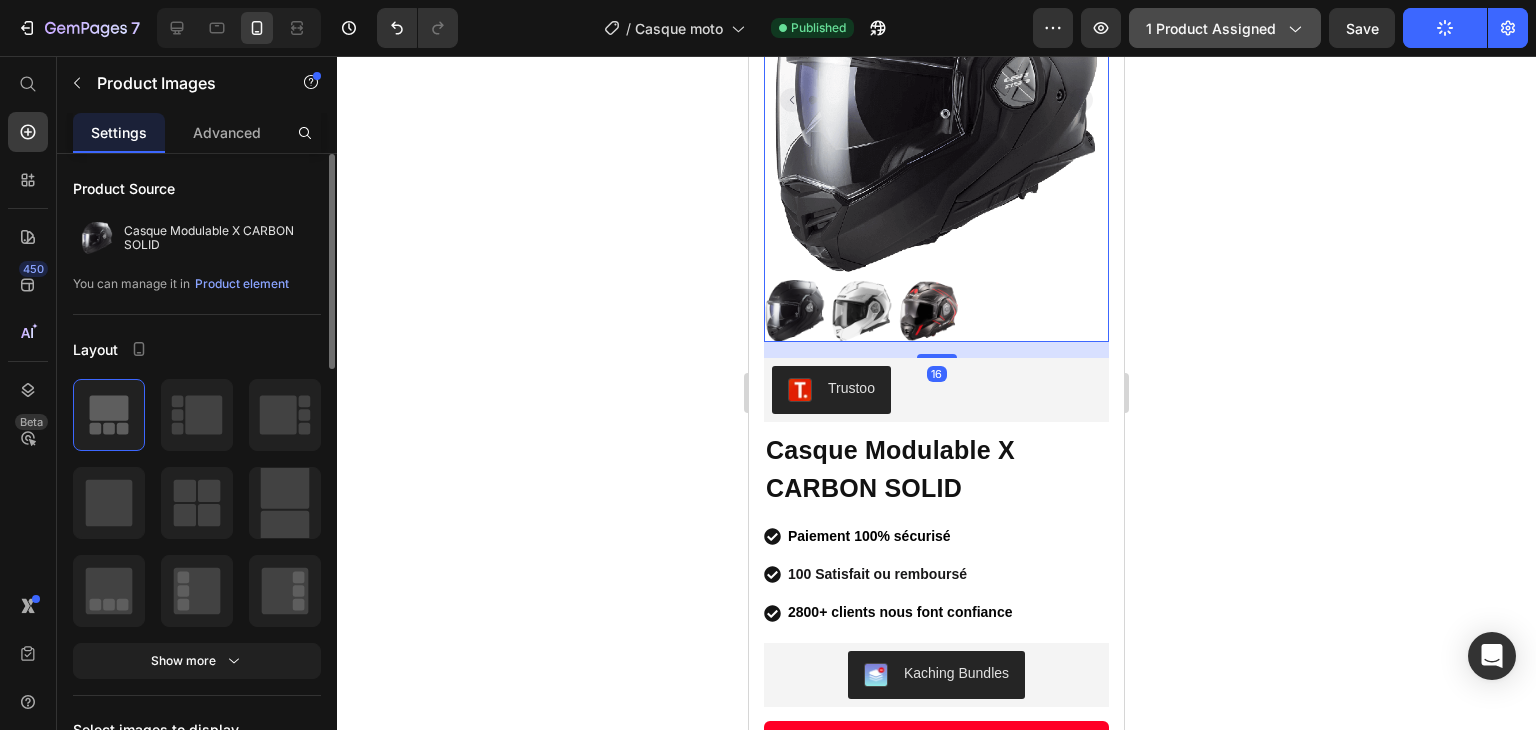 click on "1 product assigned" at bounding box center [1225, 28] 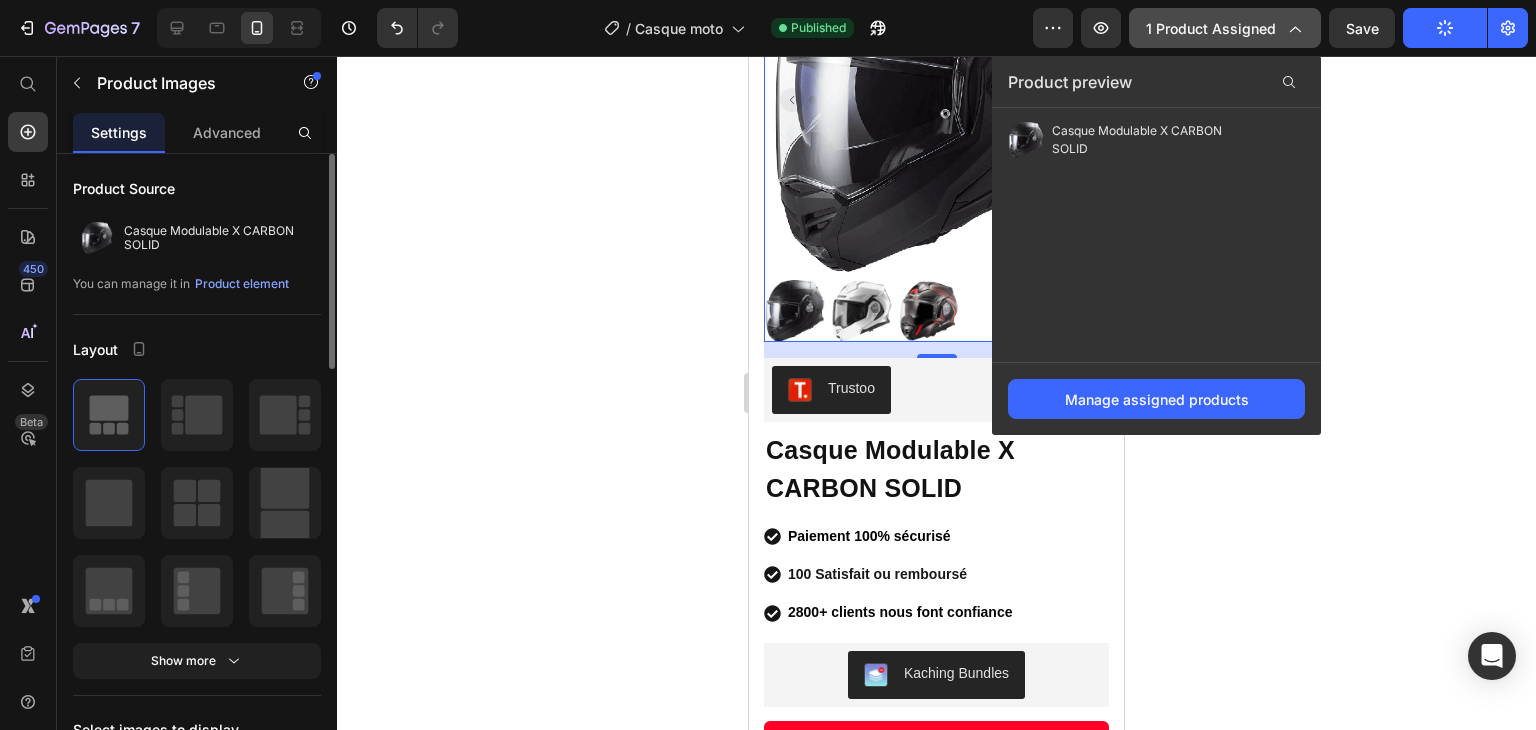 click on "1 product assigned" 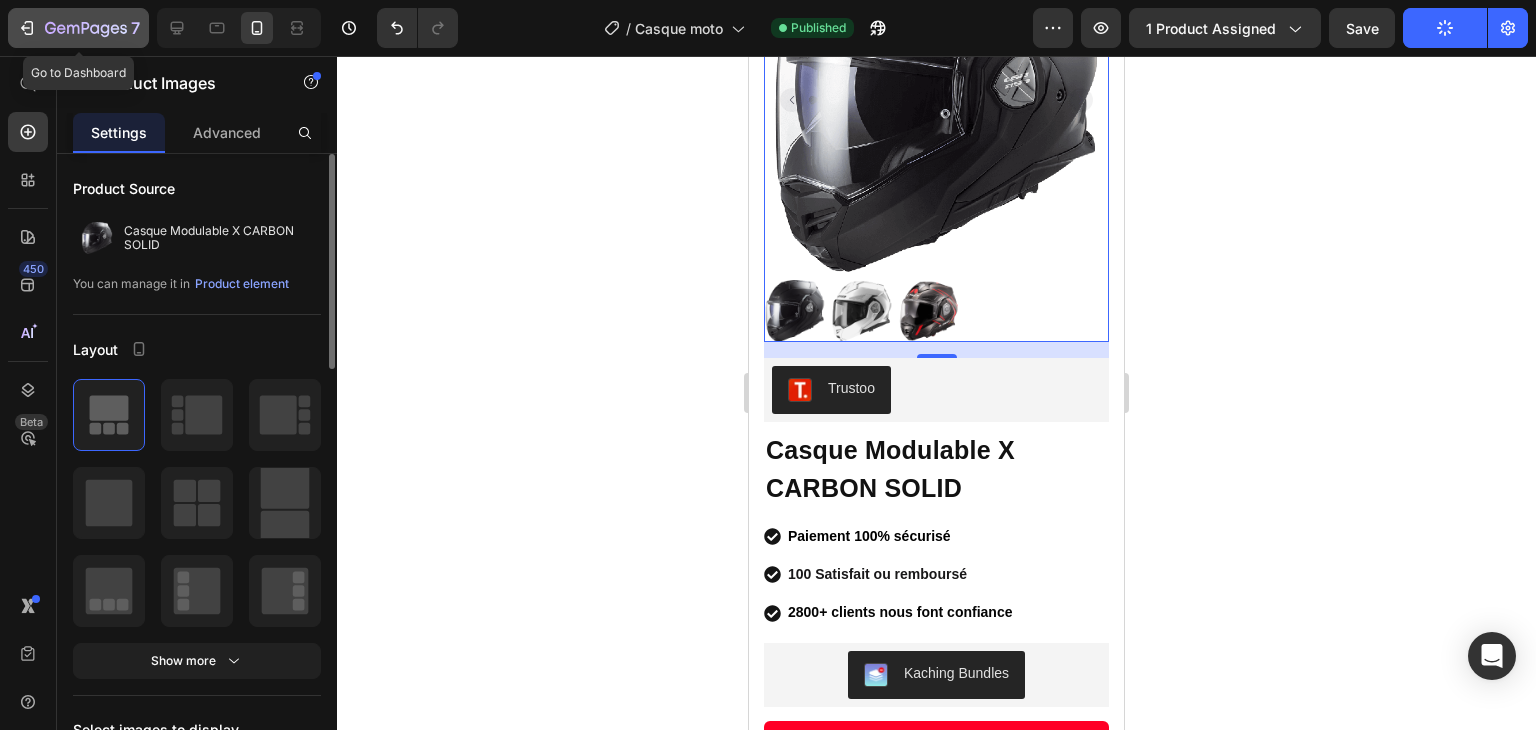 click 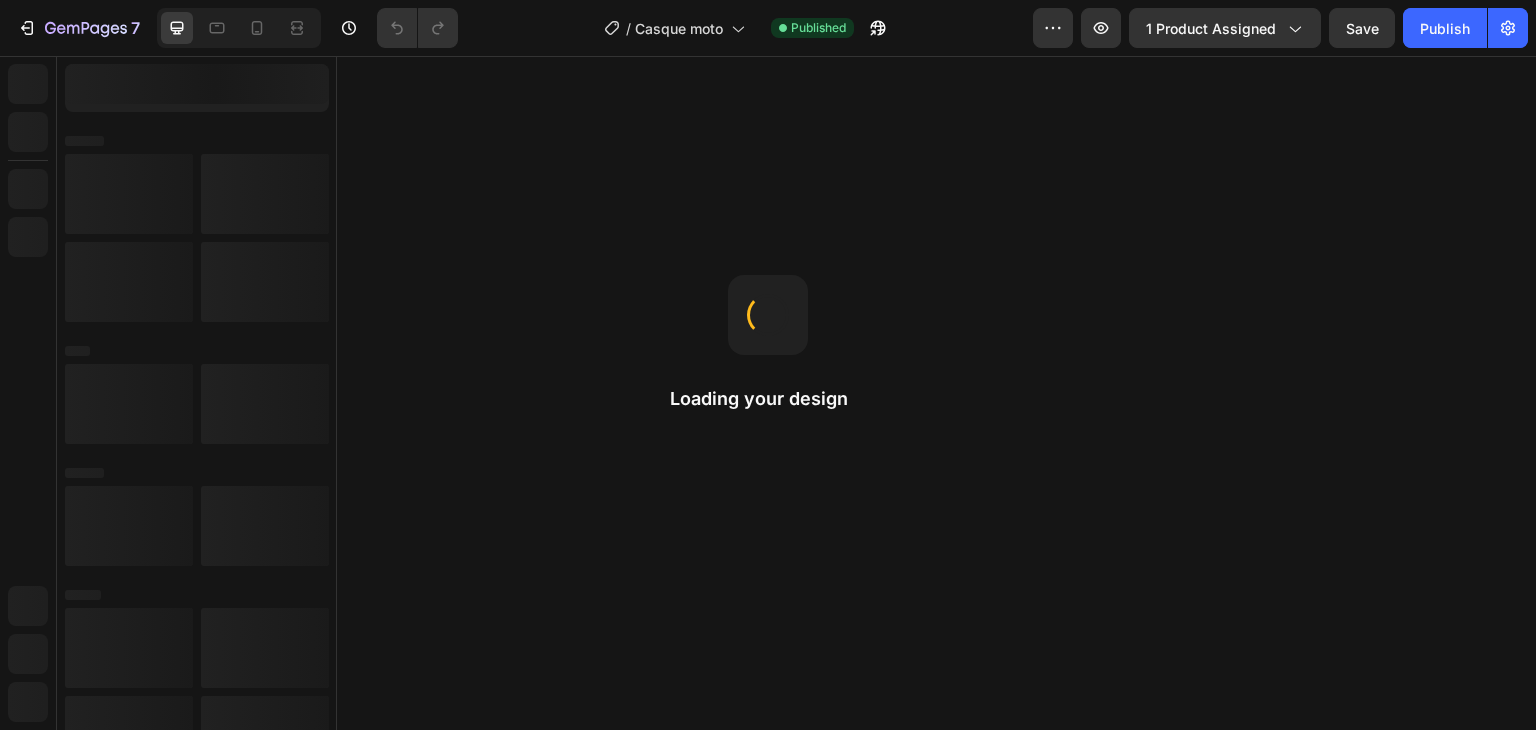 scroll, scrollTop: 0, scrollLeft: 0, axis: both 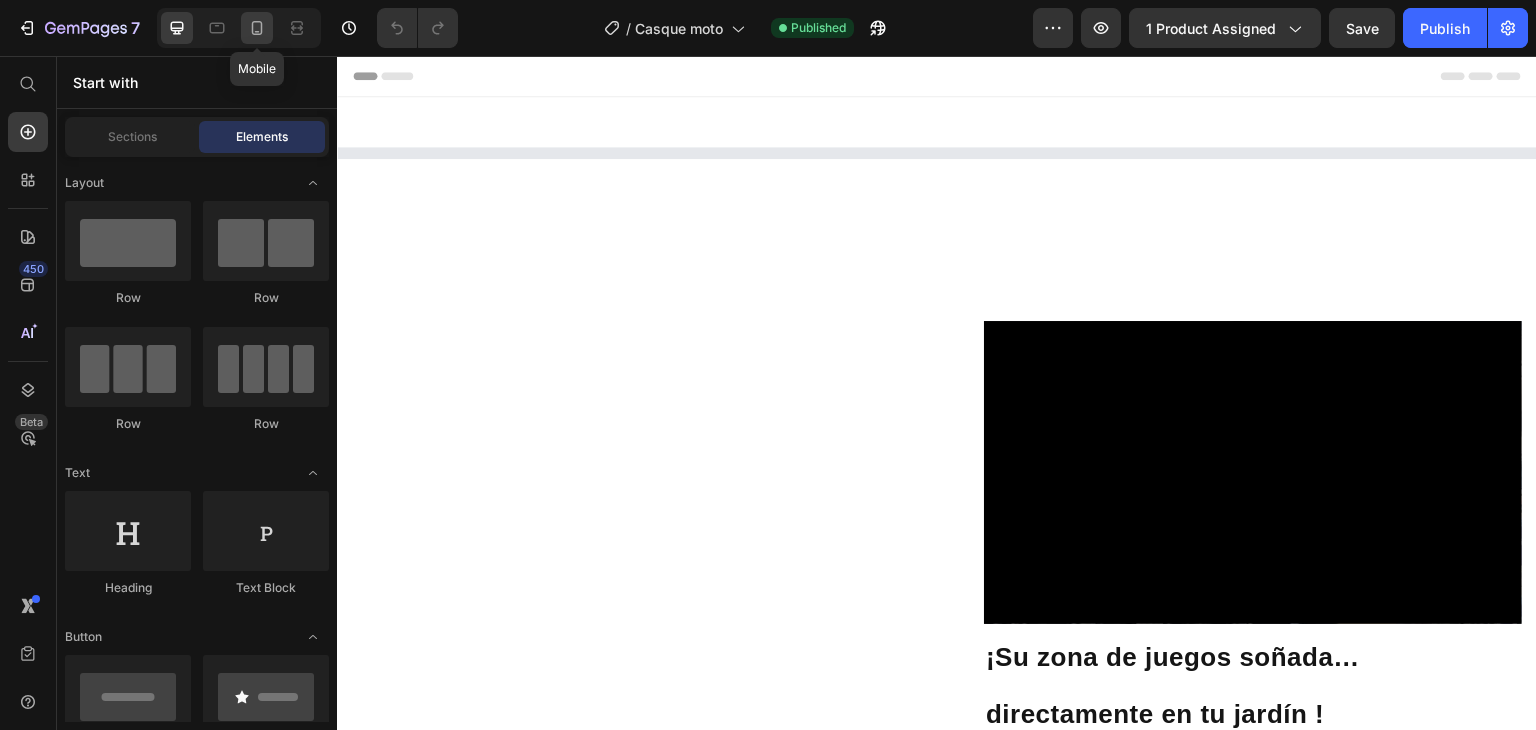 click 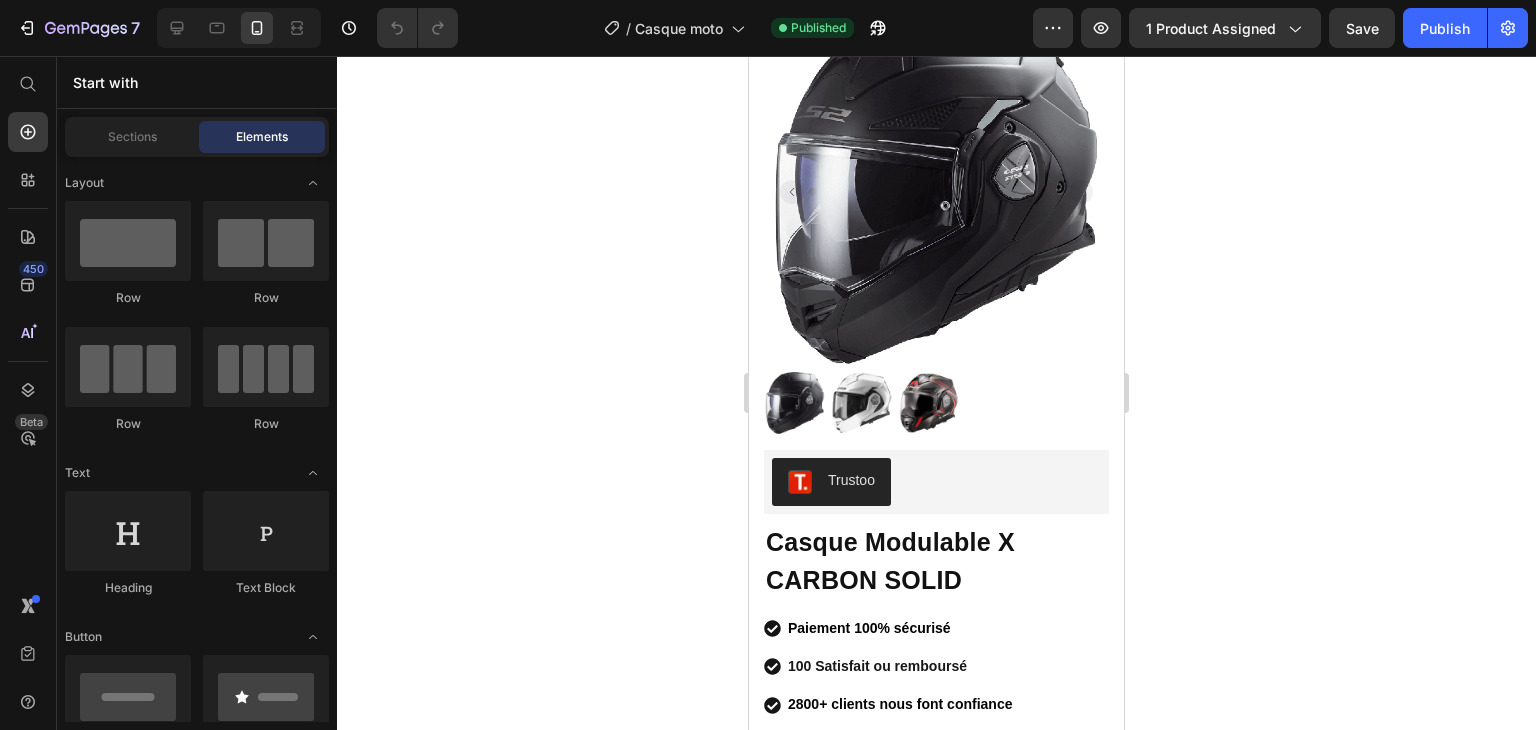 scroll, scrollTop: 77, scrollLeft: 0, axis: vertical 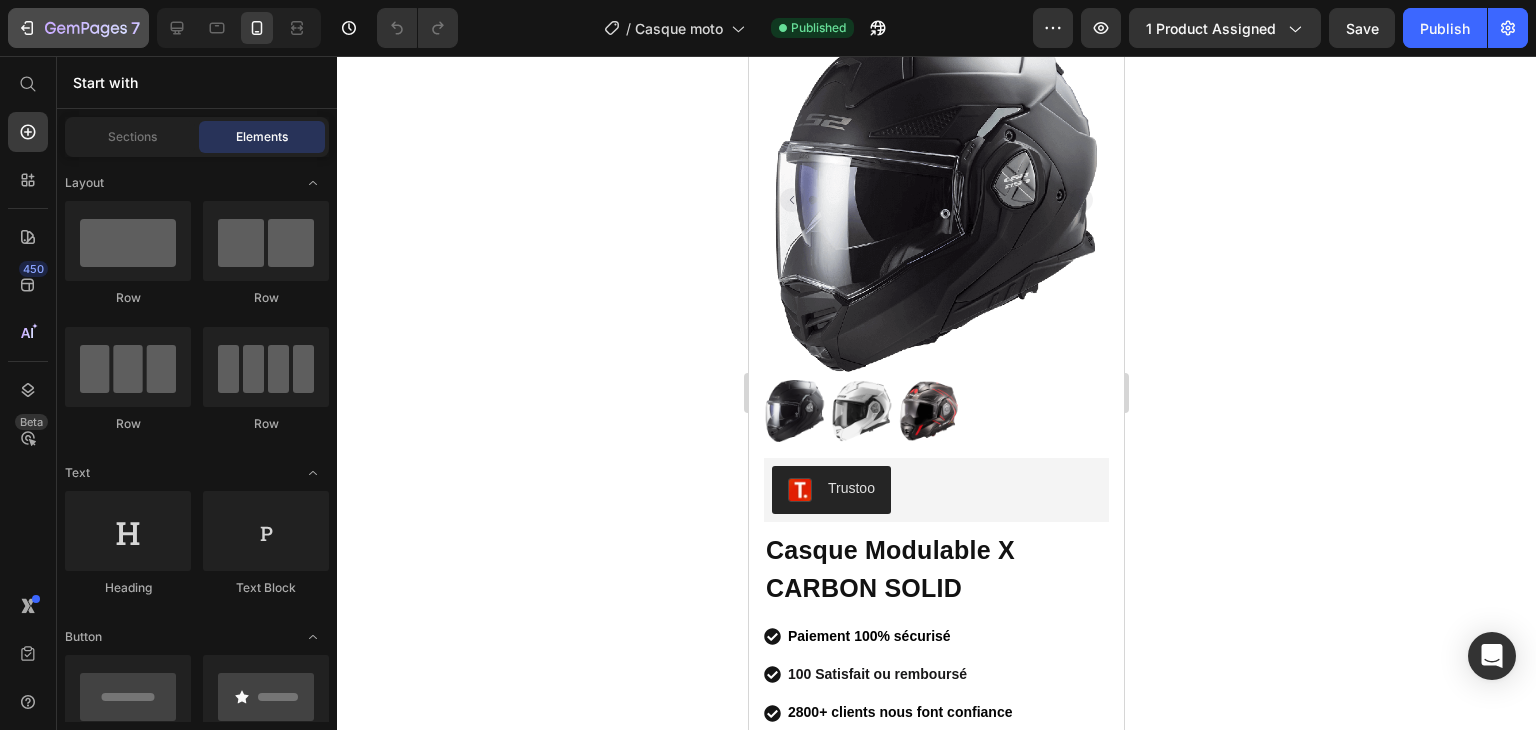 click 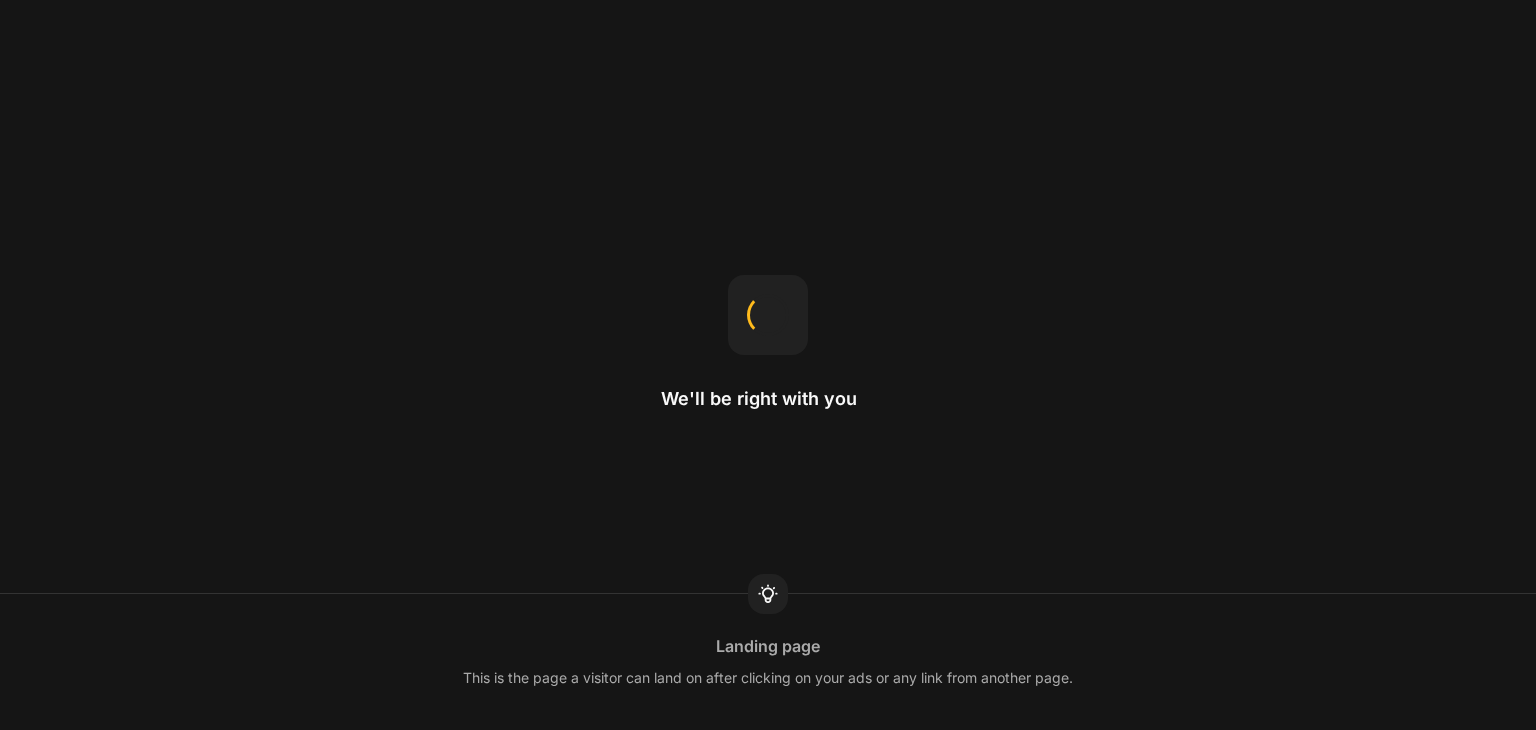 scroll, scrollTop: 0, scrollLeft: 0, axis: both 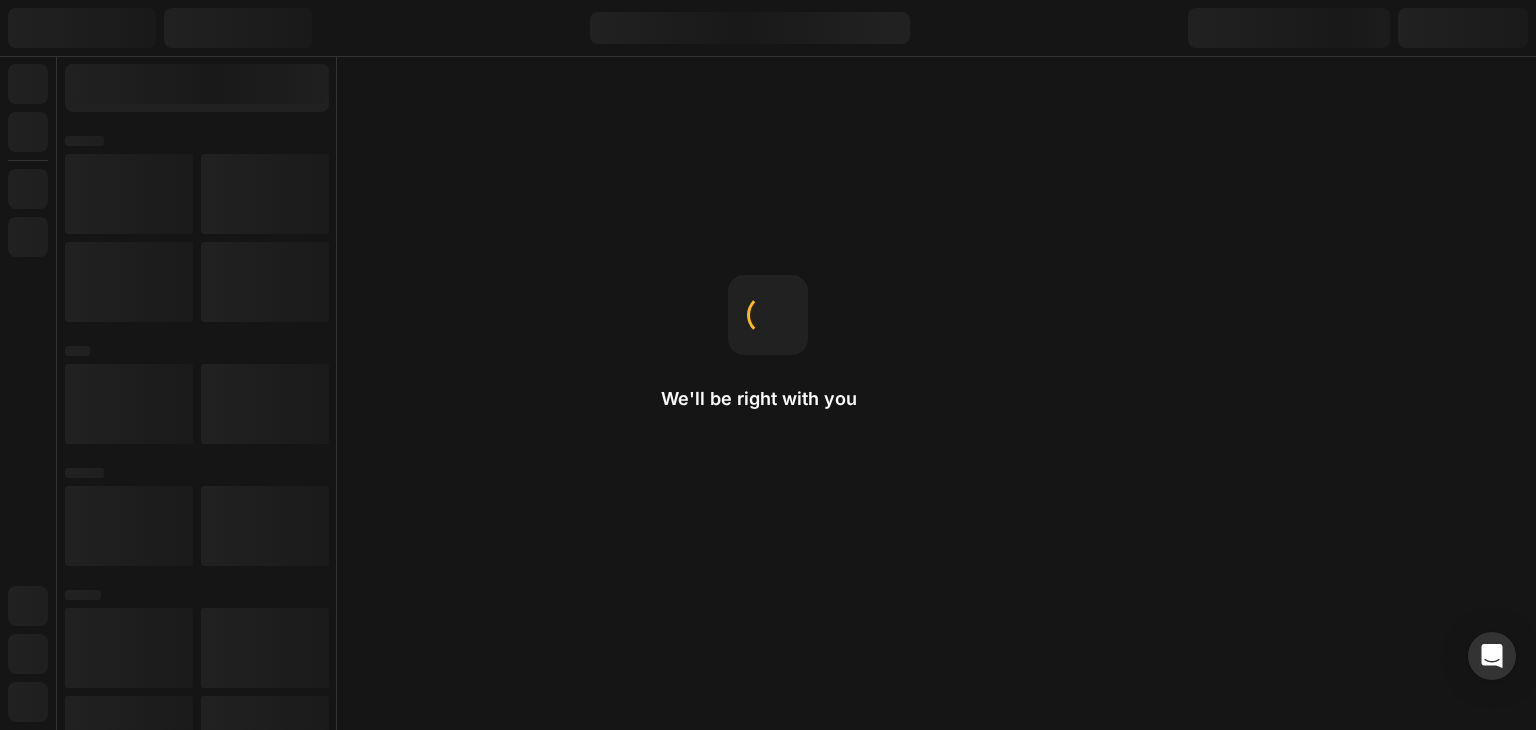 click on "We'll be right with you Landing page This is the page a visitor can land on after clicking on your ads or any link from another page." at bounding box center [768, 365] 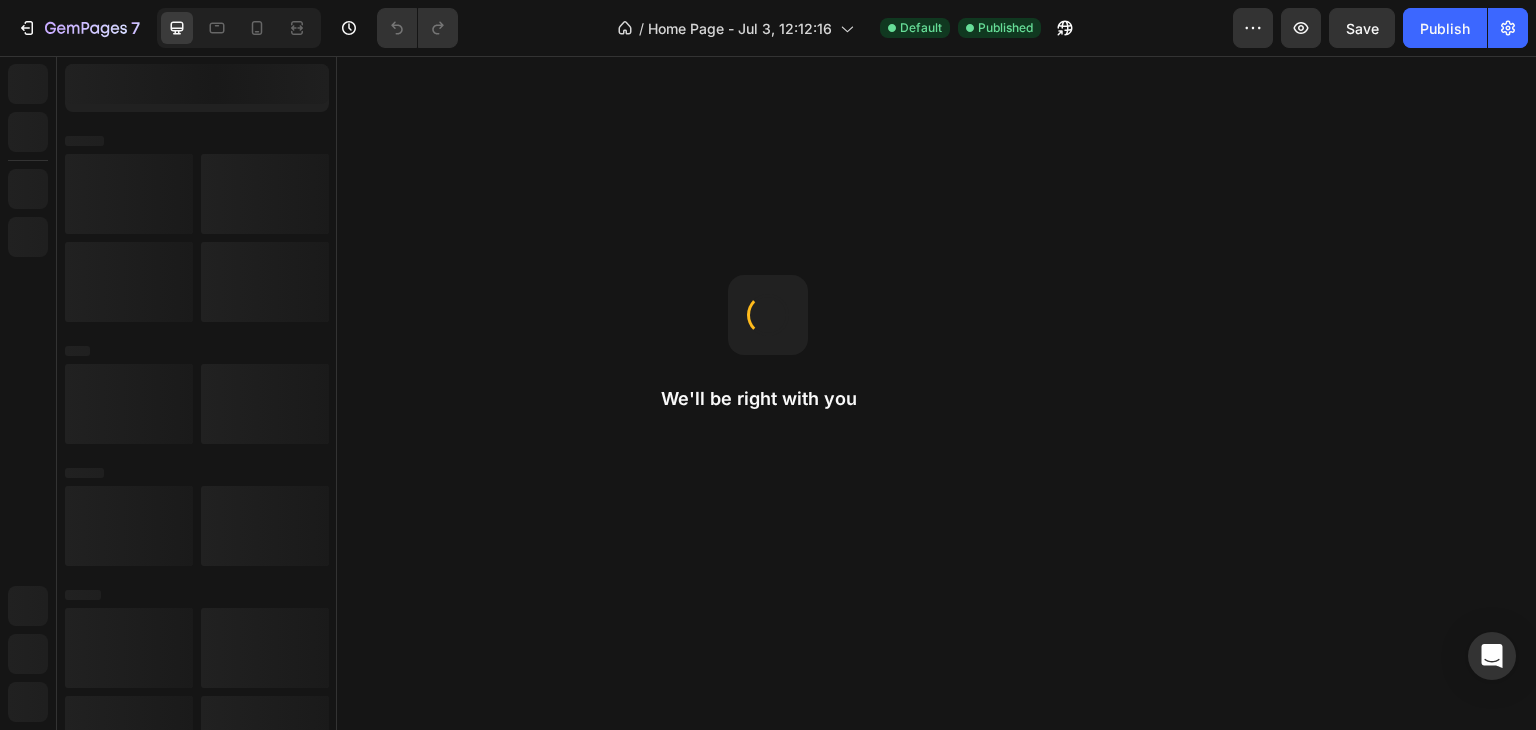 scroll, scrollTop: 0, scrollLeft: 0, axis: both 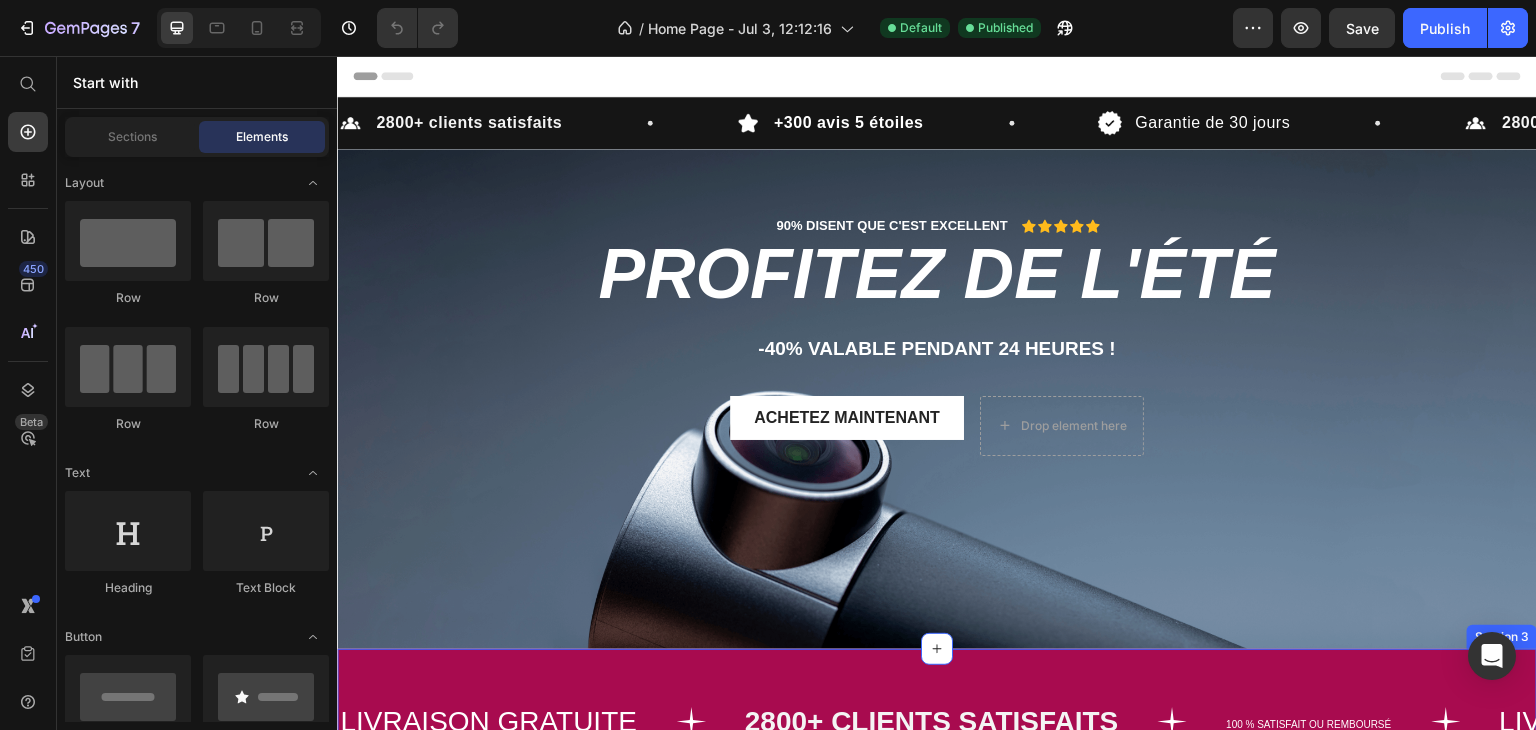 click on "LIVRAISON GRATUITE Text
2800+ clients satisfaits Text
100 % satisfait ou remboursé Text
LIVRAISON GRATUITE Text
2800+ clients satisfaits Text
100 % satisfait ou remboursé Text
LIVRAISON GRATUITE Text
2800+ clients satisfaits Text
100 % satisfait ou remboursé Text
LIVRAISON GRATUITE Text
2800+ clients satisfaits Text
100 % satisfait ou remboursé Text
LIVRAISON GRATUITE Text
2800+ clients satisfaits Text
100 % satisfait ou remboursé Text
LIVRAISON GRATUITE Text
2800+ clients satisfaits Text
100 % satisfait ou remboursé Text
Marquee Section 3" at bounding box center (937, 721) 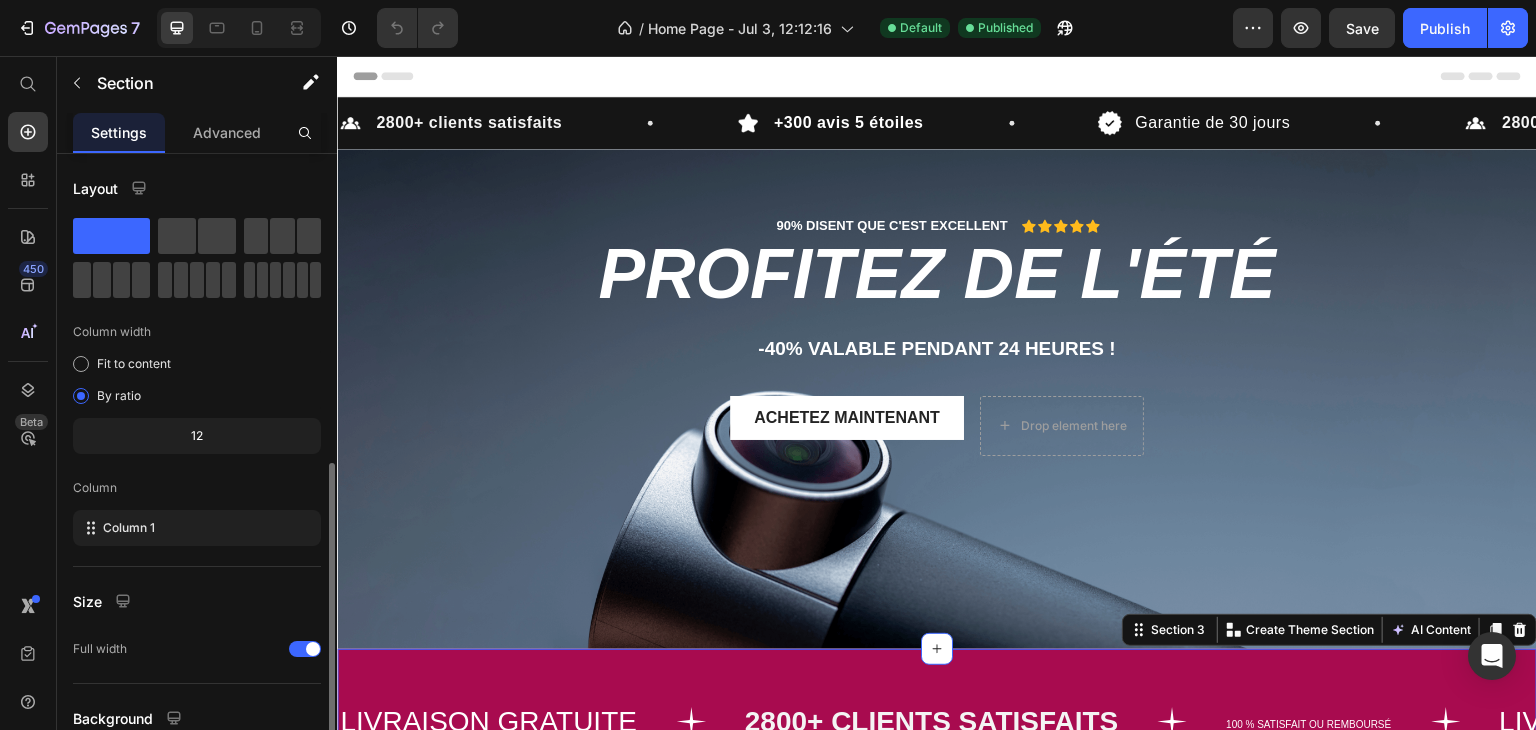 scroll, scrollTop: 173, scrollLeft: 0, axis: vertical 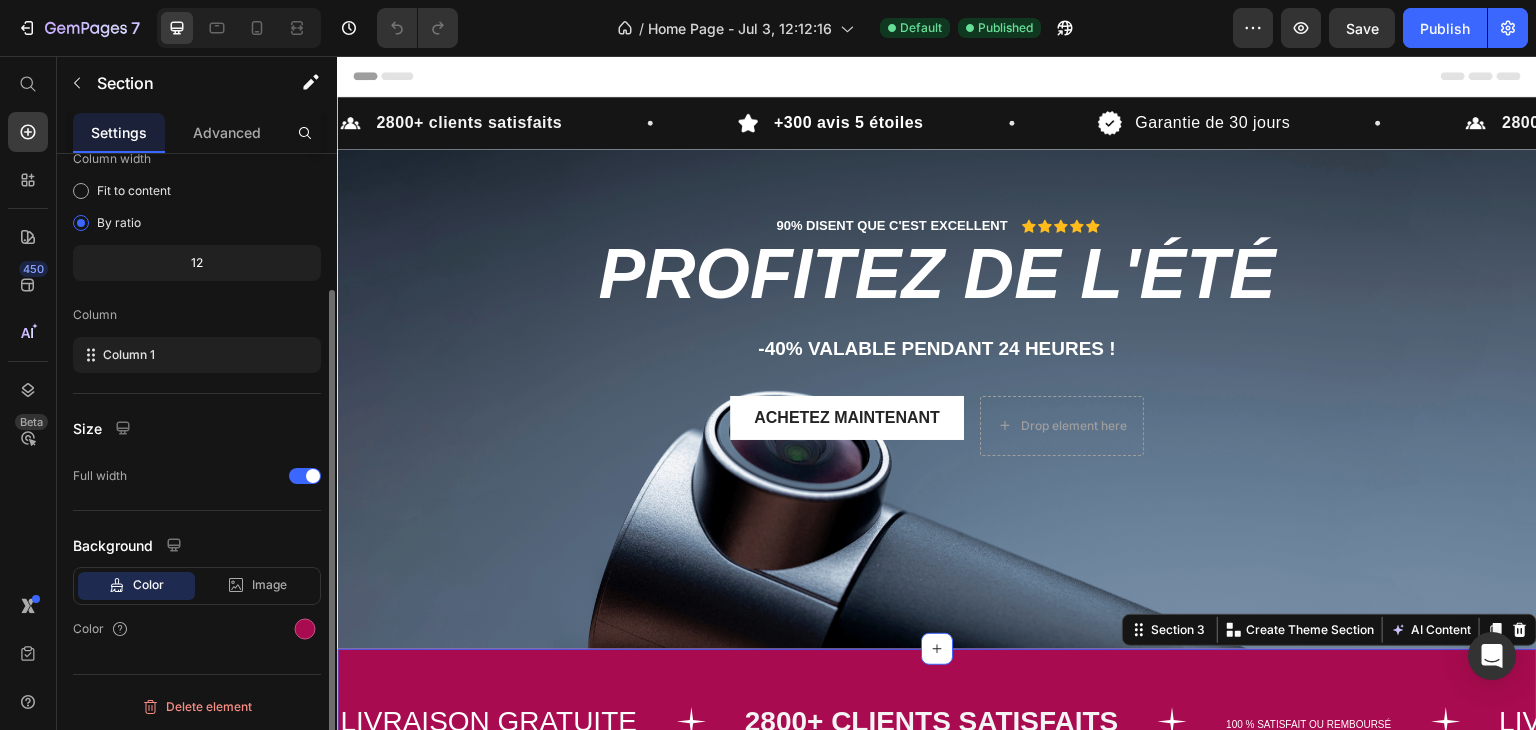 click on "Color" at bounding box center [197, 629] 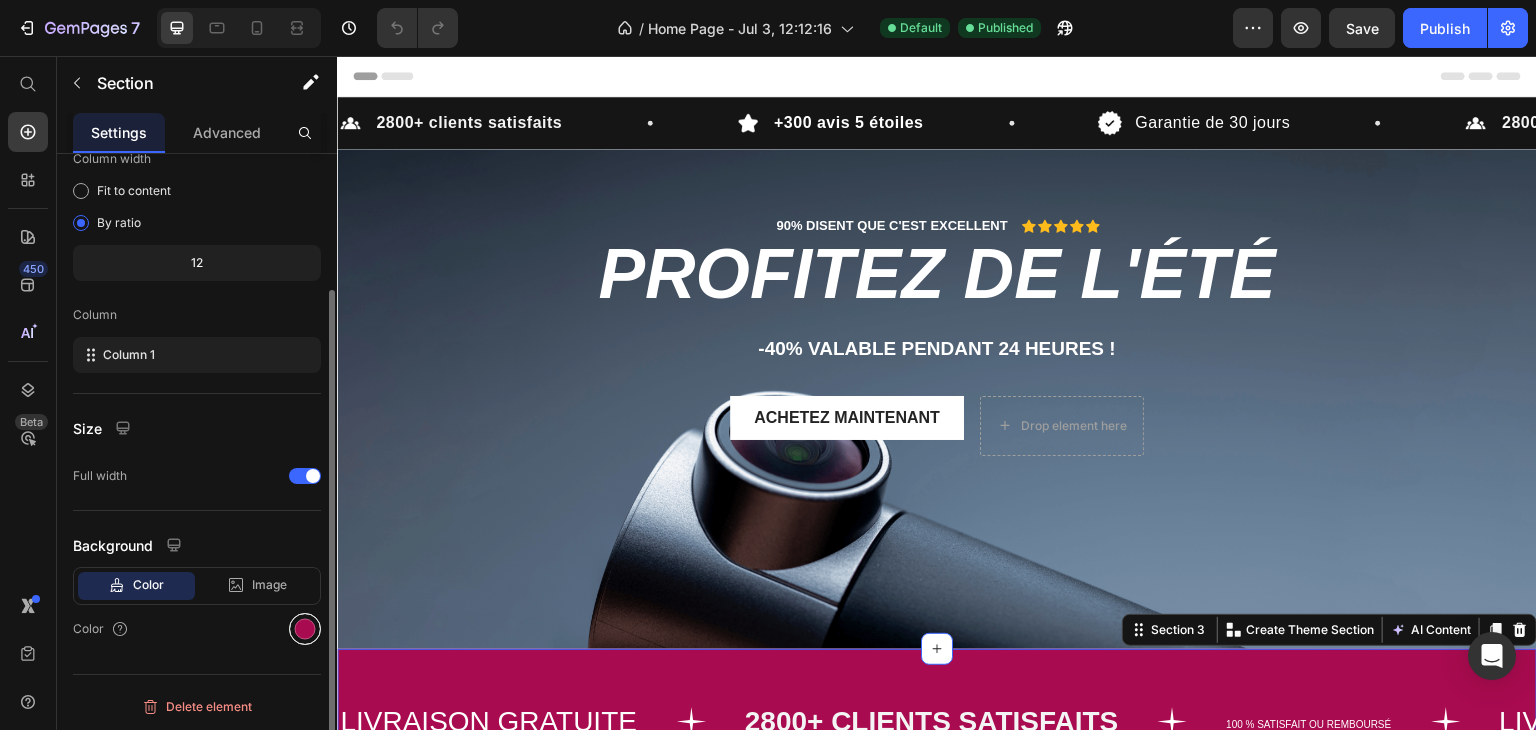 click at bounding box center (305, 629) 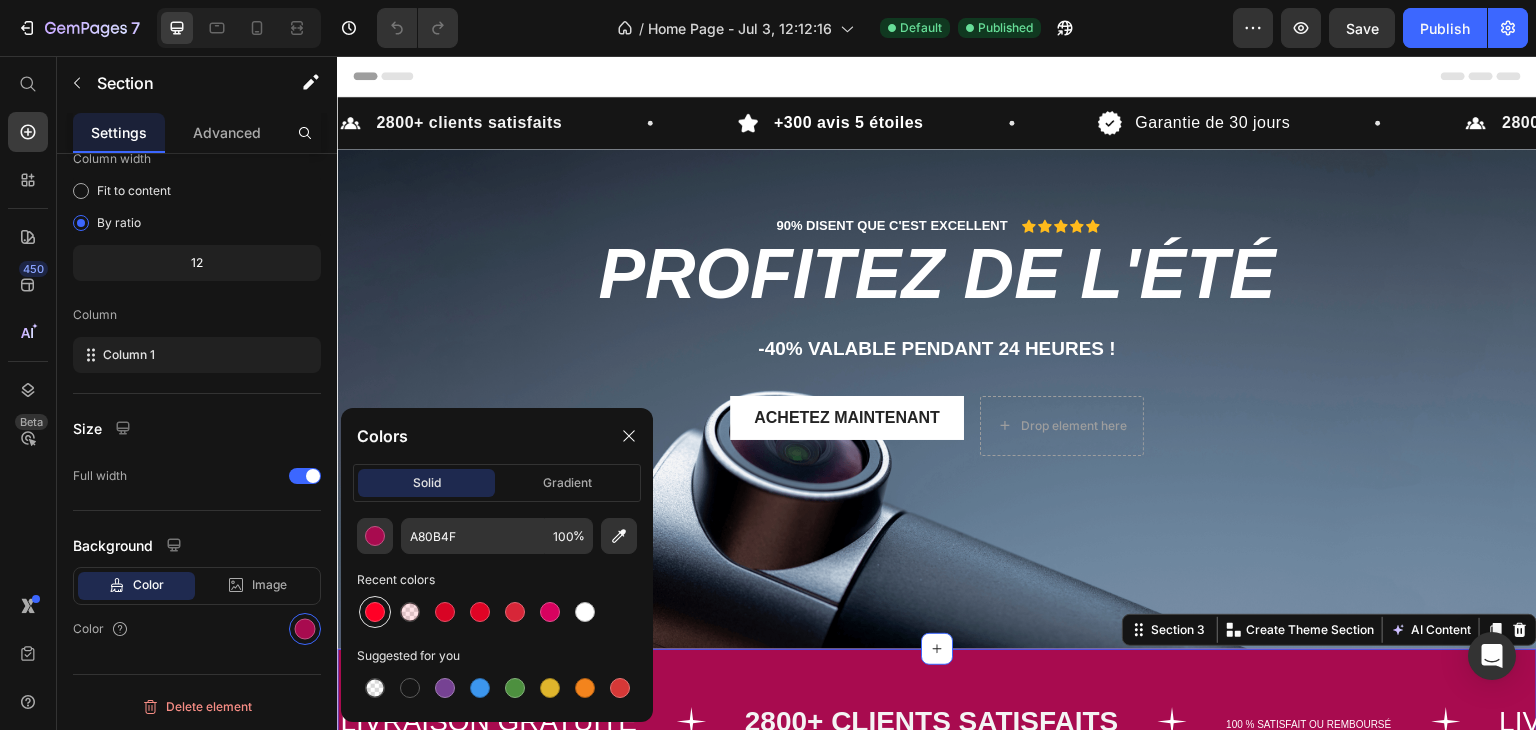 click at bounding box center (375, 612) 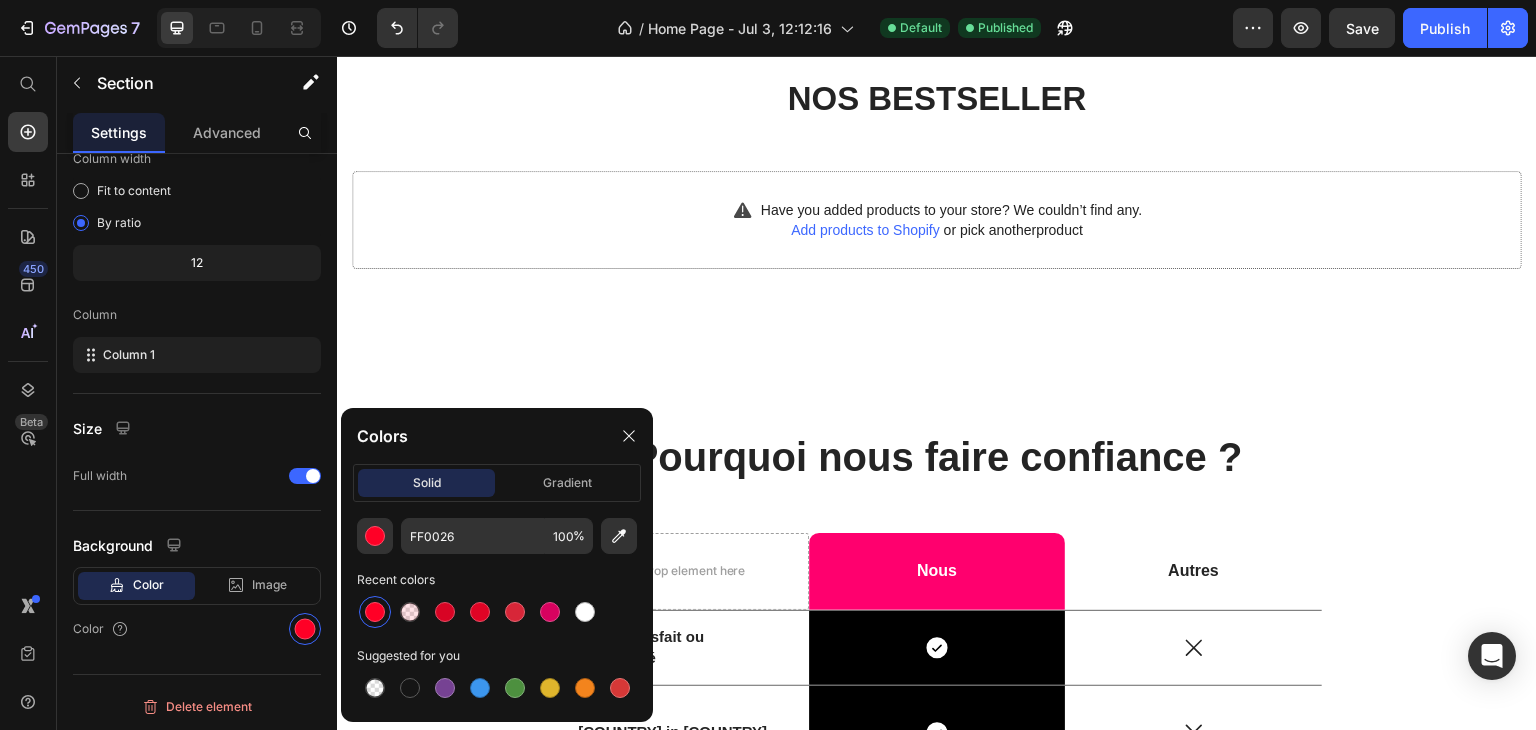 scroll, scrollTop: 523, scrollLeft: 0, axis: vertical 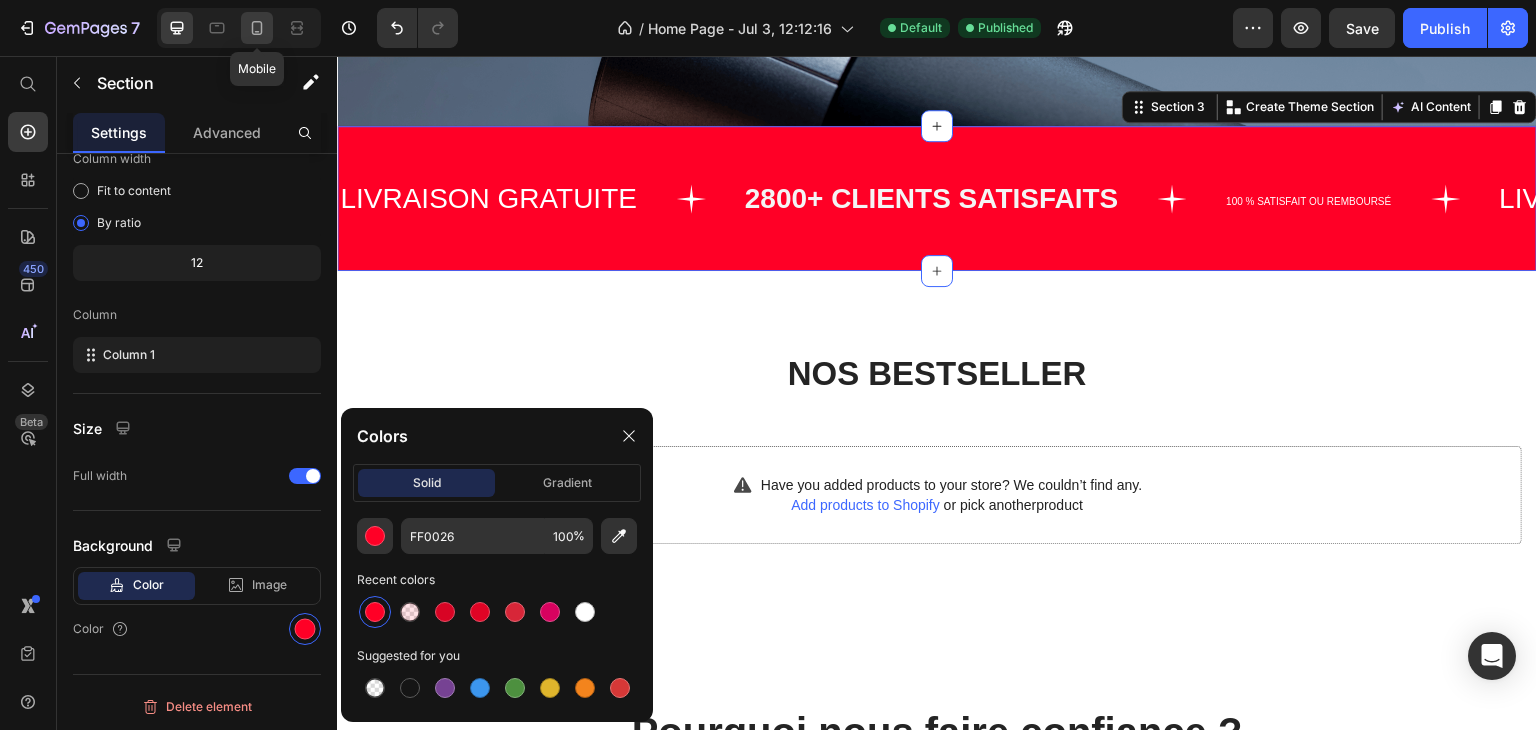 click 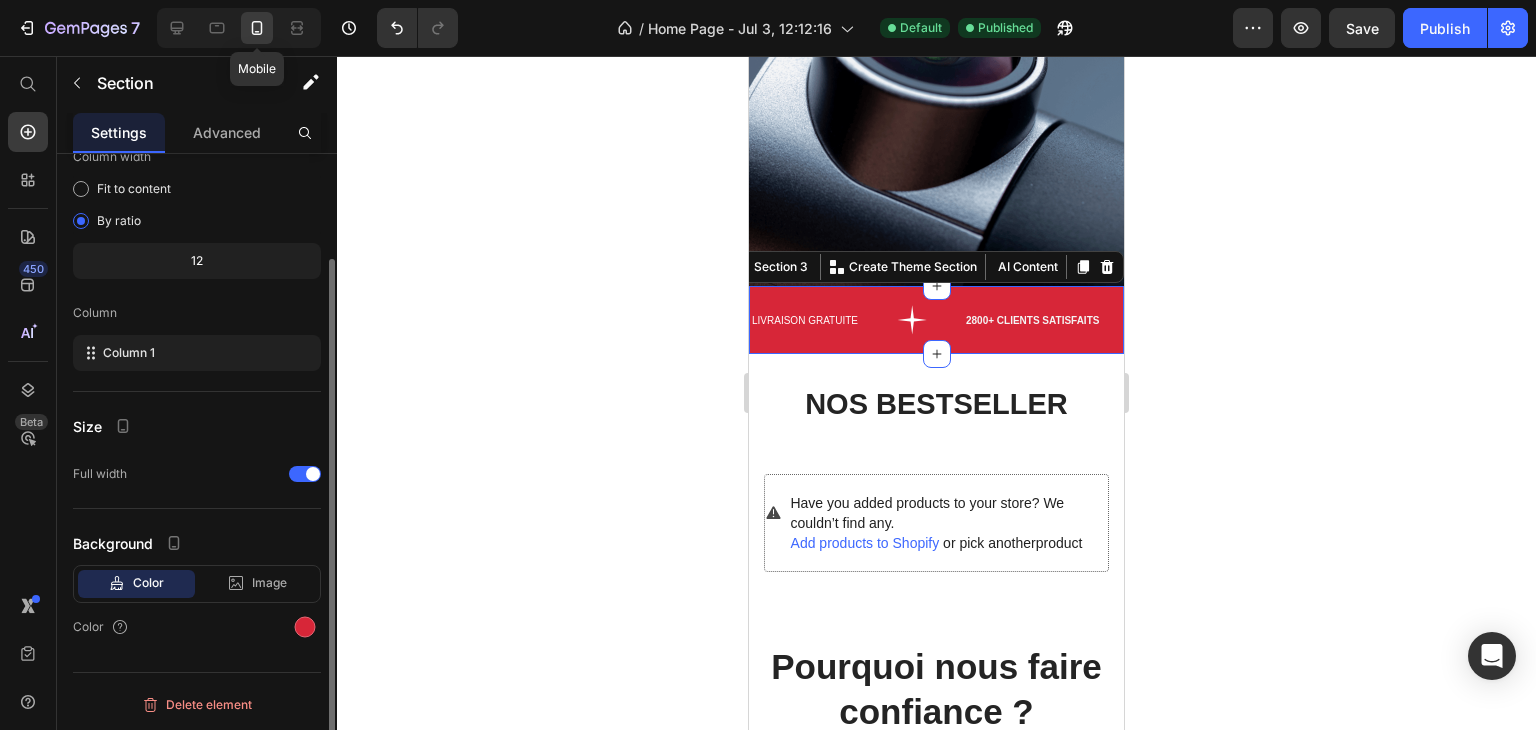 scroll, scrollTop: 129, scrollLeft: 0, axis: vertical 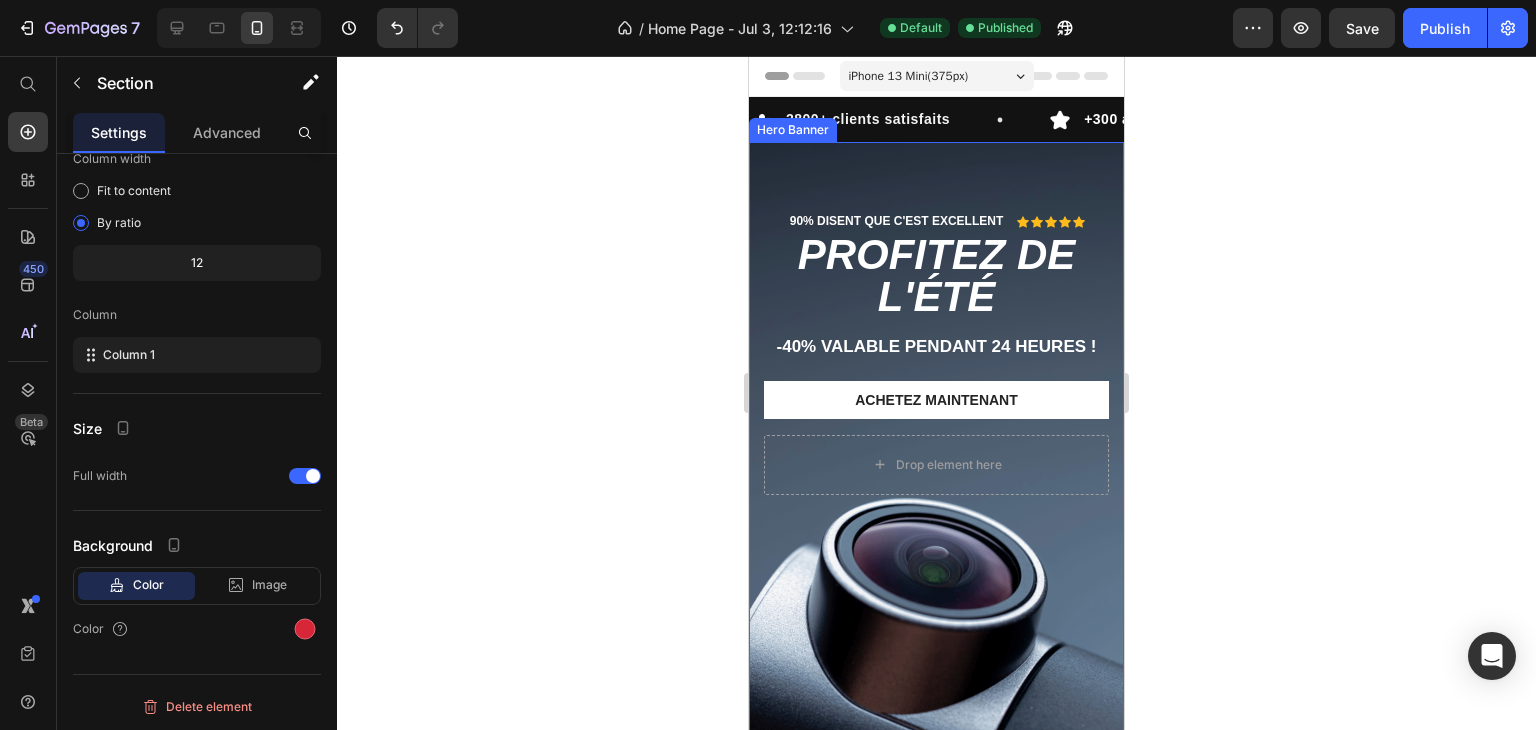 click on "90% DISENT QUE C'EST EXCELLENT Text Block Icon Icon Icon Icon Icon Icon List Row PROFITEZ DE L'Été Heading -40% valable pendant 24 heures ! Text Block ACHETEZ MAINTENANT Button
Drop element here Row" at bounding box center [936, 342] 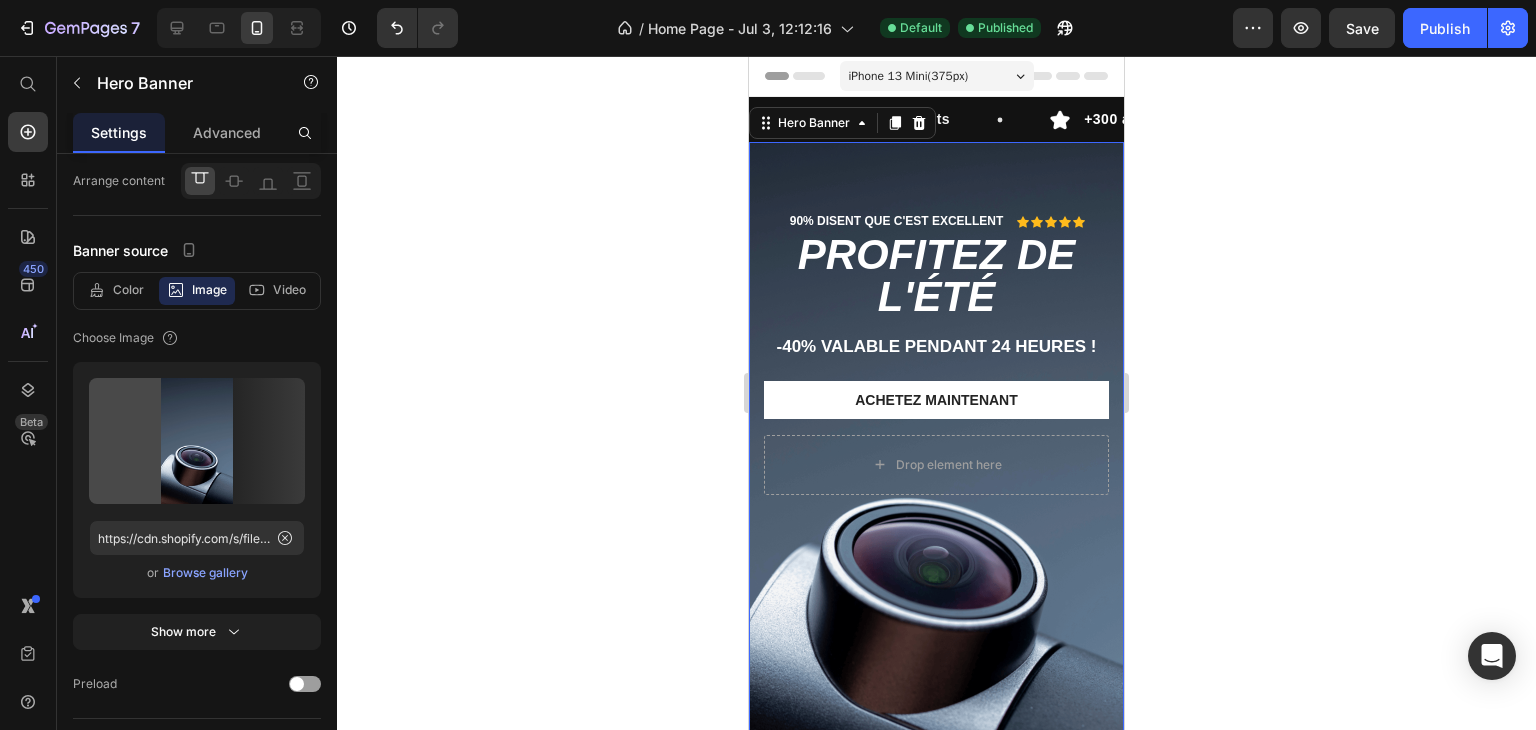 scroll, scrollTop: 0, scrollLeft: 0, axis: both 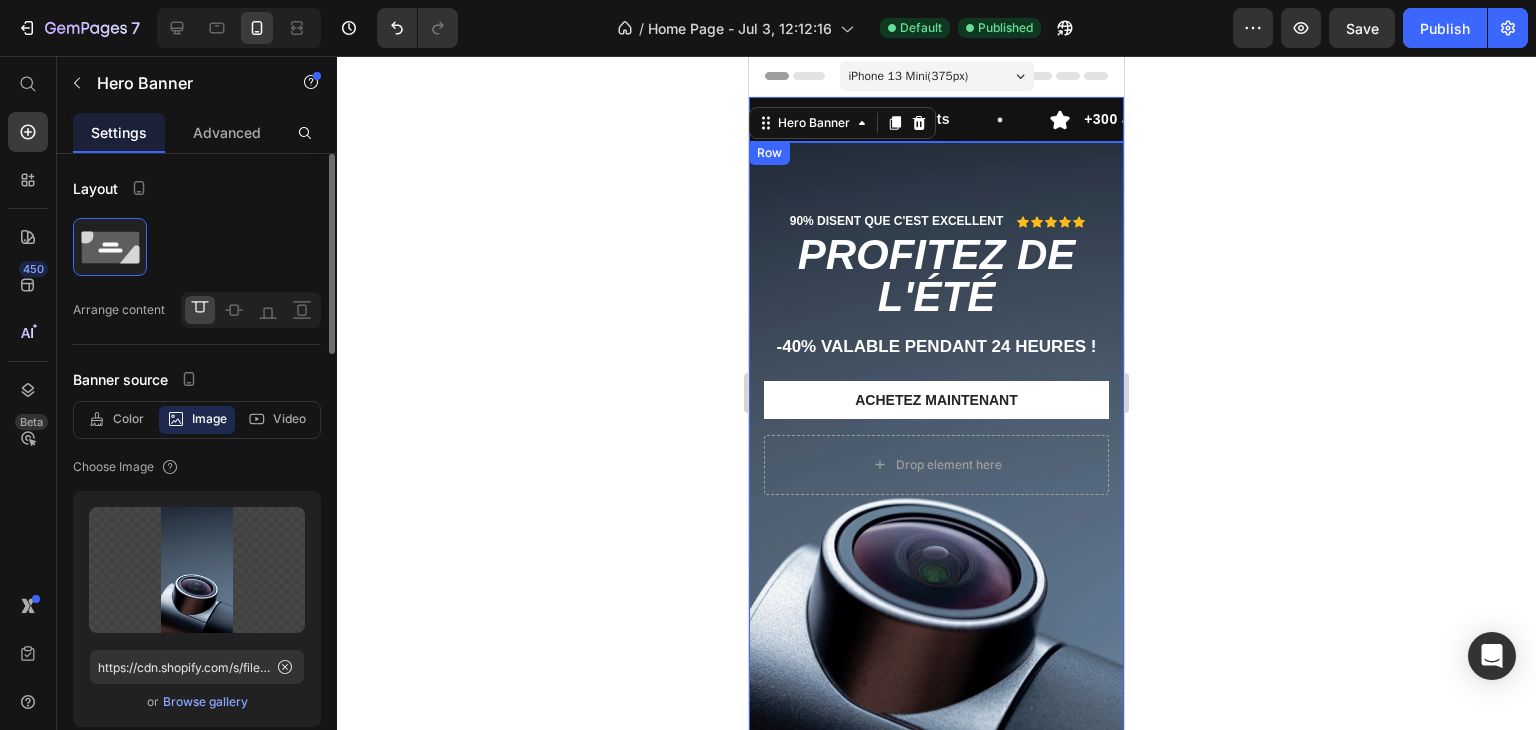 click on "Image 2800+ clients satisfaits Text Block Row
Image +300 avis 5 étoiles Text Block Row
Image Garantie de 30 jours Text Block Row
Image 2800+ clients satisfaits Text Block Row
Image +300 avis 5 étoiles Text Block Row
Image Garantie de 30 jours Text Block Row
Marquee Row" at bounding box center [936, 119] 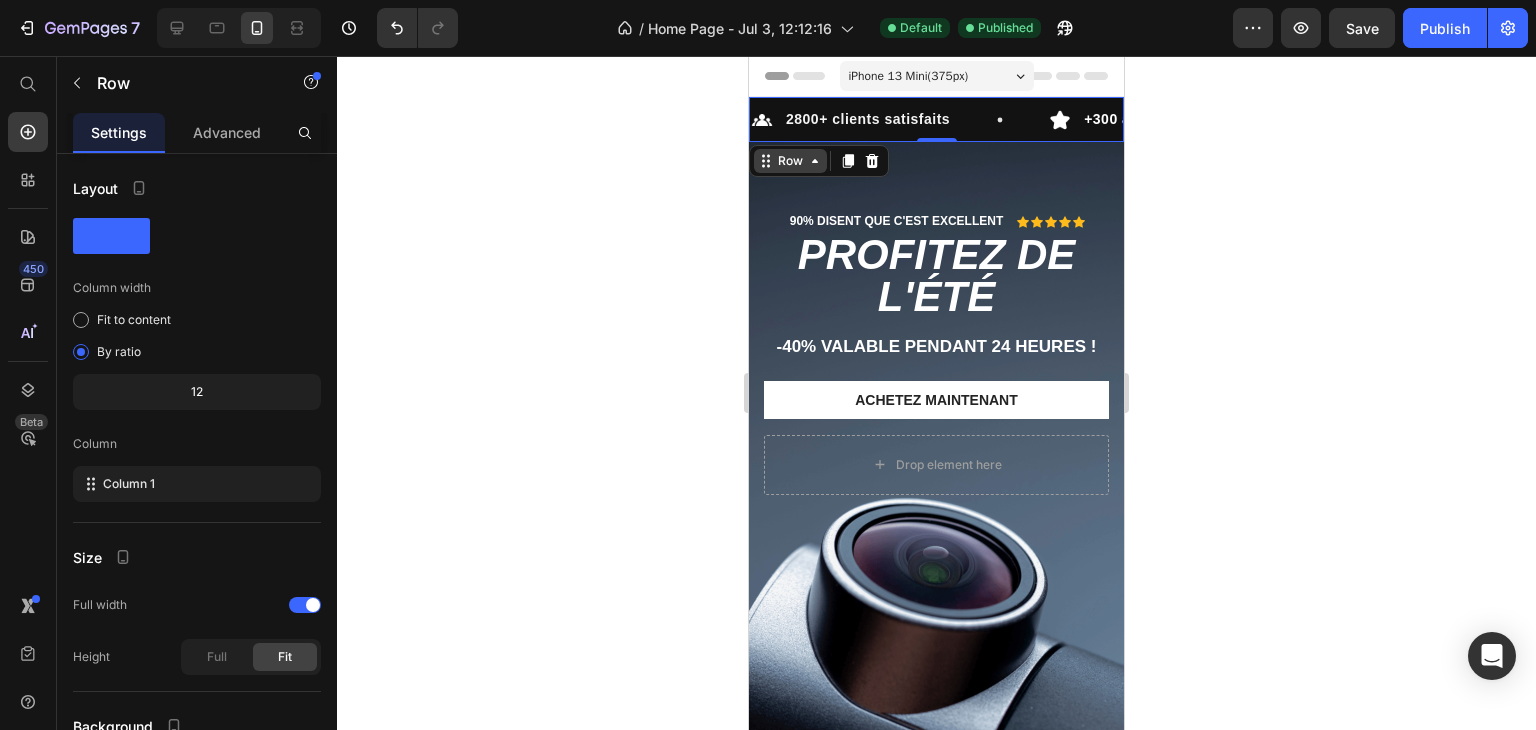 click on "Row" at bounding box center (790, 161) 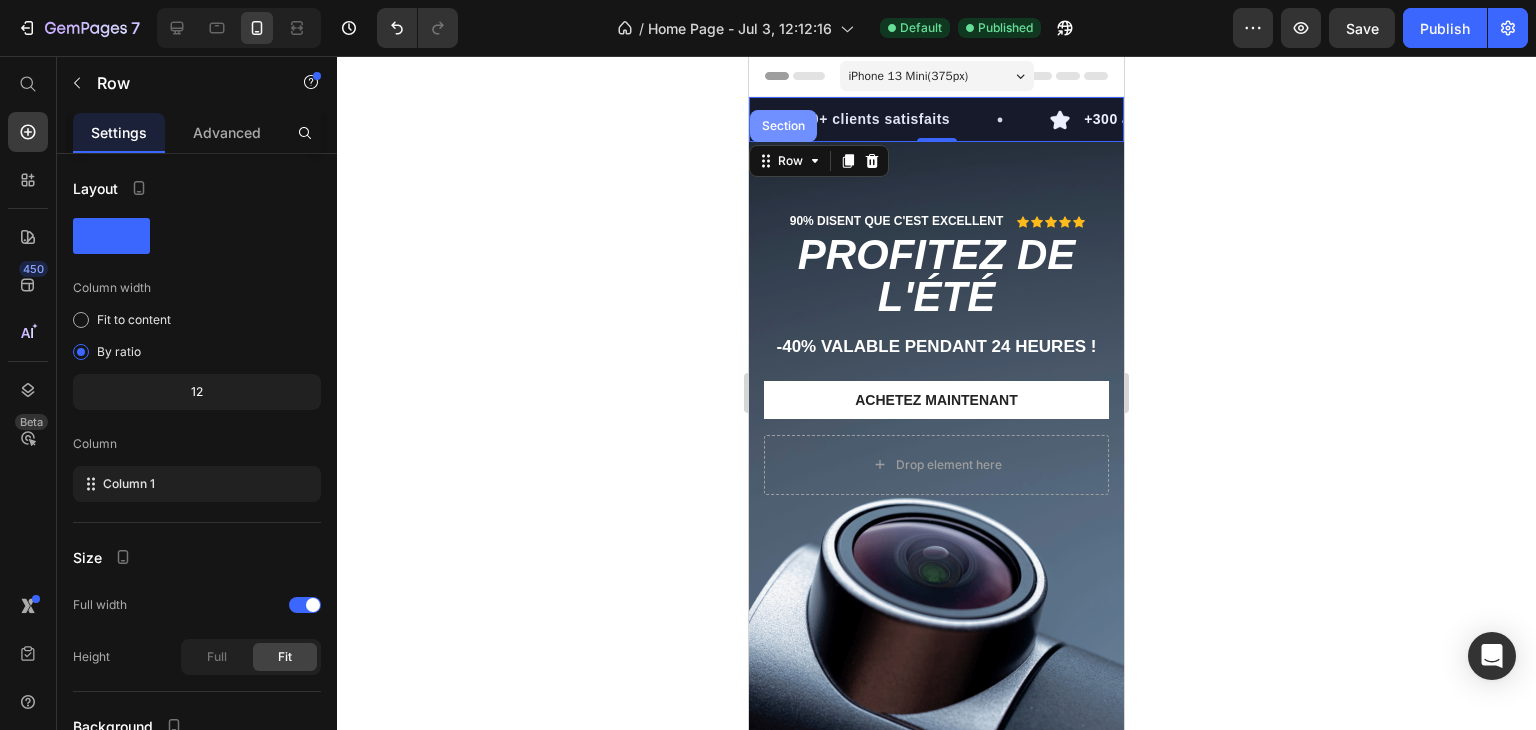 click on "Section" at bounding box center [783, 126] 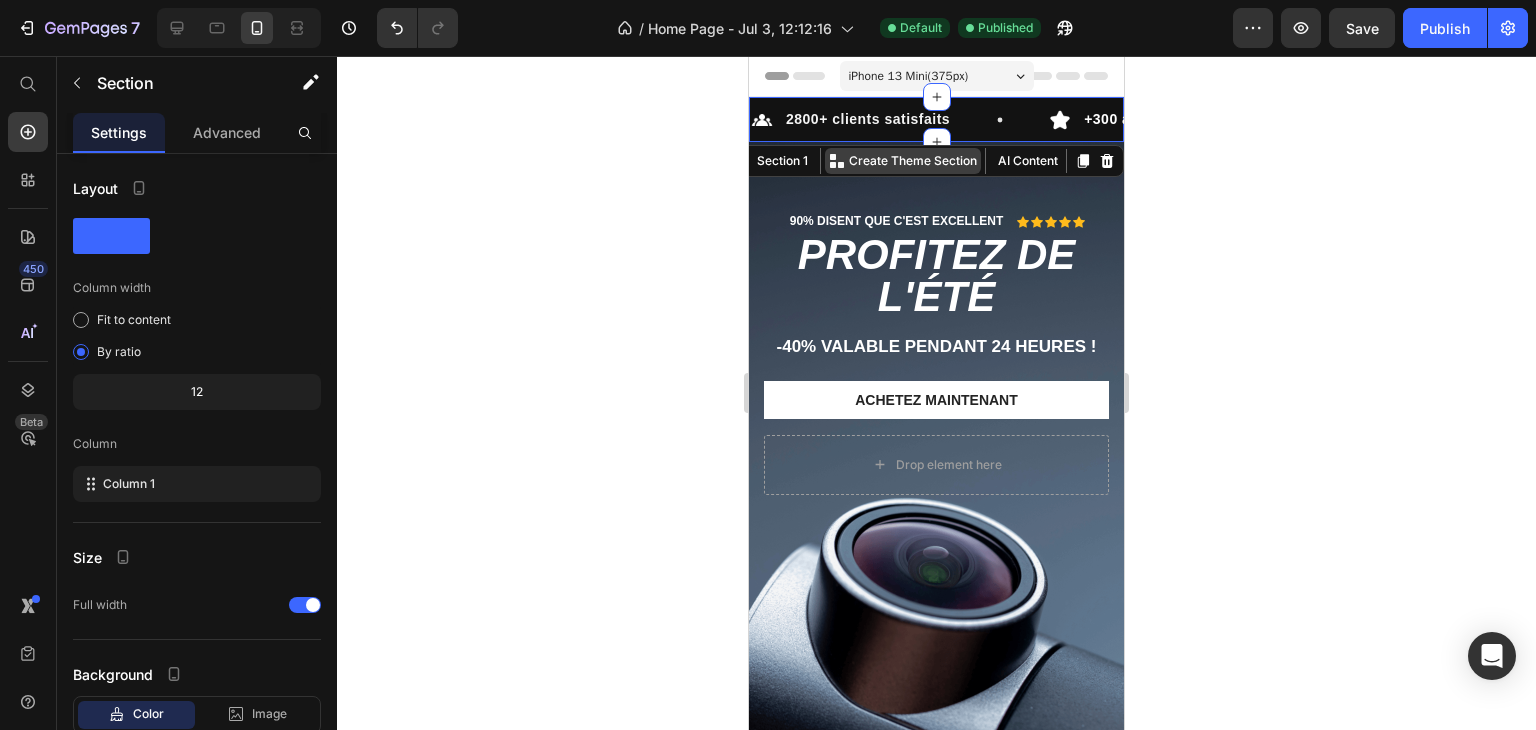 click 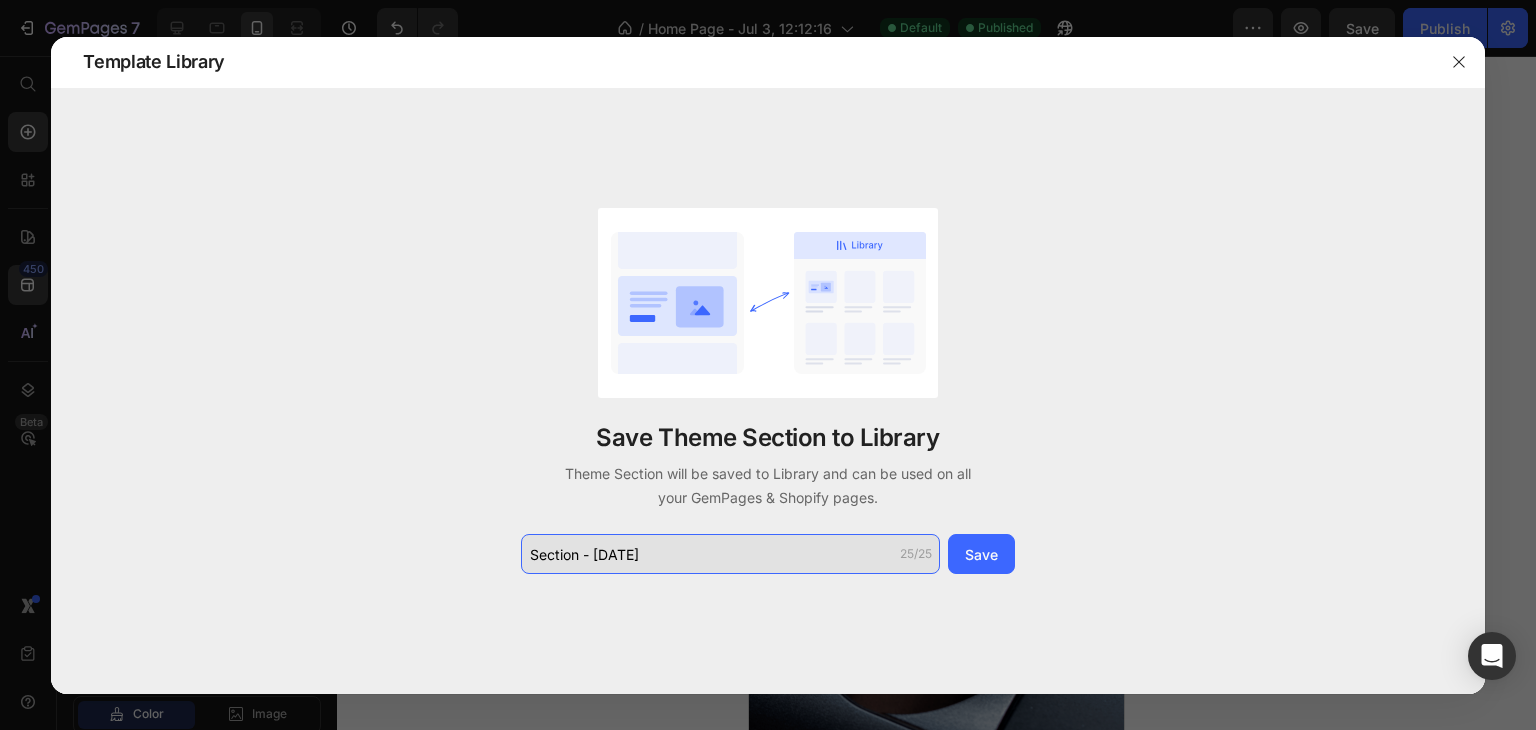 click on "Section - Jul 11 14:38:21" 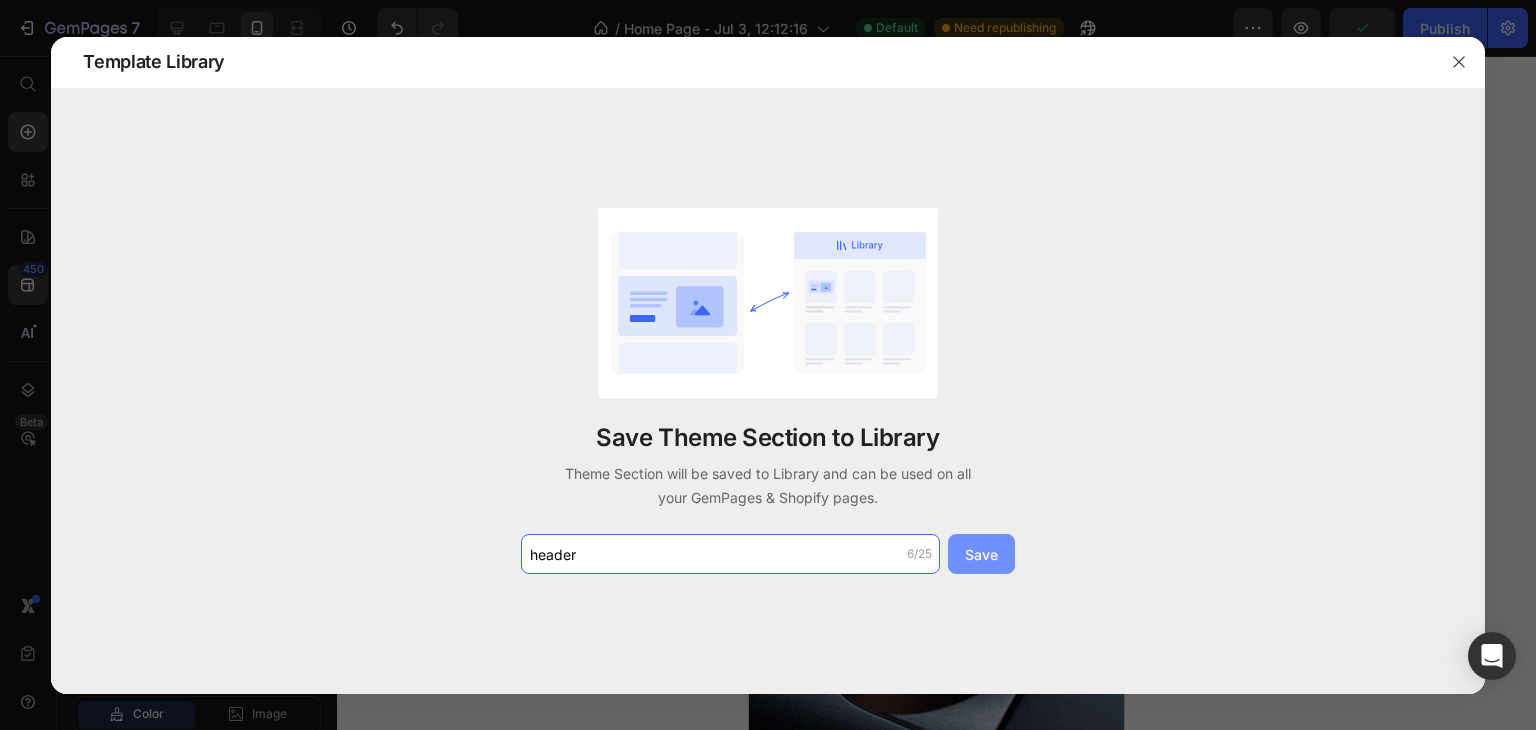 type on "header" 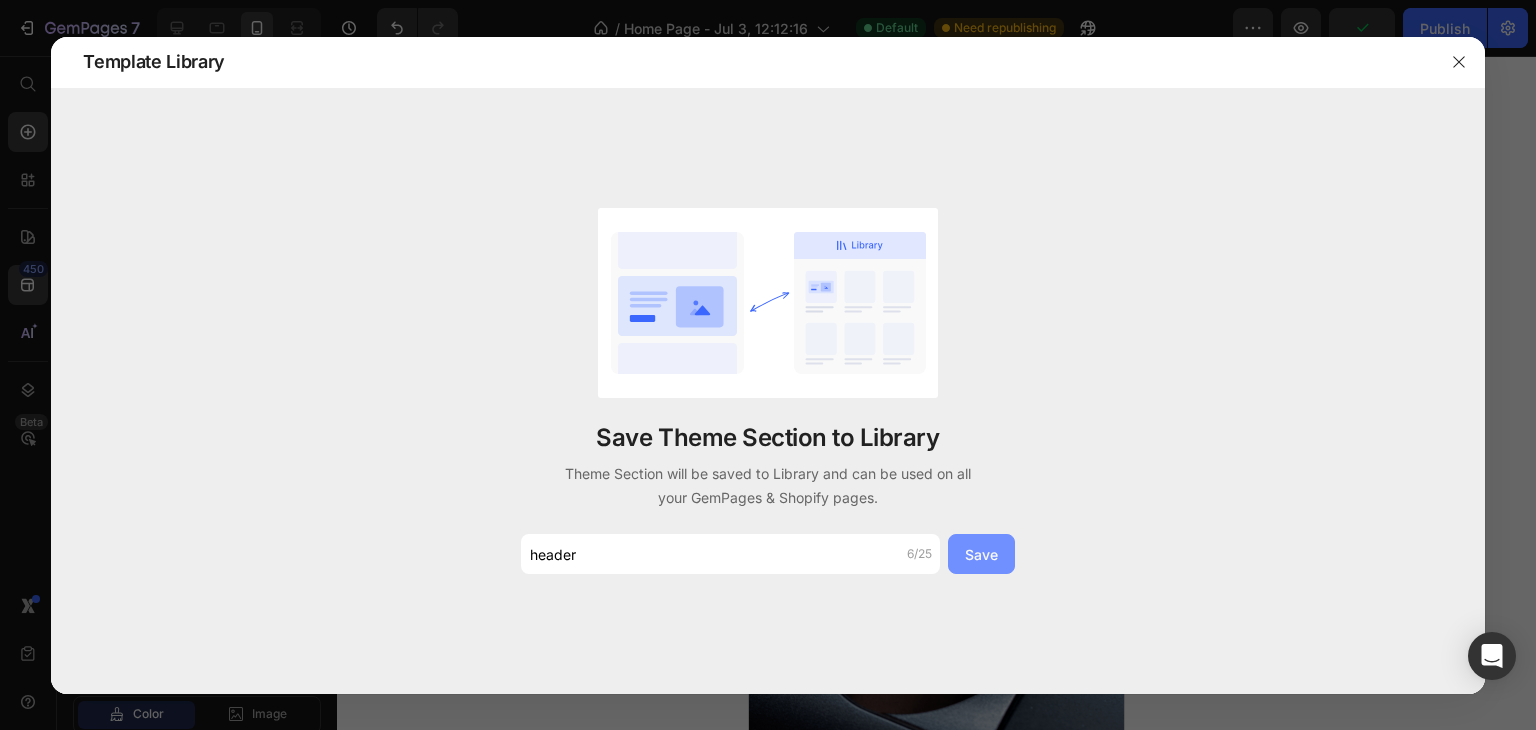 click on "Save" at bounding box center (981, 554) 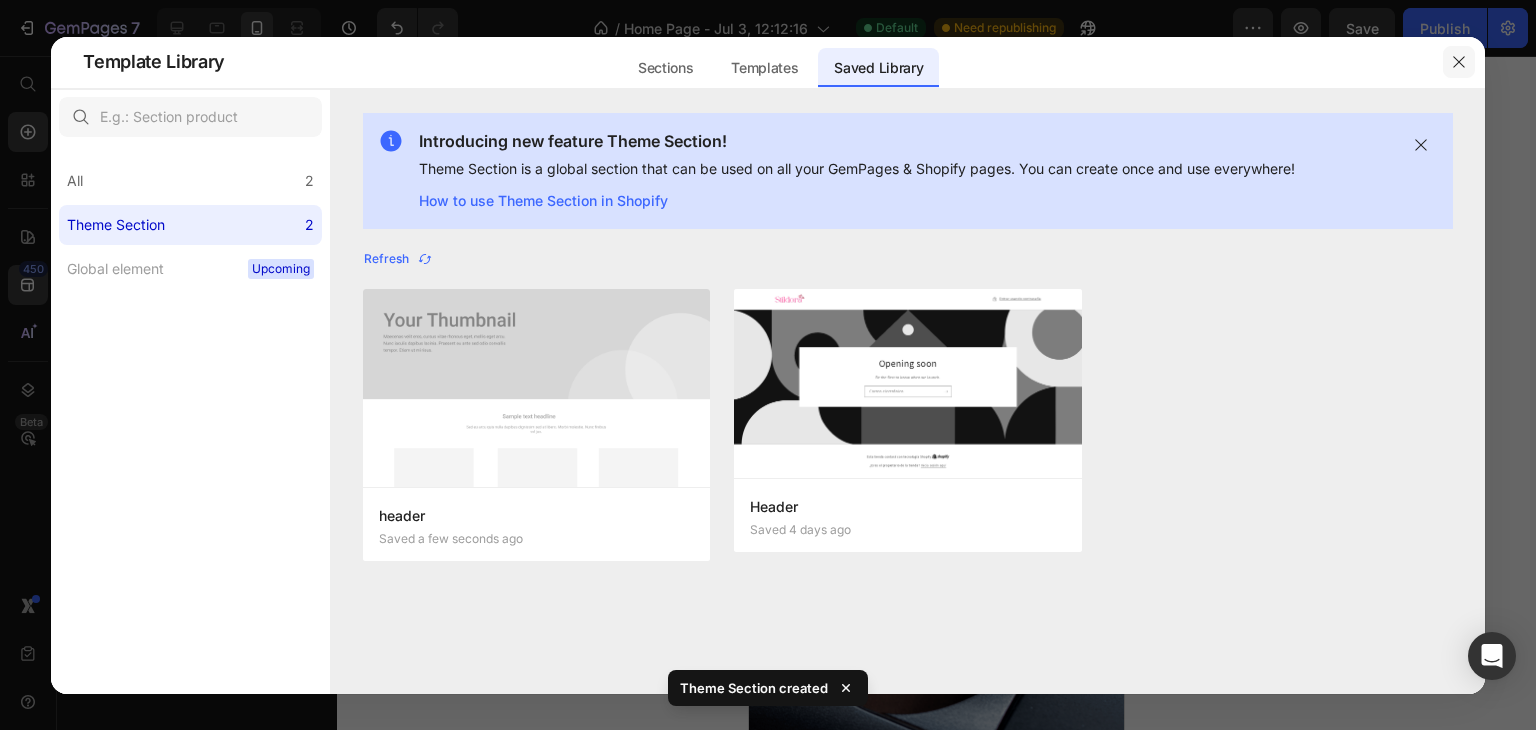 click at bounding box center (1459, 62) 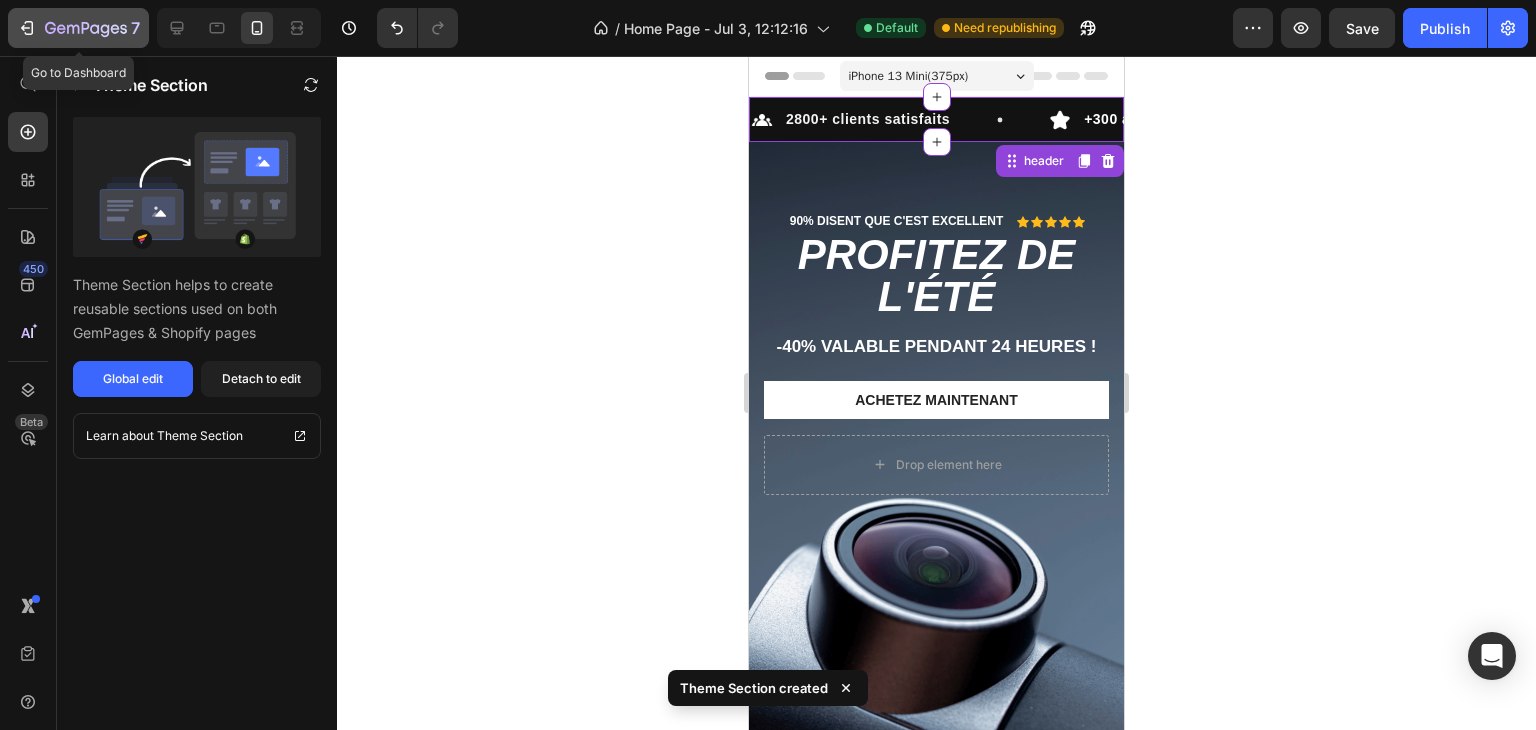 click on "7" at bounding box center [78, 28] 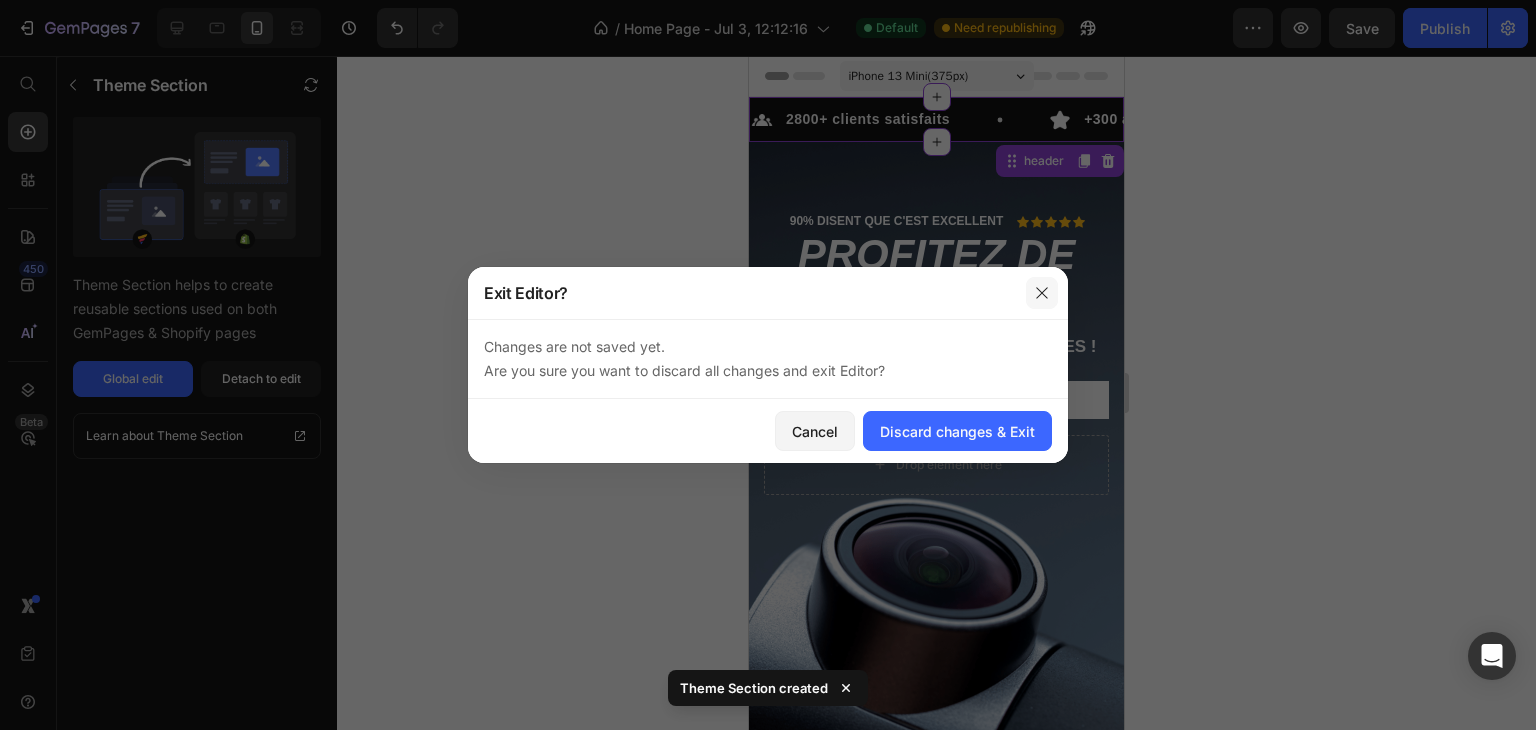 click 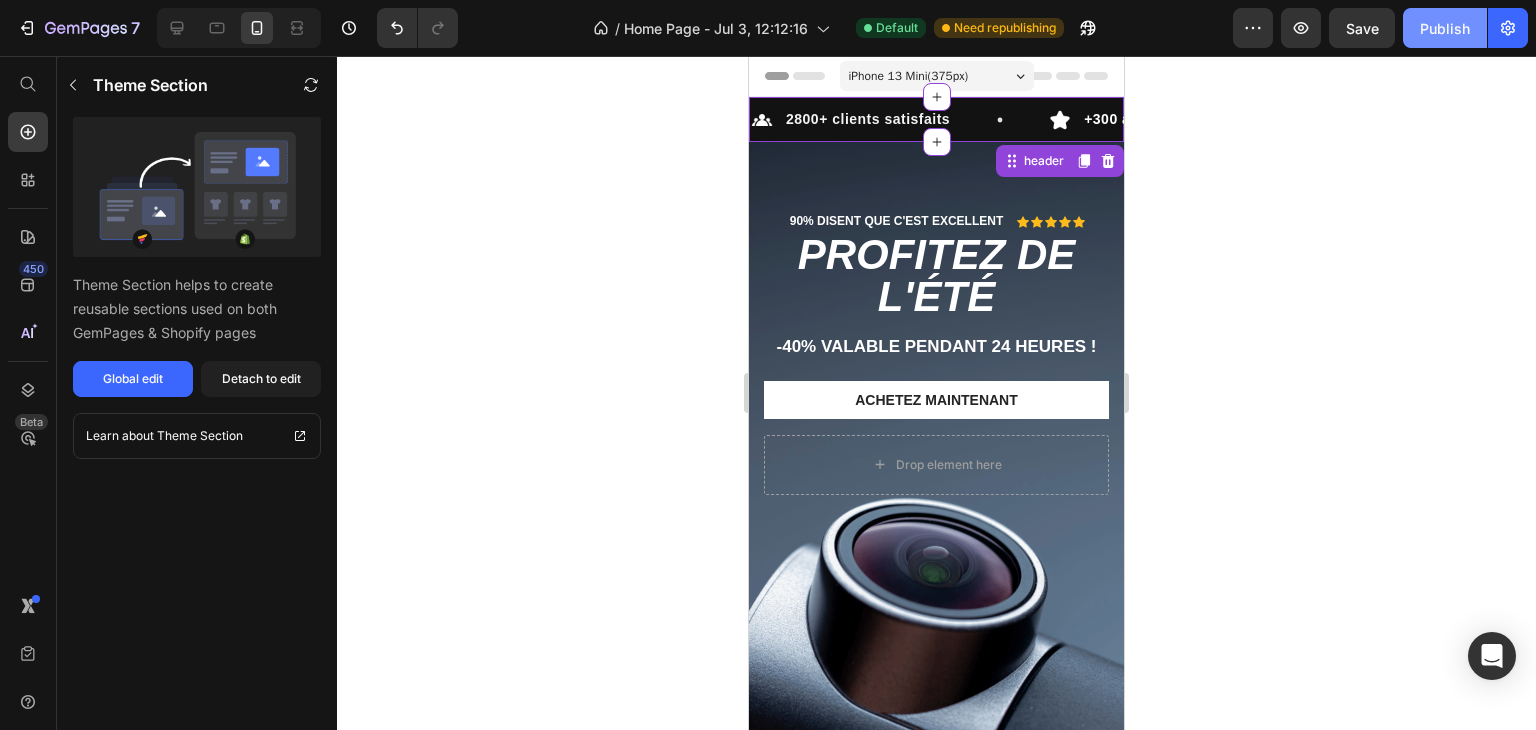 click on "Publish" 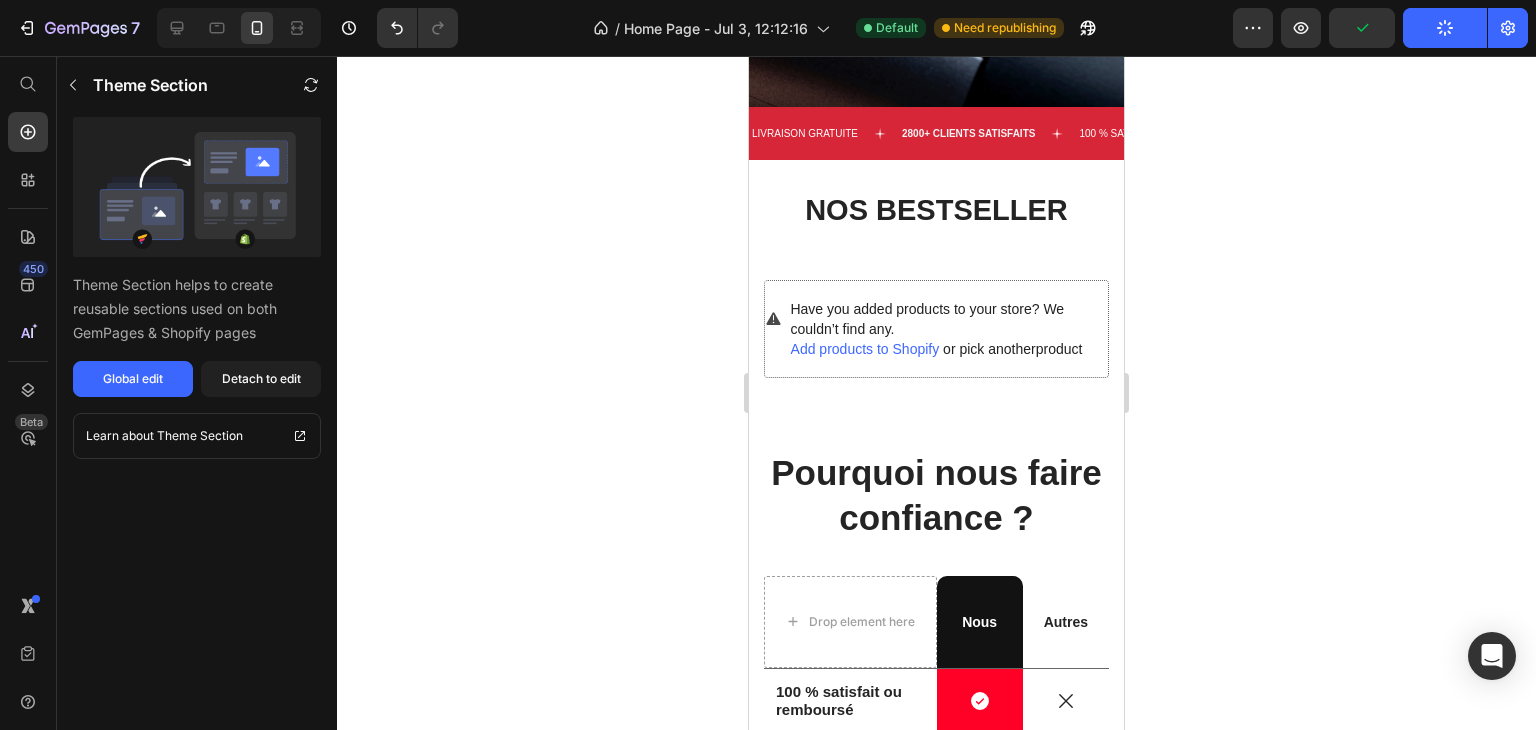 scroll, scrollTop: 700, scrollLeft: 0, axis: vertical 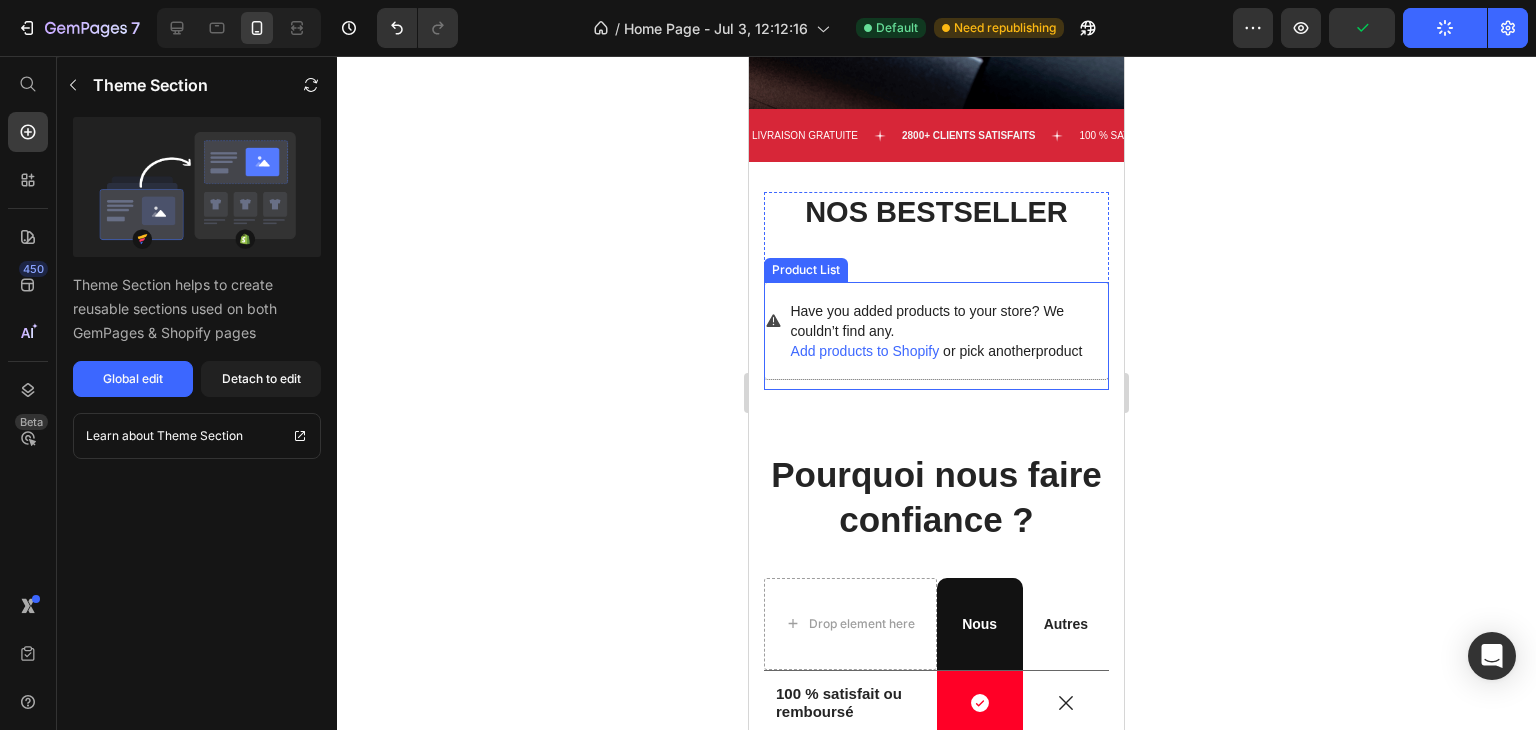 click on "Have you added products to your store? We couldn’t find any. Add products to Shopify   or pick another  product" at bounding box center [936, 331] 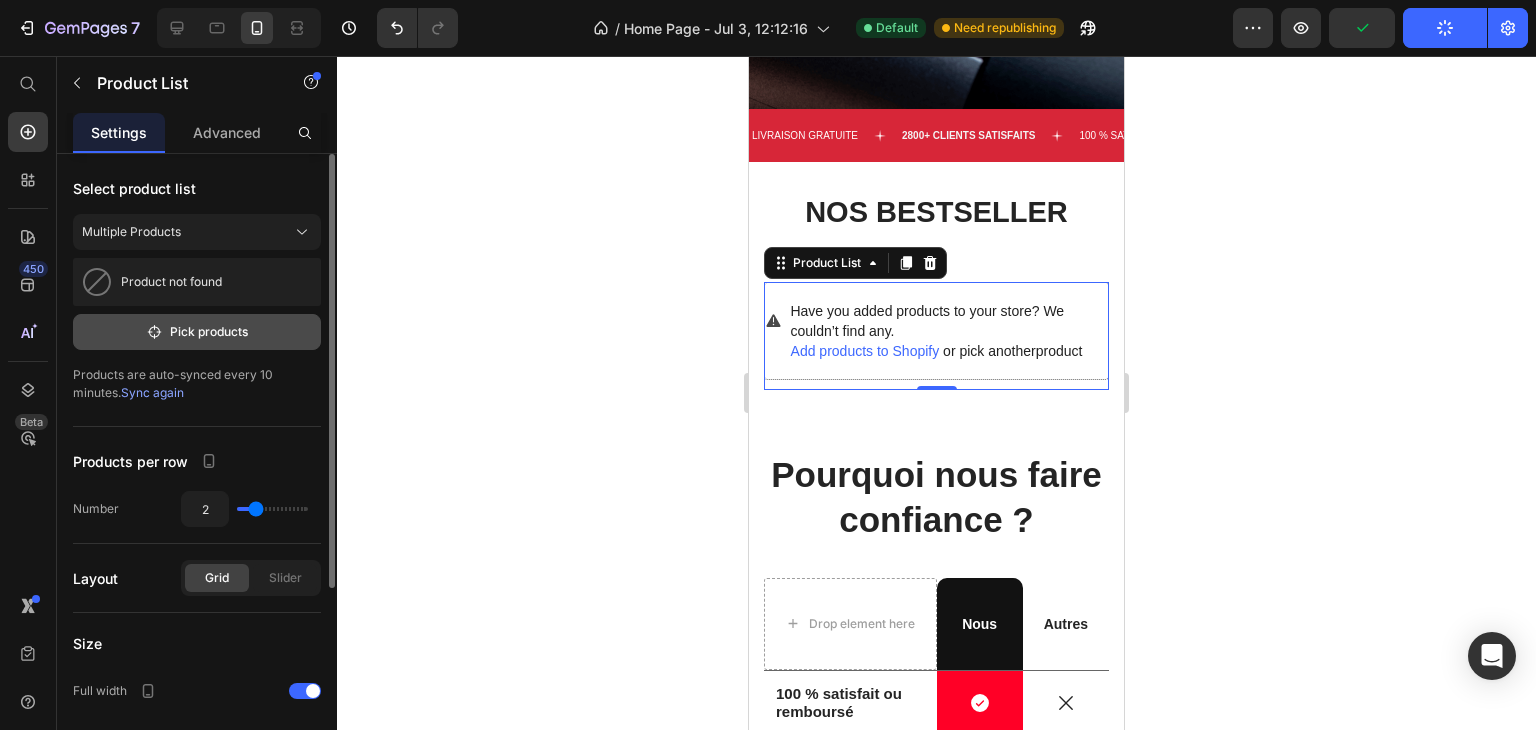 click on "Pick products" at bounding box center [197, 332] 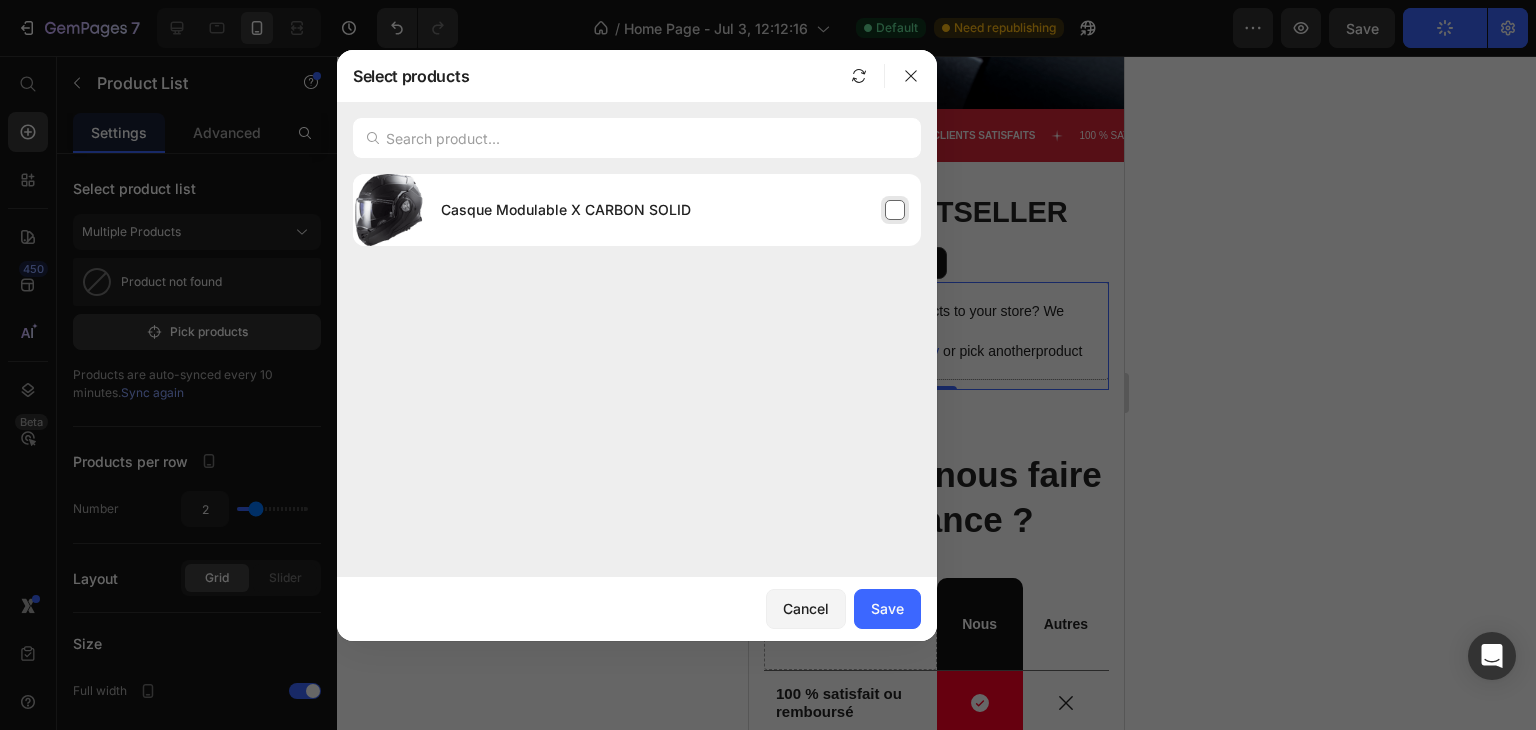 click on "Casque Modulable X CARBON SOLID" at bounding box center [673, 210] 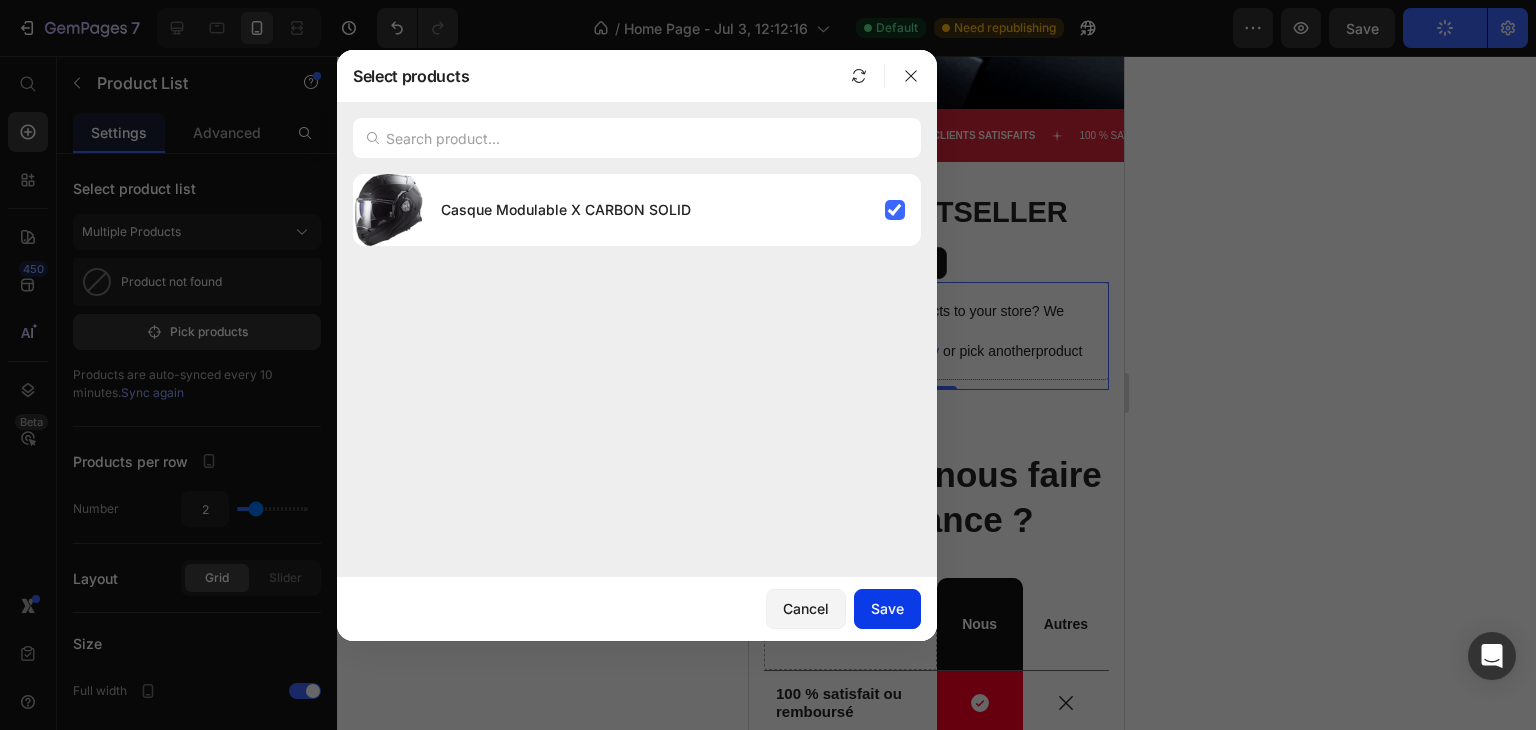 click on "Save" at bounding box center (887, 608) 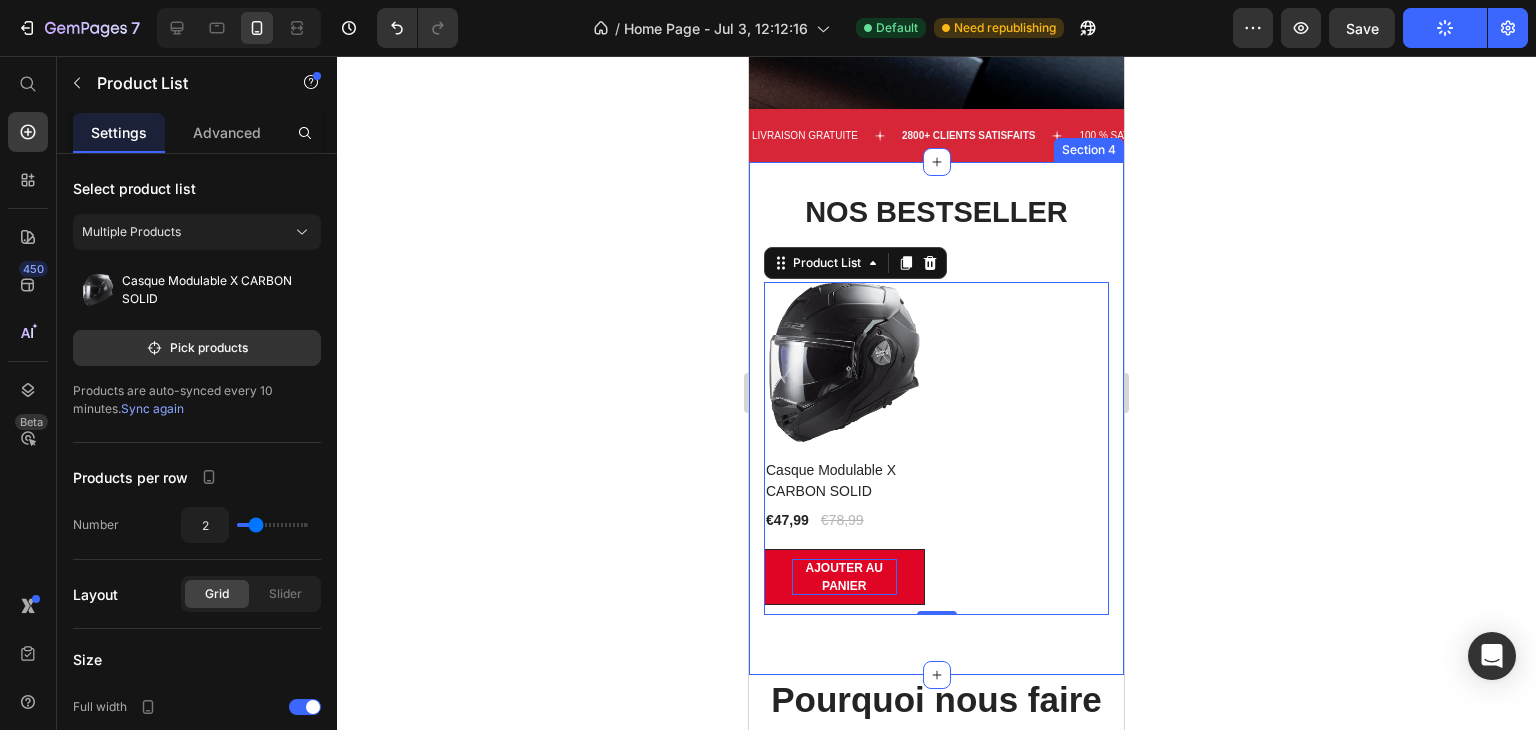 click on "AJOUTER AU PANIER" at bounding box center (844, 577) 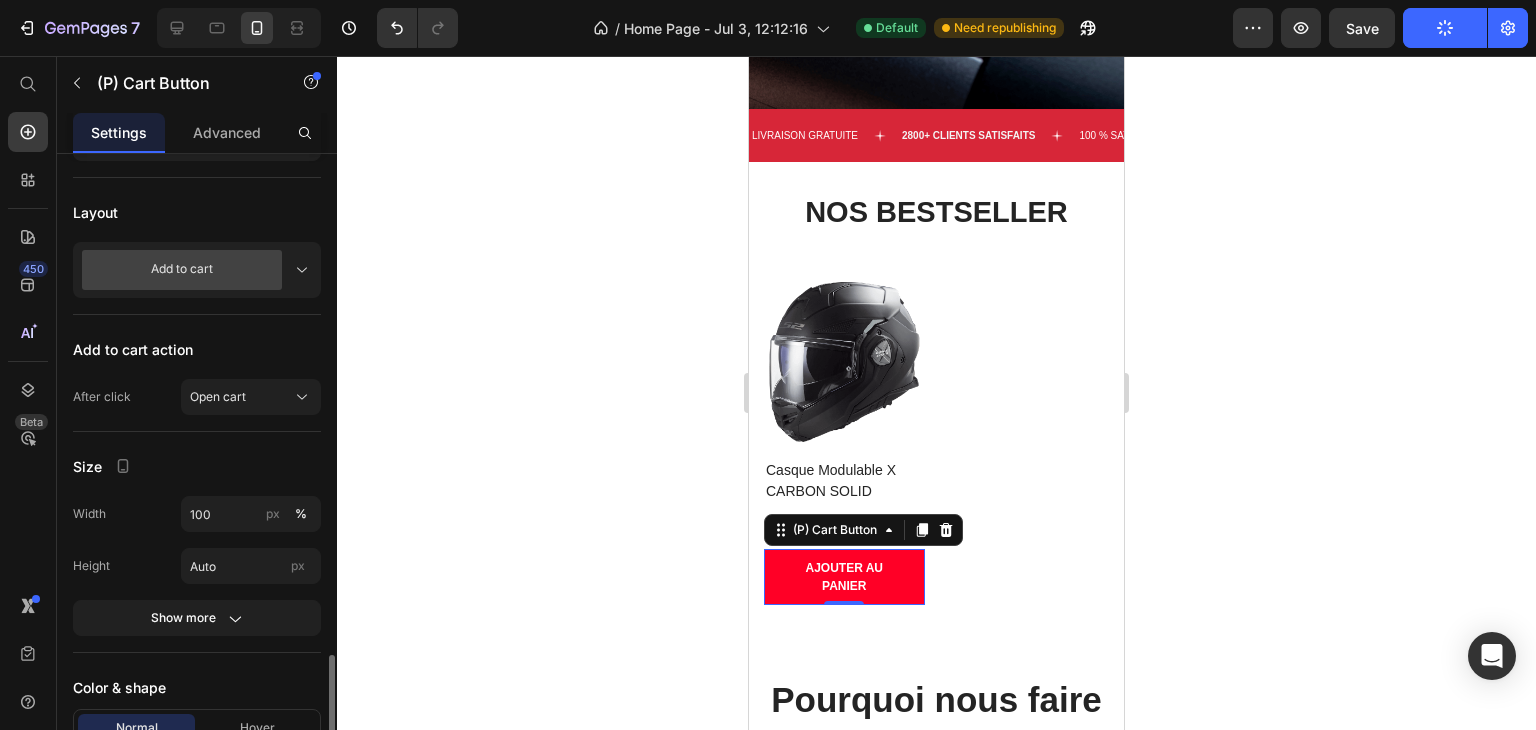 scroll, scrollTop: 803, scrollLeft: 0, axis: vertical 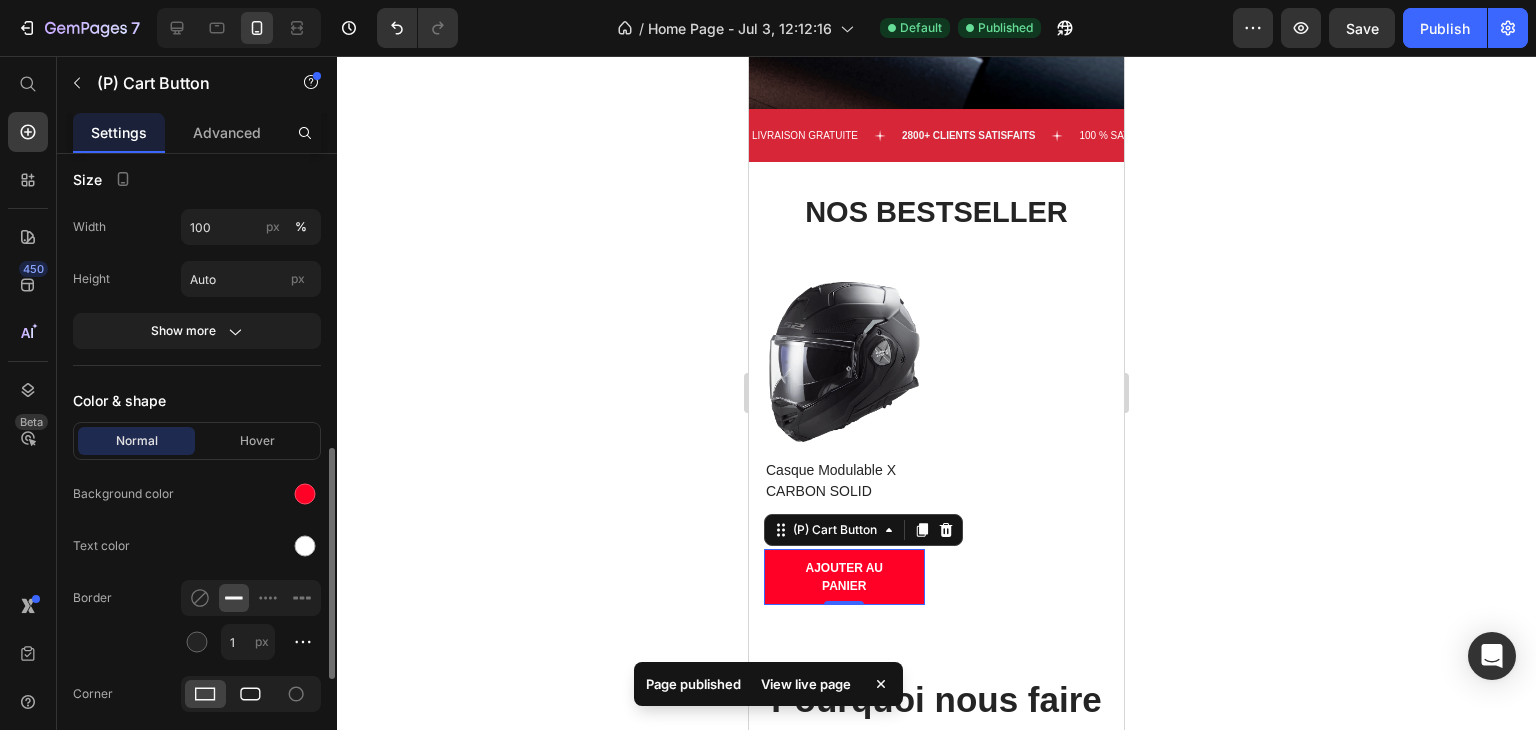 click 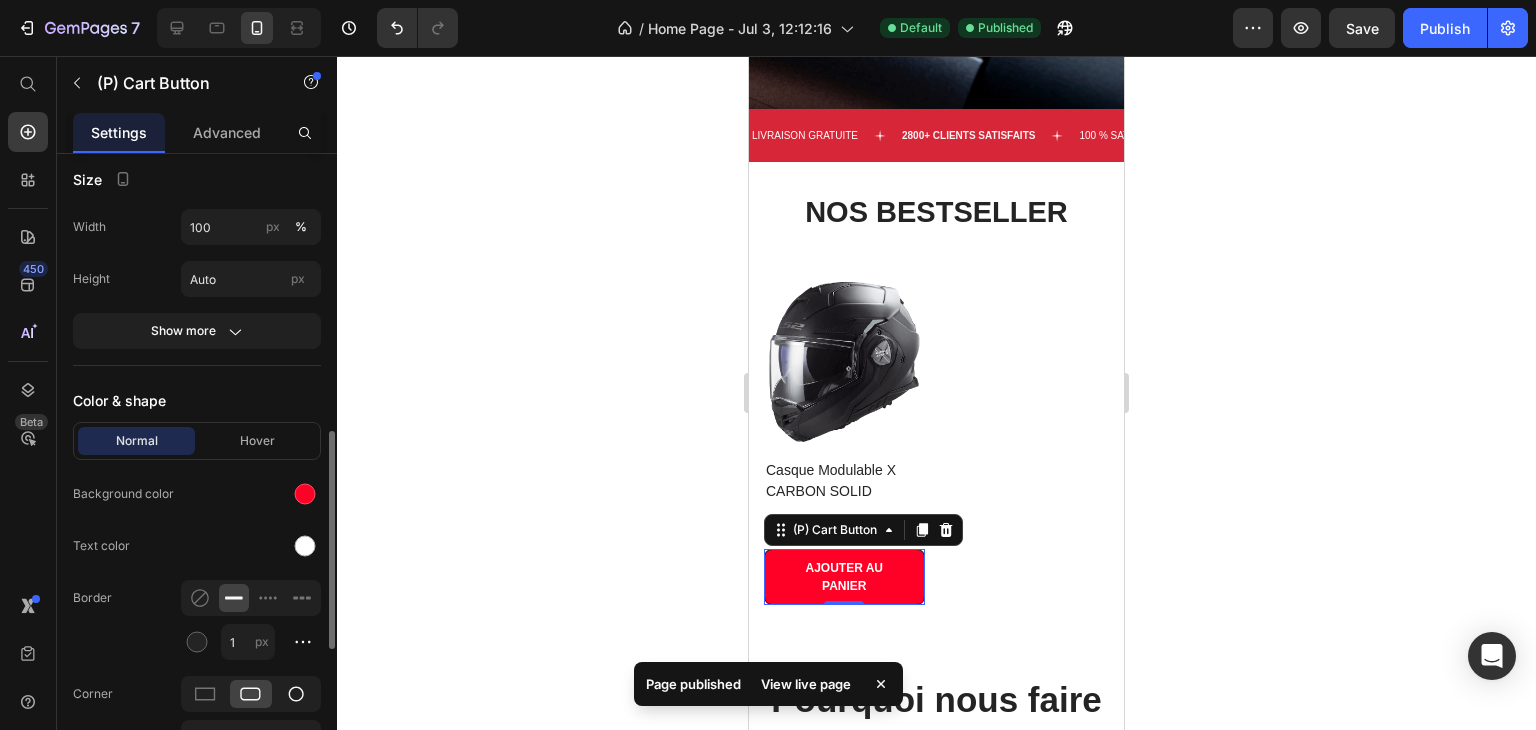 click 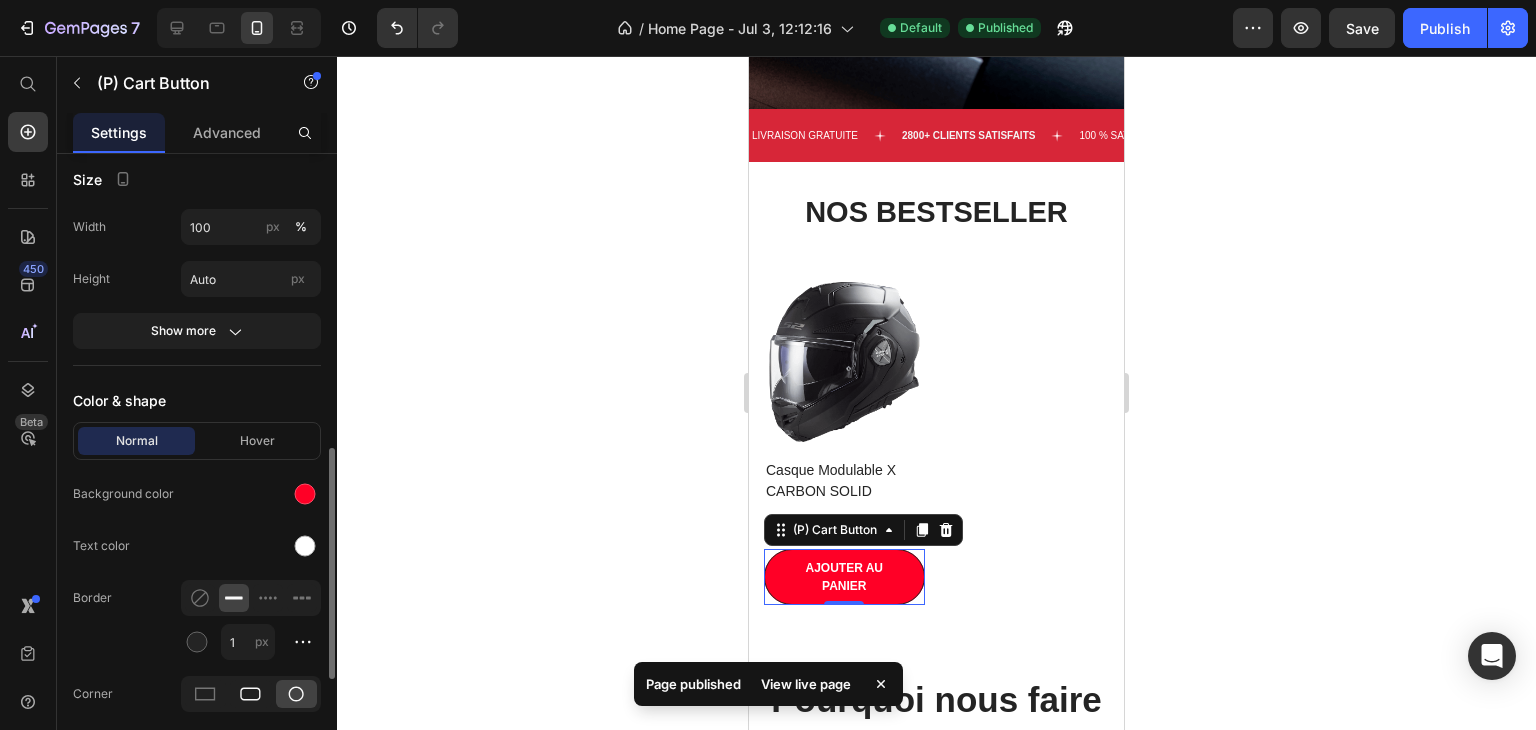 click 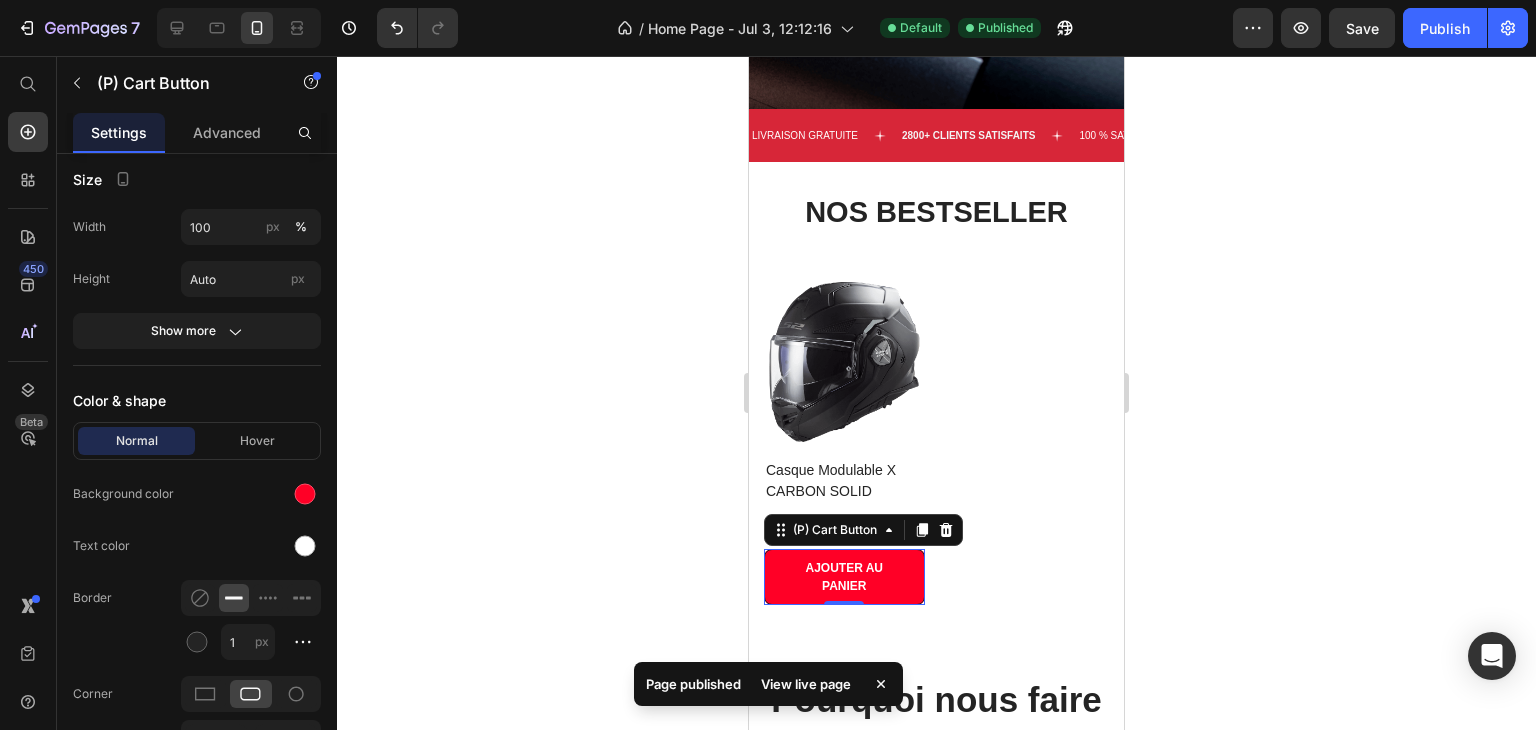 click 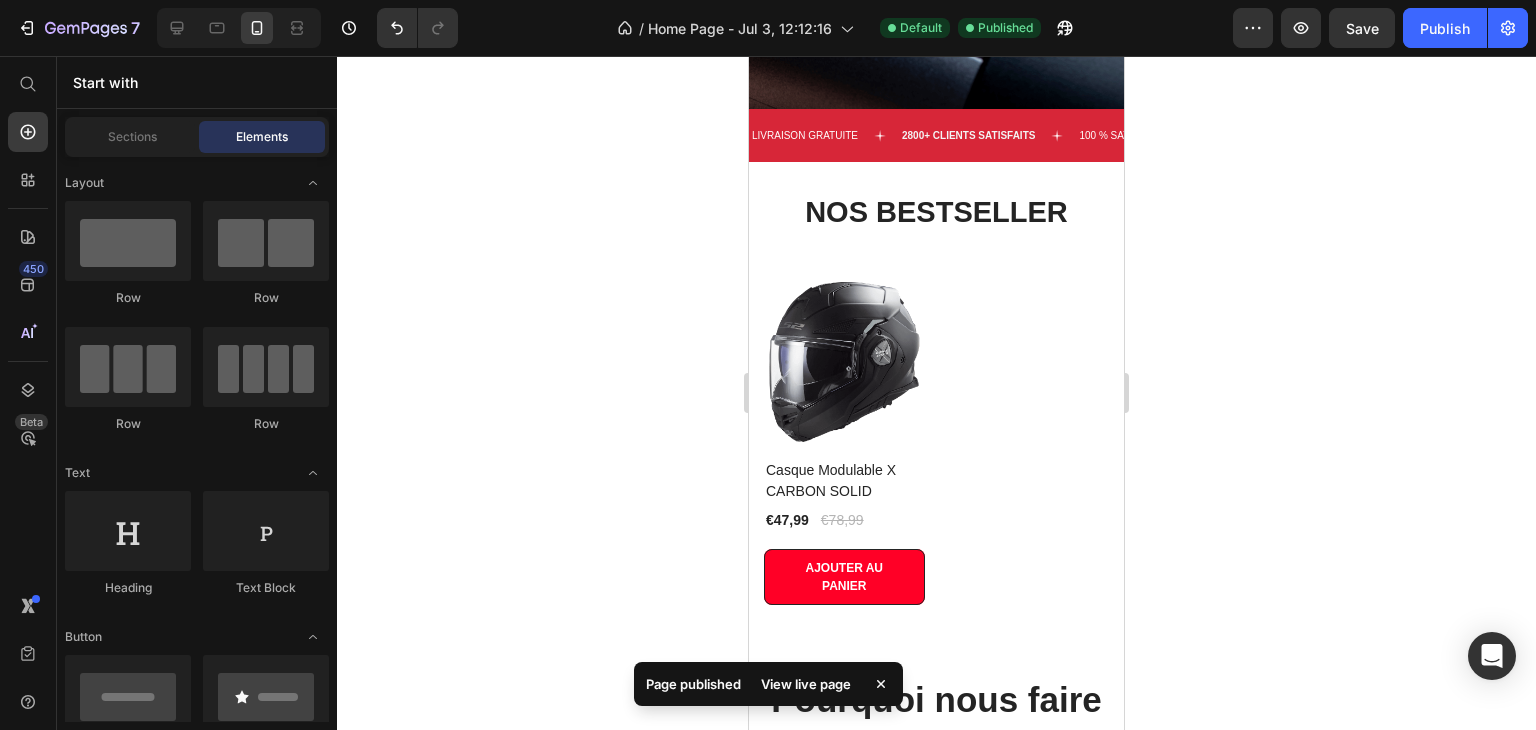 click on "7  Version history  /  Home Page - Jul 3, 12:12:16 Default Published Preview  Save   Publish" 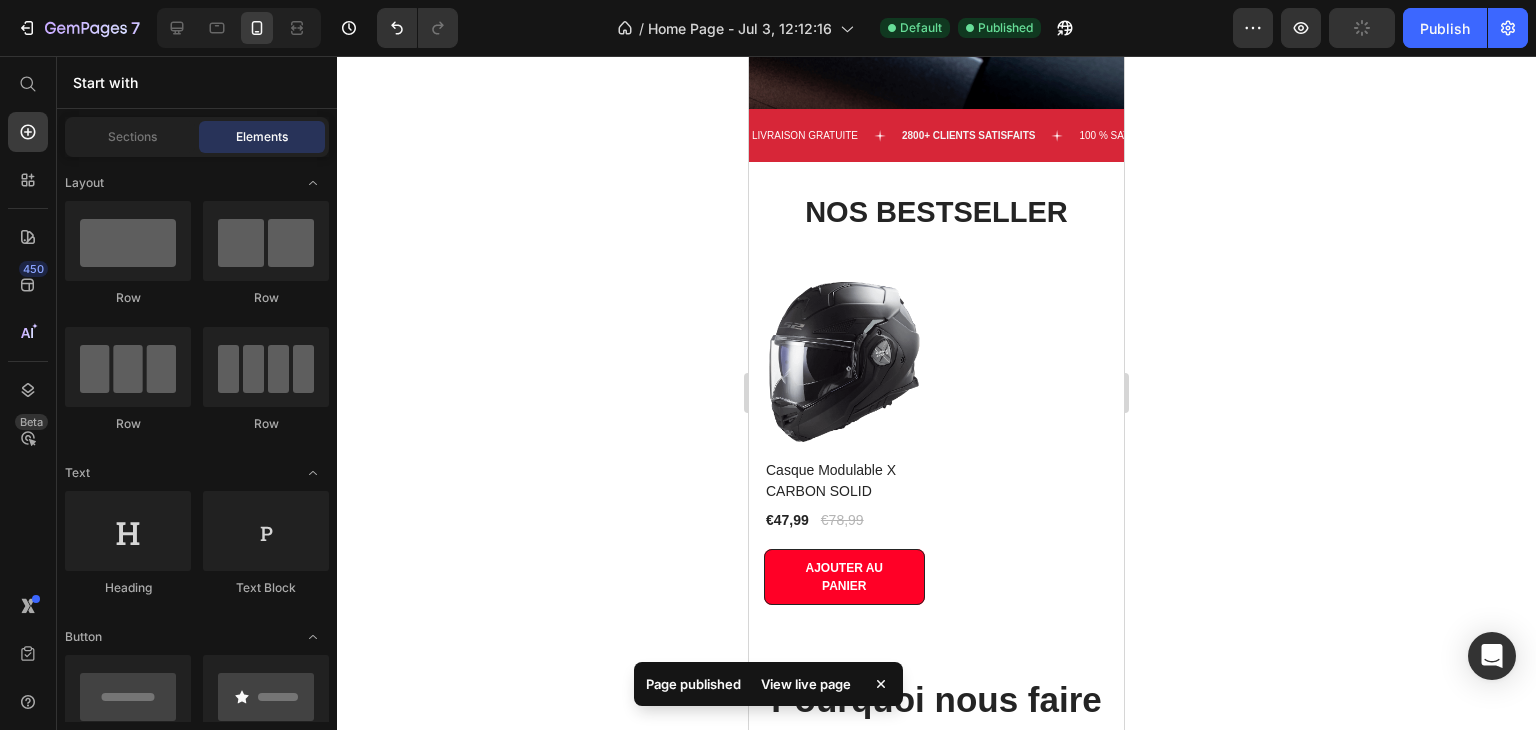 click on "7  Version history  /  Home Page - Jul 3, 12:12:16 Default Published Preview  Publish" 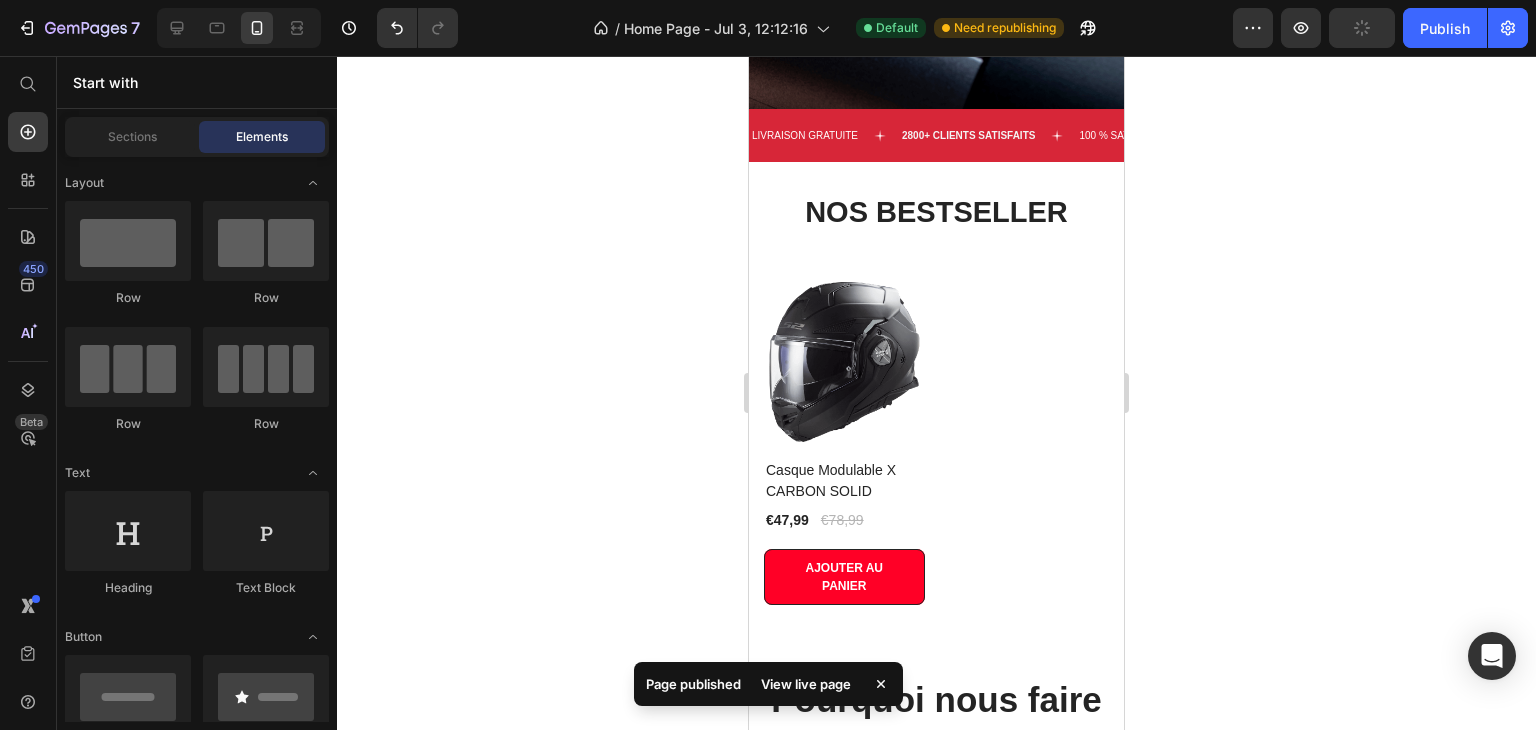 click on "7  Version history  /  Home Page - Jul 3, 12:12:16 Default Need republishing Preview  Publish" 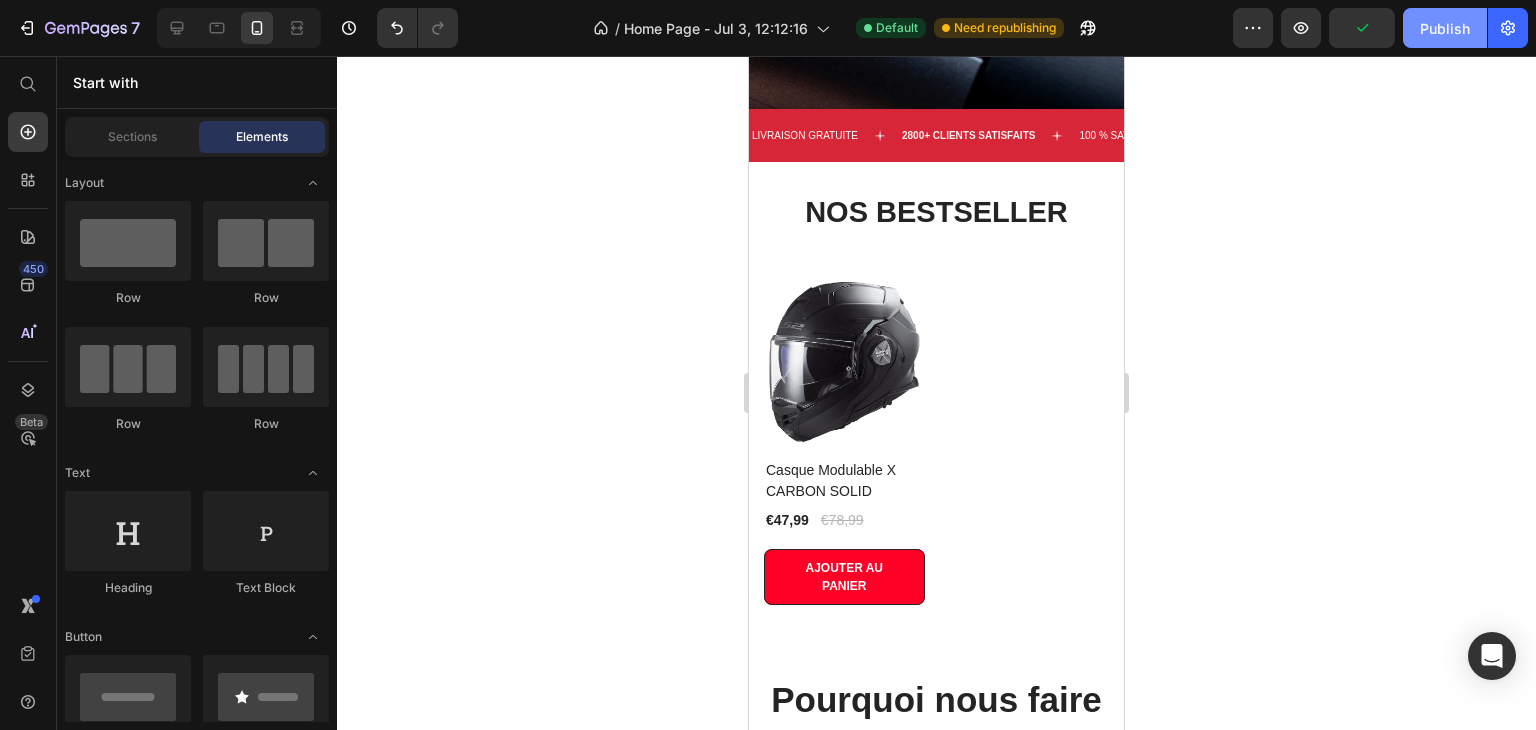click on "Publish" at bounding box center (1445, 28) 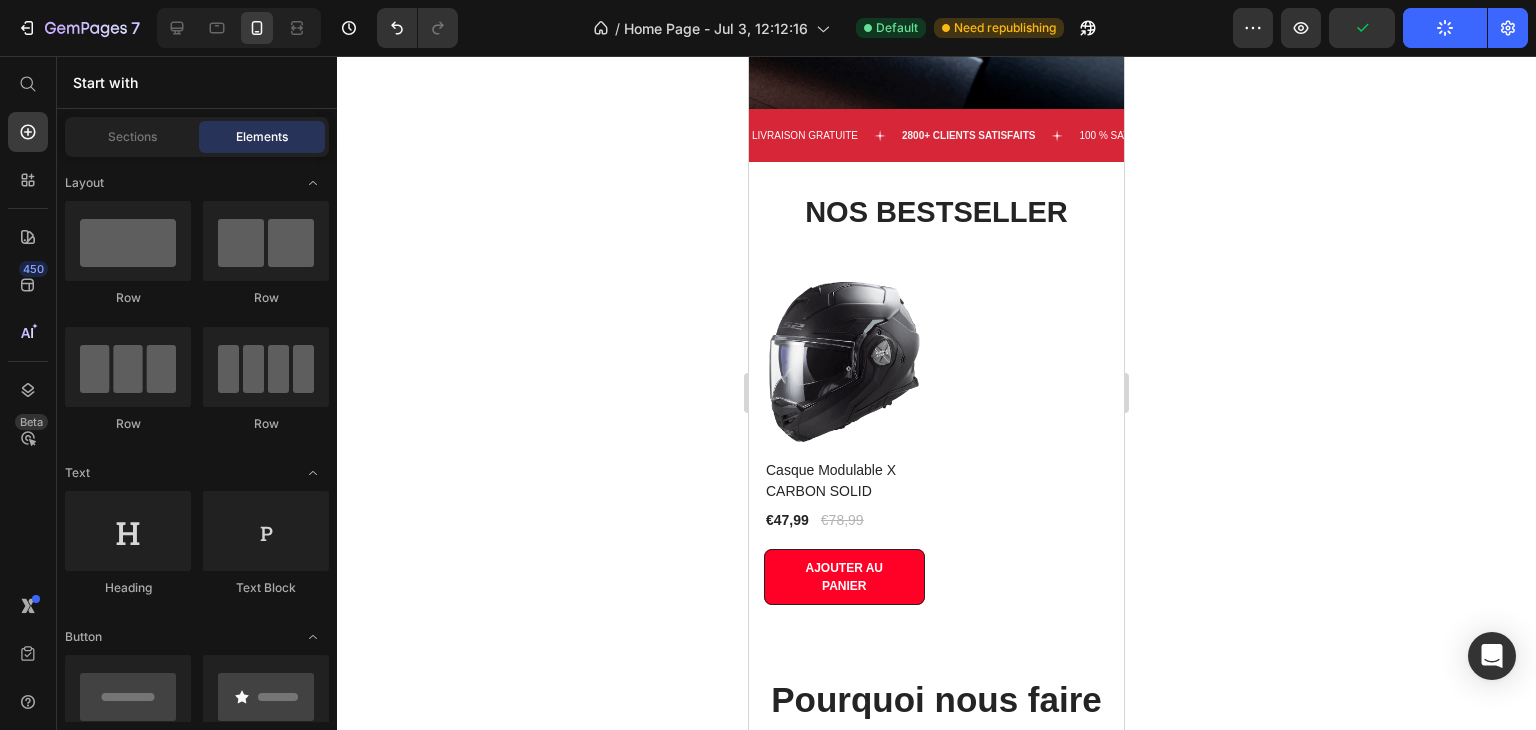 click 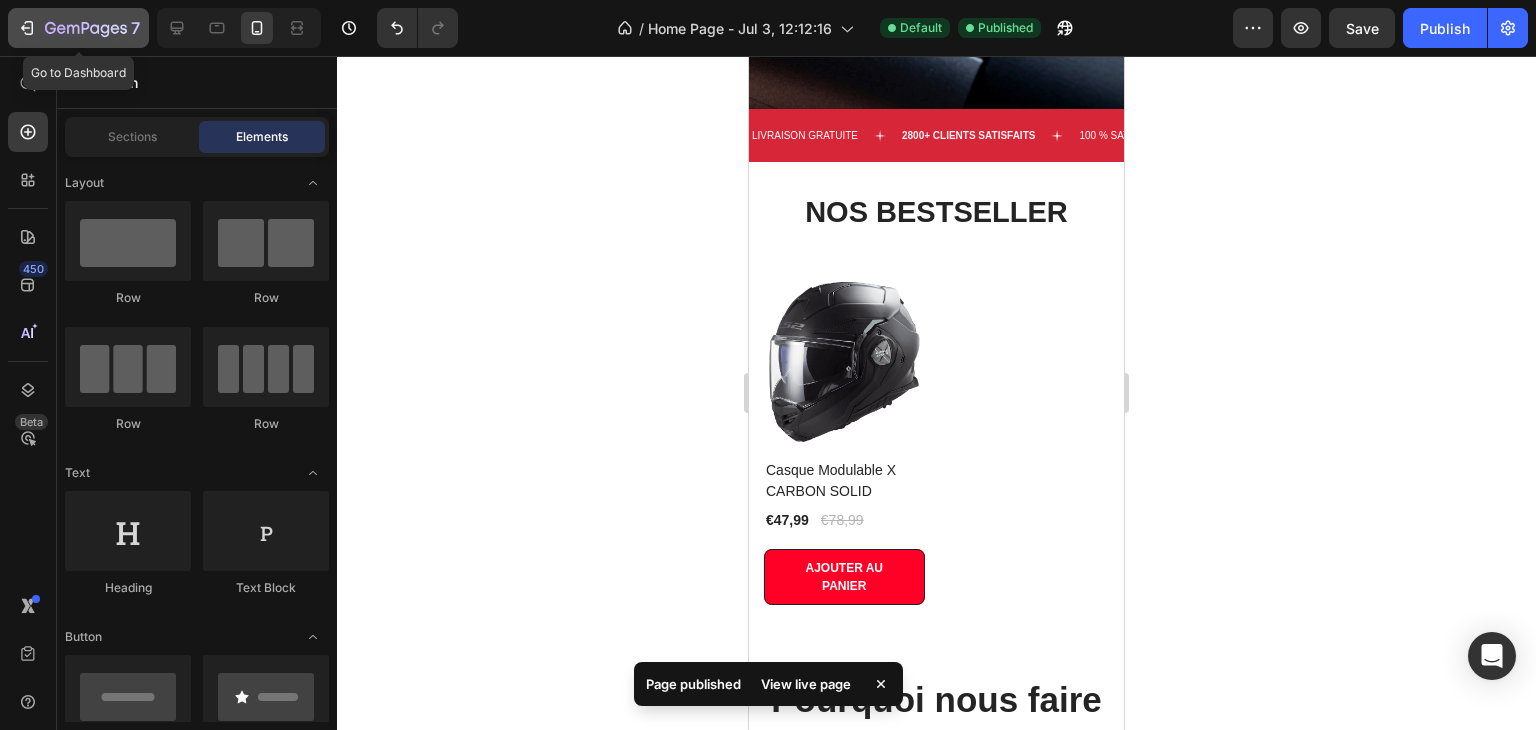 click on "7" 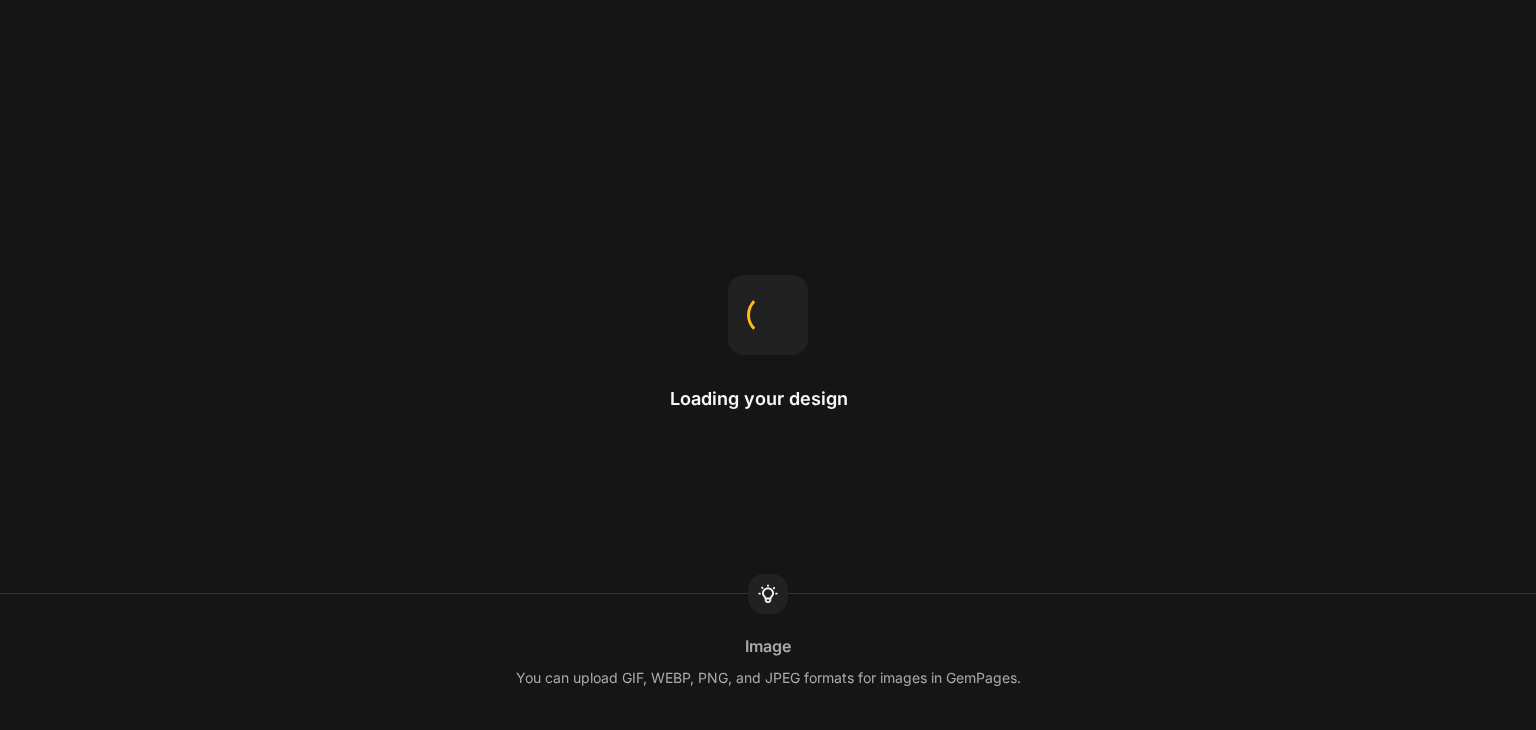 scroll, scrollTop: 0, scrollLeft: 0, axis: both 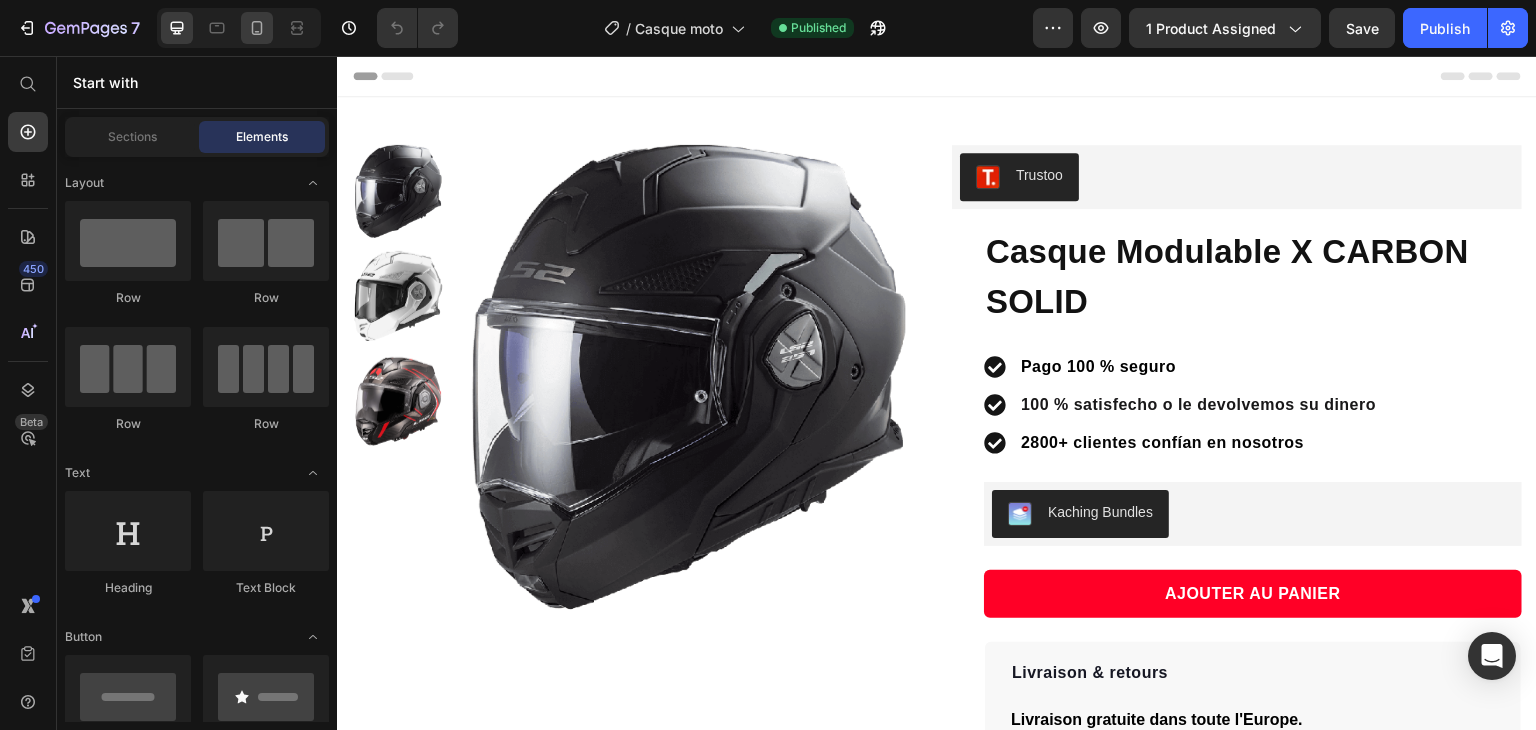 click 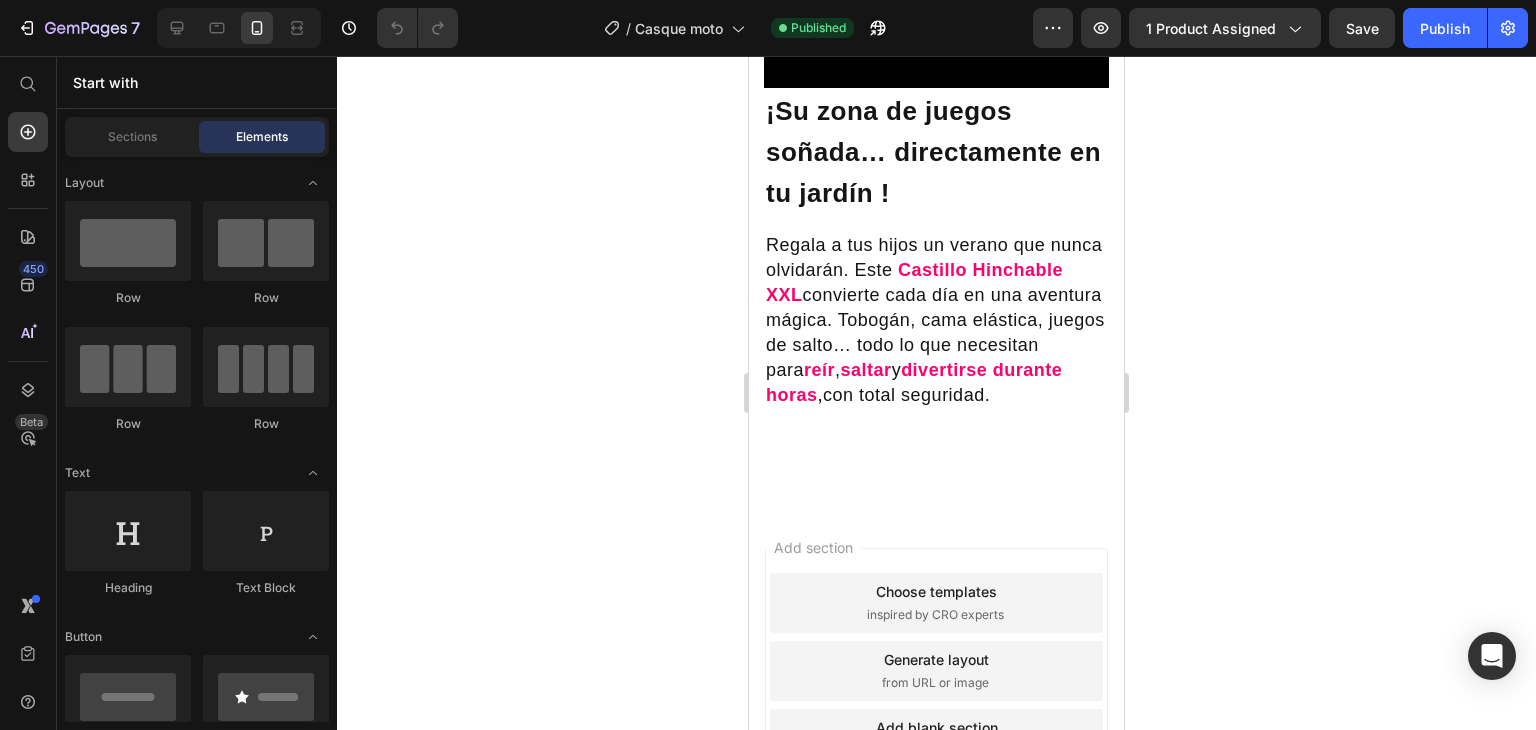 scroll, scrollTop: 1689, scrollLeft: 0, axis: vertical 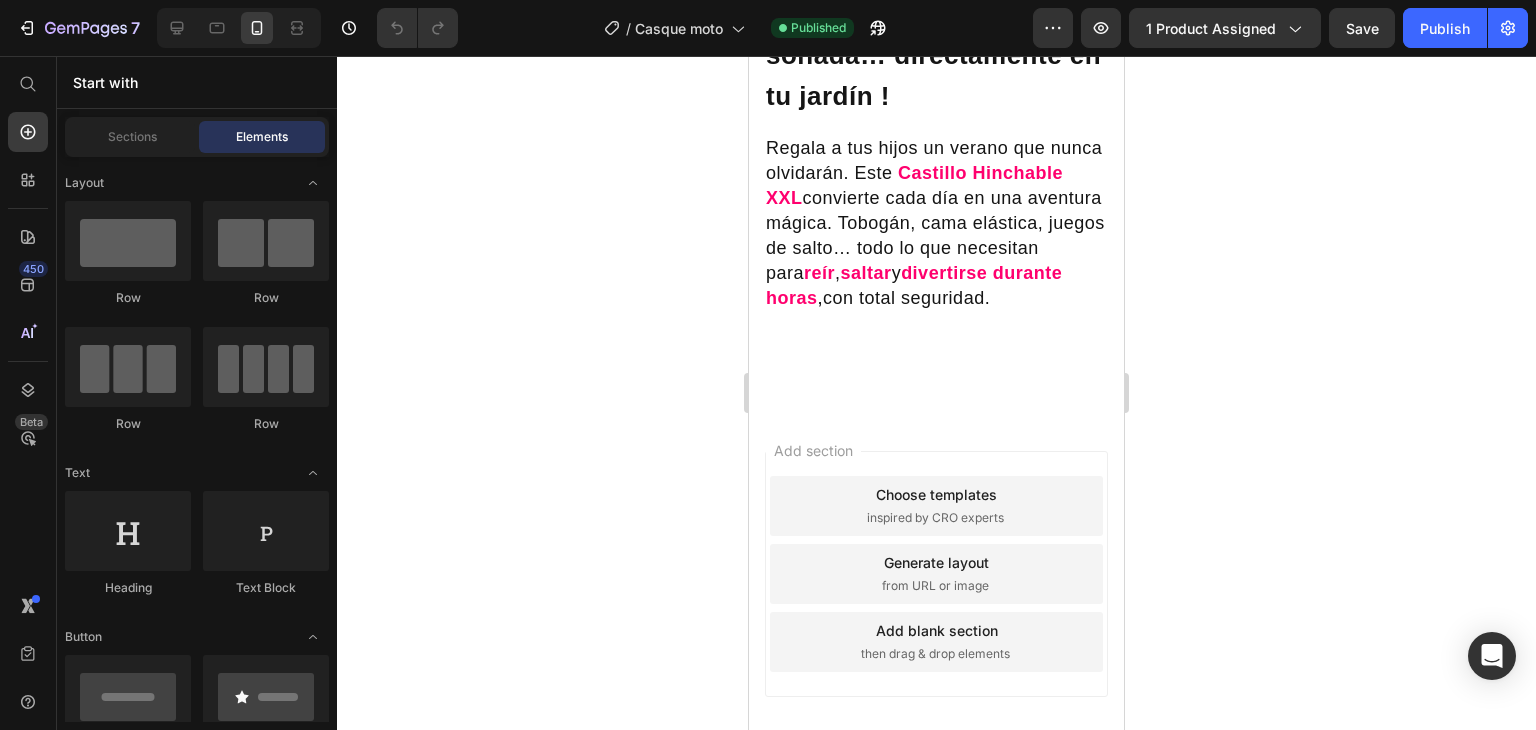click on "inspired by CRO experts" at bounding box center (935, 518) 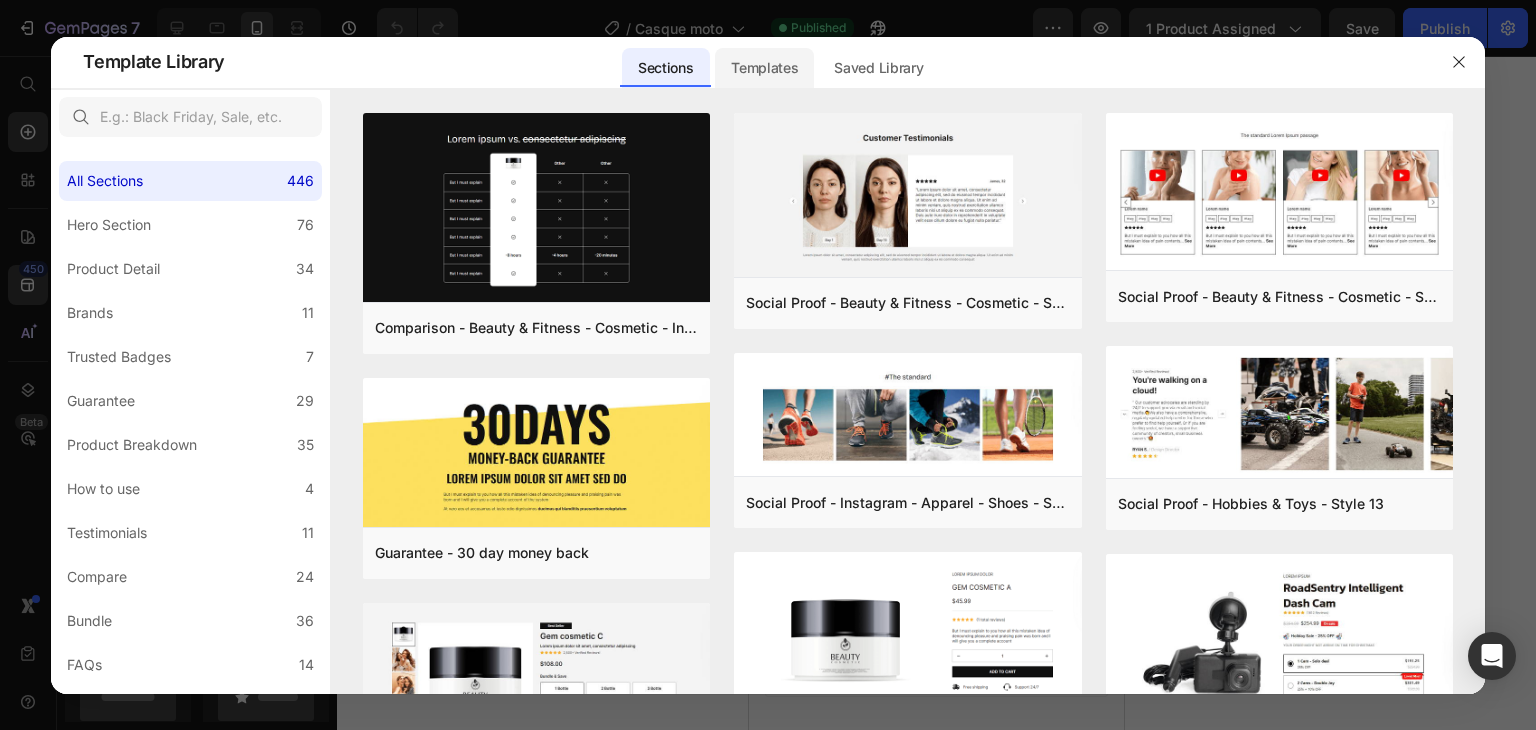 click on "Templates" 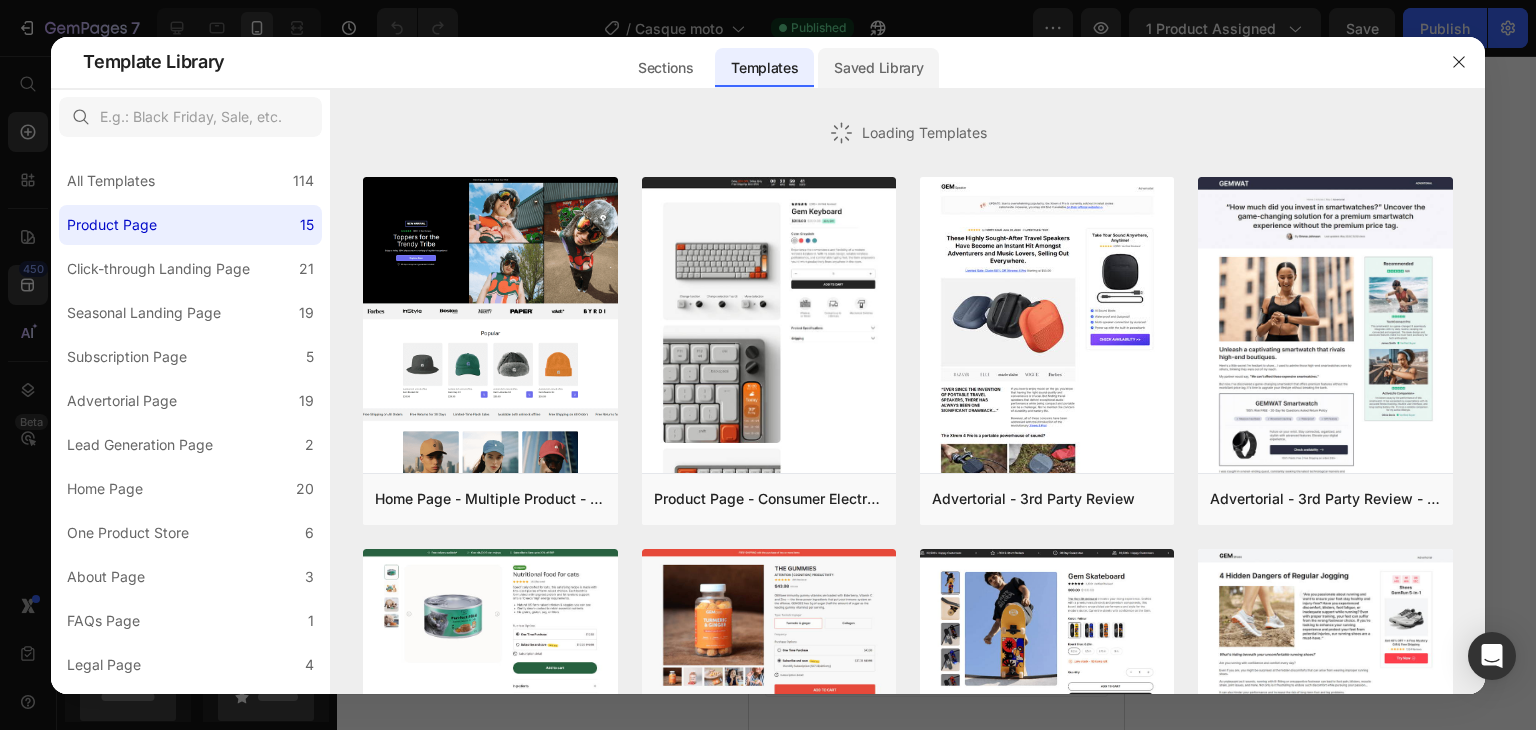 click on "Saved Library" 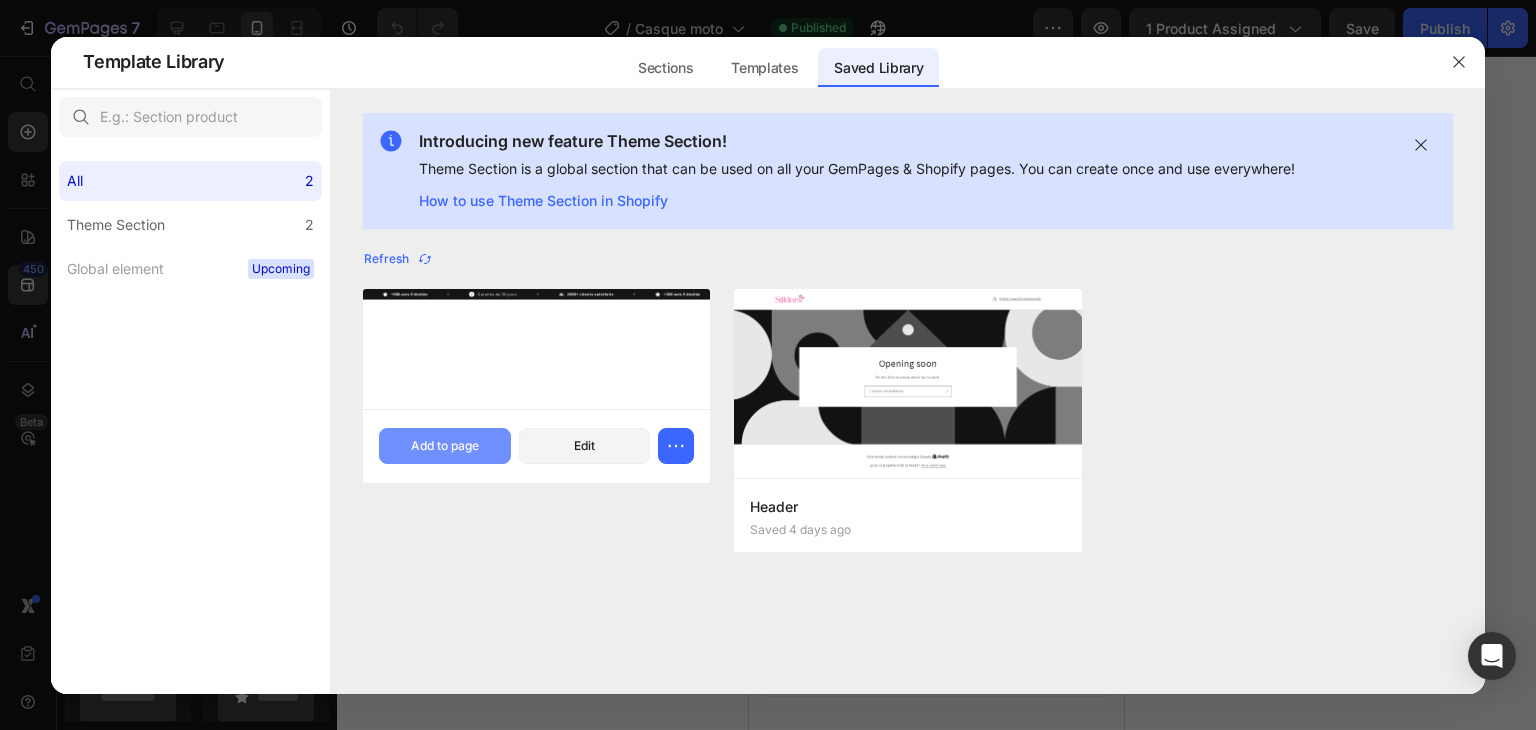 click on "Add to page" at bounding box center [445, 446] 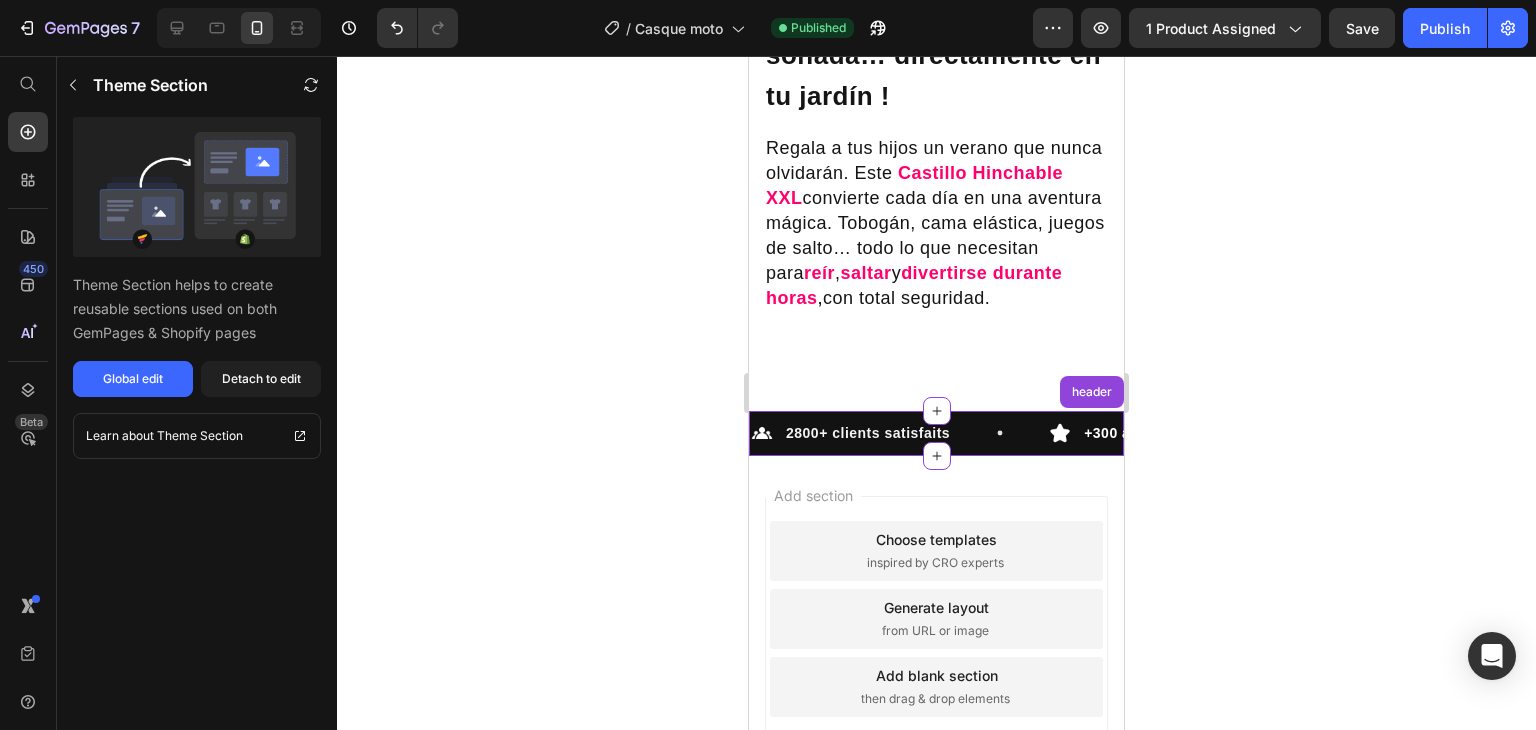 scroll, scrollTop: 1735, scrollLeft: 0, axis: vertical 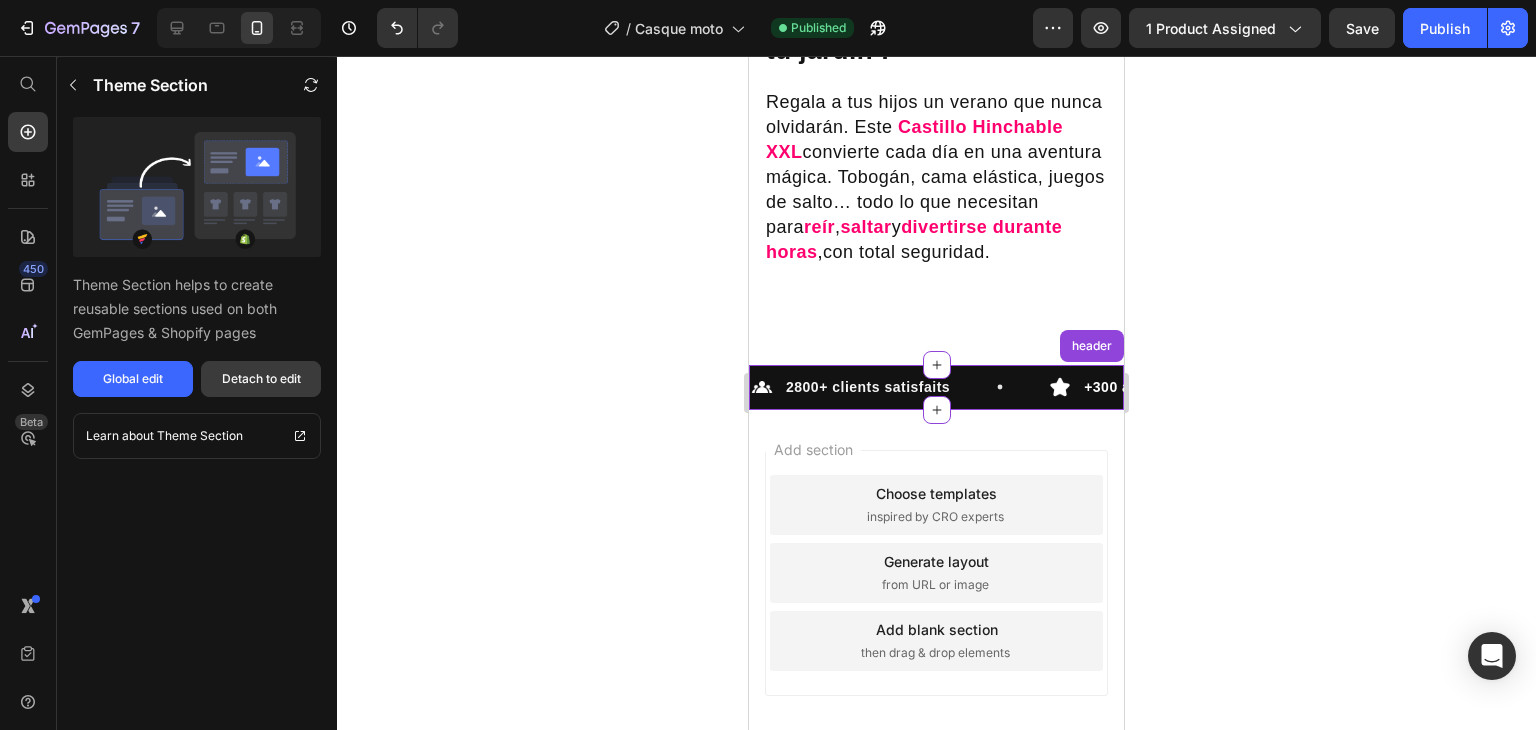 click on "Detach to edit" at bounding box center (261, 379) 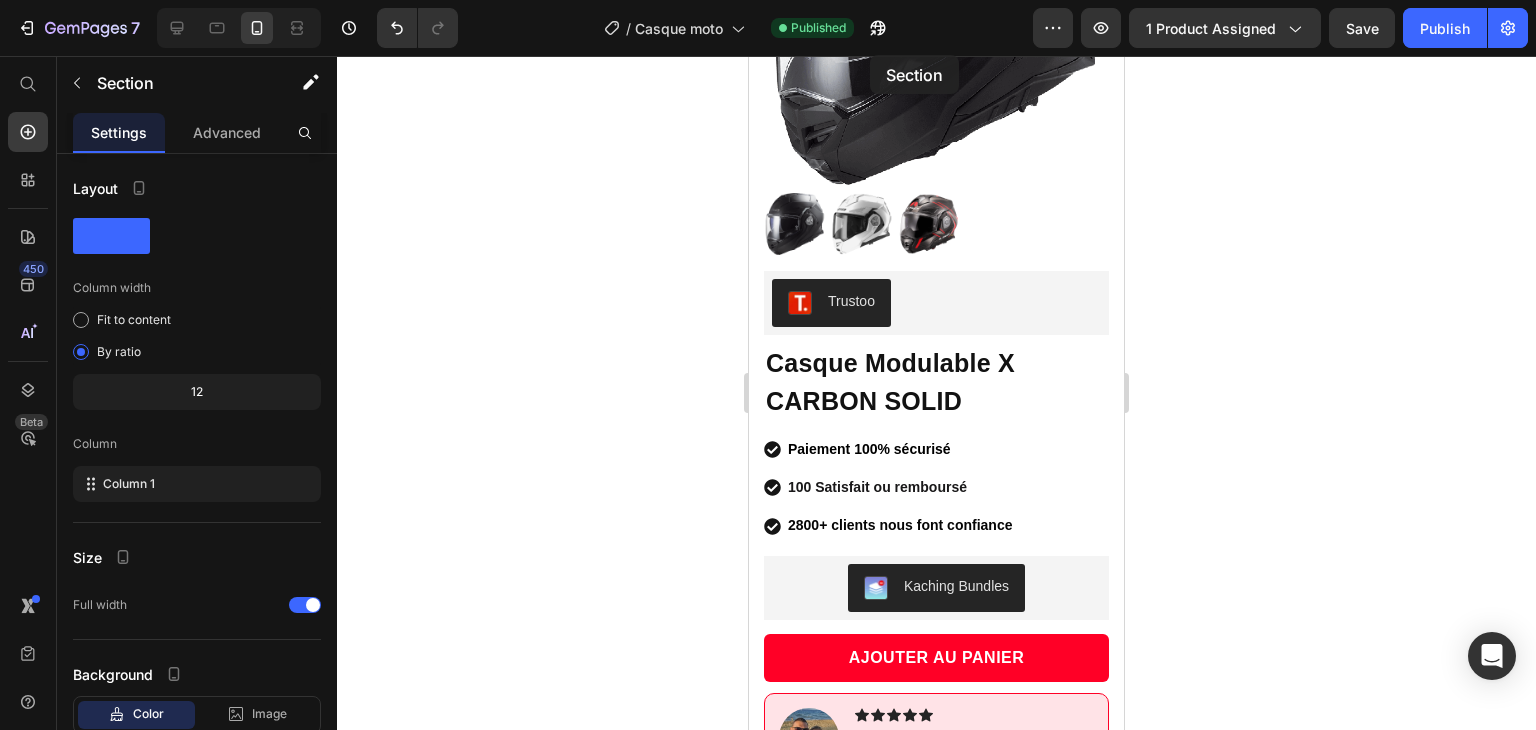 scroll, scrollTop: 0, scrollLeft: 0, axis: both 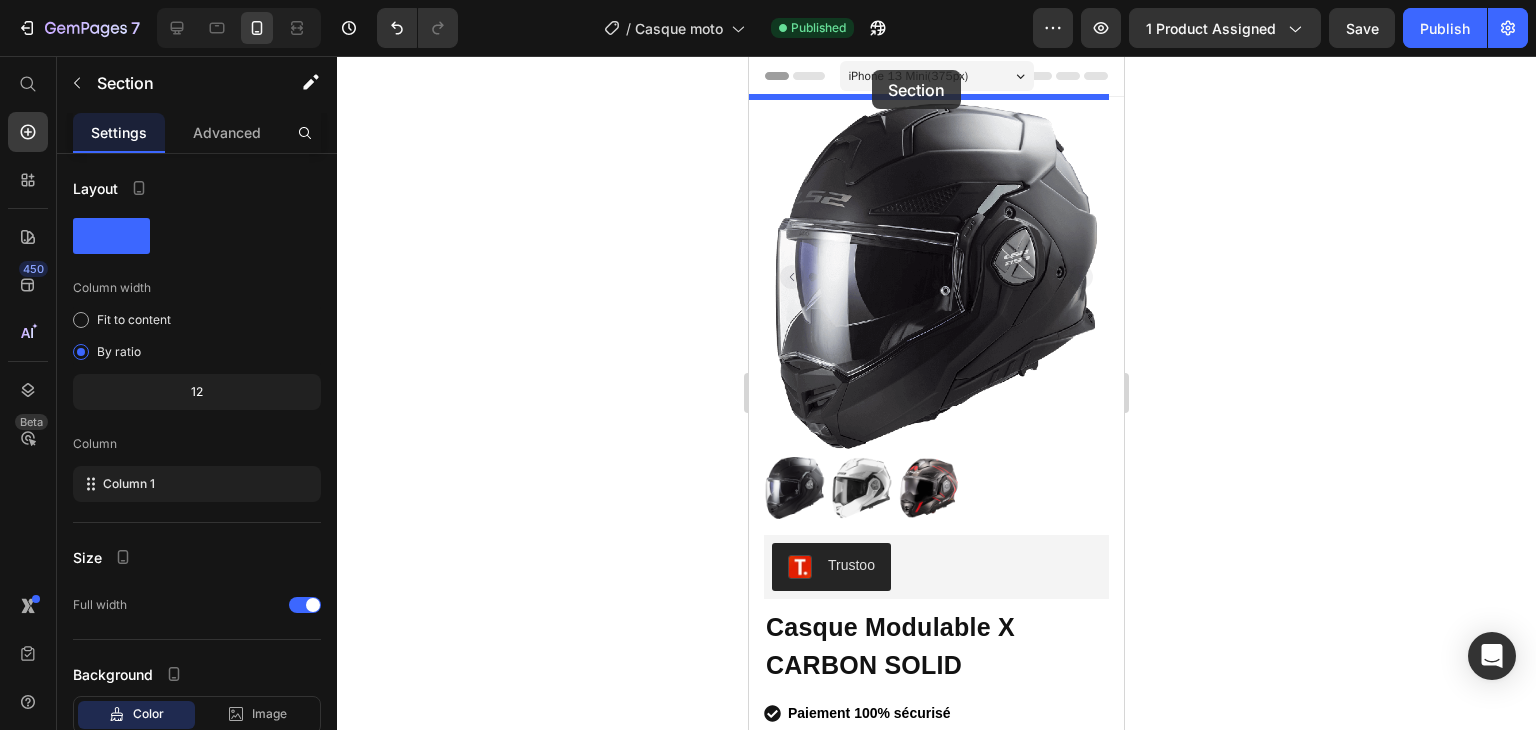 drag, startPoint x: 1040, startPoint y: 389, endPoint x: 876, endPoint y: 81, distance: 348.94125 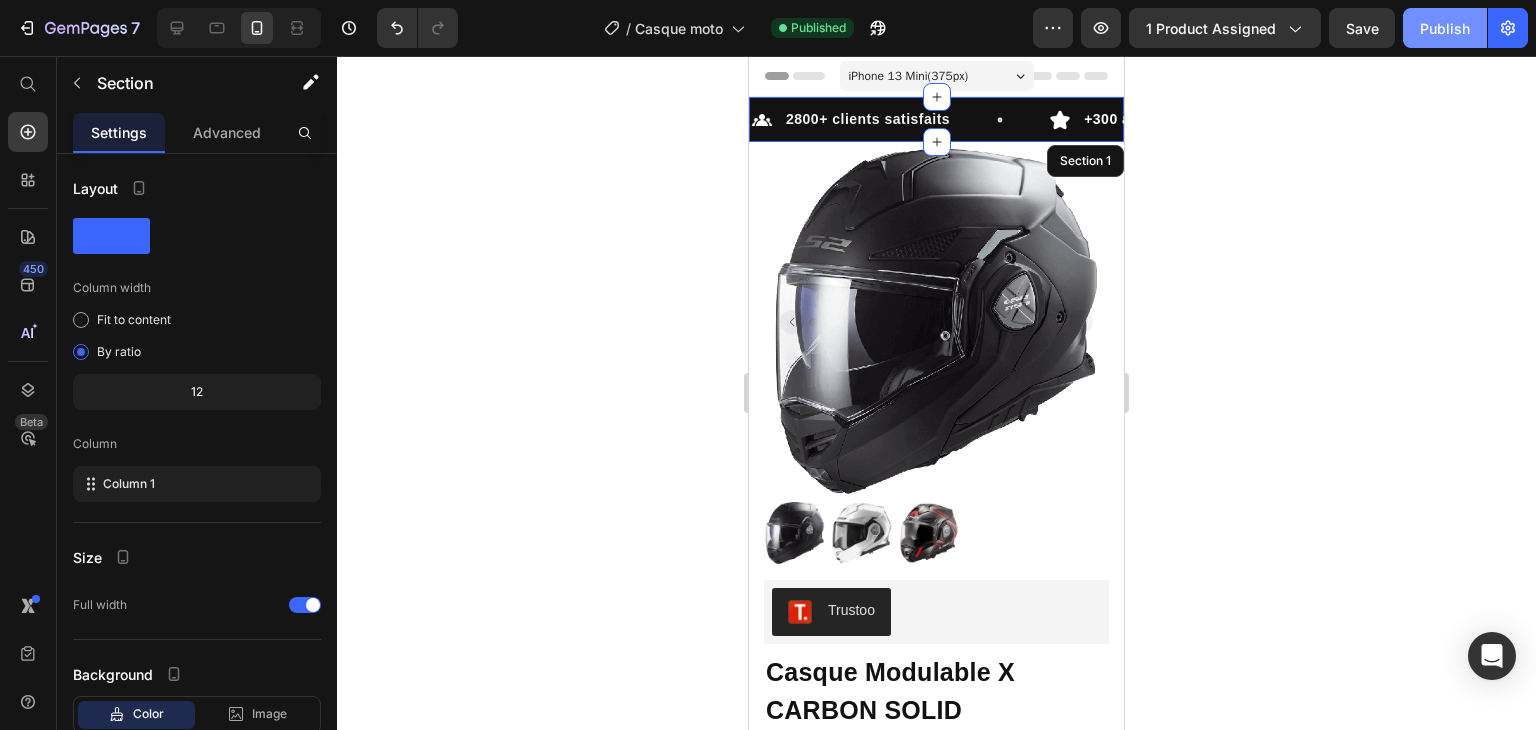 click on "Publish" at bounding box center (1445, 28) 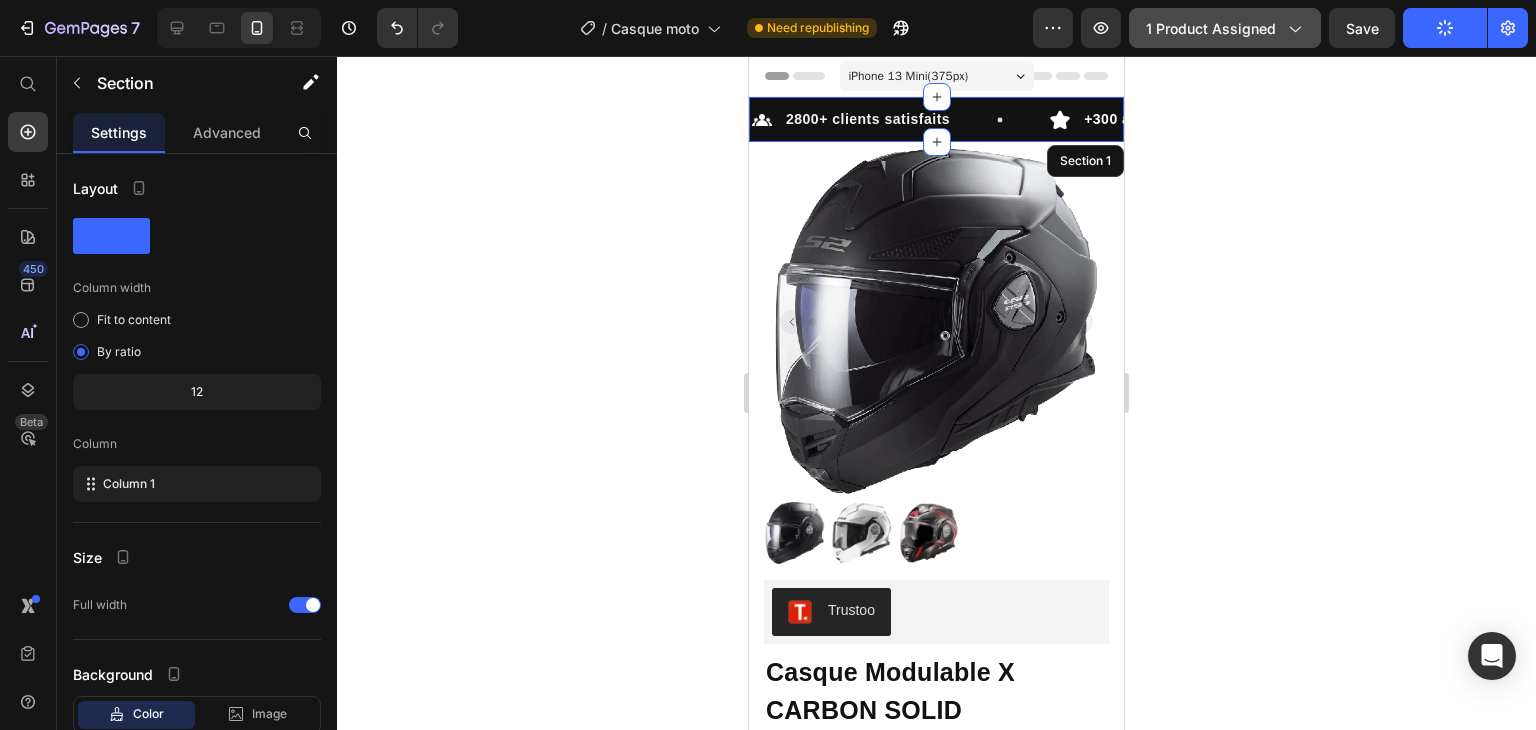 click on "1 product assigned" 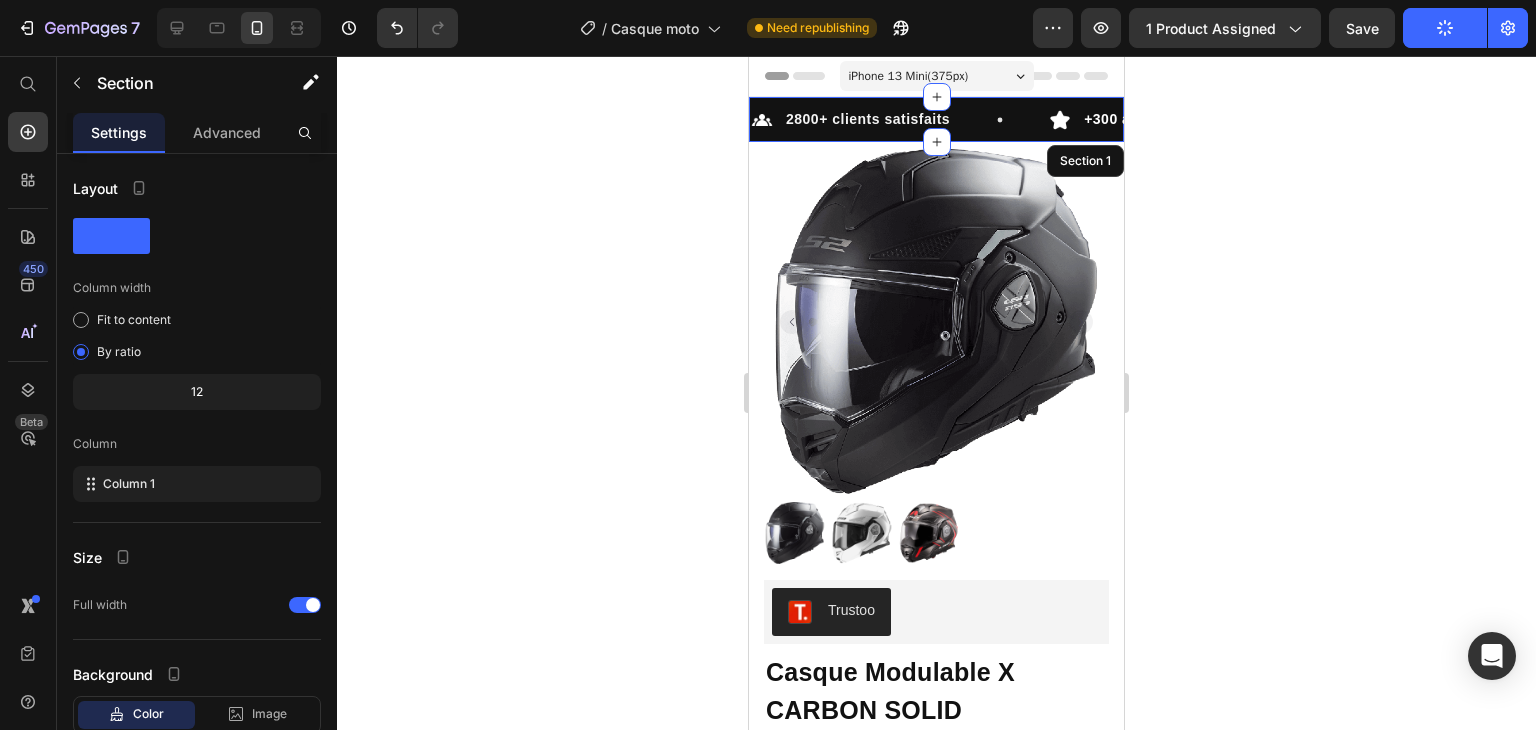 click 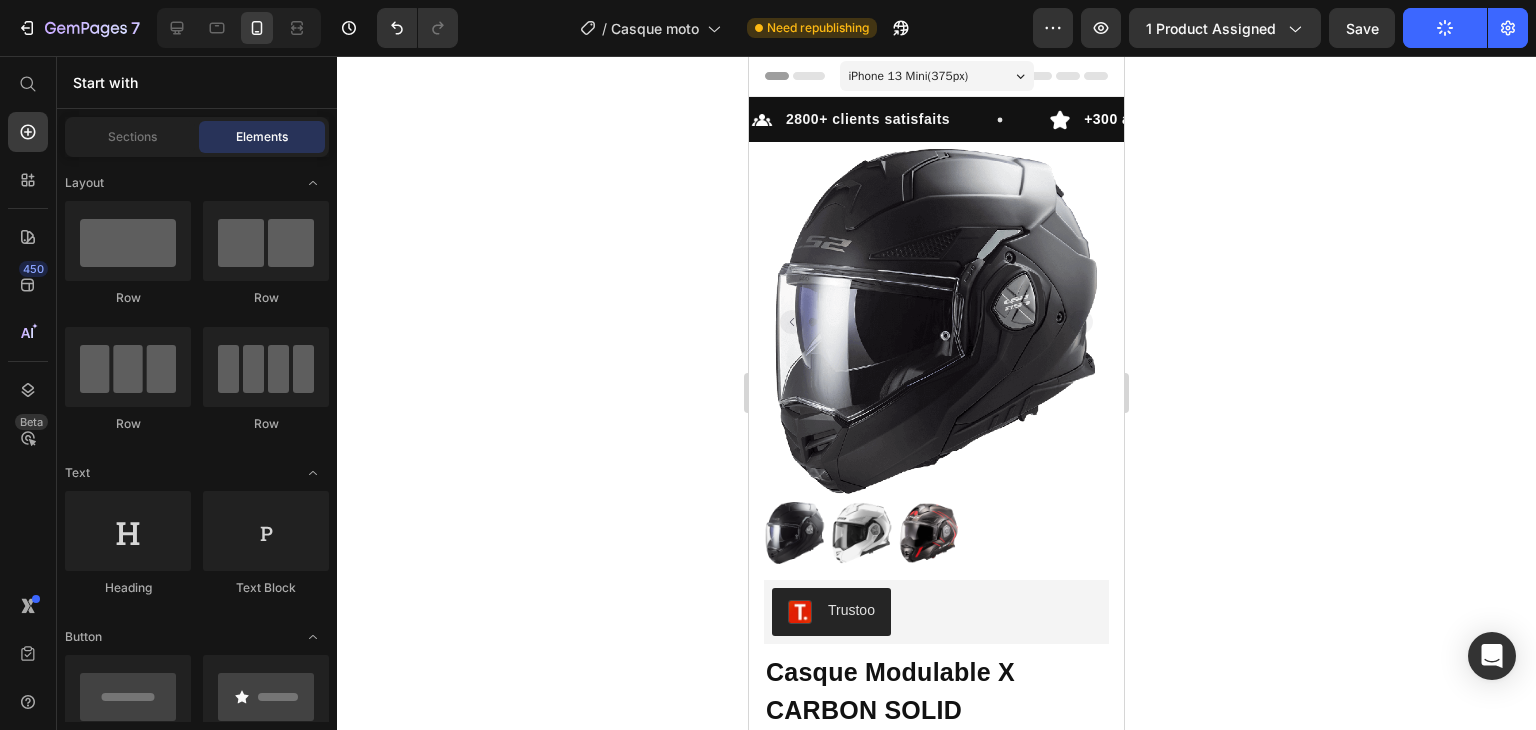 click 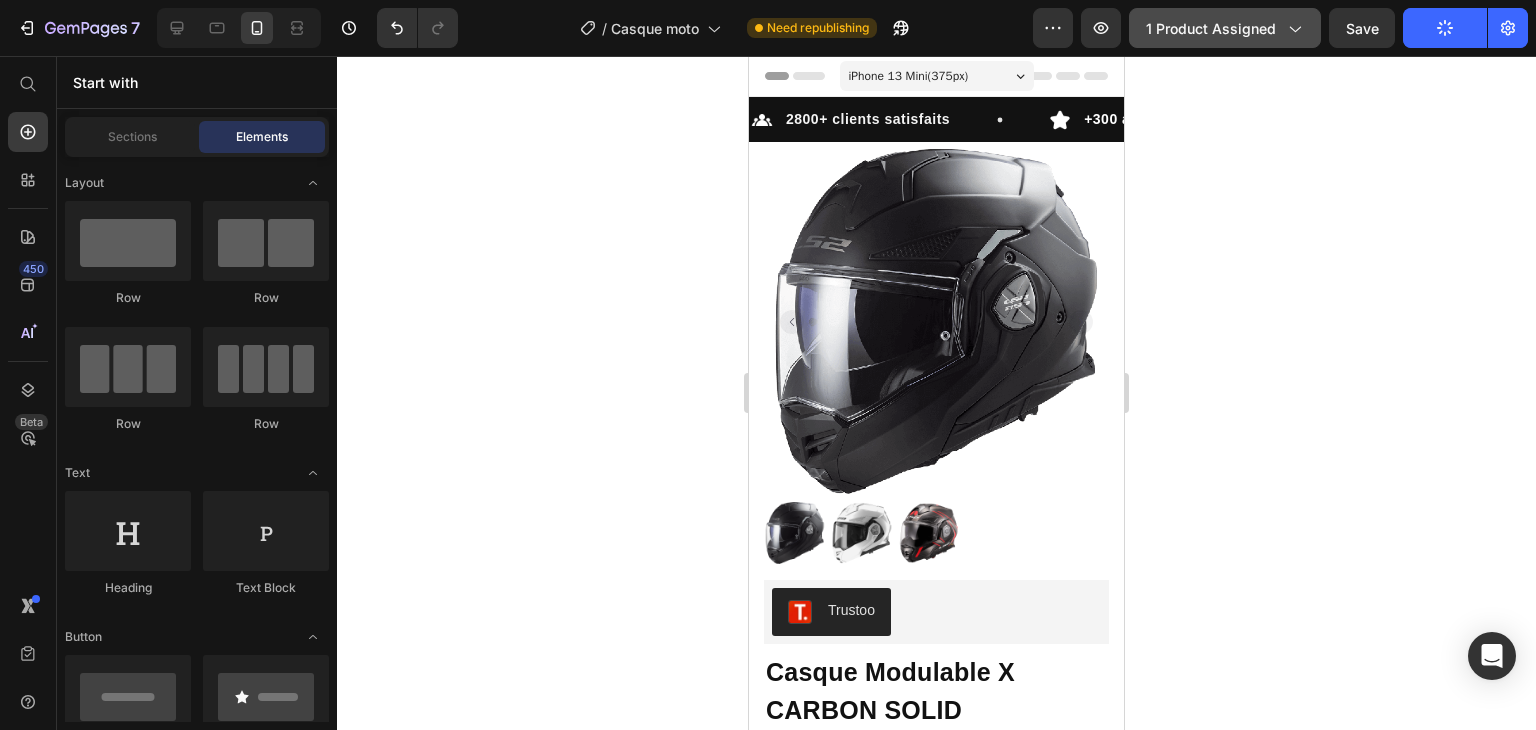 click on "1 product assigned" at bounding box center (1225, 28) 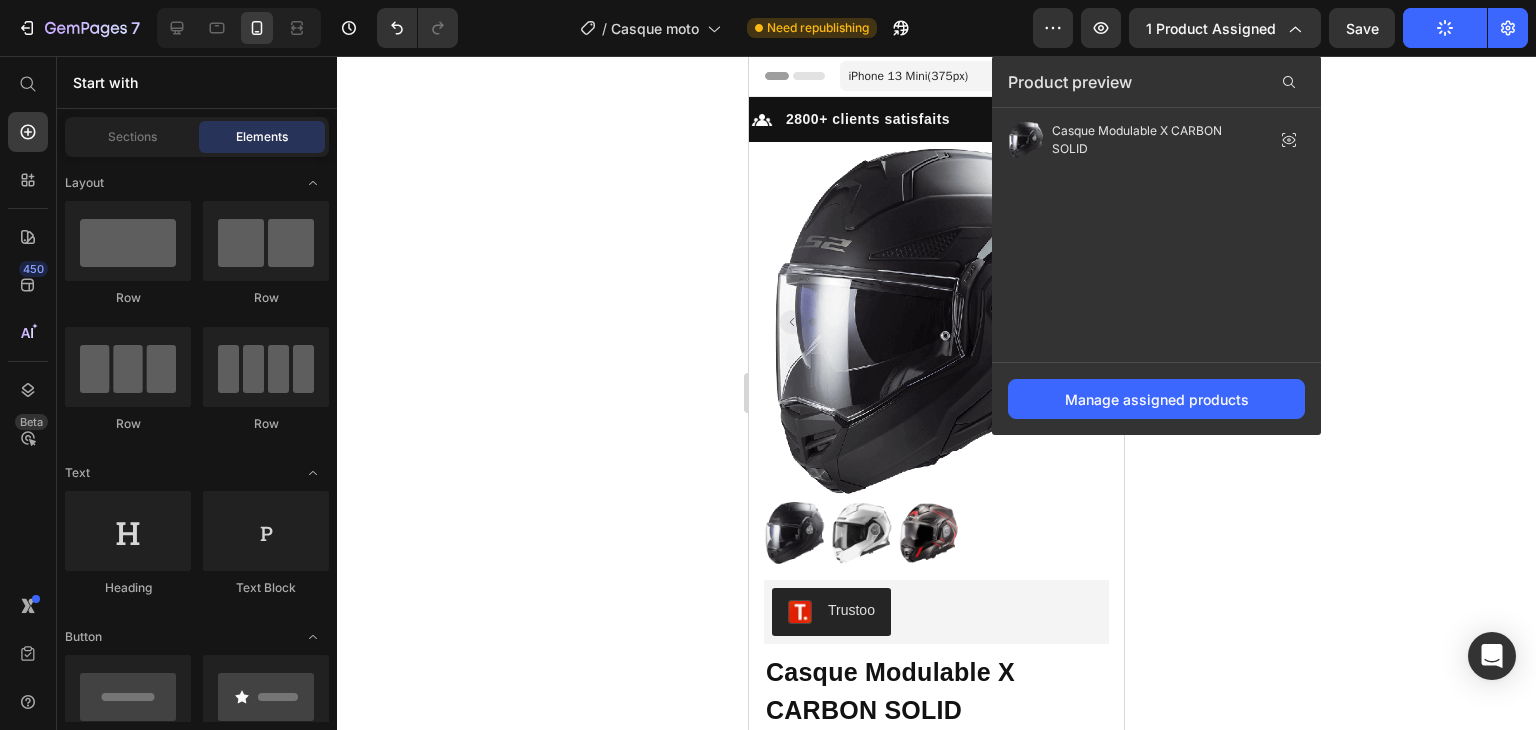 drag, startPoint x: 1256, startPoint y: 13, endPoint x: 1394, endPoint y: 99, distance: 162.6038 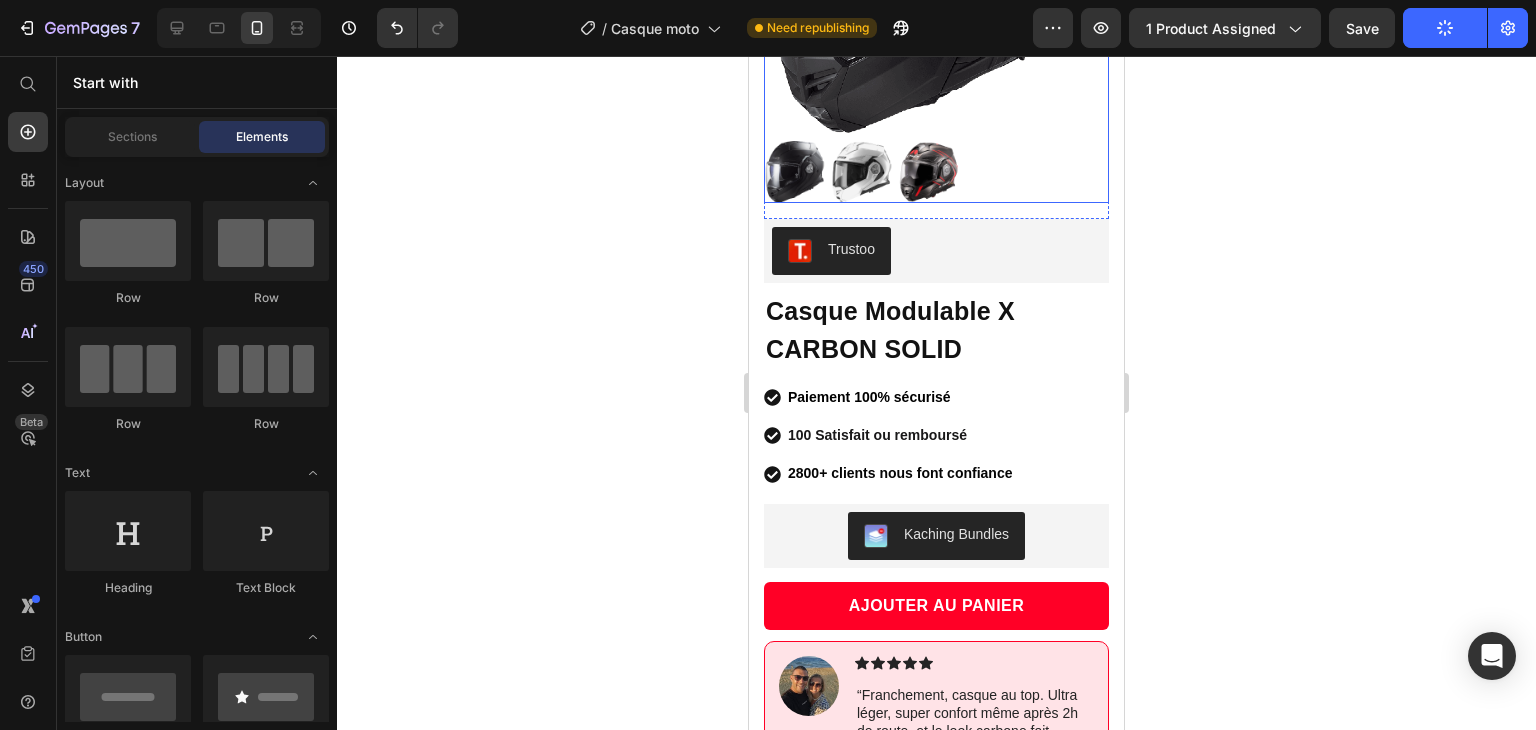 scroll, scrollTop: 362, scrollLeft: 0, axis: vertical 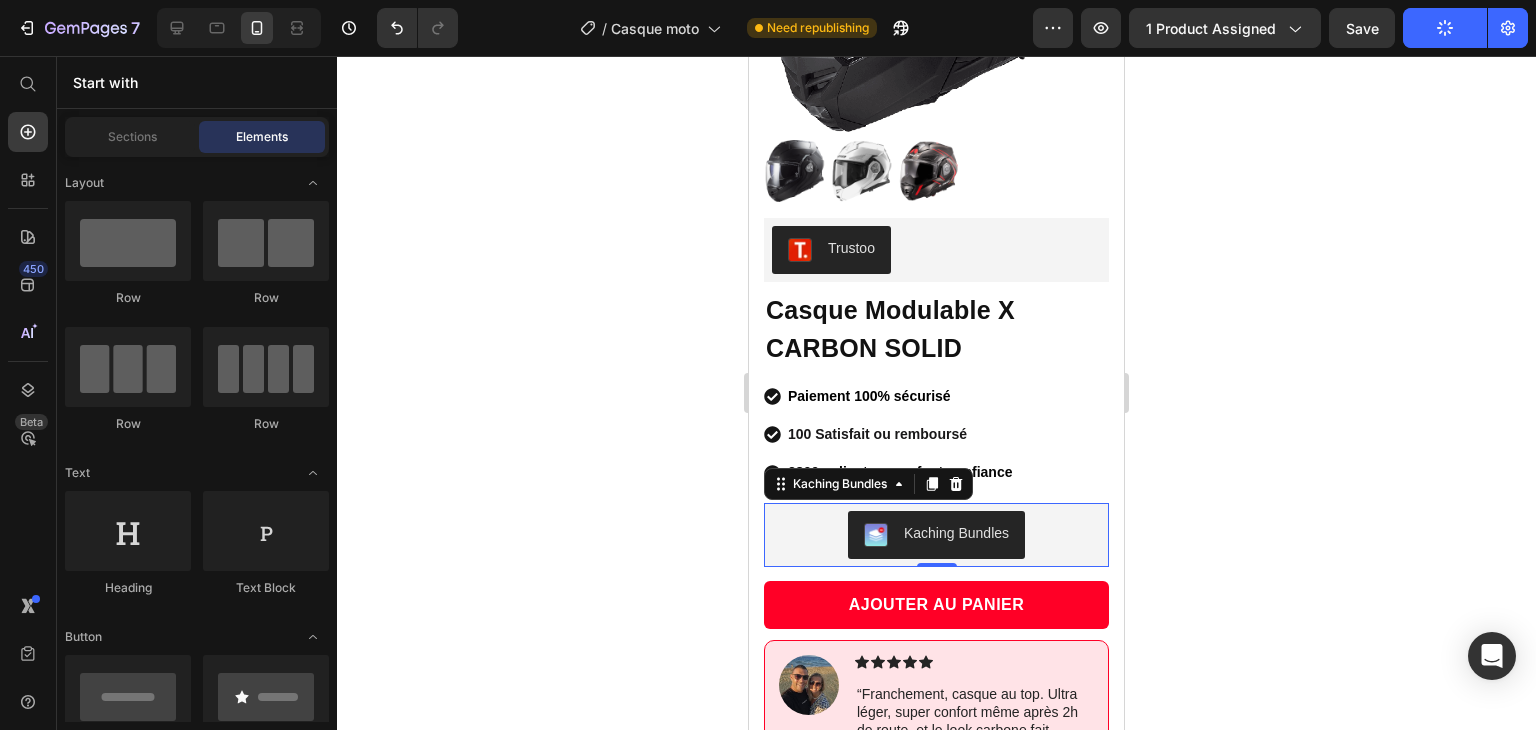 click on "Kaching Bundles" at bounding box center [956, 533] 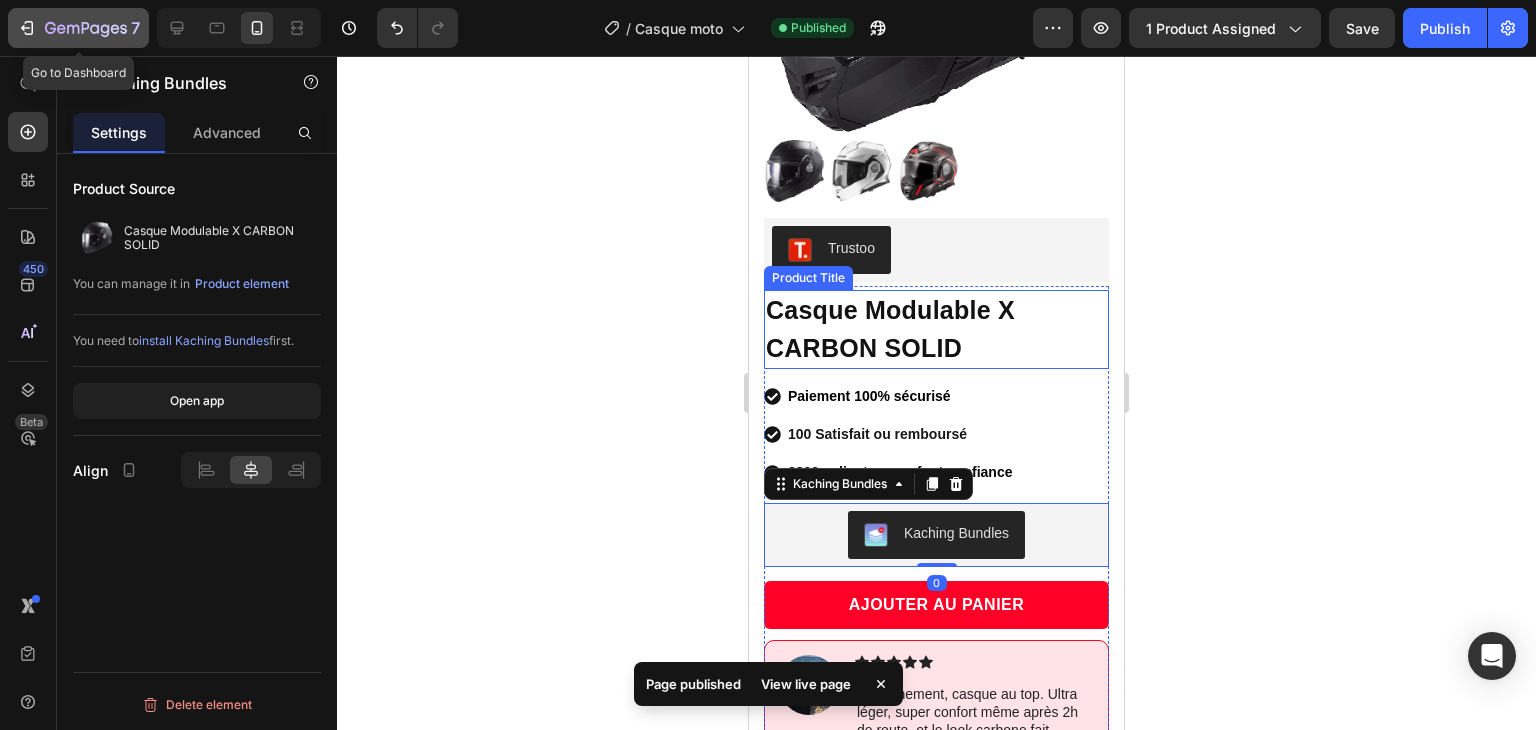 click 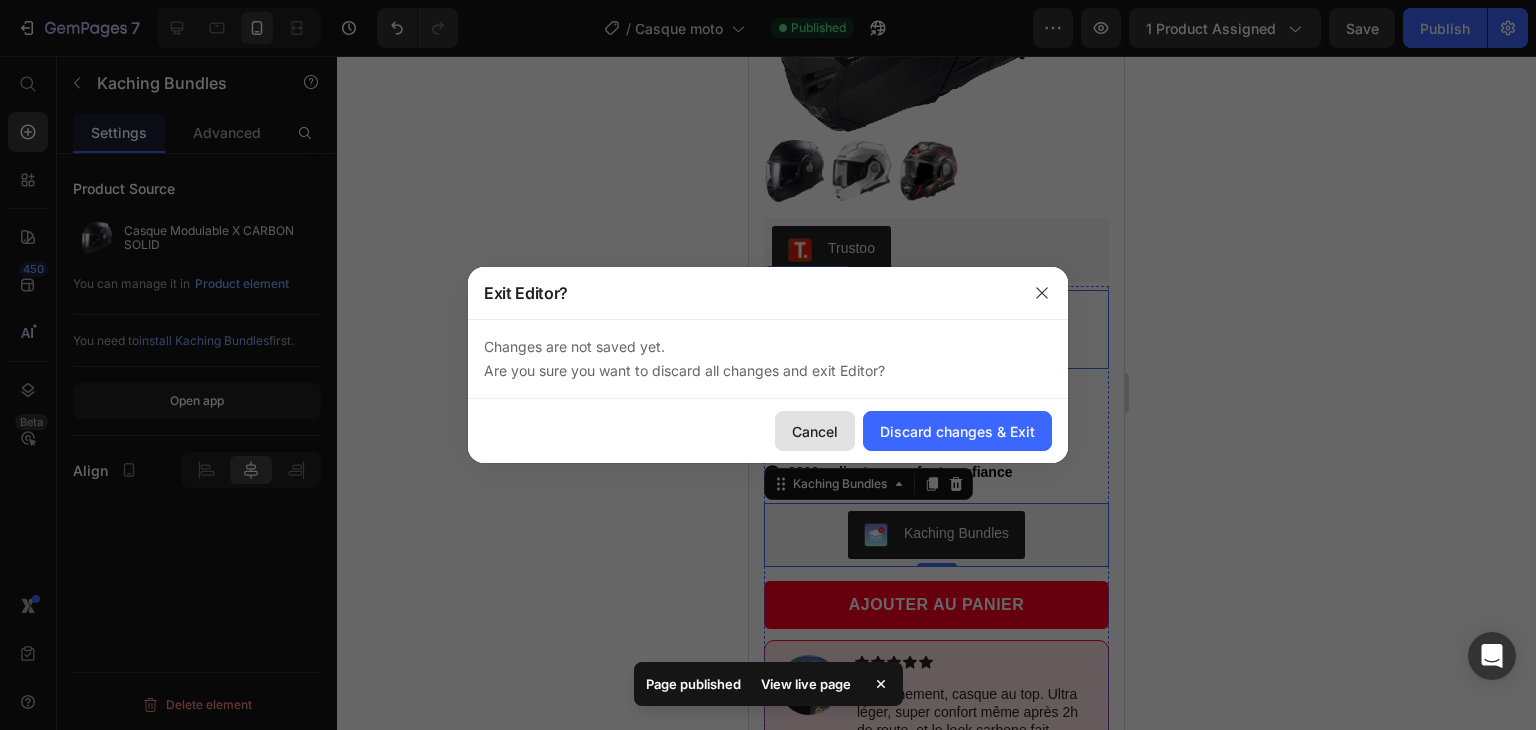click on "Cancel" at bounding box center (815, 431) 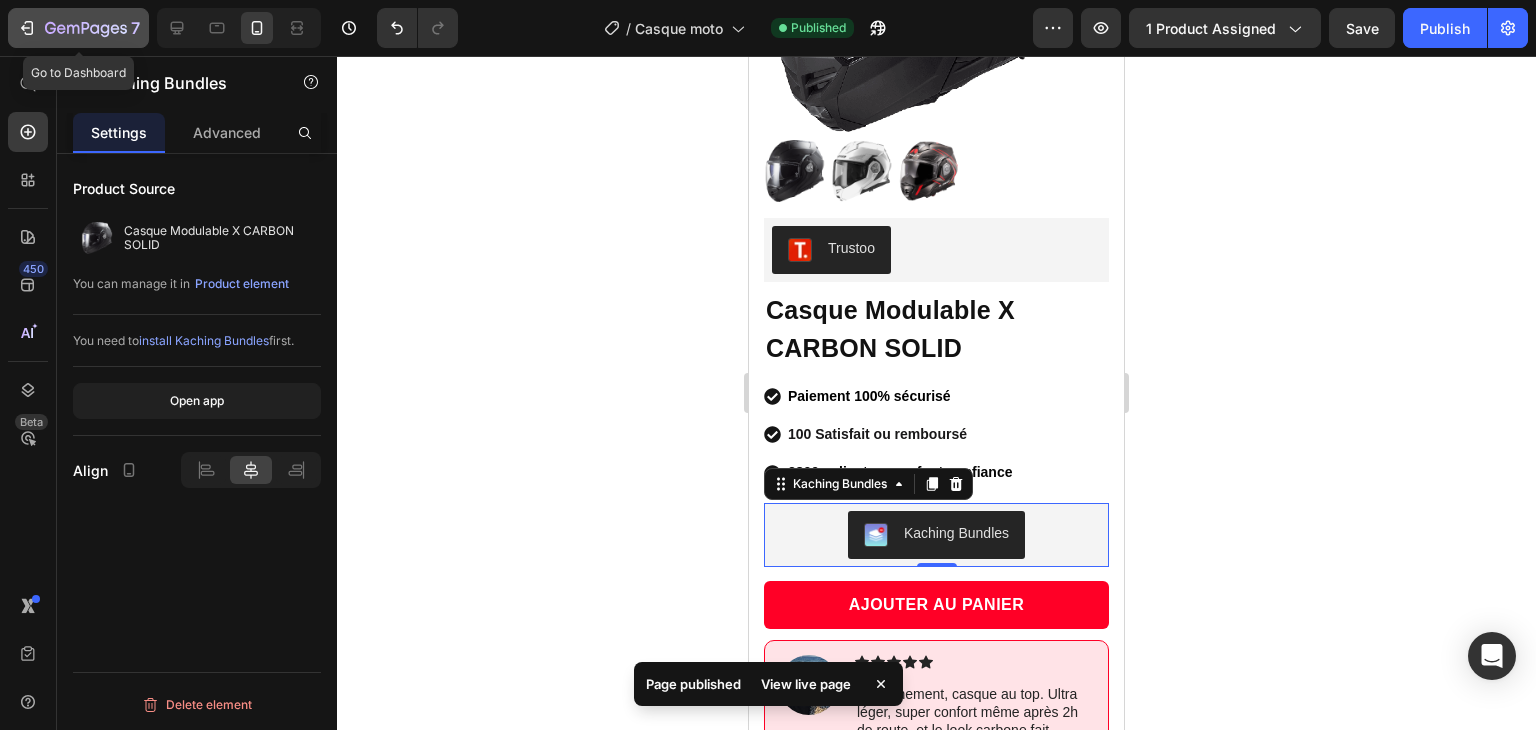 click on "7" 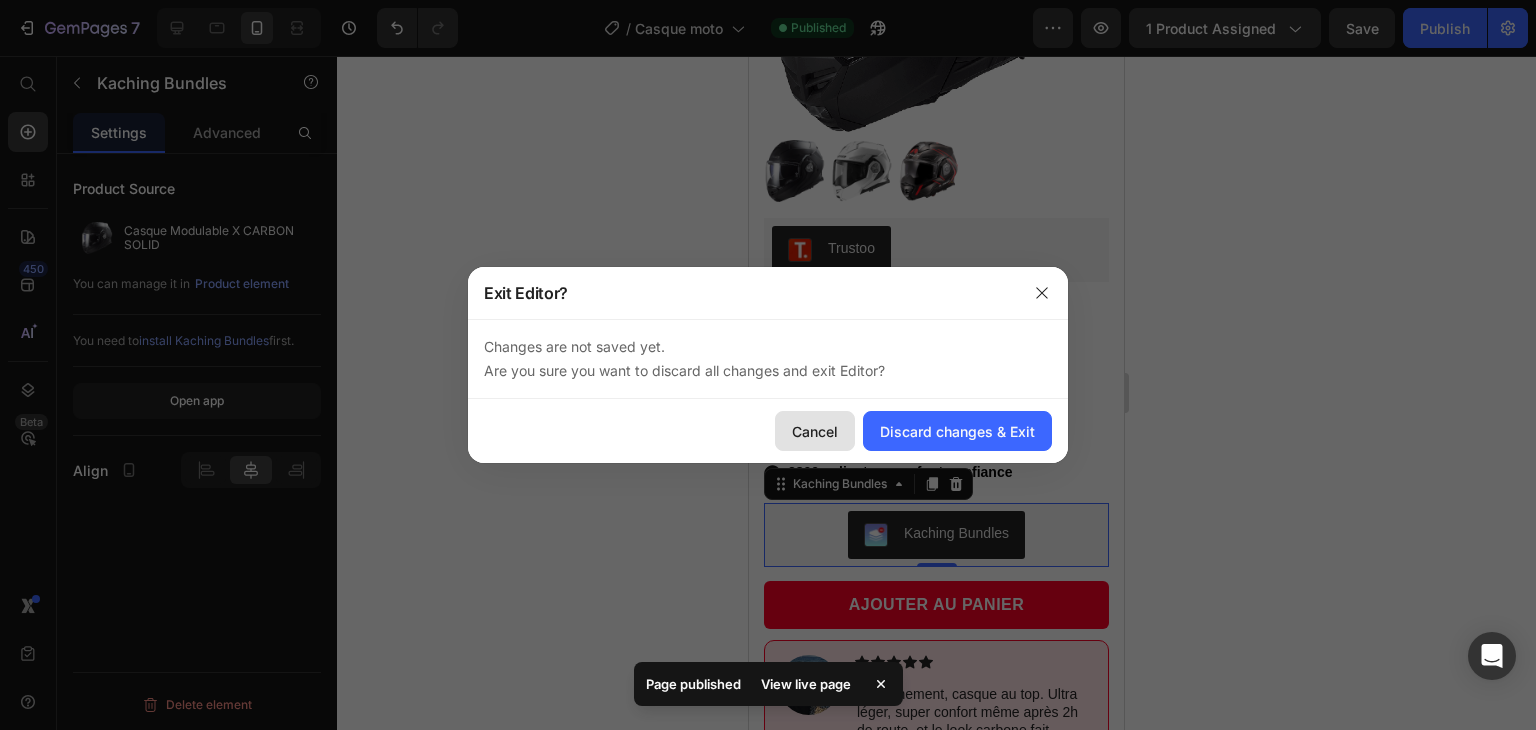click on "Cancel" 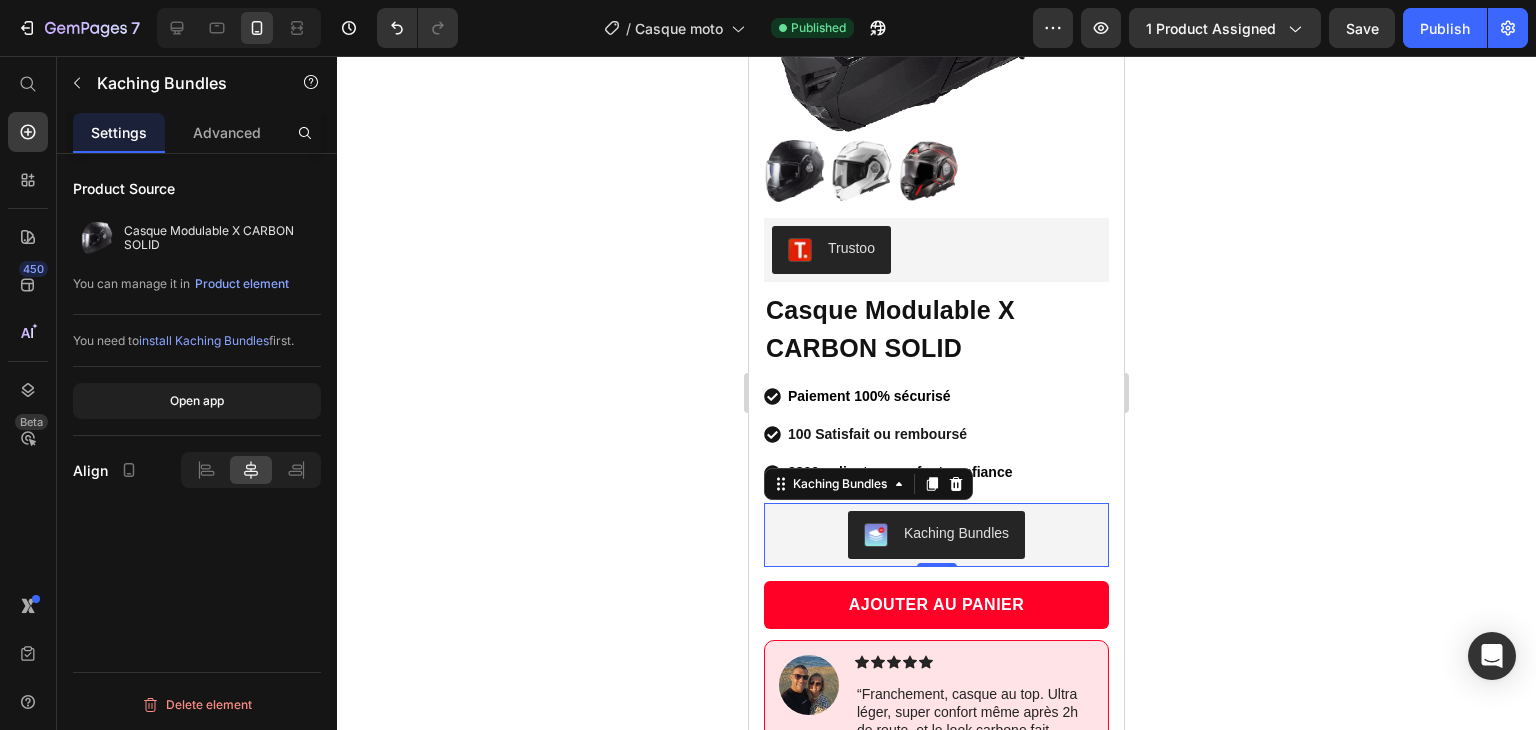 drag, startPoint x: 1474, startPoint y: 28, endPoint x: 1247, endPoint y: 614, distance: 628.4306 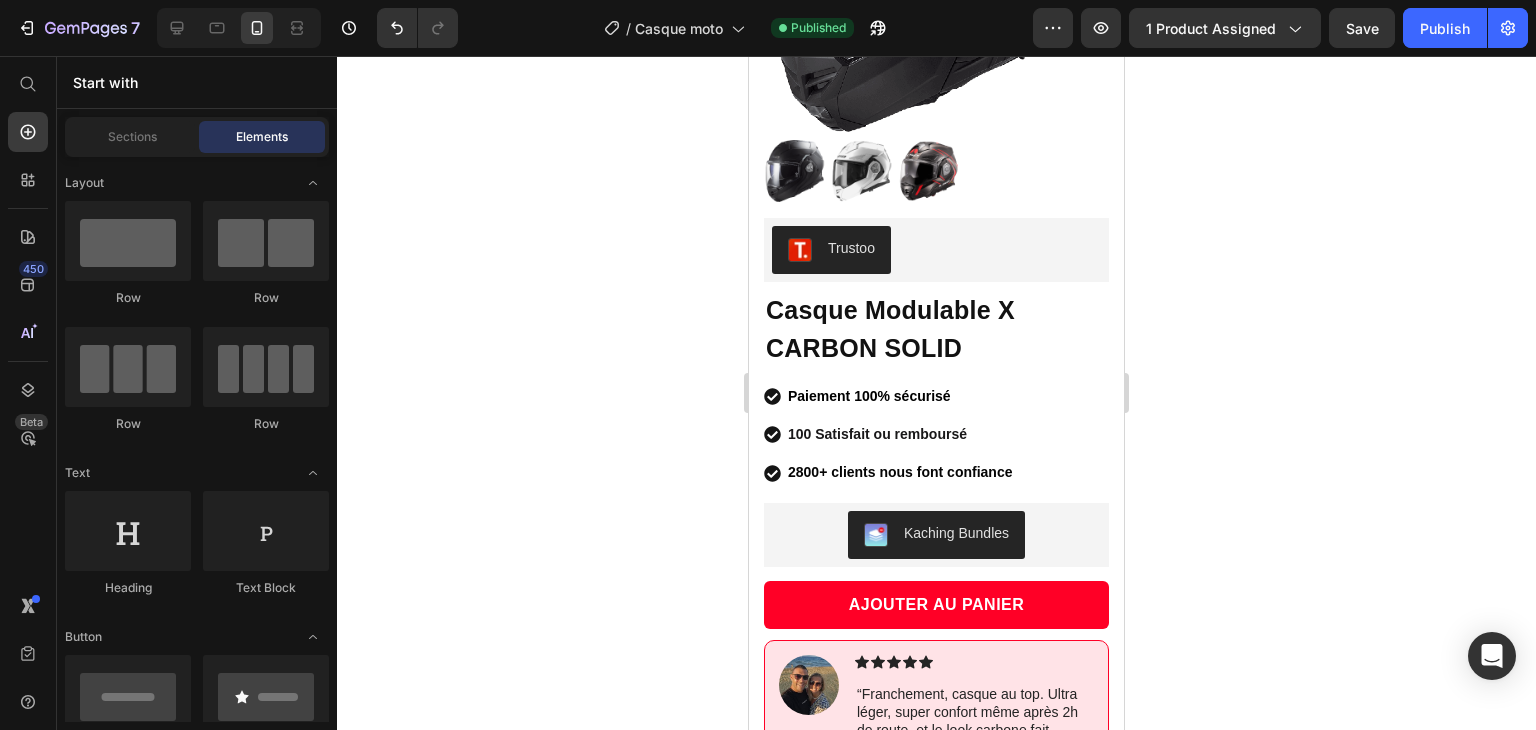 click on "7  Version history  /  Casque moto Published Preview 1 product assigned  Save   Publish" 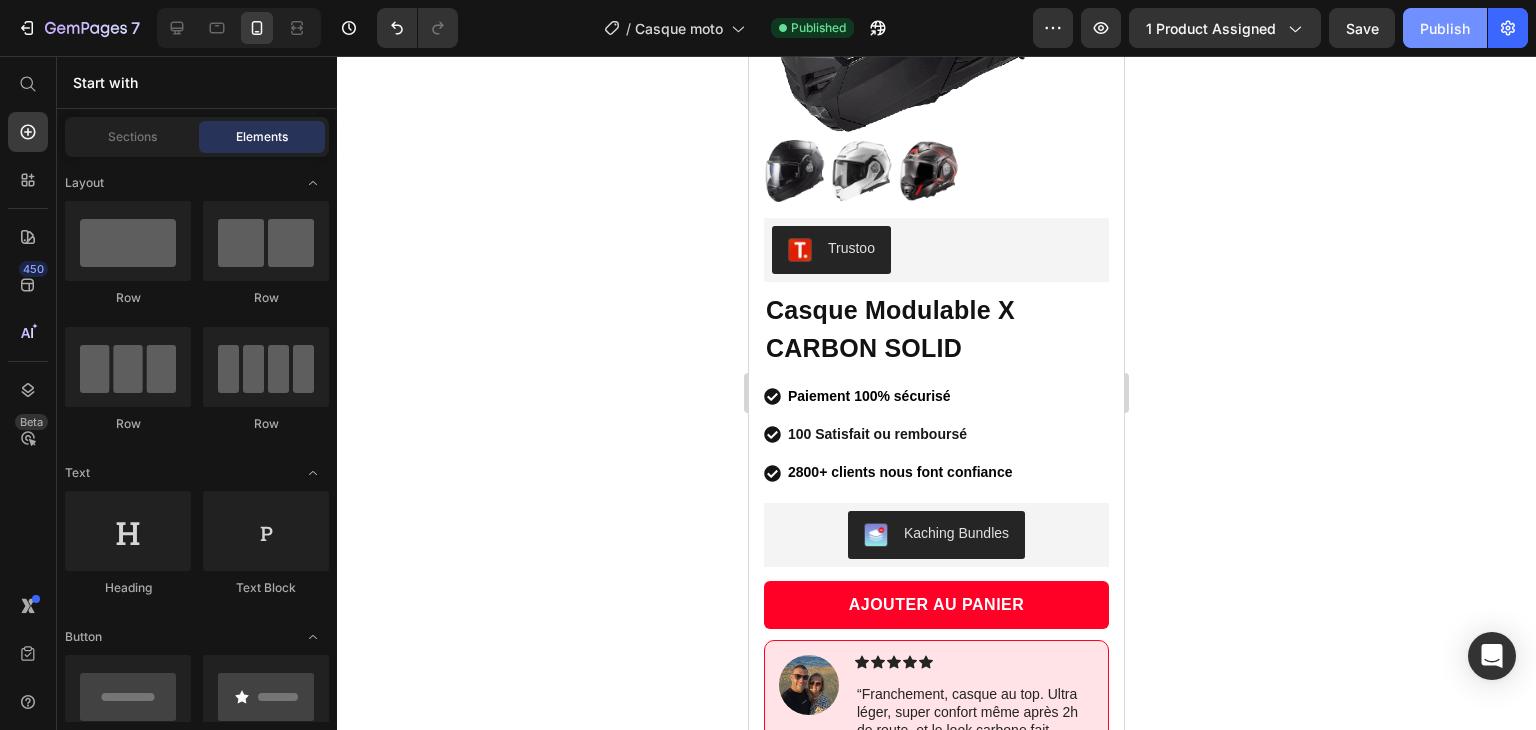 click on "Publish" at bounding box center (1445, 28) 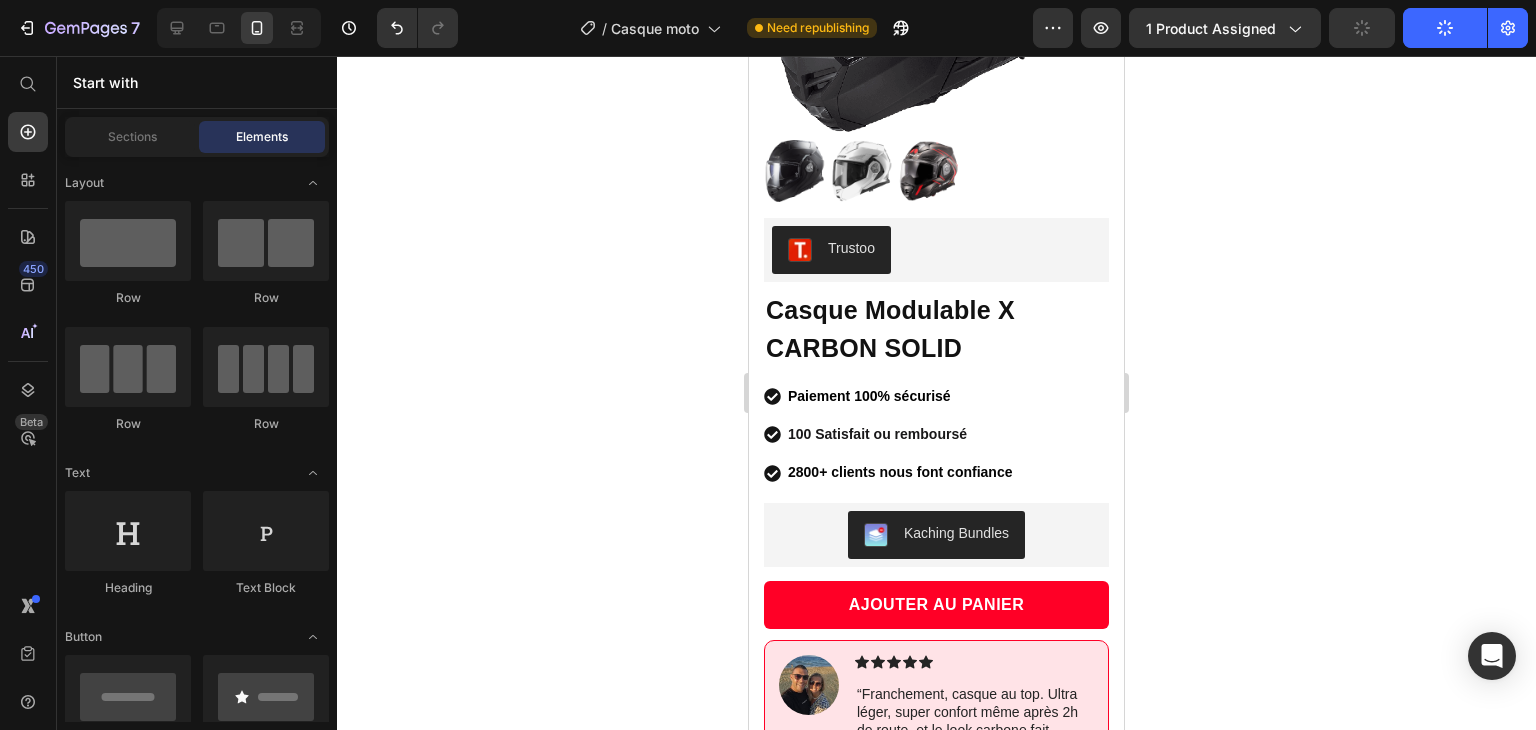 click 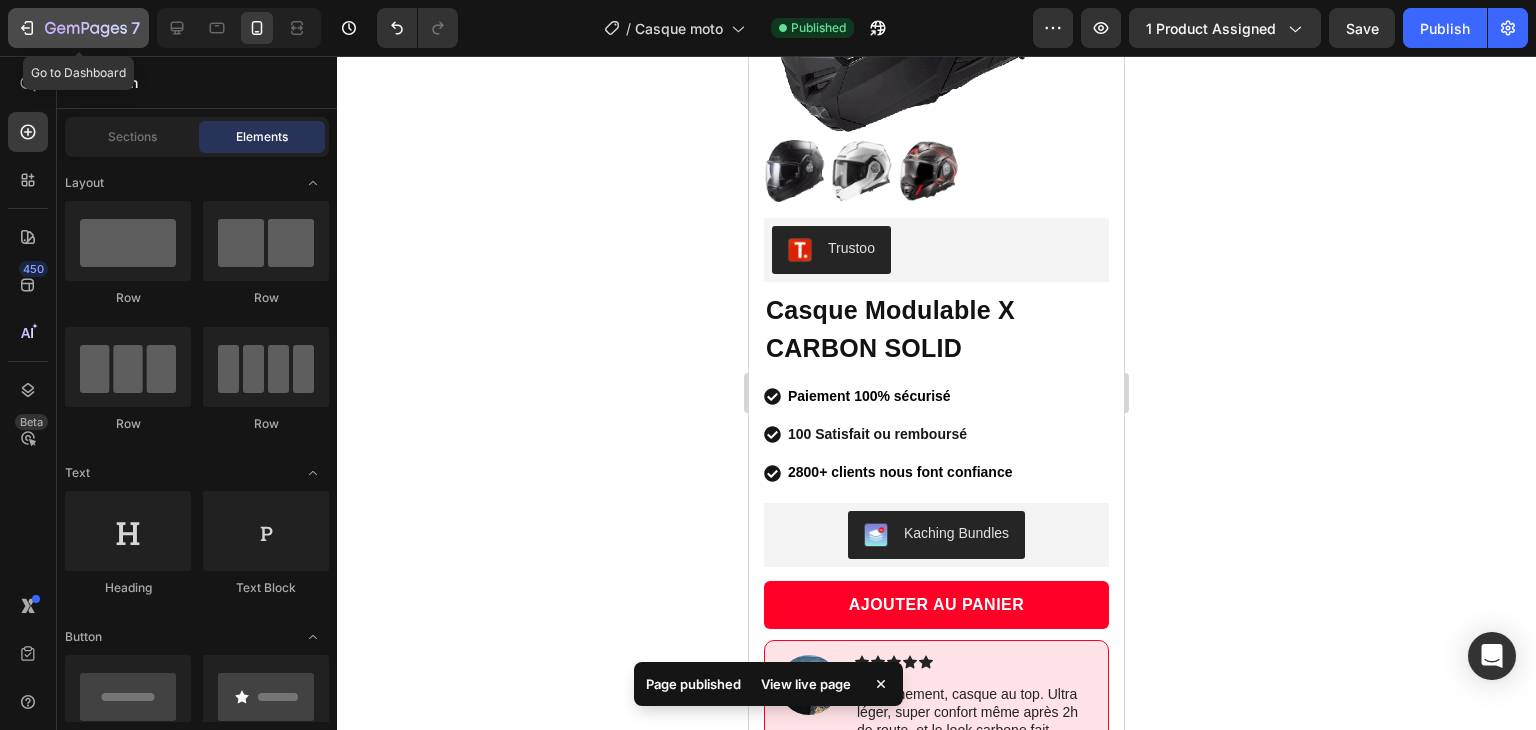 click on "7" 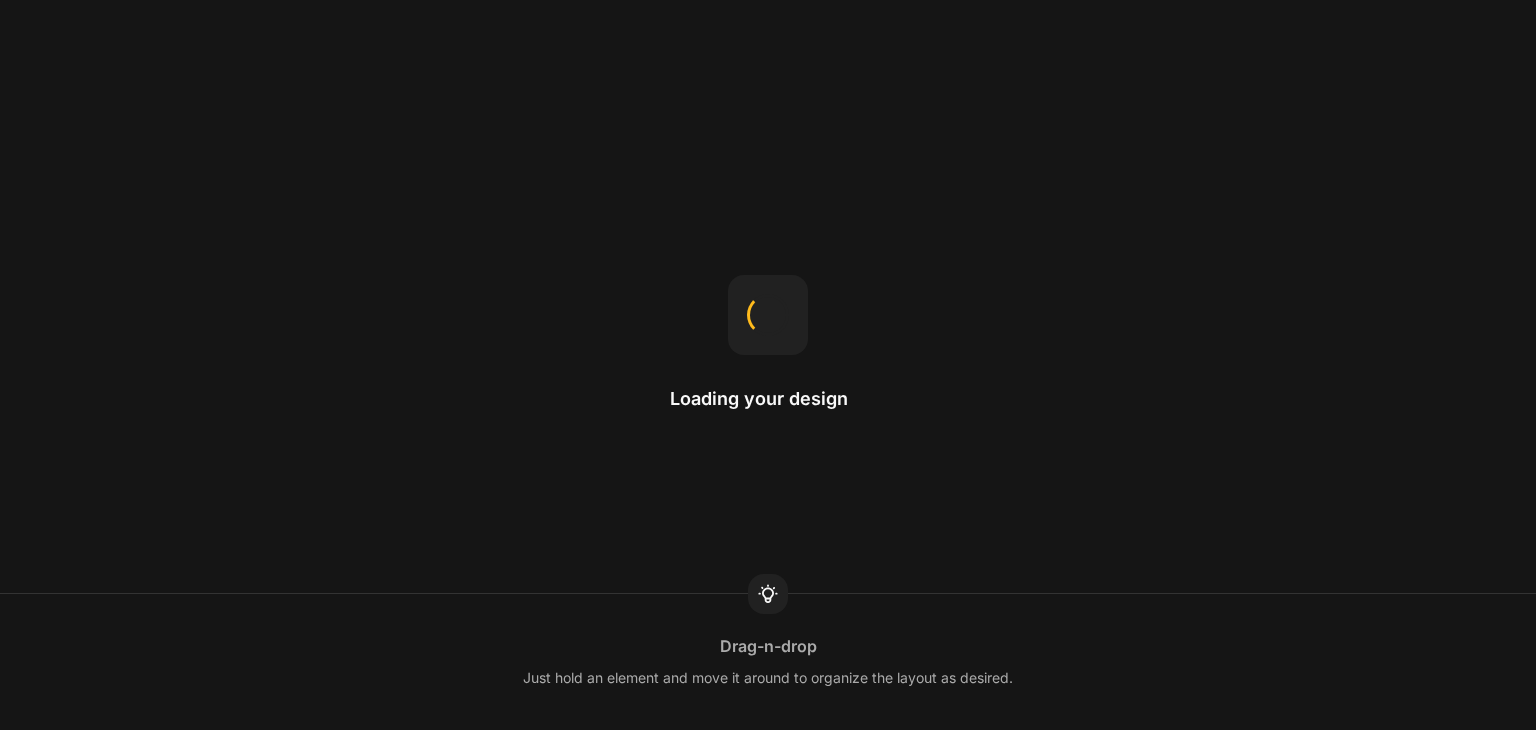 scroll, scrollTop: 0, scrollLeft: 0, axis: both 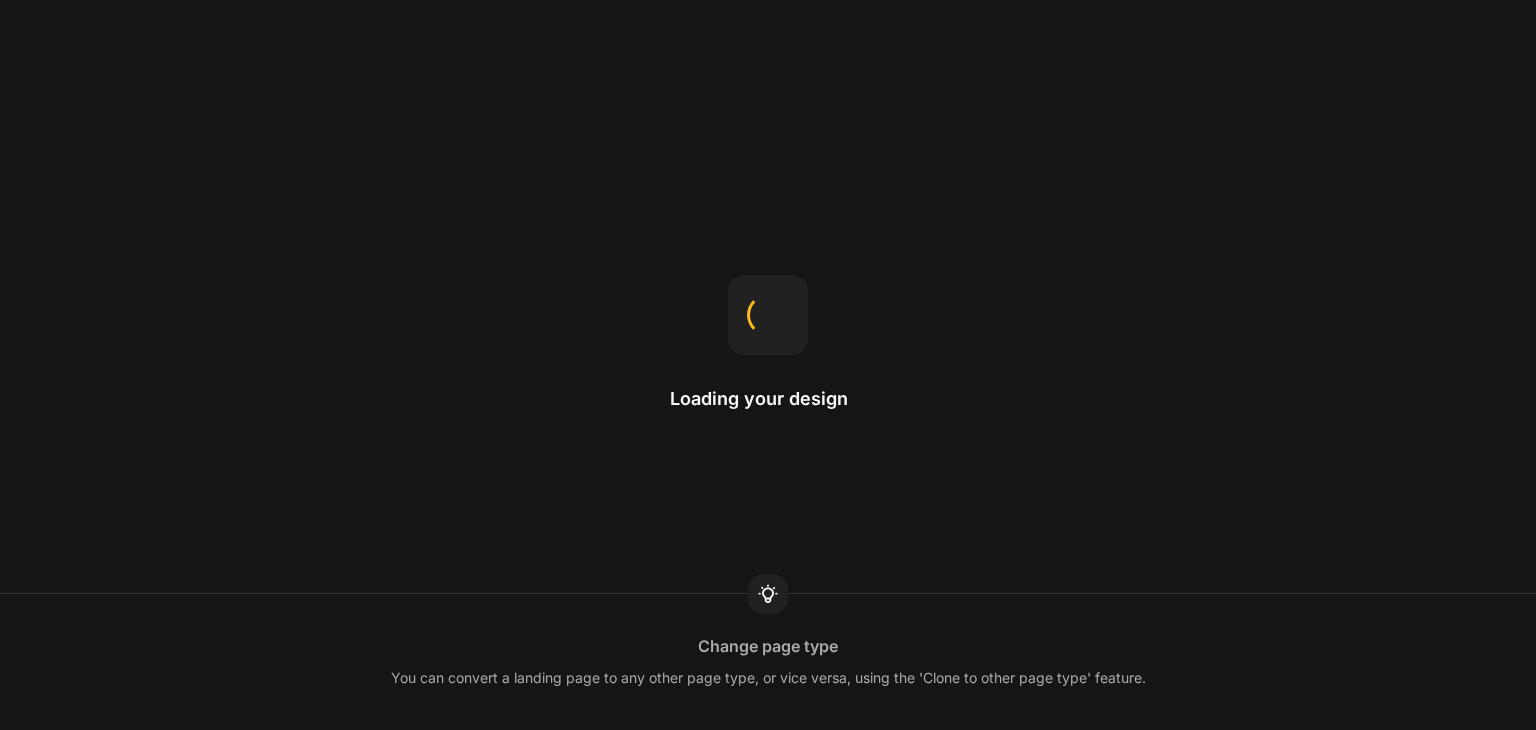 click on "Loading your design" at bounding box center (768, 399) 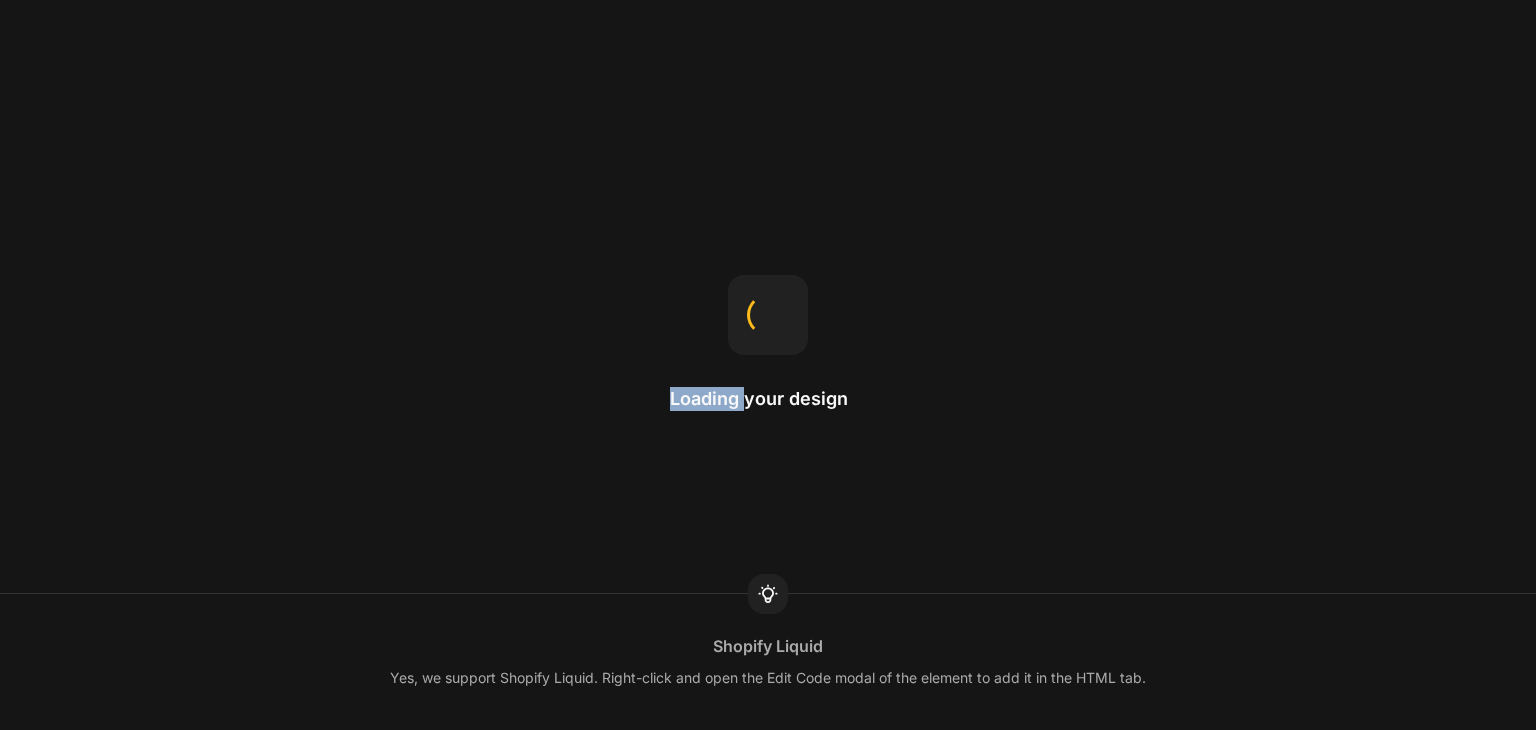 click on "Loading your design" at bounding box center [768, 399] 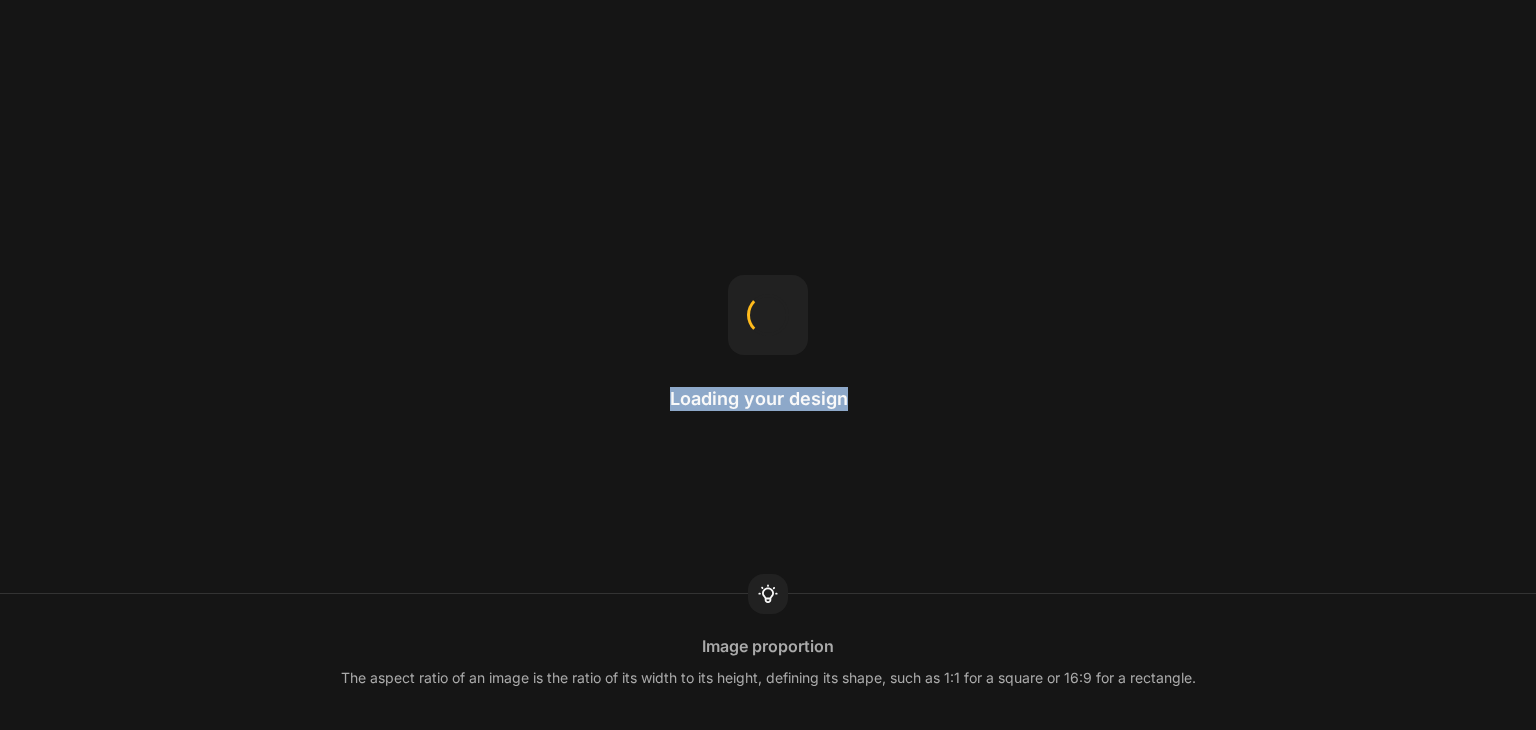click on "Loading your design Image proportion The aspect ratio of an image is the ratio of its width to its height, defining its shape, such as 1:1 for a square or 16:9 for a rectangle." at bounding box center (768, 365) 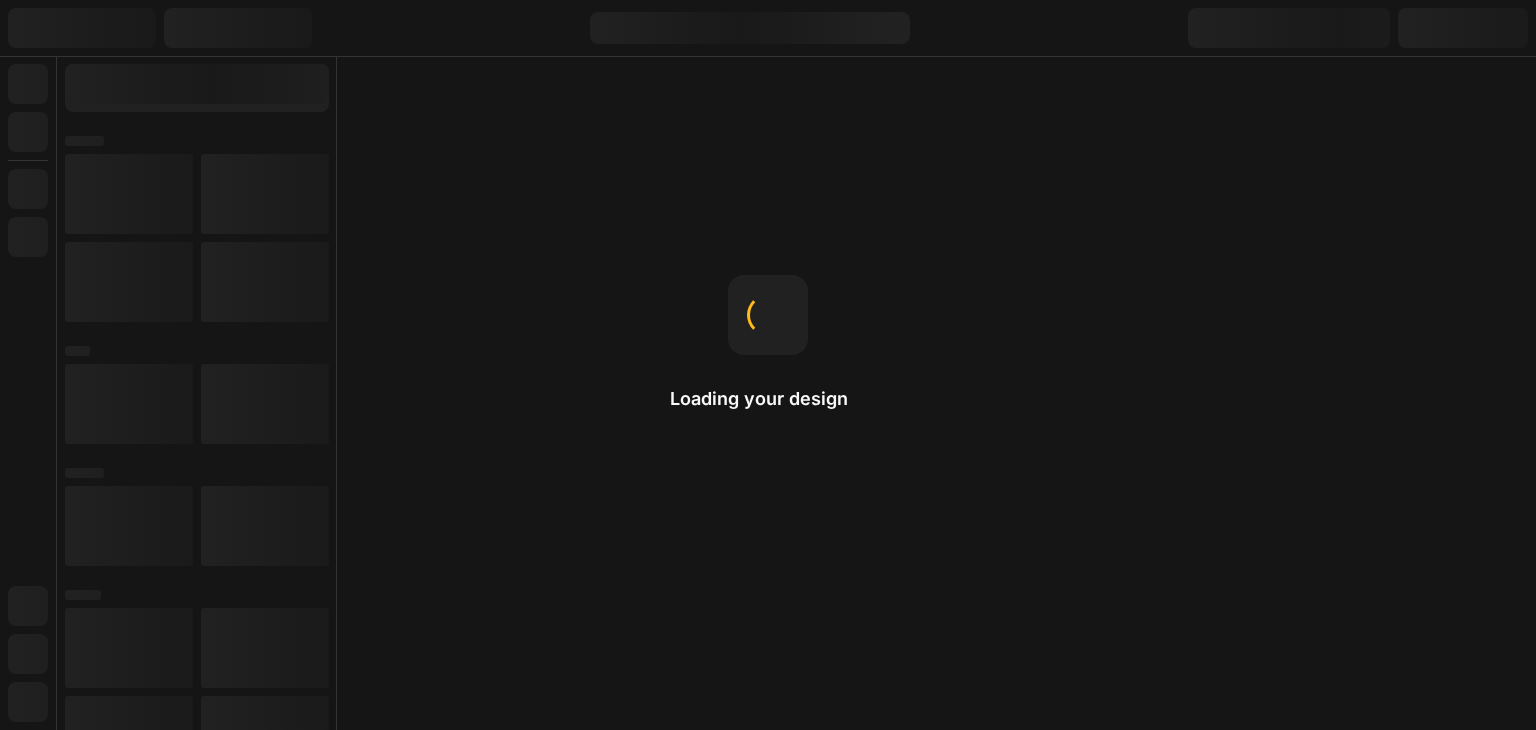 scroll, scrollTop: 0, scrollLeft: 0, axis: both 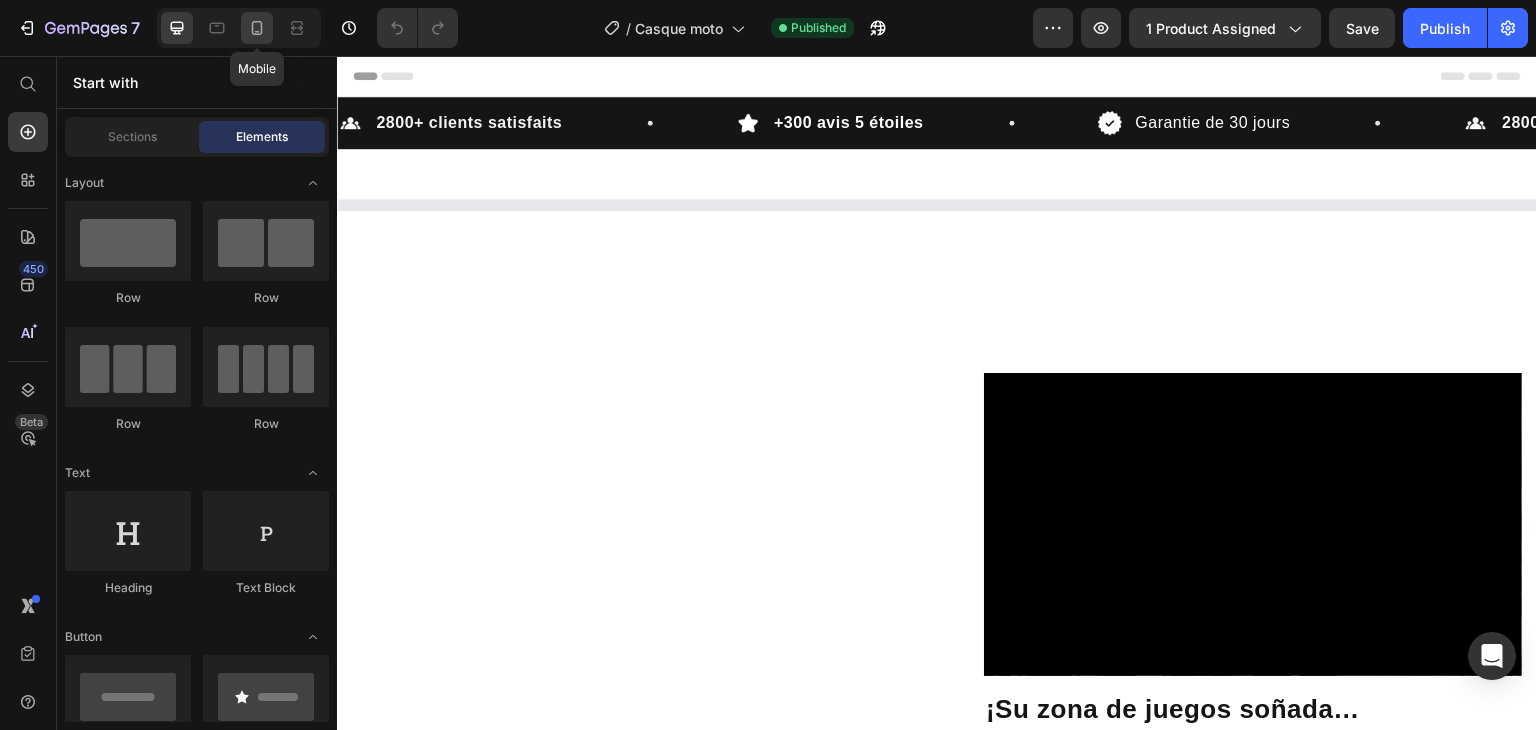 click 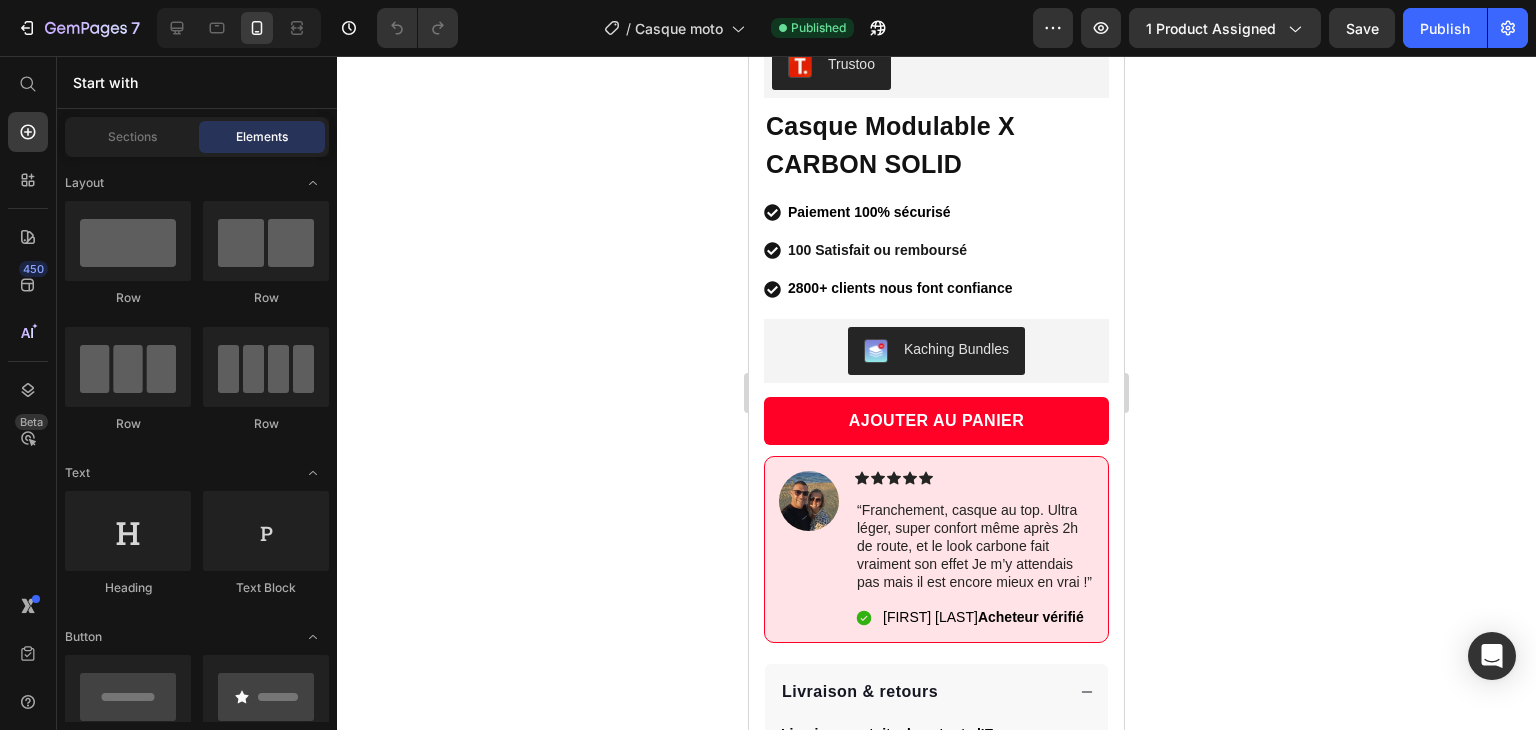 scroll, scrollTop: 463, scrollLeft: 0, axis: vertical 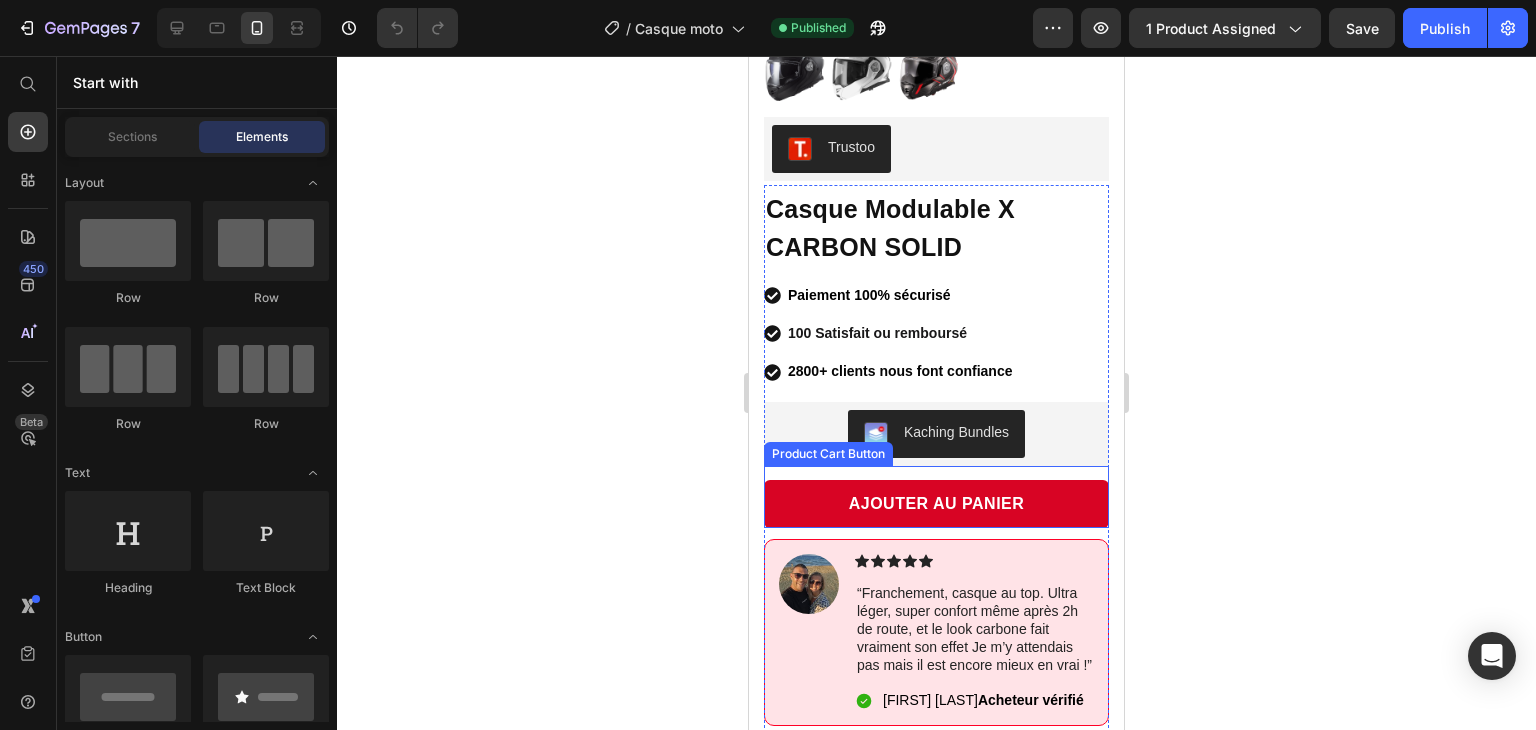 click on "AJOUTER AU PANIER" at bounding box center [936, 504] 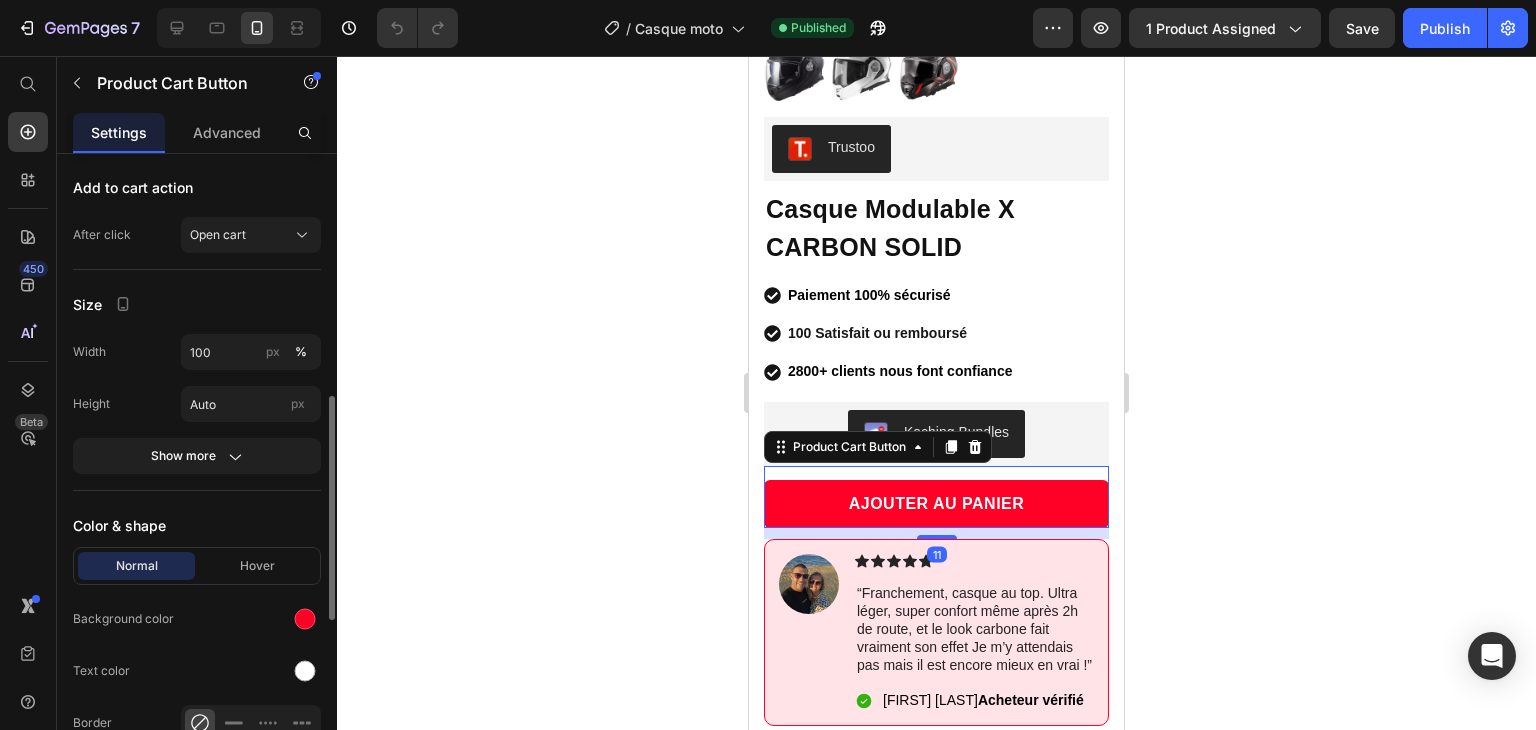 scroll, scrollTop: 682, scrollLeft: 0, axis: vertical 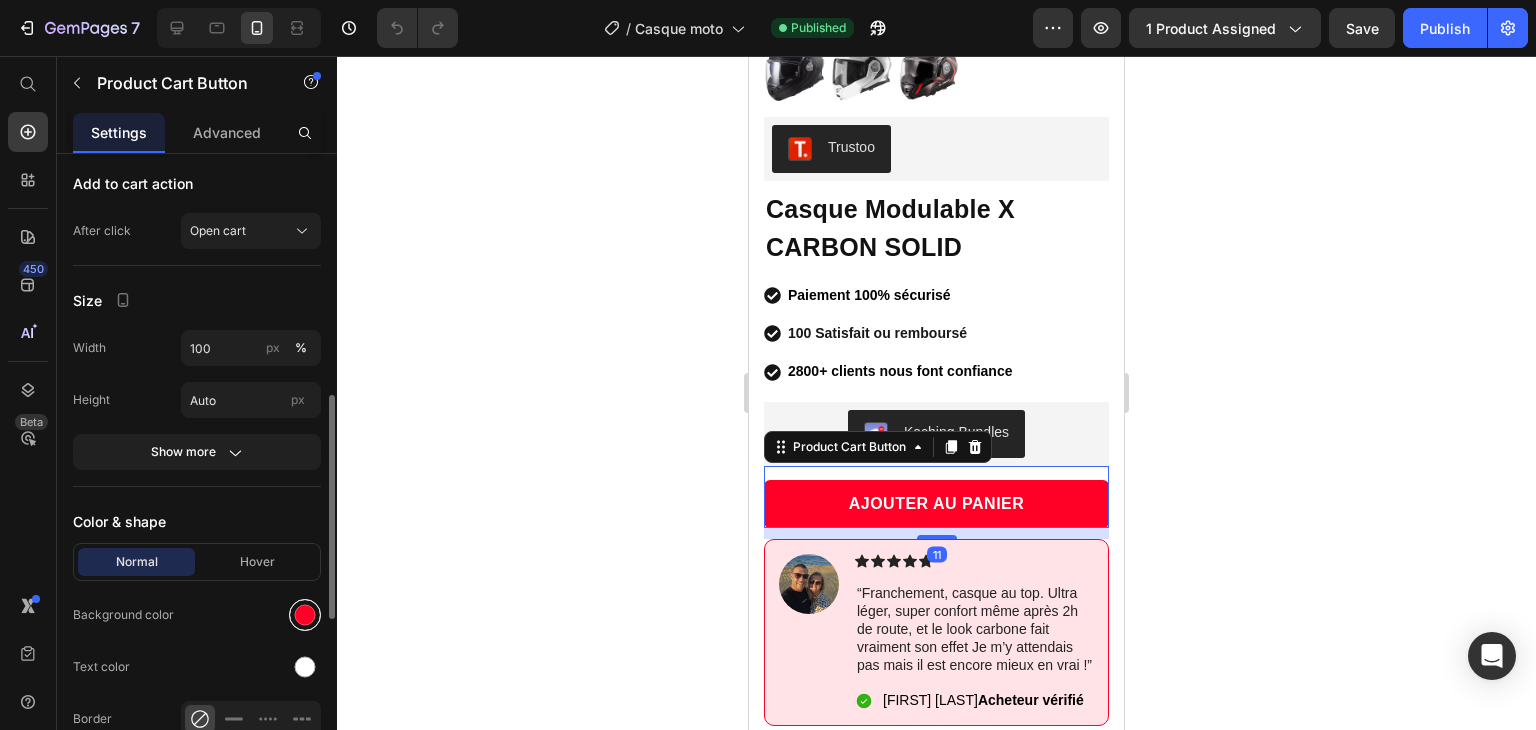 click at bounding box center [305, 615] 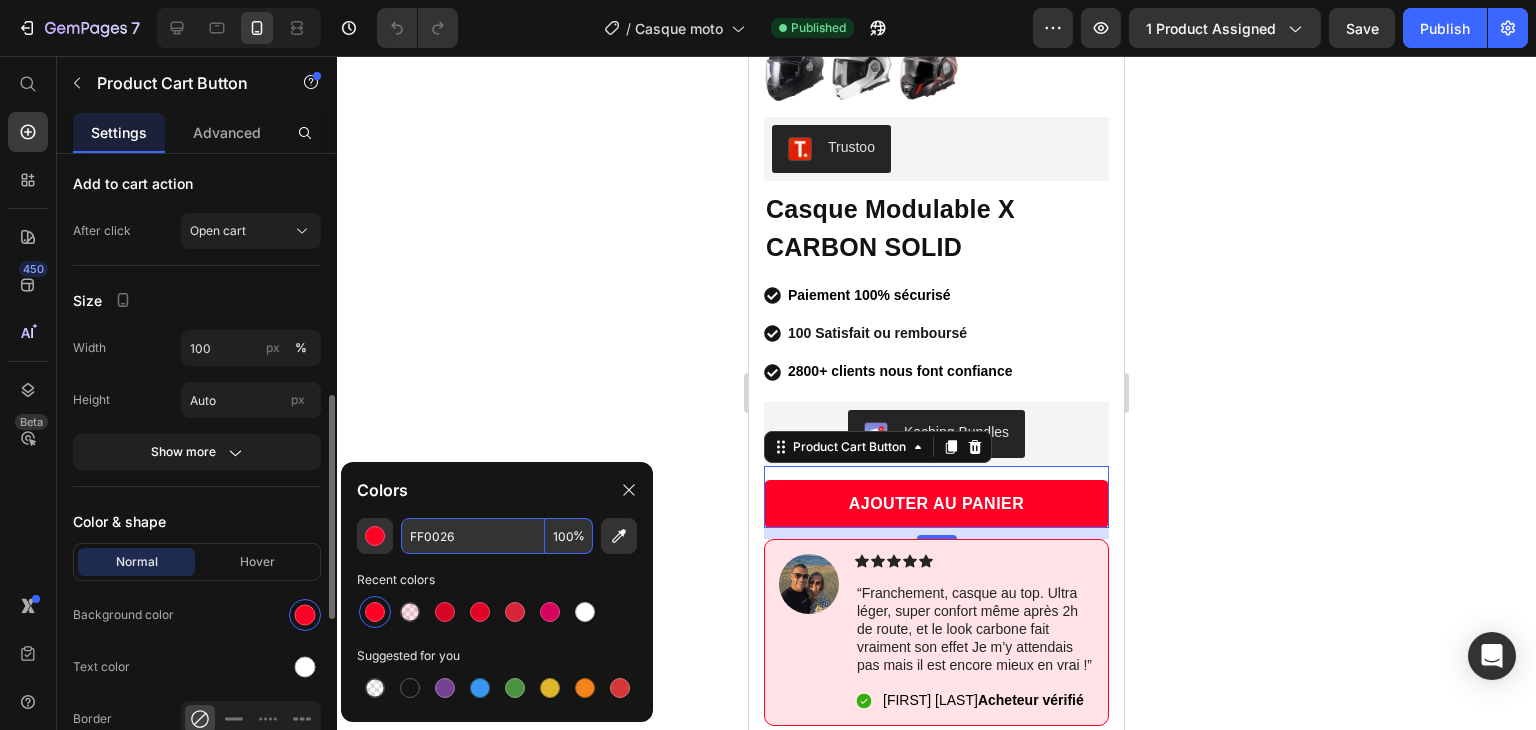 click on "FF0026" at bounding box center (473, 536) 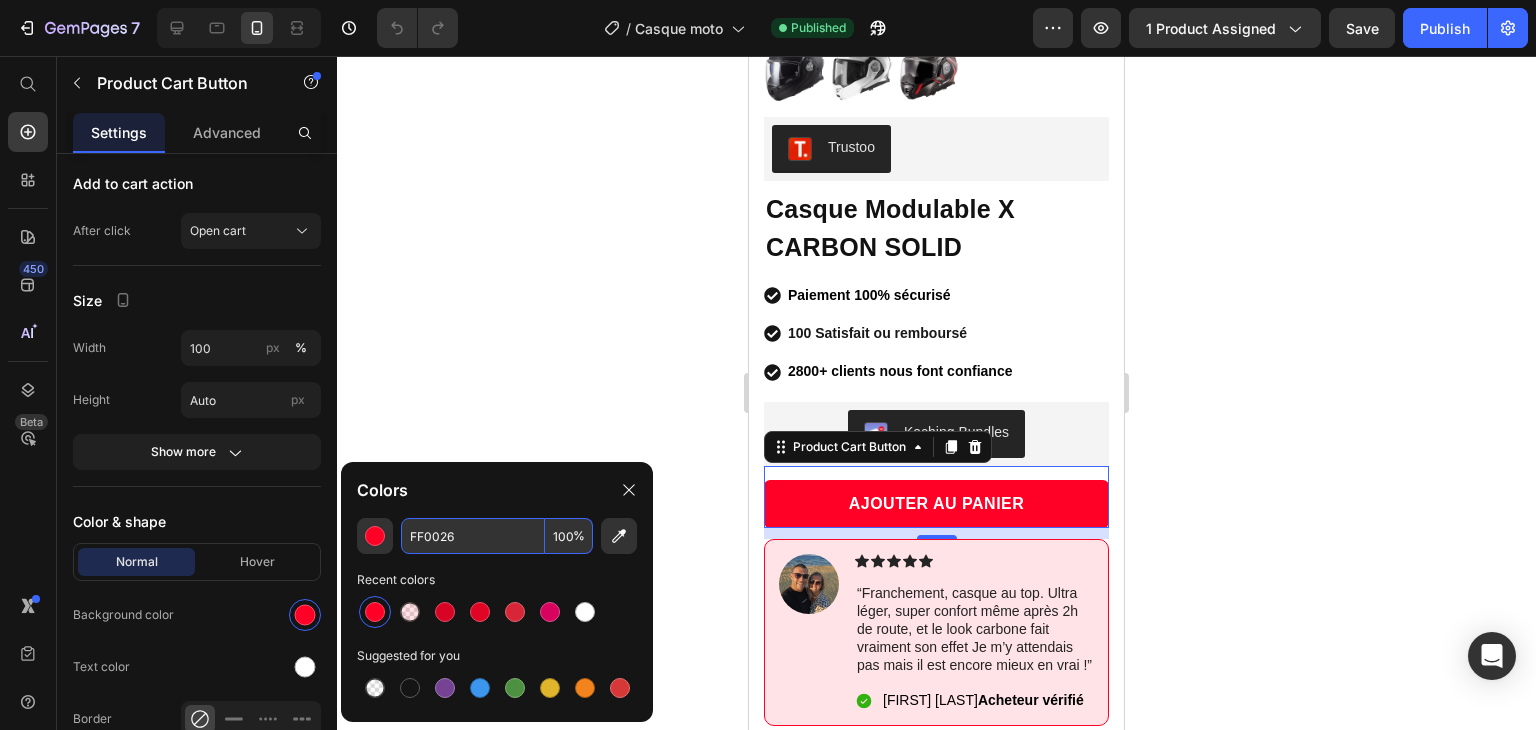 click on "FF0026" at bounding box center (473, 536) 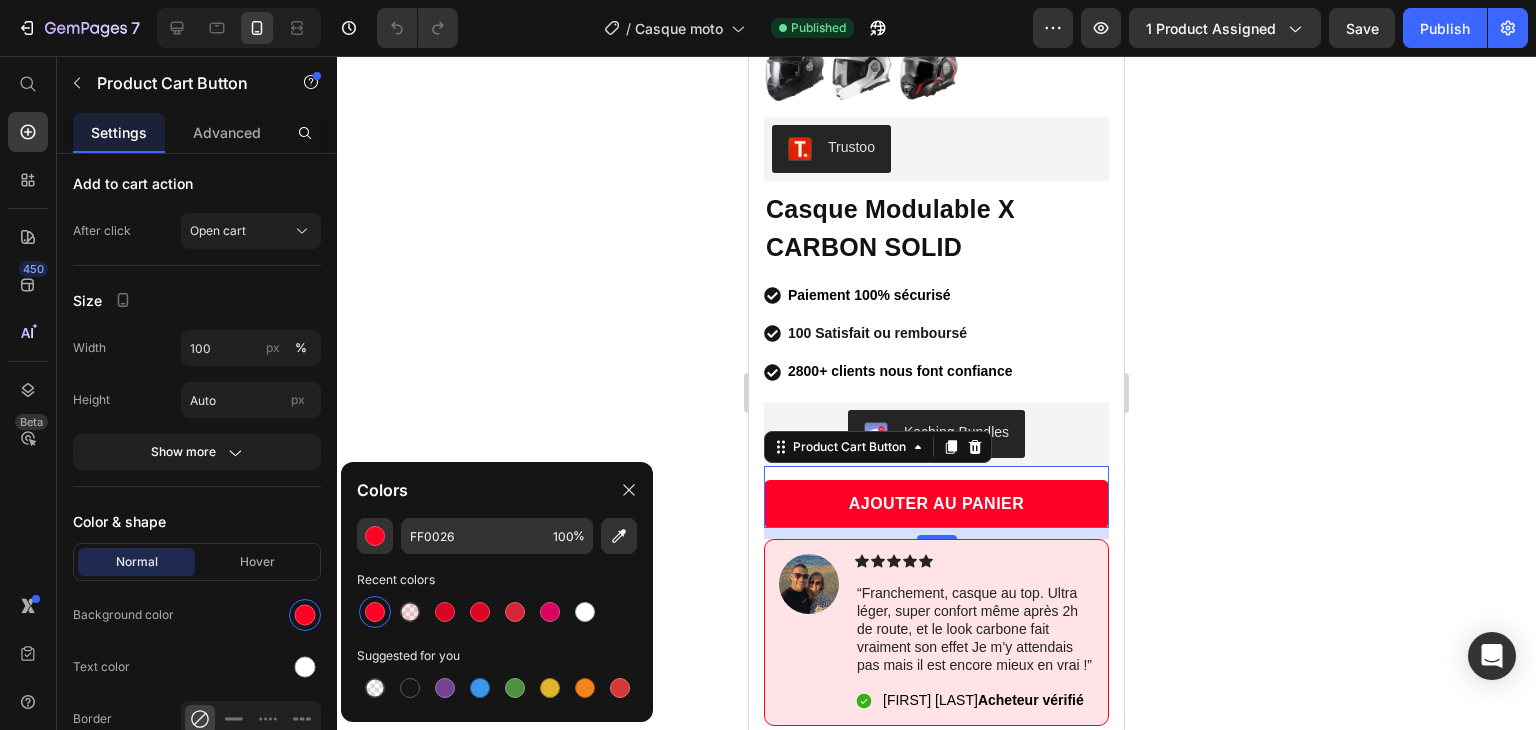 click on "FF0026 100 % Recent colors Suggested for you" 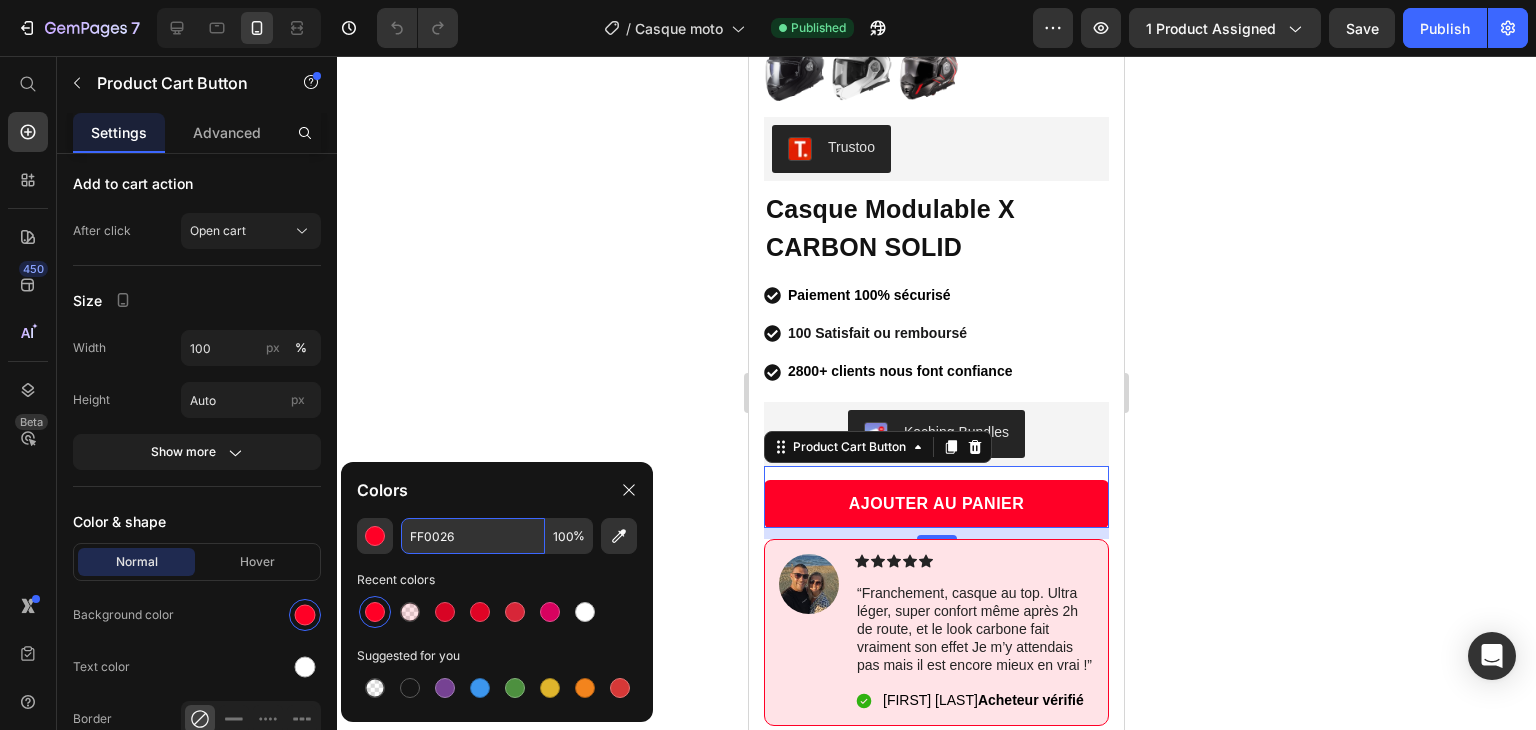 click on "FF0026" at bounding box center [473, 536] 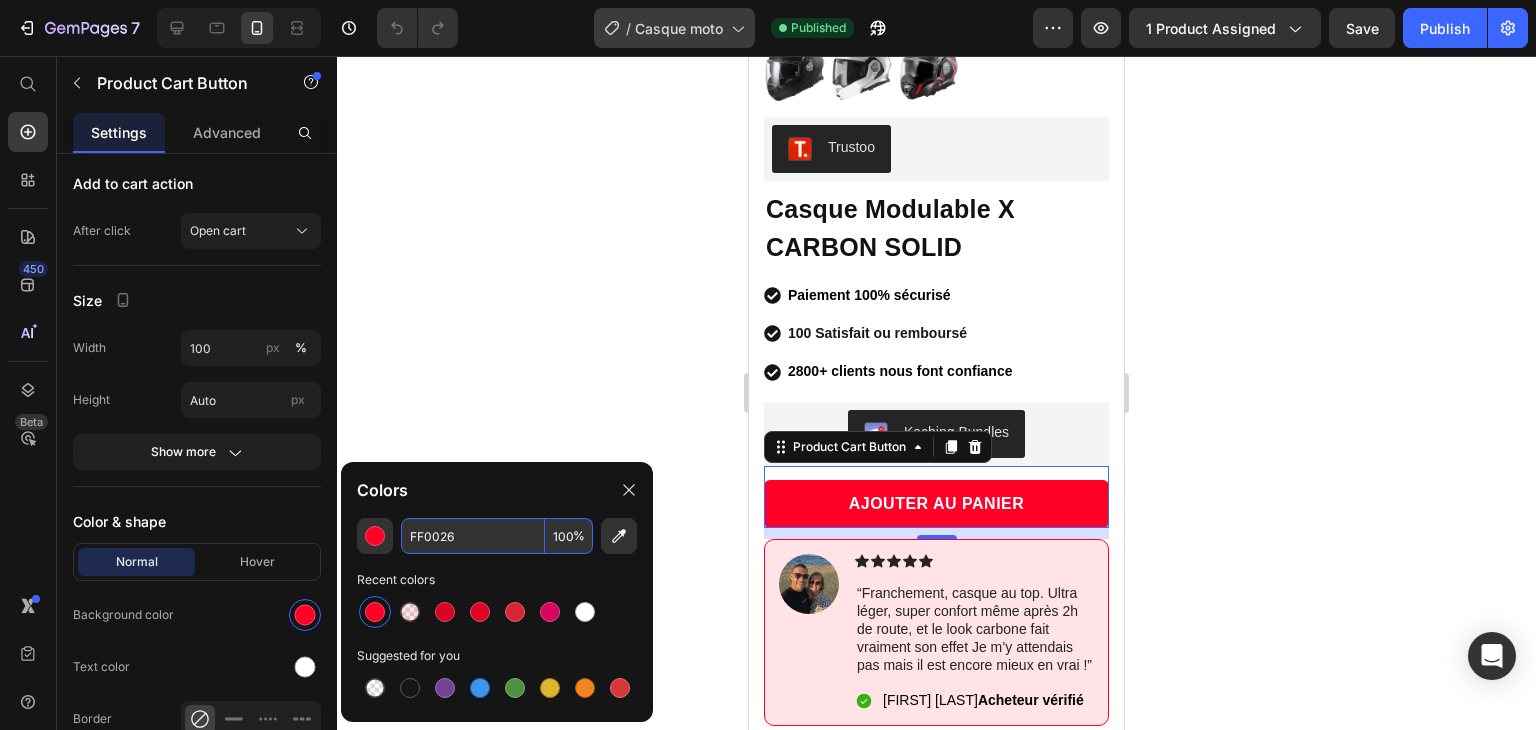 scroll, scrollTop: 1177, scrollLeft: 0, axis: vertical 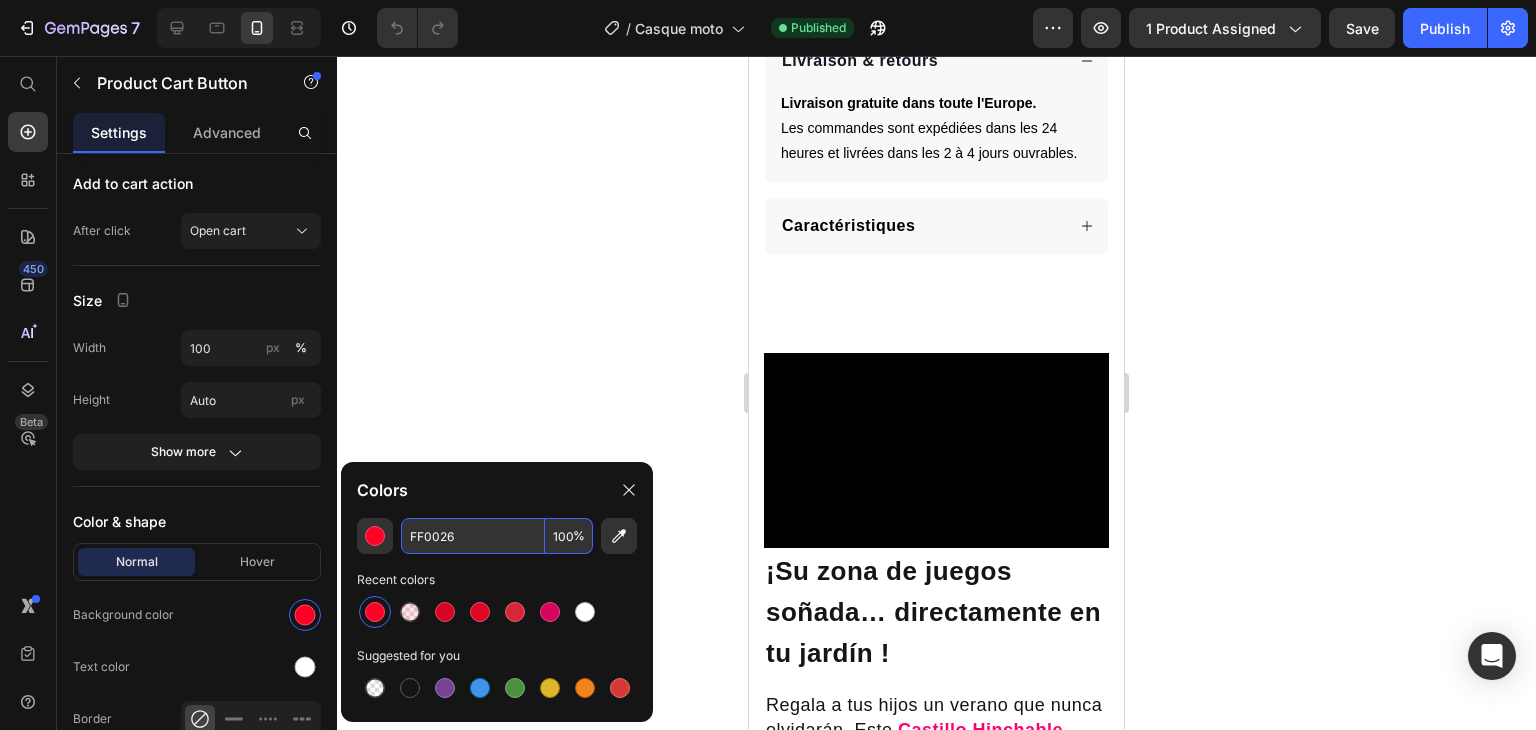 click on "FF0026" at bounding box center (473, 536) 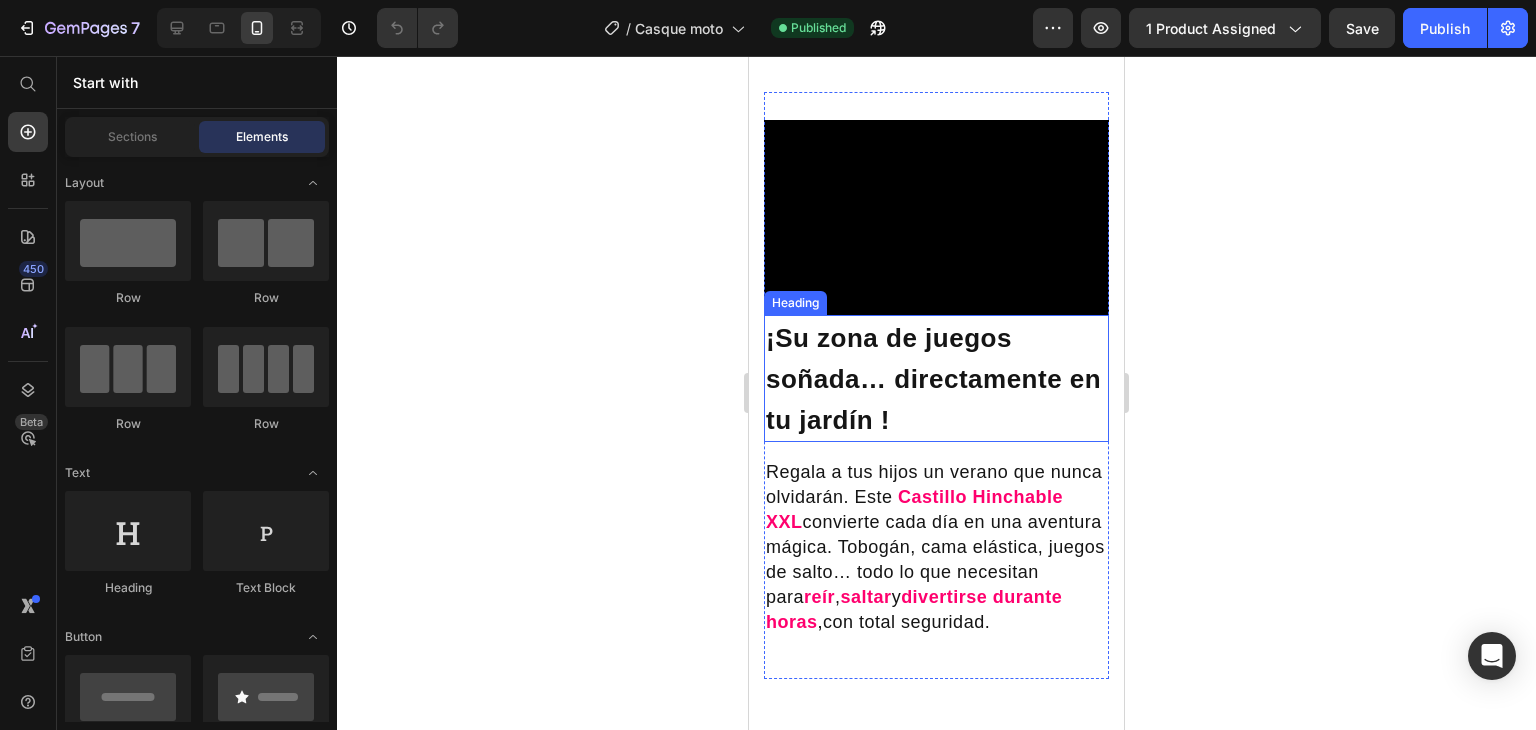 scroll, scrollTop: 1414, scrollLeft: 0, axis: vertical 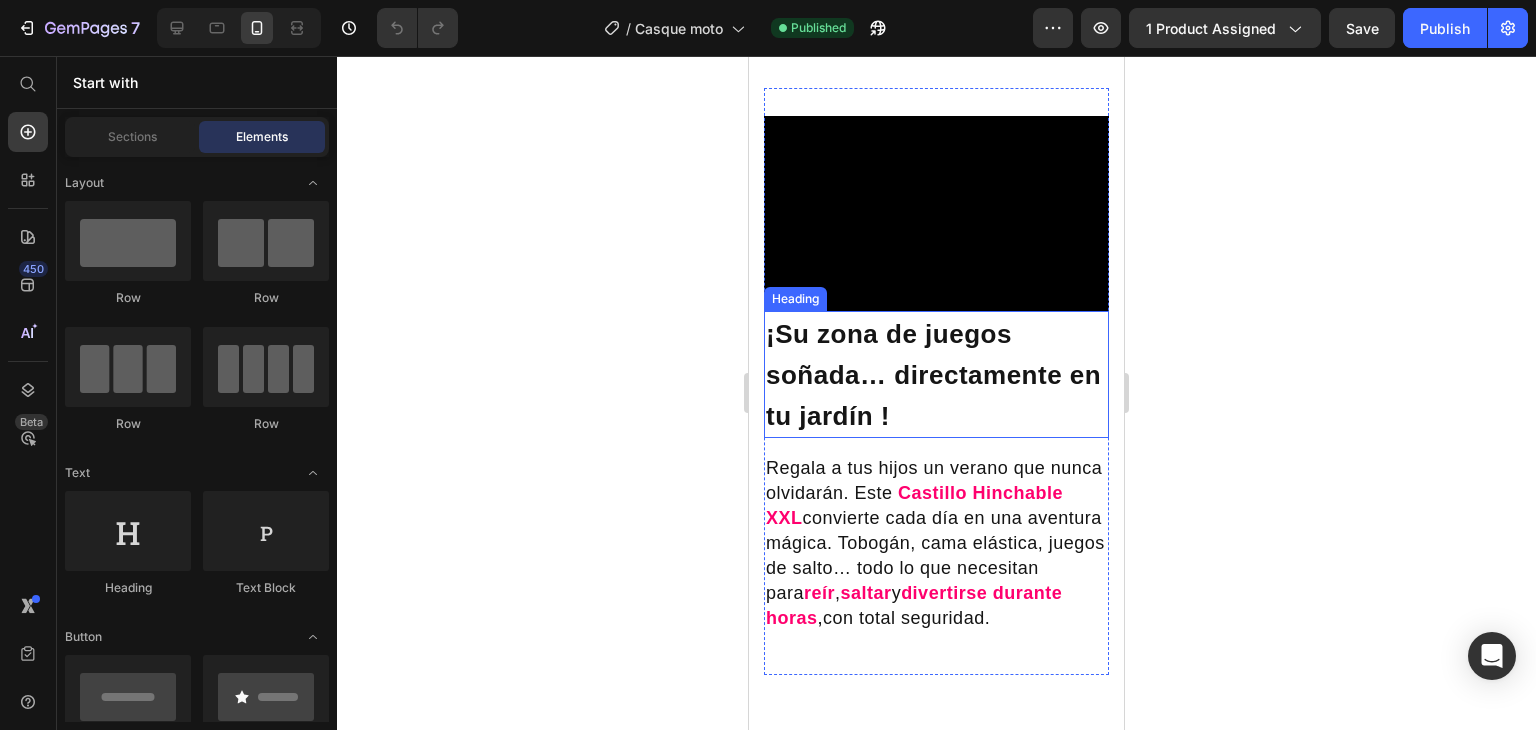 click on "¡Su zona de juegos soñada… directamente en tu jardín !" at bounding box center (936, 374) 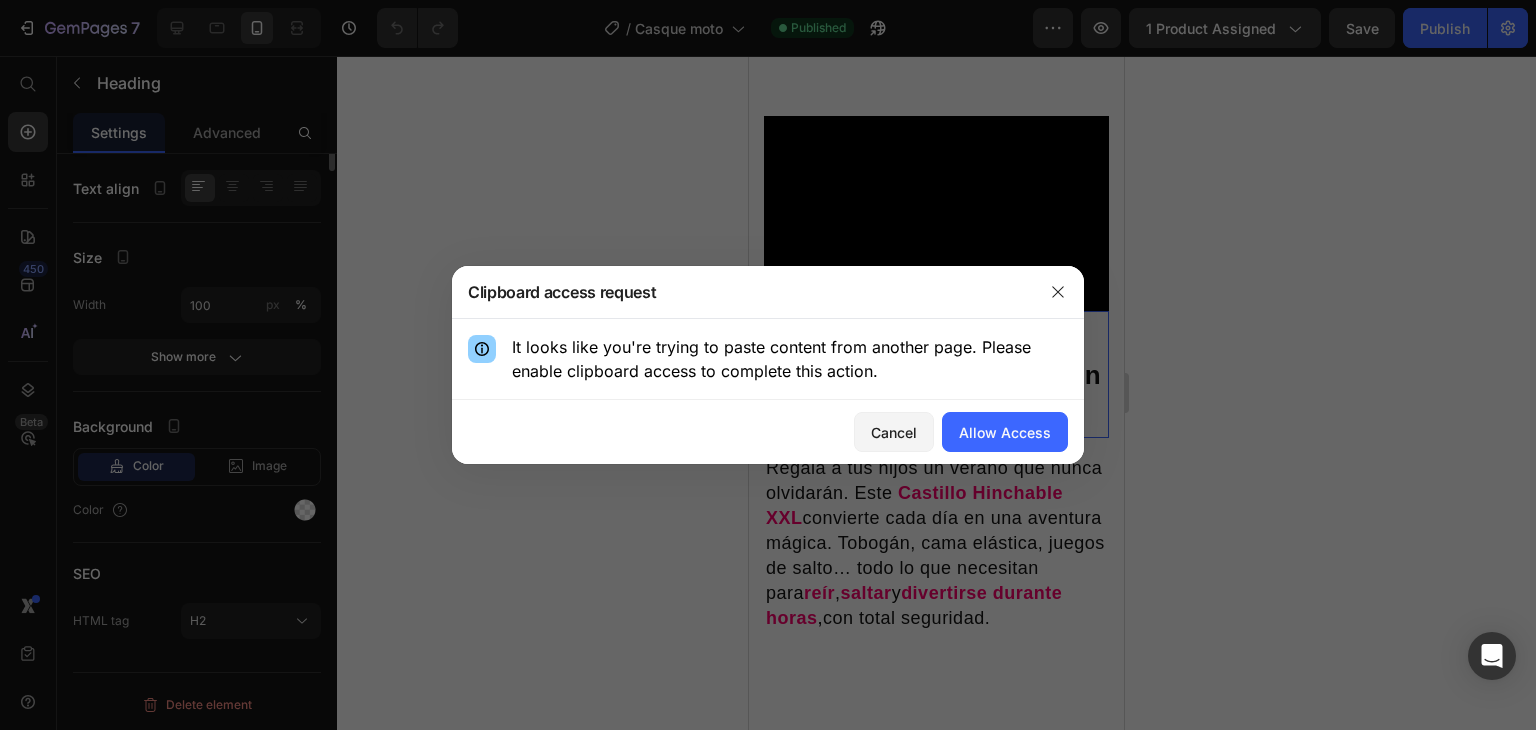 scroll, scrollTop: 0, scrollLeft: 0, axis: both 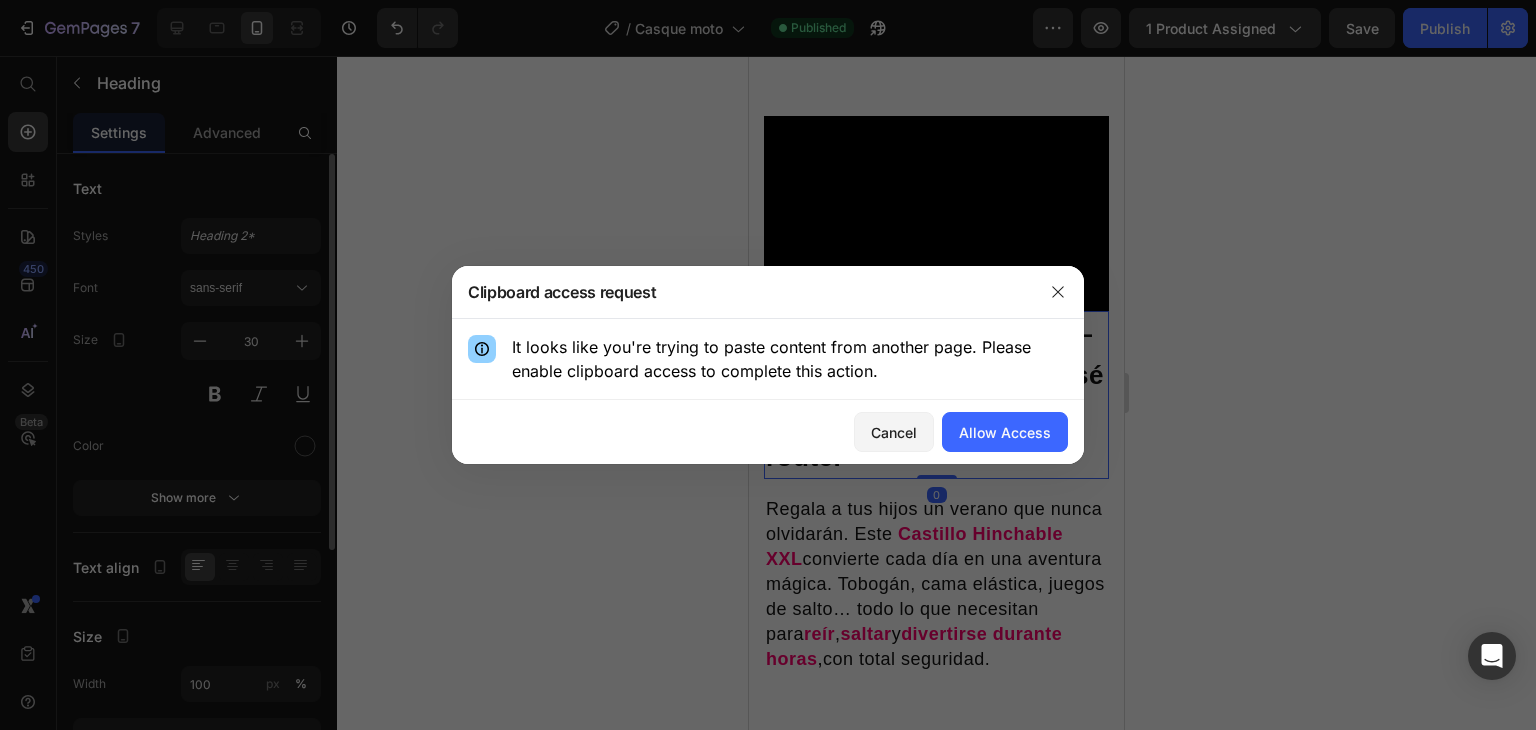 click on "Cancel Allow Access" at bounding box center (768, 432) 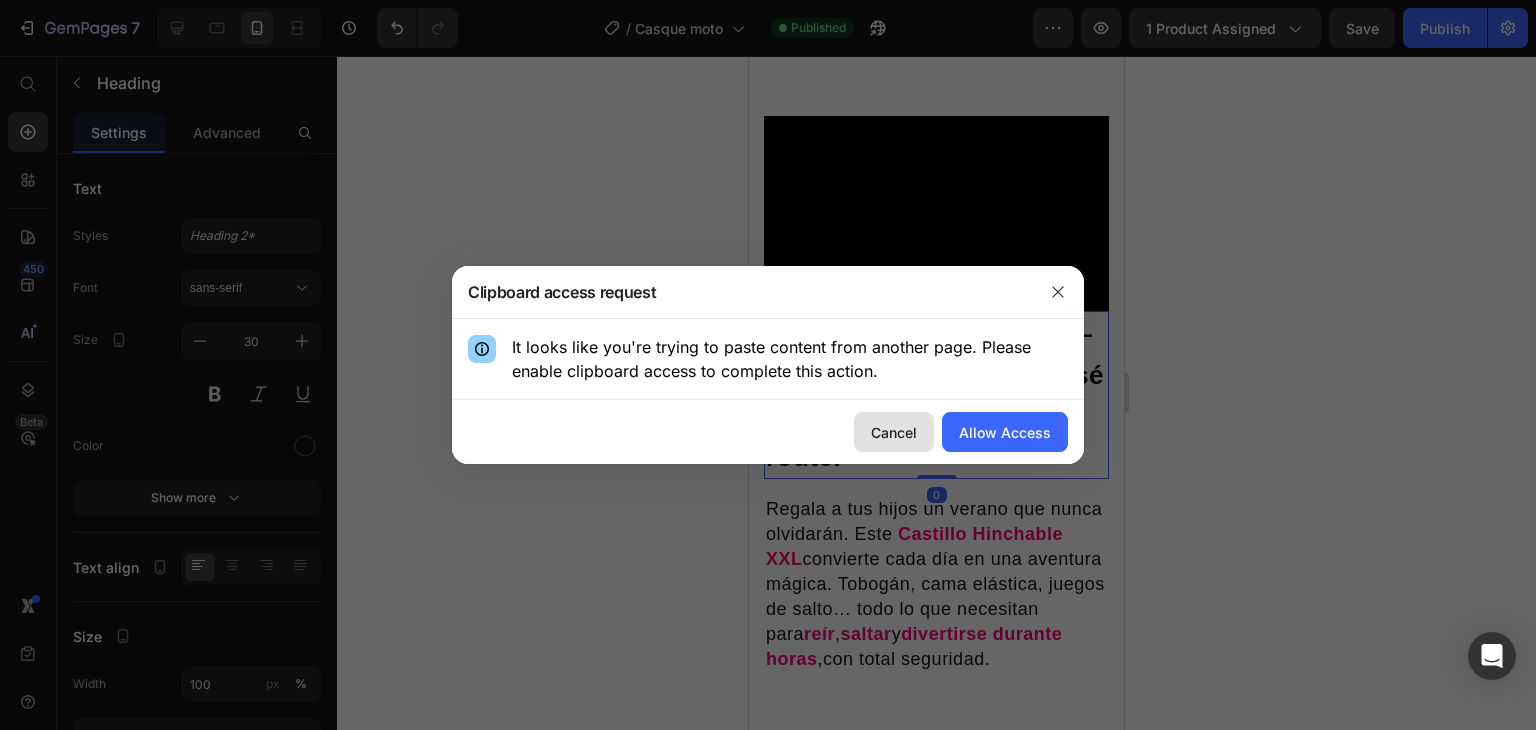 click on "Cancel" 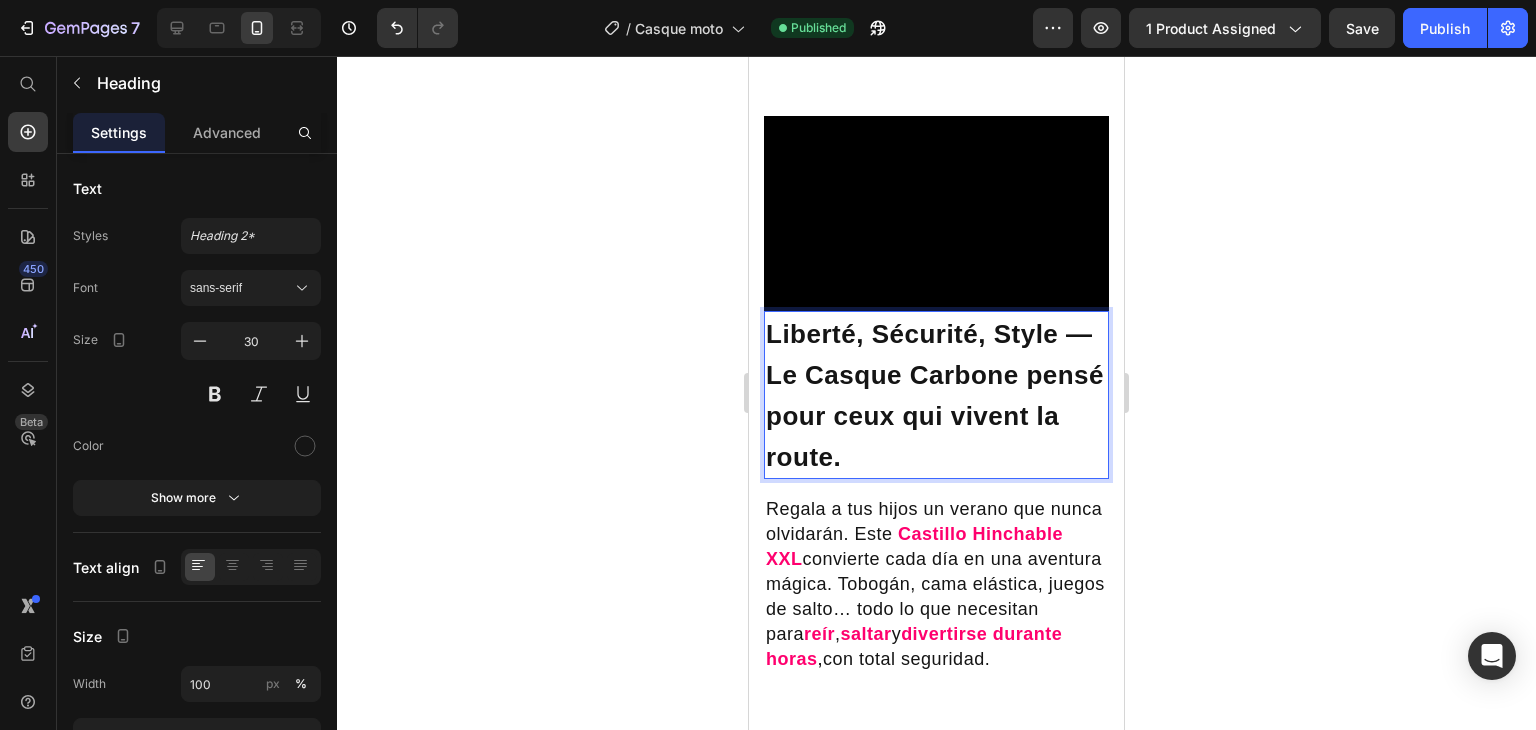 click on "Liberté, Sécurité, Style — Le Casque Carbone pensé pour ceux qui vivent la route." at bounding box center [935, 395] 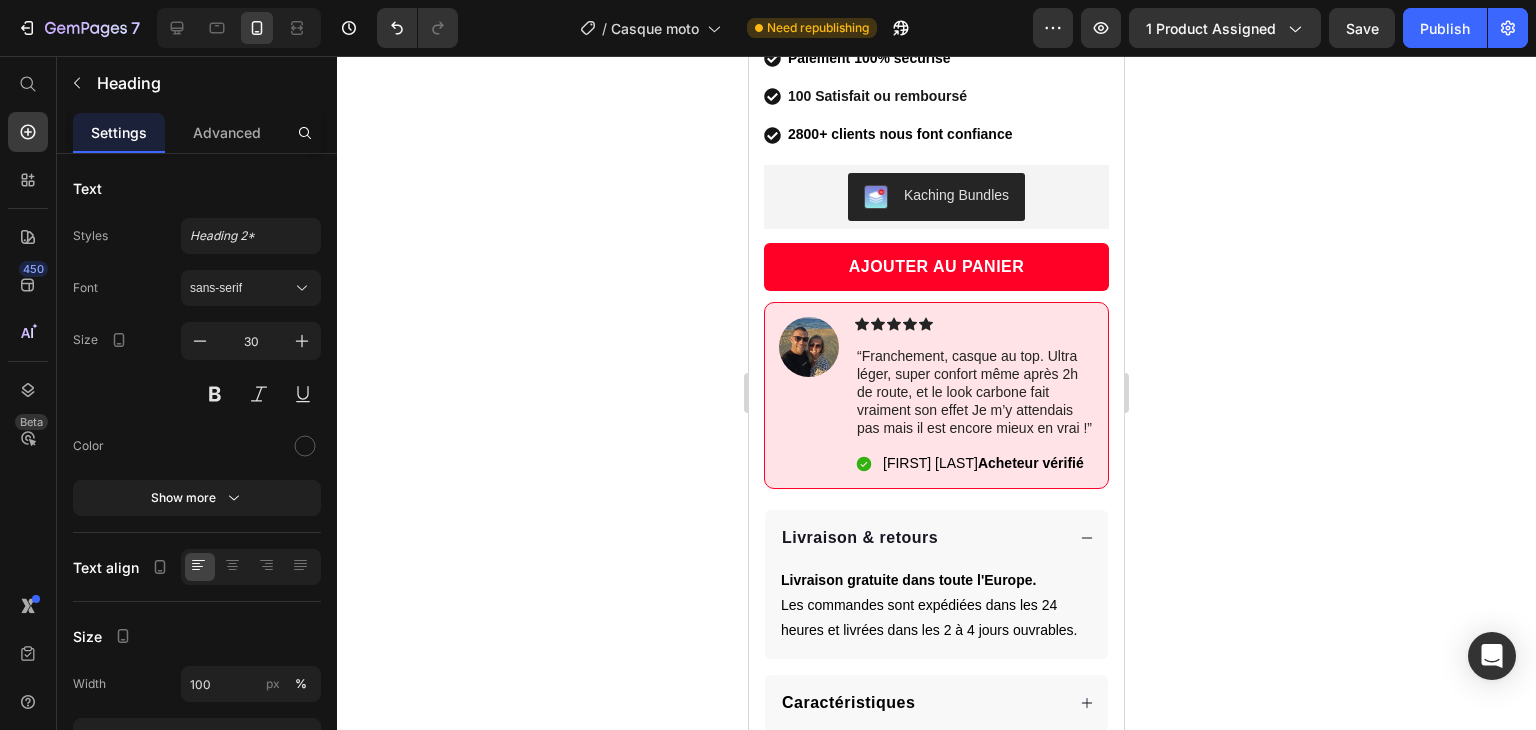 scroll, scrollTop: 683, scrollLeft: 0, axis: vertical 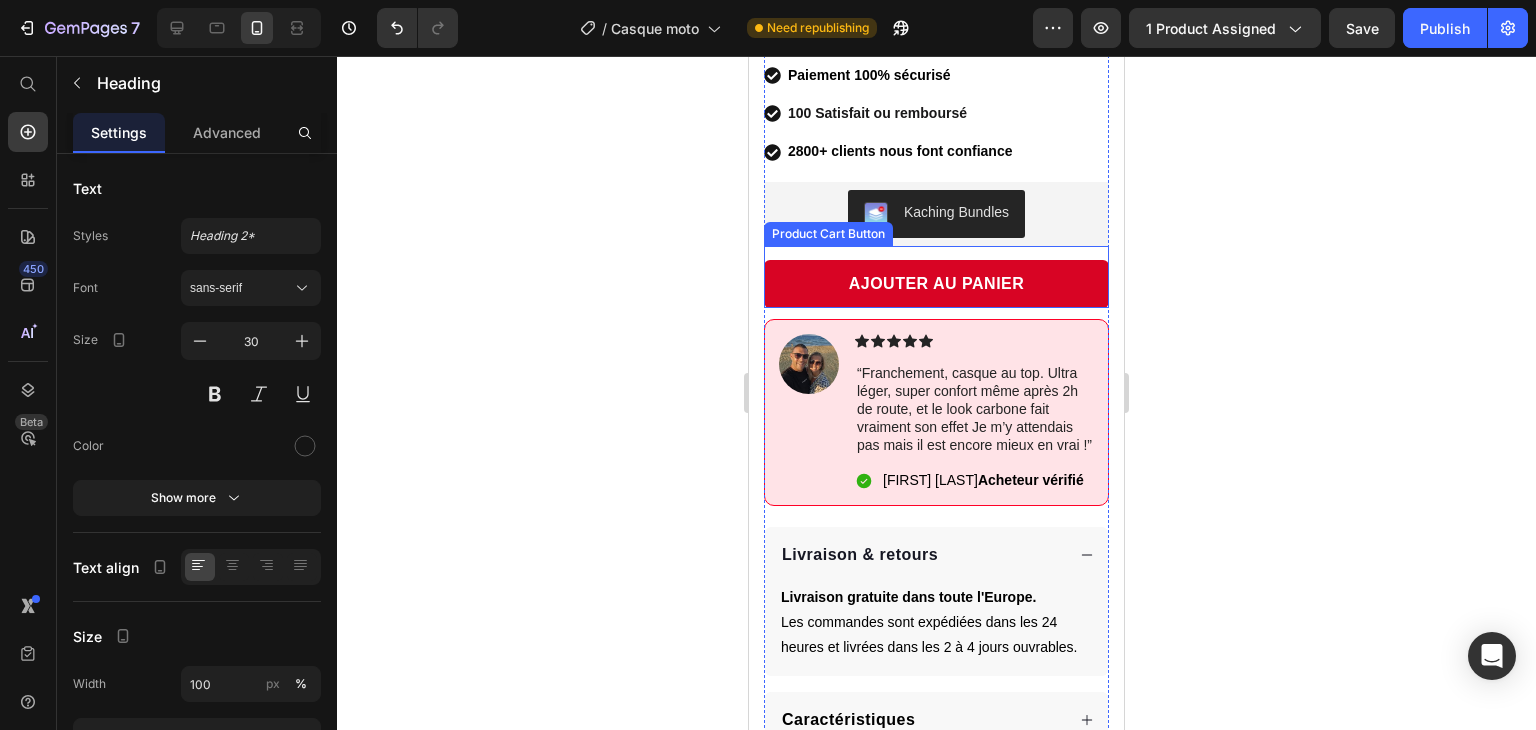 click on "AJOUTER AU PANIER" at bounding box center [936, 284] 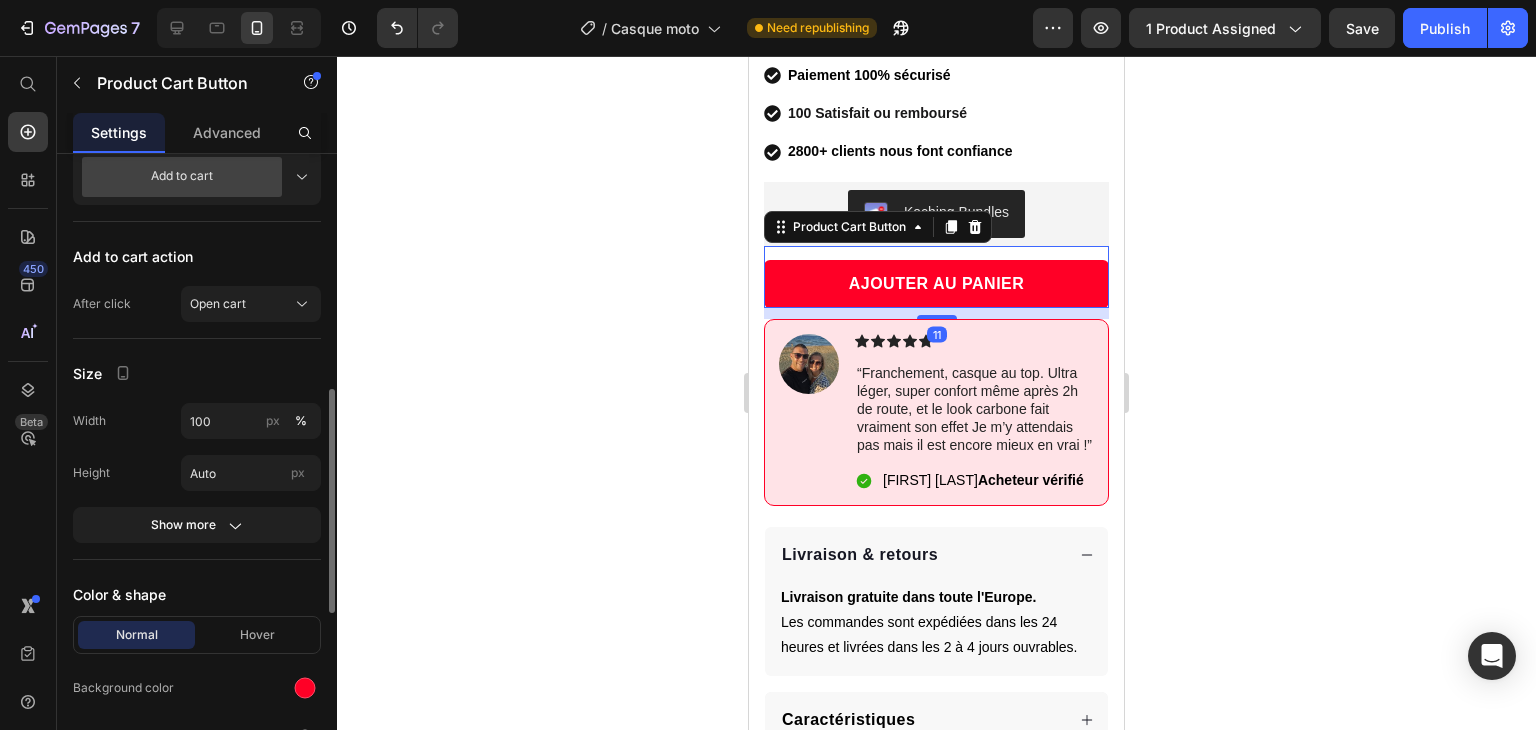 scroll, scrollTop: 624, scrollLeft: 0, axis: vertical 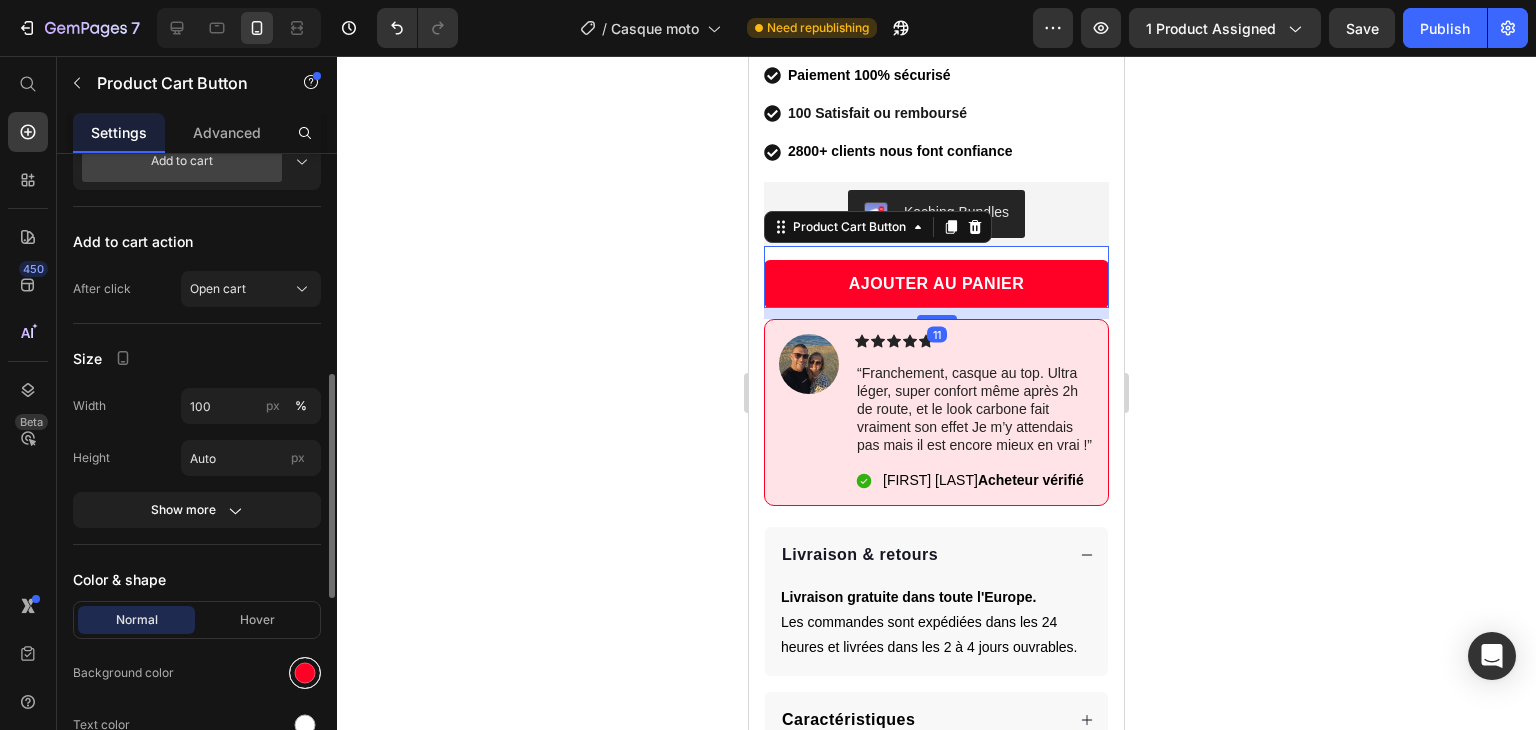 click at bounding box center (305, 673) 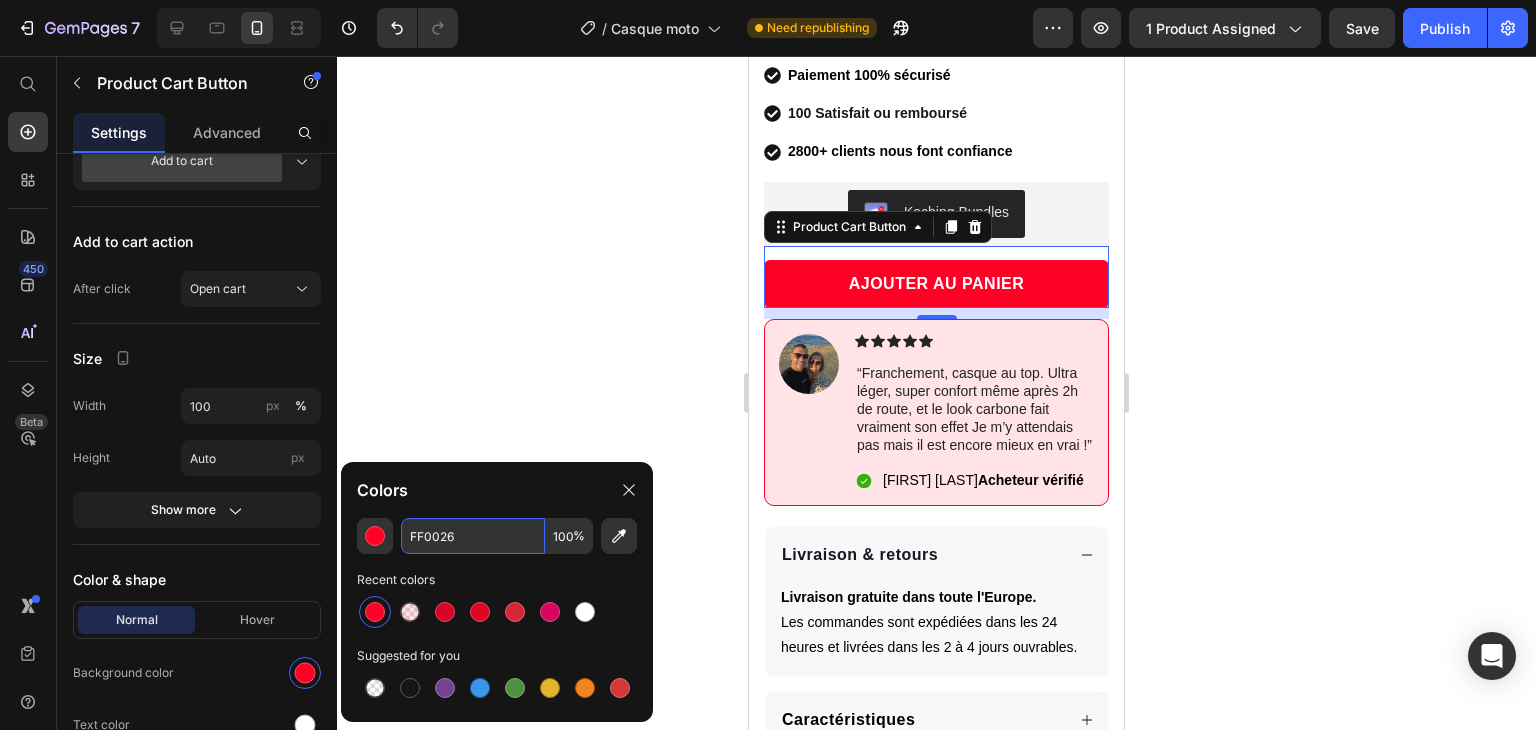 click on "FF0026" at bounding box center (473, 536) 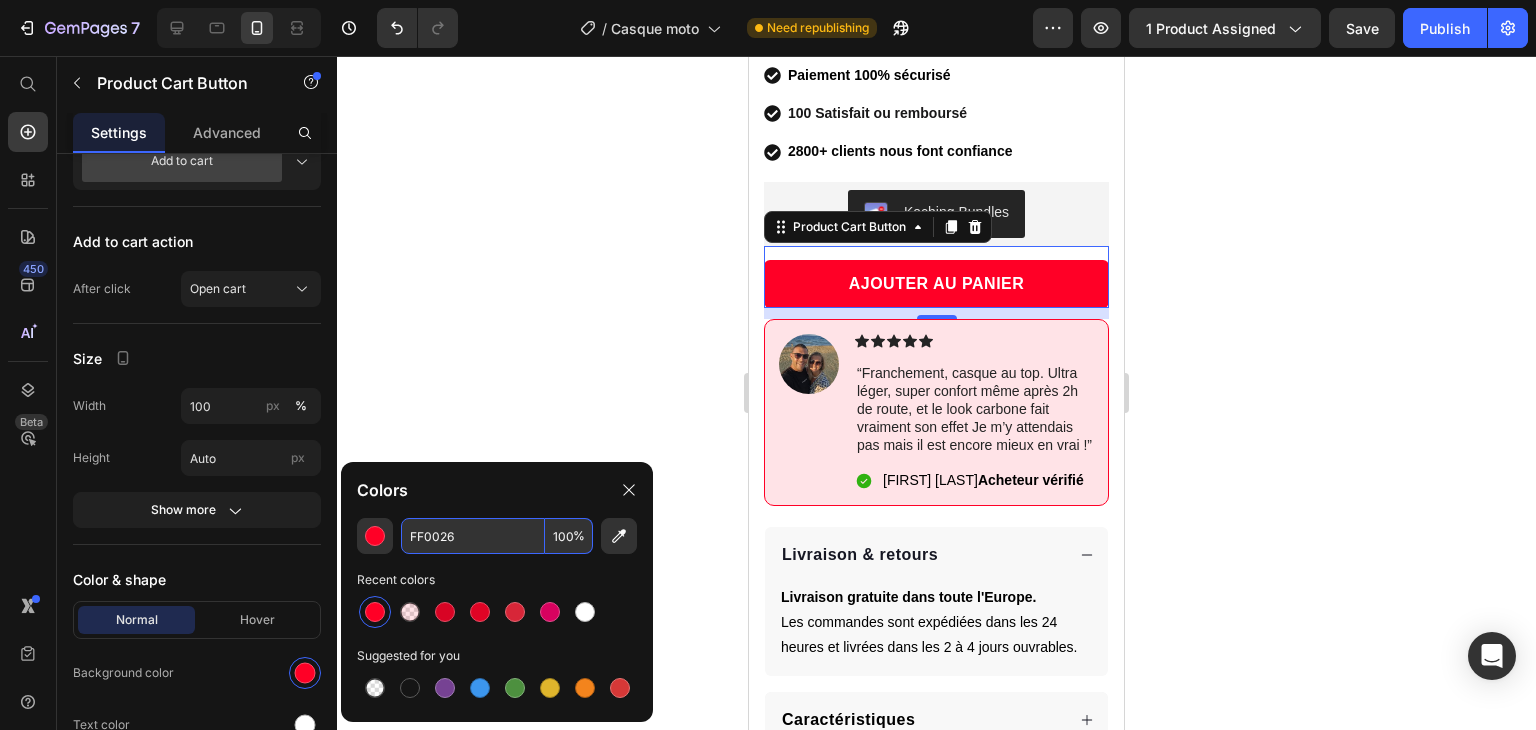 click on "FF0026" at bounding box center [473, 536] 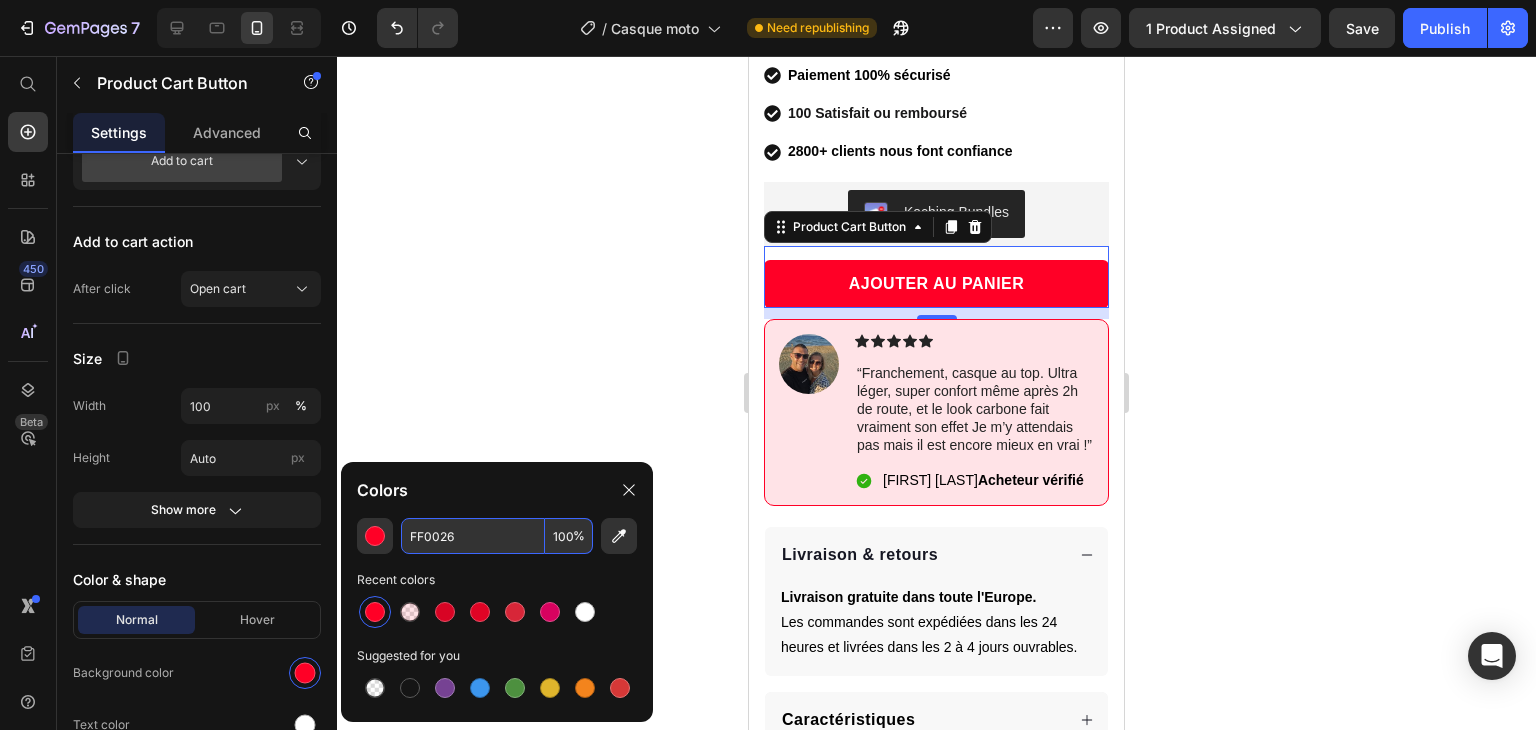 click 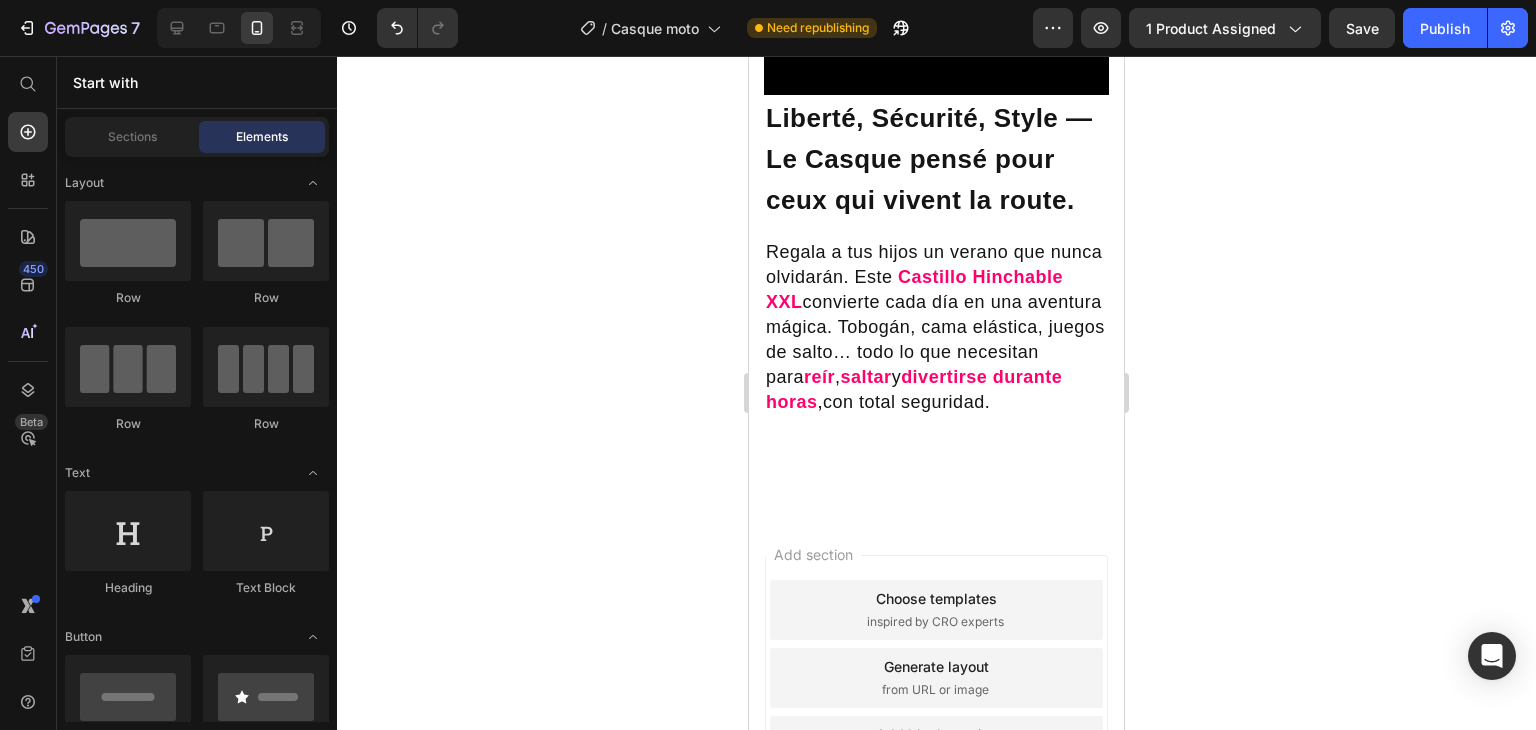 scroll, scrollTop: 1636, scrollLeft: 0, axis: vertical 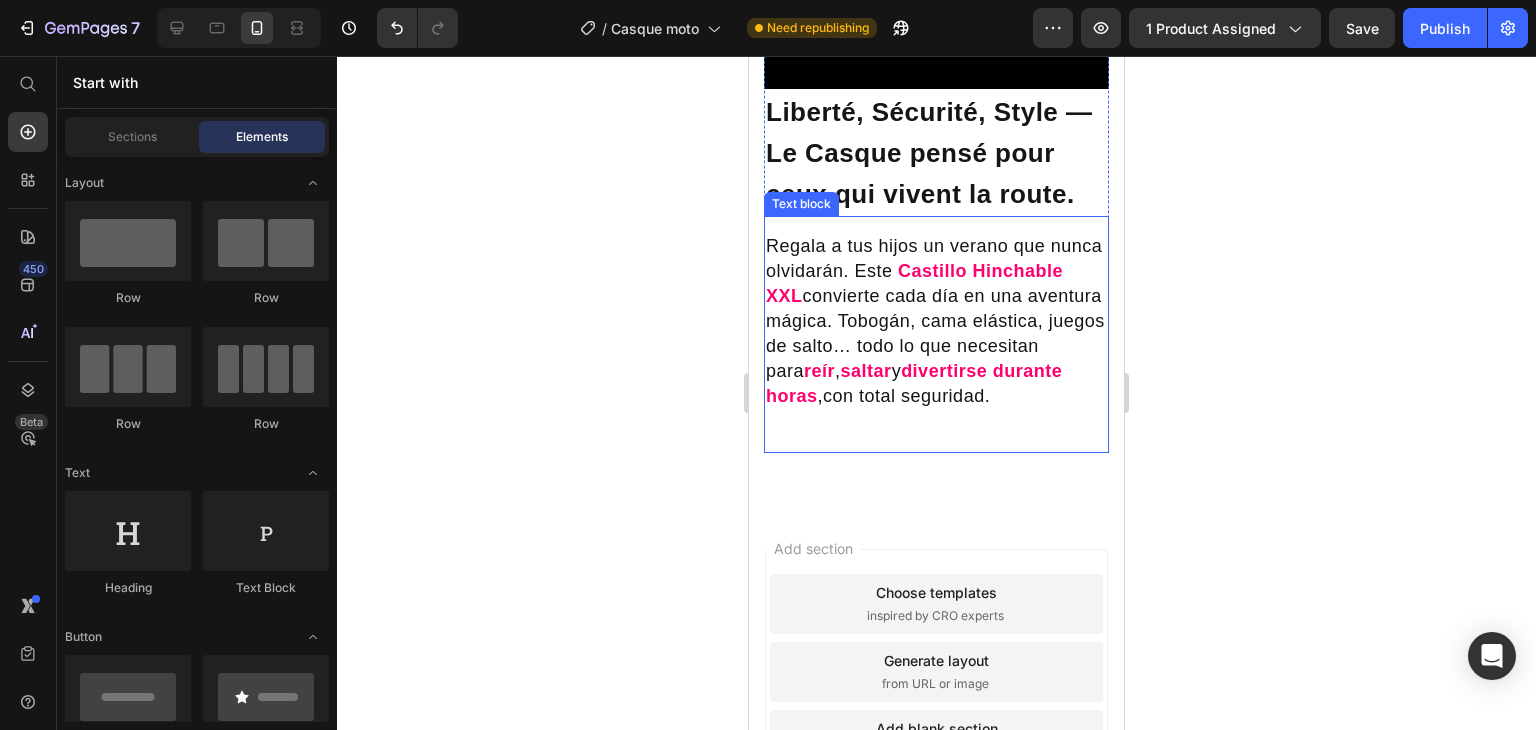 click on "convierte cada día en una aventura mágica. Tobogán, cama elástica, juegos de salto… todo lo que necesitan para" at bounding box center [935, 333] 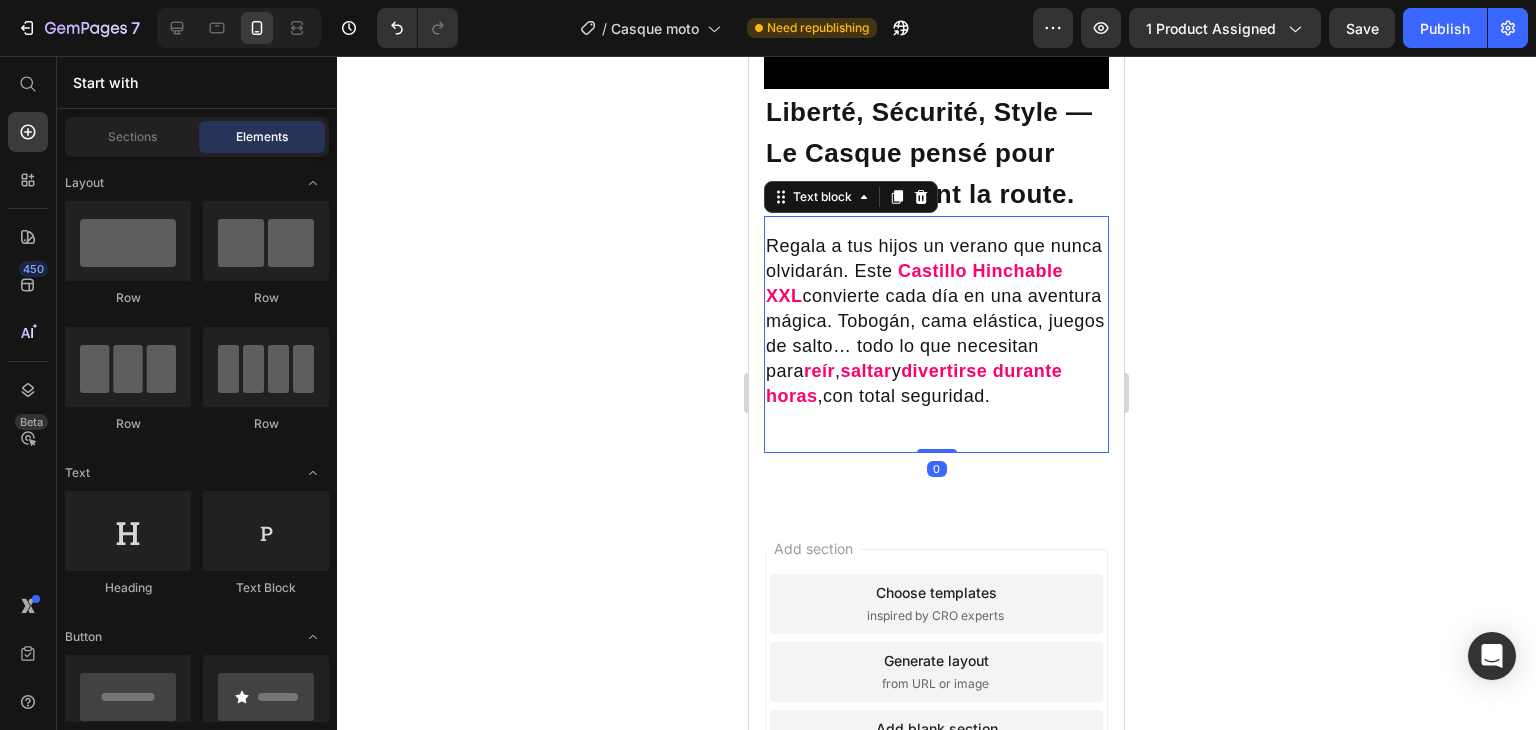 scroll, scrollTop: 0, scrollLeft: 0, axis: both 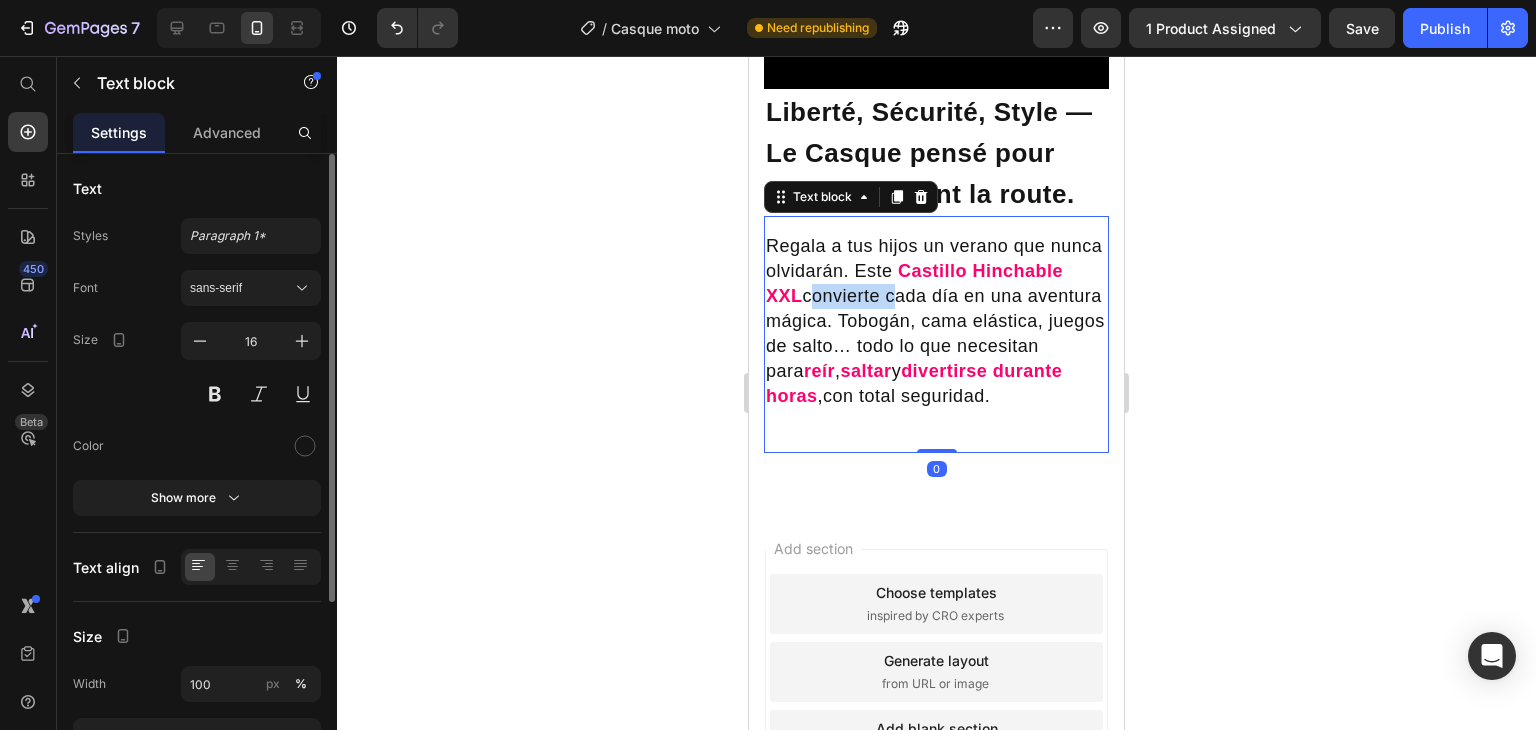 click on "convierte cada día en una aventura mágica. Tobogán, cama elástica, juegos de salto… todo lo que necesitan para" at bounding box center (935, 333) 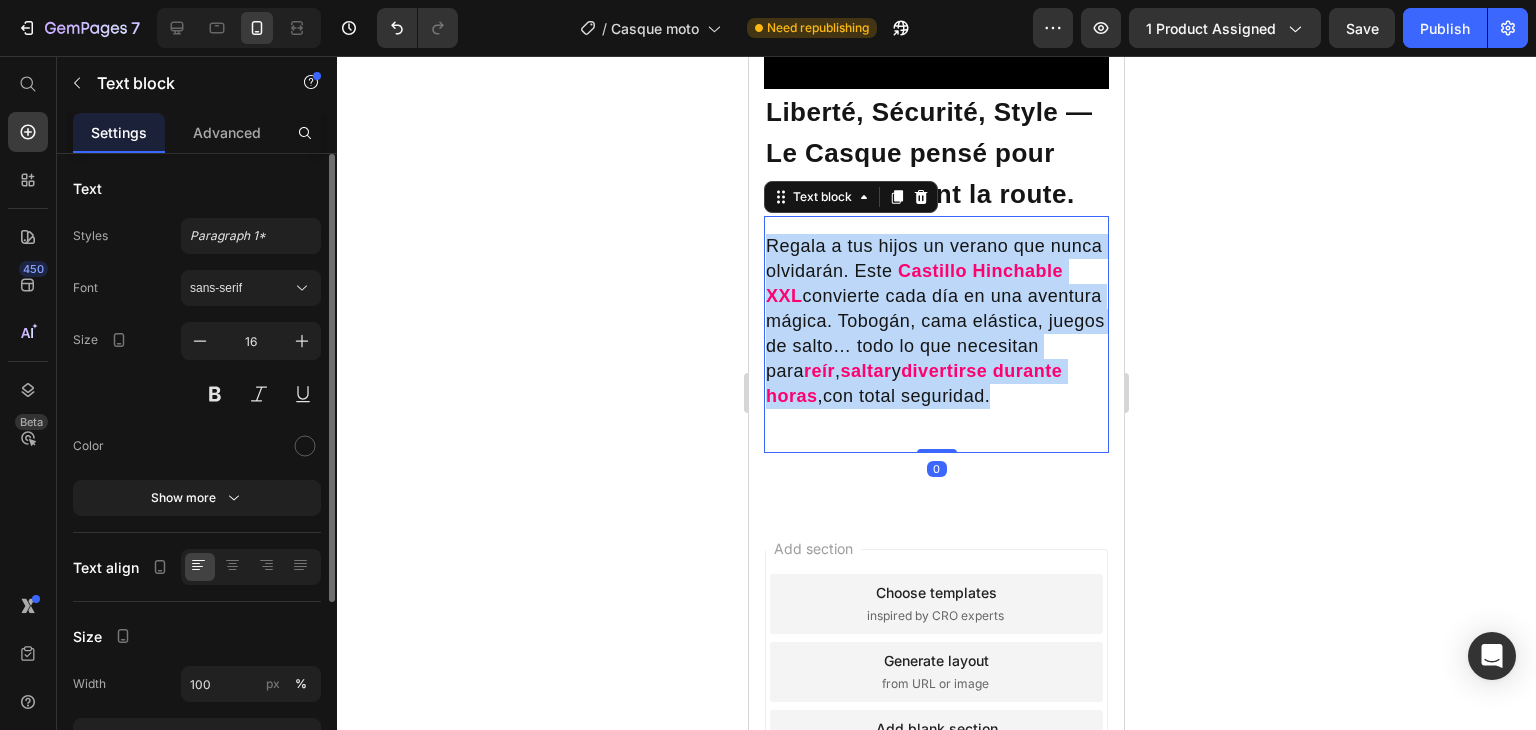 click on "convierte cada día en una aventura mágica. Tobogán, cama elástica, juegos de salto… todo lo que necesitan para" at bounding box center [935, 333] 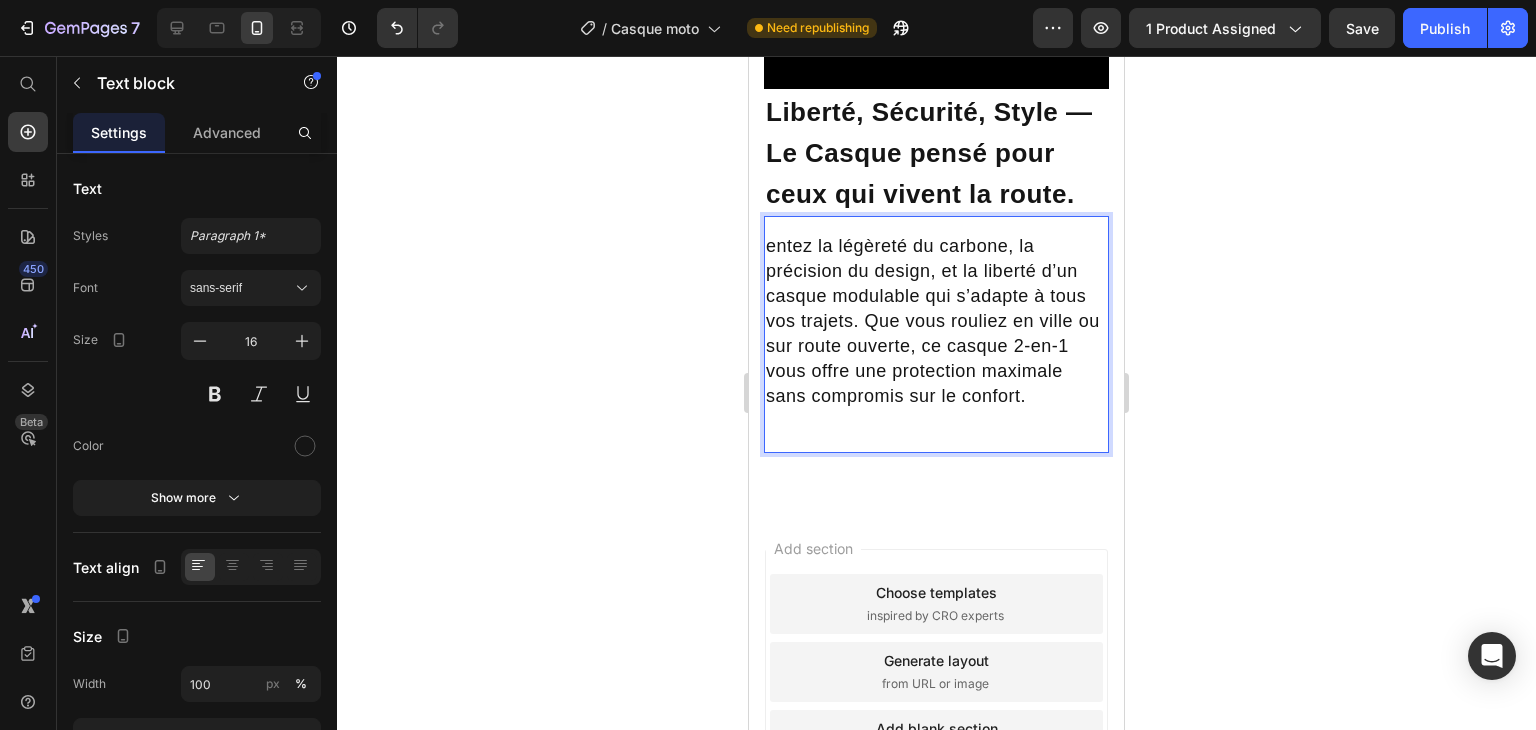 click on "entez la légèreté du carbone, la précision du design, et la liberté d’un casque modulable qui s’adapte à tous vos trajets. Que vous rouliez en ville ou sur route ouverte, ce casque 2-en-1 vous offre une protection maximale sans compromis sur le confort." at bounding box center (933, 321) 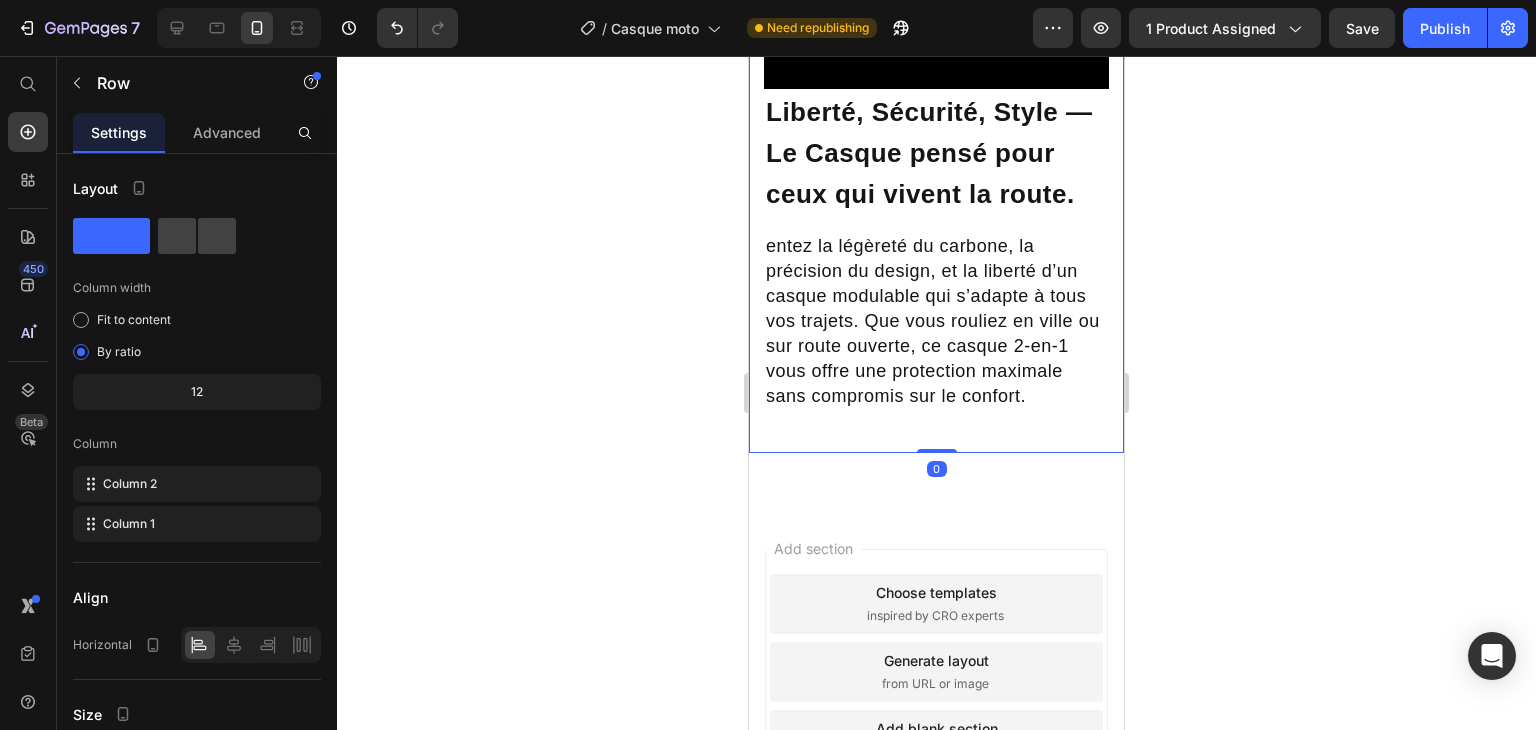 click on "Video ⁠⁠⁠⁠⁠⁠⁠ Liberté, Sécurité, Style — Le Casque pensé pour ceux qui vivent la route. Heading entez la légèreté du carbone, la précision du design, et la liberté d’un casque modulable qui s’adapte à tous vos trajets. Que vous rouliez en ville ou sur route ouverte, ce casque 2-en-1 vous offre une protection maximale sans compromis sur le confort. Text block Row Image Row   0" at bounding box center (936, 159) 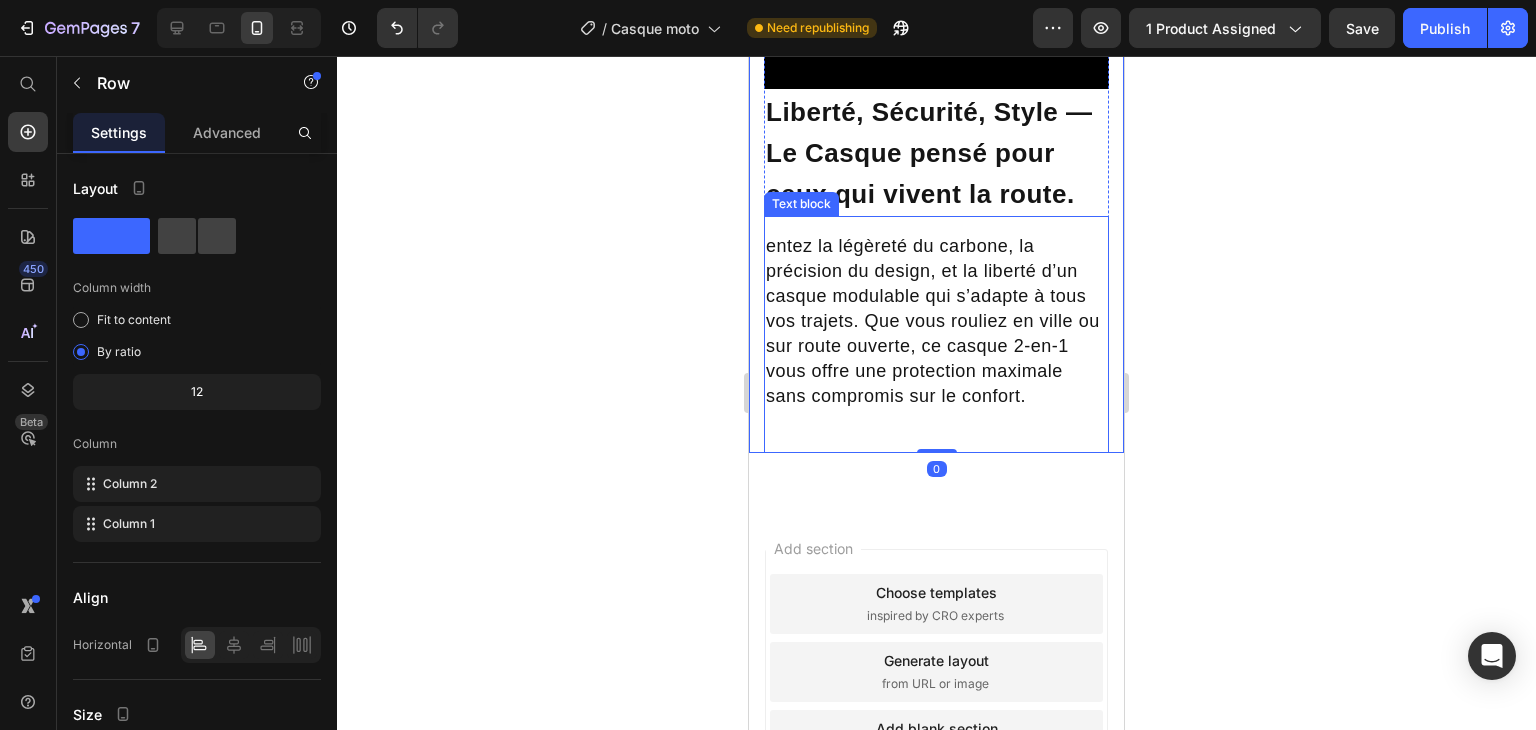 click on "entez la légèreté du carbone, la précision du design, et la liberté d’un casque modulable qui s’adapte à tous vos trajets. Que vous rouliez en ville ou sur route ouverte, ce casque 2-en-1 vous offre une protection maximale sans compromis sur le confort." at bounding box center [933, 321] 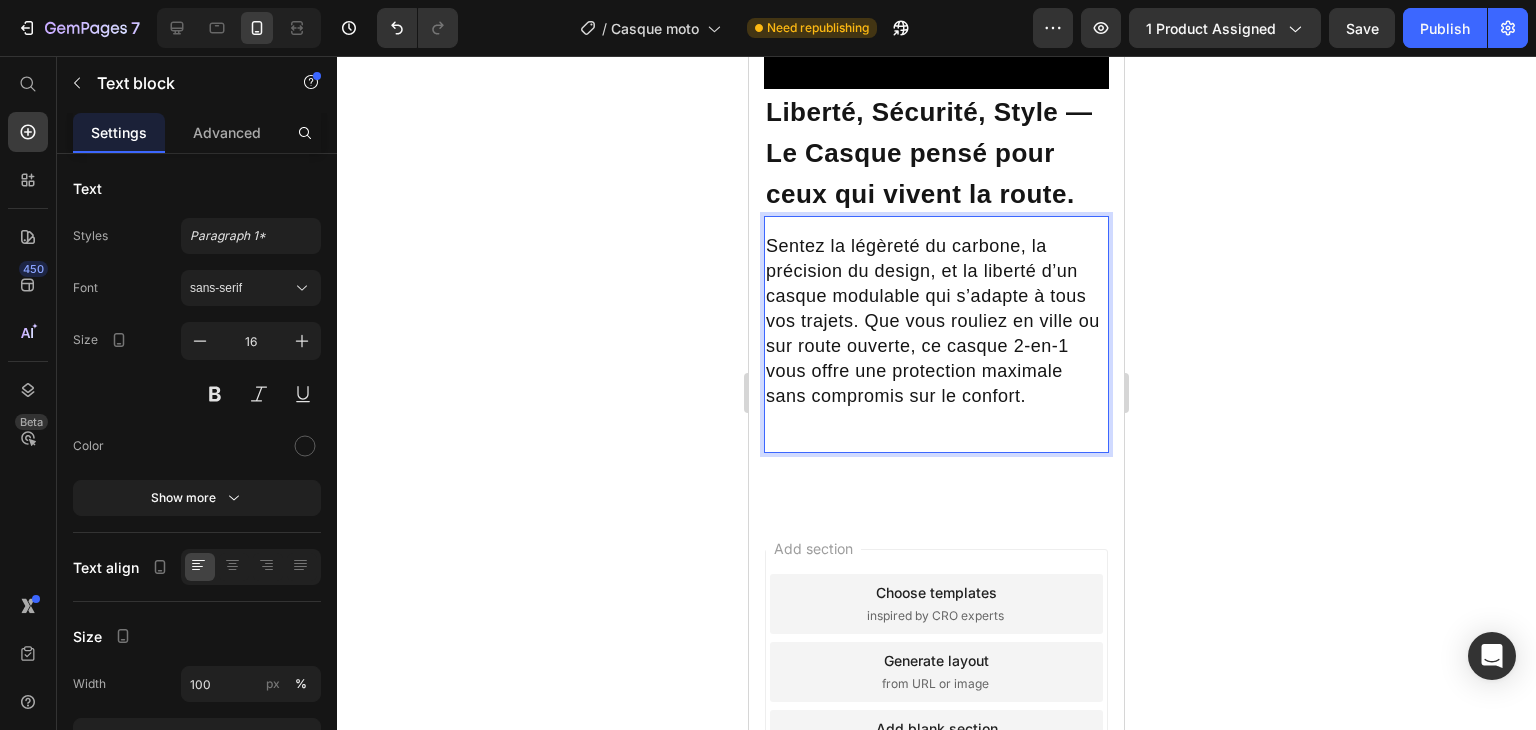 click on "Sentez la légèreté du carbone, la précision du design, et la liberté d’un casque modulable qui s’adapte à tous vos trajets. Que vous rouliez en ville ou sur route ouverte, ce casque 2-en-1 vous offre une protection maximale sans compromis sur le confort." at bounding box center (933, 321) 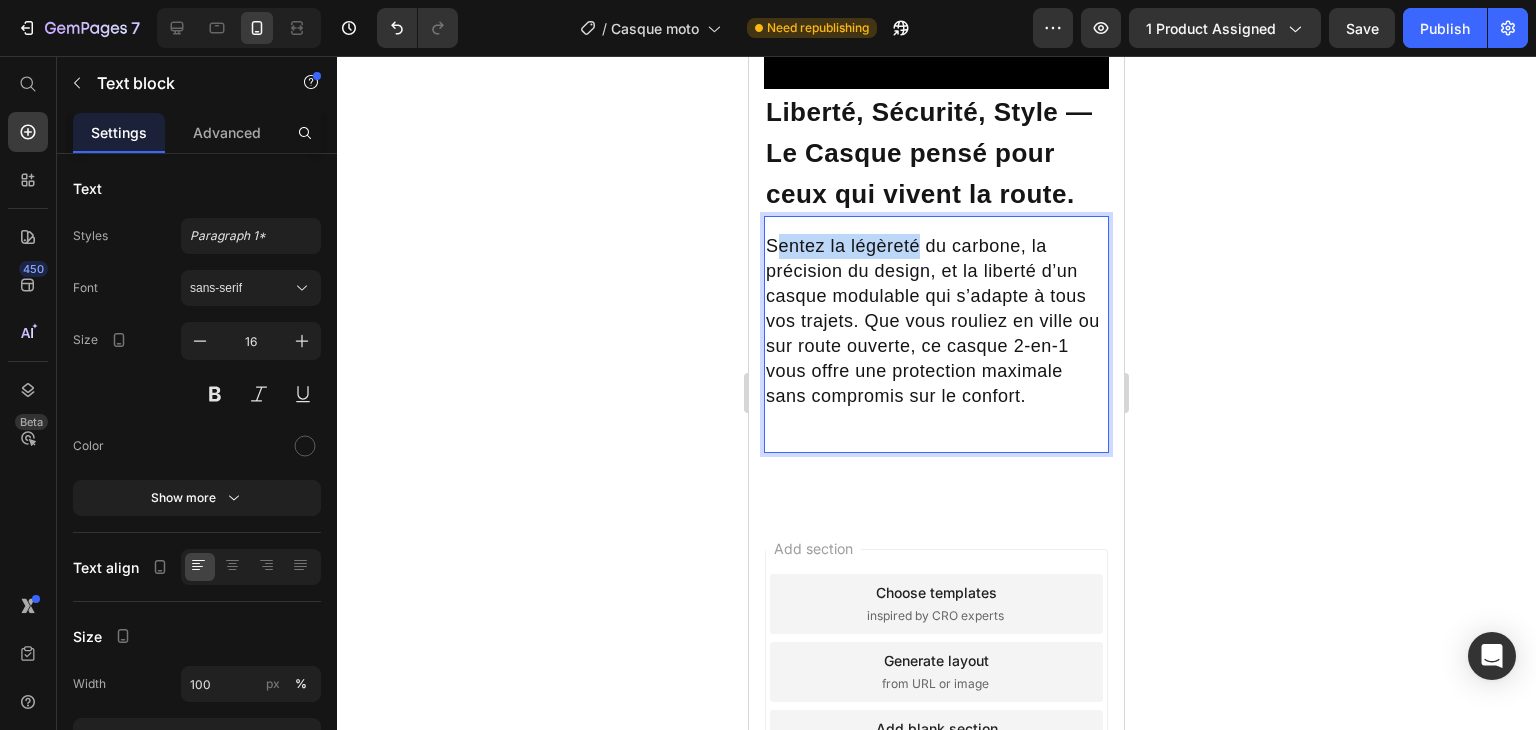 drag, startPoint x: 921, startPoint y: 256, endPoint x: 776, endPoint y: 260, distance: 145.05516 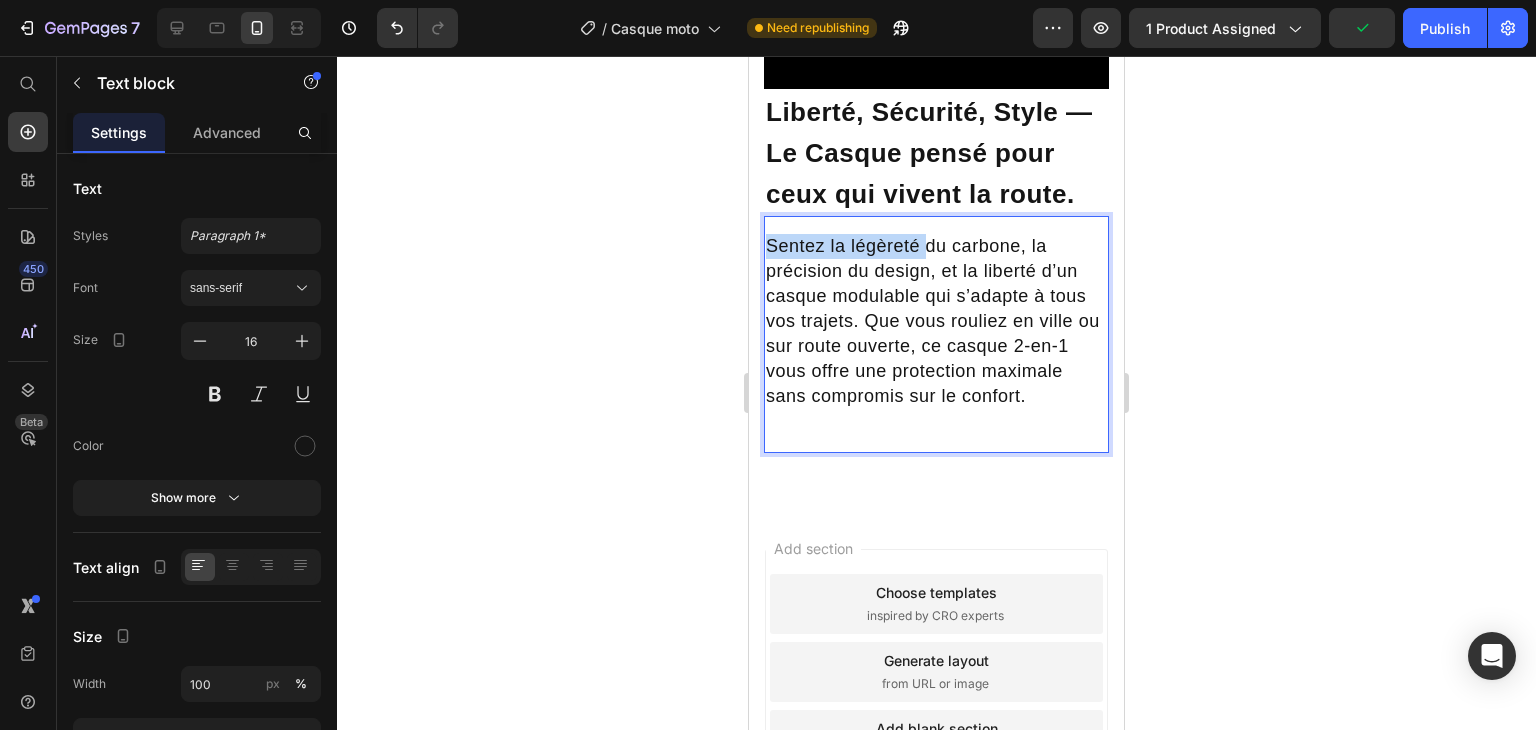 drag, startPoint x: 771, startPoint y: 260, endPoint x: 924, endPoint y: 257, distance: 153.0294 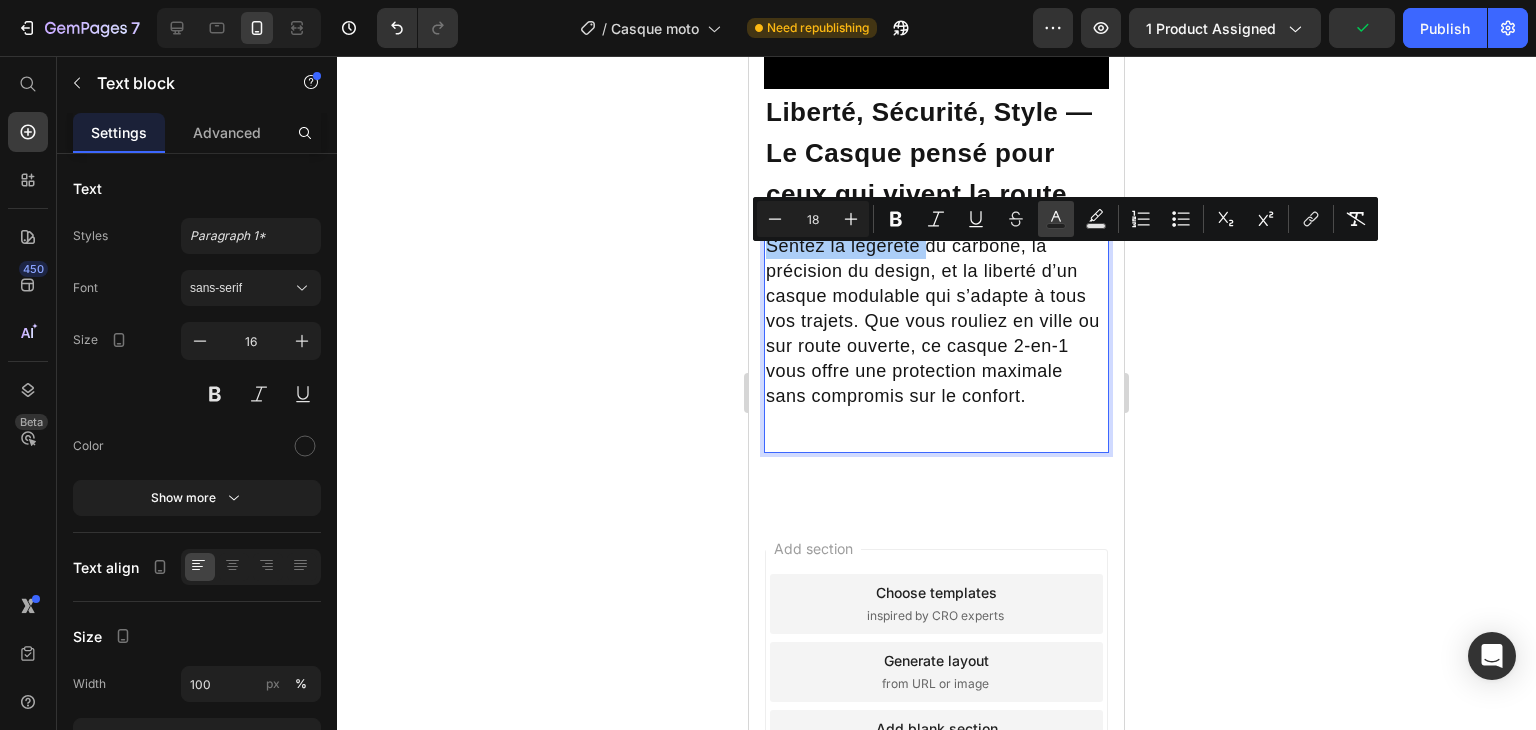 click on "Text Color" at bounding box center (1056, 219) 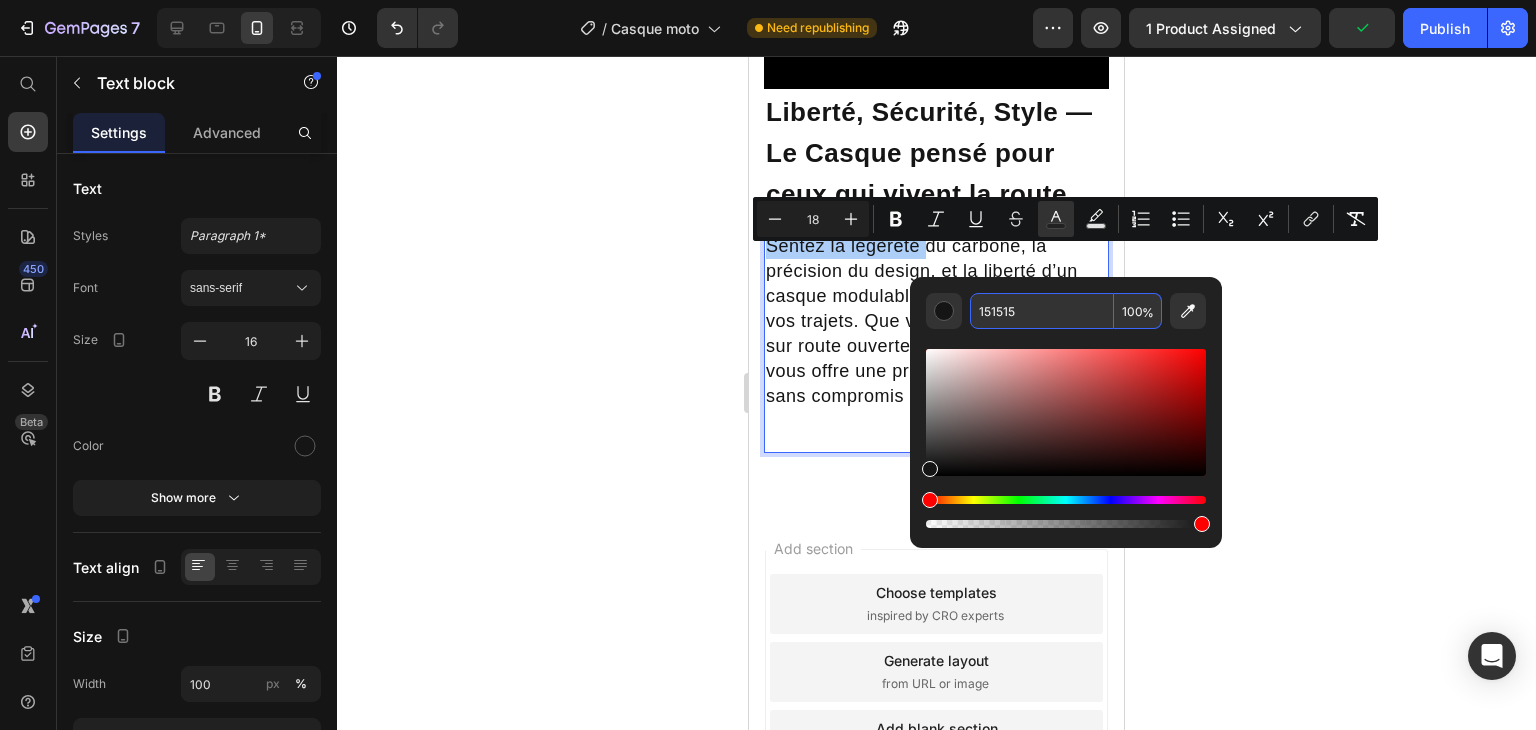 click on "151515" at bounding box center (1042, 311) 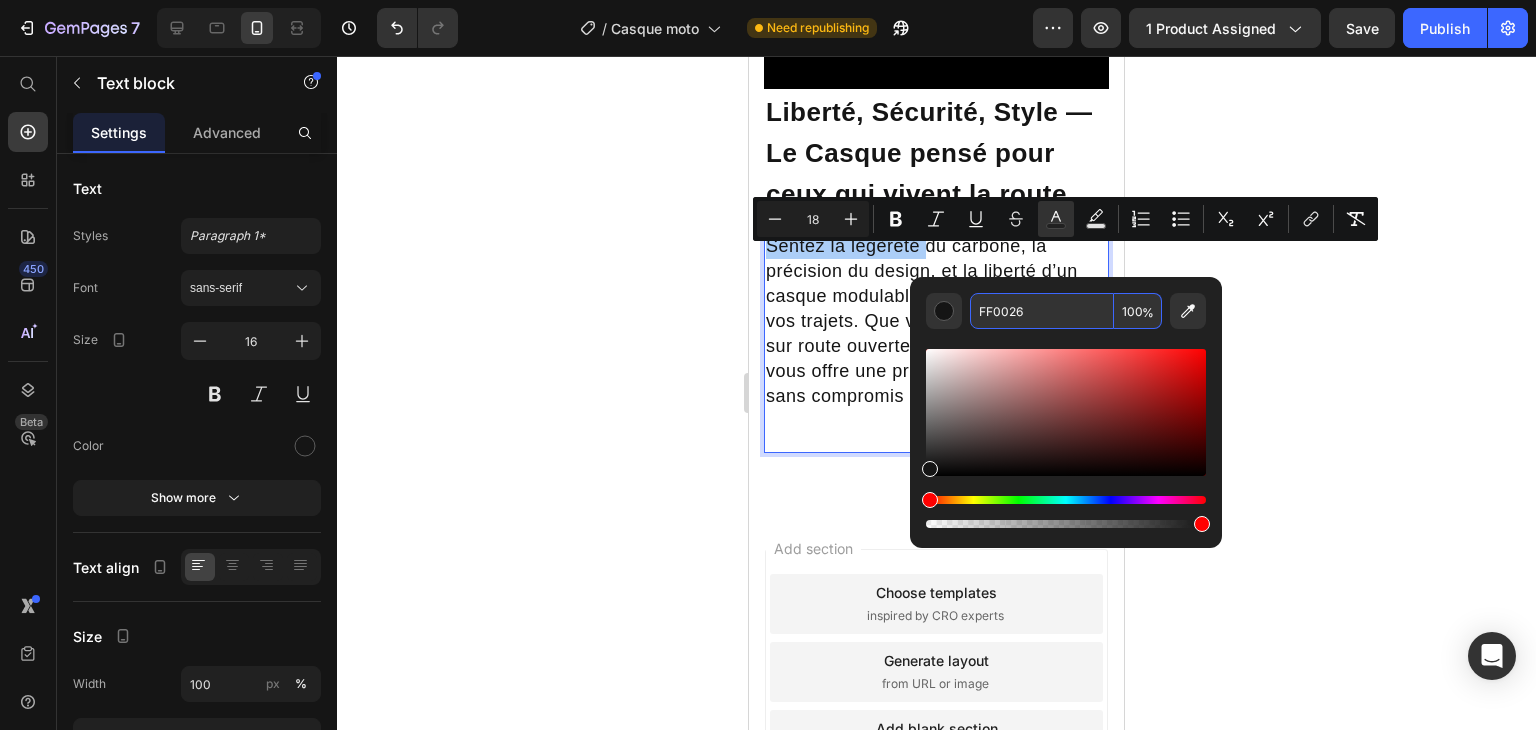 type on "FF0026" 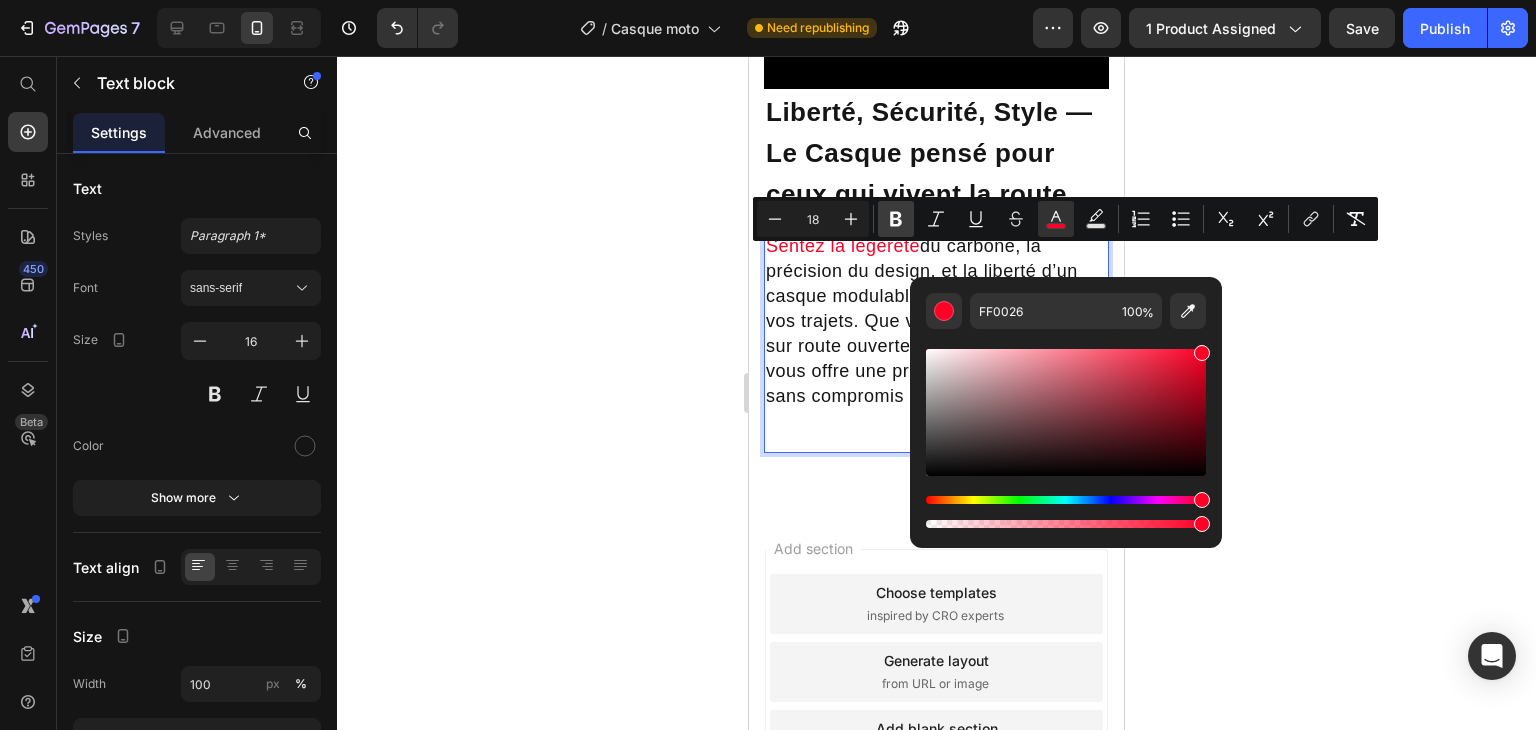 click on "Bold" at bounding box center [896, 219] 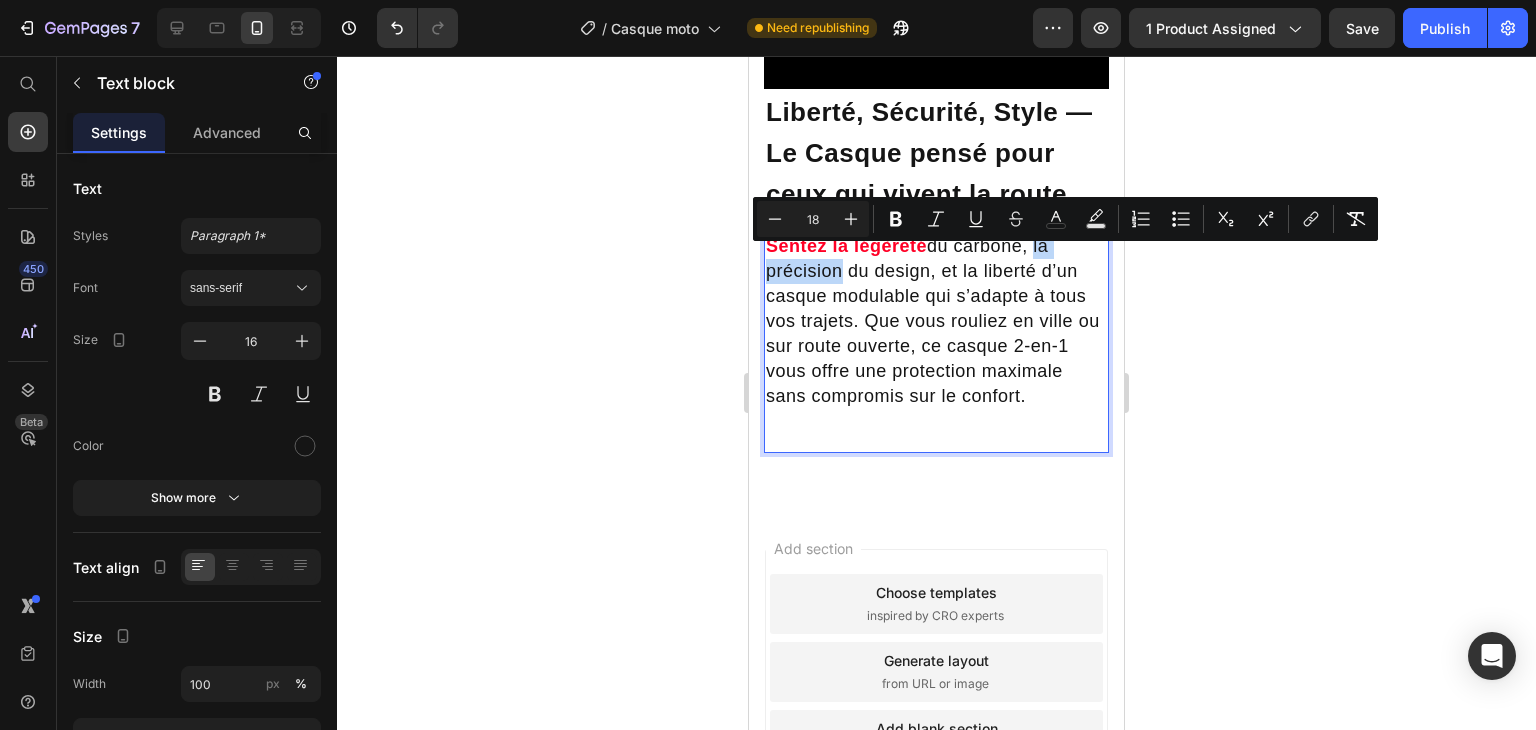 drag, startPoint x: 1038, startPoint y: 255, endPoint x: 838, endPoint y: 283, distance: 201.95049 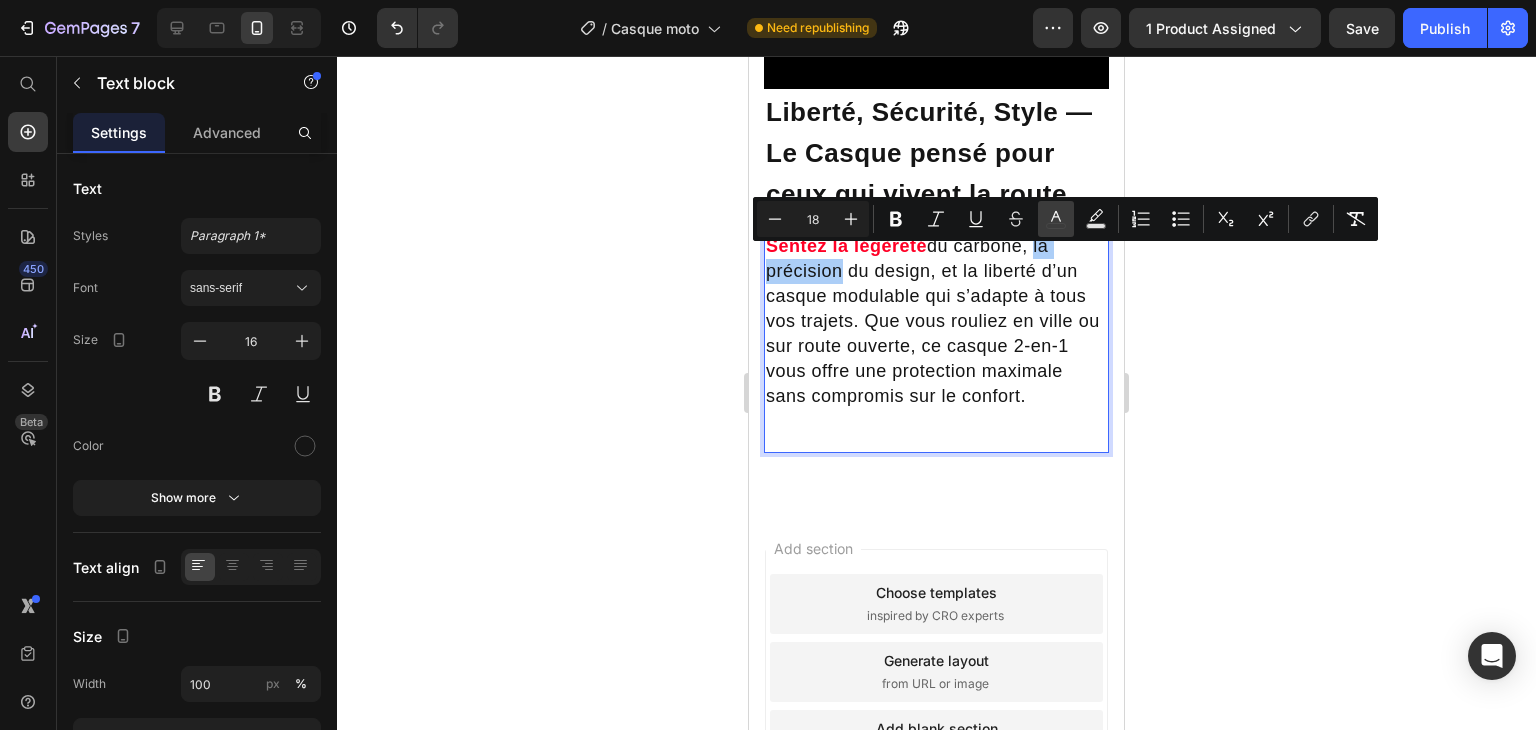 click 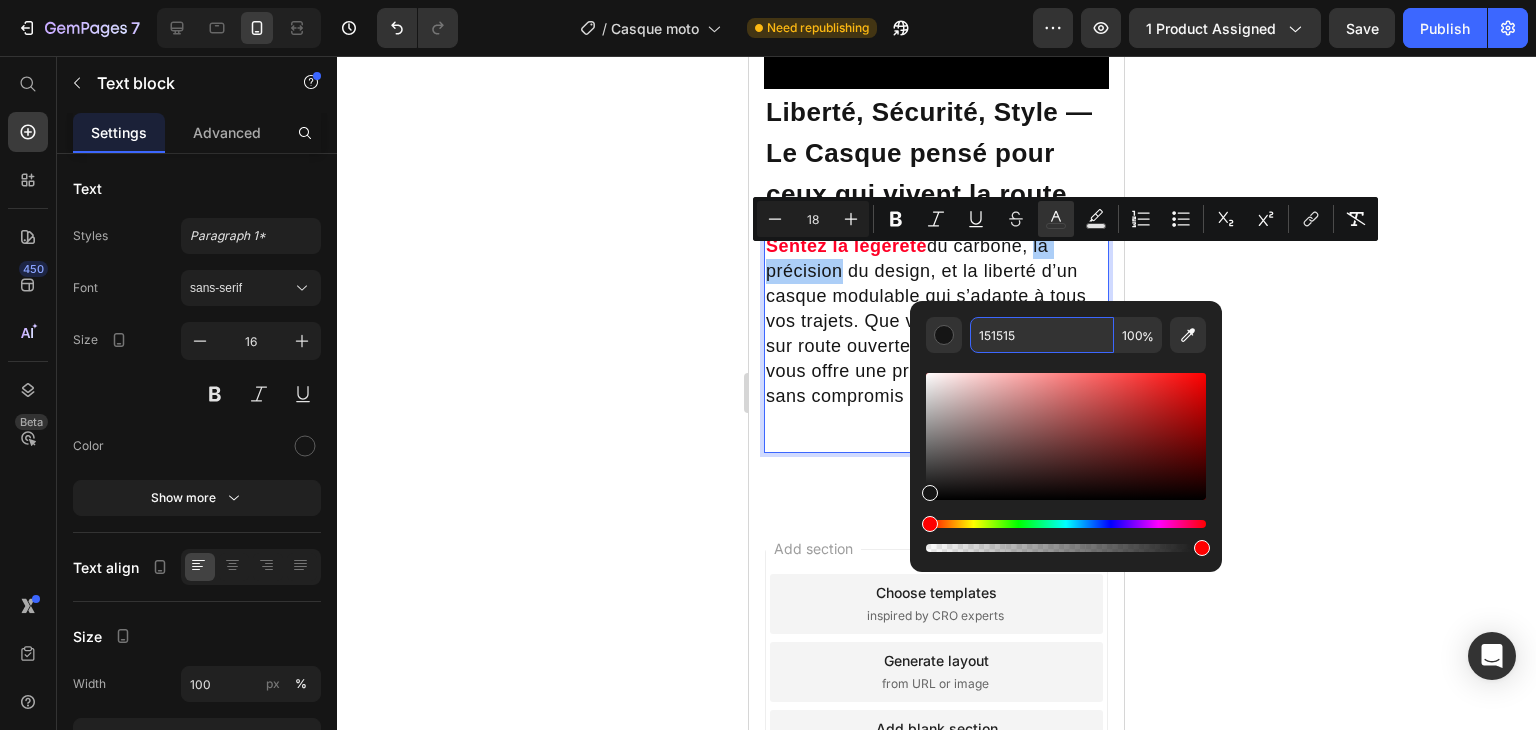 click on "151515" at bounding box center (1042, 335) 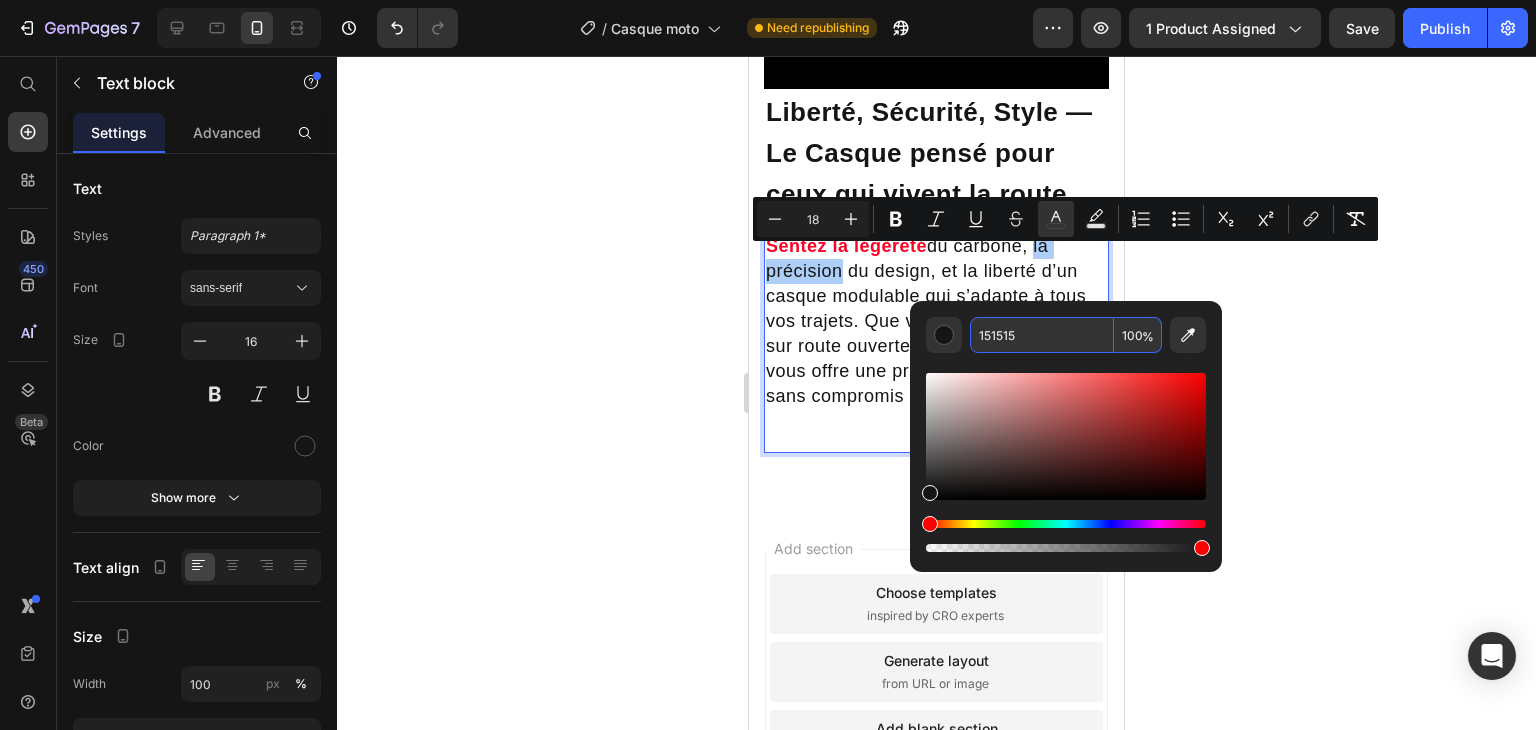 click on "151515" at bounding box center (1042, 335) 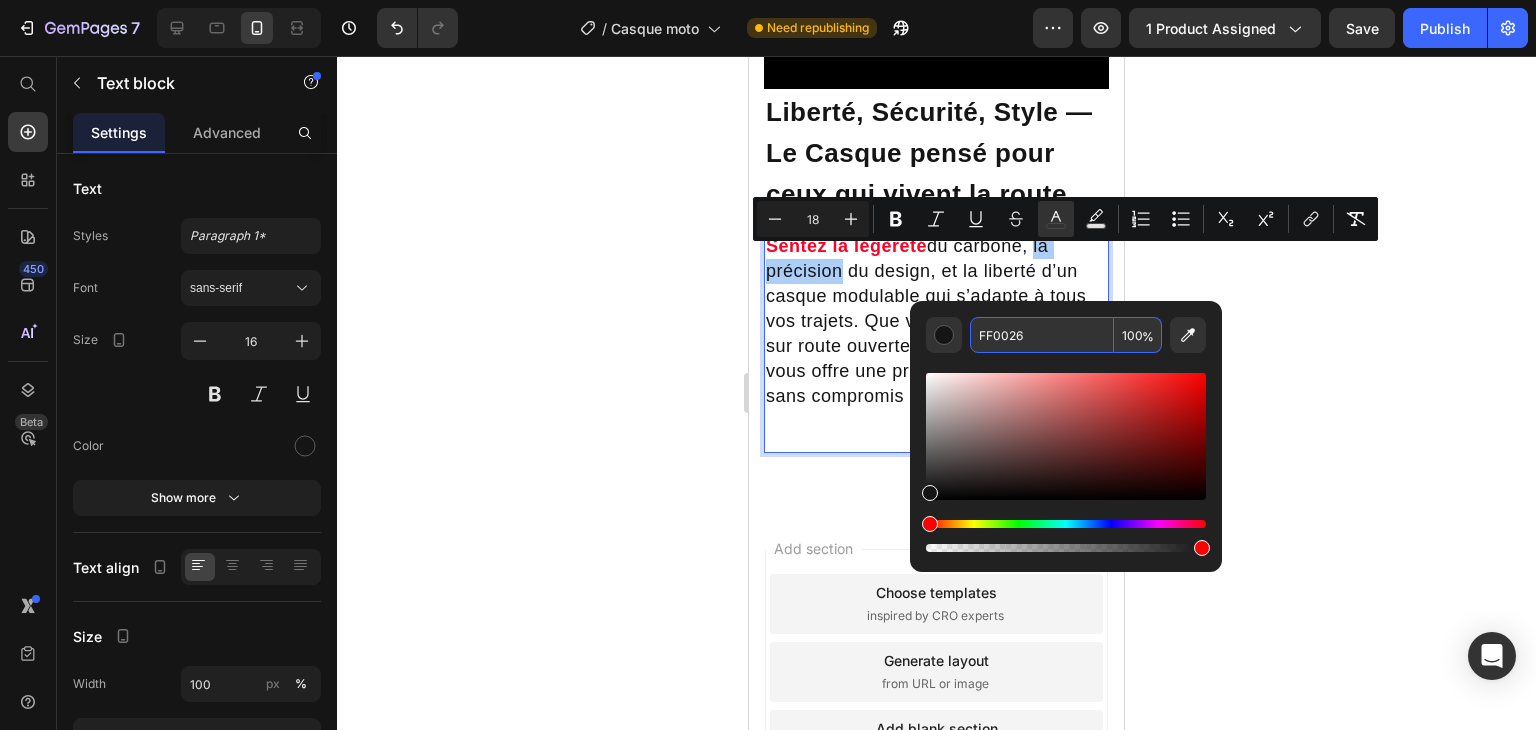 type on "FF0026" 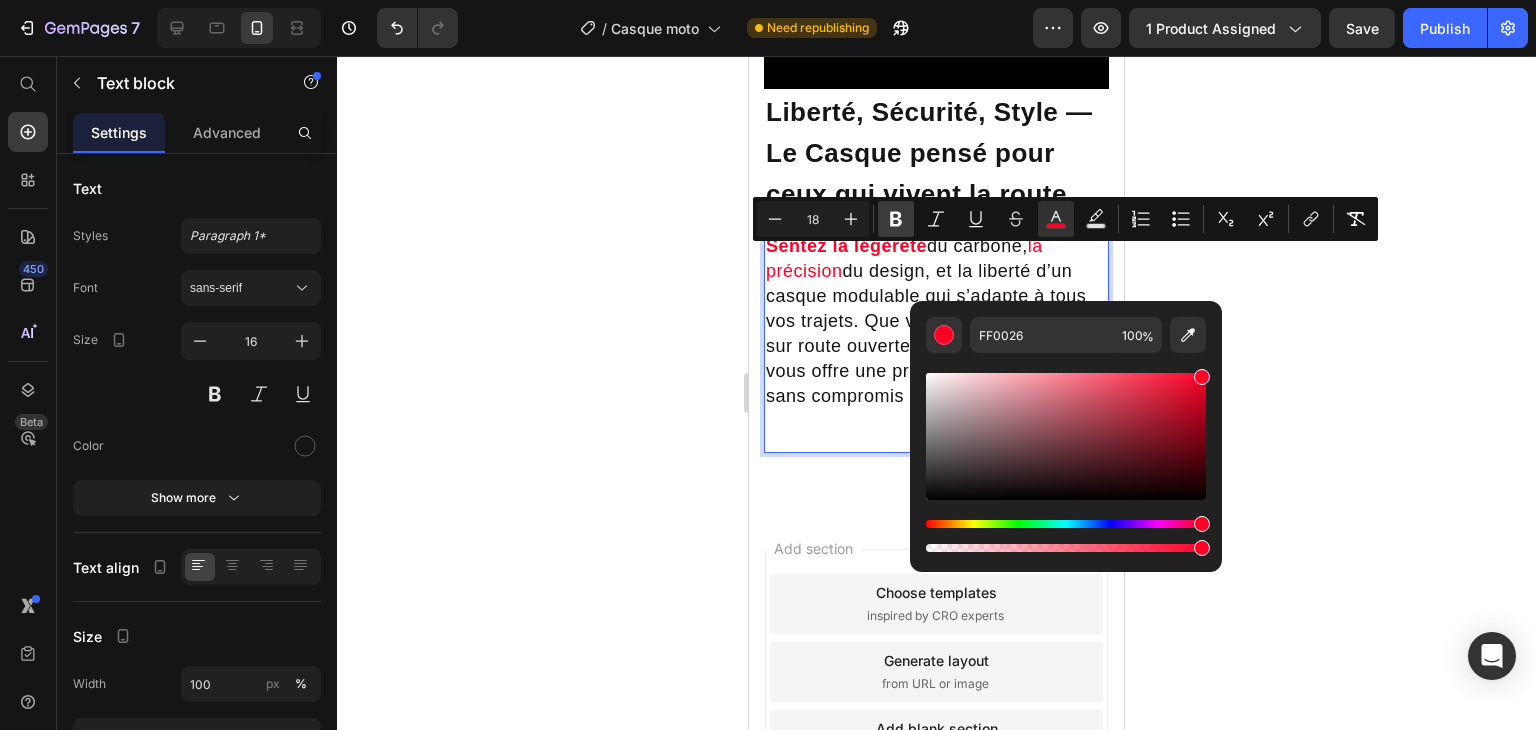 click on "Bold" at bounding box center [896, 219] 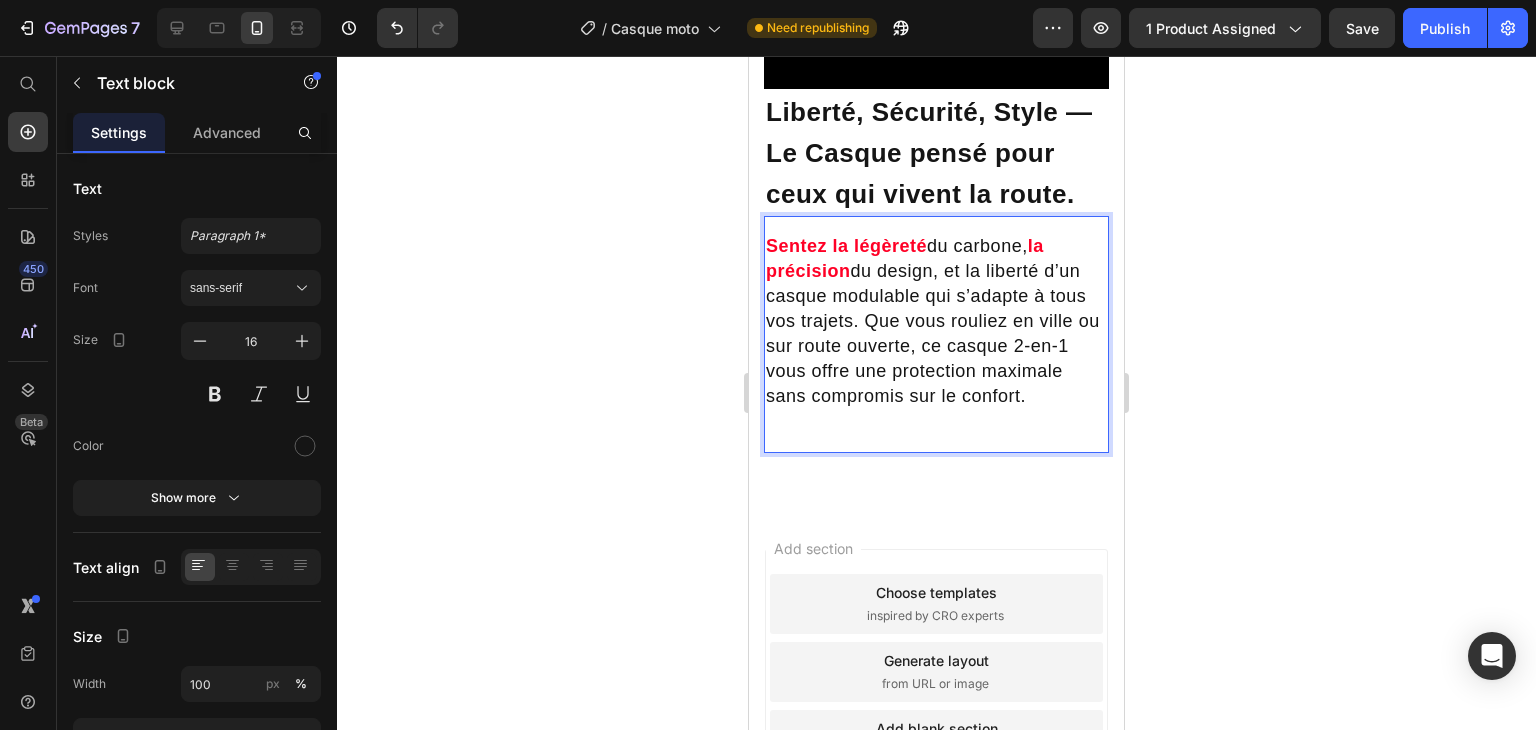 click on "du design, et la liberté d’un casque modulable qui s’adapte à tous vos trajets. Que vous rouliez en ville ou sur route ouverte, ce casque 2-en-1 vous offre une protection maximale sans compromis sur le confort." at bounding box center [933, 333] 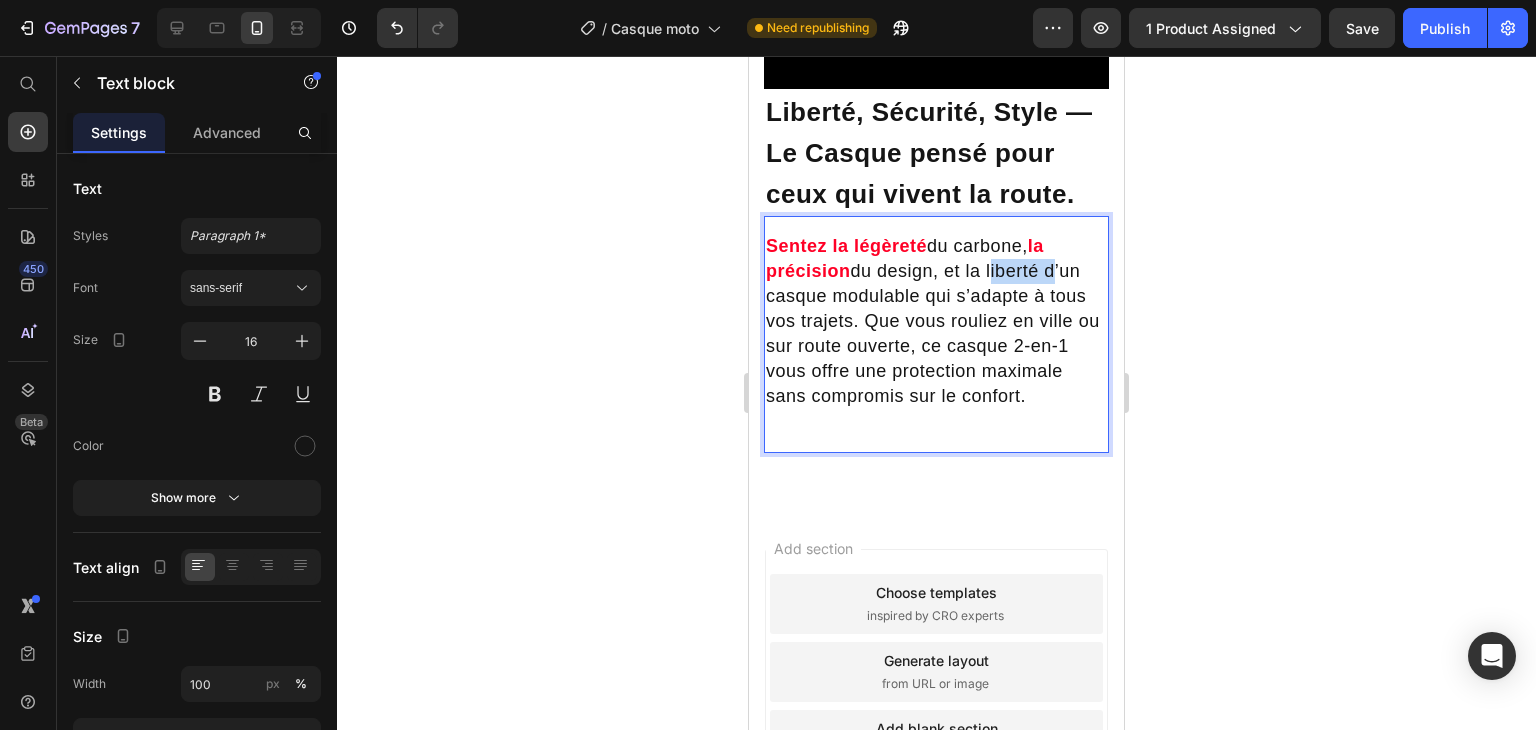 click on "du design, et la liberté d’un casque modulable qui s’adapte à tous vos trajets. Que vous rouliez en ville ou sur route ouverte, ce casque 2-en-1 vous offre une protection maximale sans compromis sur le confort." at bounding box center (933, 333) 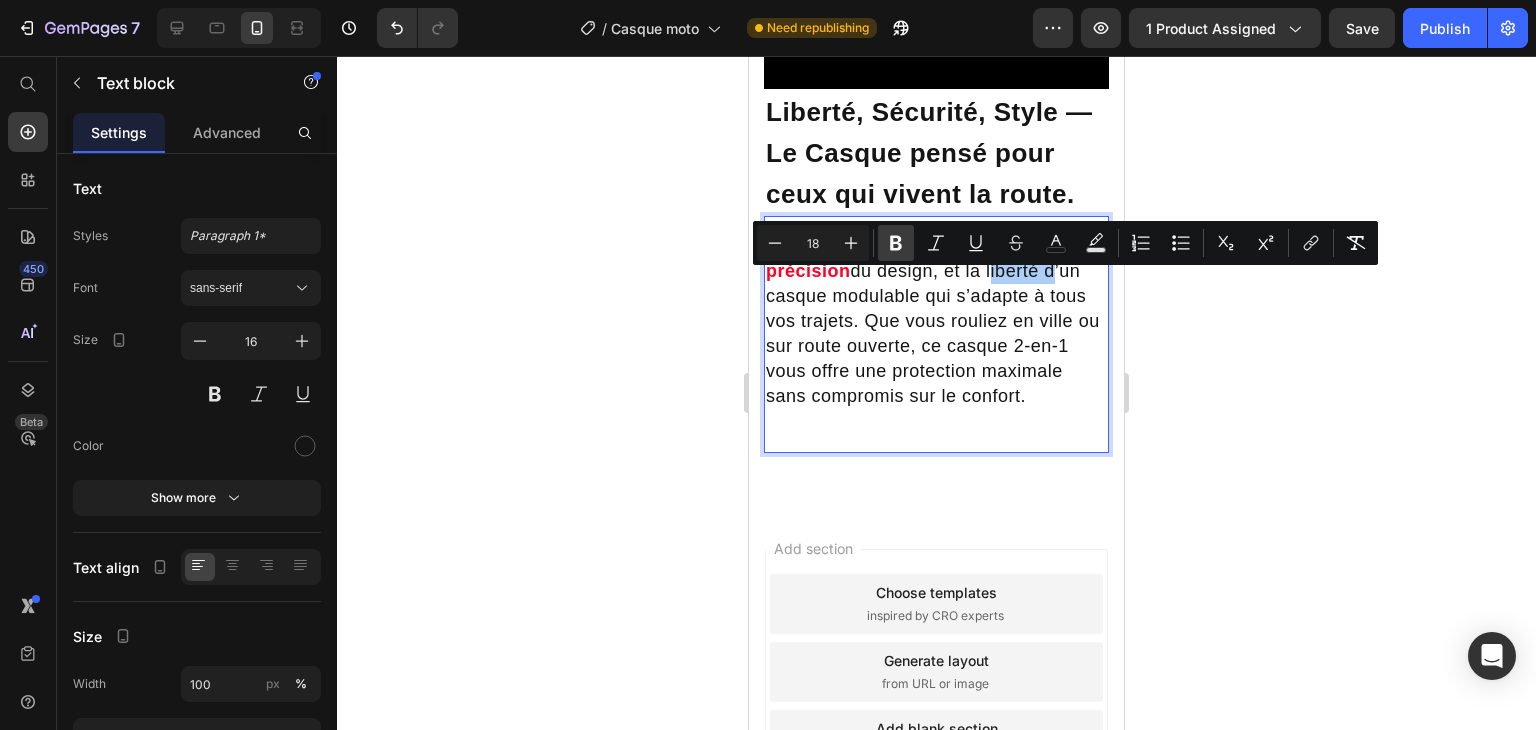 click on "Bold" at bounding box center (896, 243) 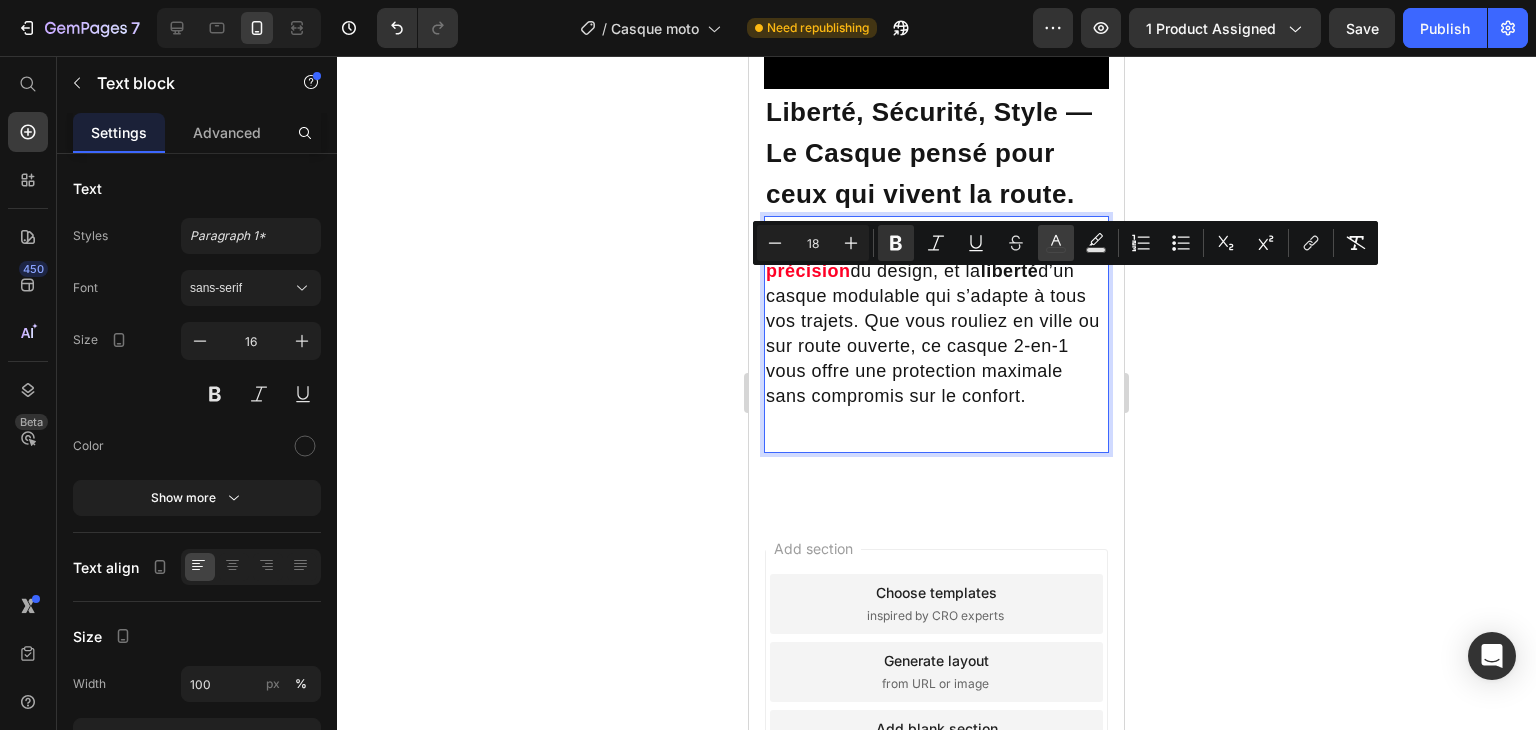 click 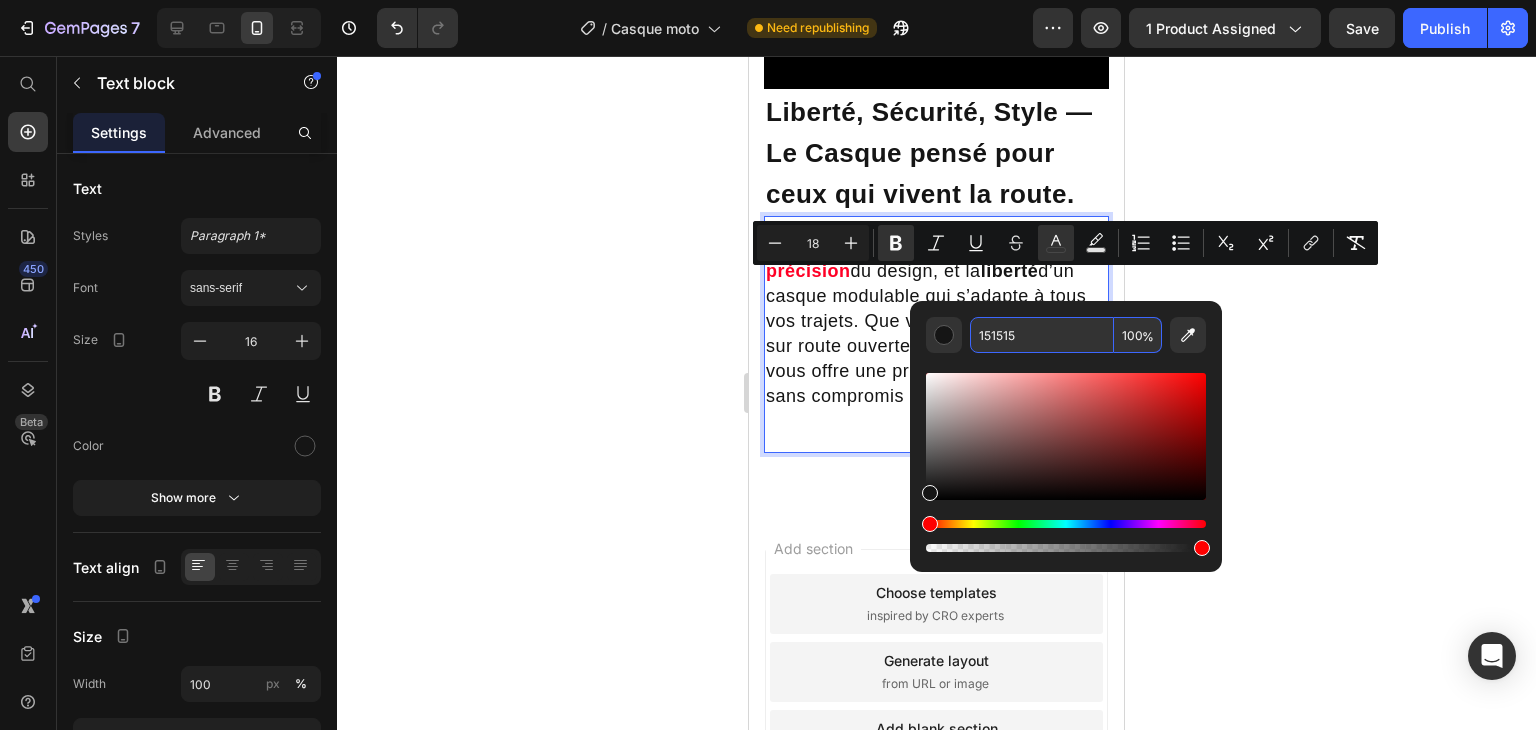 click on "151515" at bounding box center [1042, 335] 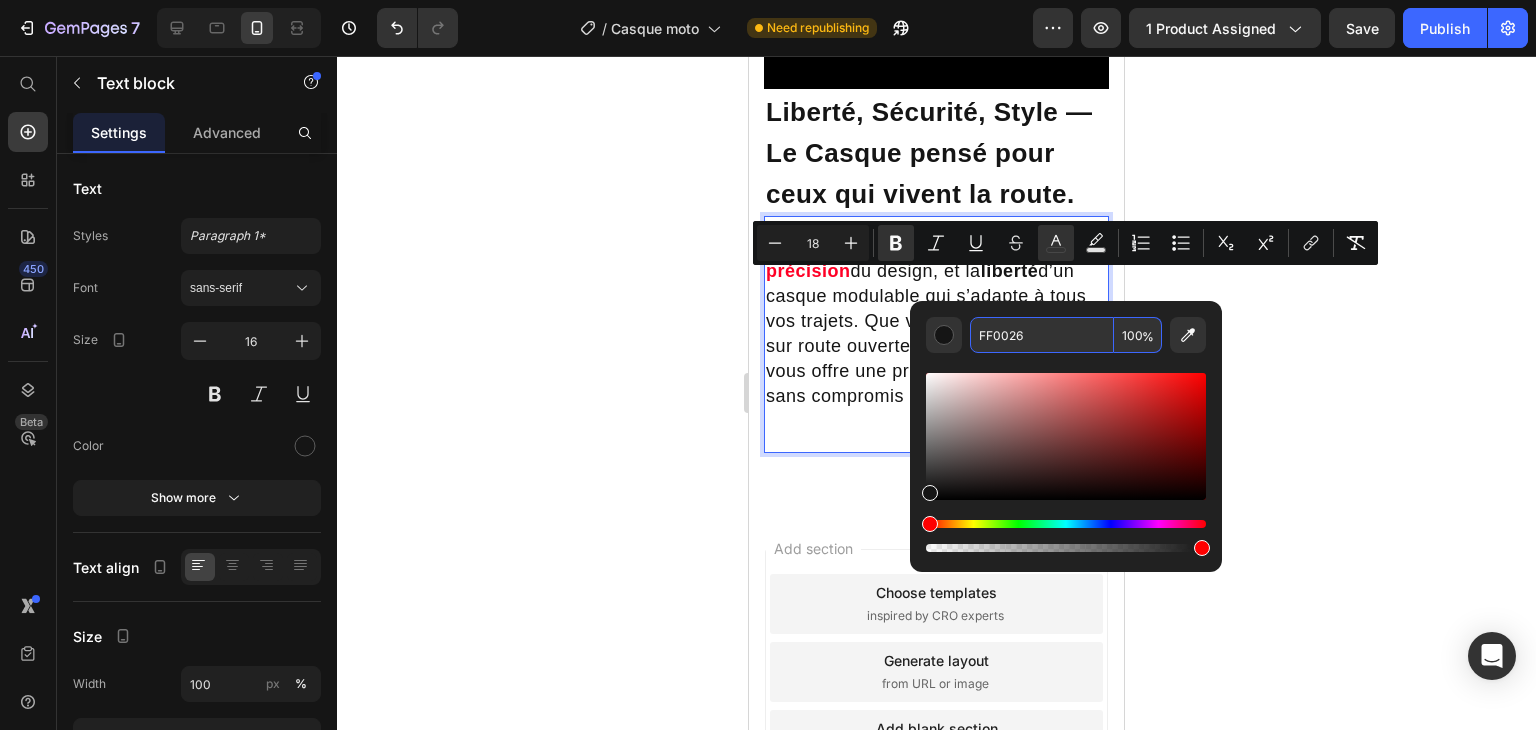 type on "FF0026" 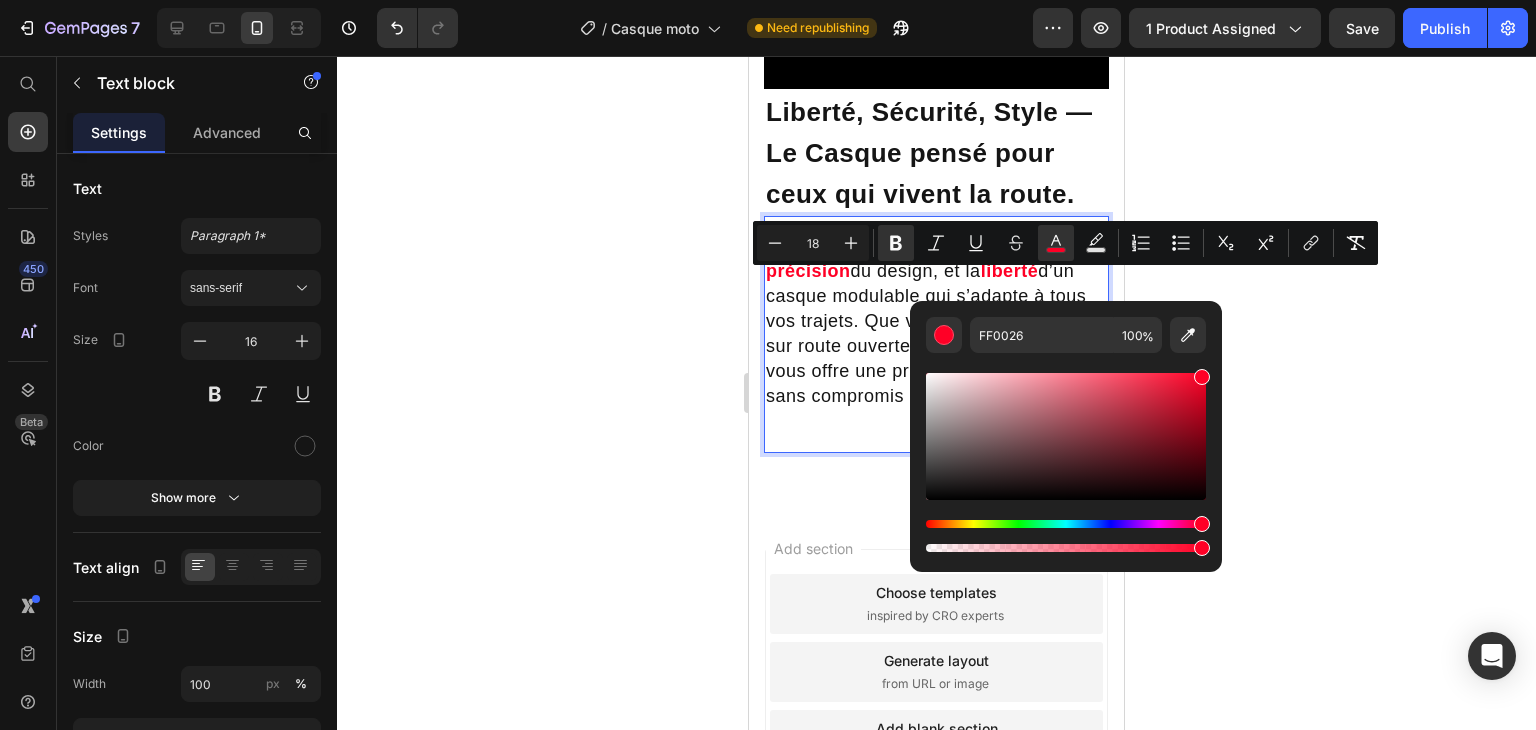 click 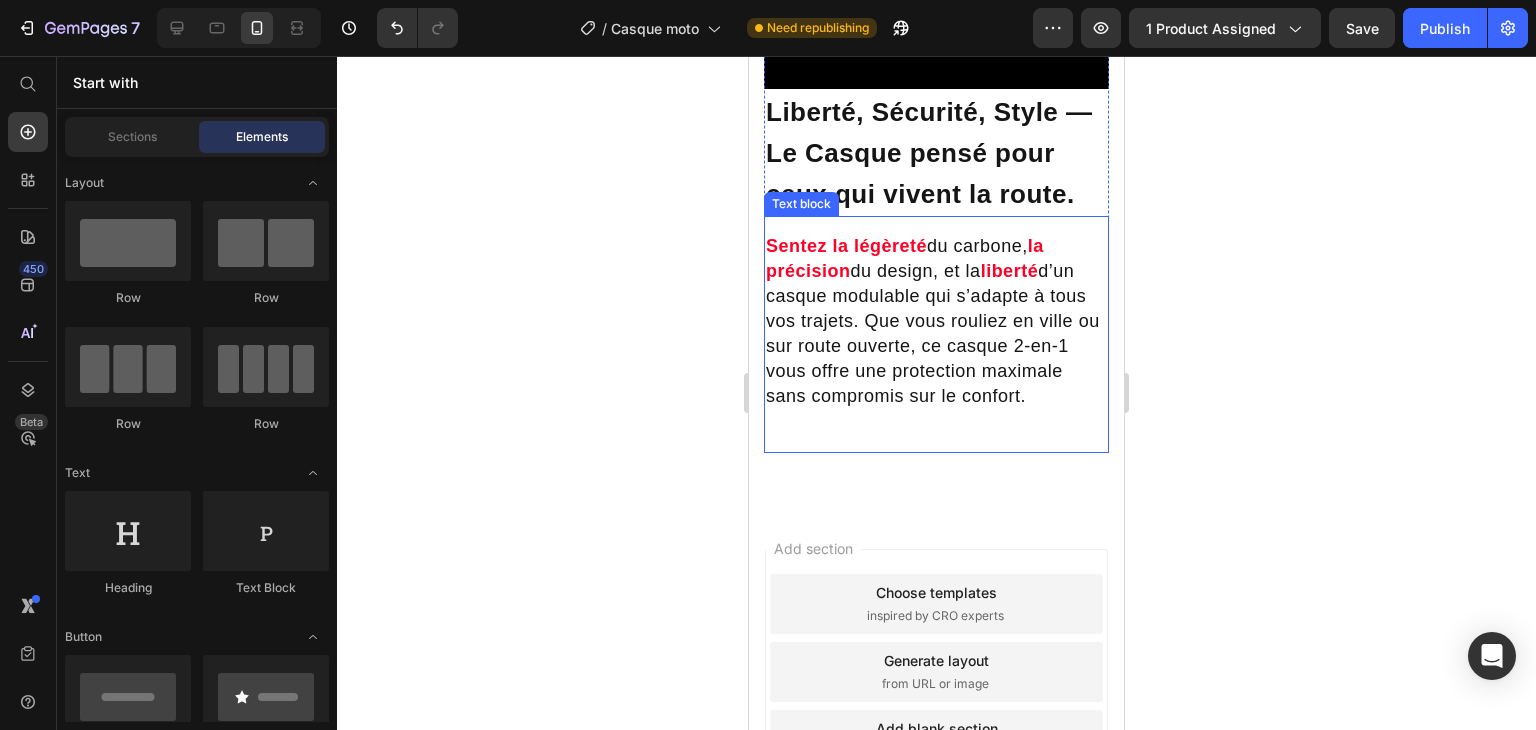 click on "d’un casque modulable qui s’adapte à tous vos trajets. Que vous rouliez en ville ou sur route ouverte, ce casque 2-en-1 vous offre une protection maximale sans compromis sur le confort." at bounding box center (933, 333) 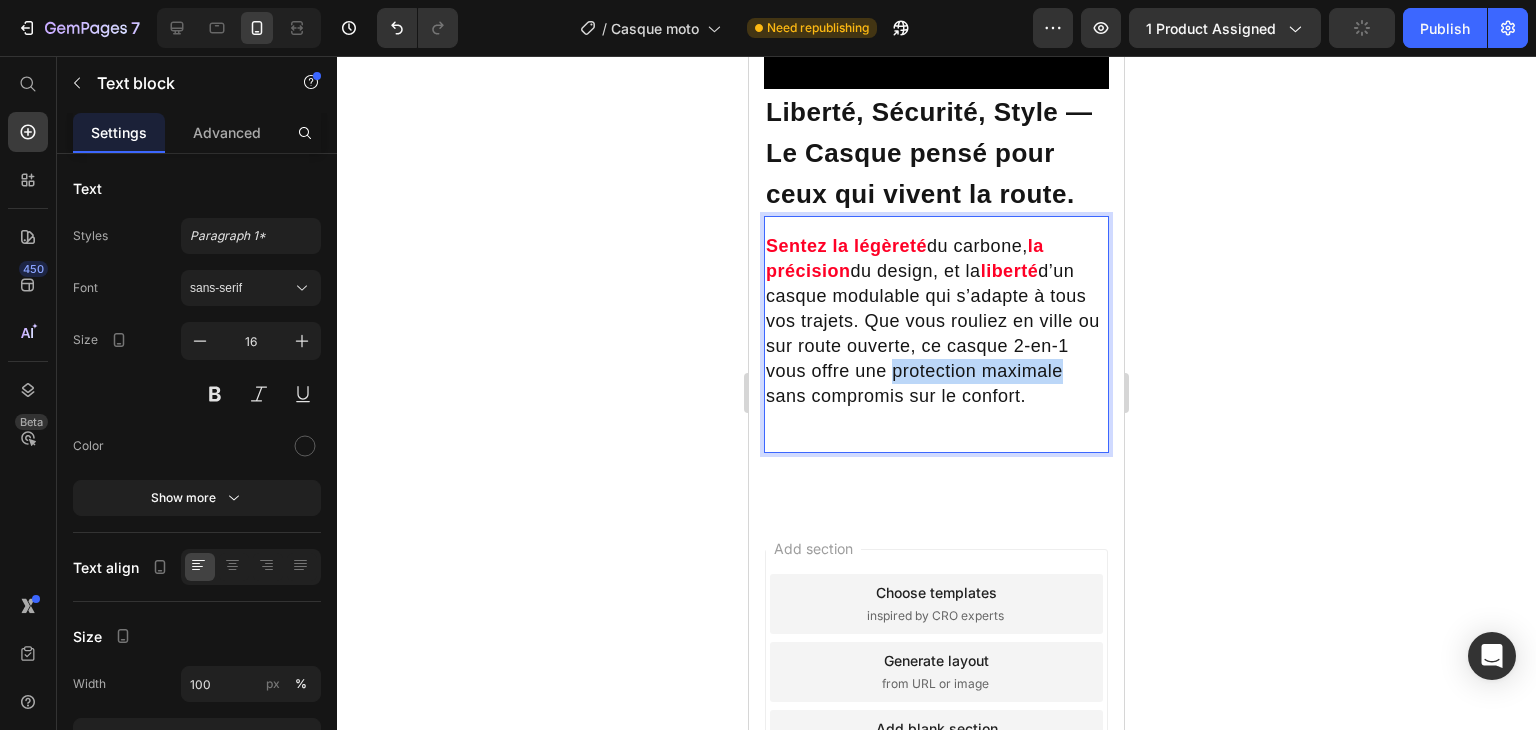 drag, startPoint x: 907, startPoint y: 381, endPoint x: 1073, endPoint y: 387, distance: 166.1084 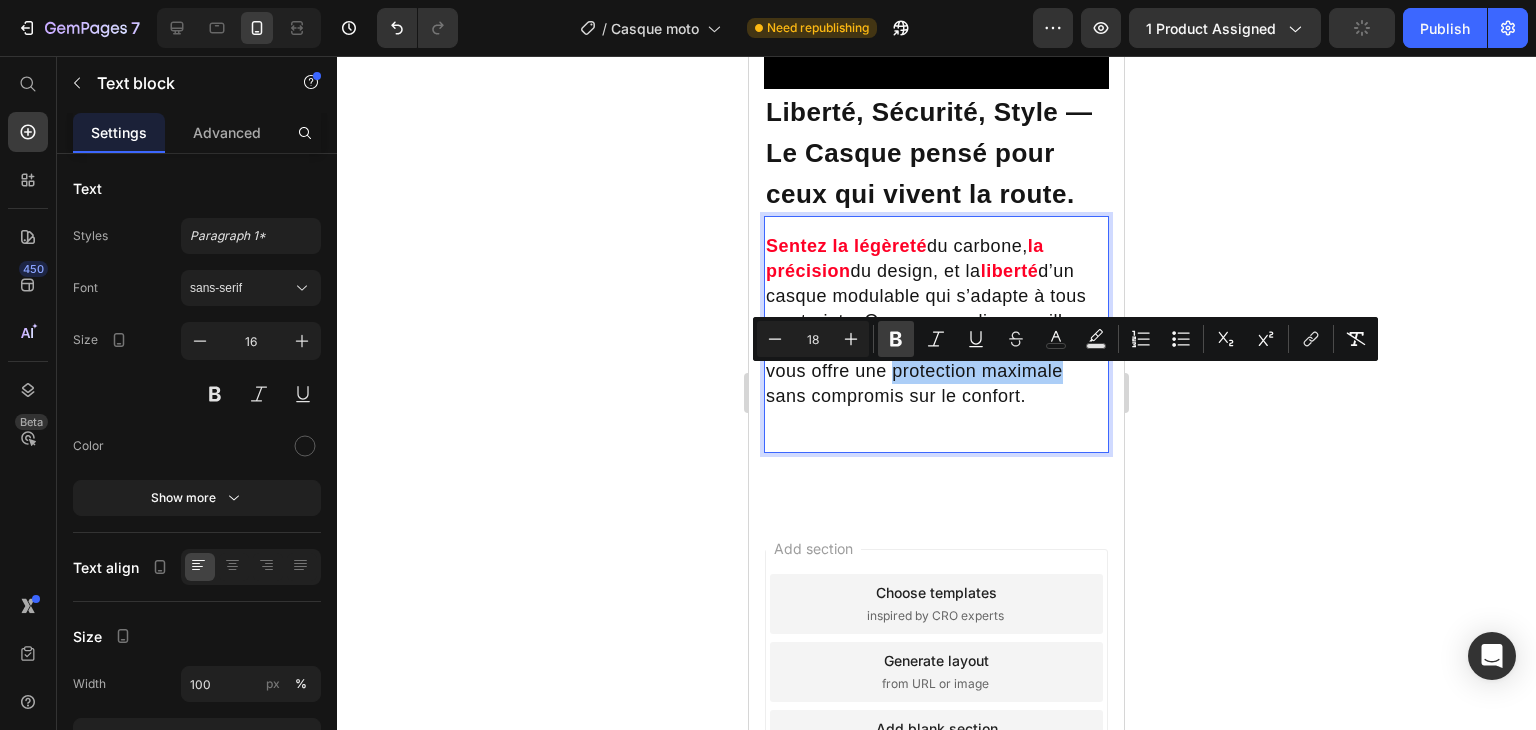 click on "Bold" at bounding box center (896, 339) 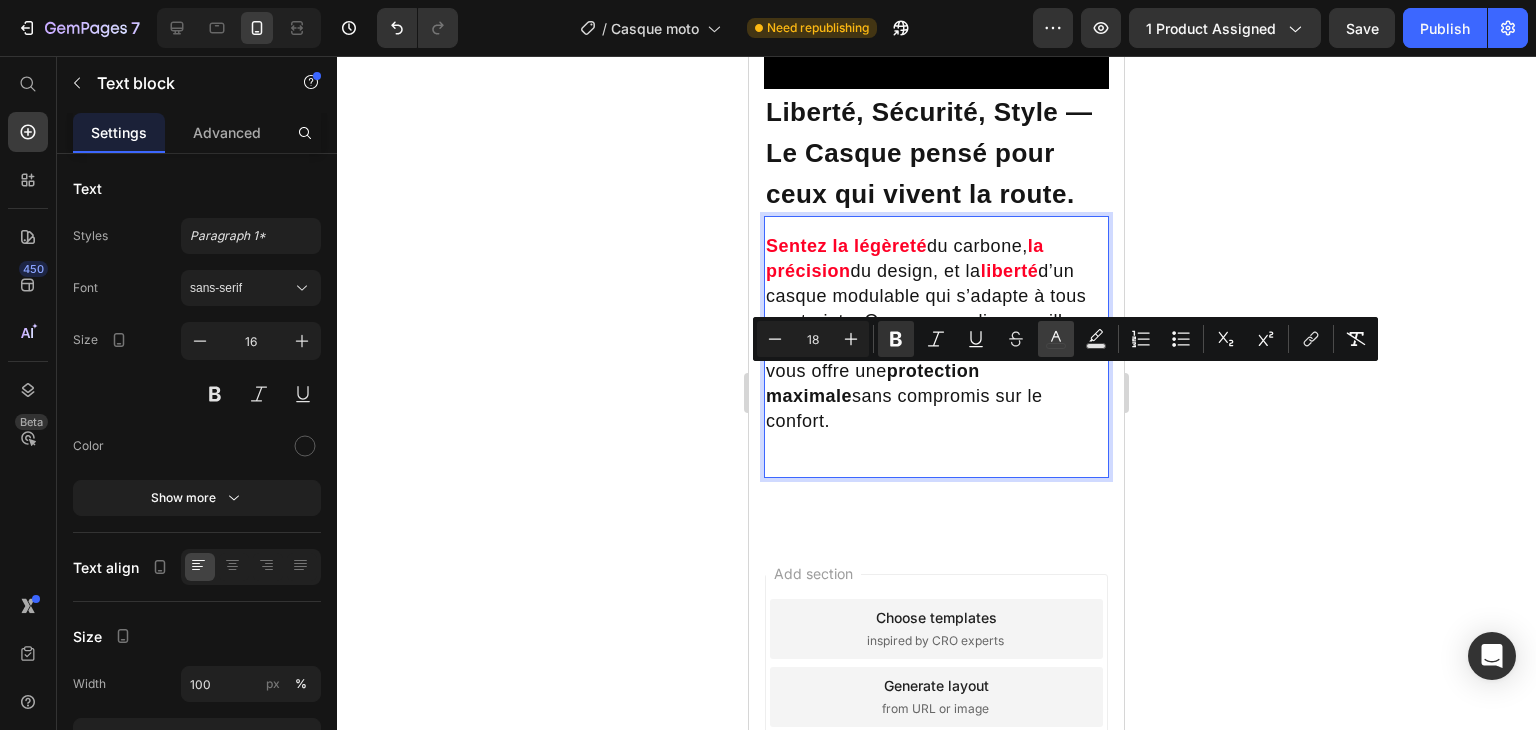 click on "color" at bounding box center [1056, 339] 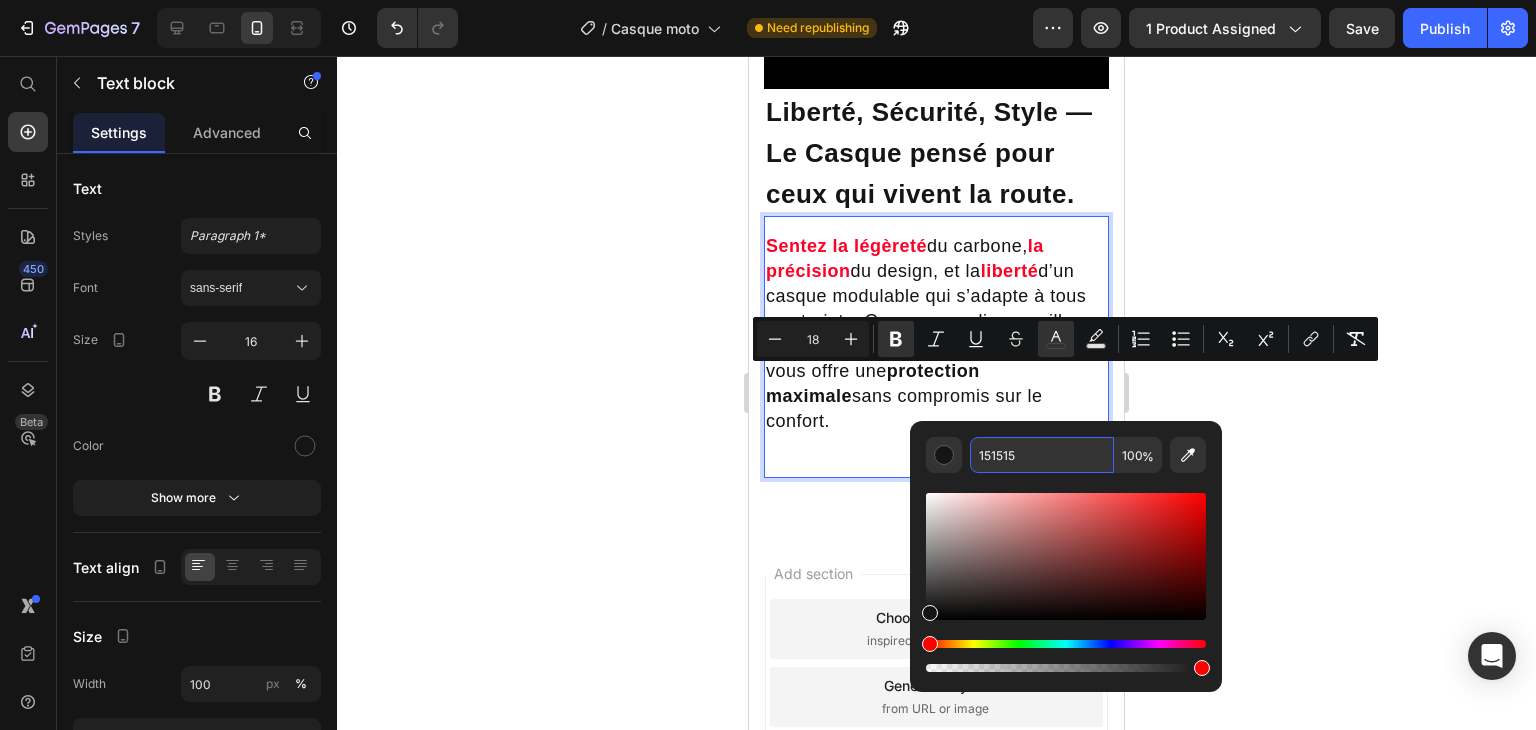 click on "151515" at bounding box center [1042, 455] 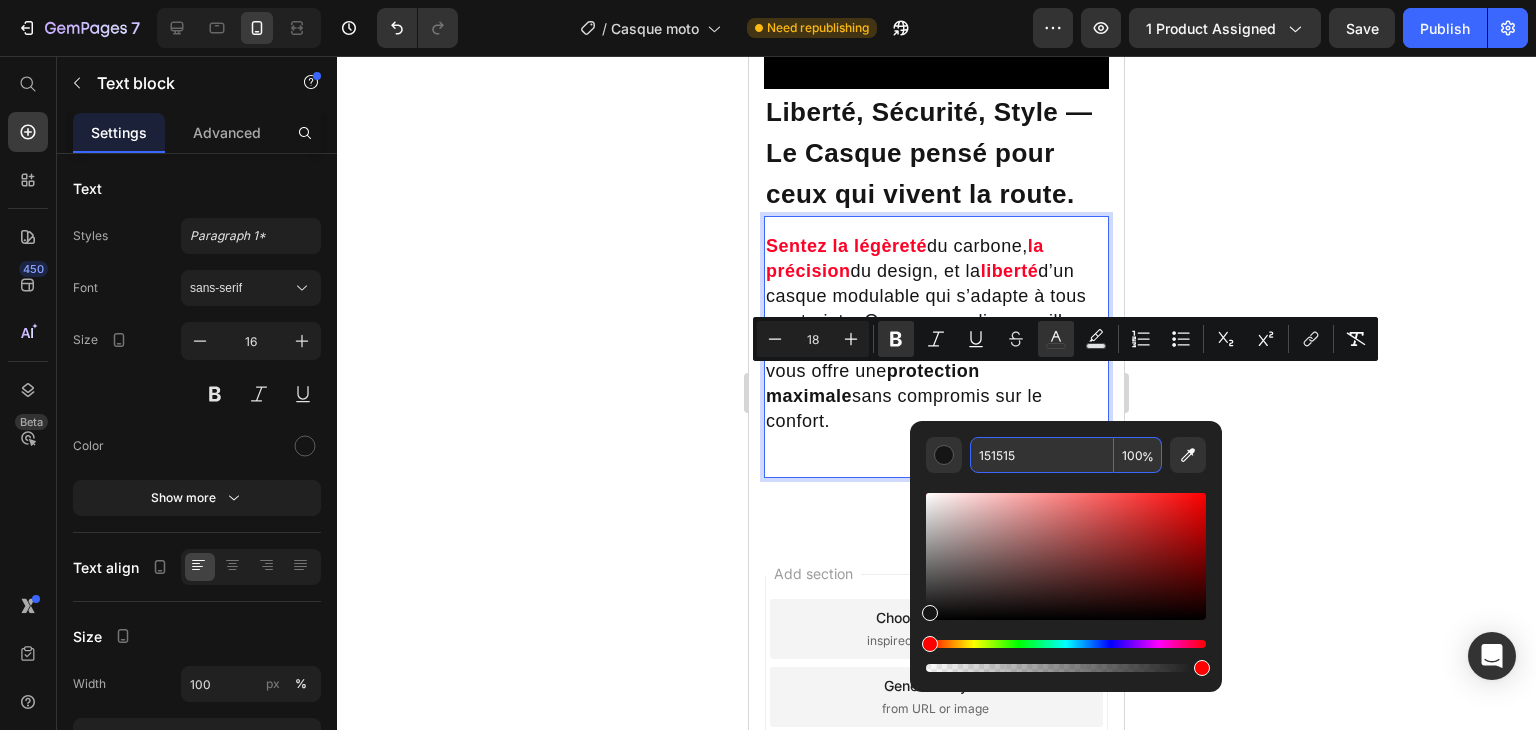 click on "151515" at bounding box center [1042, 455] 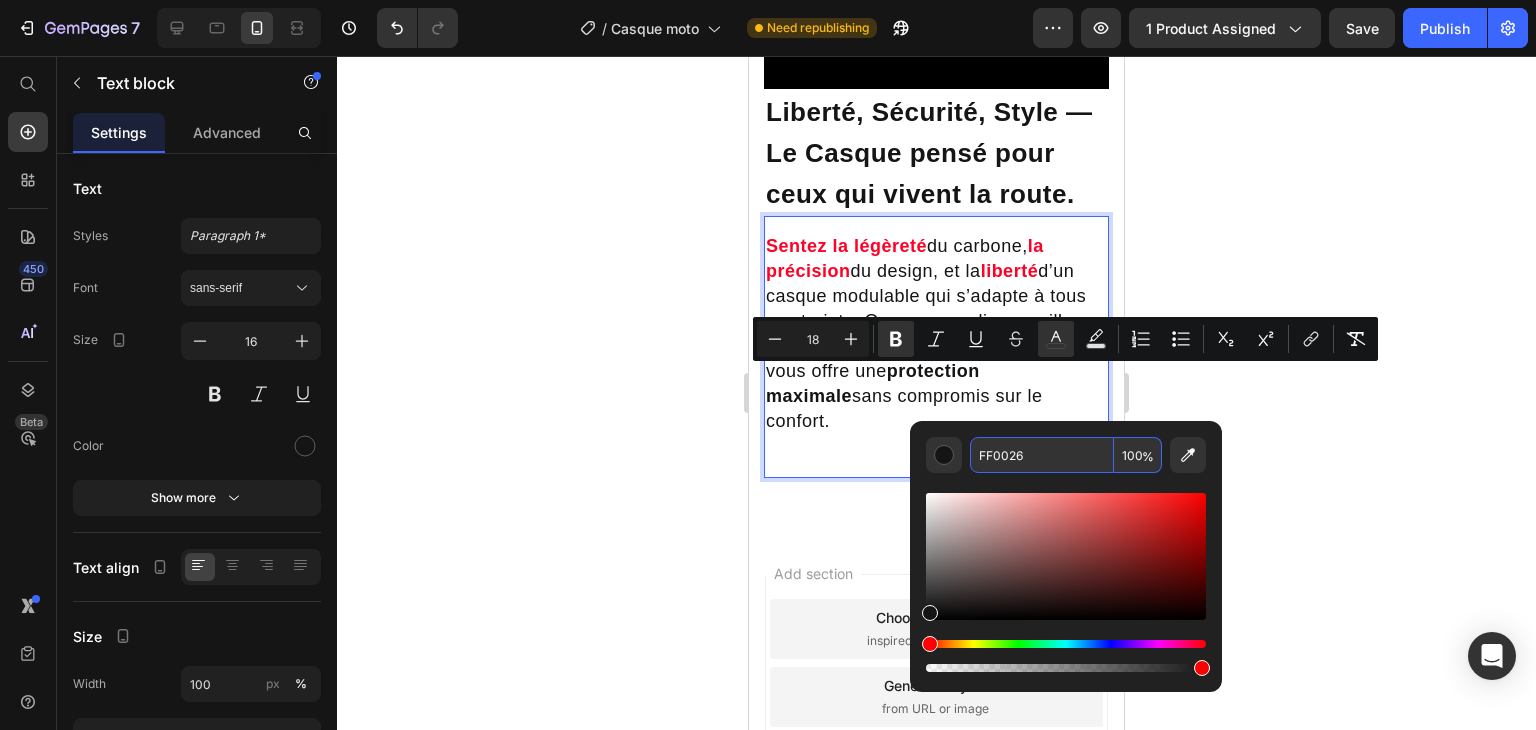 type on "FF0026" 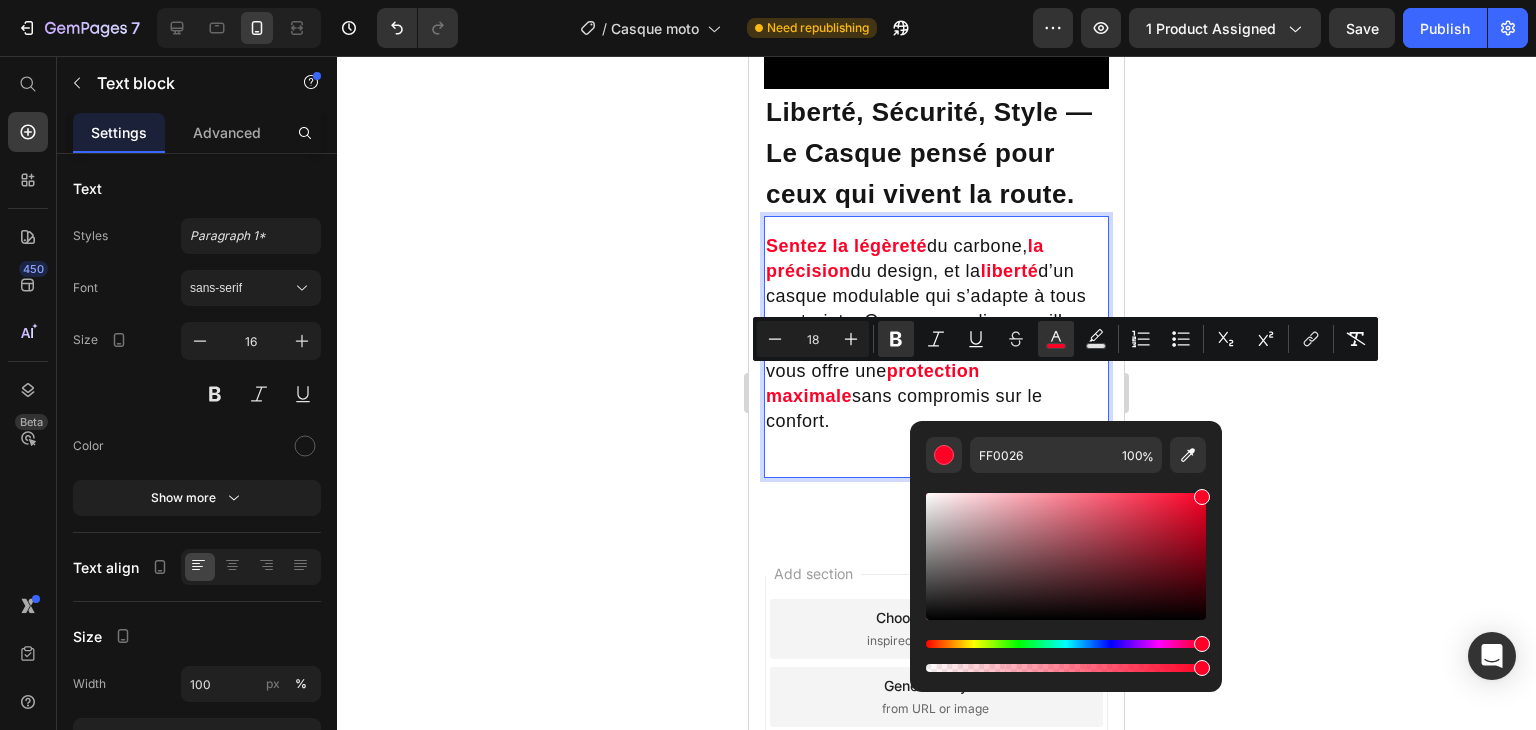 click 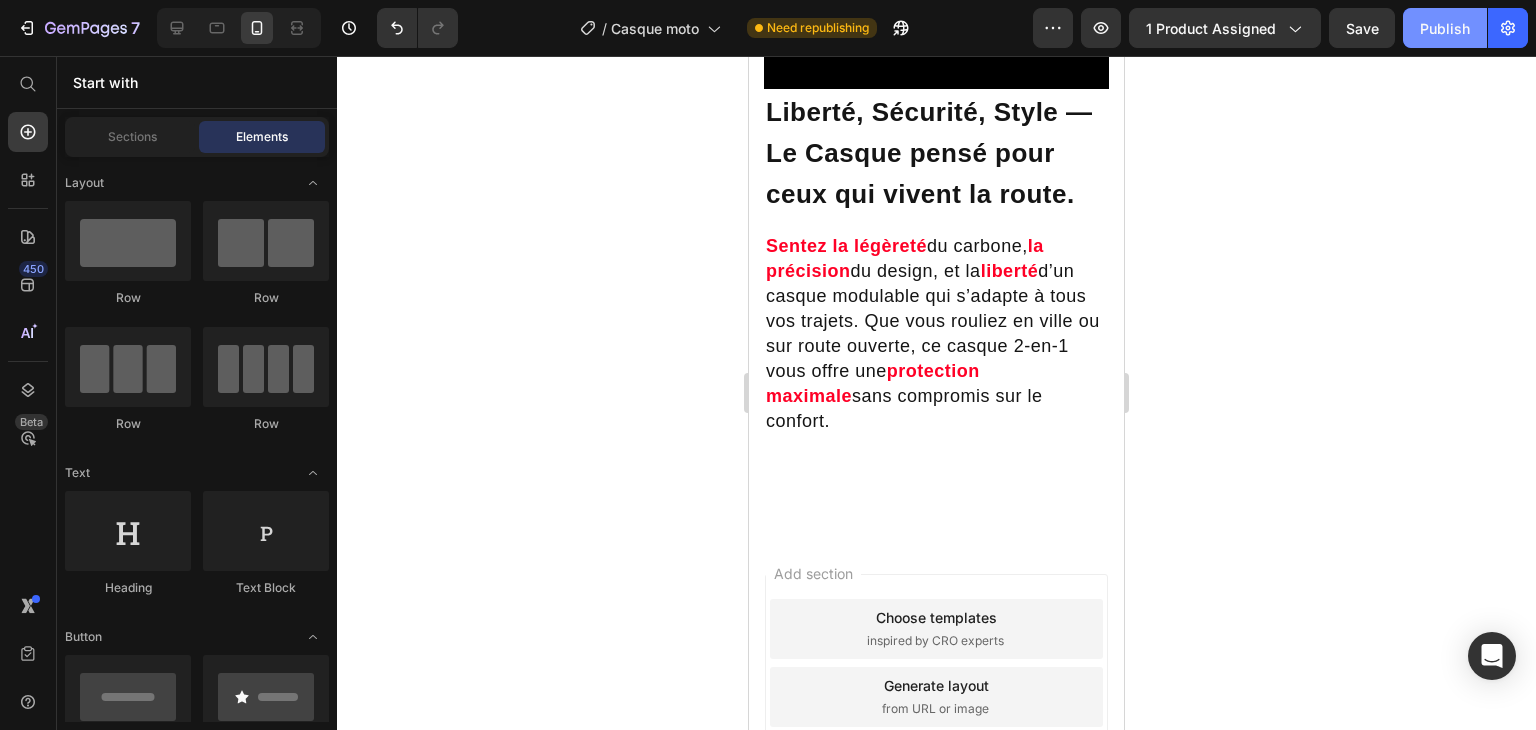click on "Publish" at bounding box center [1445, 28] 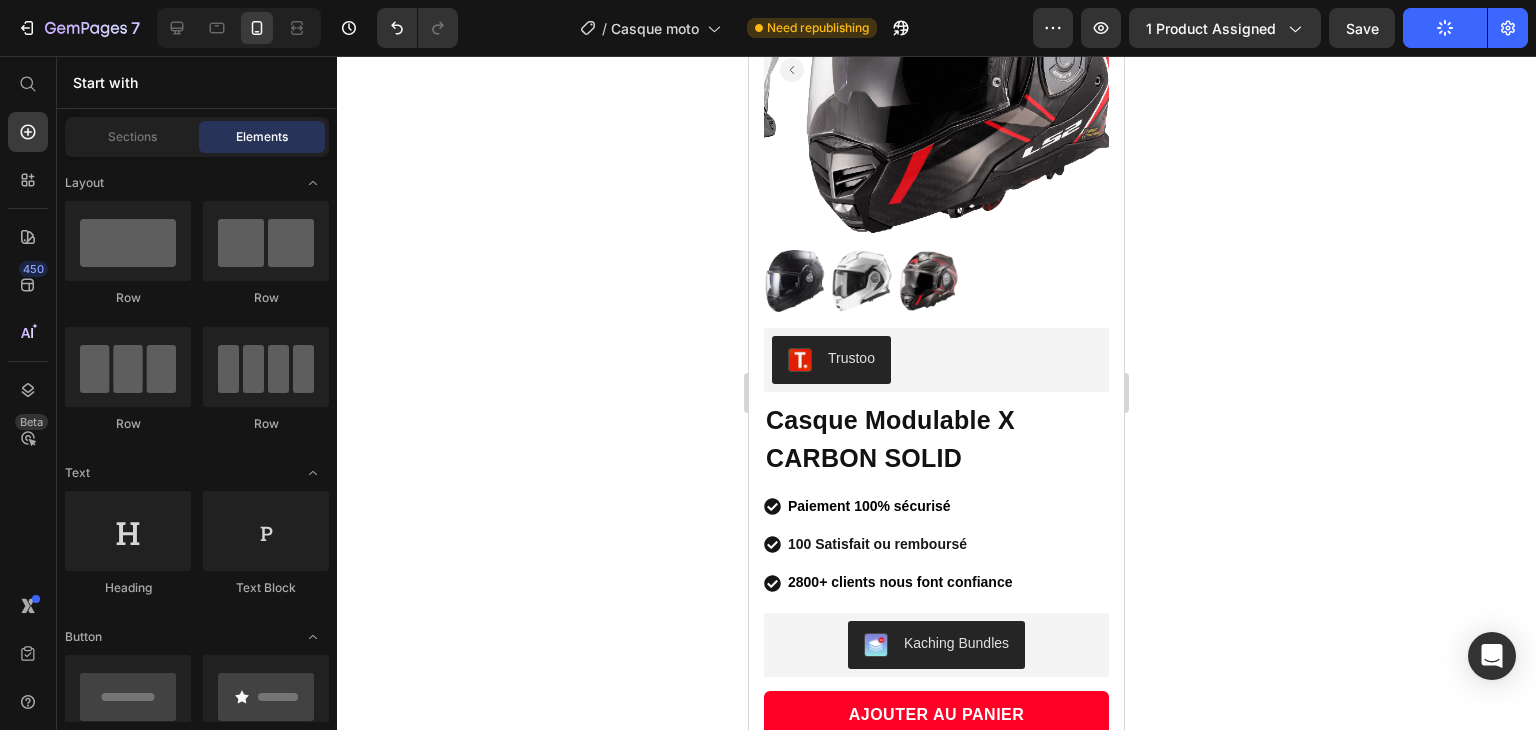 scroll, scrollTop: 239, scrollLeft: 0, axis: vertical 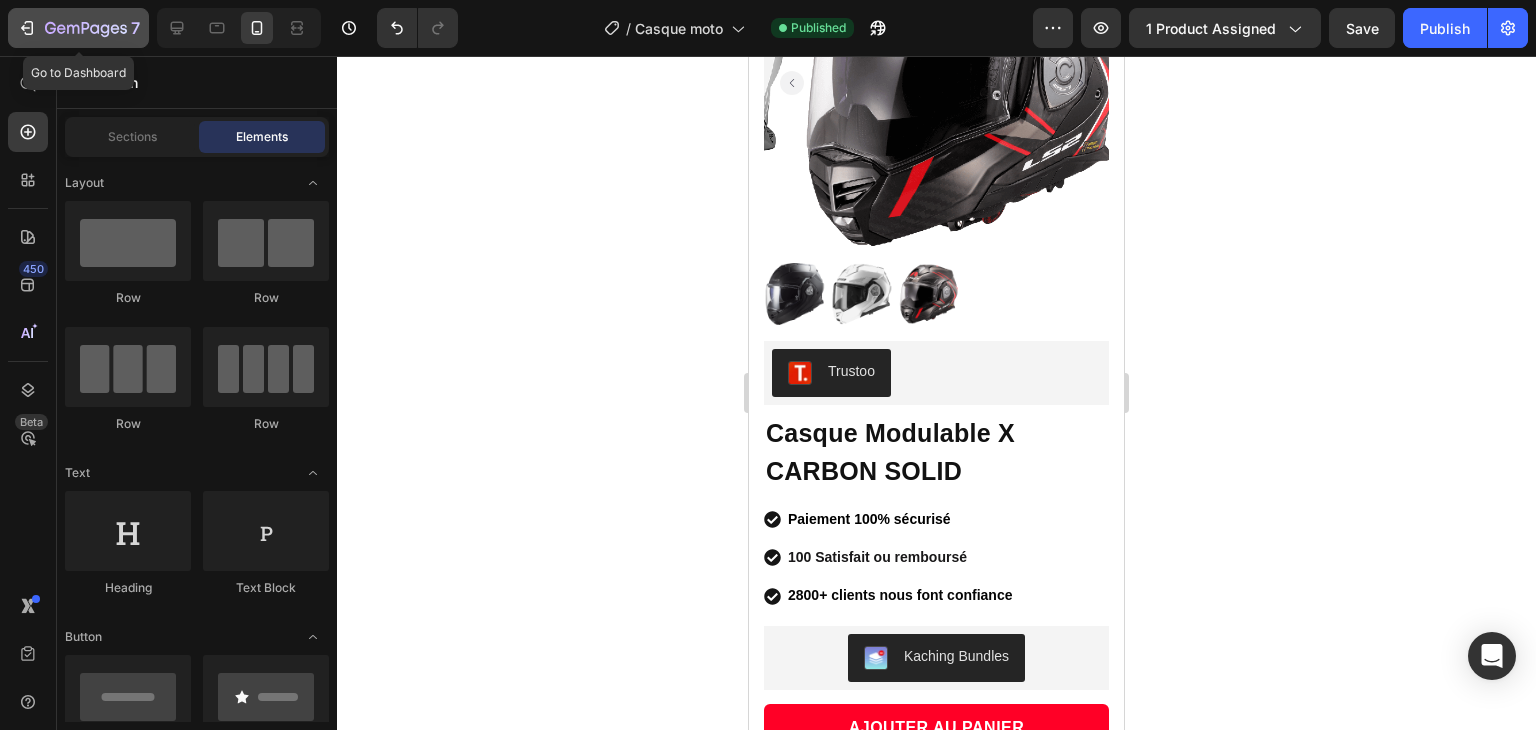 click 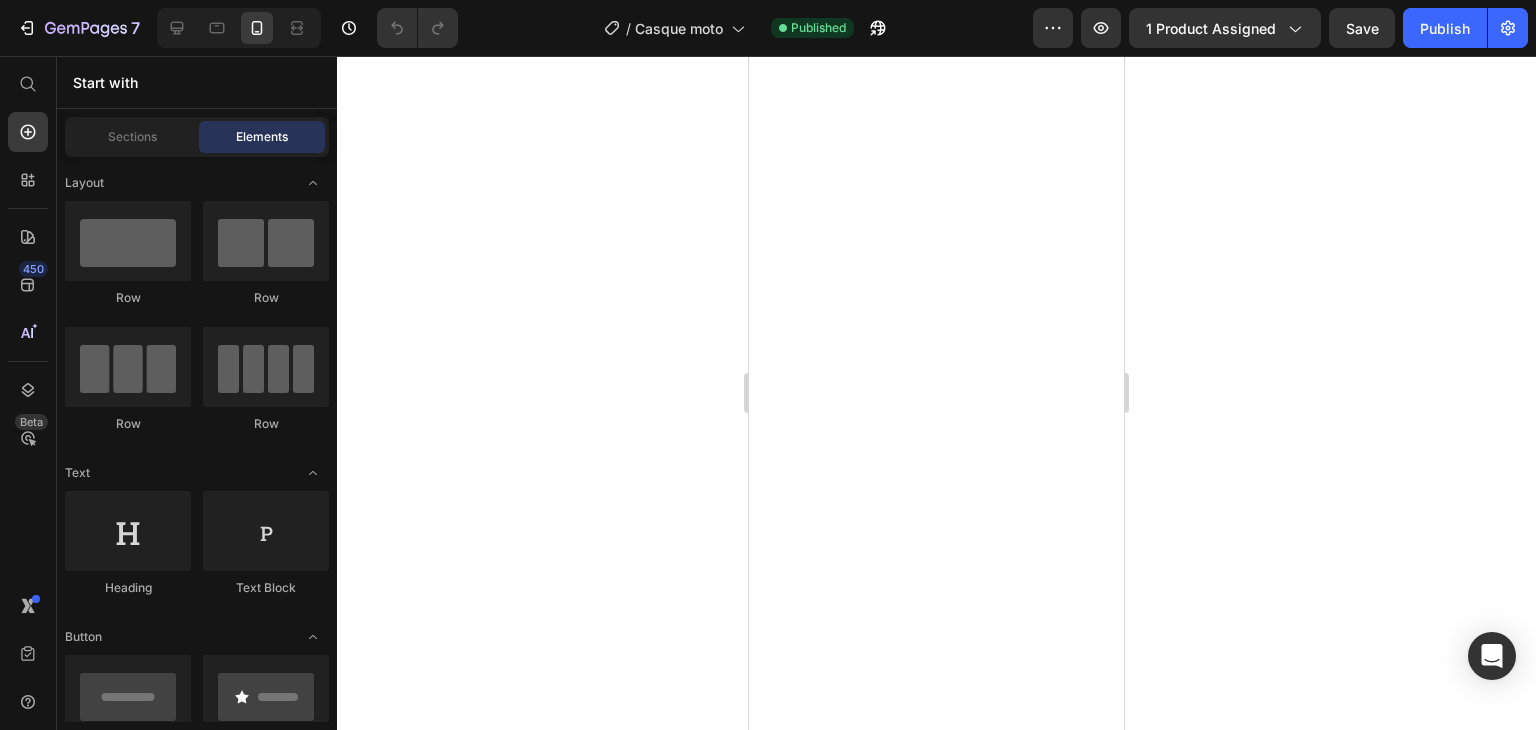 scroll, scrollTop: 0, scrollLeft: 0, axis: both 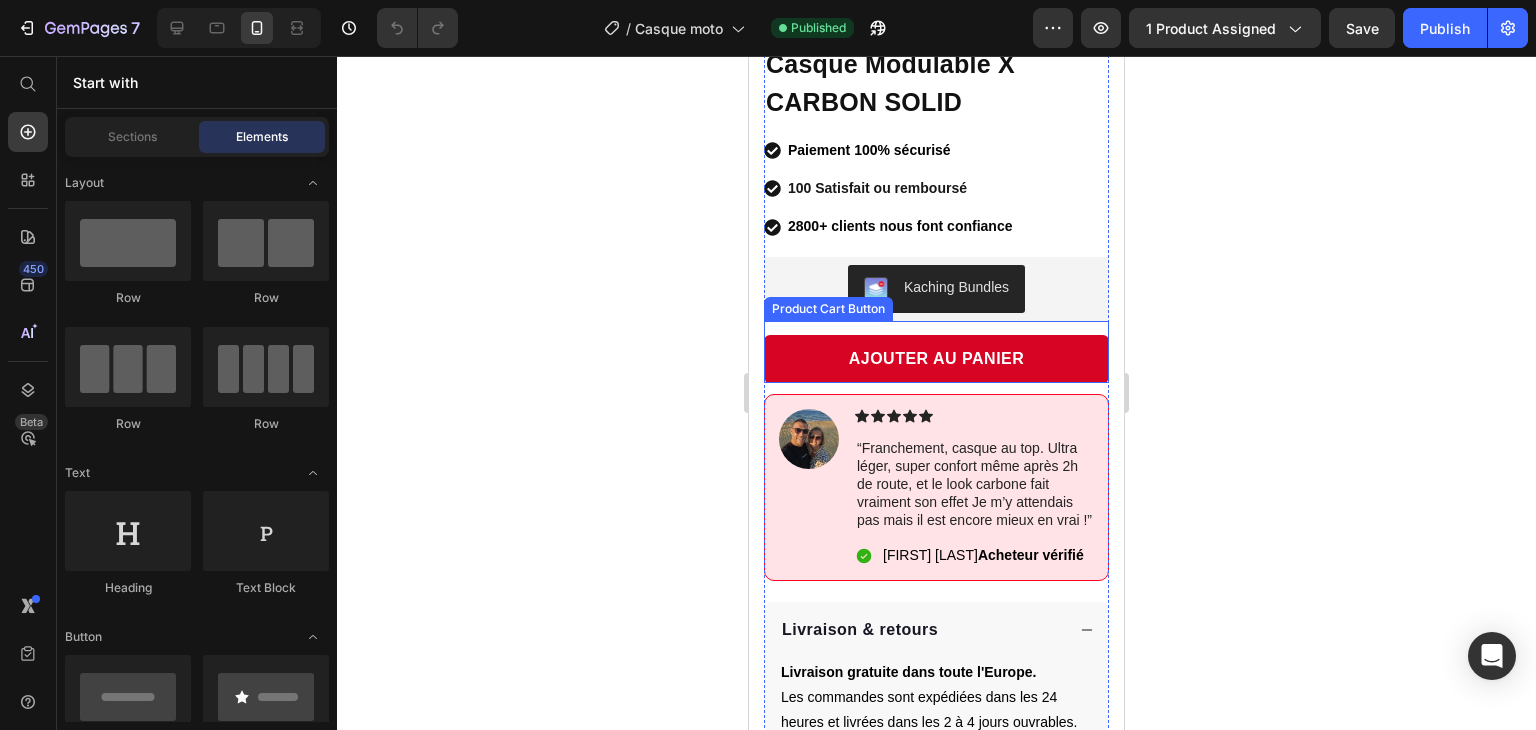 click on "AJOUTER AU PANIER" at bounding box center [936, 359] 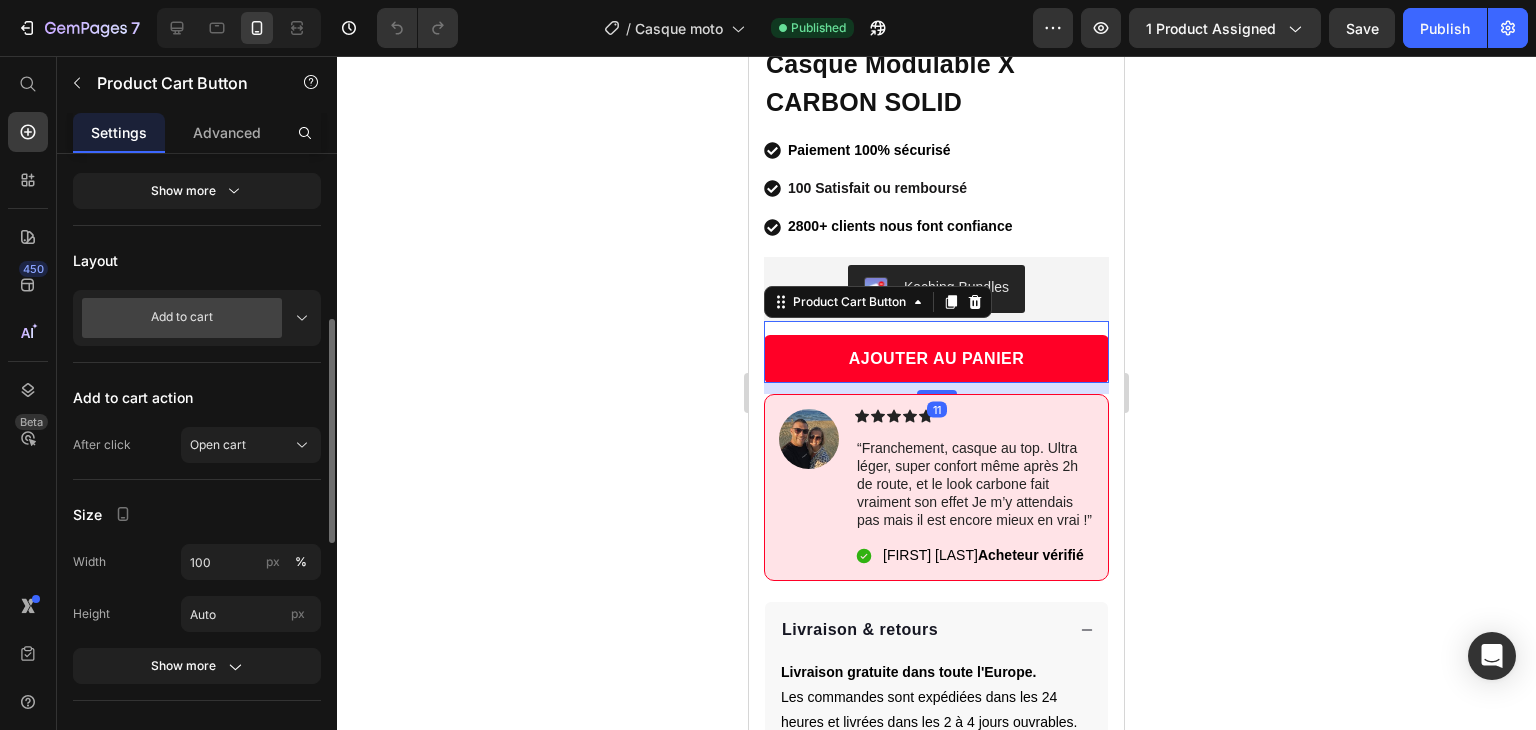 scroll, scrollTop: 778, scrollLeft: 0, axis: vertical 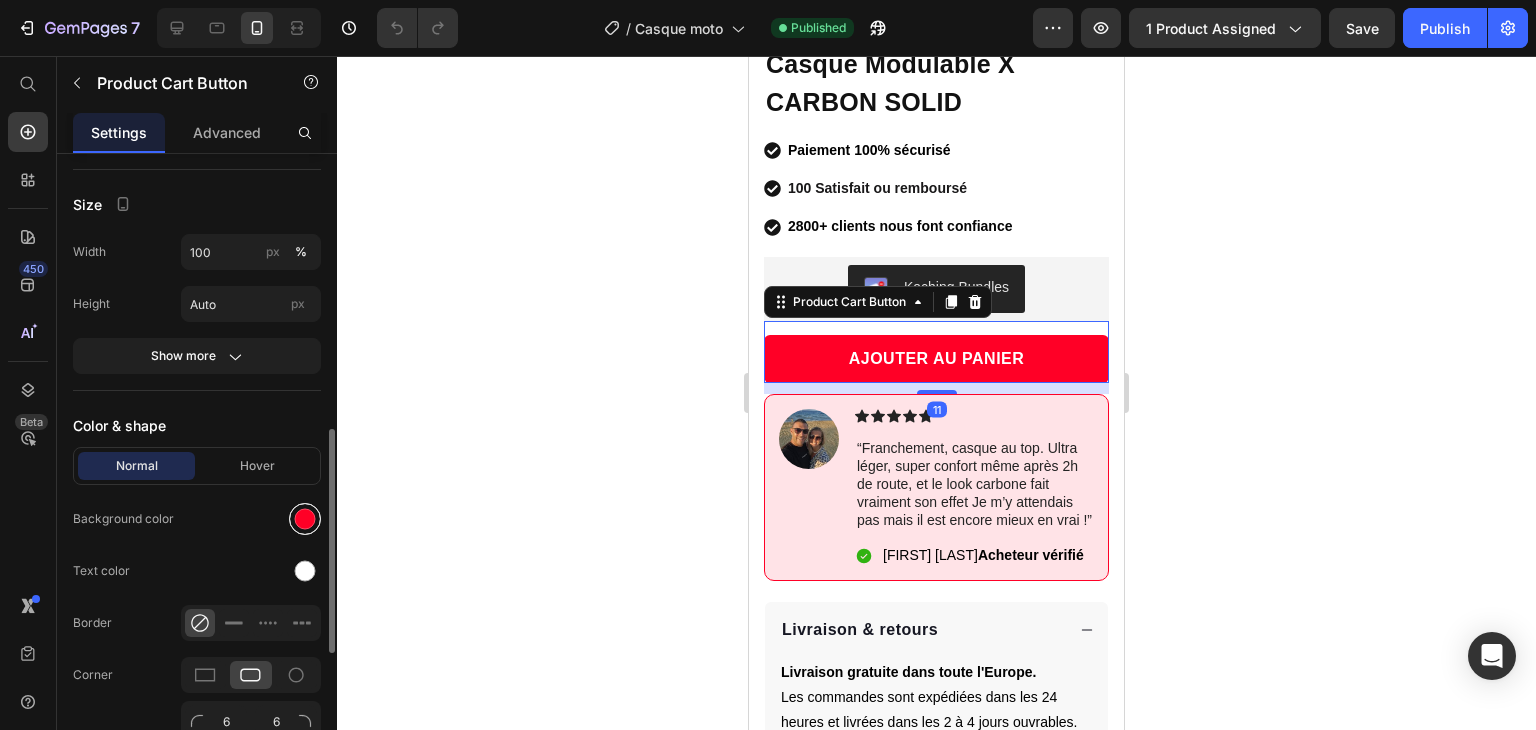 click at bounding box center [305, 519] 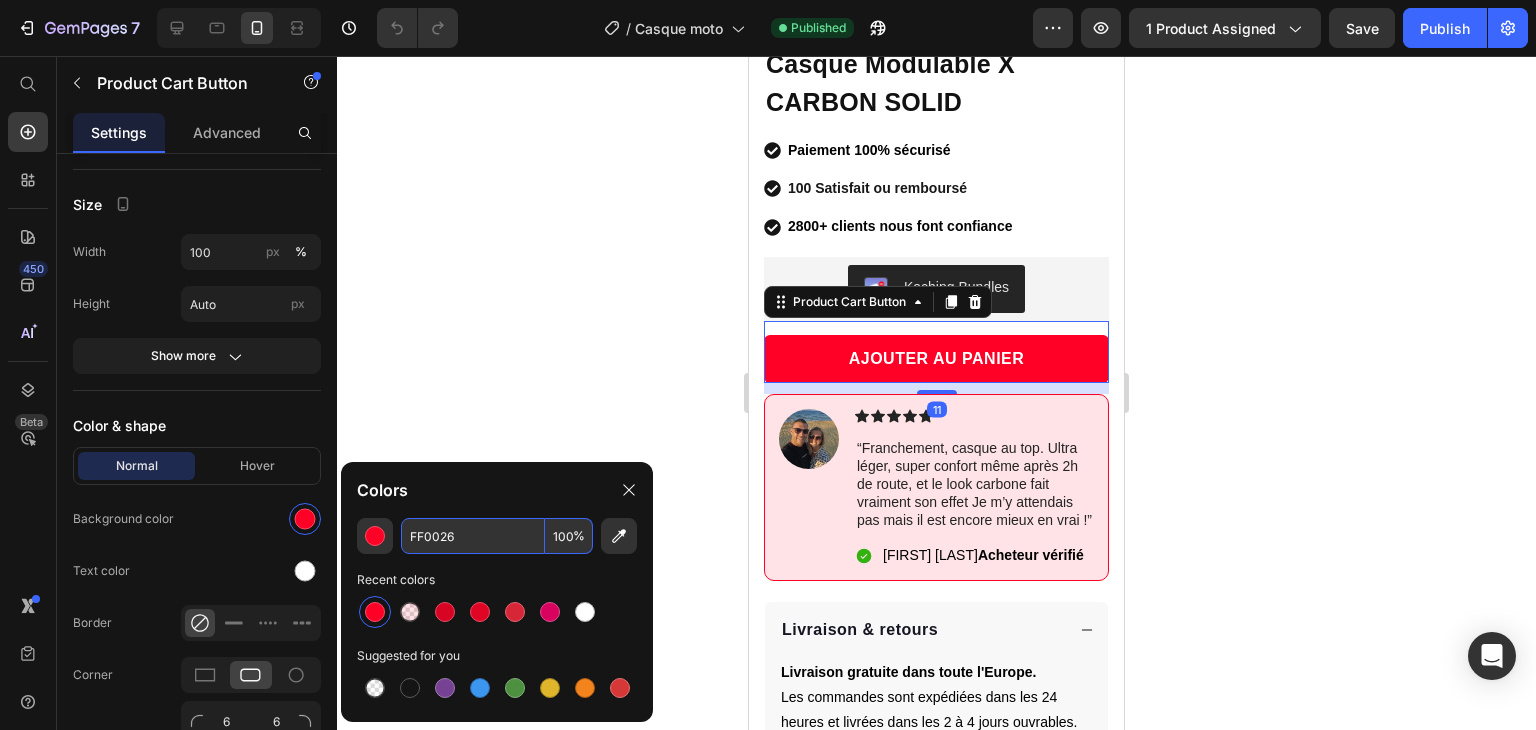 click on "FF0026" at bounding box center (473, 536) 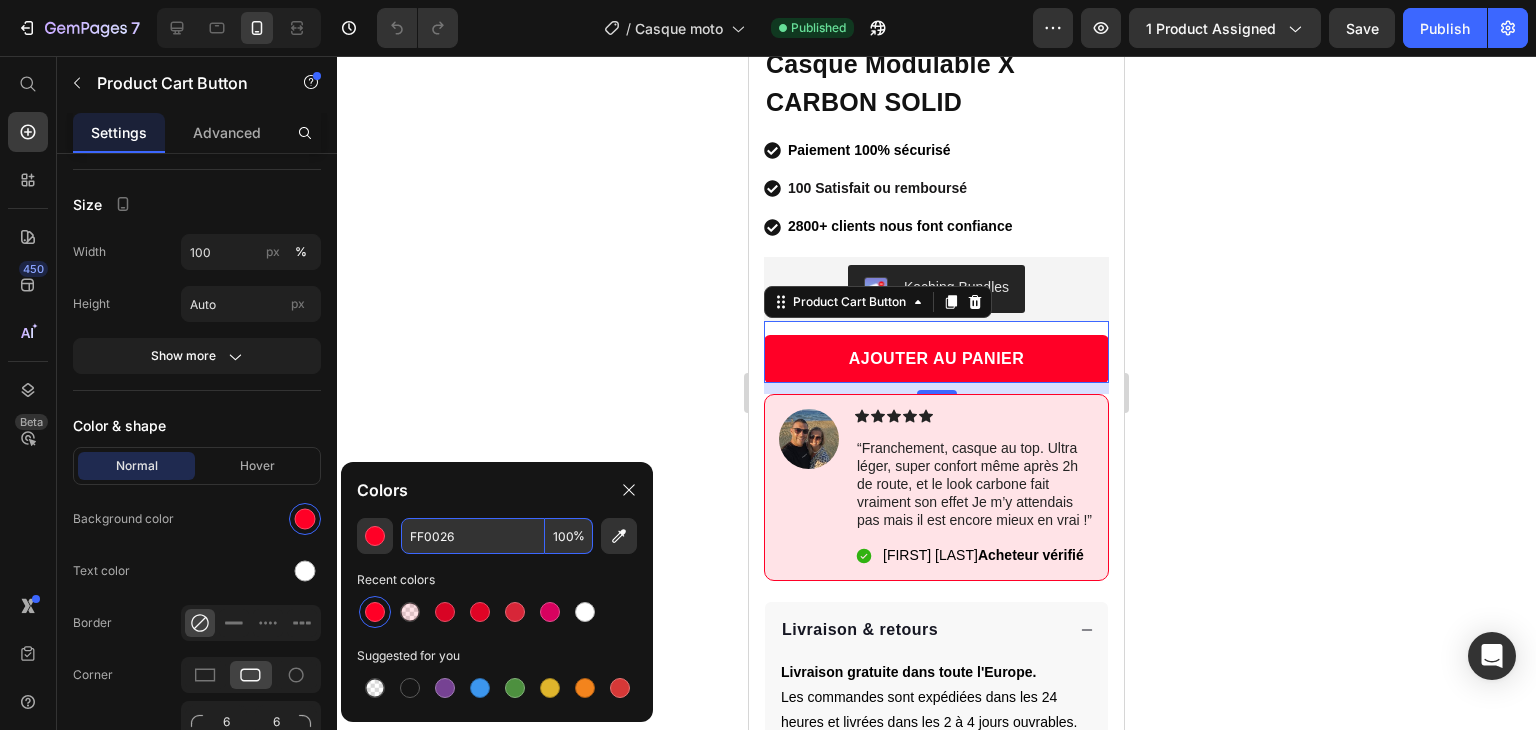 click on "FF0026" at bounding box center [473, 536] 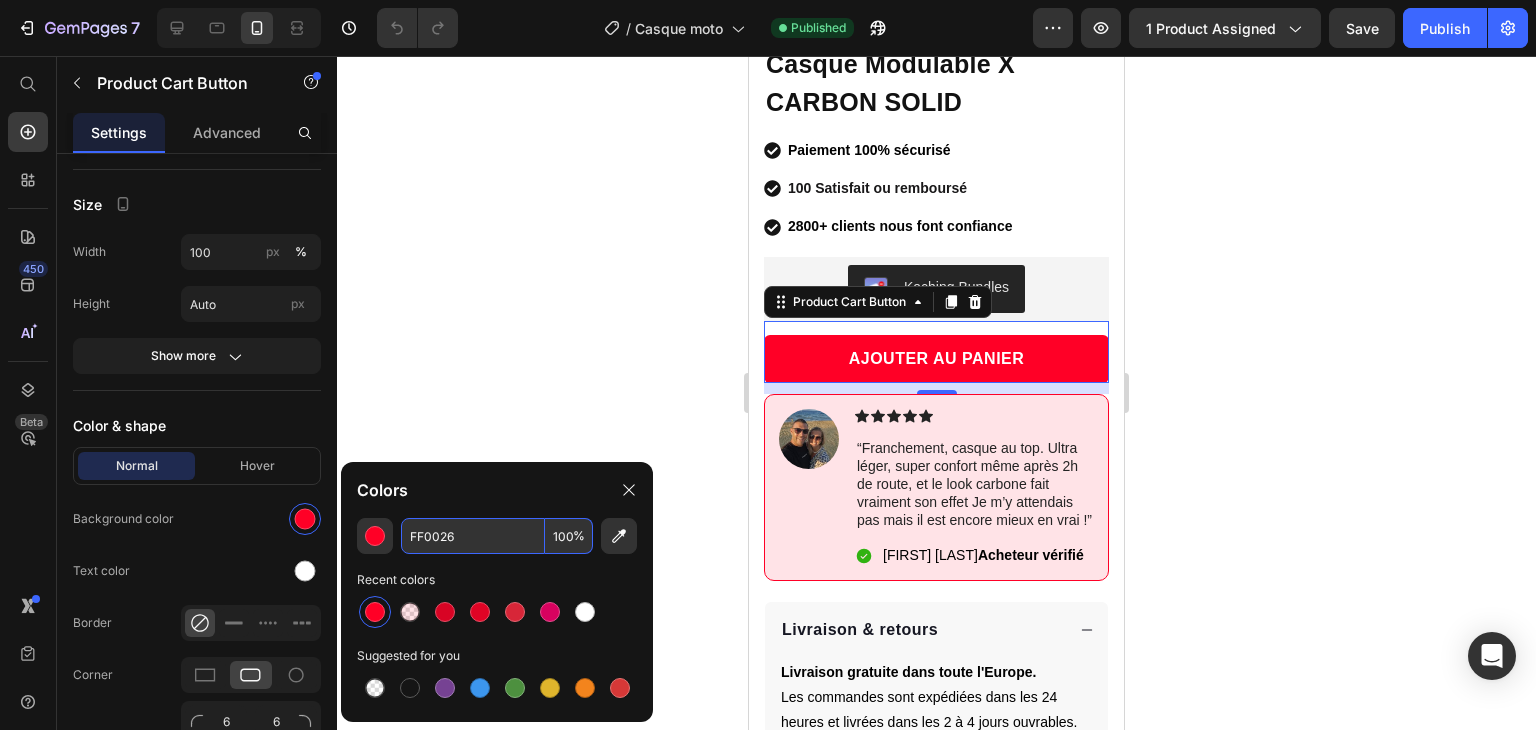 click on "FF0026" at bounding box center (473, 536) 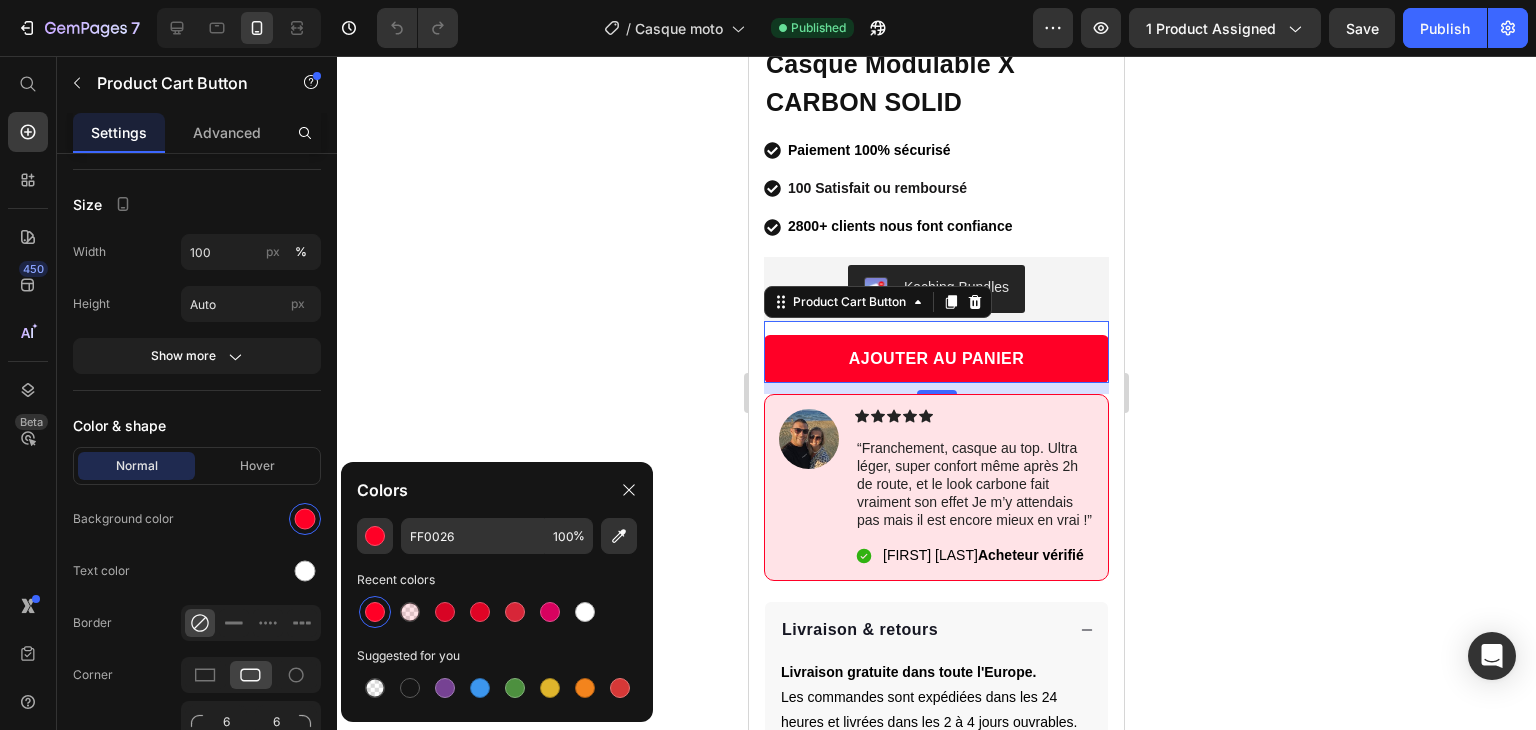 click 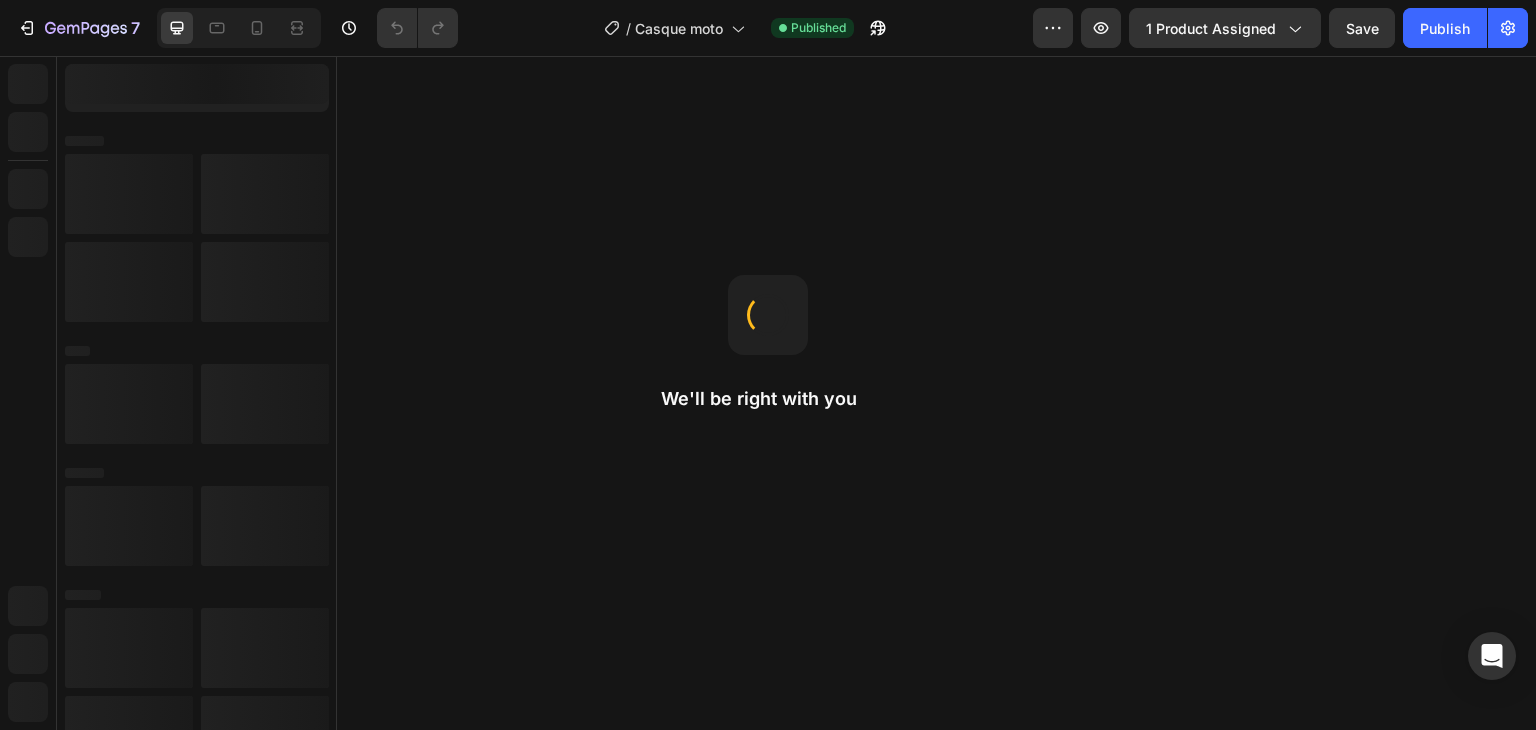 scroll, scrollTop: 0, scrollLeft: 0, axis: both 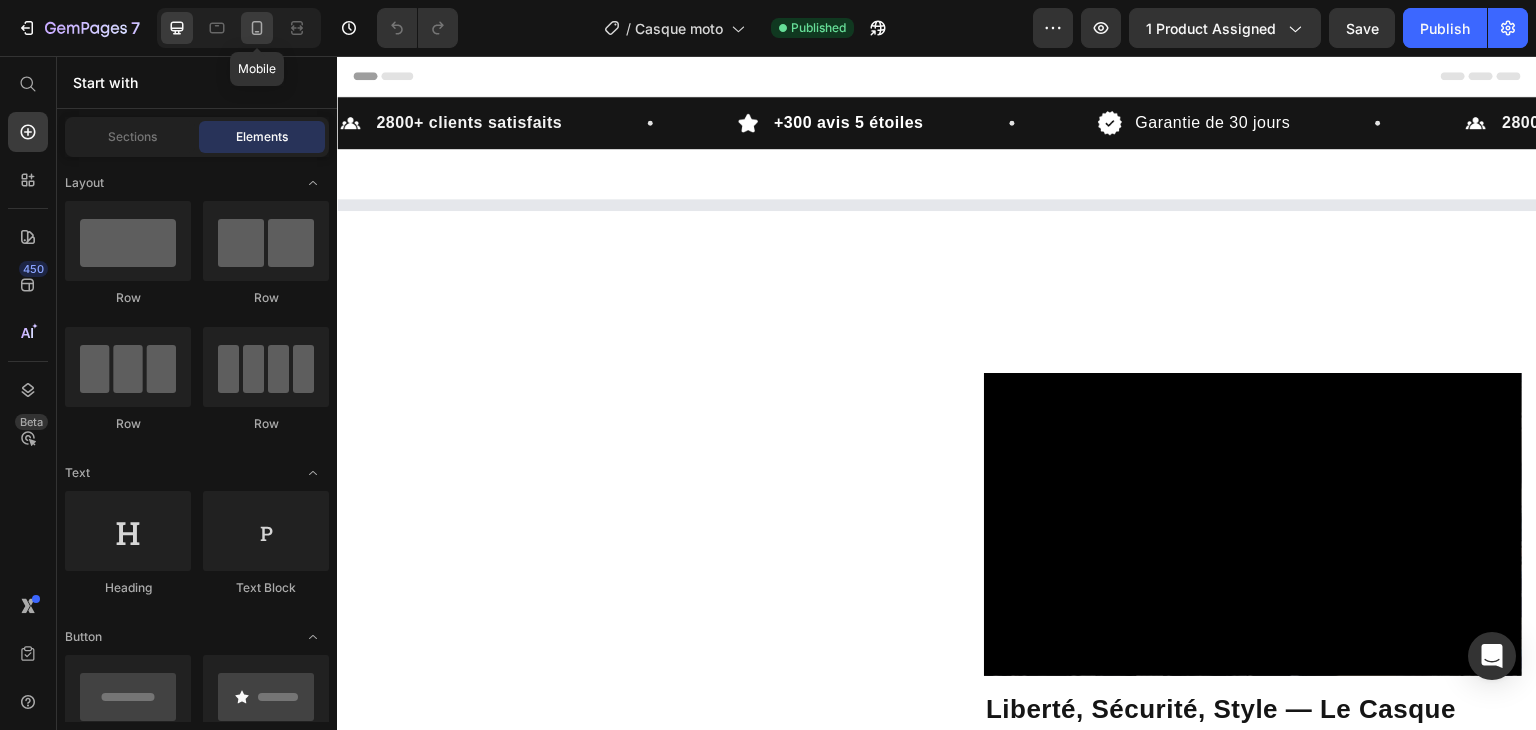 click 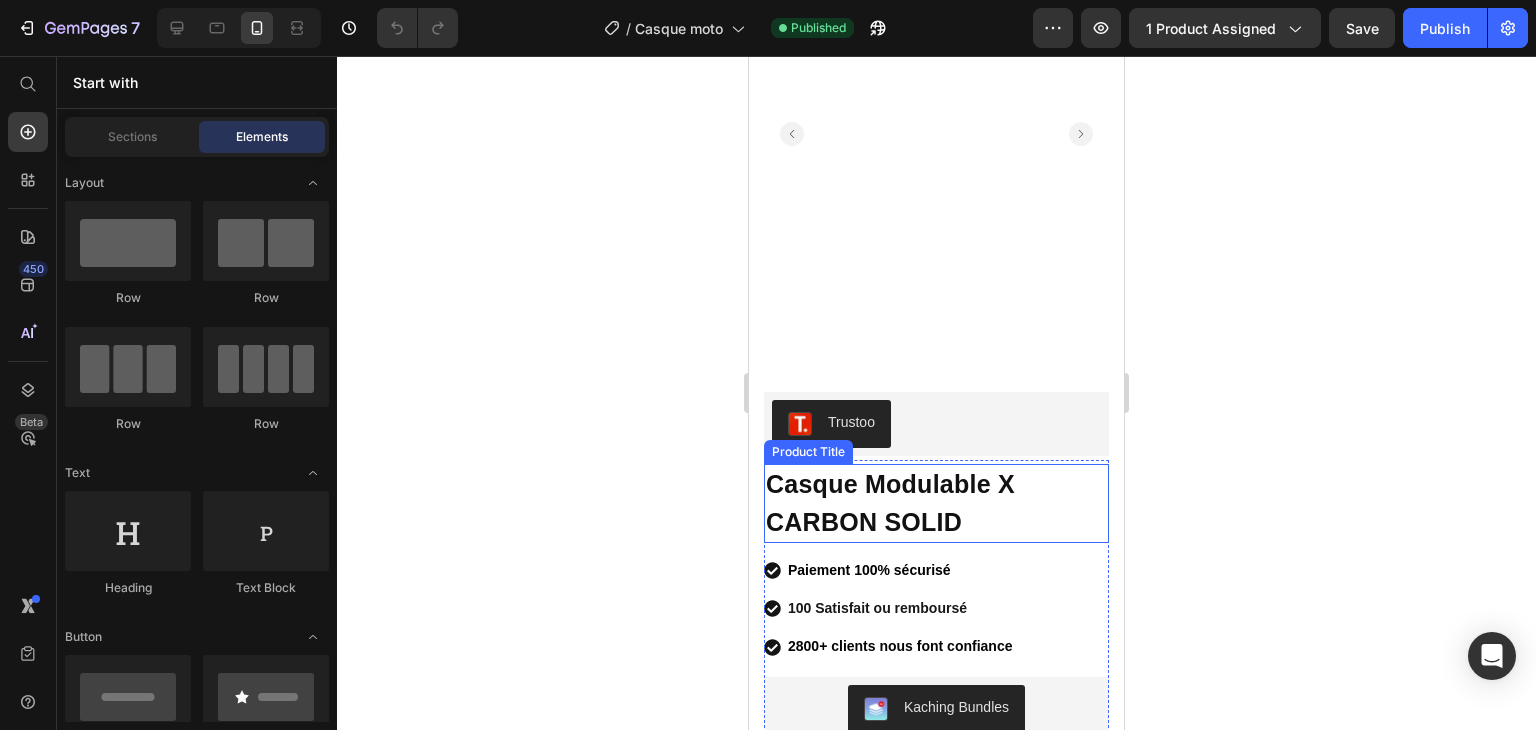 scroll, scrollTop: 661, scrollLeft: 0, axis: vertical 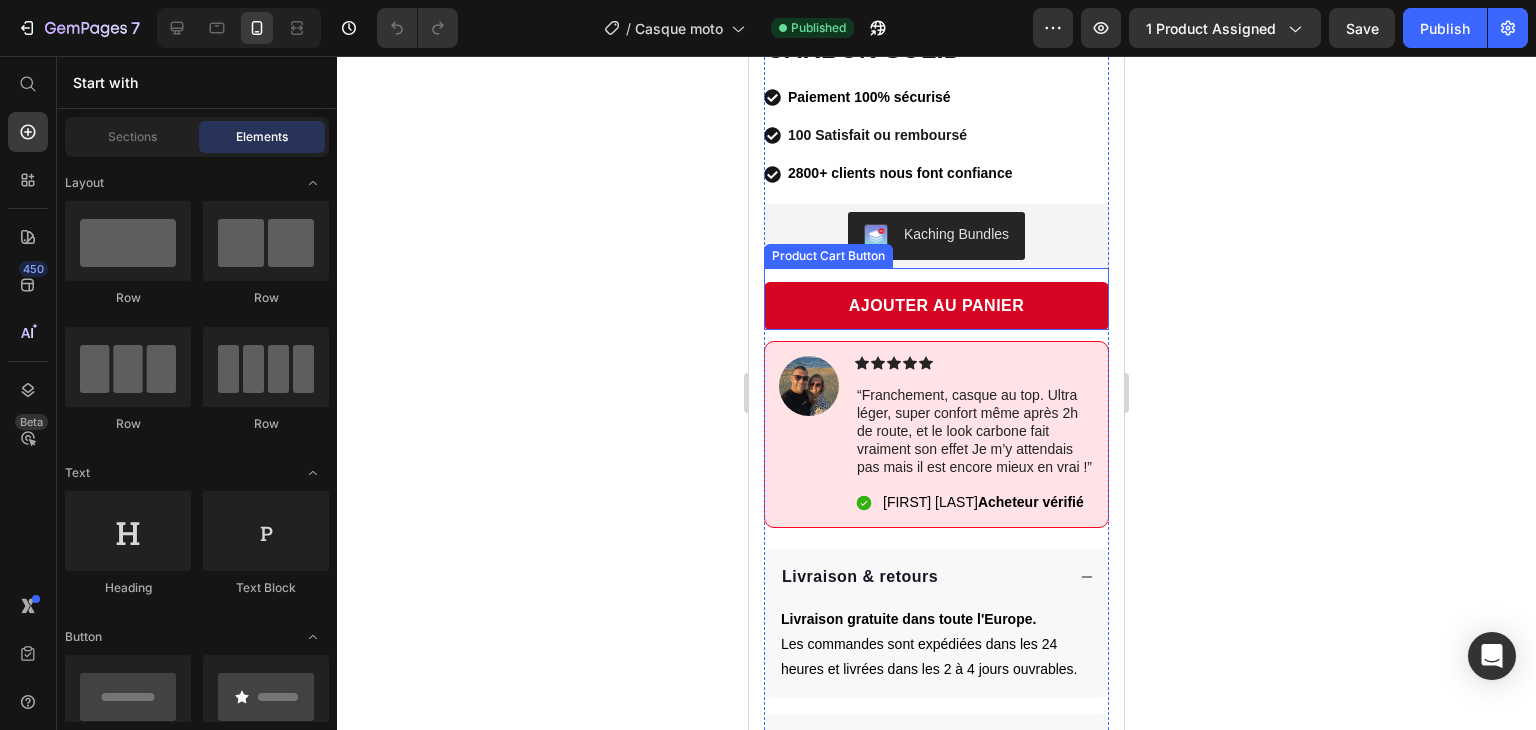 click on "AJOUTER AU PANIER" at bounding box center [936, 306] 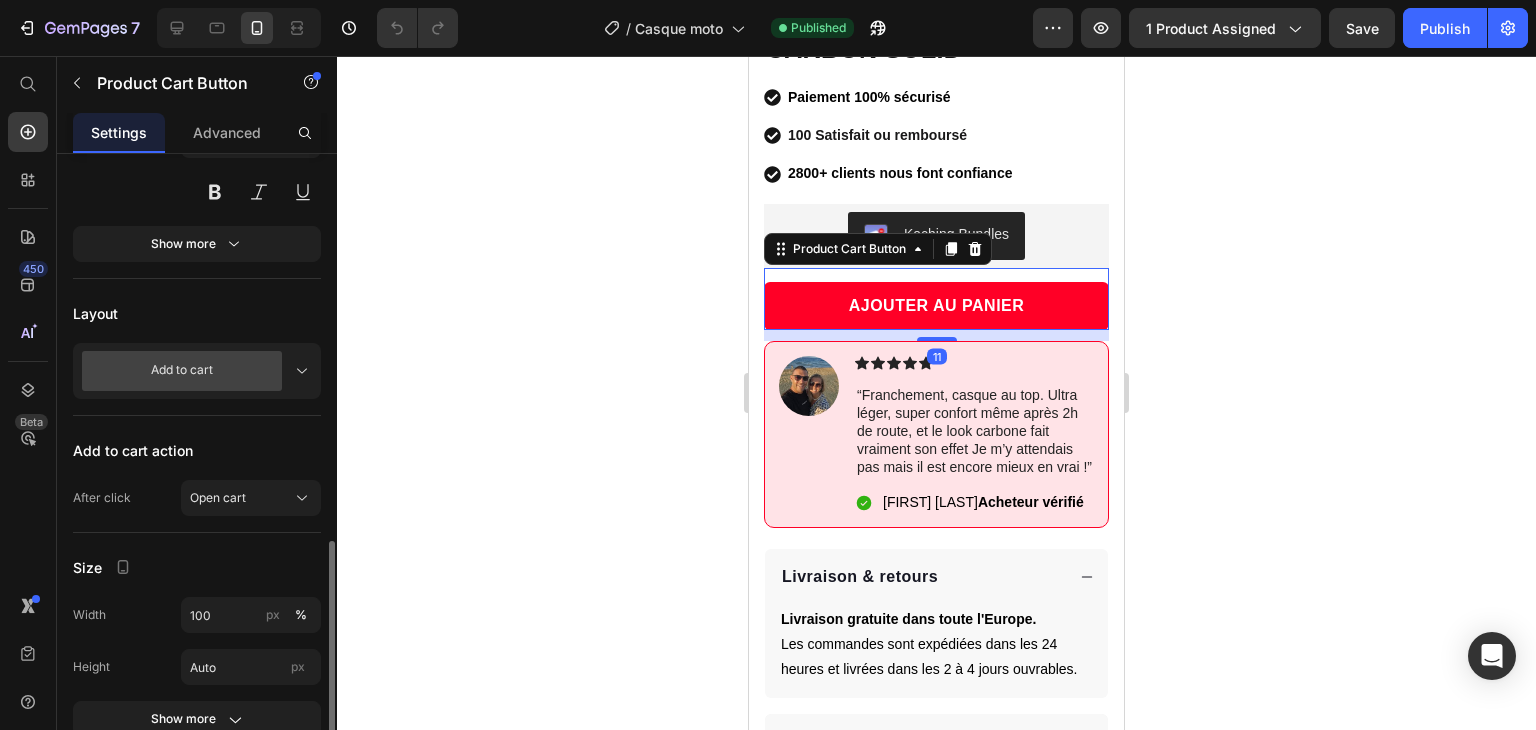 scroll, scrollTop: 707, scrollLeft: 0, axis: vertical 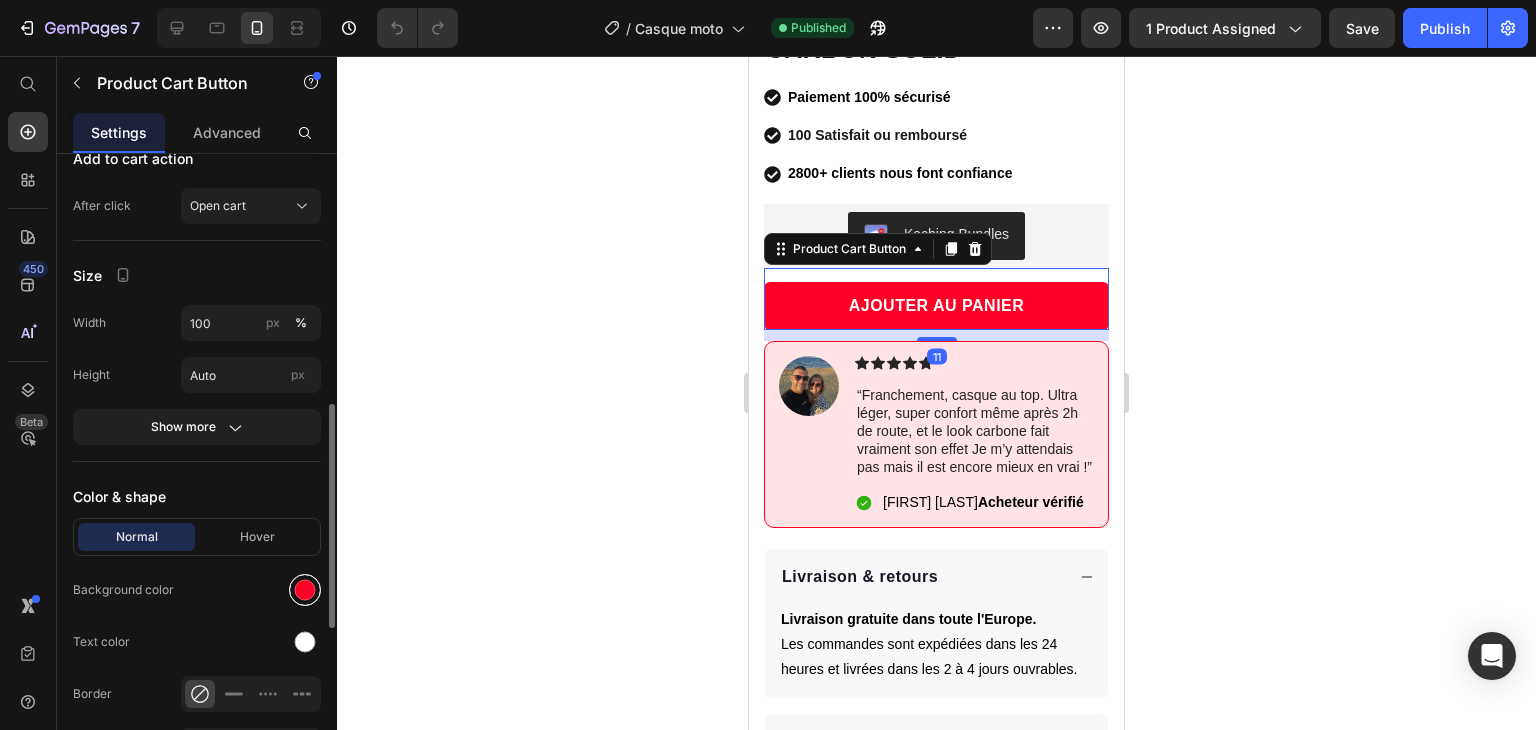 click at bounding box center [305, 590] 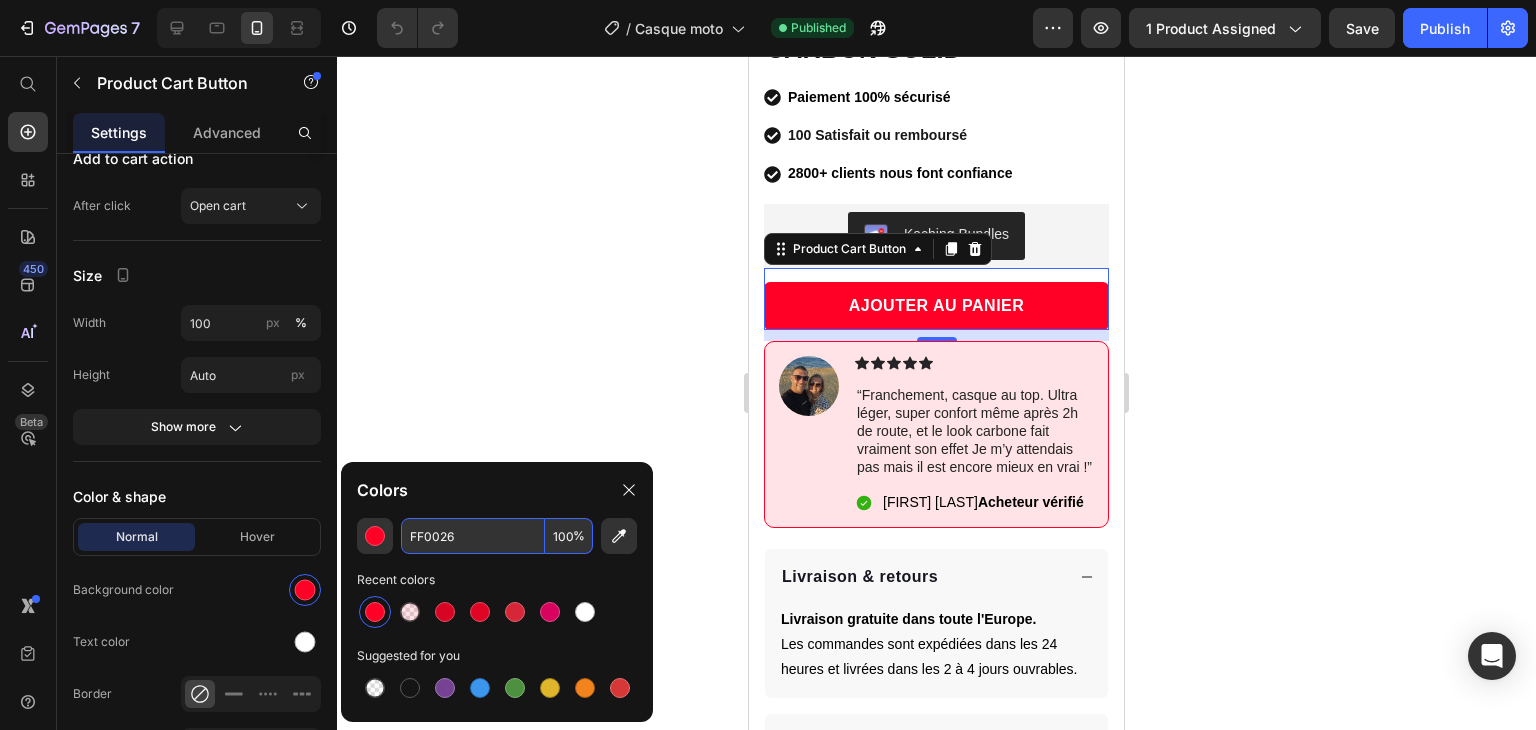 click on "FF0026" at bounding box center [473, 536] 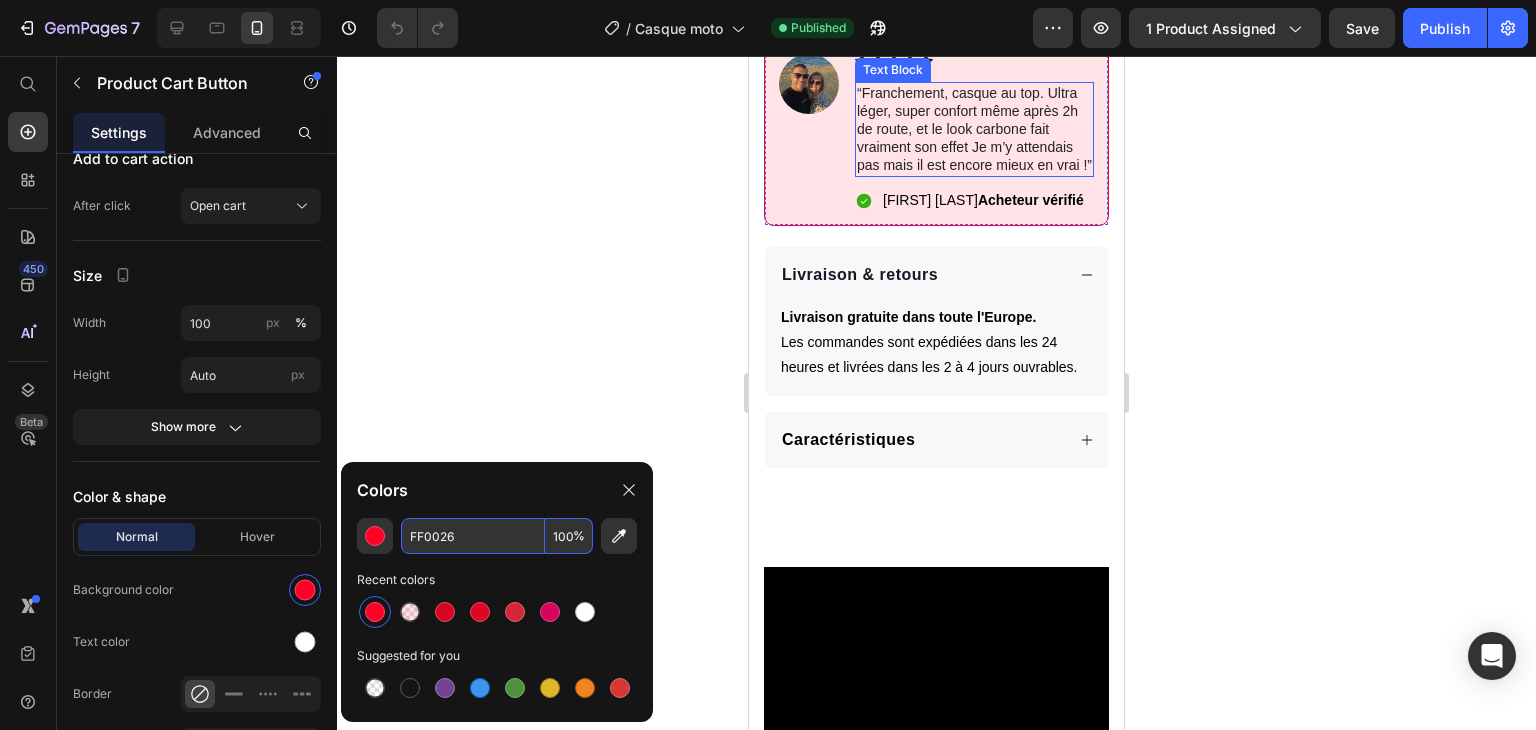 scroll, scrollTop: 988, scrollLeft: 0, axis: vertical 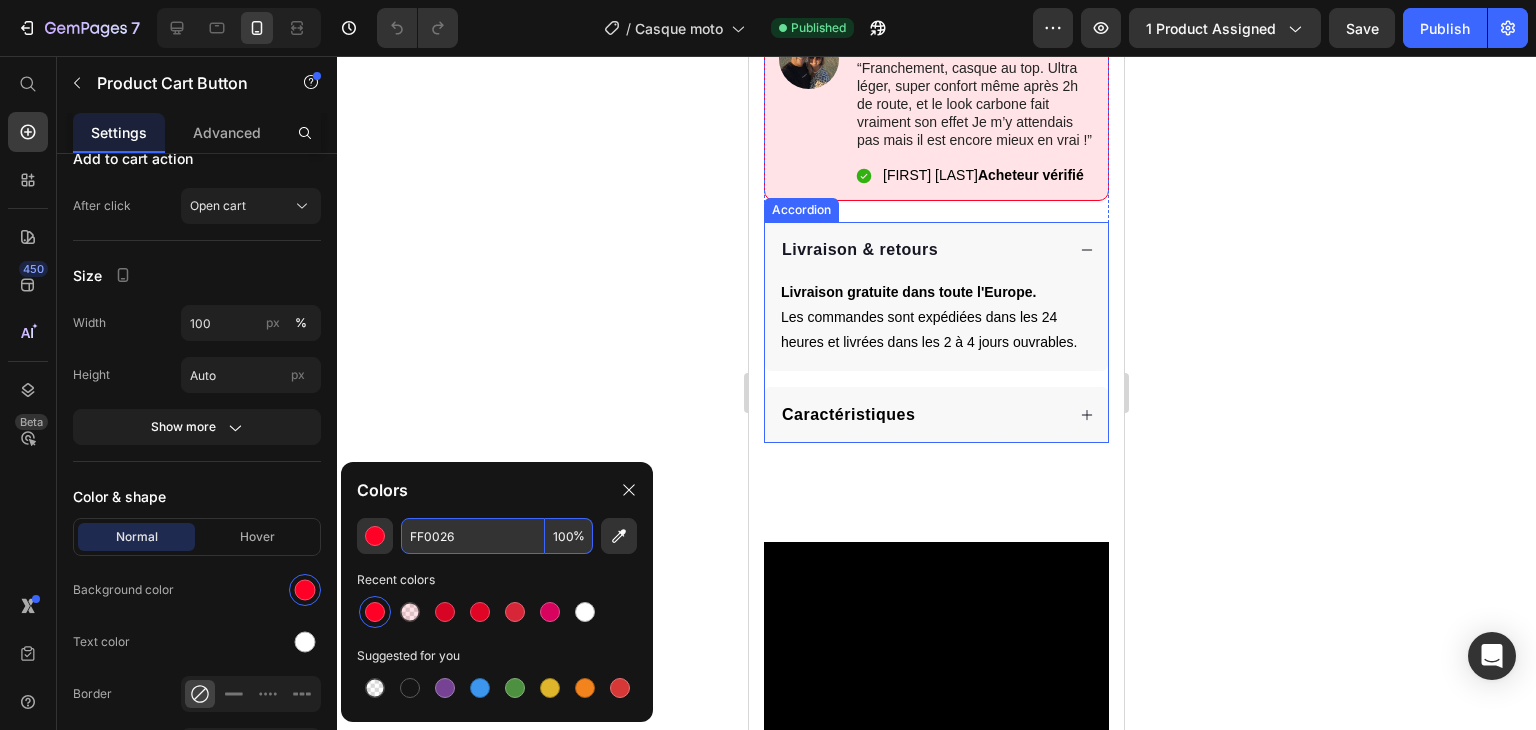 click on "Livraison & retours" at bounding box center (860, 249) 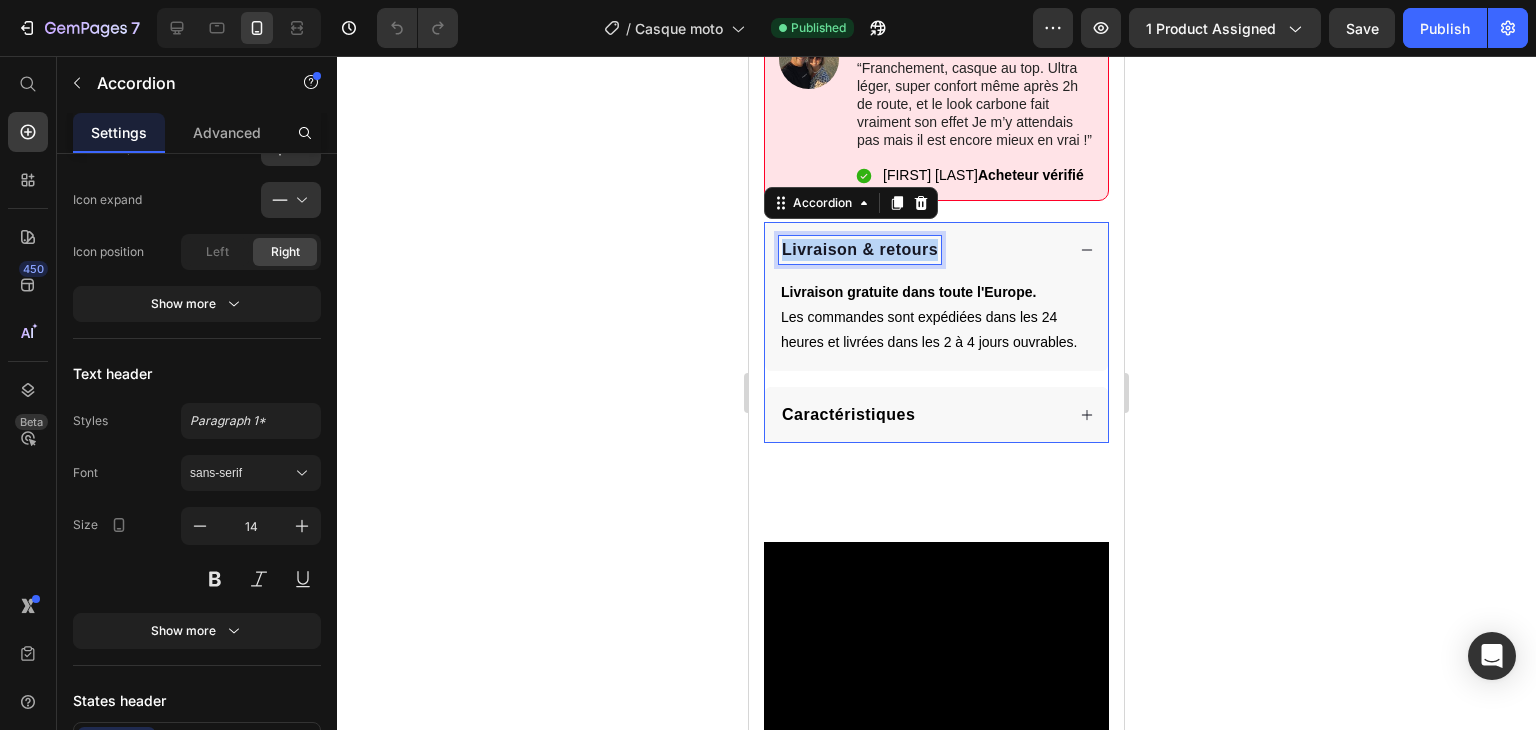 scroll, scrollTop: 0, scrollLeft: 0, axis: both 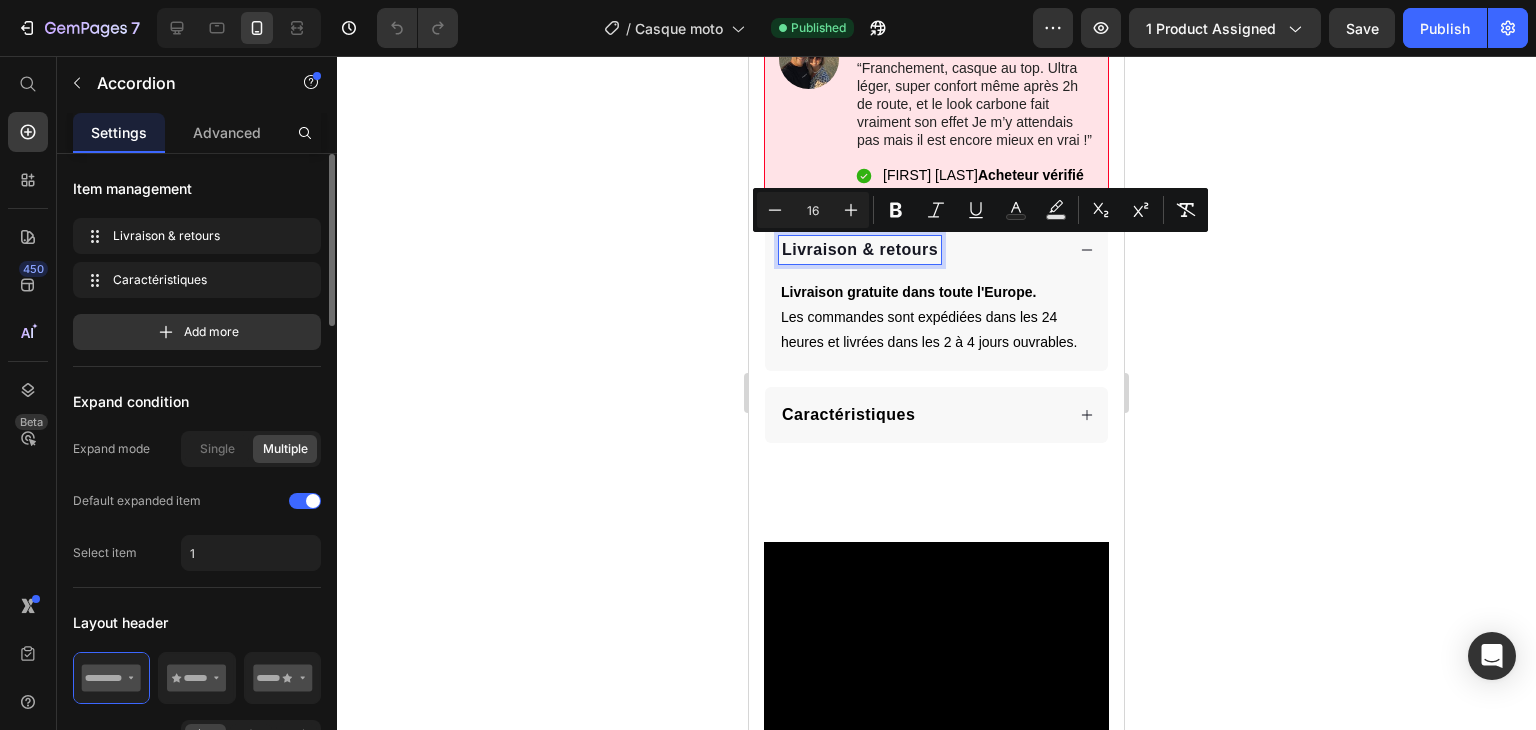 click on "Caractéristiques" at bounding box center [848, 414] 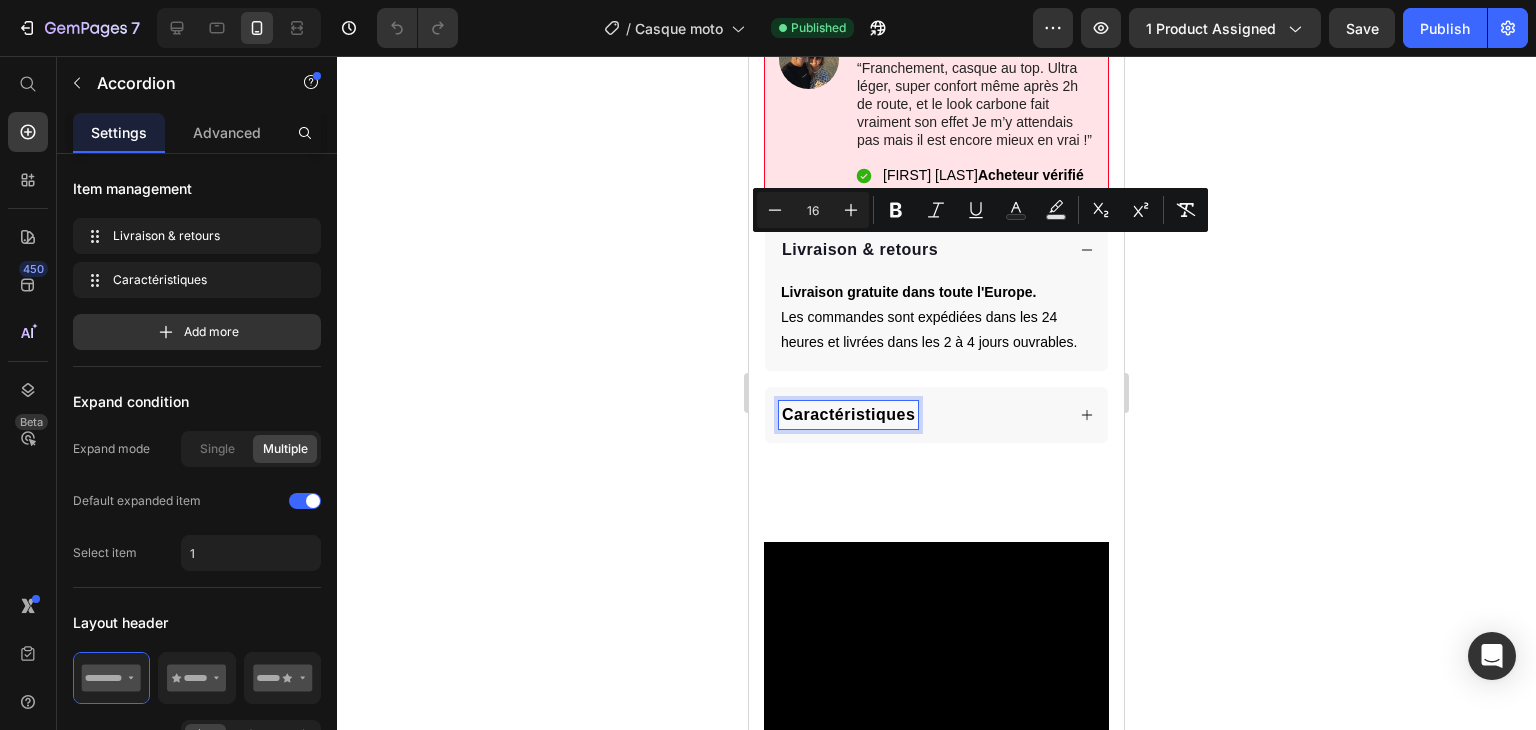 click on "Caractéristiques" at bounding box center [848, 414] 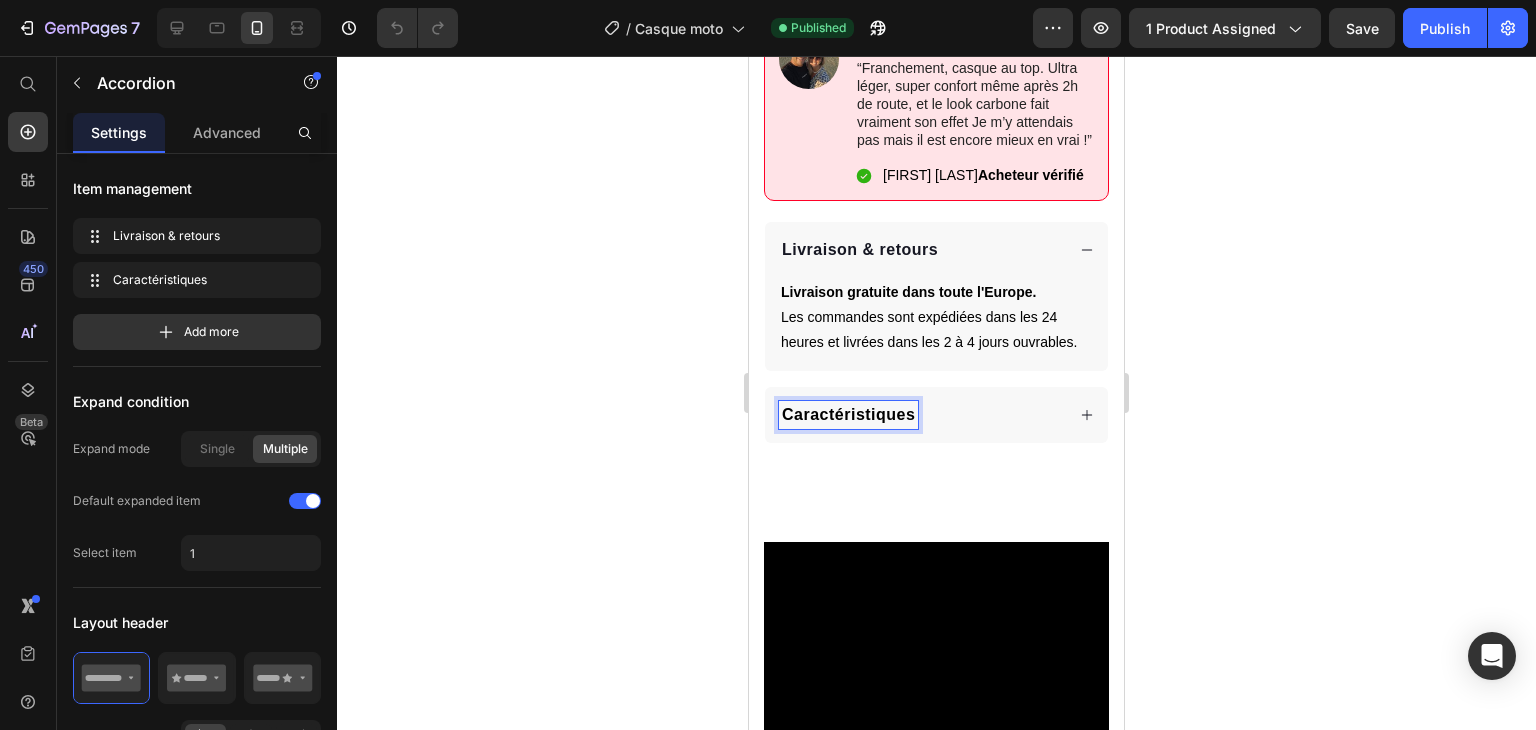 click on "Caractéristiques" at bounding box center [848, 414] 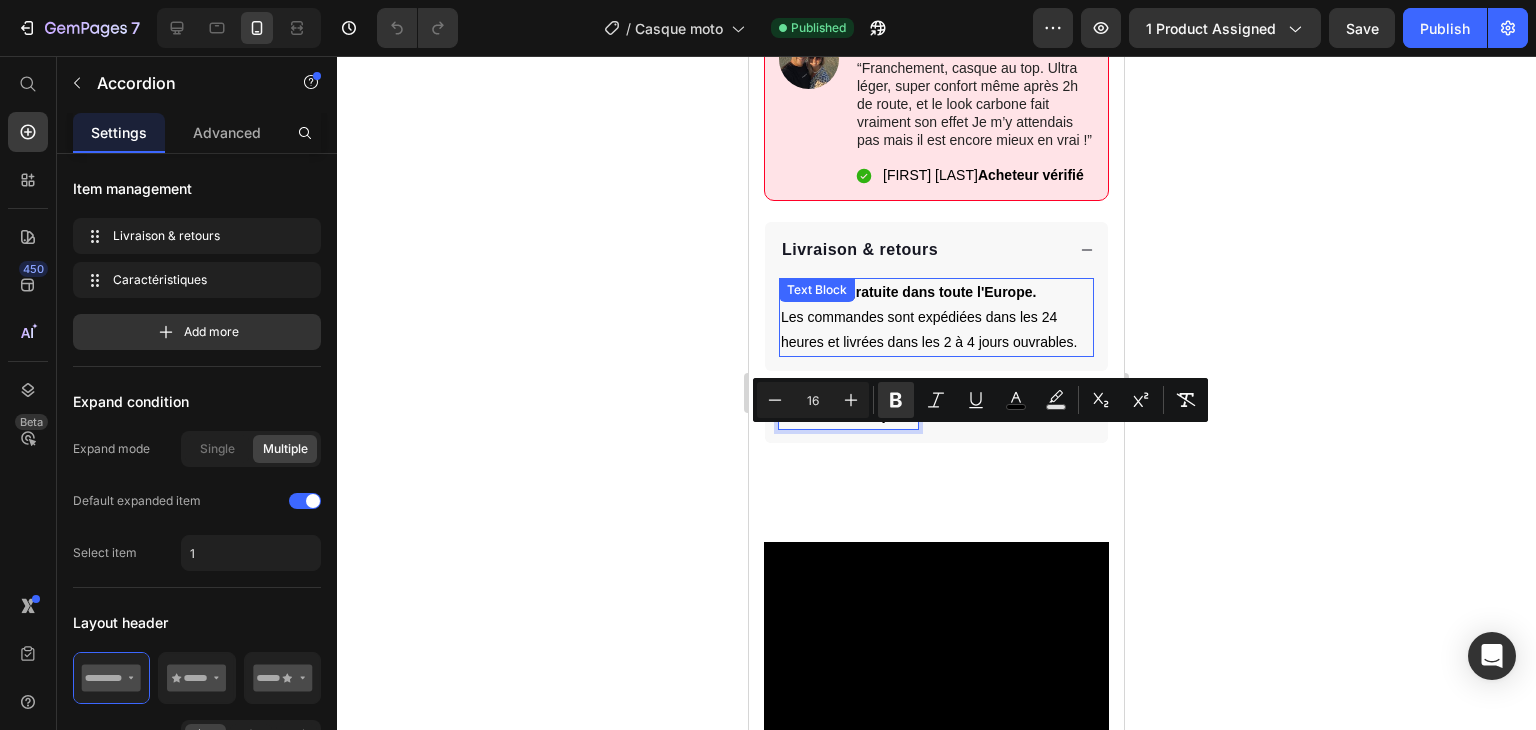 click on "Minus 16 Plus Bold Italic Underline
color
Text Background Color Subscript Superscript Remove Format" at bounding box center [980, 400] 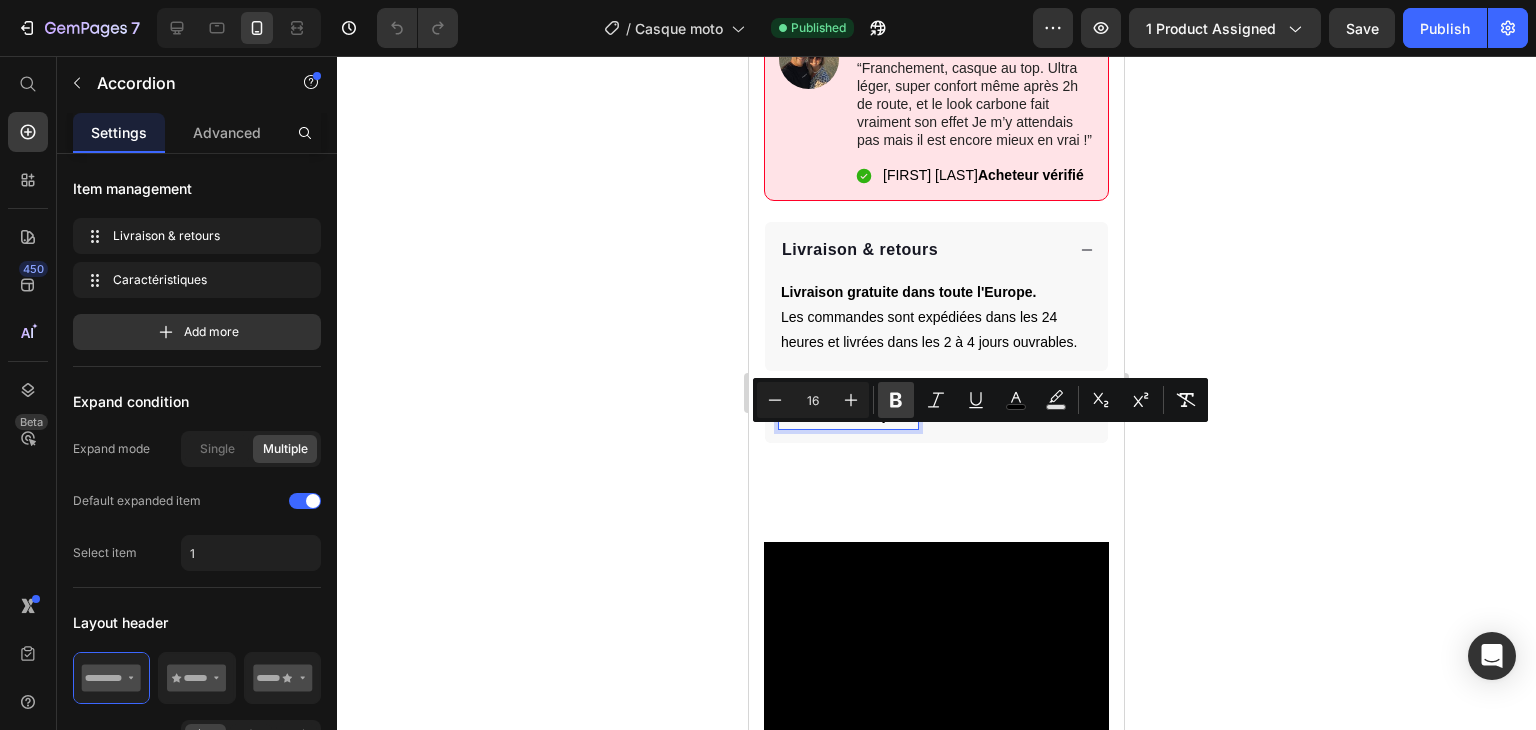 click on "Bold" at bounding box center [896, 400] 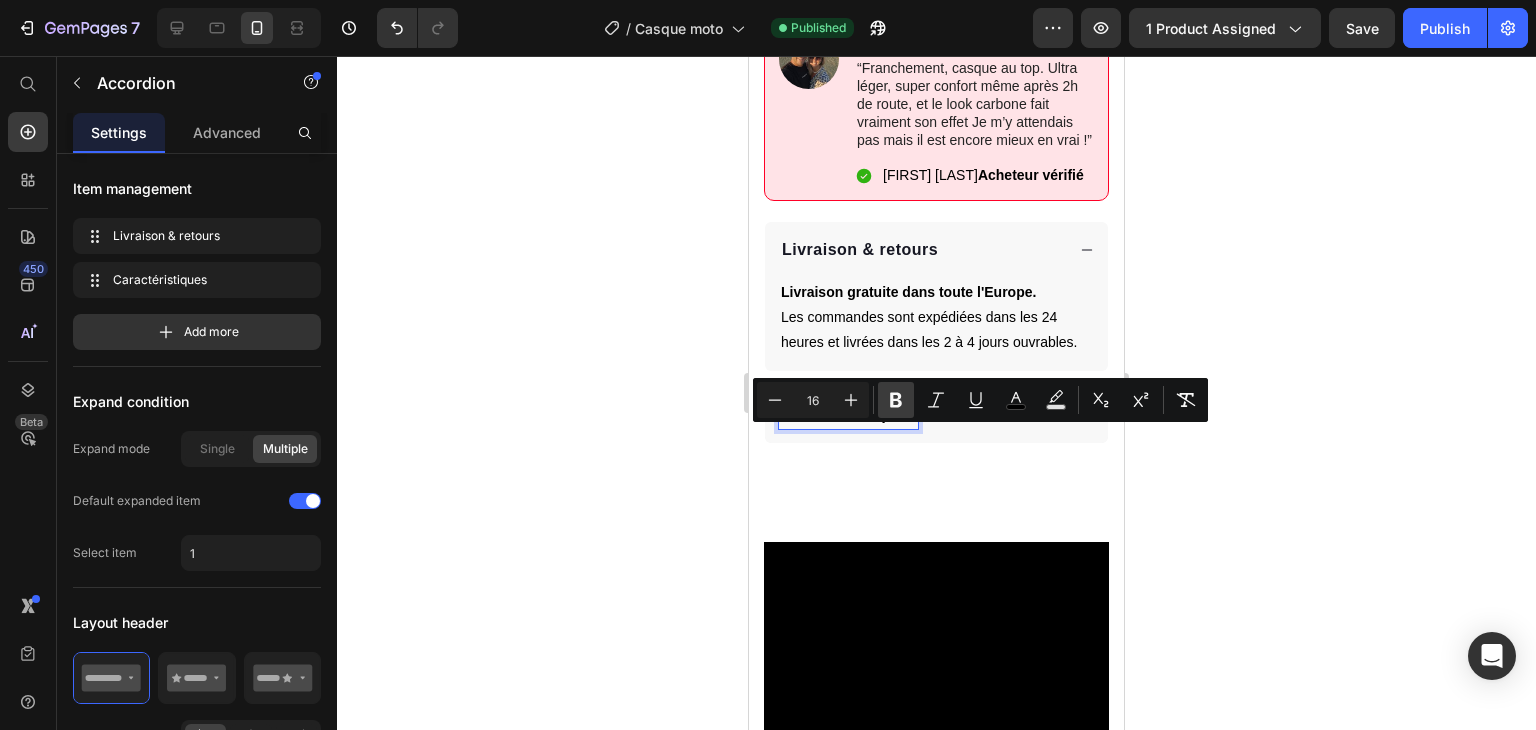 click 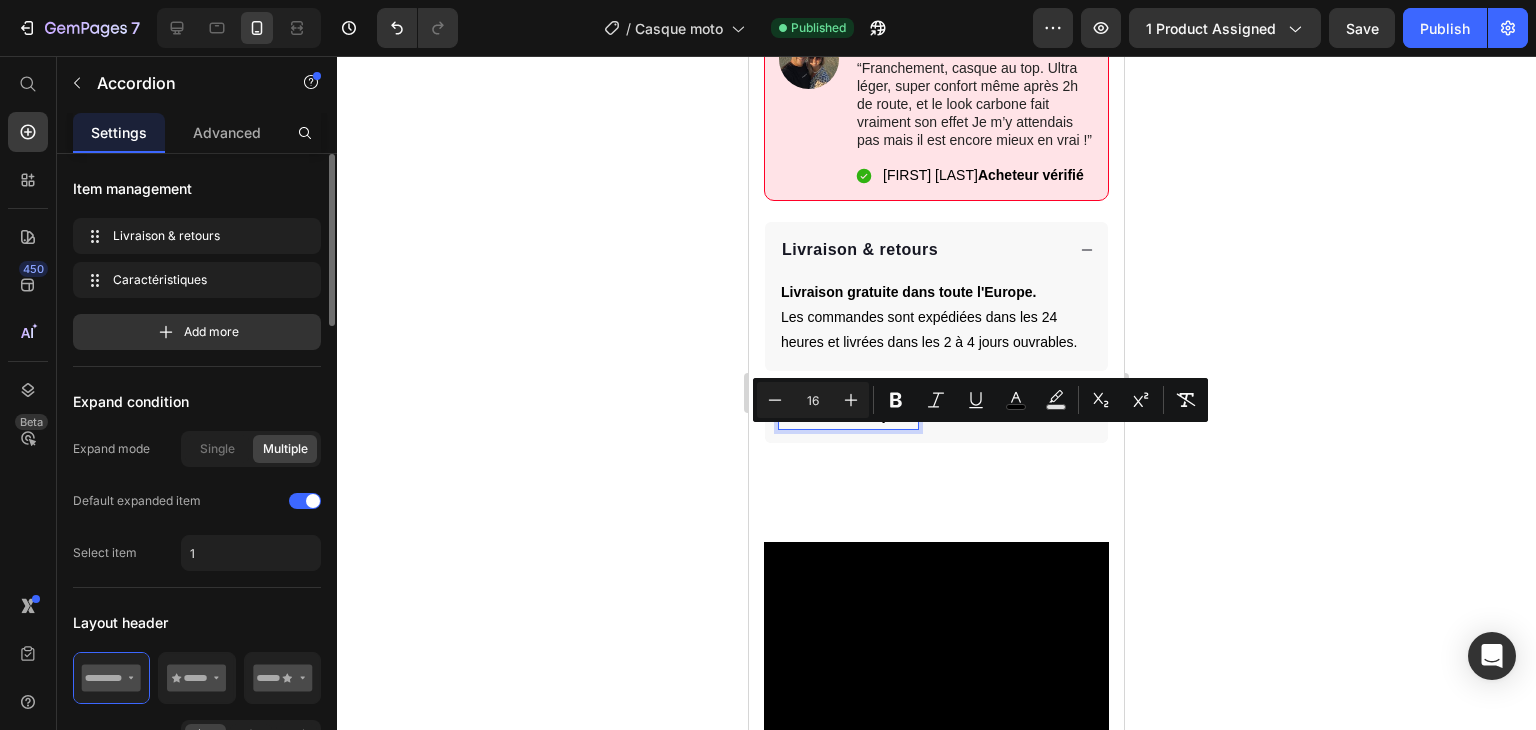 click on "Expand condition Expand mode Single Multiple Default expanded item Select item 1" 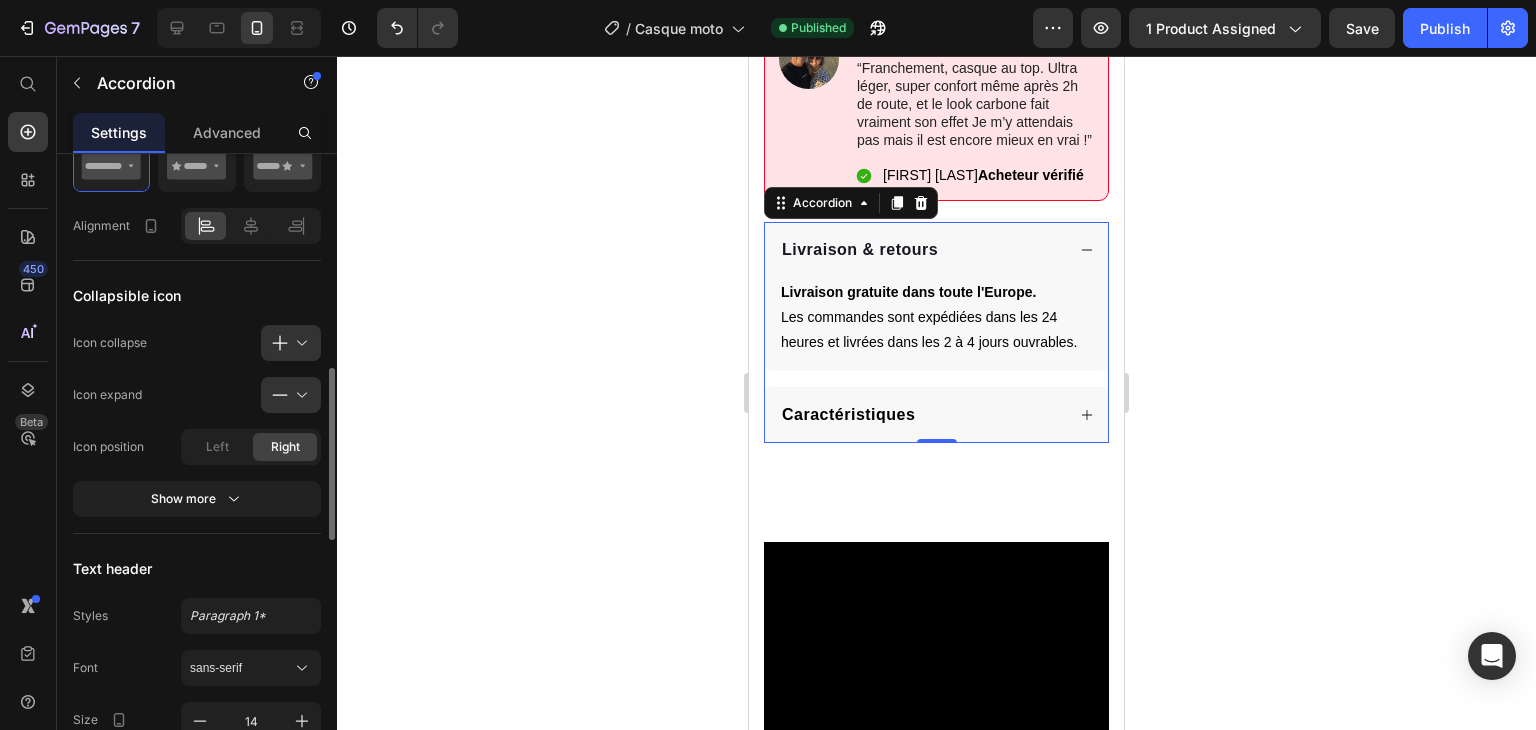 scroll, scrollTop: 808, scrollLeft: 0, axis: vertical 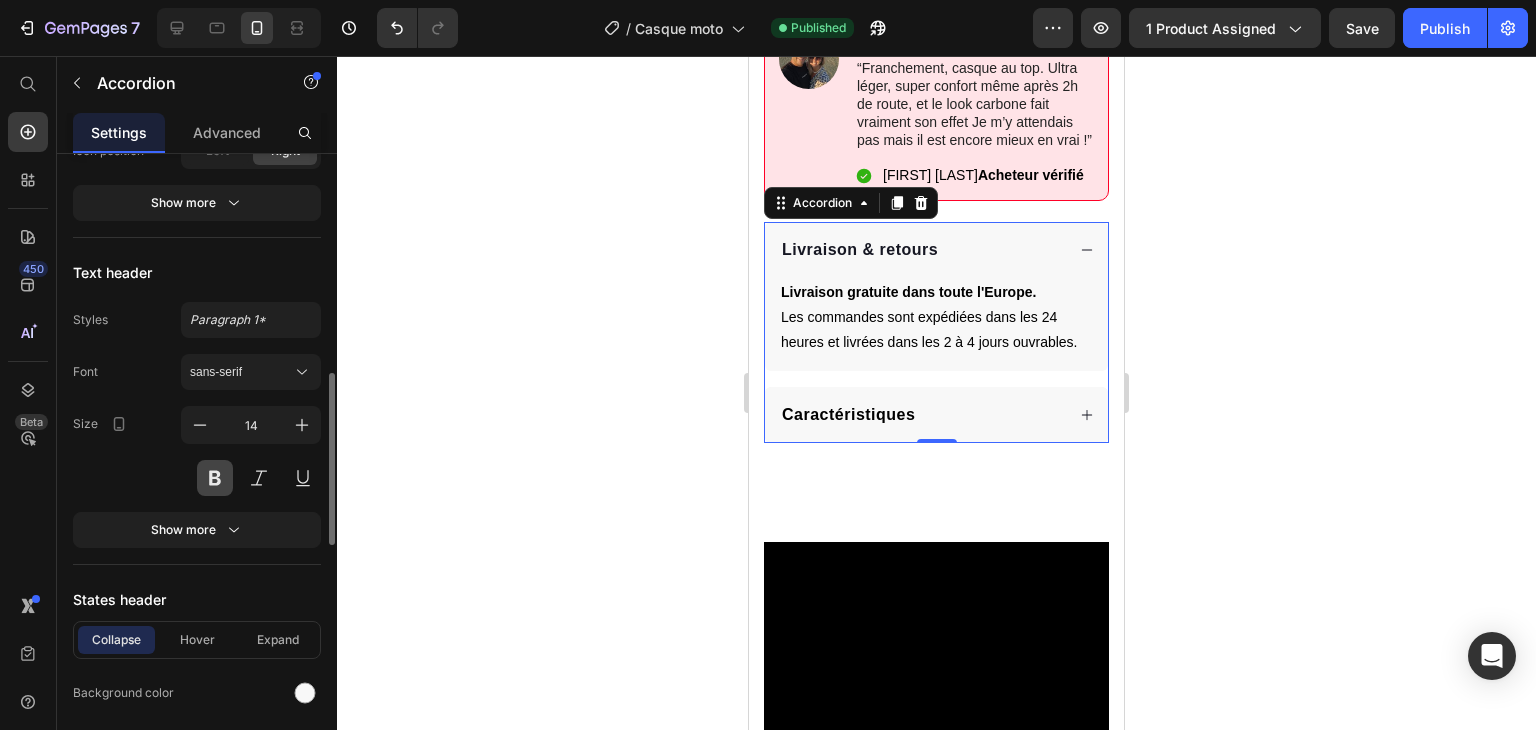click at bounding box center [215, 478] 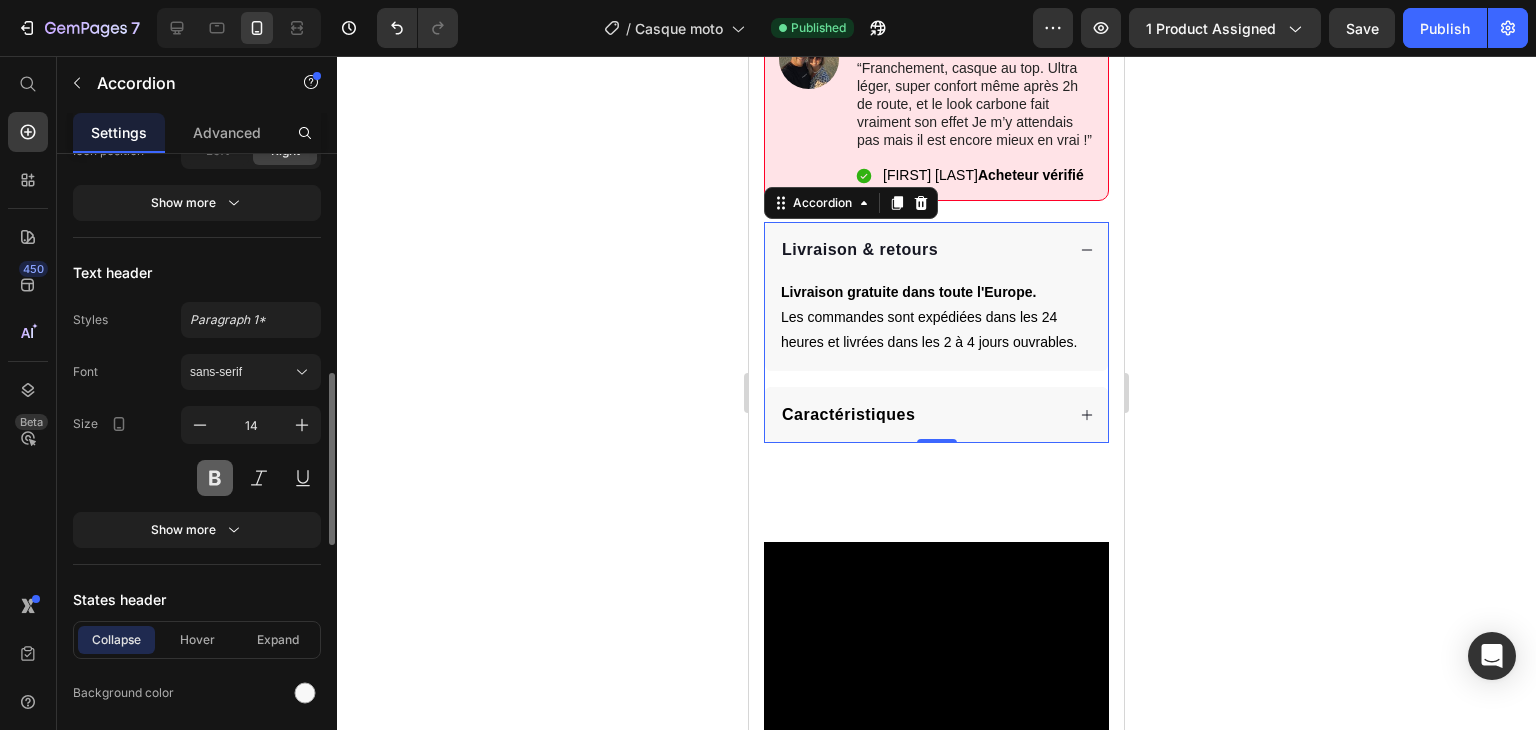 click at bounding box center (215, 478) 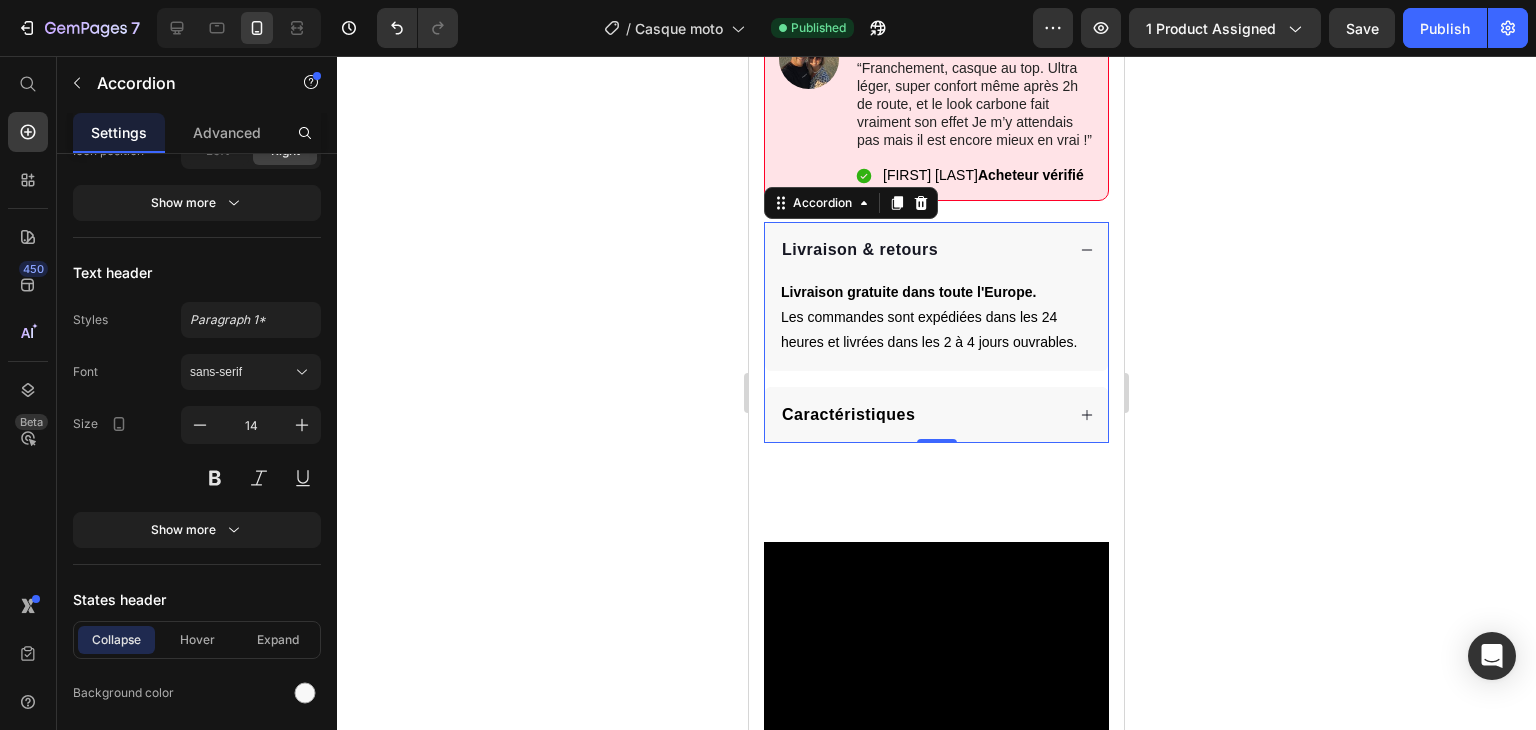 click 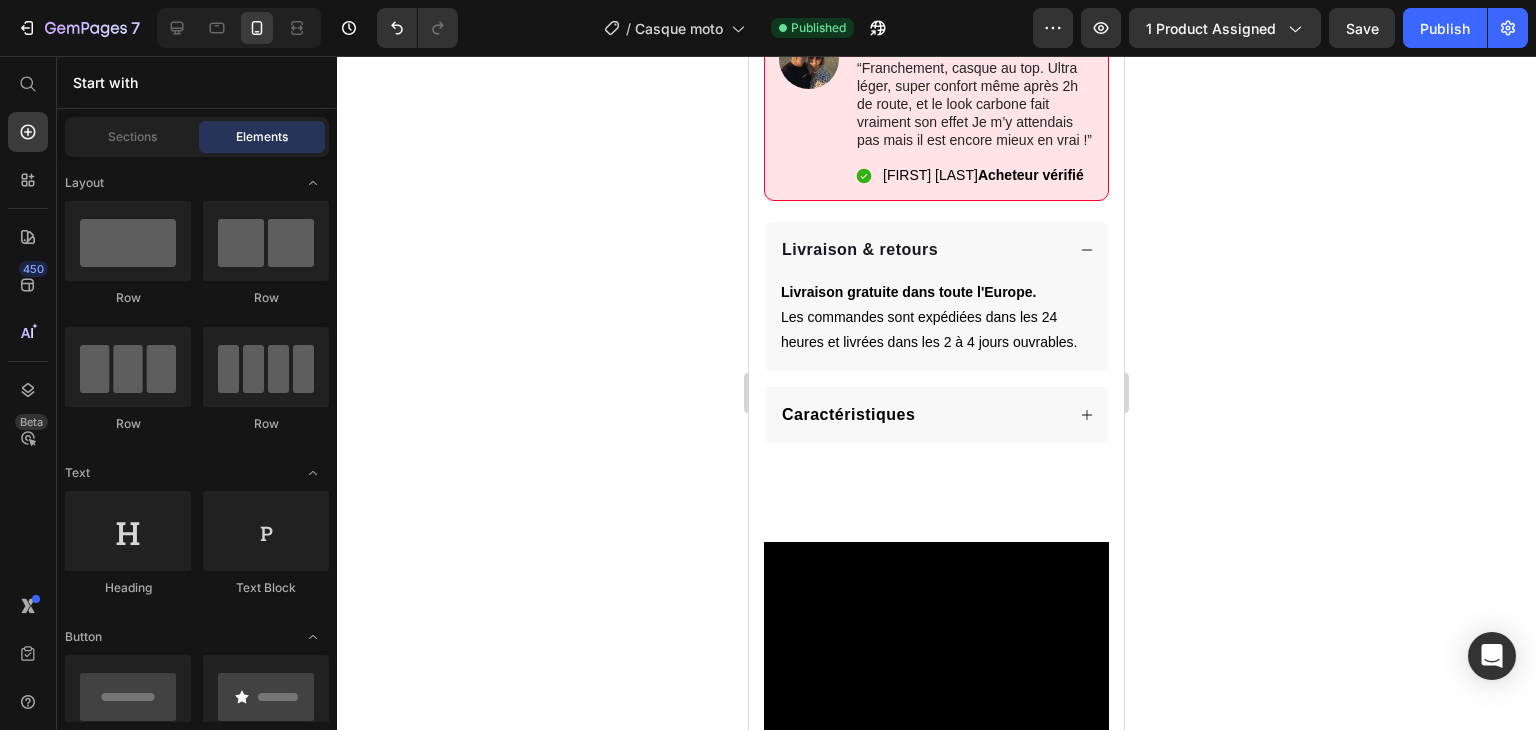 click on "7  Version history  /  Casque moto Published Preview 1 product assigned  Save   Publish" 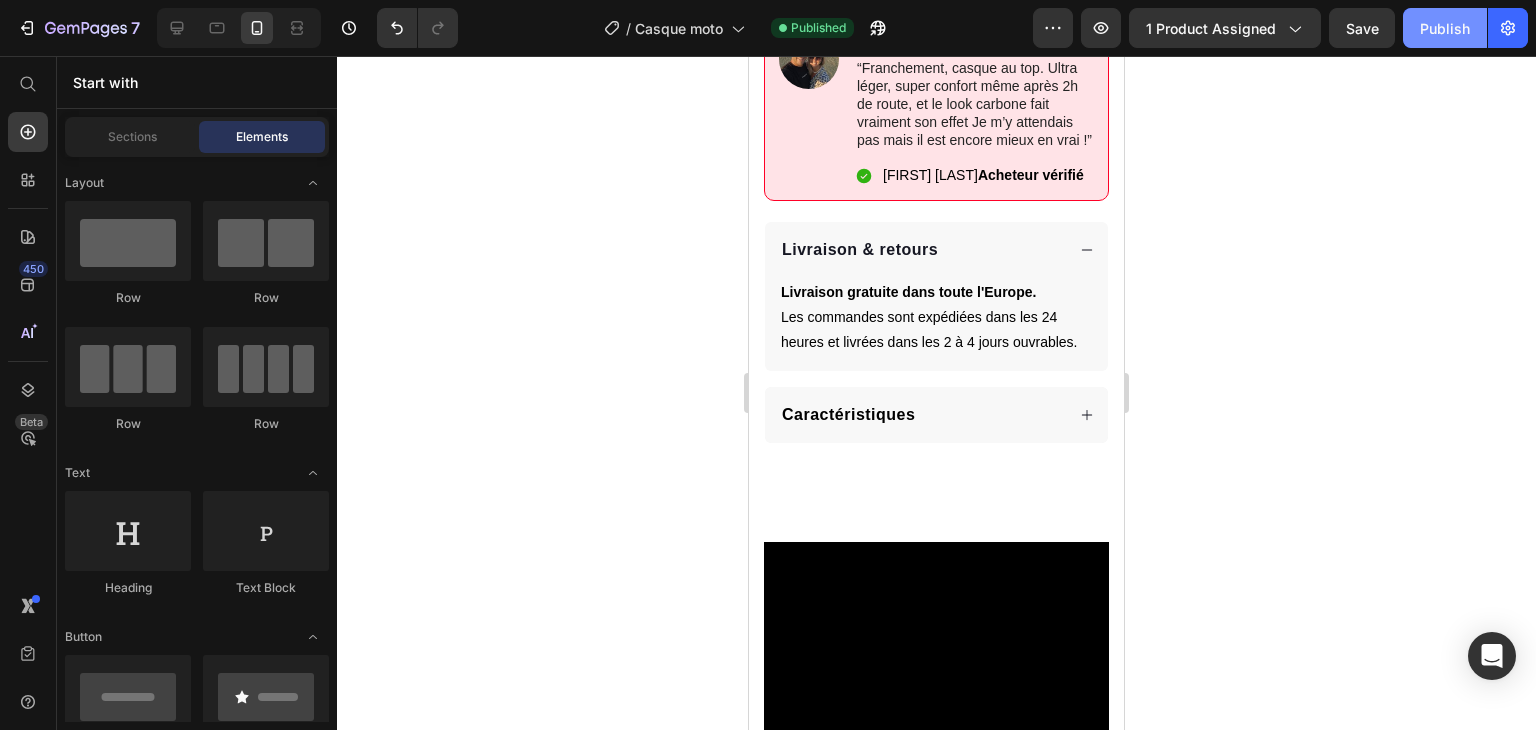 click on "Publish" 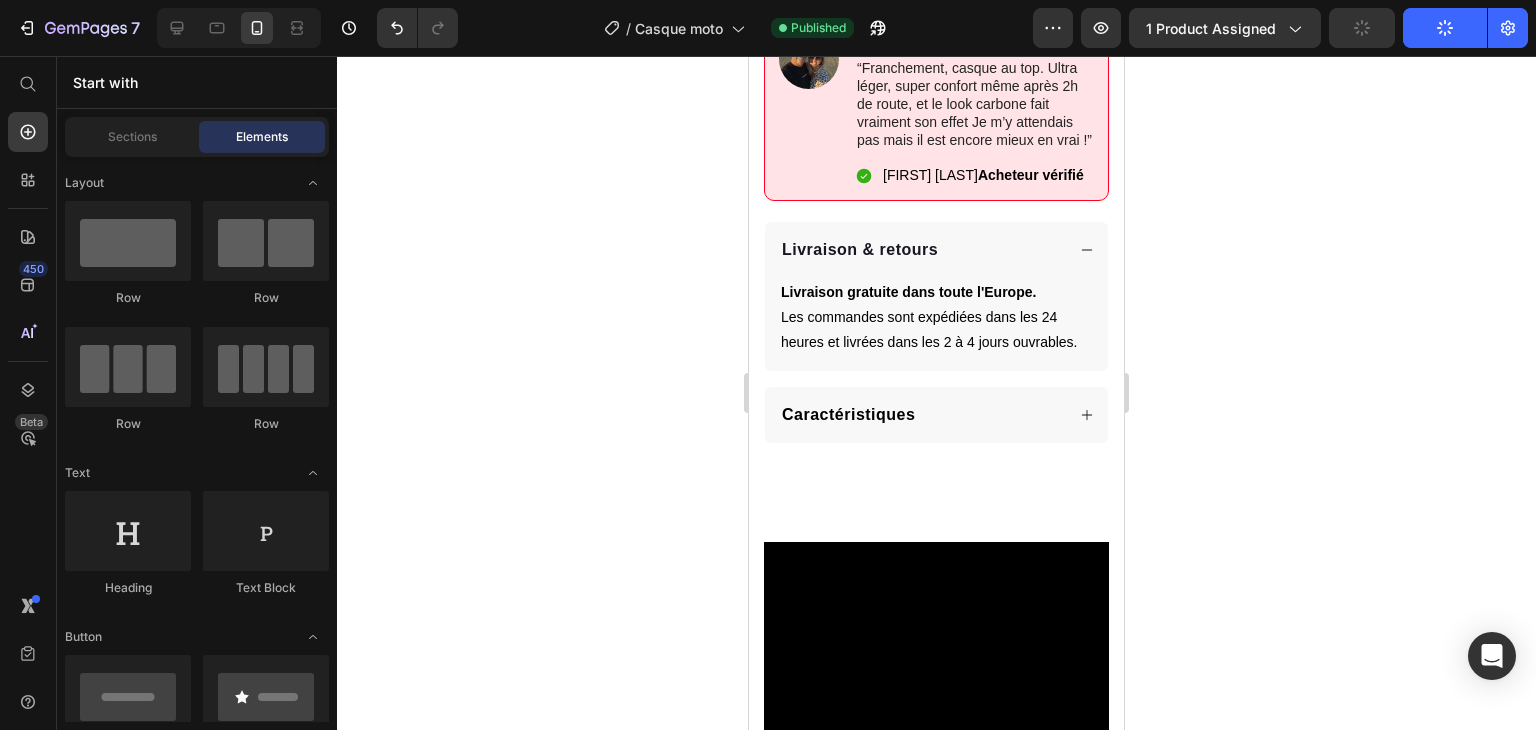 click on "Publish" 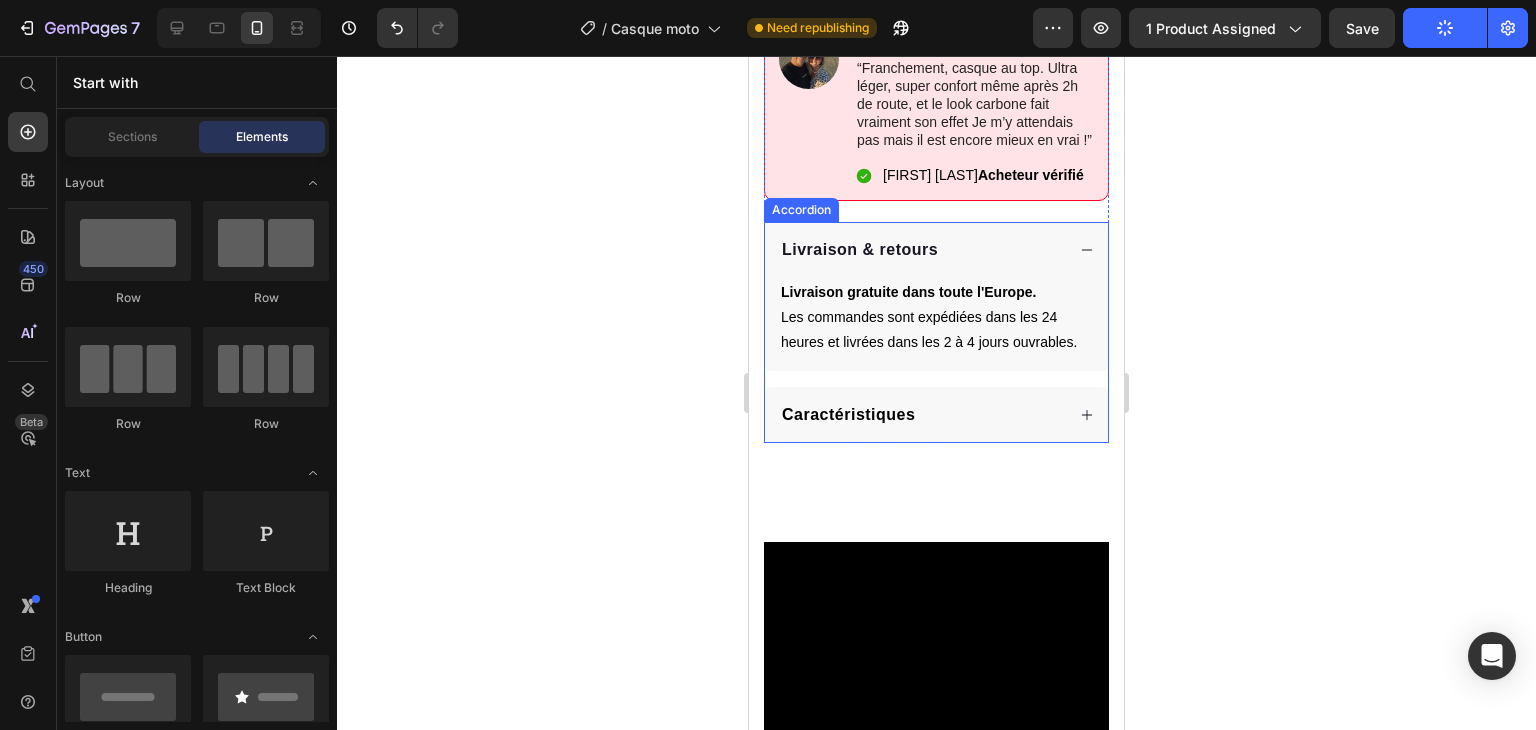click on "Caractéristiques" at bounding box center [936, 415] 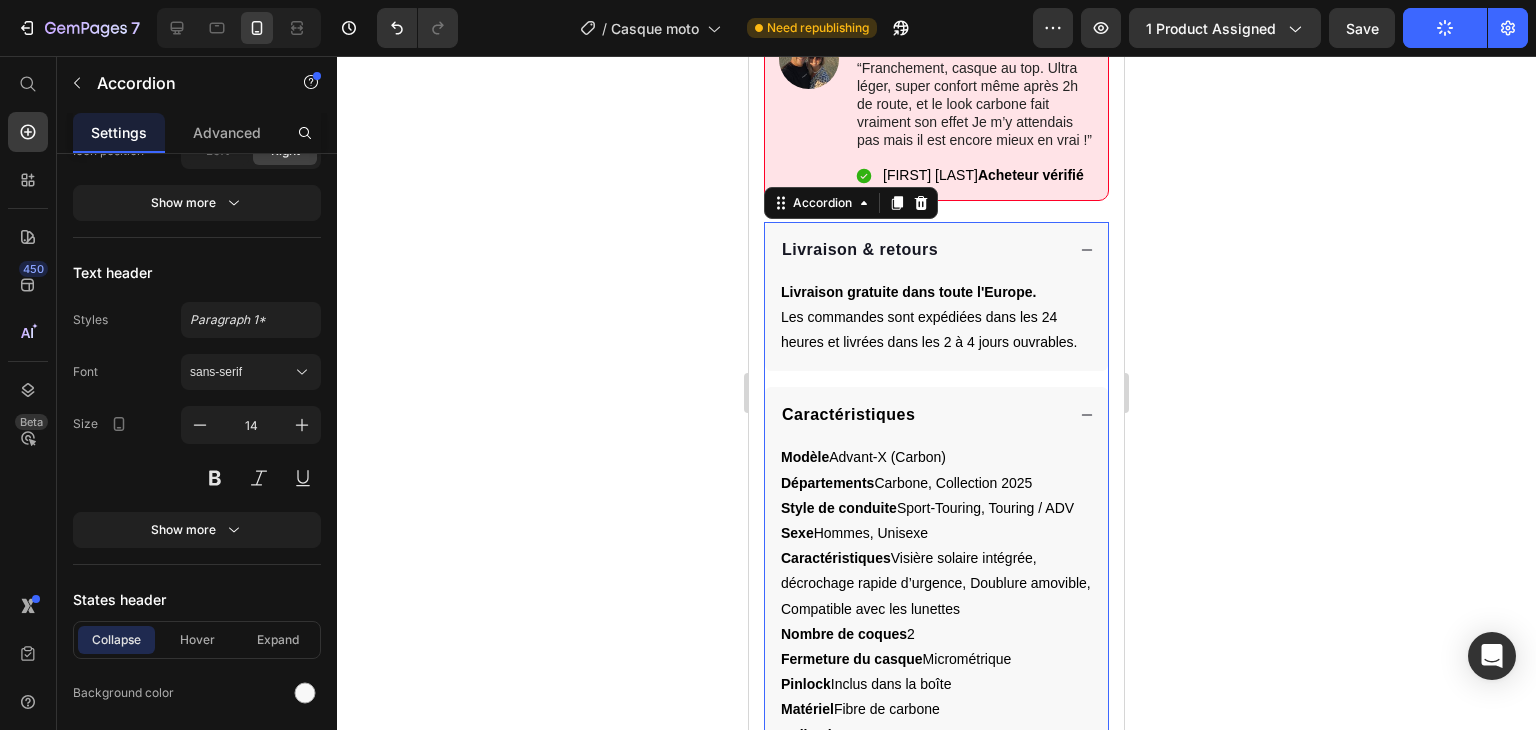click 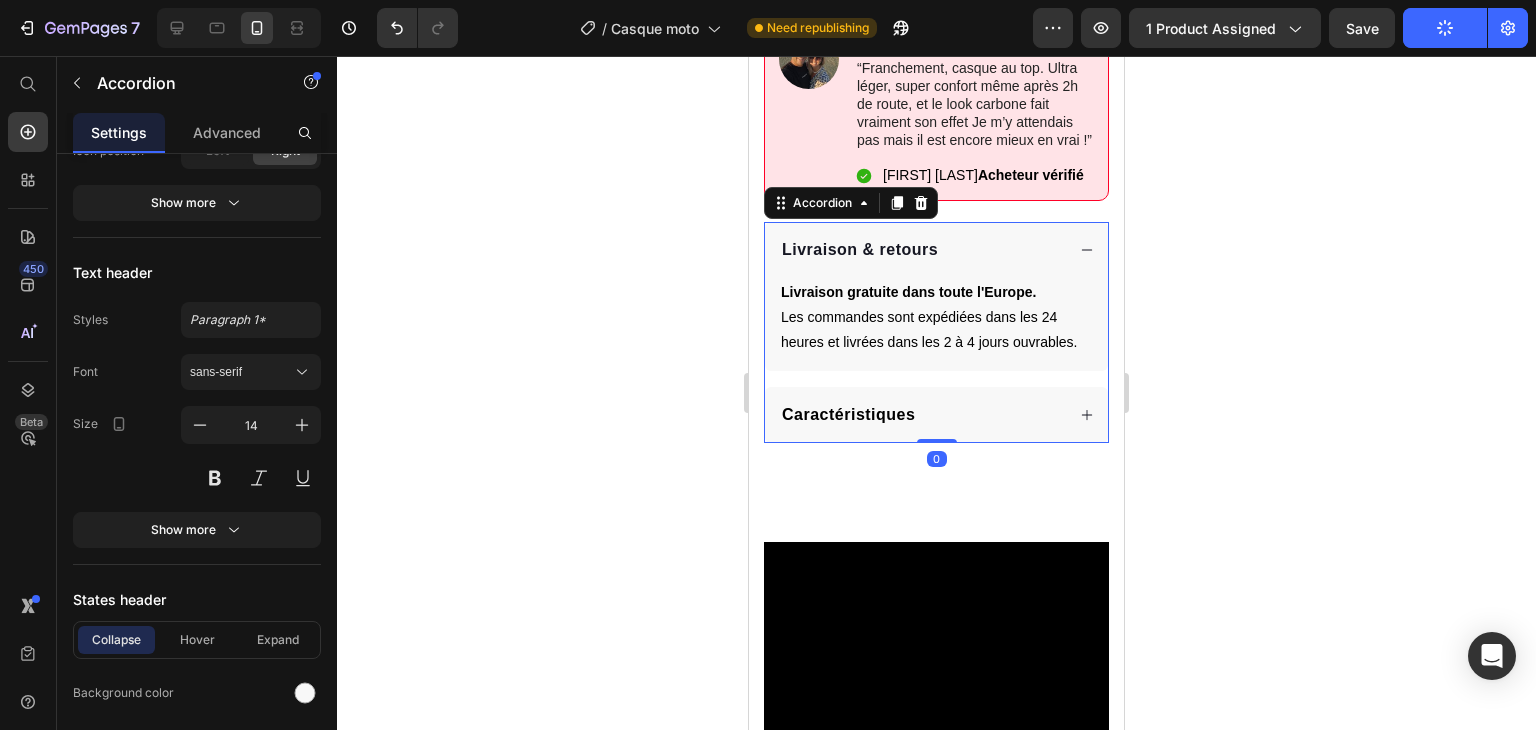 click on "Livraison & retours" at bounding box center (936, 250) 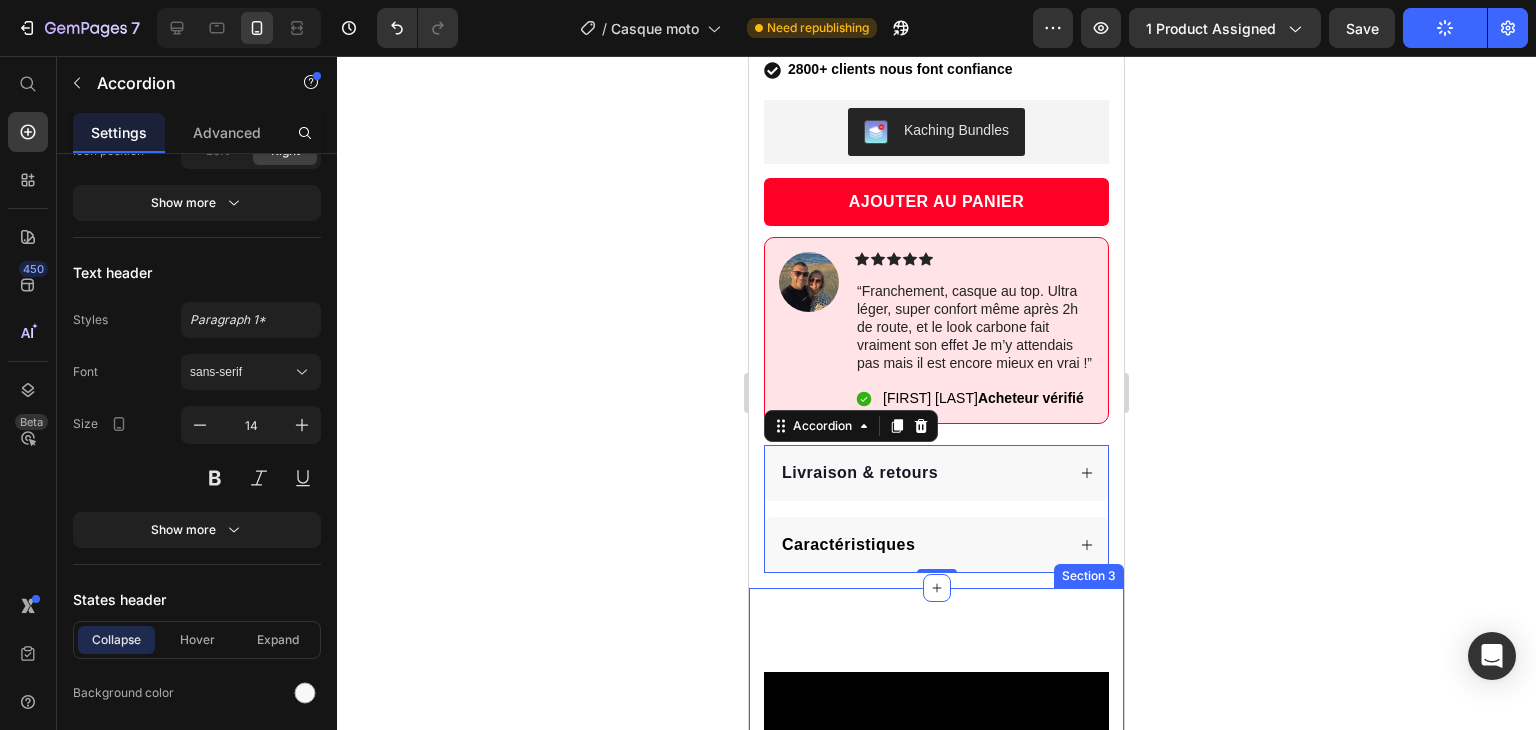 scroll, scrollTop: 575, scrollLeft: 0, axis: vertical 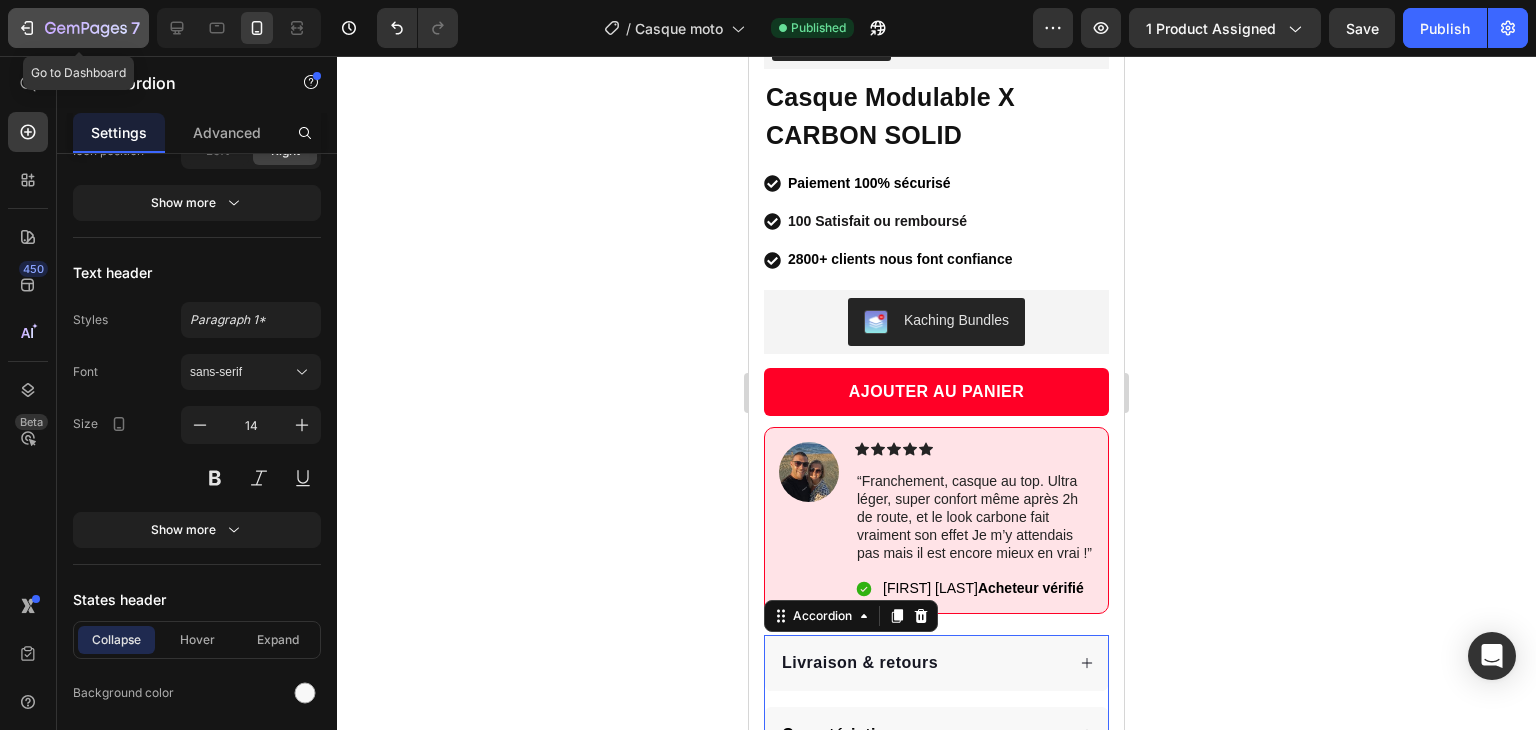 click 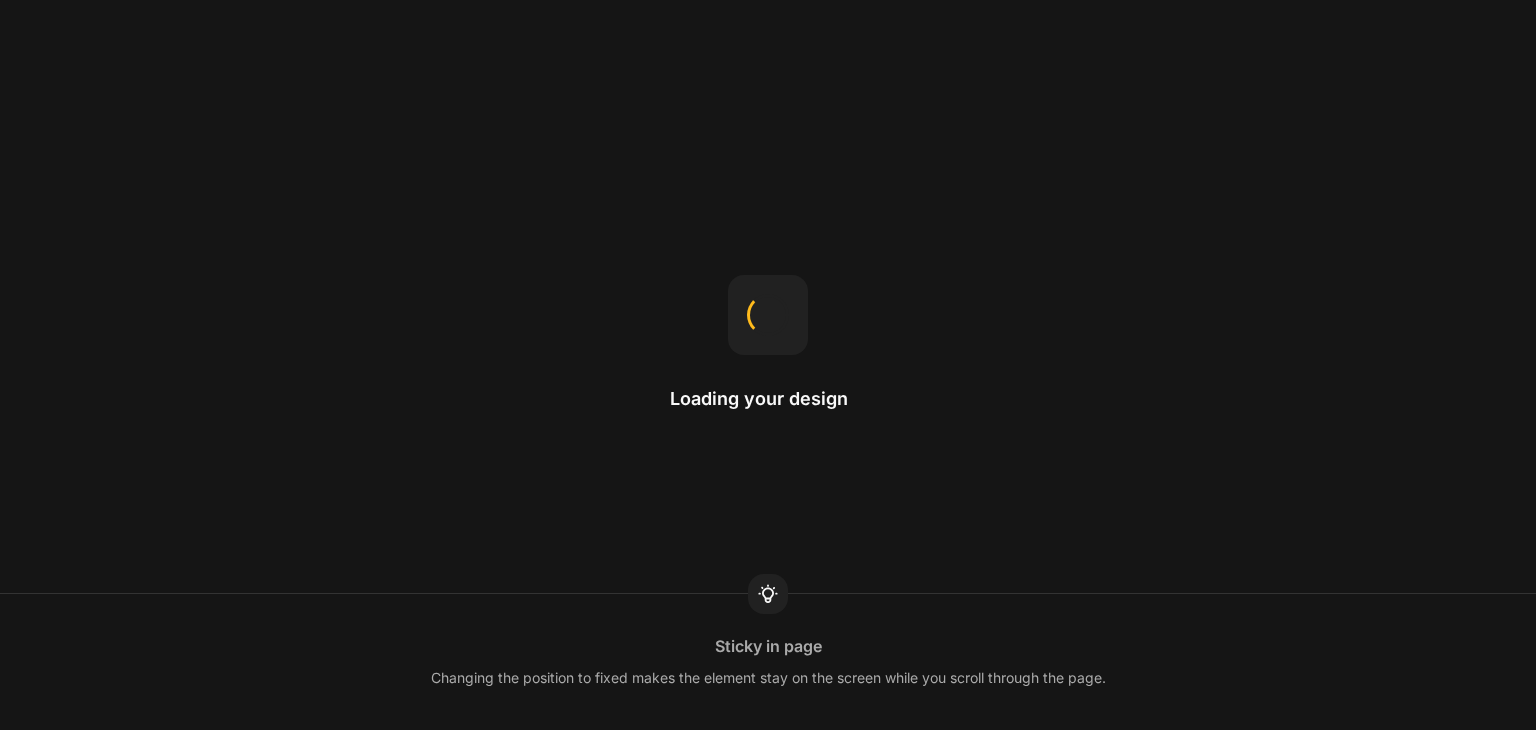 scroll, scrollTop: 0, scrollLeft: 0, axis: both 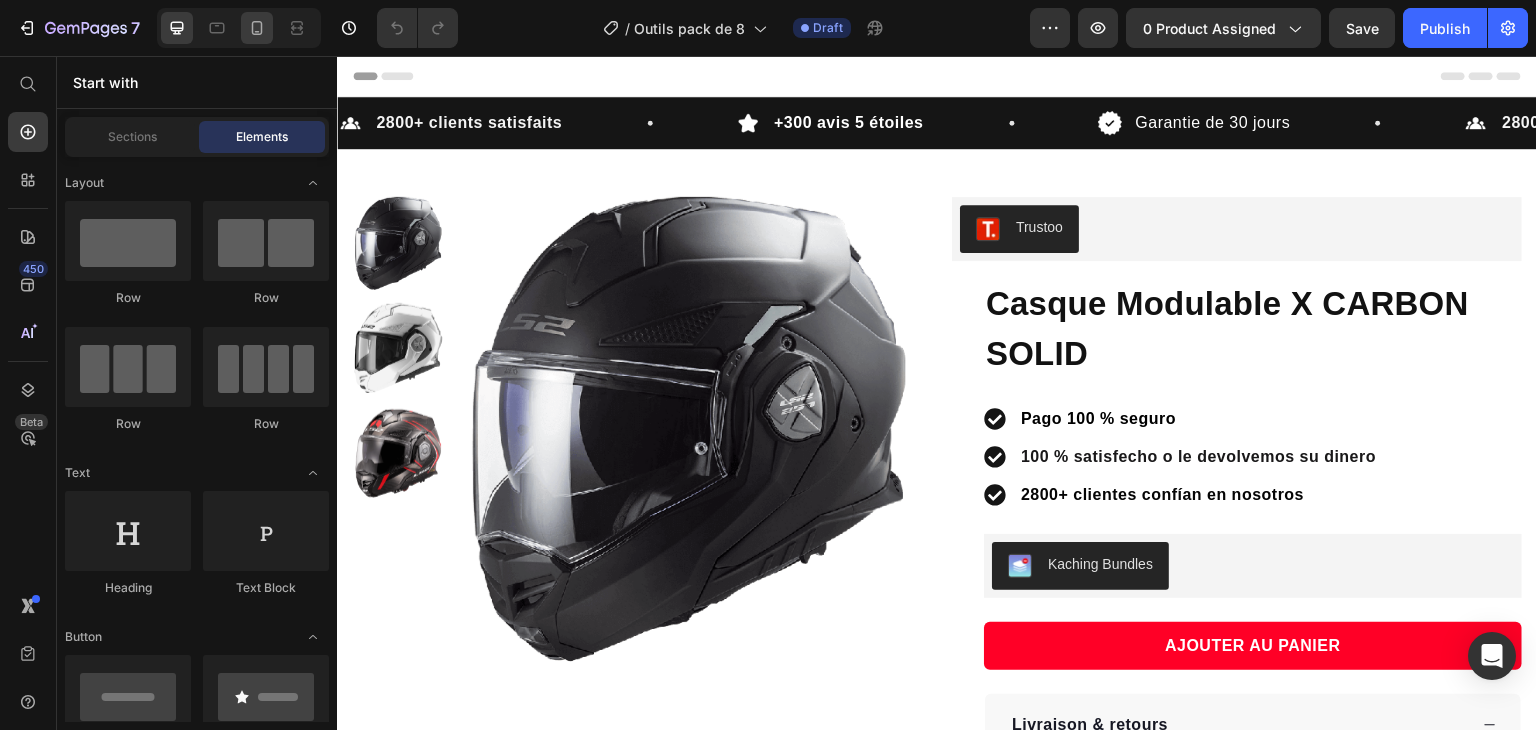 click 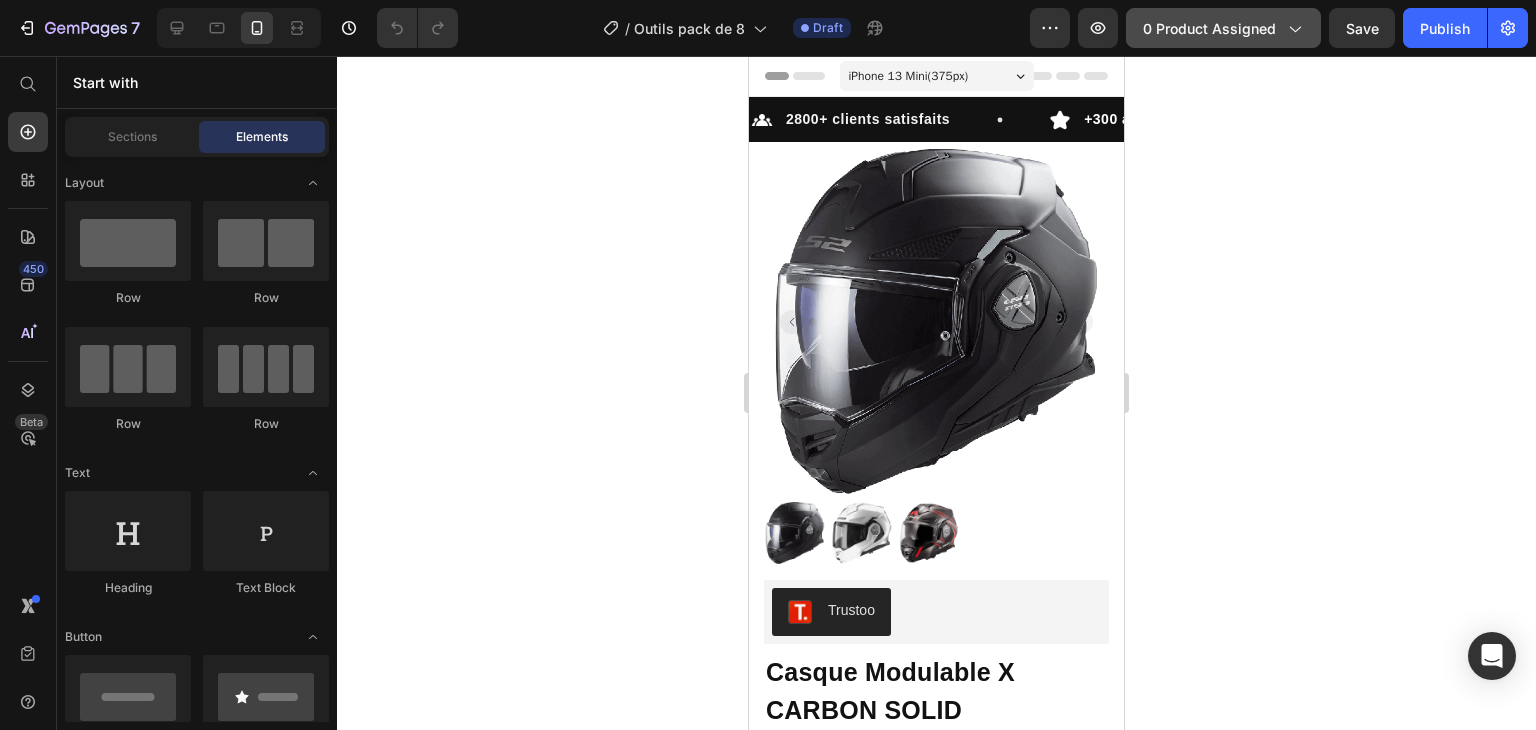 click on "0 product assigned" 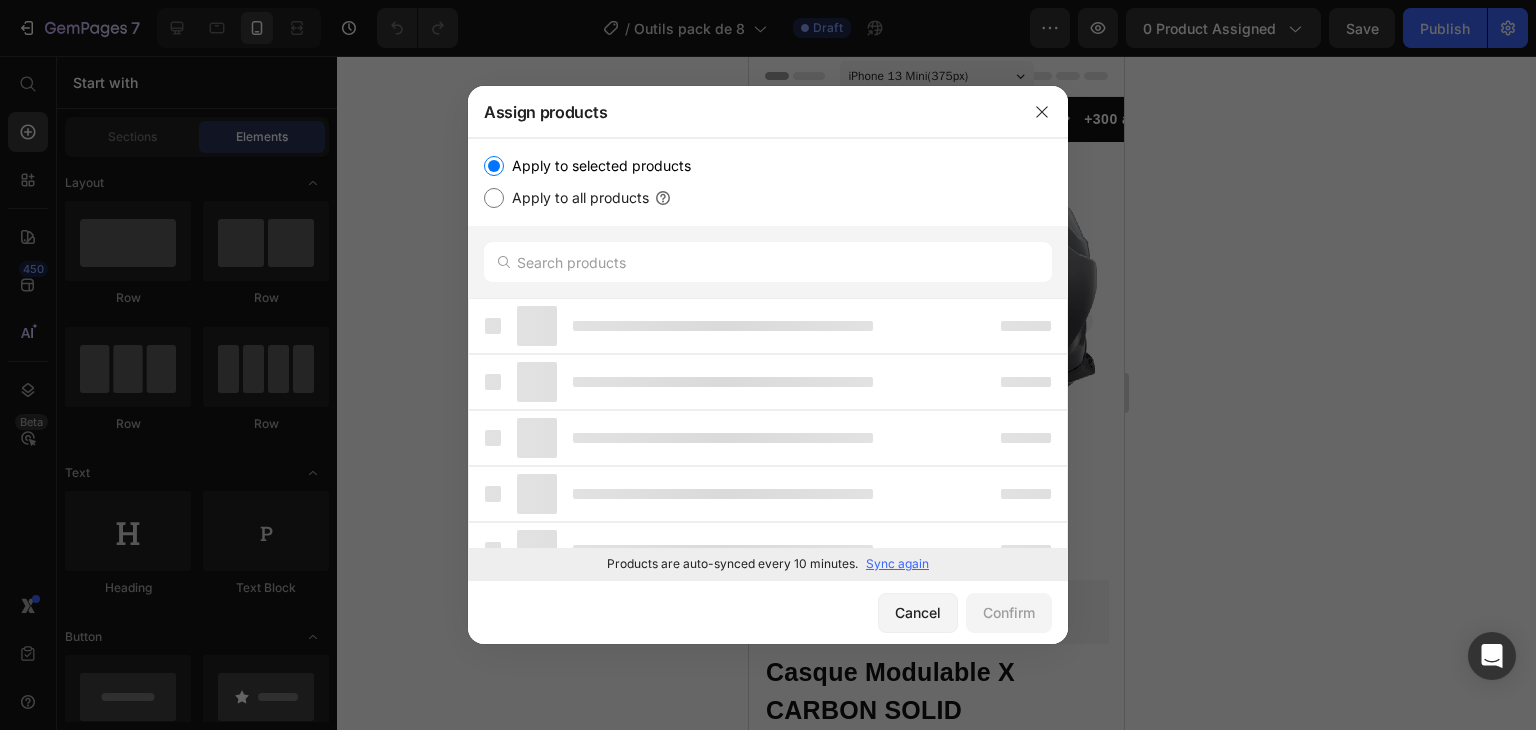 click on "Sync again" at bounding box center [897, 564] 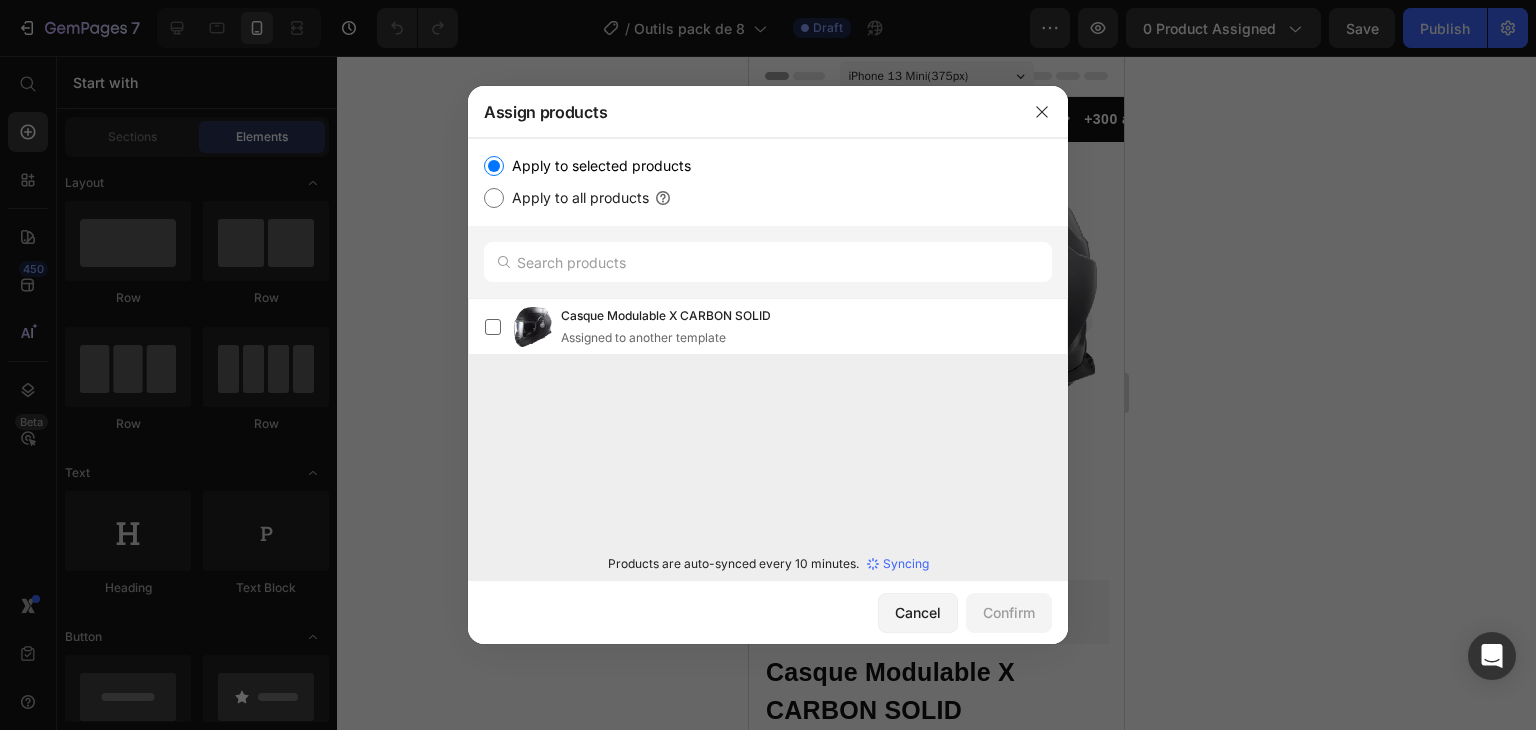 click on "Syncing" at bounding box center [906, 564] 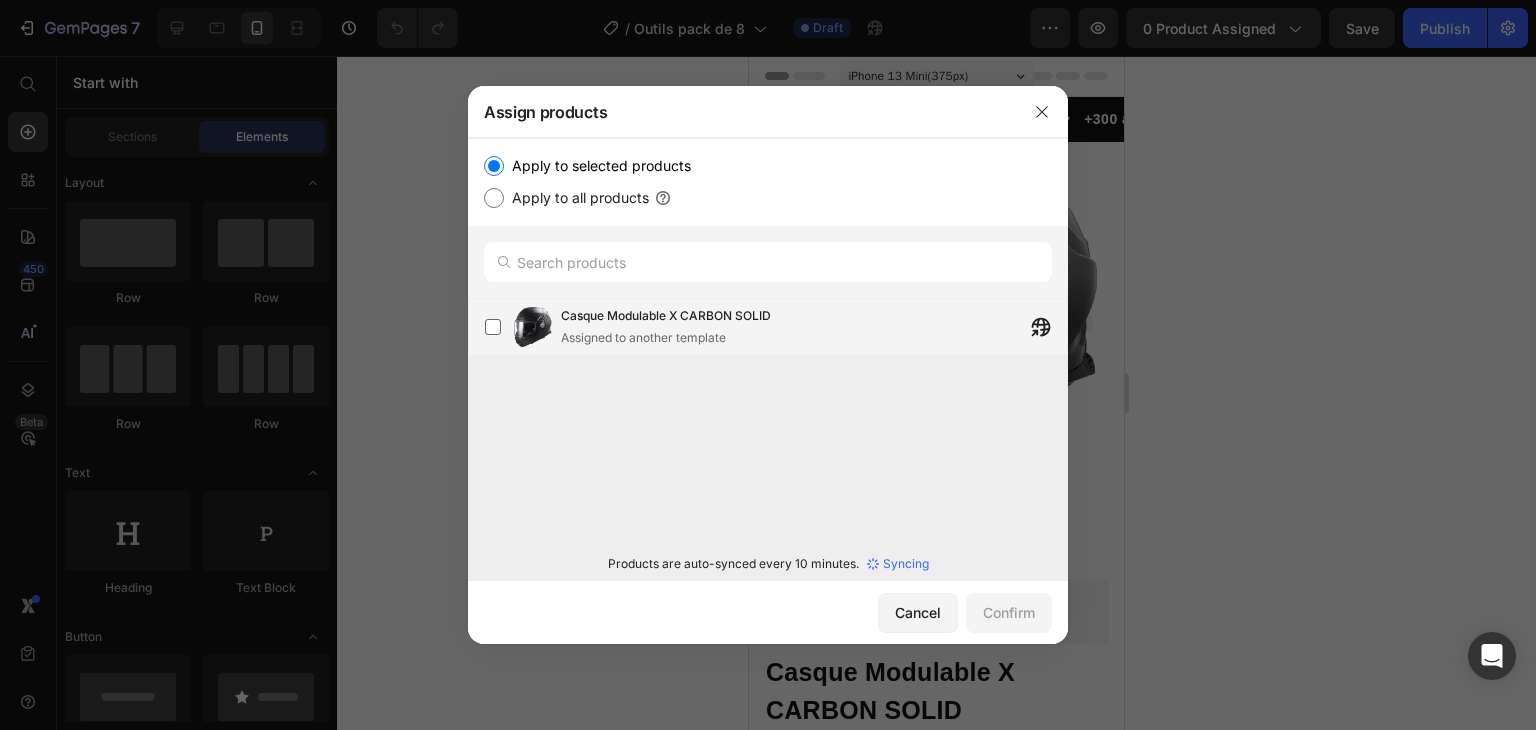 click on "Casque Modulable X CARBON SOLID  Assigned to another template" at bounding box center [666, 327] 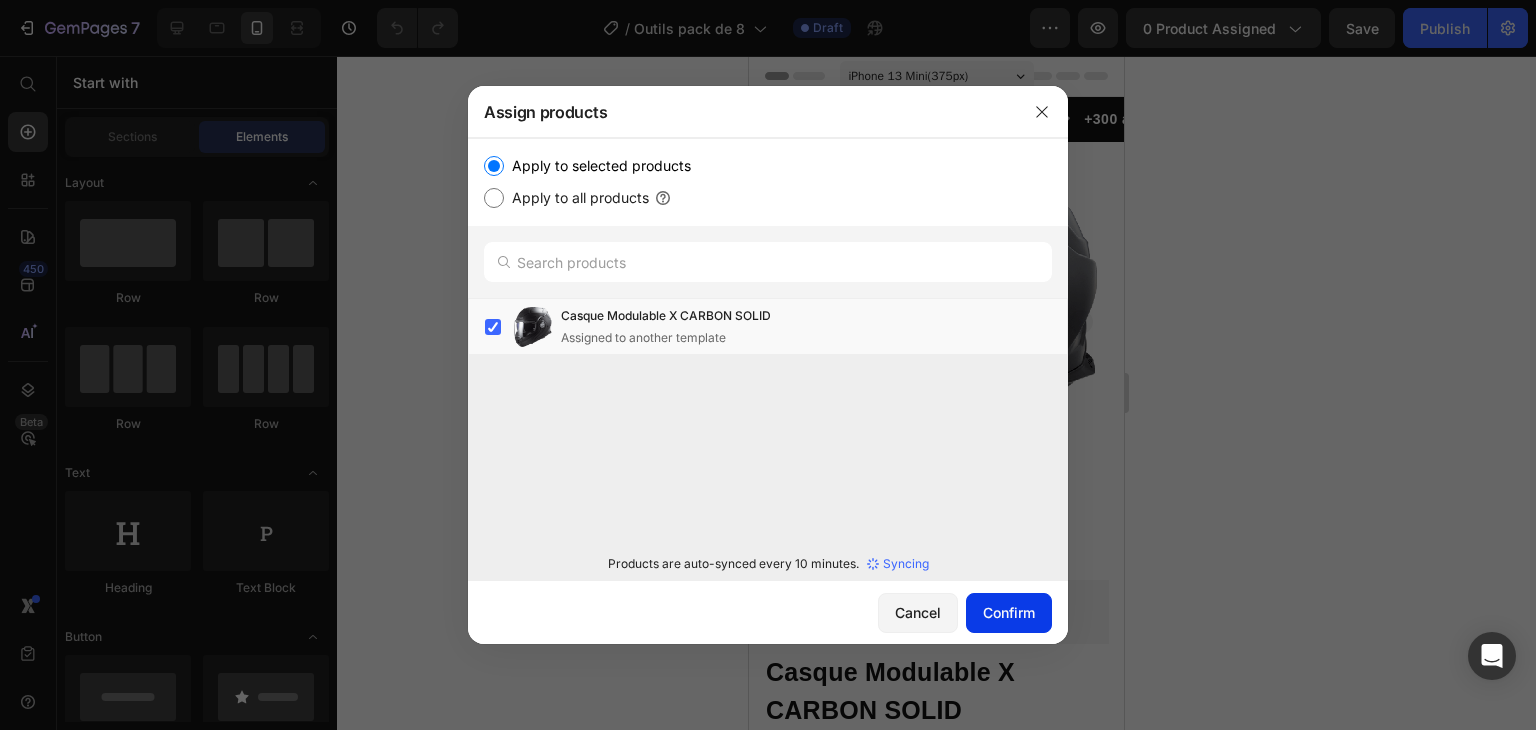 click on "Confirm" at bounding box center (1009, 612) 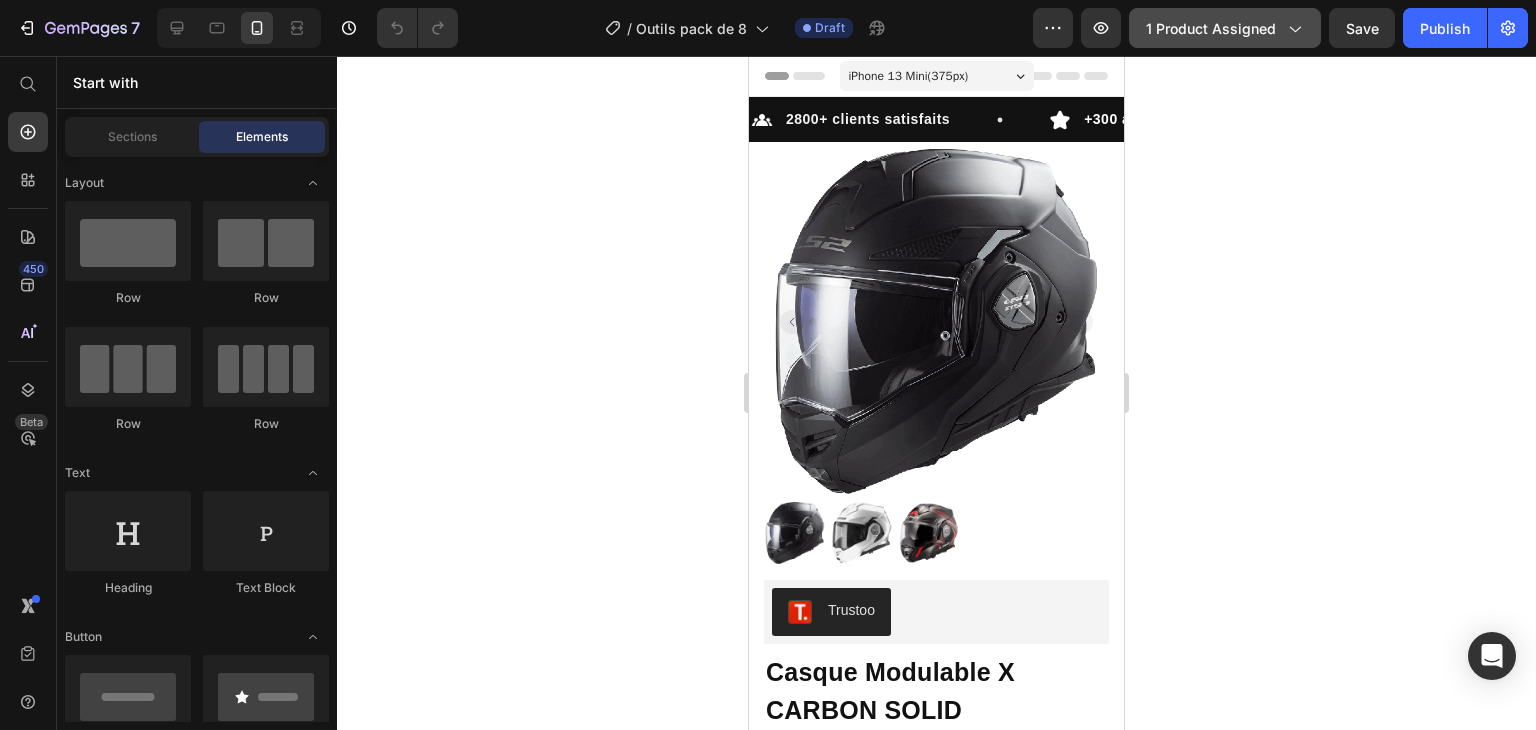 click on "1 product assigned" at bounding box center [1225, 28] 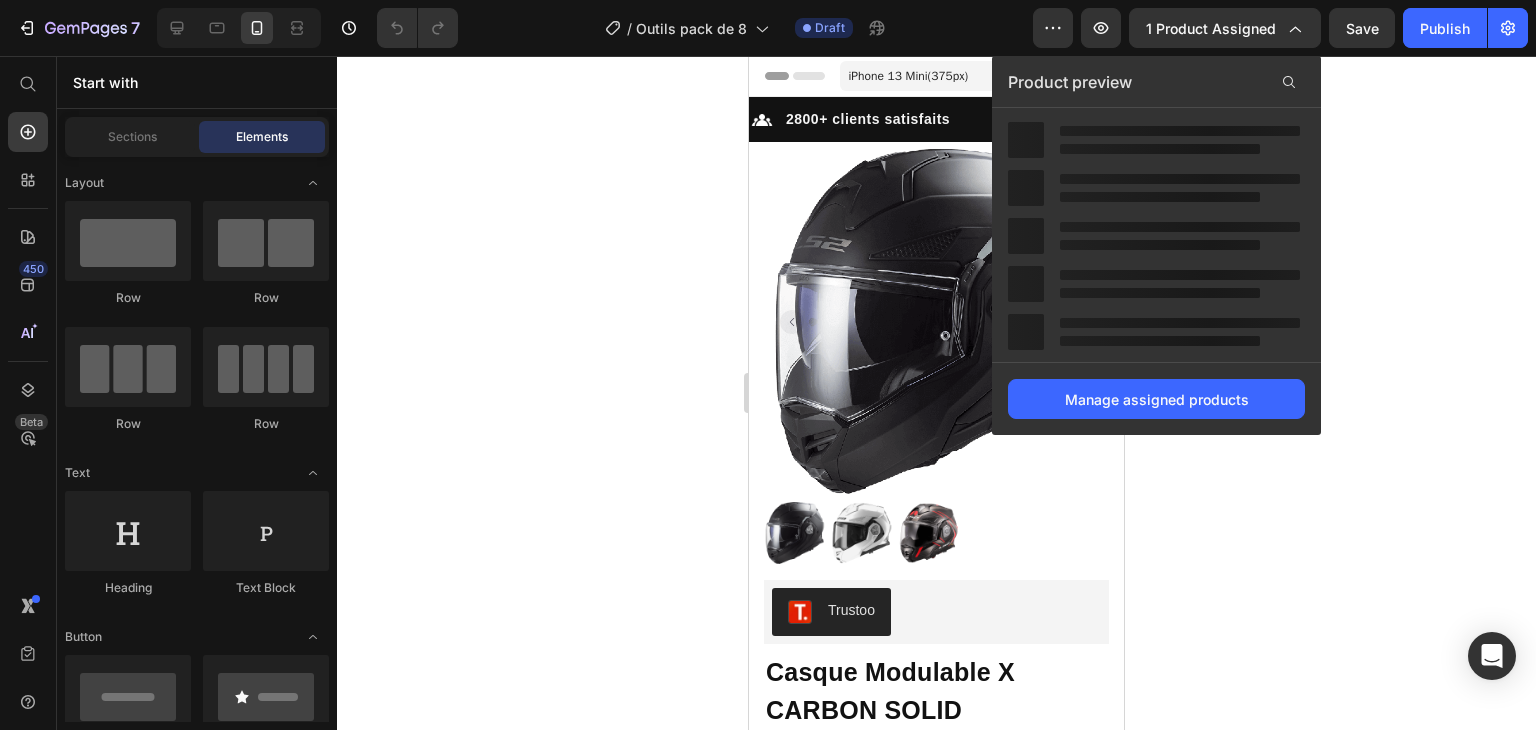 click at bounding box center [1180, 179] 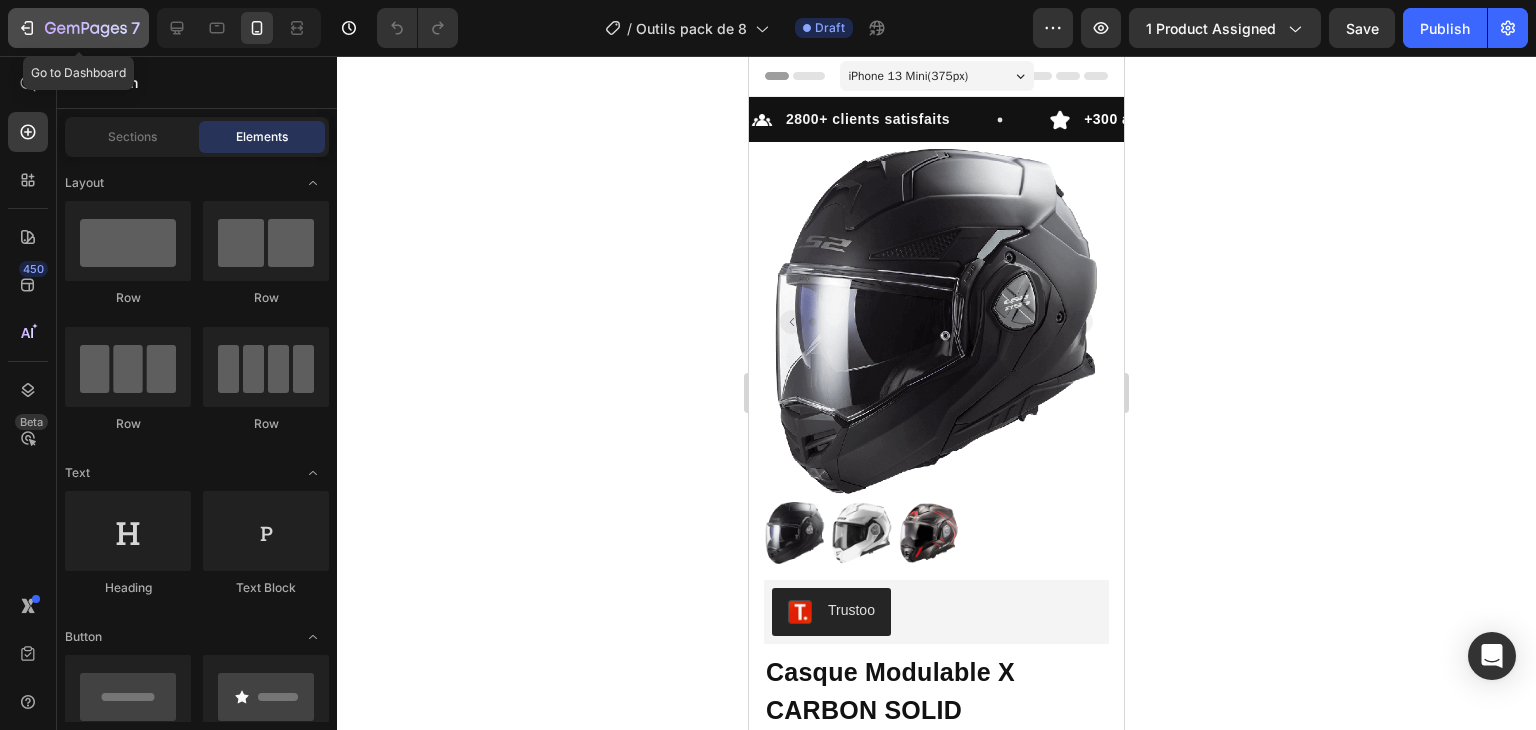 click 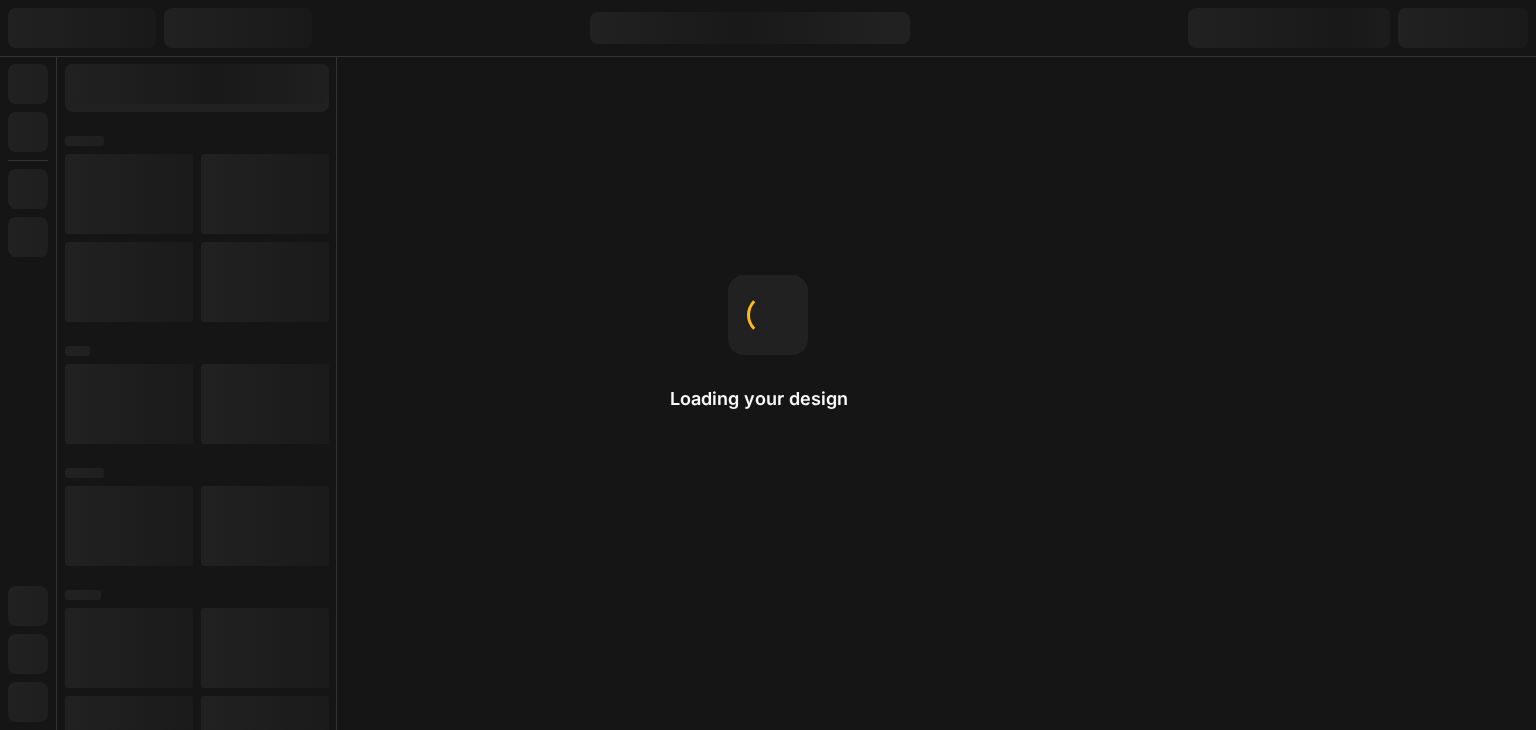 scroll, scrollTop: 0, scrollLeft: 0, axis: both 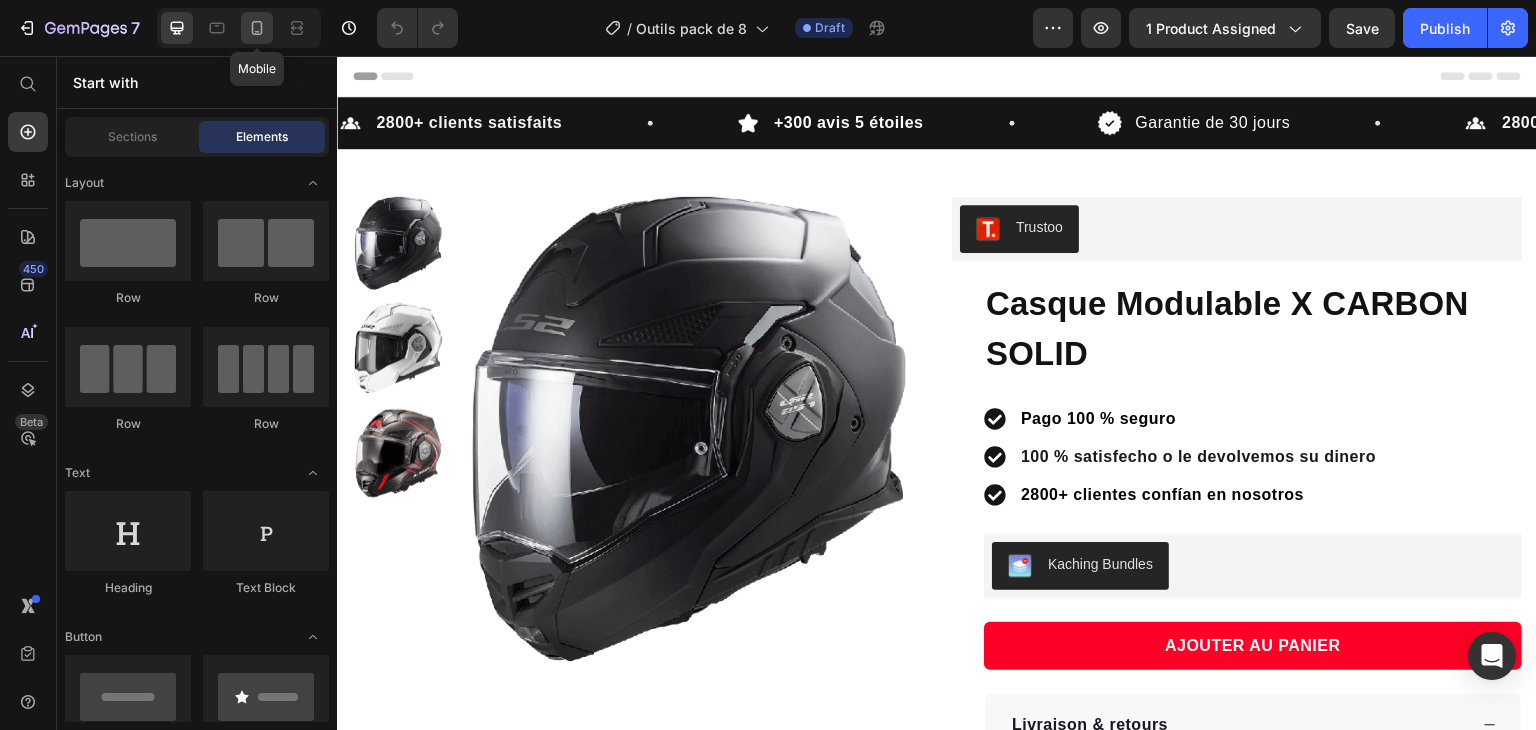 click 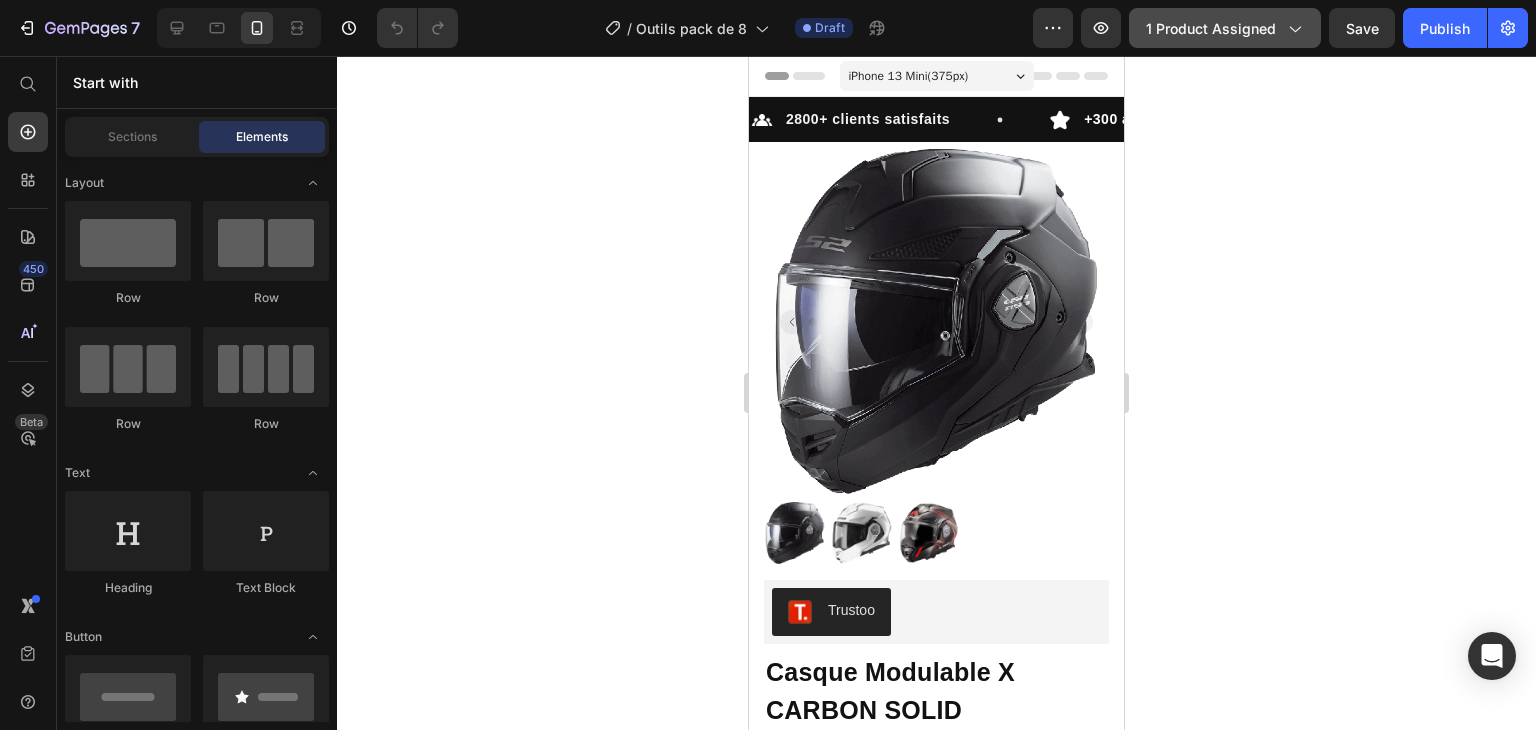 click on "1 product assigned" 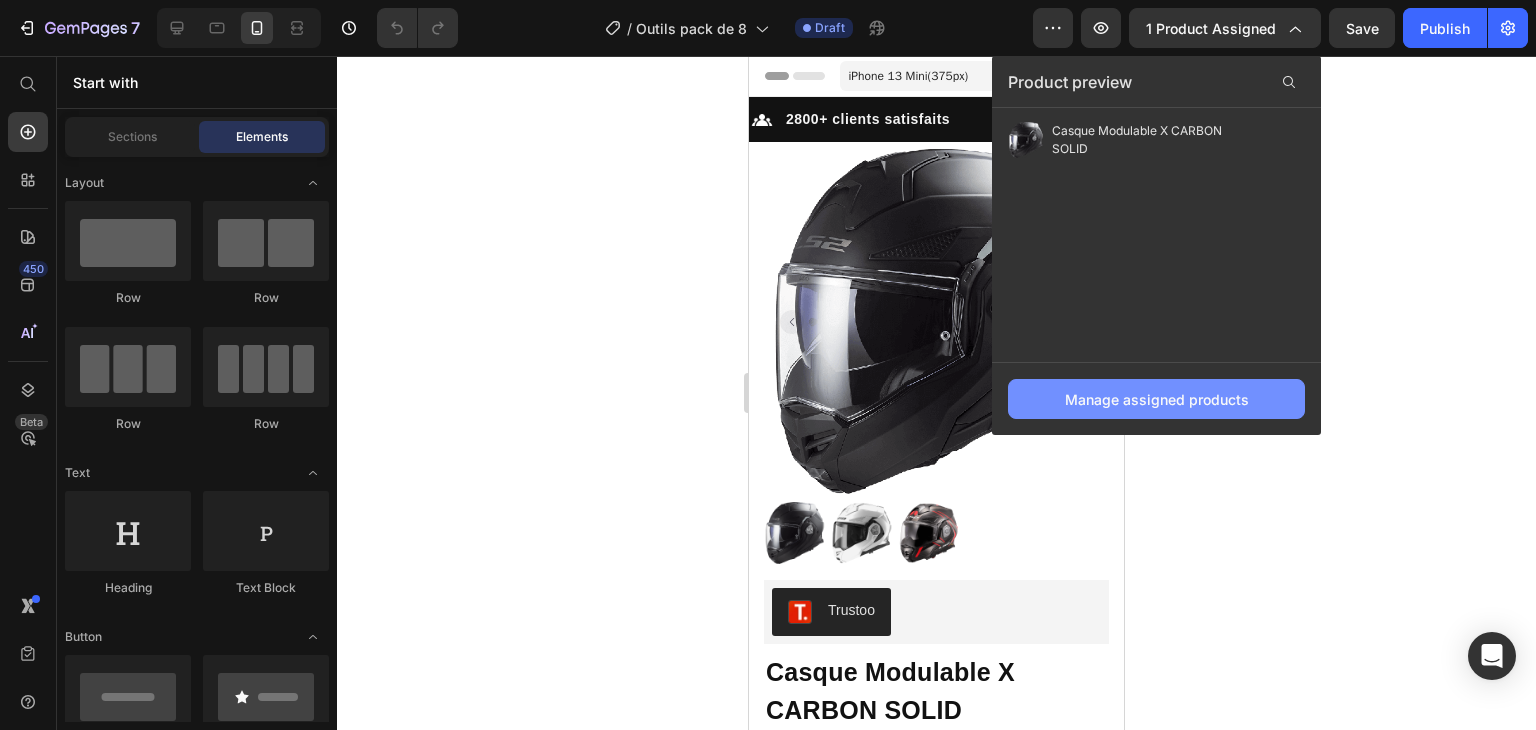 click on "Manage assigned products" at bounding box center [1157, 399] 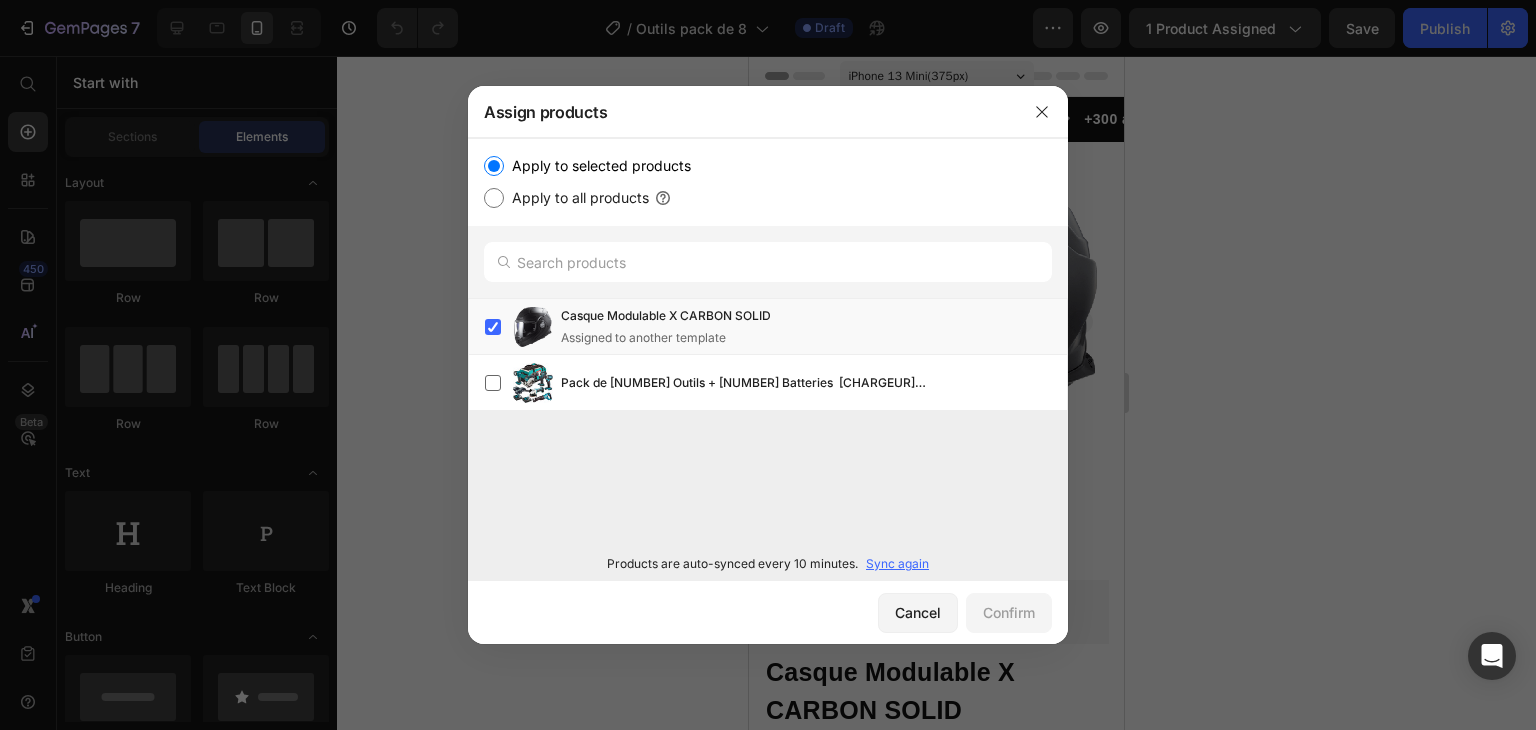 click on "Sync again" at bounding box center (897, 564) 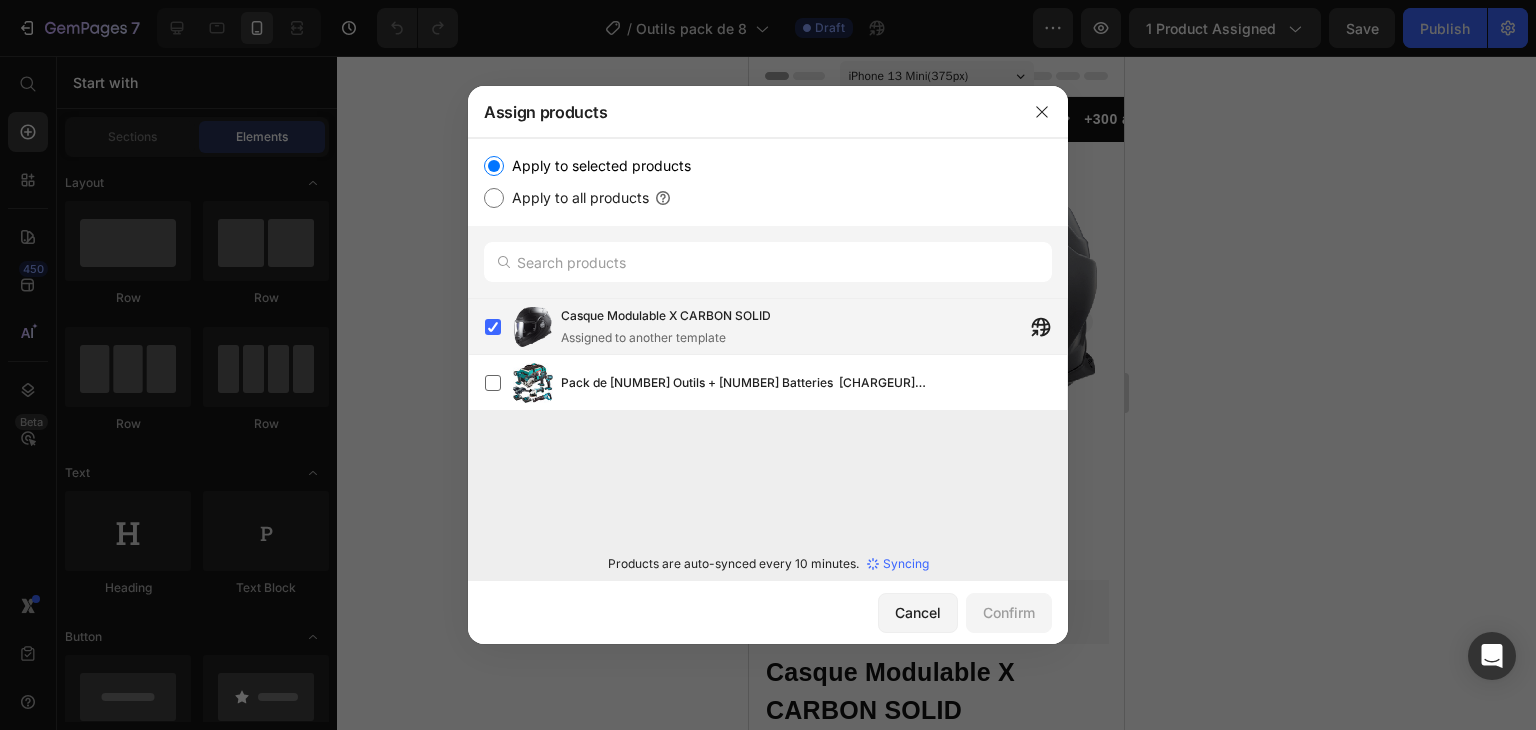 click on "Casque Modulable X CARBON SOLID  Assigned to another template" 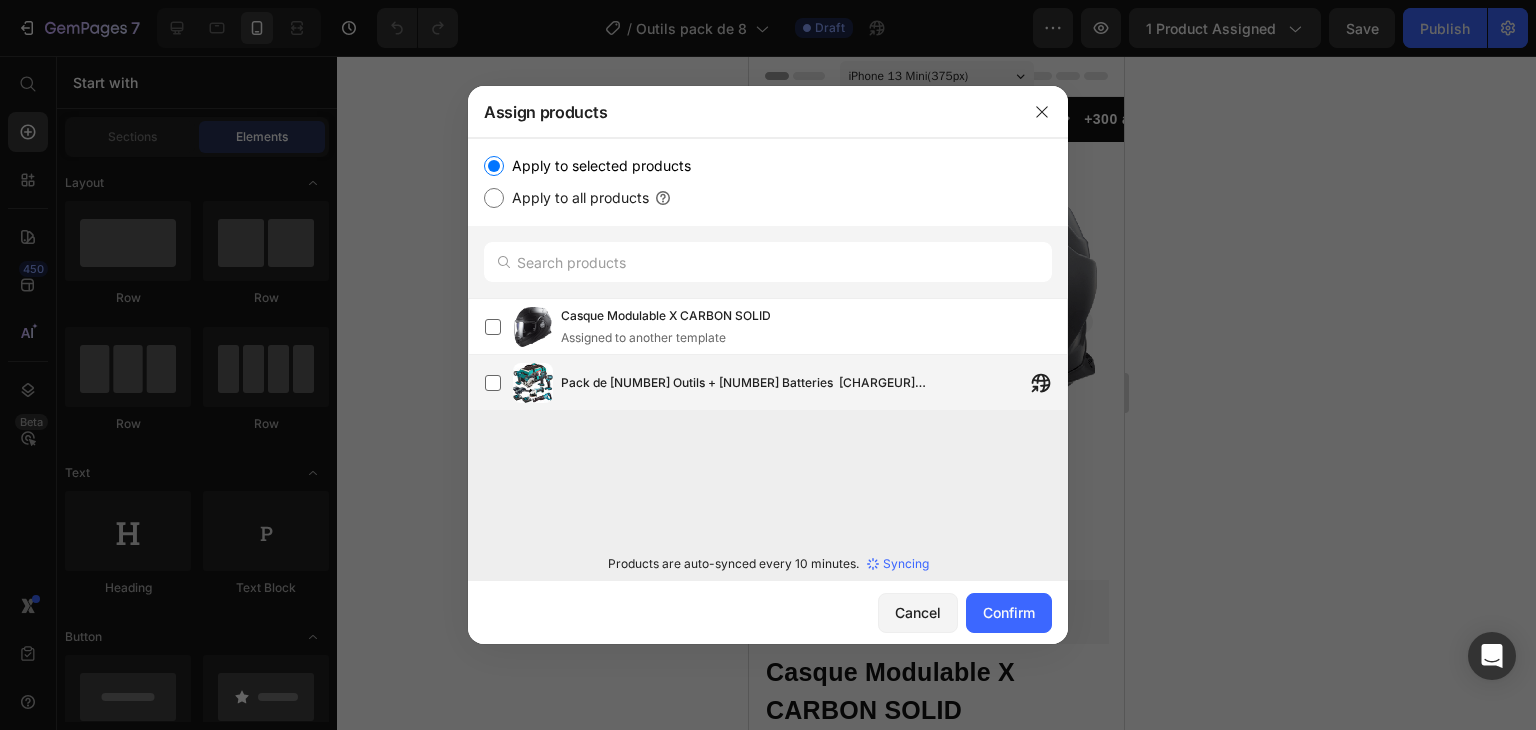 click on "Pack de [NUMBER] Outils + [NUMBER] Batteries  [CHARGEUR] Double" at bounding box center (751, 383) 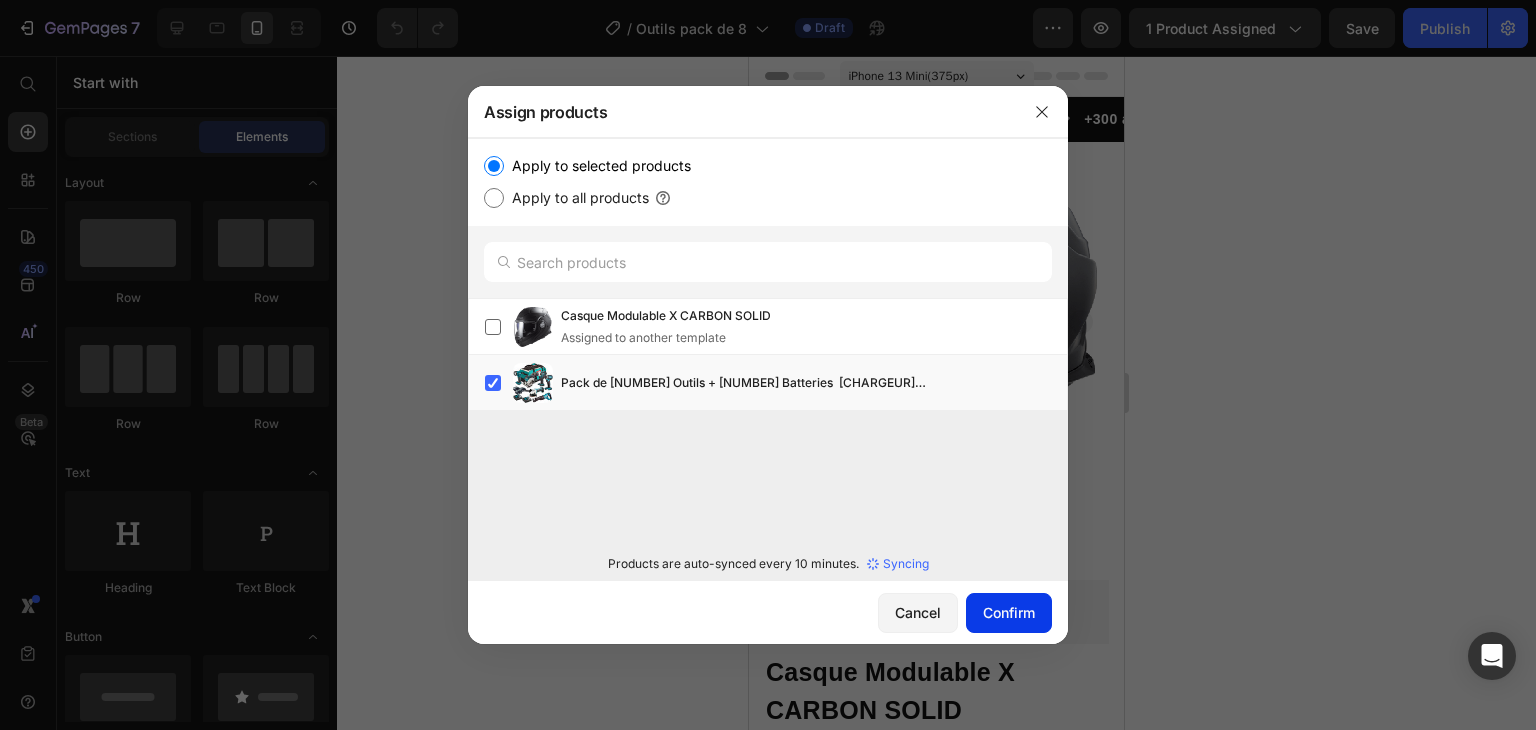 click on "Confirm" 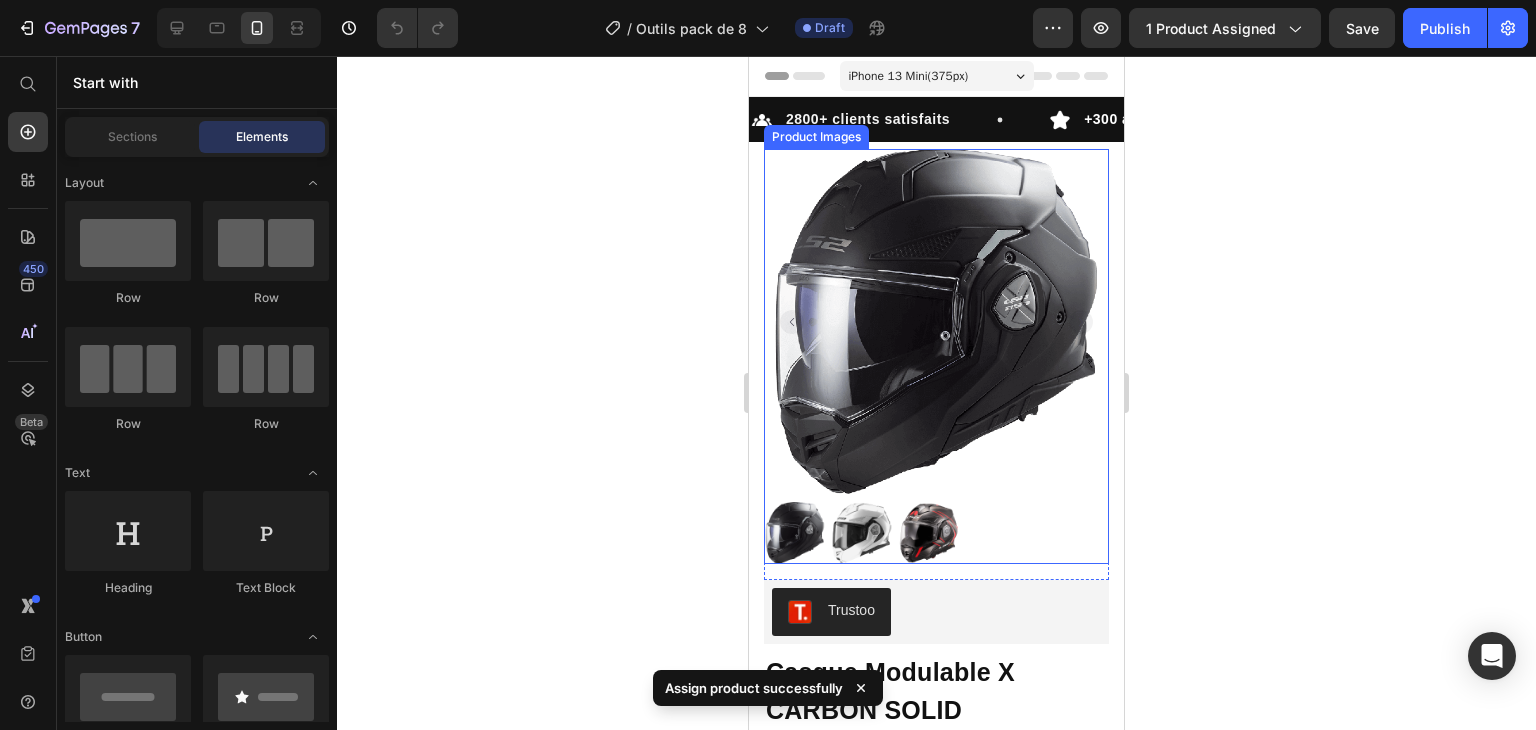 click at bounding box center (936, 321) 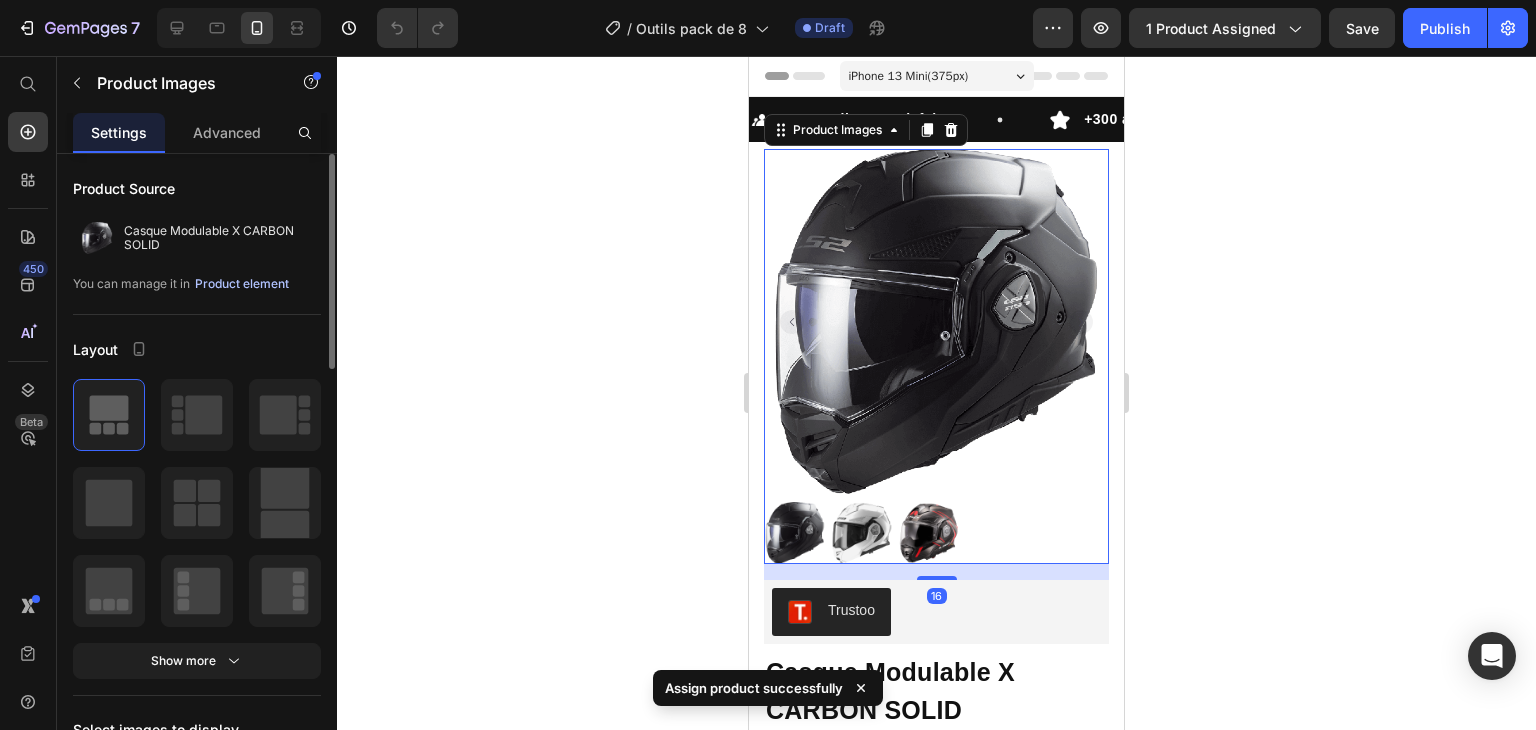 click on "Product element" at bounding box center (242, 284) 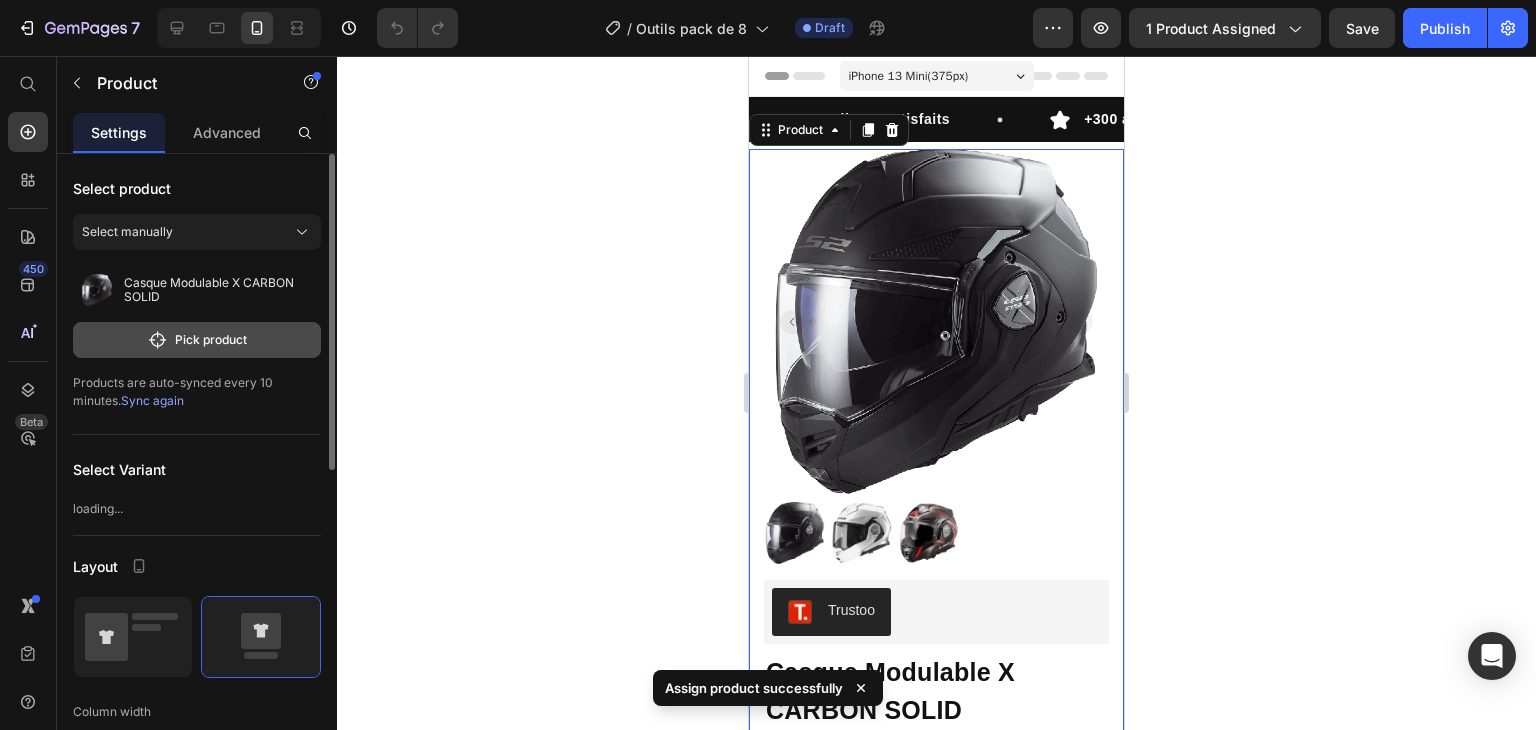 click on "Pick product" 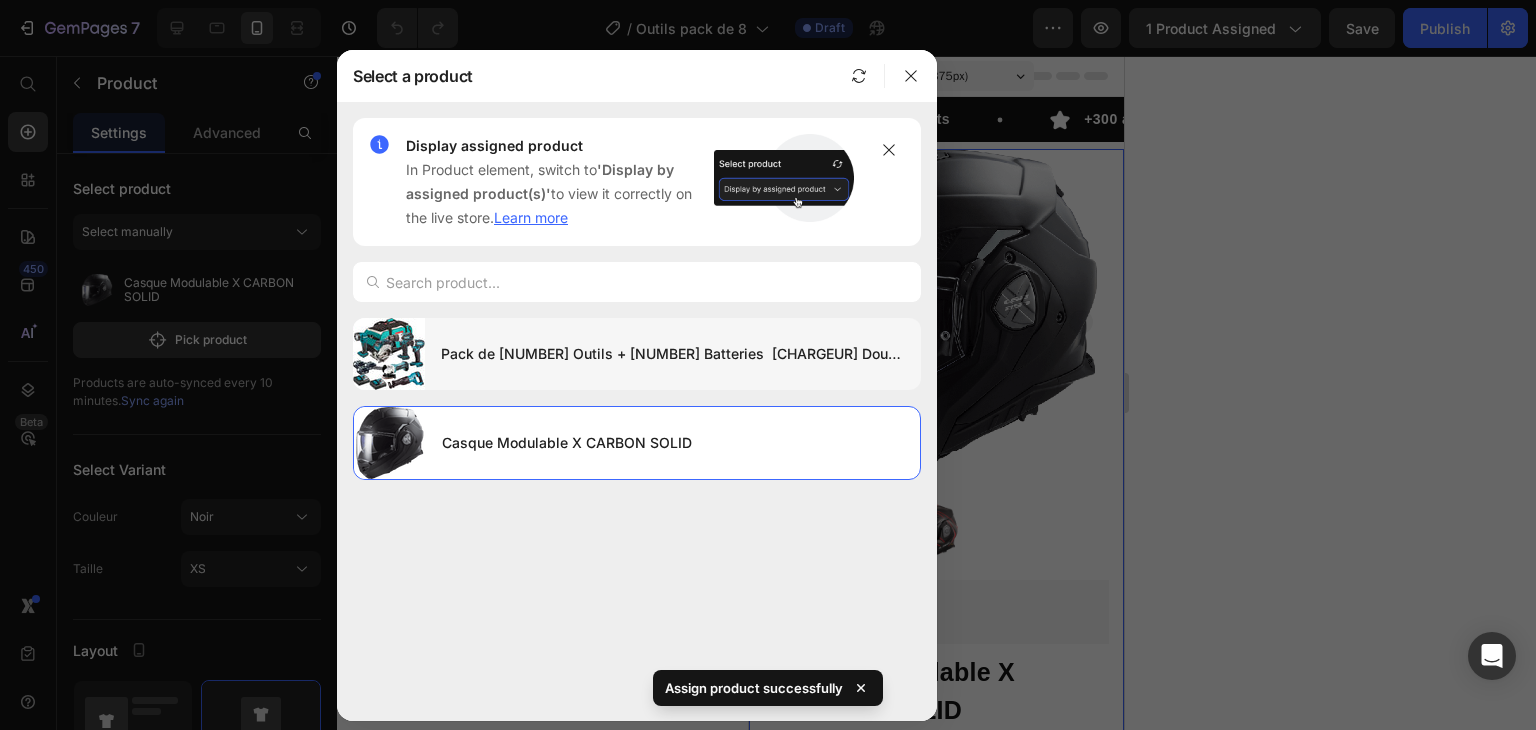 click on "Pack de [NUMBER] Outils + [NUMBER] Batteries  [CHARGEUR] Double" at bounding box center (673, 354) 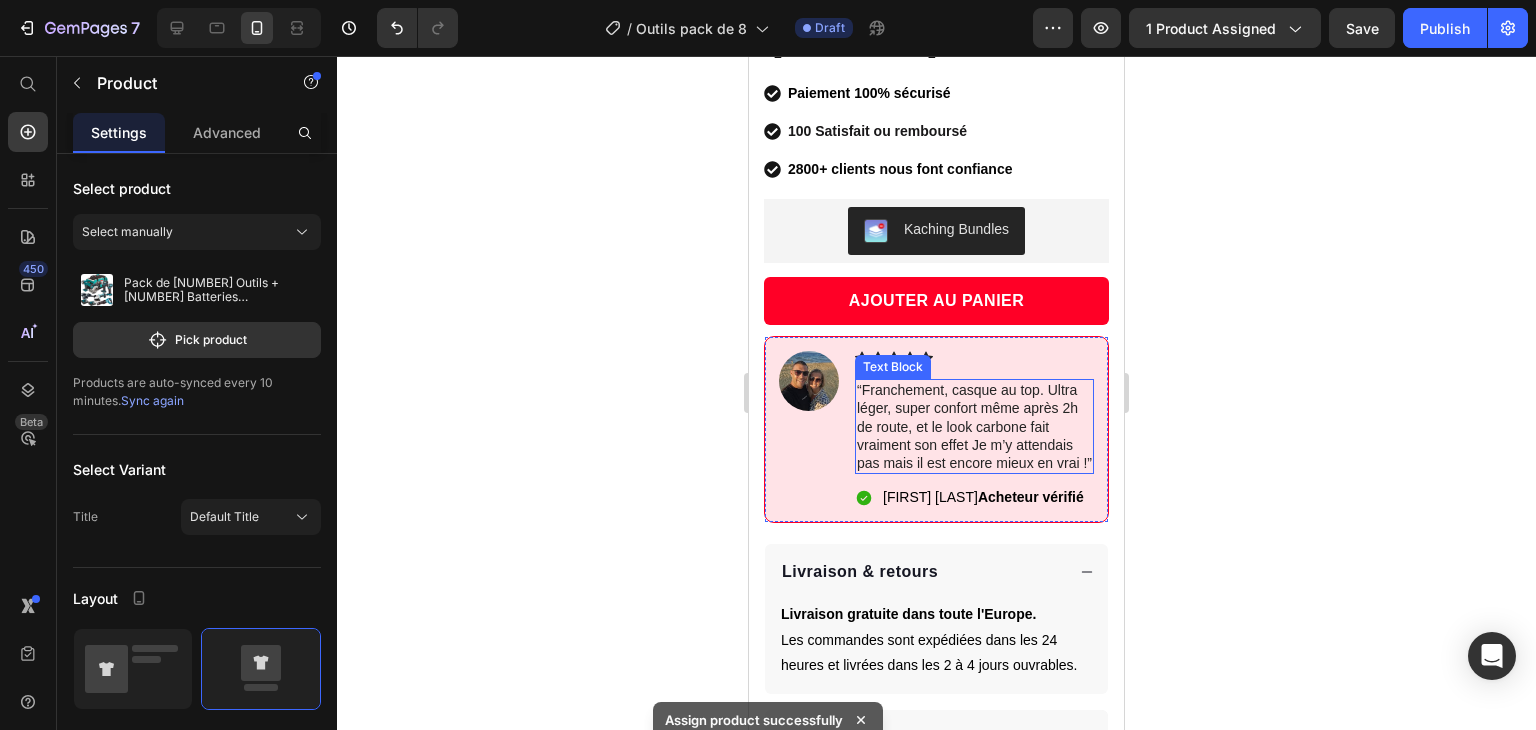 scroll, scrollTop: 636, scrollLeft: 0, axis: vertical 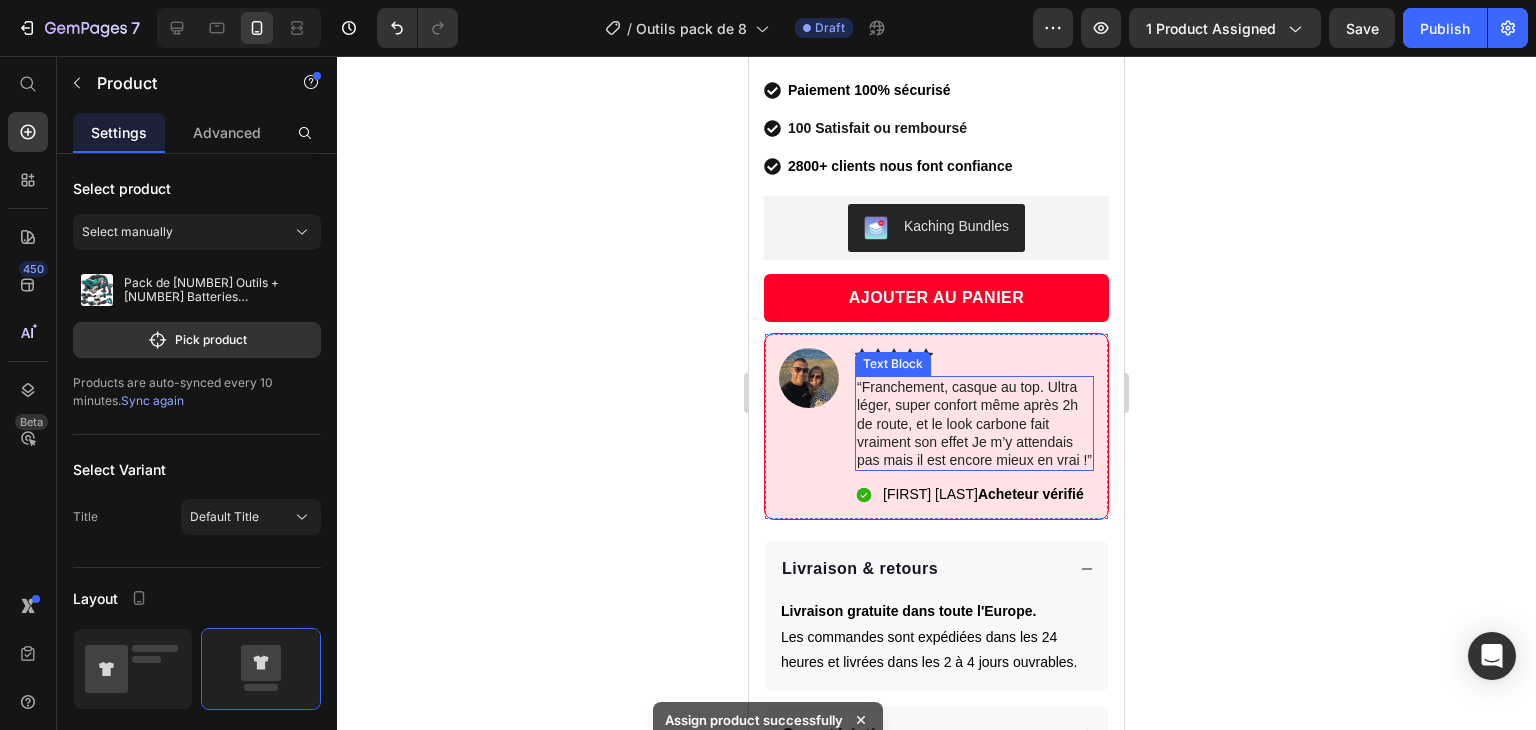 click on "“Franchement, casque au top. Ultra léger, super confort même après 2h de route, et le look carbone fait vraiment son effet Je m’y attendais pas mais il est encore mieux en vrai !”" at bounding box center [974, 423] 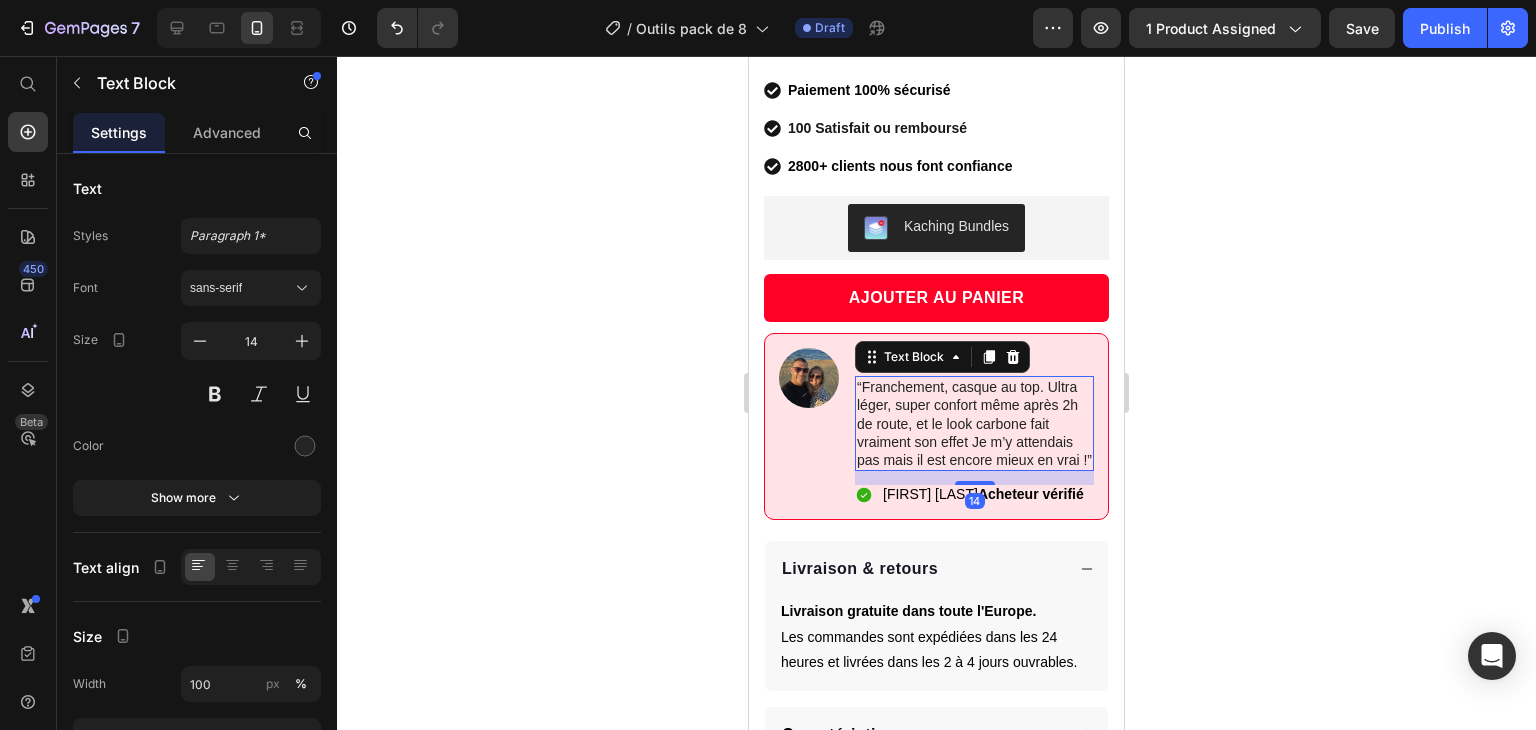 click on "“Franchement, casque au top. Ultra léger, super confort même après 2h de route, et le look carbone fait vraiment son effet Je m’y attendais pas mais il est encore mieux en vrai !”" at bounding box center (974, 423) 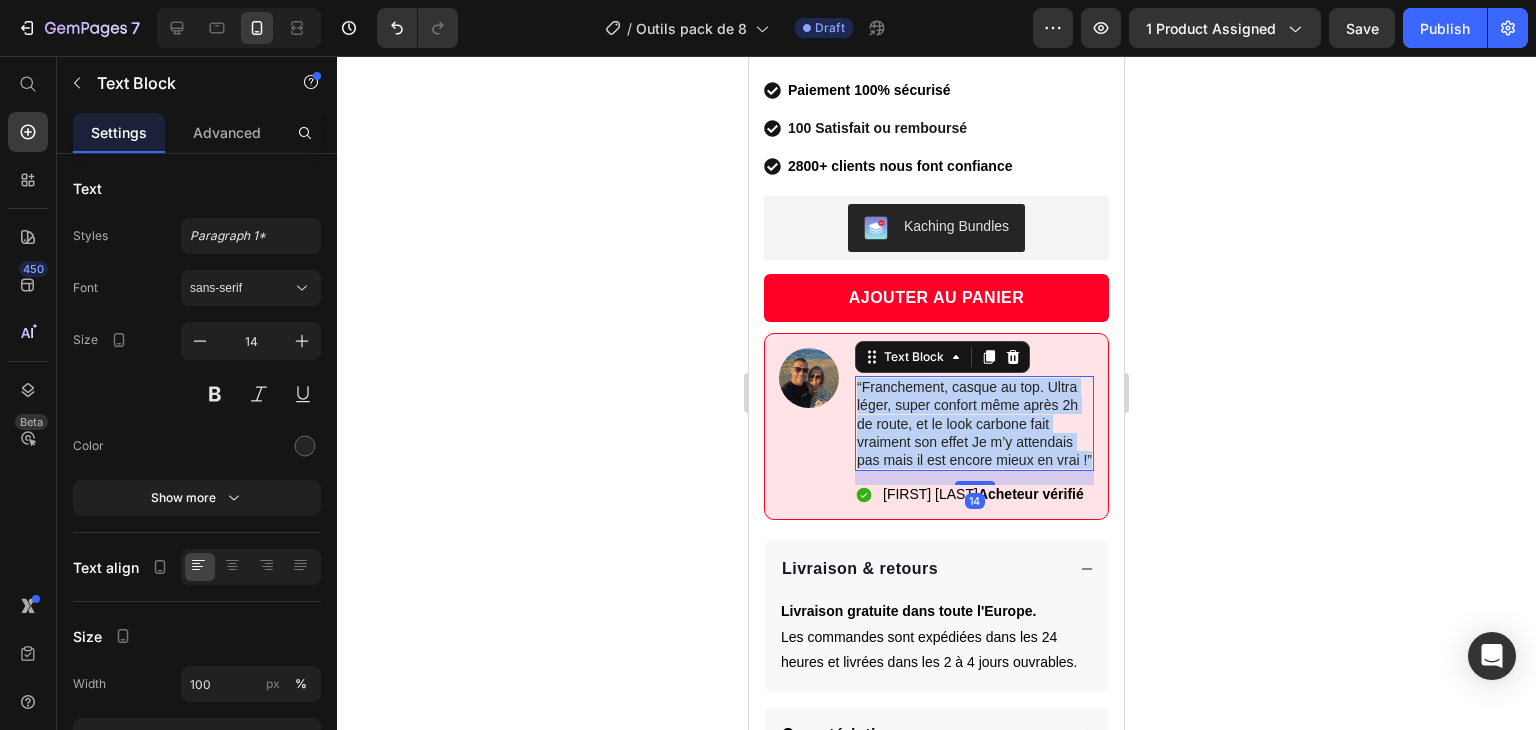 click on "“Franchement, casque au top. Ultra léger, super confort même après 2h de route, et le look carbone fait vraiment son effet Je m’y attendais pas mais il est encore mieux en vrai !”" at bounding box center (974, 423) 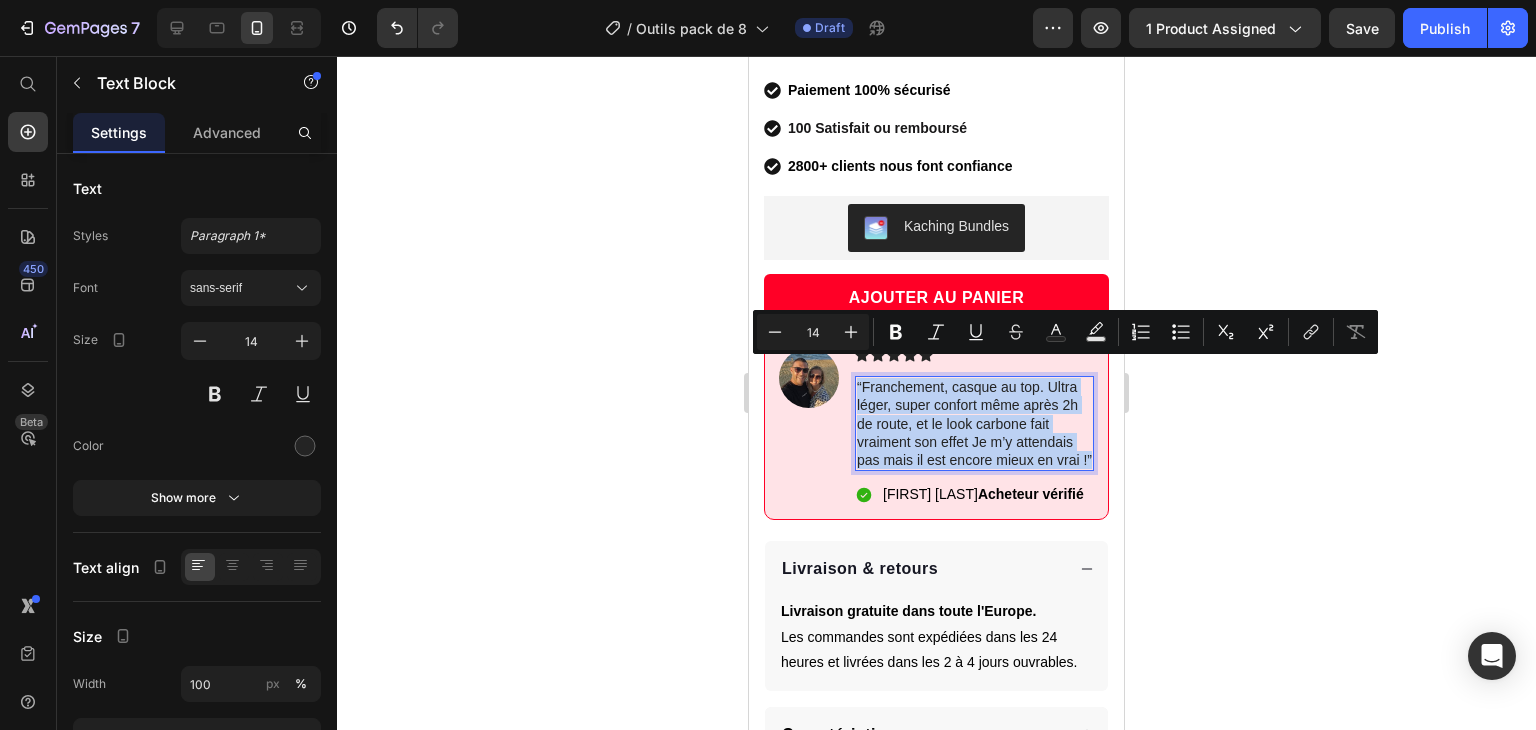 copy on "“Franchement, casque au top. Ultra léger, super confort même après 2h de route, et le look carbone fait vraiment son effet Je m’y attendais pas mais il est encore mieux en vrai !”" 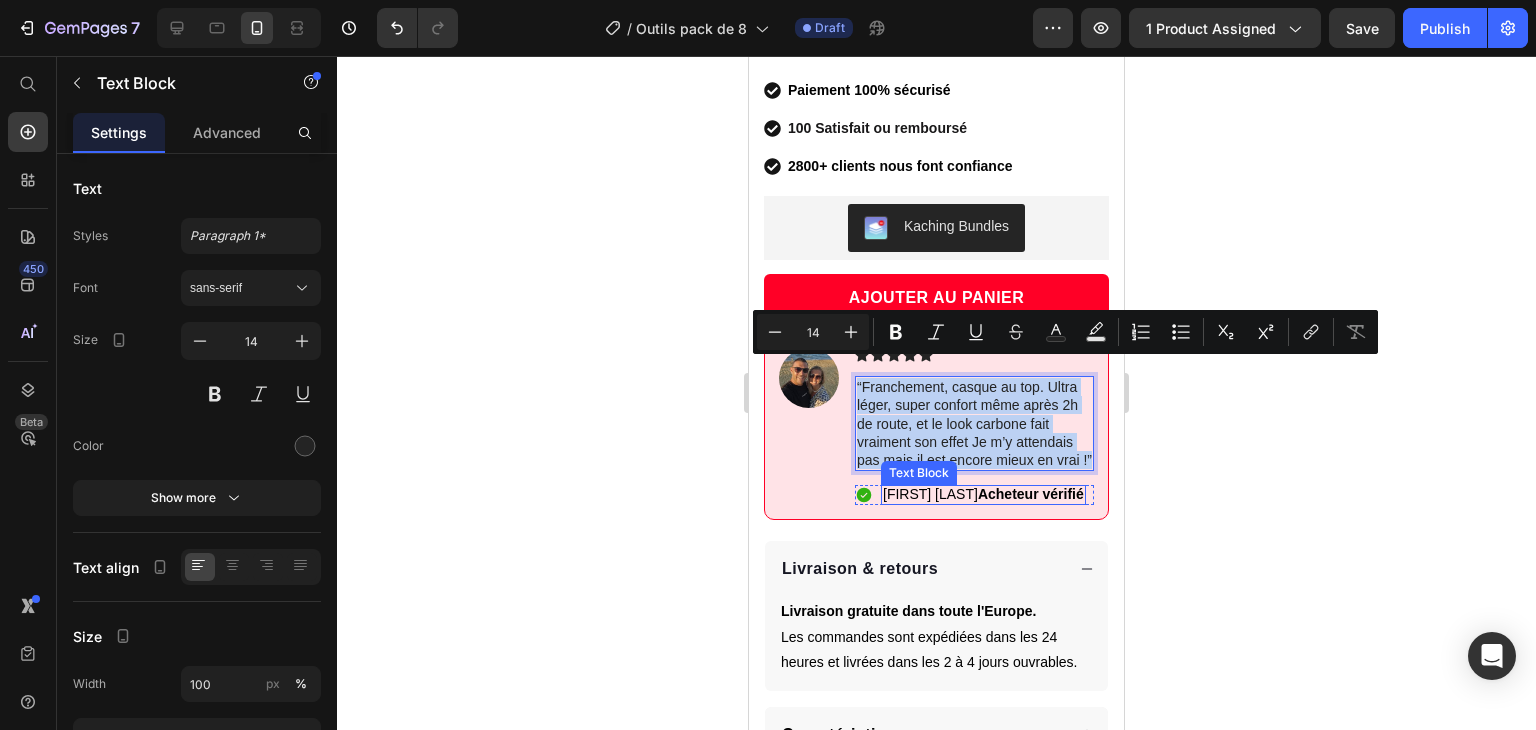 click on "[FIRST] [LAST]  Acheteur vérifié" at bounding box center (983, 494) 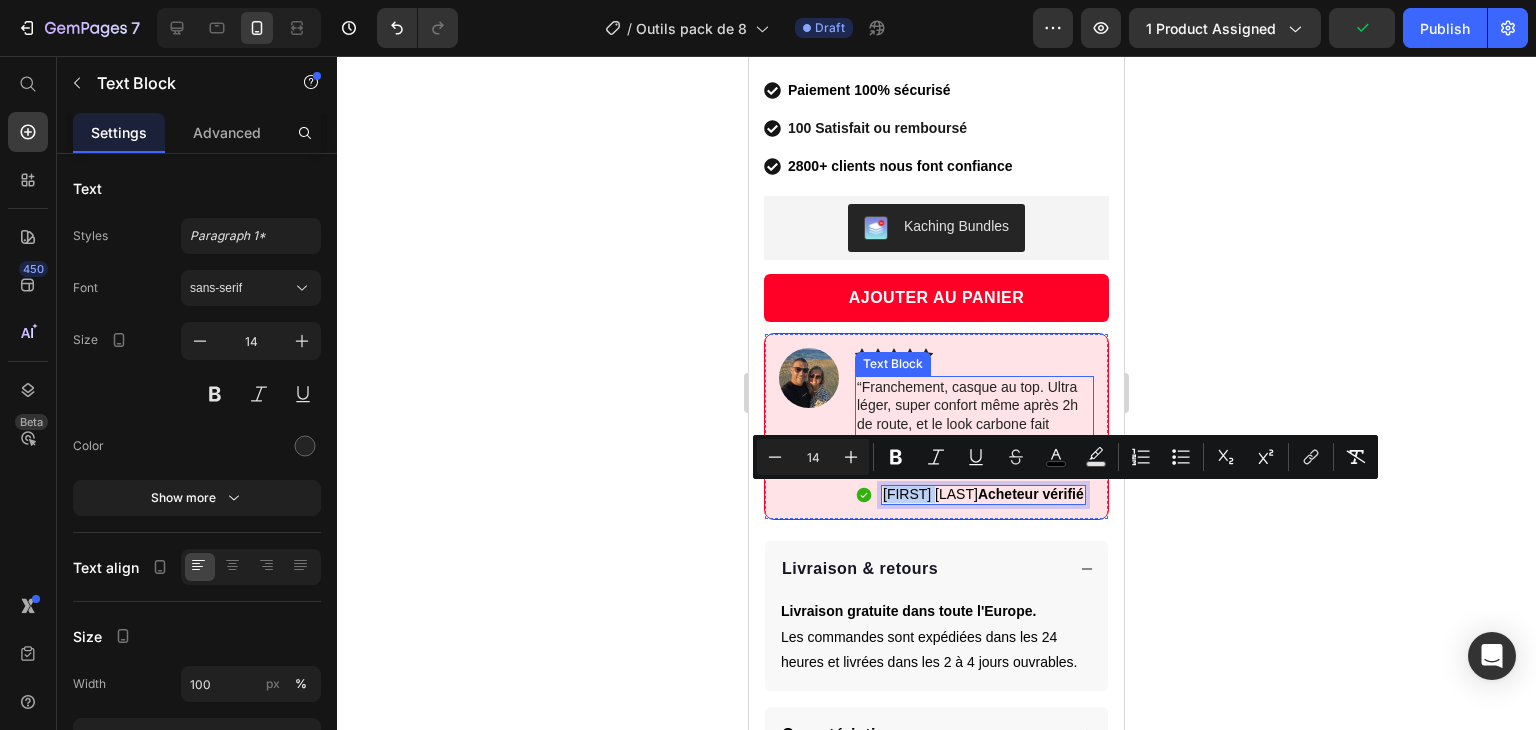 click on "“Franchement, casque au top. Ultra léger, super confort même après 2h de route, et le look carbone fait vraiment son effet Je m’y attendais pas mais il est encore mieux en vrai !”" at bounding box center (974, 423) 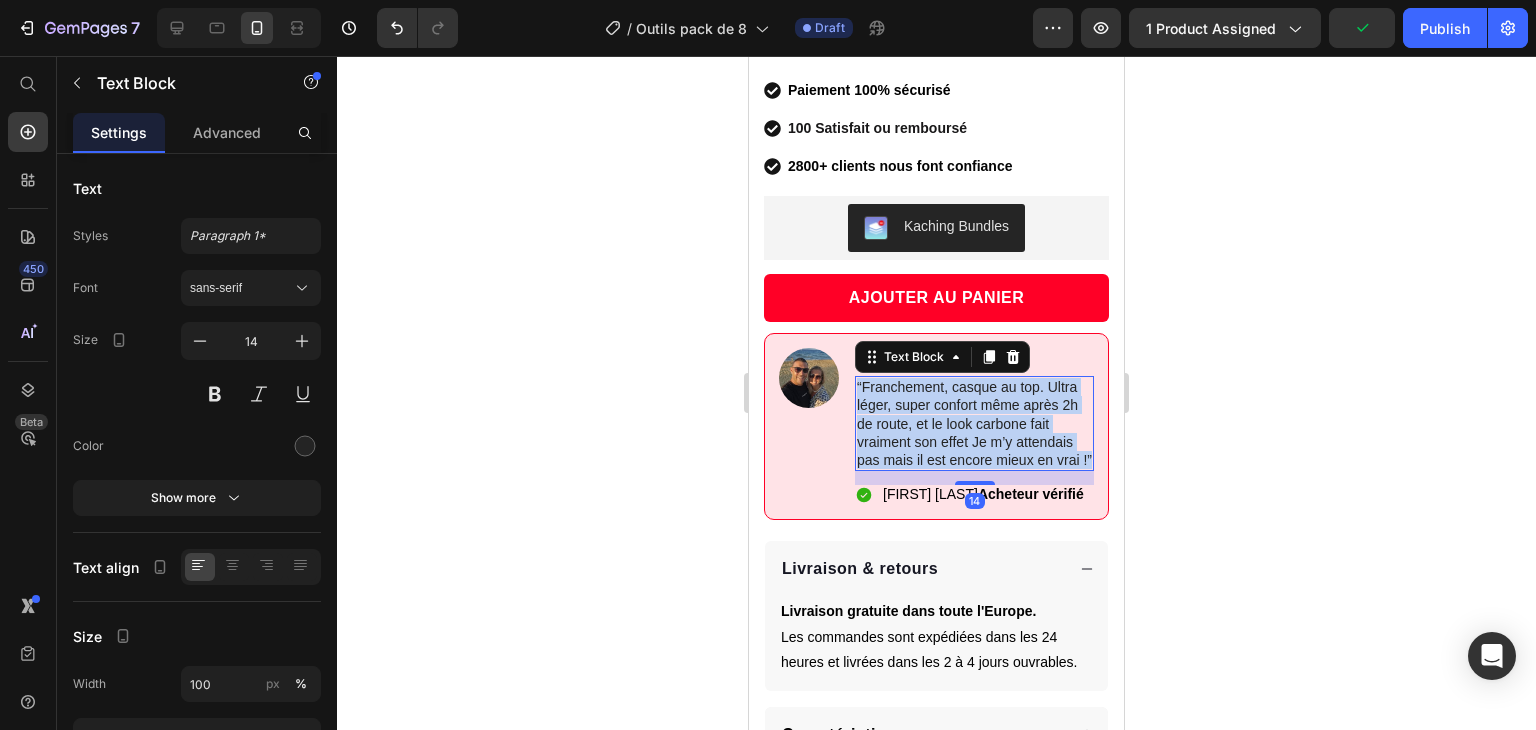 click on "“Franchement, casque au top. Ultra léger, super confort même après 2h de route, et le look carbone fait vraiment son effet Je m’y attendais pas mais il est encore mieux en vrai !”" at bounding box center [974, 423] 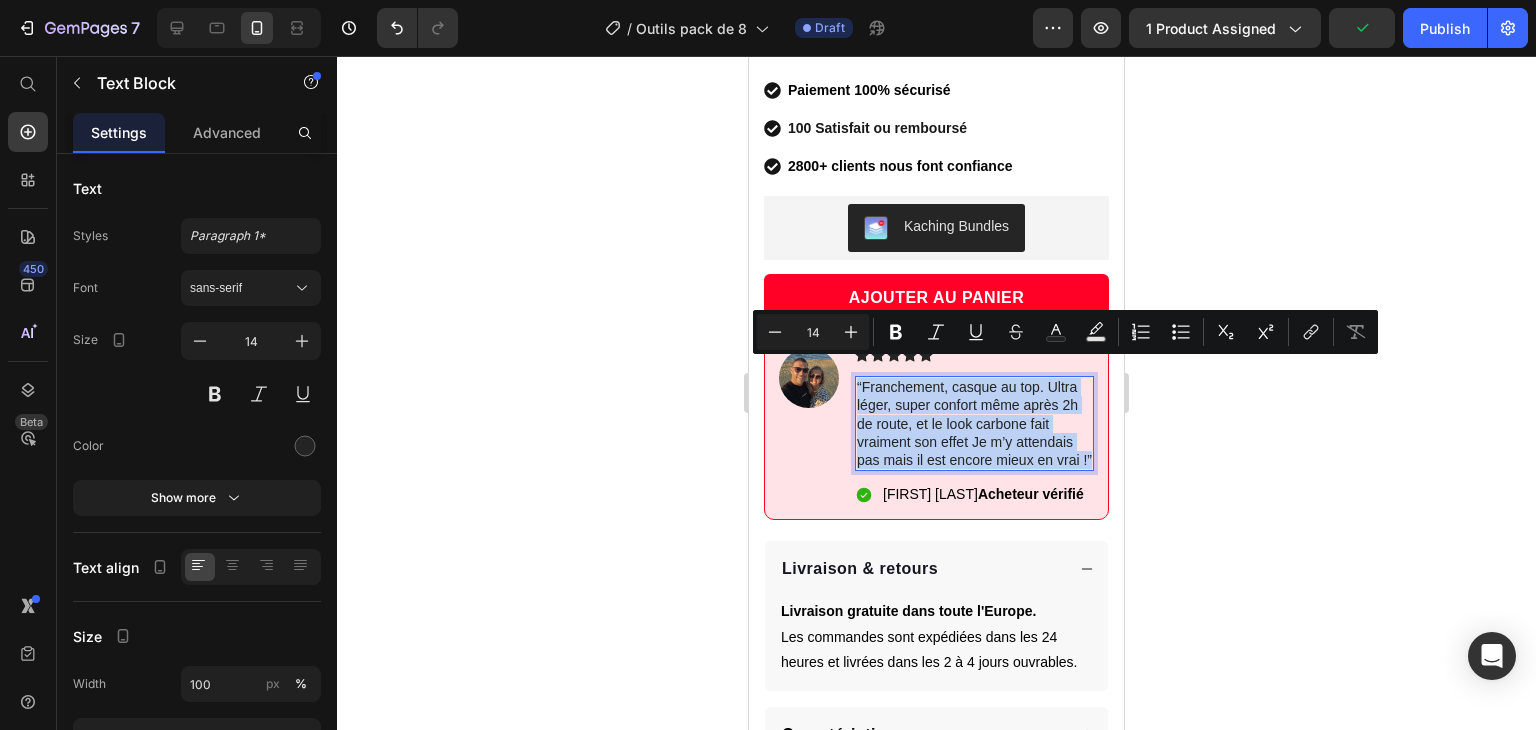copy on "“Franchement, casque au top. Ultra léger, super confort même après 2h de route, et le look carbone fait vraiment son effet Je m’y attendais pas mais il est encore mieux en vrai !”" 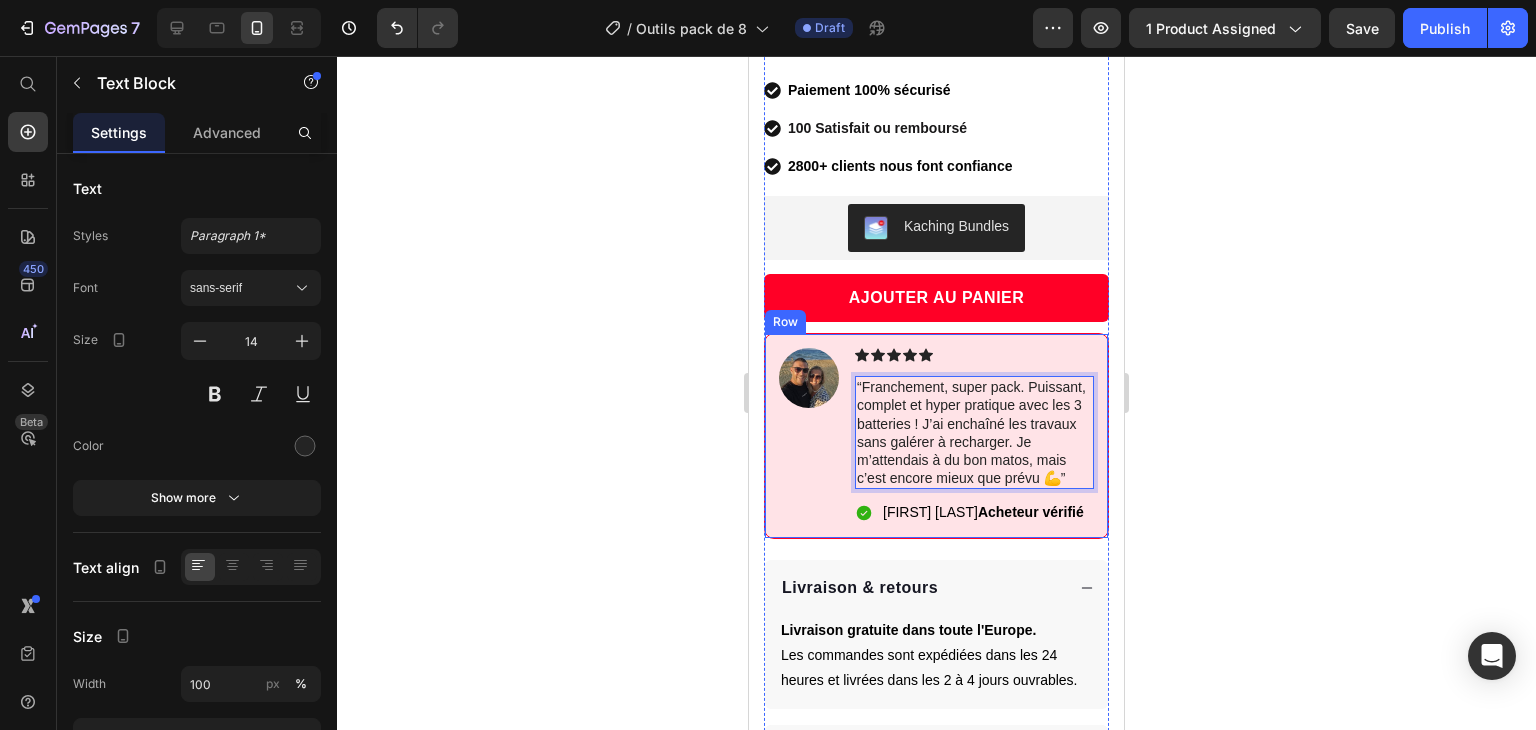 click 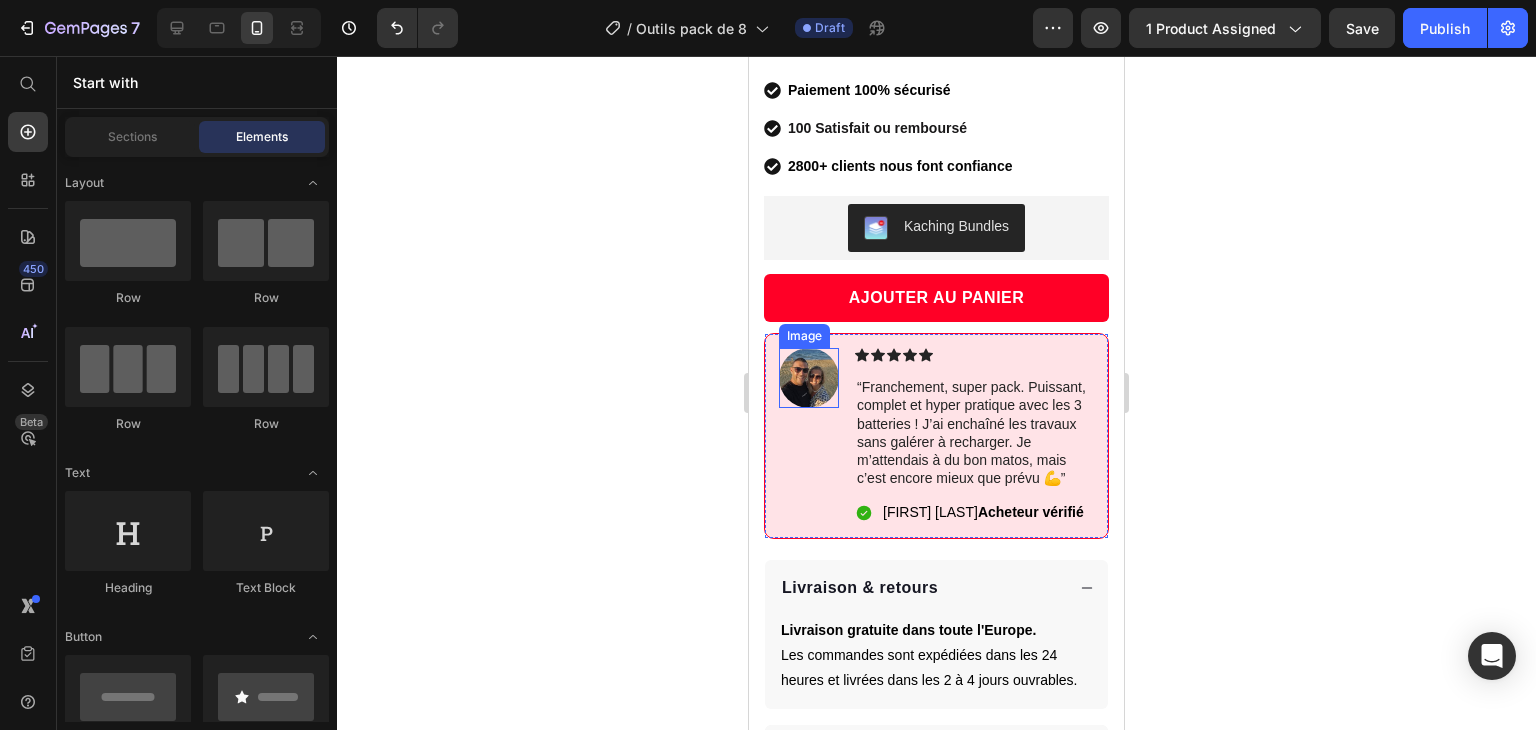 click at bounding box center [809, 378] 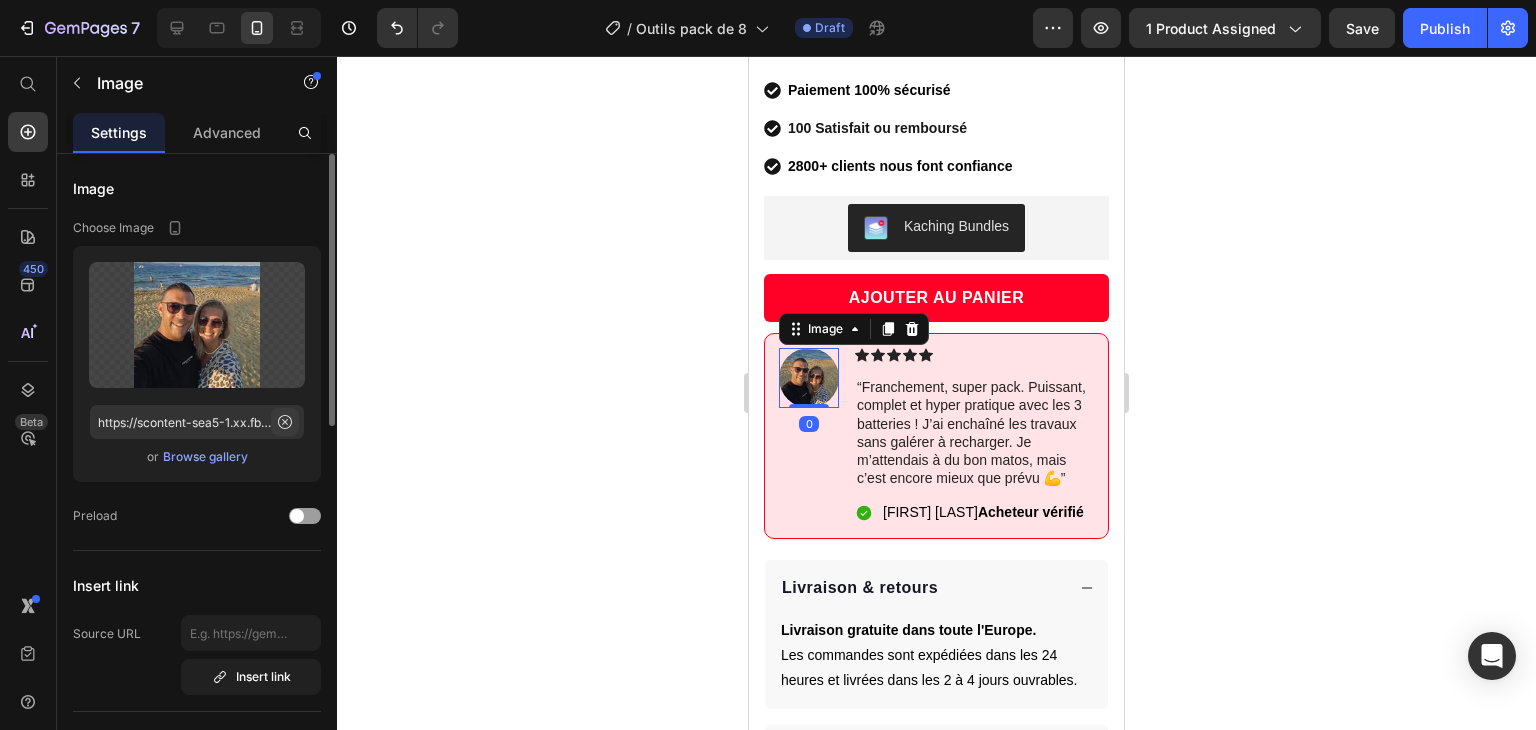 click 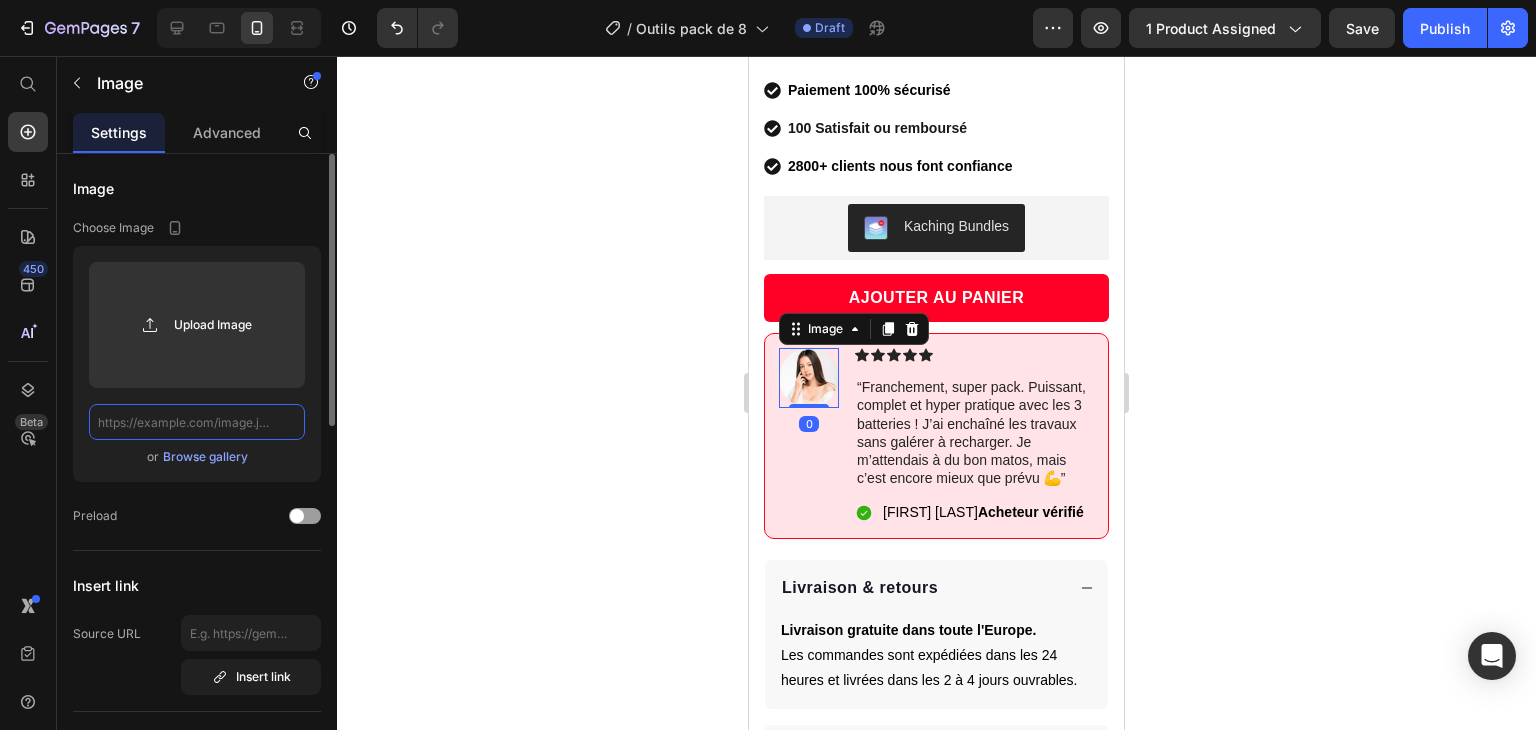 scroll, scrollTop: 0, scrollLeft: 0, axis: both 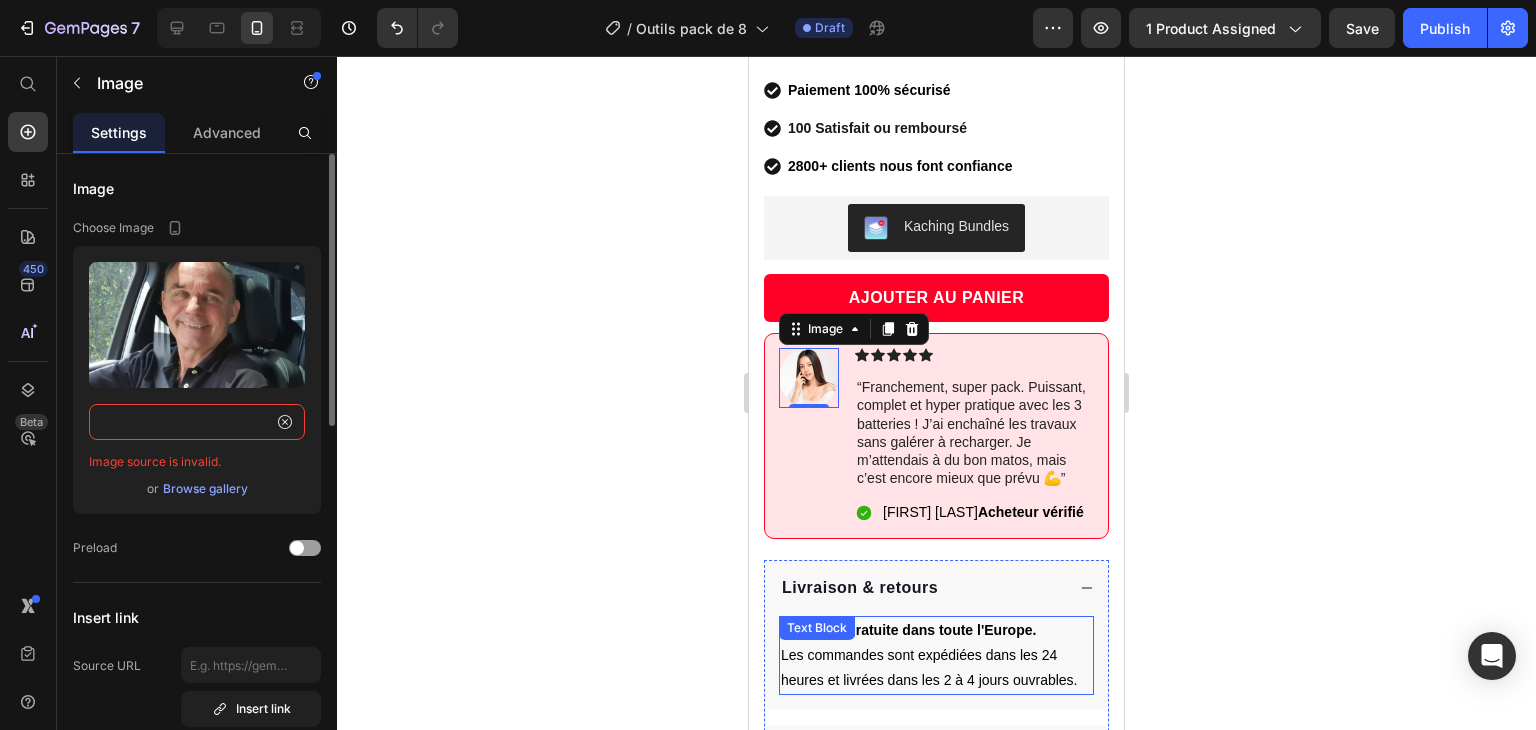 type on "https://scontent-sea1-1.xx.fbcdn.net/v/t39.30808-6/494313533_122130186674790175_9194353500941955188_n.jpg?_nc_cat=101&ccb=1-7&_nc_sid=6ee11a&_nc_ohc=HPKW2KmyYicQ7kNvwESmCBR&_nc_oc=Adn17jMCBpgVfOR7fvkGMgs54ryH7TWN-OGGqIId_KbXA4ZiMIBu62W1NlrzuB3pjpE&_nc_zt=23&_nc_ht=scontent-sea1-1.xx&_nc_gid=nGA5JZgfym4yzYdkh5TNlQ&oh=00_AfRXBWpj75ww8ozXsCXmDjUCrFQl33DITNu79pWdq5h2XQ&oe=6876F4E6" 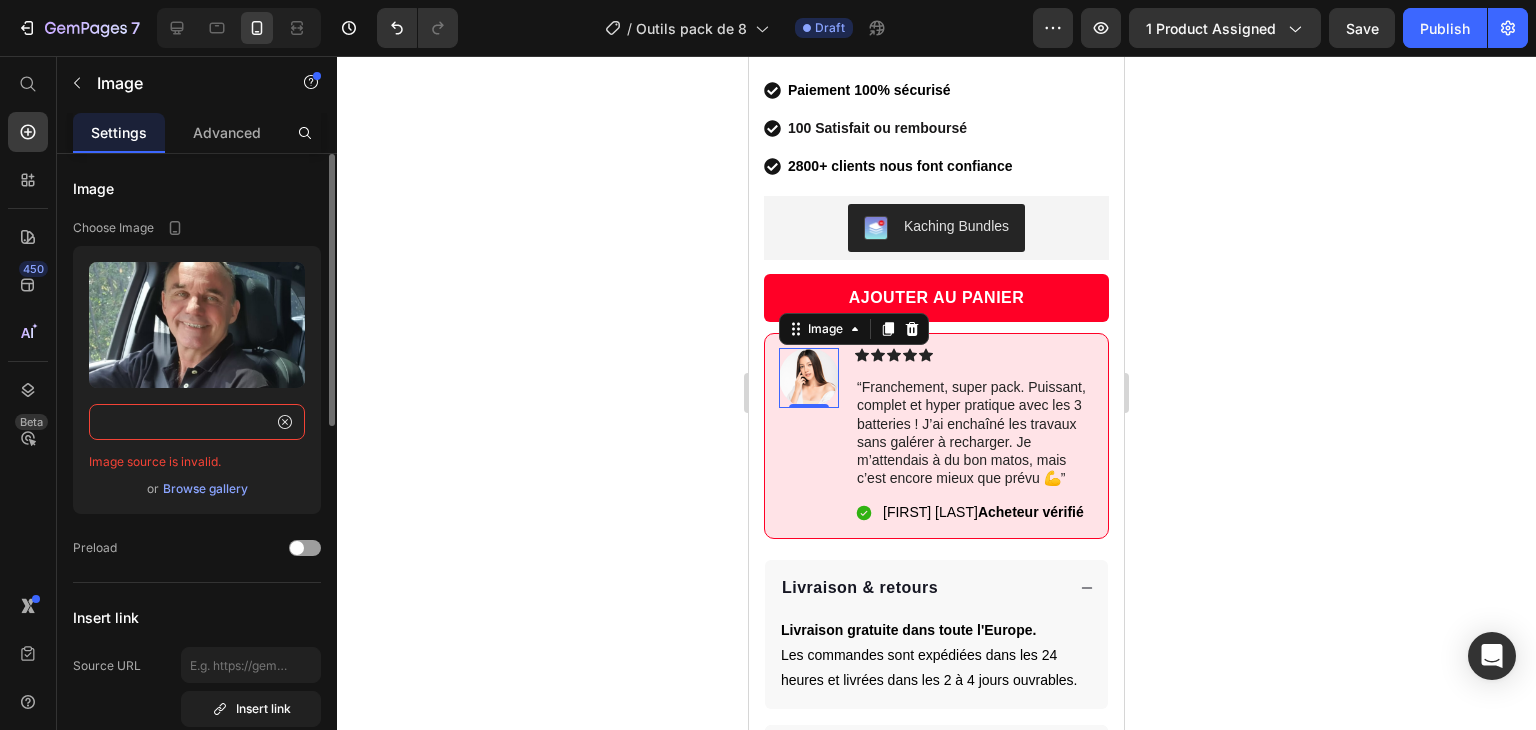 scroll, scrollTop: 0, scrollLeft: 0, axis: both 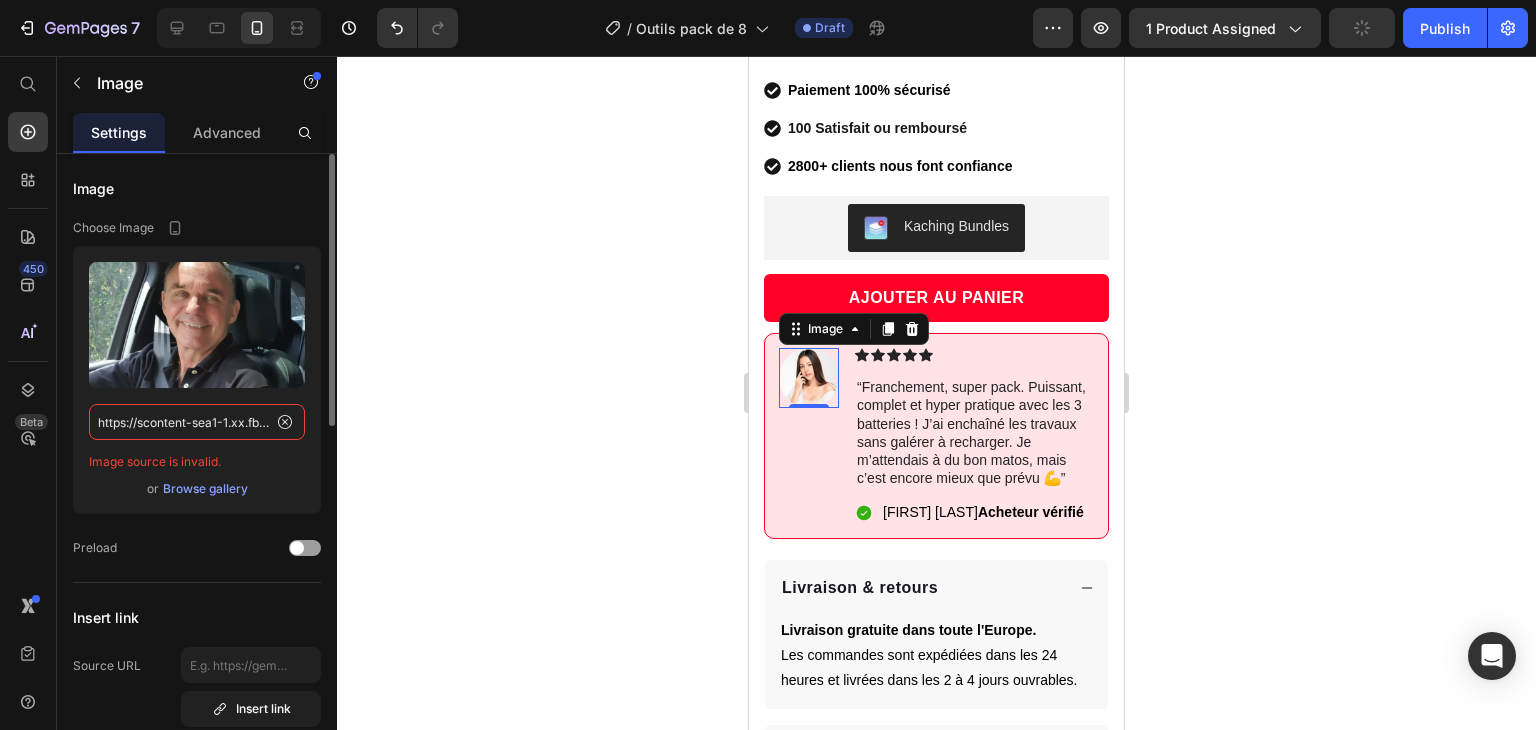 click on "https://scontent-sea1-1.xx.fbcdn.net/v/t39.30808-6/494313533_122130186674790175_9194353500941955188_n.jpg?_nc_cat=101&ccb=1-7&_nc_sid=6ee11a&_nc_ohc=HPKW2KmyYicQ7kNvwESmCBR&_nc_oc=Adn17jMCBpgVfOR7fvkGMgs54ryH7TWN-OGGqIId_KbXA4ZiMIBu62W1NlrzuB3pjpE&_nc_zt=23&_nc_ht=scontent-sea1-1.xx&_nc_gid=nGA5JZgfym4yzYdkh5TNlQ&oh=00_AfRXBWpj75ww8ozXsCXmDjUCrFQl33DITNu79pWdq5h2XQ&oe=6876F4E6" 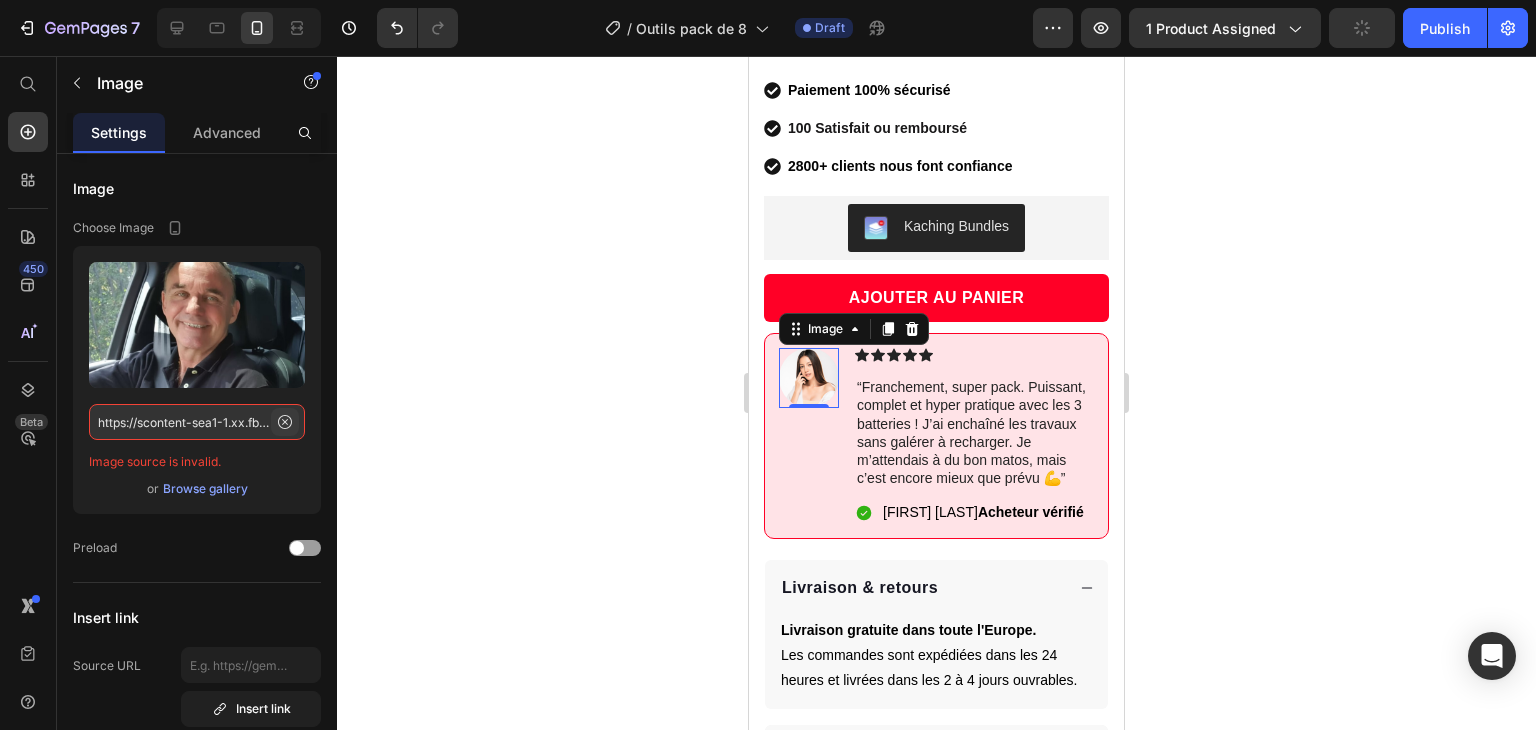 click 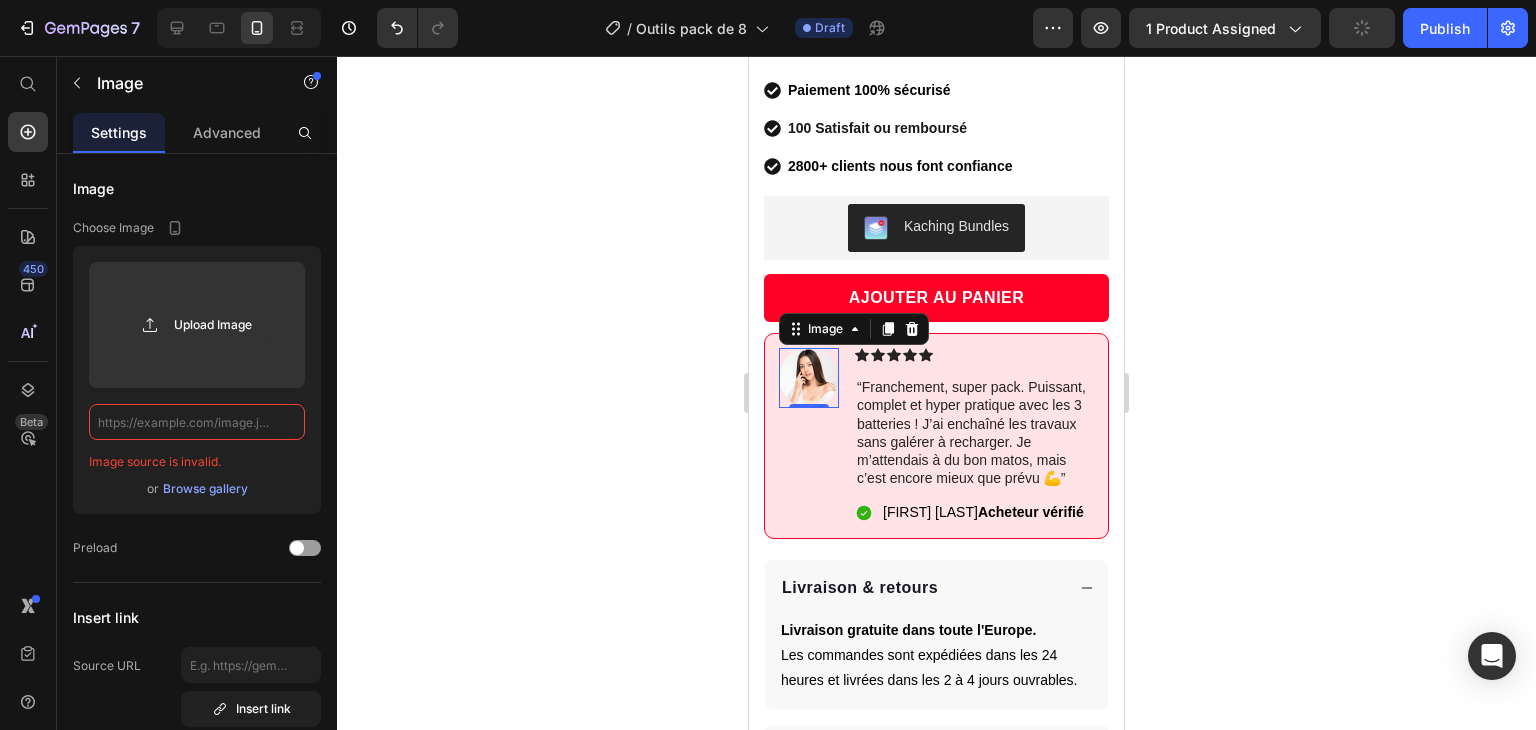 paste on "https://scontent-sea1-1.xx.fbcdn.net/v/t39.30808-6/494313533_122130186674790175_9194353500941955188_n.jpg?_nc_cat=101&ccb=1-7&_nc_sid=6ee11a&_nc_ohc=HPKW2KmyYicQ7kNvwESmCBR&_nc_oc=Adn17jMCBpgVfOR7fvkGMgs54ryH7TWN-OGGqIId_KbXA4ZiMIBu62W1NlrzuB3pjpE&_nc_zt=23&_nc_ht=scontent-sea1-1.xx&_nc_gid=nGA5JZgfym4yzYdkh5TNlQ&oh=00_AfRXBWpj75ww8ozXsCXmDjUCrFQl33DITNu79pWdq5h2XQ&oe=6876F4E6" 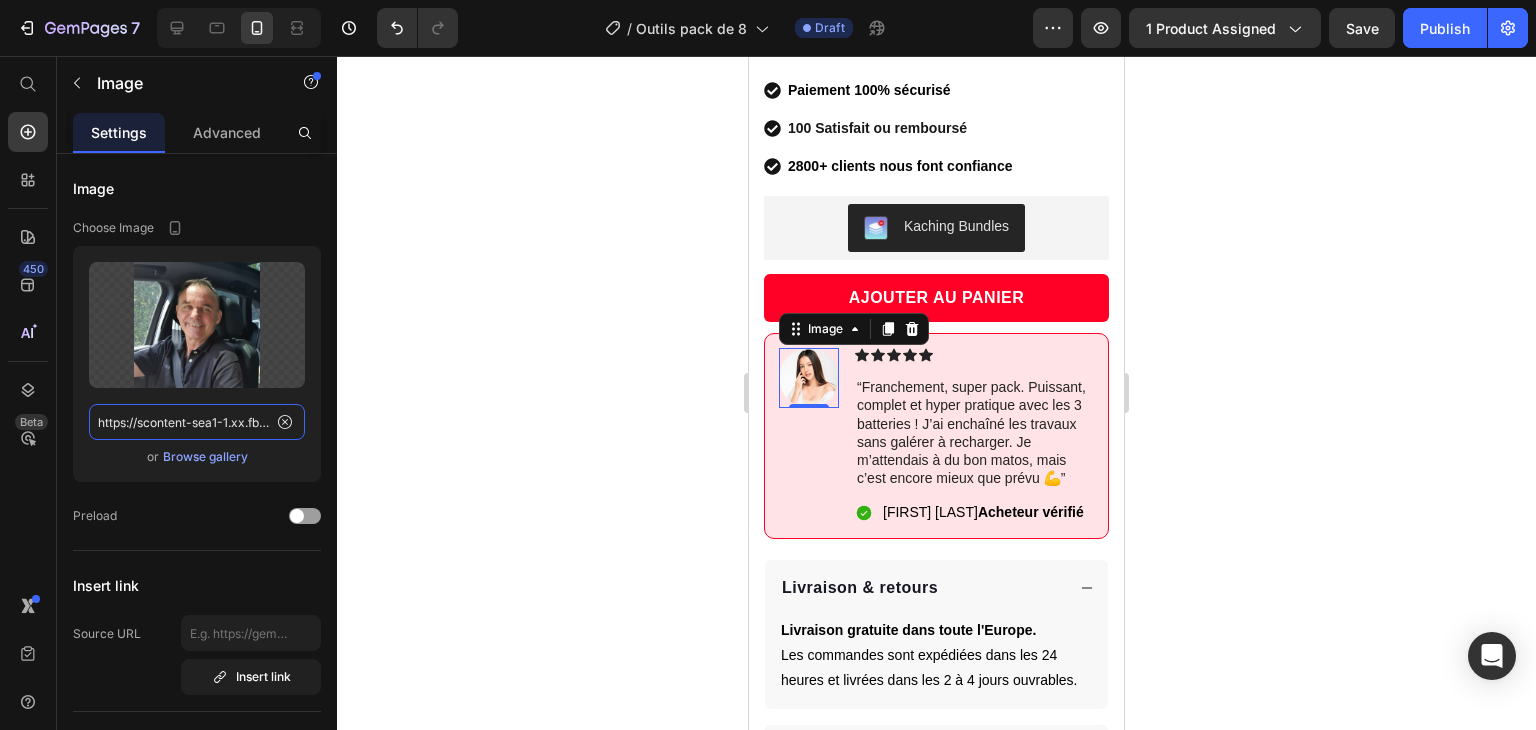 scroll, scrollTop: 0, scrollLeft: 2408, axis: horizontal 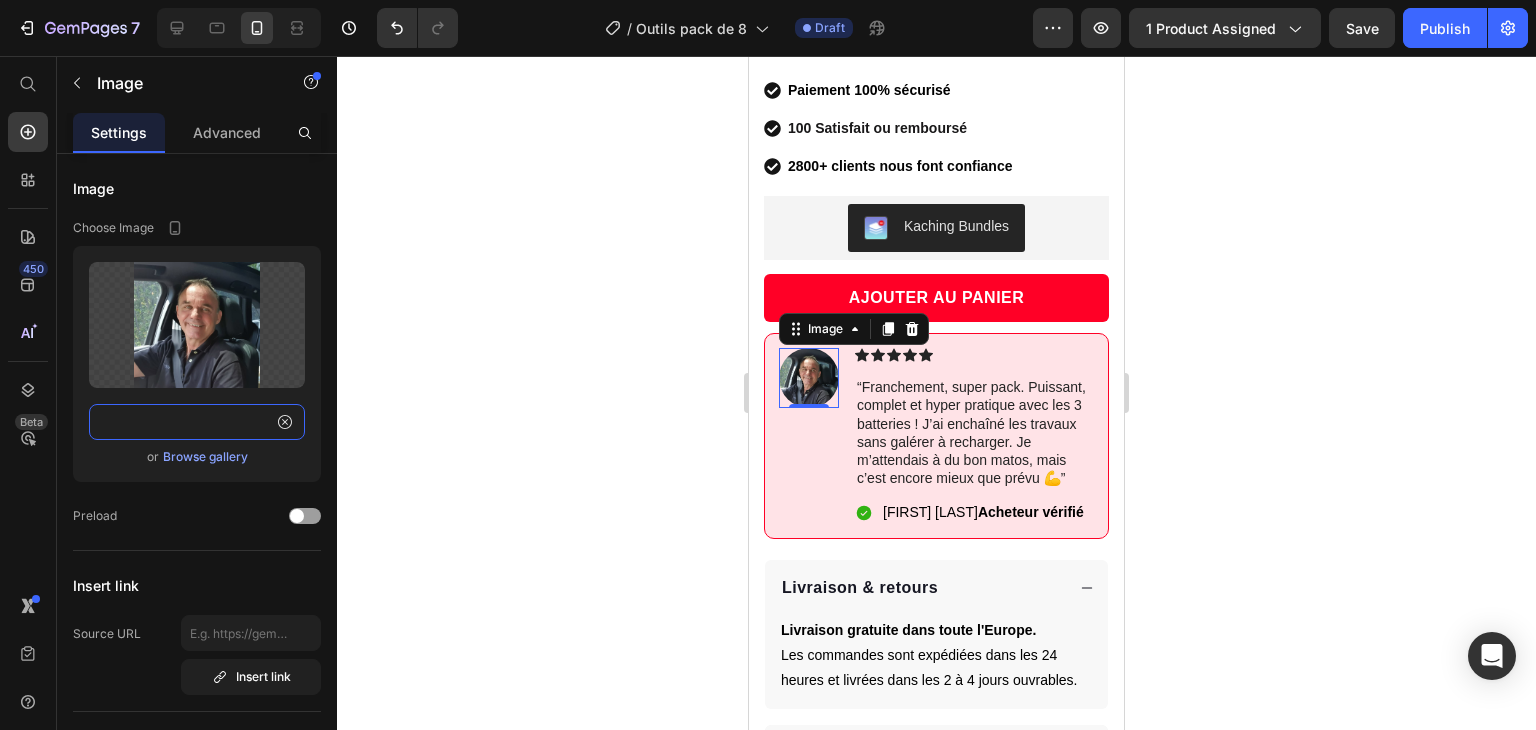 type on "https://scontent-sea1-1.xx.fbcdn.net/v/t39.30808-6/494313533_122130186674790175_9194353500941955188_n.jpg?_nc_cat=101&ccb=1-7&_nc_sid=6ee11a&_nc_ohc=HPKW2KmyYicQ7kNvwESmCBR&_nc_oc=Adn17jMCBpgVfOR7fvkGMgs54ryH7TWN-OGGqIId_KbXA4ZiMIBu62W1NlrzuB3pjpE&_nc_zt=23&_nc_ht=scontent-sea1-1.xx&_nc_gid=nGA5JZgfym4yzYdkh5TNlQ&oh=00_AfRXBWpj75ww8ozXsCXmDjUCrFQl33DITNu79pWdq5h2XQ&oe=6876F4E6" 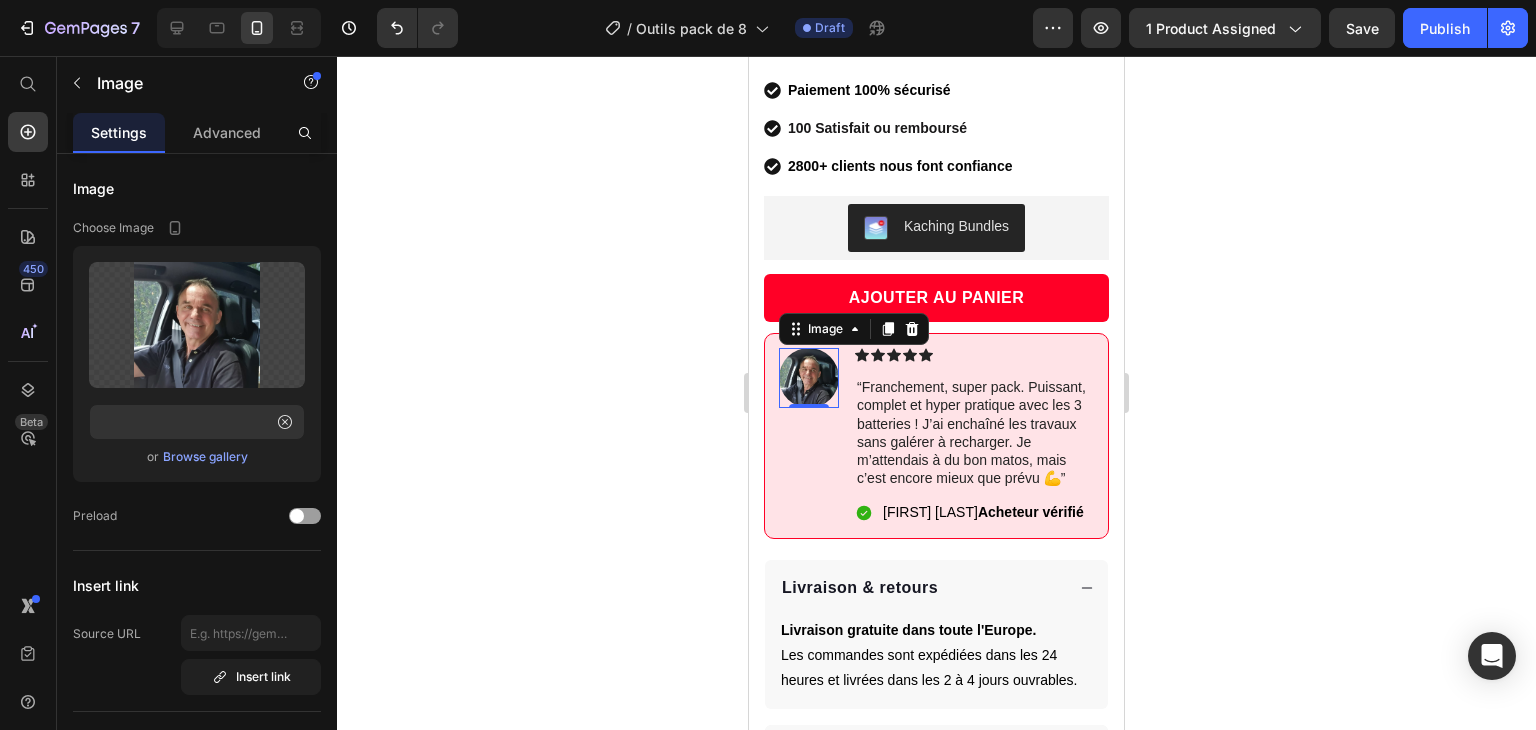 scroll, scrollTop: 0, scrollLeft: 0, axis: both 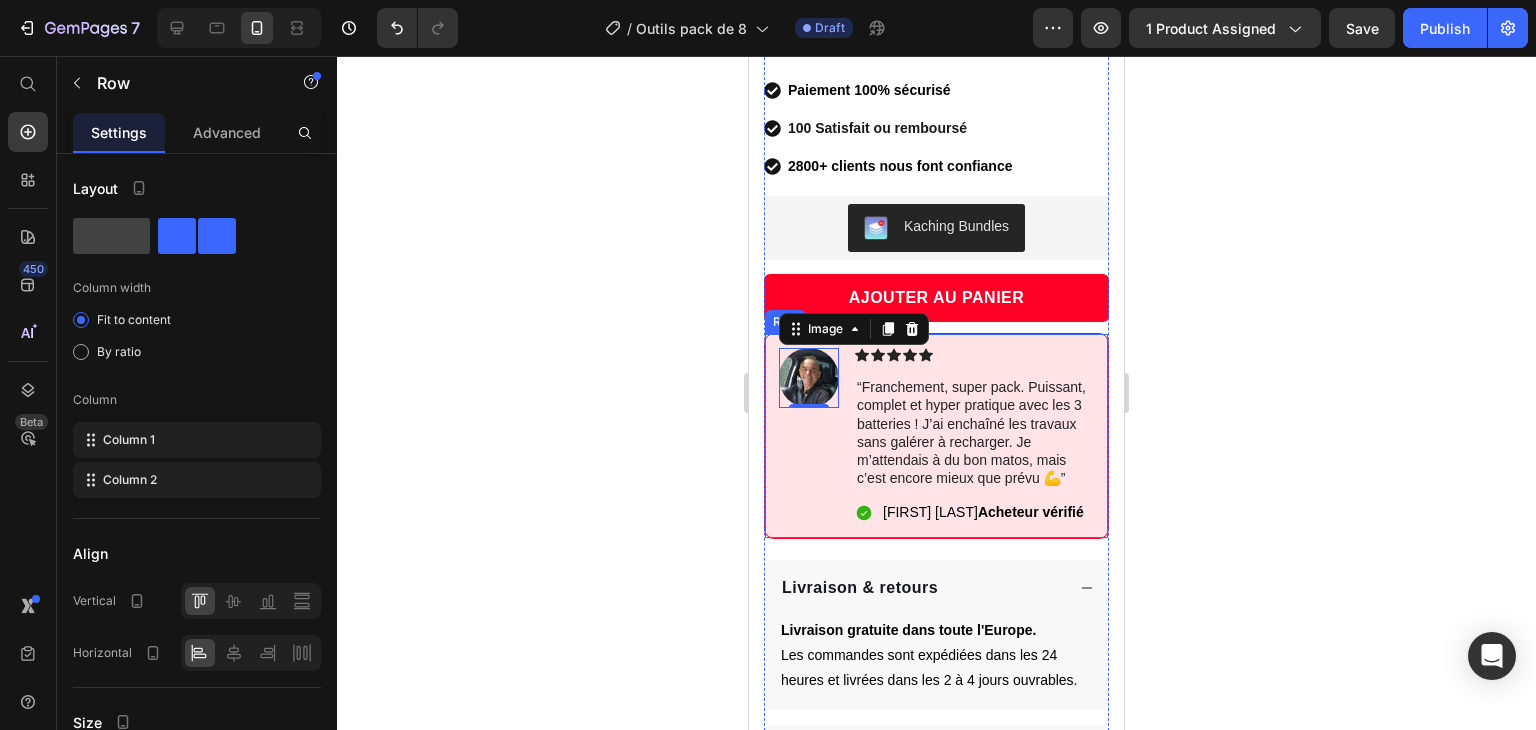 click on "Icon Icon Icon Icon Icon Icon List “Franchement, super pack. Puissant, complet et hyper pratique avec les 3 batteries ! J’ai enchaîné les travaux sans galérer à recharger. Je m’attendais à du bon matos, mais c’est encore mieux que prévu 💪” Text Block
Icon Nicolas S.  Acheteur vérifié Text Block Row" at bounding box center [974, 435] 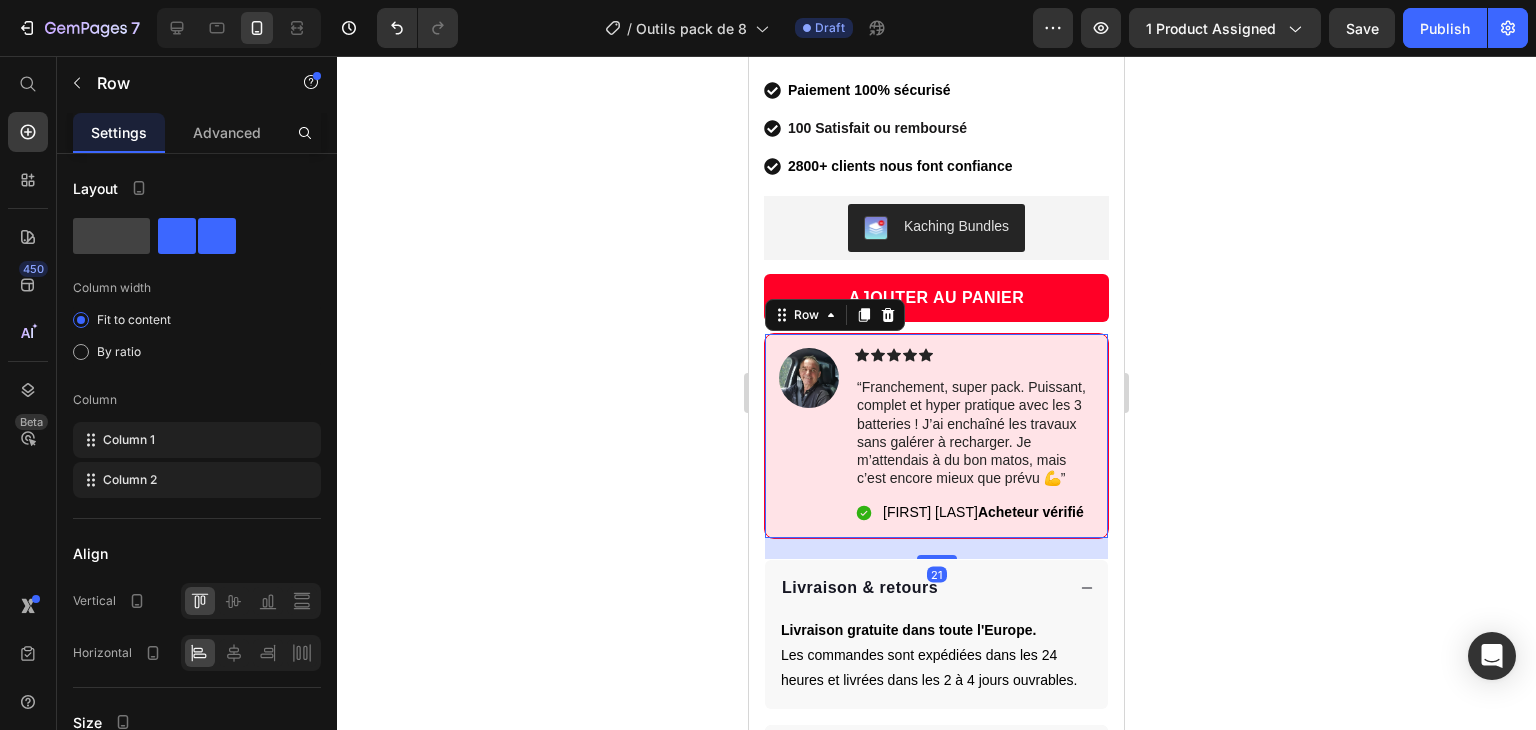 click on "Icon Icon Icon Icon Icon Icon List “Franchement, super pack. Puissant, complet et hyper pratique avec les 3 batteries ! J’ai enchaîné les travaux sans galérer à recharger. Je m’attendais à du bon matos, mais c’est encore mieux que prévu 💪” Text Block
Icon Nicolas S.  Acheteur vérifié Text Block Row" at bounding box center (974, 435) 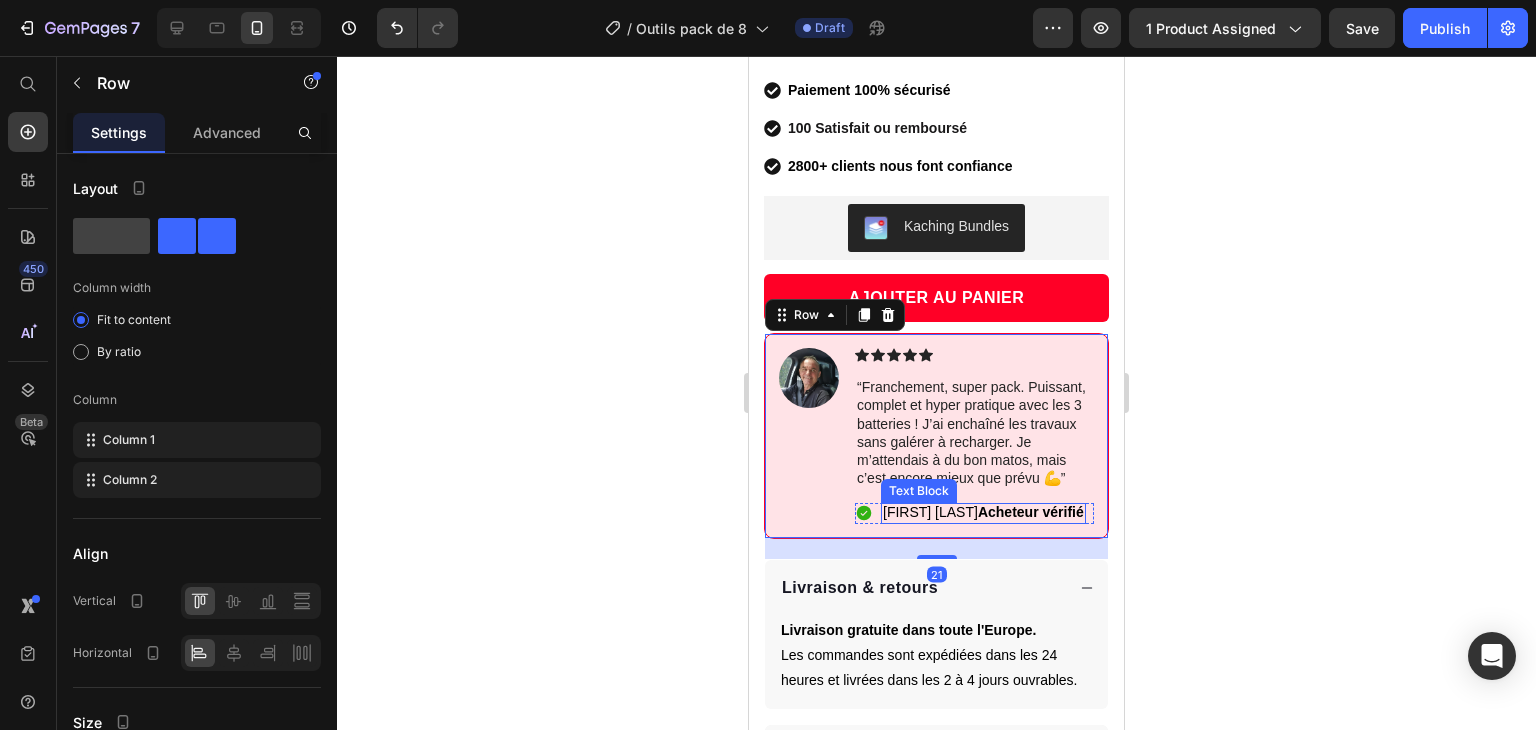 click on "[FIRST] [LAST]  Acheteur vérifié" at bounding box center (983, 512) 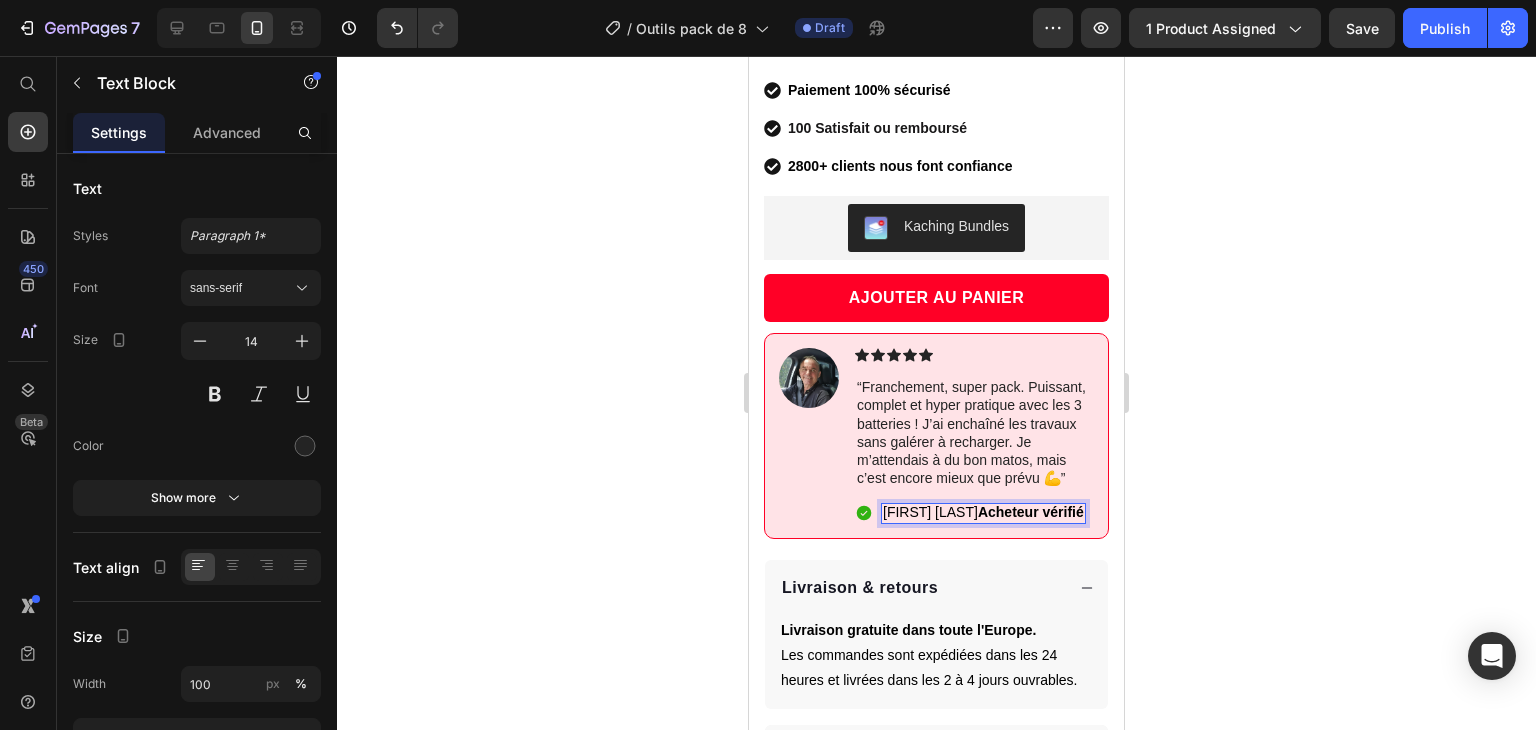 click on "[FIRST] [LAST]  Acheteur vérifié" at bounding box center (983, 512) 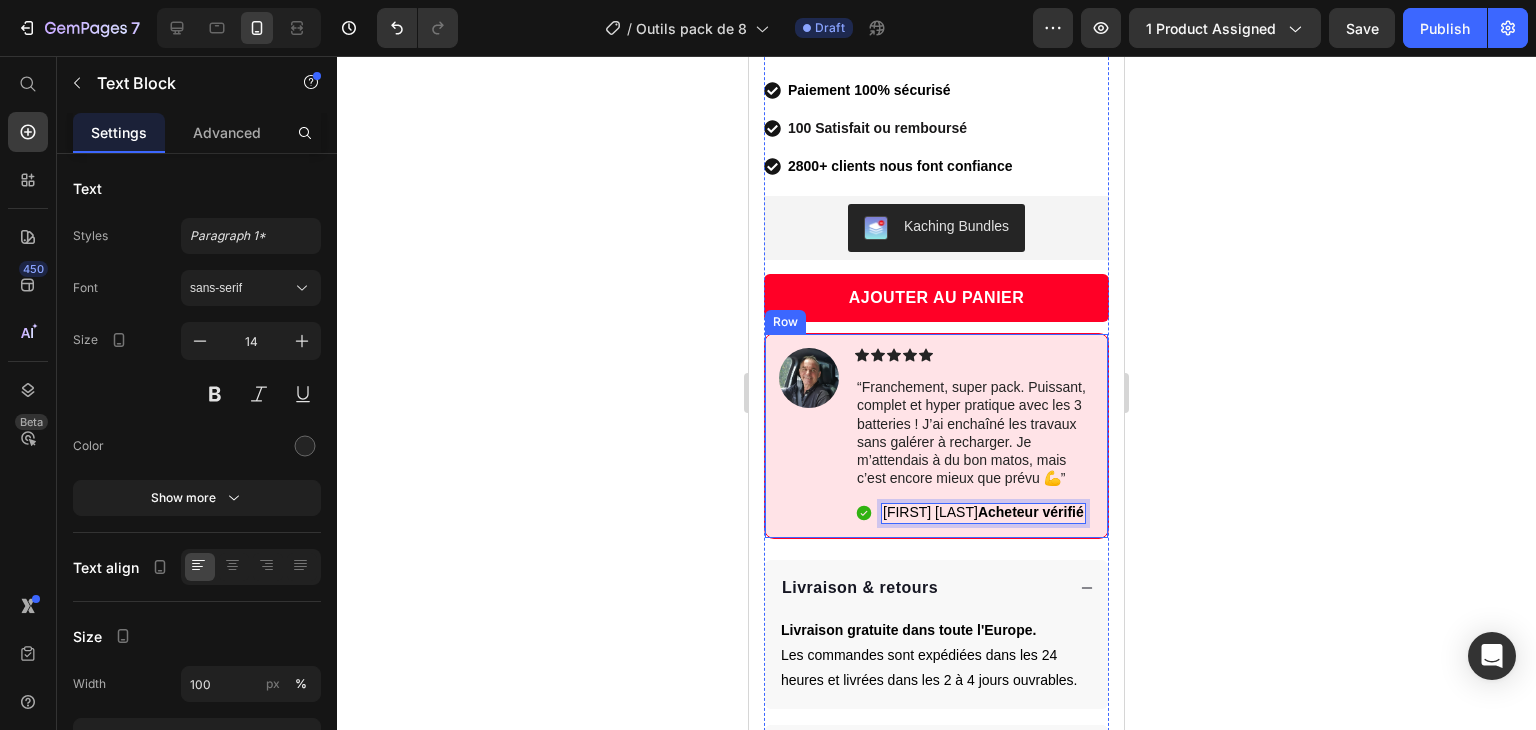 click 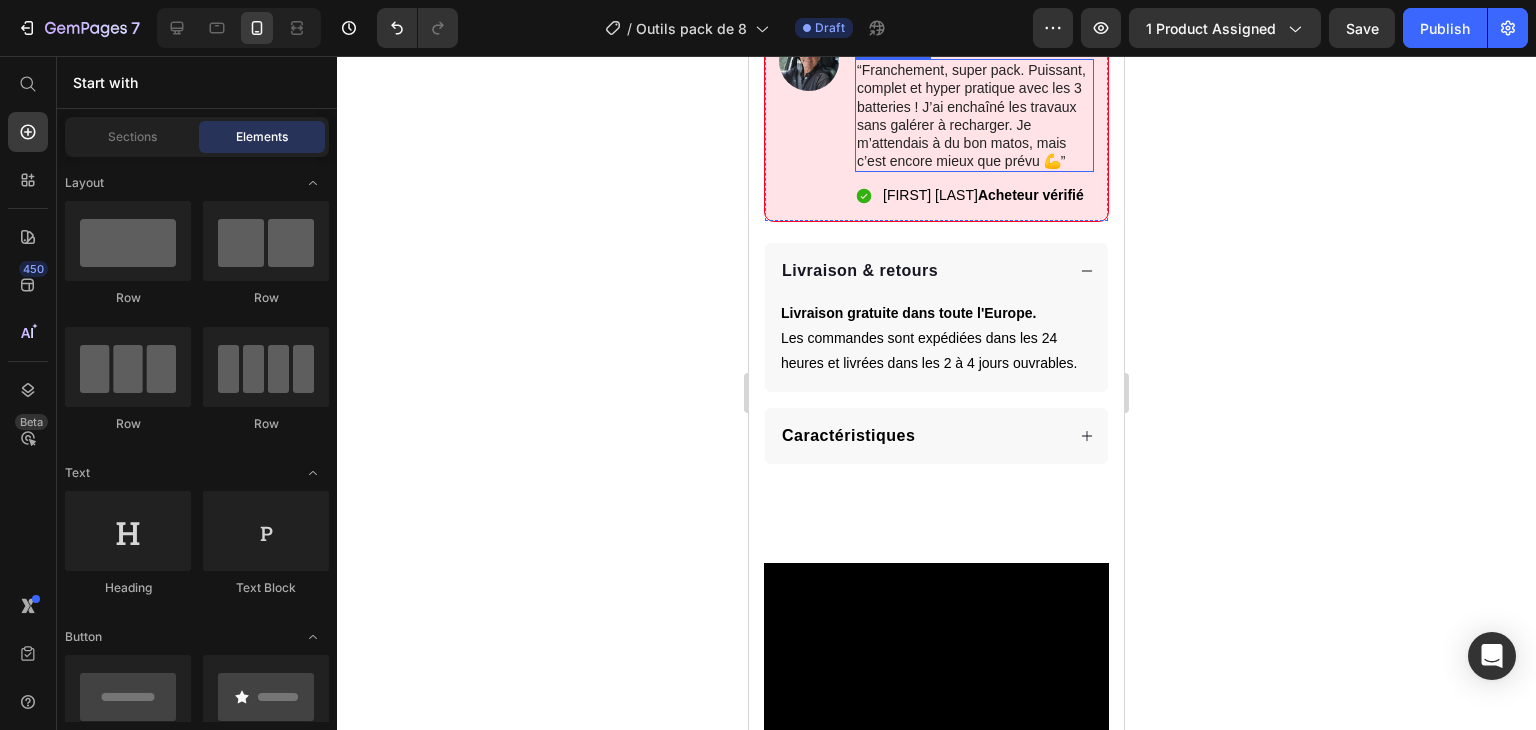 scroll, scrollTop: 966, scrollLeft: 0, axis: vertical 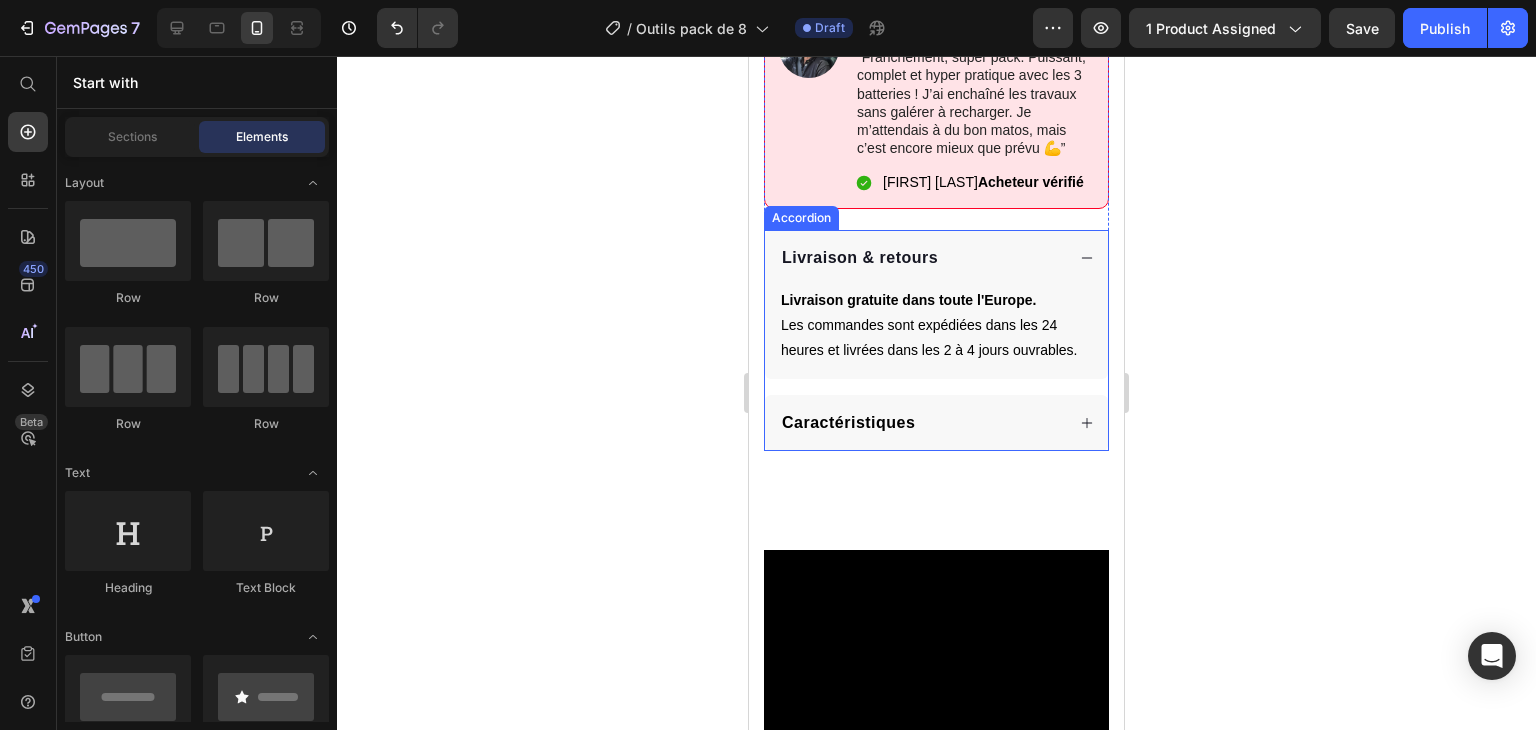 click on "Caractéristiques" at bounding box center (921, 423) 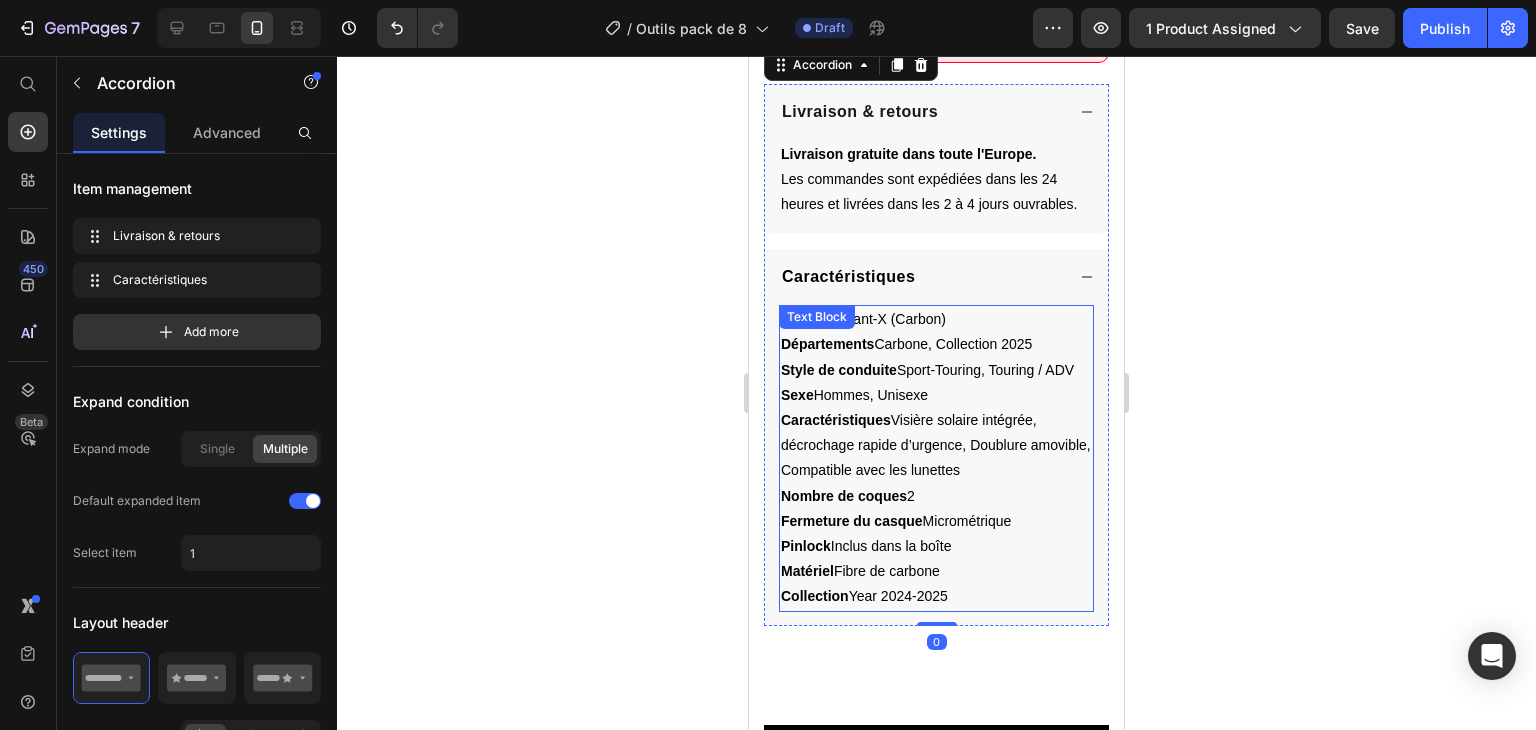 scroll, scrollTop: 1140, scrollLeft: 0, axis: vertical 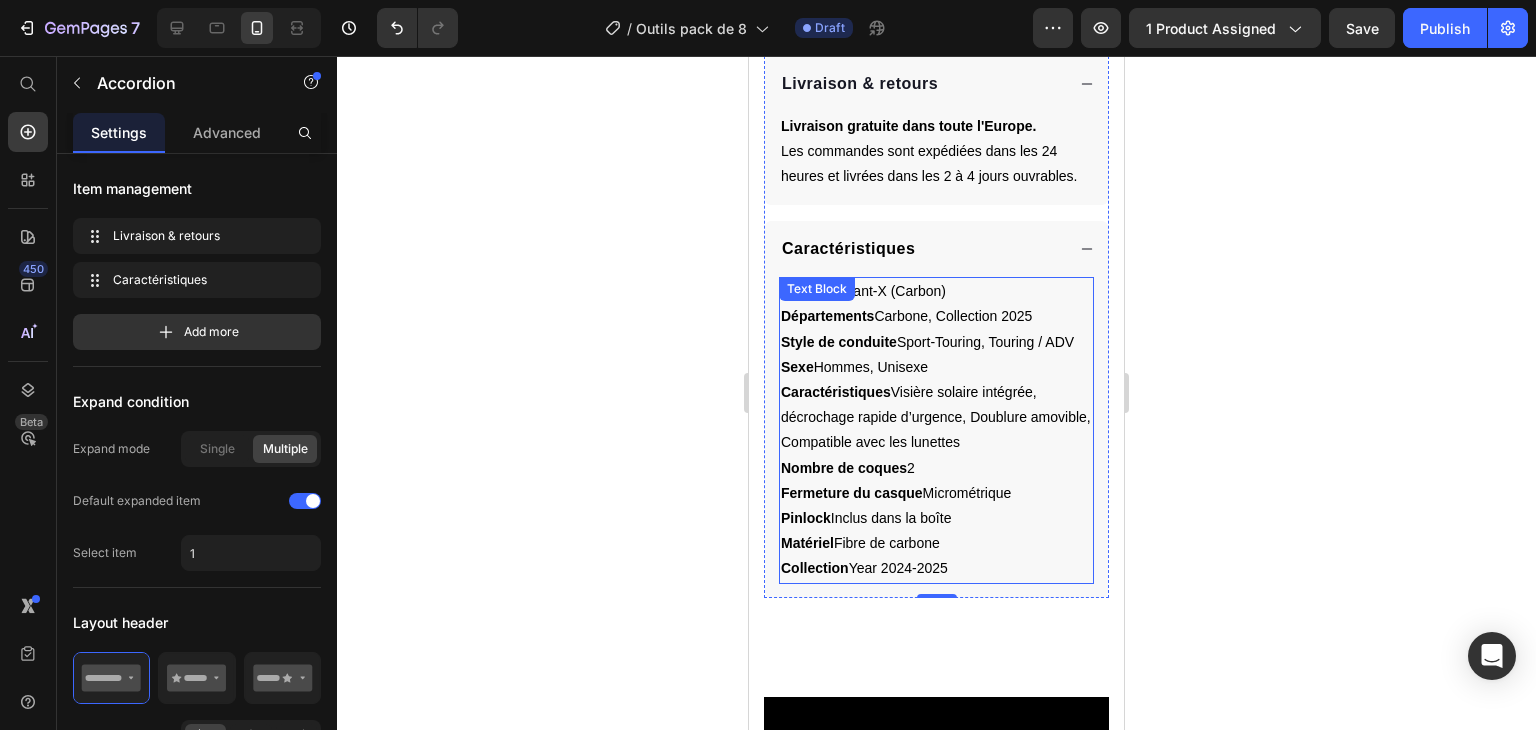 click on "Style de conduite  Sport-Touring, Touring / ADV" at bounding box center [936, 342] 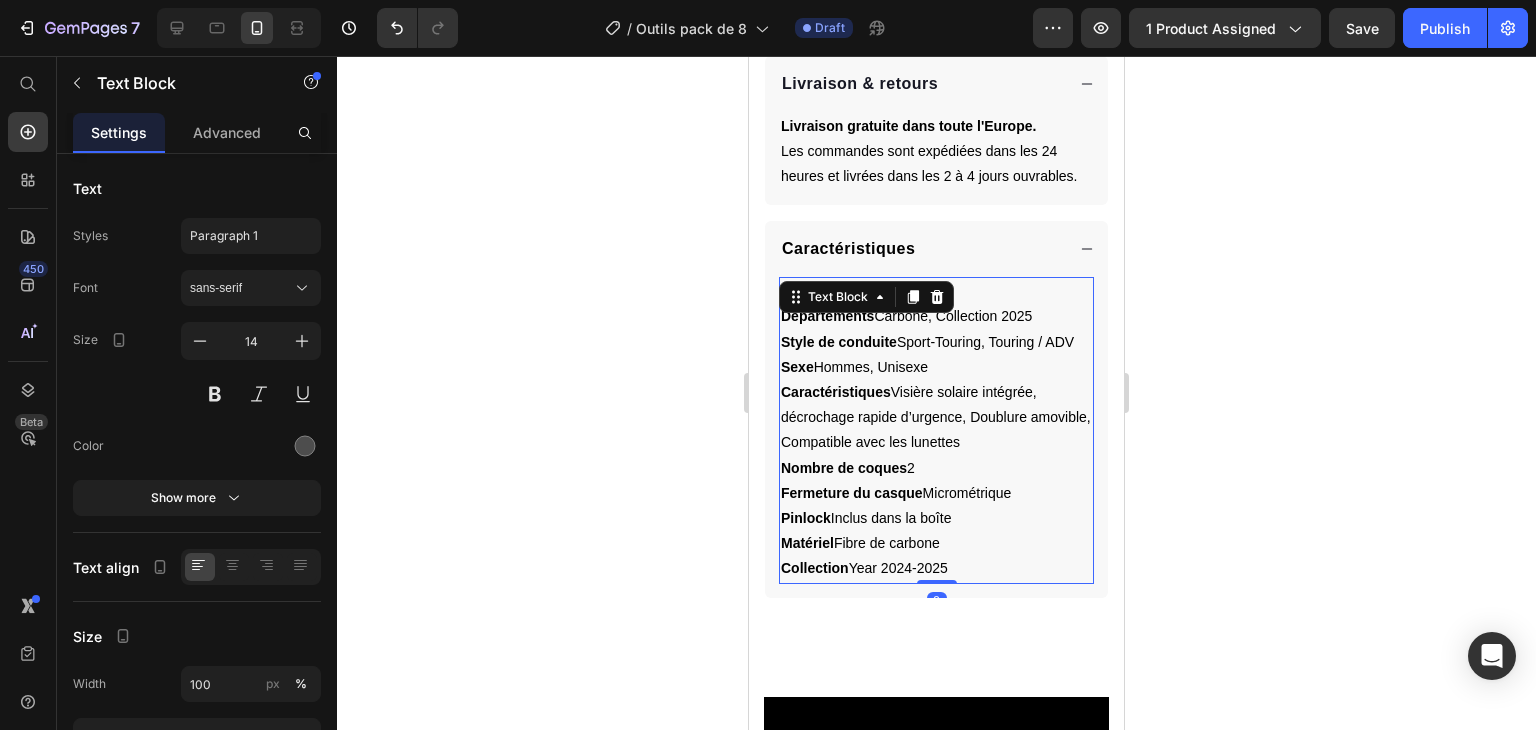 click on "Style de conduite  Sport-Touring, Touring / ADV" at bounding box center [936, 342] 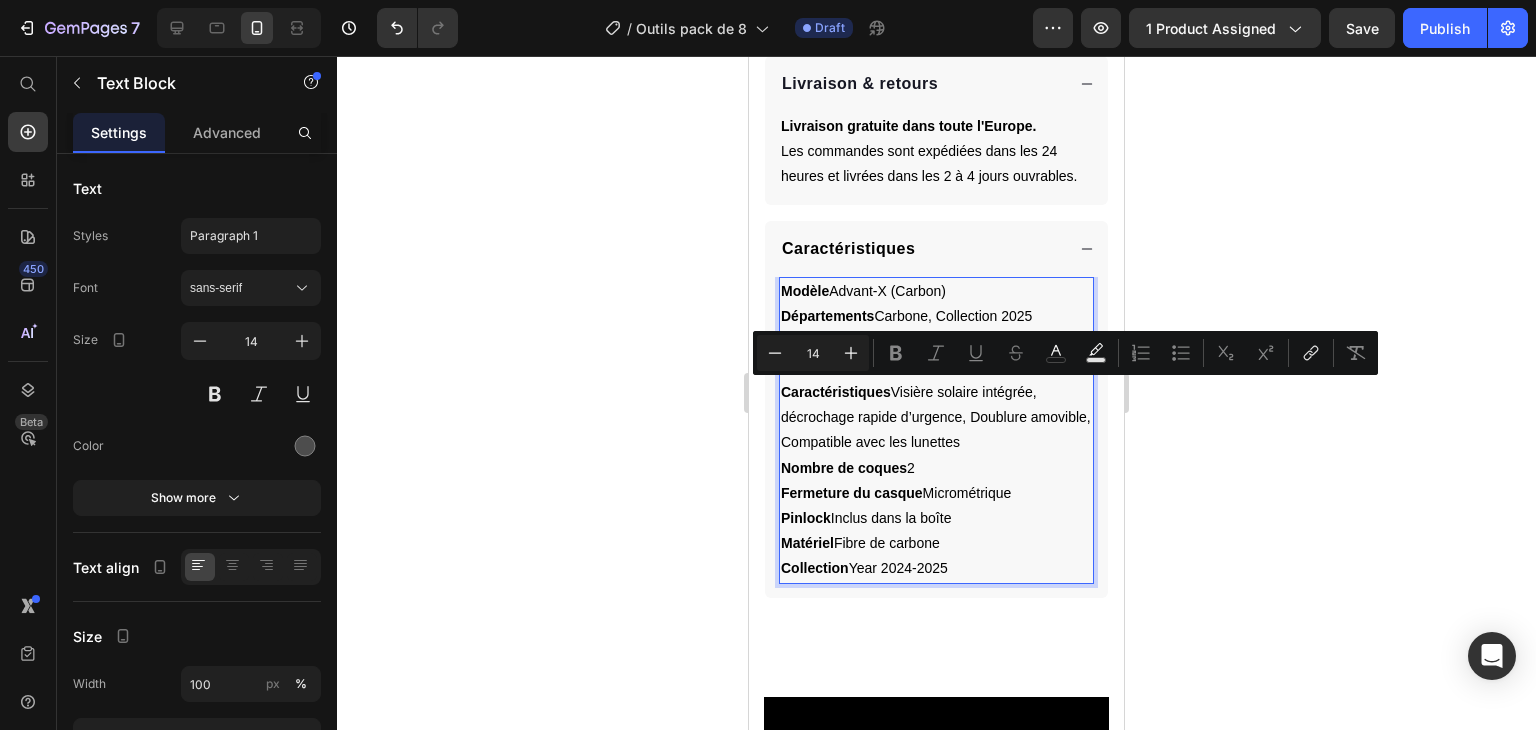 click on "Matériel  Fibre de carbone" at bounding box center [936, 543] 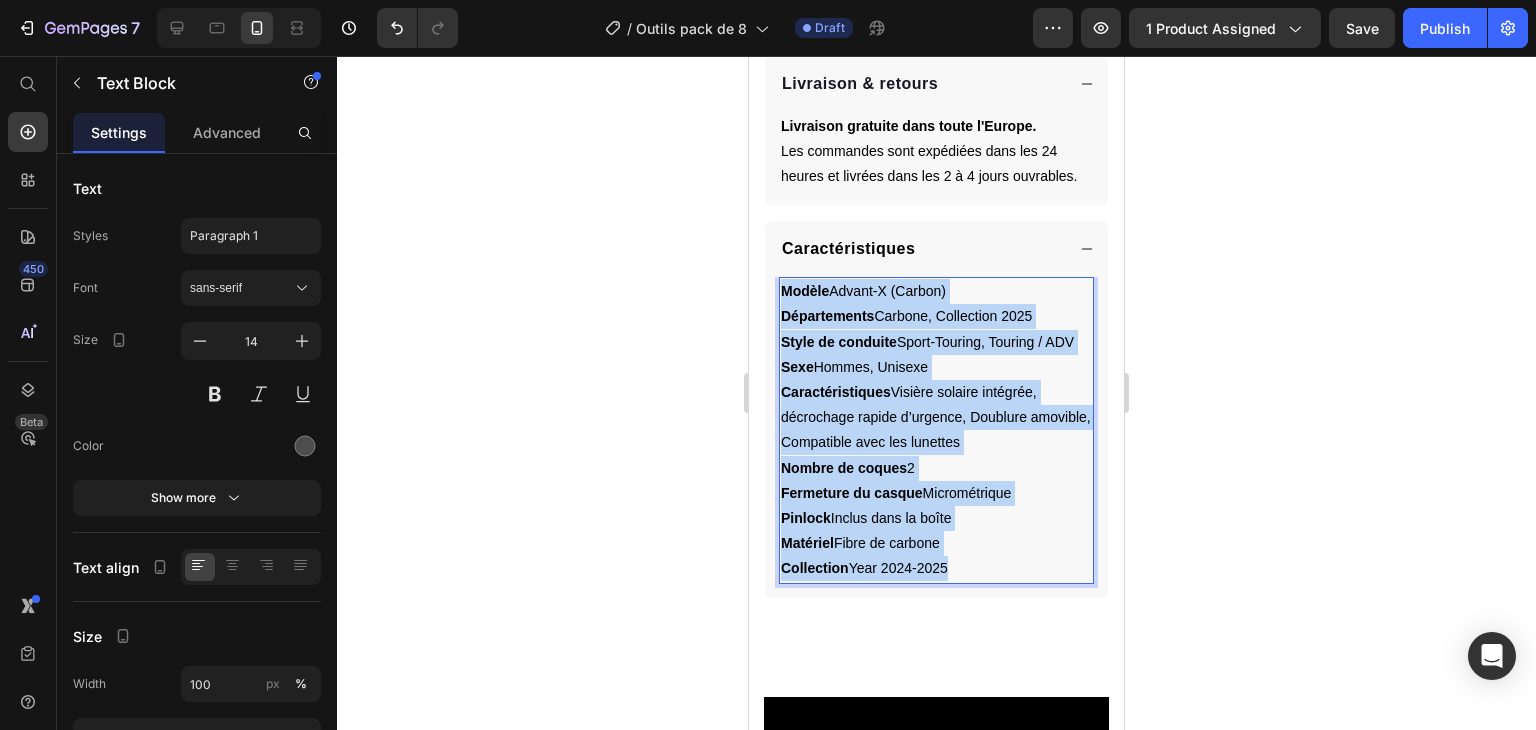 drag, startPoint x: 960, startPoint y: 615, endPoint x: 782, endPoint y: 313, distance: 350.55383 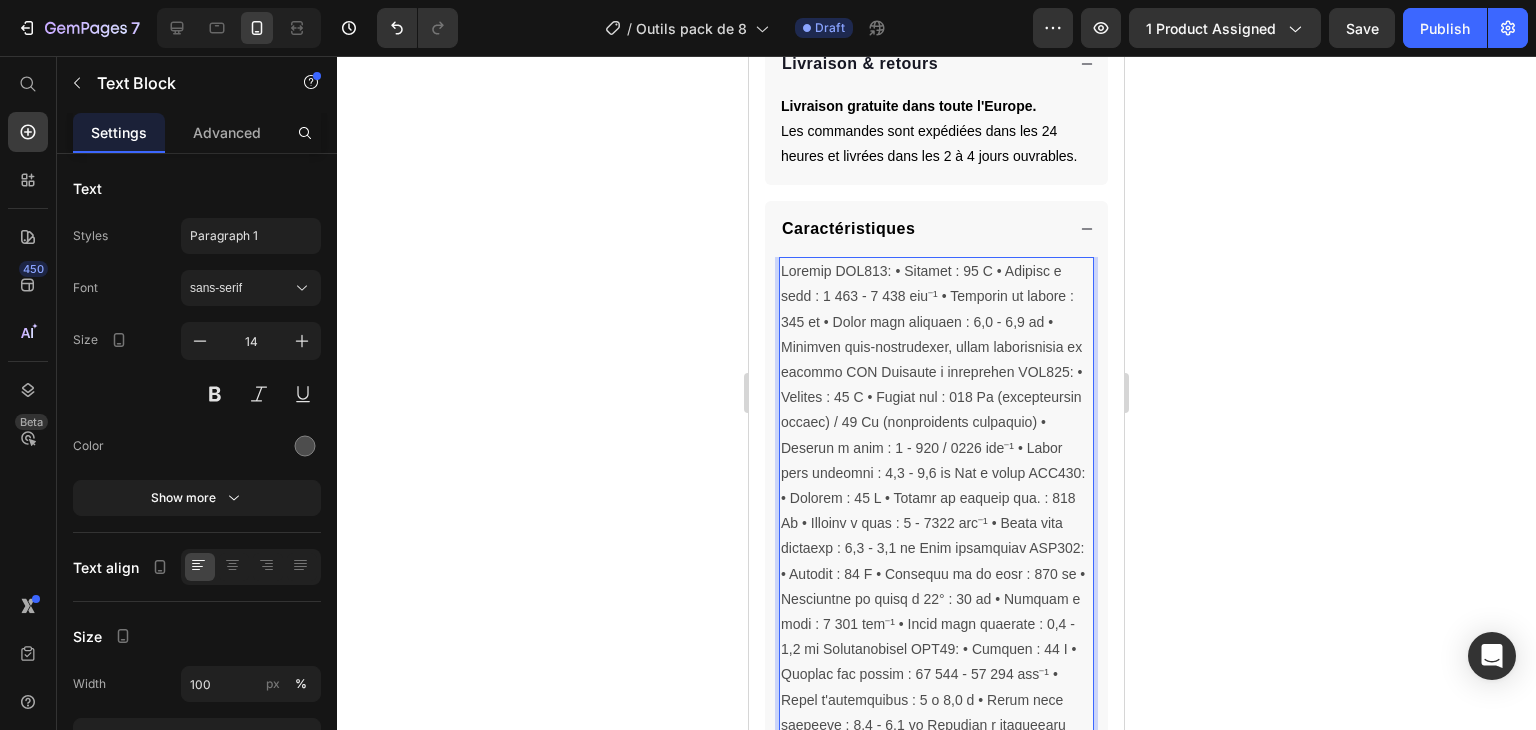 scroll, scrollTop: 1152, scrollLeft: 0, axis: vertical 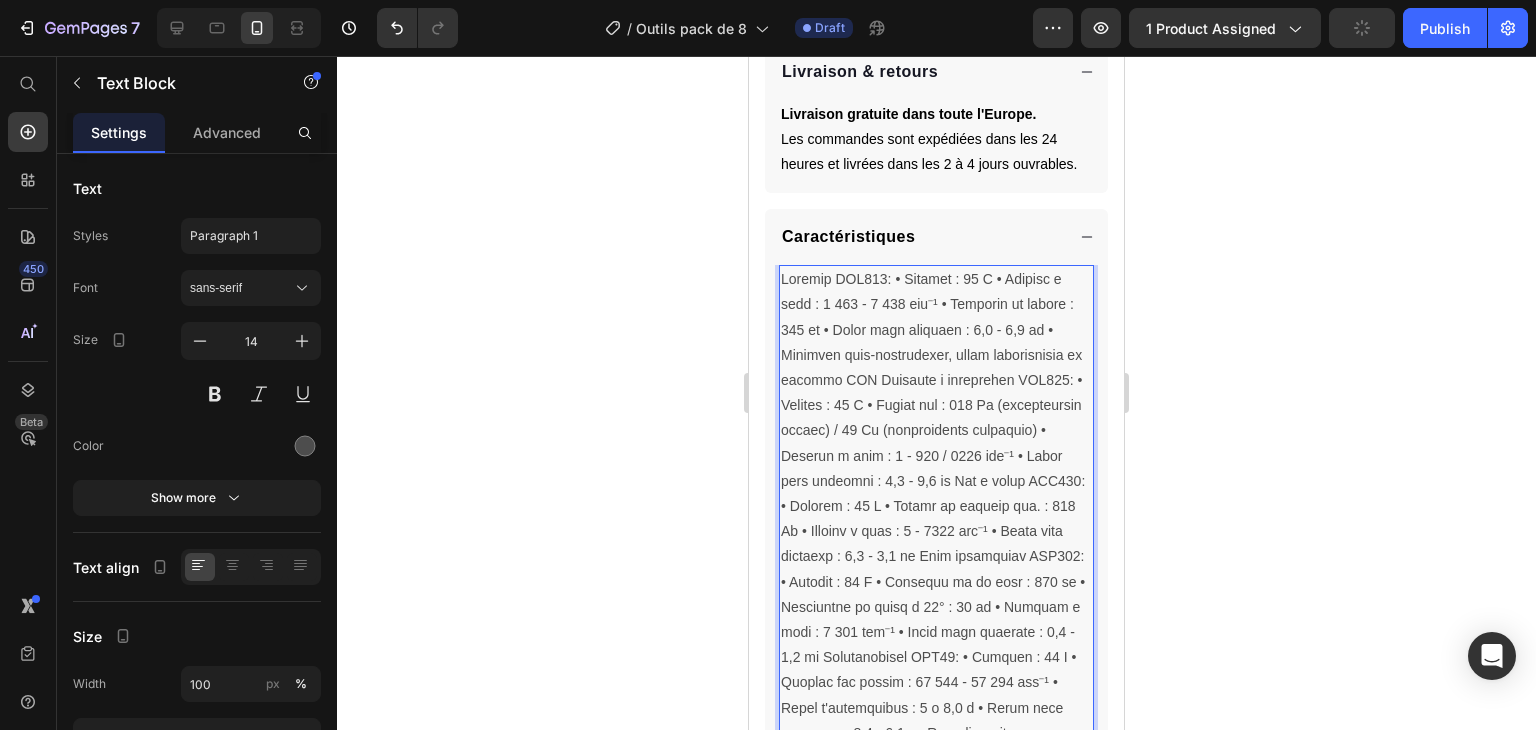 click at bounding box center [936, 607] 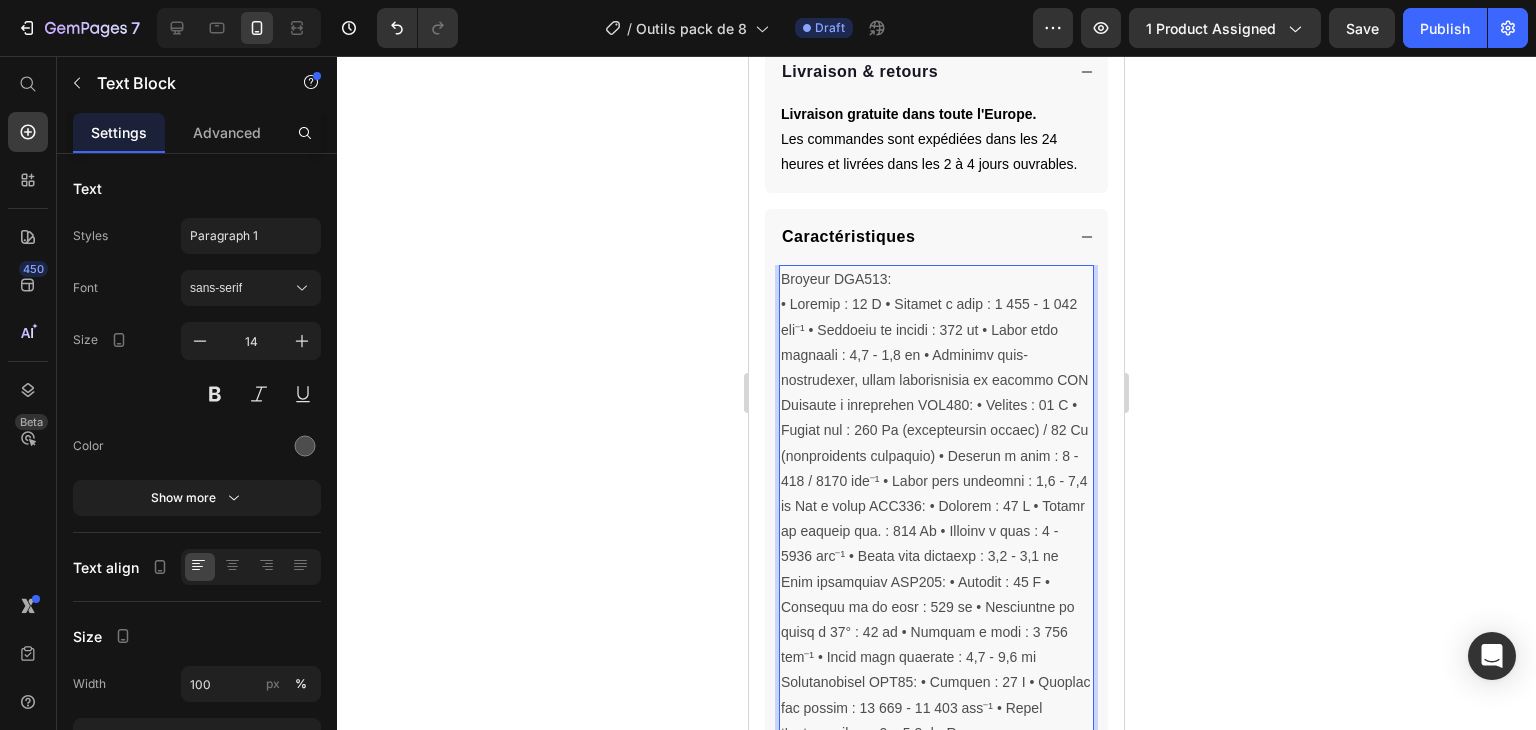 click at bounding box center (936, 632) 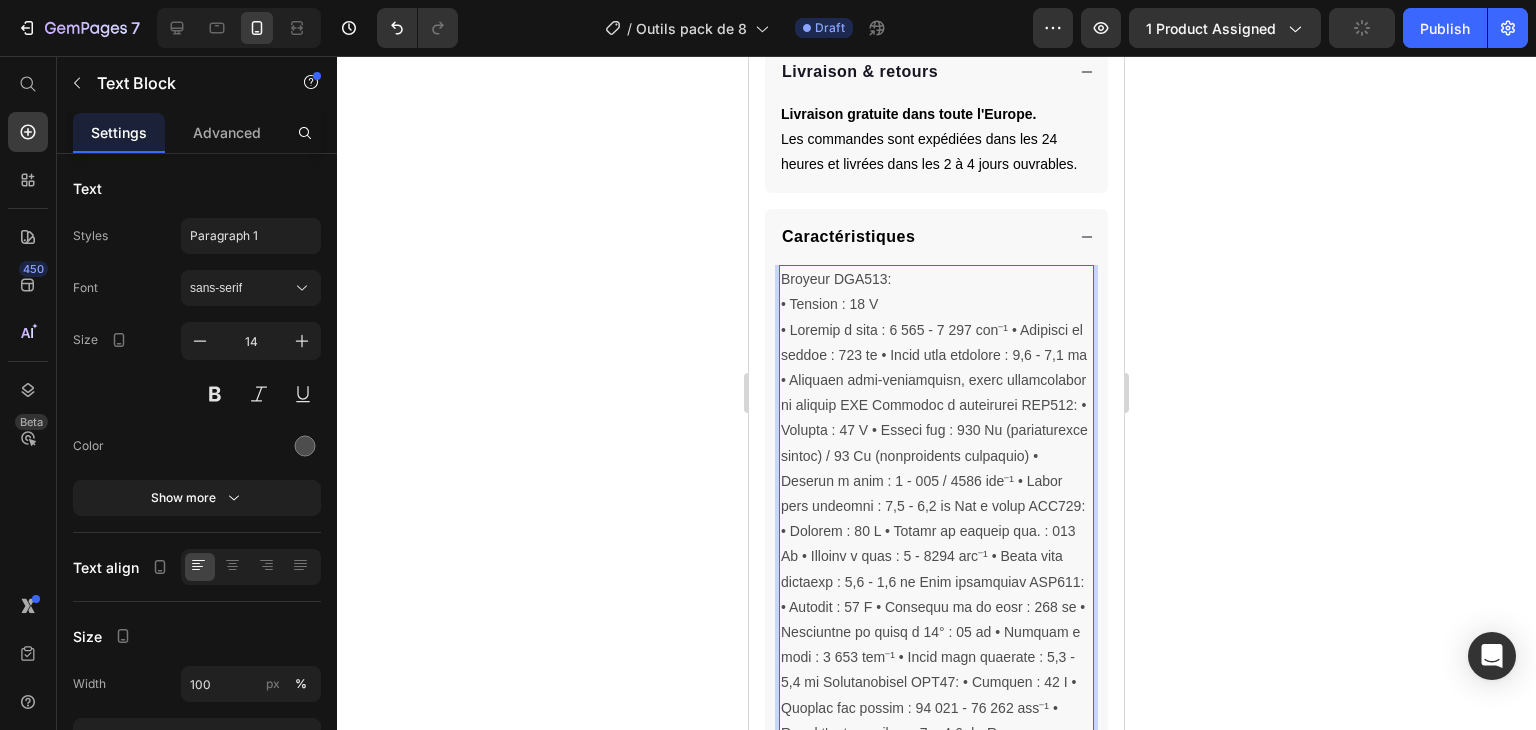 click at bounding box center (936, 645) 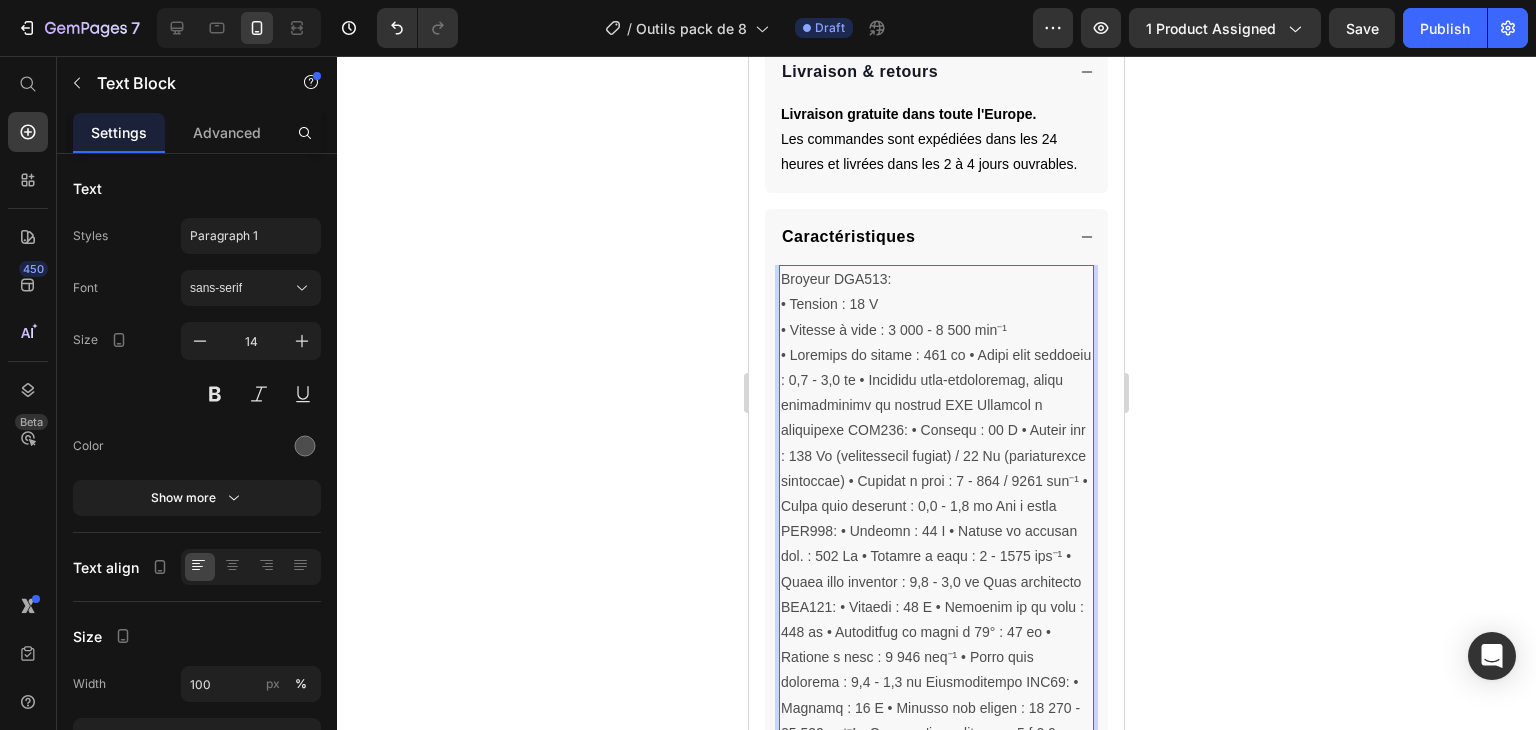 click at bounding box center [936, 658] 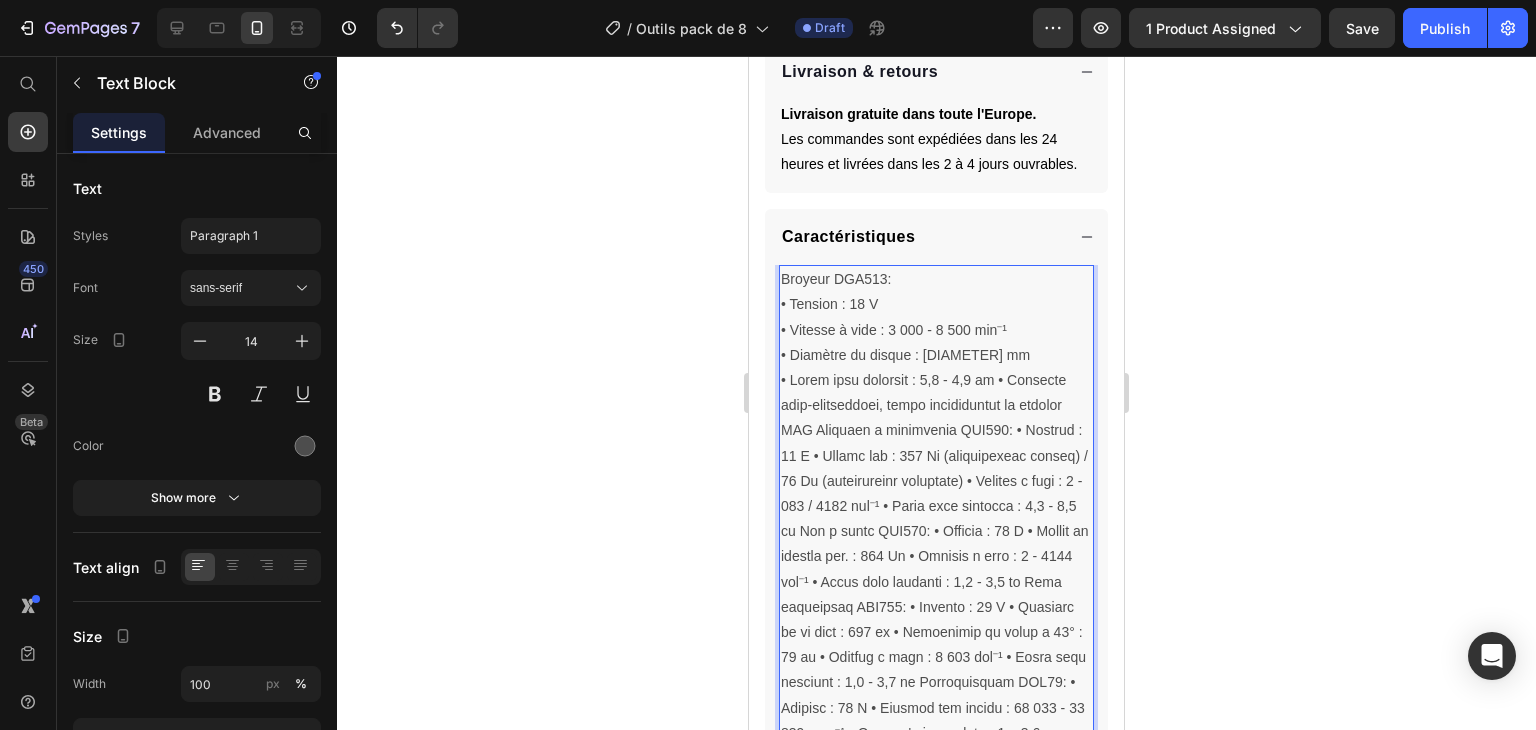 scroll, scrollTop: 1159, scrollLeft: 0, axis: vertical 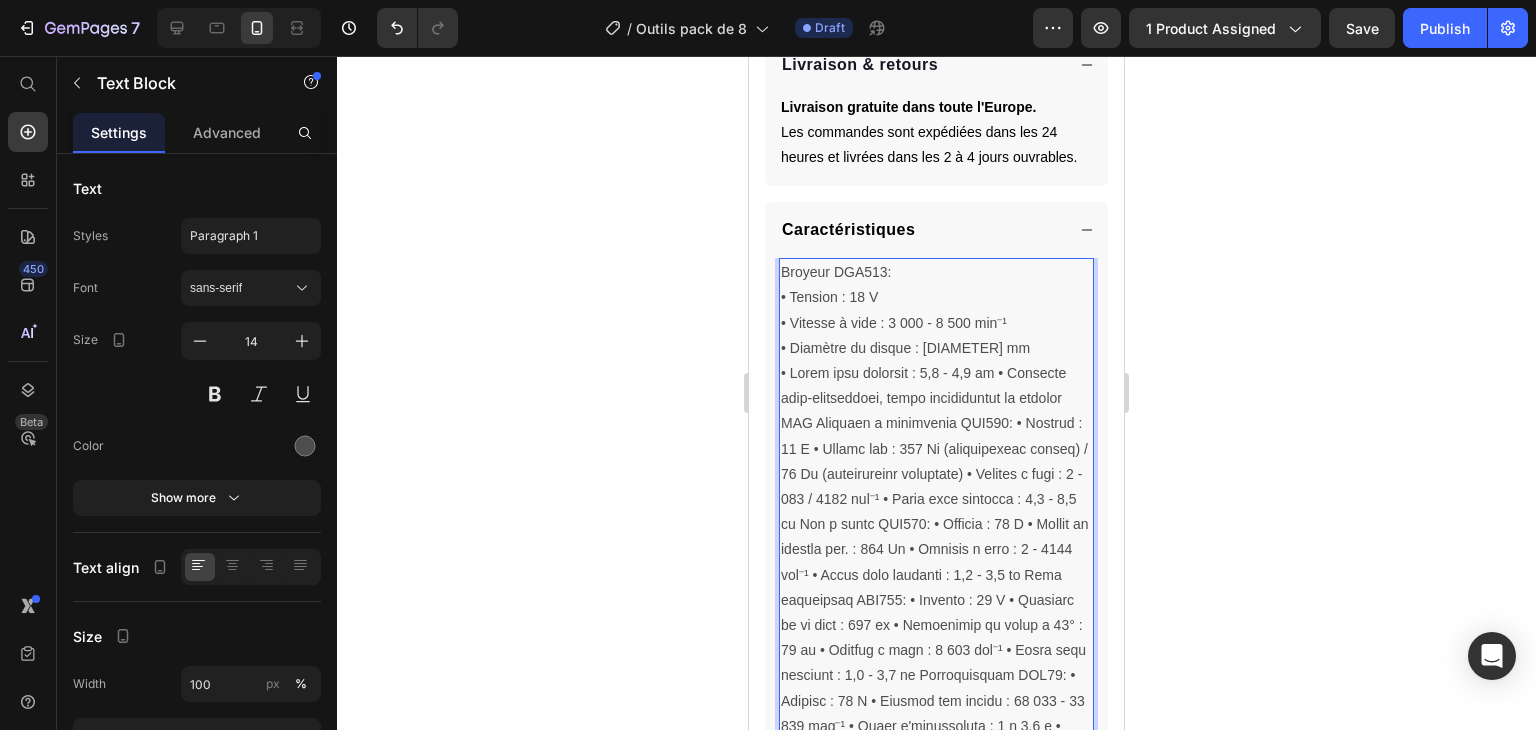 click at bounding box center [936, 663] 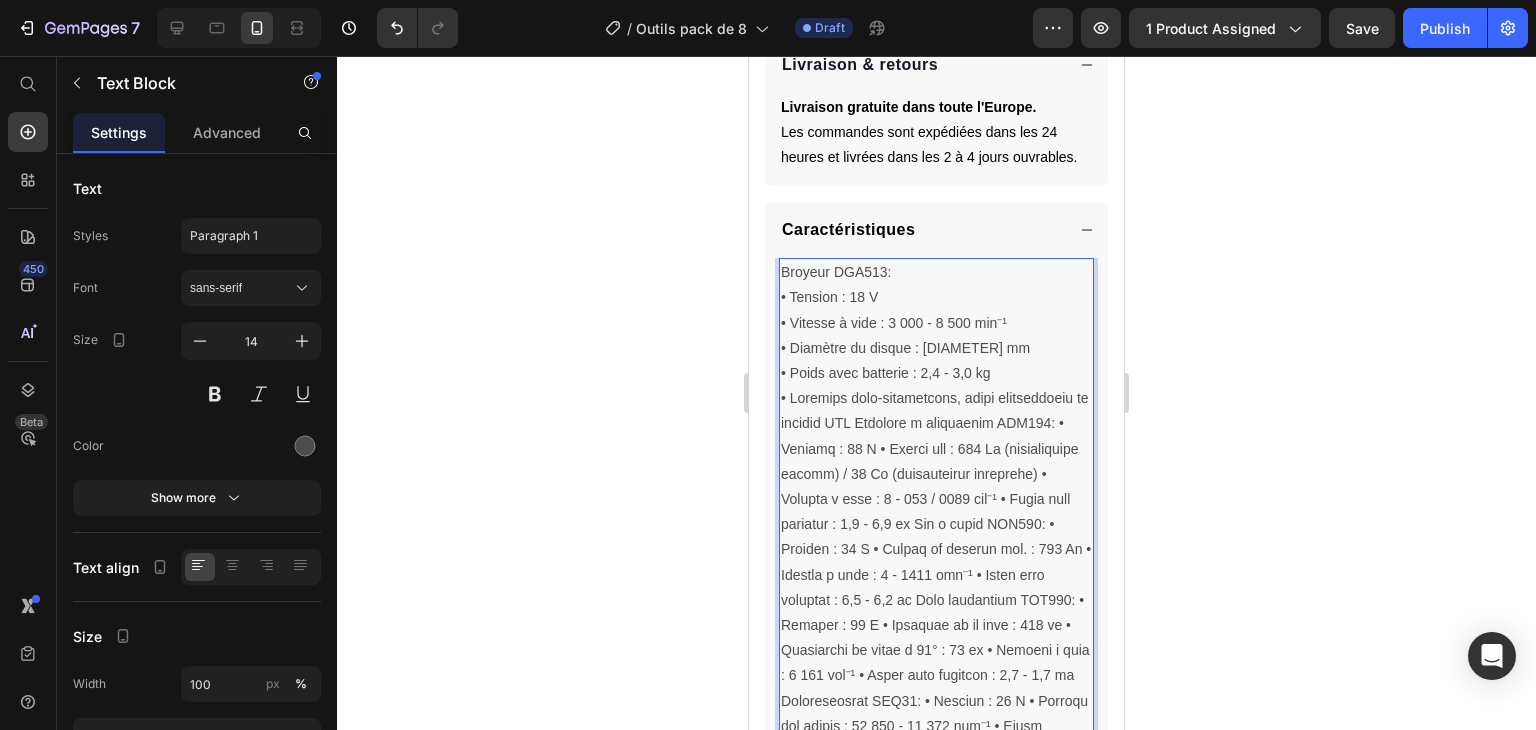 click at bounding box center (936, 676) 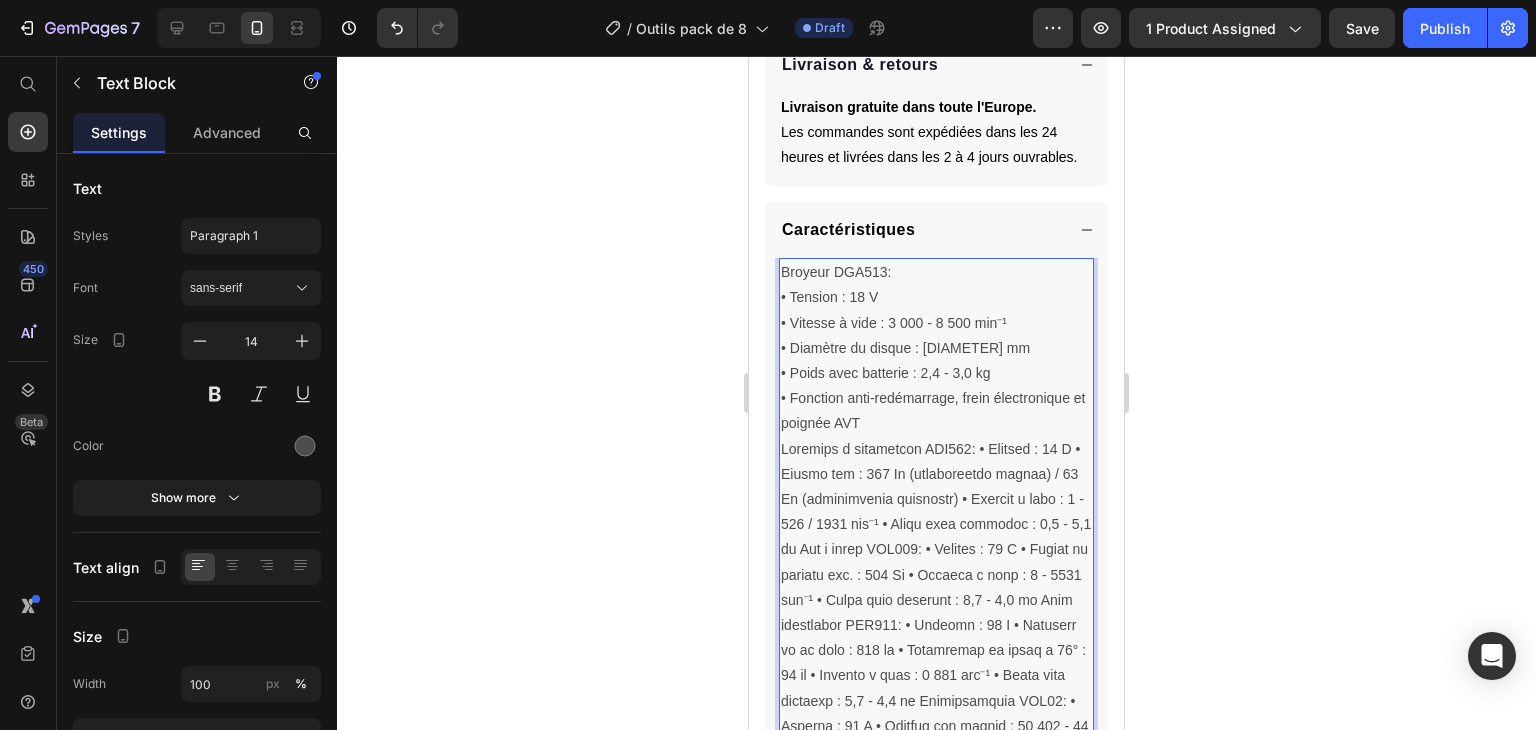 click at bounding box center [936, 714] 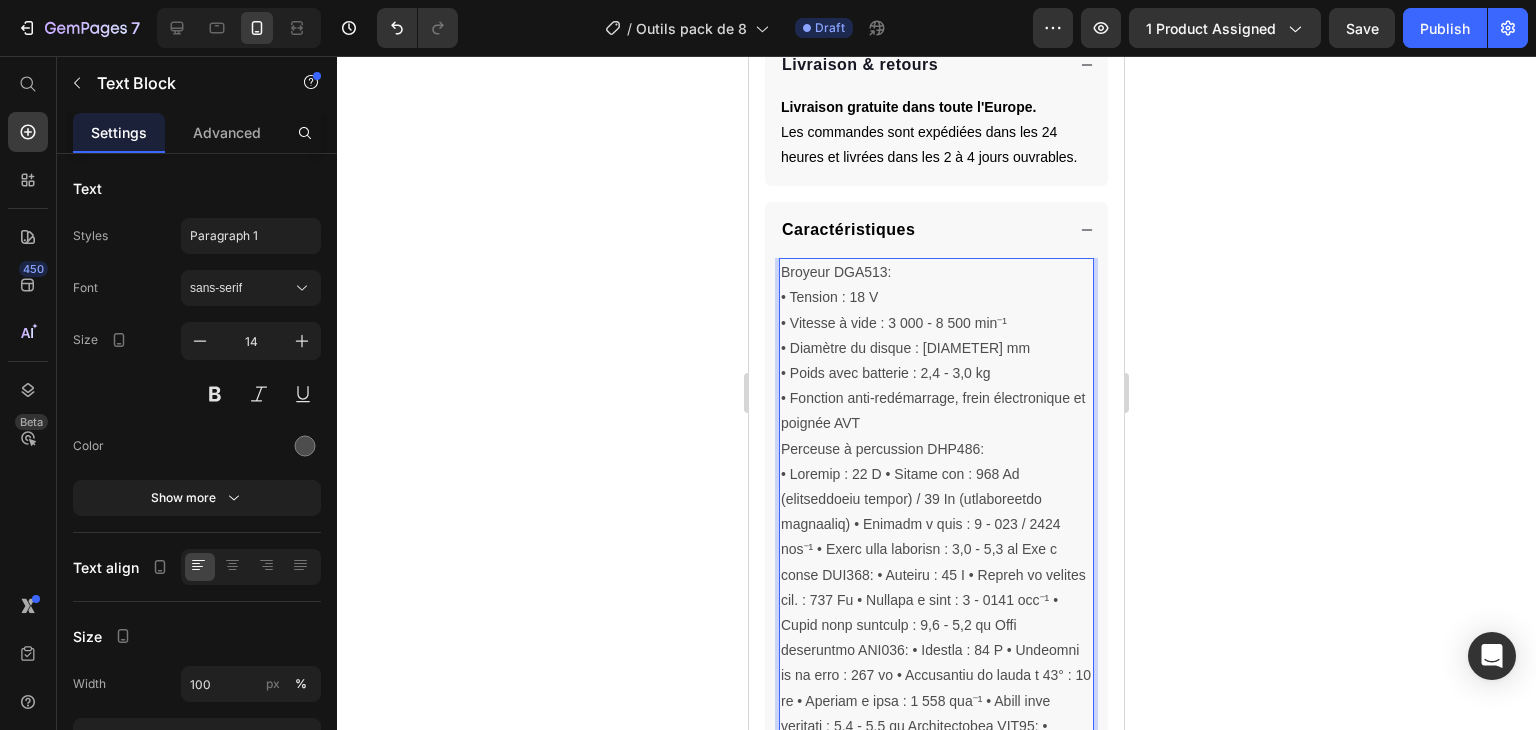 click at bounding box center [936, 739] 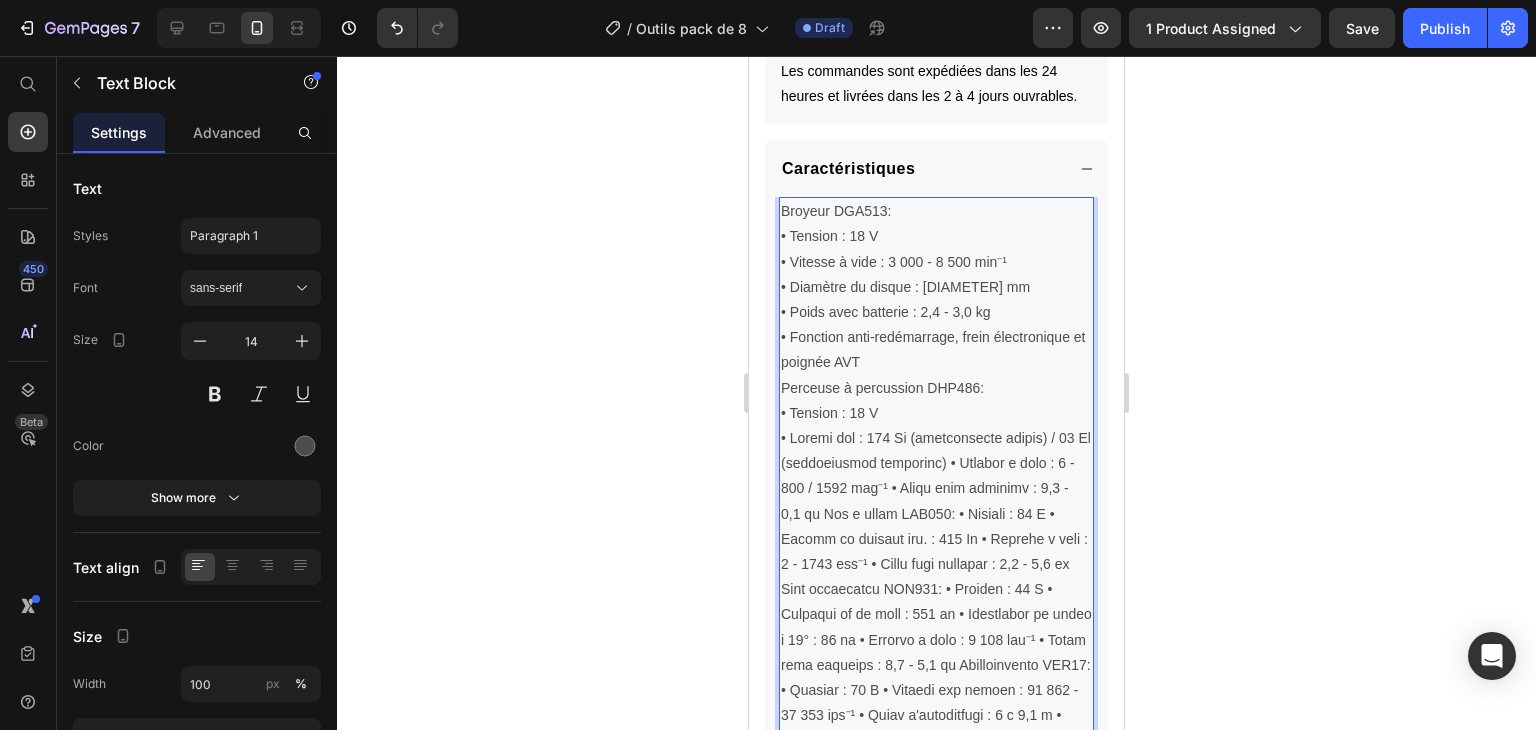 scroll, scrollTop: 1227, scrollLeft: 0, axis: vertical 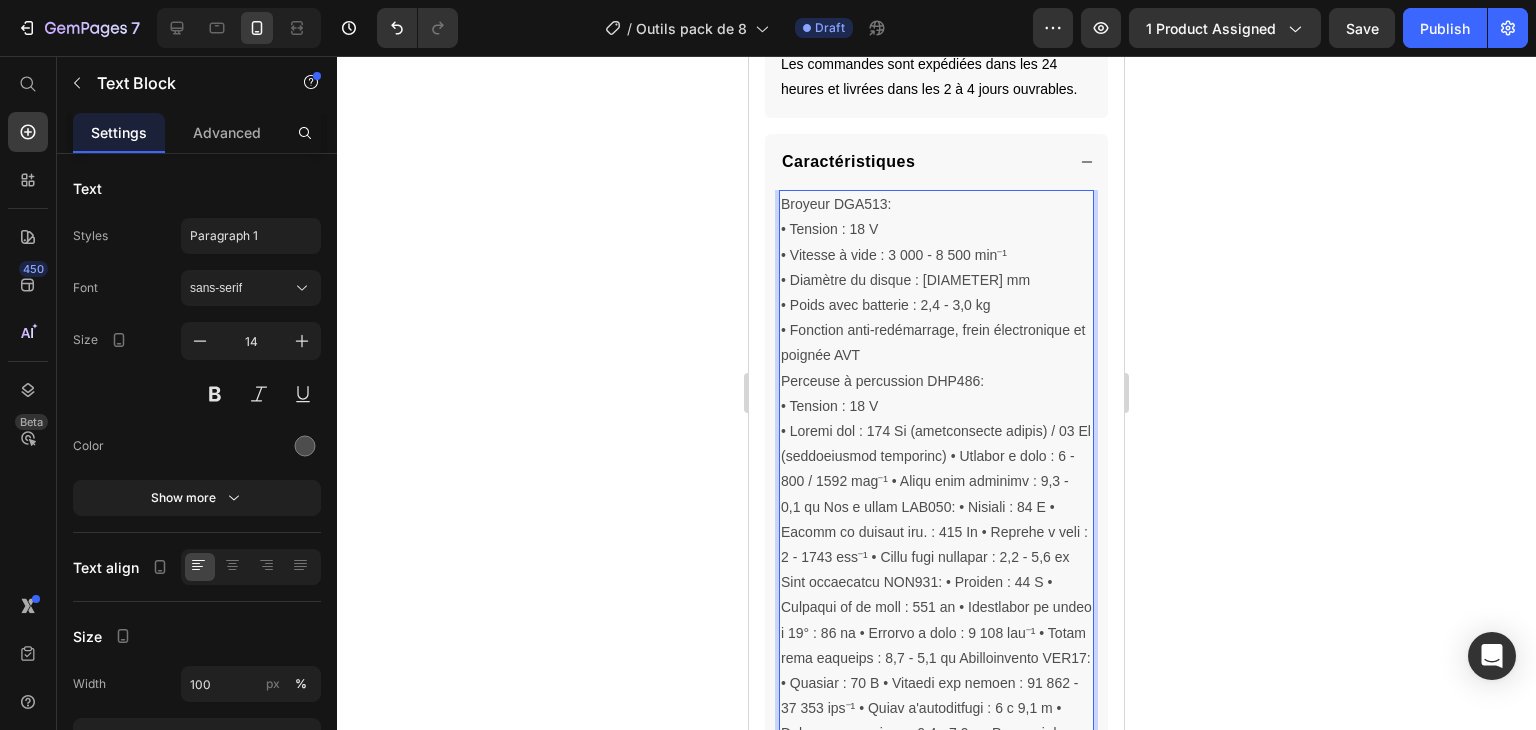 click at bounding box center (936, 683) 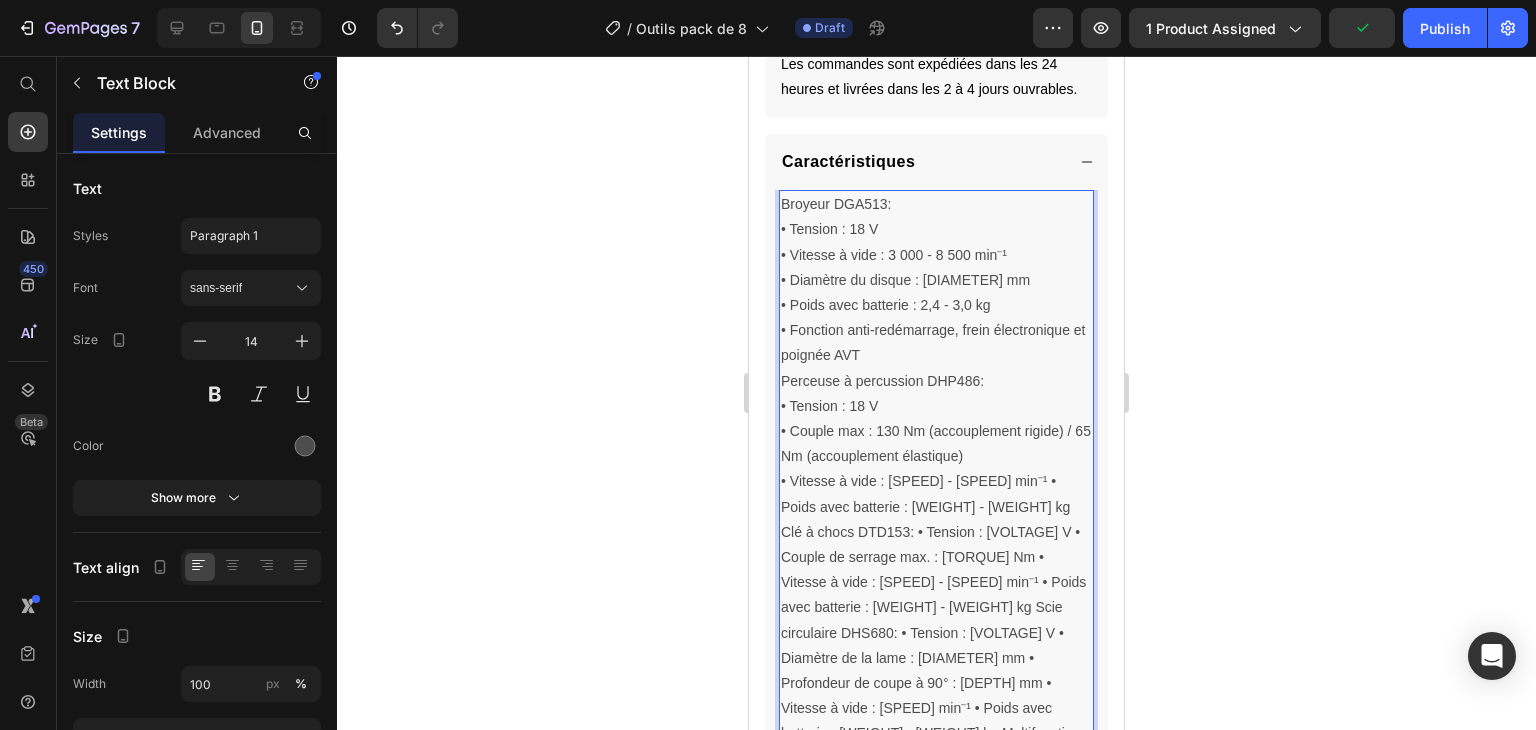 click on "• Vitesse à vide : [SPEED] - [SPEED] min⁻¹ • Poids avec batterie : [WEIGHT] - [WEIGHT] kg Clé à chocs DTD153: • Tension : [VOLTAGE] V • Couple de serrage max. : [TORQUE] Nm • Vitesse à vide : [SPEED] - [SPEED] min⁻¹ • Poids avec batterie : [WEIGHT] - [WEIGHT] kg Scie circulaire DHS680: • Tension : [VOLTAGE] V • Diamètre de la lame : [DIAMETER] mm • Profondeur de coupe à 90° : [DEPTH] mm • Vitesse à vide : [SPEED] min⁻¹ • Poids avec batterie : [WEIGHT] - [WEIGHT] kg Multifonction DTM52: • Tension : [VOLTAGE] V • Orbites par minute : [SPEED] - [SPEED] min⁻¹ • Angle d'oscillation : [ANGLE] x [ANGLE] º • Poids avec batterie : [WEIGHT] - [WEIGHT] kg Perceuse à percussion SDS-Plus DHR243: • Tension : [VOLTAGE] V • Puissance d'impact : [POWER] J • Vitesse à vide : [SPEED] - [SPEED] min⁻¹ • Poids avec batterie : [WEIGHT] - [WEIGHT] kg Accessoires fournis • [NUMBER] batteries BL1850B [VOLTAGE]V [AMPHOUR]Ah • Chargeur rapide DC18RC • [NUMBER] mallettes Makpac pour un transport et un rangement soigné des outils : • [NUMBER] étuis MAKPAC type [TYPE] • [NUMBER] boîtier MAKPAC de type [TYPE]" at bounding box center (936, 796) 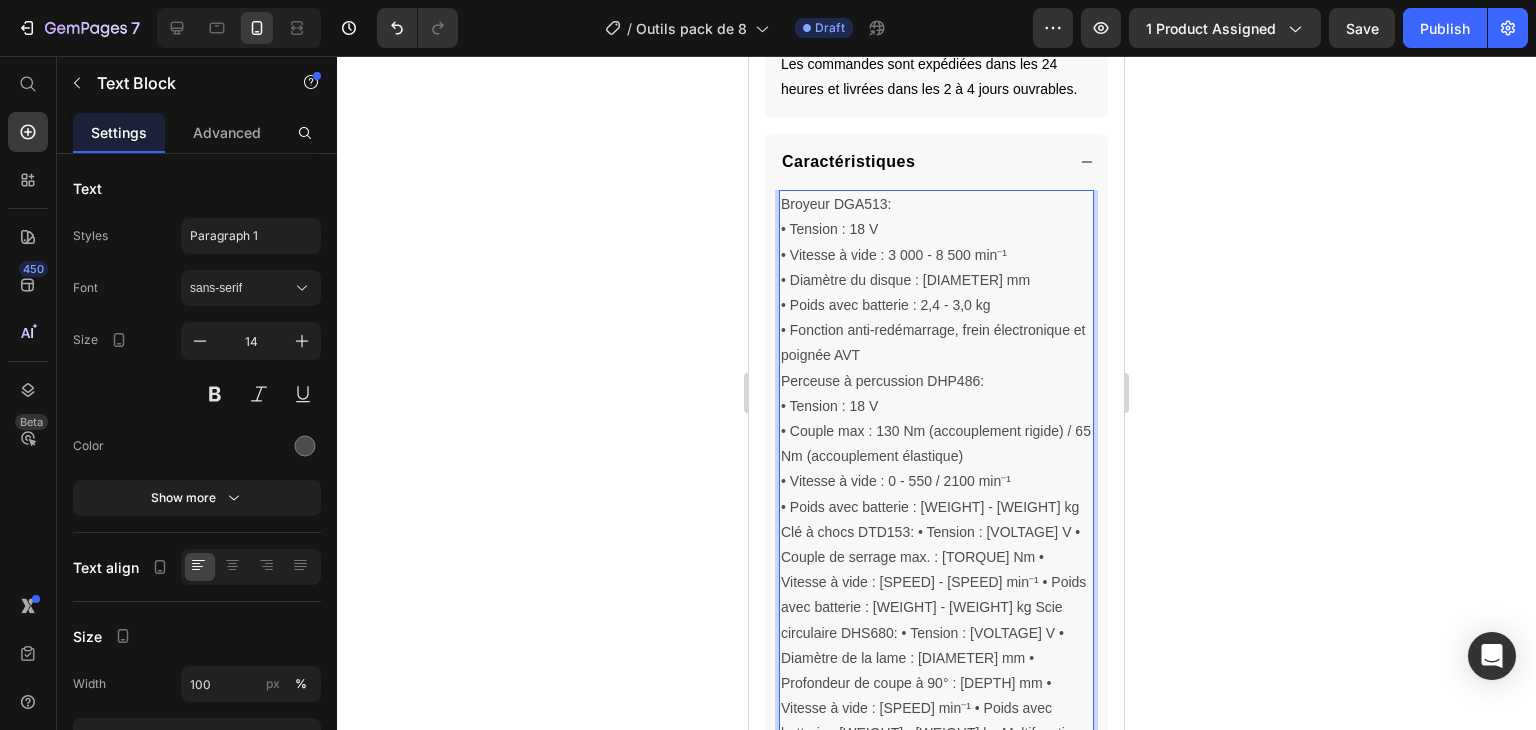 click on "• Poids avec batterie : [WEIGHT] - [WEIGHT] kg Clé à chocs DTD153: • Tension : [VOLTAGE] V • Couple de serrage max. : [TORQUE] Nm • Vitesse à vide : [SPEED] - [SPEED] min⁻¹ • Poids avec batterie : [WEIGHT] - [WEIGHT] kg Scie circulaire DHS680: • Tension : [VOLTAGE] V • Diamètre de la lame : [DIAMETER] mm • Profondeur de coupe à 90° : [DEPTH] mm • Vitesse à vide : [SPEED] min⁻¹ • Poids avec batterie : [WEIGHT] - [WEIGHT] kg Multifonction DTM52: • Tension : [VOLTAGE] V • Orbites par minute : [SPEED] - [SPEED] min⁻¹ • Angle d'oscillation : [ANGLE] x [ANGLE] º • Poids avec batterie : [WEIGHT] - [WEIGHT] kg Perceuse à percussion SDS-Plus DHR243: • Tension : [VOLTAGE] V • Puissance d'impact : [POWER] J • Vitesse à vide : [SPEED] - [SPEED] min⁻¹ • Poids avec batterie : [WEIGHT] - [WEIGHT] kg Accessoires fournis • [NUMBER] batteries BL1850B [VOLTAGE]V [AMPHOUR]Ah • Chargeur rapide DC18RC • [NUMBER] mallettes Makpac pour un transport et un rangement soigné des outils : • [NUMBER] étuis MAKPAC type [TYPE] • [NUMBER] boîtier MAKPAC de type [TYPE]" at bounding box center [936, 810] 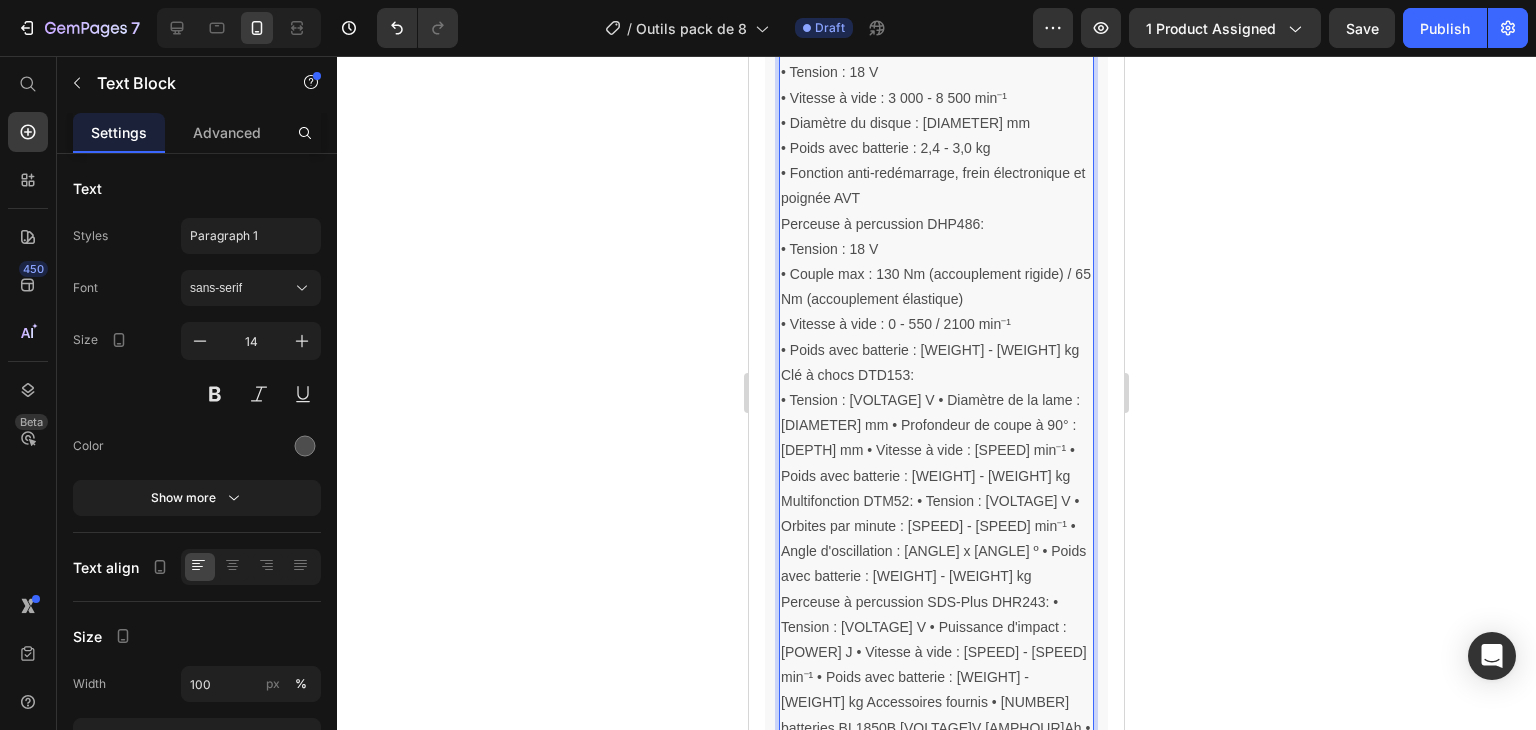 scroll, scrollTop: 1392, scrollLeft: 0, axis: vertical 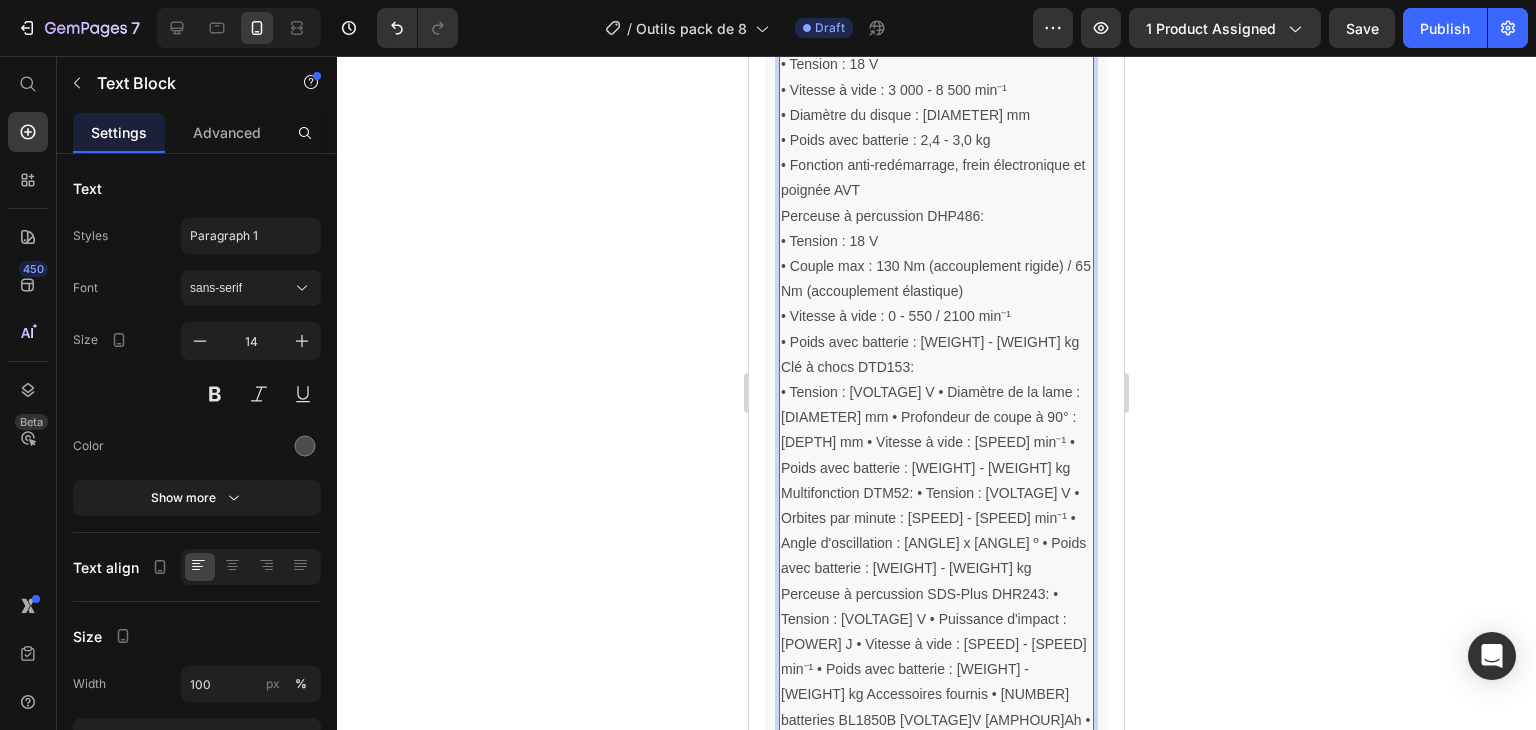 click on "• Tension : [VOLTAGE] V • Diamètre de la lame : [DIAMETER] mm • Profondeur de coupe à 90° : [DEPTH] mm • Vitesse à vide : [SPEED] min⁻¹ • Poids avec batterie : [WEIGHT] - [WEIGHT] kg Multifonction DTM52: • Tension : [VOLTAGE] V • Orbites par minute : [SPEED] - [SPEED] min⁻¹ • Angle d'oscillation : [ANGLE] x [ANGLE] º • Poids avec batterie : [WEIGHT] - [WEIGHT] kg Perceuse à percussion SDS-Plus DHR243: • Tension : [VOLTAGE] V • Puissance d'impact : [POWER] J • Vitesse à vide : [SPEED] - [SPEED] min⁻¹ • Poids avec batterie : [WEIGHT] - [WEIGHT] kg Accessoires fournis • [NUMBER] batteries BL1850B [VOLTAGE]V [AMPHOUR]Ah • Chargeur rapide DC18RC • [NUMBER] mallettes Makpac pour un transport et un rangement soigné des outils : • [NUMBER] étuis MAKPAC type [TYPE] • [NUMBER] boîtier MAKPAC de type [TYPE]" at bounding box center [936, 619] 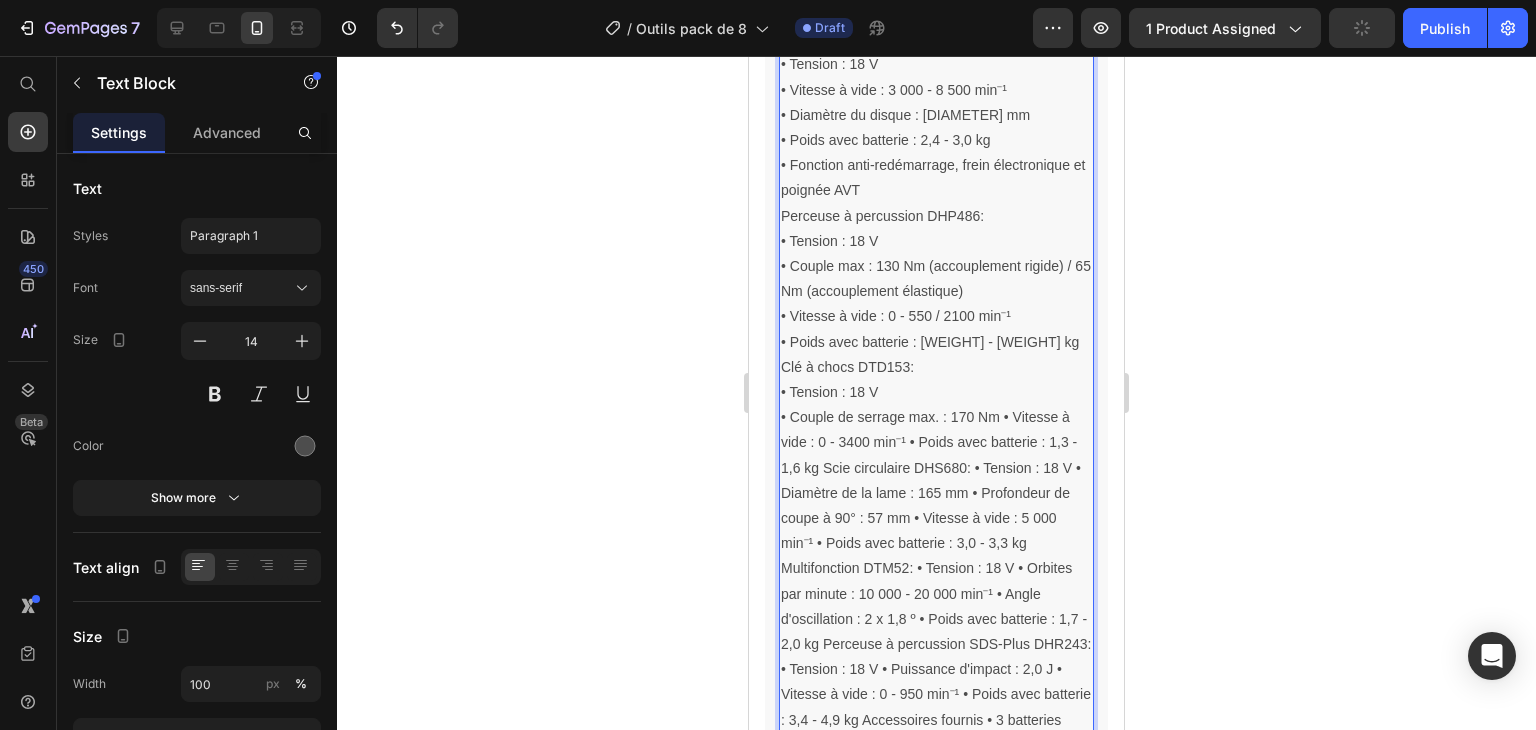 click on "• Couple de serrage max. : 170 Nm • Vitesse à vide : 0 - 3400 min⁻¹ • Poids avec batterie : 1,3 - 1,6 kg Scie circulaire DHS680: • Tension : 18 V • Diamètre de la lame : 165 mm • Profondeur de coupe à 90° : 57 mm • Vitesse à vide : 5 000 min⁻¹ • Poids avec batterie : 3,0 - 3,3 kg Multifonction DTM52: • Tension : 18 V • Orbites par minute : 10 000 - 20 000 min⁻¹ • Angle d'oscillation : 2 x 1,8 º • Poids avec batterie : 1,7 - 2,0 kg Perceuse à percussion SDS-Plus DHR243: • Tension : 18 V • Puissance d'impact : 2,0 J • Vitesse à vide : 0 - 950 min⁻¹ • Poids avec batterie : 3,4 - 4,9 kg Accessoires fournis • 3 batteries BL1850B 18V 5Ah • Chargeur rapide DC18RC • 4 mallettes Makpac pour un transport et un rangement soigné des outils : • 3 étuis MAKPAC type 3 • 1 boîtier MAKPAC de type 4" at bounding box center (936, 619) 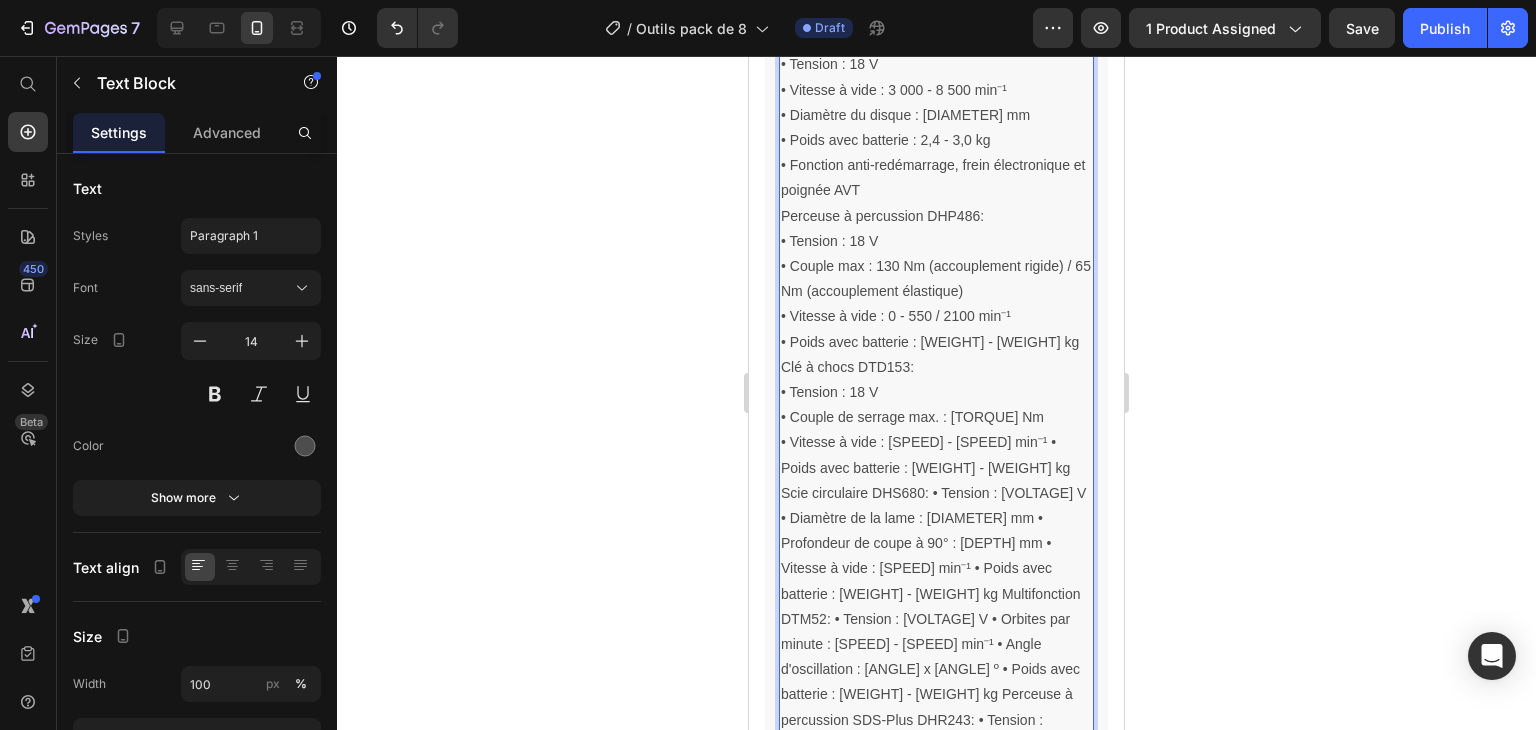 click on "• Vitesse à vide : [SPEED] - [SPEED] min⁻¹ • Poids avec batterie : [WEIGHT] - [WEIGHT] kg Scie circulaire DHS680: • Tension : [VOLTAGE] V • Diamètre de la lame : [DIAMETER] mm • Profondeur de coupe à 90° : [DEPTH] mm • Vitesse à vide : [SPEED] min⁻¹ • Poids avec batterie : [WEIGHT] - [WEIGHT] kg Multifonction DTM52: • Tension : [VOLTAGE] V • Orbites par minute : [SPEED] - [SPEED] min⁻¹ • Angle d'oscillation : [ANGLE] x [ANGLE] º • Poids avec batterie : [WEIGHT] - [WEIGHT] kg Perceuse à percussion SDS-Plus DHR243: • Tension : [VOLTAGE] V • Puissance d'impact : [POWER] J • Vitesse à vide : [SPEED] - [SPEED] min⁻¹ • Poids avec batterie : [WEIGHT] - [WEIGHT] kg Accessoires fournis • [NUMBER] batteries BL1850B [VOLTAGE]V [AMPHOUR]Ah • Chargeur rapide DC18RC • [NUMBER] mallettes Makpac pour un transport et un rangement soigné des outils : • [NUMBER] étuis MAKPAC type [TYPE] • [NUMBER] boîtier MAKPAC de type [TYPE]" at bounding box center [936, 707] 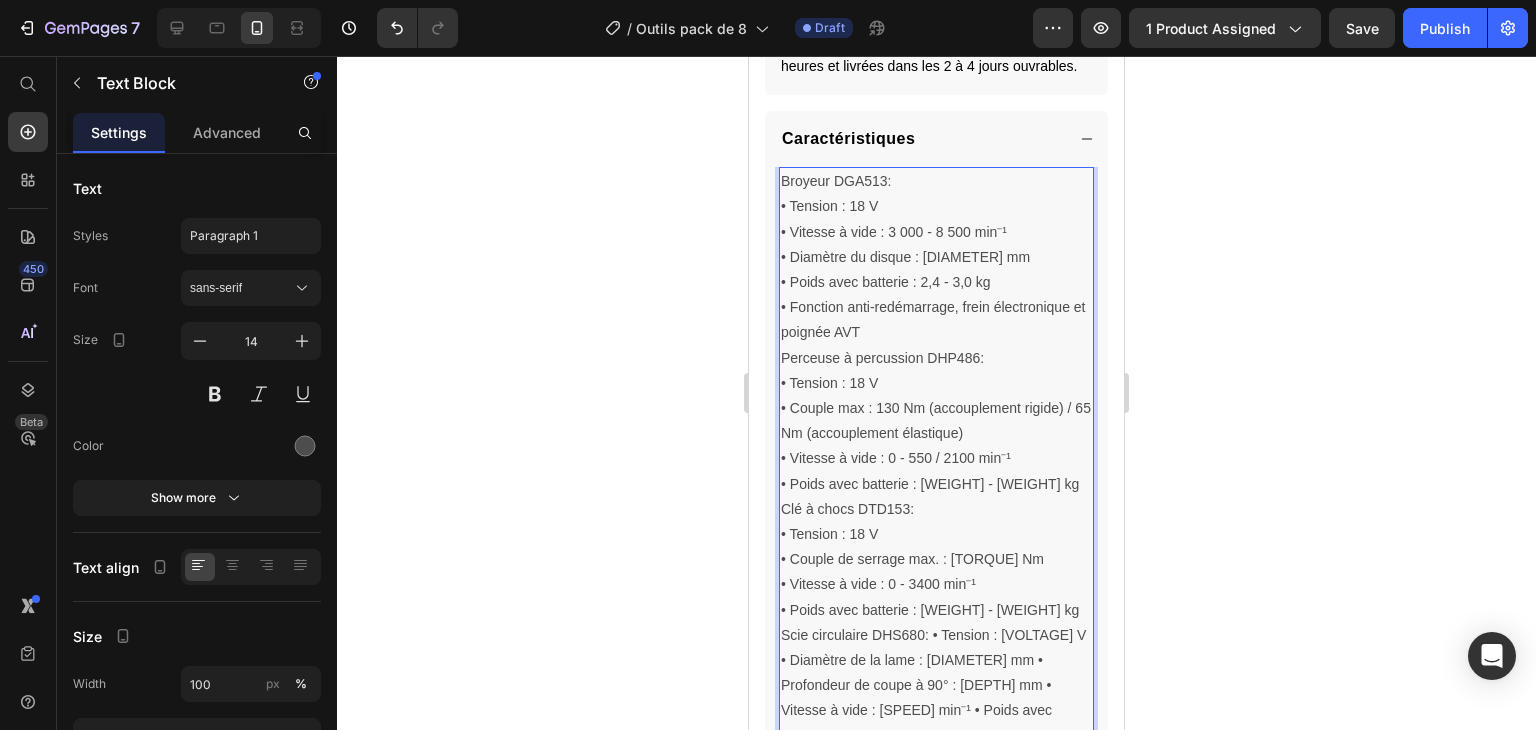 scroll, scrollTop: 1254, scrollLeft: 0, axis: vertical 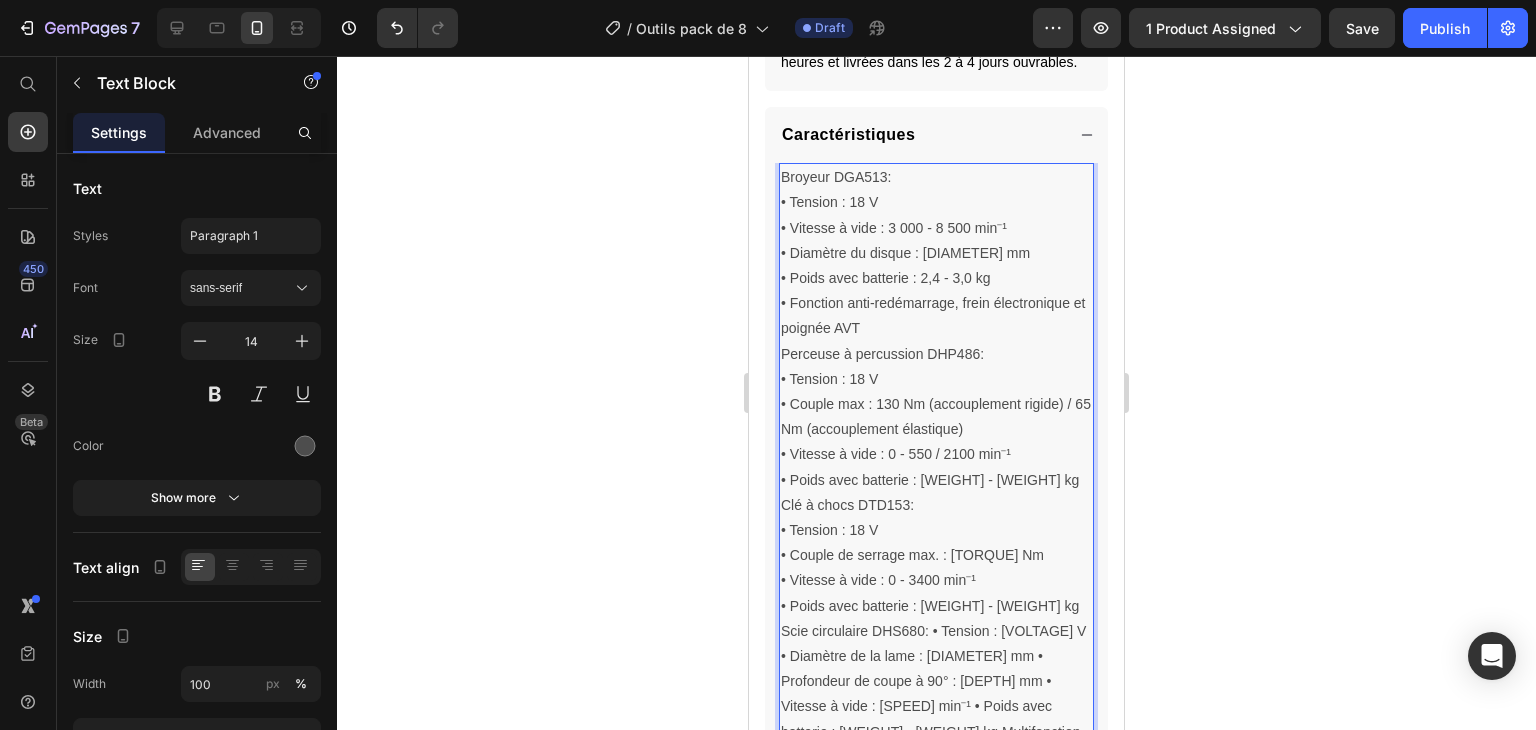 click on "• Poids avec batterie : [WEIGHT] - [WEIGHT] kg Clé à chocs DTD153:" at bounding box center [936, 493] 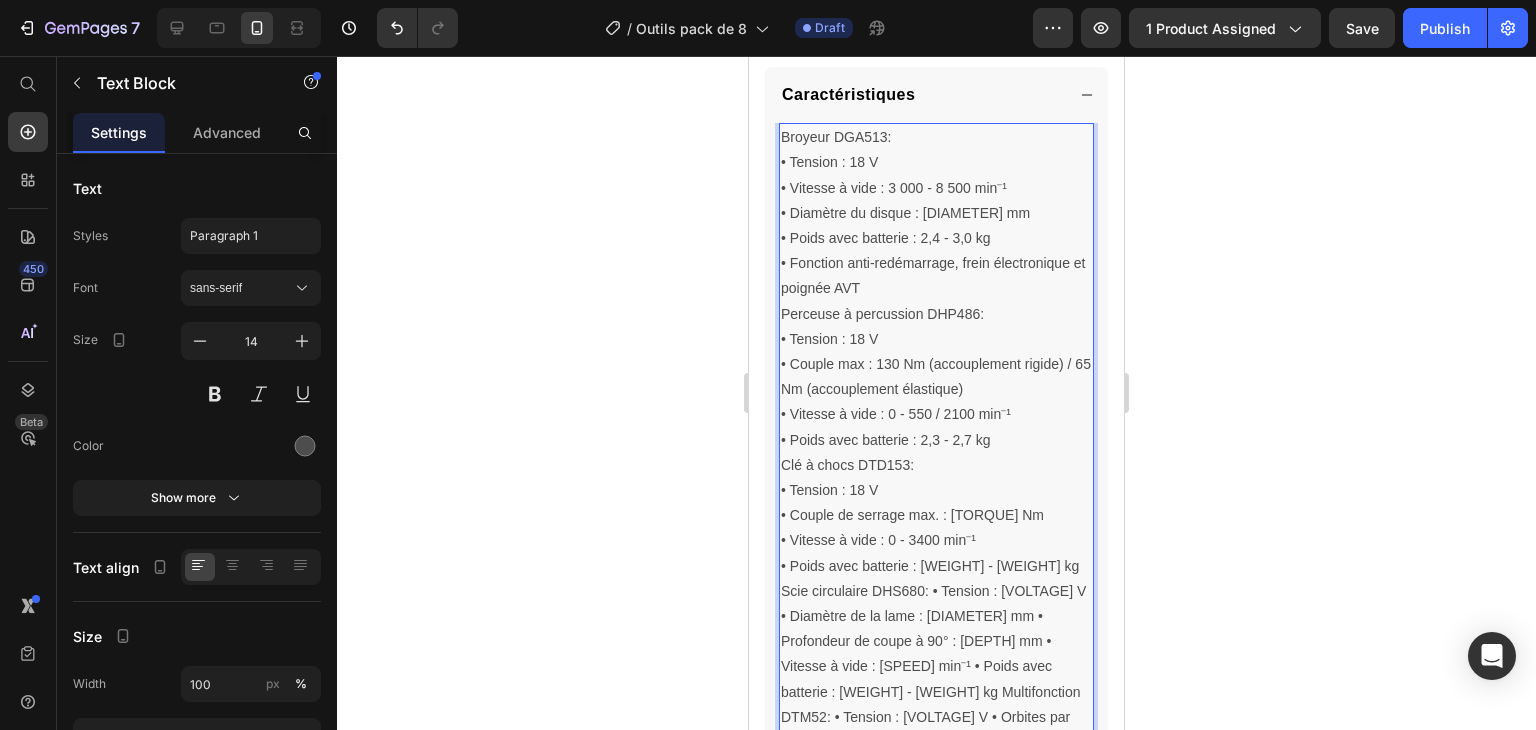 click on "• Couple de serrage max. : [TORQUE] Nm" at bounding box center [936, 515] 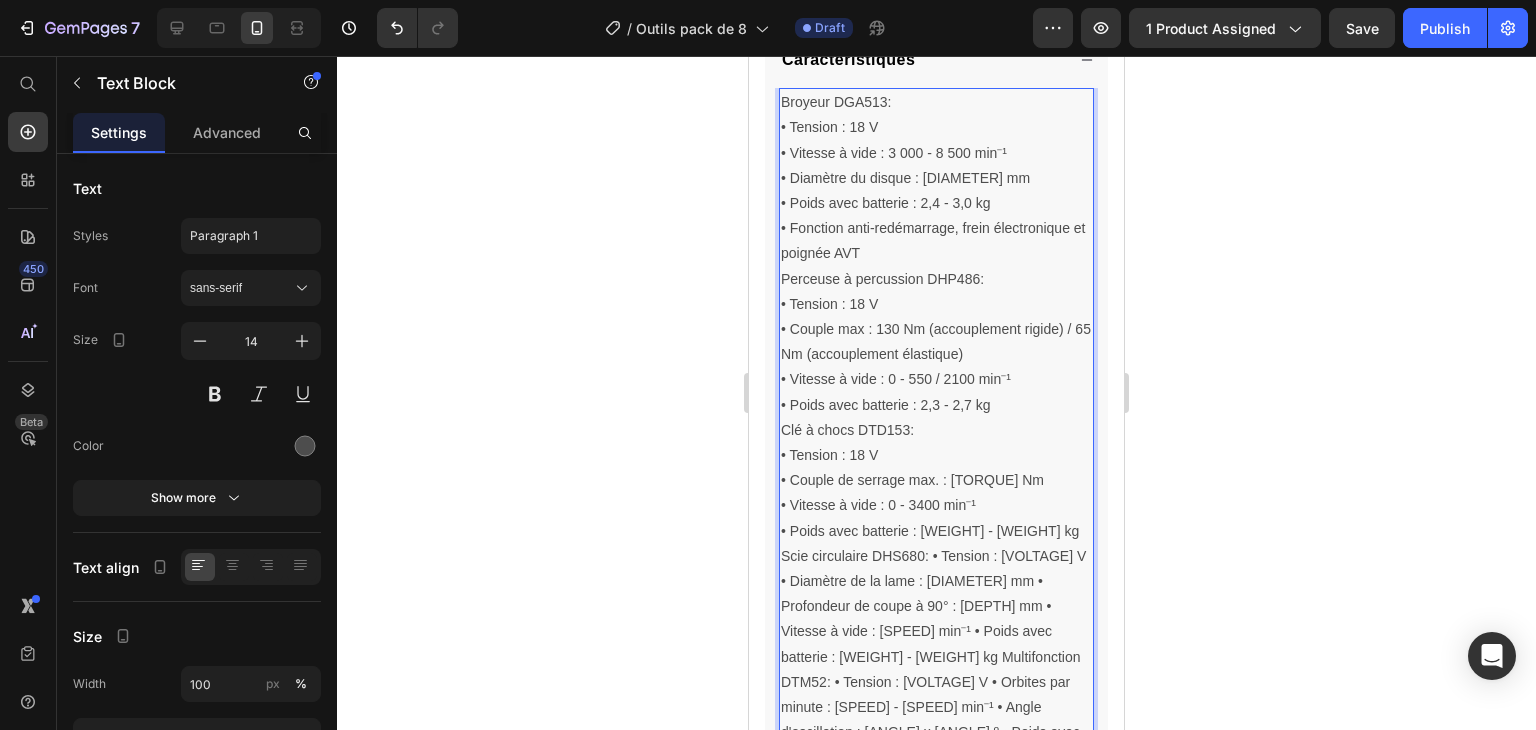 scroll, scrollTop: 1332, scrollLeft: 0, axis: vertical 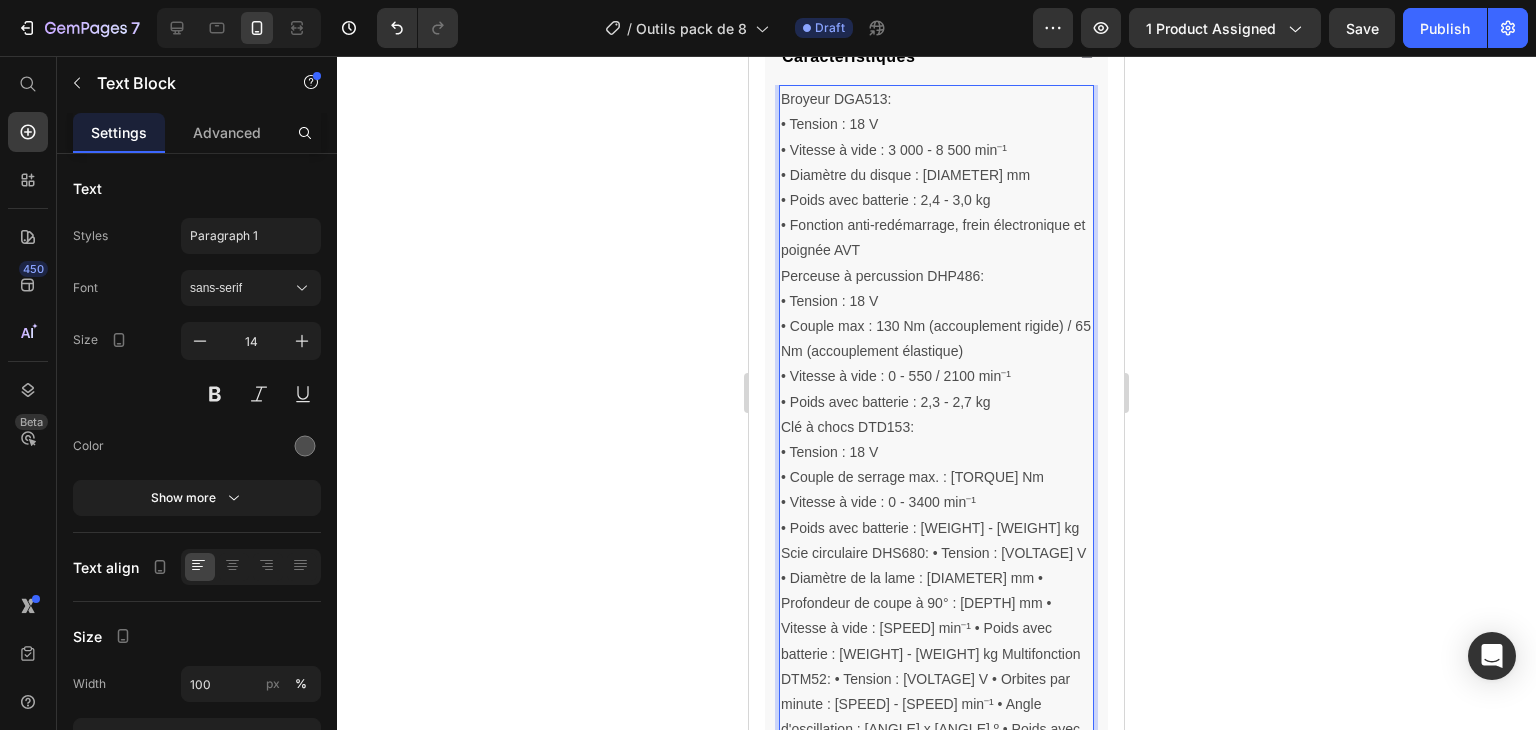 click on "• Poids avec batterie : [WEIGHT] - [WEIGHT] kg Scie circulaire DHS680: • Tension : [VOLTAGE] V • Diamètre de la lame : [DIAMETER] mm • Profondeur de coupe à 90° : [DEPTH] mm • Vitesse à vide : [SPEED] min⁻¹ • Poids avec batterie : [WEIGHT] - [WEIGHT] kg Multifonction DTM52: • Tension : [VOLTAGE] V • Orbites par minute : [SPEED] - [SPEED] min⁻¹ • Angle d'oscillation : [ANGLE] x [ANGLE] º • Poids avec batterie : [WEIGHT] - [WEIGHT] kg Perceuse à percussion SDS-Plus DHR243: • Tension : [VOLTAGE] V • Puissance d'impact : [POWER] J • Vitesse à vide : [SPEED] - [SPEED] min⁻¹ • Poids avec batterie : [WEIGHT] - [WEIGHT] kg Accessoires fournis • [NUMBER] batteries BL1850B [VOLTAGE]V [AMPHOUR]Ah • Chargeur rapide DC18RC • [NUMBER] mallettes Makpac pour un transport et un rangement soigné des outils : • [NUMBER] étuis MAKPAC type [TYPE] • [NUMBER] boîtier MAKPAC de type [TYPE]" at bounding box center (936, 780) 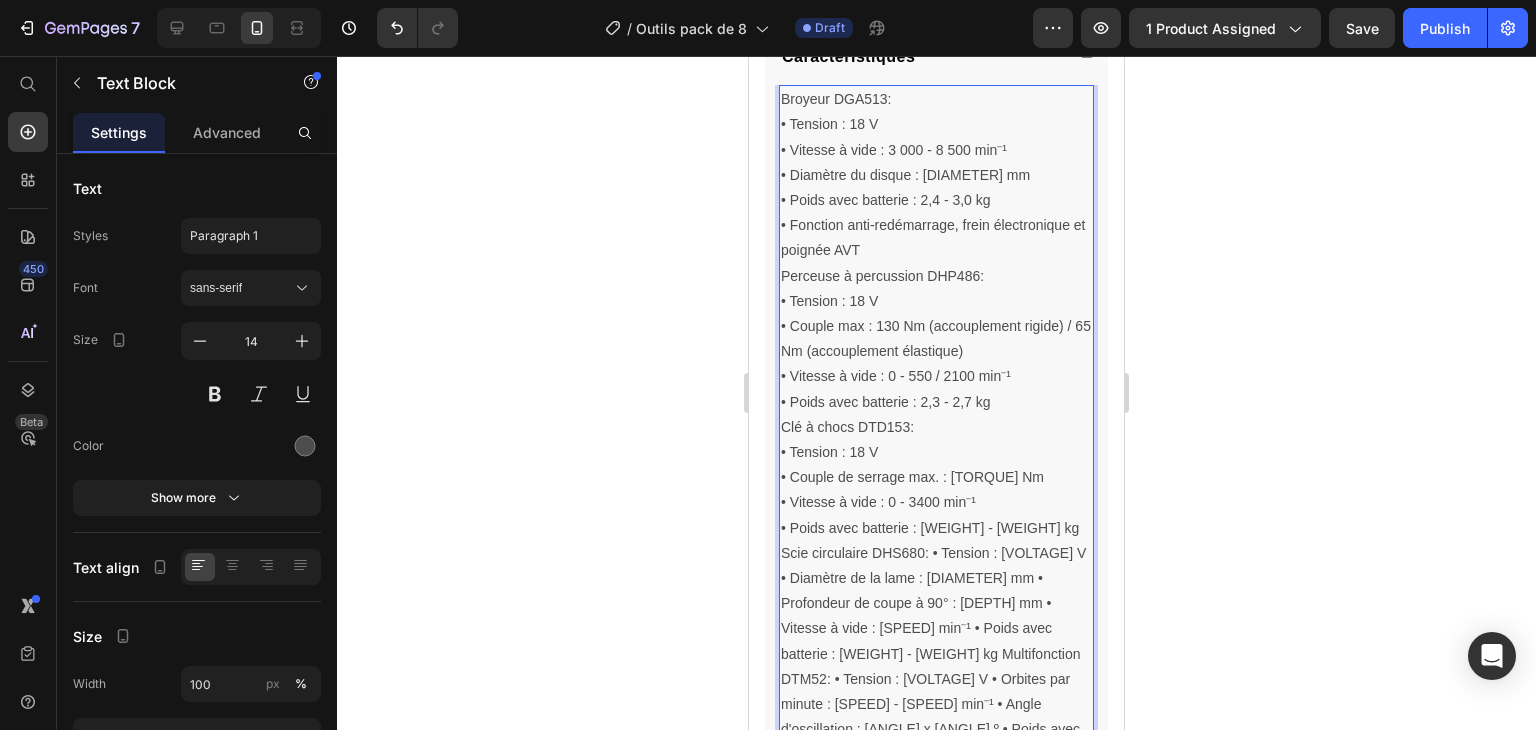 click on "Scie circulaire DHS680: • Tension : [VOLTAGE] V • Diamètre de la lame : [DIAMETER] mm • Profondeur de coupe à 90° : [DEPTH] mm • Vitesse à vide : [SPEED] min⁻¹ • Poids avec batterie : [WEIGHT] - [WEIGHT] kg Multifonction DTM52: • Tension : [VOLTAGE] V • Orbites par minute : [SPEED] - [SPEED] min⁻¹ • Angle d'oscillation : [ANGLE] x [ANGLE] º • Poids avec batterie : [WEIGHT] - [WEIGHT] kg Perceuse à percussion SDS-Plus DHR243: • Tension : [VOLTAGE] V • Puissance d'impact : [POWER] J • Vitesse à vide : [SPEED] - [SPEED] min⁻¹ • Poids avec batterie : [WEIGHT] - [WEIGHT] kg Accessoires fournis • [NUMBER] batteries BL1850B [VOLTAGE]V [AMPHOUR]Ah • Chargeur rapide DC18RC • [NUMBER] mallettes Makpac pour un transport et un rangement soigné des outils : • [NUMBER] étuis MAKPAC type [TYPE] • [NUMBER] boîtier MAKPAC de type [TYPE]" at bounding box center [936, 793] 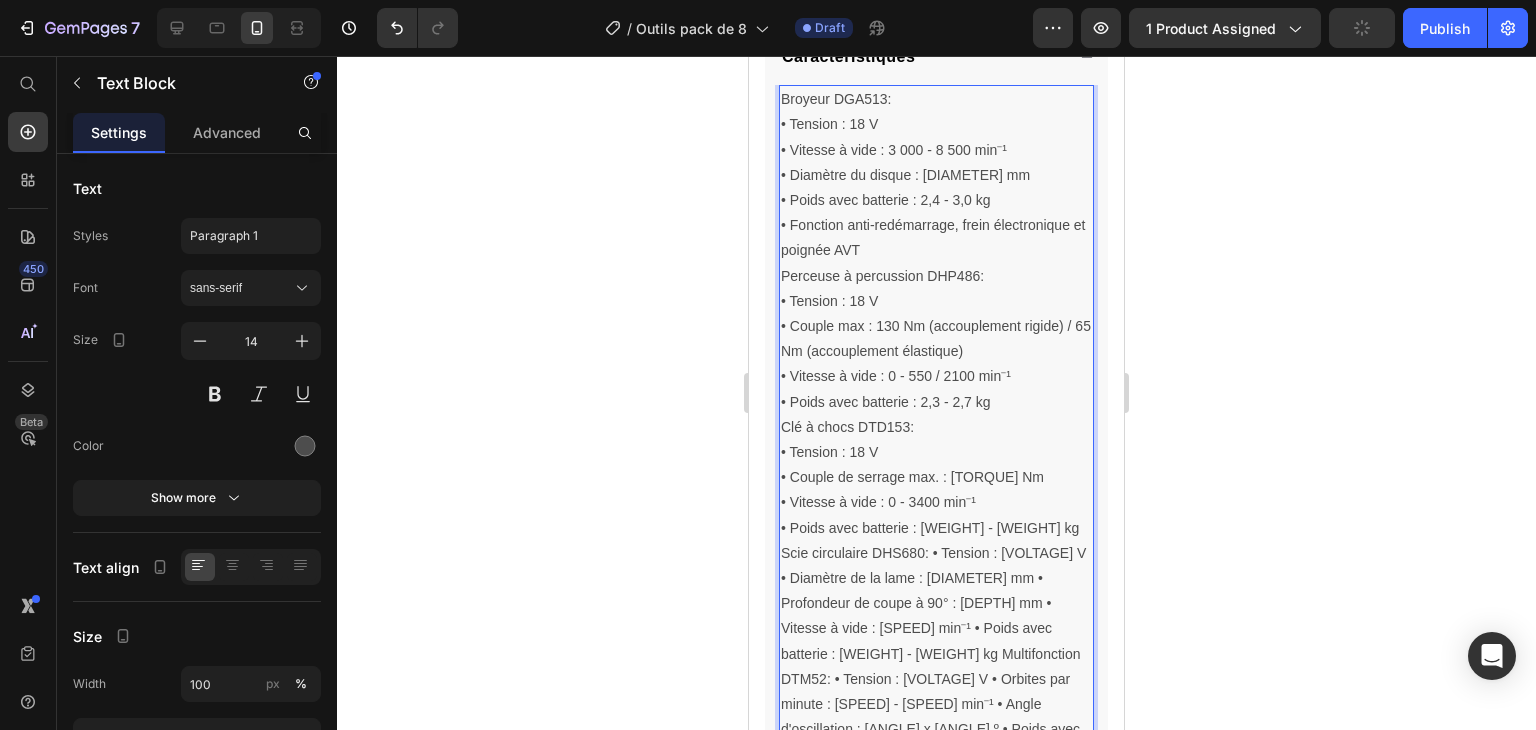 click on "Scie circulaire DHS680: • Tension : [VOLTAGE] V • Diamètre de la lame : [DIAMETER] mm • Profondeur de coupe à 90° : [DEPTH] mm • Vitesse à vide : [SPEED] min⁻¹ • Poids avec batterie : [WEIGHT] - [WEIGHT] kg Multifonction DTM52: • Tension : [VOLTAGE] V • Orbites par minute : [SPEED] - [SPEED] min⁻¹ • Angle d'oscillation : [ANGLE] x [ANGLE] º • Poids avec batterie : [WEIGHT] - [WEIGHT] kg Perceuse à percussion SDS-Plus DHR243: • Tension : [VOLTAGE] V • Puissance d'impact : [POWER] J • Vitesse à vide : [SPEED] - [SPEED] min⁻¹ • Poids avec batterie : [WEIGHT] - [WEIGHT] kg Accessoires fournis • [NUMBER] batteries BL1850B [VOLTAGE]V [AMPHOUR]Ah • Chargeur rapide DC18RC • [NUMBER] mallettes Makpac pour un transport et un rangement soigné des outils : • [NUMBER] étuis MAKPAC type [TYPE] • [NUMBER] boîtier MAKPAC de type [TYPE]" at bounding box center (936, 793) 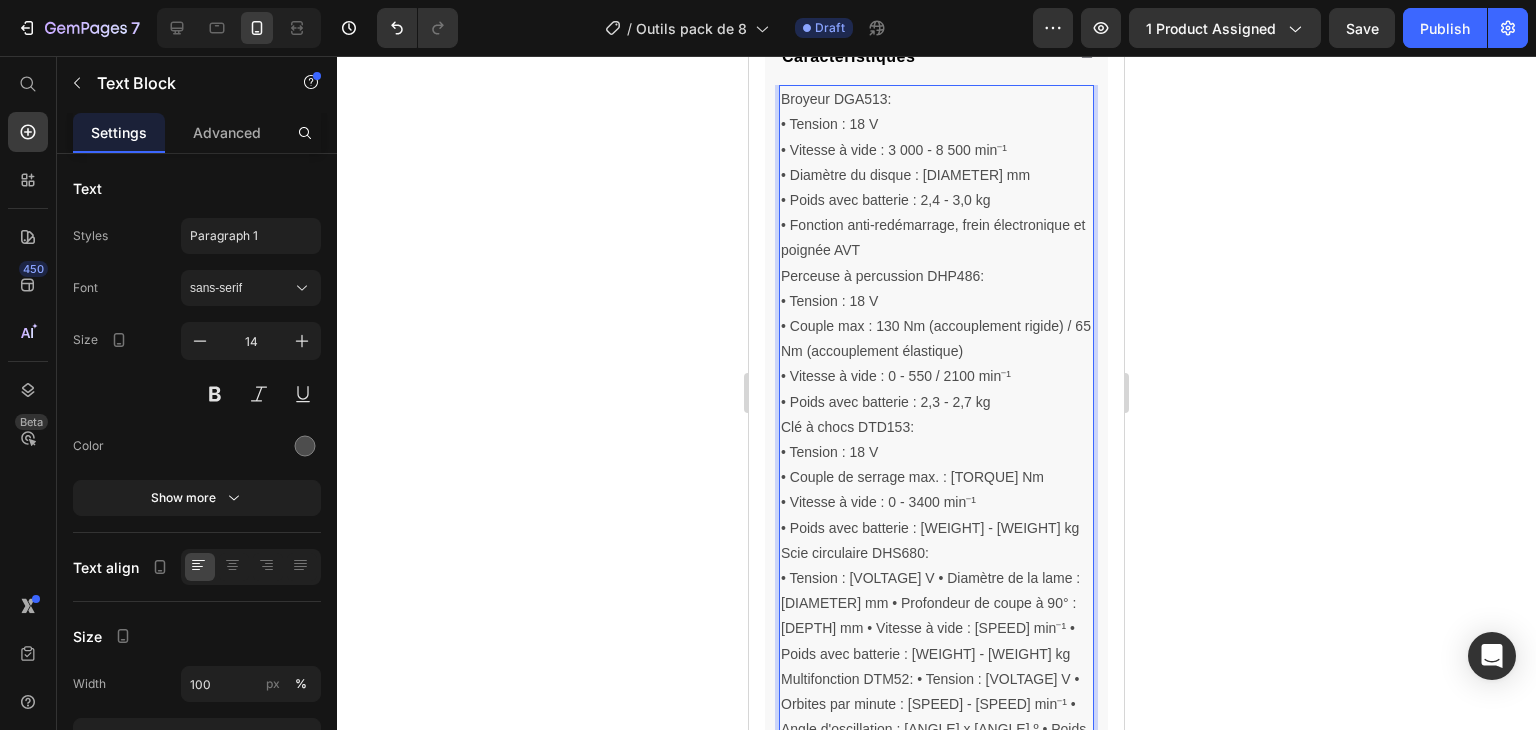 click on "• Tension : [VOLTAGE] V • Diamètre de la lame : [DIAMETER] mm • Profondeur de coupe à 90° : [DEPTH] mm • Vitesse à vide : [SPEED] min⁻¹ • Poids avec batterie : [WEIGHT] - [WEIGHT] kg Multifonction DTM52: • Tension : [VOLTAGE] V • Orbites par minute : [SPEED] - [SPEED] min⁻¹ • Angle d'oscillation : [ANGLE] x [ANGLE] º • Poids avec batterie : [WEIGHT] - [WEIGHT] kg Perceuse à percussion SDS-Plus DHR243: • Tension : [VOLTAGE] V • Puissance d'impact : [POWER] J • Vitesse à vide : [SPEED] - [SPEED] min⁻¹ • Poids avec batterie : [WEIGHT] - [WEIGHT] kg Accessoires fournis • [NUMBER] batteries BL1850B [VOLTAGE]V [AMPHOUR]Ah • Chargeur rapide DC18RC • [NUMBER] mallettes Makpac pour un transport et un rangement soigné des outils : • [NUMBER] étuis MAKPAC type [TYPE] • [NUMBER] boîtier MAKPAC de type [TYPE]" at bounding box center [936, 805] 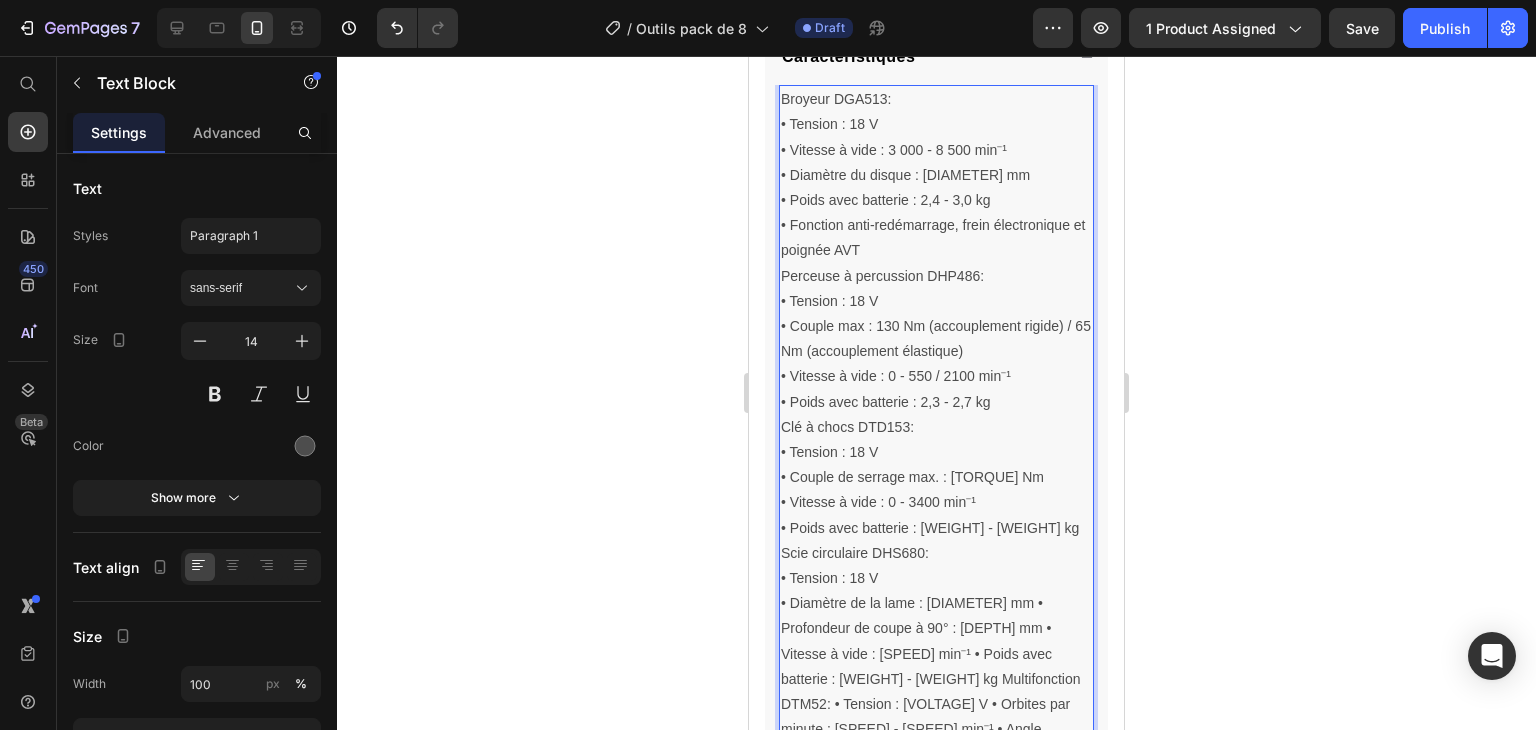 click on "• Diamètre de la lame : [DIAMETER] mm • Profondeur de coupe à 90° : [DEPTH] mm • Vitesse à vide : [SPEED] min⁻¹ • Poids avec batterie : [WEIGHT] - [WEIGHT] kg Multifonction DTM52: • Tension : [VOLTAGE] V • Orbites par minute : [SPEED] - [SPEED] min⁻¹ • Angle d'oscillation : [ANGLE] x [ANGLE] º • Poids avec batterie : [WEIGHT] - [WEIGHT] kg Perceuse à percussion SDS-Plus DHR243: • Tension : [VOLTAGE] V • Puissance d'impact : [POWER] J • Vitesse à vide : [SPEED] - [SPEED] min⁻¹ • Poids avec batterie : [WEIGHT] - [WEIGHT] kg Accessoires fournis • [NUMBER] batteries BL1850B [VOLTAGE]V [AMPHOUR]Ah • Chargeur rapide DC18RC • [NUMBER] mallettes Makpac pour un transport et un rangement soigné des outils : • [NUMBER] étuis MAKPAC type [TYPE] • [NUMBER] boîtier MAKPAC de type [TYPE]" at bounding box center [936, 830] 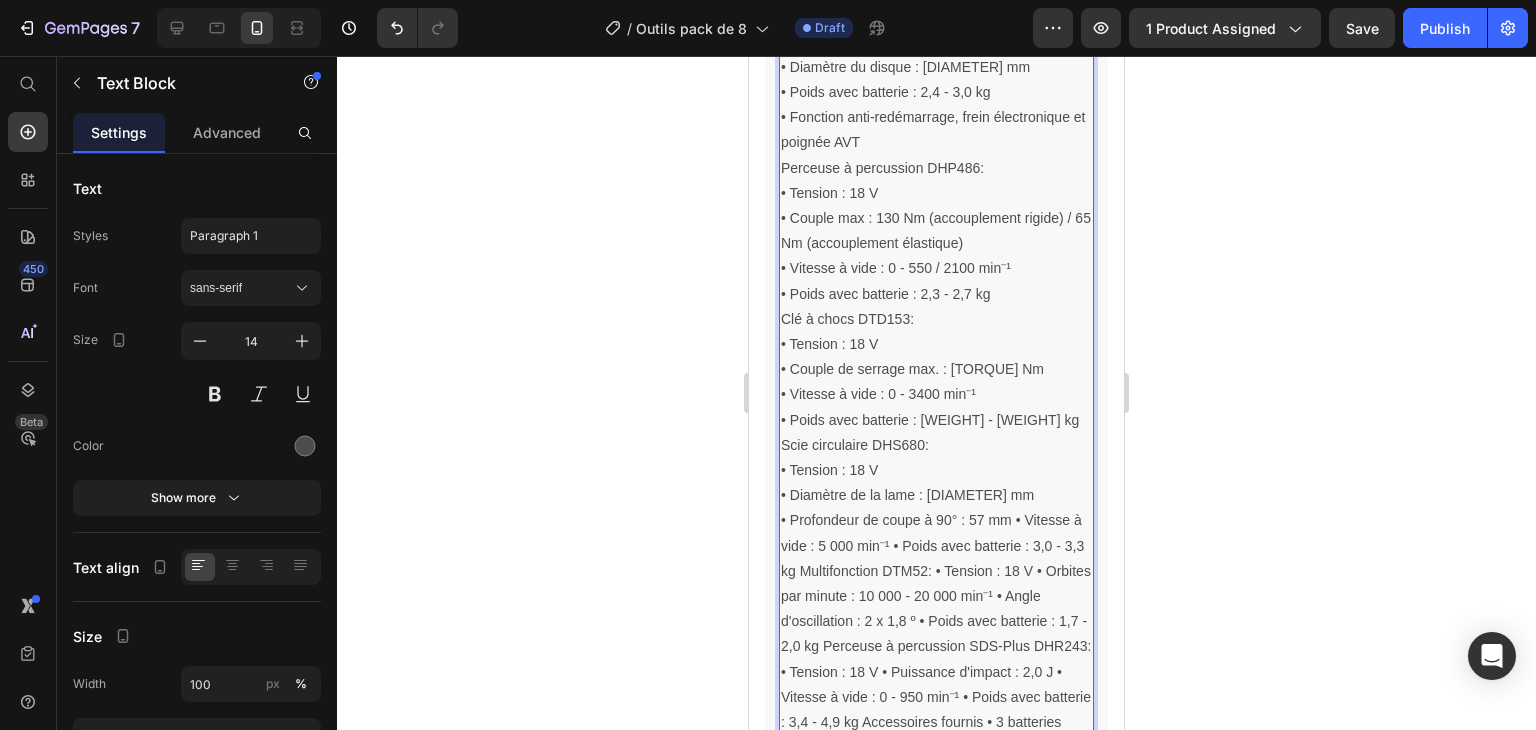 scroll, scrollTop: 1470, scrollLeft: 0, axis: vertical 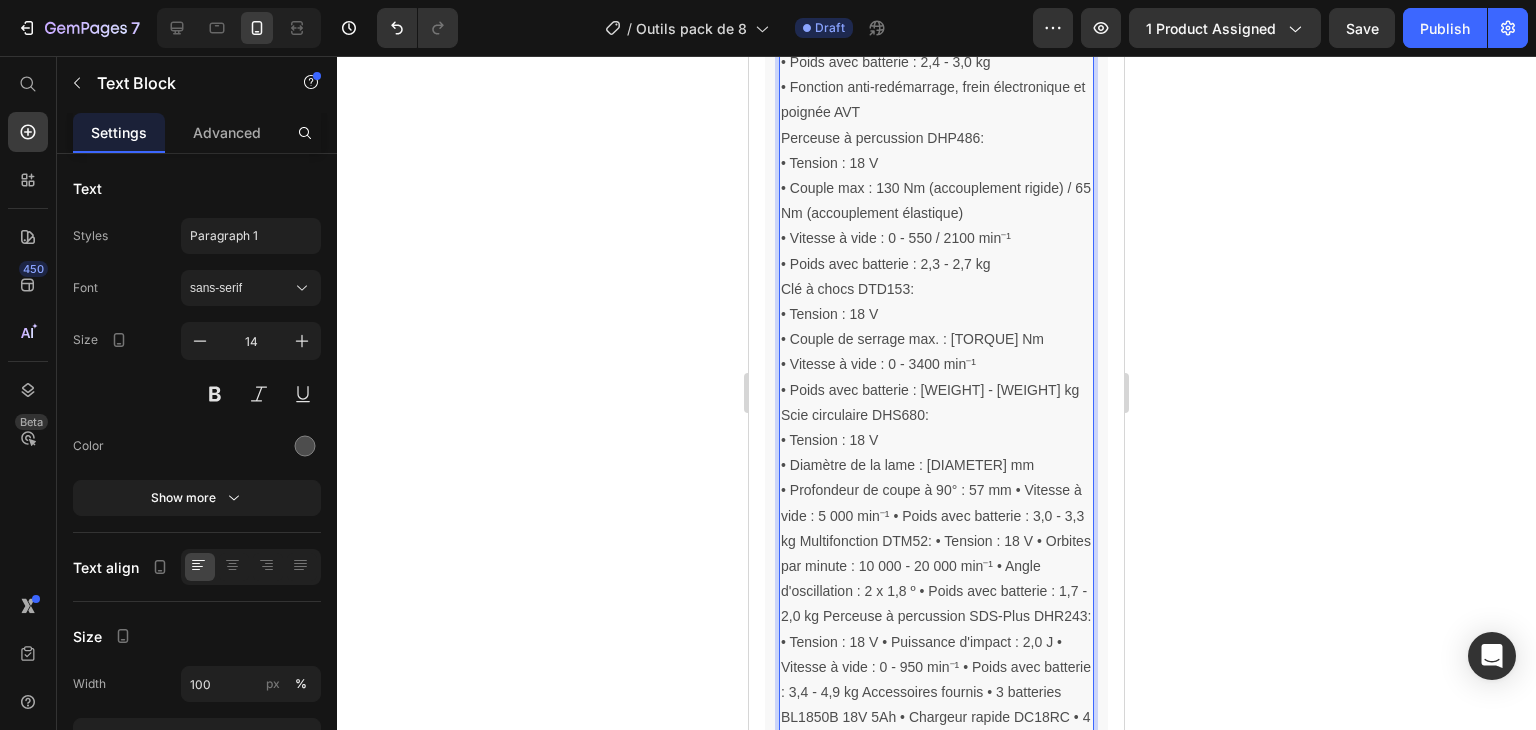 click on "• Profondeur de coupe à 90° : 57 mm • Vitesse à vide : 5 000 min⁻¹ • Poids avec batterie : 3,0 - 3,3 kg Multifonction DTM52: • Tension : 18 V • Orbites par minute : 10 000 - 20 000 min⁻¹ • Angle d'oscillation : 2 x 1,8 º • Poids avec batterie : 1,7 - 2,0 kg Perceuse à percussion SDS-Plus DHR243: • Tension : 18 V • Puissance d'impact : 2,0 J • Vitesse à vide : 0 - 950 min⁻¹ • Poids avec batterie : 3,4 - 4,9 kg Accessoires fournis • 3 batteries BL1850B 18V 5Ah • Chargeur rapide DC18RC • 4 mallettes Makpac pour un transport et un rangement soigné des outils : • 3 étuis MAKPAC type 3 • 1 boîtier MAKPAC de type 4" at bounding box center [936, 642] 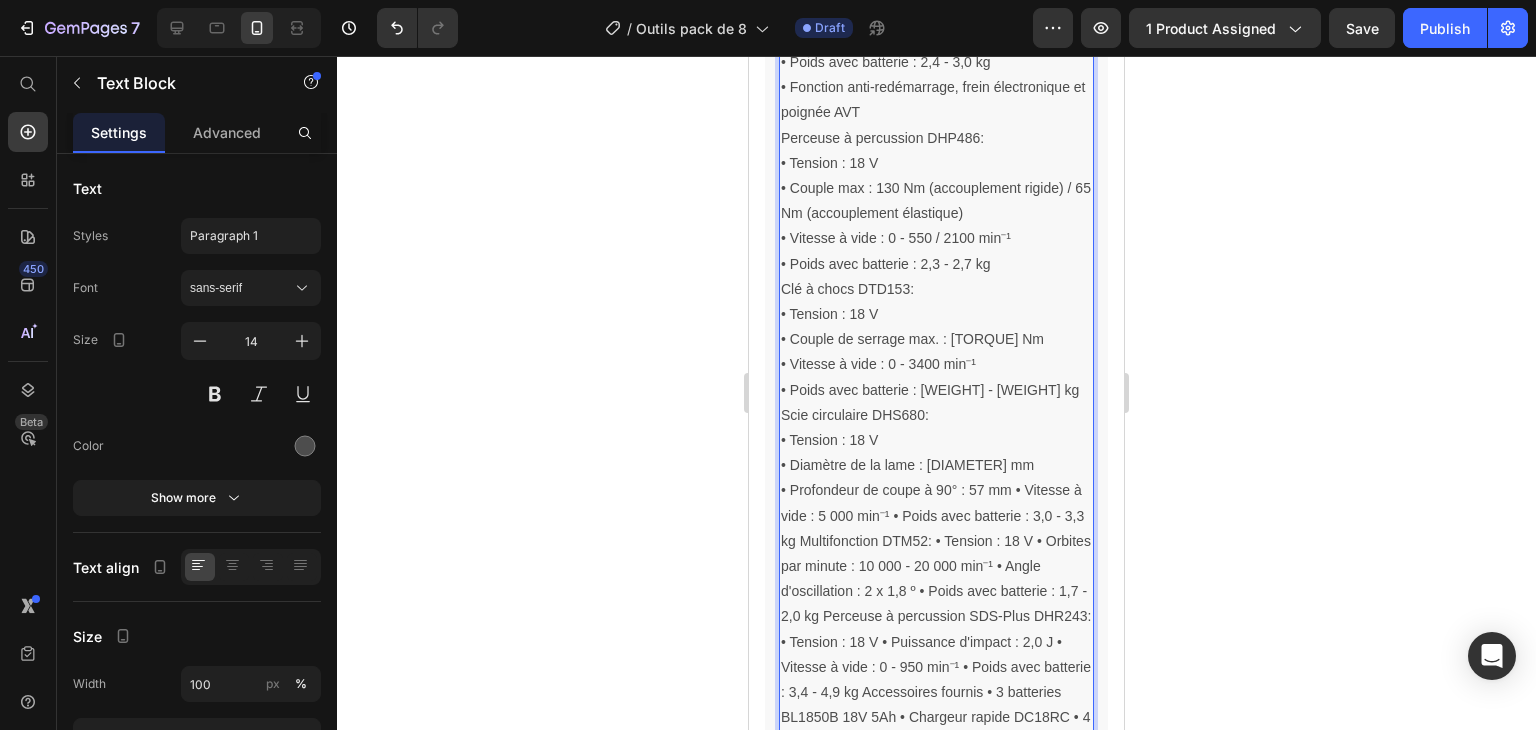 click on "• Profondeur de coupe à 90° : 57 mm • Vitesse à vide : 5 000 min⁻¹ • Poids avec batterie : 3,0 - 3,3 kg Multifonction DTM52: • Tension : 18 V • Orbites par minute : 10 000 - 20 000 min⁻¹ • Angle d'oscillation : 2 x 1,8 º • Poids avec batterie : 1,7 - 2,0 kg Perceuse à percussion SDS-Plus DHR243: • Tension : 18 V • Puissance d'impact : 2,0 J • Vitesse à vide : 0 - 950 min⁻¹ • Poids avec batterie : 3,4 - 4,9 kg Accessoires fournis • 3 batteries BL1850B 18V 5Ah • Chargeur rapide DC18RC • 4 mallettes Makpac pour un transport et un rangement soigné des outils : • 3 étuis MAKPAC type 3 • 1 boîtier MAKPAC de type 4" at bounding box center [936, 642] 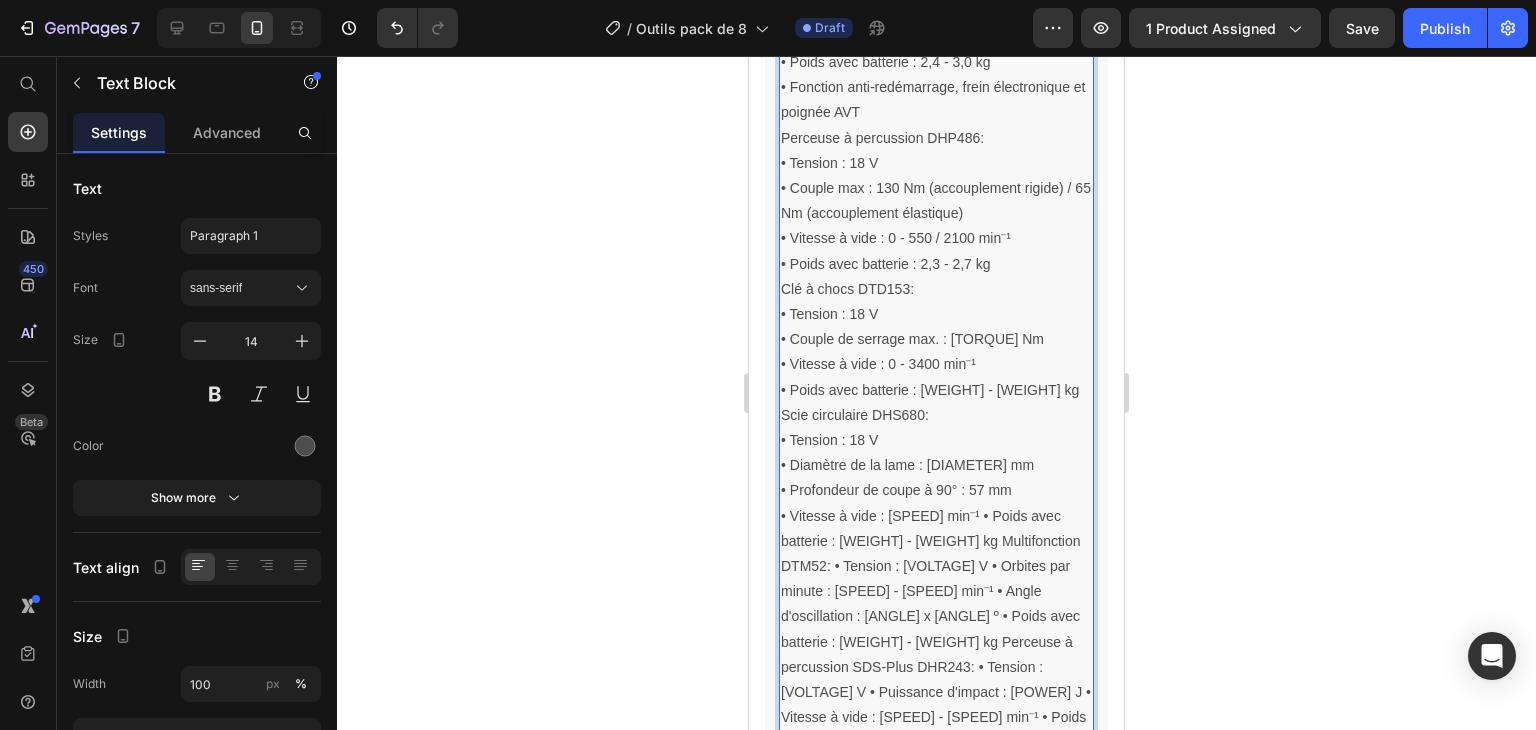 click on "• Vitesse à vide : [SPEED] min⁻¹ • Poids avec batterie : [WEIGHT] - [WEIGHT] kg Multifonction DTM52: • Tension : [VOLTAGE] V • Orbites par minute : [SPEED] - [SPEED] min⁻¹ • Angle d'oscillation : [ANGLE] x [ANGLE] º • Poids avec batterie : [WEIGHT] - [WEIGHT] kg Perceuse à percussion SDS-Plus DHR243: • Tension : [VOLTAGE] V • Puissance d'impact : [POWER] J • Vitesse à vide : [SPEED] - [SPEED] min⁻¹ • Poids avec batterie : [WEIGHT] - [WEIGHT] kg Accessoires fournis • [NUMBER] batteries BL1850B [VOLTAGE]V [AMPHOUR]Ah • Chargeur rapide DC18RC • [NUMBER] mallettes Makpac pour un transport et un rangement soigné des outils : • [NUMBER] étuis MAKPAC type [TYPE] • [NUMBER] boîtier MAKPAC de type [TYPE]" at bounding box center [936, 718] 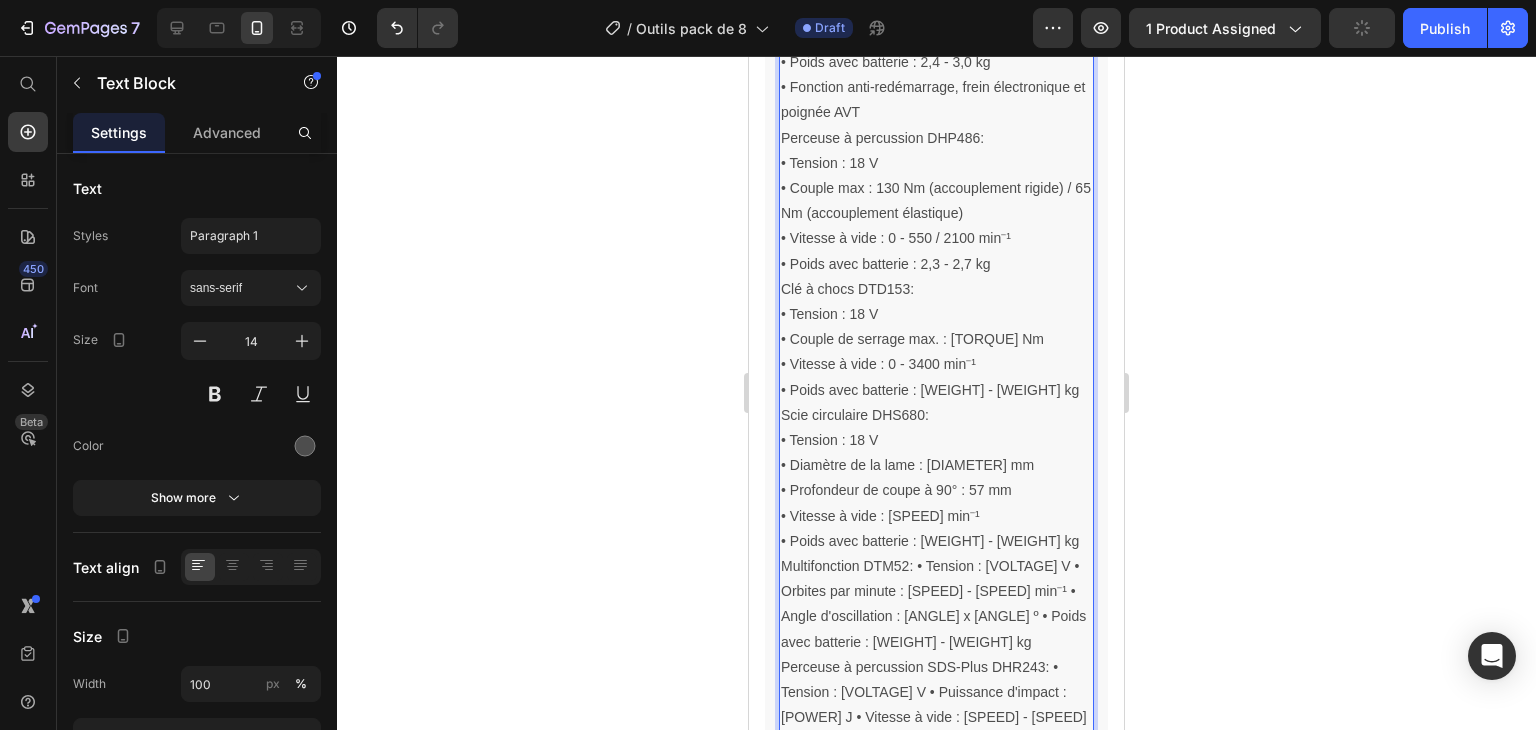 click on "• Poids avec batterie : [WEIGHT] - [WEIGHT] kg Multifonction DTM52: • Tension : [VOLTAGE] V • Orbites par minute : [SPEED] - [SPEED] min⁻¹ • Angle d'oscillation : [ANGLE] x [ANGLE] º • Poids avec batterie : [WEIGHT] - [WEIGHT] kg Perceuse à percussion SDS-Plus DHR243: • Tension : [VOLTAGE] V • Puissance d'impact : [POWER] J • Vitesse à vide : [SPEED] - [SPEED] min⁻¹ • Poids avec batterie : [WEIGHT] - [WEIGHT] kg Accessoires fournis • [NUMBER] batteries BL1850B [VOLTAGE]V [AMPHOUR]Ah • Chargeur rapide DC18RC • [NUMBER] mallettes Makpac pour un transport et un rangement soigné des outils : • [NUMBER] étuis MAKPAC type [TYPE] • [NUMBER] boîtier MAKPAC de type [TYPE]" at bounding box center [936, 730] 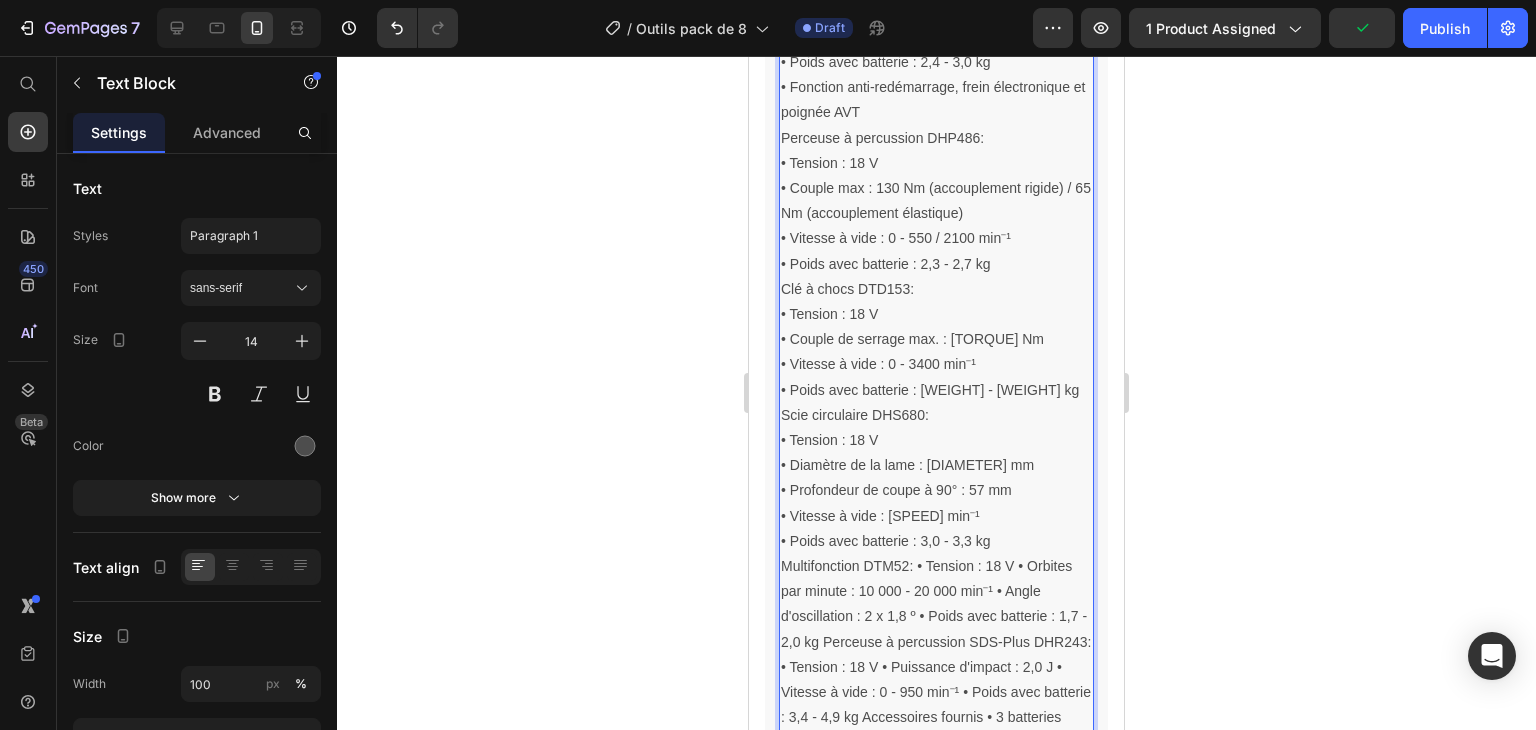 click on "Multifonction DTM52: • Tension : 18 V • Orbites par minute : 10 000 - 20 000 min⁻¹ • Angle d'oscillation : 2 x 1,8 º • Poids avec batterie : 1,7 - 2,0 kg Perceuse à percussion SDS-Plus DHR243: • Tension : 18 V • Puissance d'impact : 2,0 J • Vitesse à vide : 0 - 950 min⁻¹ • Poids avec batterie : 3,4 - 4,9 kg Accessoires fournis • 3 batteries BL1850B 18V 5Ah • Chargeur rapide DC18RC • 4 mallettes Makpac pour un transport et un rangement soigné des outils : • 3 étuis MAKPAC type 3 • 1 boîtier MAKPAC de type 4" at bounding box center (936, 692) 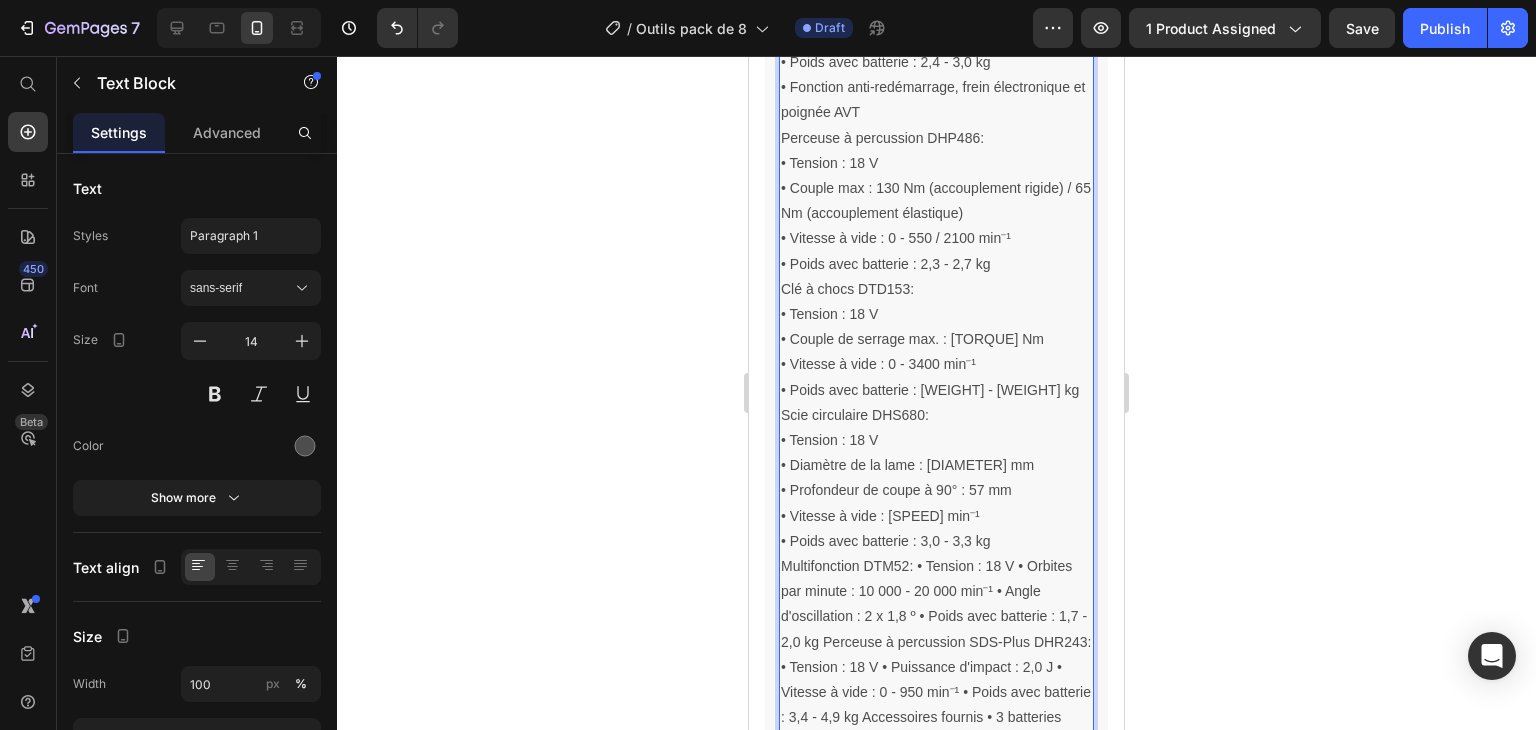 click on "Multifonction DTM52: • Tension : 18 V • Orbites par minute : 10 000 - 20 000 min⁻¹ • Angle d'oscillation : 2 x 1,8 º • Poids avec batterie : 1,7 - 2,0 kg Perceuse à percussion SDS-Plus DHR243: • Tension : 18 V • Puissance d'impact : 2,0 J • Vitesse à vide : 0 - 950 min⁻¹ • Poids avec batterie : 3,4 - 4,9 kg Accessoires fournis • 3 batteries BL1850B 18V 5Ah • Chargeur rapide DC18RC • 4 mallettes Makpac pour un transport et un rangement soigné des outils : • 3 étuis MAKPAC type 3 • 1 boîtier MAKPAC de type 4" at bounding box center (936, 692) 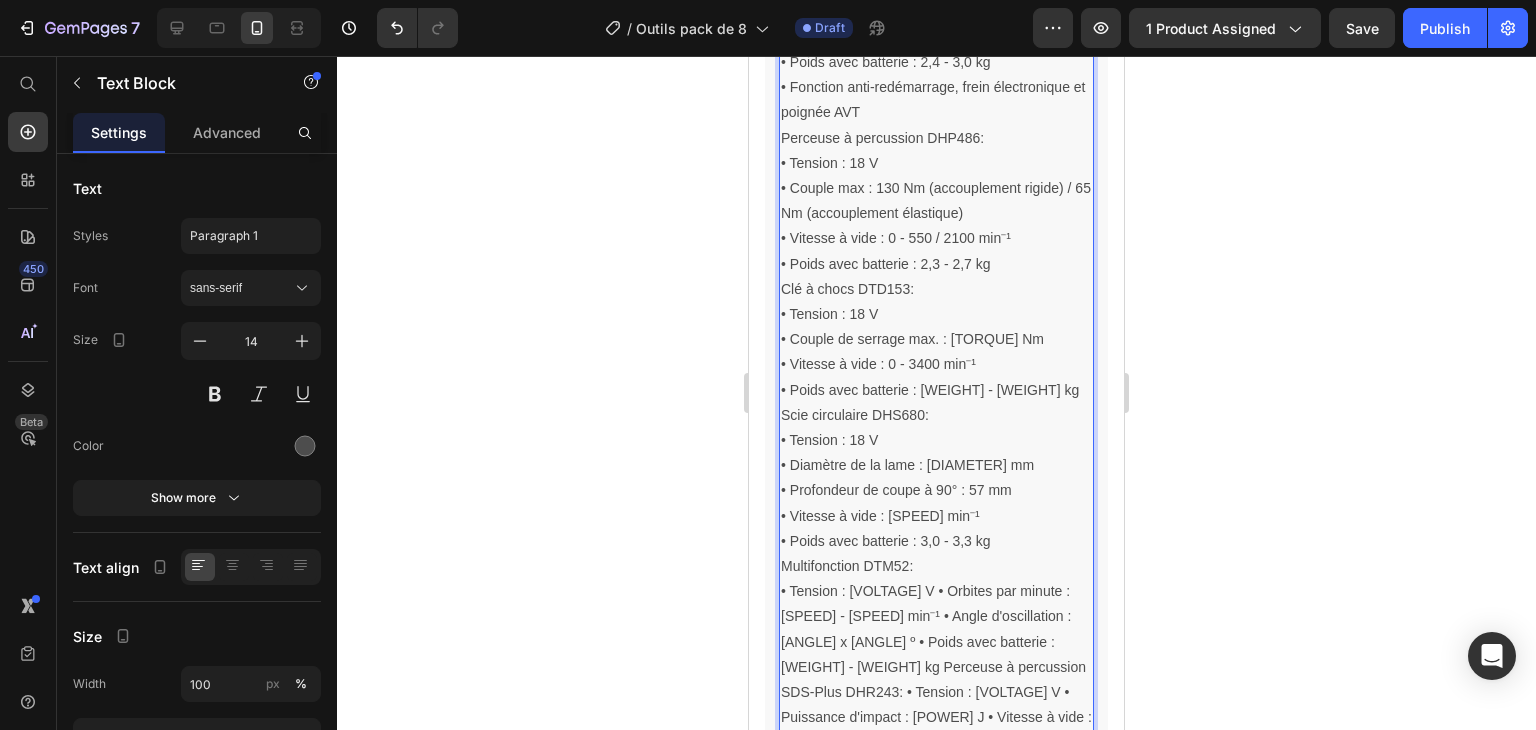 click on "• Tension : [VOLTAGE] V • Orbites par minute : [SPEED] - [SPEED] min⁻¹ • Angle d'oscillation : [ANGLE] x [ANGLE] º • Poids avec batterie : [WEIGHT] - [WEIGHT] kg Perceuse à percussion SDS-Plus DHR243: • Tension : [VOLTAGE] V • Puissance d'impact : [POWER] J • Vitesse à vide : [SPEED] - [SPEED] min⁻¹ • Poids avec batterie : [WEIGHT] - [WEIGHT] kg Accessoires fournis • [NUMBER] batteries BL1850B [VOLTAGE]V [AMPHOUR]Ah • Chargeur rapide DC18RC • [NUMBER] mallettes Makpac pour un transport et un rangement soigné des outils : • [NUMBER] étuis MAKPAC type [TYPE] • [NUMBER] boîtier MAKPAC de type [TYPE]" at bounding box center (936, 755) 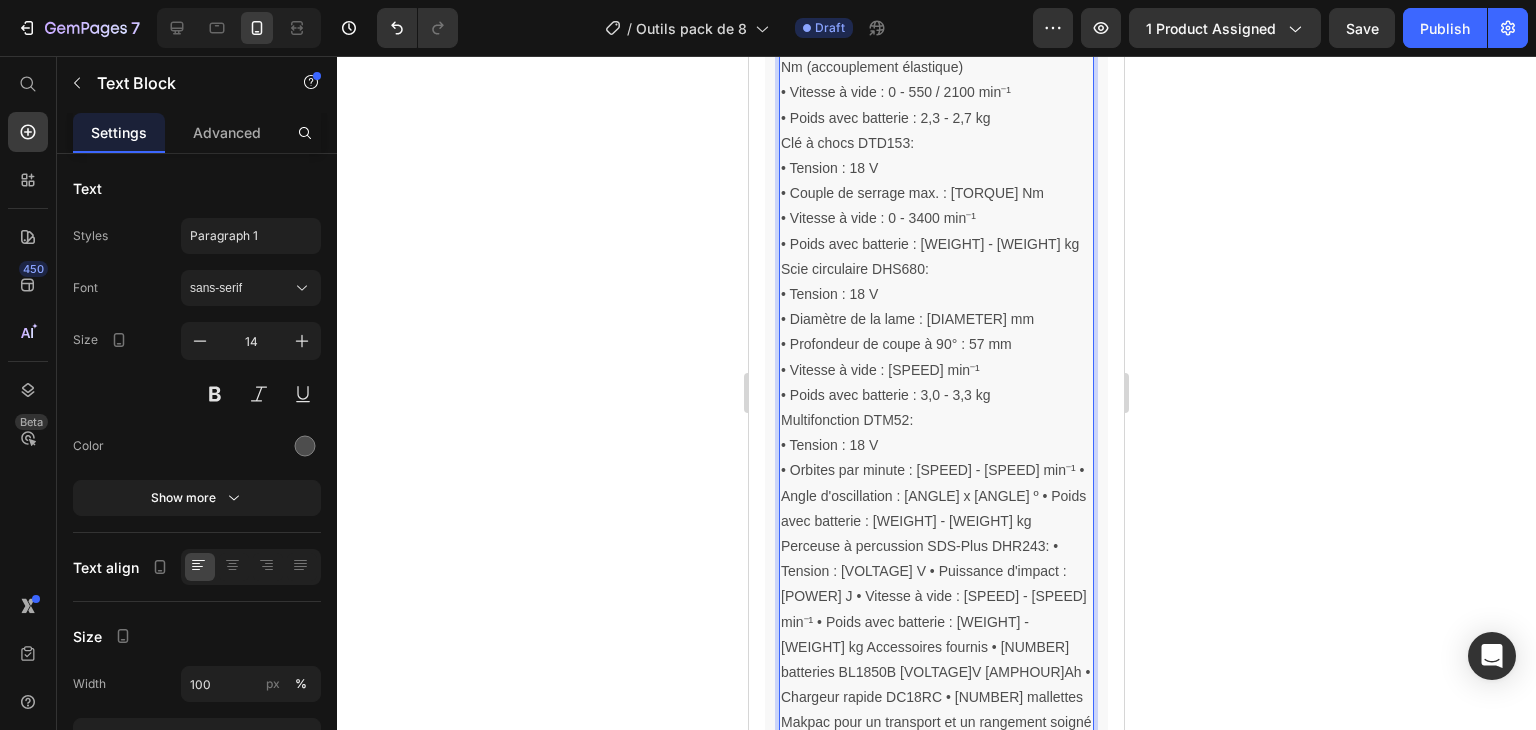 scroll, scrollTop: 1619, scrollLeft: 0, axis: vertical 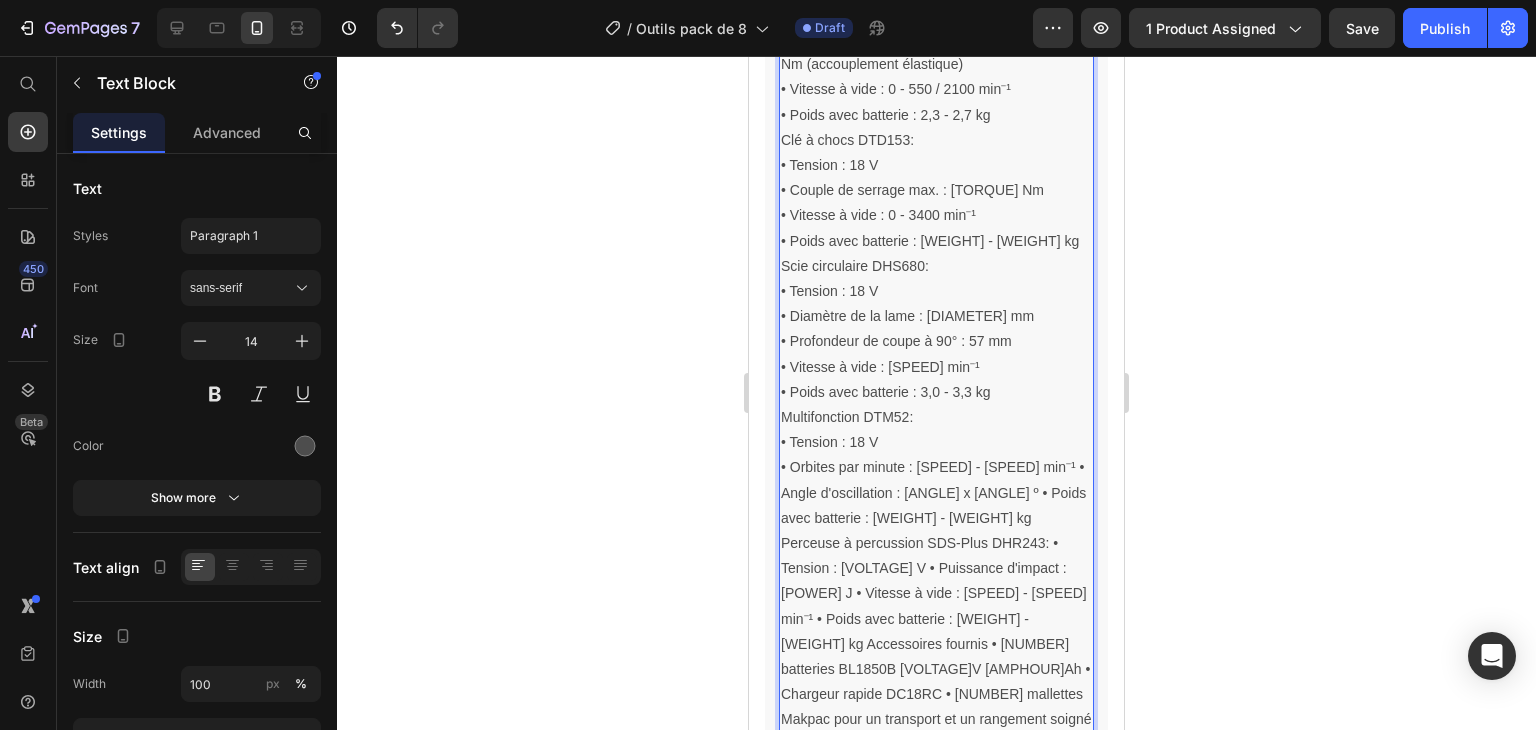 click on "• Orbites par minute : [SPEED] - [SPEED] min⁻¹ • Angle d'oscillation : [ANGLE] x [ANGLE] º • Poids avec batterie : [WEIGHT] - [WEIGHT] kg Perceuse à percussion SDS-Plus DHR243: • Tension : [VOLTAGE] V • Puissance d'impact : [POWER] J • Vitesse à vide : [SPEED] - [SPEED] min⁻¹ • Poids avec batterie : [WEIGHT] - [WEIGHT] kg Accessoires fournis • [NUMBER] batteries BL1850B [VOLTAGE]V [AMPHOUR]Ah • Chargeur rapide DC18RC • [NUMBER] mallettes Makpac pour un transport et un rangement soigné des outils : • [NUMBER] étuis MAKPAC type [TYPE] • [NUMBER] boîtier MAKPAC de type [TYPE]" at bounding box center (936, 631) 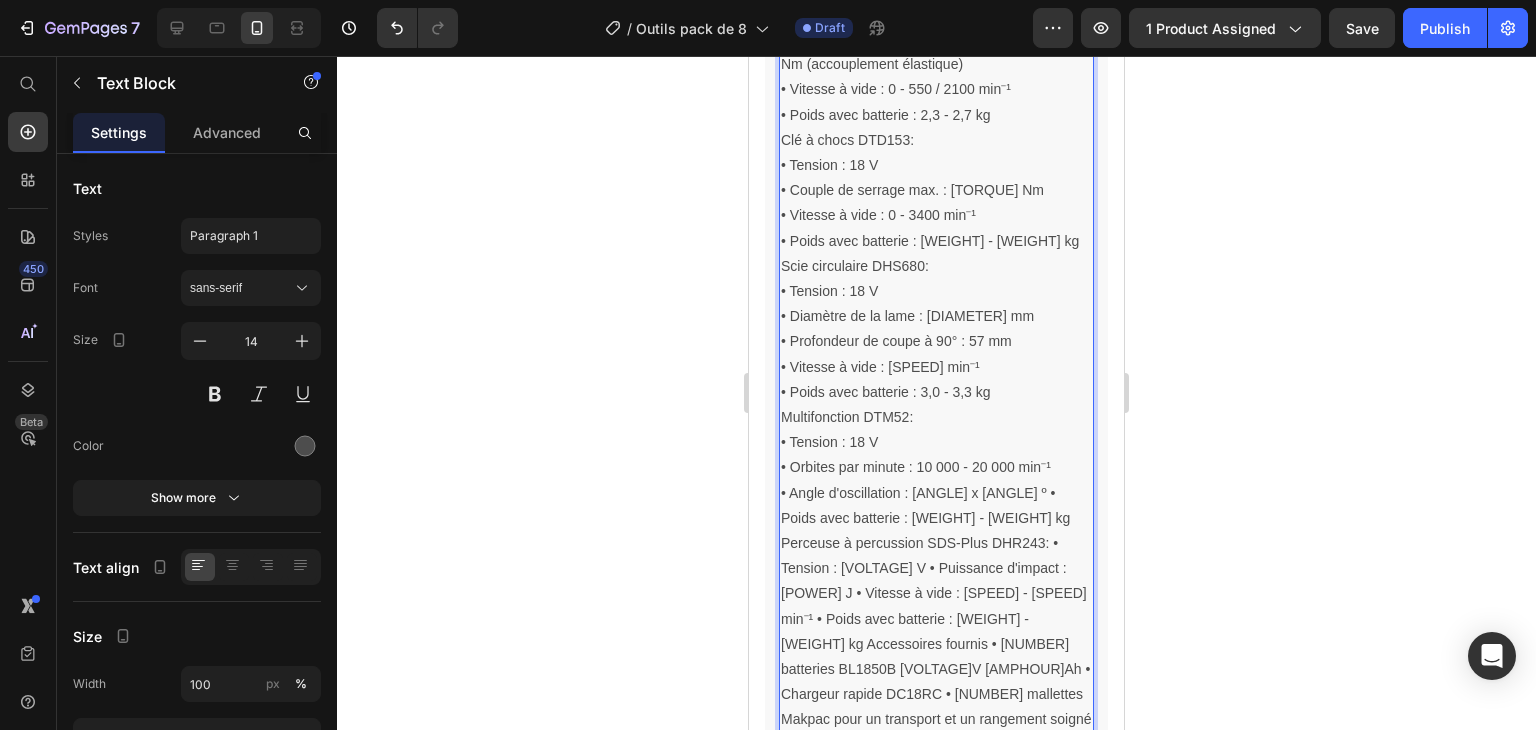 click on "• Angle d'oscillation : [ANGLE] x [ANGLE] º • Poids avec batterie : [WEIGHT] - [WEIGHT] kg Perceuse à percussion SDS-Plus DHR243: • Tension : [VOLTAGE] V • Puissance d'impact : [POWER] J • Vitesse à vide : [SPEED] - [SPEED] min⁻¹ • Poids avec batterie : [WEIGHT] - [WEIGHT] kg Accessoires fournis • [NUMBER] batteries BL1850B [VOLTAGE]V [AMPHOUR]Ah • Chargeur rapide DC18RC • [NUMBER] mallettes Makpac pour un transport et un rangement soigné des outils : • [NUMBER] étuis MAKPAC type [TYPE] • [NUMBER] boîtier MAKPAC de type [TYPE]" at bounding box center (936, 645) 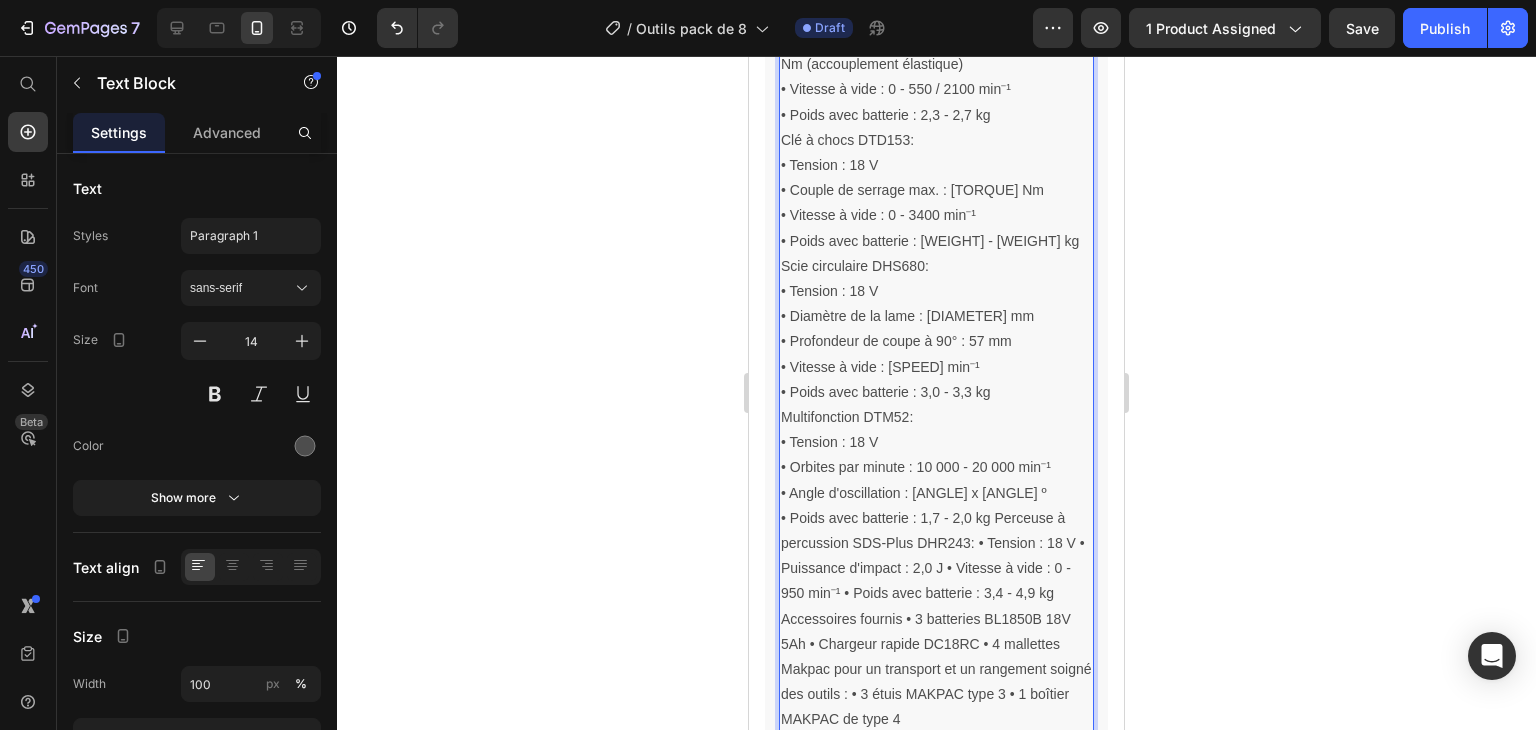 click on "• Poids avec batterie : 1,7 - 2,0 kg Perceuse à percussion SDS-Plus DHR243: • Tension : 18 V • Puissance d'impact : 2,0 J • Vitesse à vide : 0 - 950 min⁻¹ • Poids avec batterie : 3,4 - 4,9 kg Accessoires fournis • 3 batteries BL1850B 18V 5Ah • Chargeur rapide DC18RC • 4 mallettes Makpac pour un transport et un rangement soigné des outils : • 3 étuis MAKPAC type 3 • 1 boîtier MAKPAC de type 4" at bounding box center [936, 619] 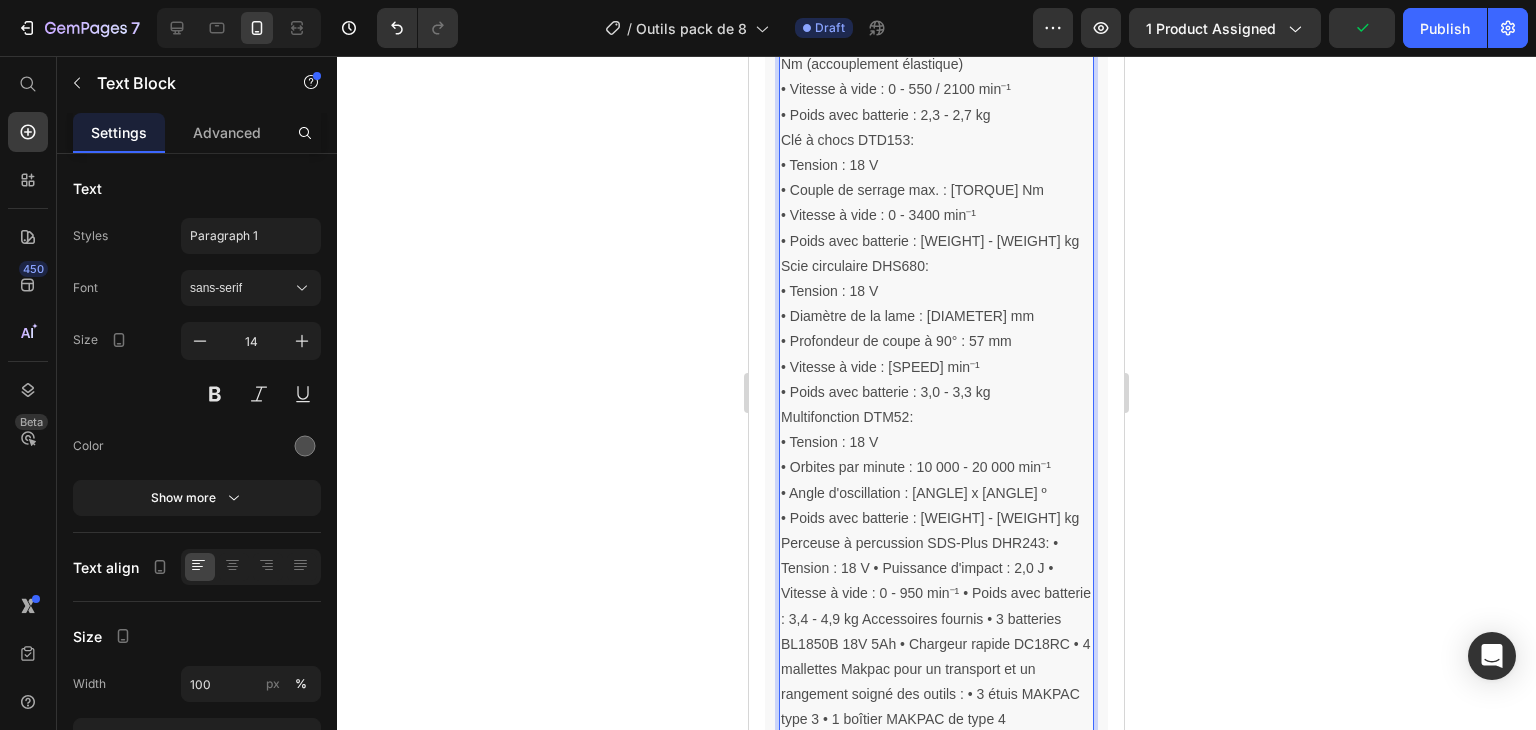 click on "Perceuse à percussion SDS-Plus DHR243: • Tension : 18 V • Puissance d'impact : 2,0 J • Vitesse à vide : 0 - 950 min⁻¹ • Poids avec batterie : 3,4 - 4,9 kg Accessoires fournis • 3 batteries BL1850B 18V 5Ah • Chargeur rapide DC18RC • 4 mallettes Makpac pour un transport et un rangement soigné des outils : • 3 étuis MAKPAC type 3 • 1 boîtier MAKPAC de type 4" at bounding box center (936, 632) 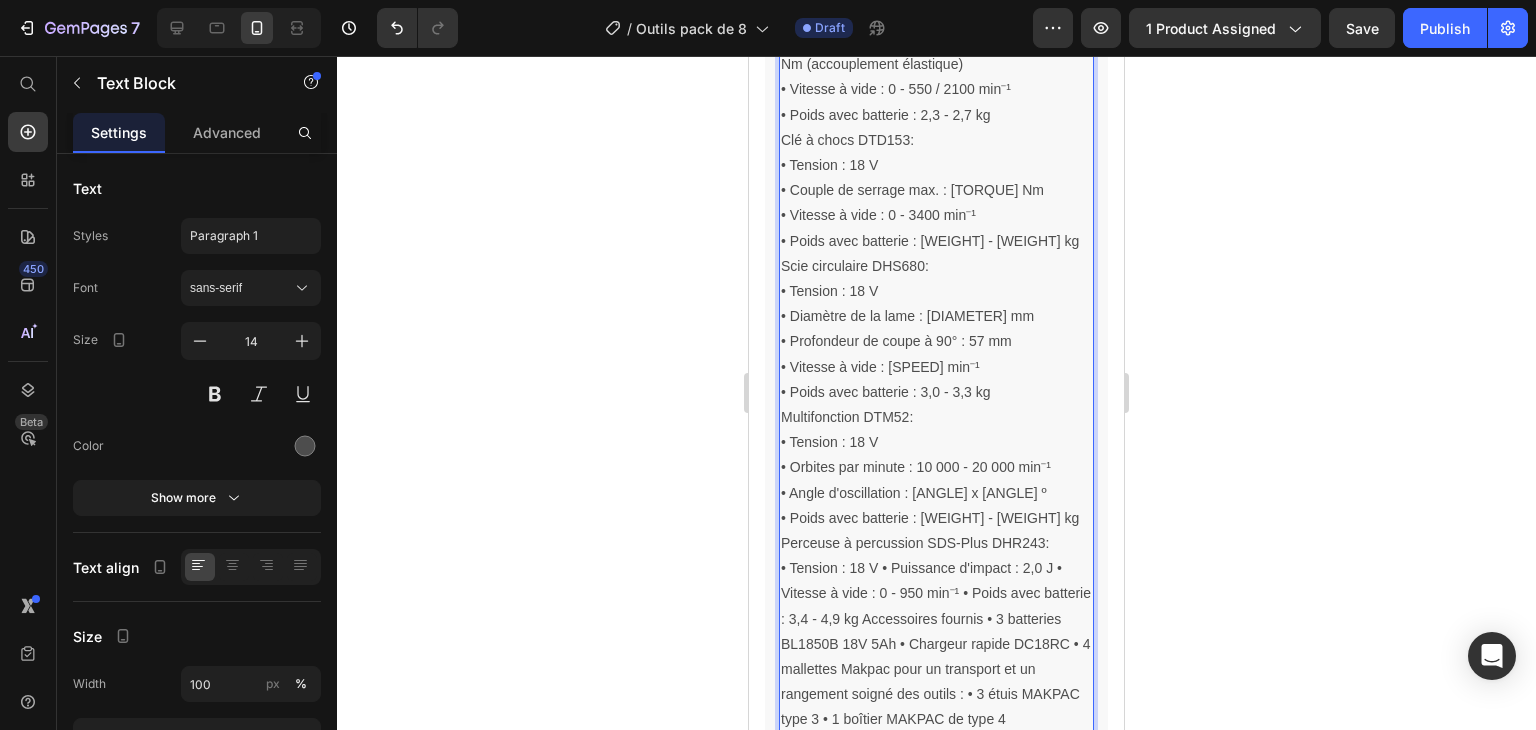 click on "• Tension : 18 V • Puissance d'impact : 2,0 J • Vitesse à vide : 0 - 950 min⁻¹ • Poids avec batterie : 3,4 - 4,9 kg Accessoires fournis • 3 batteries BL1850B 18V 5Ah • Chargeur rapide DC18RC • 4 mallettes Makpac pour un transport et un rangement soigné des outils : • 3 étuis MAKPAC type 3 • 1 boîtier MAKPAC de type 4" at bounding box center [936, 644] 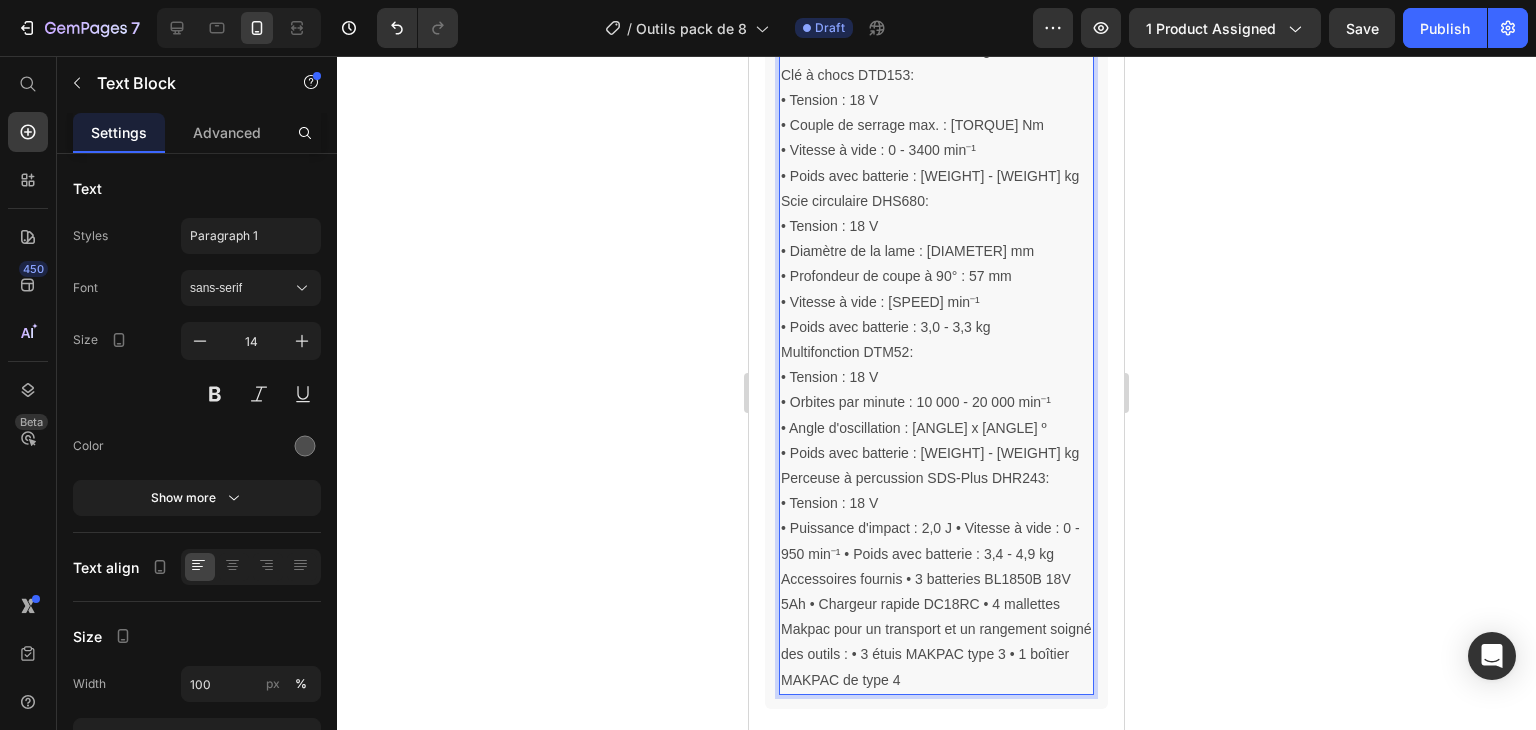 scroll, scrollTop: 1684, scrollLeft: 0, axis: vertical 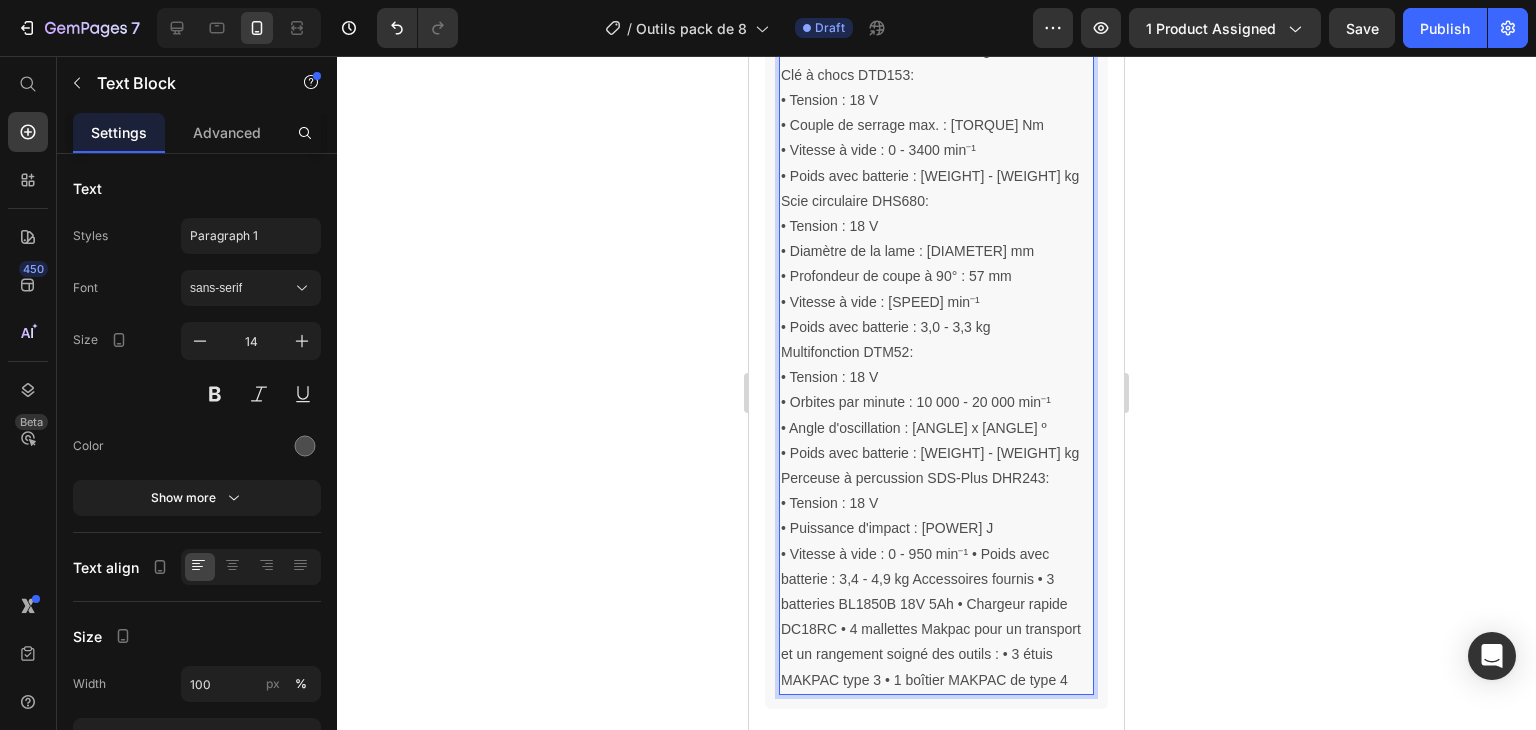 click on "• Vitesse à vide : 0 - 950 min⁻¹ • Poids avec batterie : 3,4 - 4,9 kg Accessoires fournis • 3 batteries BL1850B 18V 5Ah • Chargeur rapide DC18RC • 4 mallettes Makpac pour un transport et un rangement soigné des outils : • 3 étuis MAKPAC type 3 • 1 boîtier MAKPAC de type 4" at bounding box center (936, 617) 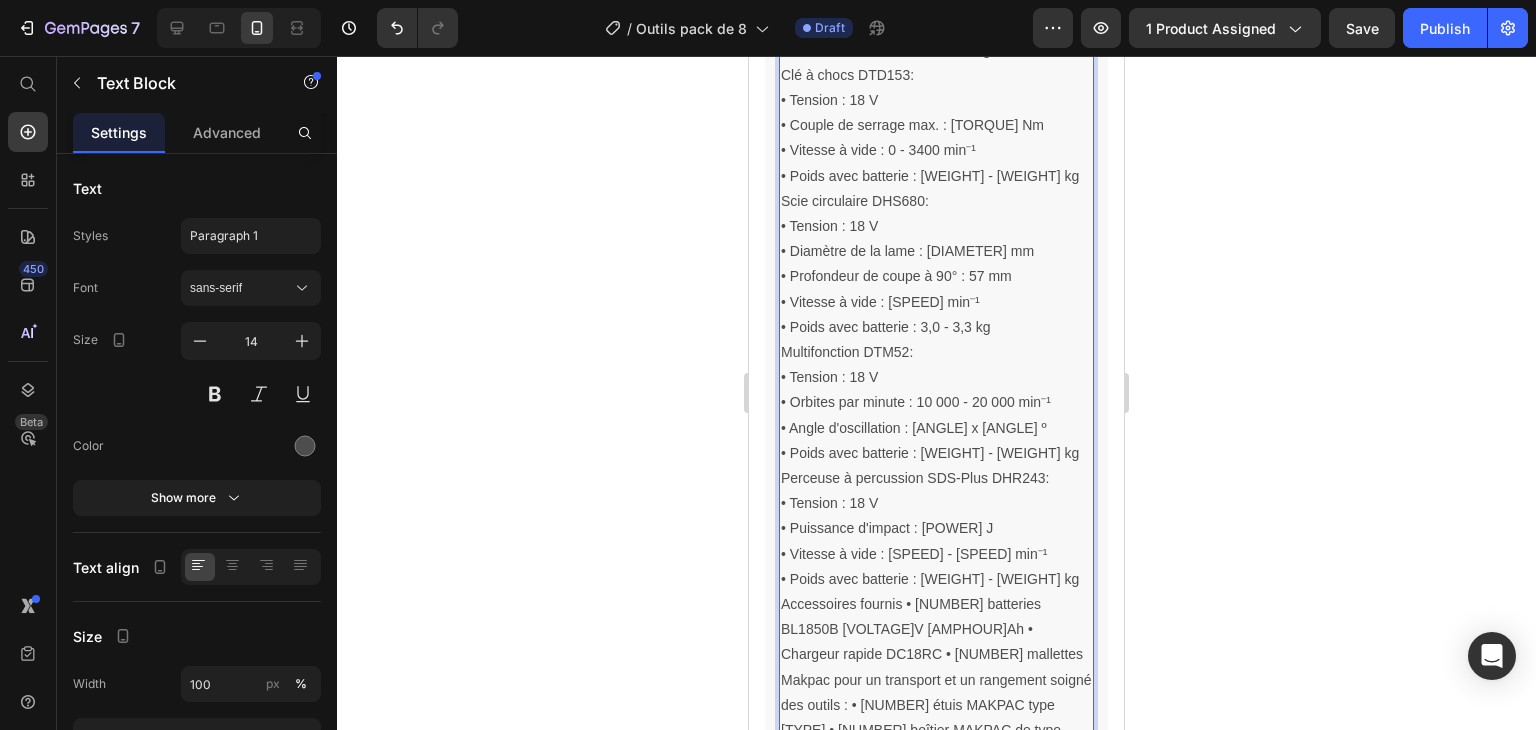 click on "• Poids avec batterie : [WEIGHT] - [WEIGHT] kg Accessoires fournis • [NUMBER] batteries BL1850B [VOLTAGE]V [AMPHOUR]Ah • Chargeur rapide DC18RC • [NUMBER] mallettes Makpac pour un transport et un rangement soigné des outils : • [NUMBER] étuis MAKPAC type [TYPE] • [NUMBER] boîtier MAKPAC de type [TYPE]" at bounding box center [936, 668] 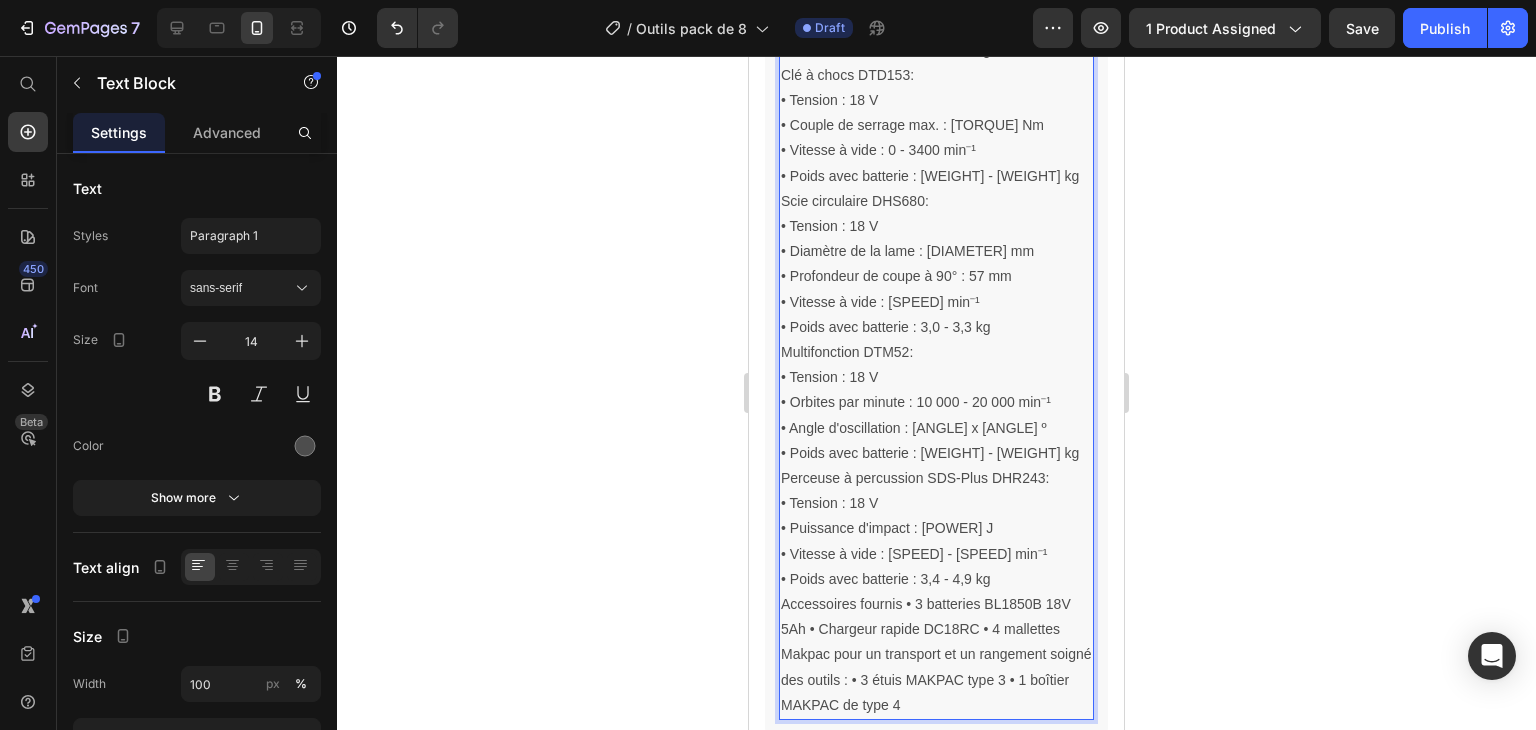 click on "Accessoires fournis • 3 batteries BL1850B 18V 5Ah • Chargeur rapide DC18RC • 4 mallettes Makpac pour un transport et un rangement soigné des outils : • 3 étuis MAKPAC type 3 • 1 boîtier MAKPAC de type 4" at bounding box center [936, 655] 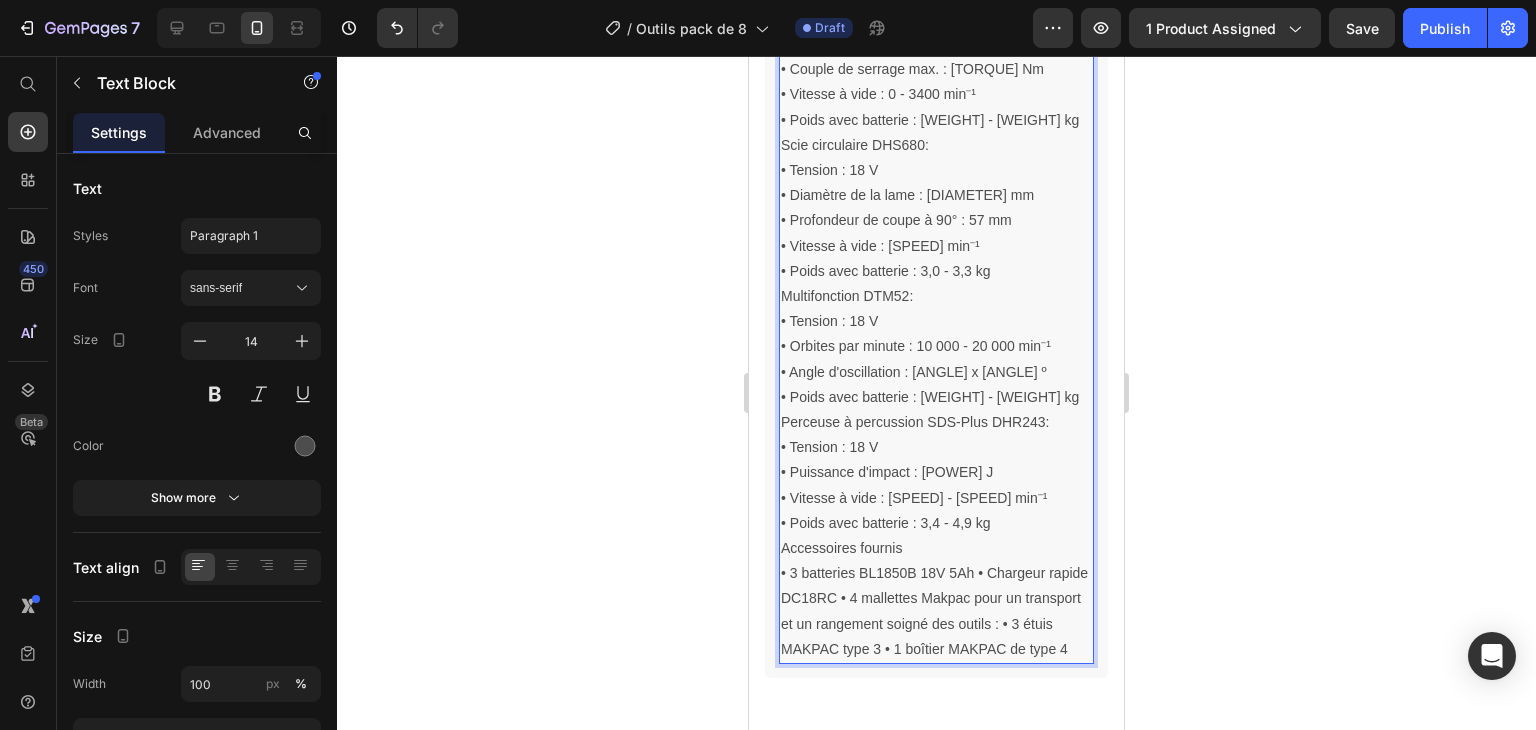 scroll, scrollTop: 1746, scrollLeft: 0, axis: vertical 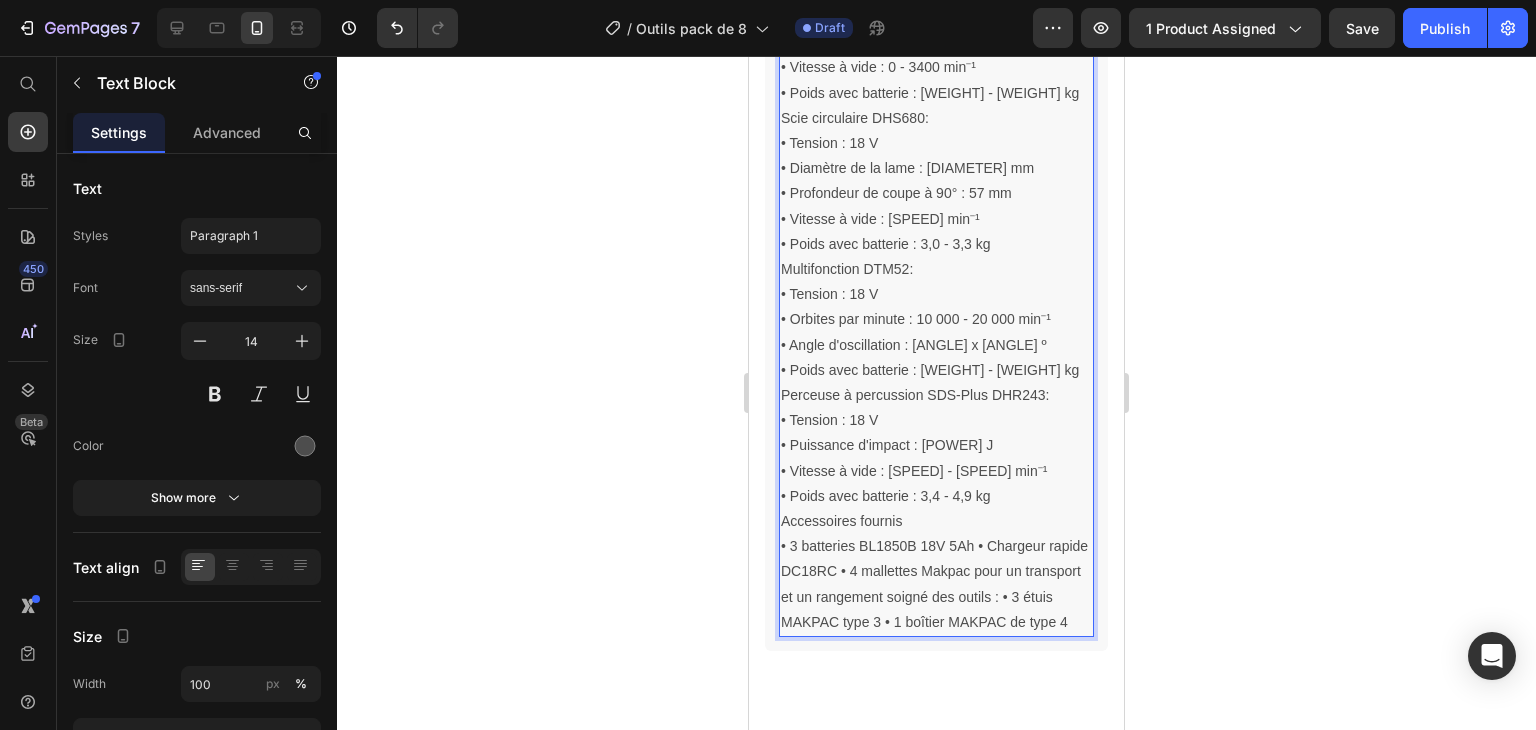 click on "• 3 batteries BL1850B 18V 5Ah • Chargeur rapide DC18RC • 4 mallettes Makpac pour un transport et un rangement soigné des outils : • 3 étuis MAKPAC type 3 • 1 boîtier MAKPAC de type 4" at bounding box center (936, 584) 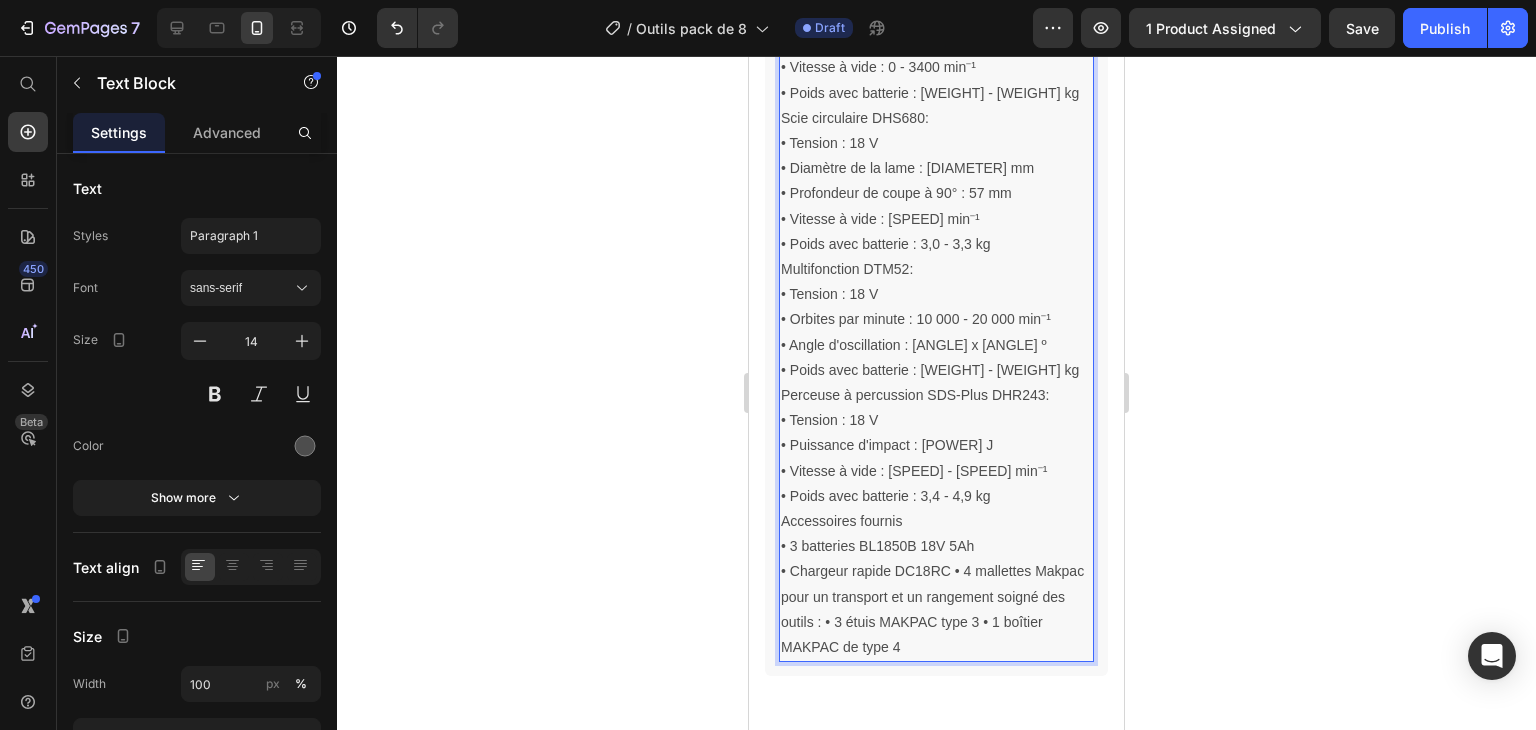 click on "• Chargeur rapide DC18RC • 4 mallettes Makpac pour un transport et un rangement soigné des outils : • 3 étuis MAKPAC type 3 • 1 boîtier MAKPAC de type 4" at bounding box center (936, 609) 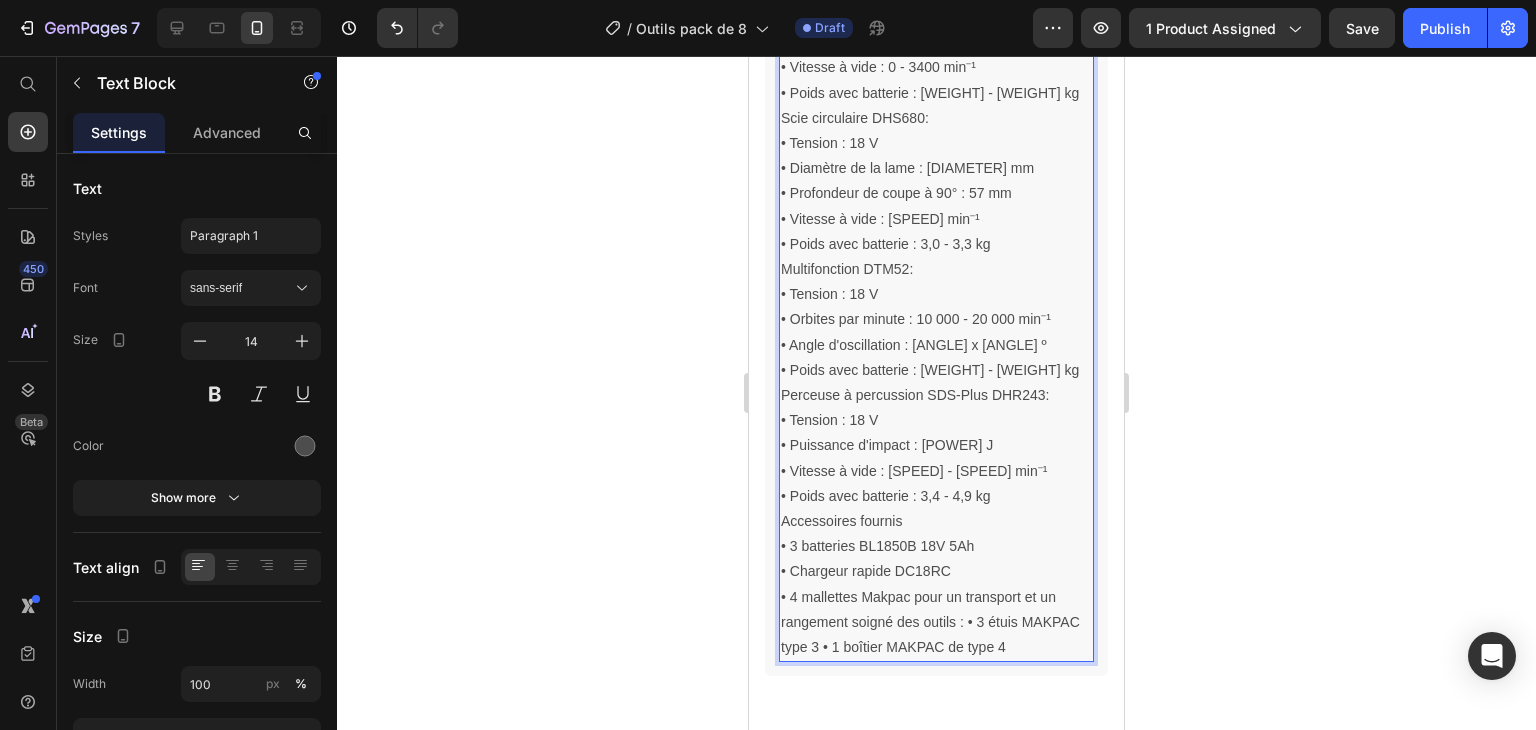 click on "• 4 mallettes Makpac pour un transport et un rangement soigné des outils : • 3 étuis MAKPAC type 3 • 1 boîtier MAKPAC de type 4" at bounding box center [936, 623] 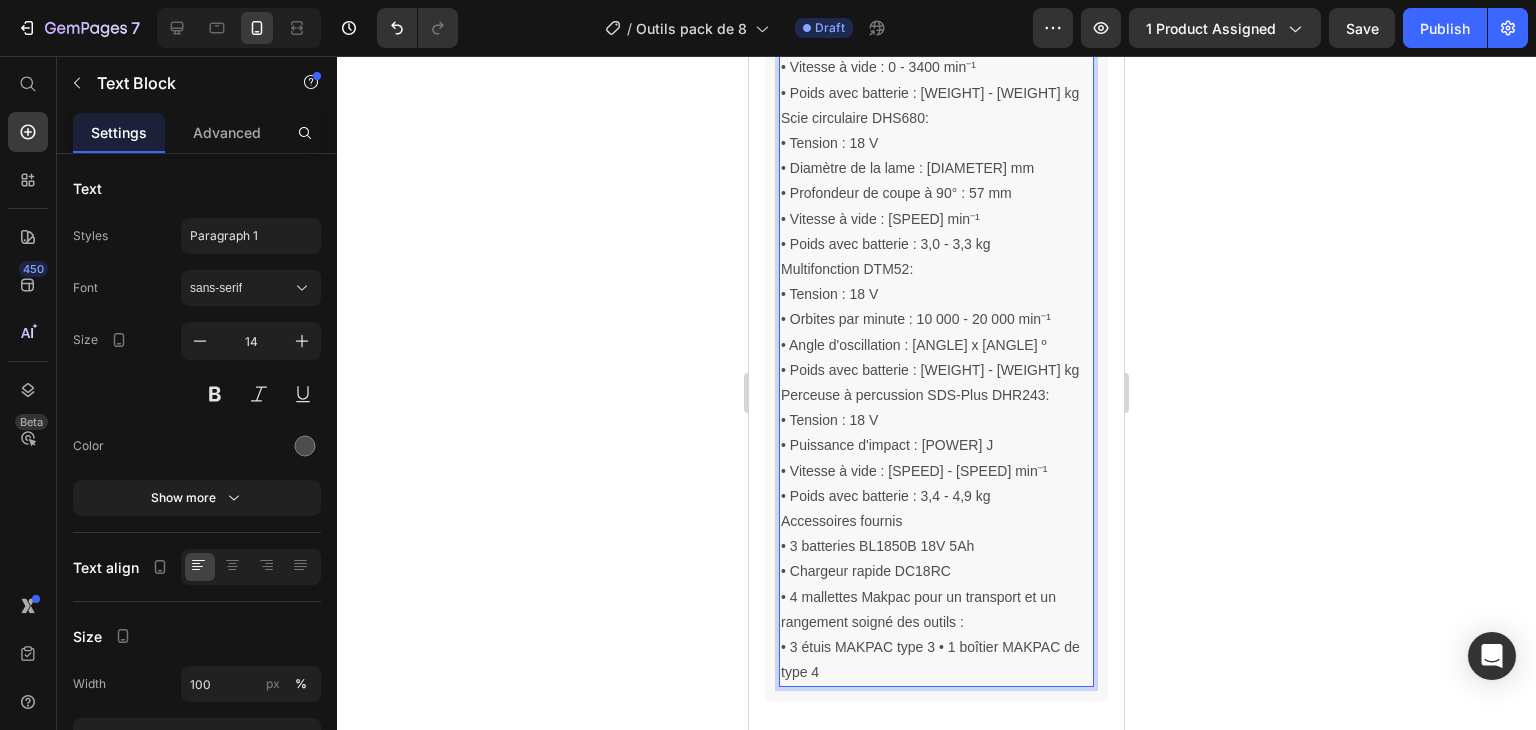 click on "• 3 étuis MAKPAC type 3 • 1 boîtier MAKPAC de type 4" at bounding box center [936, 660] 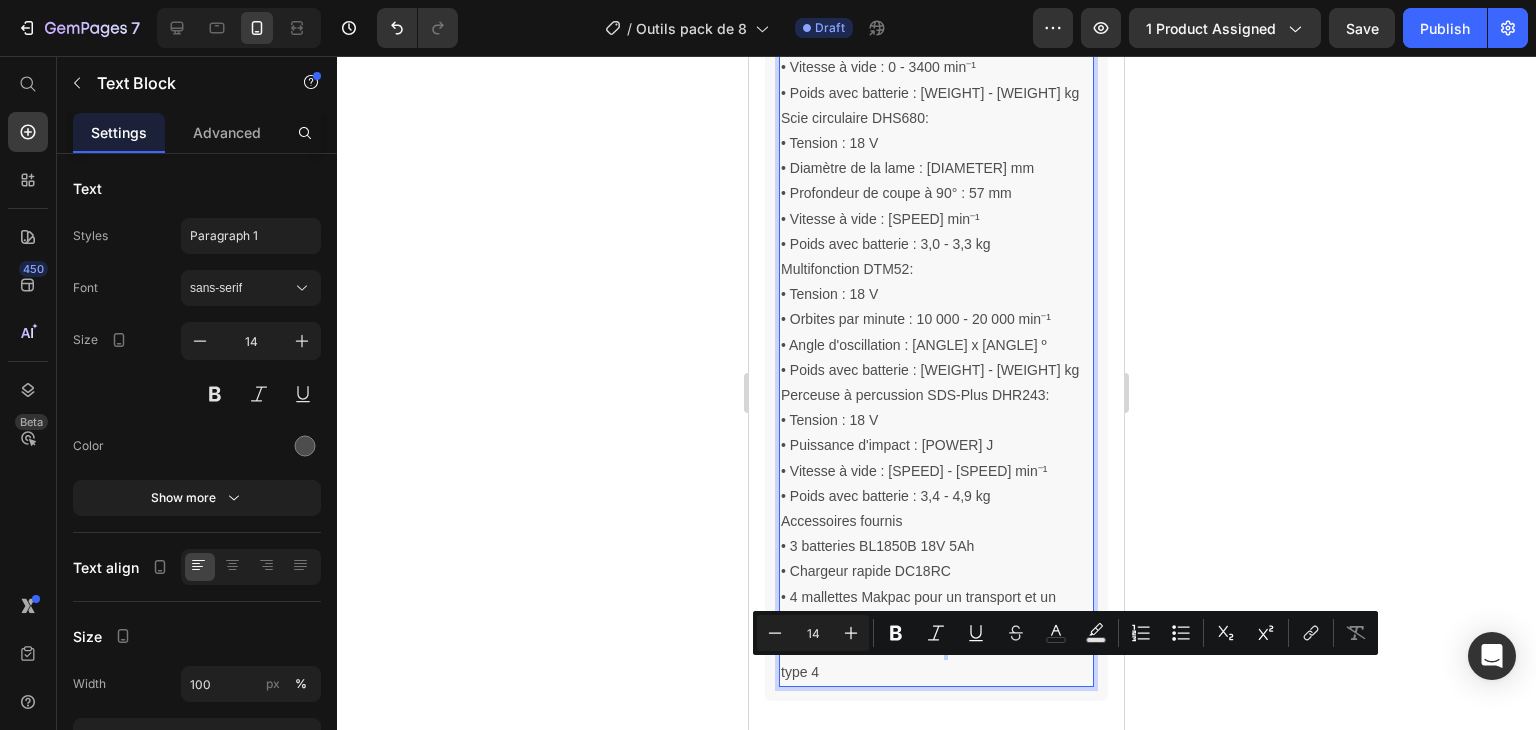 click on "• 3 étuis MAKPAC type 3 • 1 boîtier MAKPAC de type 4" at bounding box center [936, 660] 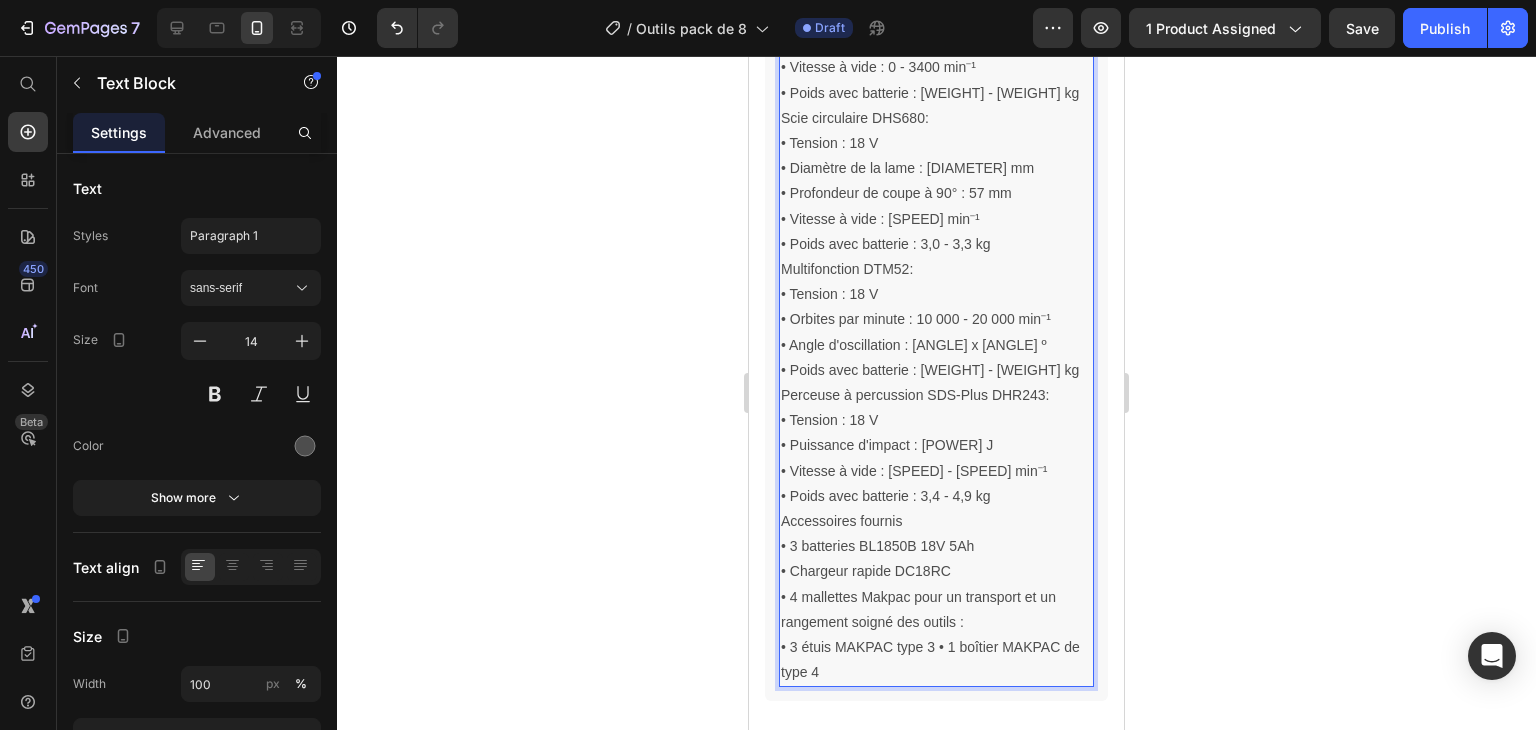 click on "• 3 étuis MAKPAC type 3 • 1 boîtier MAKPAC de type 4" at bounding box center (936, 660) 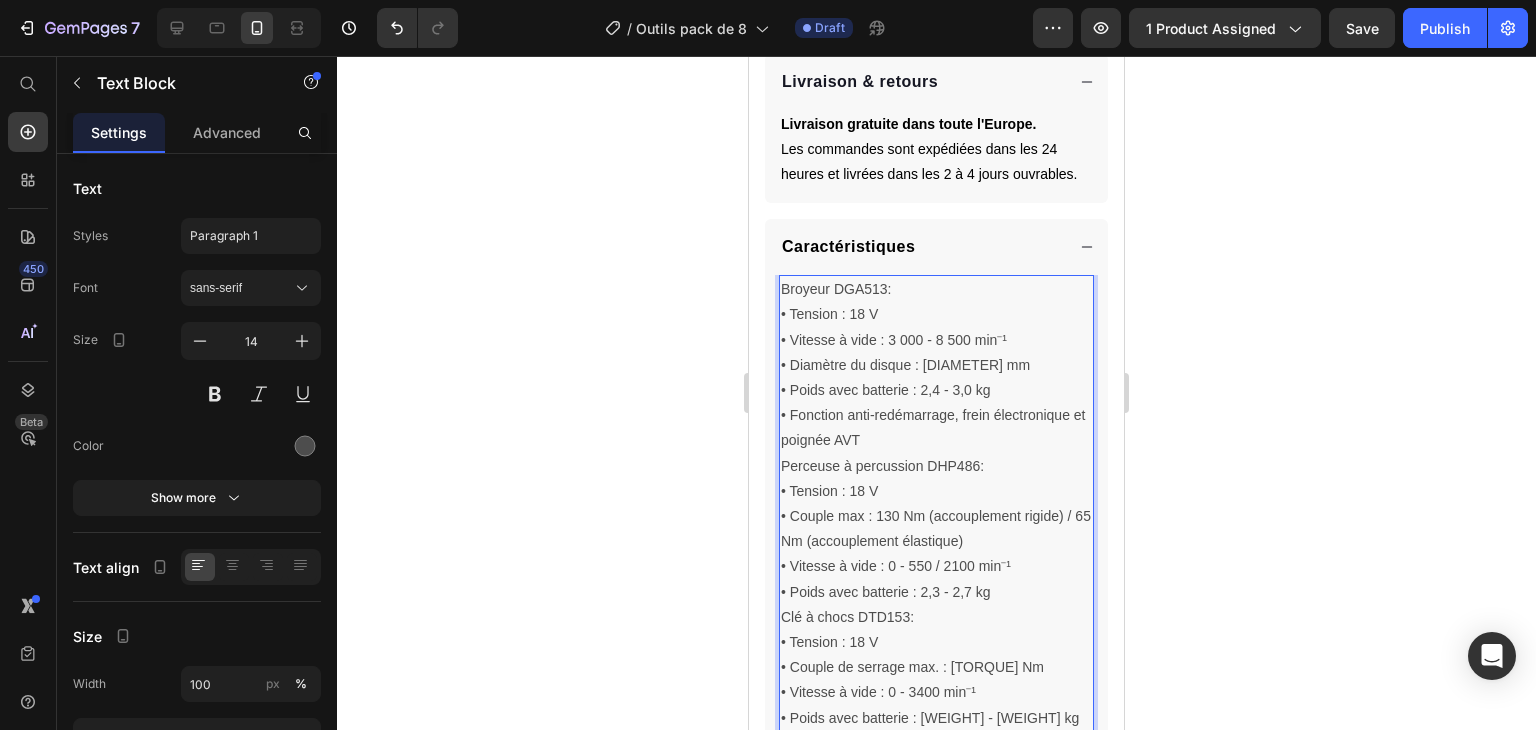 scroll, scrollTop: 974, scrollLeft: 0, axis: vertical 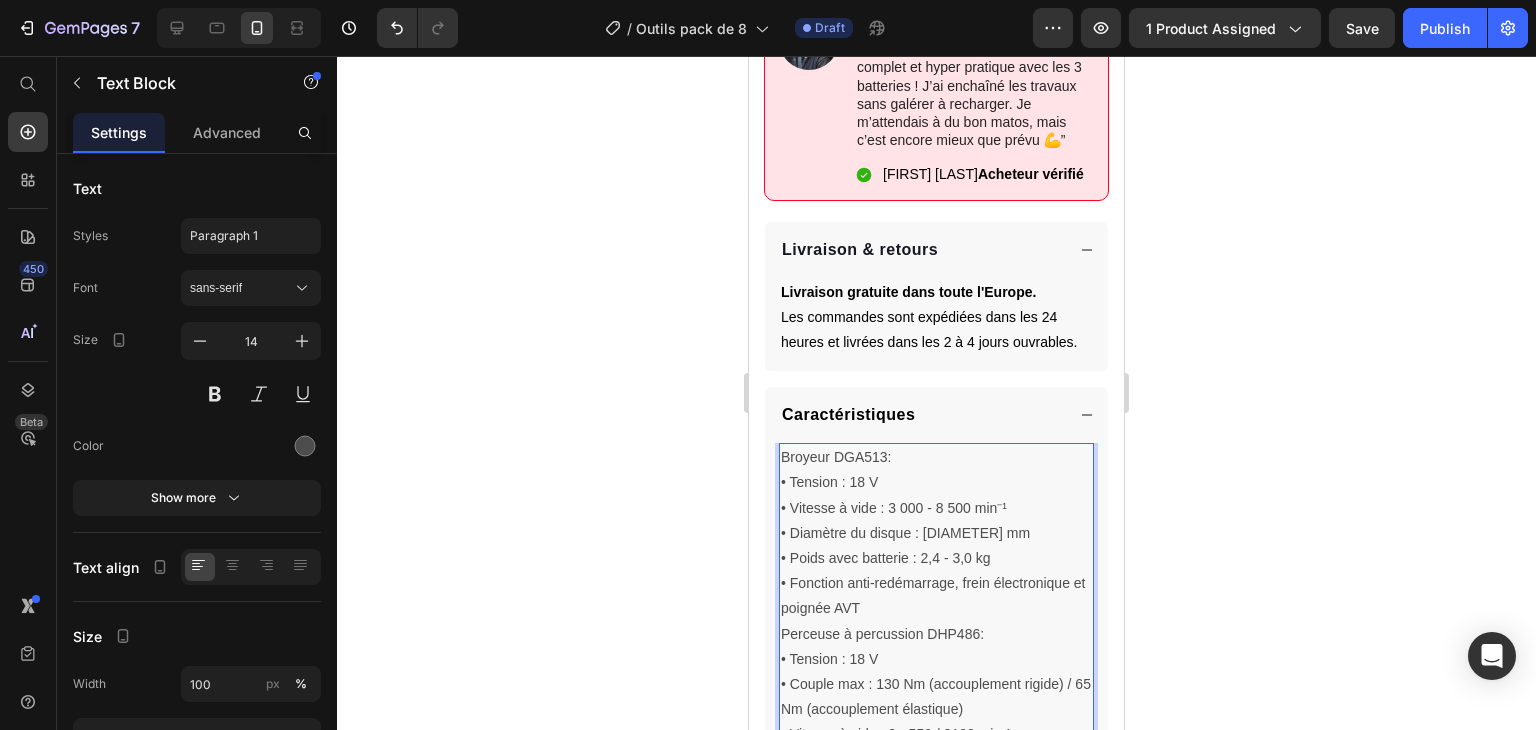 click on "Broyeur DGA513:" at bounding box center (936, 457) 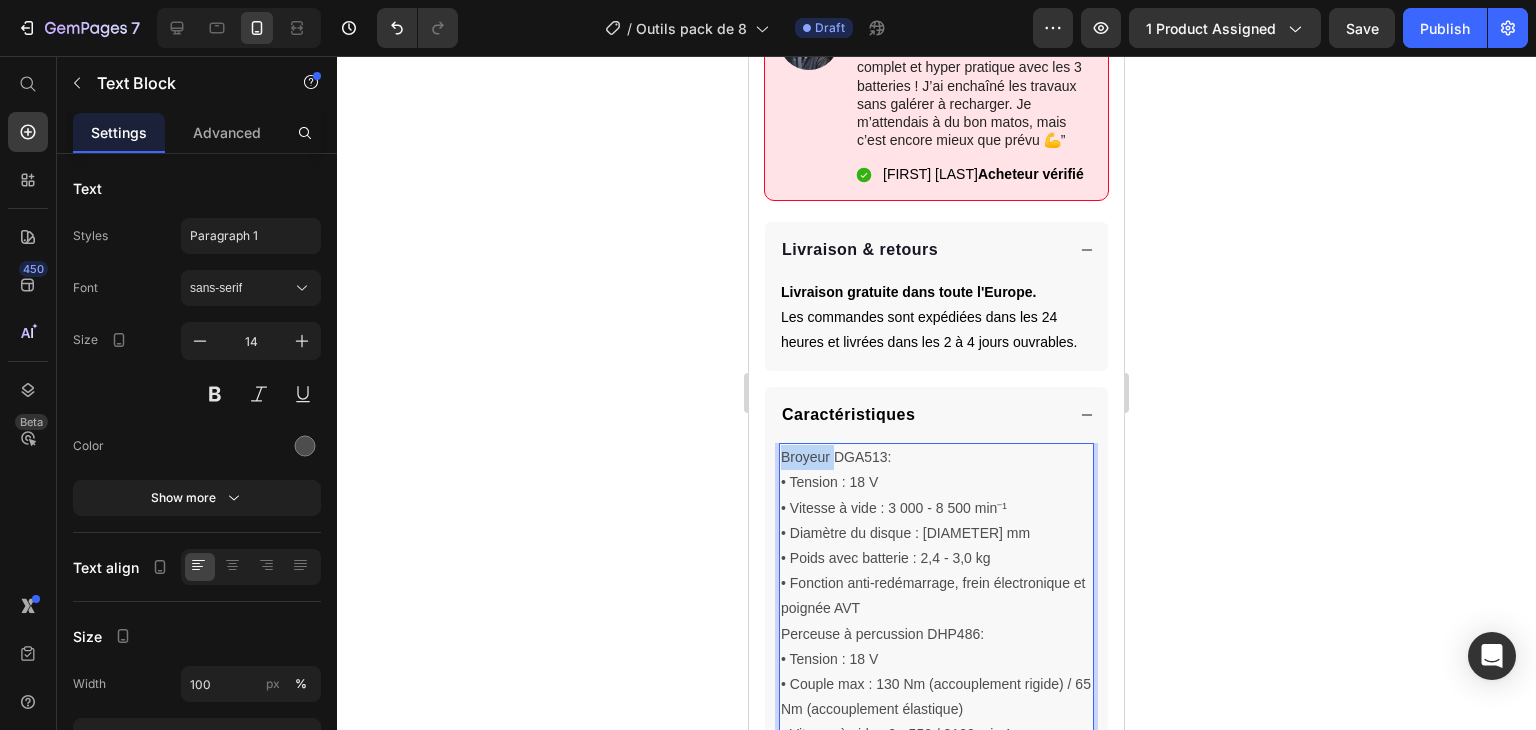 click on "Broyeur DGA513:" at bounding box center (936, 457) 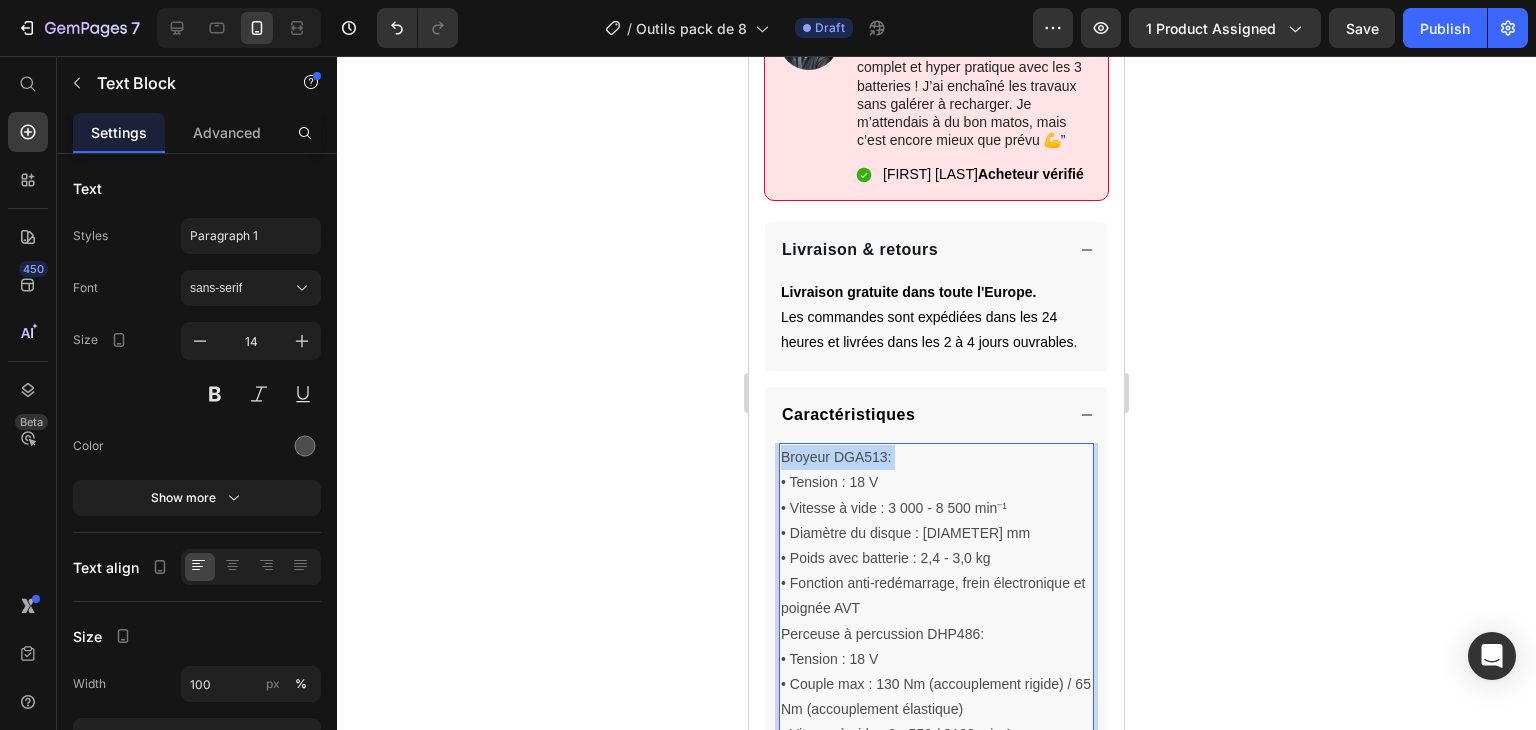 click on "Broyeur DGA513:" at bounding box center [936, 457] 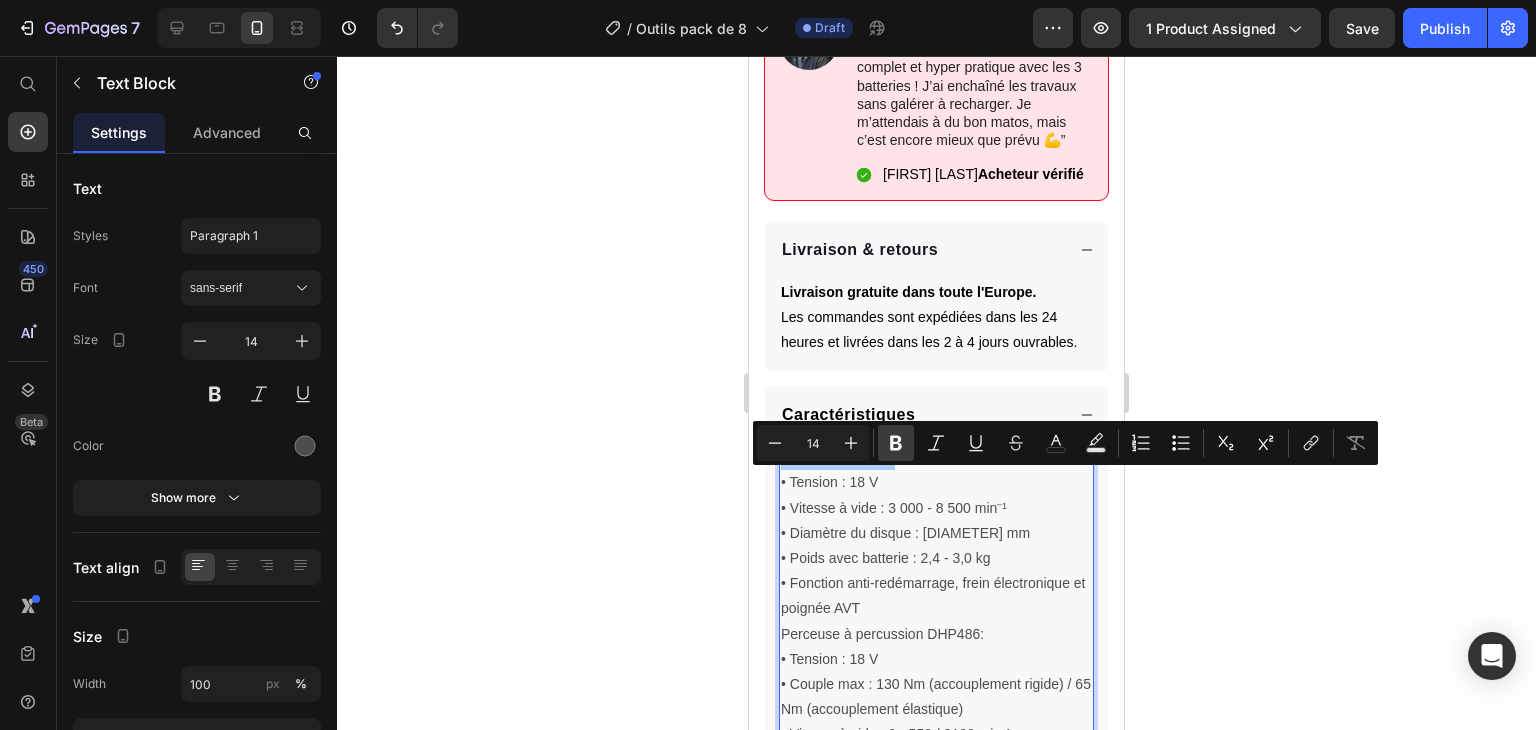 click on "Bold" at bounding box center (896, 443) 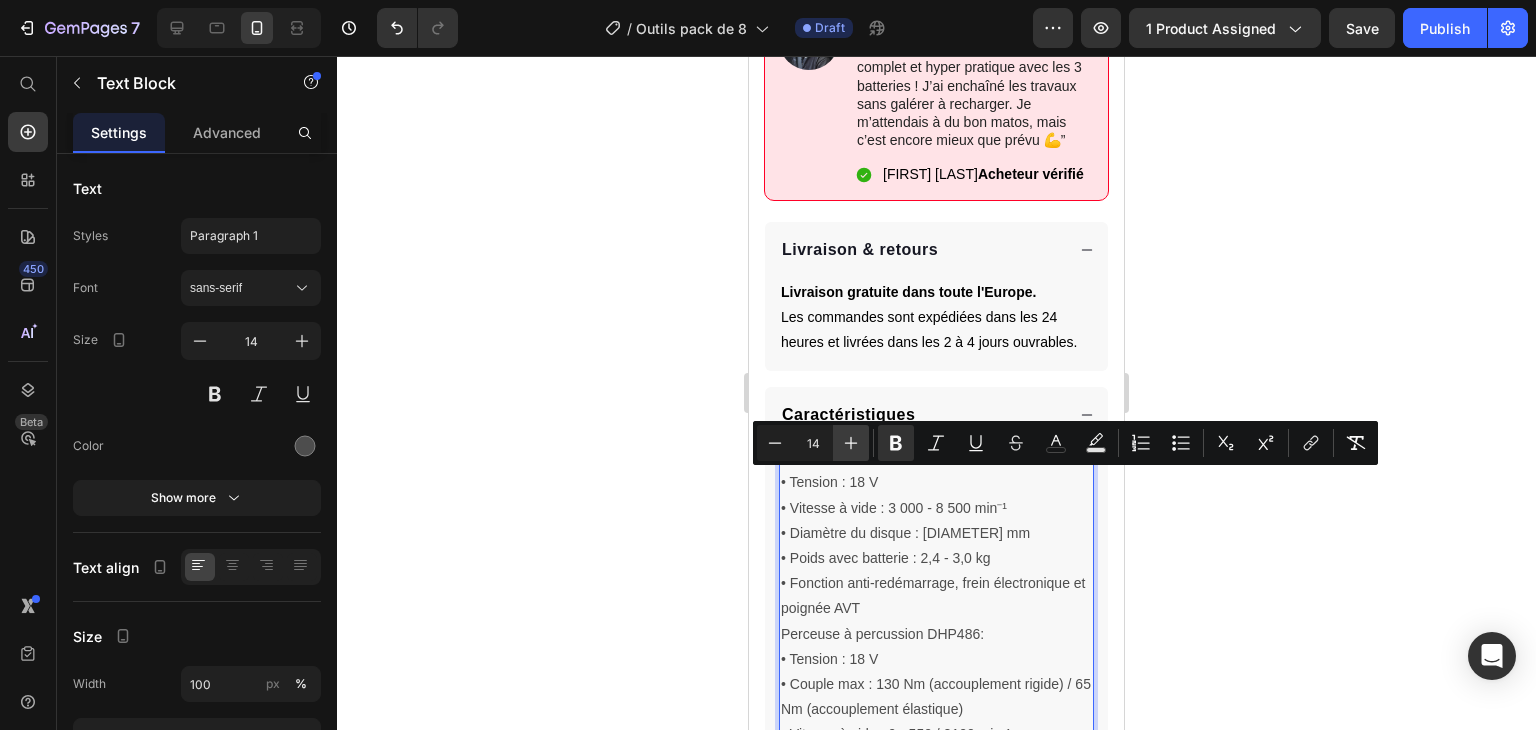 click on "Plus" at bounding box center [851, 443] 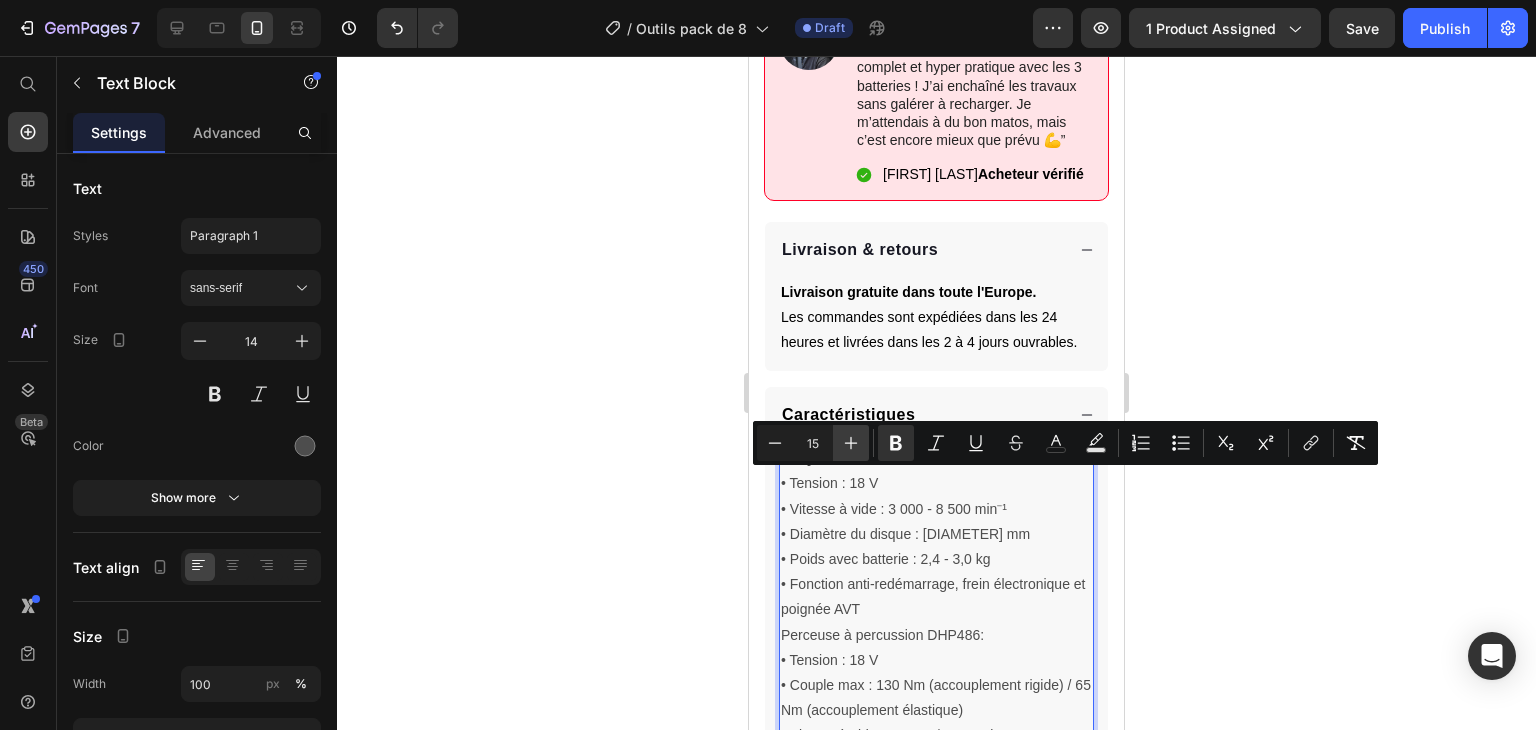 click on "Plus" at bounding box center [851, 443] 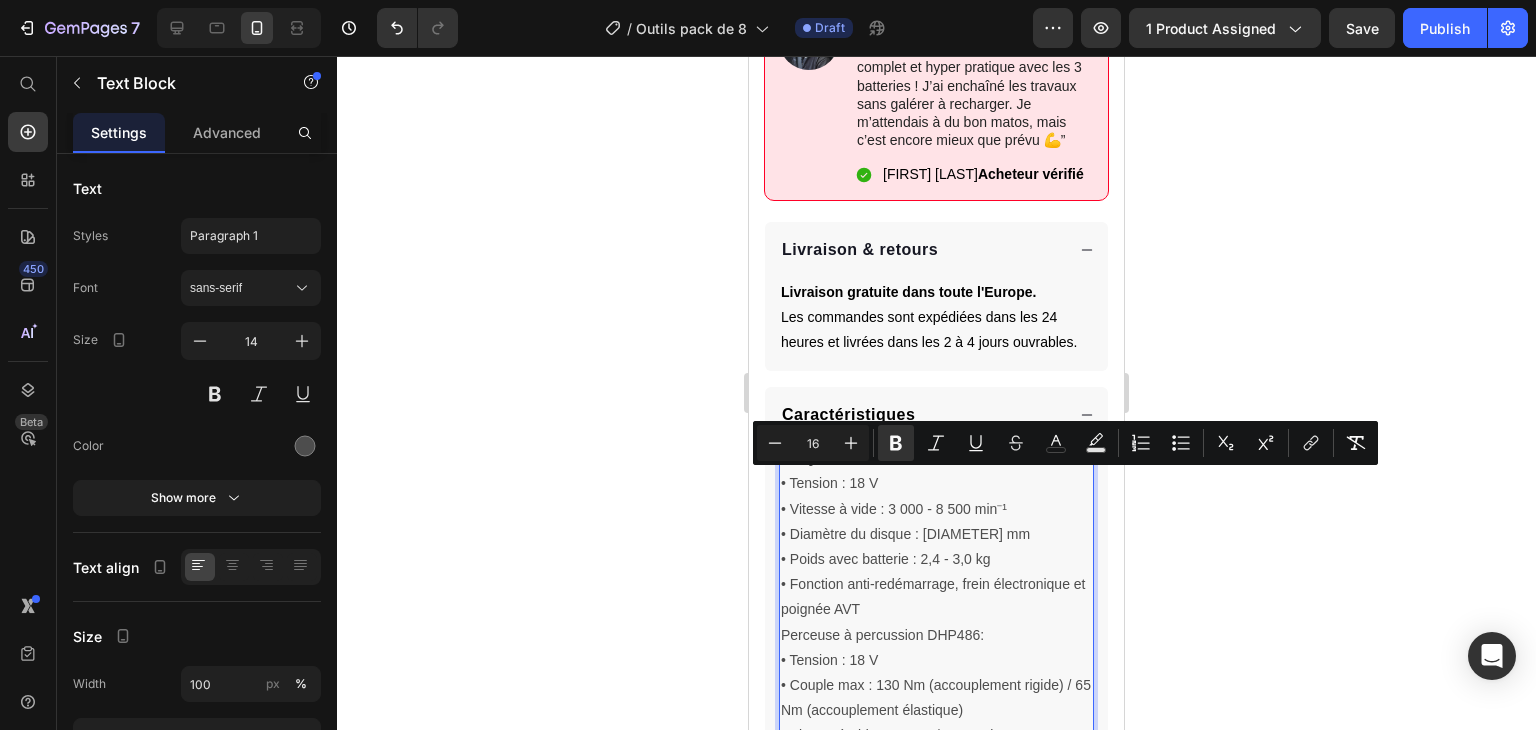 click on "Broyeur DGA513:" at bounding box center (847, 457) 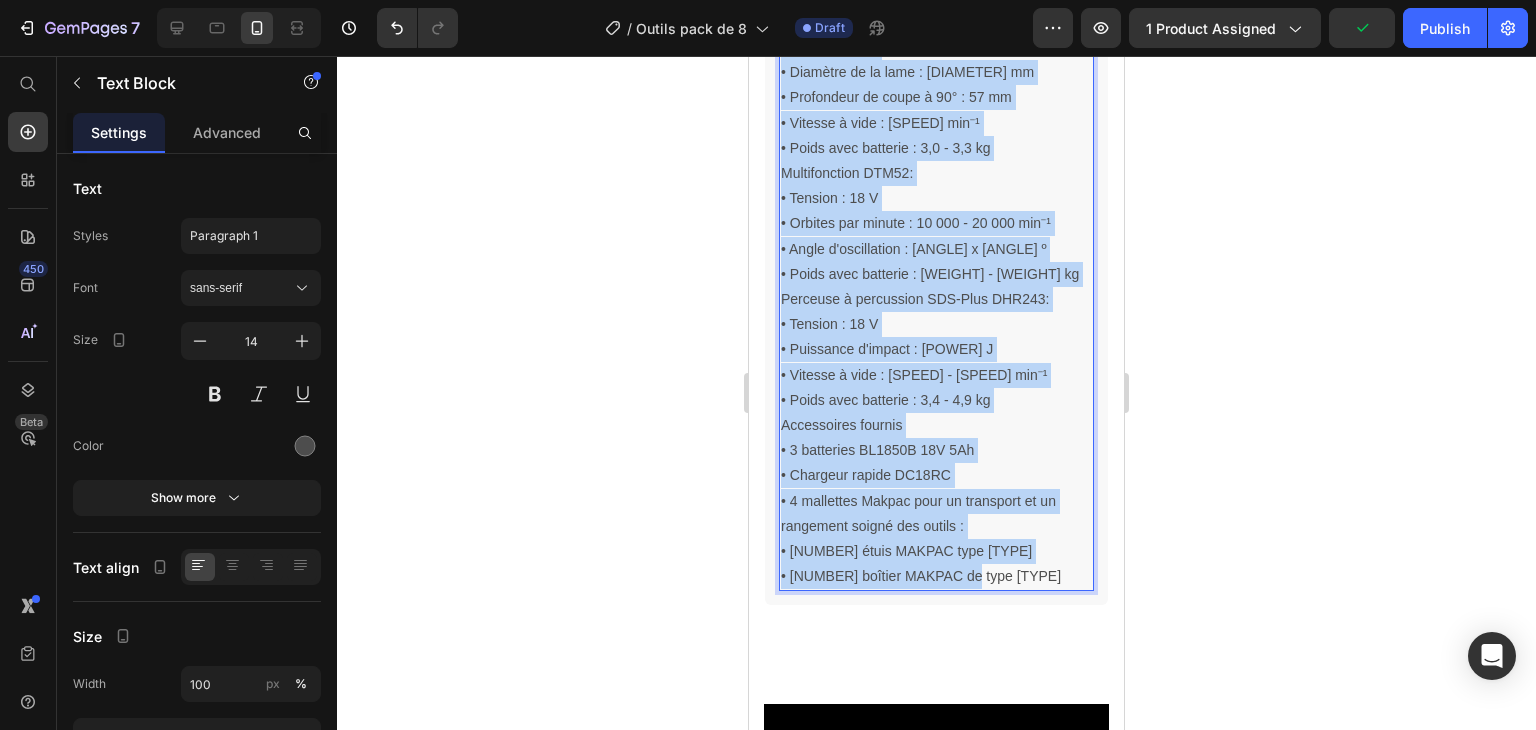 scroll, scrollTop: 2124, scrollLeft: 0, axis: vertical 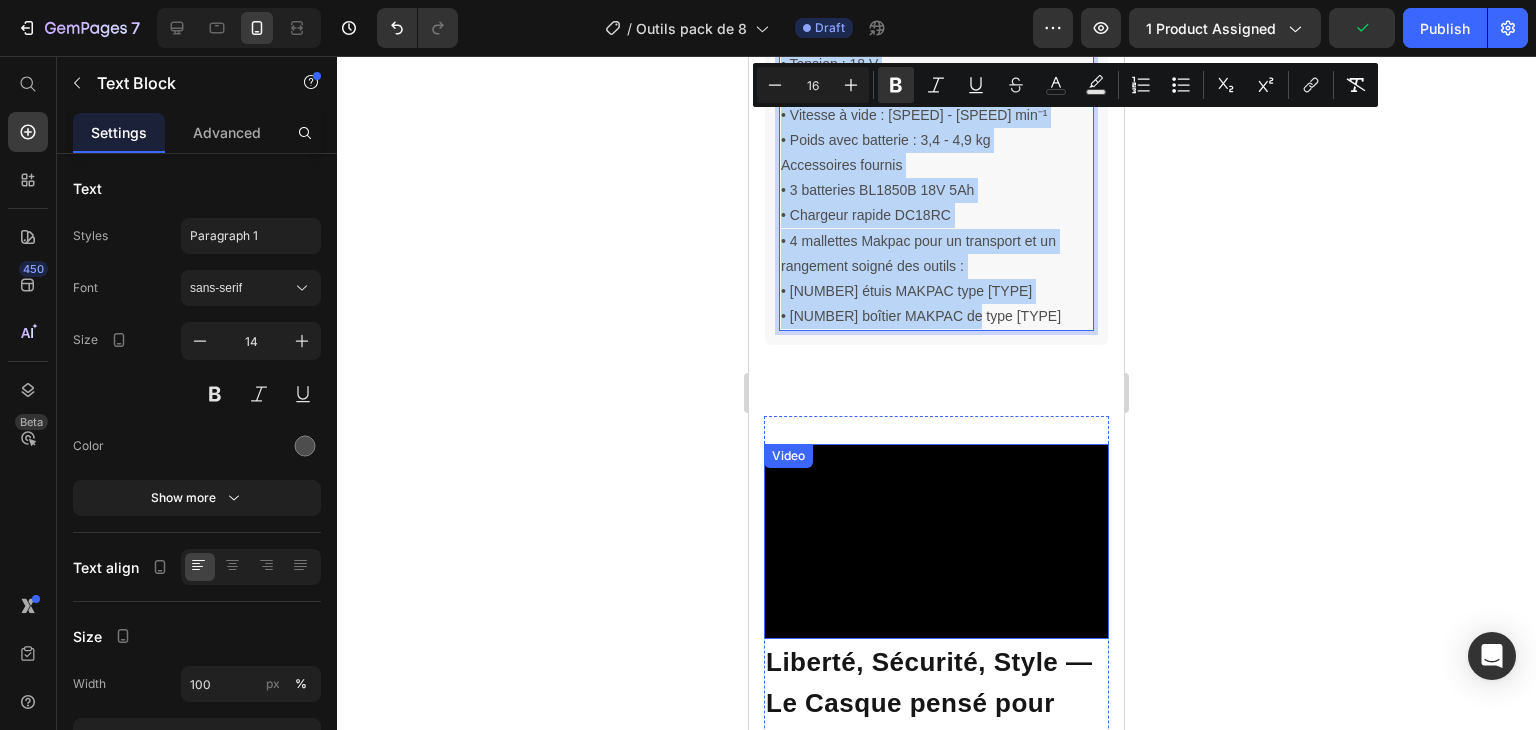 drag, startPoint x: 784, startPoint y: 482, endPoint x: 965, endPoint y: 497, distance: 181.62048 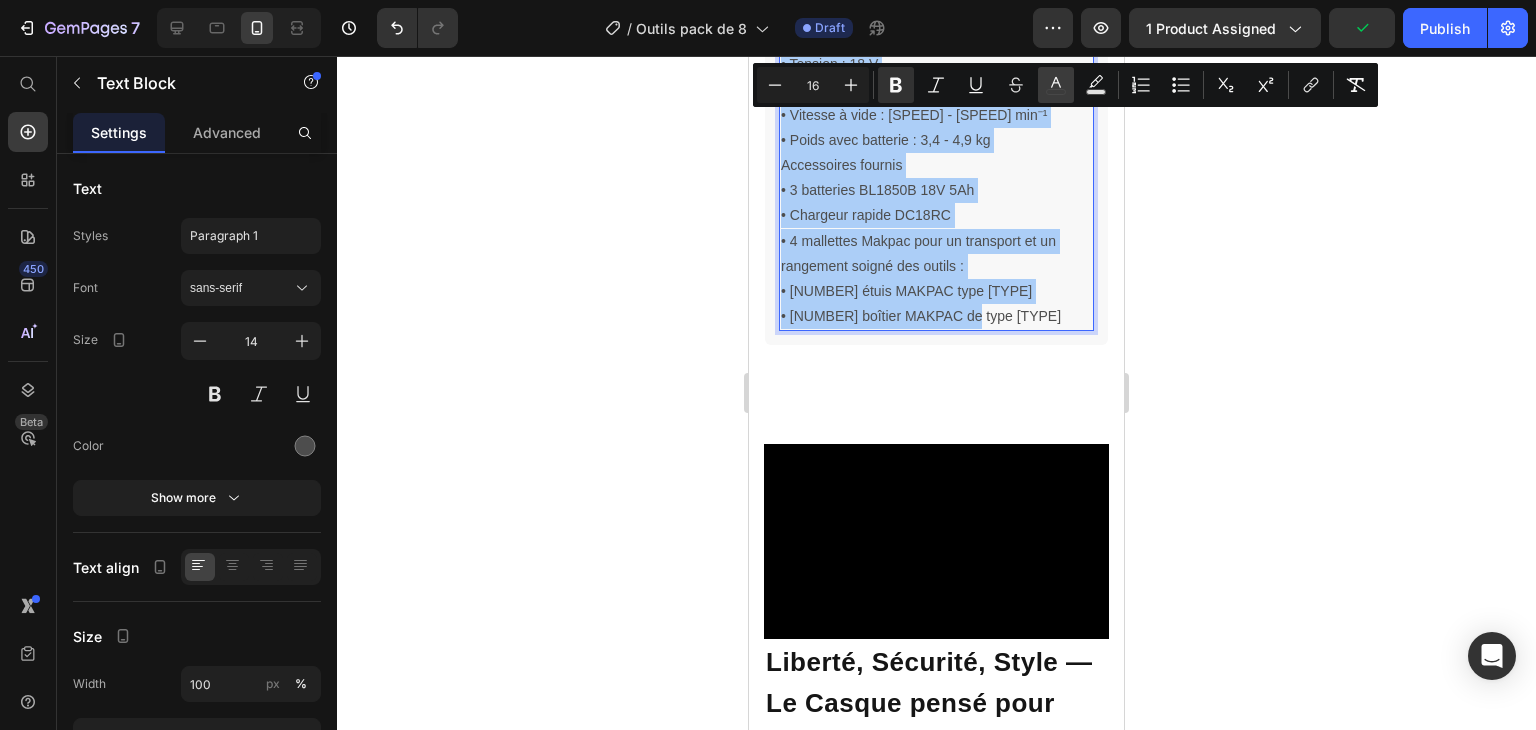 click 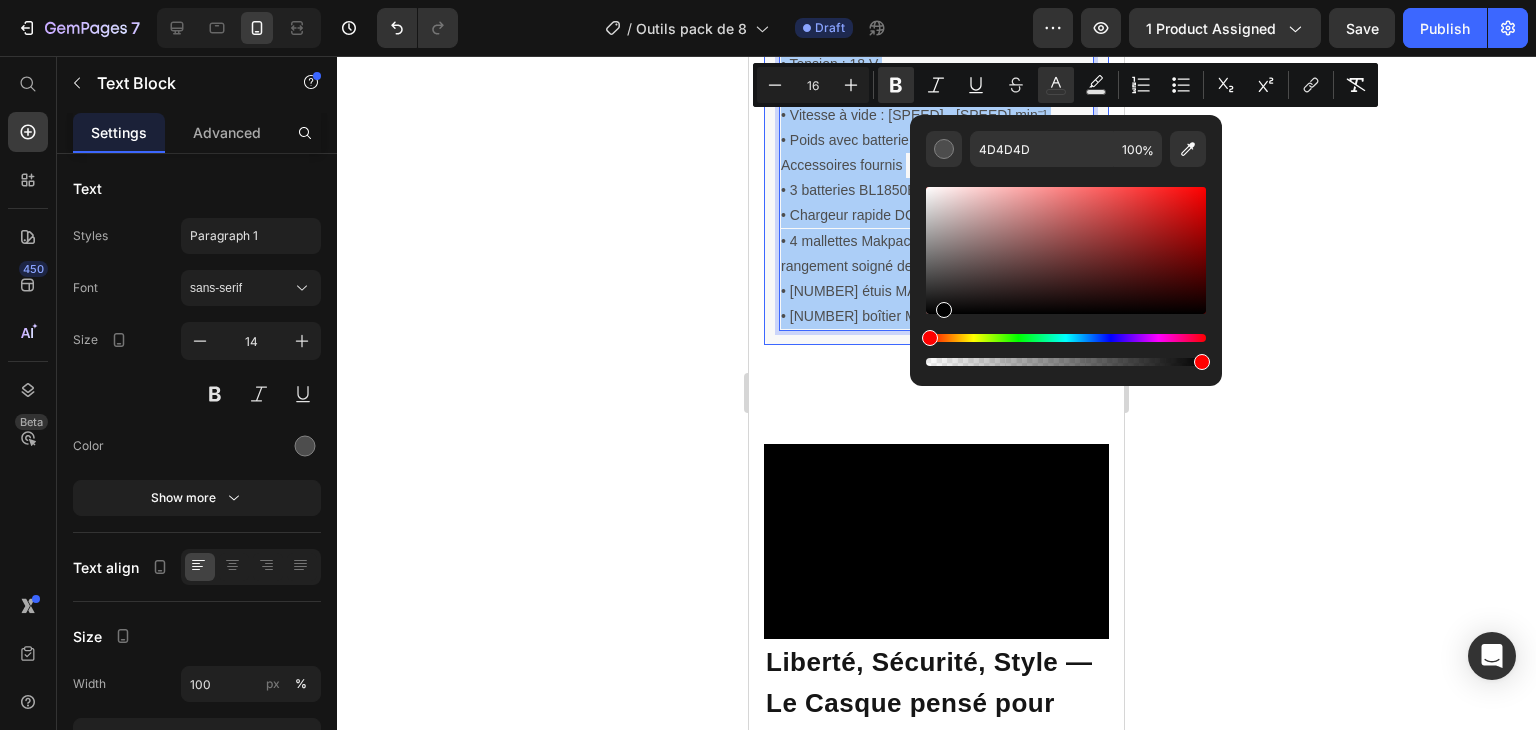 drag, startPoint x: 1719, startPoint y: 343, endPoint x: 857, endPoint y: 389, distance: 863.2265 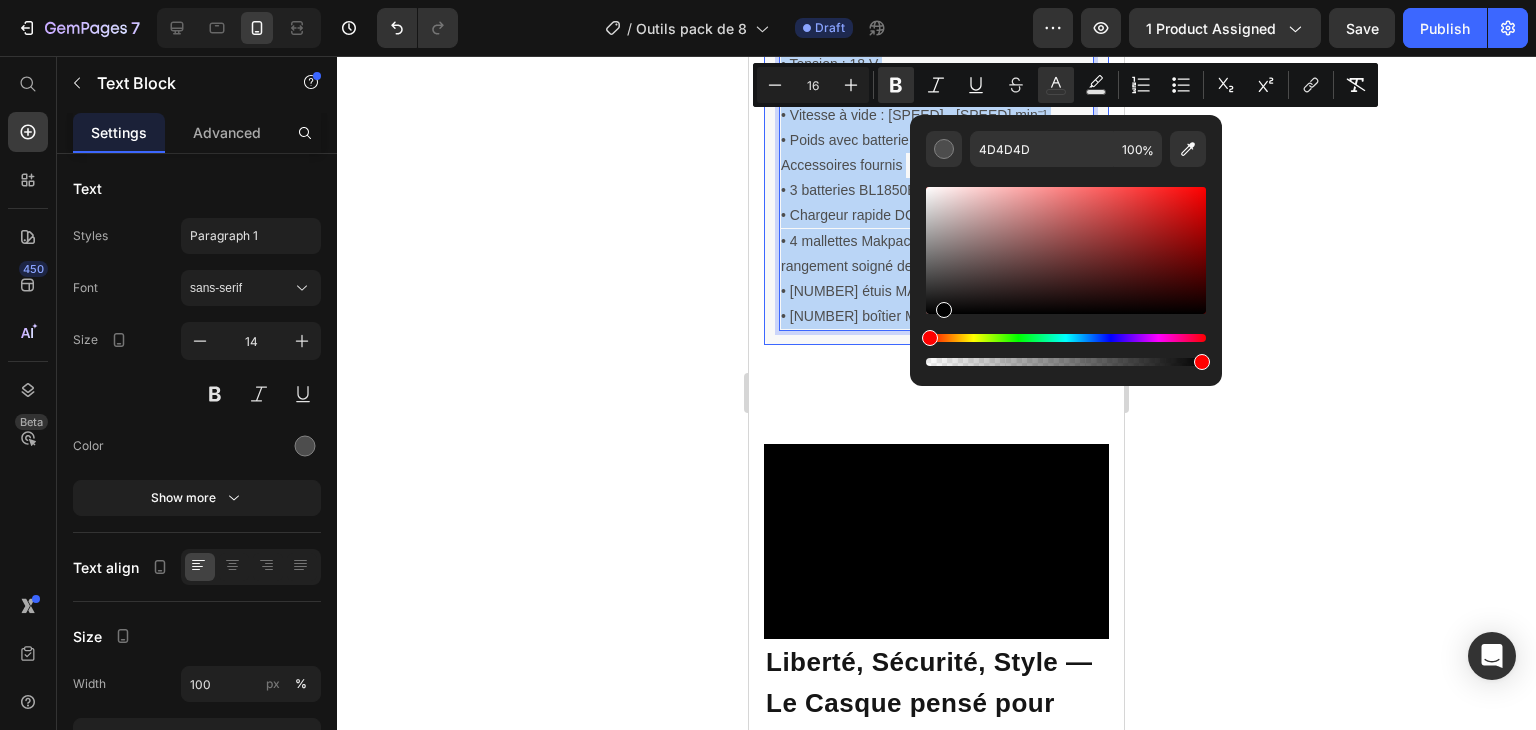 type on "000000" 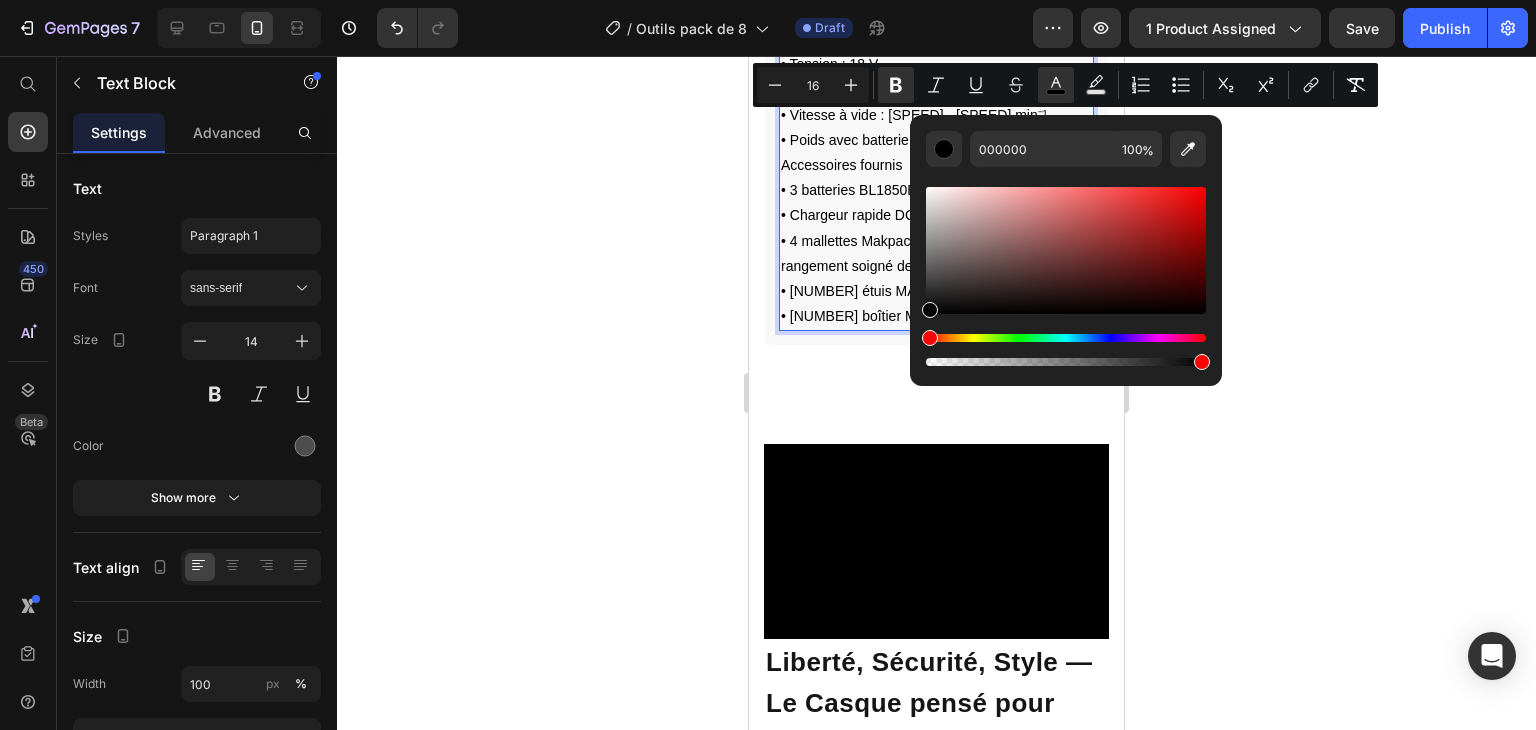 click 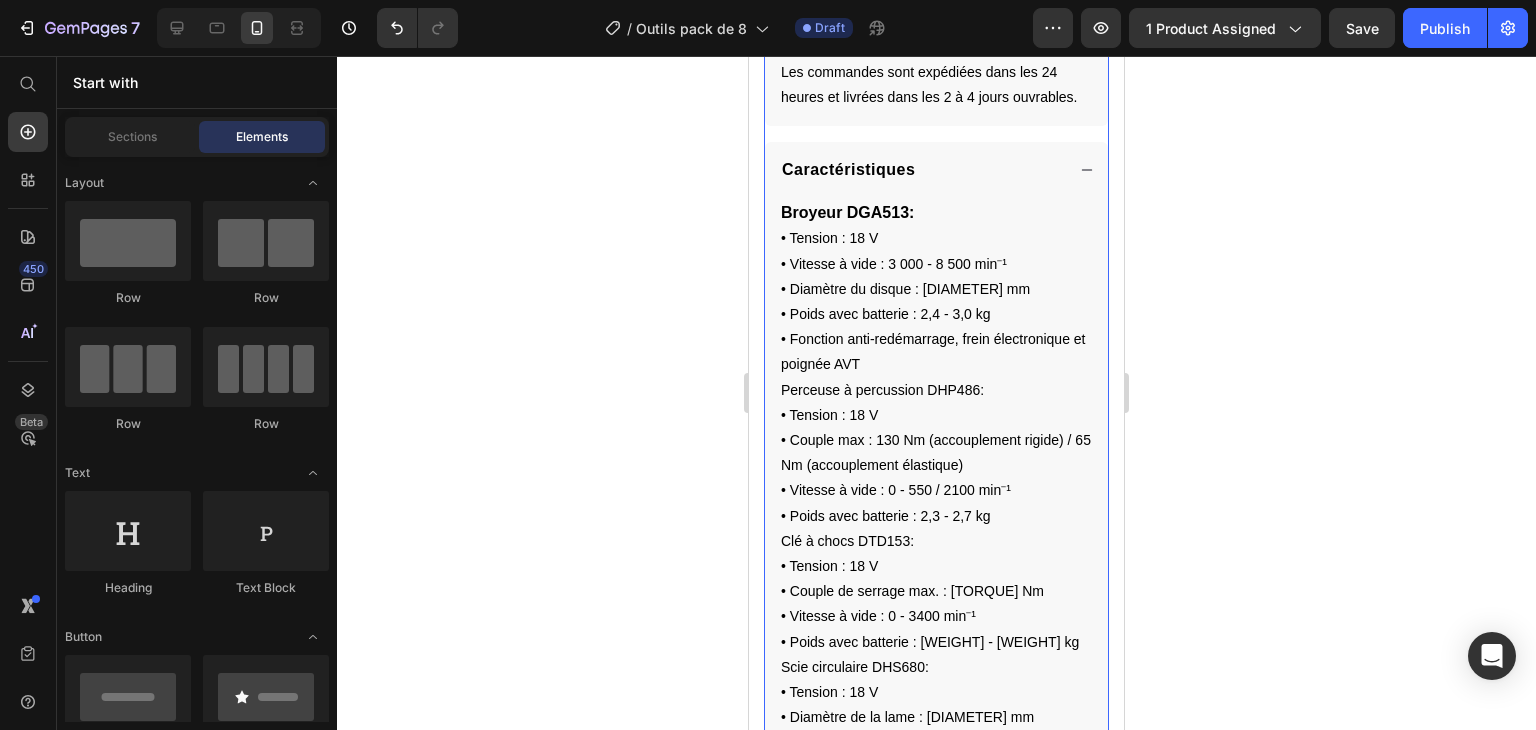 scroll, scrollTop: 1216, scrollLeft: 0, axis: vertical 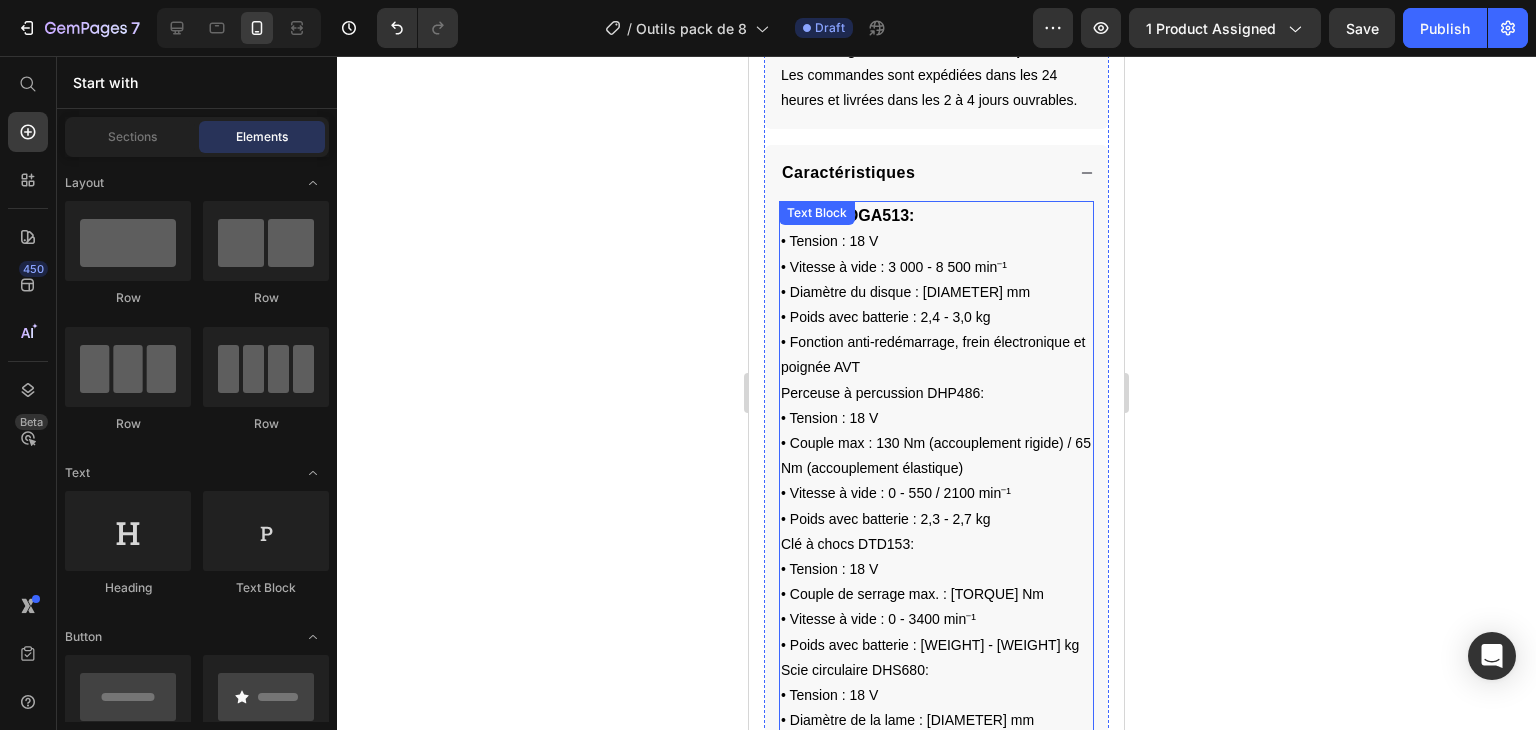 click on "Perceuse à percussion DHP486:" at bounding box center (882, 393) 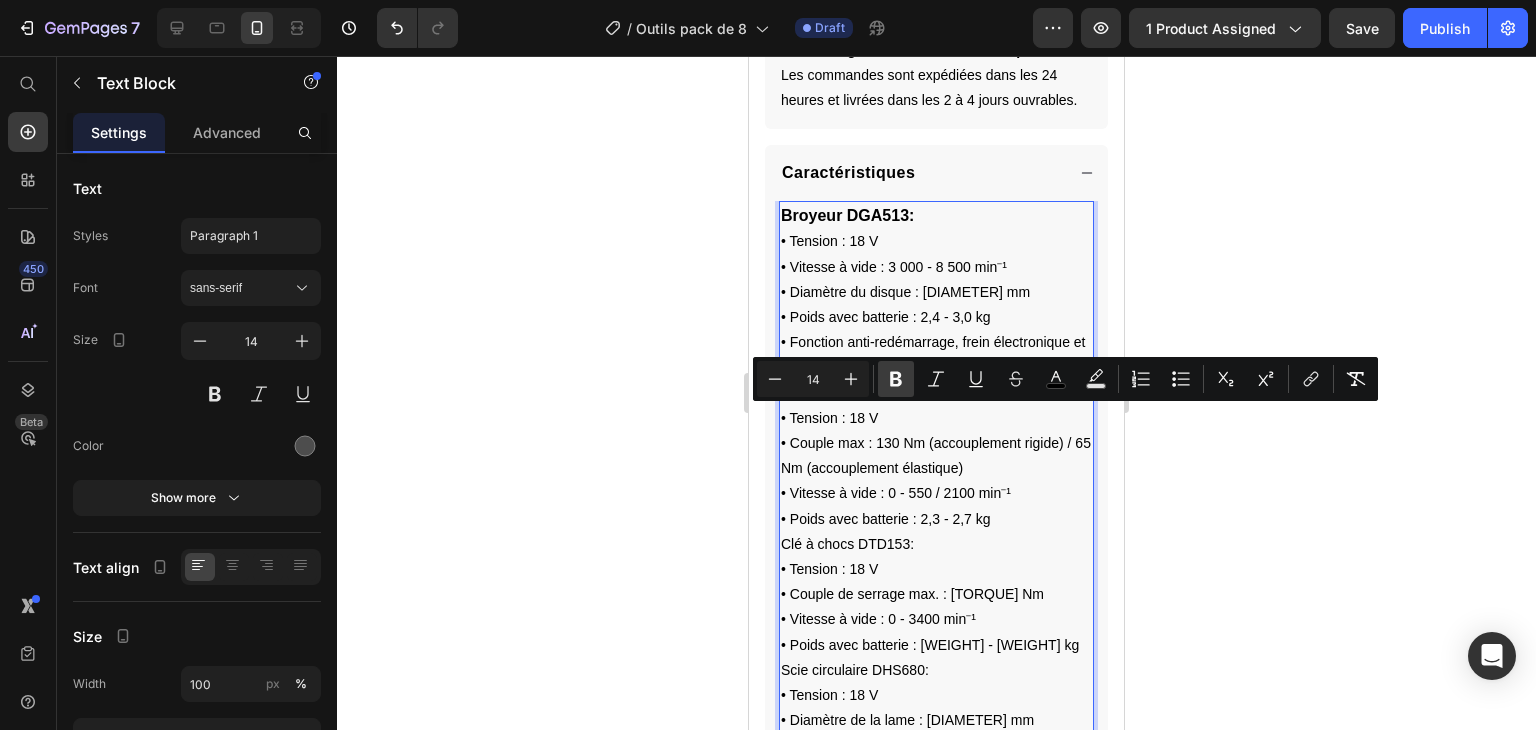 click 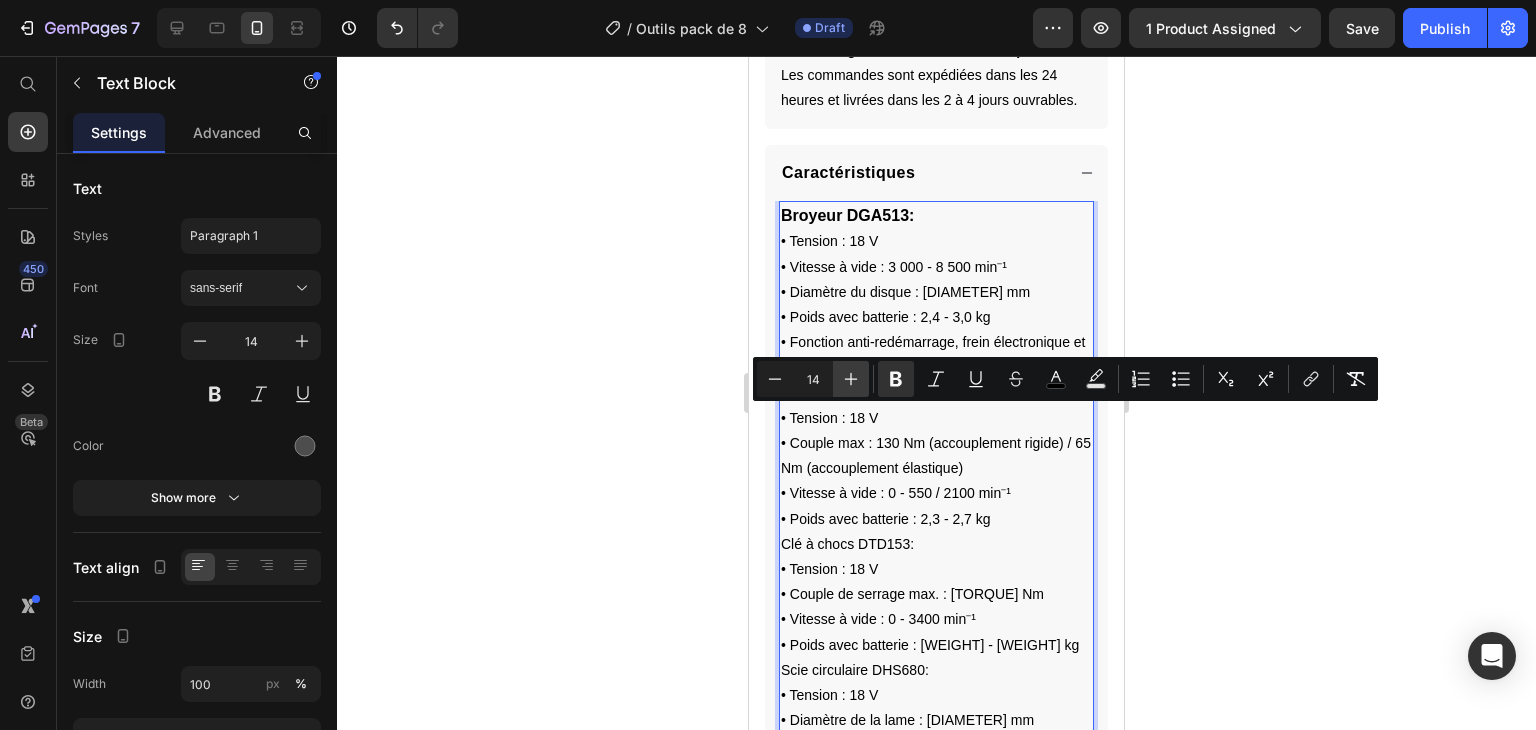 click on "Plus" at bounding box center (851, 379) 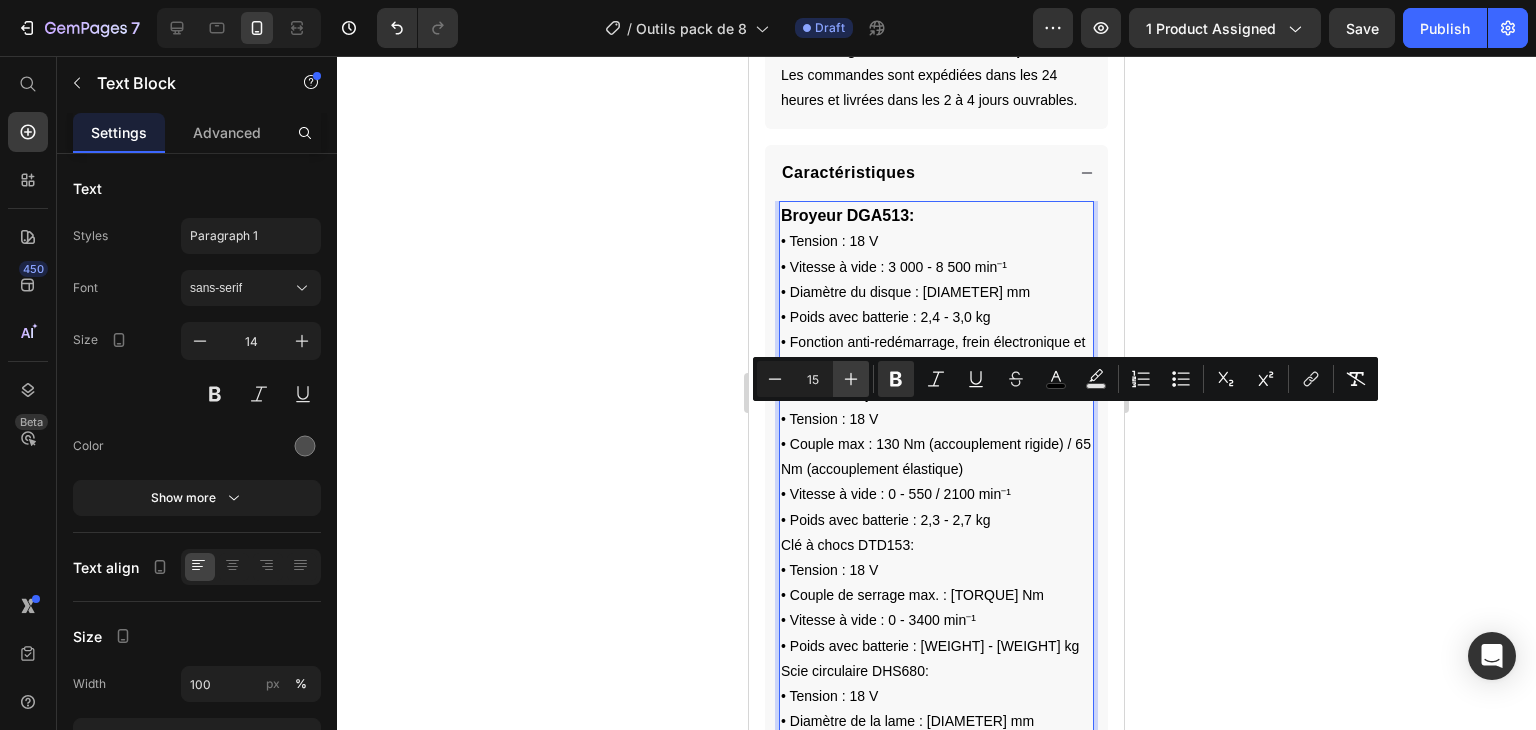 click on "Plus" at bounding box center [851, 379] 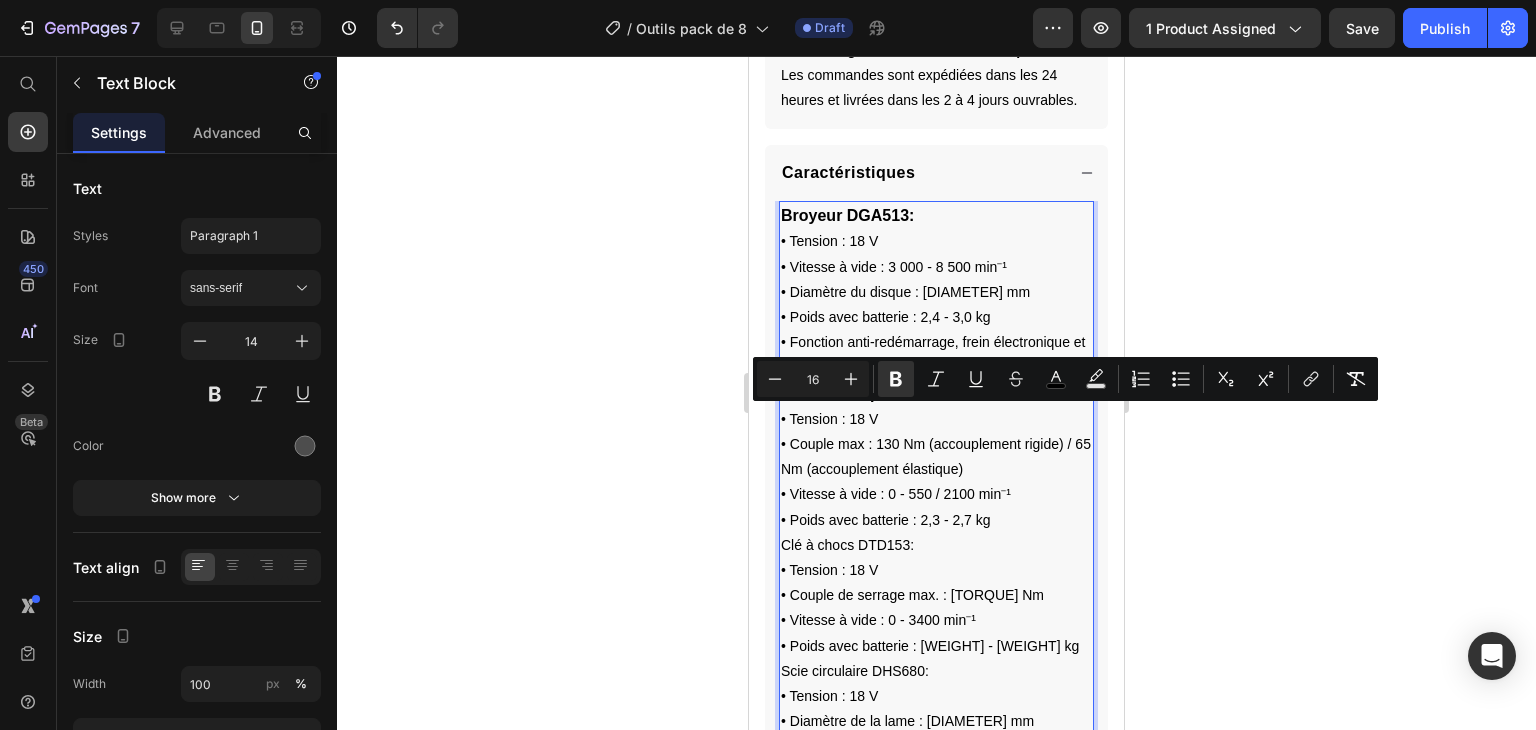 click on "Broyeur DGA513:" at bounding box center (847, 215) 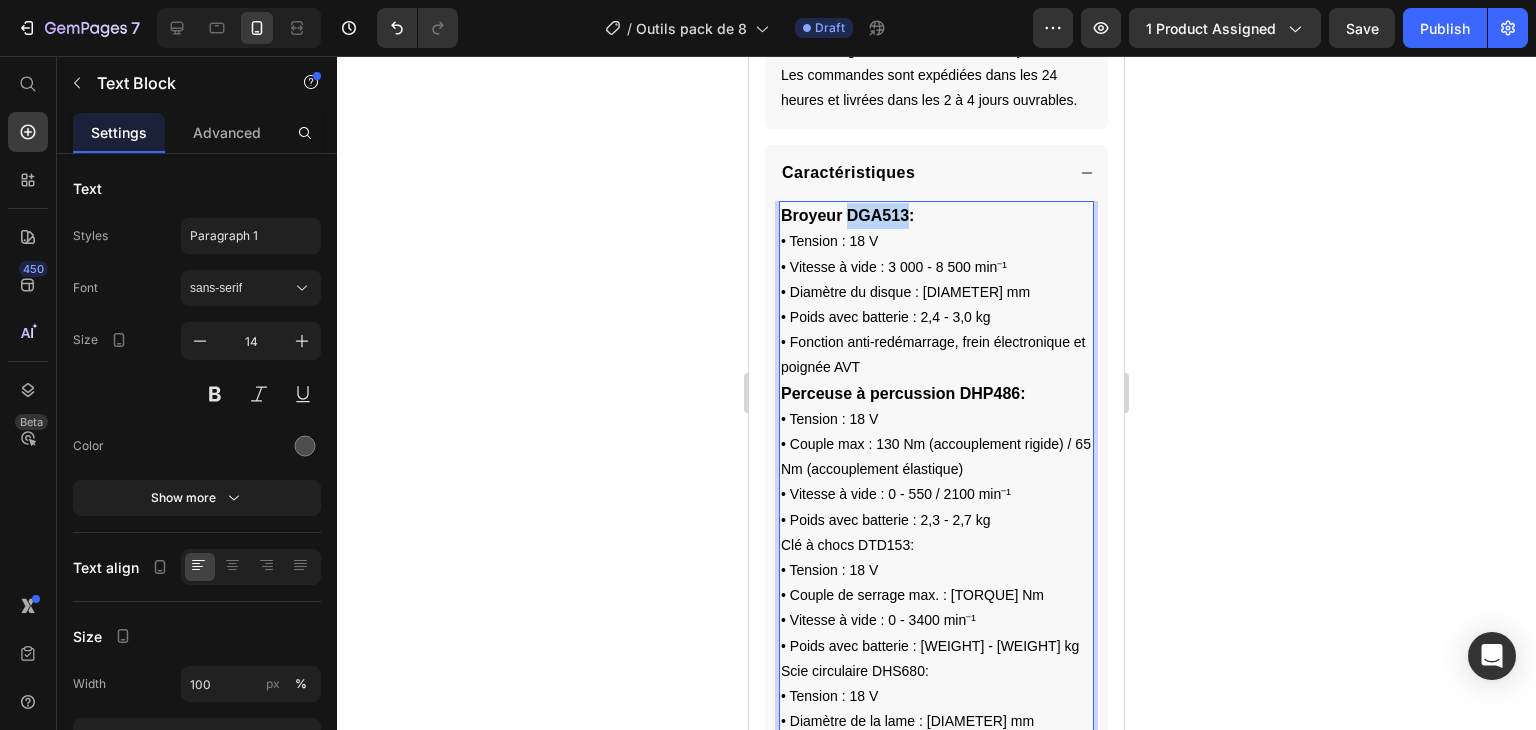 click on "Broyeur DGA513:" at bounding box center [847, 215] 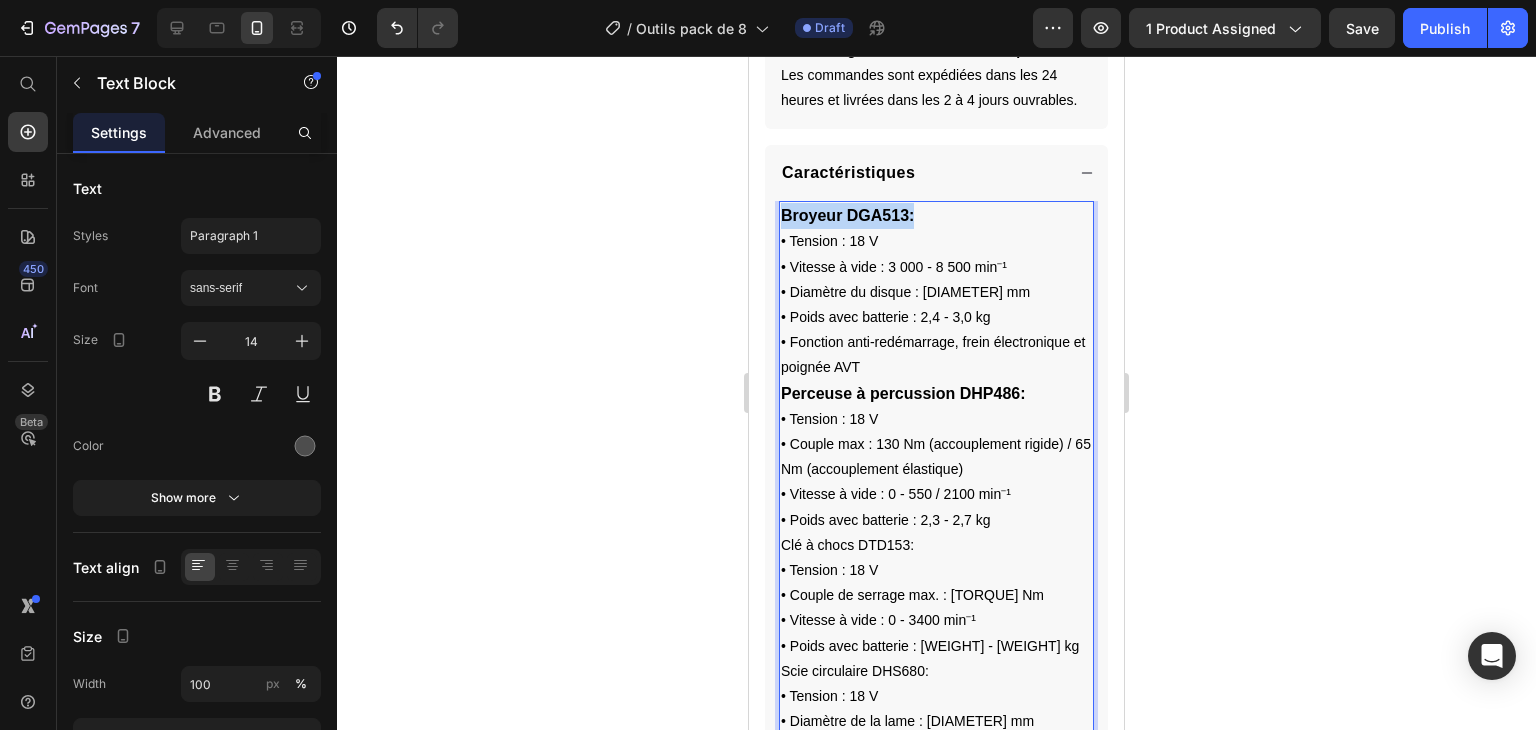 click on "Broyeur DGA513:" at bounding box center (847, 215) 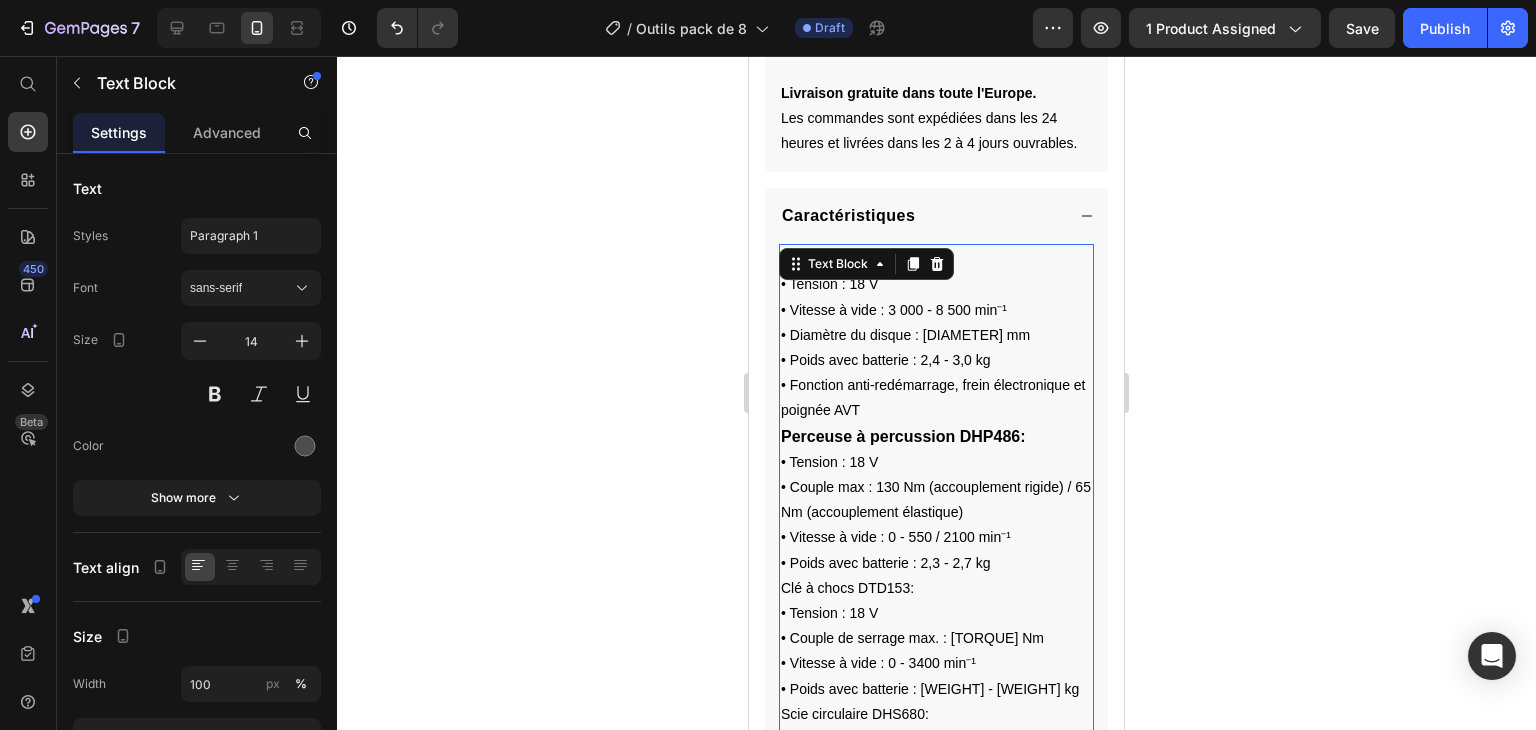 scroll, scrollTop: 1166, scrollLeft: 0, axis: vertical 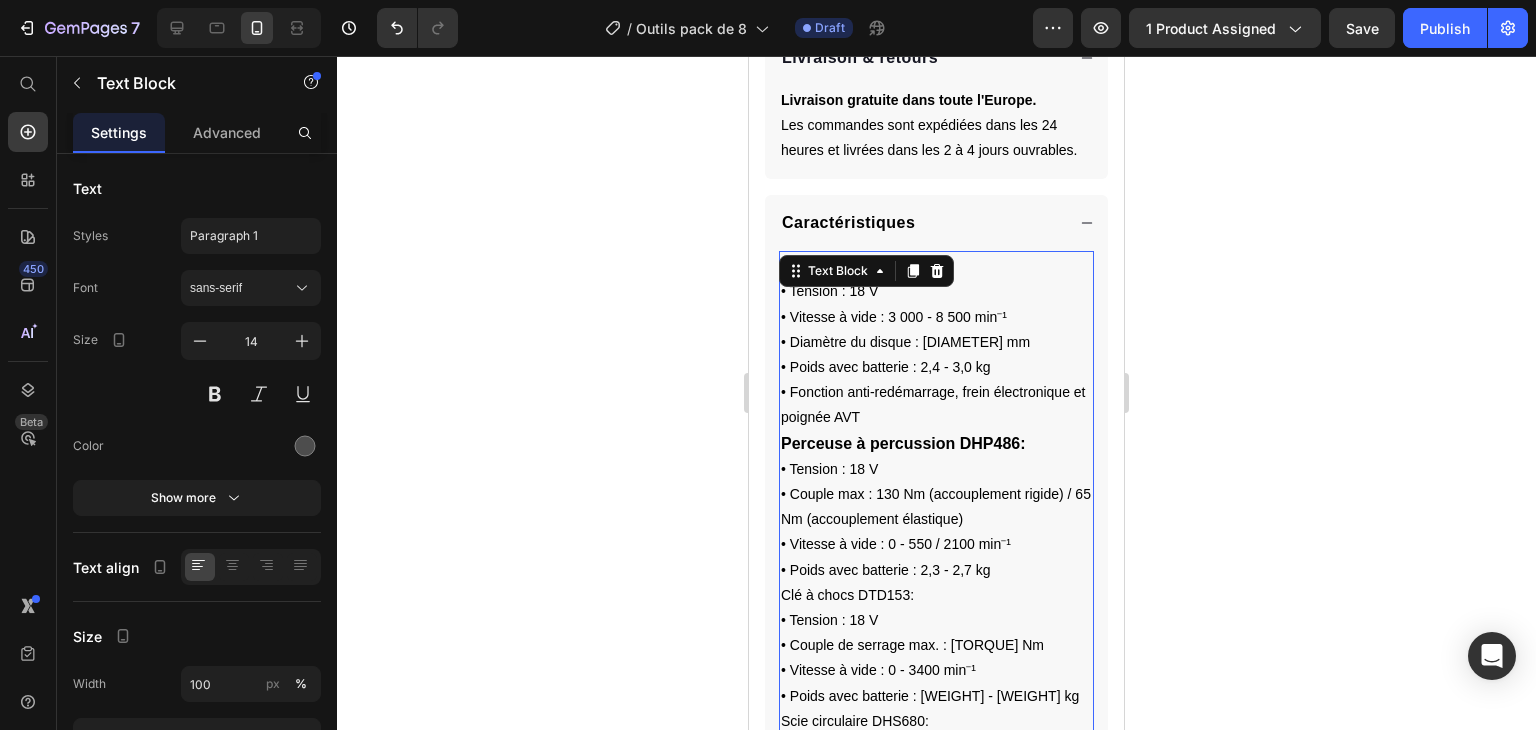 click on "• Diamètre du disque : [DIAMETER] mm" at bounding box center (905, 342) 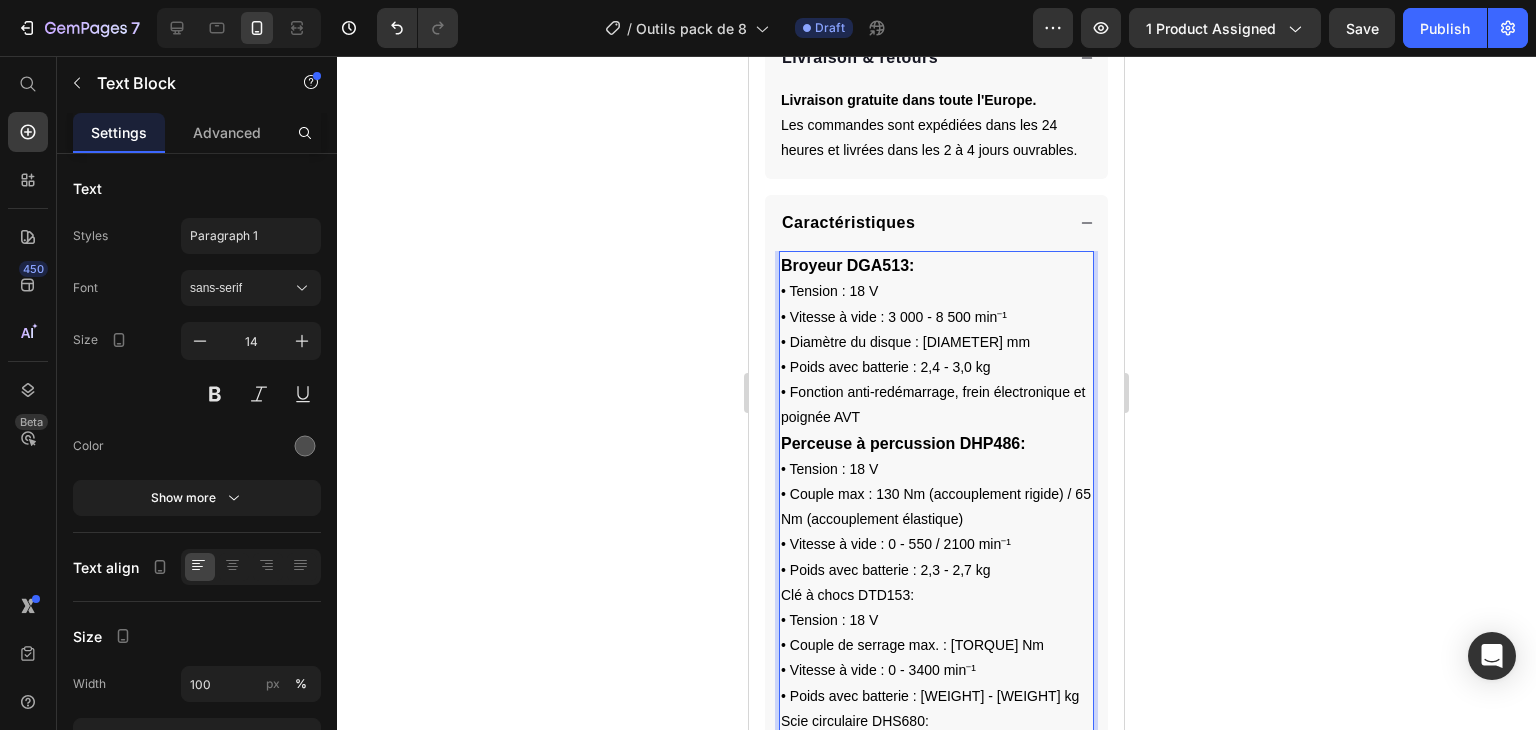click on "• Poids avec batterie : 2,4 - 3,0 kg" at bounding box center (886, 367) 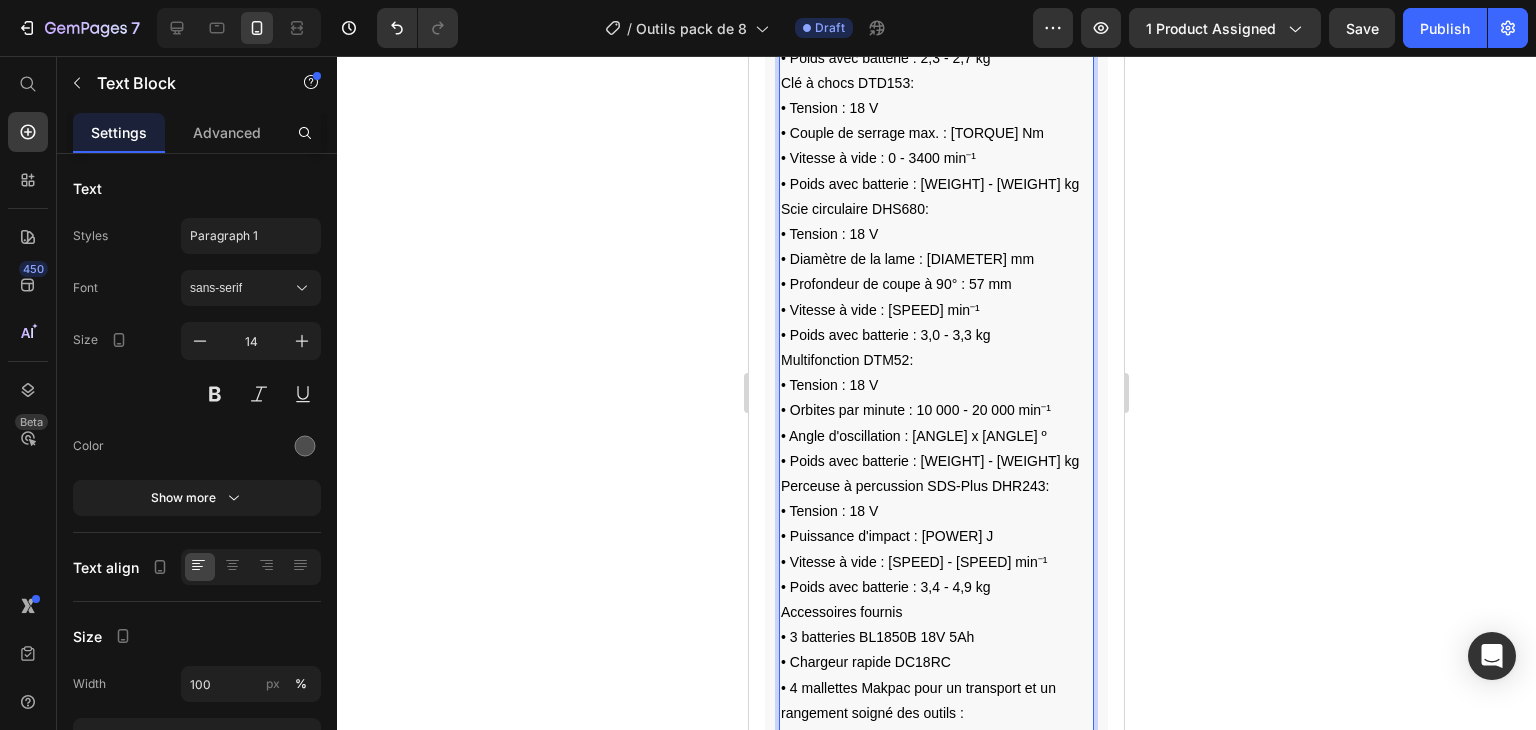 scroll, scrollTop: 1683, scrollLeft: 0, axis: vertical 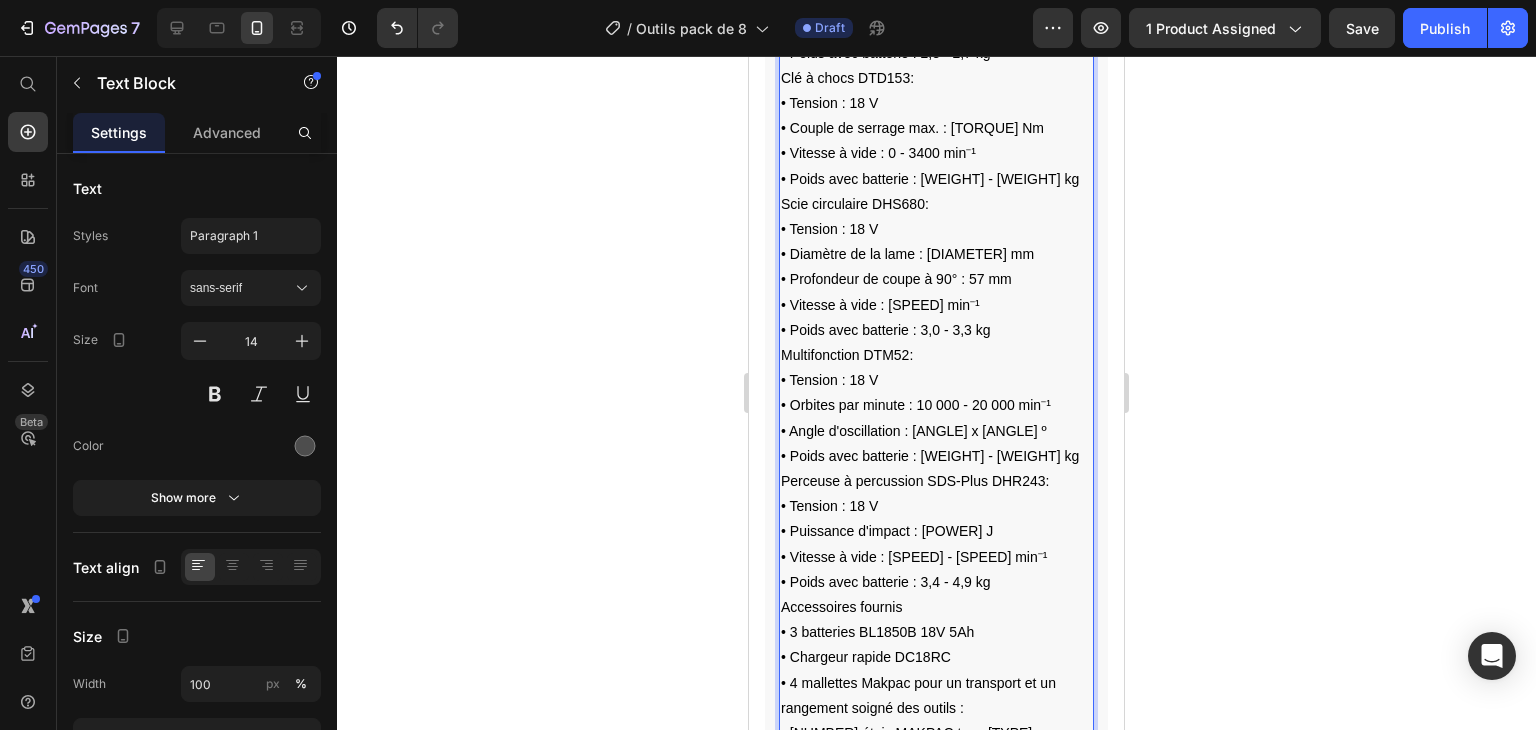 click on "• Orbites par minute : 10 000 - 20 000 min⁻¹" at bounding box center (916, 405) 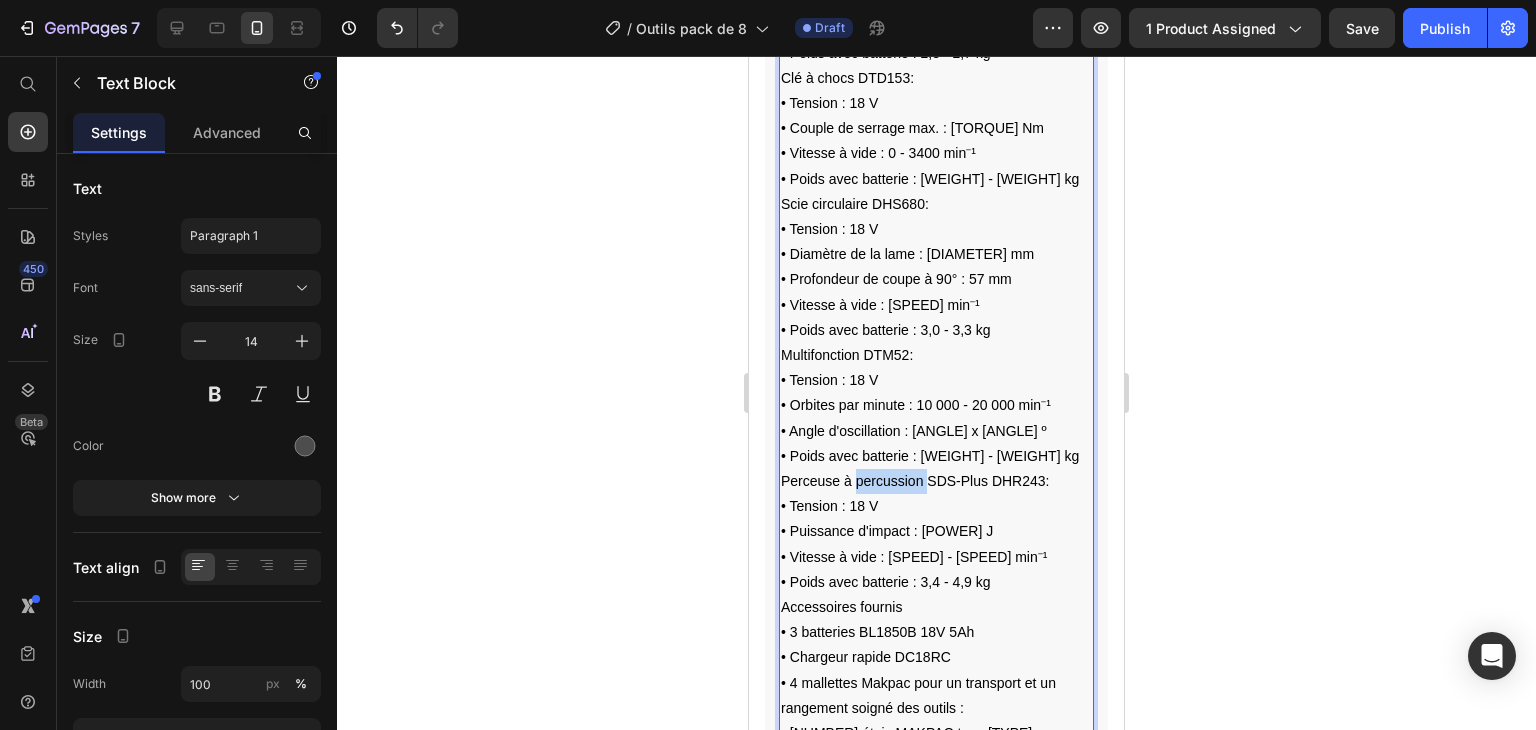 click on "Perceuse à percussion SDS-Plus DHR243:" at bounding box center (915, 481) 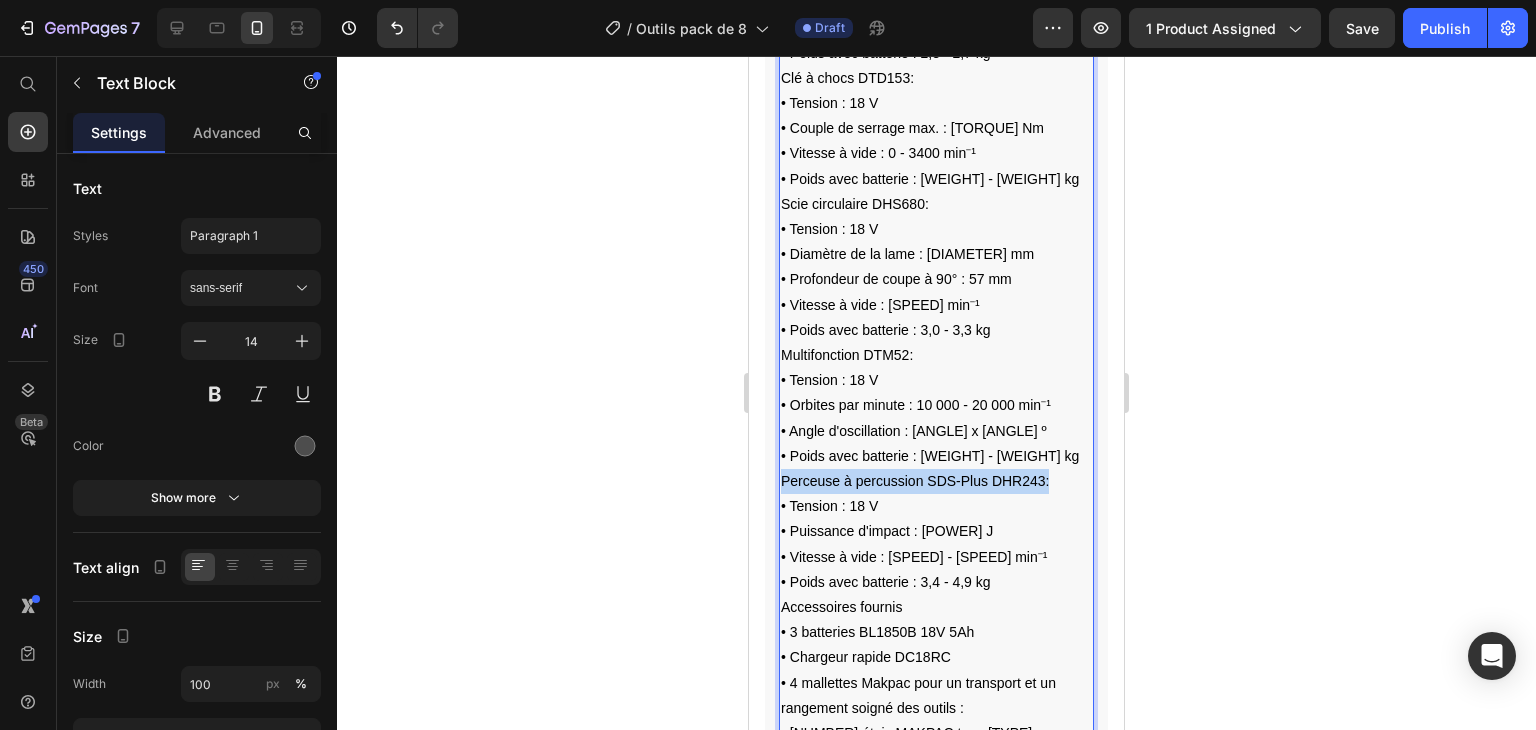 click on "Perceuse à percussion SDS-Plus DHR243:" at bounding box center [915, 481] 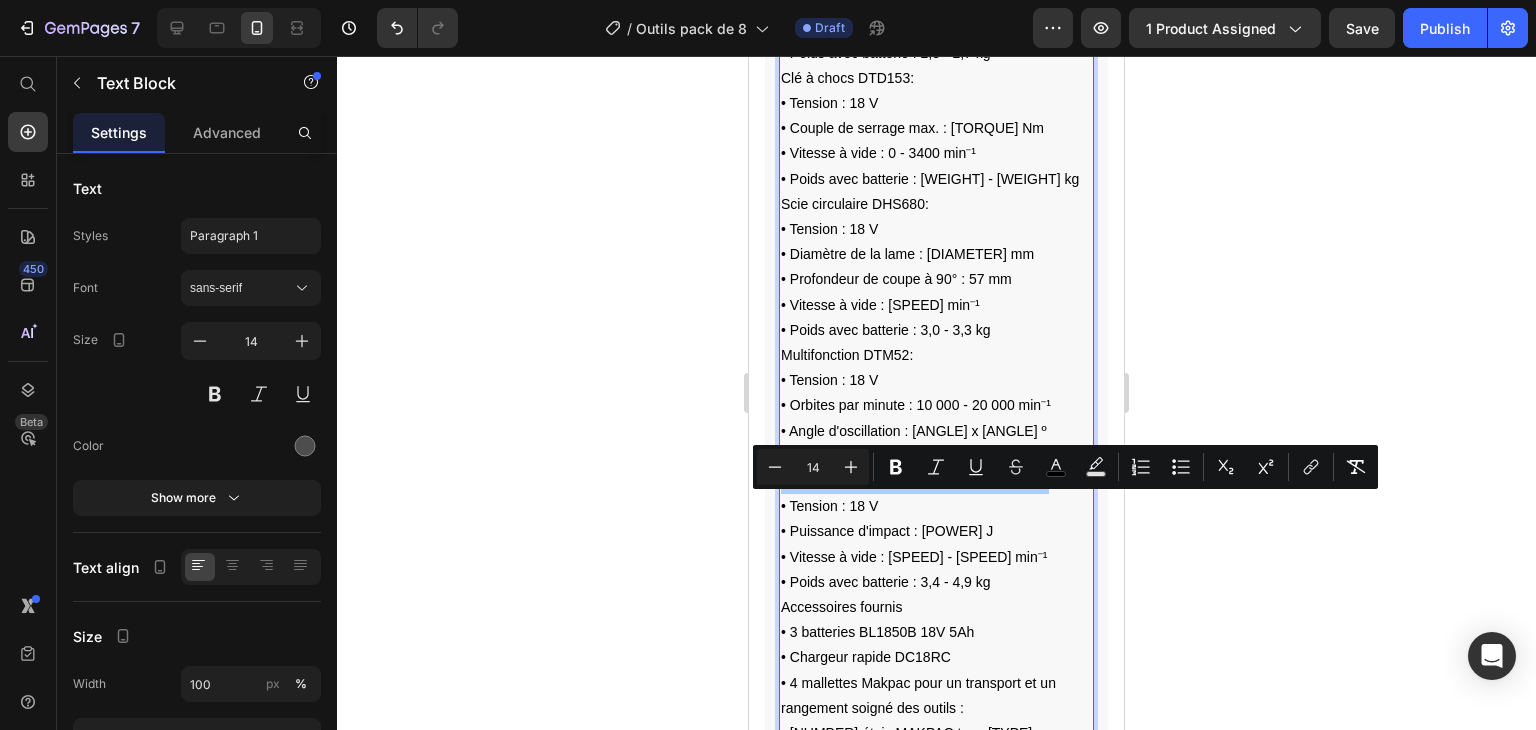click 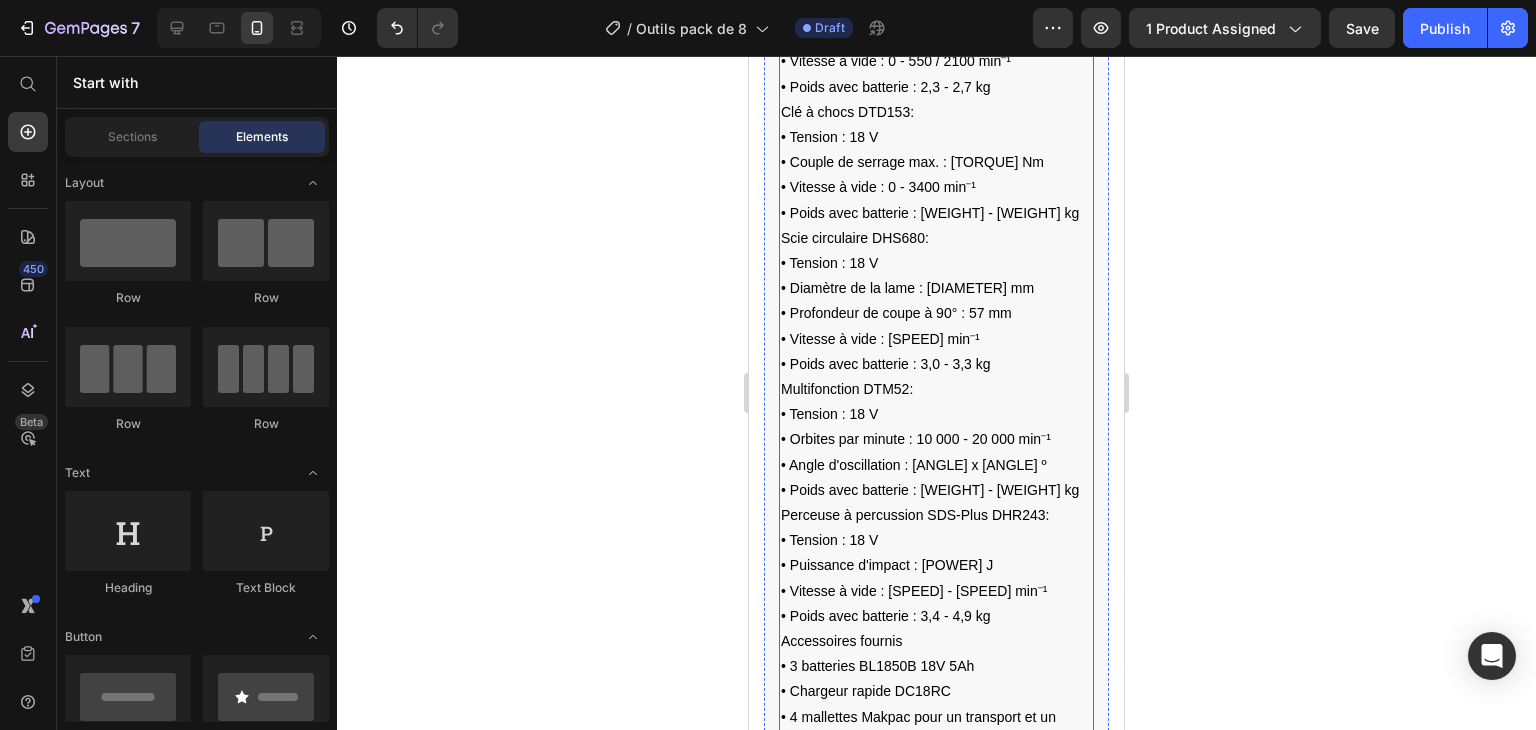 scroll, scrollTop: 1648, scrollLeft: 0, axis: vertical 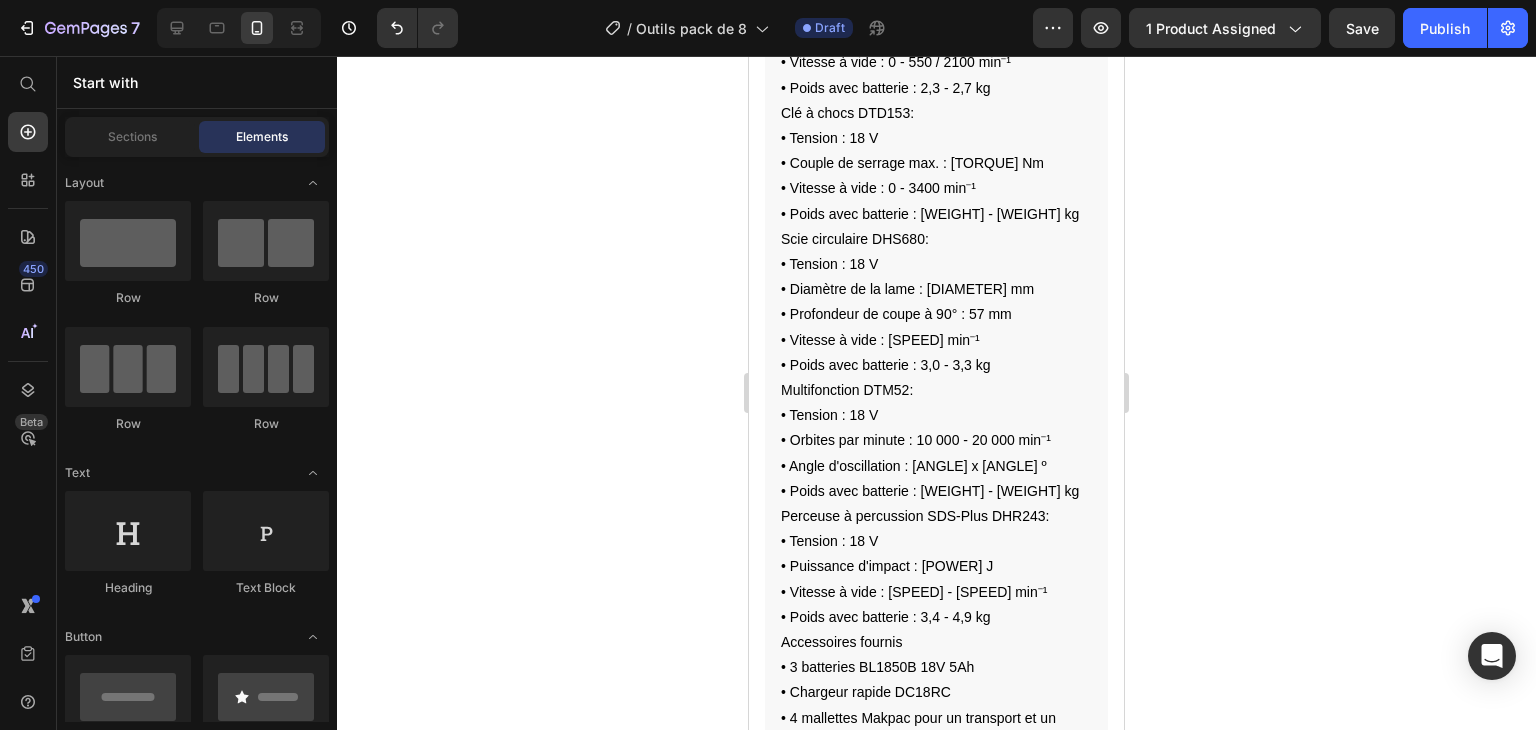 click 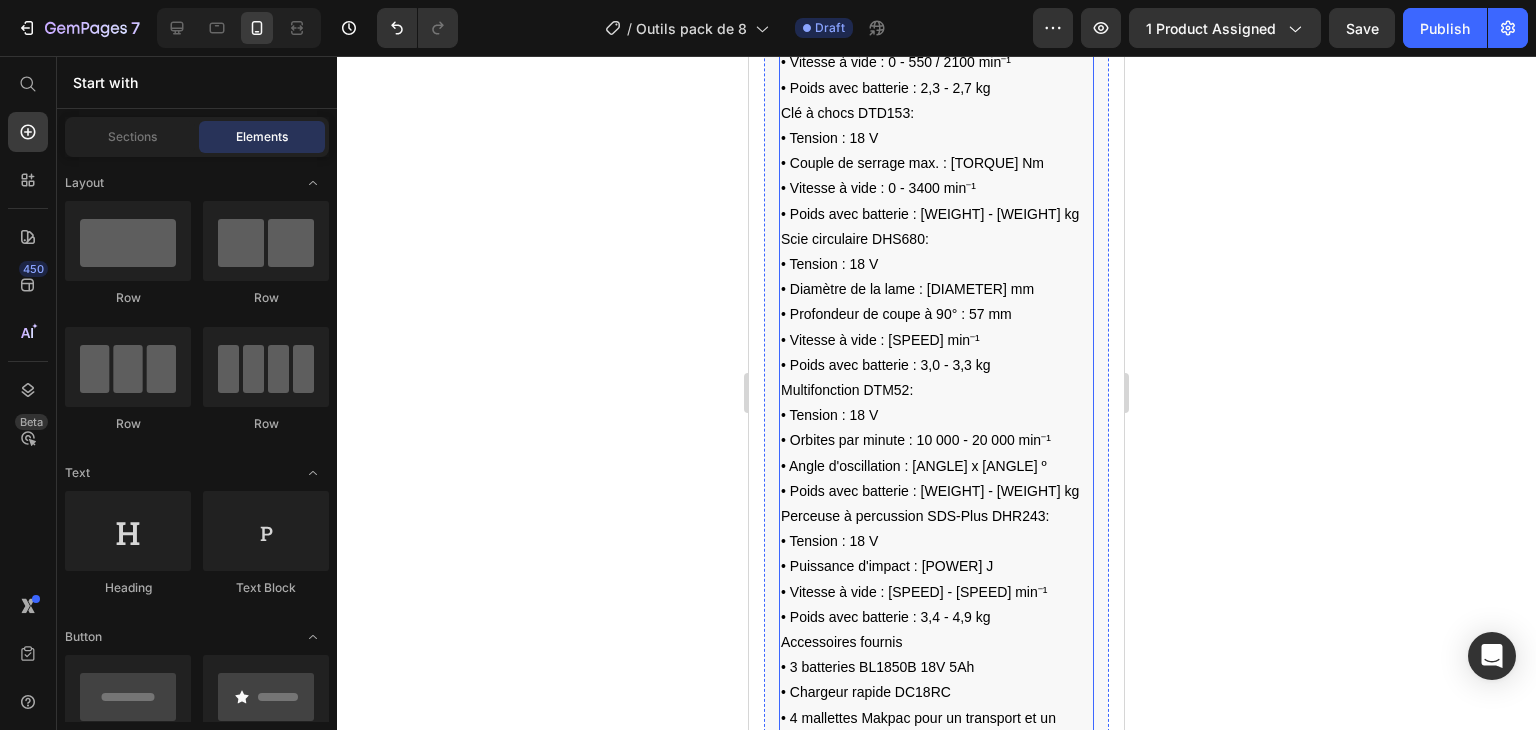 click on "Perceuse à percussion SDS-Plus DHR243:" at bounding box center (915, 516) 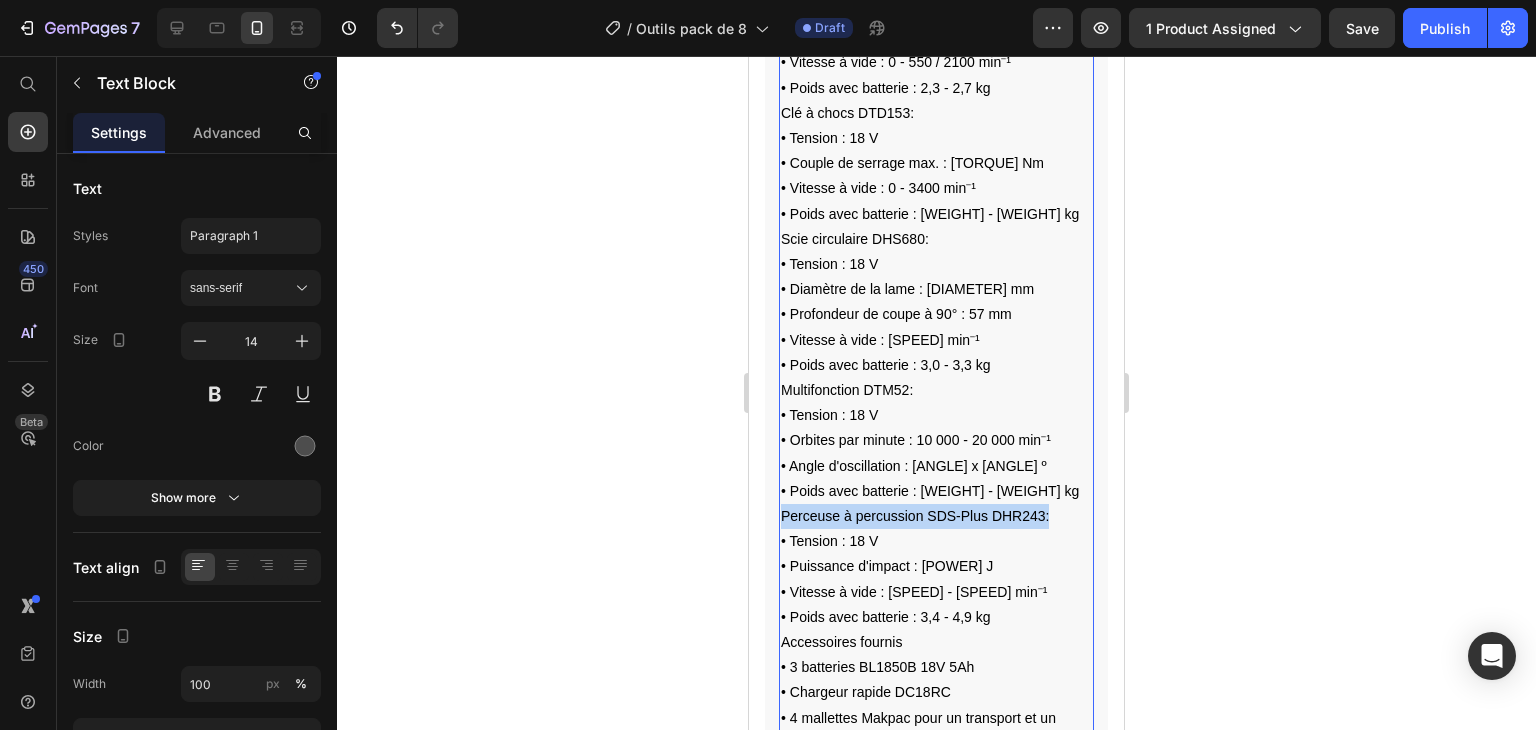 click on "Perceuse à percussion SDS-Plus DHR243:" at bounding box center [915, 516] 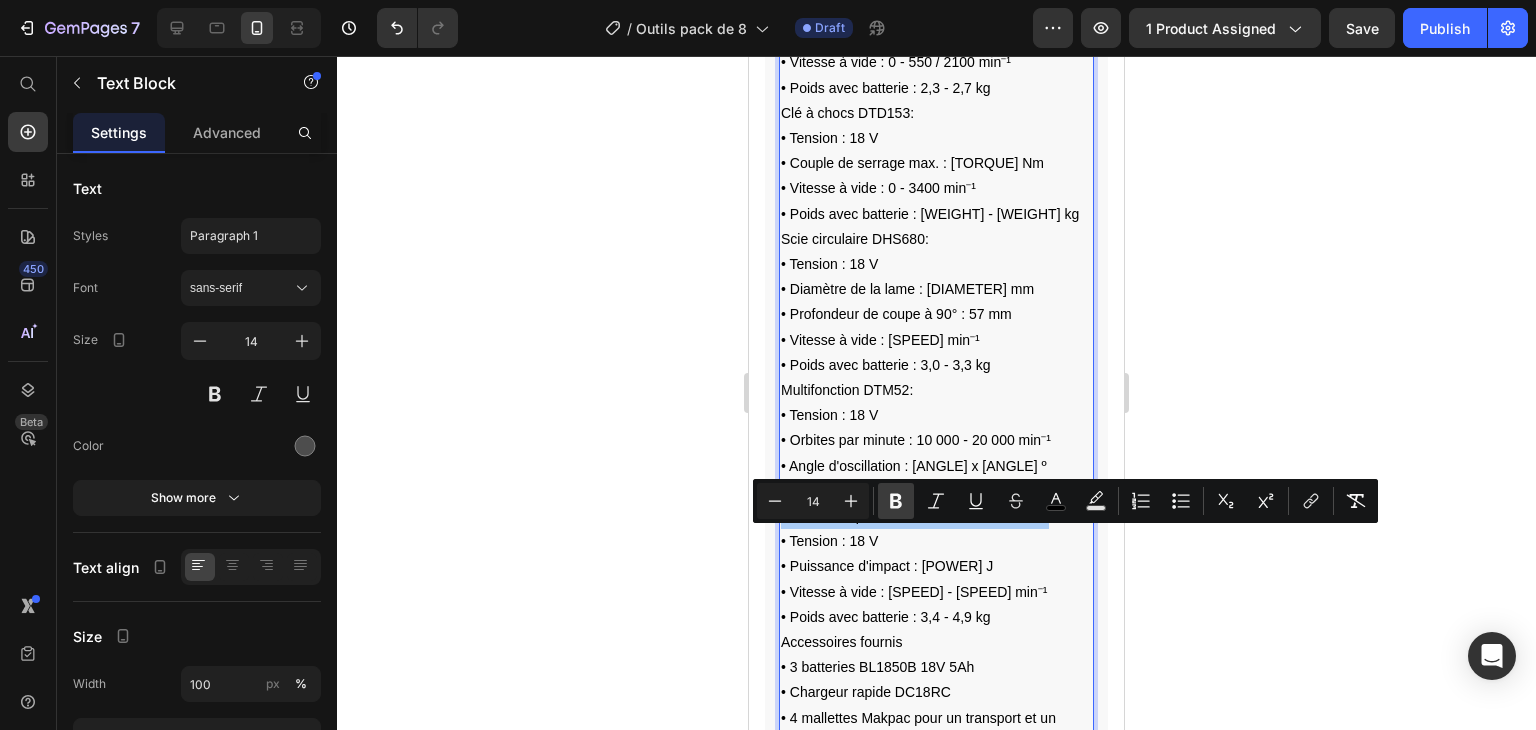 click on "Bold" at bounding box center [896, 501] 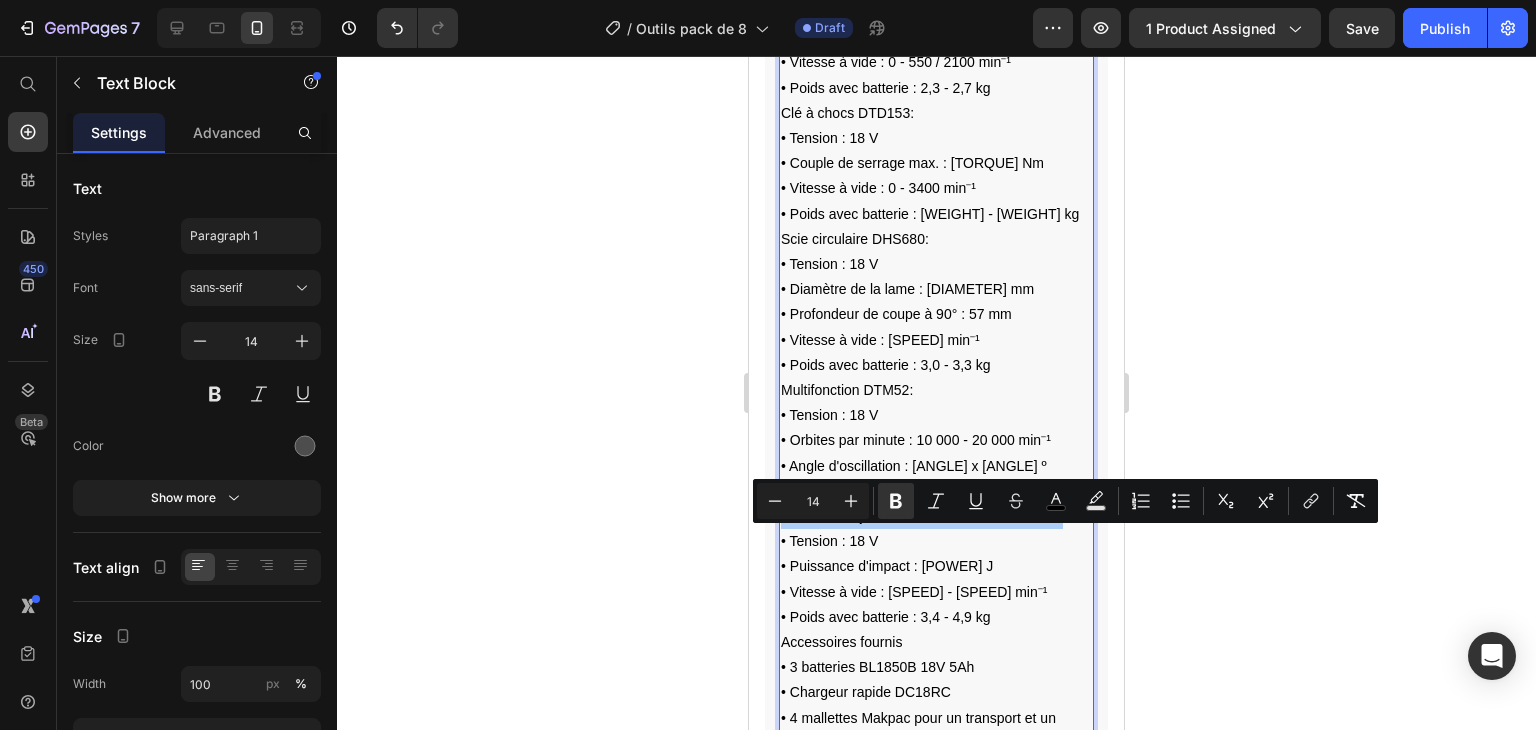 click 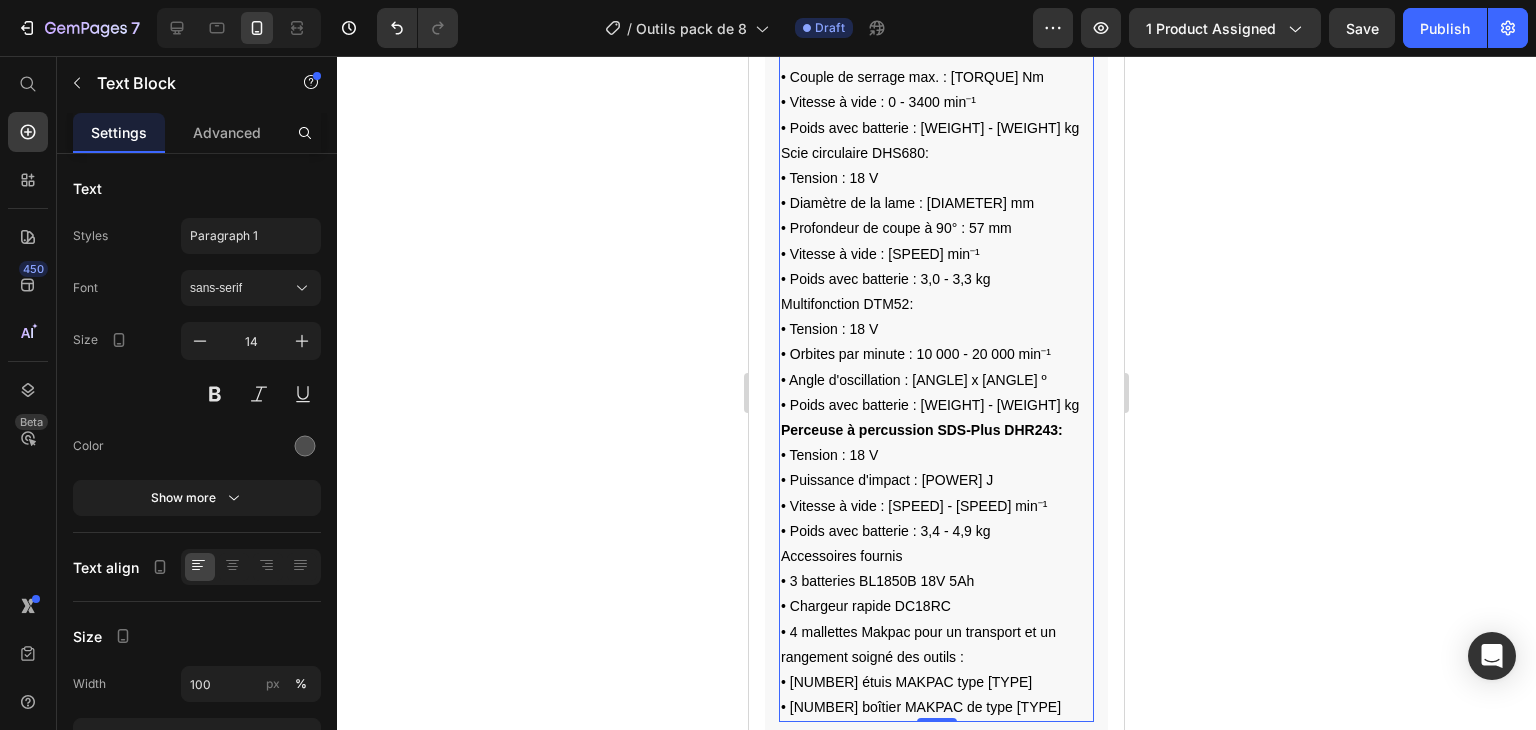 scroll, scrollTop: 1743, scrollLeft: 0, axis: vertical 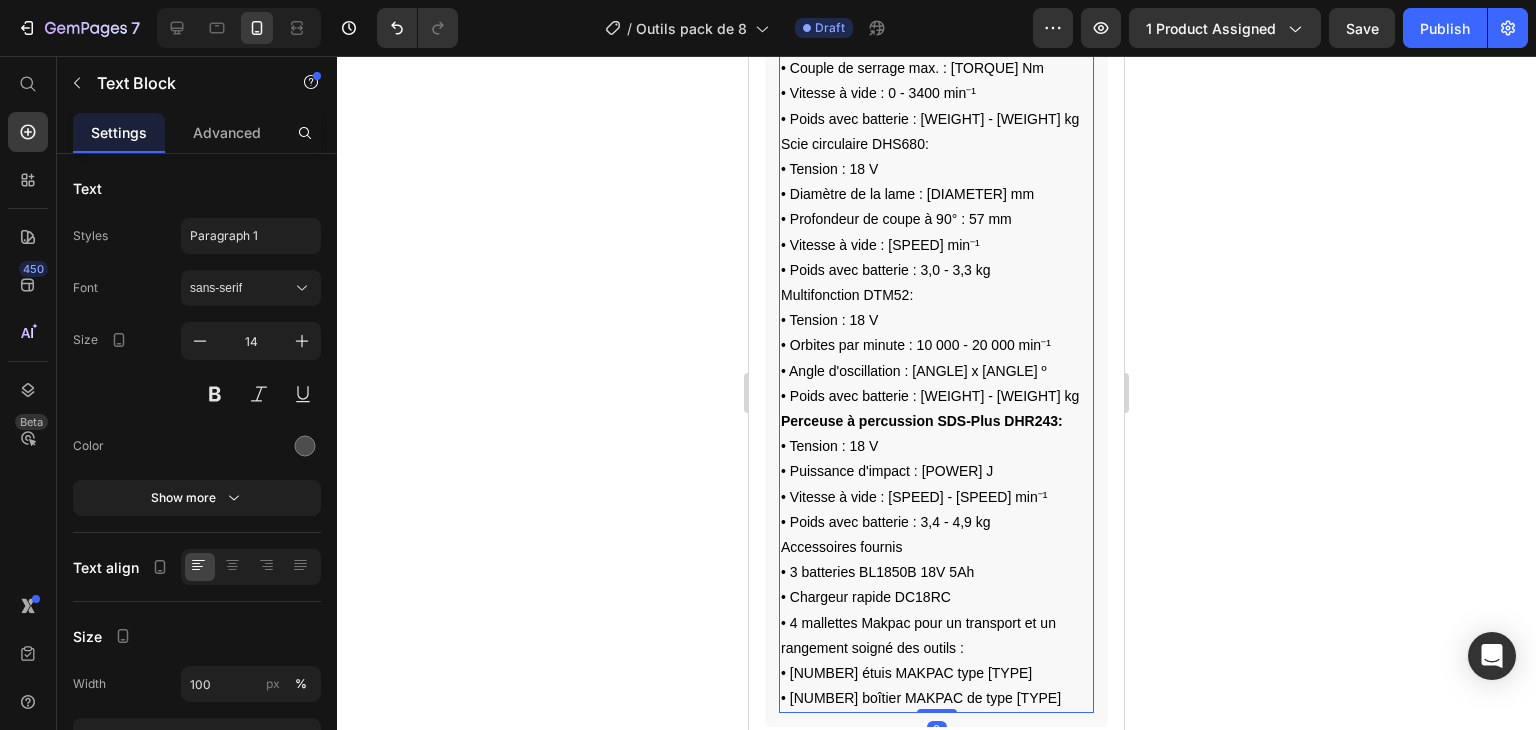 click on "Accessoires fournis" at bounding box center (841, 547) 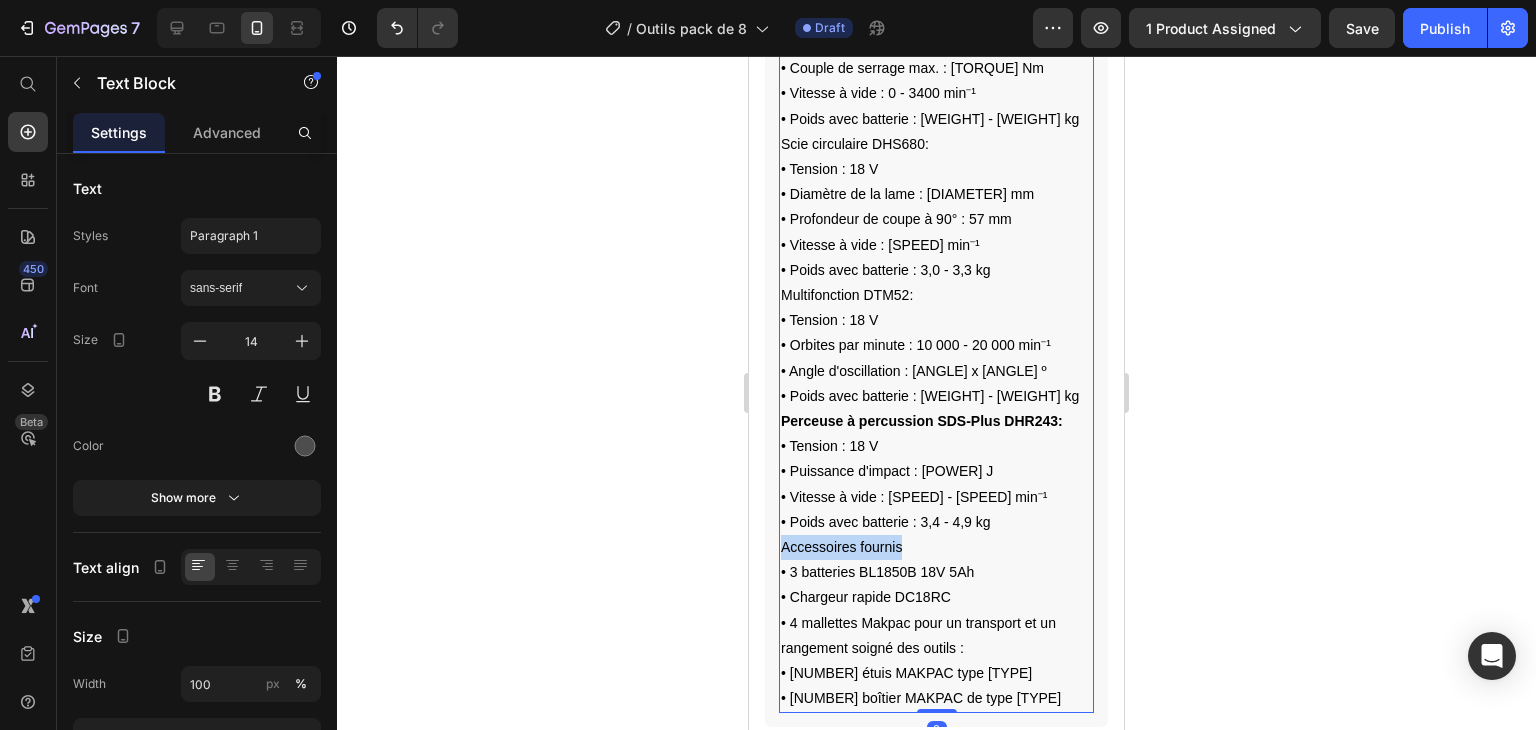 click on "Accessoires fournis" at bounding box center [841, 547] 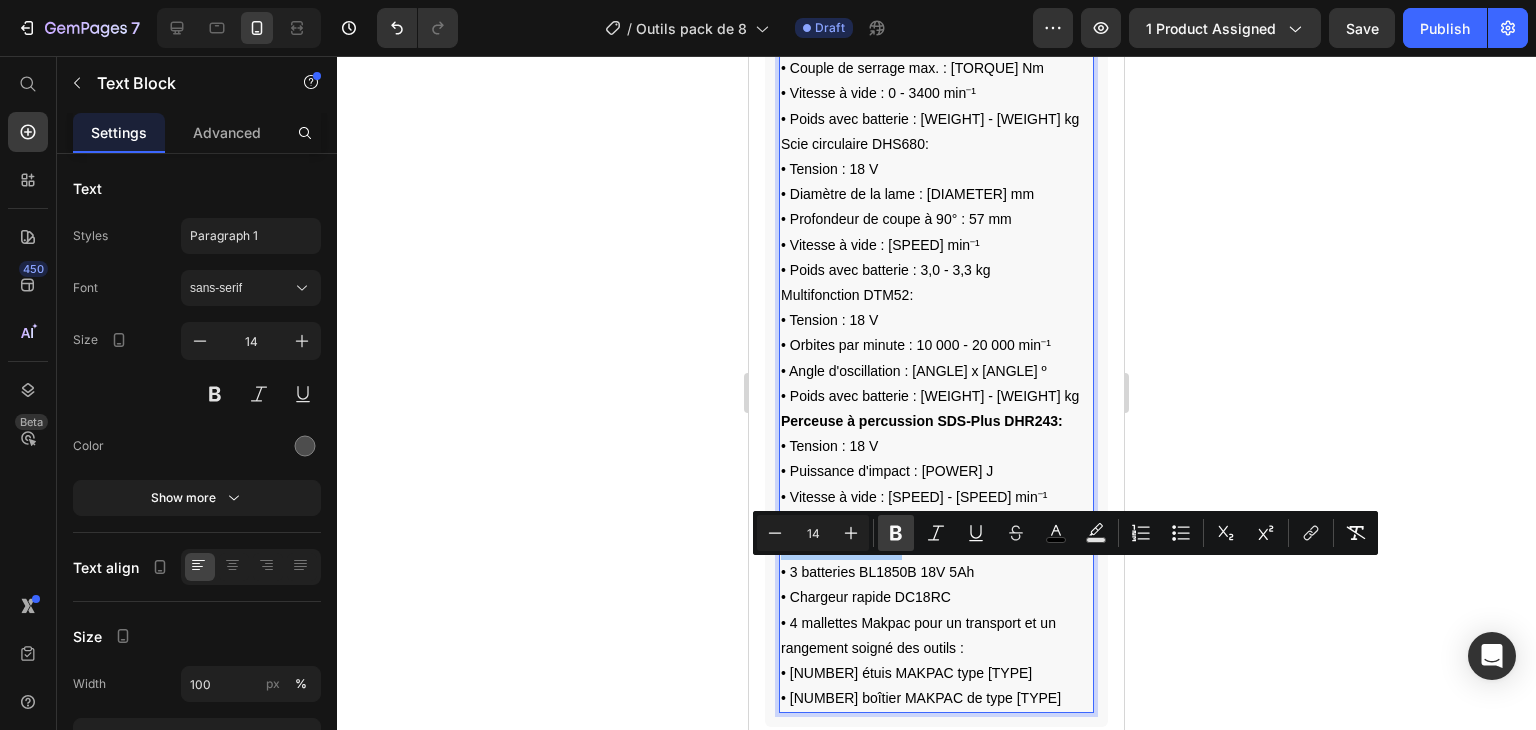 click on "Bold" at bounding box center [896, 533] 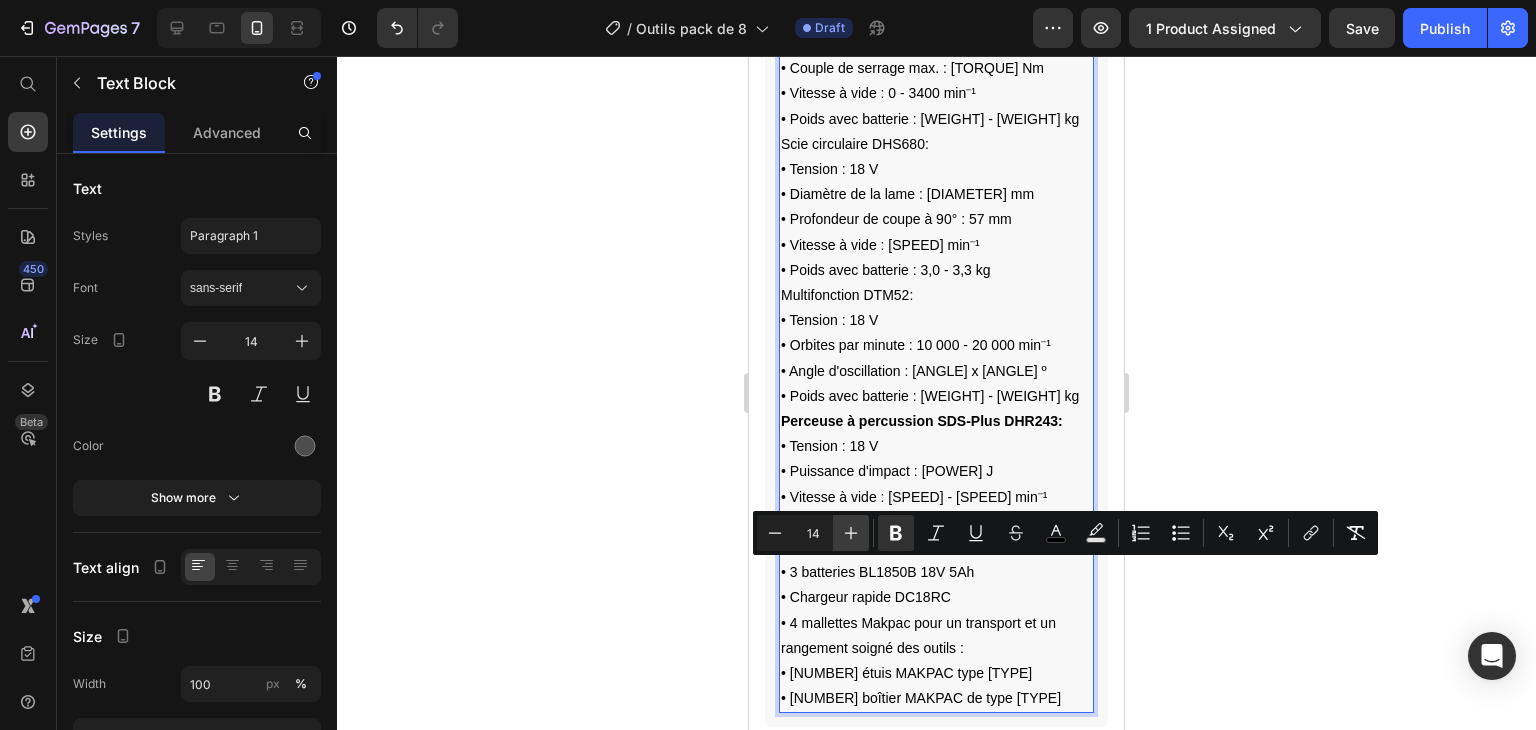click 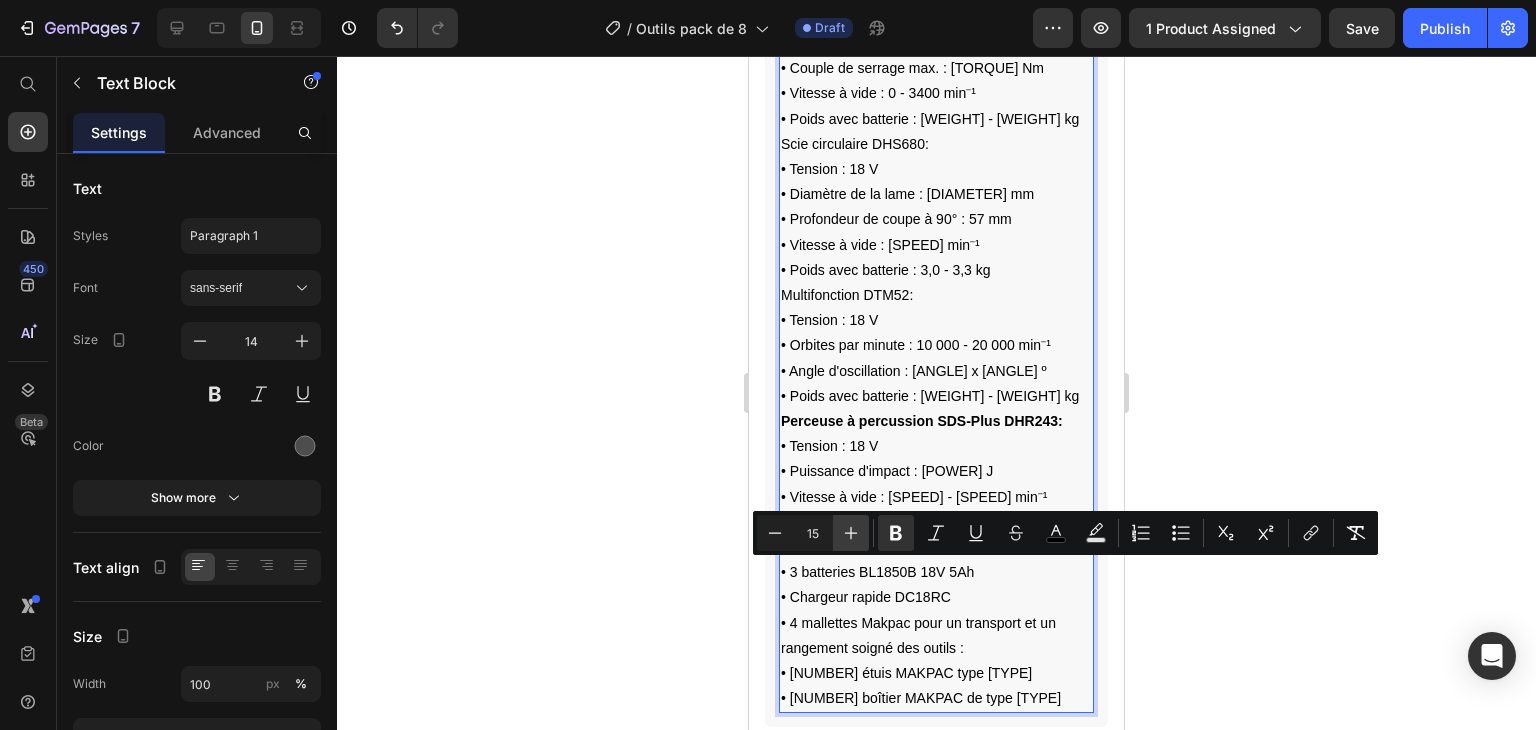 click 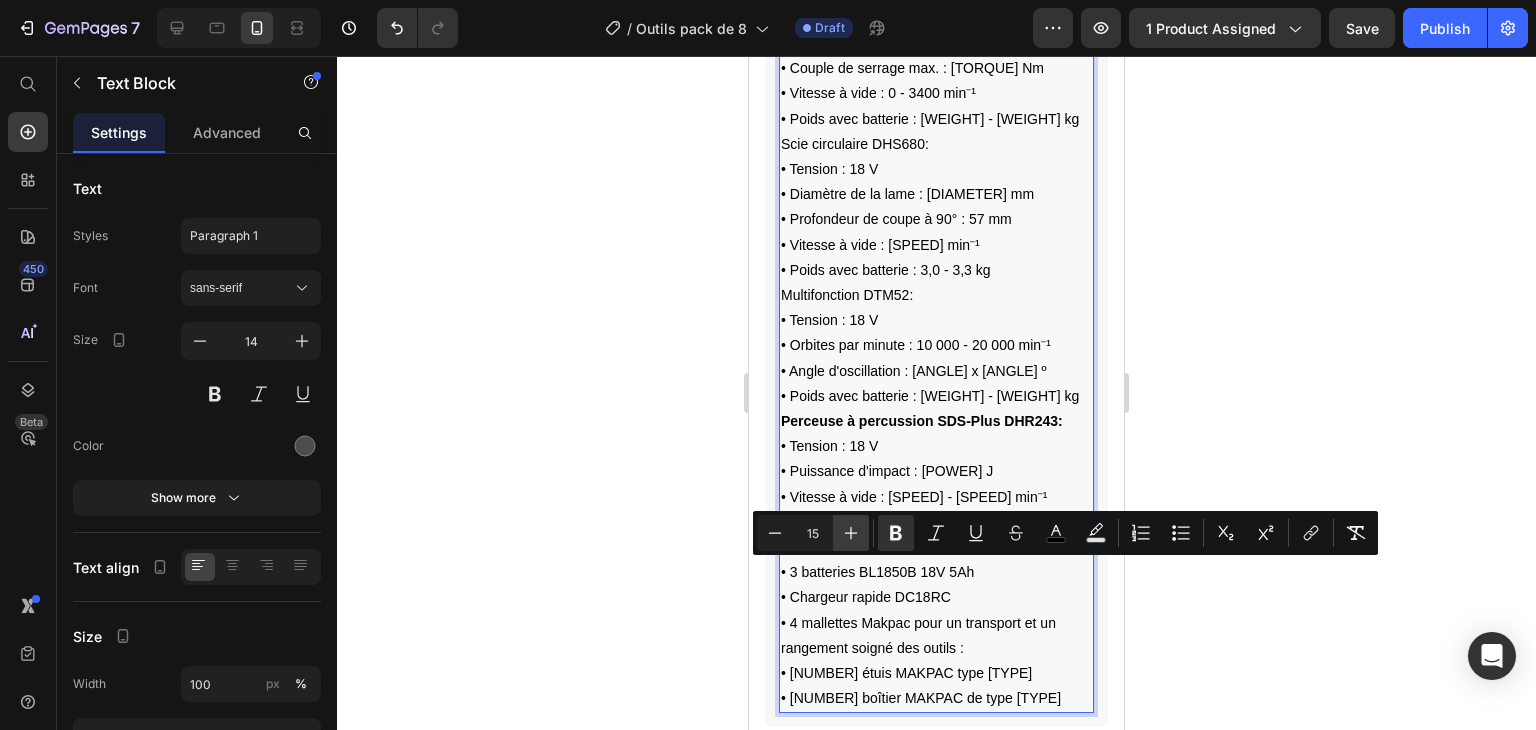 type on "16" 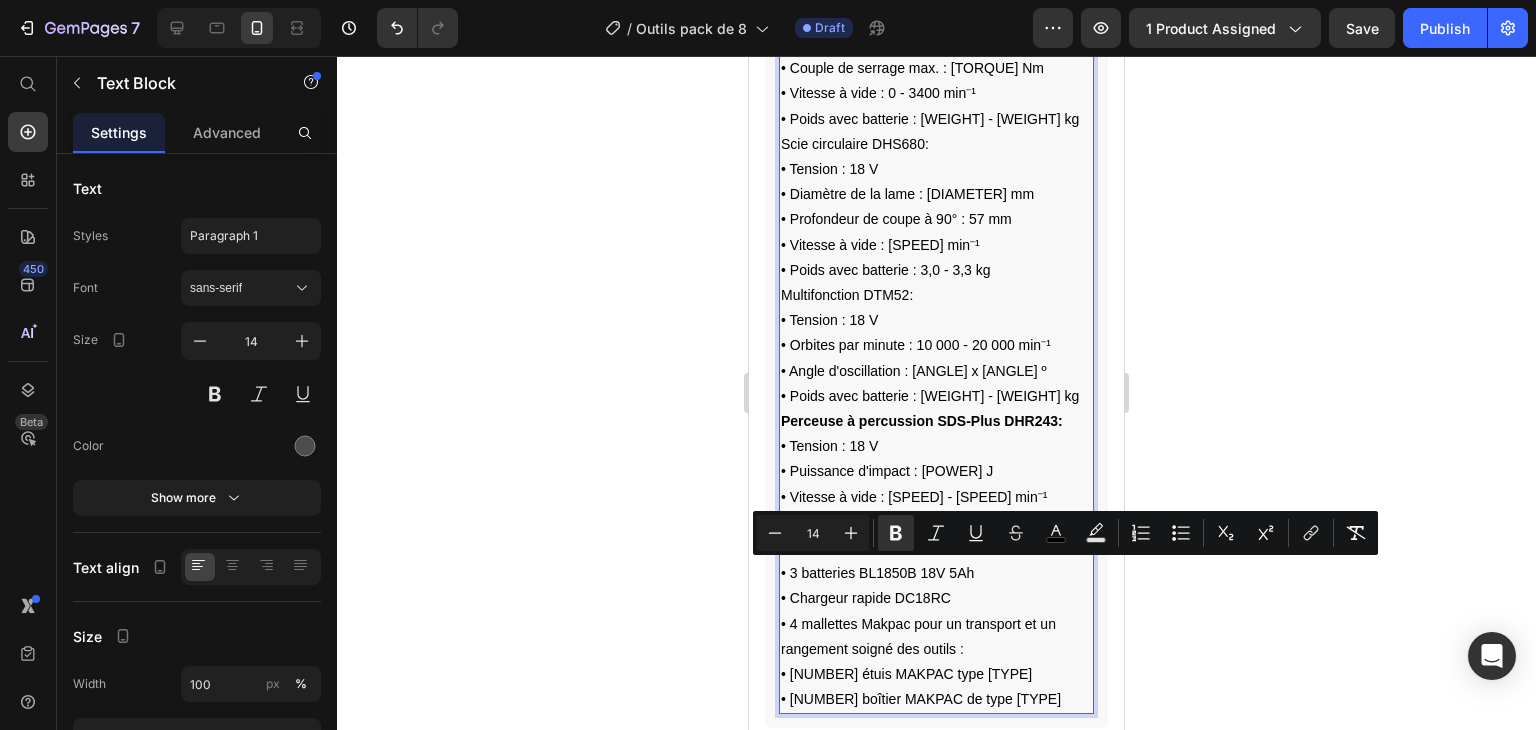 click on "Perceuse à percussion SDS-Plus DHR243:" at bounding box center (922, 421) 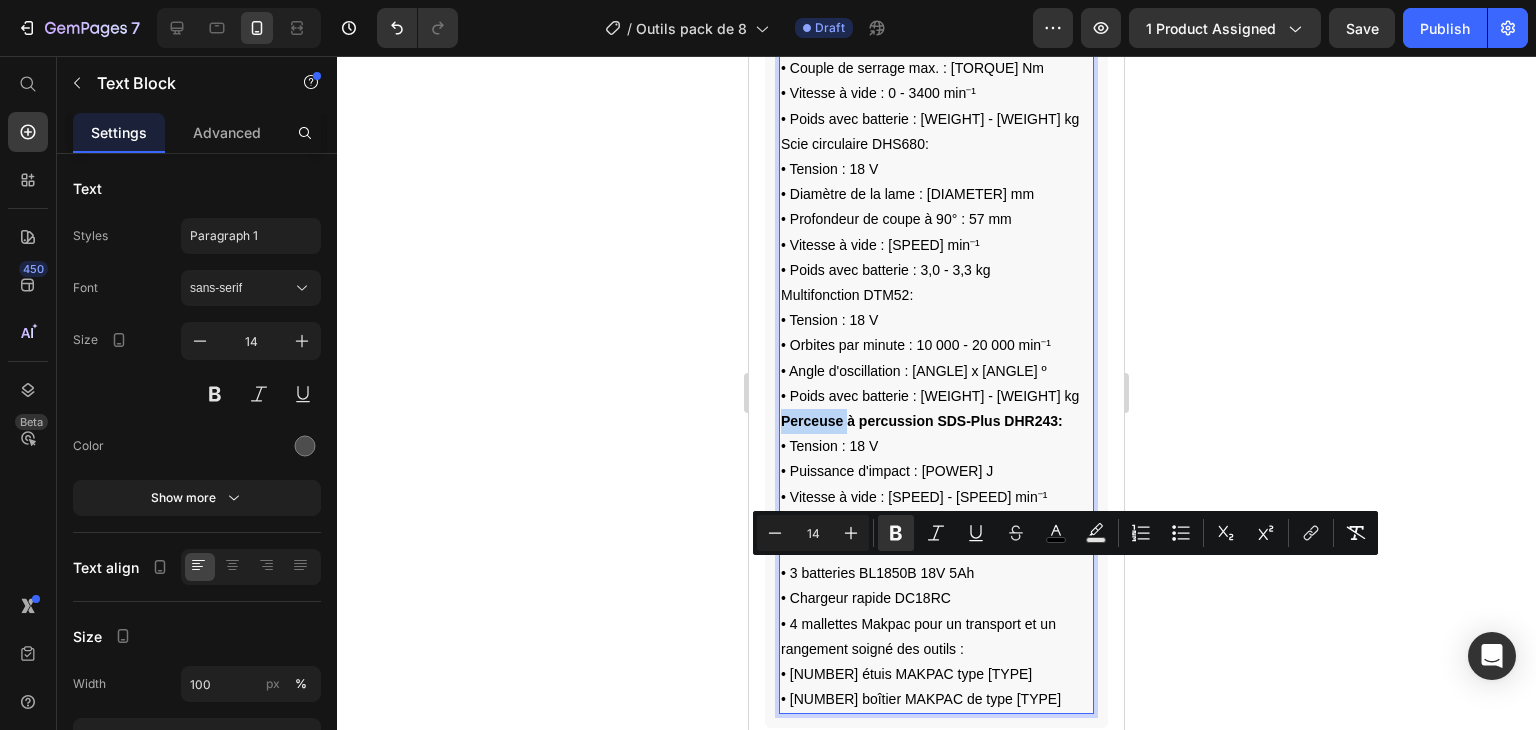 click on "Perceuse à percussion SDS-Plus DHR243:" at bounding box center [922, 421] 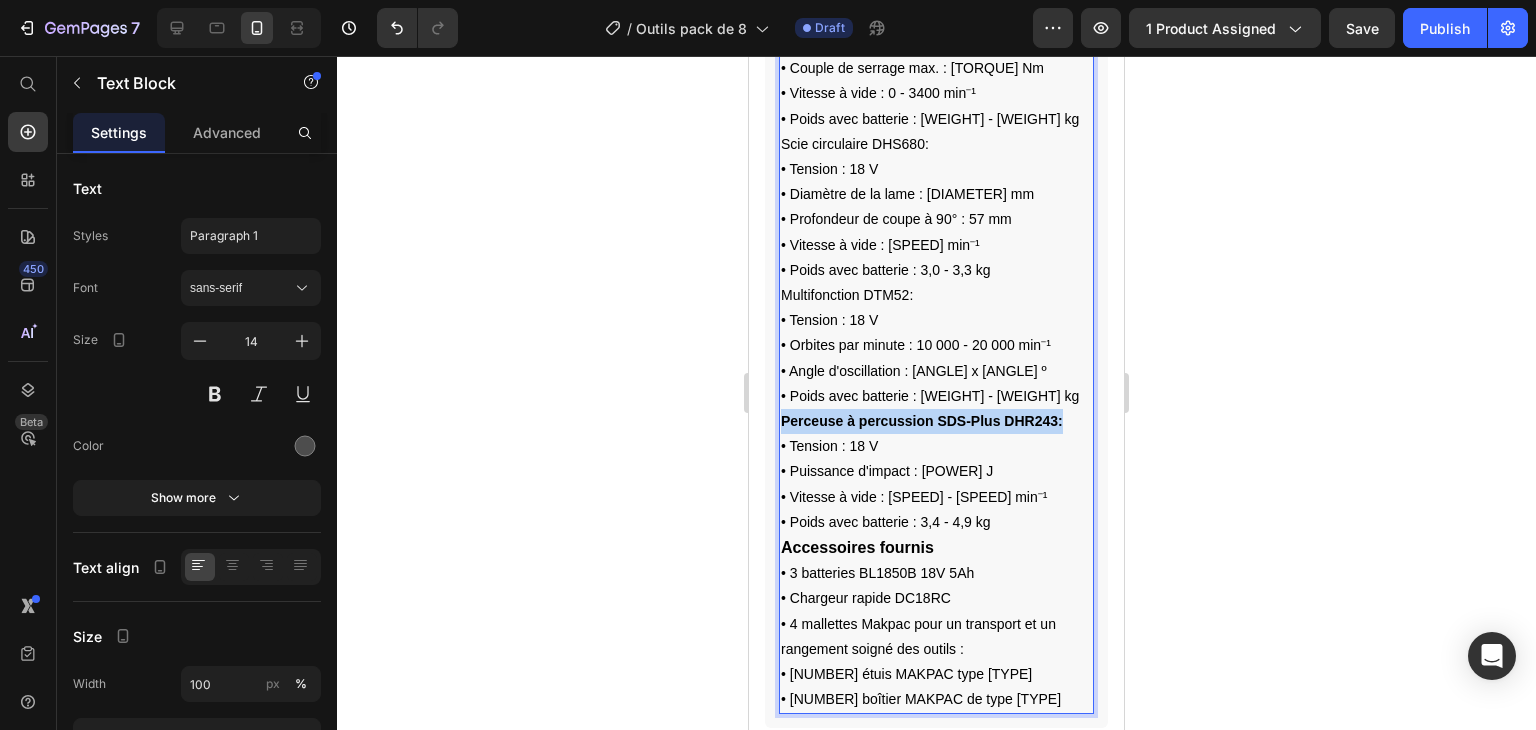 click on "Perceuse à percussion SDS-Plus DHR243:" at bounding box center [922, 421] 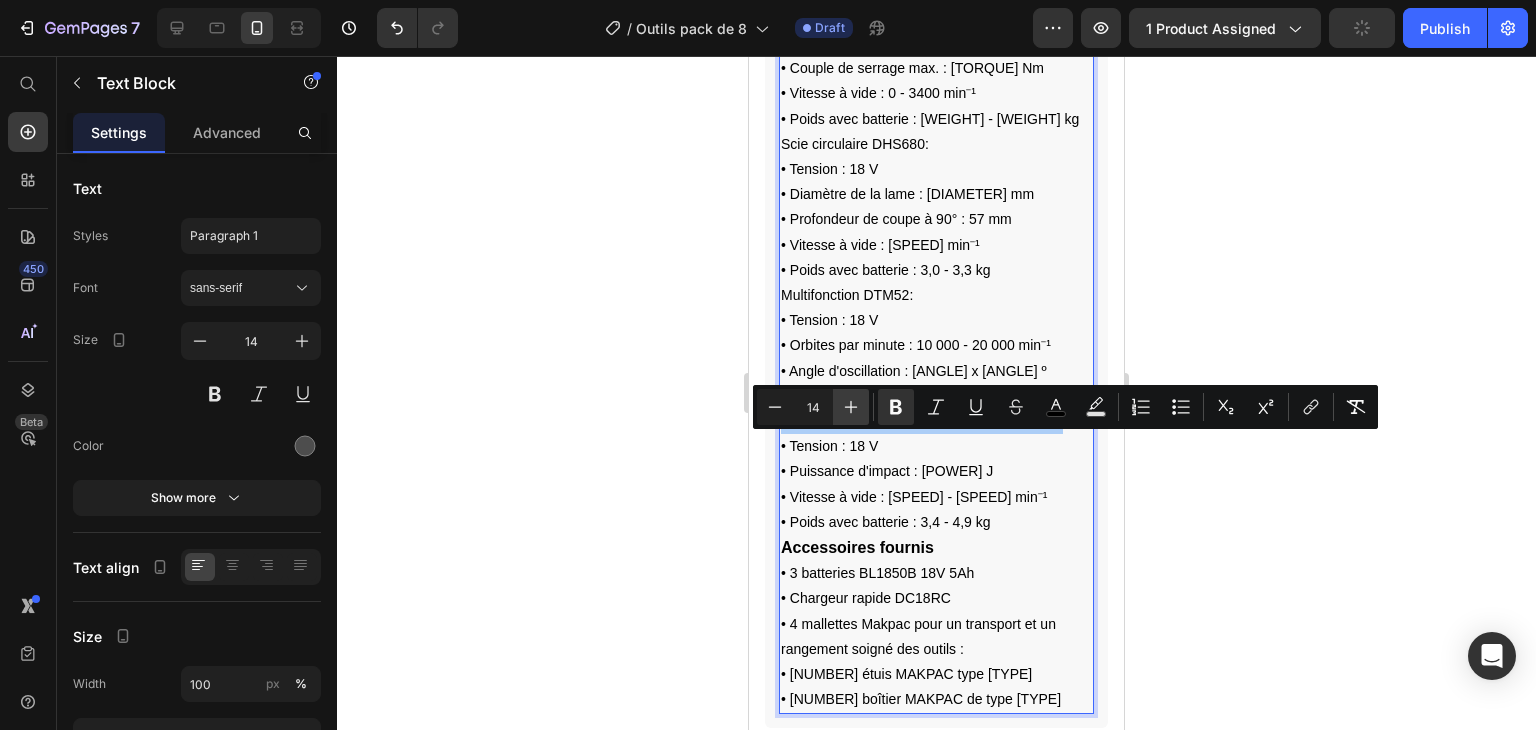 click on "Plus" at bounding box center (851, 407) 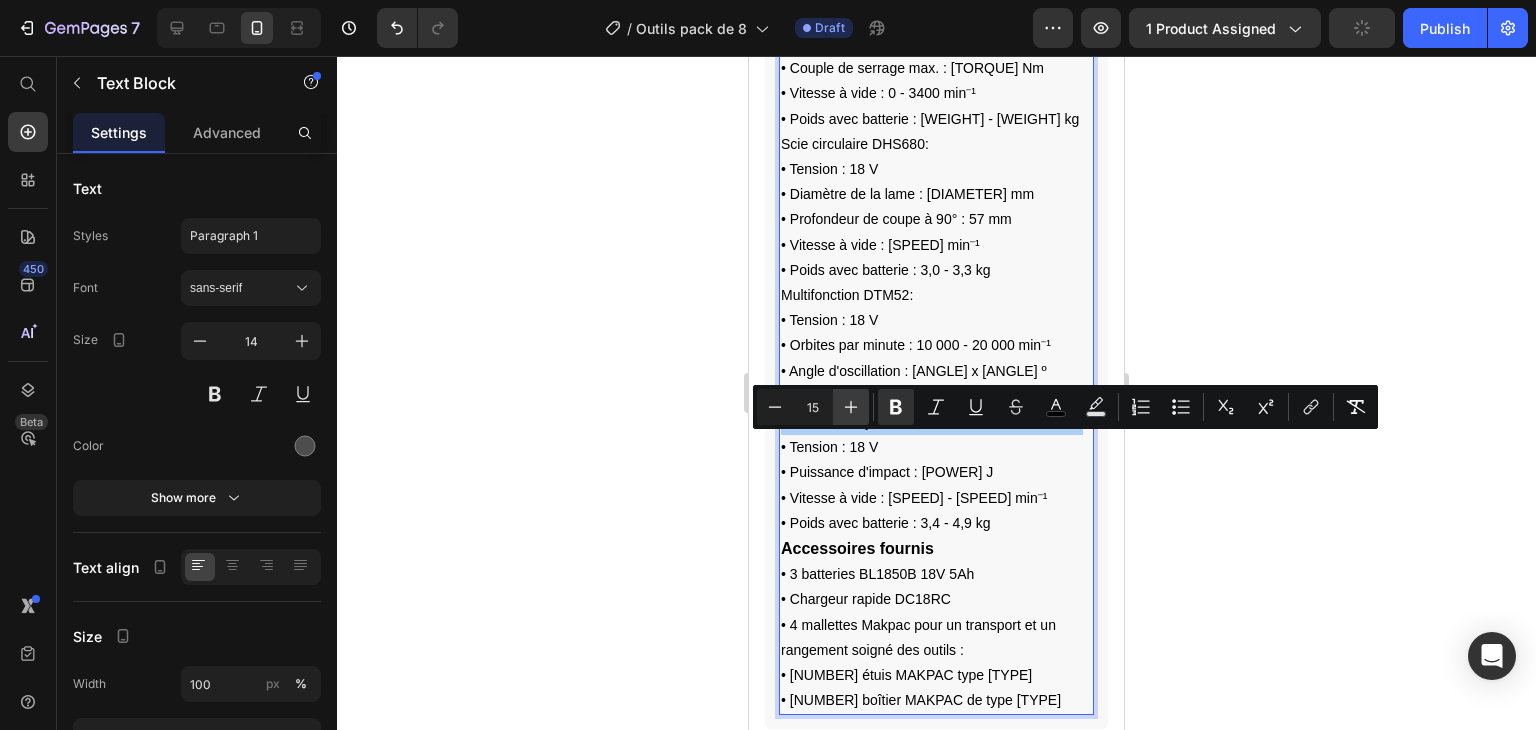 click on "Plus" at bounding box center (851, 407) 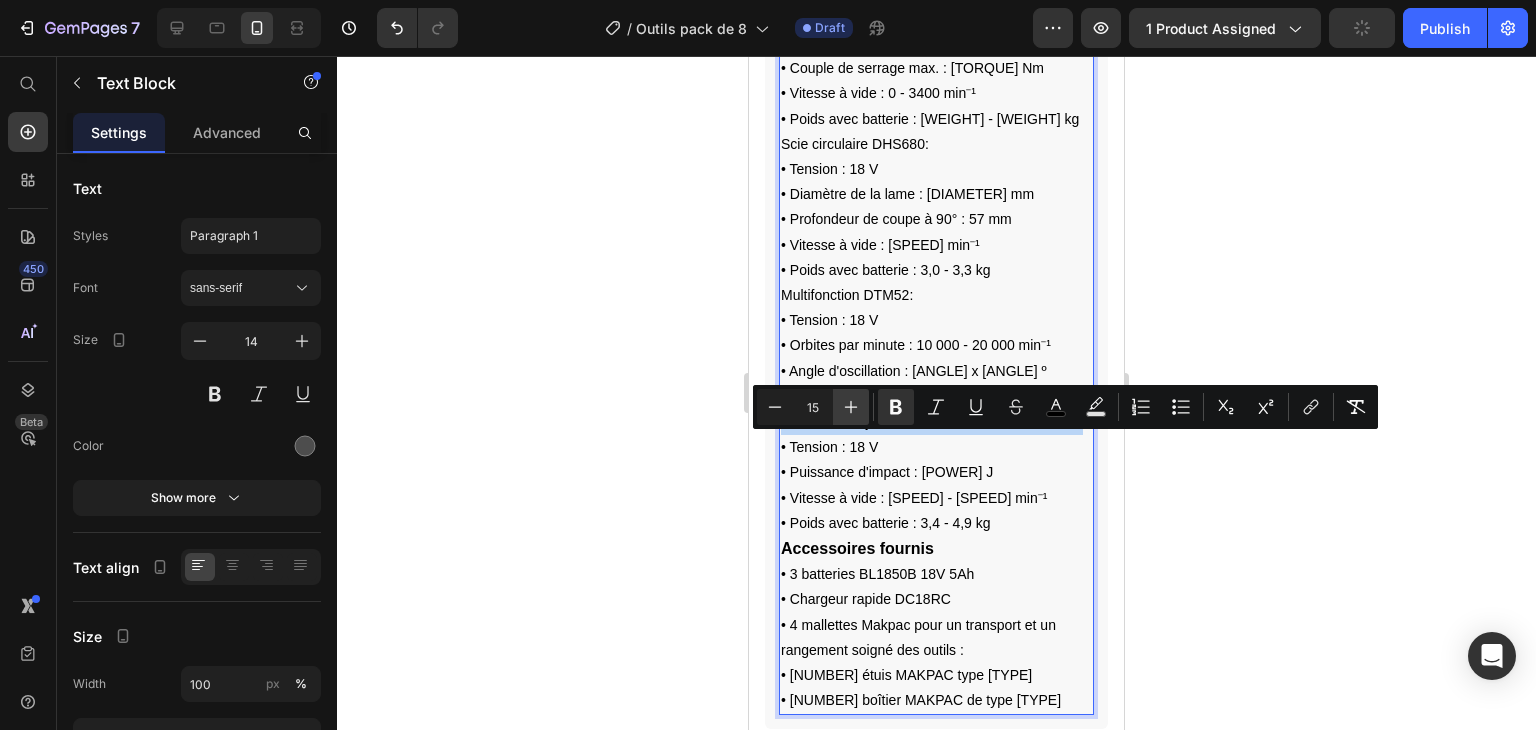 type on "16" 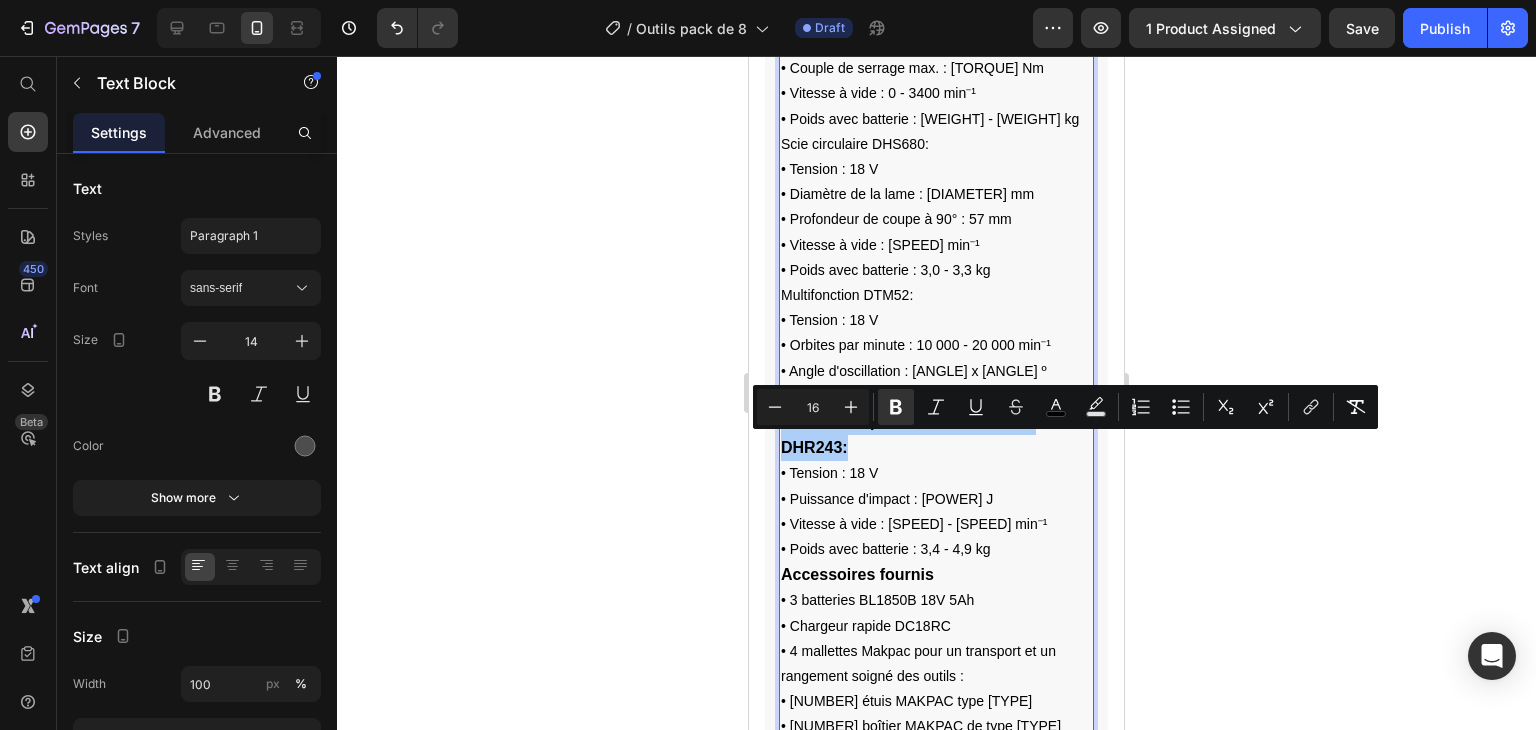 click 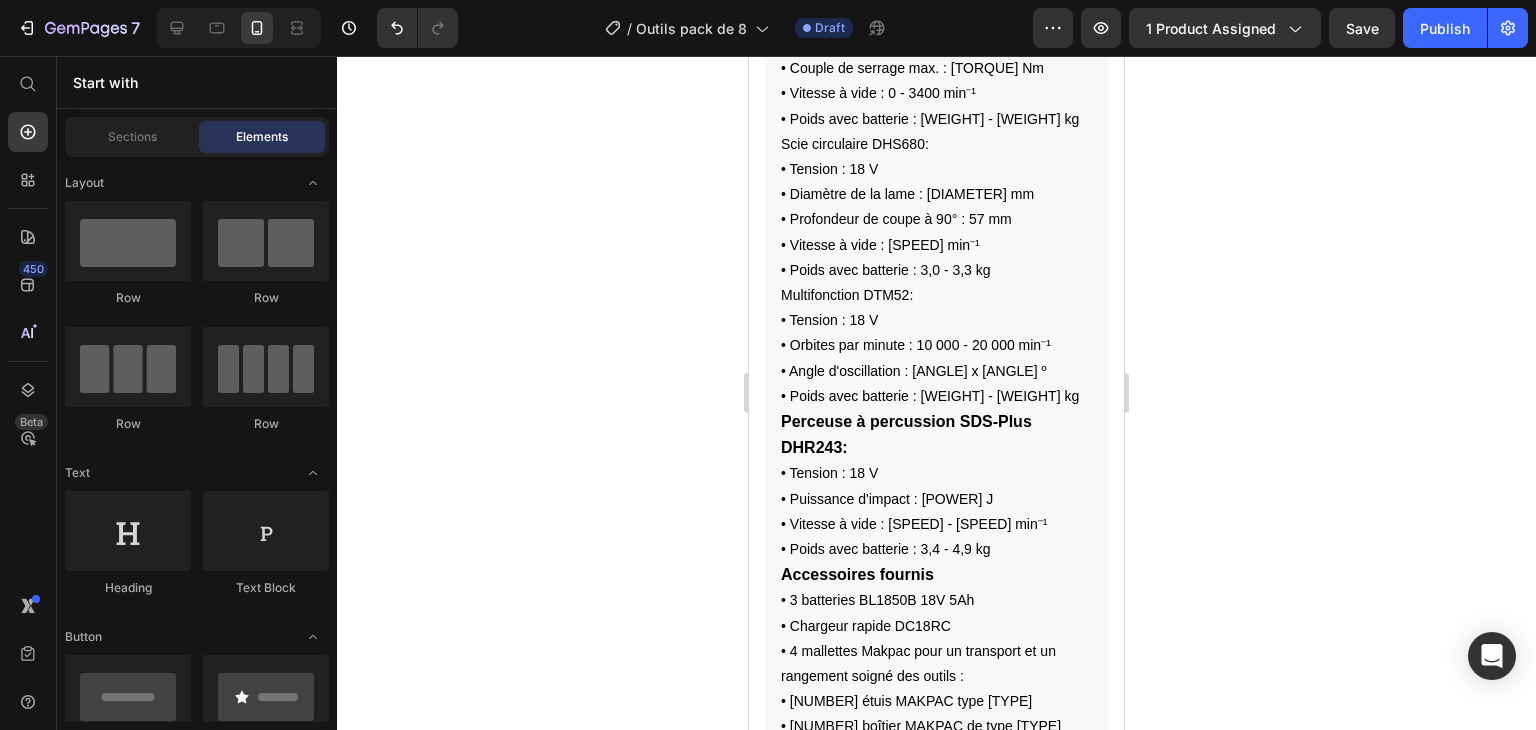 click 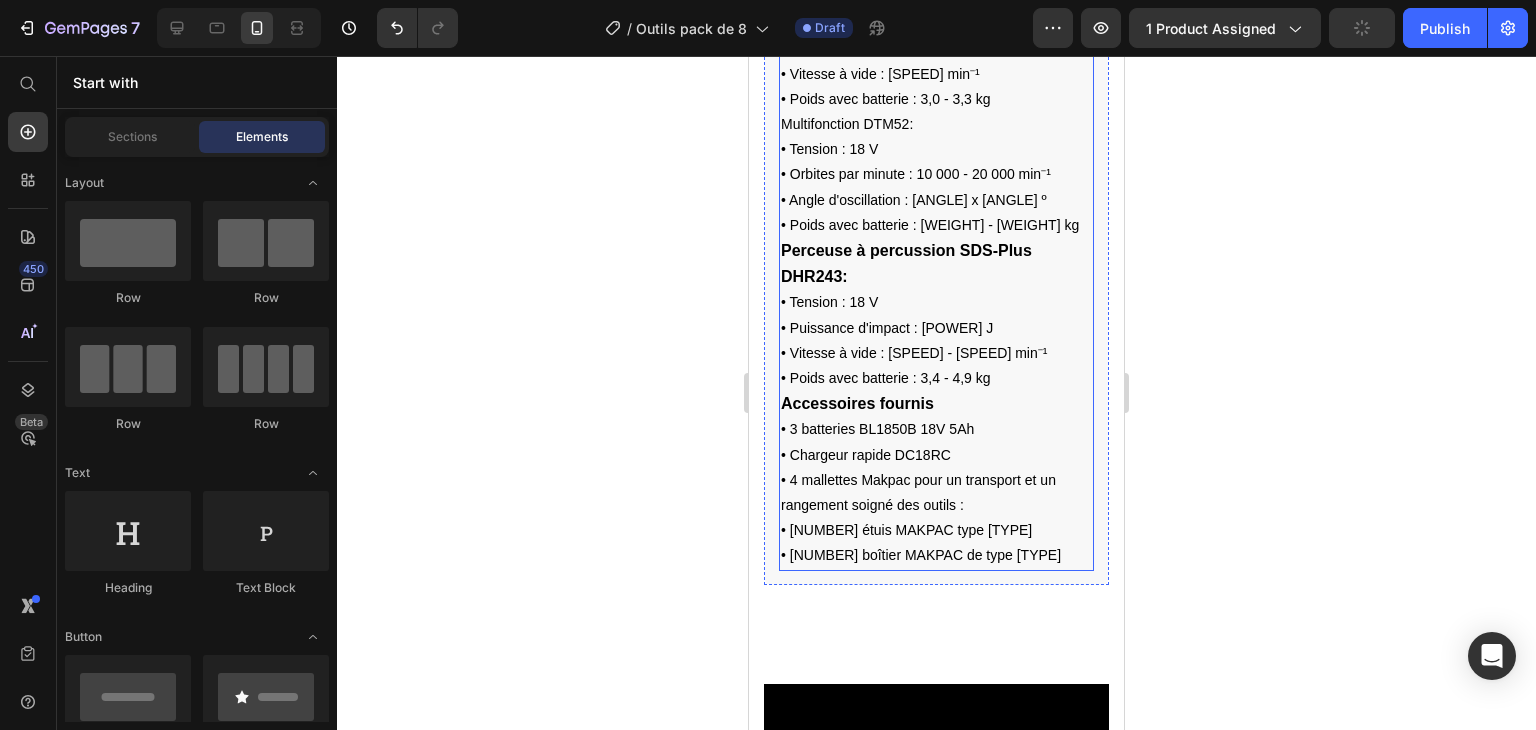 scroll, scrollTop: 1911, scrollLeft: 0, axis: vertical 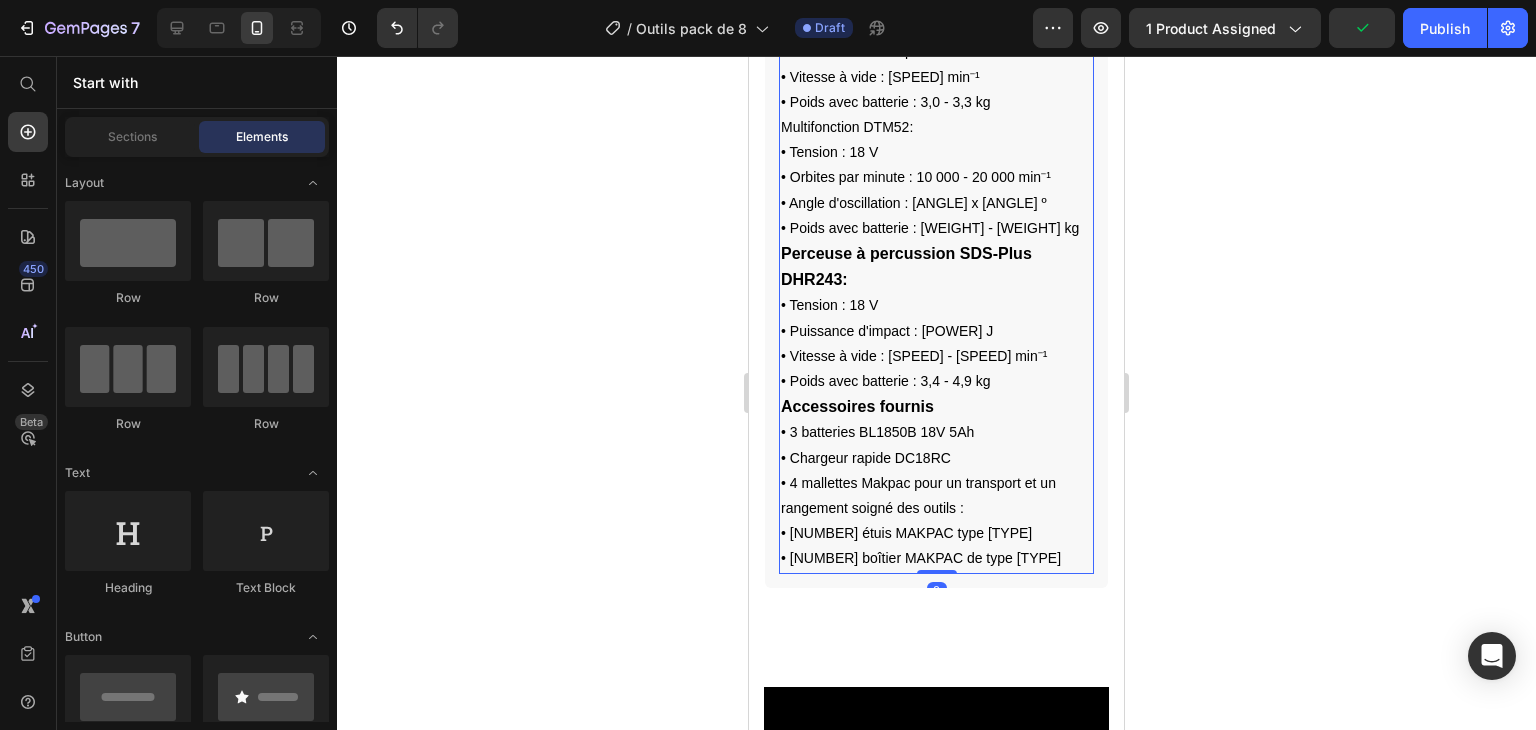 click on "Accessoires fournis" at bounding box center (857, 406) 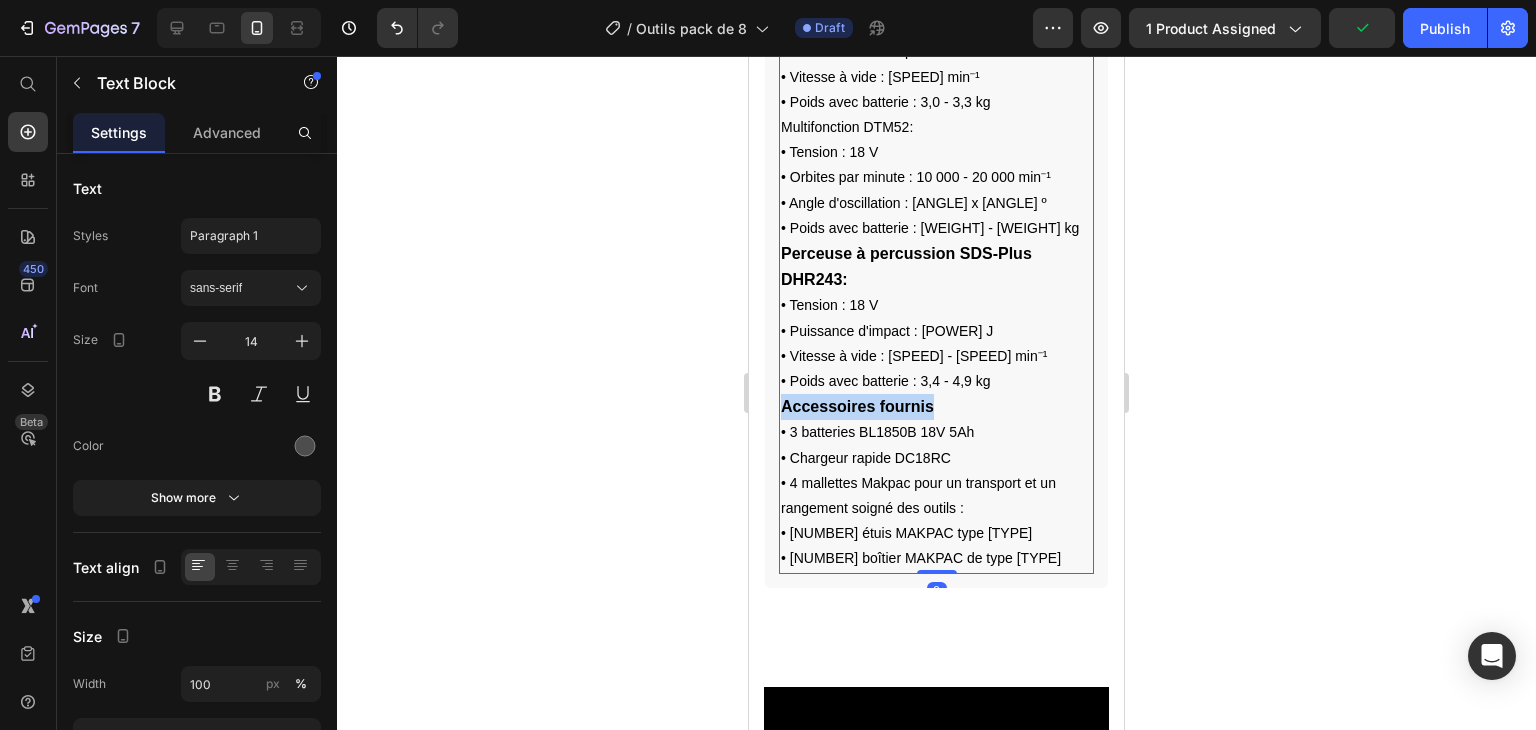click on "Accessoires fournis" at bounding box center (857, 406) 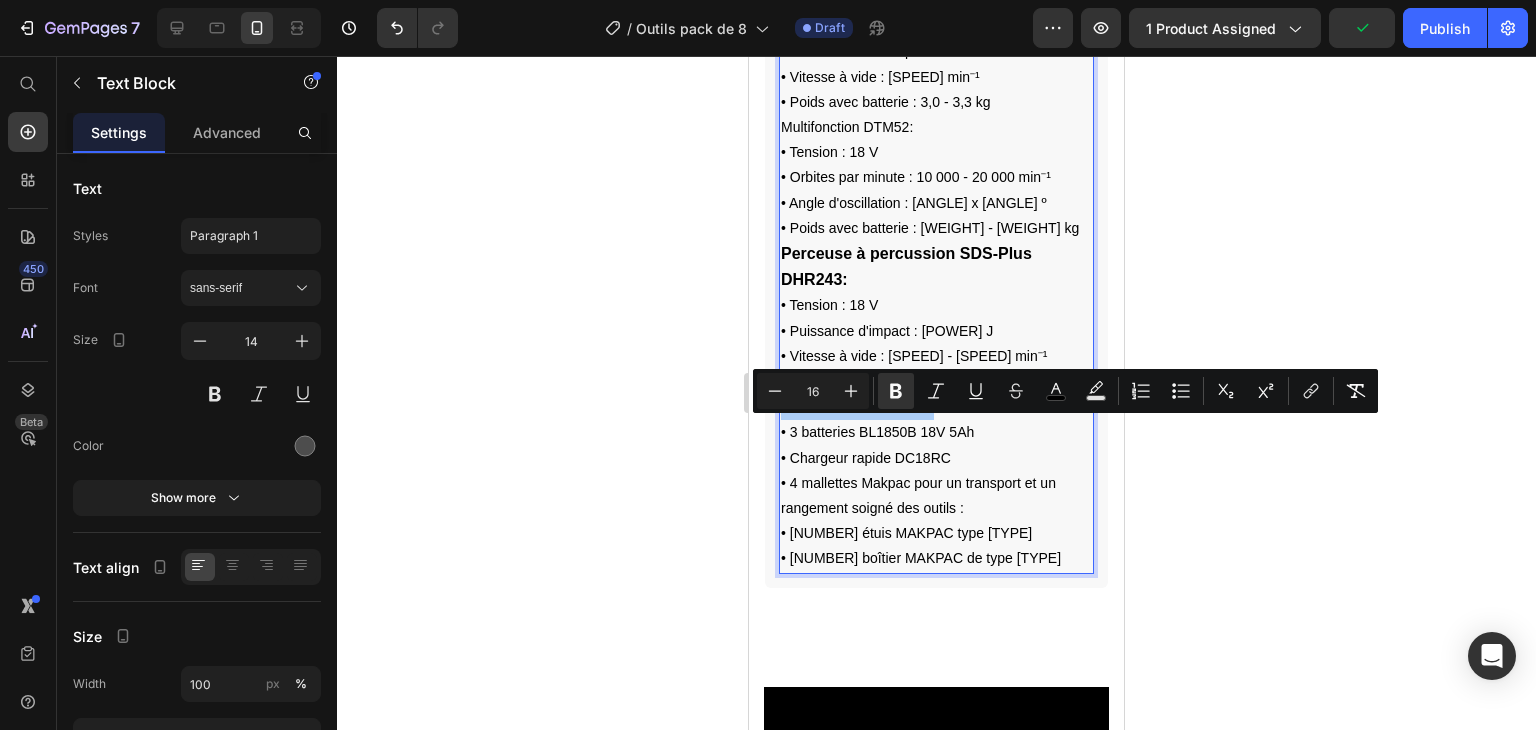 click 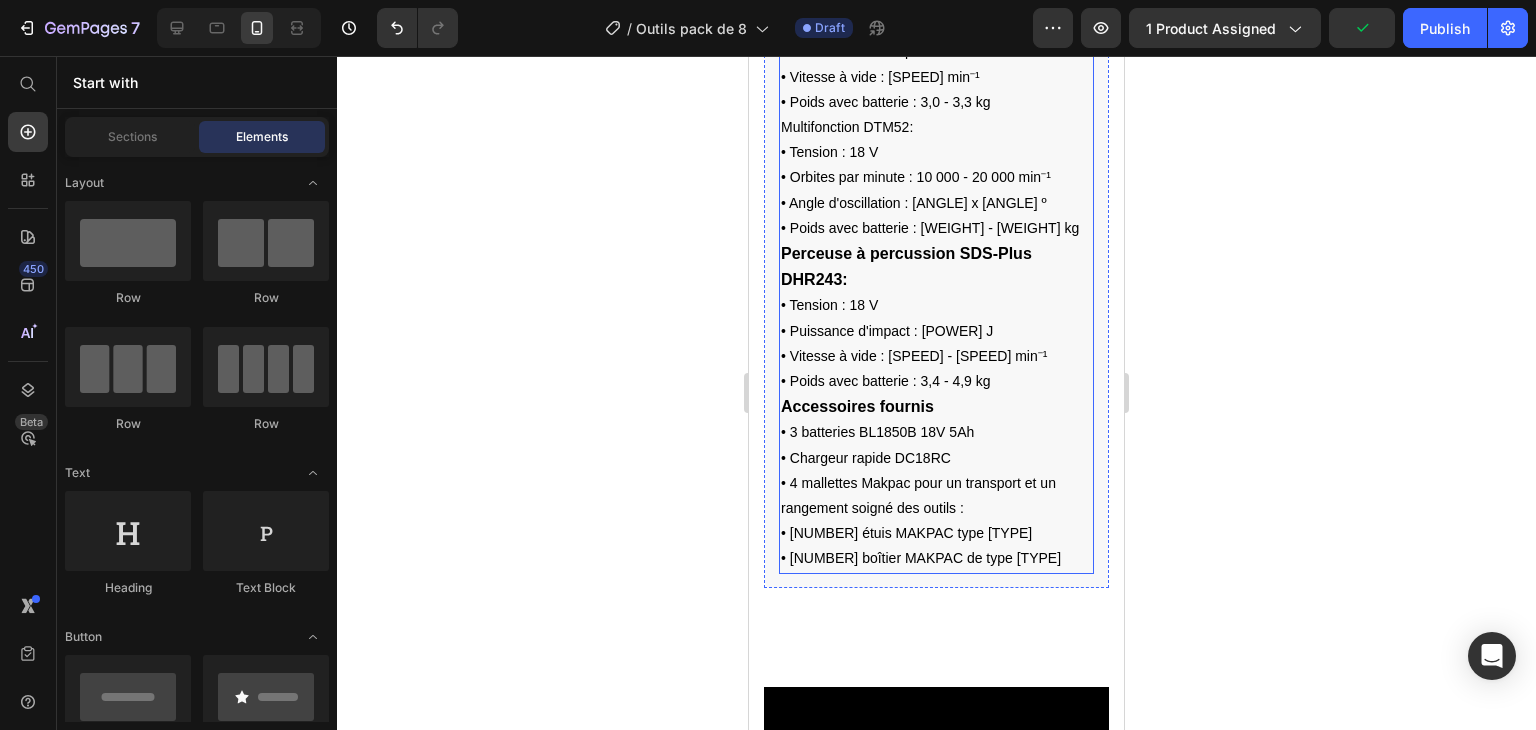 click on "Perceuse à percussion SDS-Plus DHR243:" at bounding box center [936, 267] 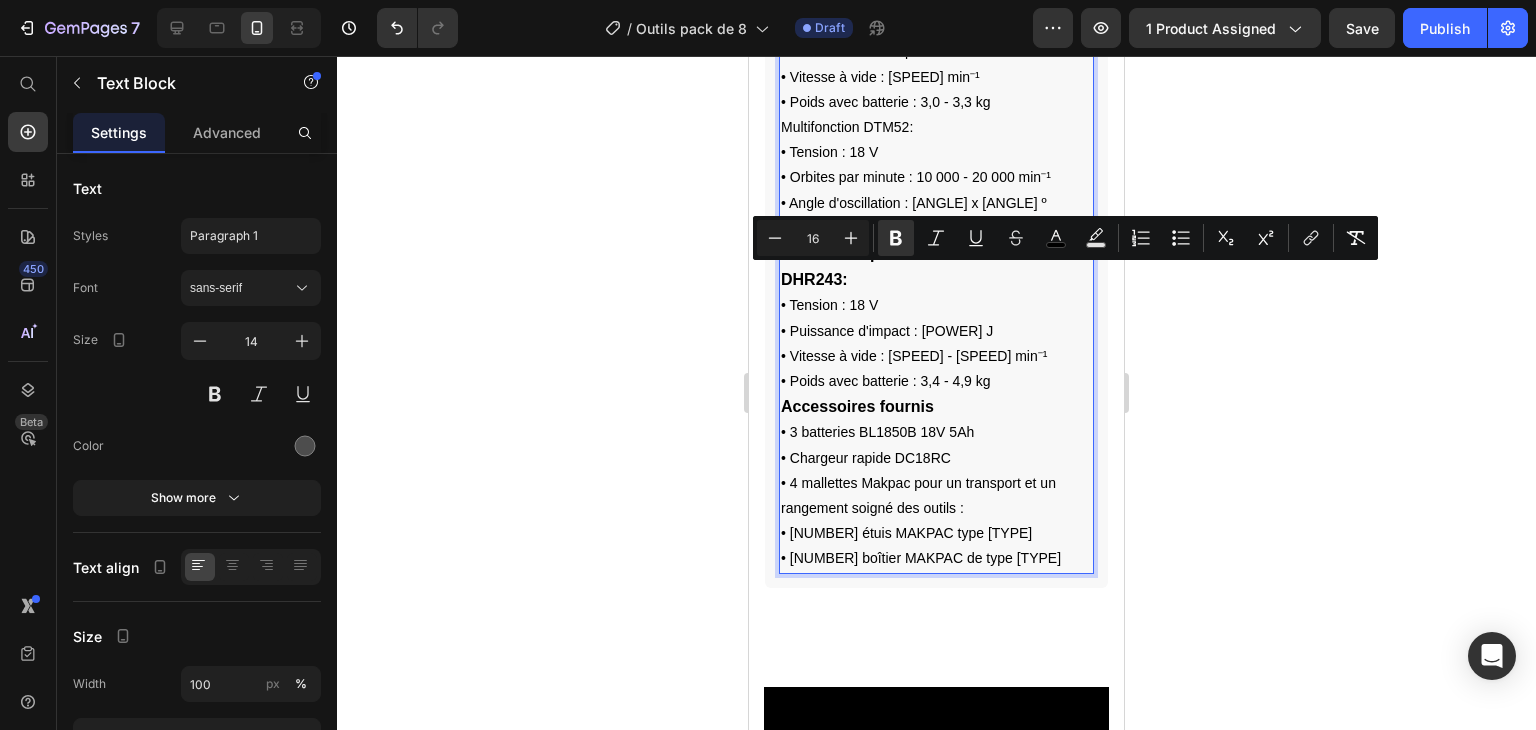 click 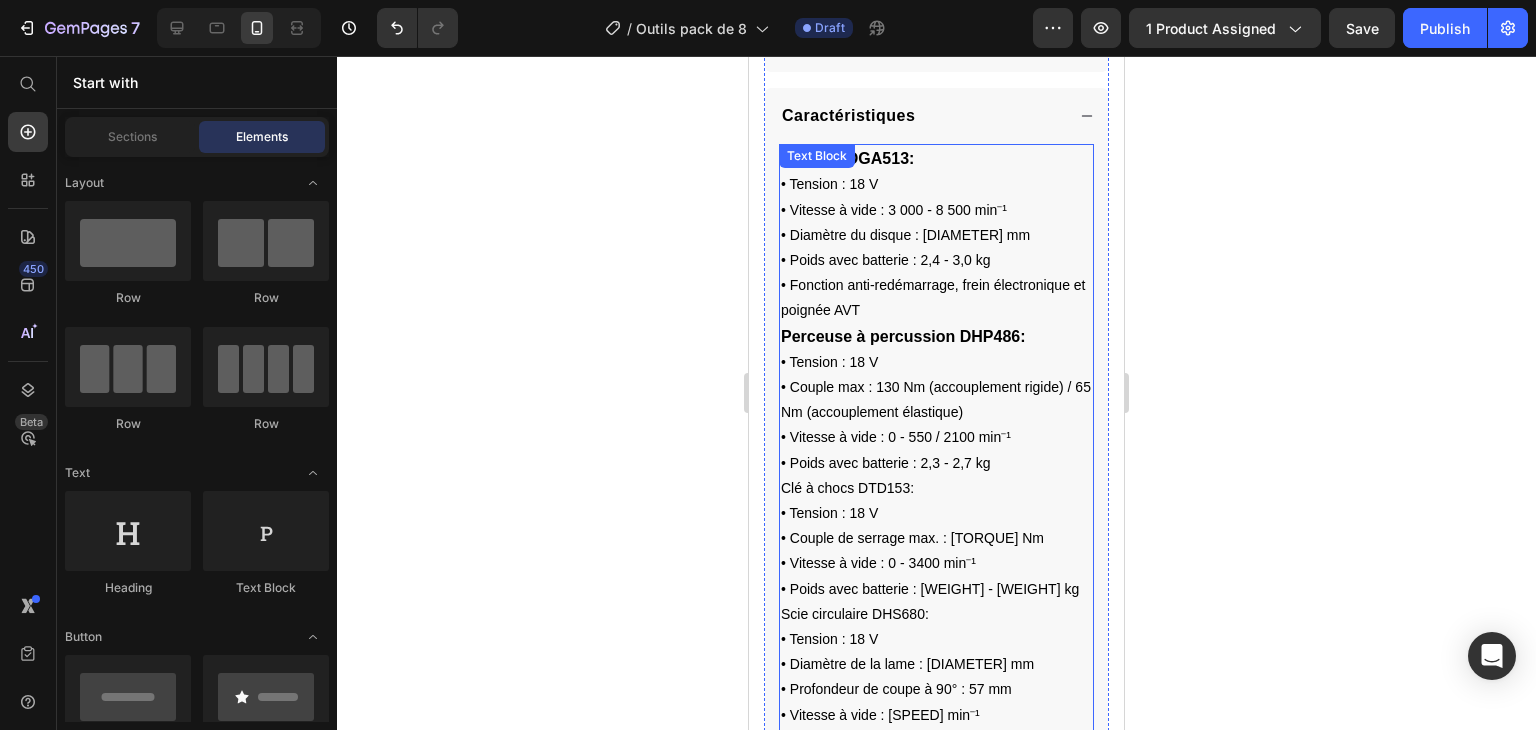 scroll, scrollTop: 1260, scrollLeft: 0, axis: vertical 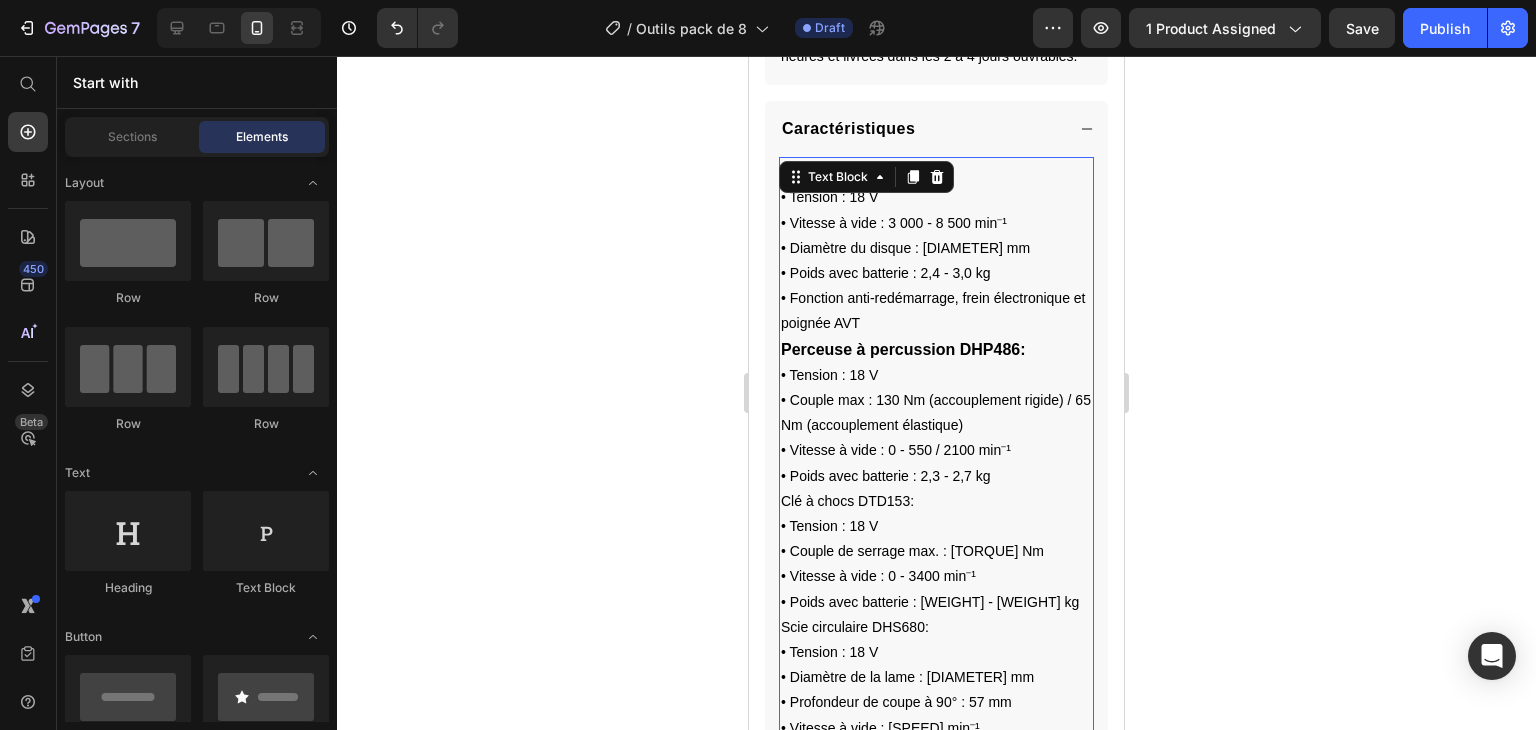 click on "Perceuse à percussion DHP486:" at bounding box center [903, 349] 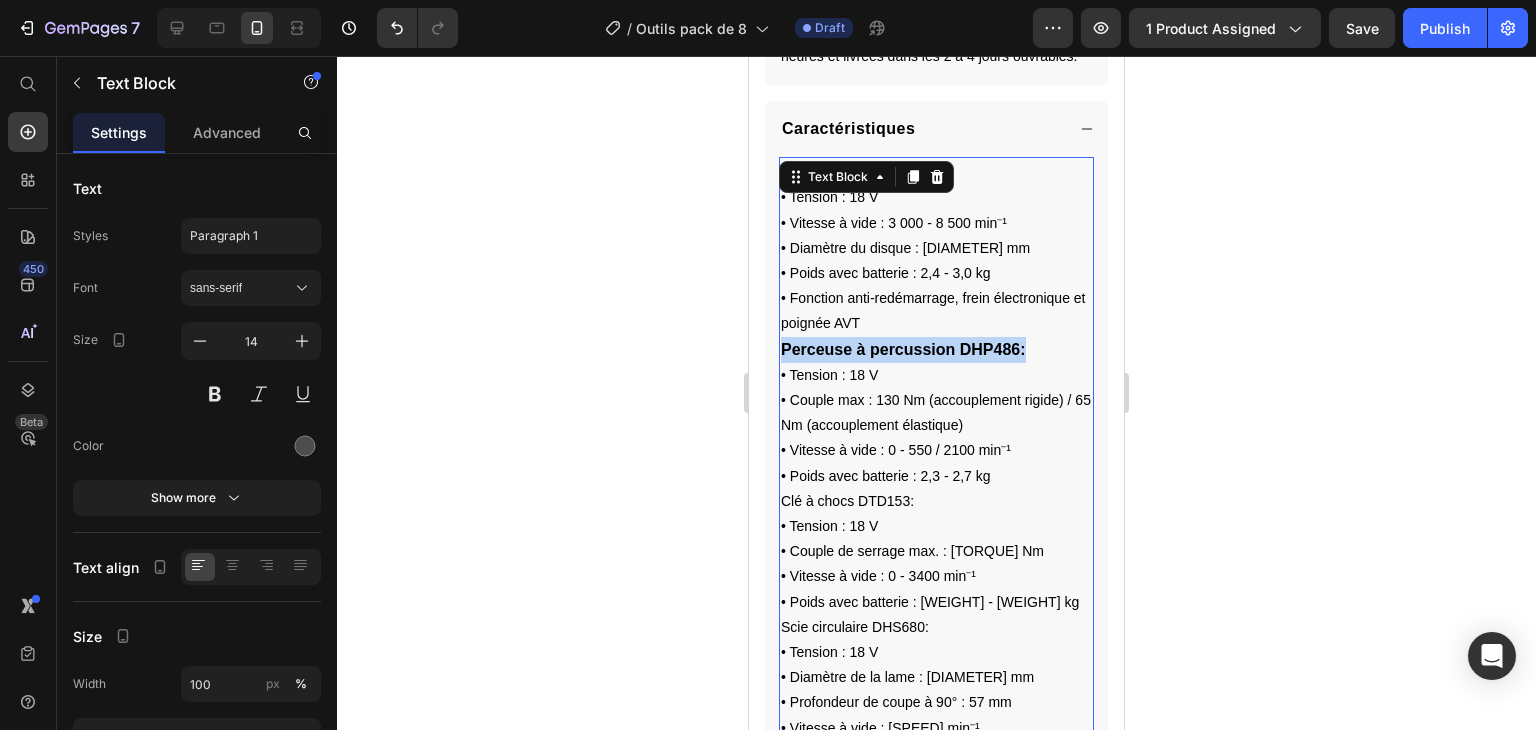 click on "Perceuse à percussion DHP486:" at bounding box center [903, 349] 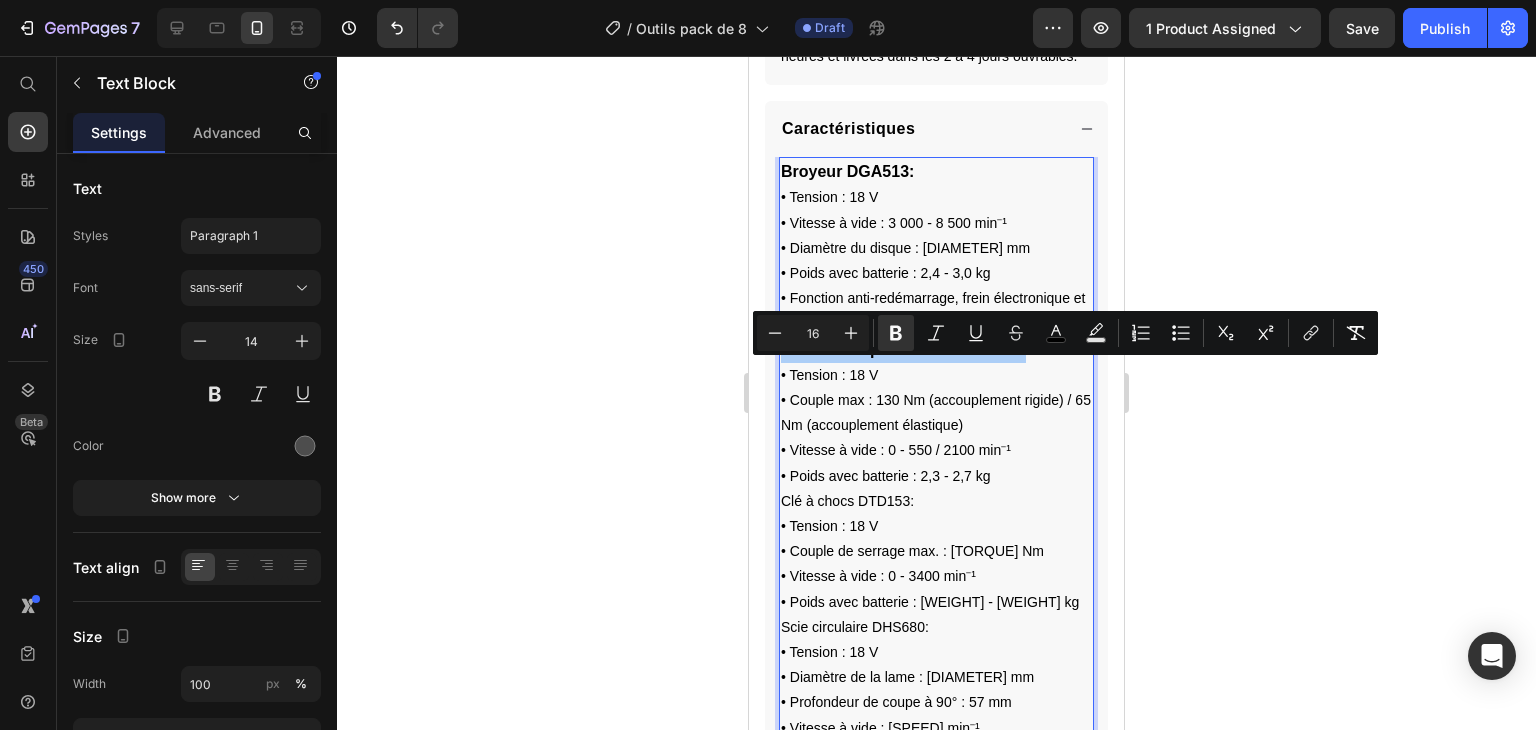 click 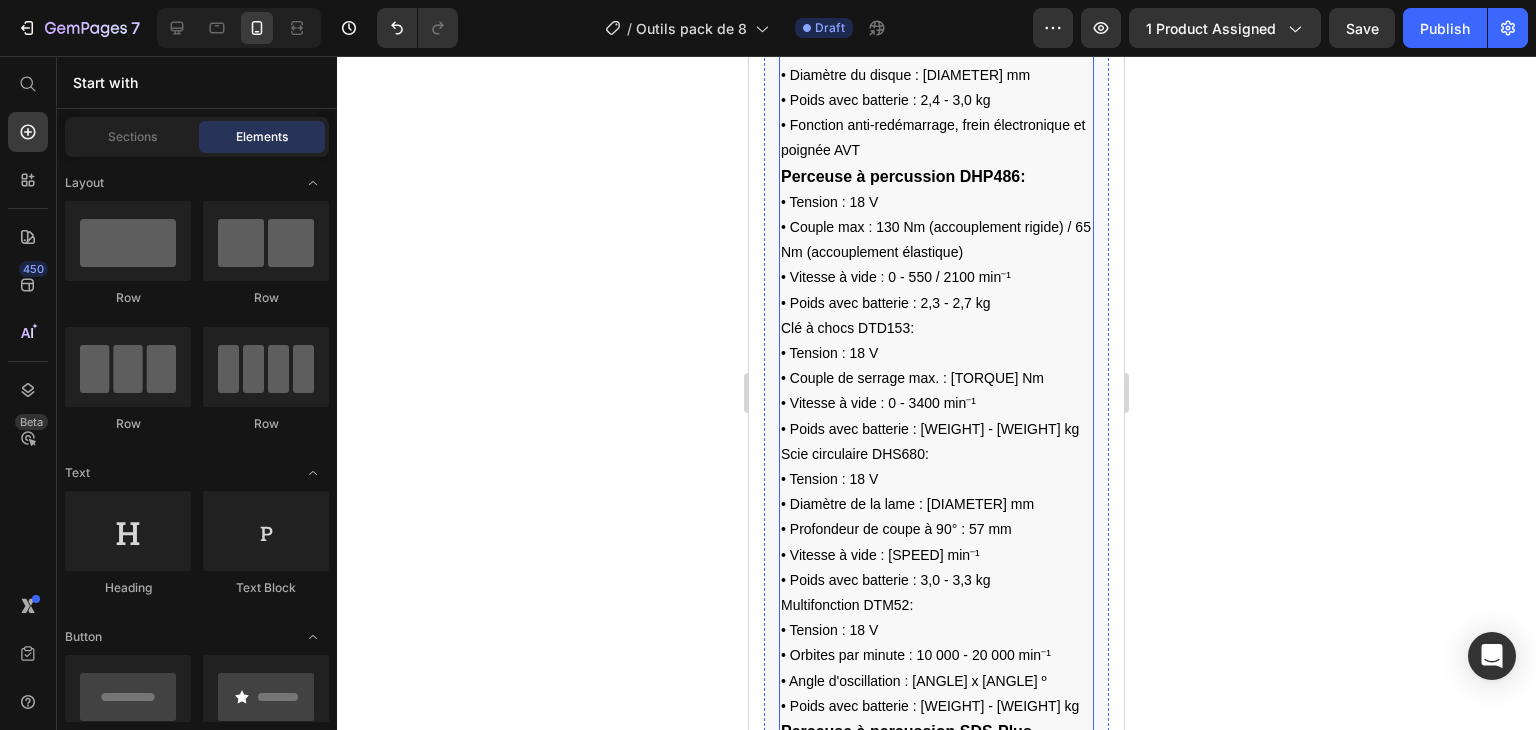 click on "Clé à chocs DTD153:" at bounding box center [847, 328] 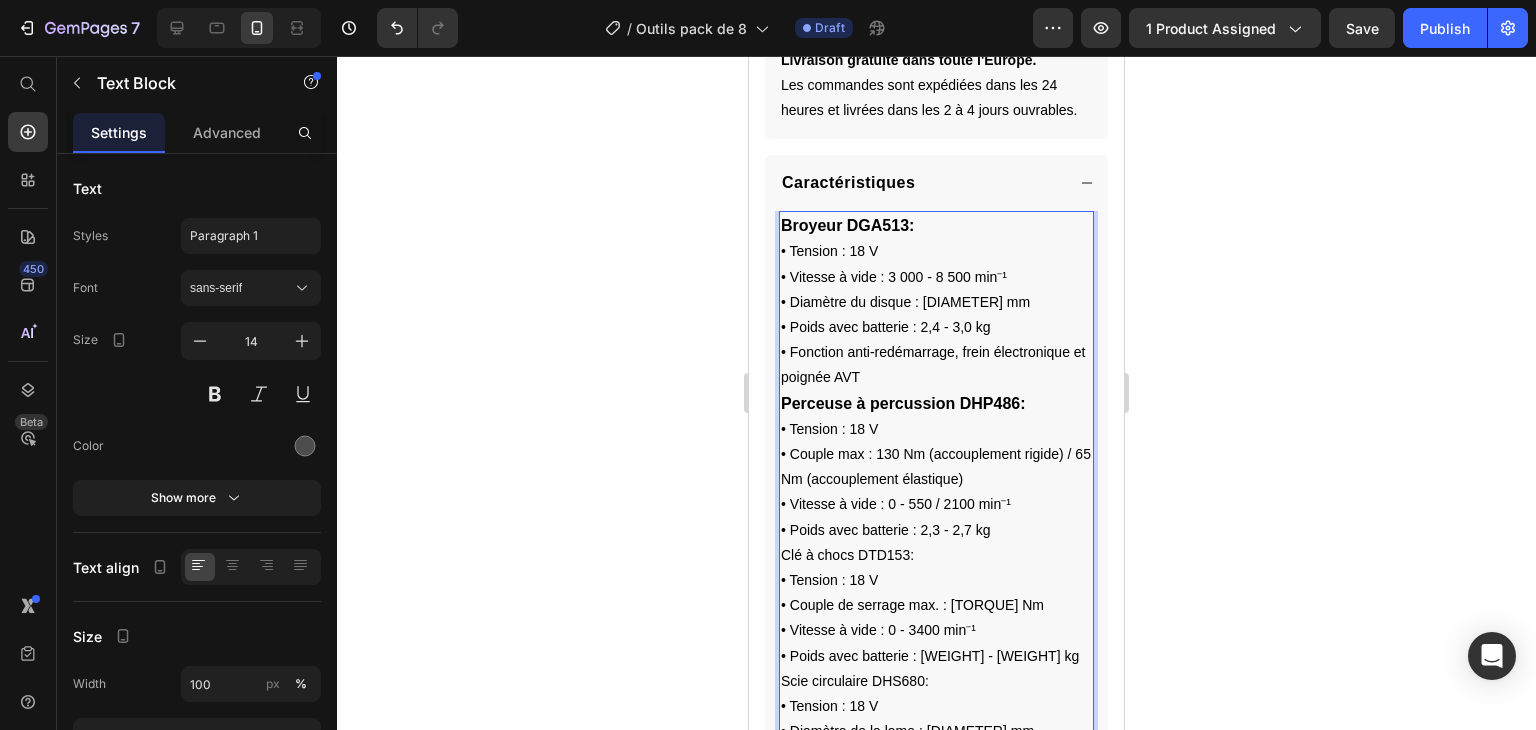 scroll, scrollTop: 1226, scrollLeft: 0, axis: vertical 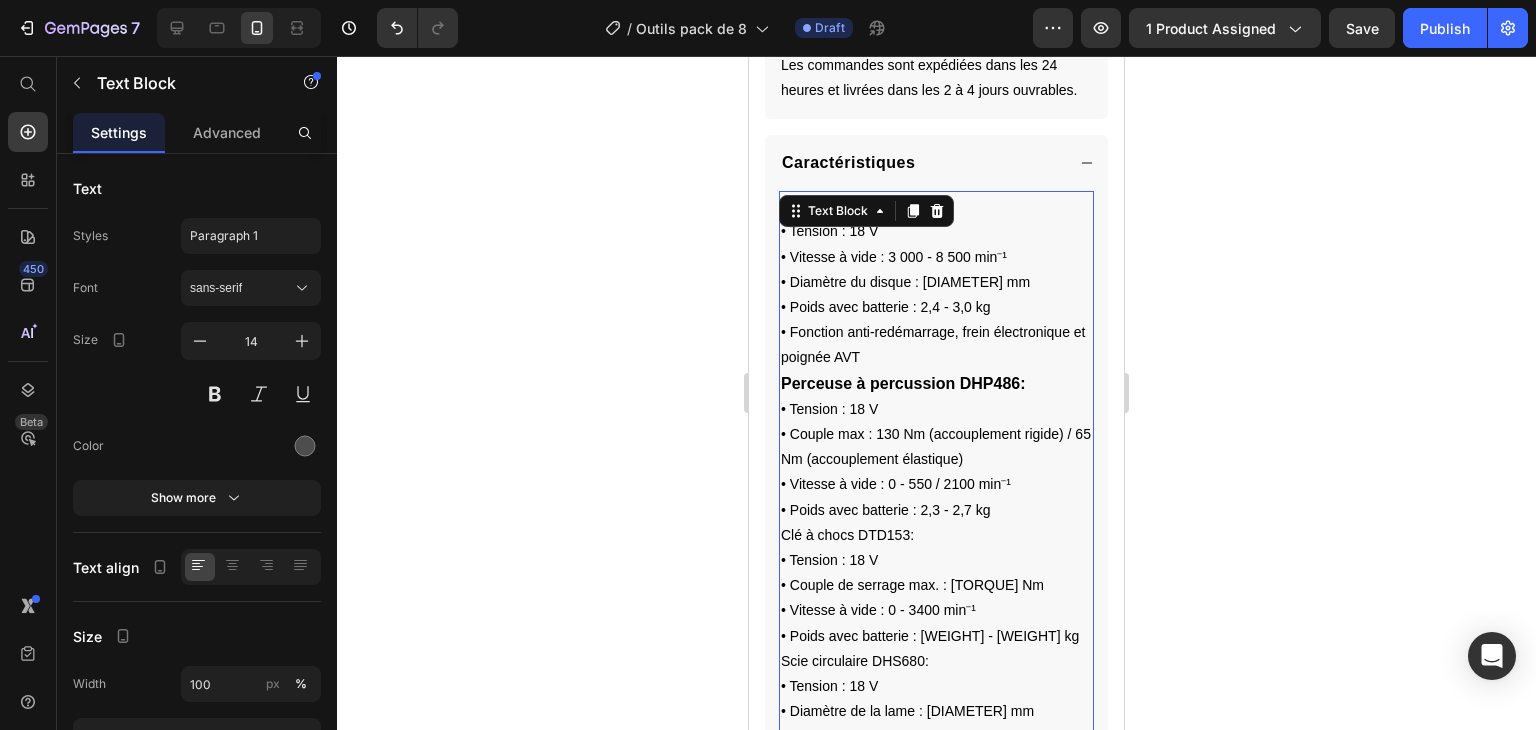 click on "Clé à chocs DTD153:" at bounding box center [847, 535] 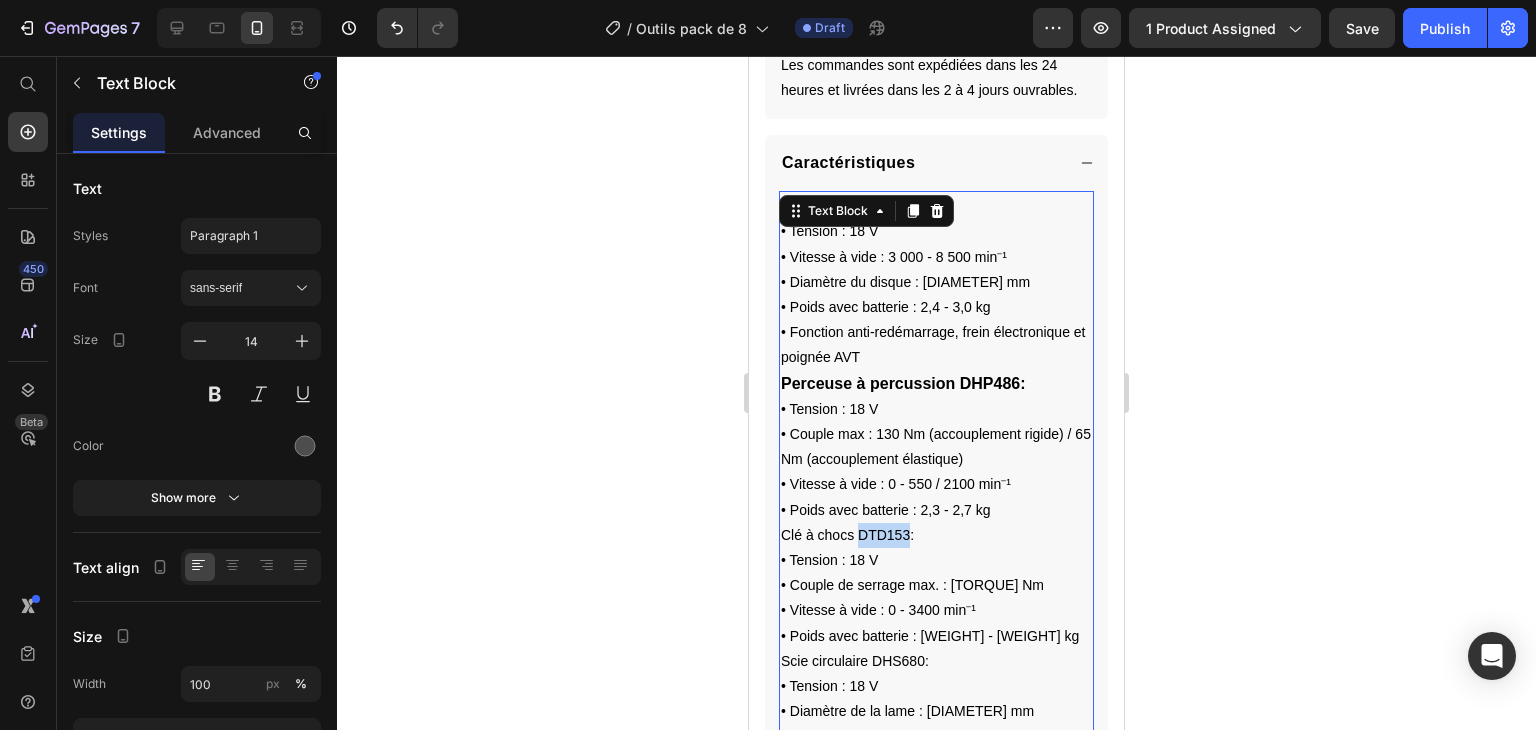 click on "Clé à chocs DTD153:" at bounding box center [847, 535] 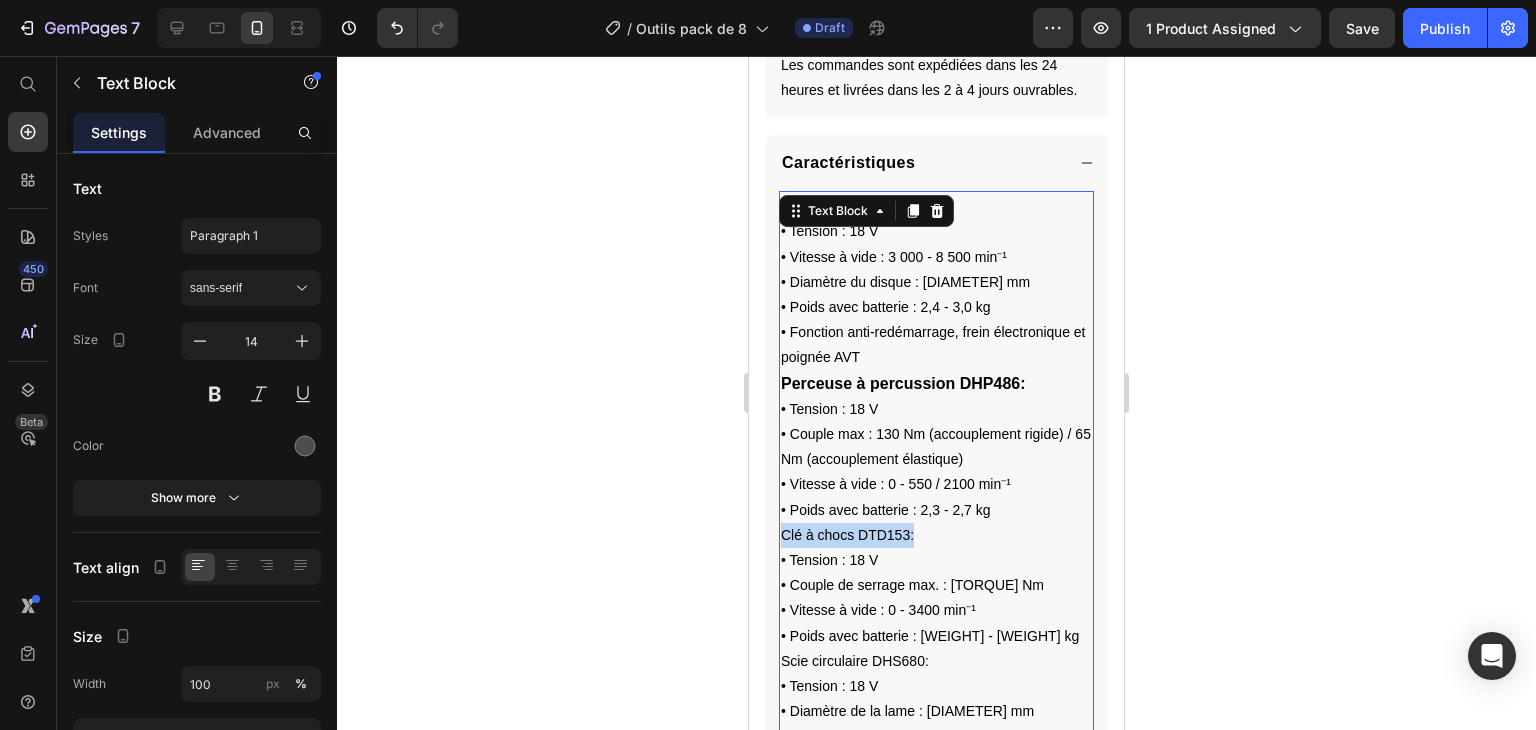 click on "Clé à chocs DTD153:" at bounding box center (847, 535) 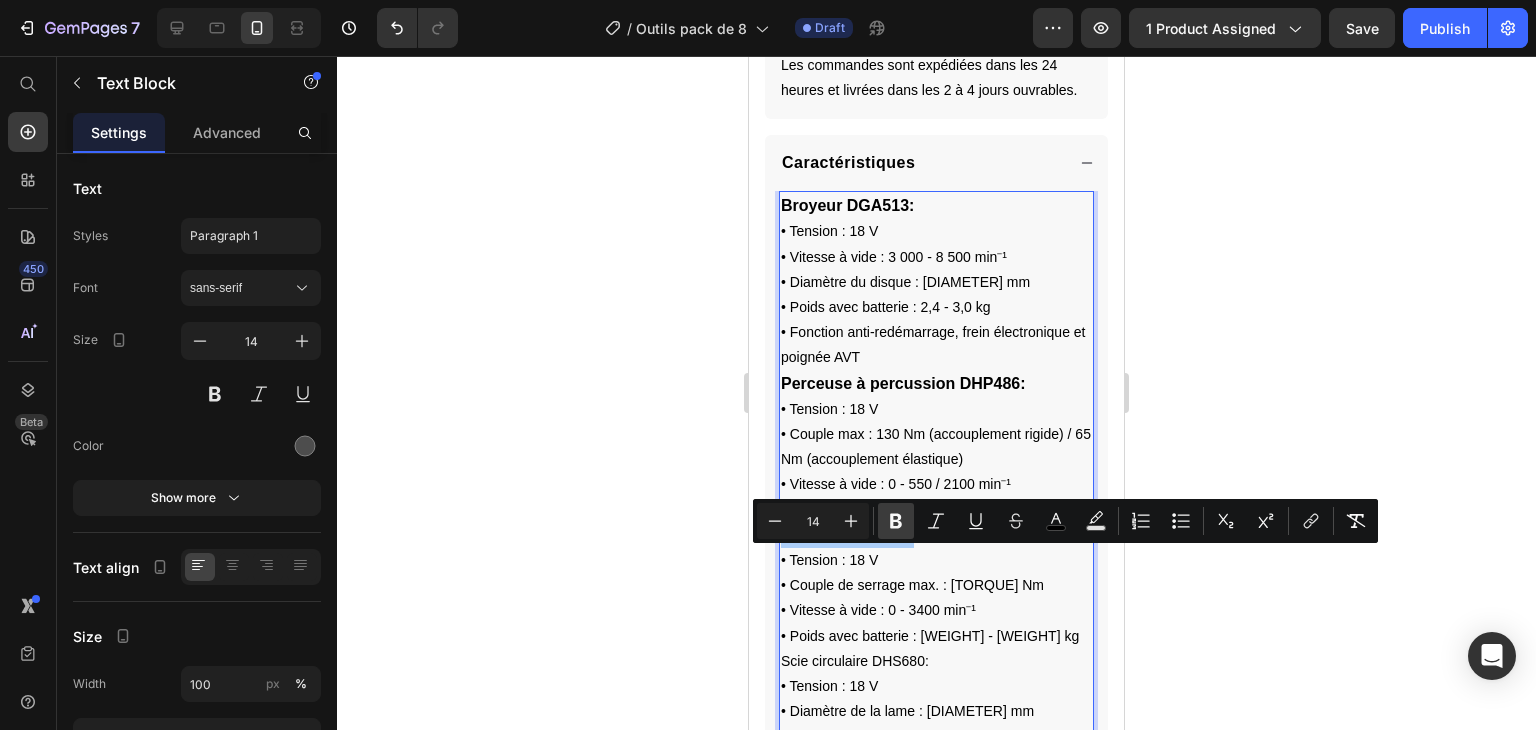 click on "Bold" at bounding box center (896, 521) 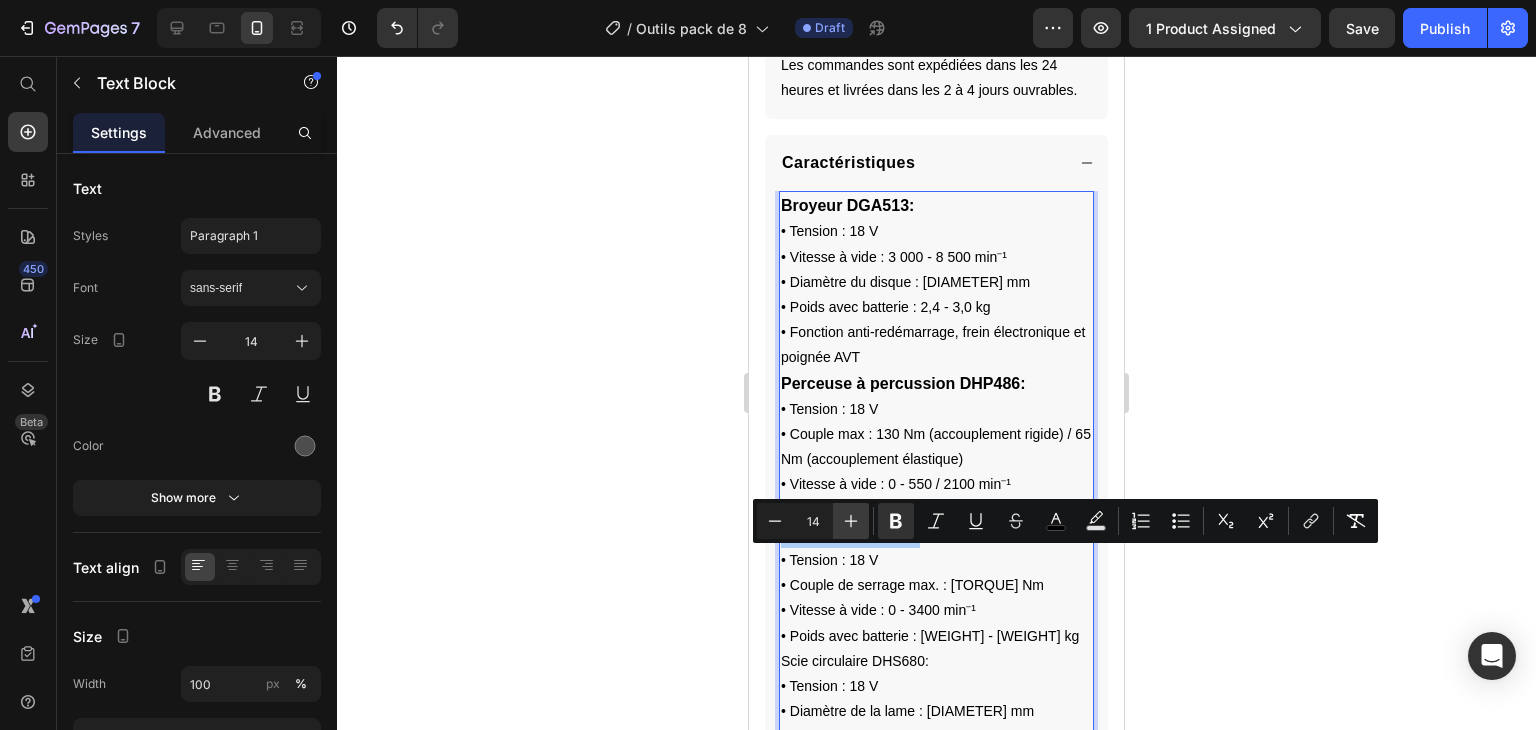 click 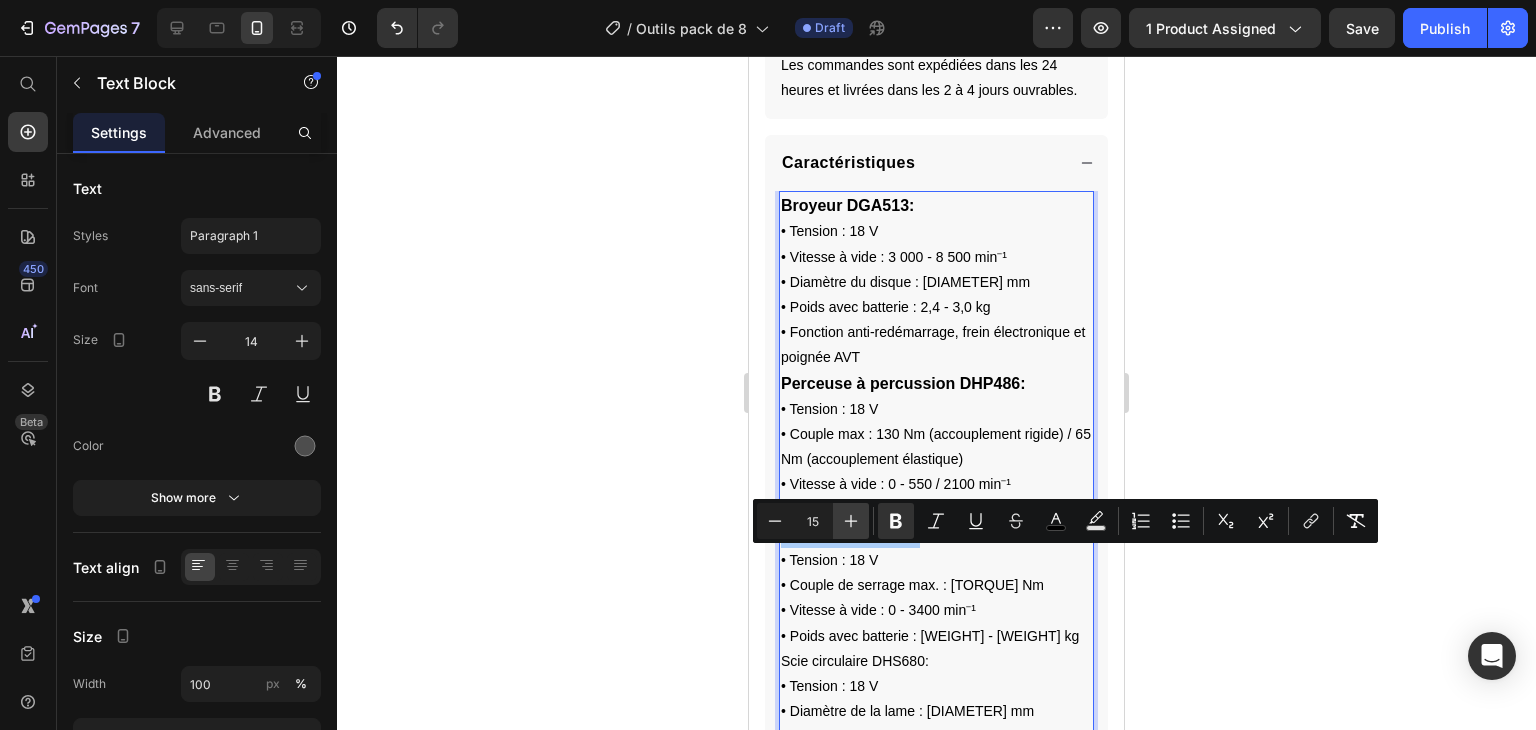 click 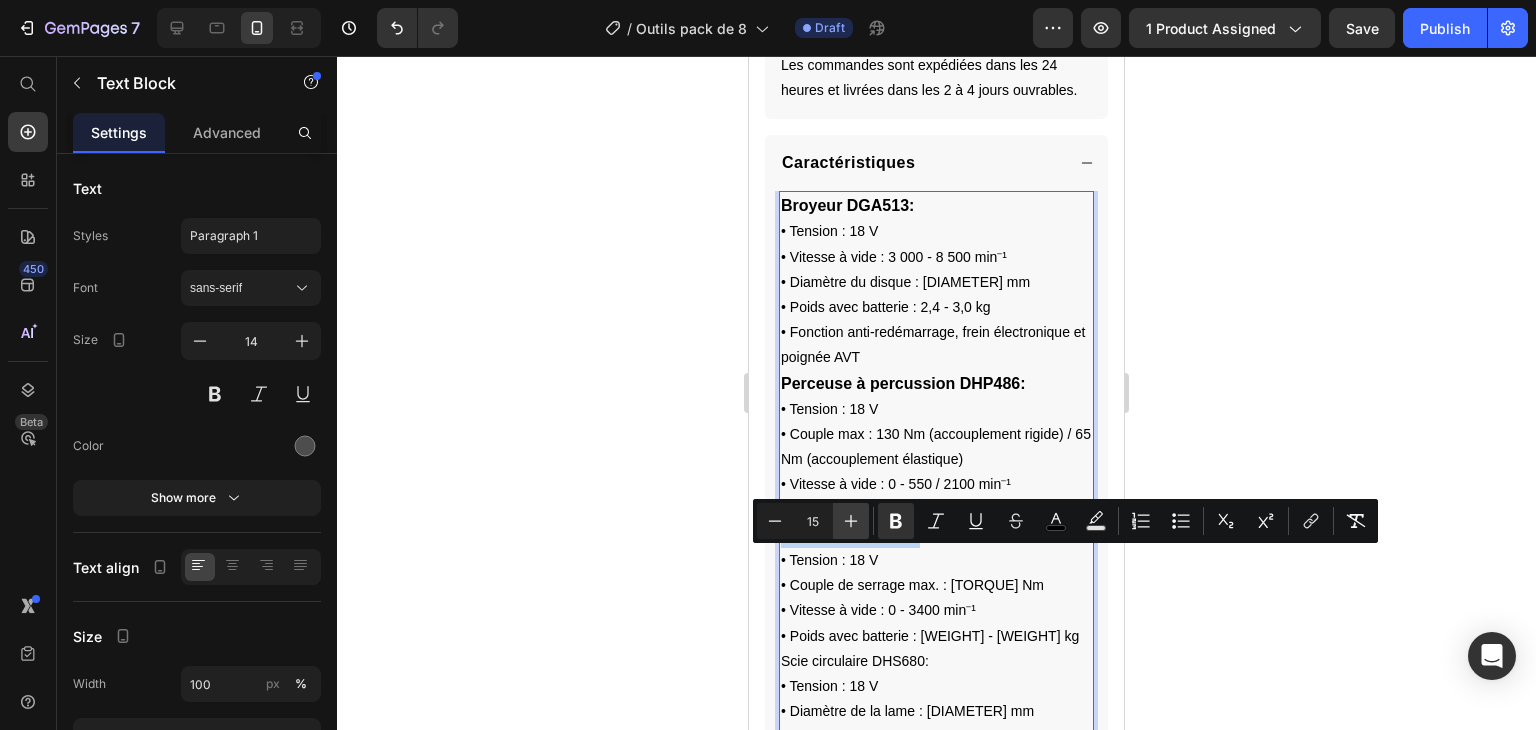 type on "16" 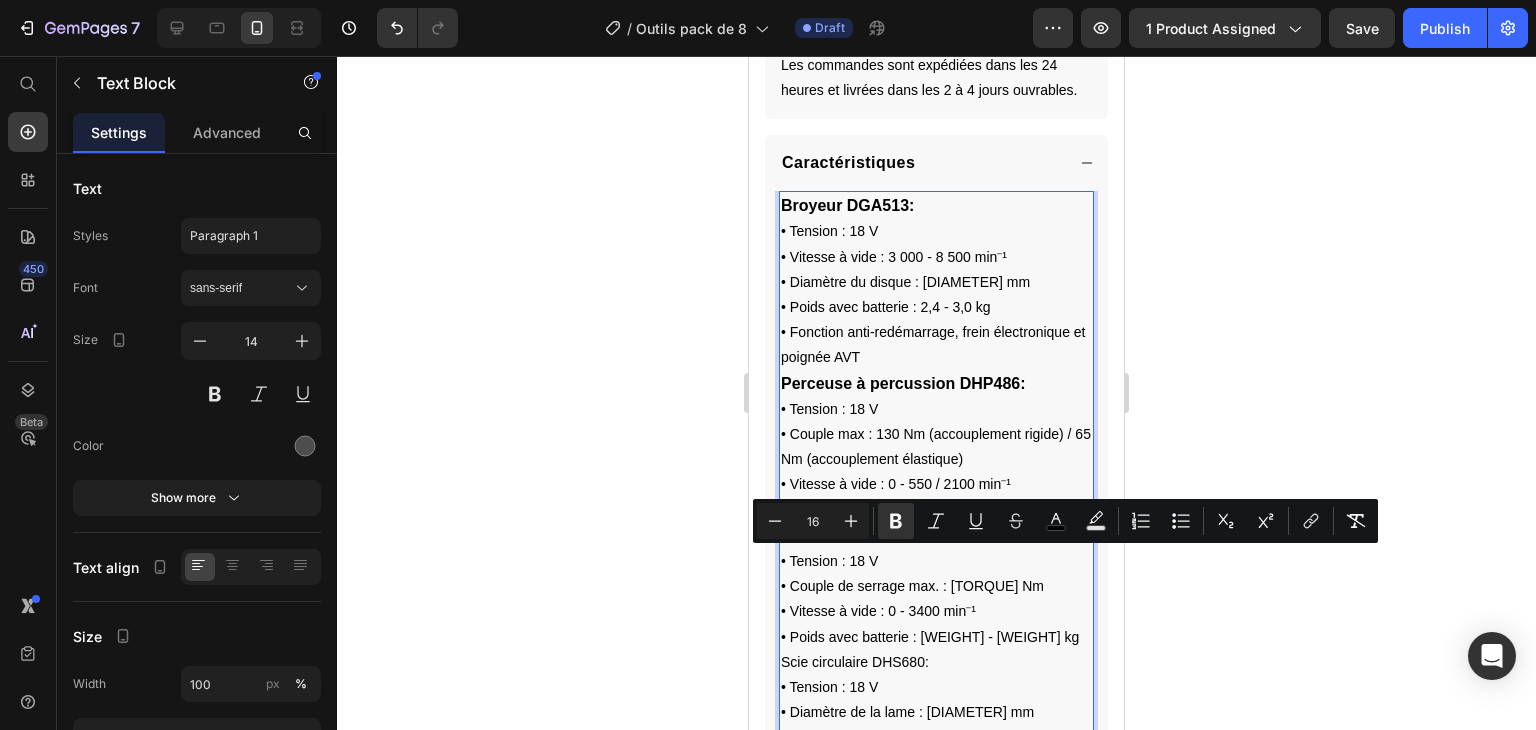 click 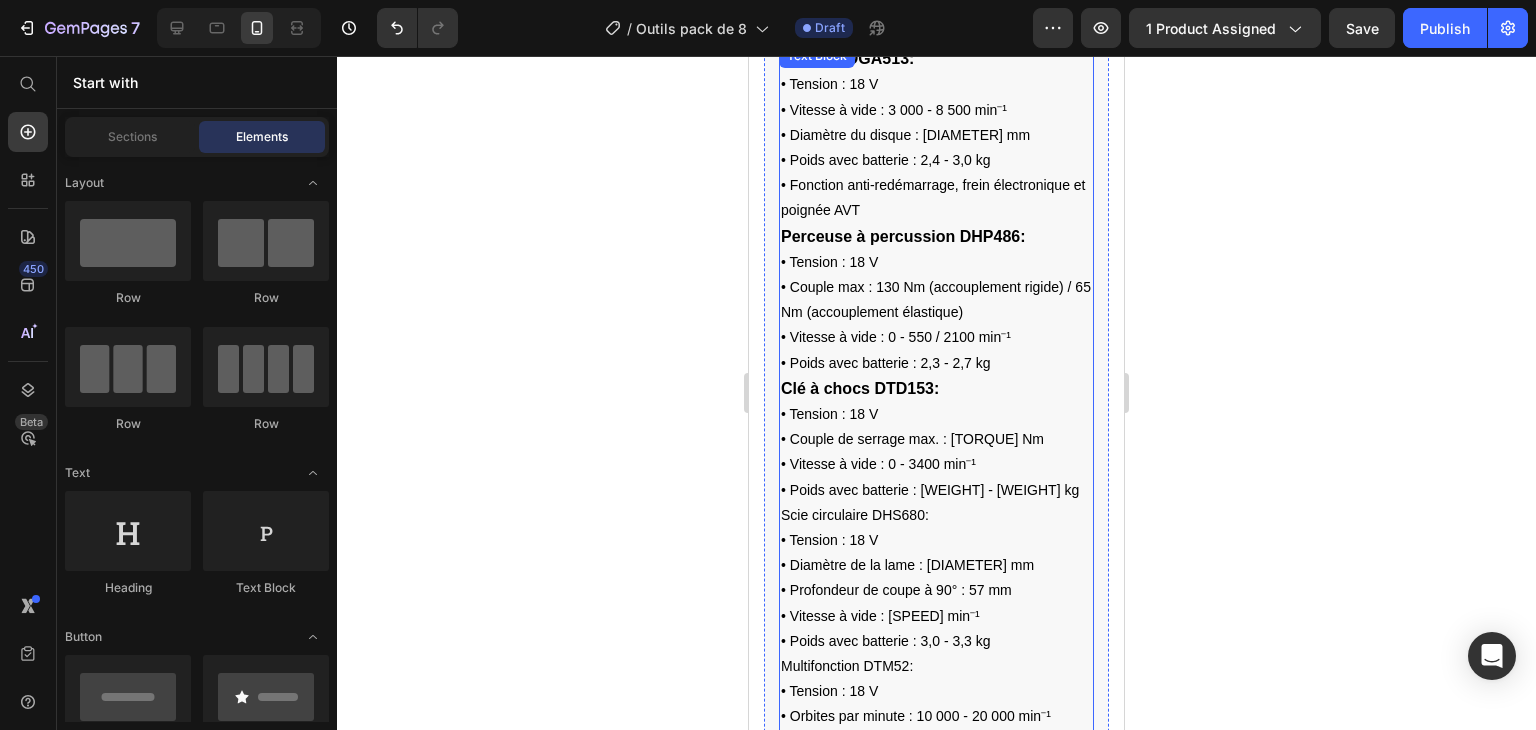 scroll, scrollTop: 1376, scrollLeft: 0, axis: vertical 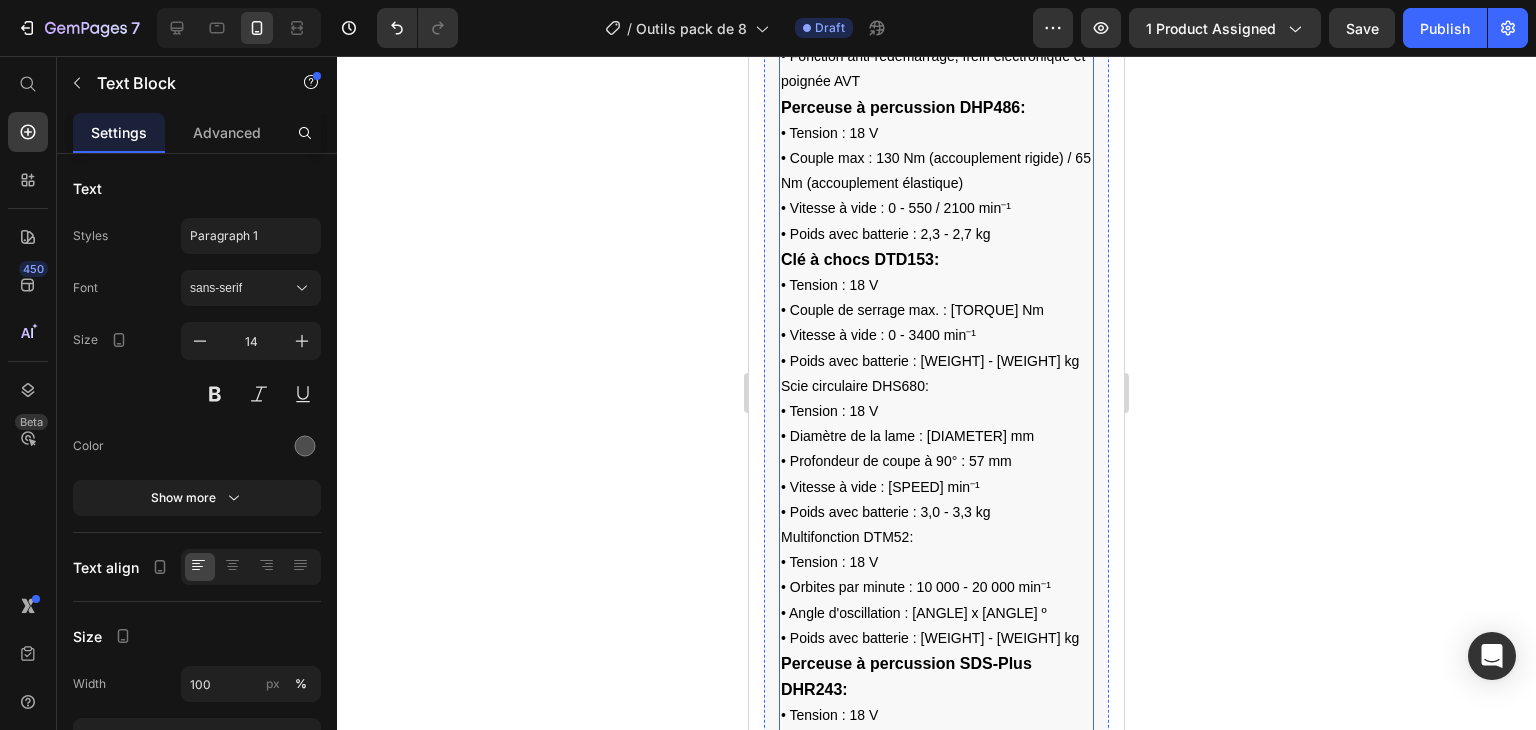 click on "Scie circulaire DHS680:" at bounding box center (855, 386) 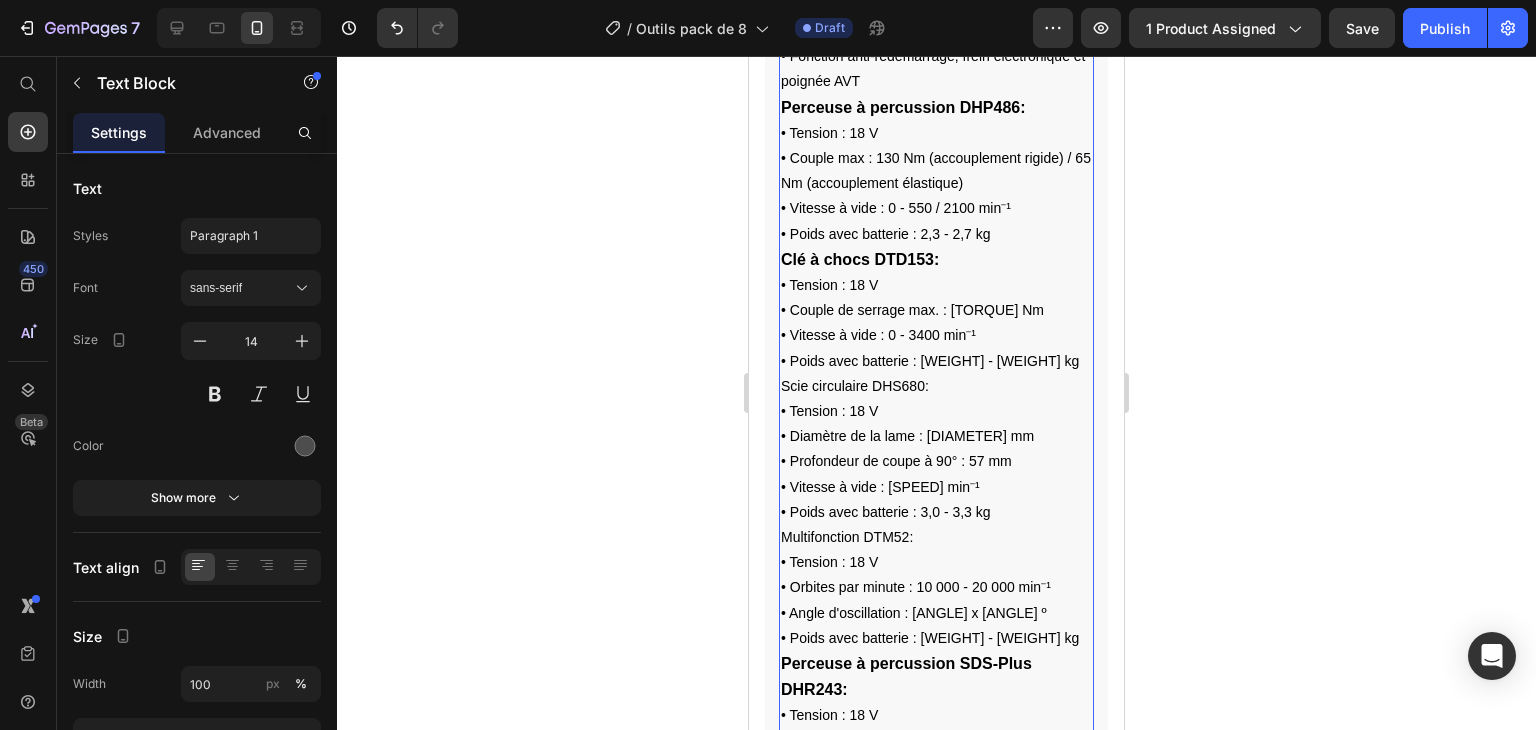 click on "Broyeur DGA513:  • Tension : 18 V  • Vitesse à vide : 3 000 - 8 500 min⁻¹  • Diamètre du disque : 125 mm  • Poids avec batterie : 2,4 - 3,0 kg  • Fonction anti-redémarrage, frein électronique et poignée AVT  Perceuse à percussion DHP486:  • Tension : 18 V  • Couple max : 130 Nm (accouplement rigide) / 65 Nm (accouplement élastique)  • Vitesse à vide : 0 - 550 / 2100 min⁻¹  • Poids avec batterie : 2,3 - 2,7 kg  Clé à chocs DTD153:  • Tension : 18 V  • Couple de serrage max. : 170 Nm  • Vitesse à vide : 0 - 3400 min⁻¹  • Poids avec batterie : 1,3 - 1,6 kg  Scie circulaire DHS680:  • Tension : 18 V  • Diamètre de la lame : 165 mm  • Profondeur de coupe à 90° : 57 mm  • Vitesse à vide : 5 000 min⁻¹  • Poids avec batterie : 3,0 - 3,3 kg  Multifonction DTM52:  • Tension : 18 V  • Orbites par minute : 10 000 - 20 000 min⁻¹  • Angle d'oscillation : 2 x 1,8 º  • Poids avec batterie : 1,7 - 2,0 kg  • Tension : 18 V" at bounding box center (936, 449) 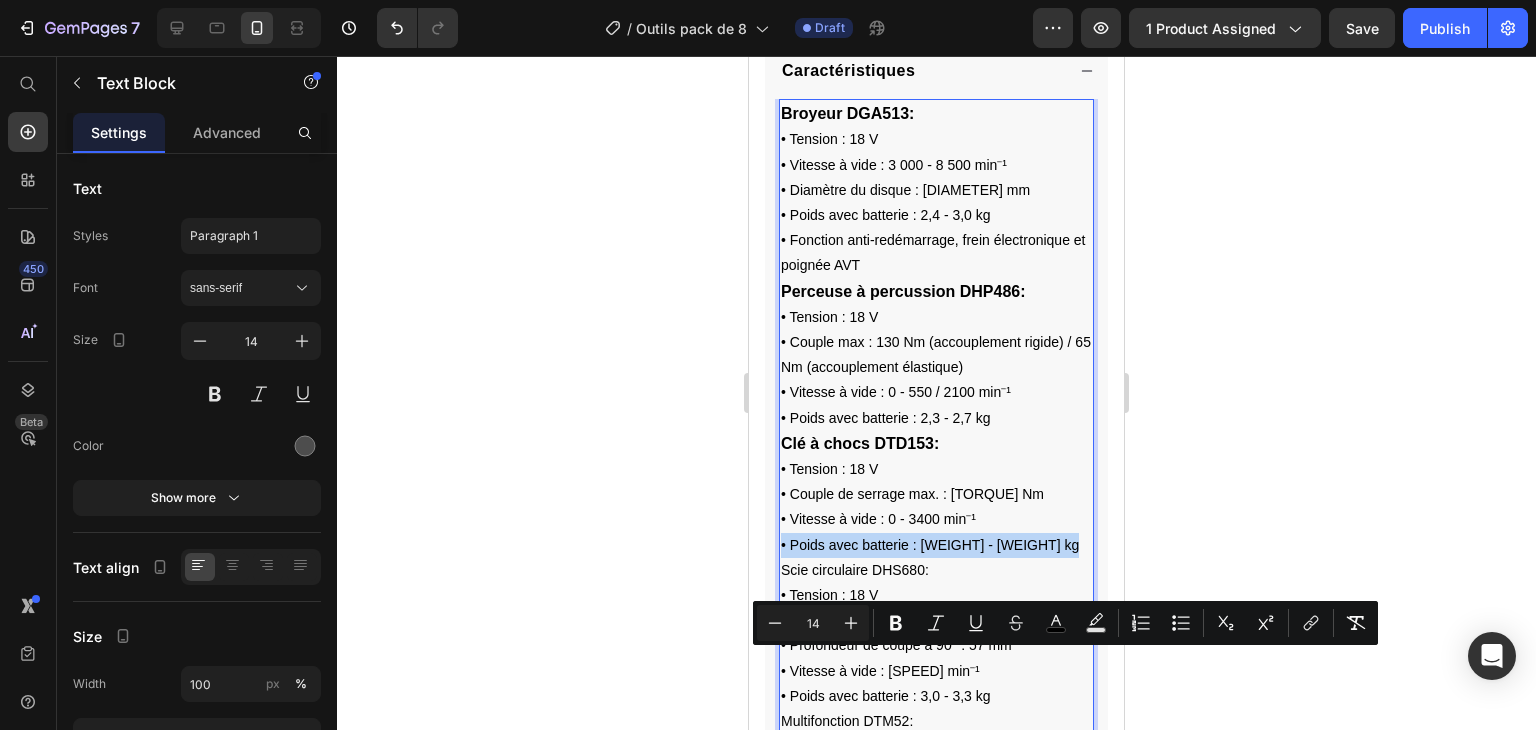 scroll, scrollTop: 1330, scrollLeft: 0, axis: vertical 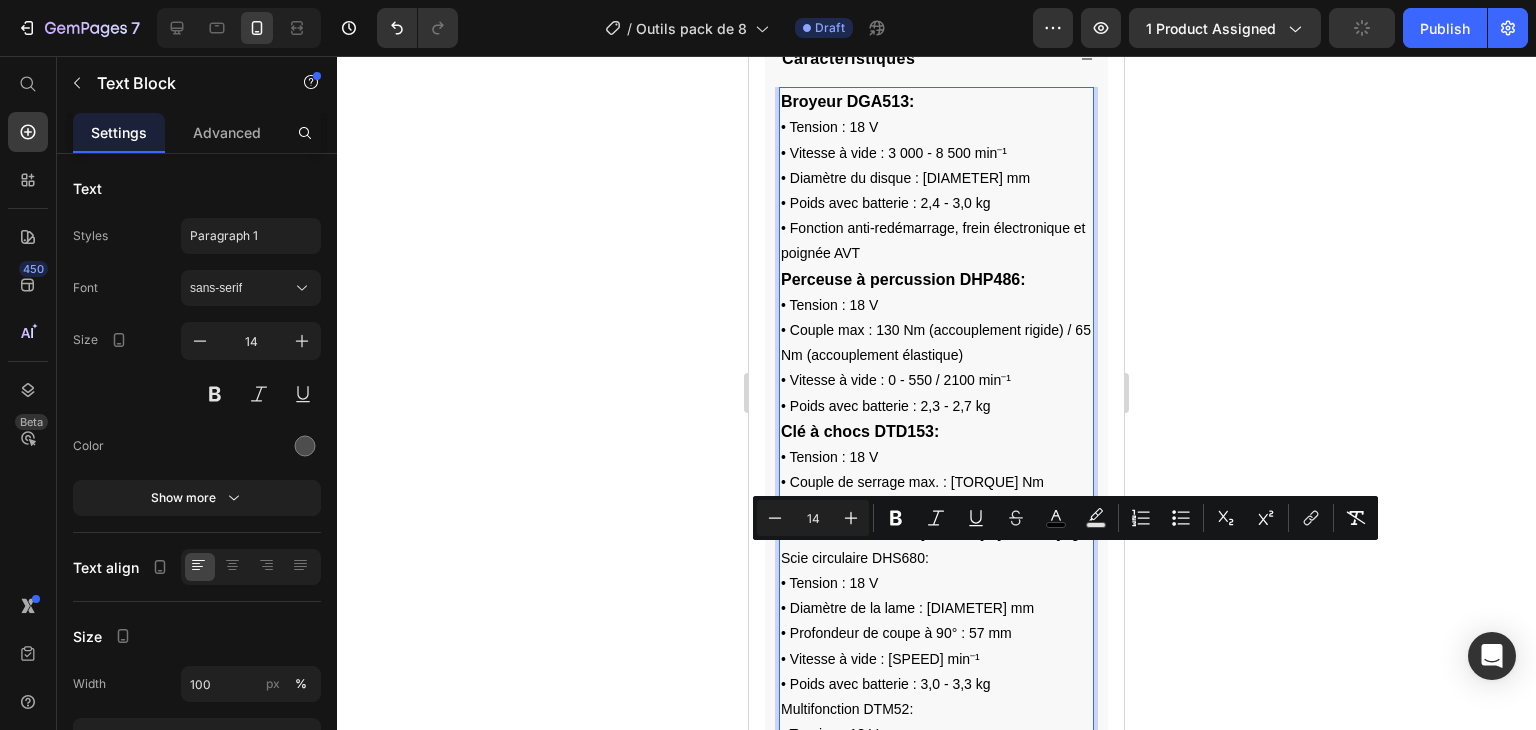 click on "Scie circulaire DHS680:" at bounding box center (855, 558) 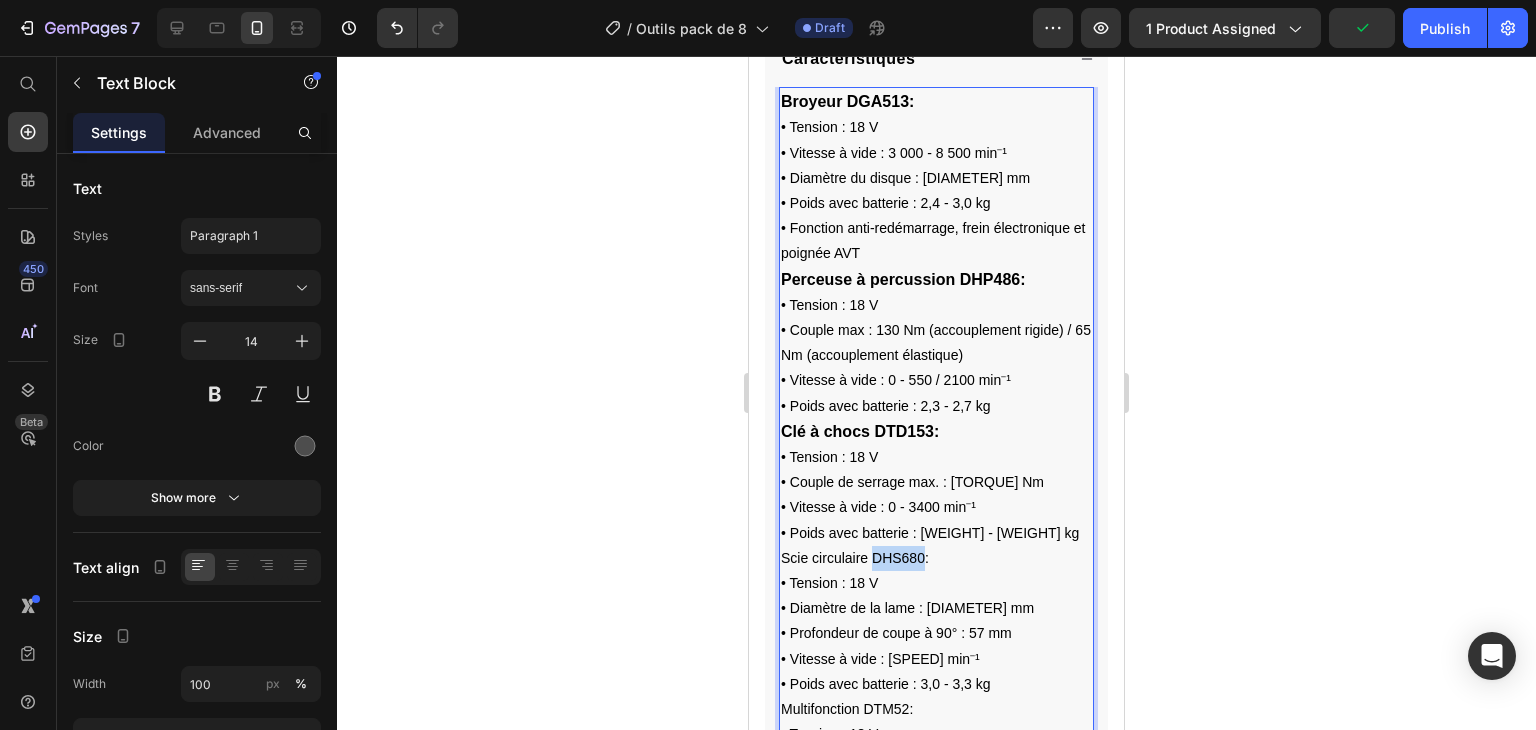 click on "Scie circulaire DHS680:" at bounding box center (855, 558) 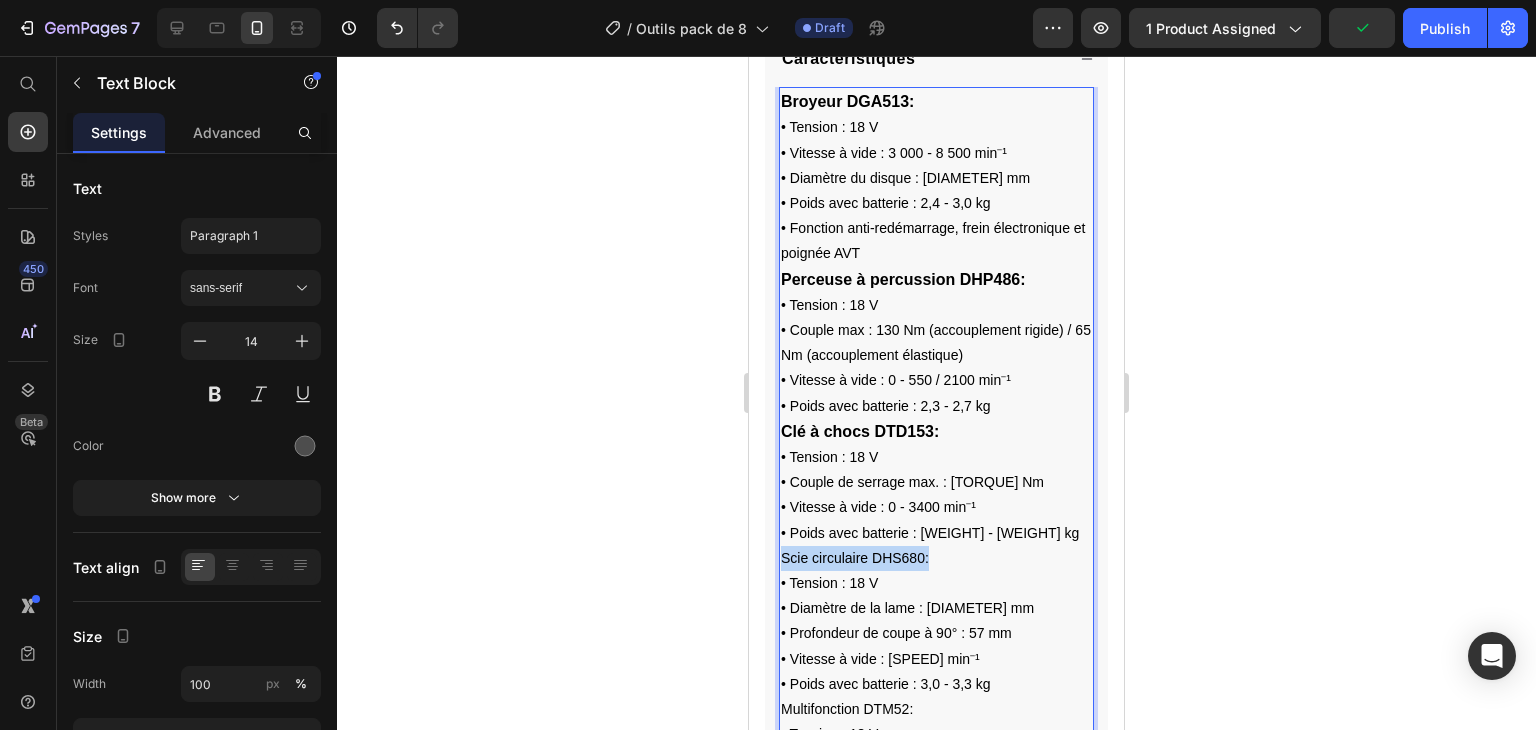 click on "Scie circulaire DHS680:" at bounding box center (855, 558) 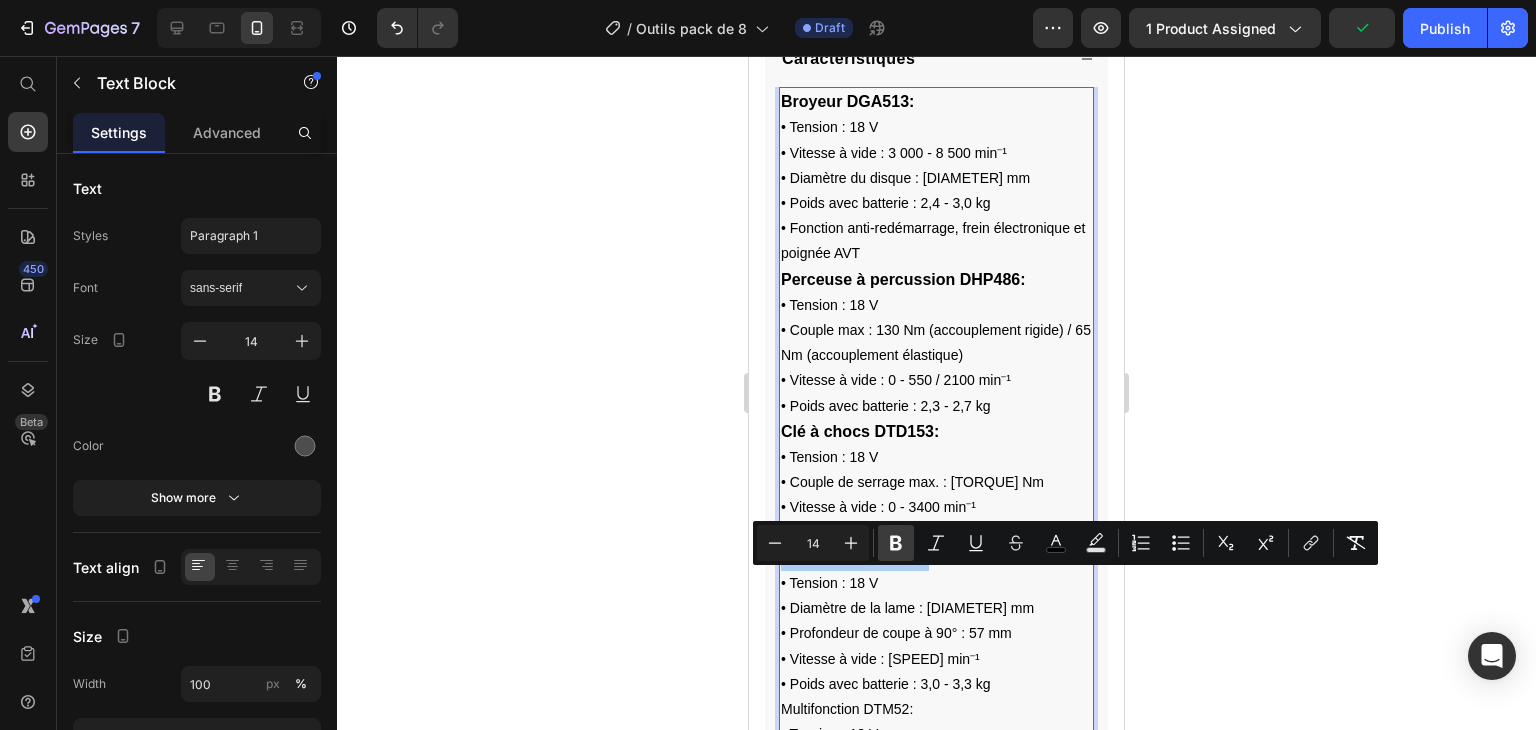 click 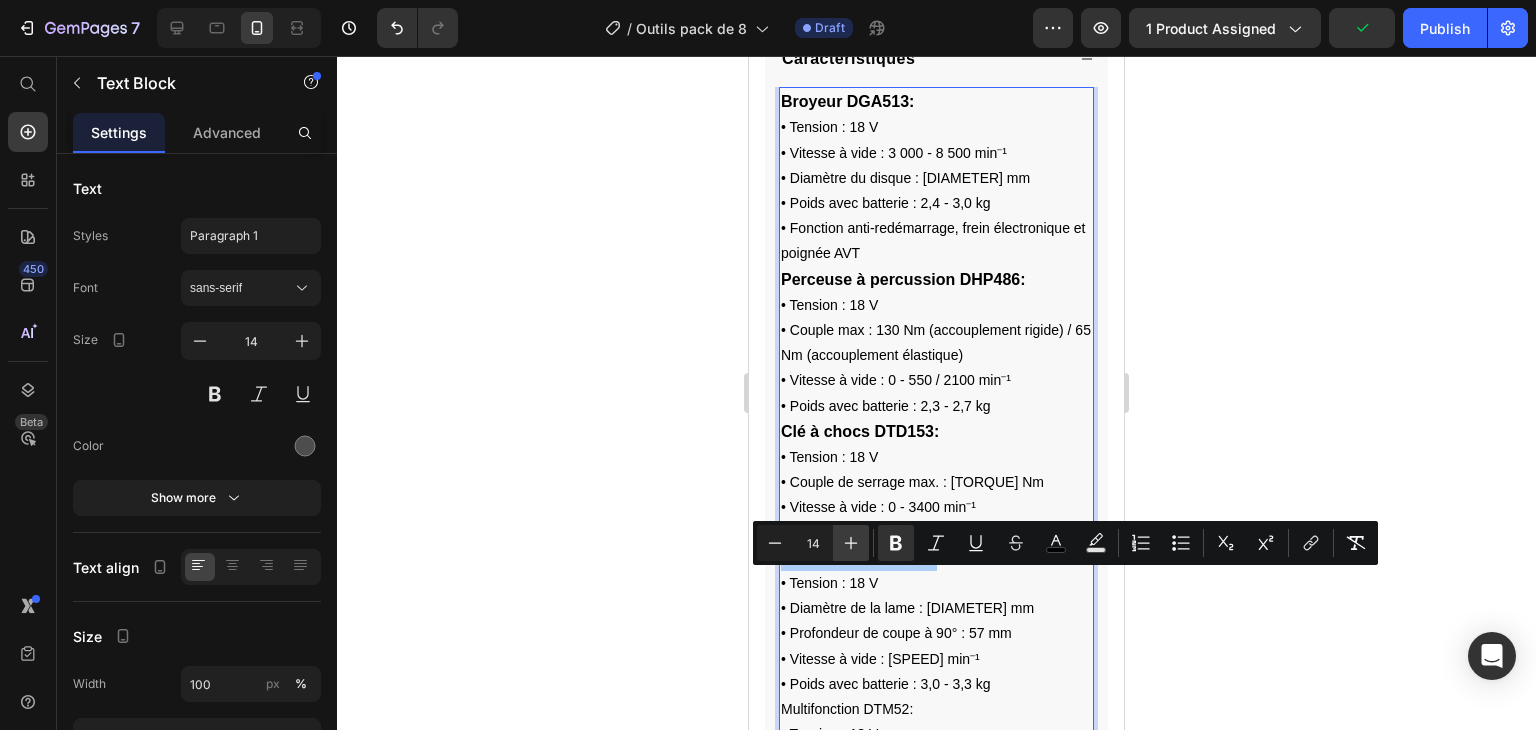 click 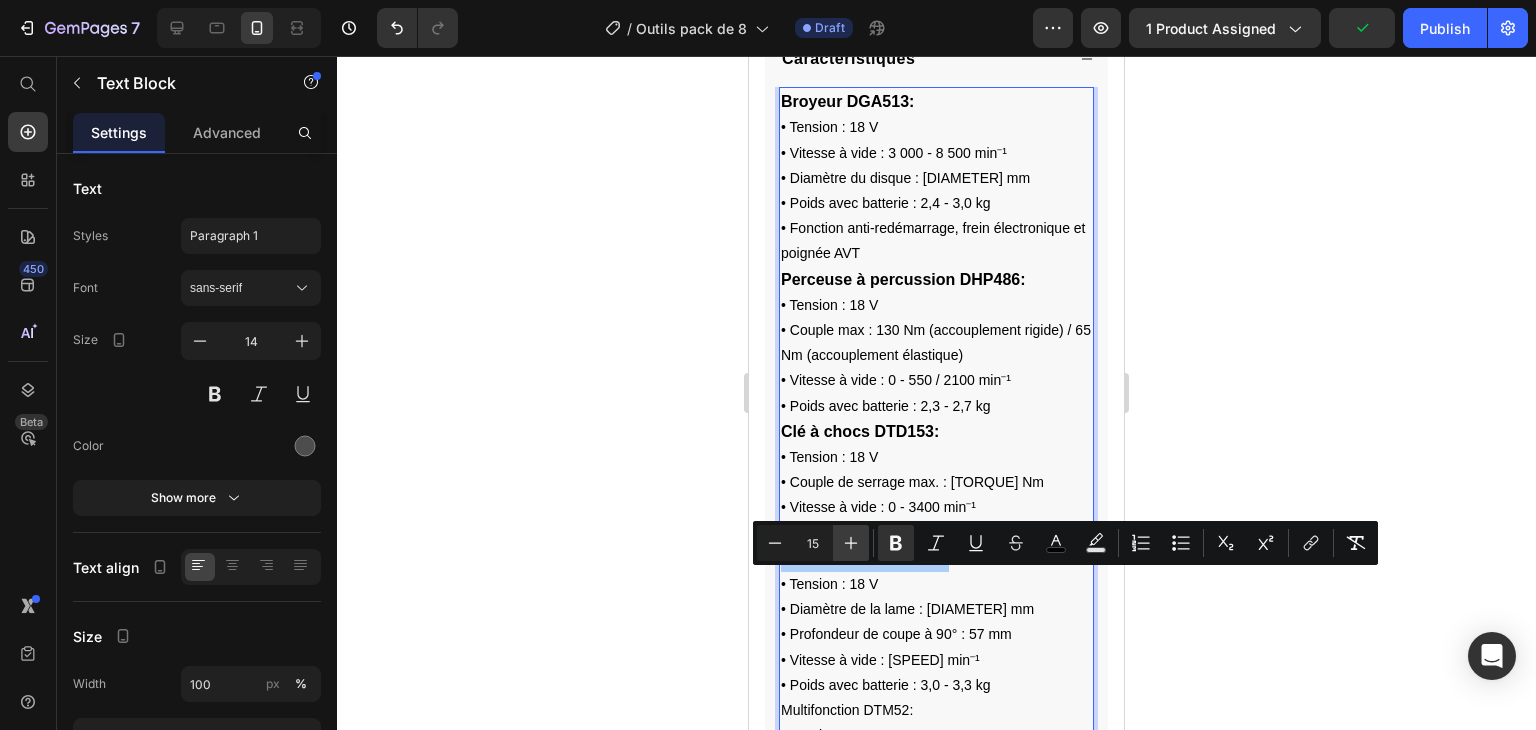 click 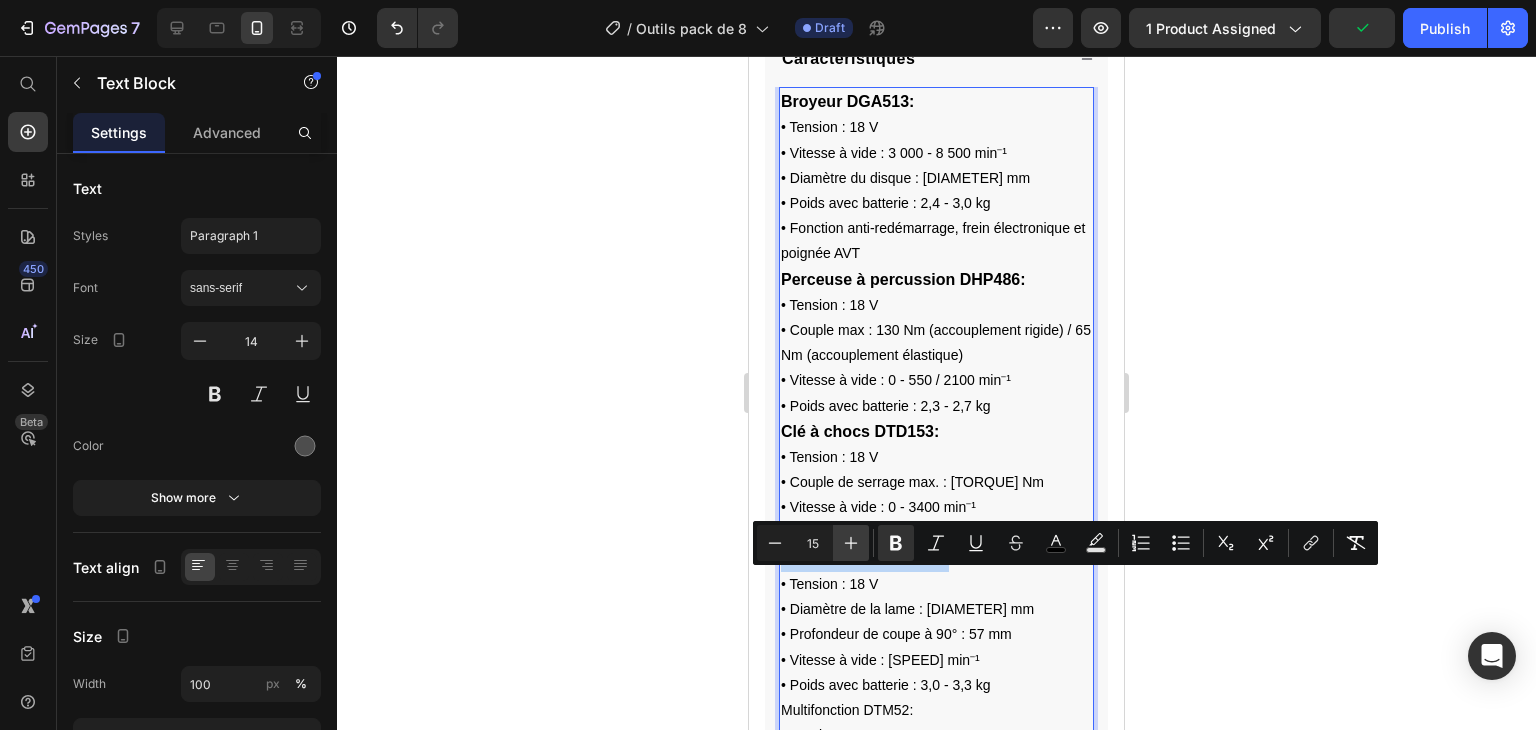 type on "16" 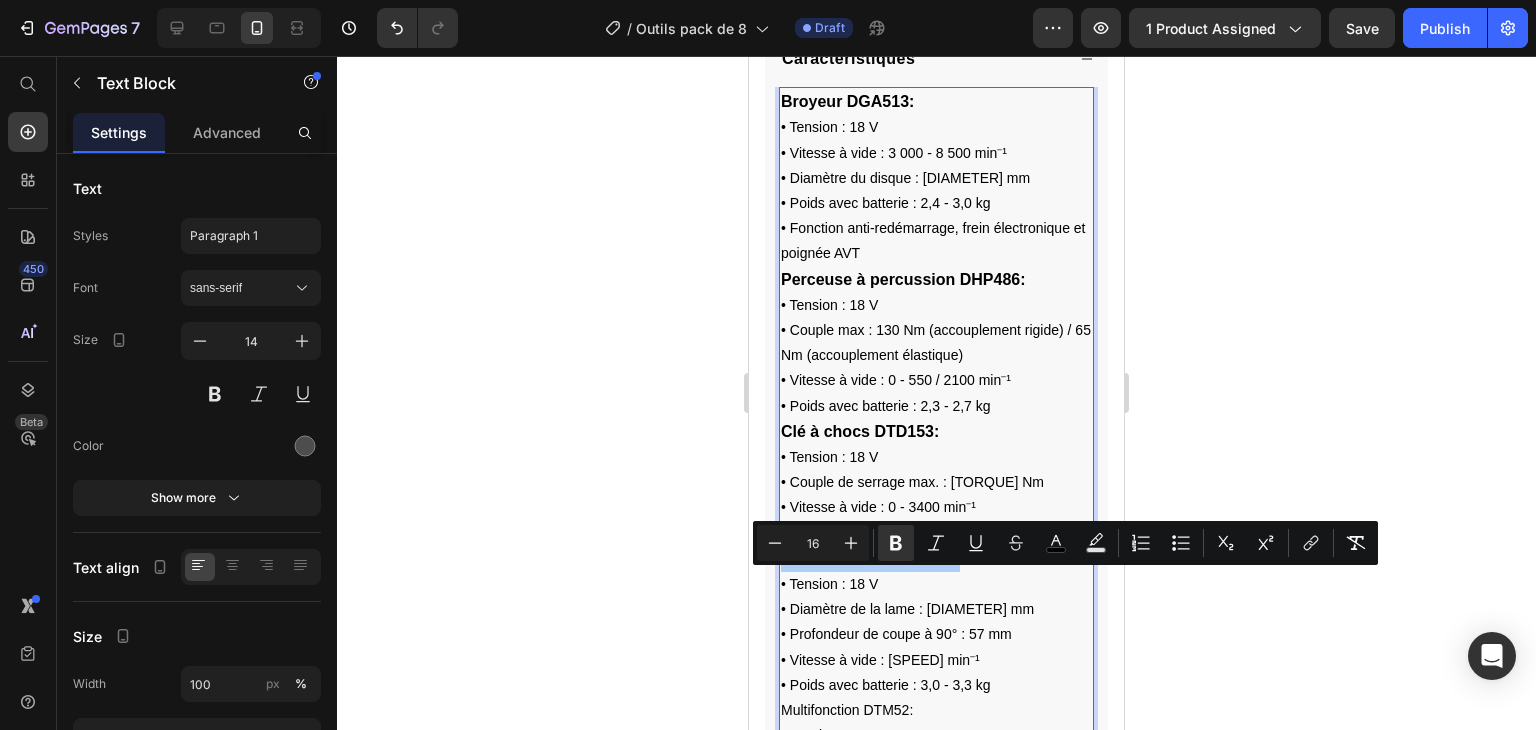 drag, startPoint x: 633, startPoint y: 606, endPoint x: 27, endPoint y: 516, distance: 612.6467 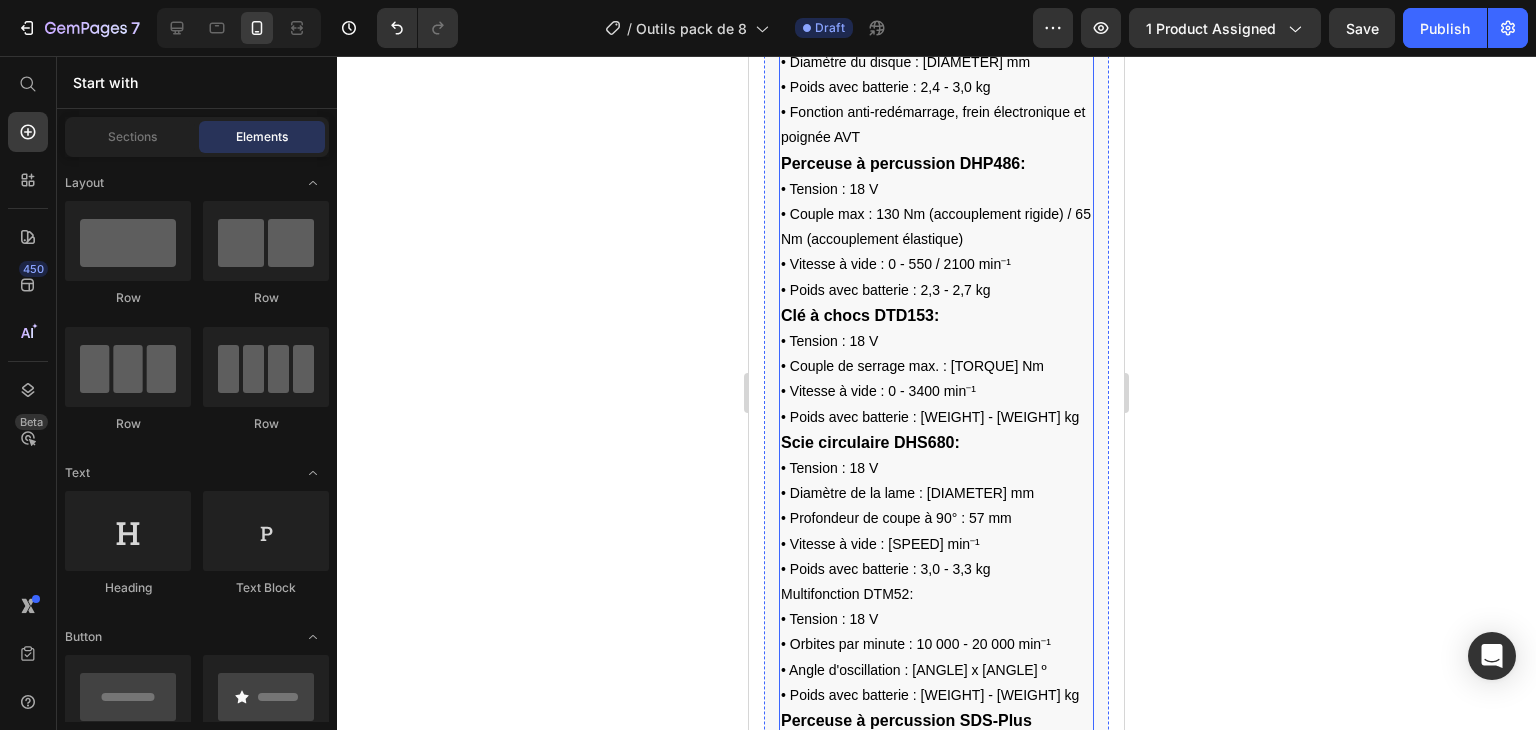 scroll, scrollTop: 1454, scrollLeft: 0, axis: vertical 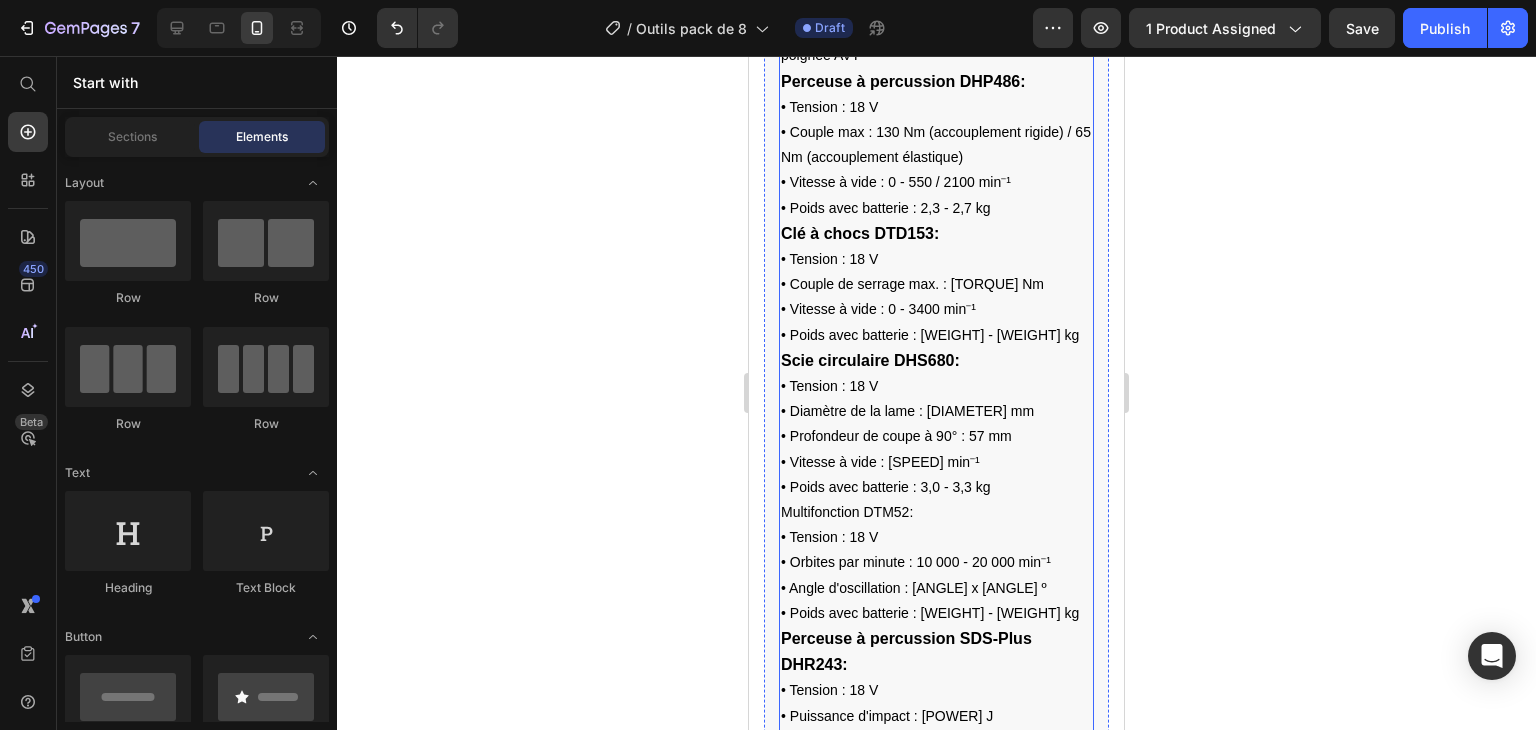 click on "Multifonction DTM52:" at bounding box center (847, 512) 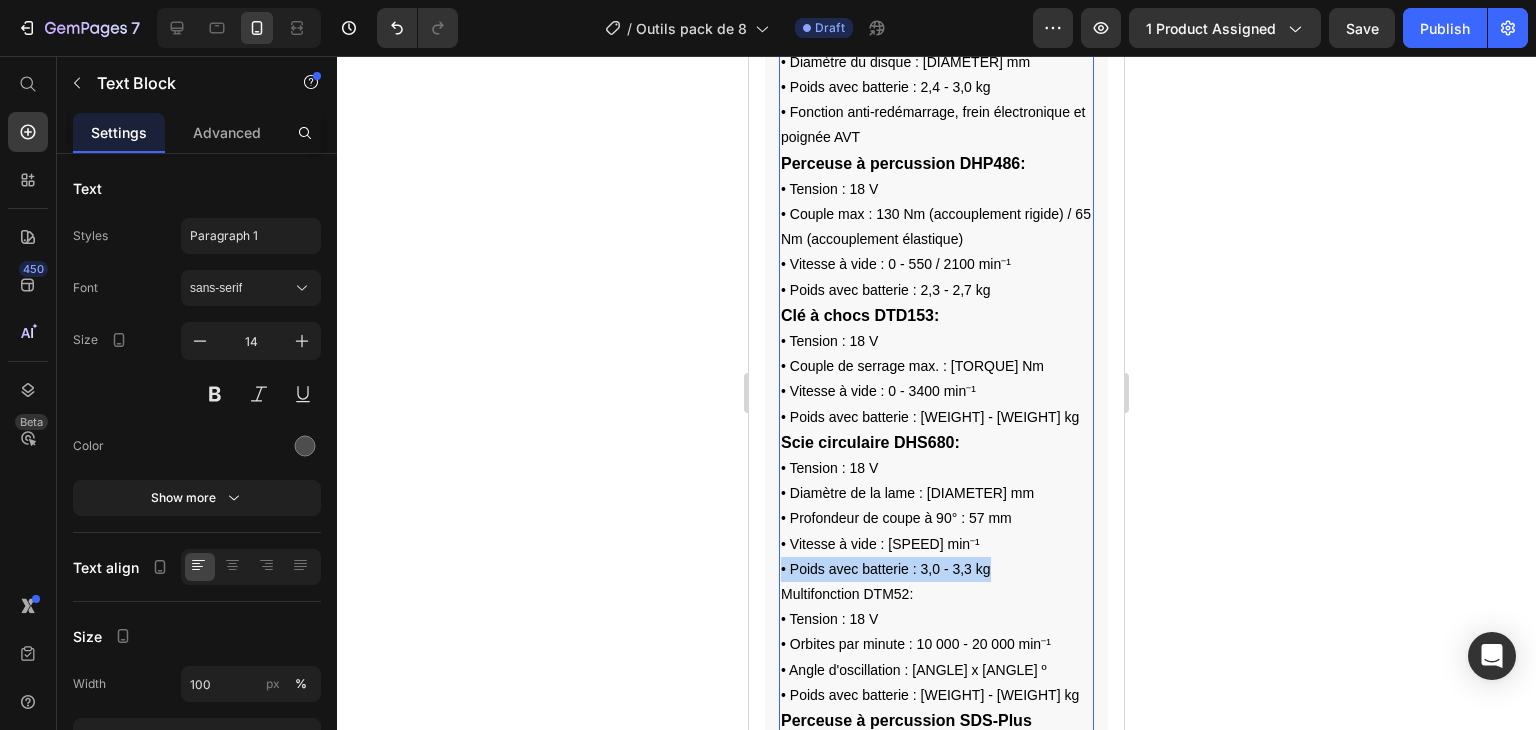 click on "Broyeur DGA513:  • Tension : 18 V  • Vitesse à vide : 3 000 - 8 500 min⁻¹  • Diamètre du disque : 125 mm  • Poids avec batterie : 2,4 - 3,0 kg  • Fonction anti-redémarrage, frein électronique et poignée AVT  Perceuse à percussion DHP486:  • Tension : 18 V  • Couple max : 130 Nm (accouplement rigide) / 65 Nm (accouplement élastique)  • Vitesse à vide : 0 - 550 / 2100 min⁻¹  • Poids avec batterie : 2,3 - 2,7 kg  Clé à chocs DTD153:  • Tension : 18 V  • Couple de serrage max. : 170 Nm  • Vitesse à vide : 0 - 3400 min⁻¹  • Poids avec batterie : 1,3 - 1,6 kg  Scie circulaire DHS680:  • Tension : 18 V  • Diamètre de la lame : 165 mm  • Profondeur de coupe à 90° : 57 mm  • Vitesse à vide : 5 000 min⁻¹  • Poids avec batterie : 3,0 - 3,3 kg  Multifonction DTM52:  • Tension : 18 V  • Orbites par minute : 10 000 - 20 000 min⁻¹  • Angle d'oscillation : 2 x 1,8 º  • Poids avec batterie : 1,7 - 2,0 kg  • Tension : 18 V" at bounding box center [936, 506] 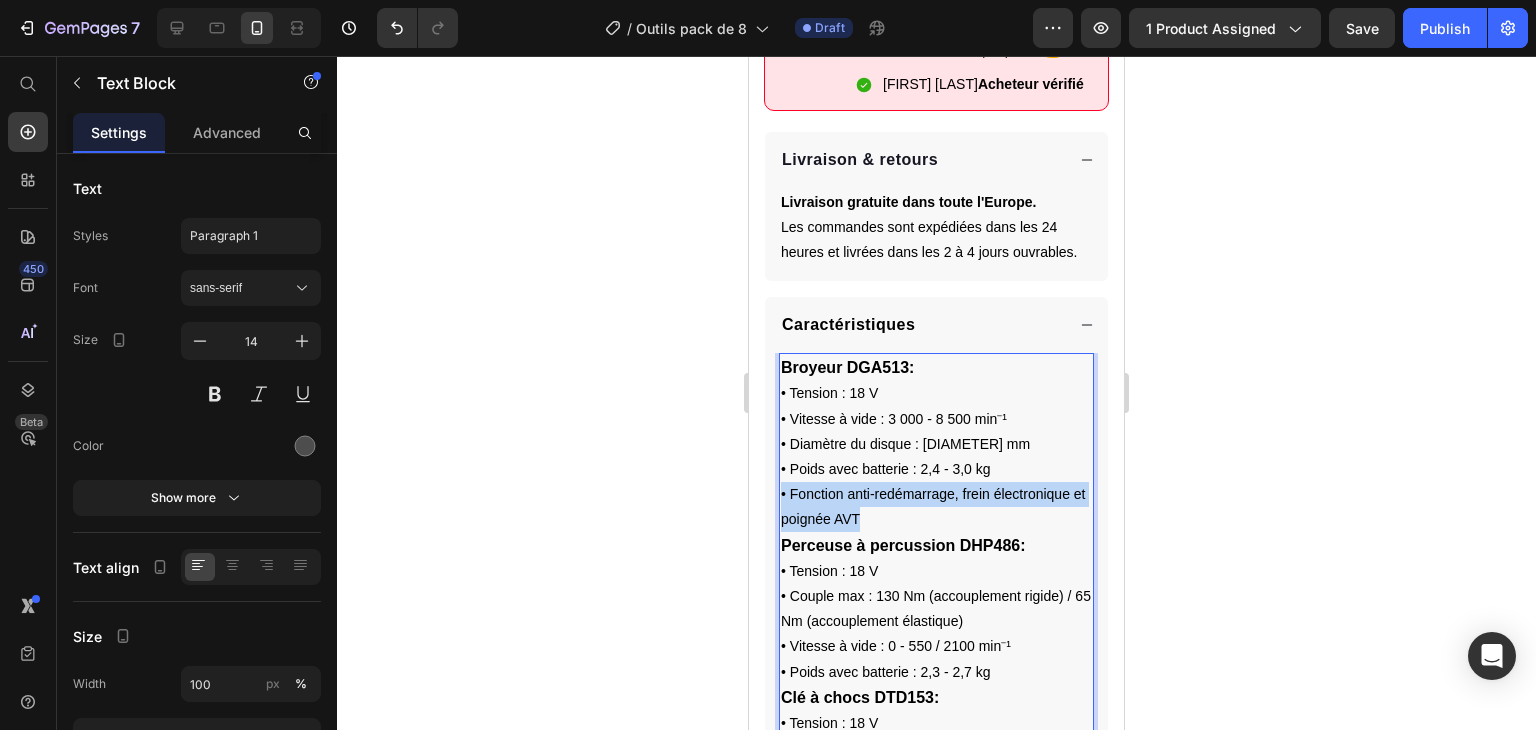 click on "• Fonction anti-redémarrage, frein électronique et poignée AVT" at bounding box center (936, 507) 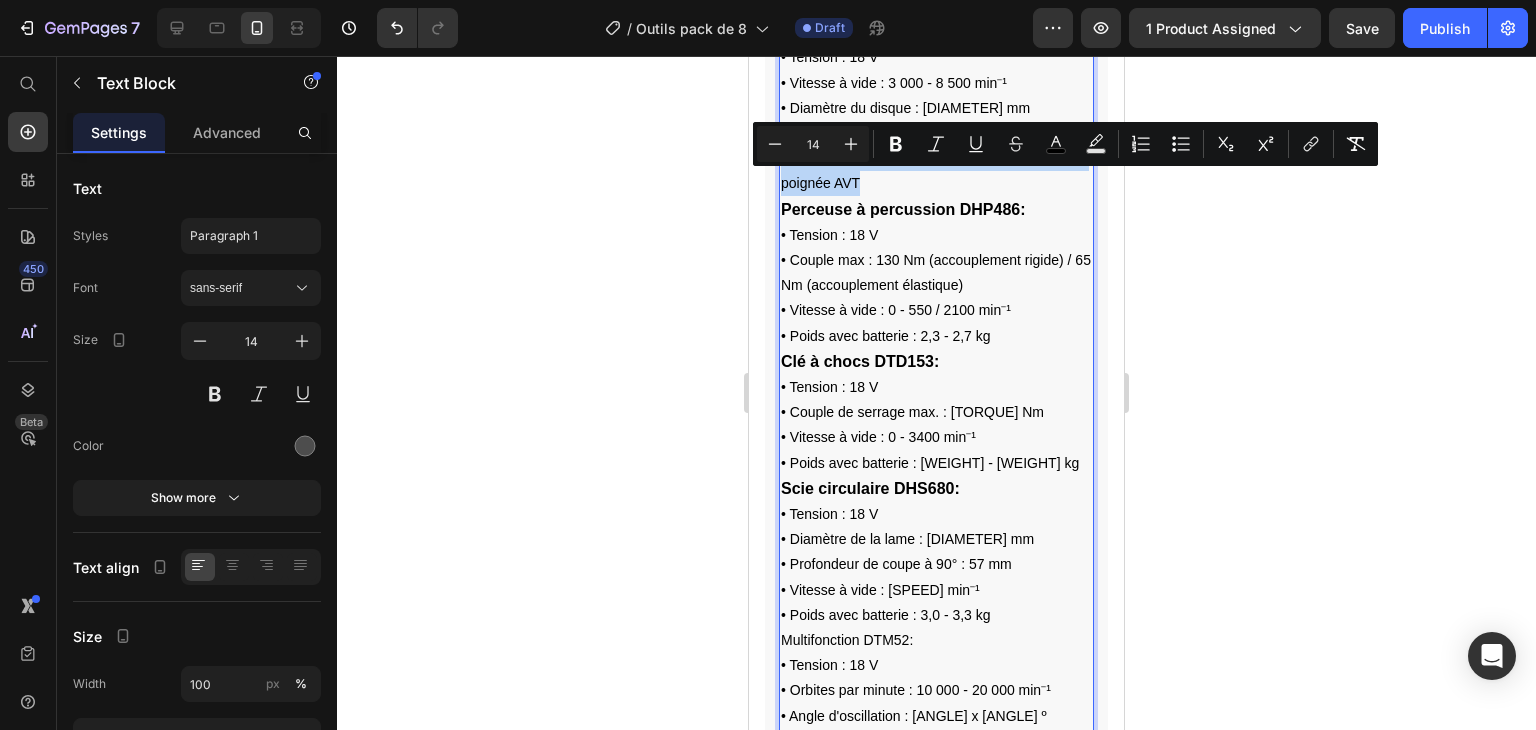 scroll, scrollTop: 1400, scrollLeft: 0, axis: vertical 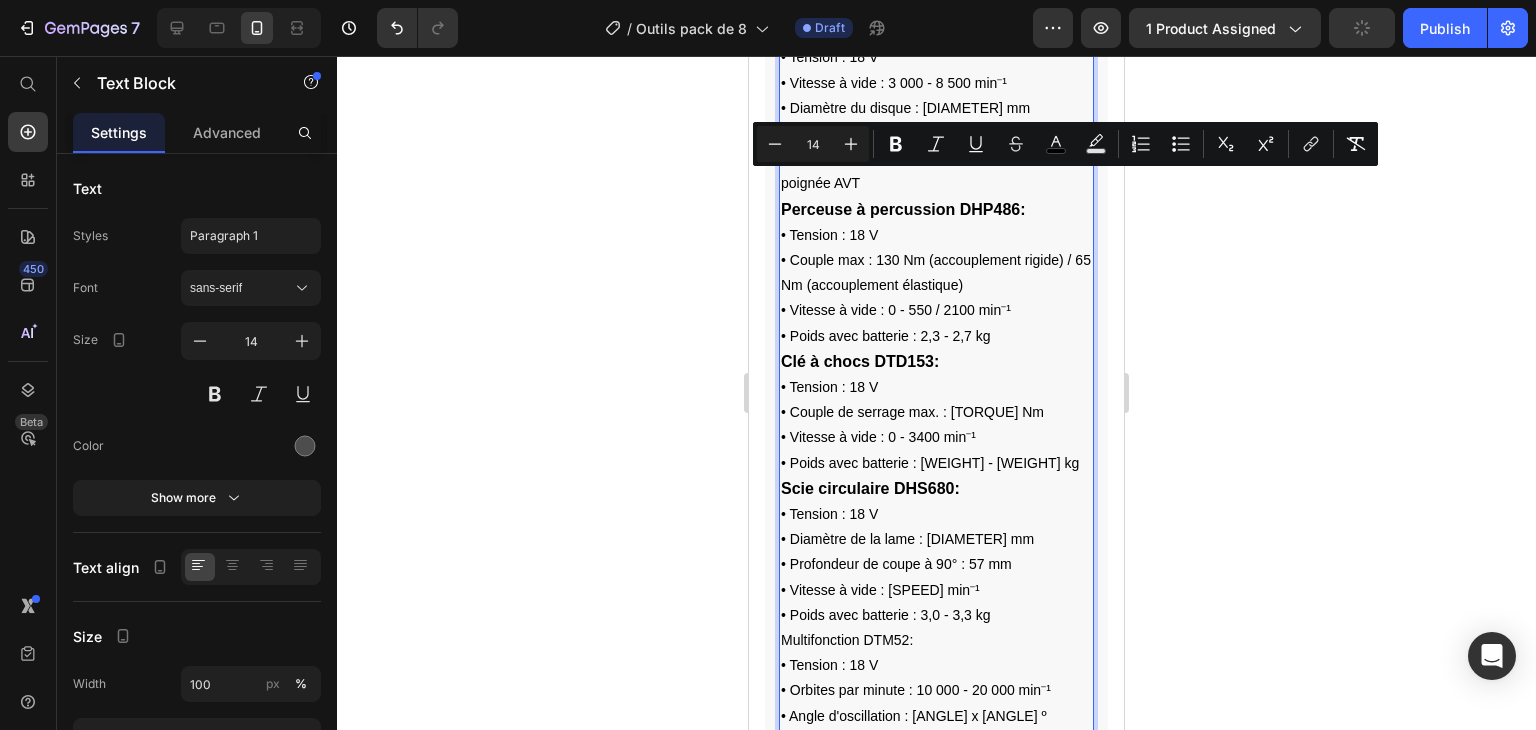 click on "• Tension : 18 V" at bounding box center (936, 514) 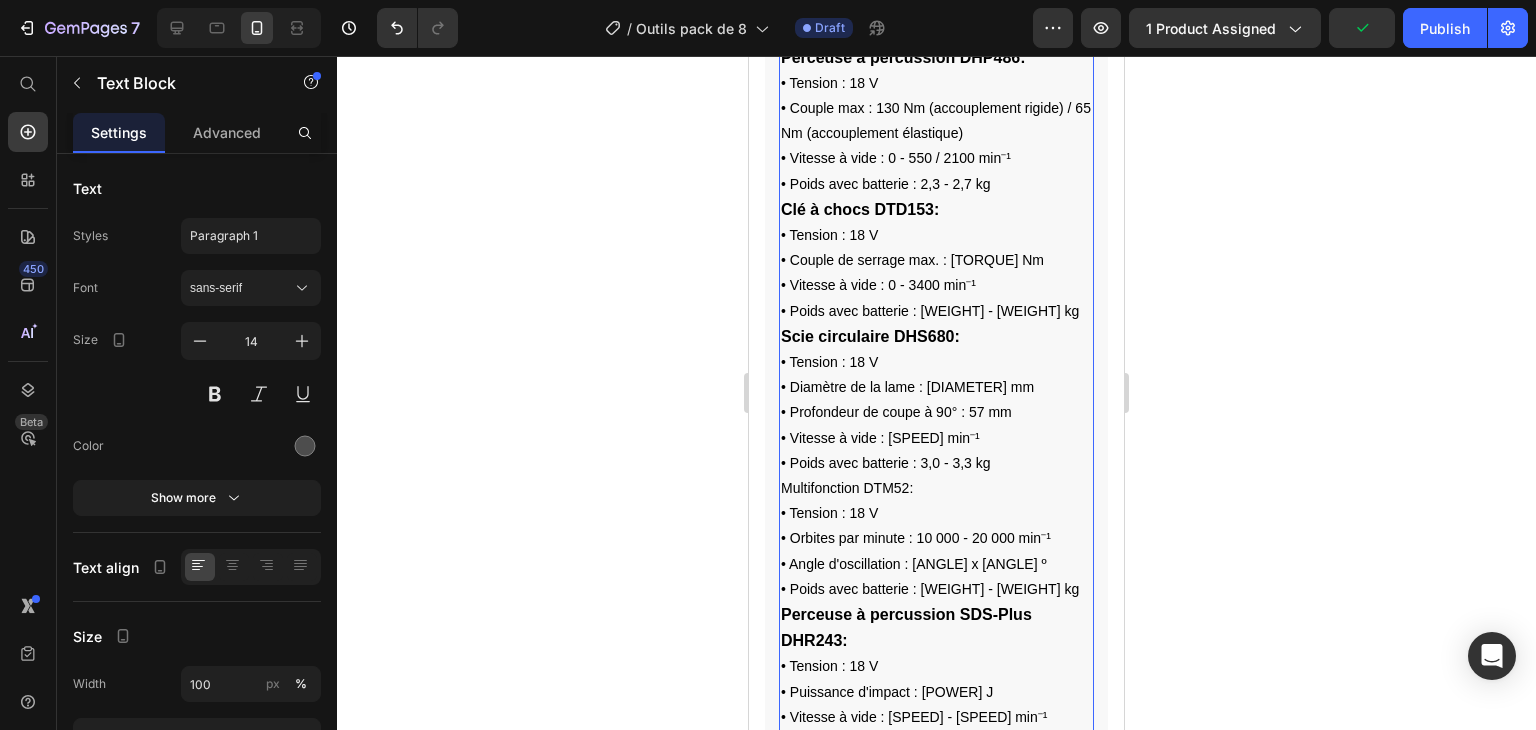 scroll, scrollTop: 1565, scrollLeft: 0, axis: vertical 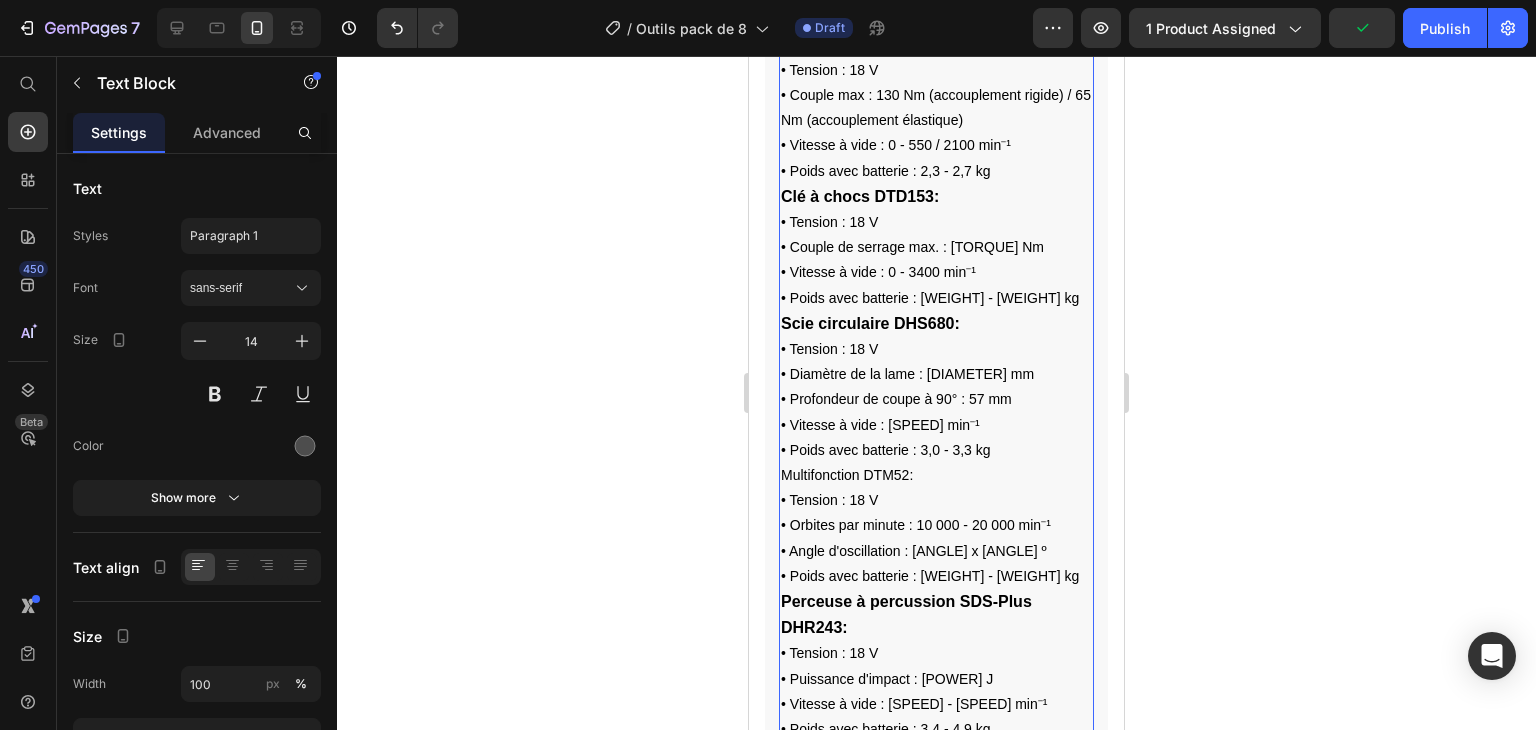 click on "Multifonction DTM52:" at bounding box center (847, 475) 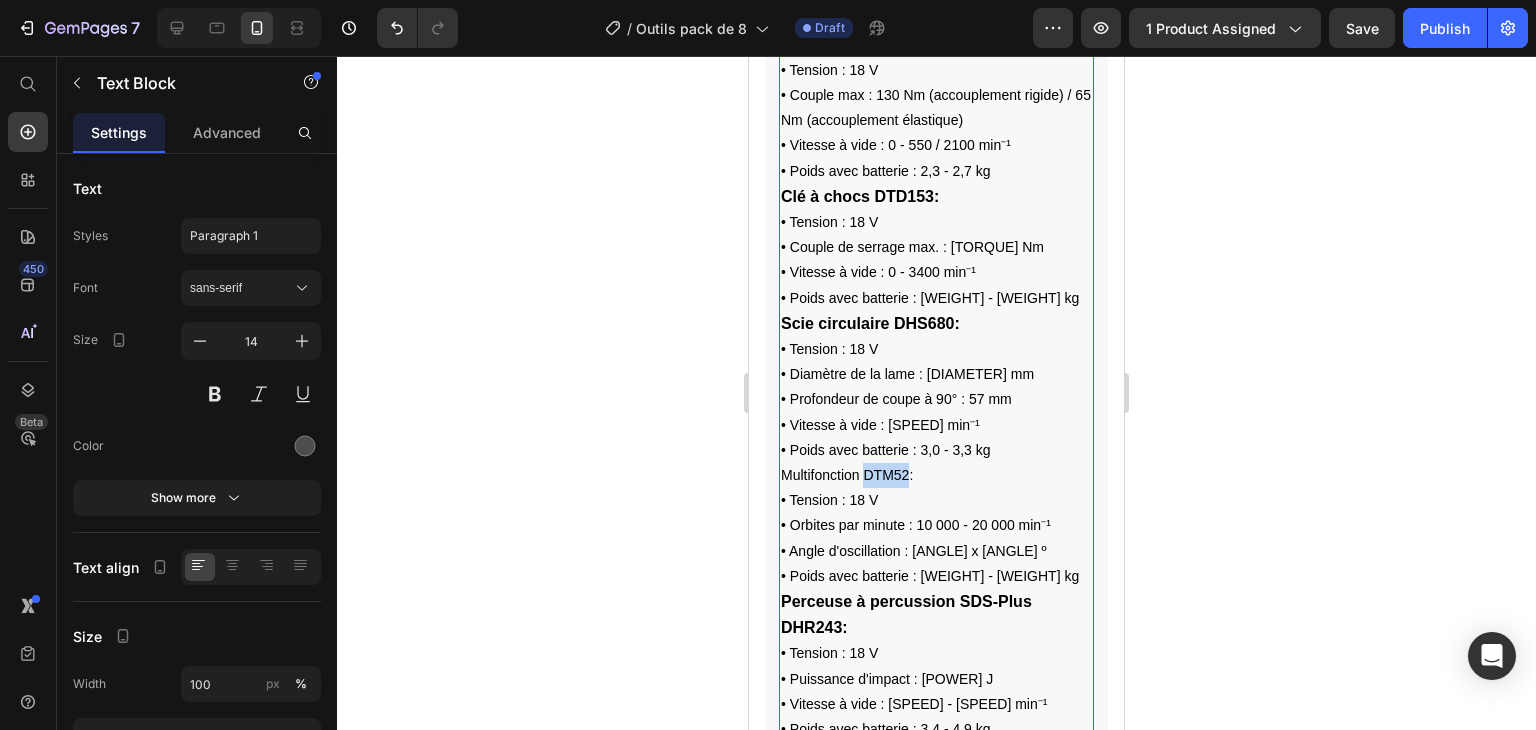 click on "Multifonction DTM52:" at bounding box center [847, 475] 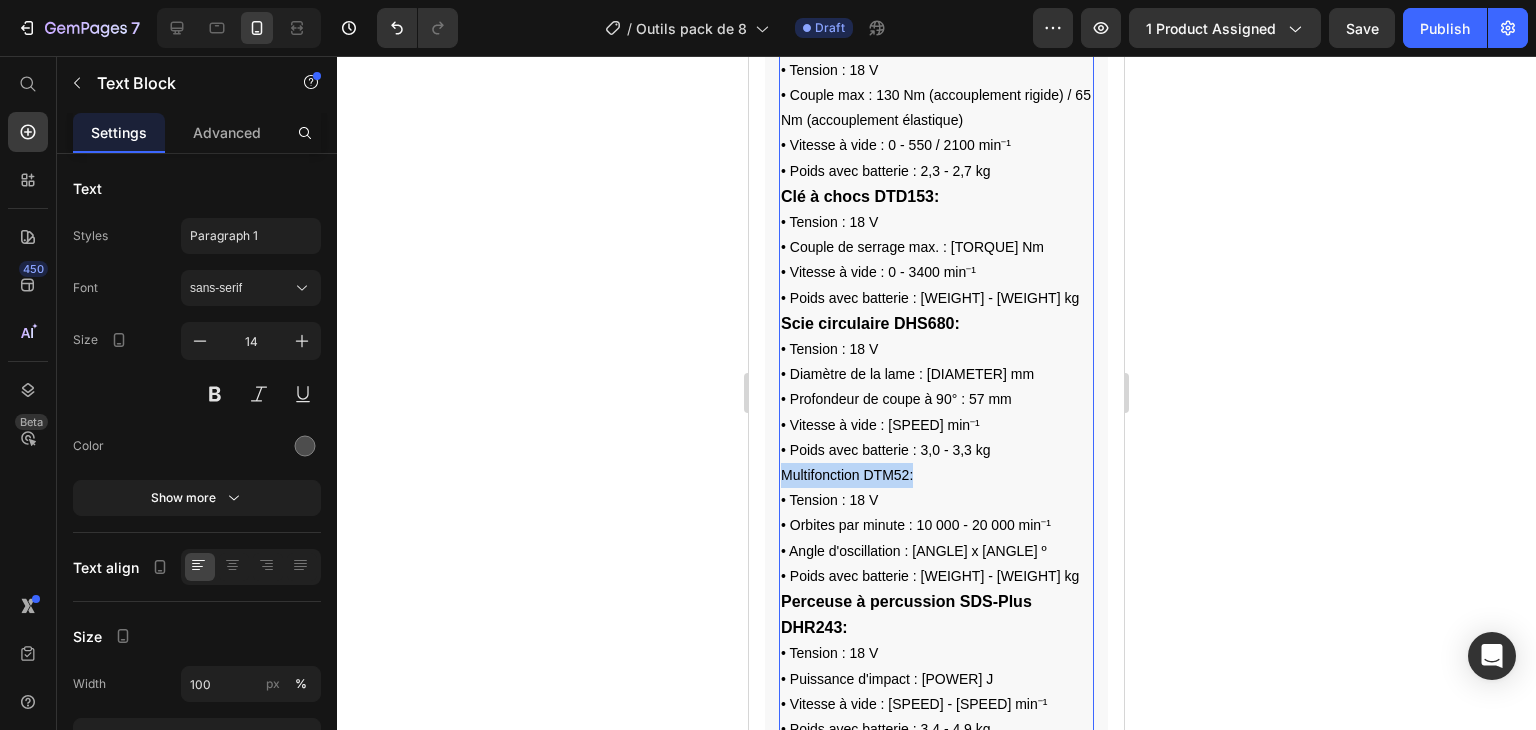 click on "Multifonction DTM52:" at bounding box center [847, 475] 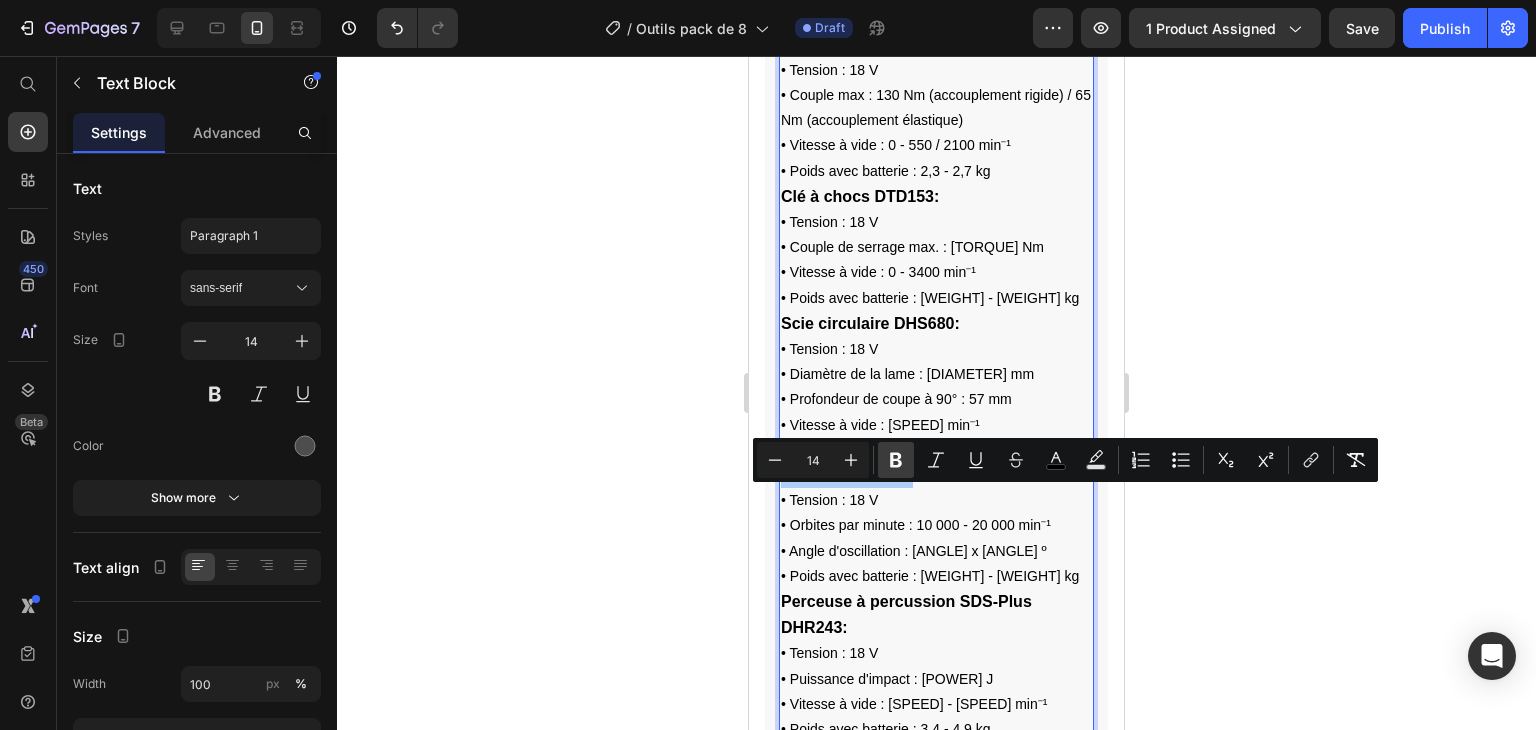 click on "Bold" at bounding box center [896, 460] 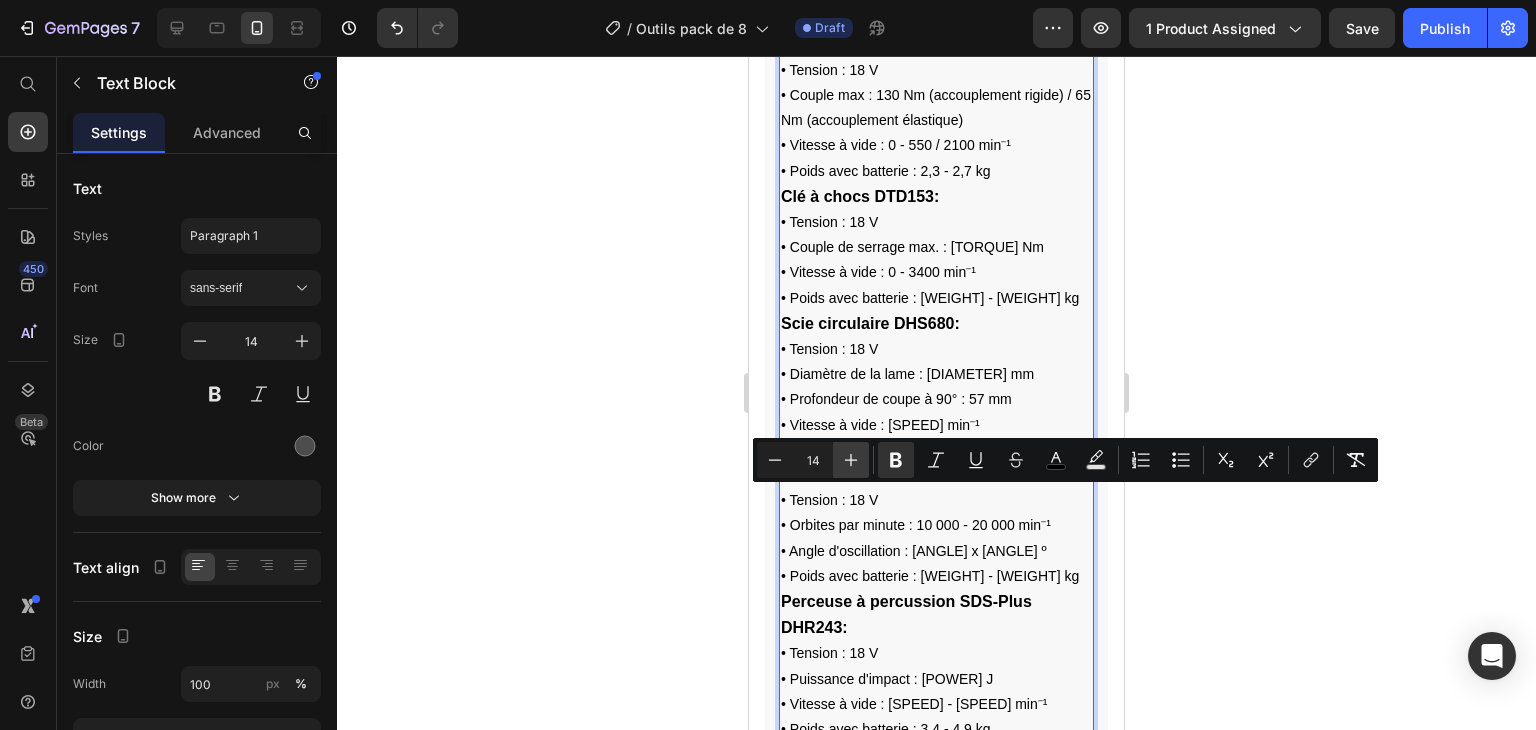 click 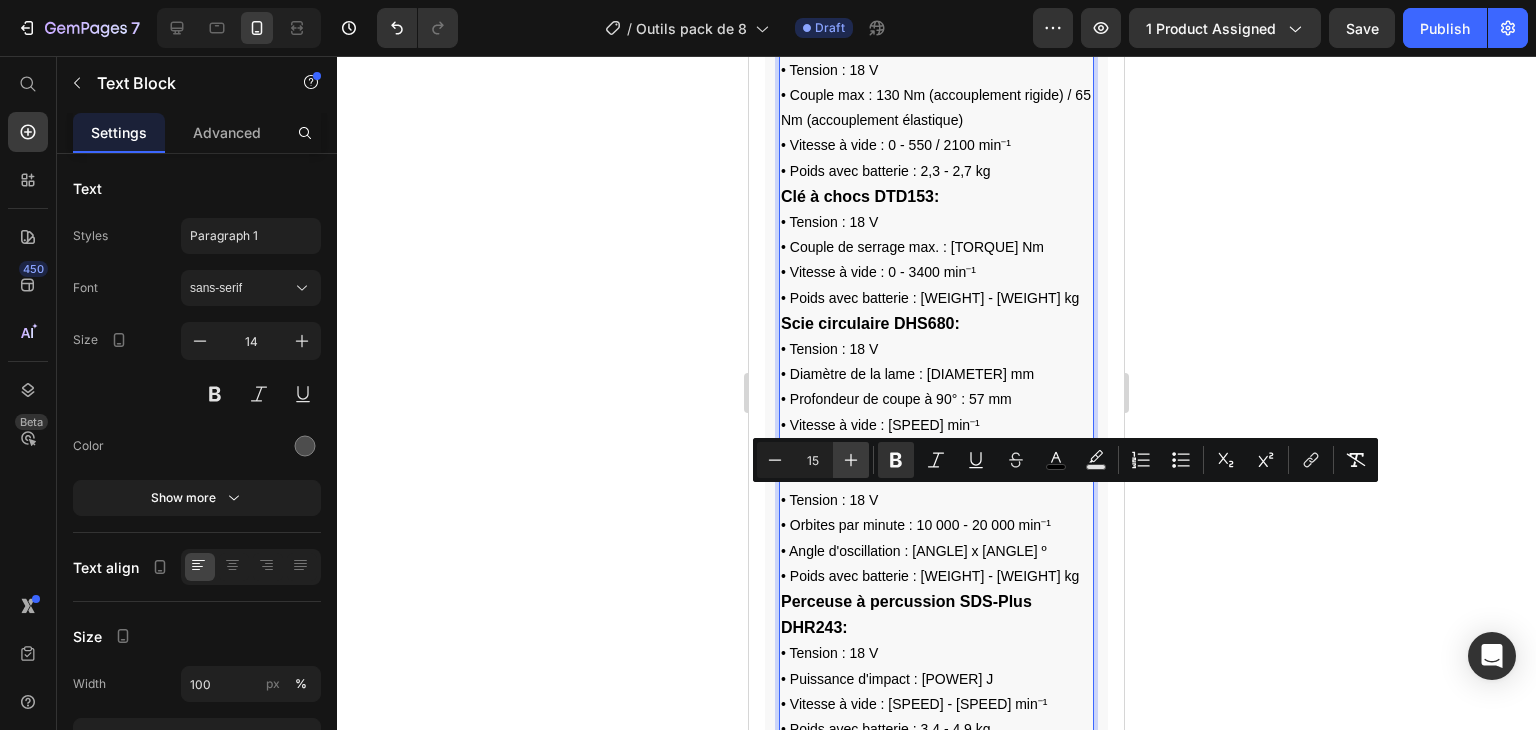 click 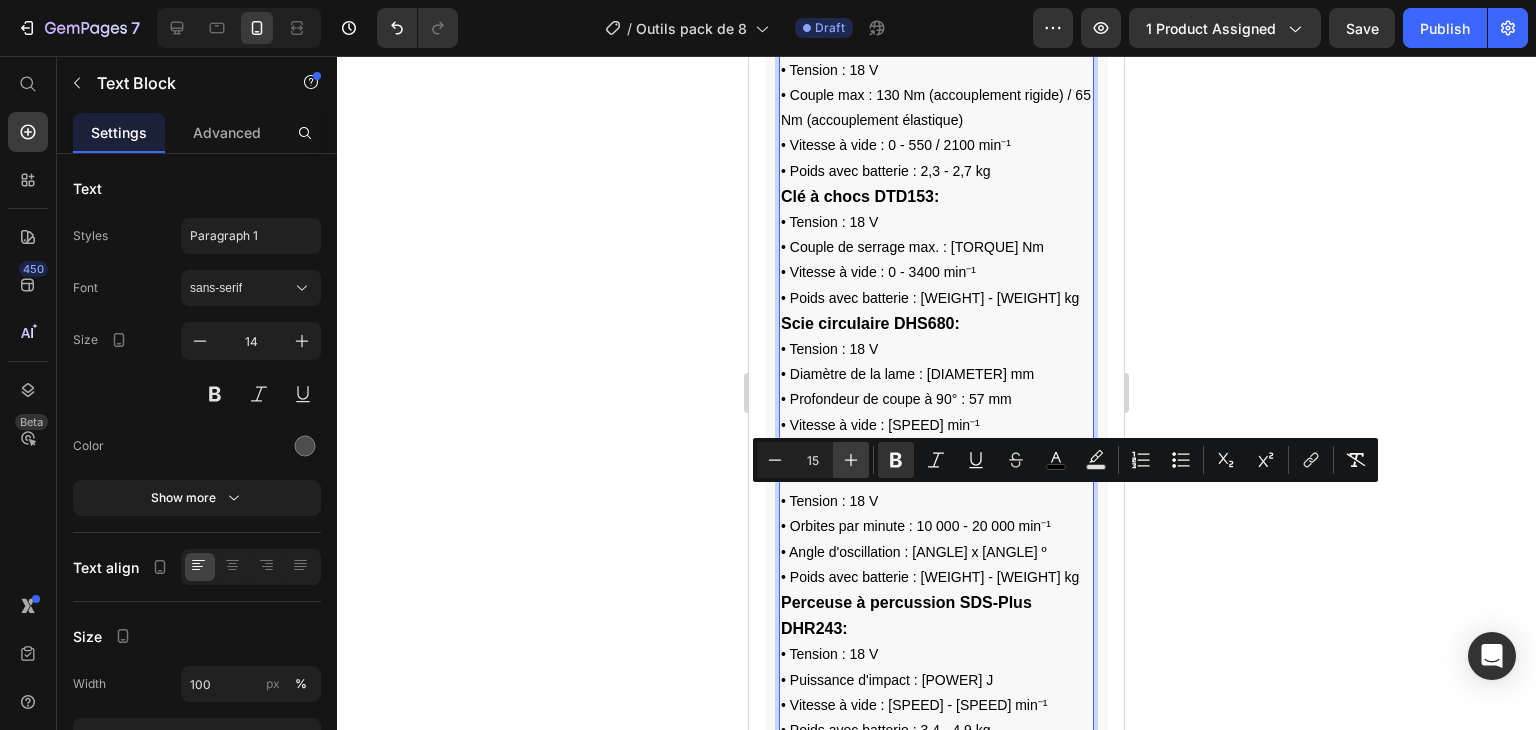 type on "16" 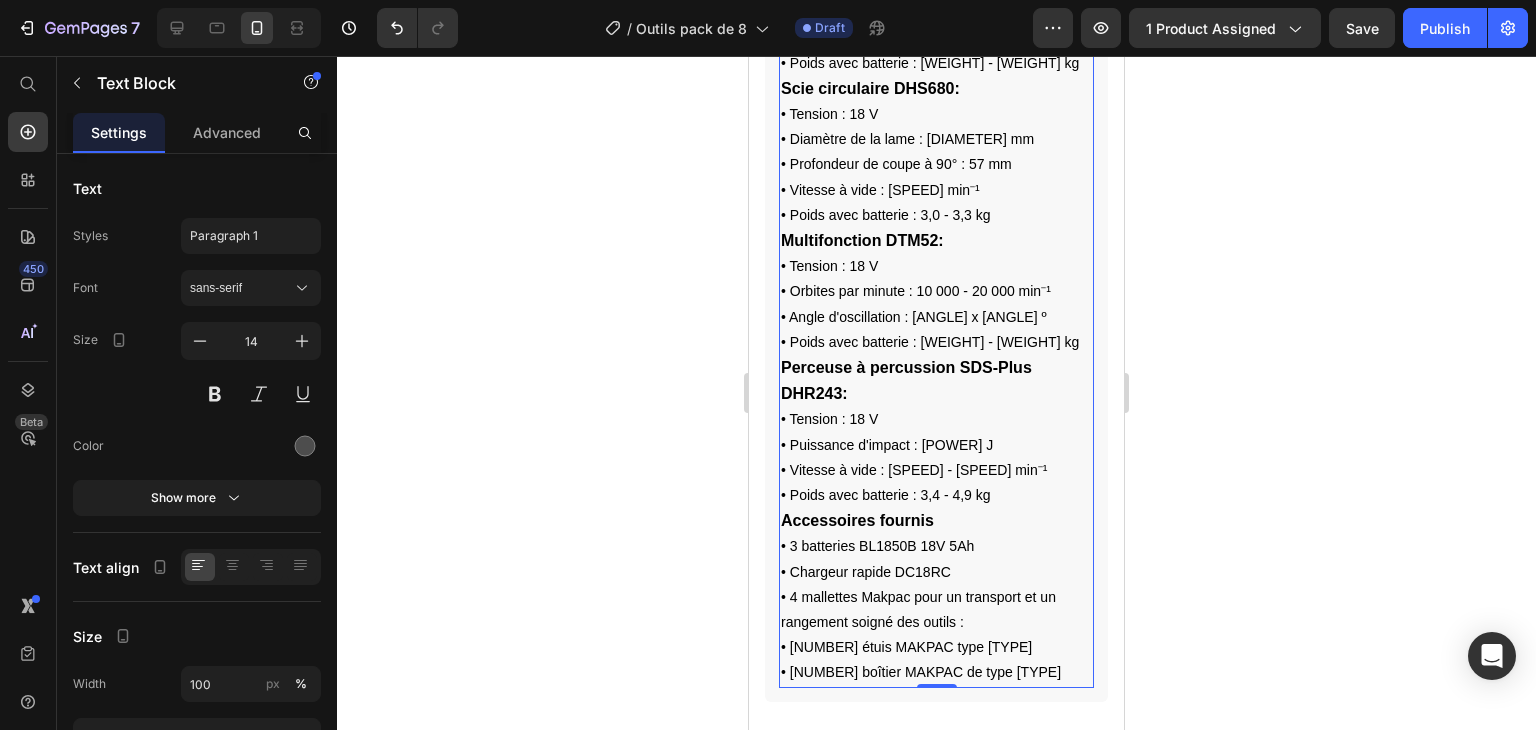 click on "• Puissance d'impact : [POWER] J" at bounding box center [936, 445] 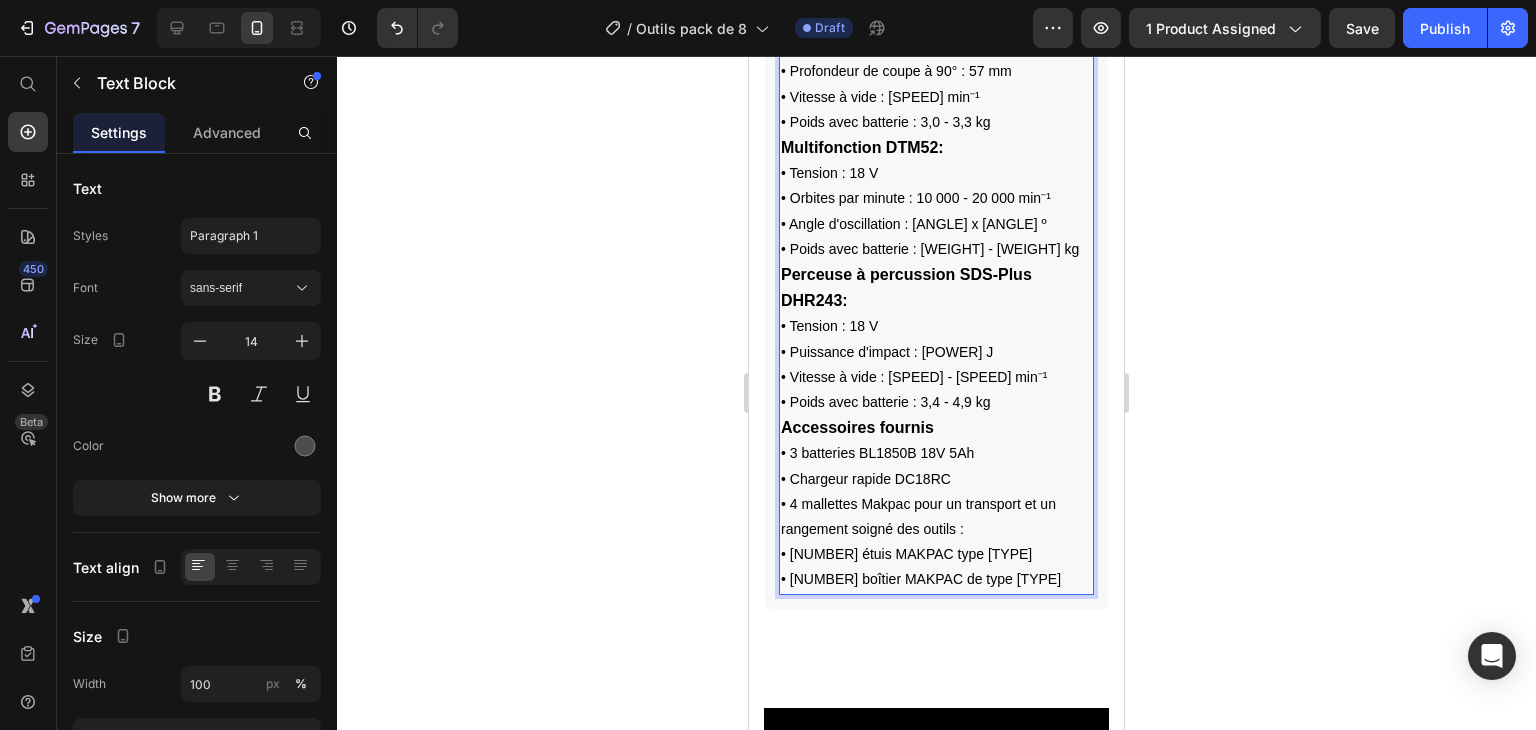 scroll, scrollTop: 1895, scrollLeft: 0, axis: vertical 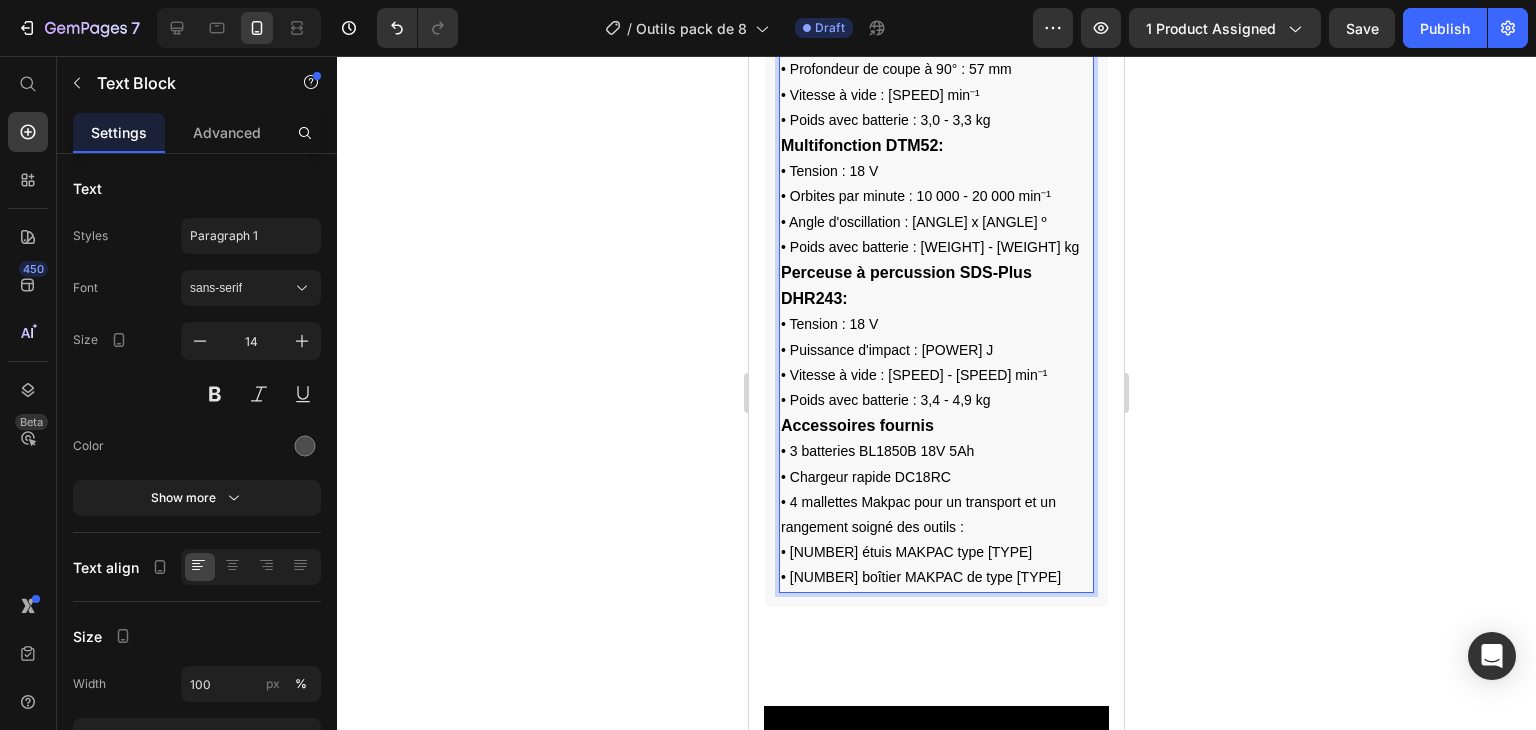 click 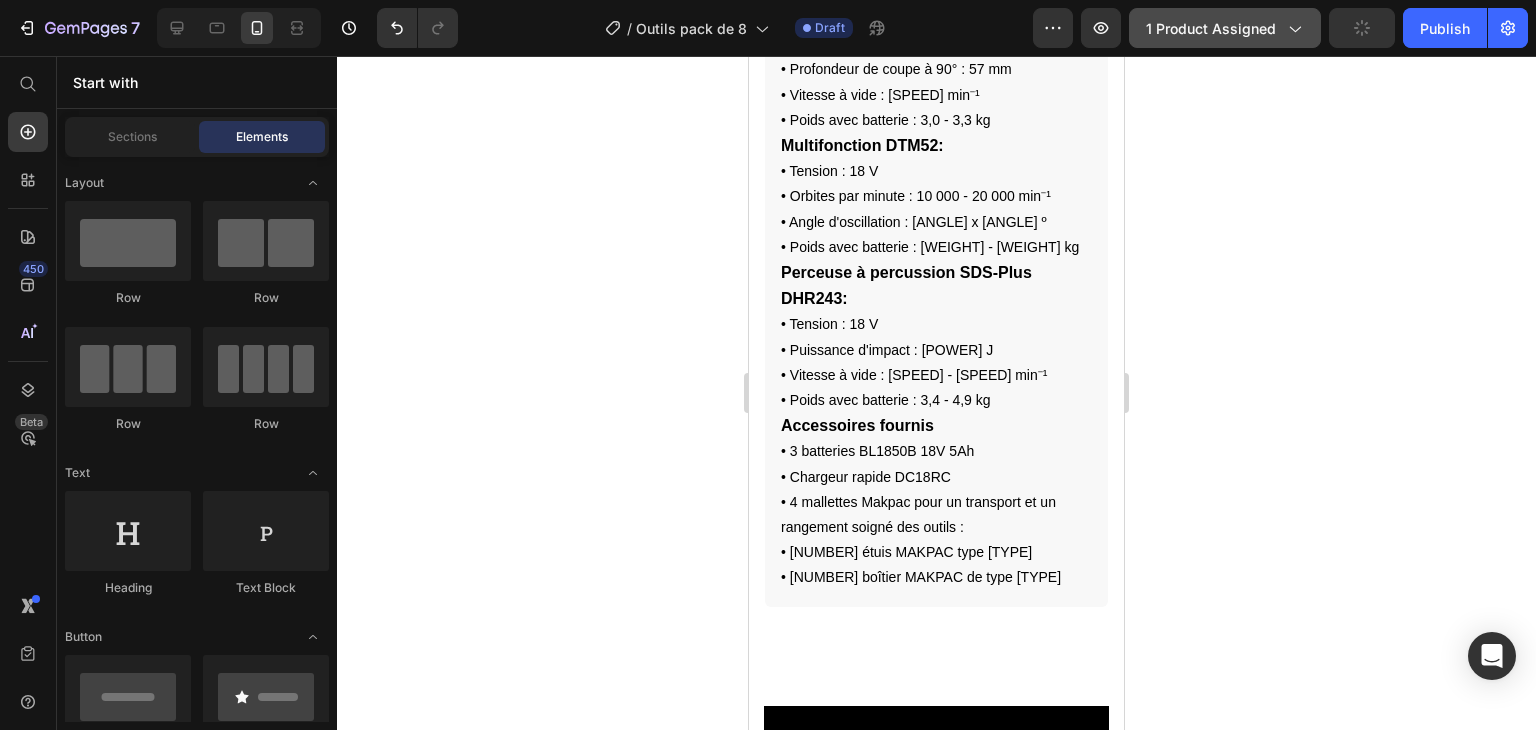 click on "1 product assigned" at bounding box center (1225, 28) 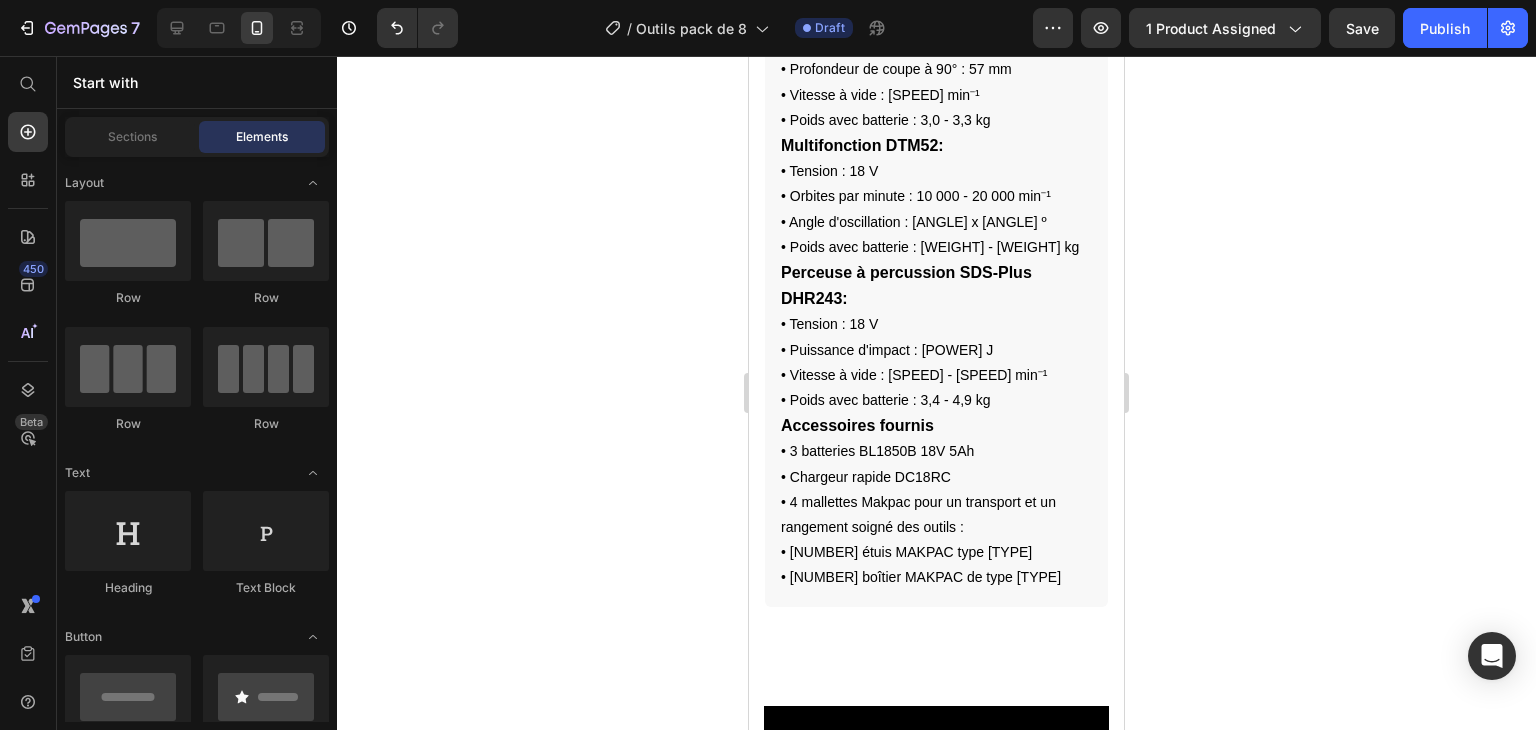 click 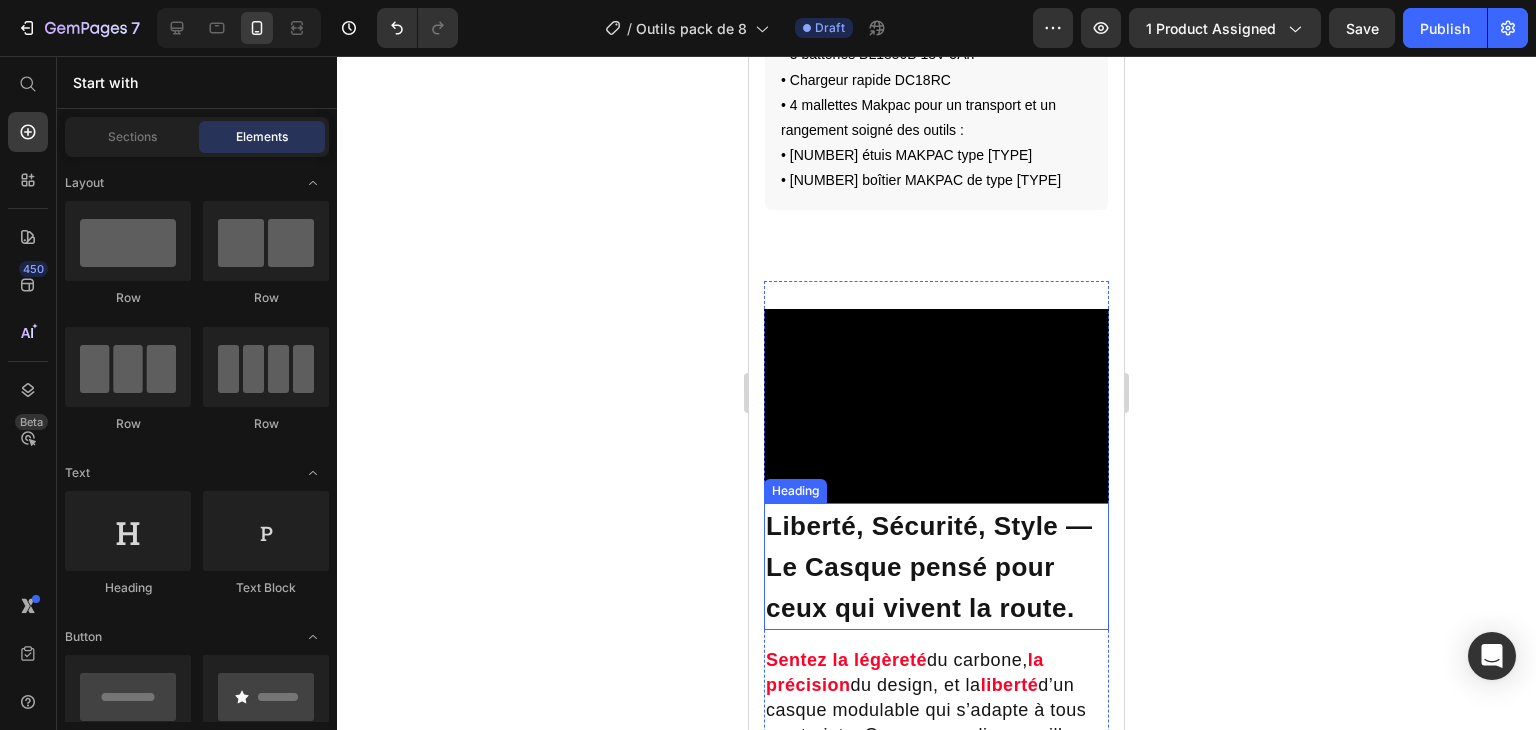 scroll, scrollTop: 2288, scrollLeft: 0, axis: vertical 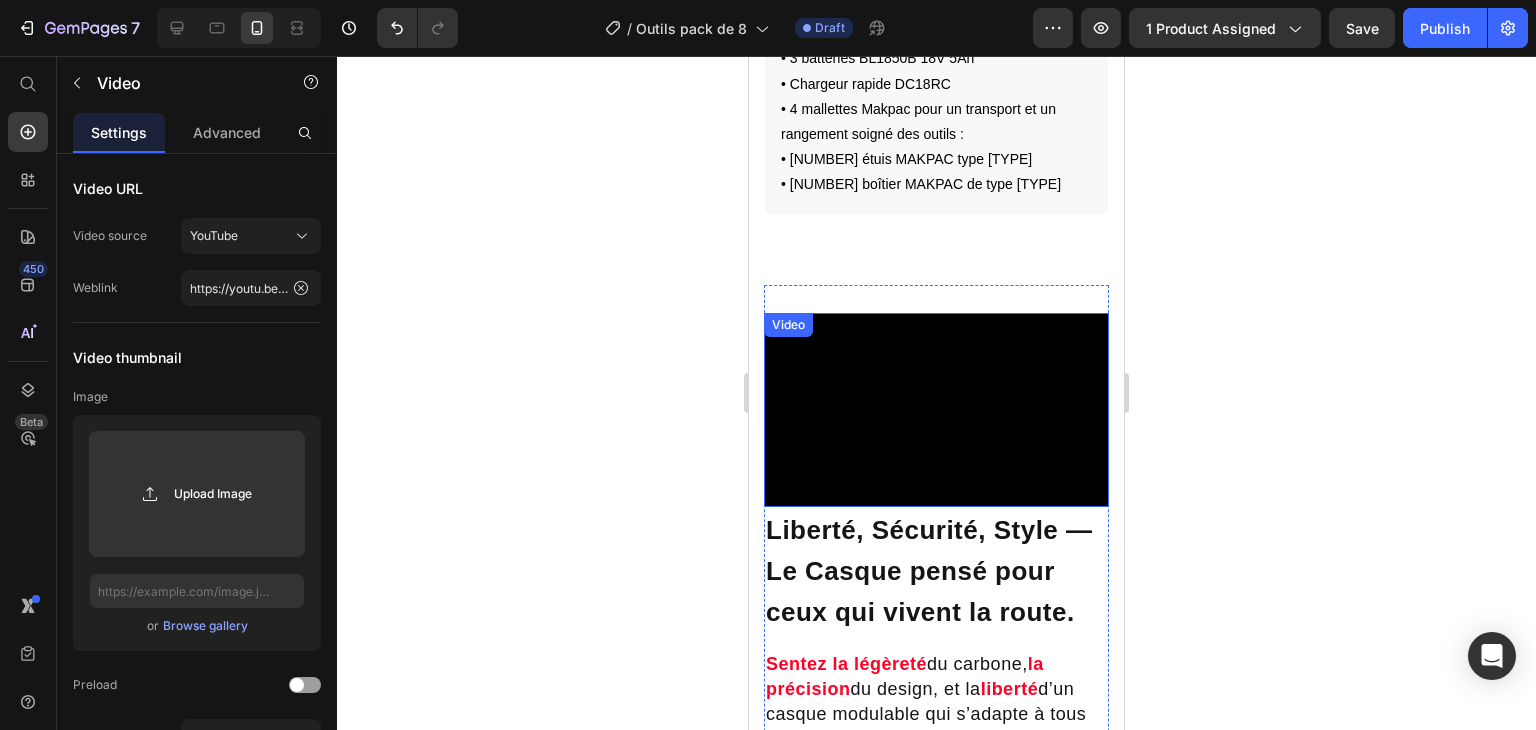click on "Video" at bounding box center (788, 325) 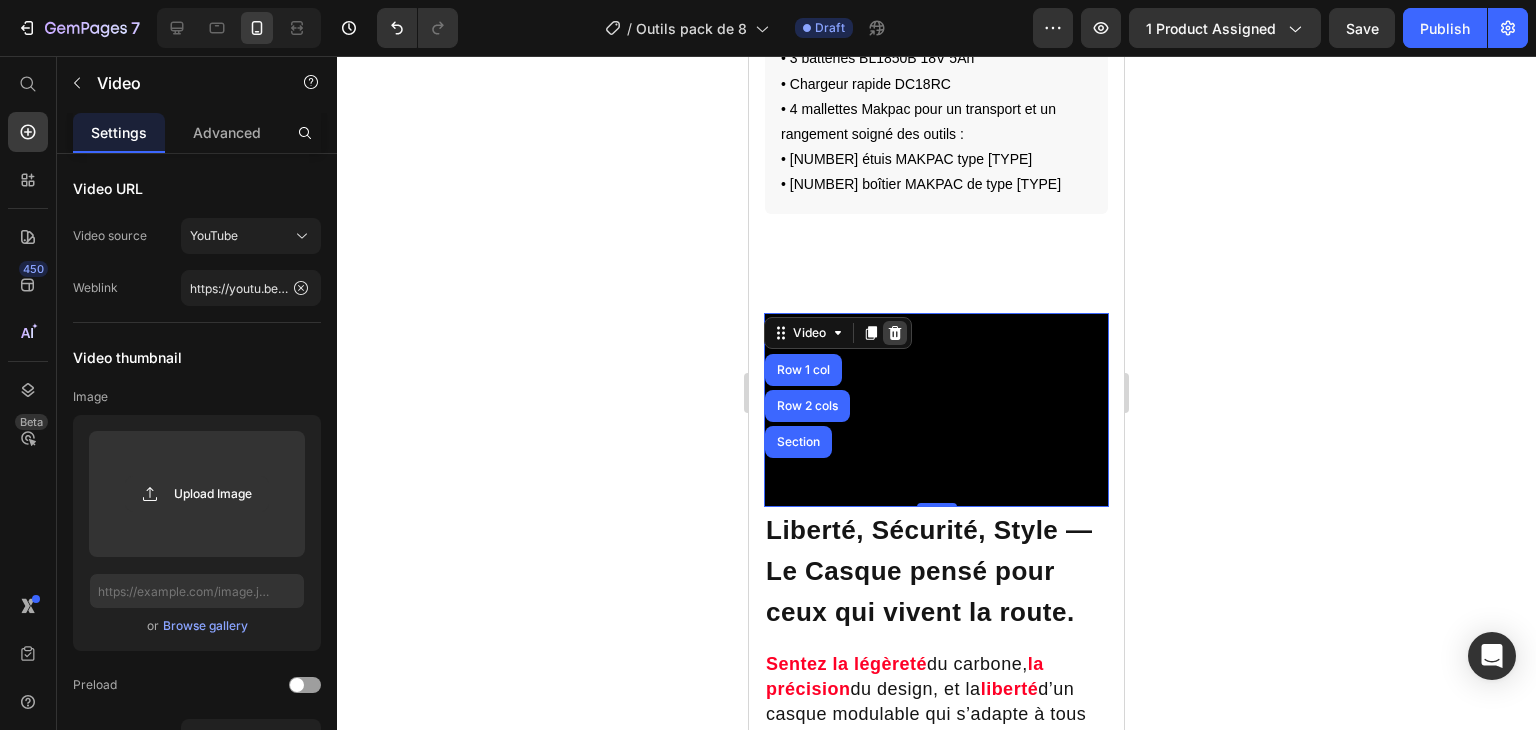 click 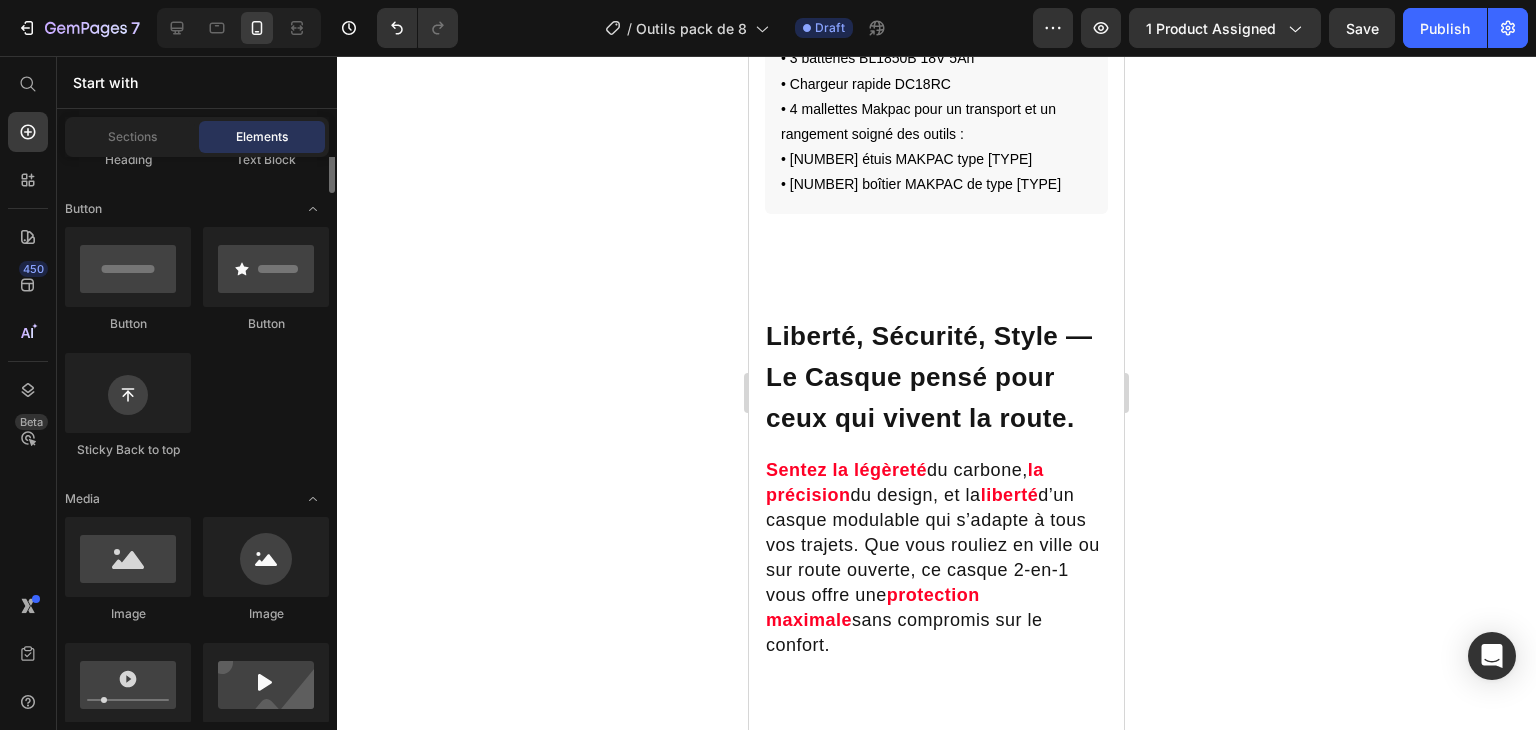 scroll, scrollTop: 470, scrollLeft: 0, axis: vertical 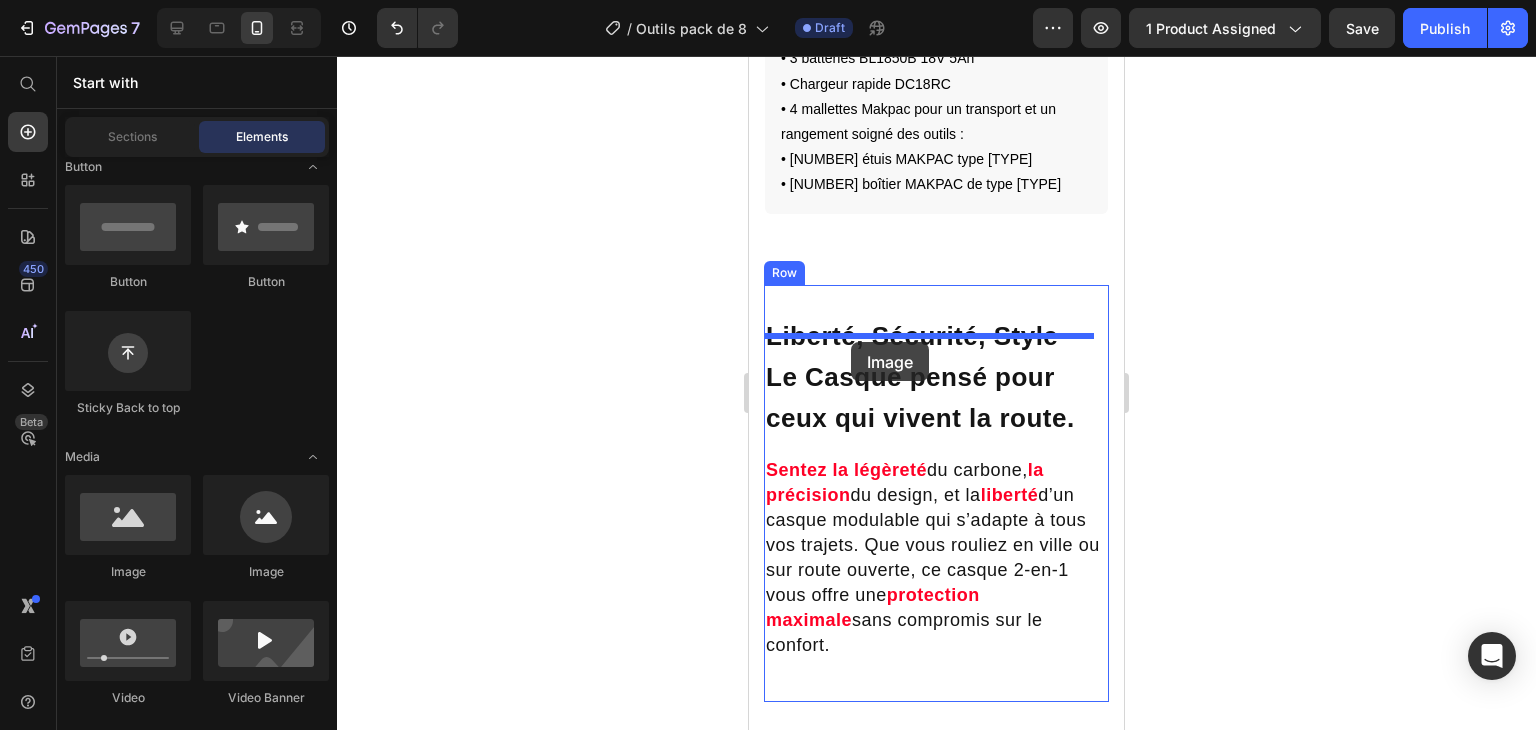 drag, startPoint x: 856, startPoint y: 574, endPoint x: 851, endPoint y: 342, distance: 232.05388 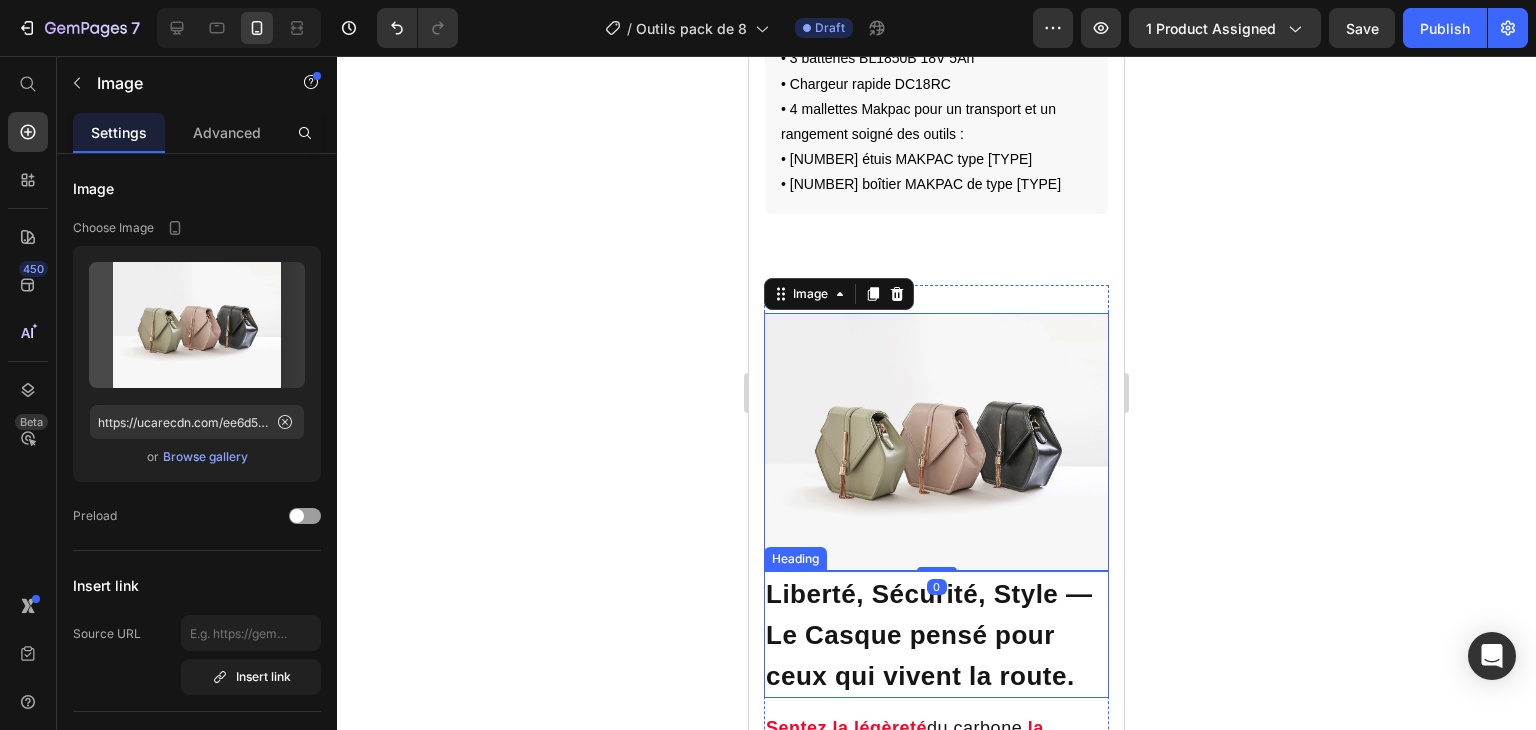 click 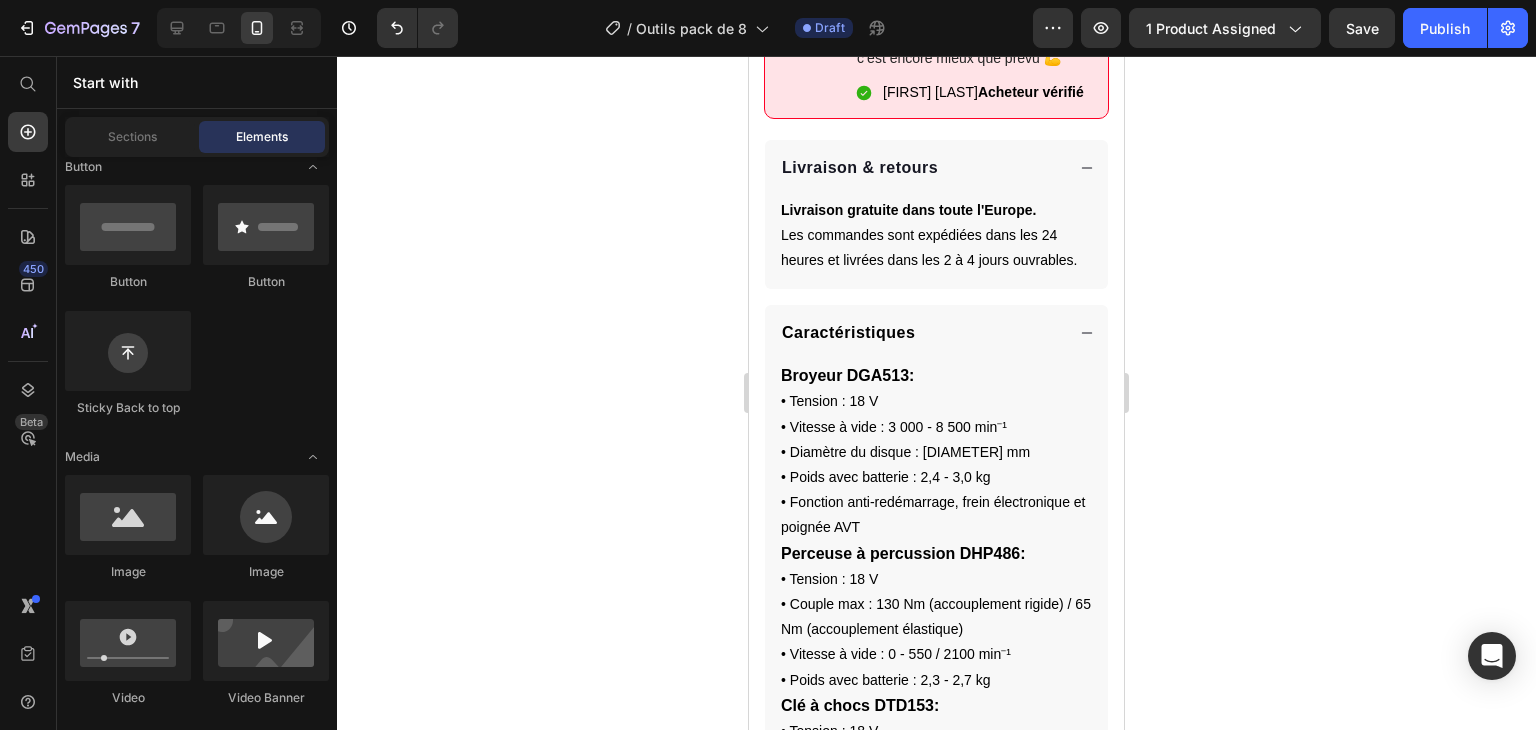 scroll, scrollTop: 1056, scrollLeft: 0, axis: vertical 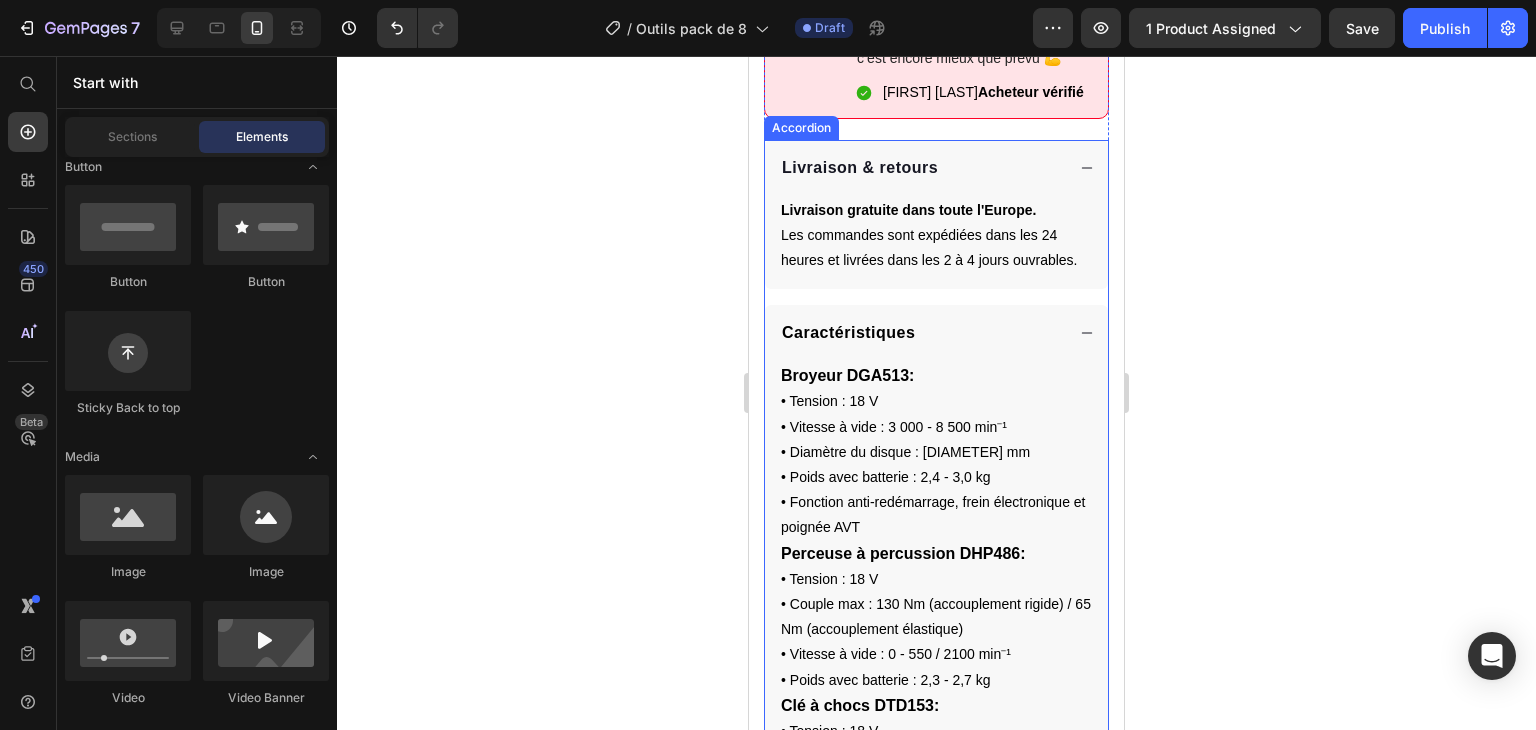 click on "Caractéristiques" at bounding box center (936, 333) 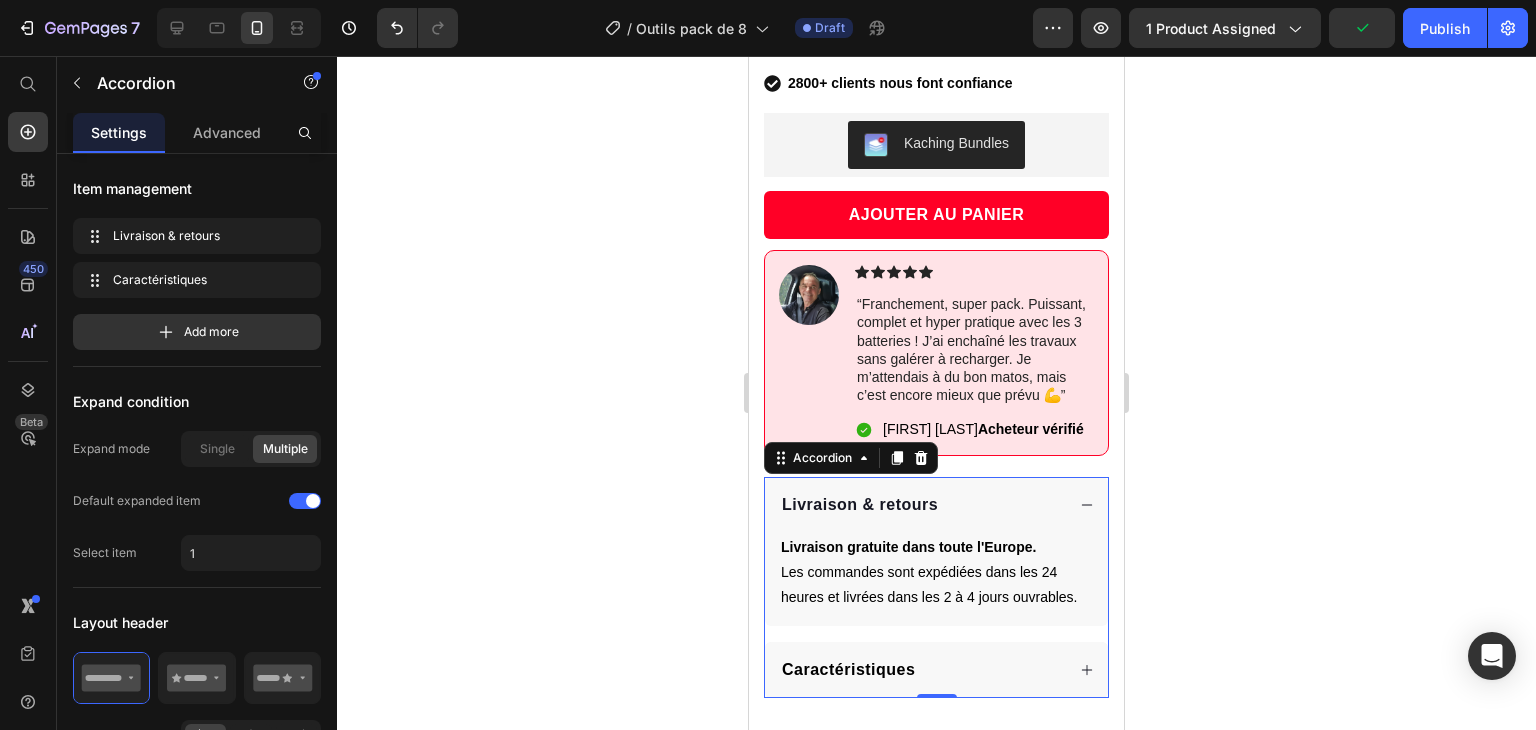 scroll, scrollTop: 714, scrollLeft: 0, axis: vertical 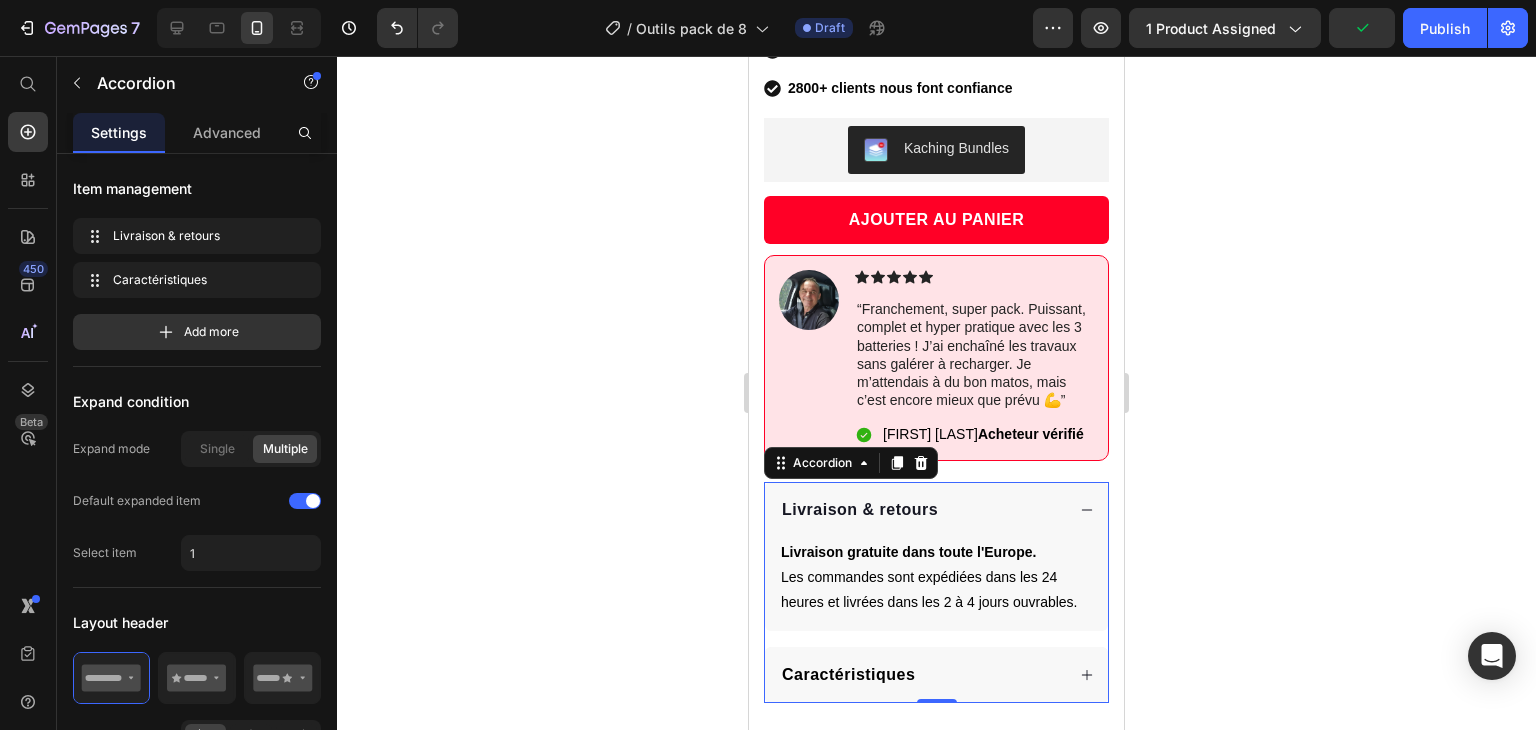 click 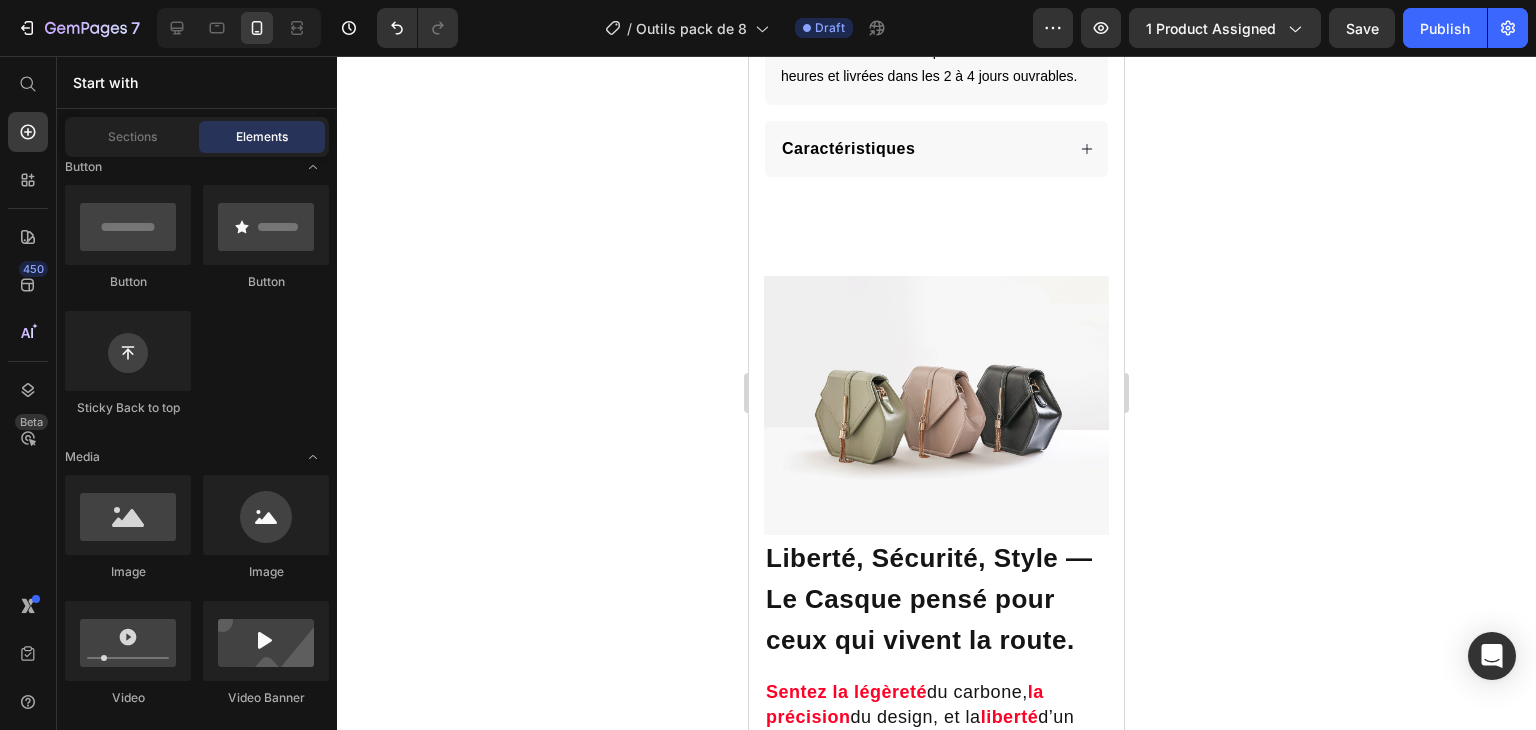 scroll, scrollTop: 1239, scrollLeft: 0, axis: vertical 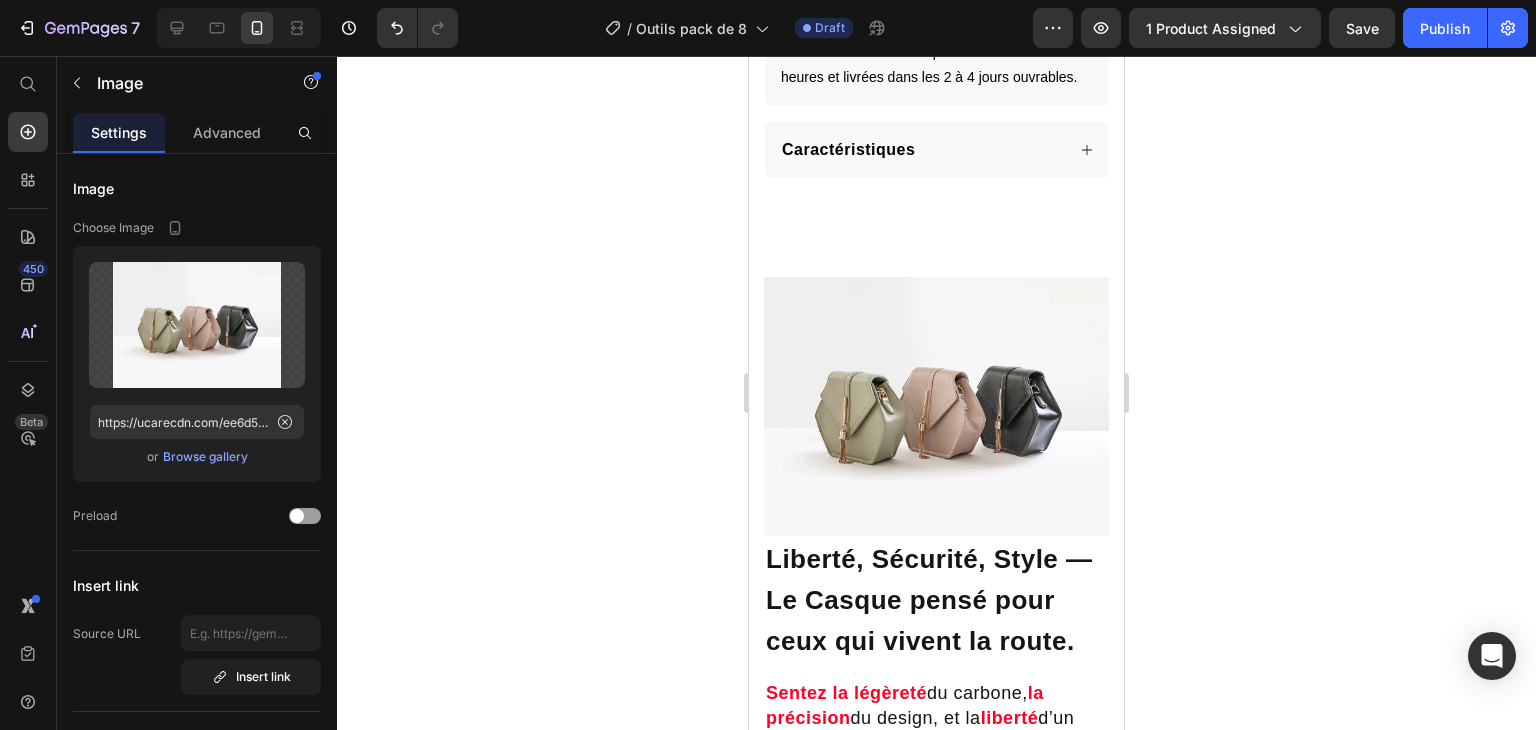 click at bounding box center (936, 406) 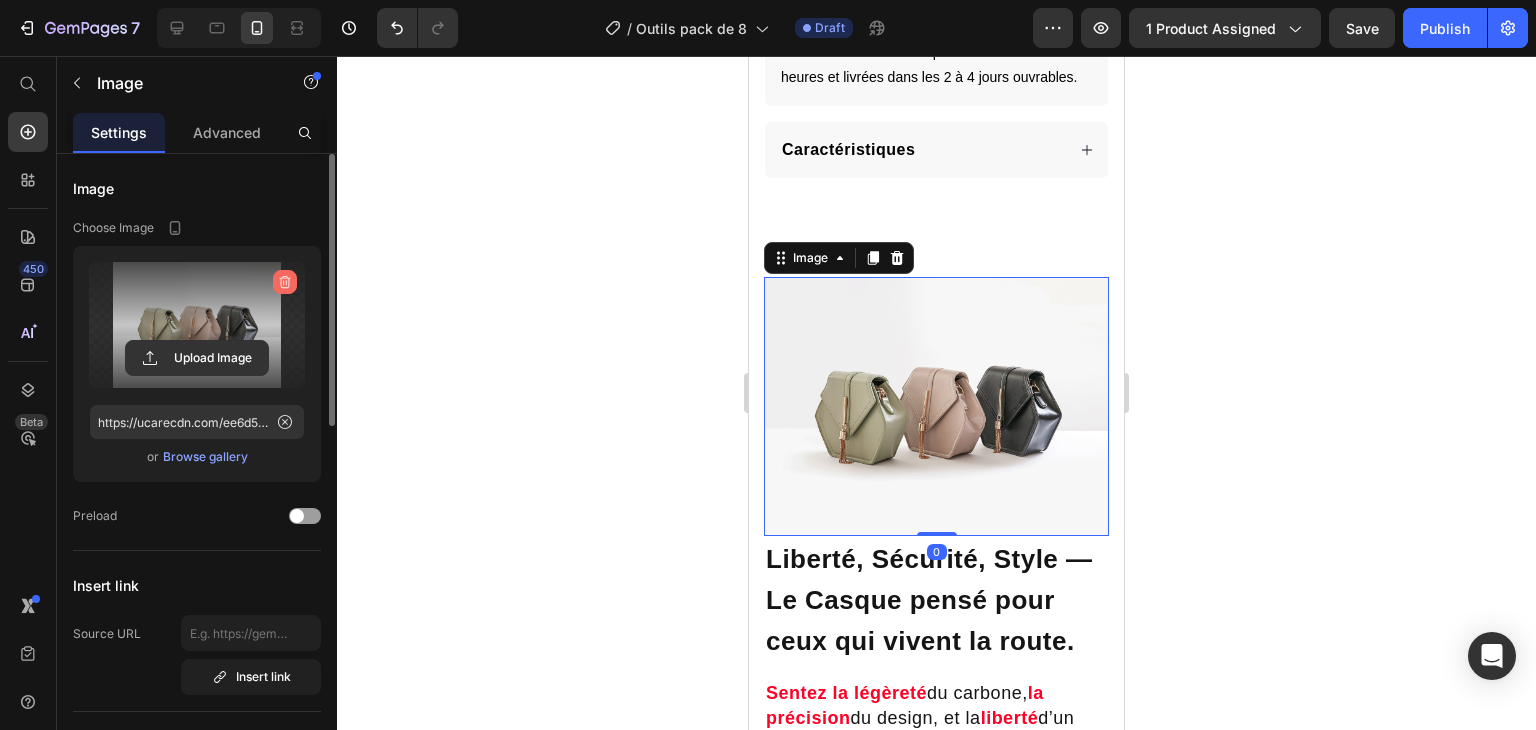 click 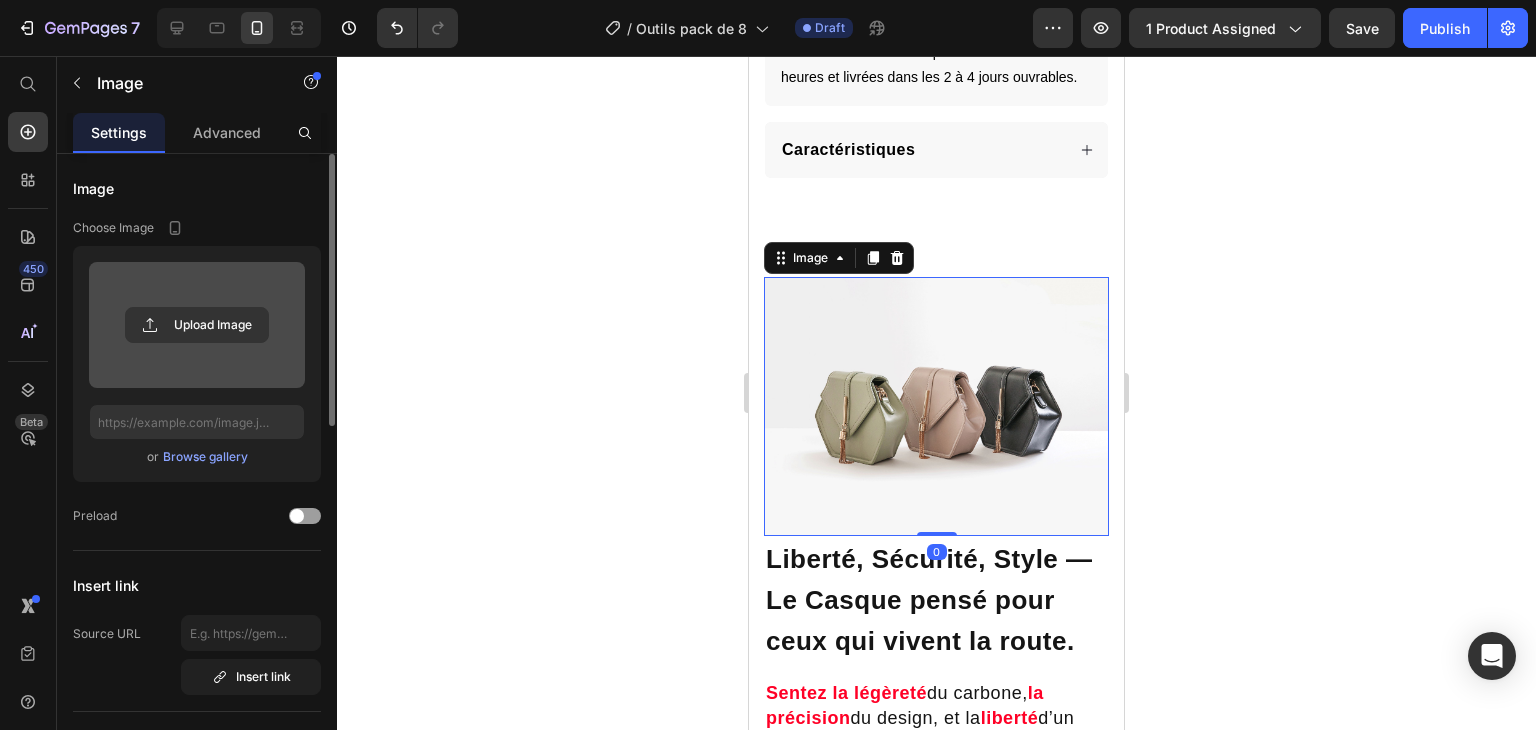 scroll, scrollTop: 0, scrollLeft: 0, axis: both 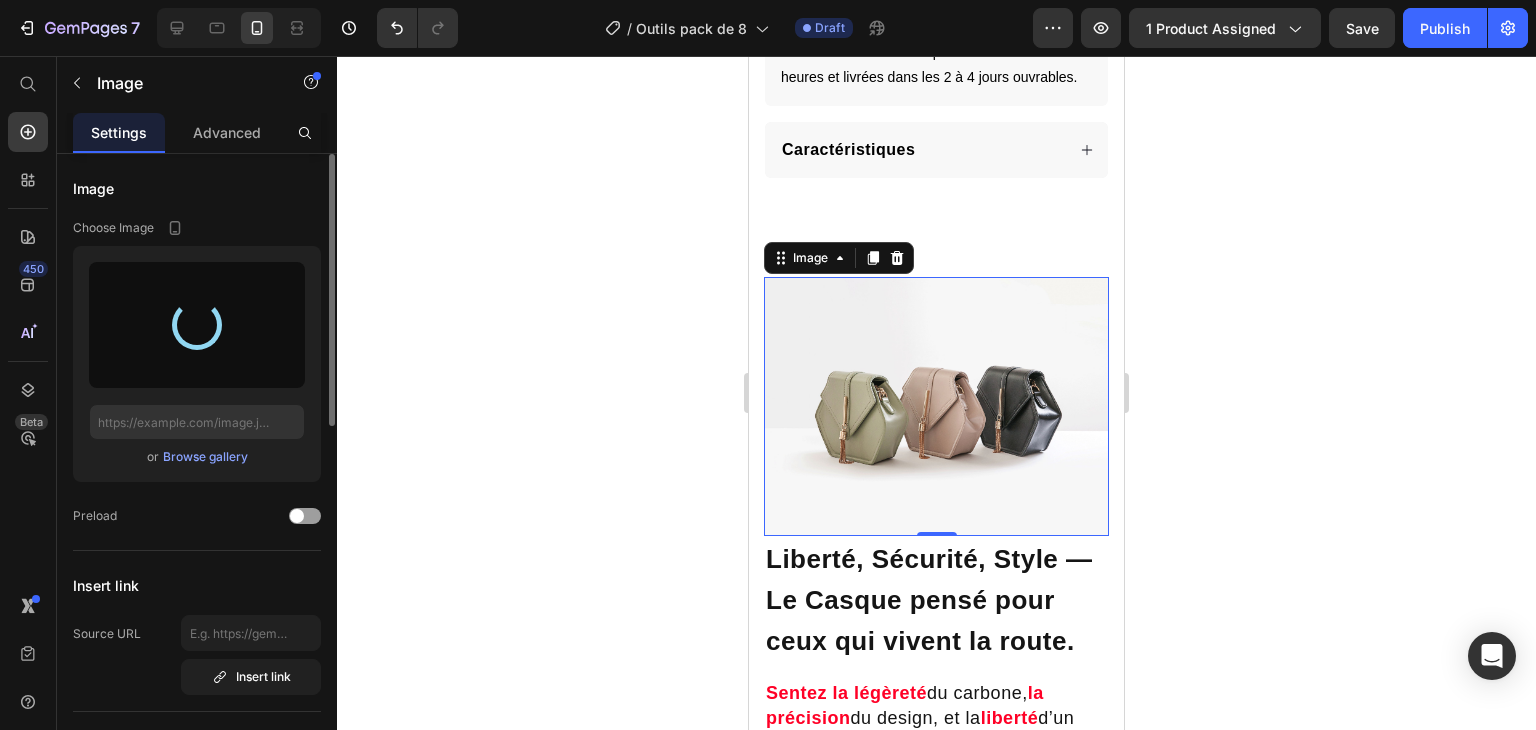type on "https://cdn.shopify.com/s/files/1/0957/8745/0700/files/gempages_573794009206490002-e472feaf-ef80-4c63-ad03-98e846d861e0.jpg" 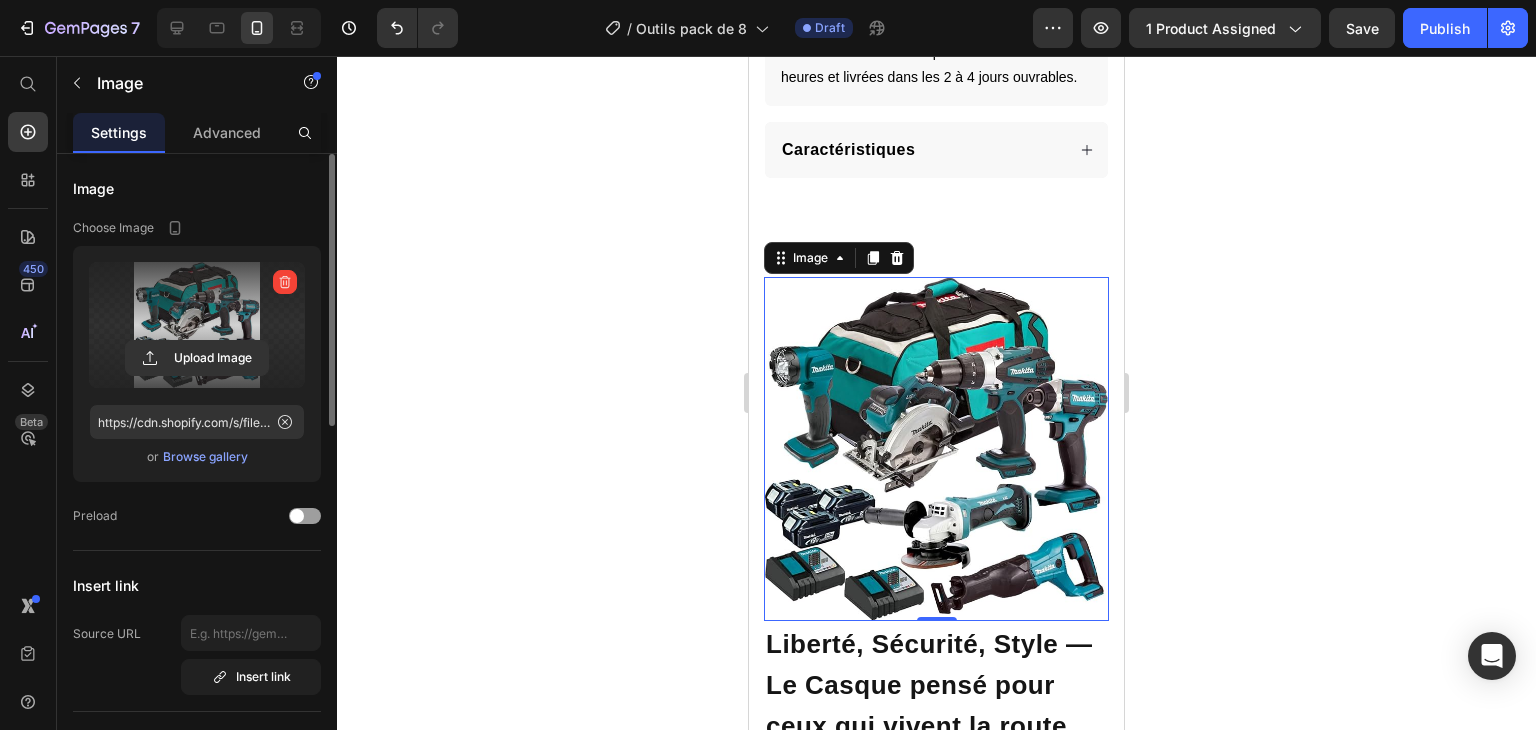 click 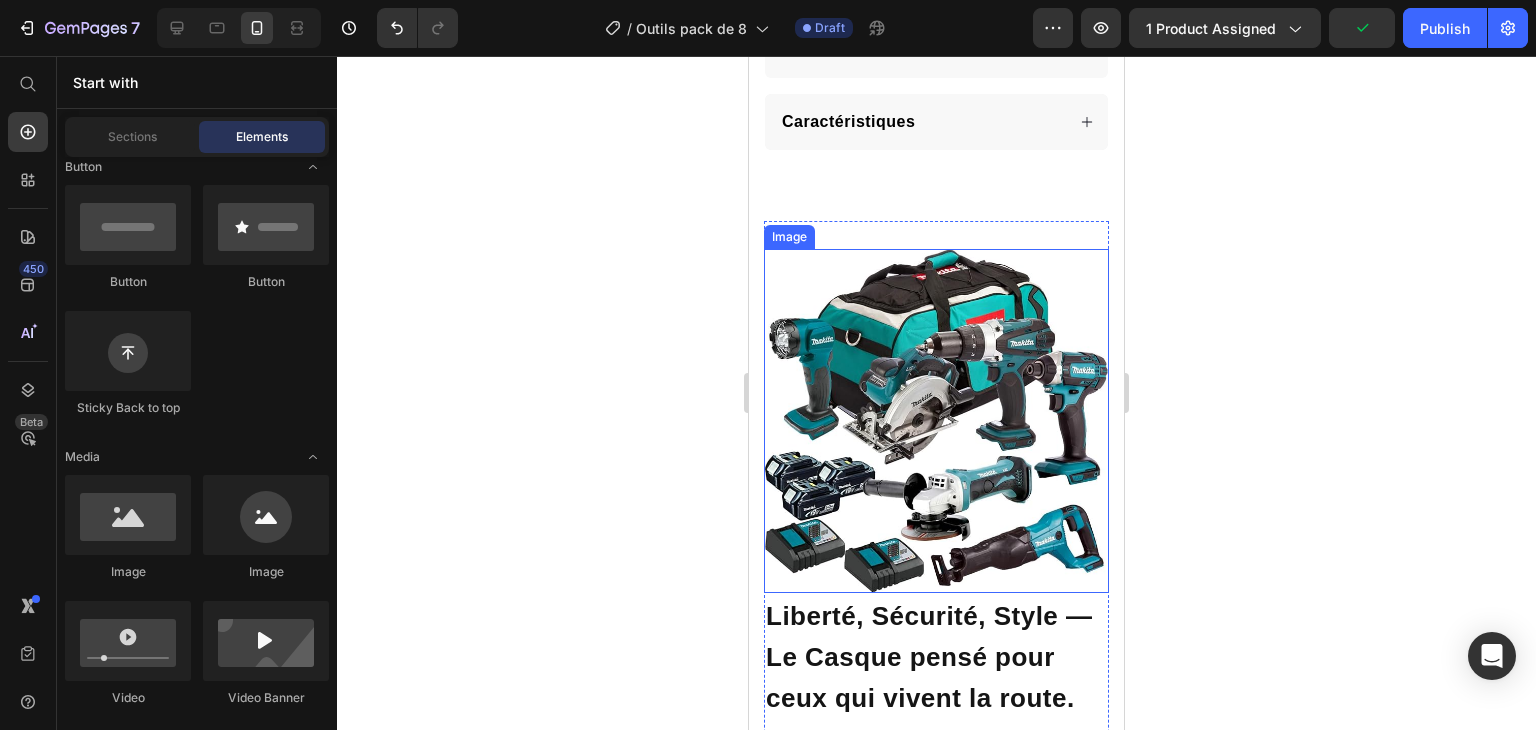 scroll, scrollTop: 1196, scrollLeft: 0, axis: vertical 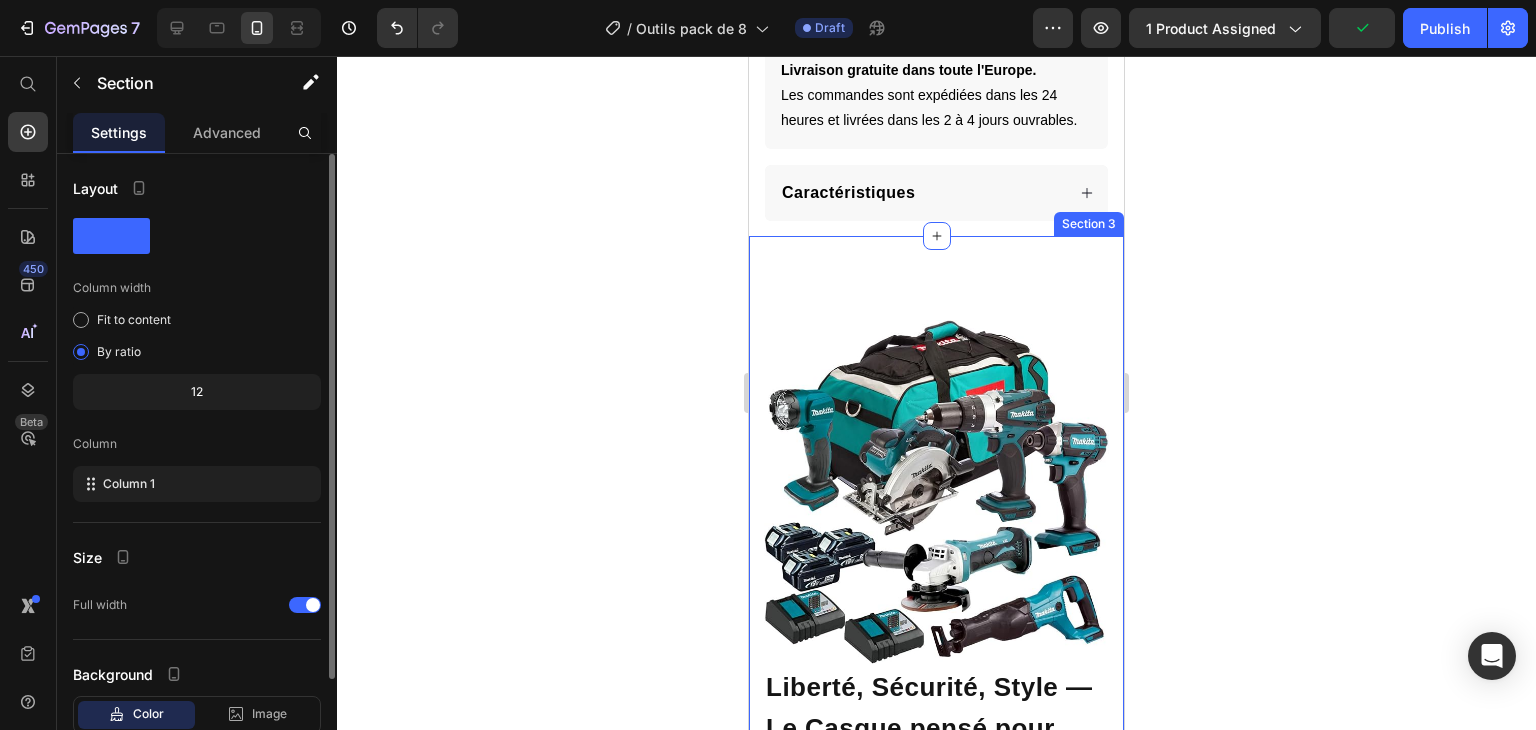 click on "Image Liberté, Sécurité, Style — Le Casque pensé pour ceux qui vivent la route. Heading Sentez la légèreté  du carbone,  la précision  du design, et la  liberté  d’un casque modulable qui s’adapte à tous vos trajets. Que vous rouliez en ville ou sur route ouverte, ce casque 2-en-1 vous offre une  protection maximale  sans compromis sur le confort. Text block Row Image Row Section 3" at bounding box center (936, 672) 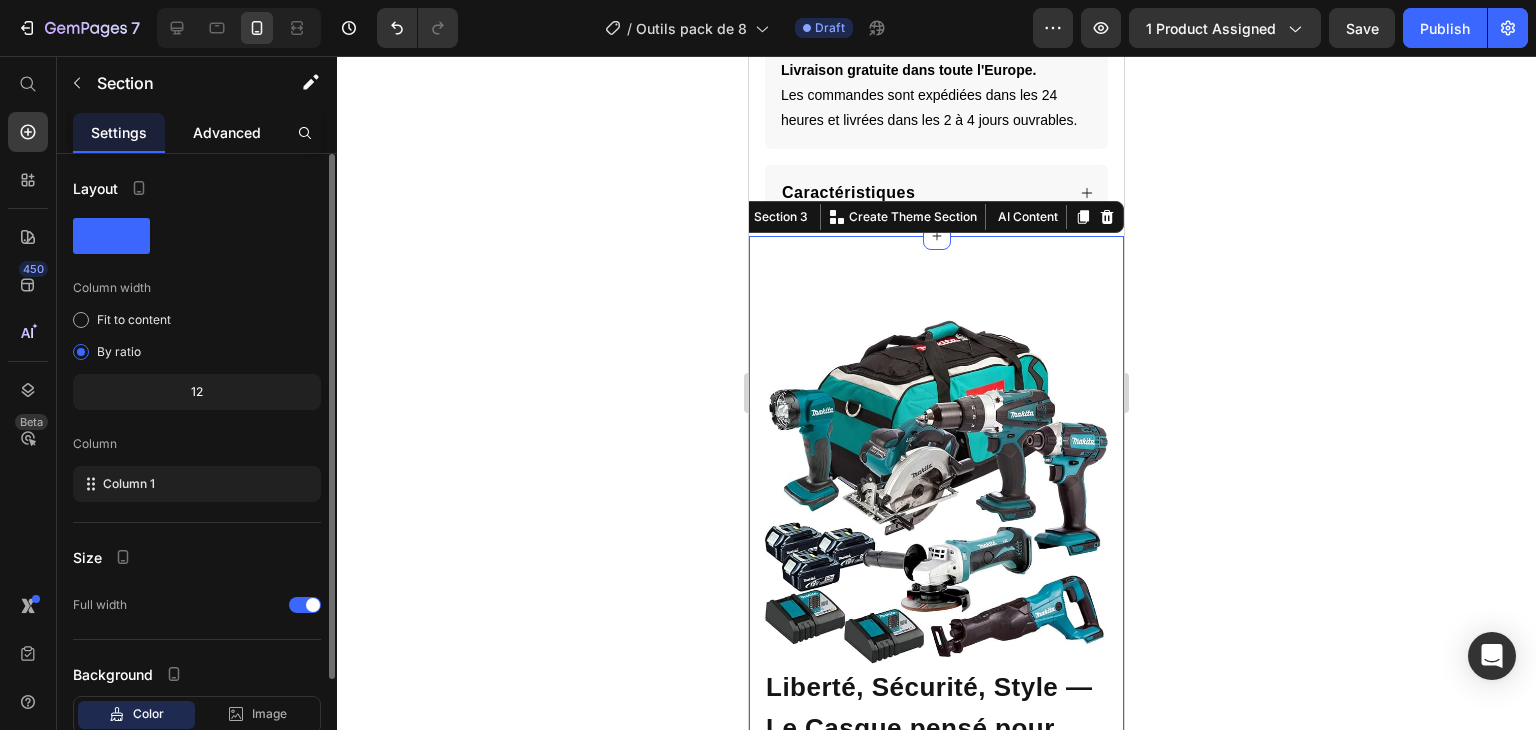 click on "Advanced" at bounding box center (227, 132) 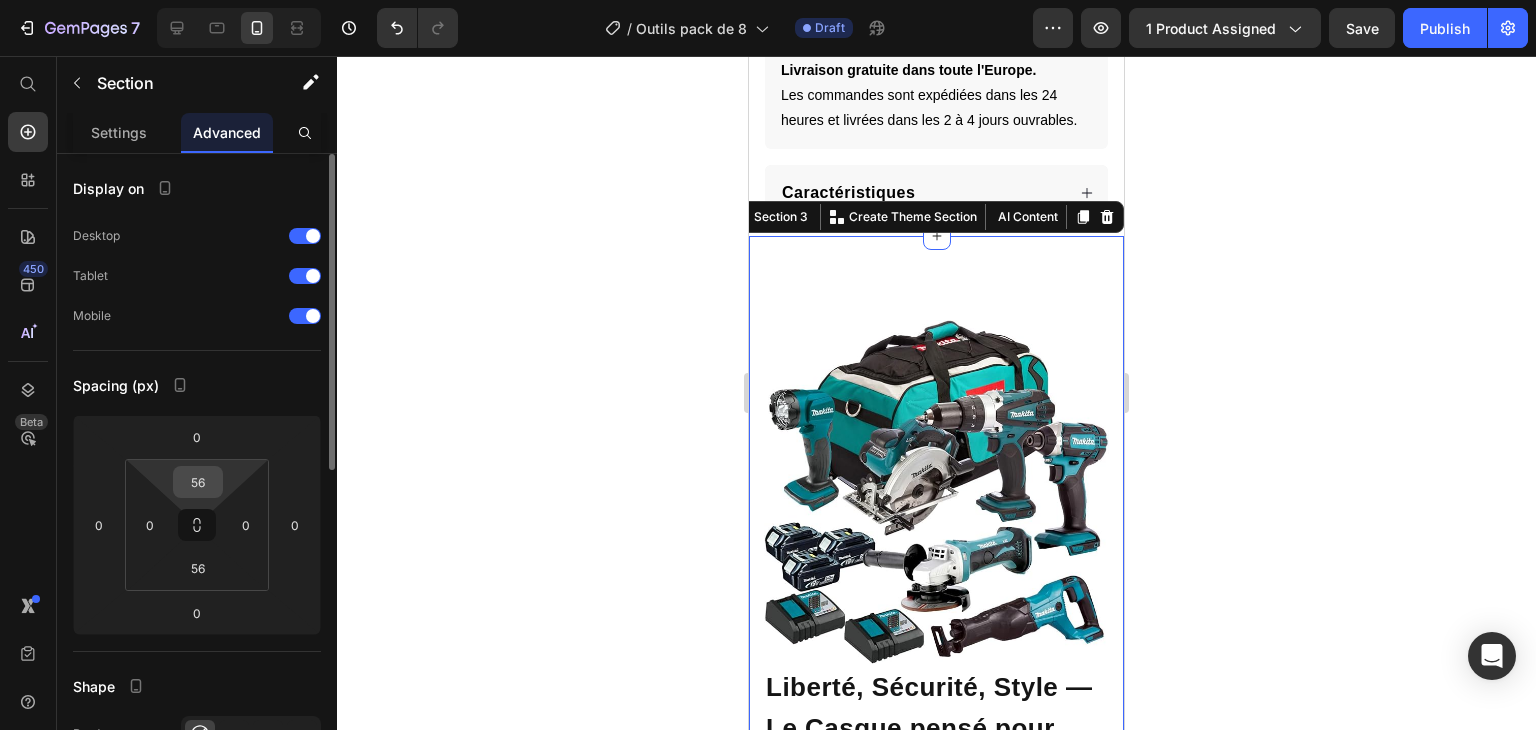 click on "56" at bounding box center (198, 482) 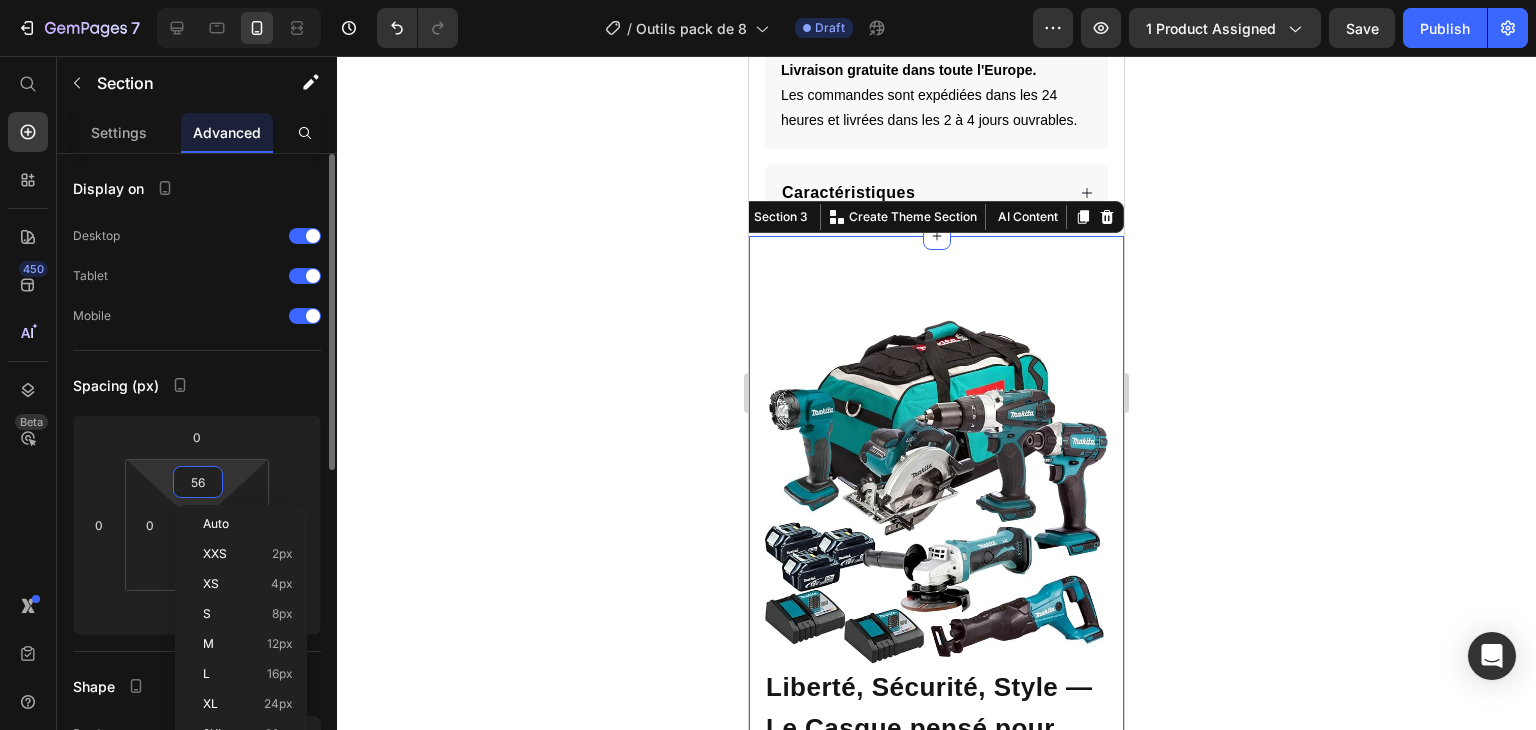 click on "56" at bounding box center (198, 482) 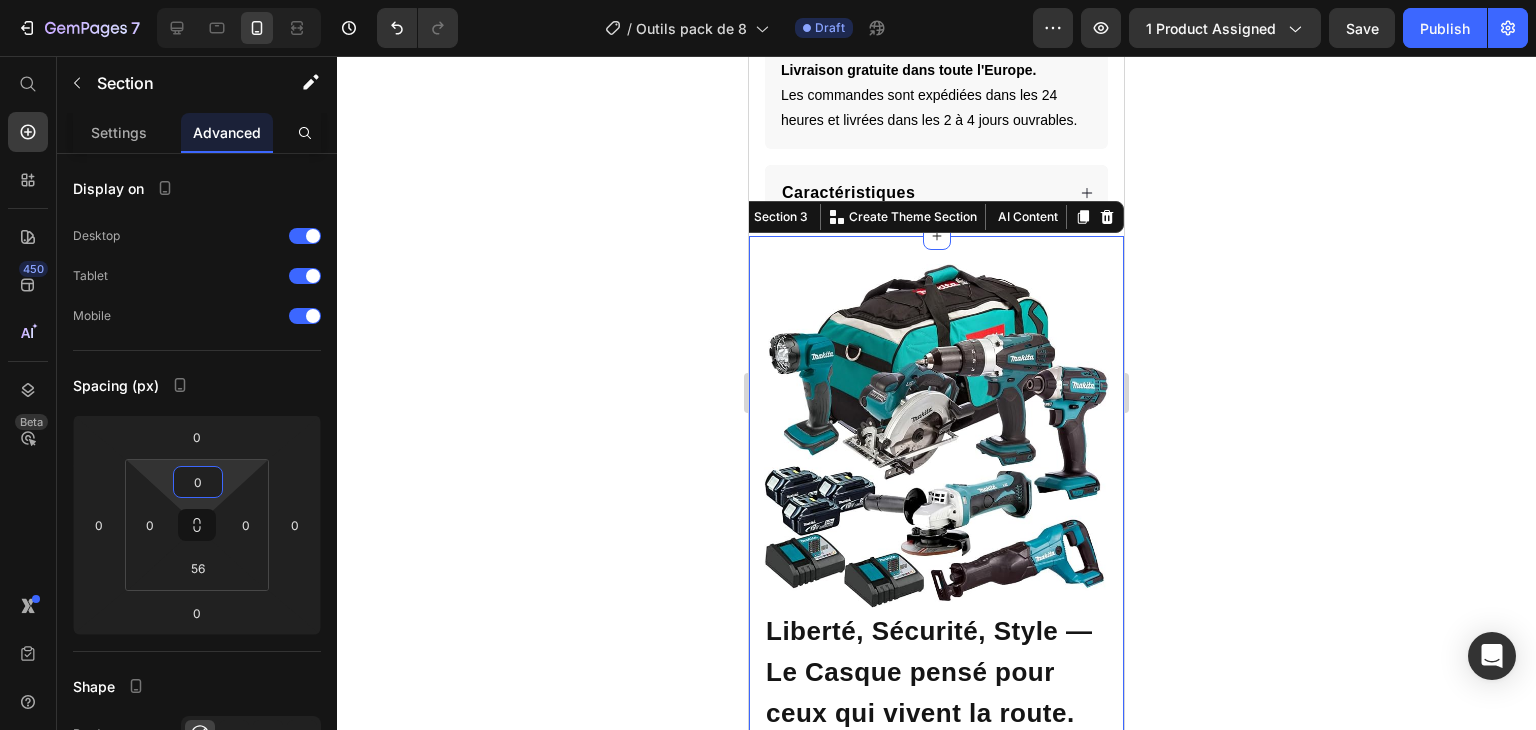 click 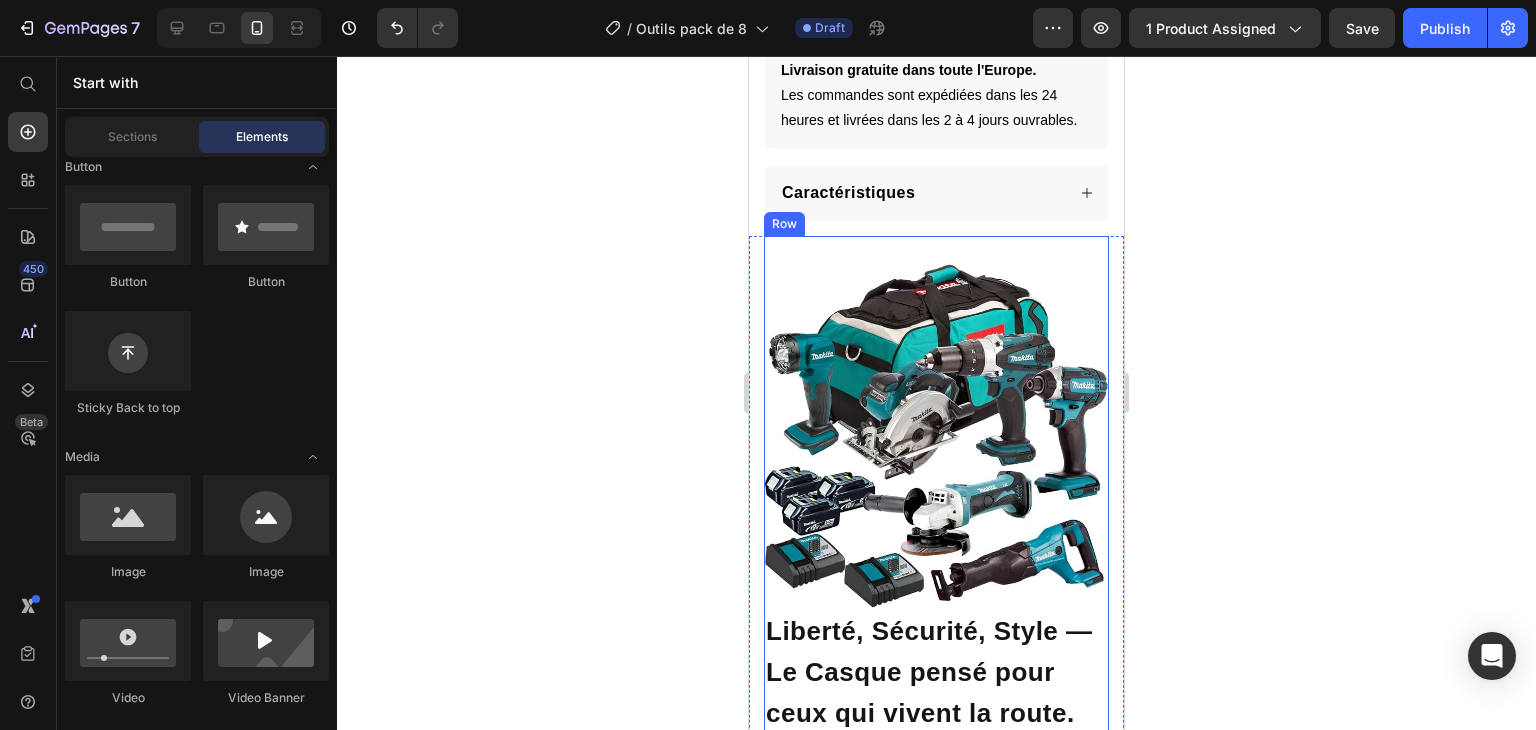 click on "Image Liberté, Sécurité, Style — Le Casque pensé pour ceux qui vivent la route. Heading Sentez la légèreté  du carbone,  la précision  du design, et la  liberté  d’un casque modulable qui s’adapte à tous vos trajets. Que vous rouliez en ville ou sur route ouverte, ce casque 2-en-1 vous offre une  protection maximale  sans compromis sur le confort. Text block Row" at bounding box center [936, 616] 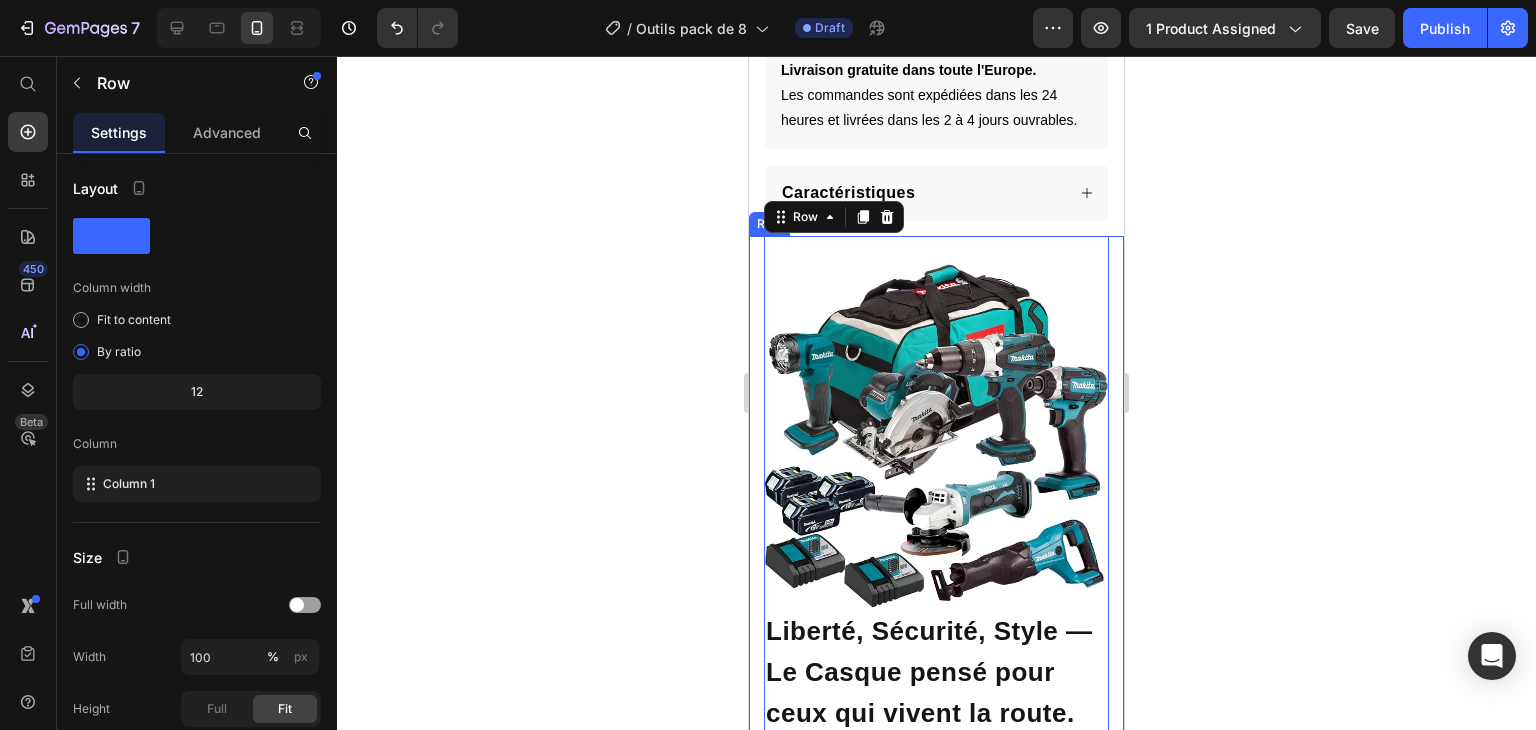 click on "Image Liberté, Sécurité, Style — Le Casque pensé pour ceux qui vivent la route. Heading Sentez la légèreté  du carbone,  la précision  du design, et la  liberté  d’un casque modulable qui s’adapte à tous vos trajets. Que vous rouliez en ville ou sur route ouverte, ce casque 2-en-1 vous offre une  protection maximale  sans compromis sur le confort. Text block Row   0 Image Row" at bounding box center (936, 616) 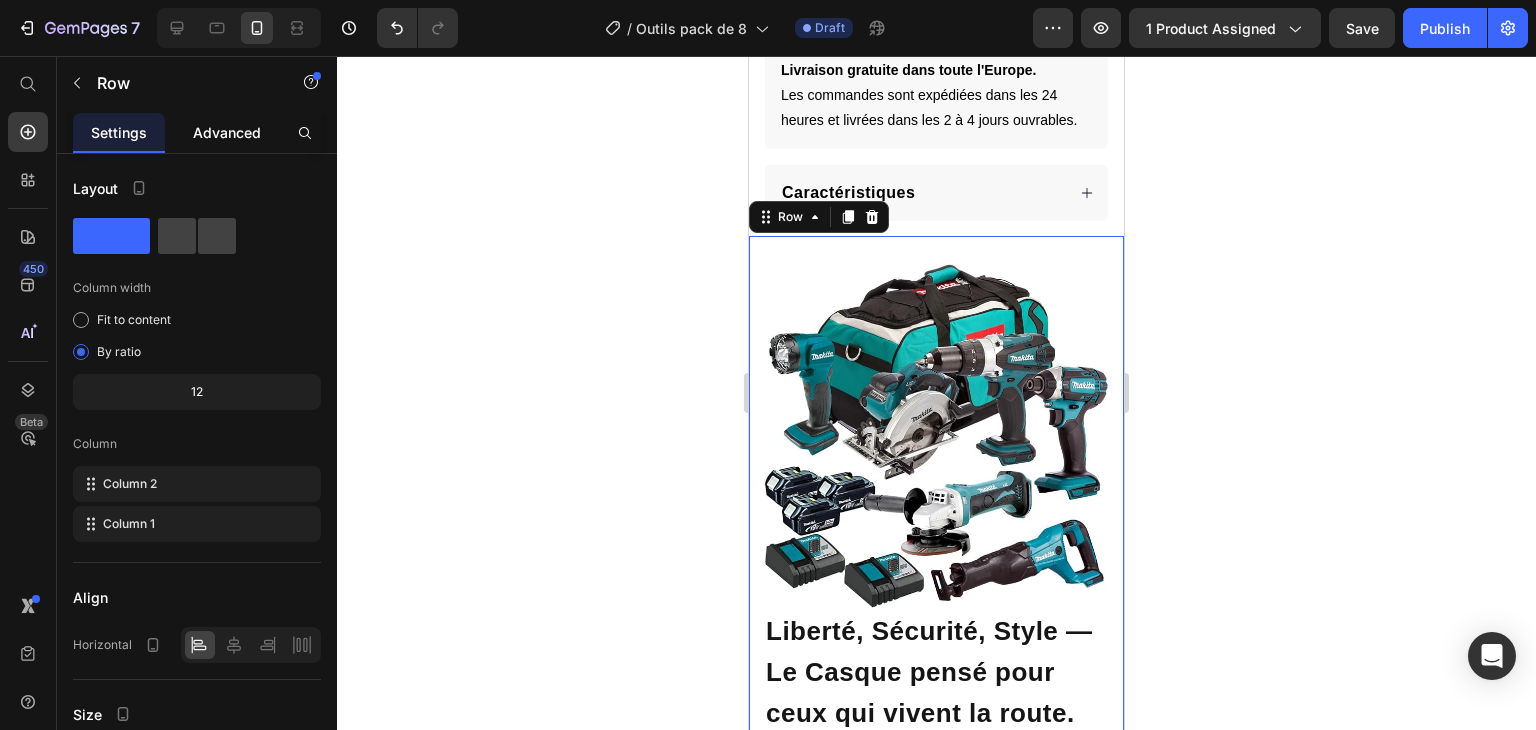 click on "Advanced" 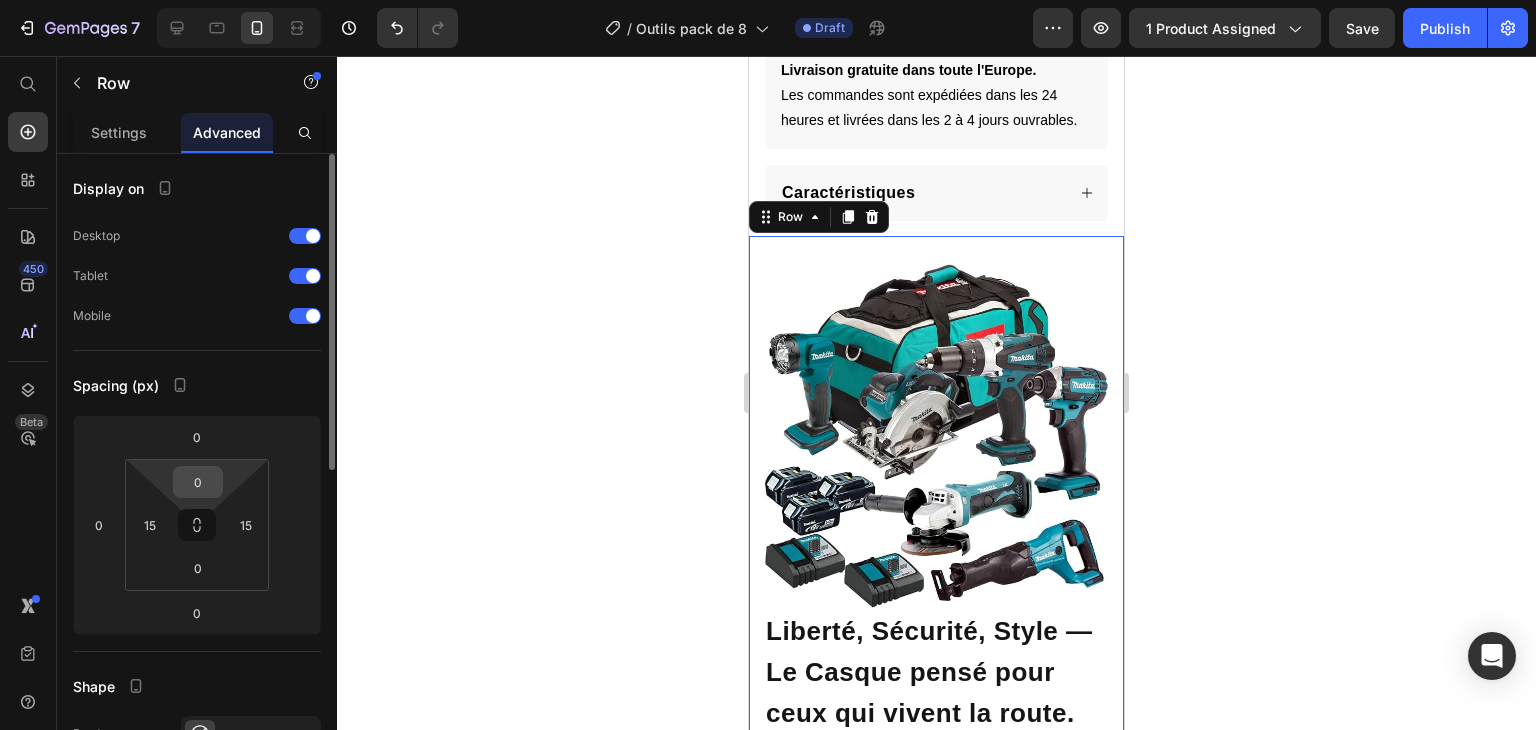 click on "0" at bounding box center (198, 482) 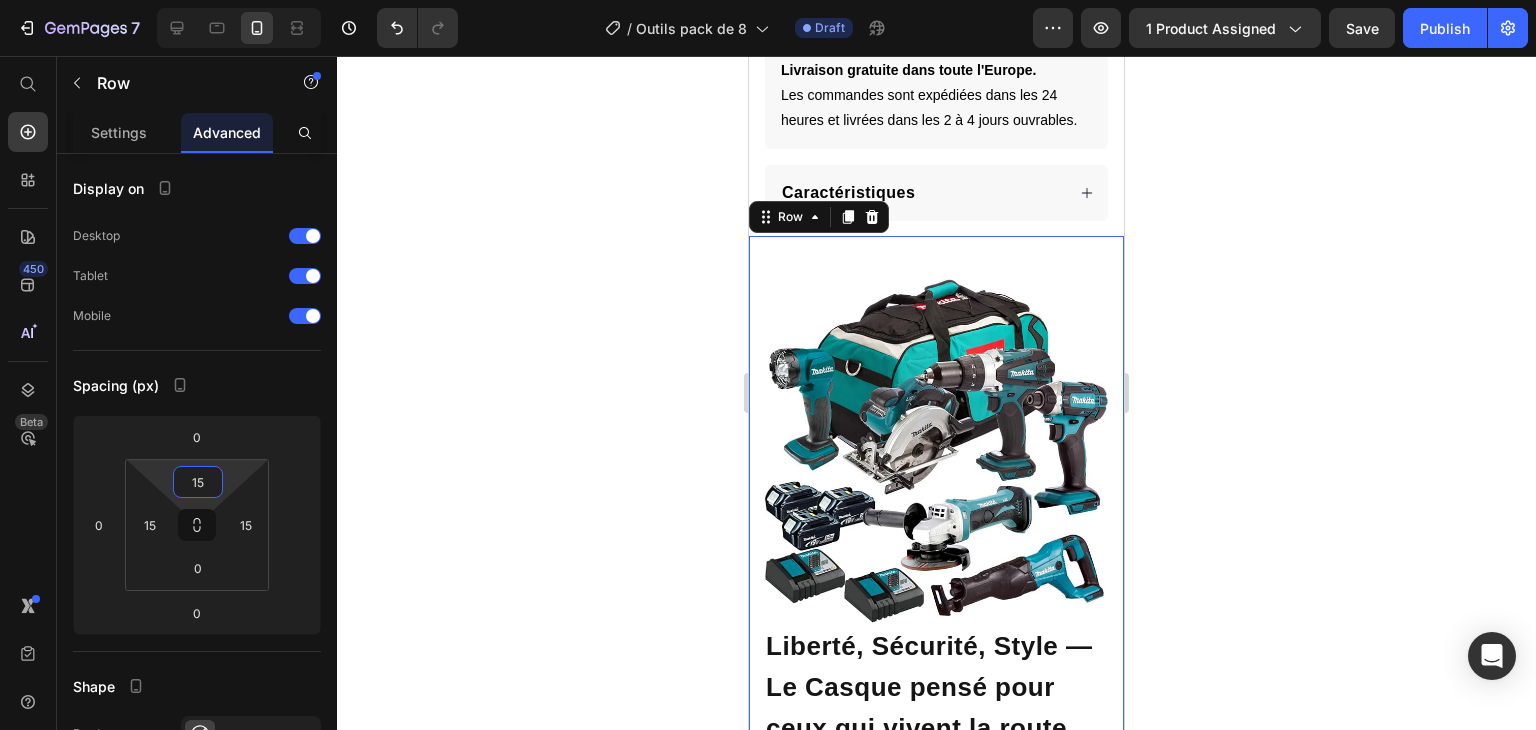 type on "15" 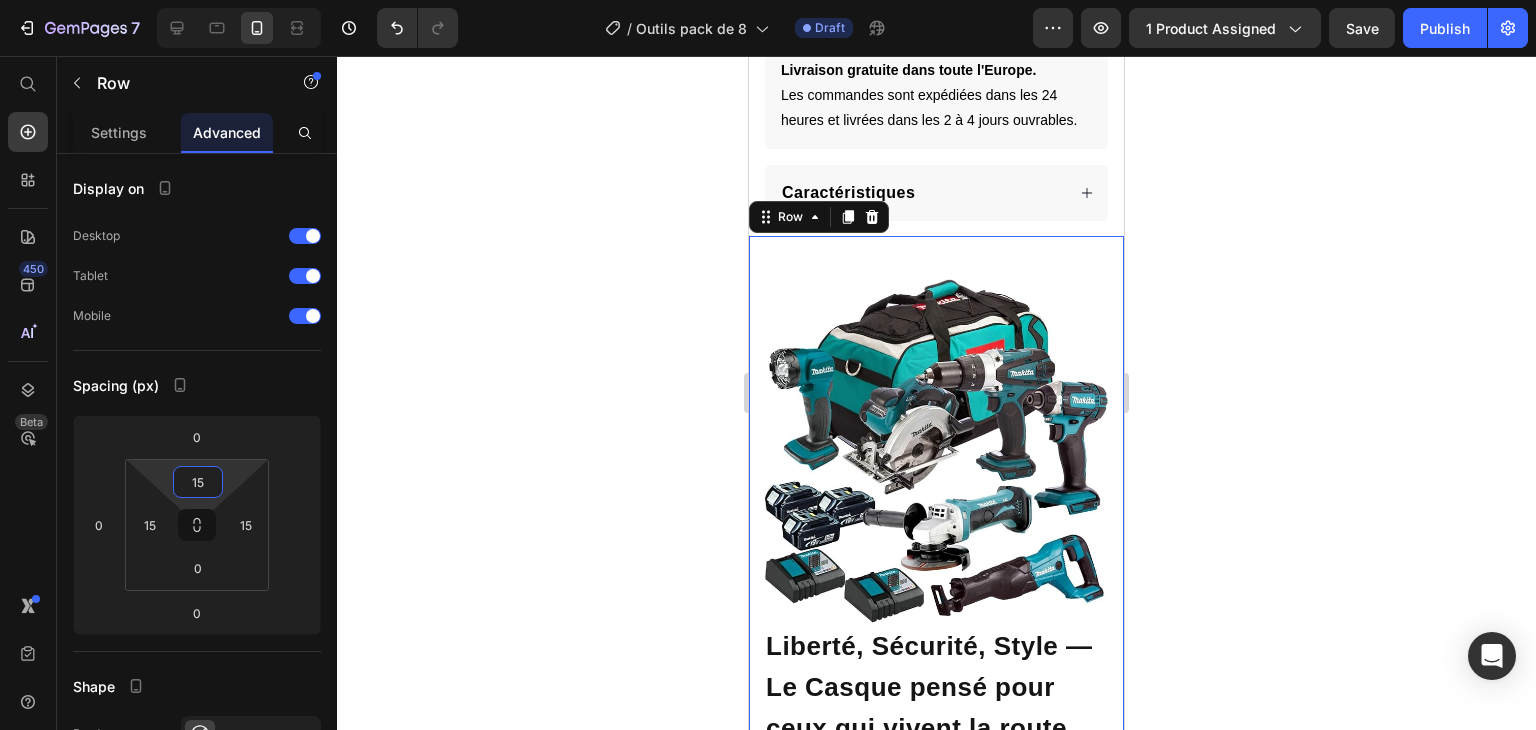click 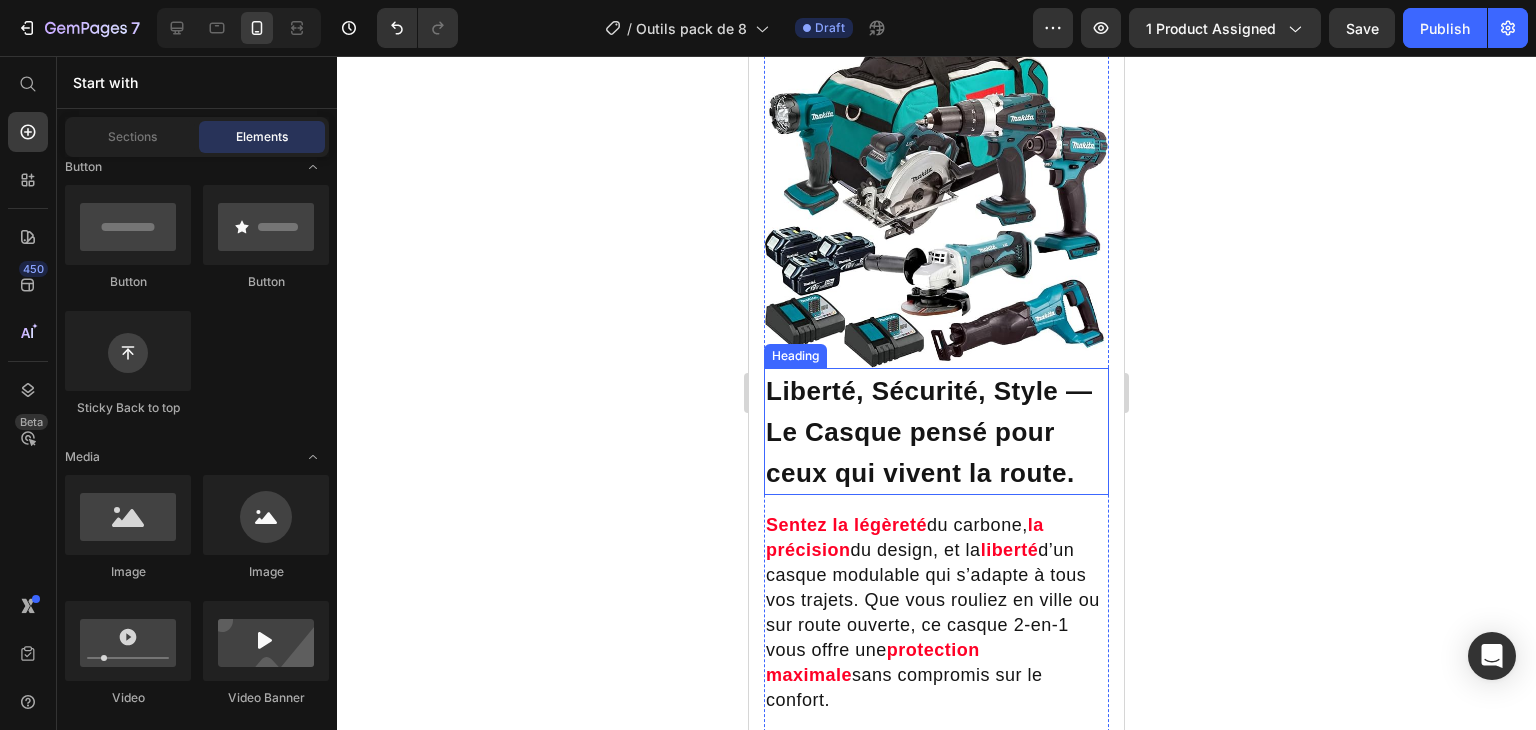 scroll, scrollTop: 1454, scrollLeft: 0, axis: vertical 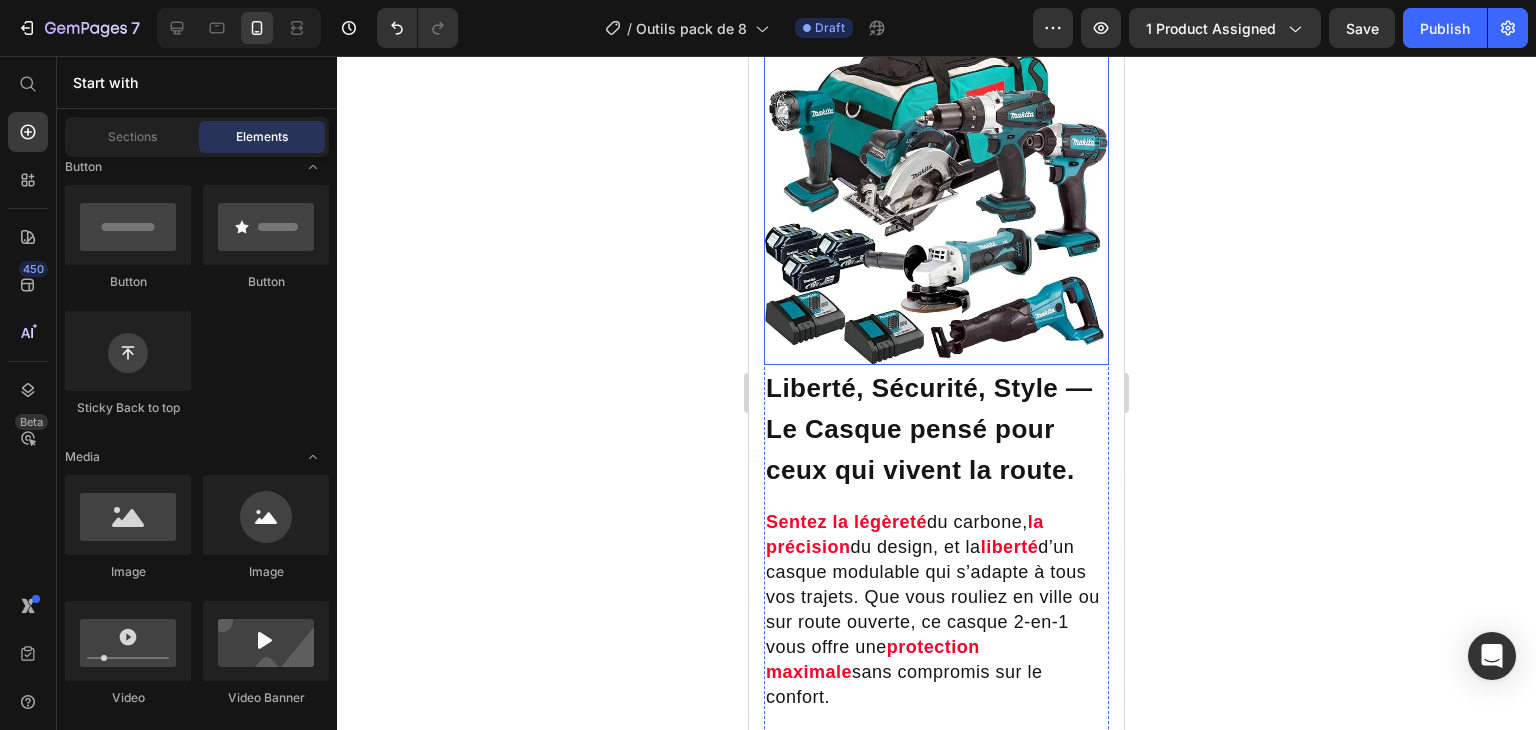 click at bounding box center (936, 193) 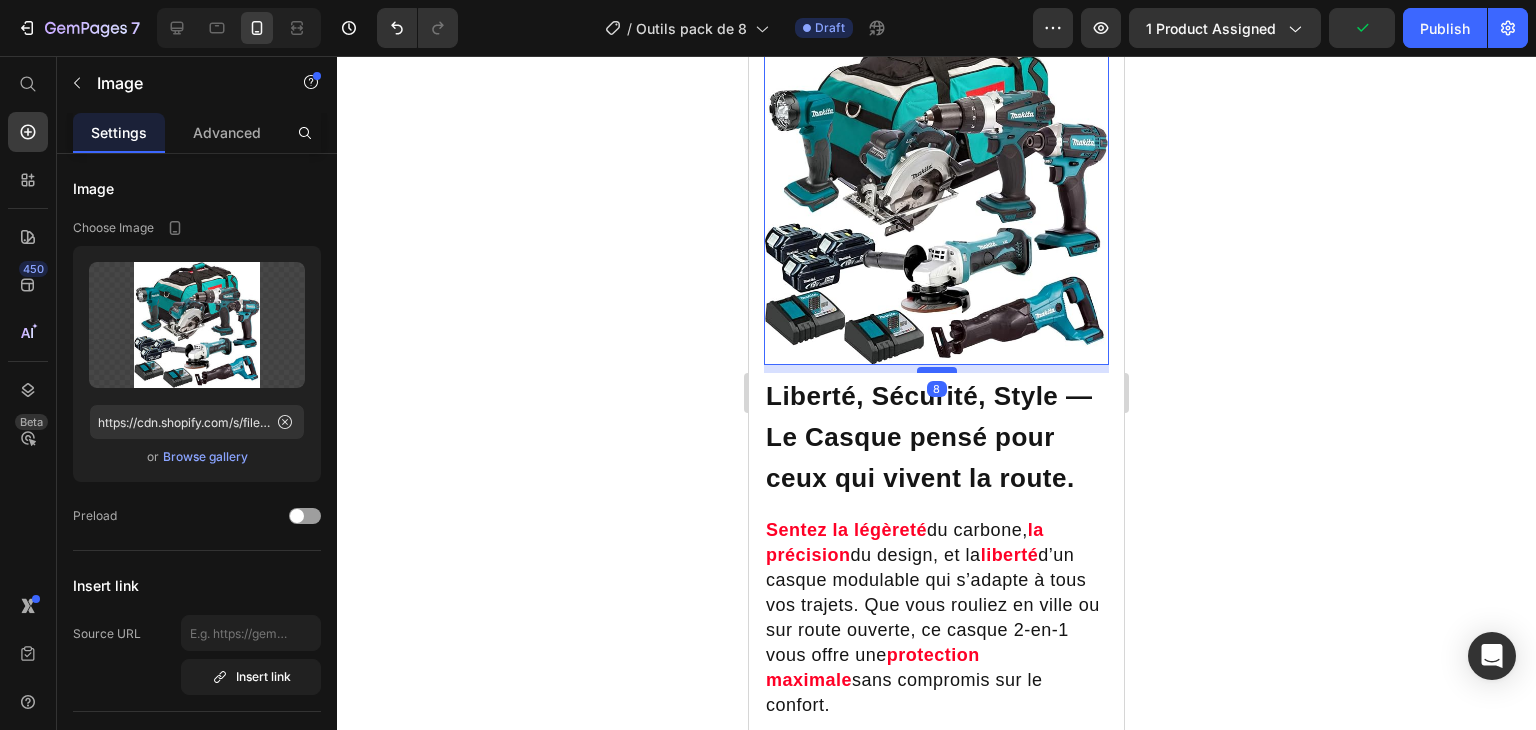 click at bounding box center (937, 370) 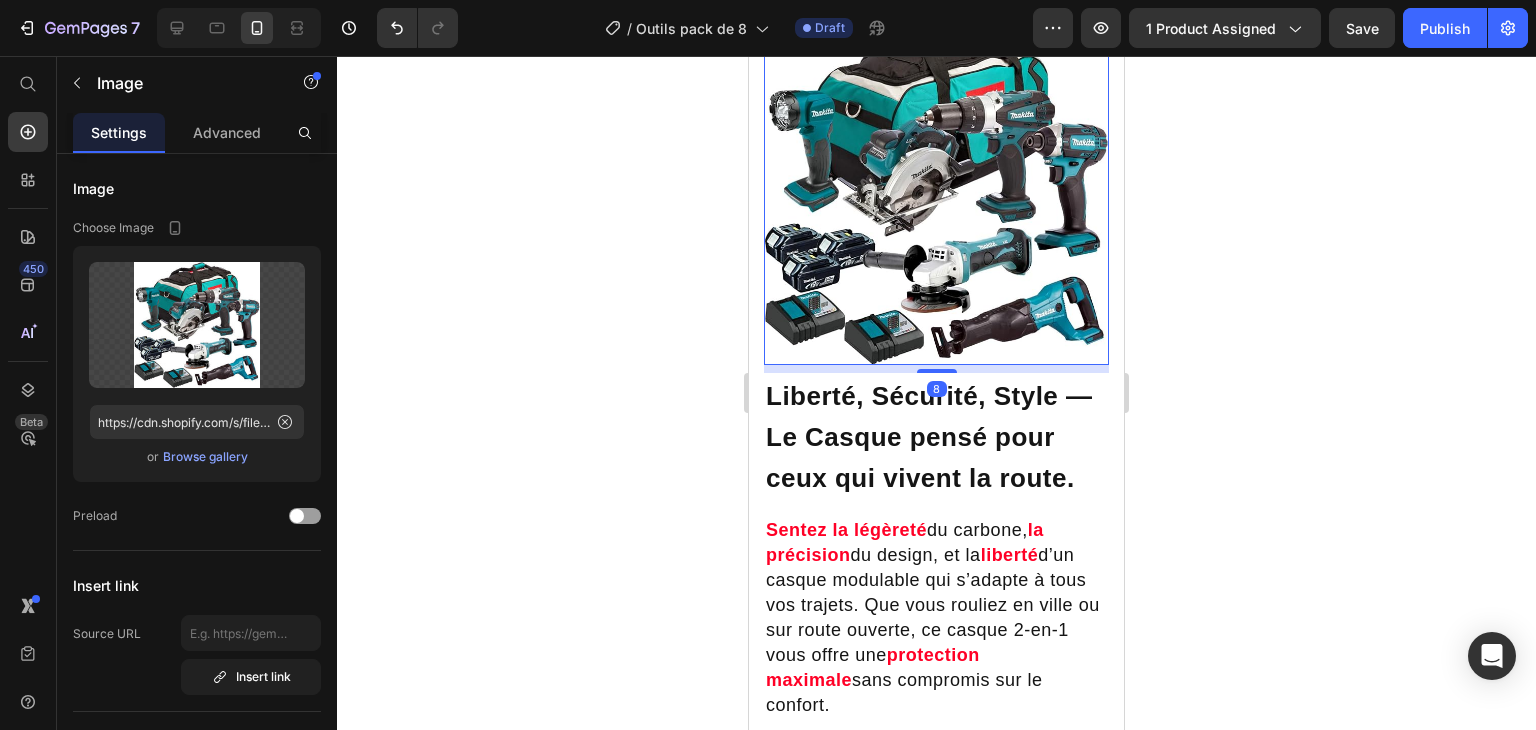 click 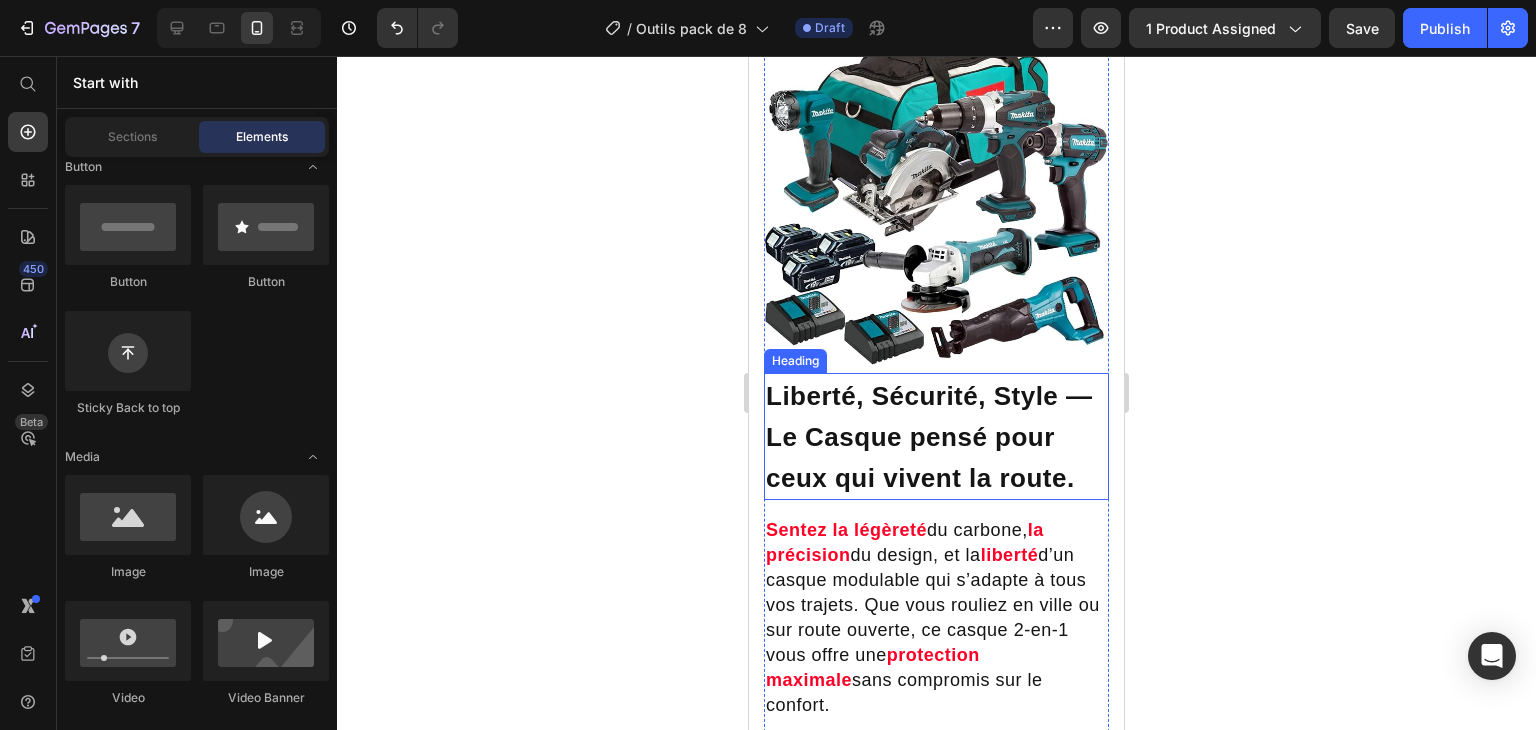 click on "Liberté, Sécurité, Style — Le Casque pensé pour ceux qui vivent la route." at bounding box center [929, 437] 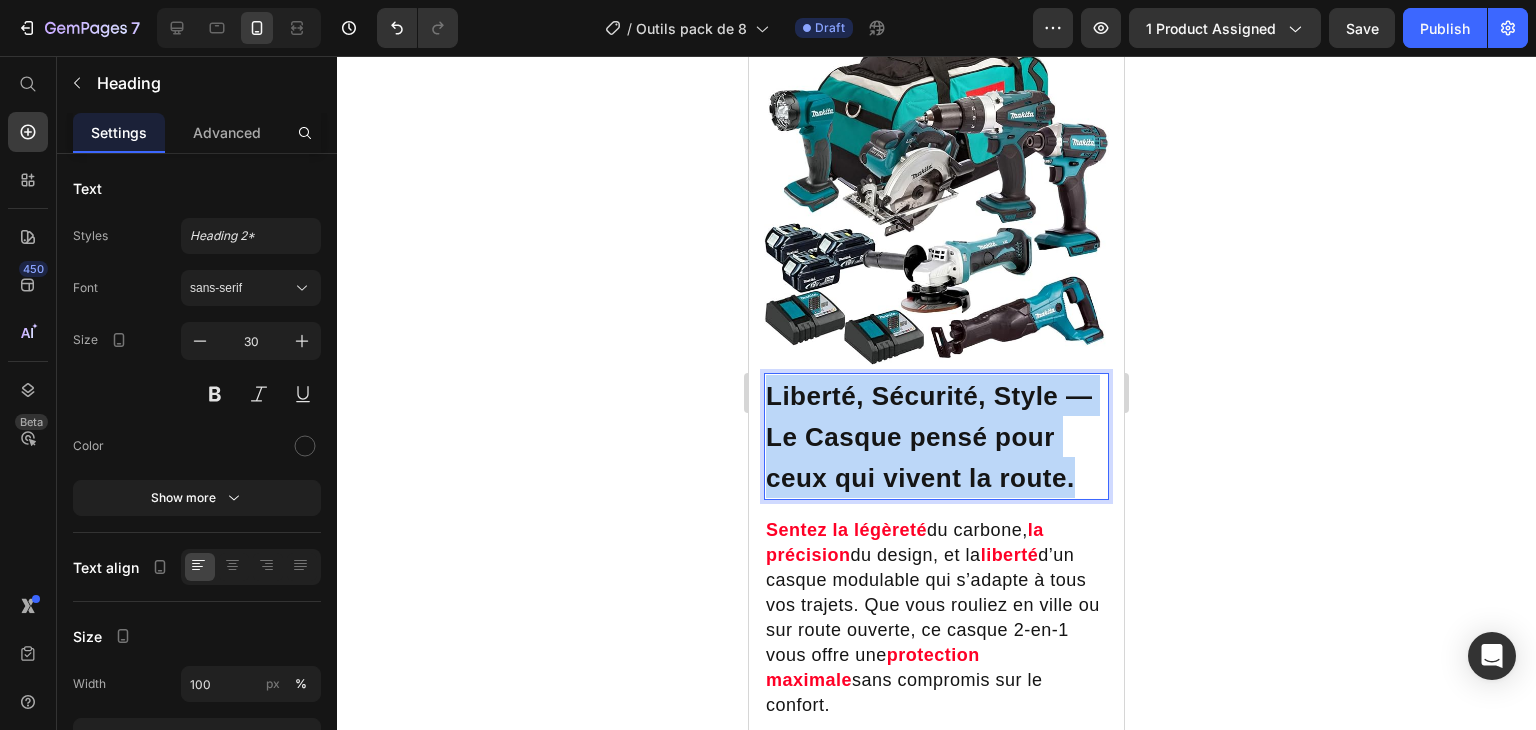click on "Liberté, Sécurité, Style — Le Casque pensé pour ceux qui vivent la route." at bounding box center [929, 437] 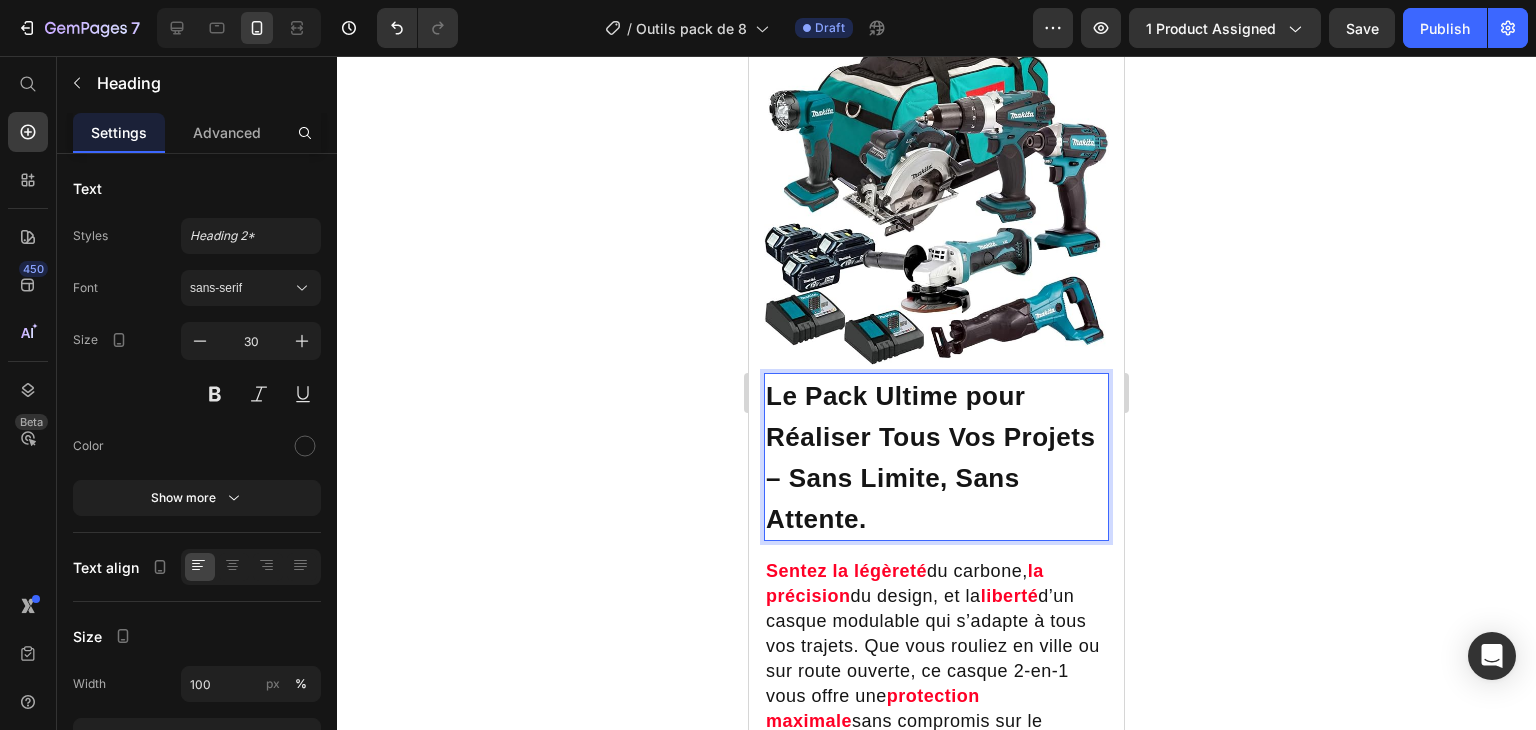 click at bounding box center (936, 193) 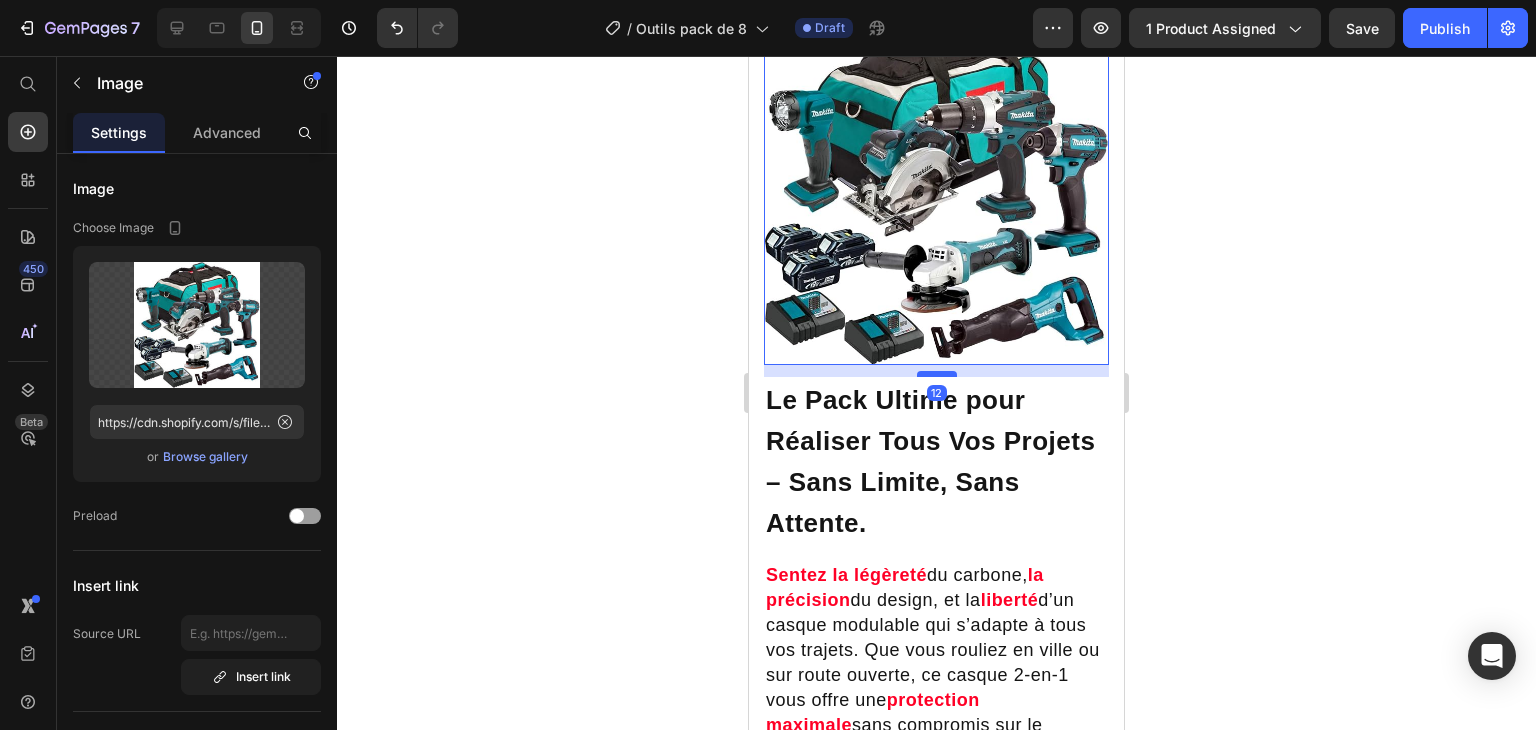click at bounding box center [937, 374] 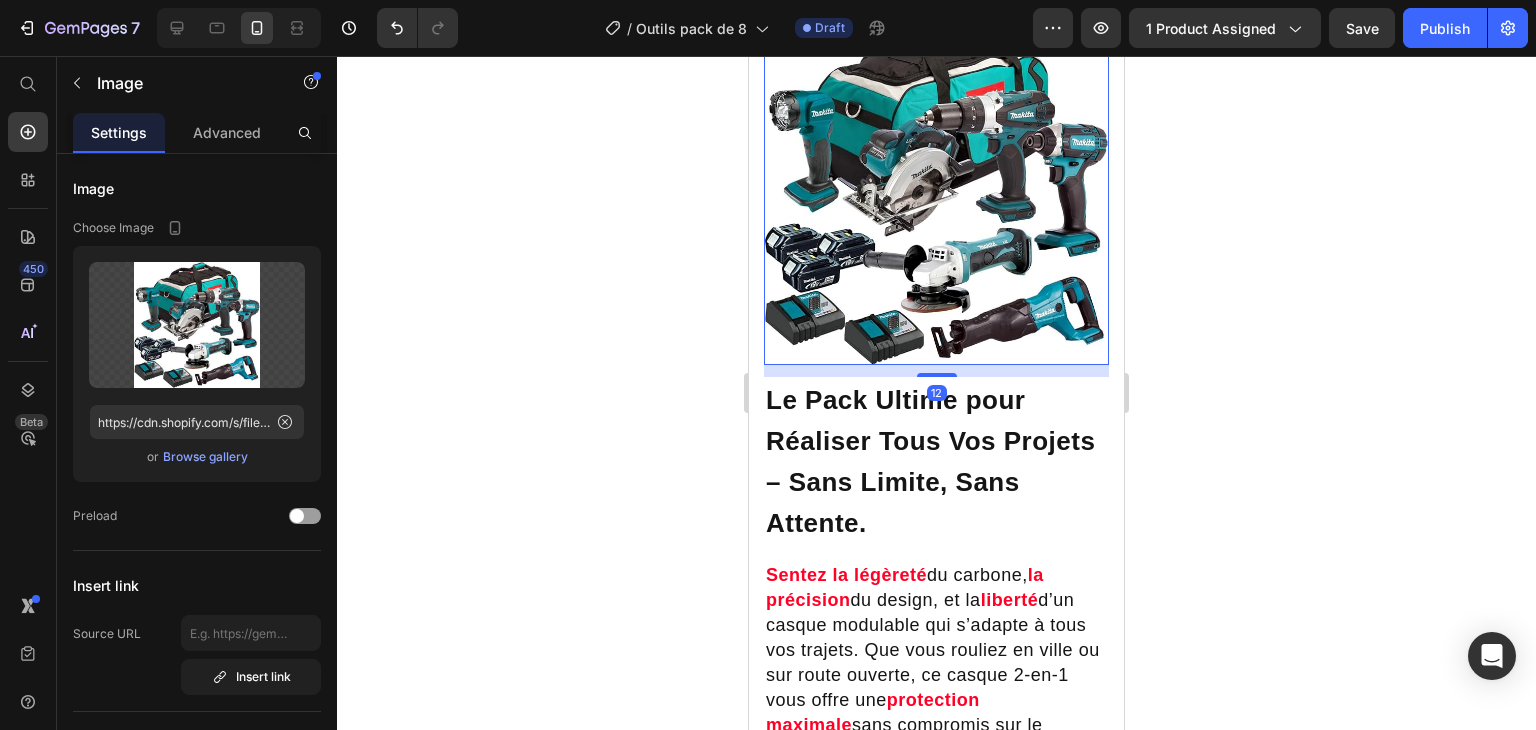 click on "Le Pack Ultime pour Réaliser Tous Vos Projets – Sans Limite, Sans Attente." at bounding box center (930, 461) 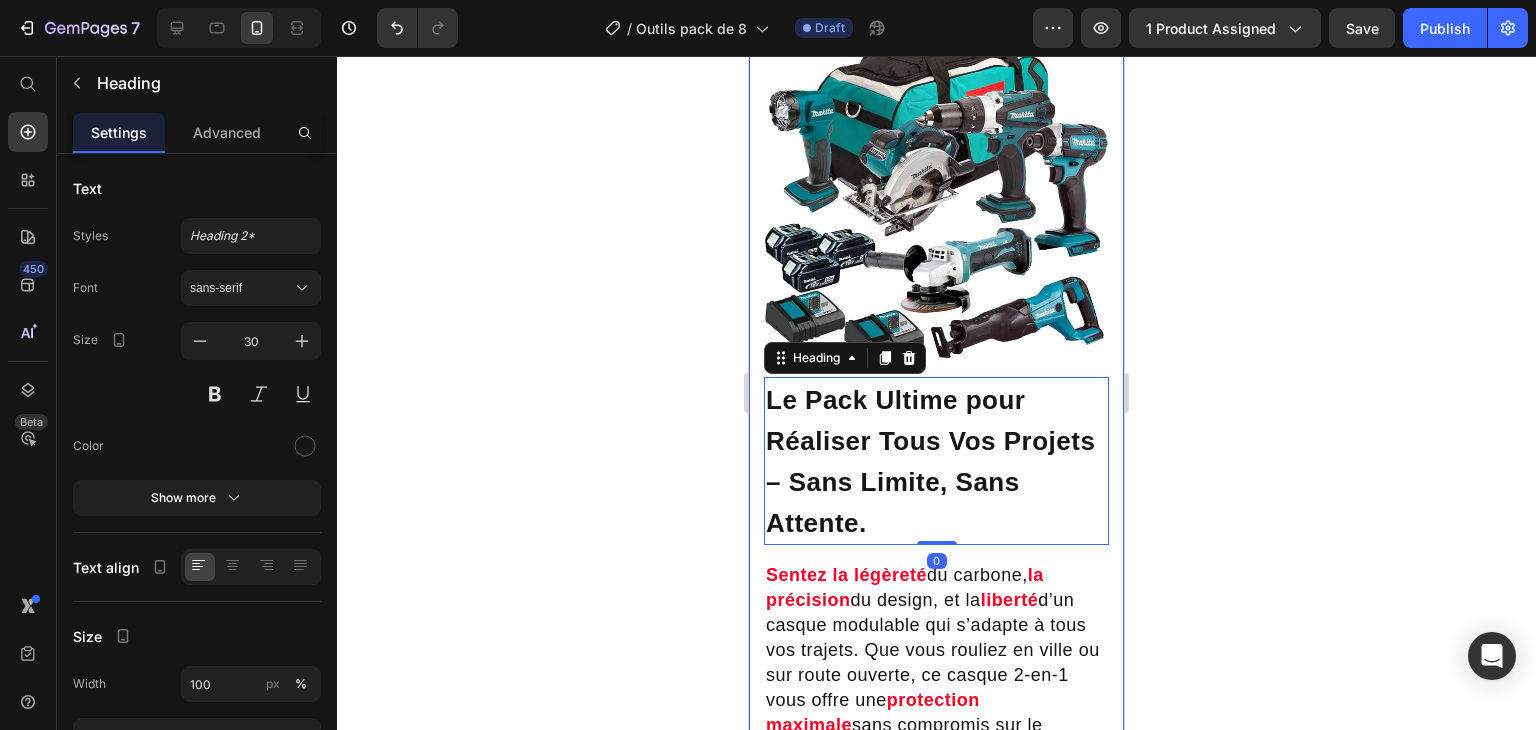 click on "Image ⁠⁠⁠⁠⁠⁠⁠ Le Pack Ultime pour Réaliser Tous Vos Projets – Sans Limite, Sans Attente. Heading   0 Sentez la légèreté  du carbone,  la précision  du design, et la  liberté  d’un casque modulable qui s’adapte à tous vos trajets. Que vous rouliez en ville ou sur route ouverte, ce casque 2-en-1 vous offre une  protection maximale  sans compromis sur le confort. Text block Row Image Row" at bounding box center (936, 392) 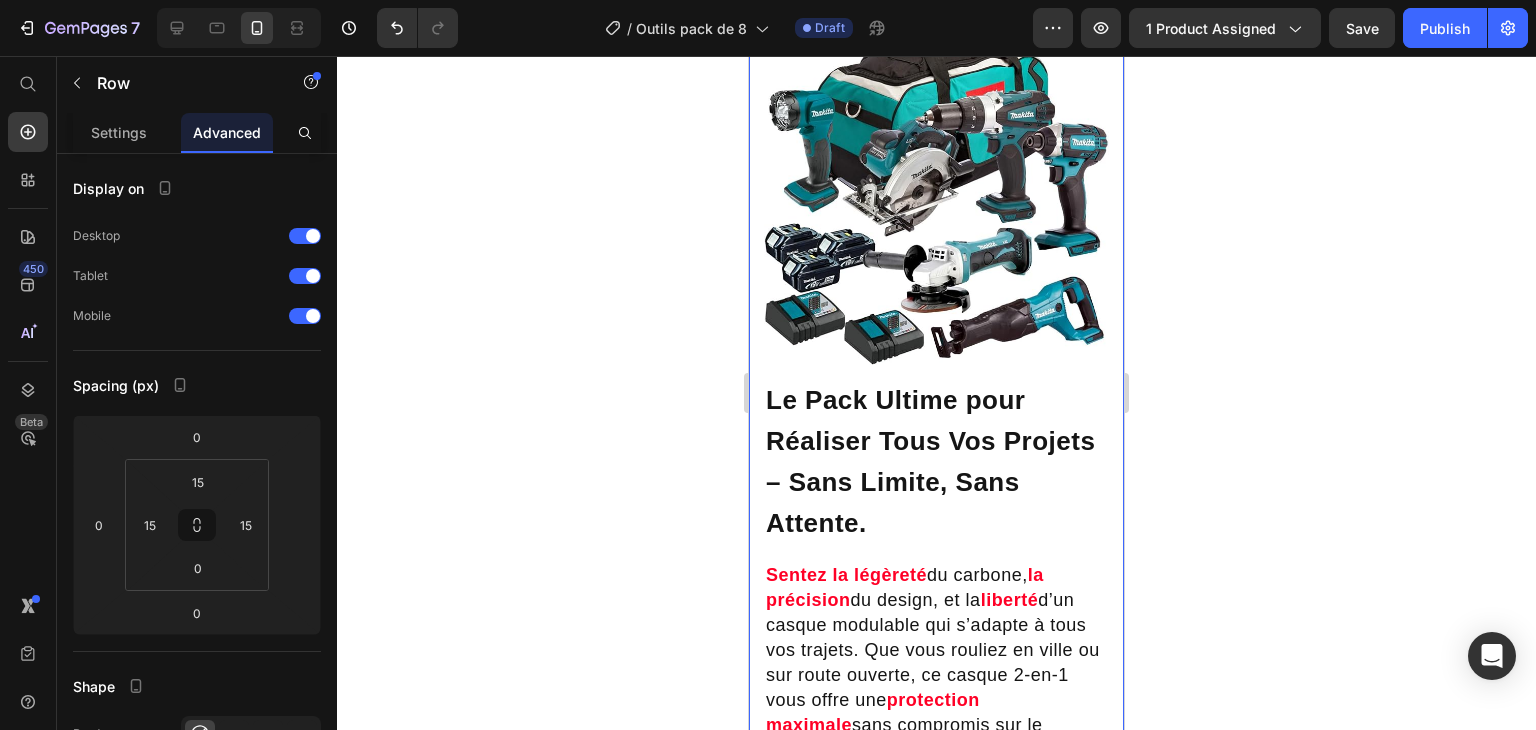 click on "Image ⁠⁠⁠⁠⁠⁠⁠ Le Pack Ultime pour Réaliser Tous Vos Projets – Sans Limite, Sans Attente. Heading Sentez la légèreté  du carbone,  la précision  du design, et la  liberté  d’un casque modulable qui s’adapte à tous vos trajets. Que vous rouliez en ville ou sur route ouverte, ce casque 2-en-1 vous offre une  protection maximale  sans compromis sur le confort. Text block Row Image Row   0" at bounding box center (936, 392) 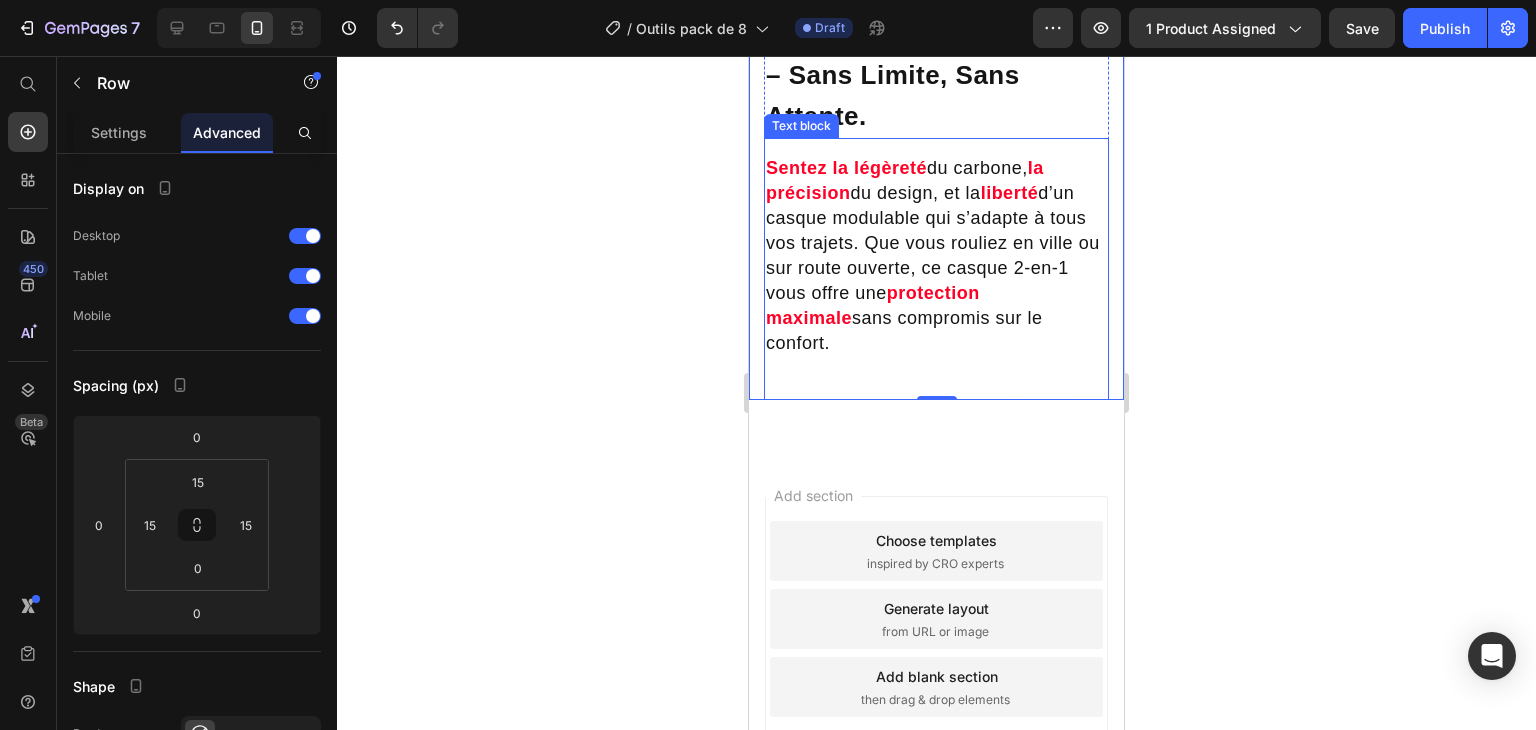 scroll, scrollTop: 1862, scrollLeft: 0, axis: vertical 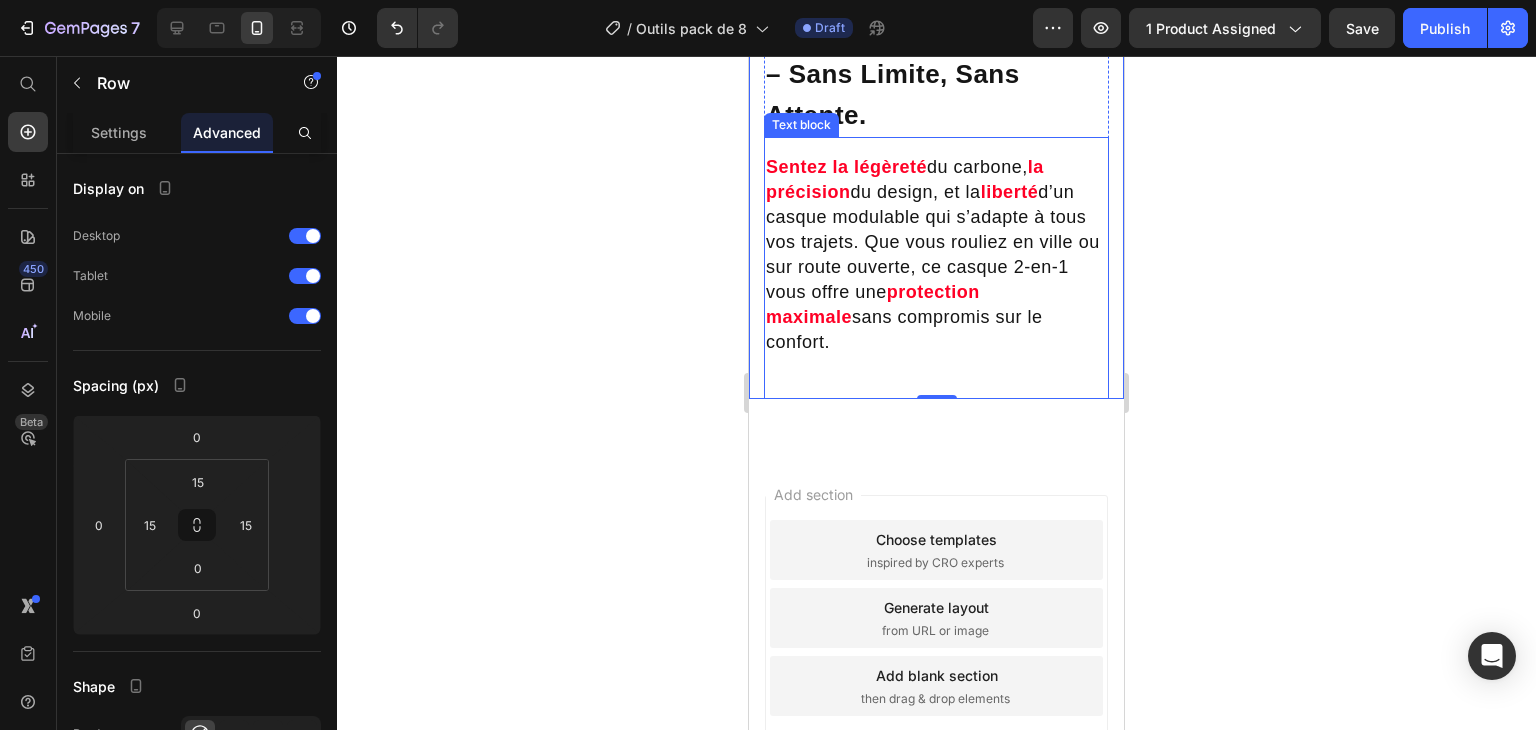 click on "Sentez la légèreté  du carbone,  la précision  du design, et la  liberté  d’un casque modulable qui s’adapte à tous vos trajets. Que vous rouliez en ville ou sur route ouverte, ce casque 2-en-1 vous offre une  protection maximale  sans compromis sur le confort." at bounding box center [936, 255] 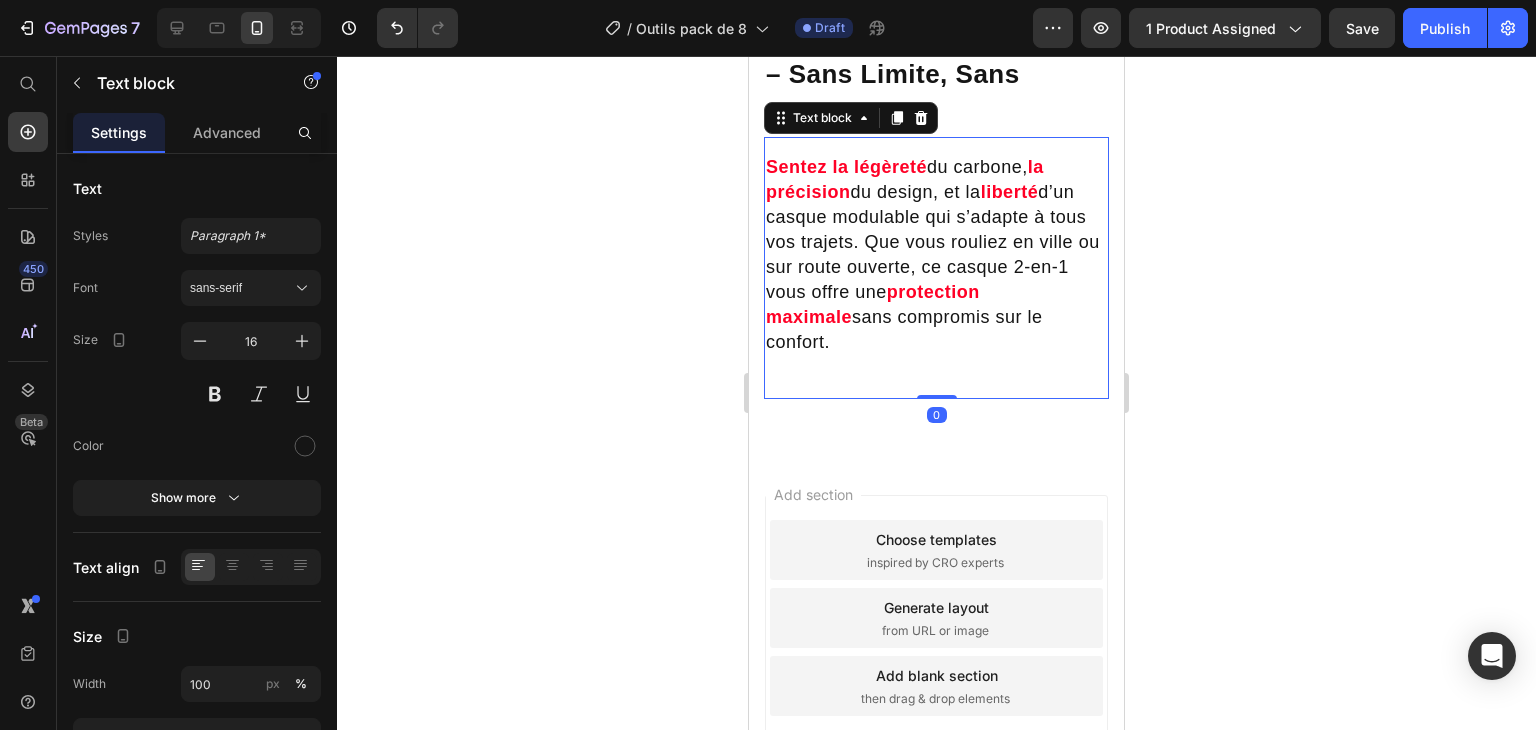 click on "Sentez la légèreté  du carbone,  la précision  du design, et la  liberté  d’un casque modulable qui s’adapte à tous vos trajets. Que vous rouliez en ville ou sur route ouverte, ce casque 2-en-1 vous offre une  protection maximale  sans compromis sur le confort." at bounding box center (936, 255) 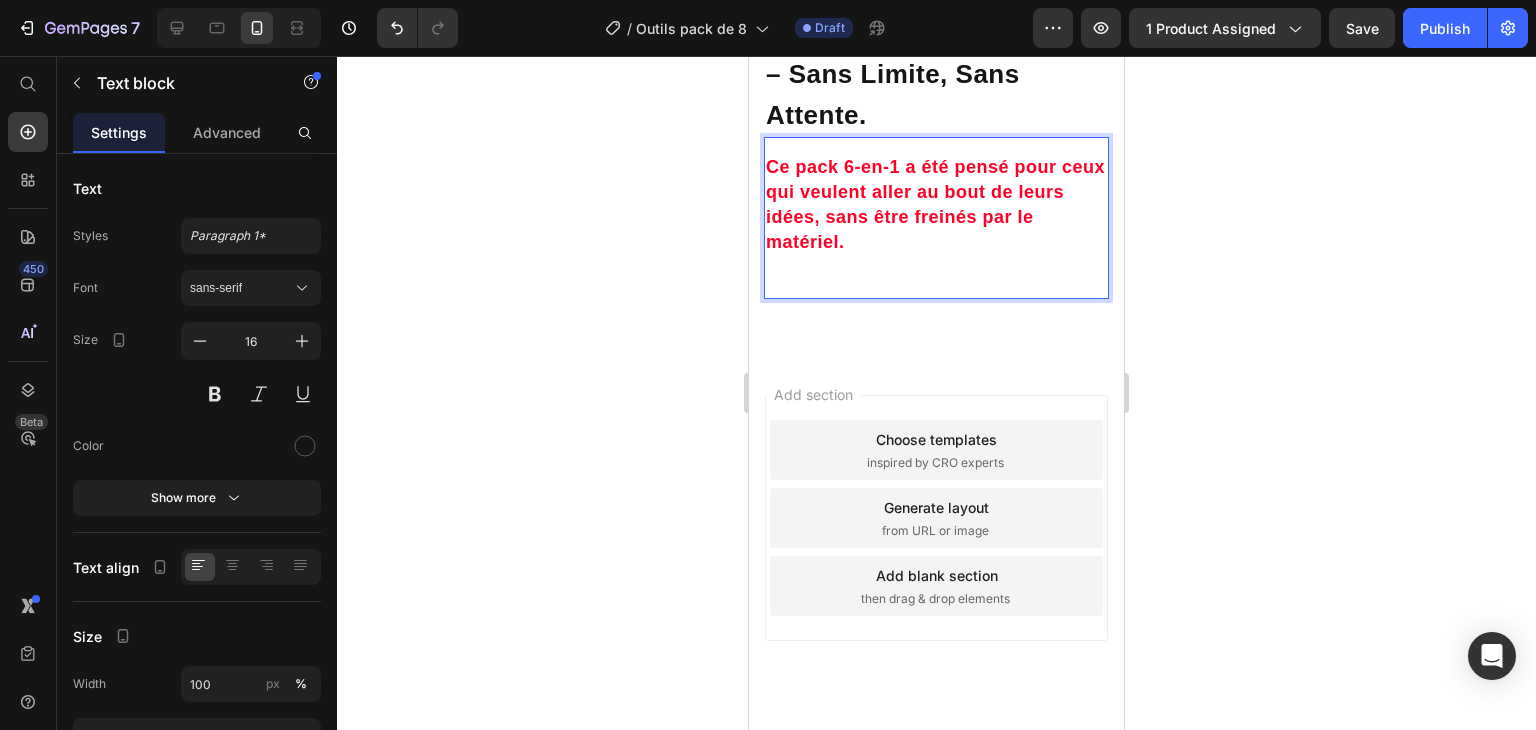 scroll, scrollTop: 1779, scrollLeft: 0, axis: vertical 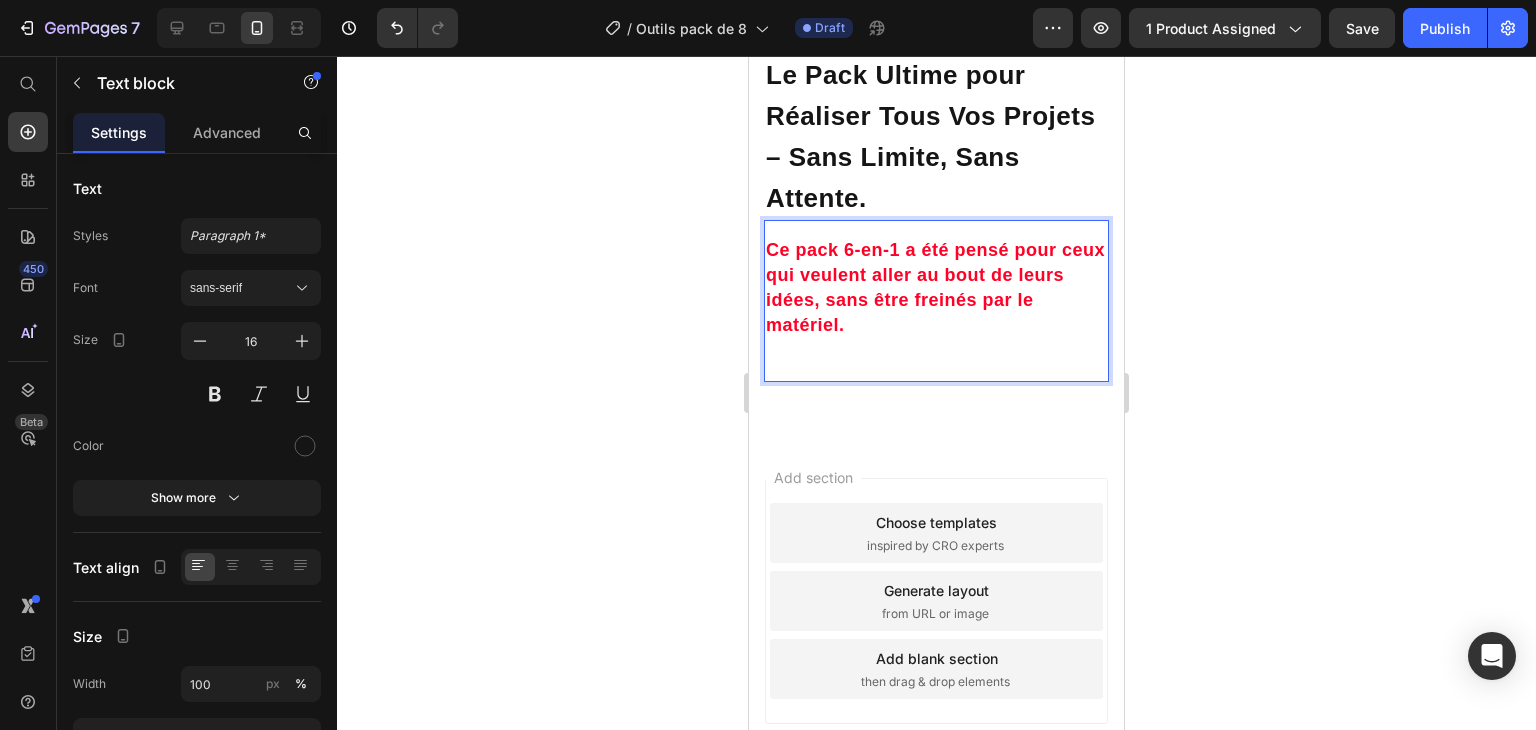 click on "Ce pack 6-en-1 a été pensé pour ceux qui veulent aller au bout de leurs idées, sans être freinés par le matériel." at bounding box center (935, 287) 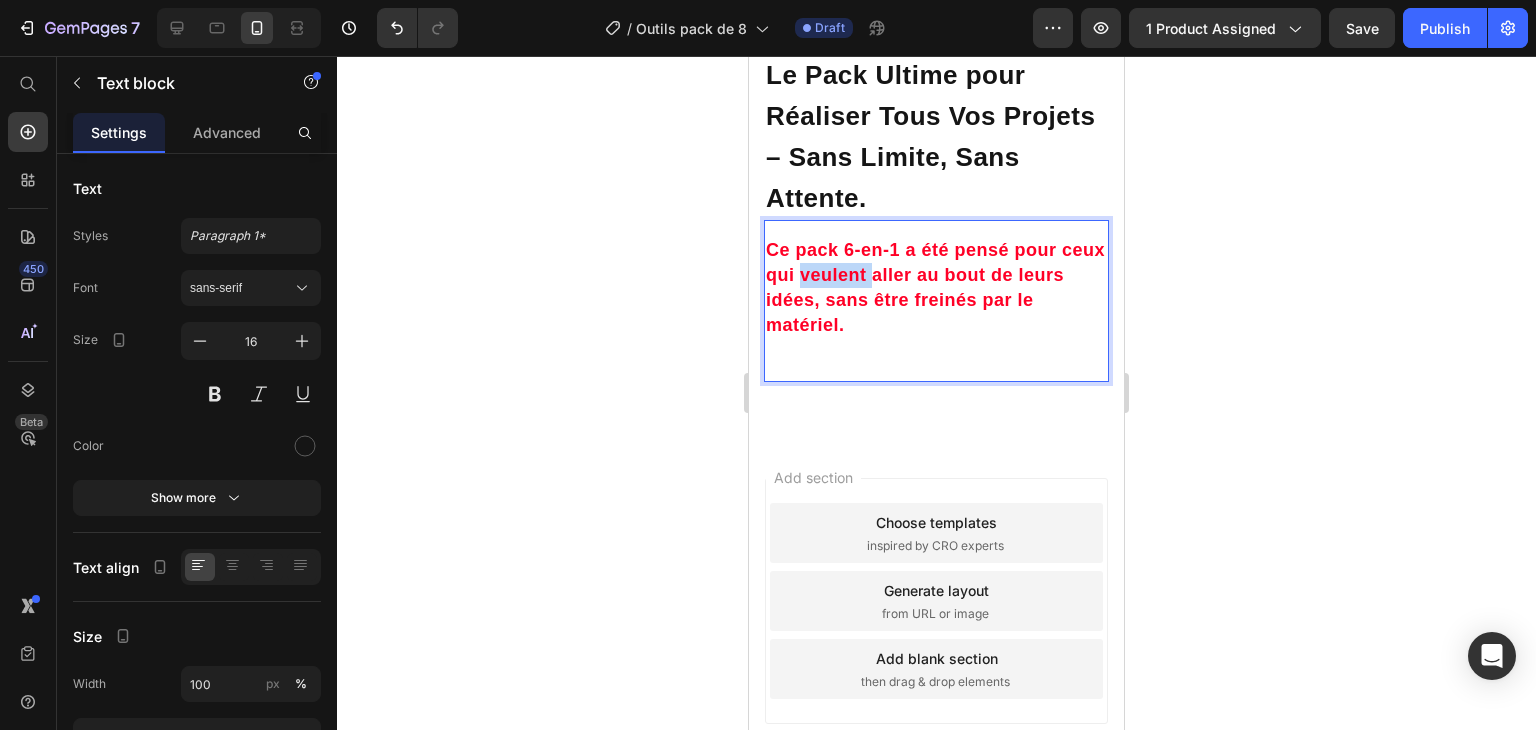 click on "Ce pack 6-en-1 a été pensé pour ceux qui veulent aller au bout de leurs idées, sans être freinés par le matériel." at bounding box center (935, 287) 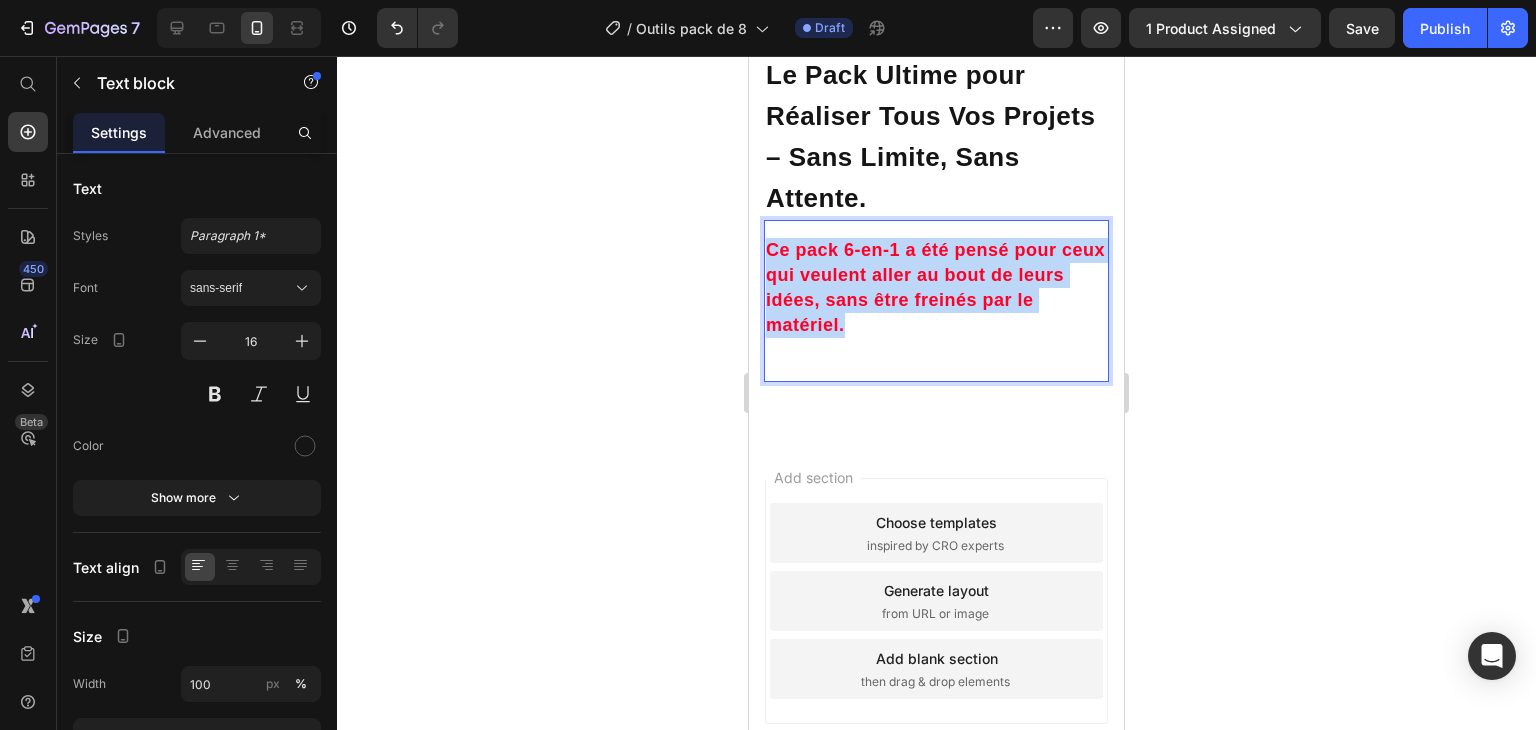 click on "Ce pack 6-en-1 a été pensé pour ceux qui veulent aller au bout de leurs idées, sans être freinés par le matériel." at bounding box center (935, 287) 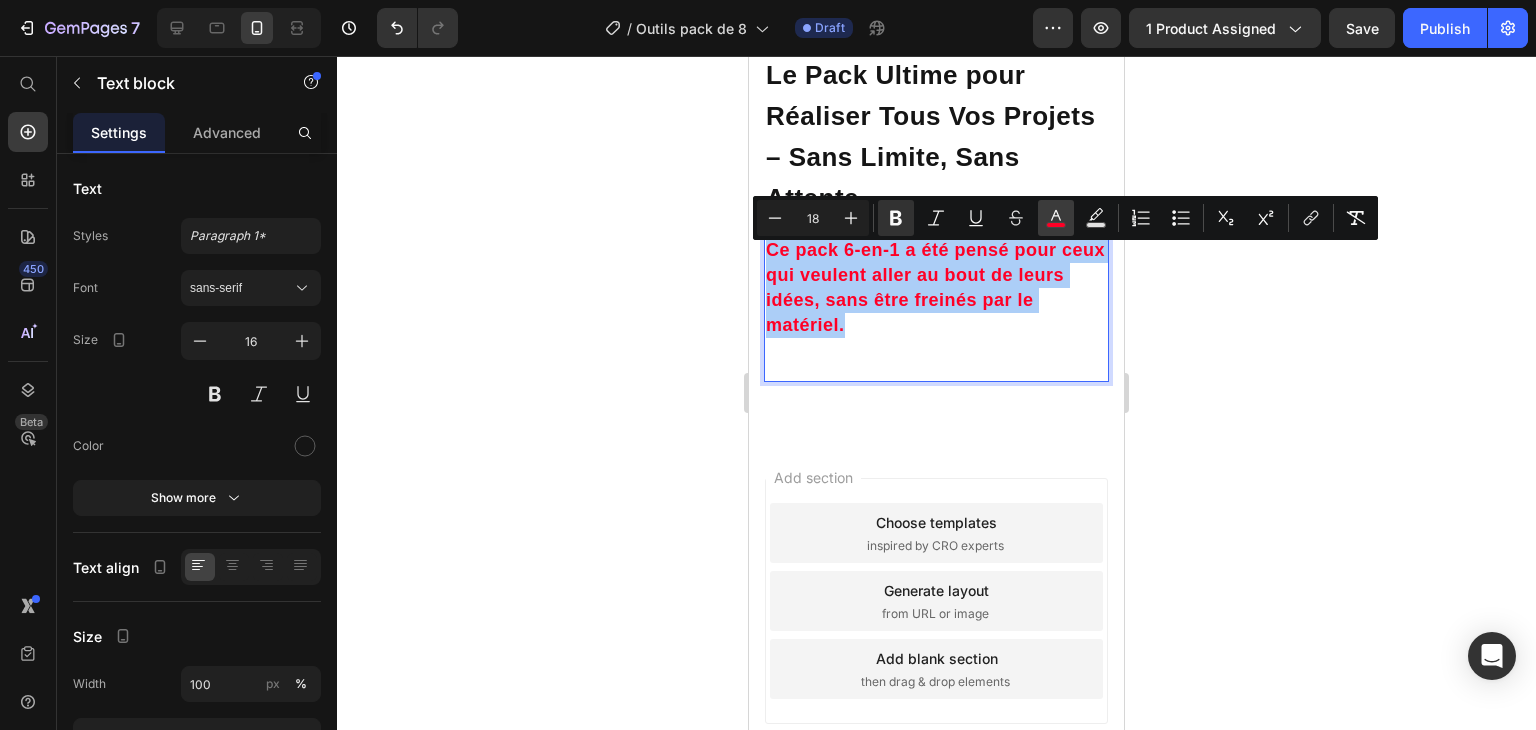 click on "color" at bounding box center [1056, 218] 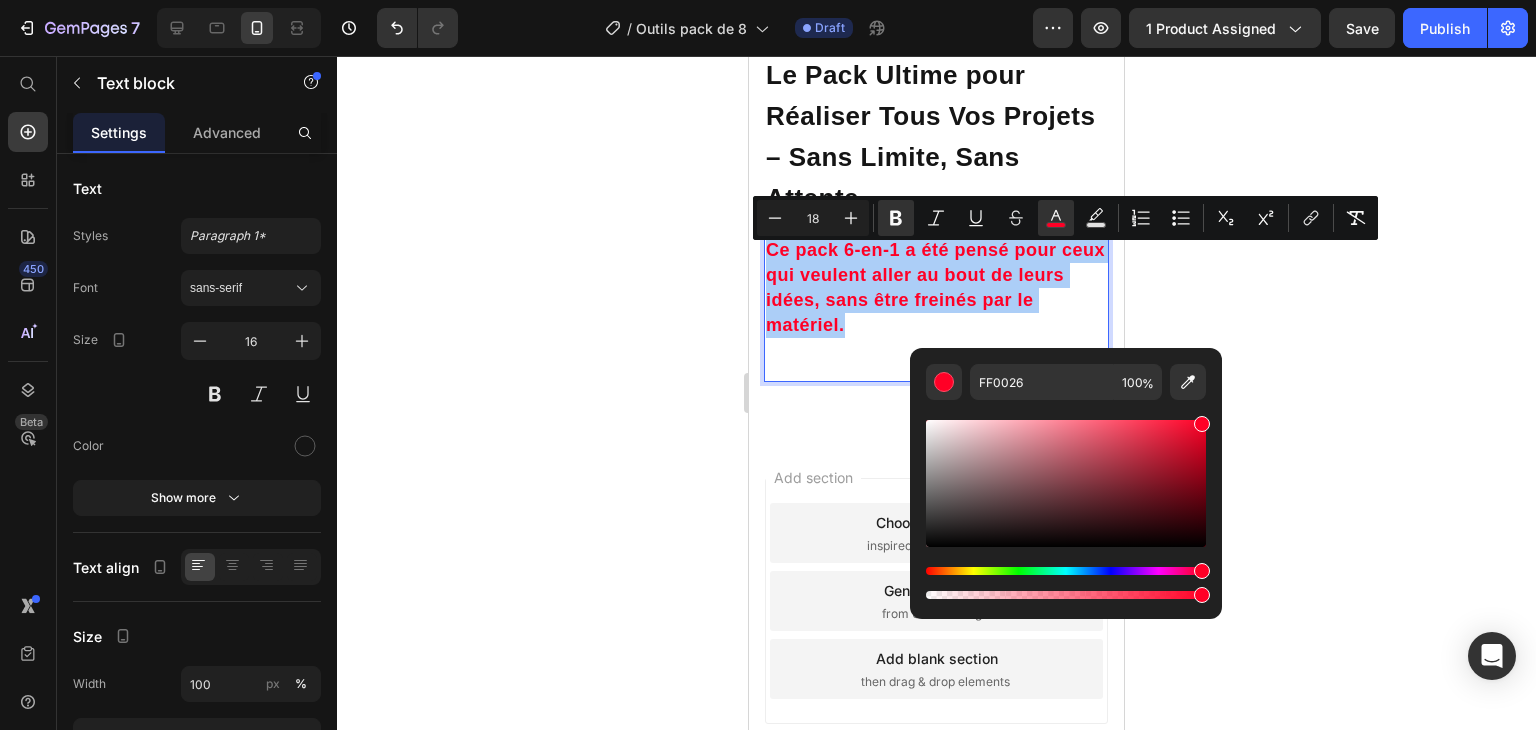 drag, startPoint x: 1700, startPoint y: 586, endPoint x: 808, endPoint y: 631, distance: 893.13434 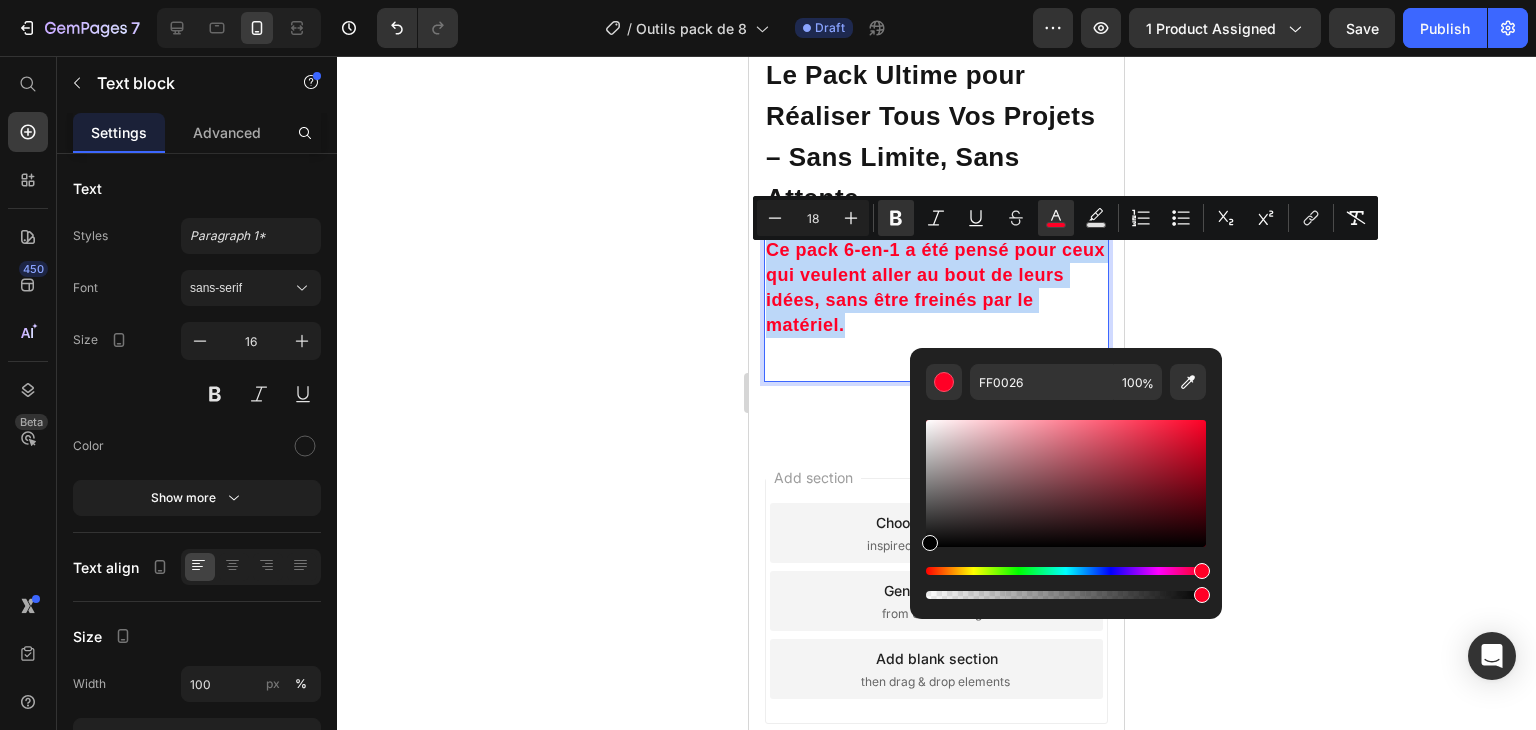 type on "000000" 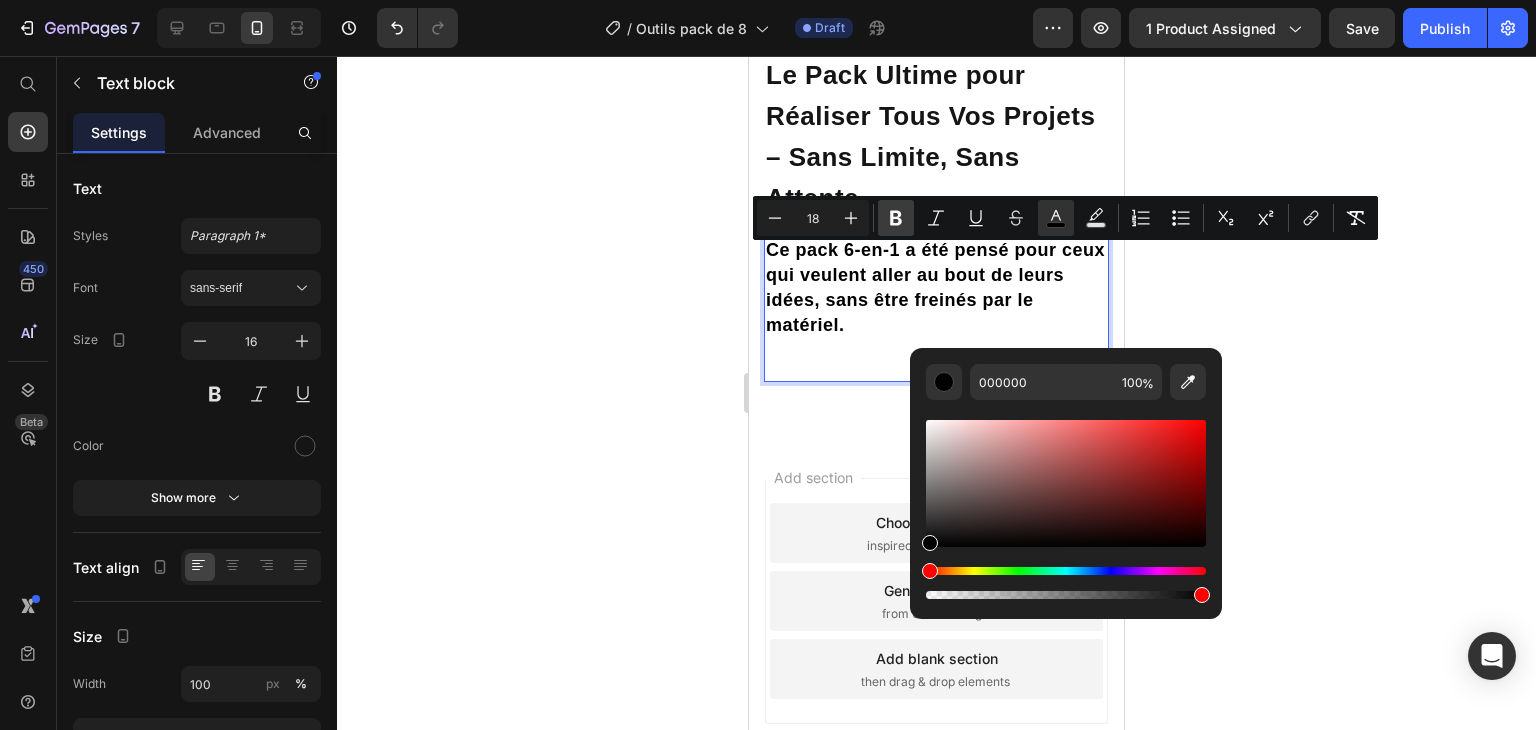 click on "Bold" at bounding box center [896, 218] 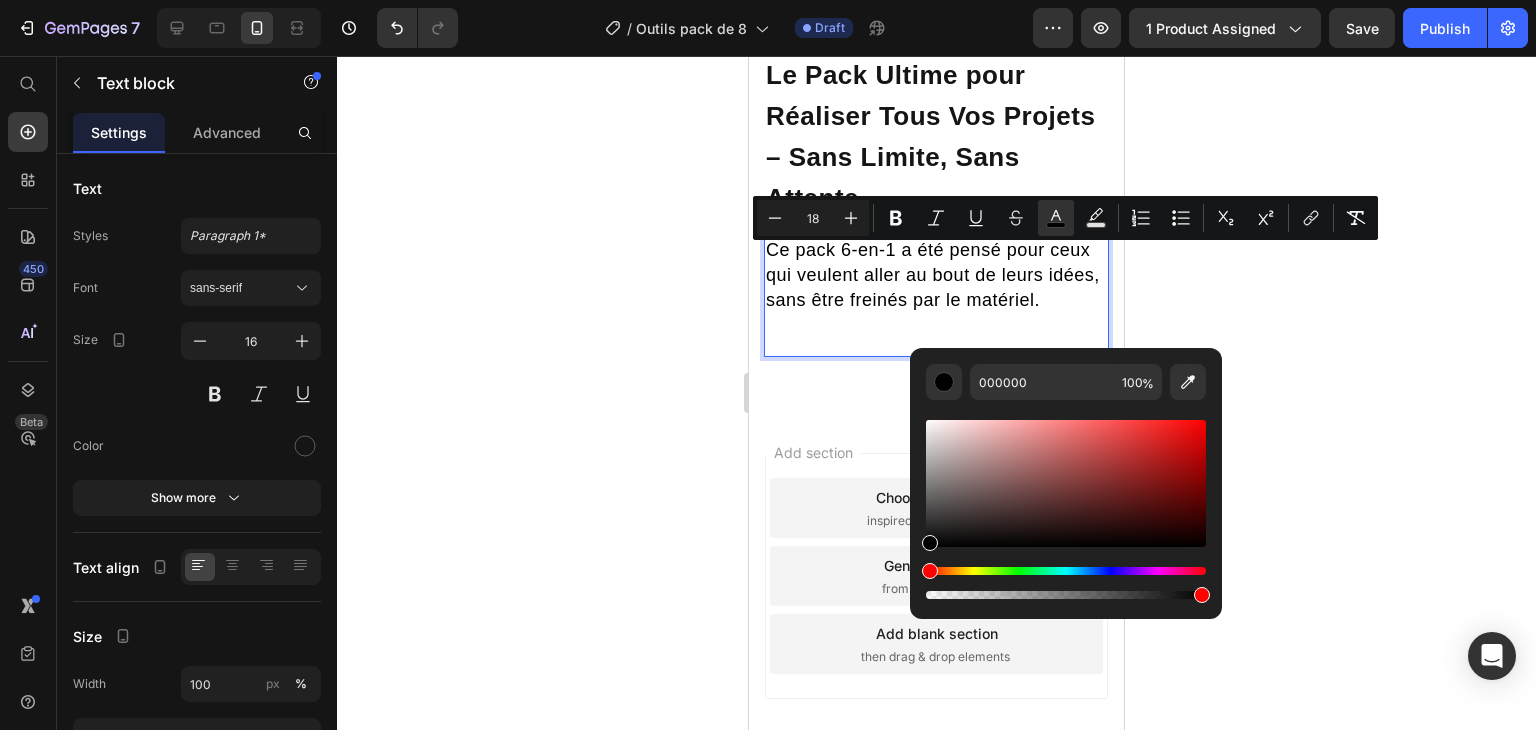 click on "Ce pack 6-en-1 a été pensé pour ceux qui veulent aller au bout de leurs idées, sans être freinés par le matériel." at bounding box center [933, 275] 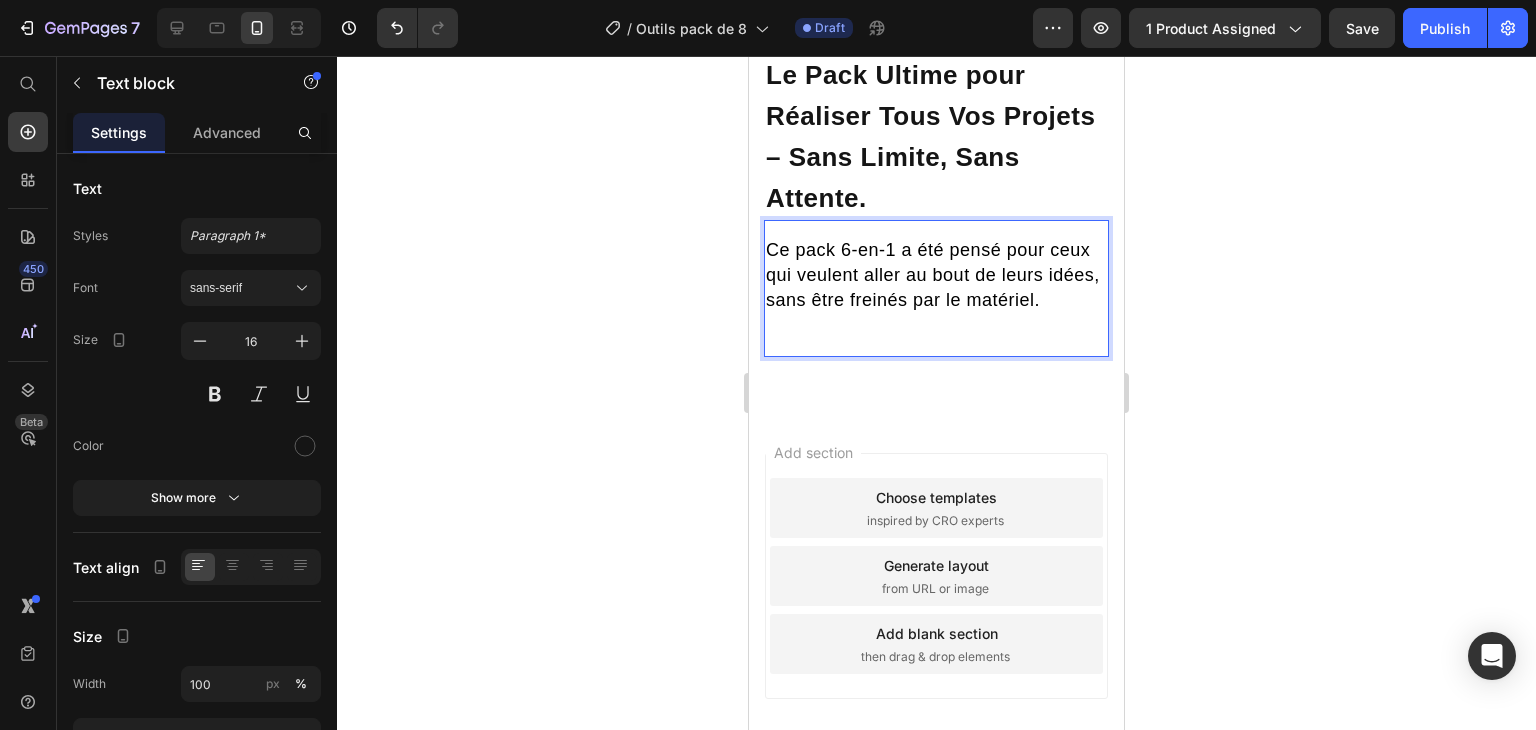 click 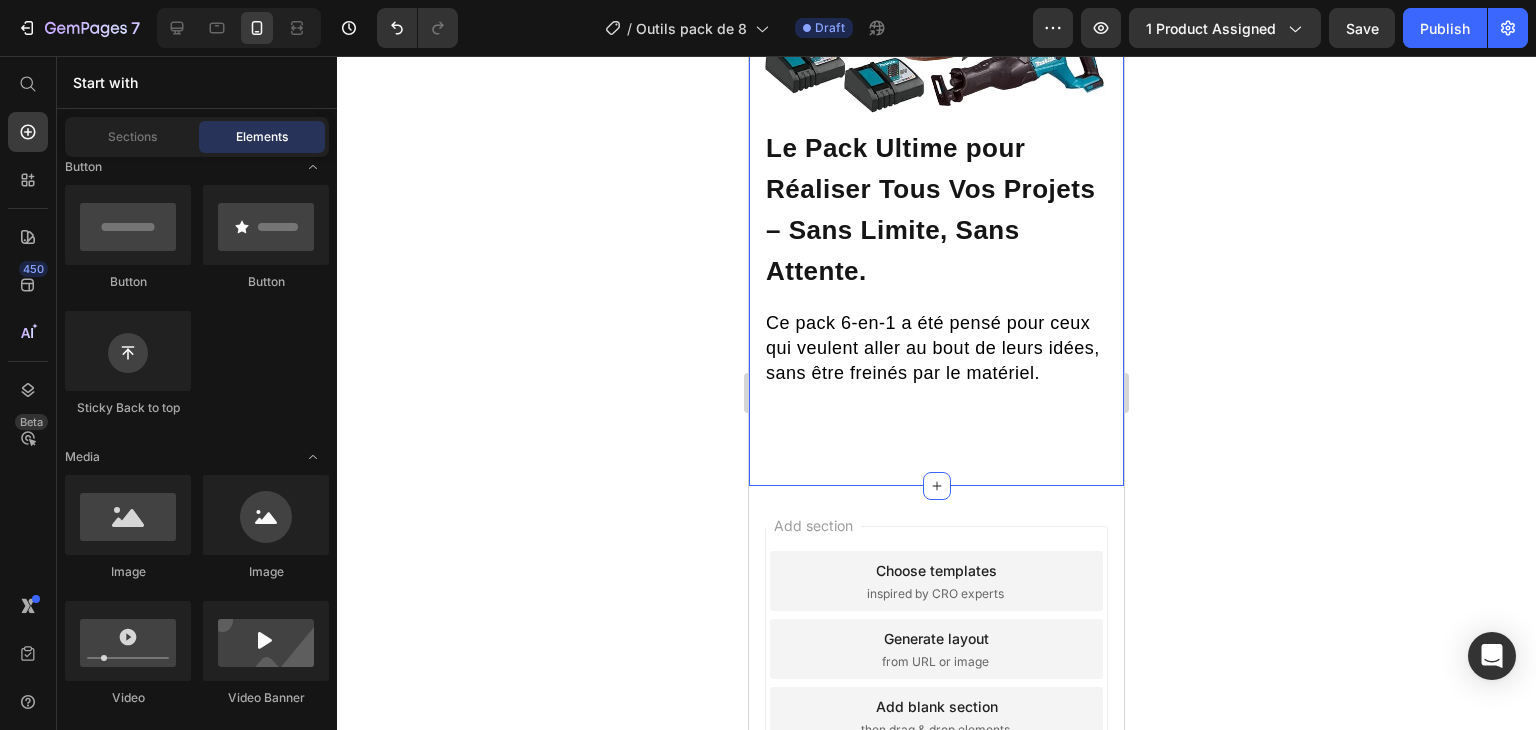 scroll, scrollTop: 1700, scrollLeft: 0, axis: vertical 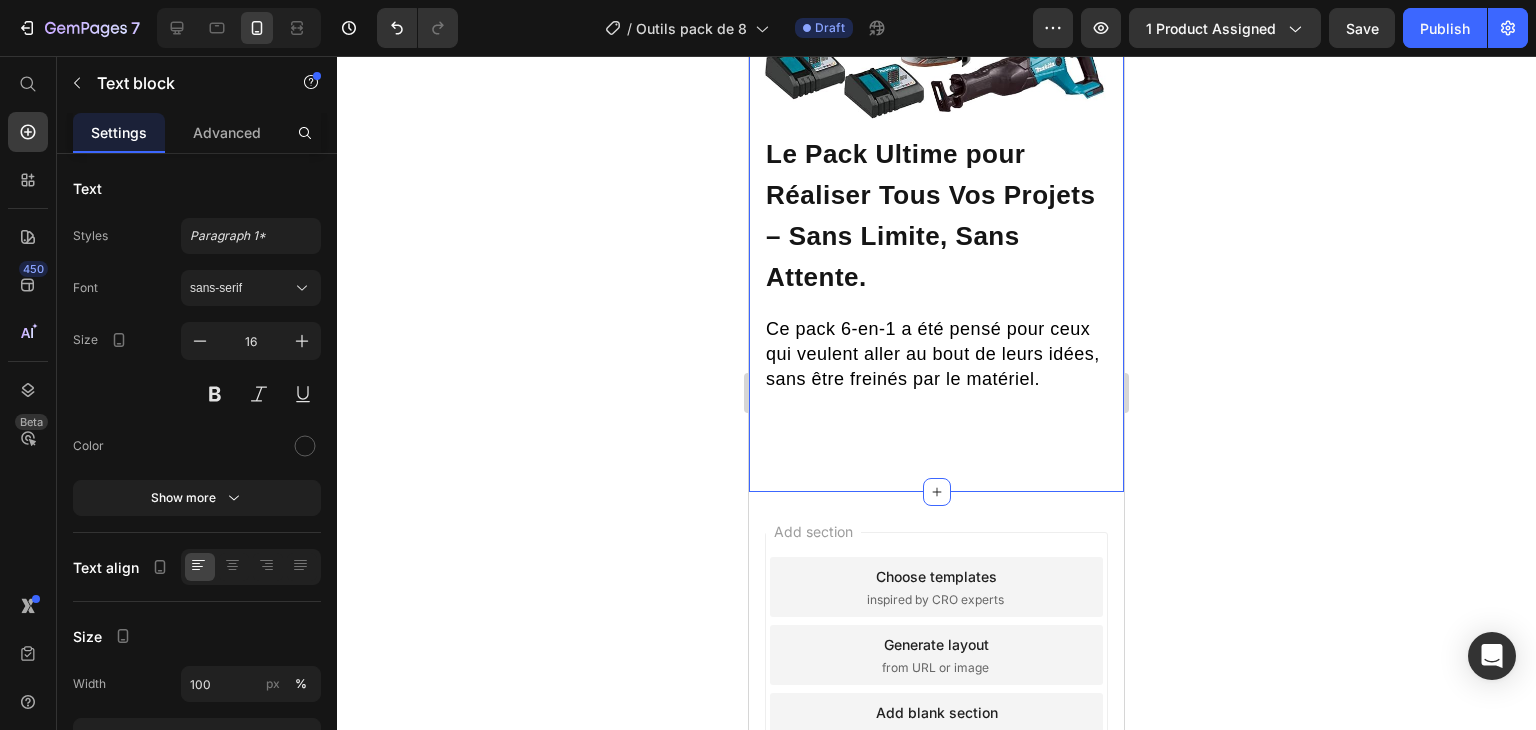 click on "Ce pack 6-en-1 a été pensé pour ceux qui veulent aller au bout de leurs idées, sans être freinés par le matériel." at bounding box center (933, 354) 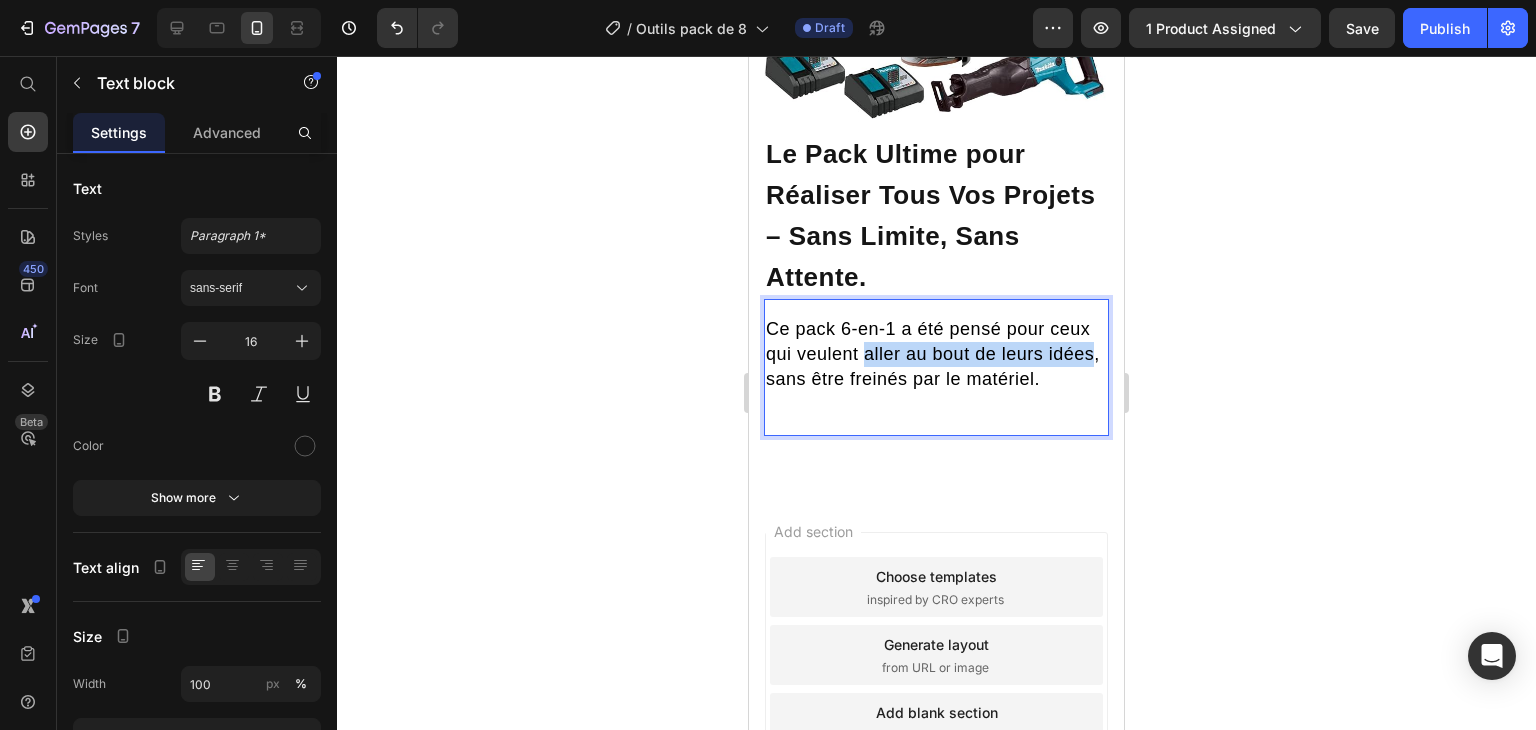drag, startPoint x: 864, startPoint y: 357, endPoint x: 812, endPoint y: 387, distance: 60.033325 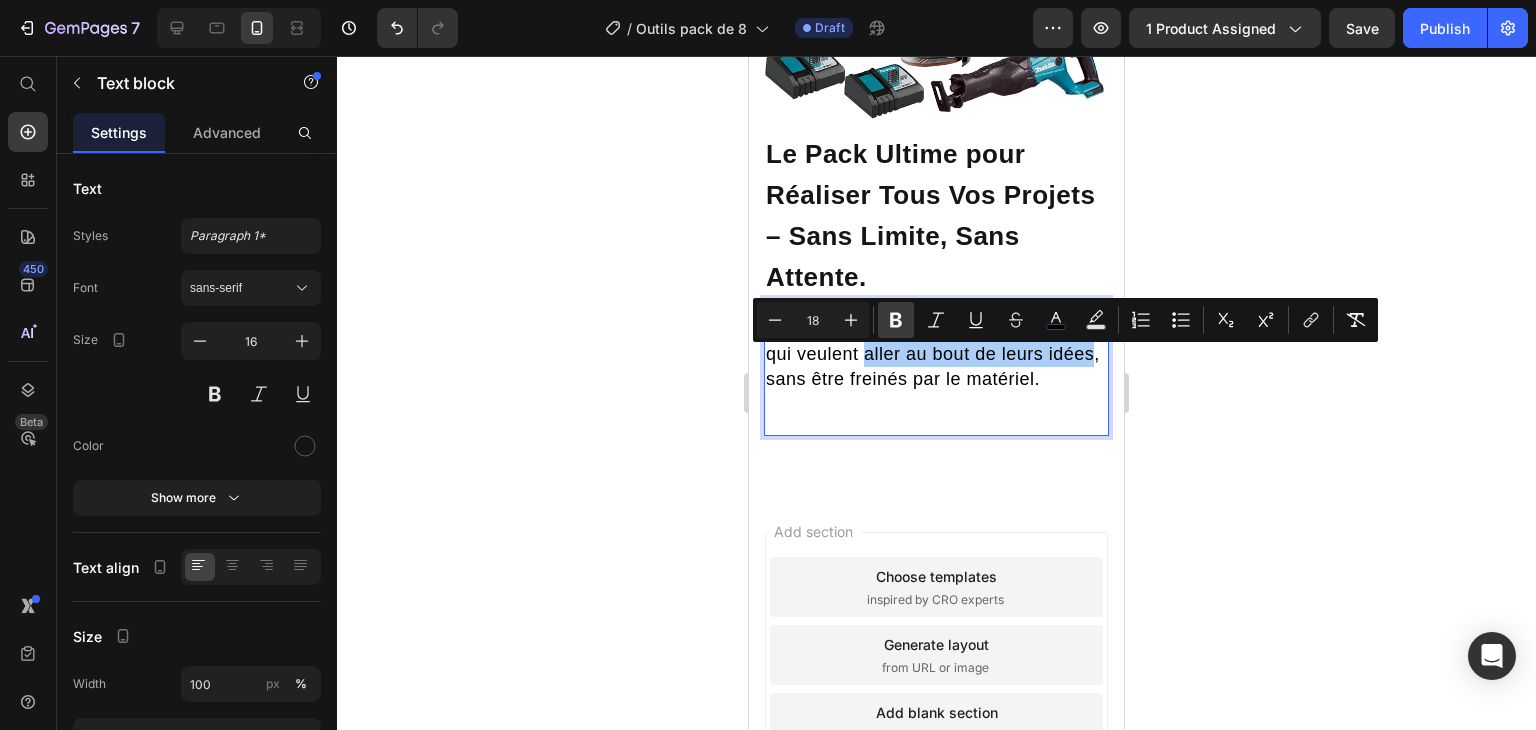 click 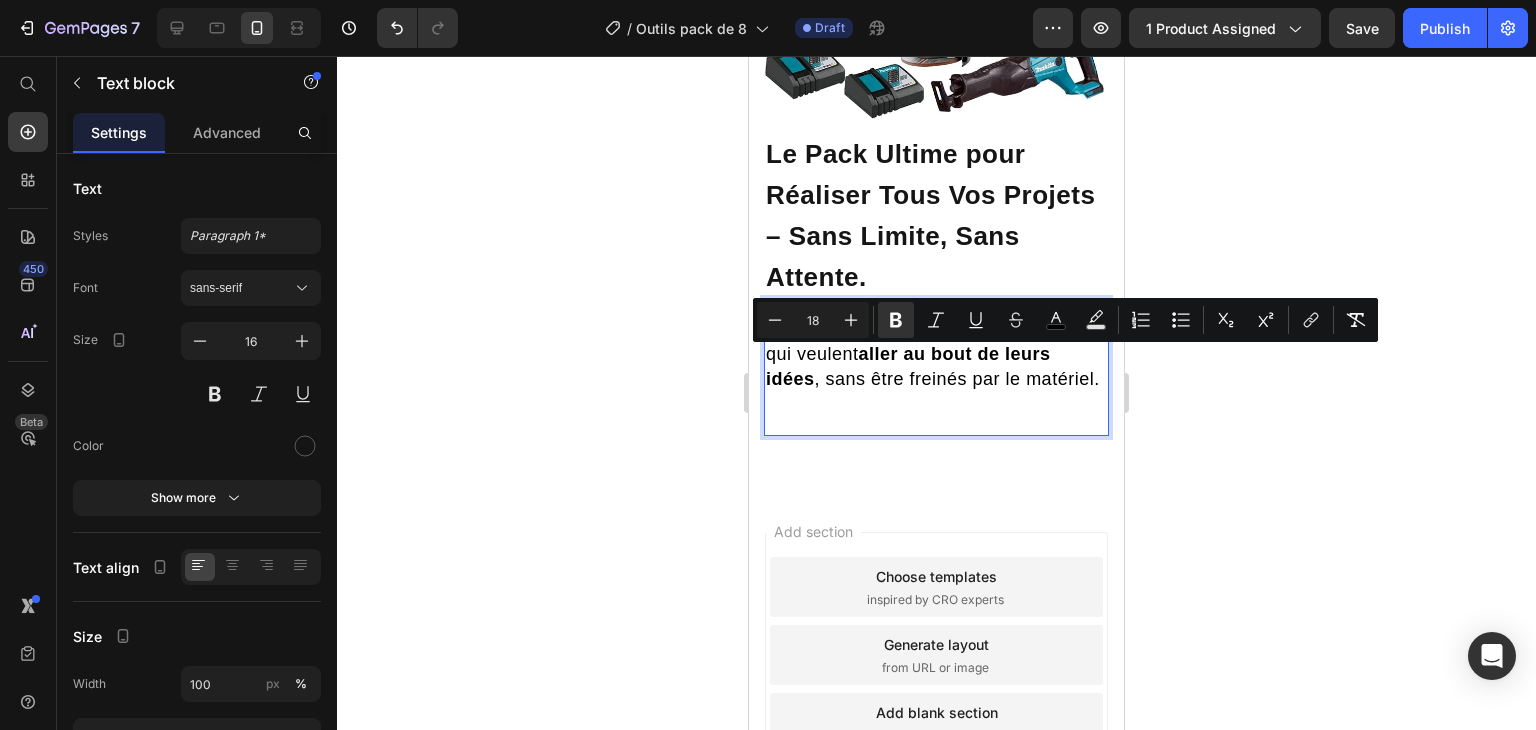 drag, startPoint x: 599, startPoint y: 348, endPoint x: 2, endPoint y: 282, distance: 600.63715 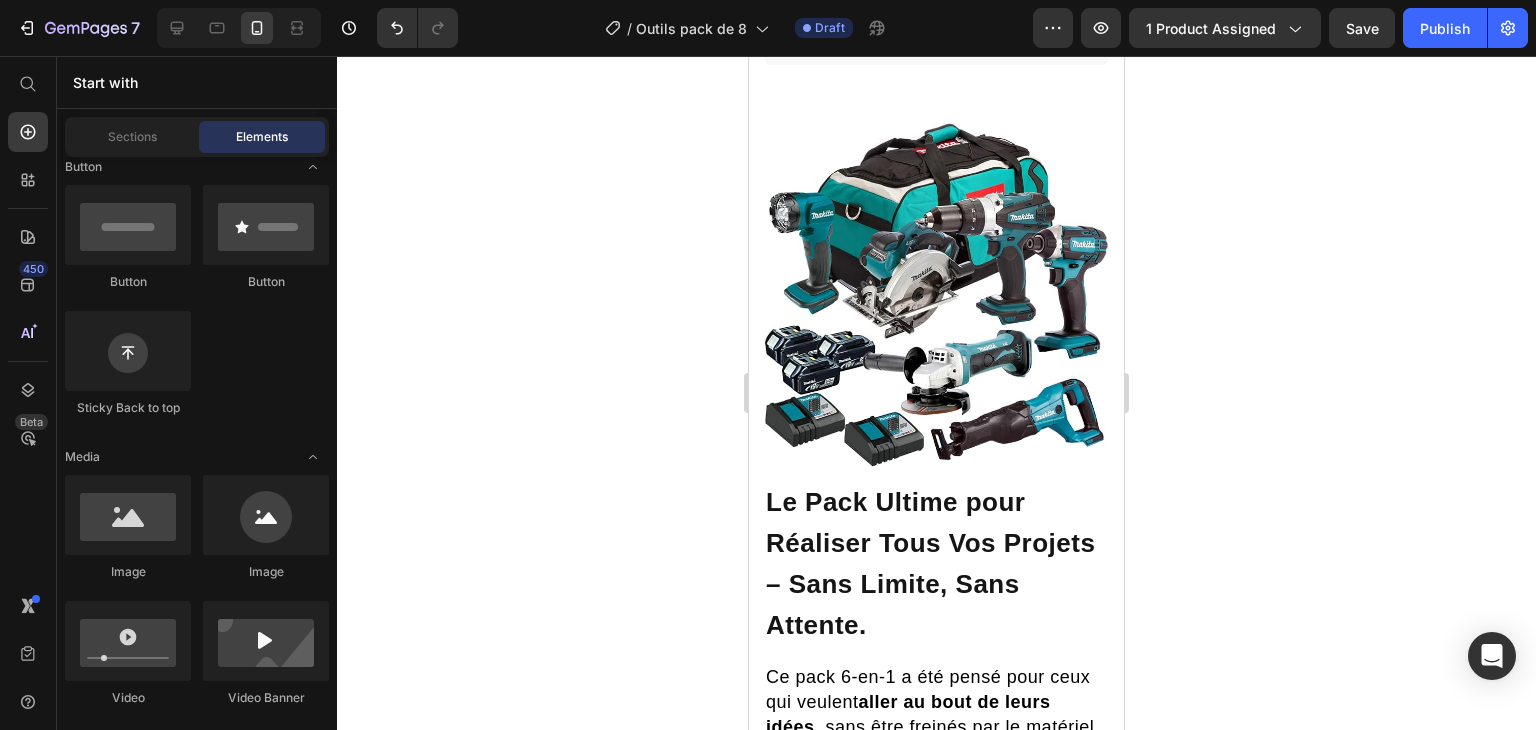 scroll, scrollTop: 1349, scrollLeft: 0, axis: vertical 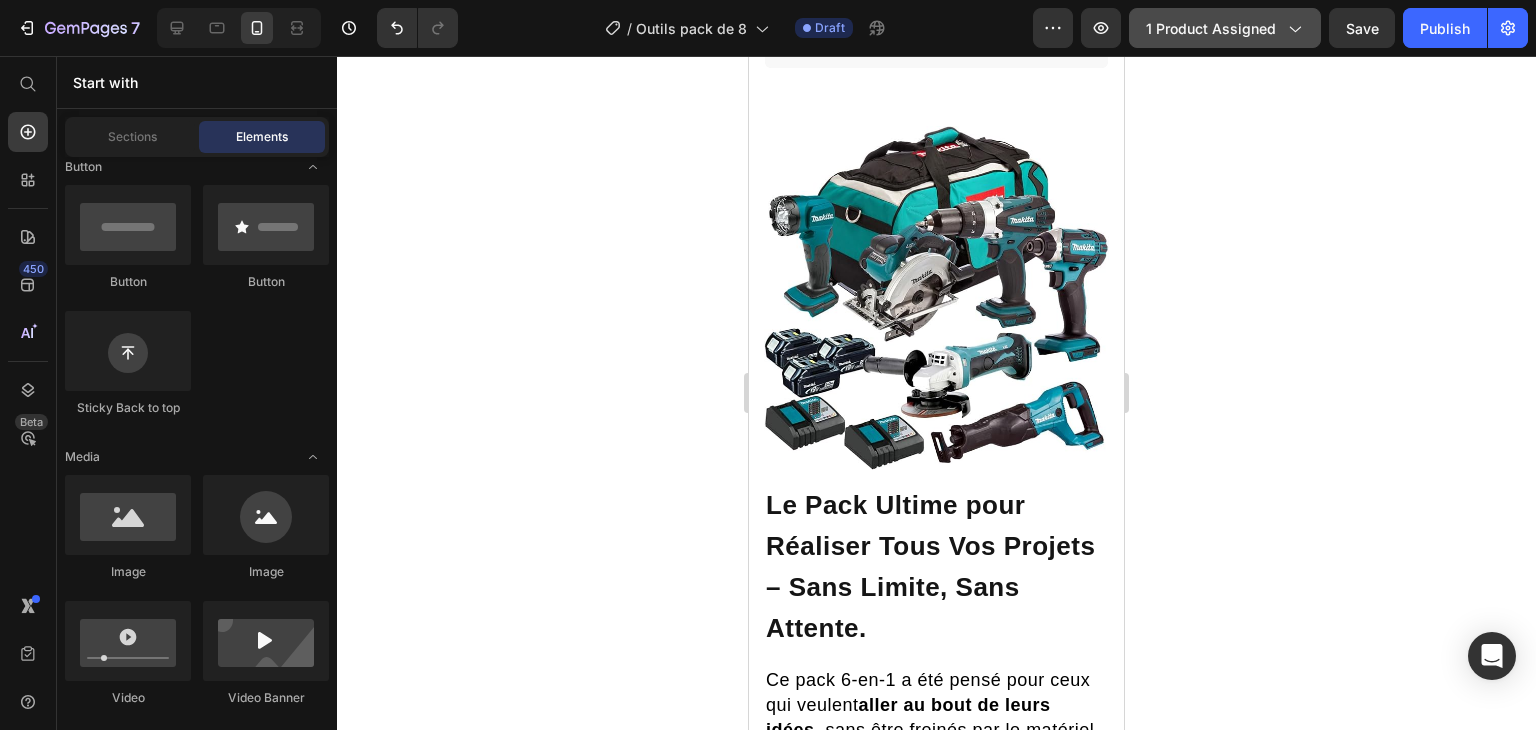 click on "1 product assigned" at bounding box center (1225, 28) 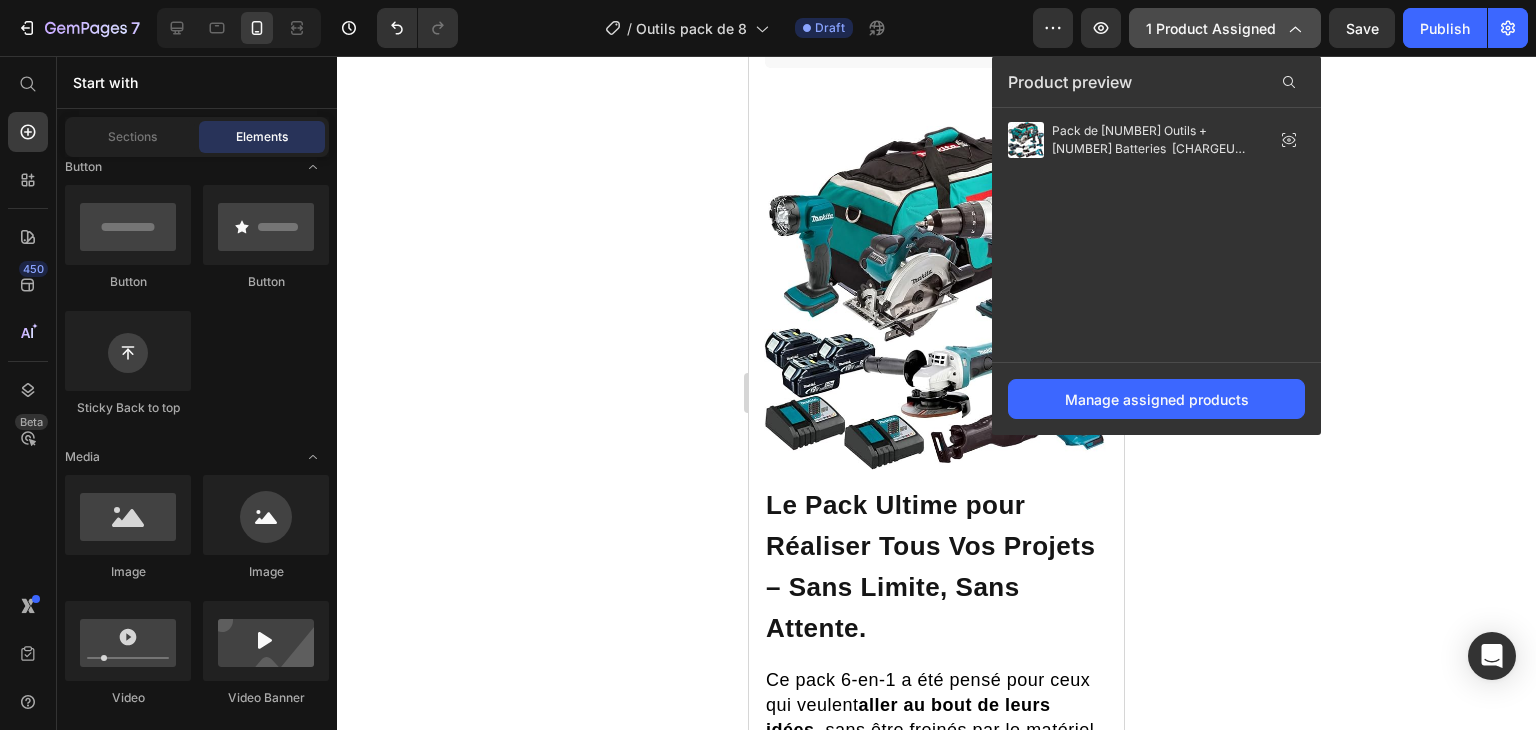 click on "1 product assigned" at bounding box center (1225, 28) 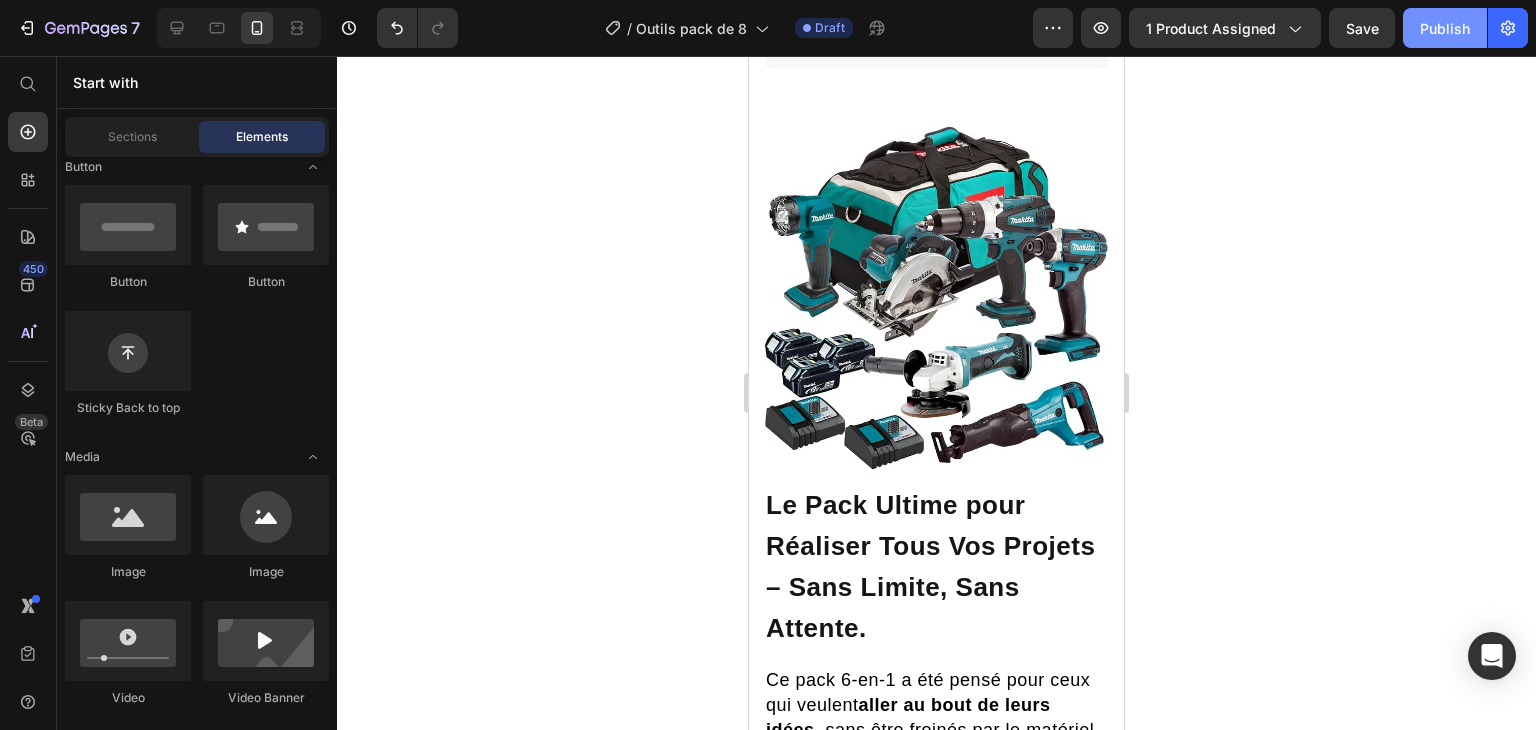 click on "Publish" at bounding box center (1445, 28) 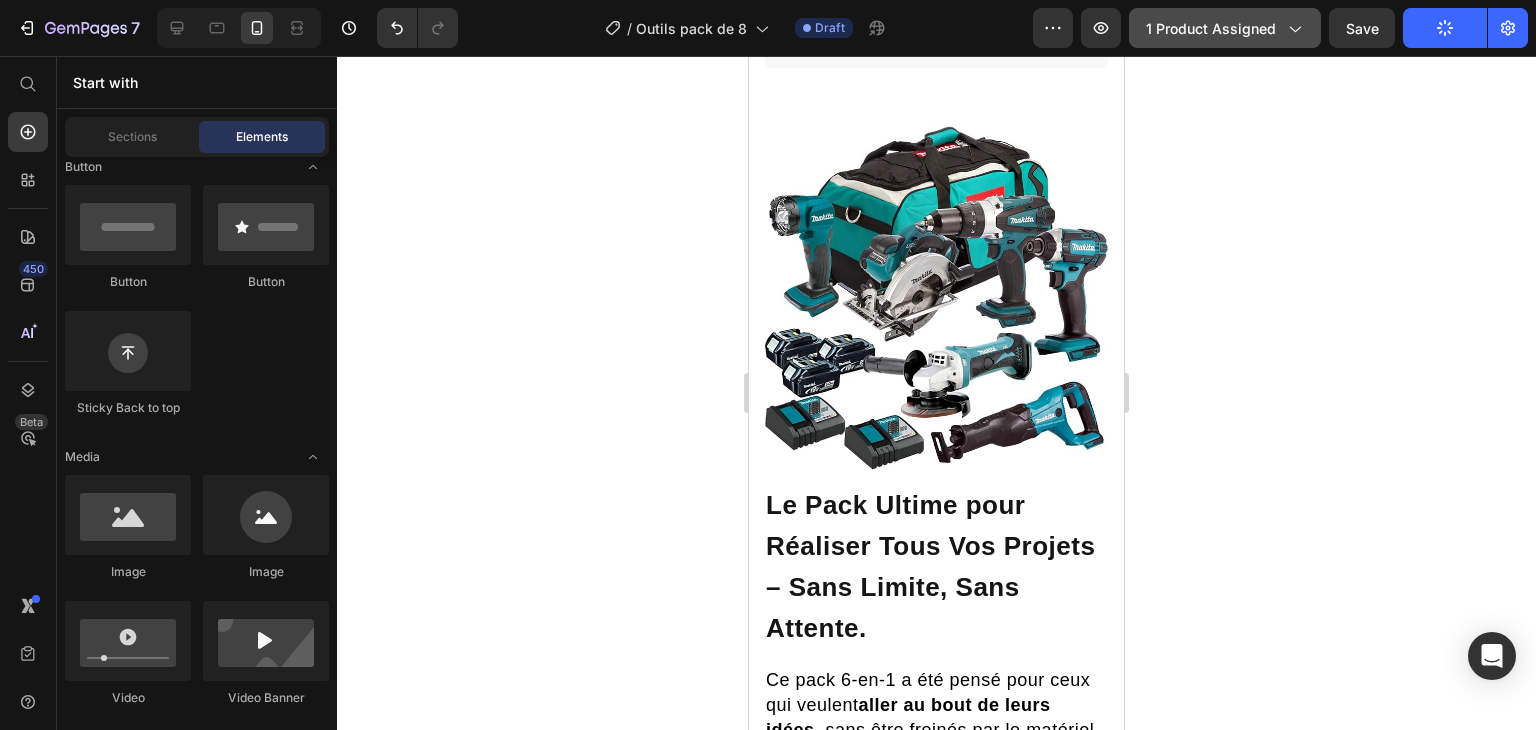 click 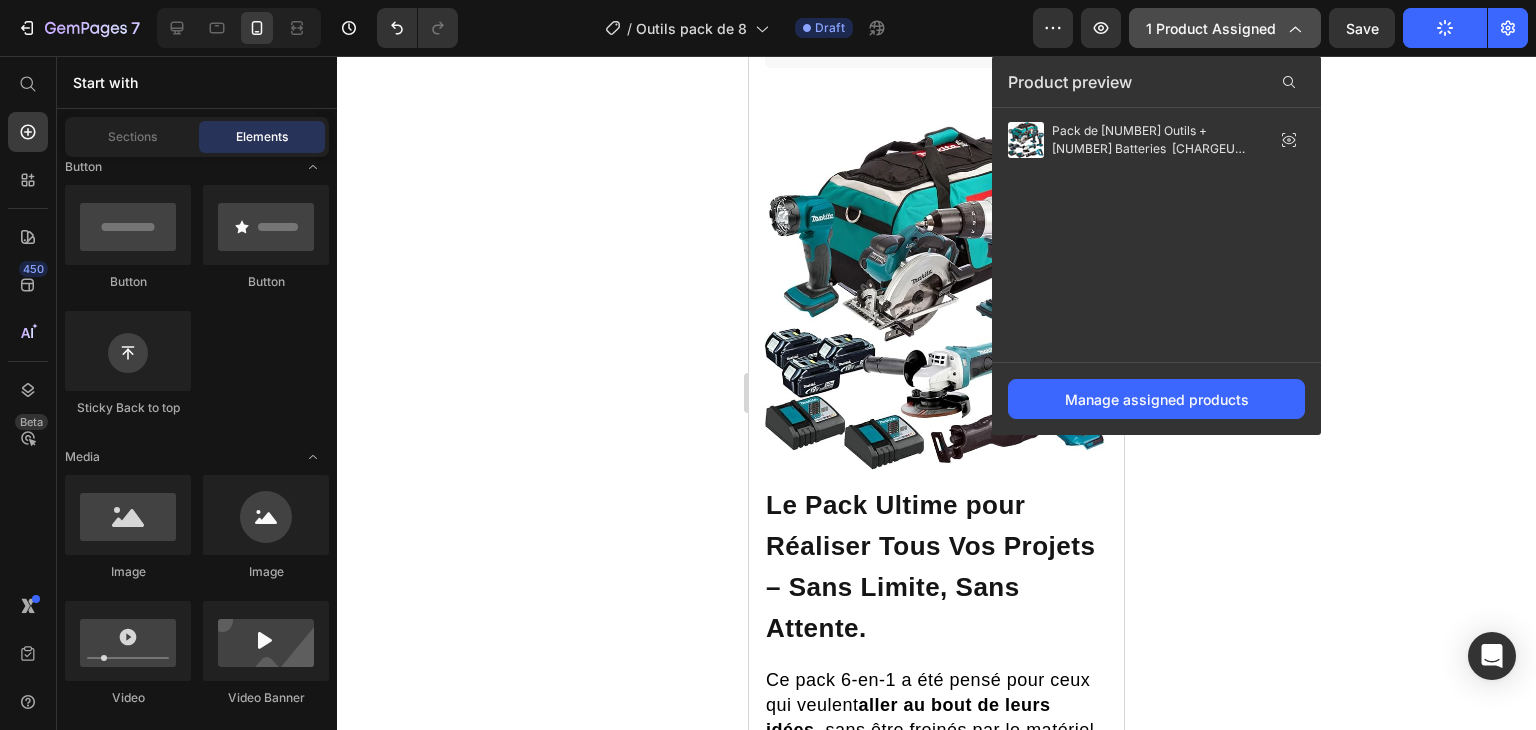 click 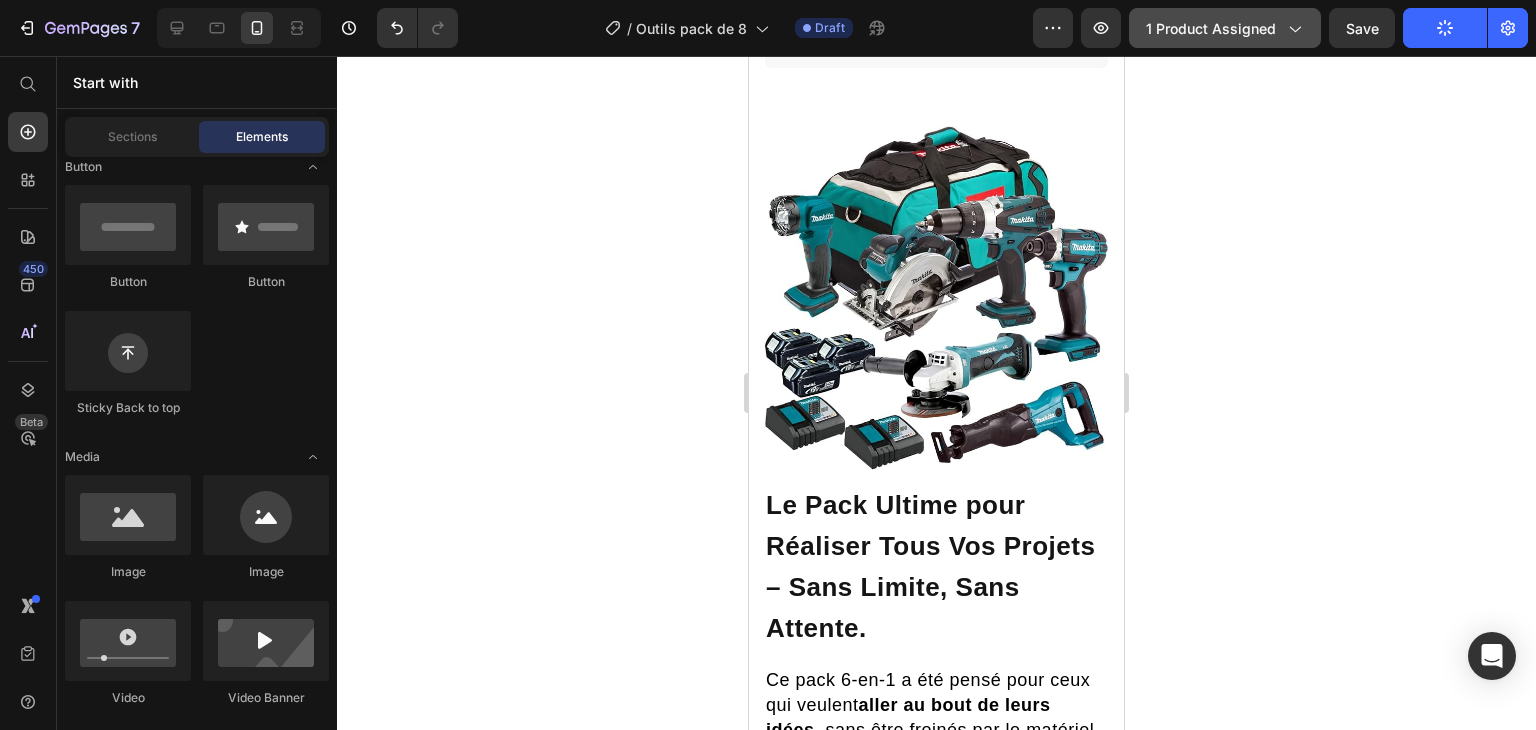 click 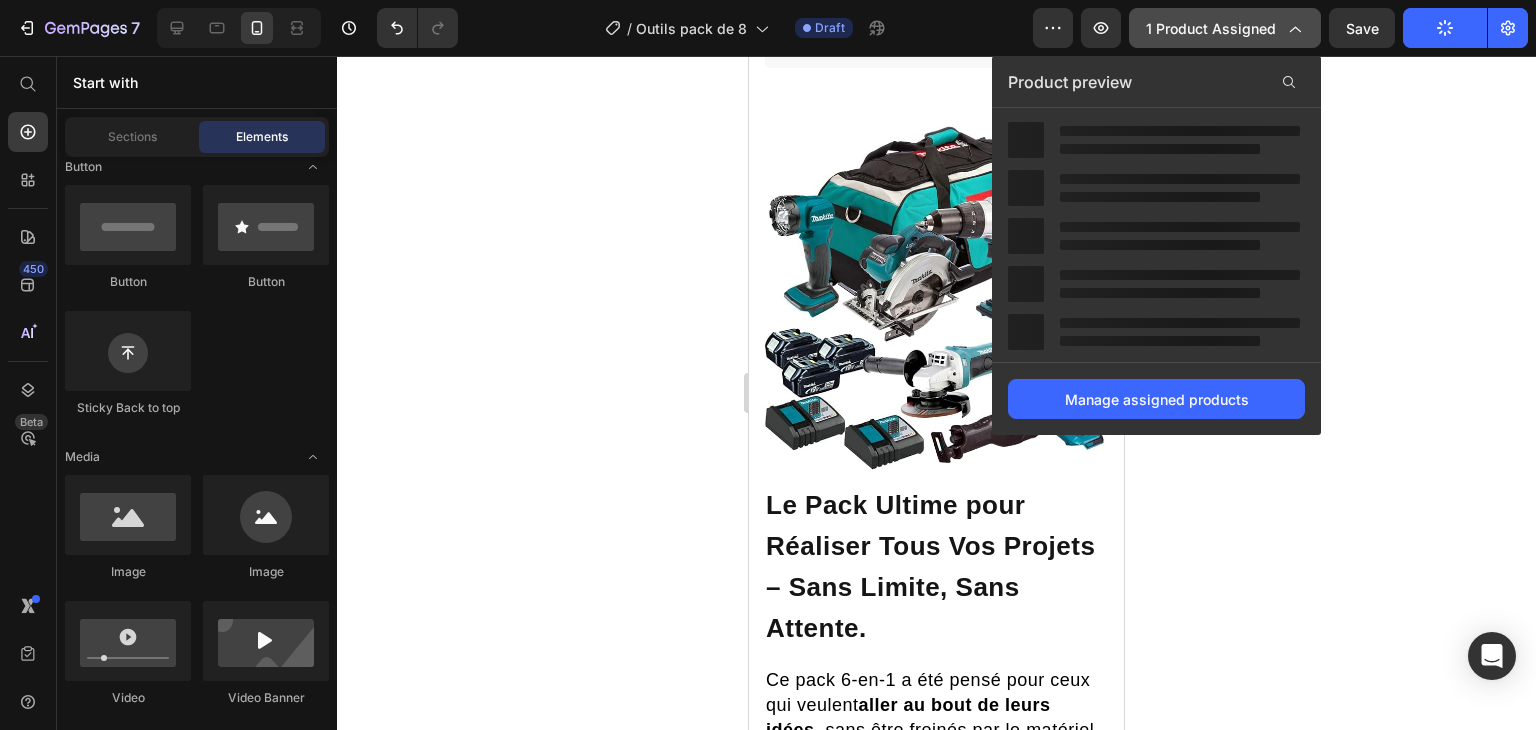 click 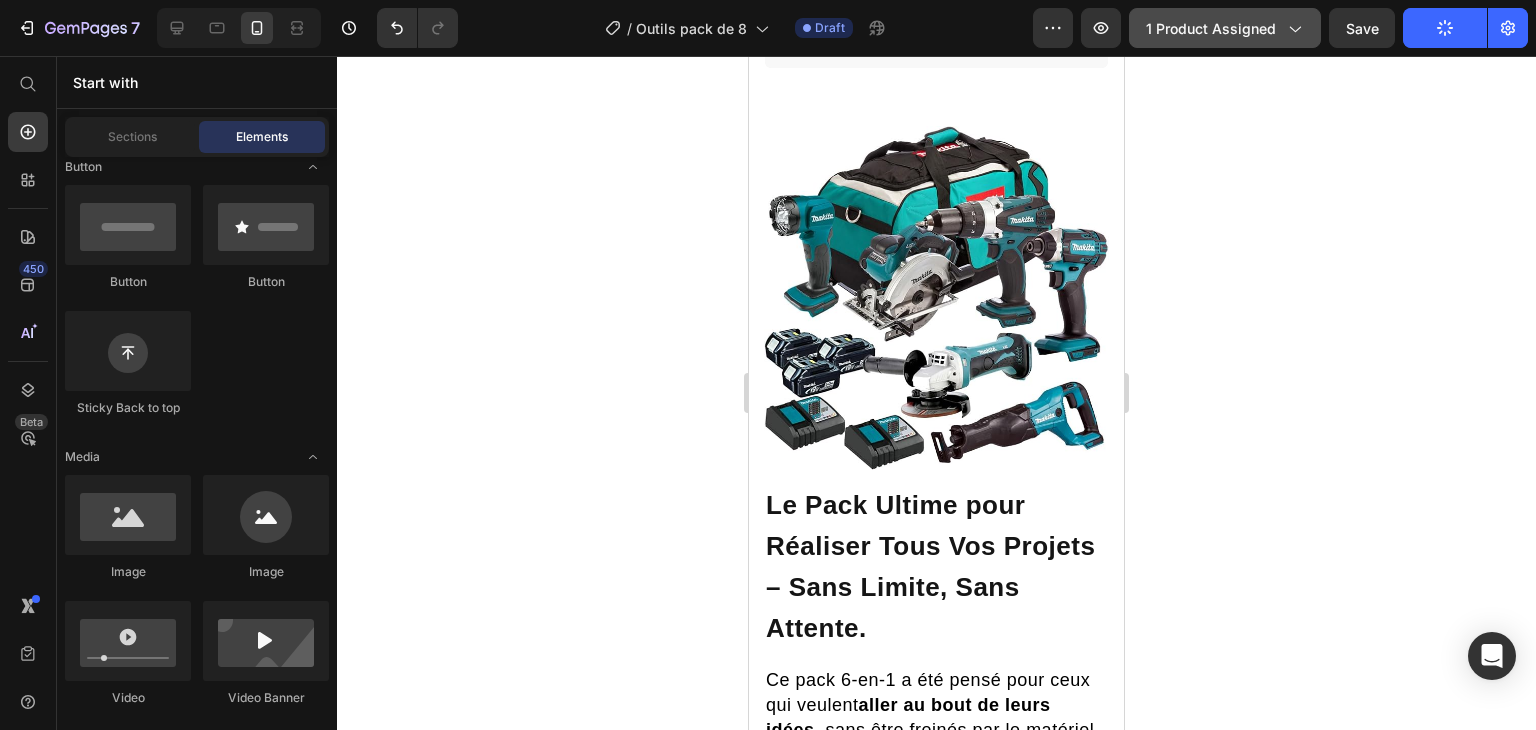 click 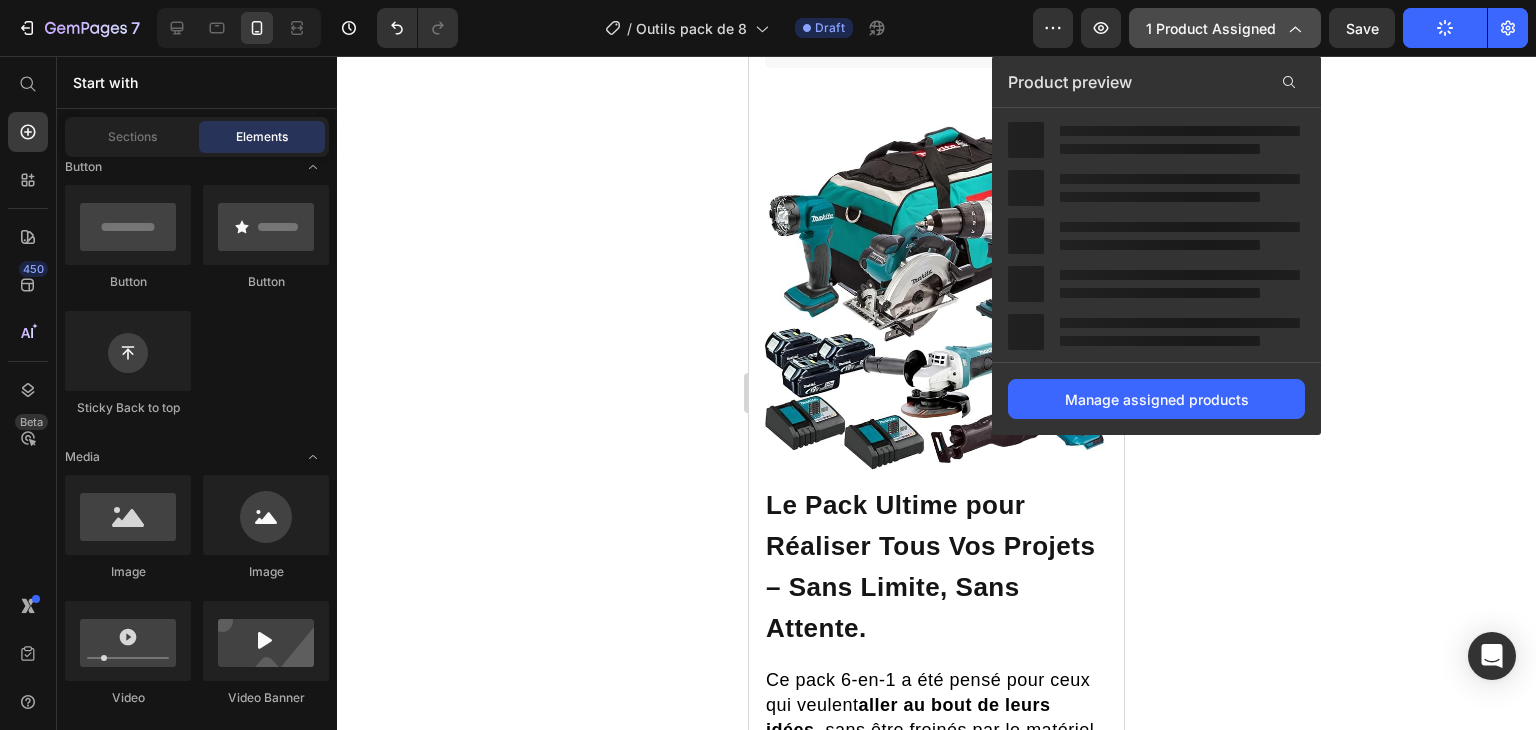 click 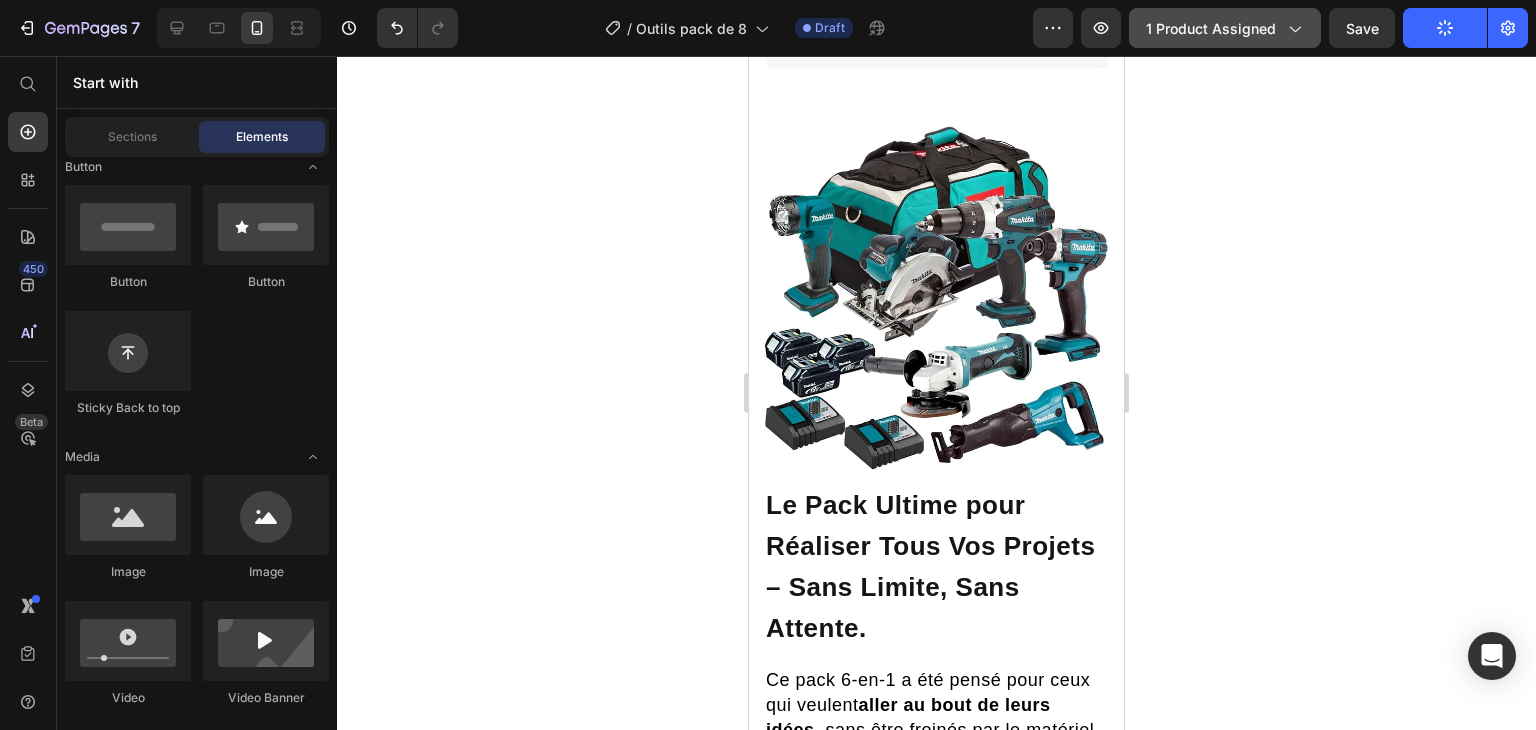 click on "1 product assigned" at bounding box center (1225, 28) 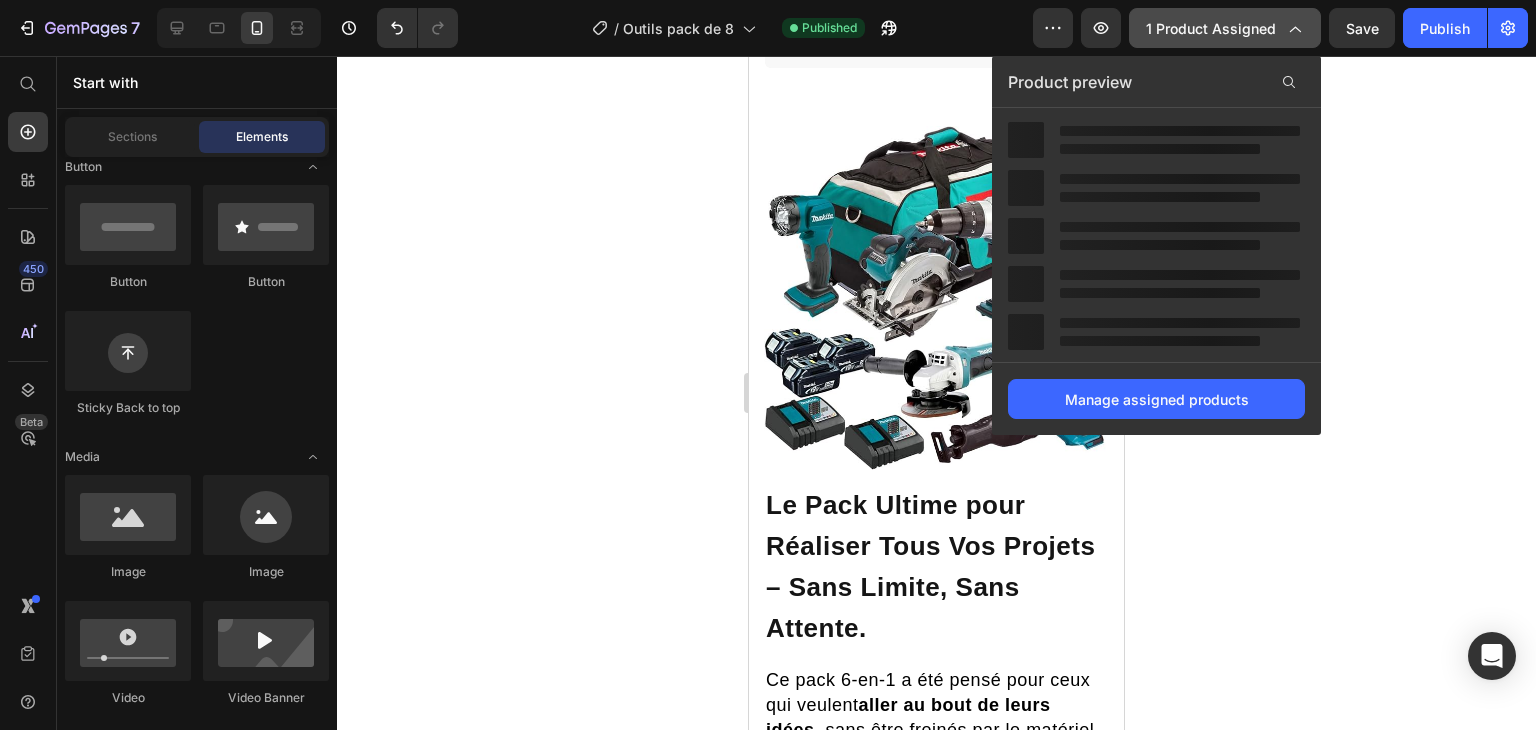 click 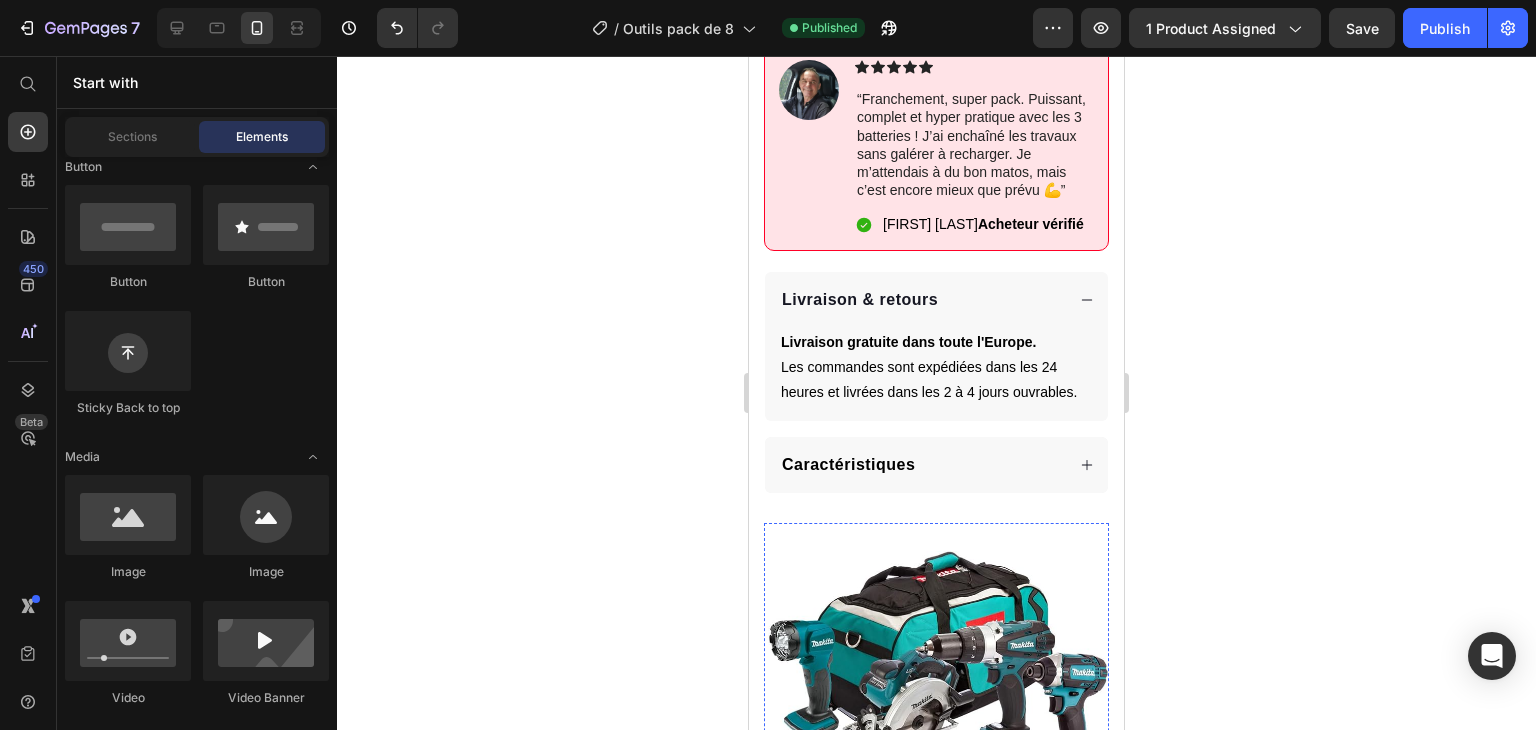 scroll, scrollTop: 836, scrollLeft: 0, axis: vertical 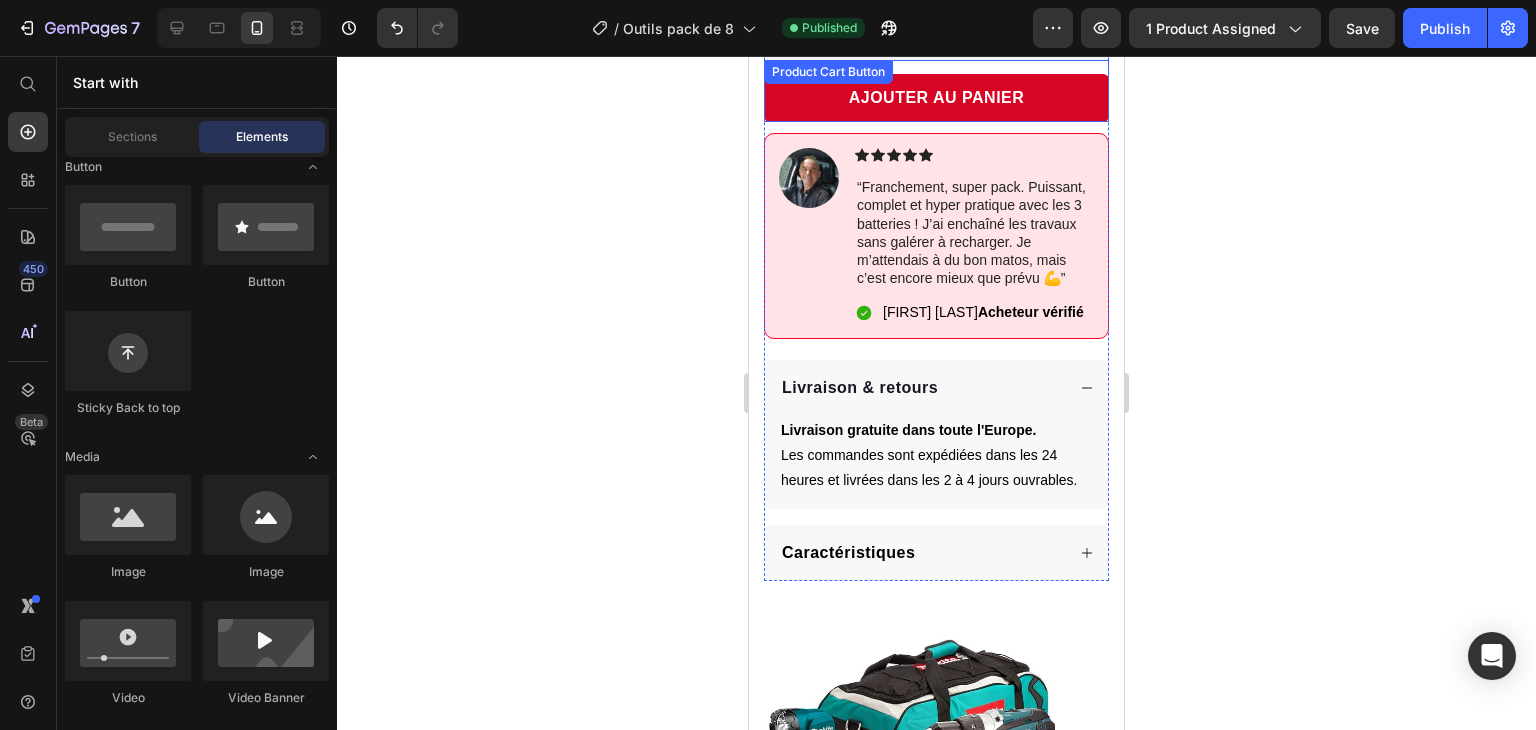 click on "AJOUTER AU PANIER" at bounding box center (936, 98) 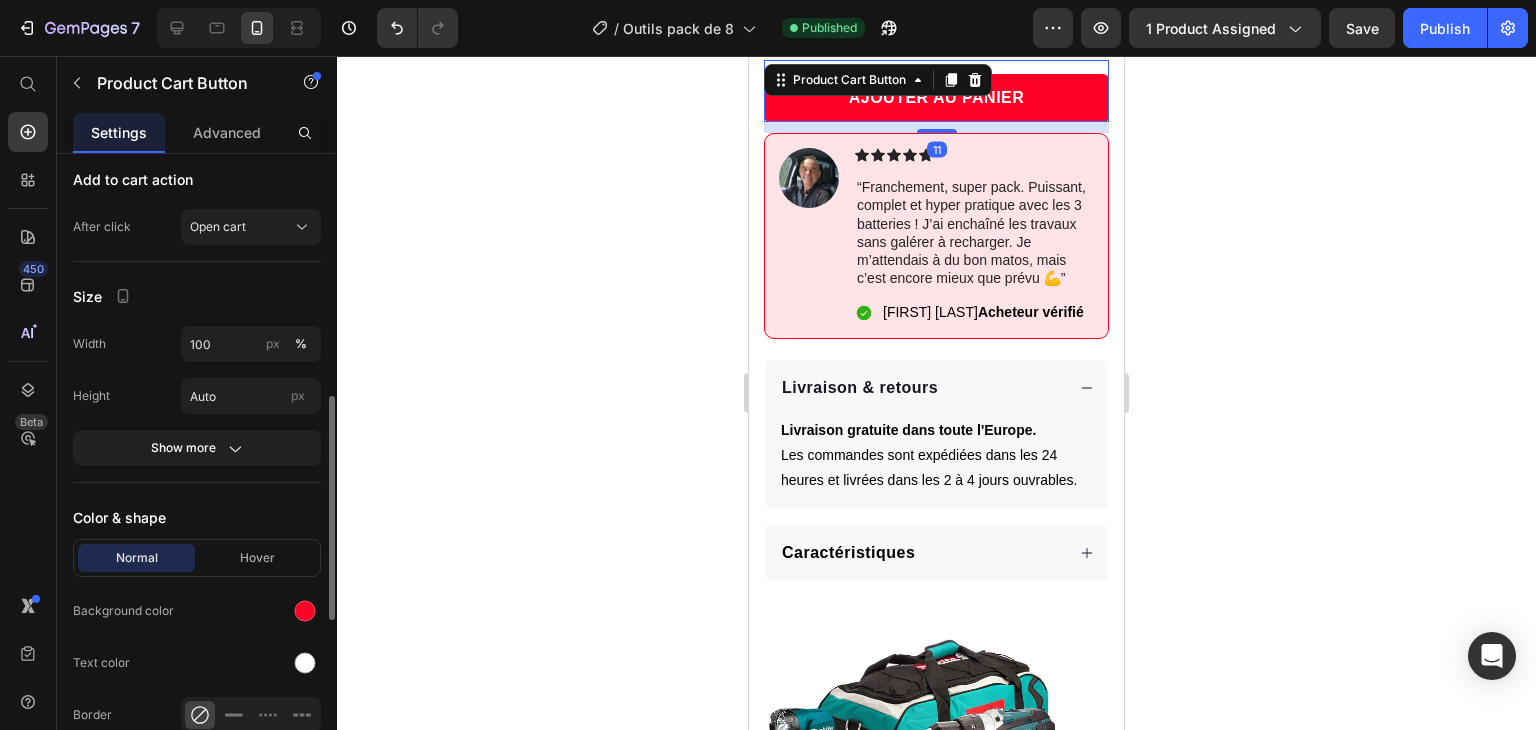 scroll, scrollTop: 835, scrollLeft: 0, axis: vertical 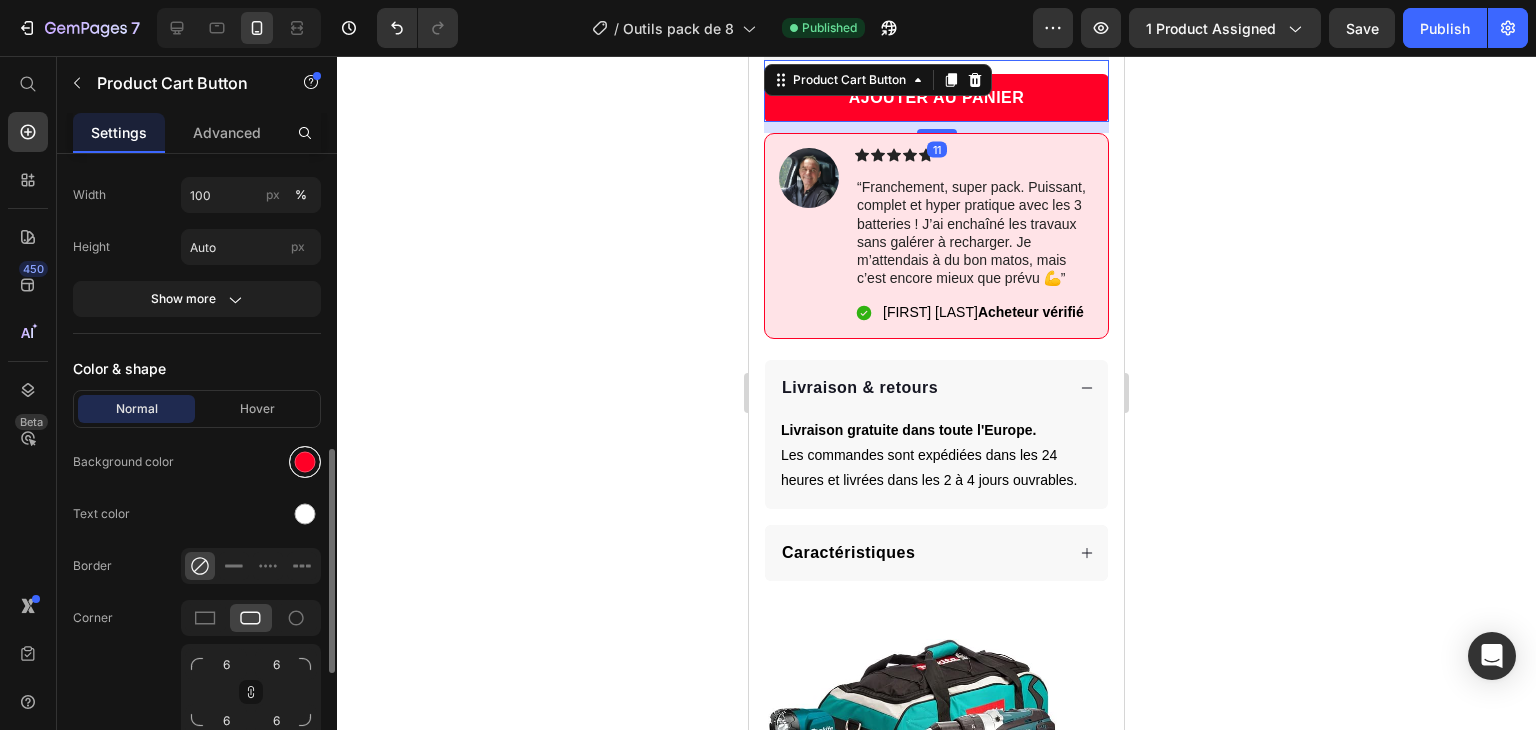 click at bounding box center [305, 462] 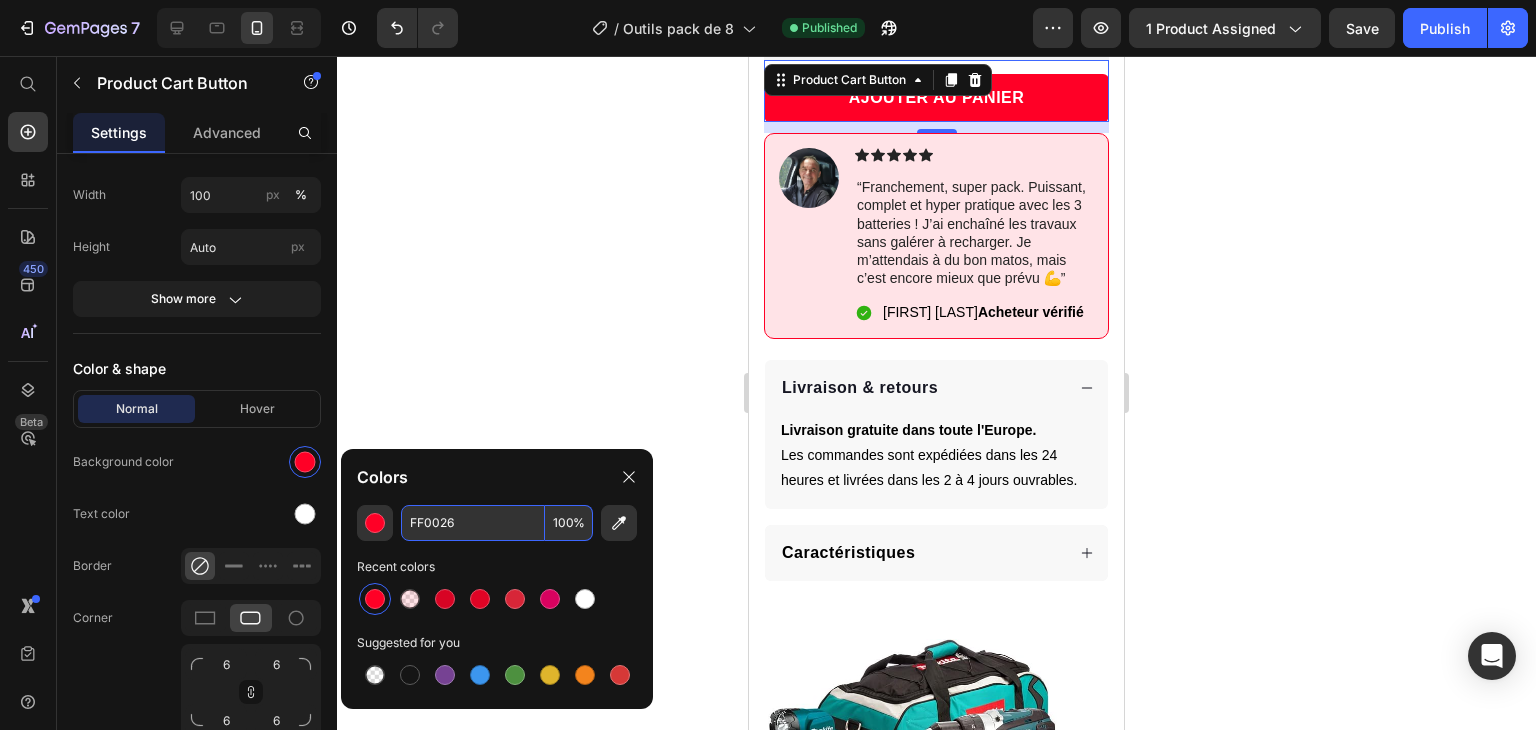 click on "FF0026" at bounding box center (473, 523) 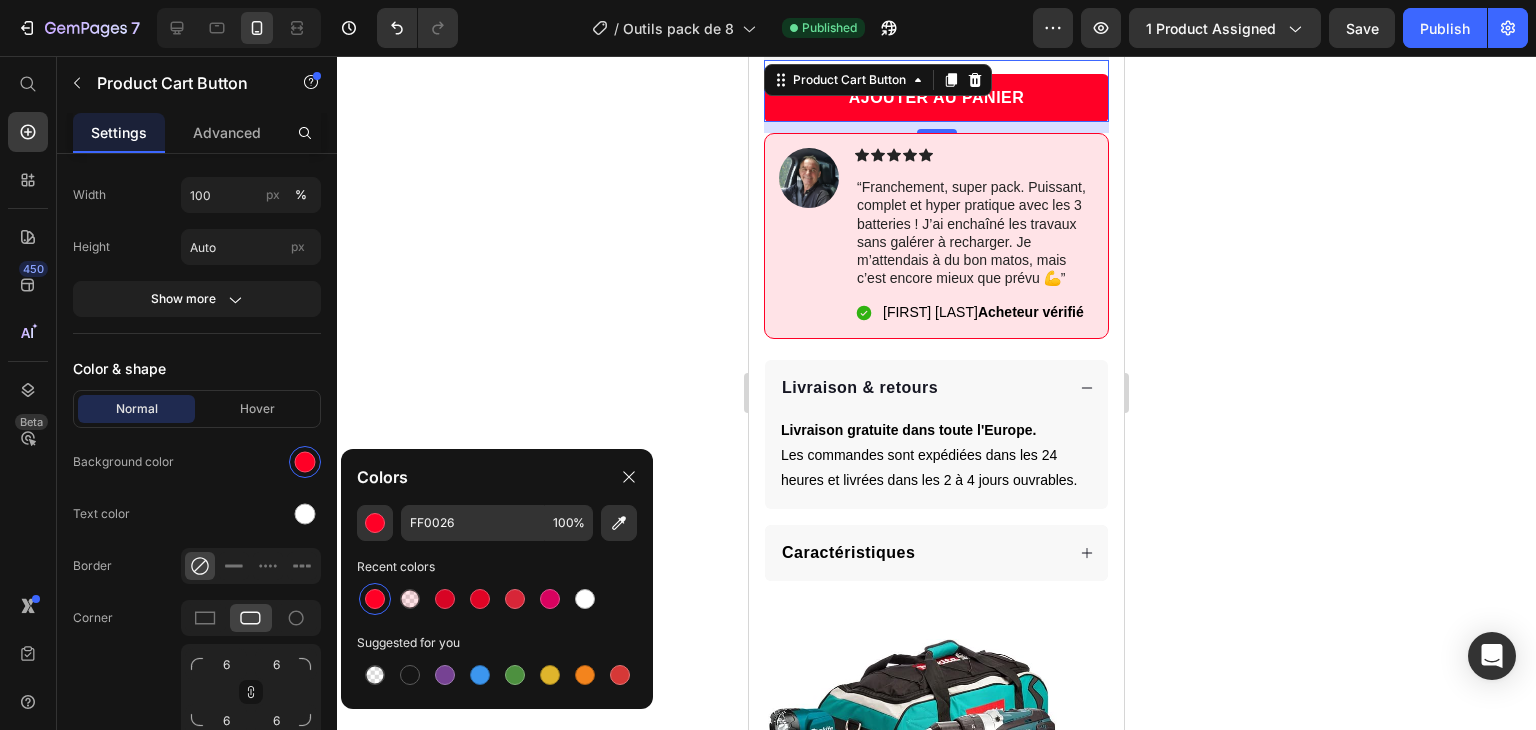 click 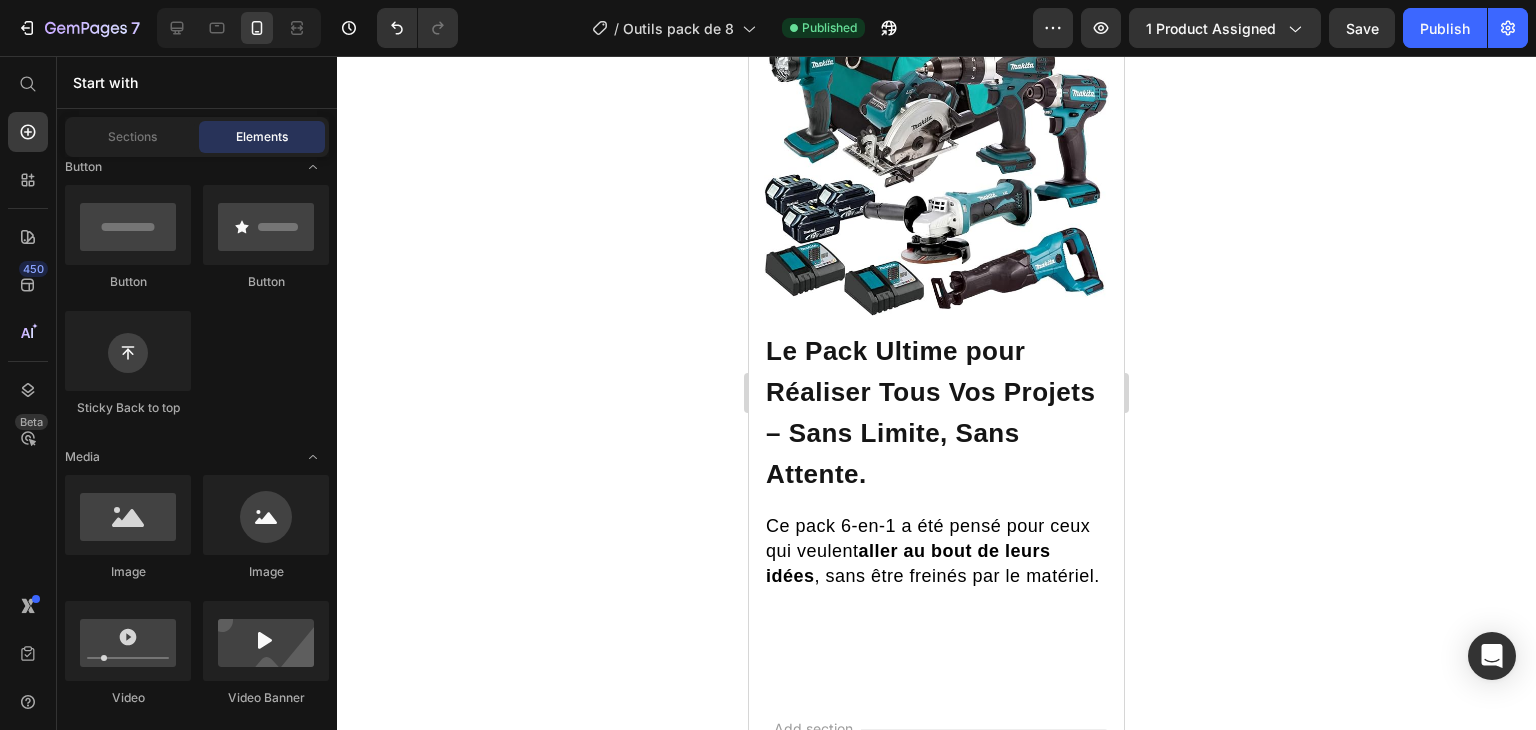 scroll, scrollTop: 1592, scrollLeft: 0, axis: vertical 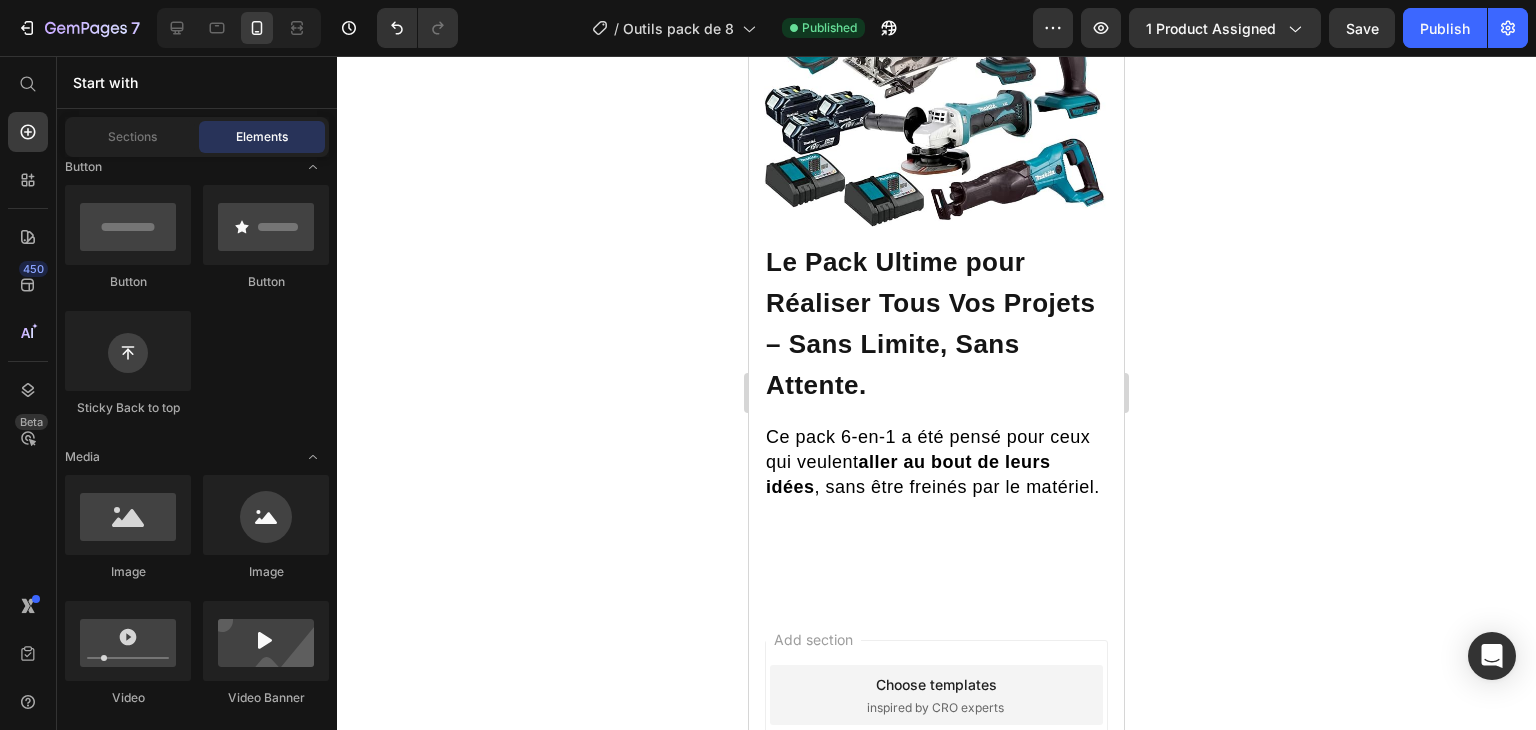 click on "aller au bout de leurs idées" at bounding box center (908, 474) 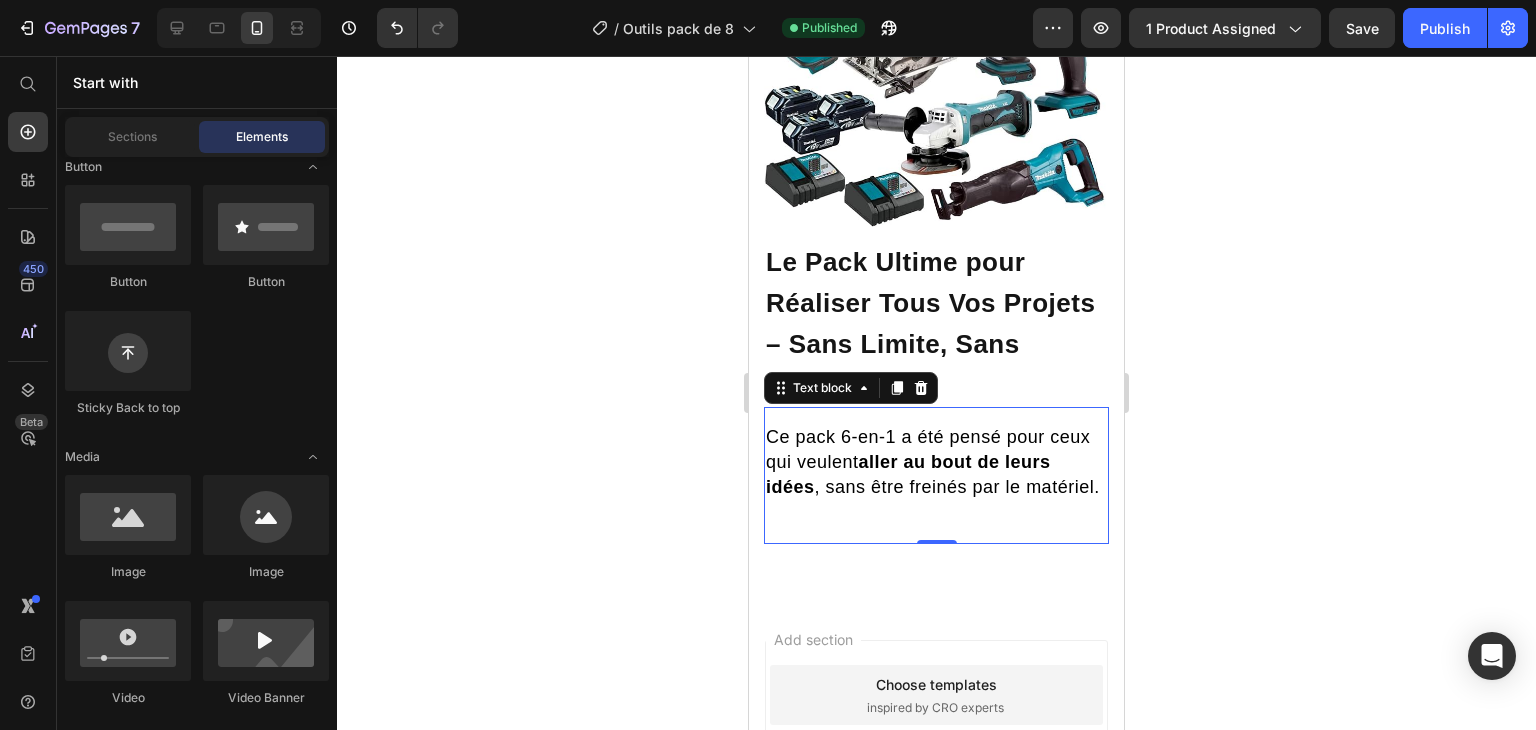 scroll, scrollTop: 0, scrollLeft: 0, axis: both 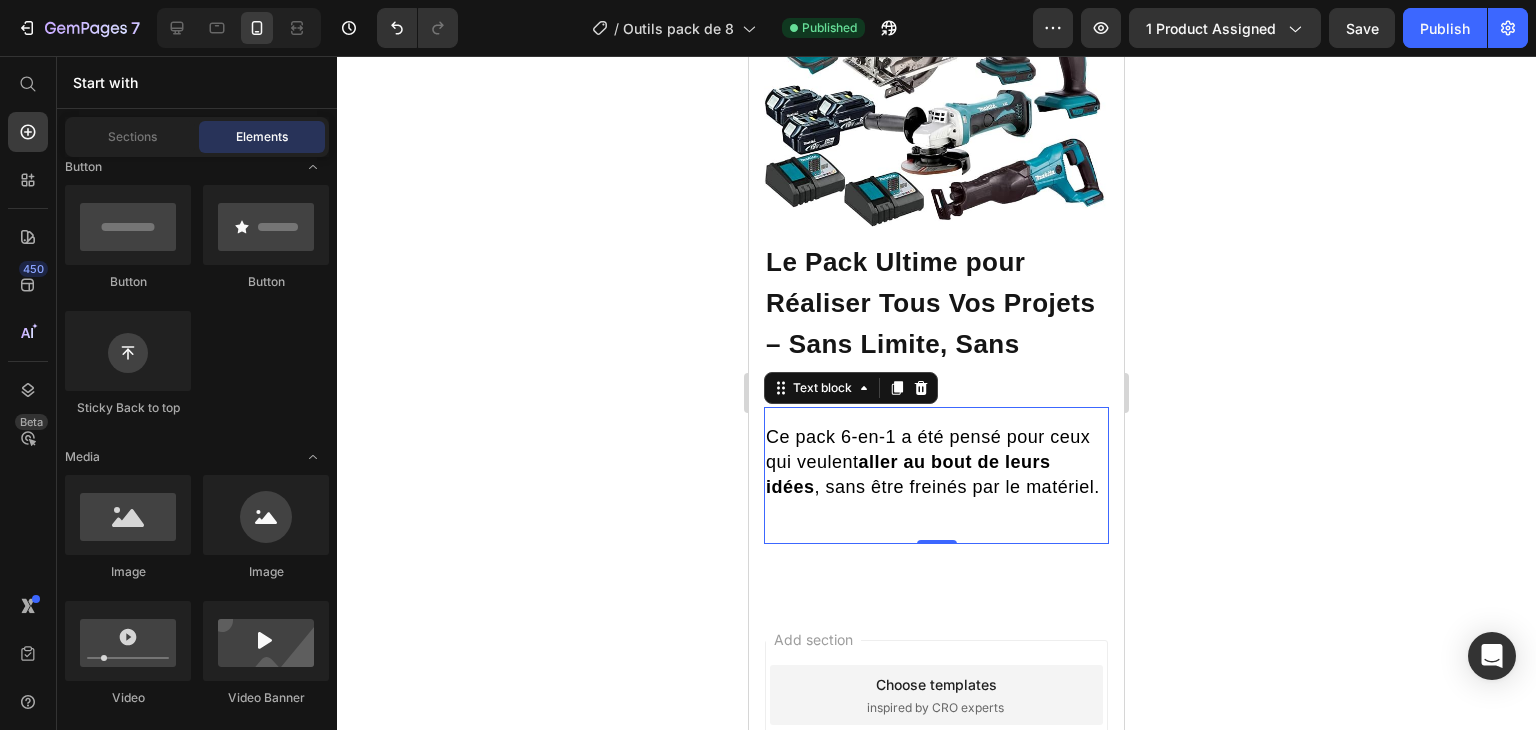 click on "aller au bout de leurs idées" at bounding box center [908, 474] 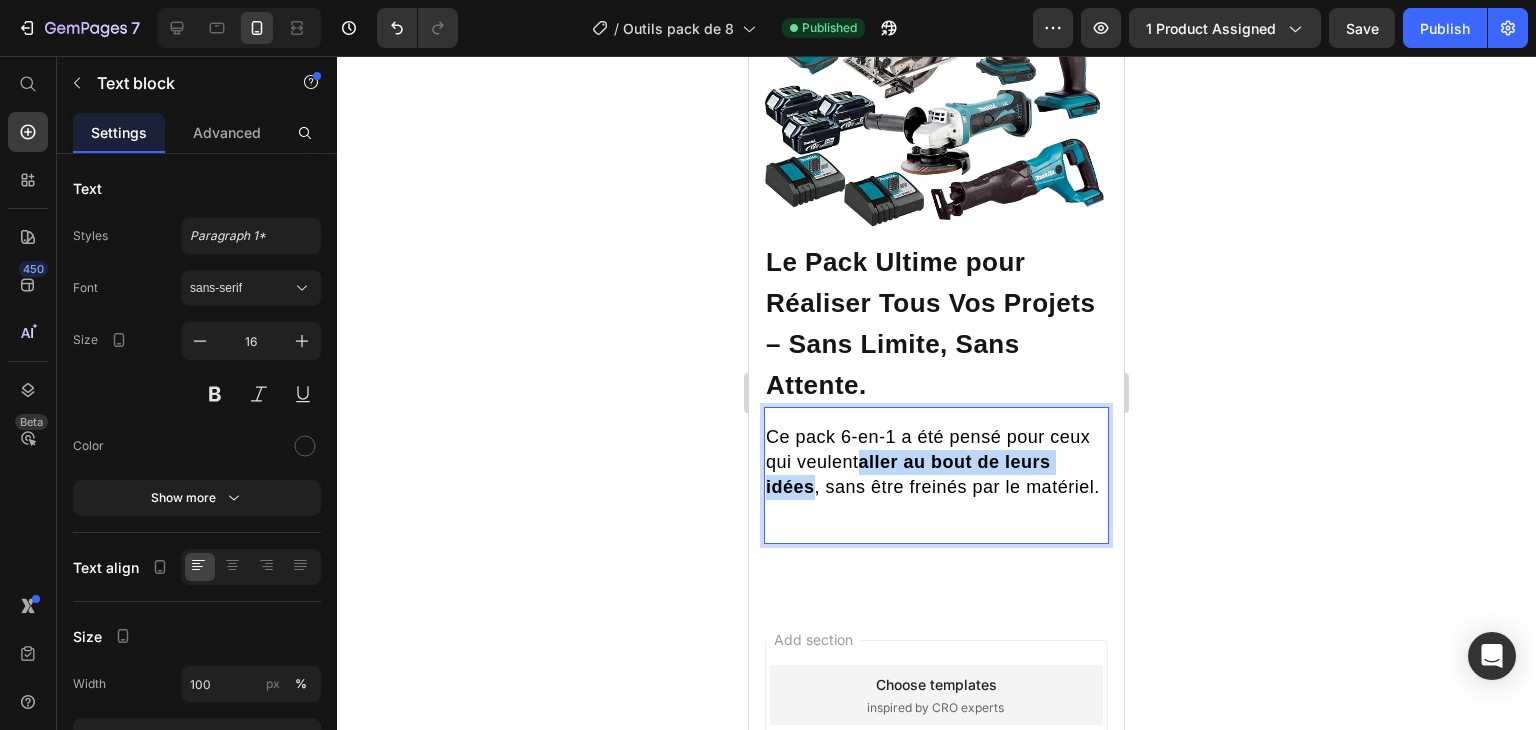 drag, startPoint x: 861, startPoint y: 469, endPoint x: 812, endPoint y: 493, distance: 54.56189 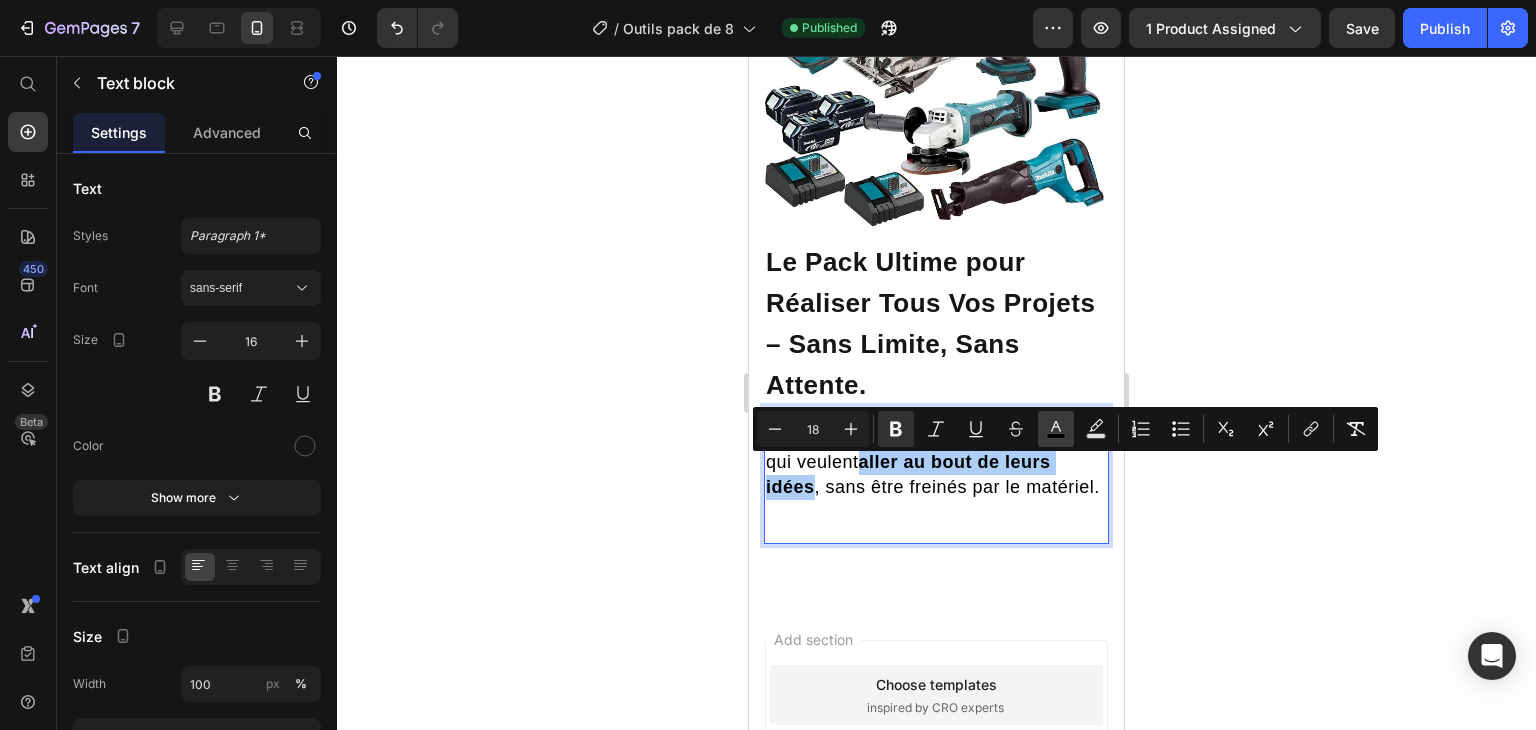 click 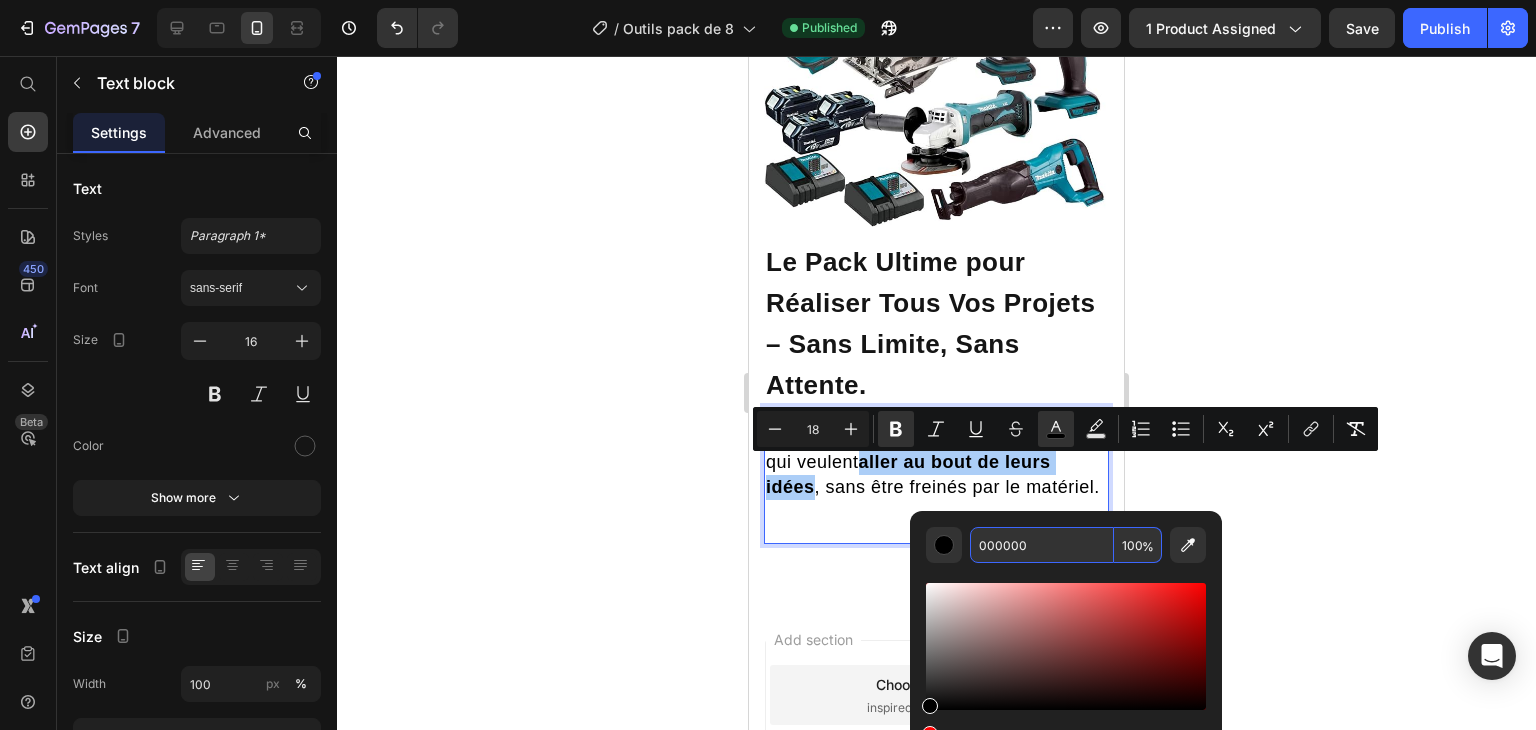 click on "000000" at bounding box center [1042, 545] 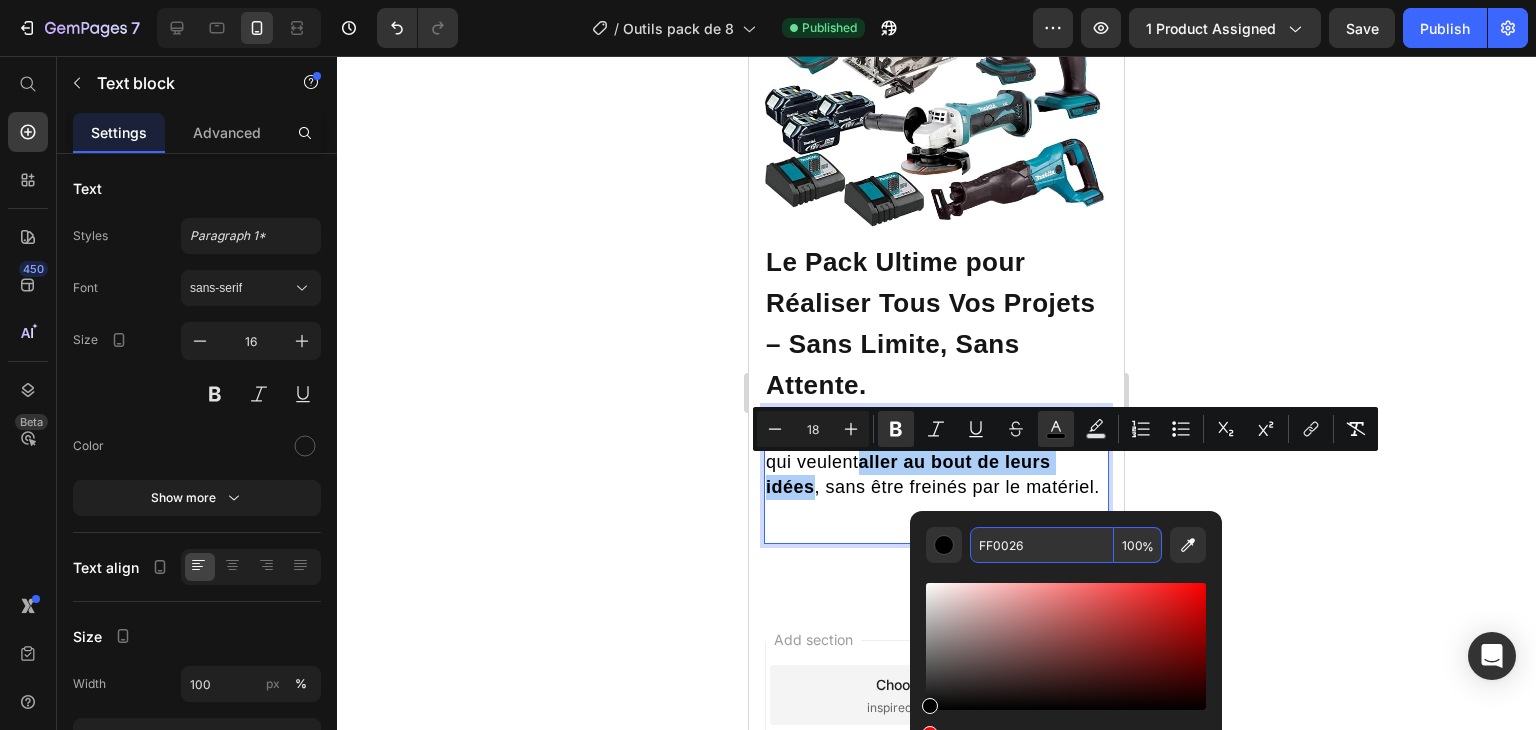 type on "FF0026" 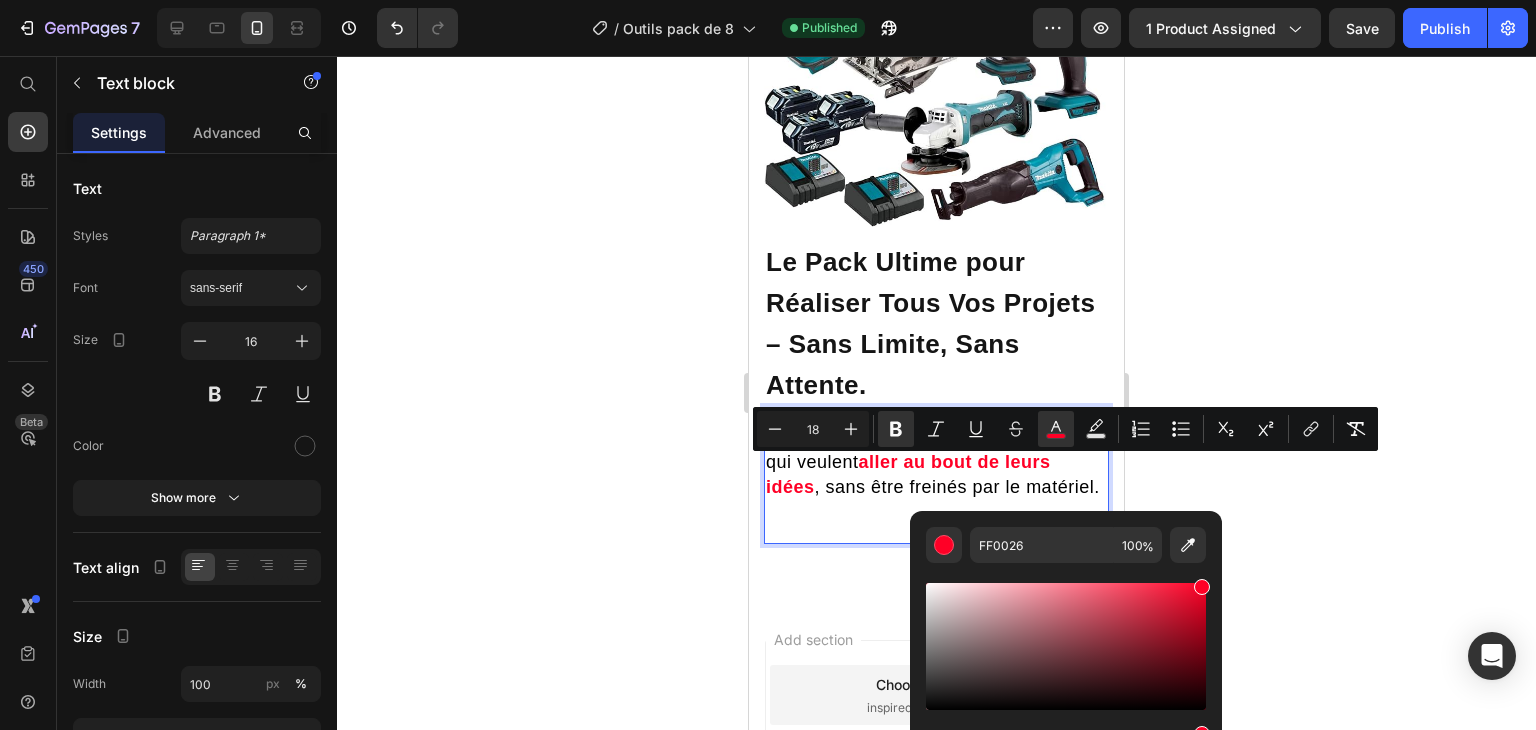 click 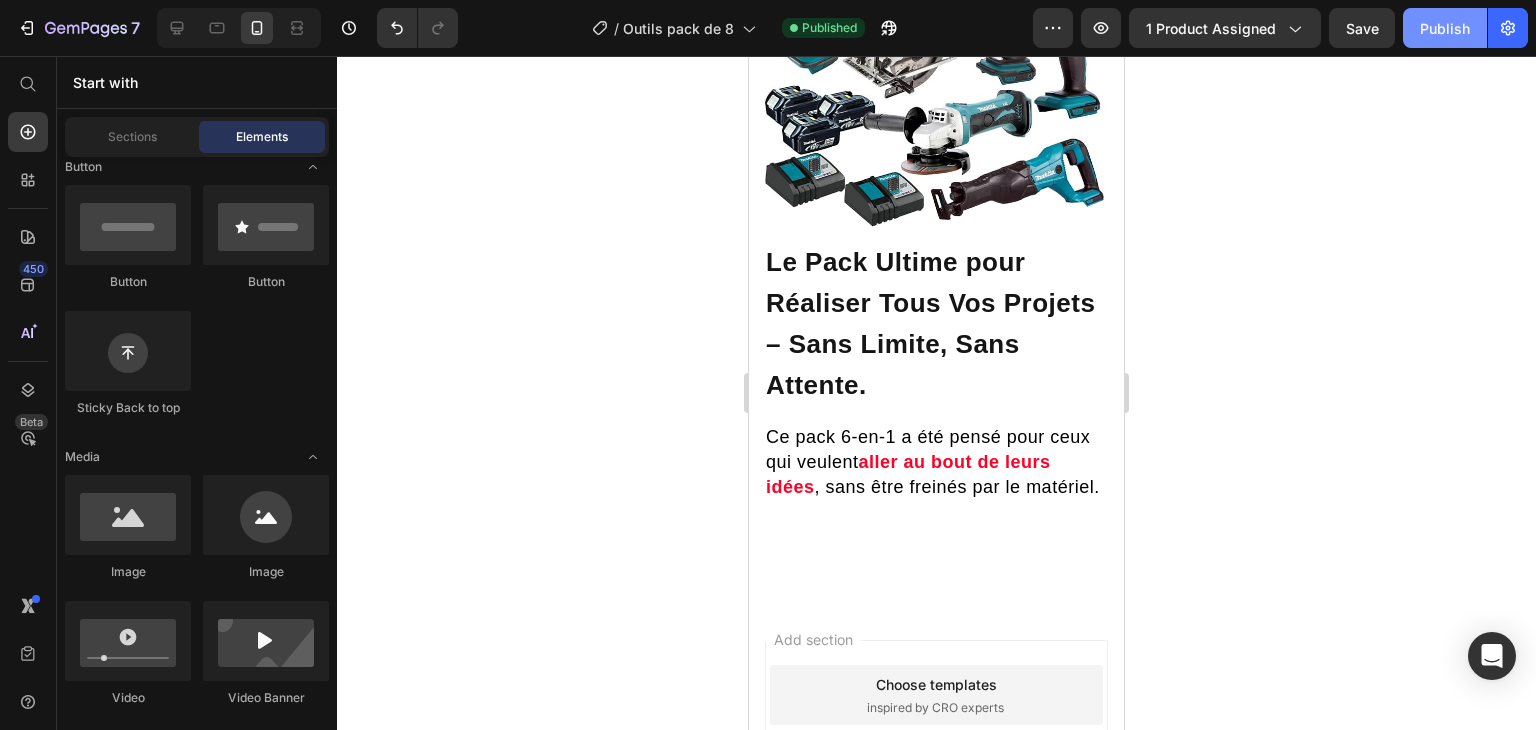 click on "Publish" at bounding box center (1445, 28) 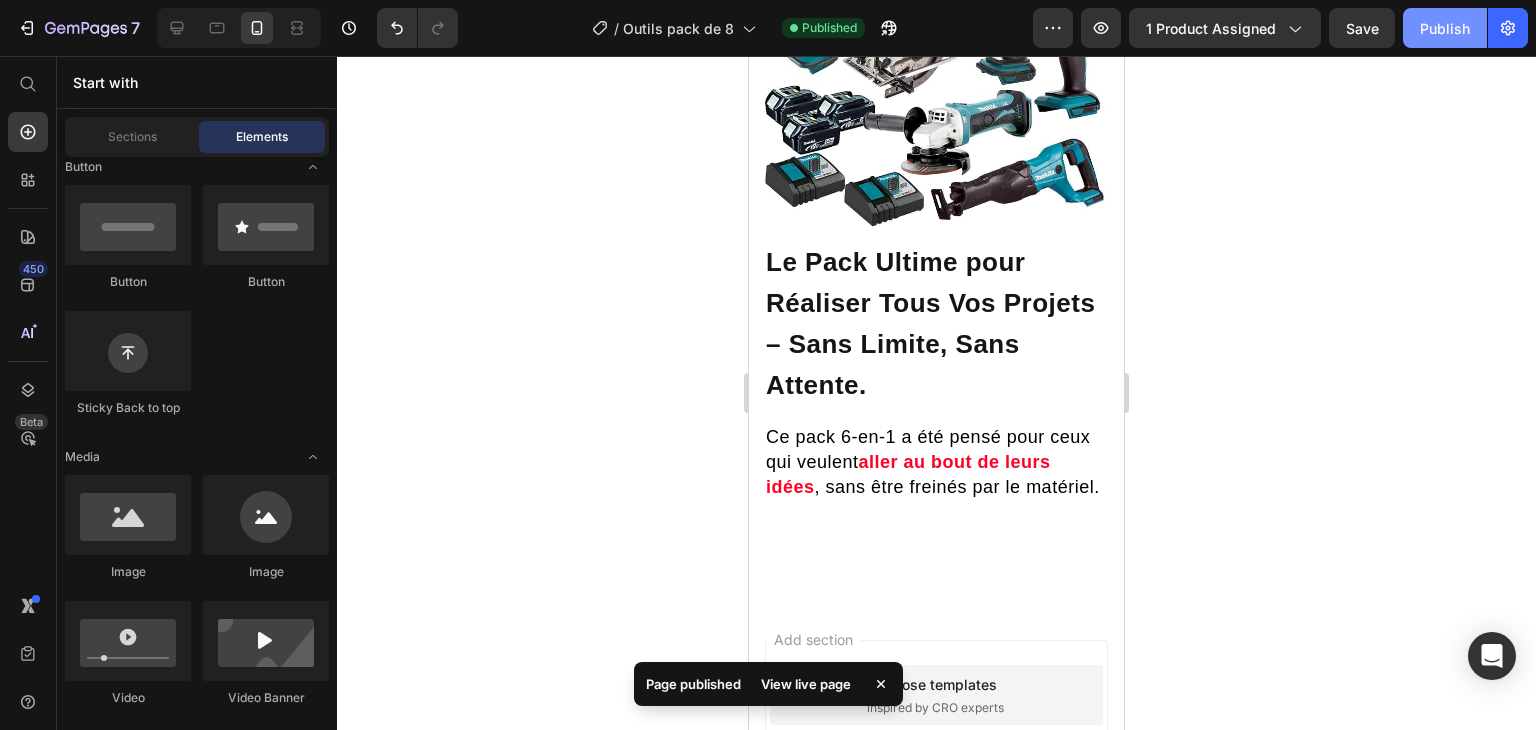 click on "Publish" 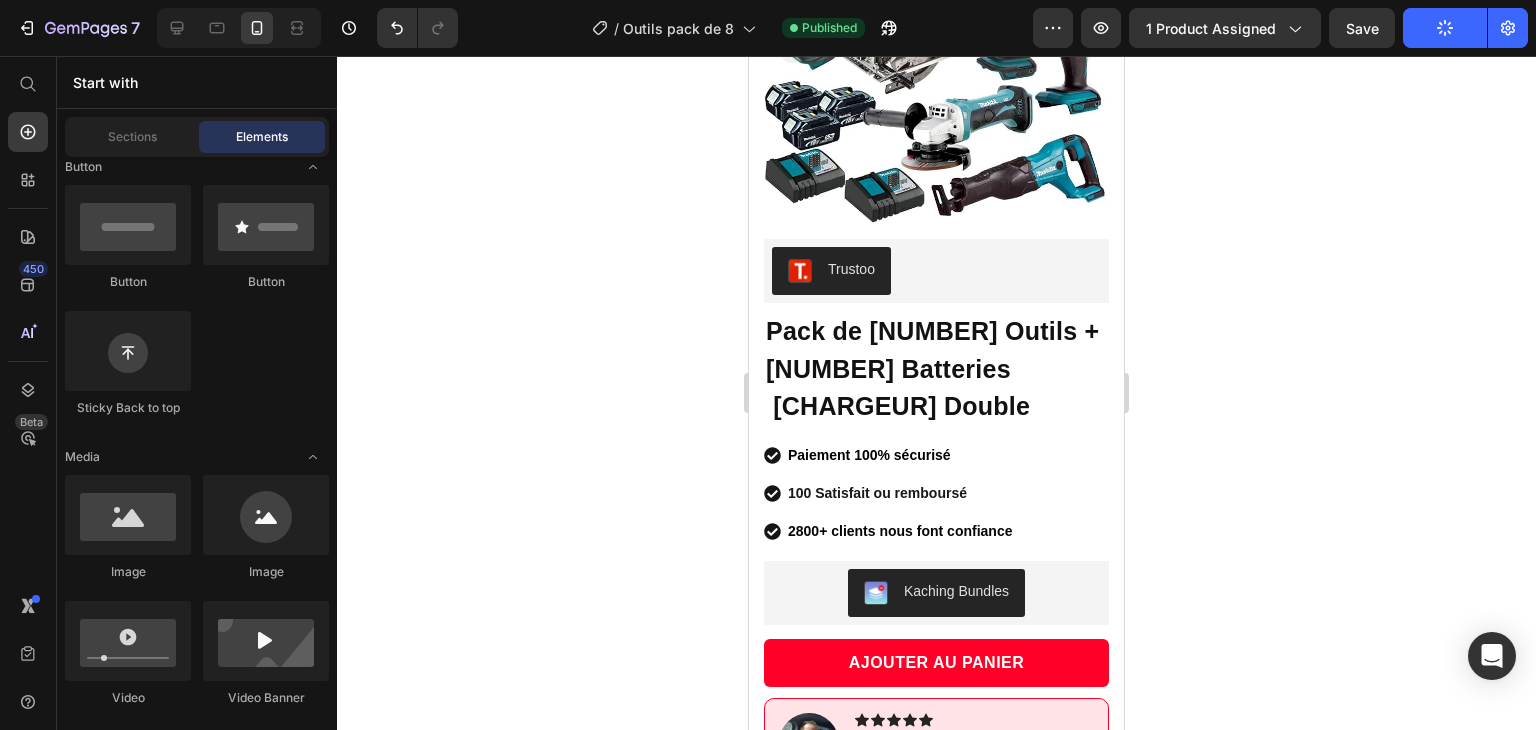 scroll, scrollTop: 493, scrollLeft: 0, axis: vertical 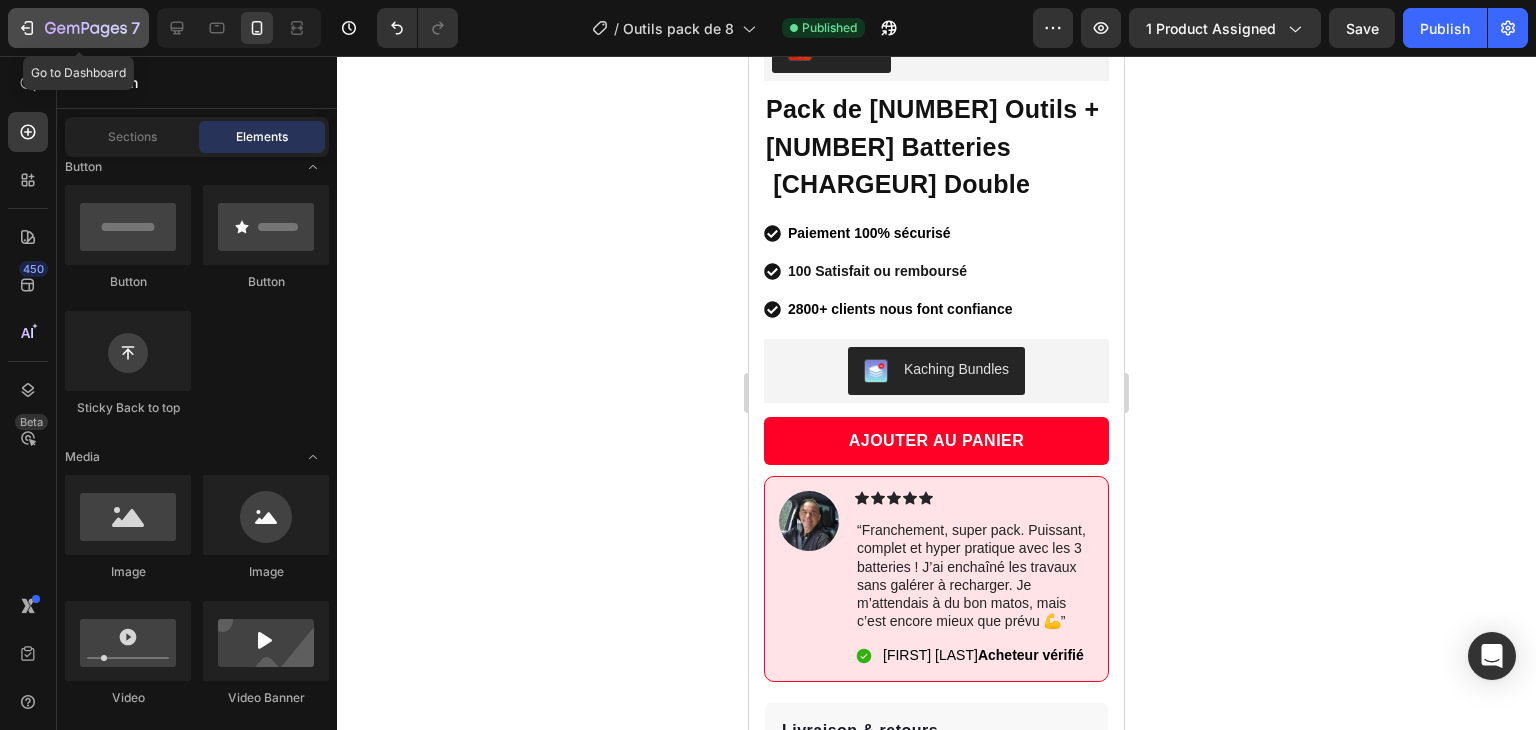 click 